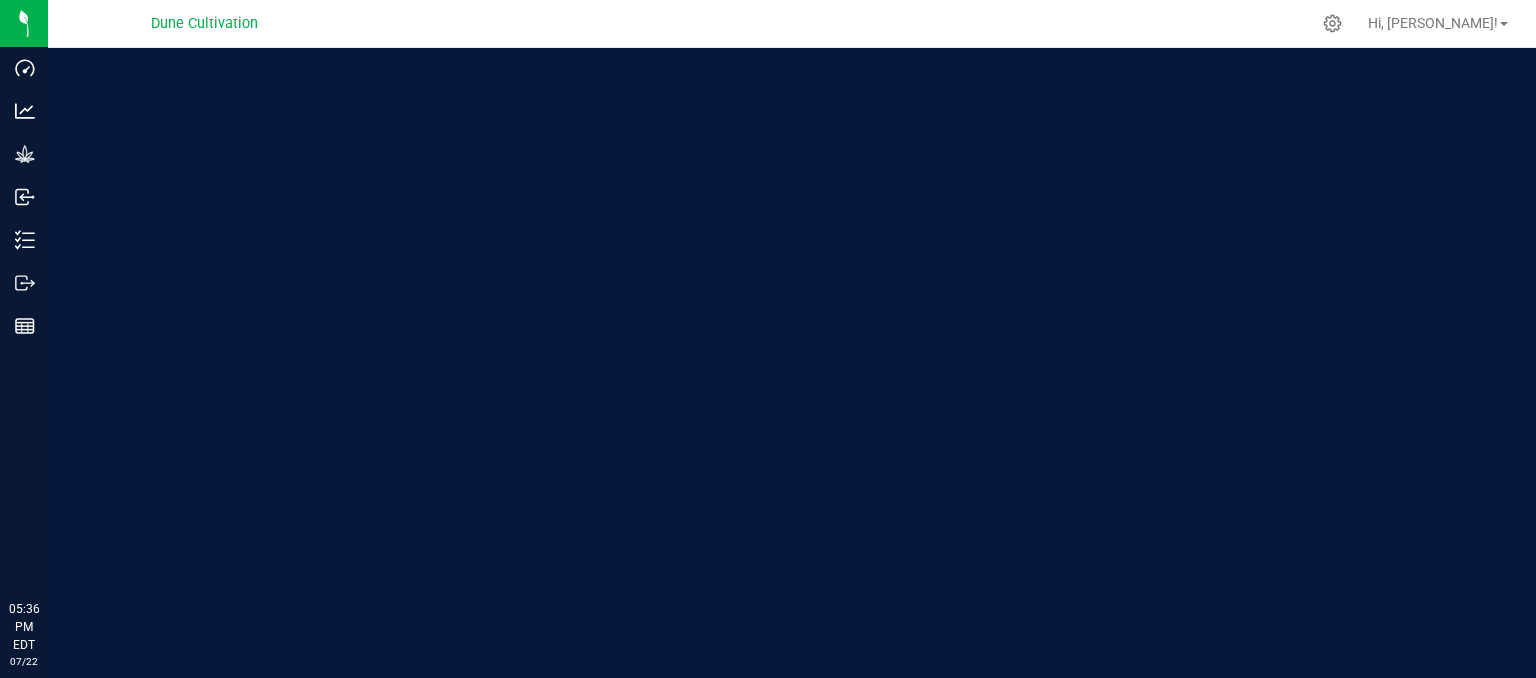scroll, scrollTop: 0, scrollLeft: 0, axis: both 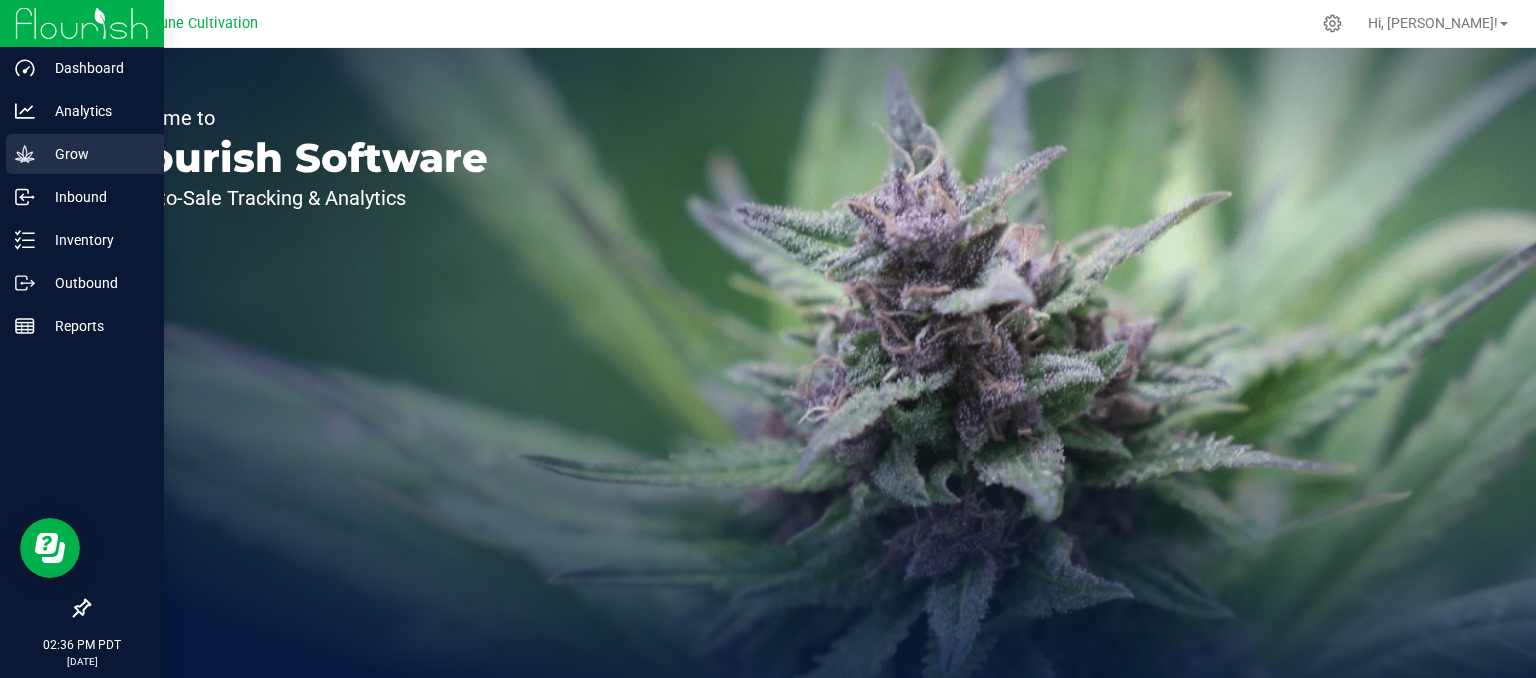click on "Grow" at bounding box center (95, 154) 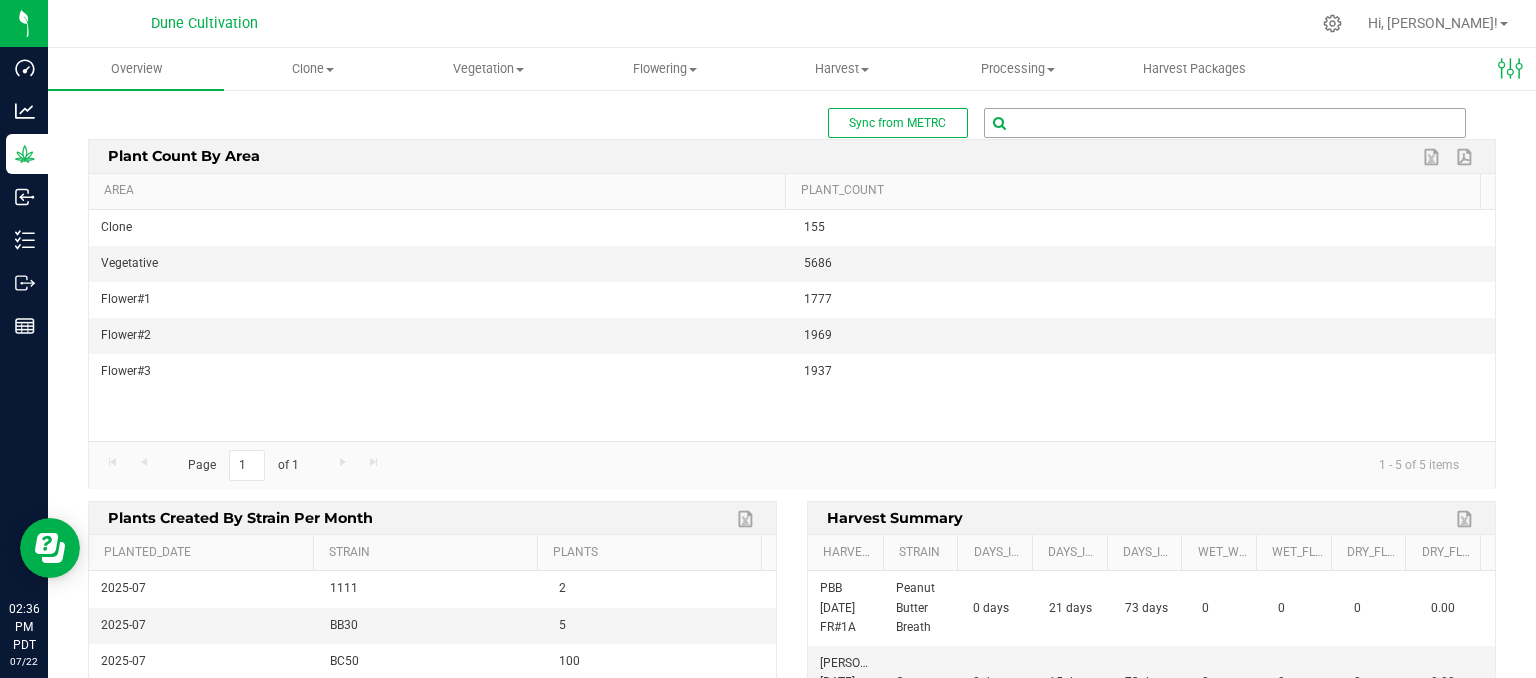 click at bounding box center (1225, 123) 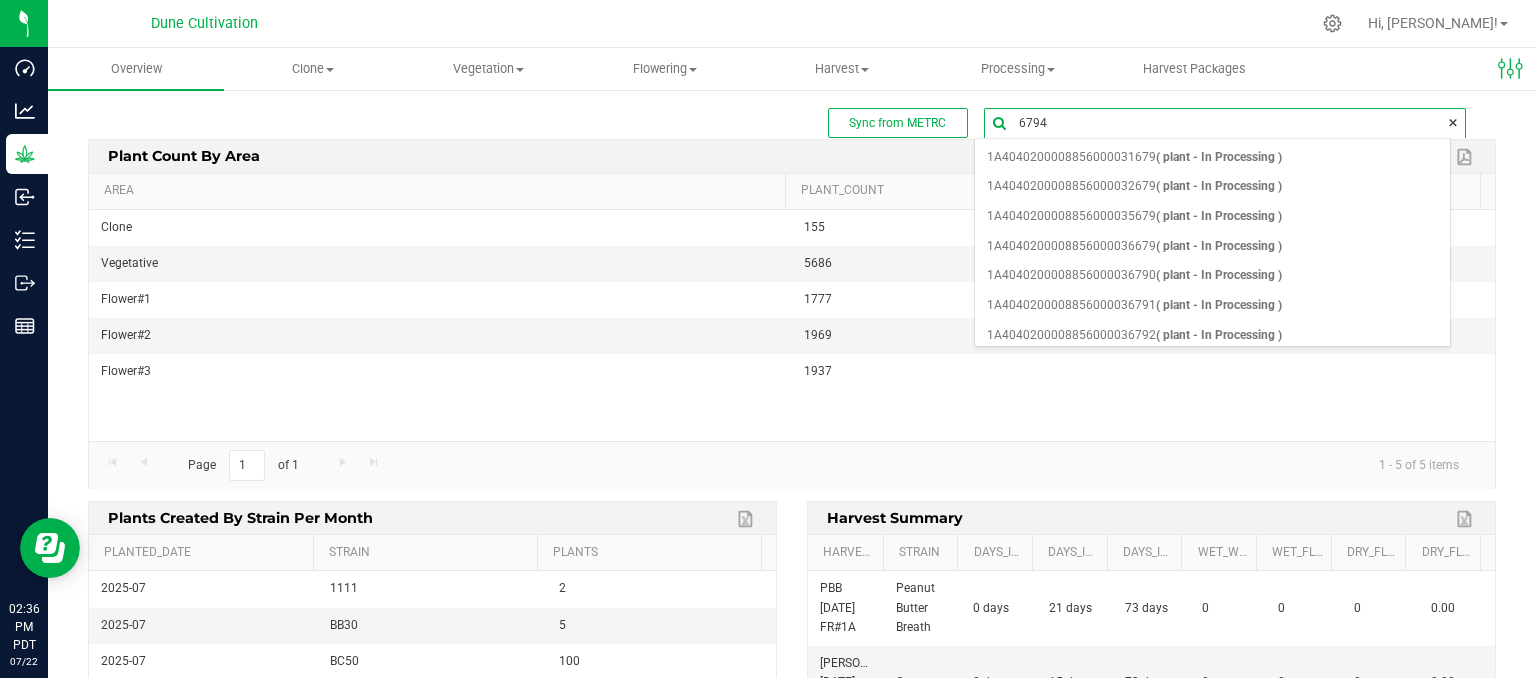 type on "67945" 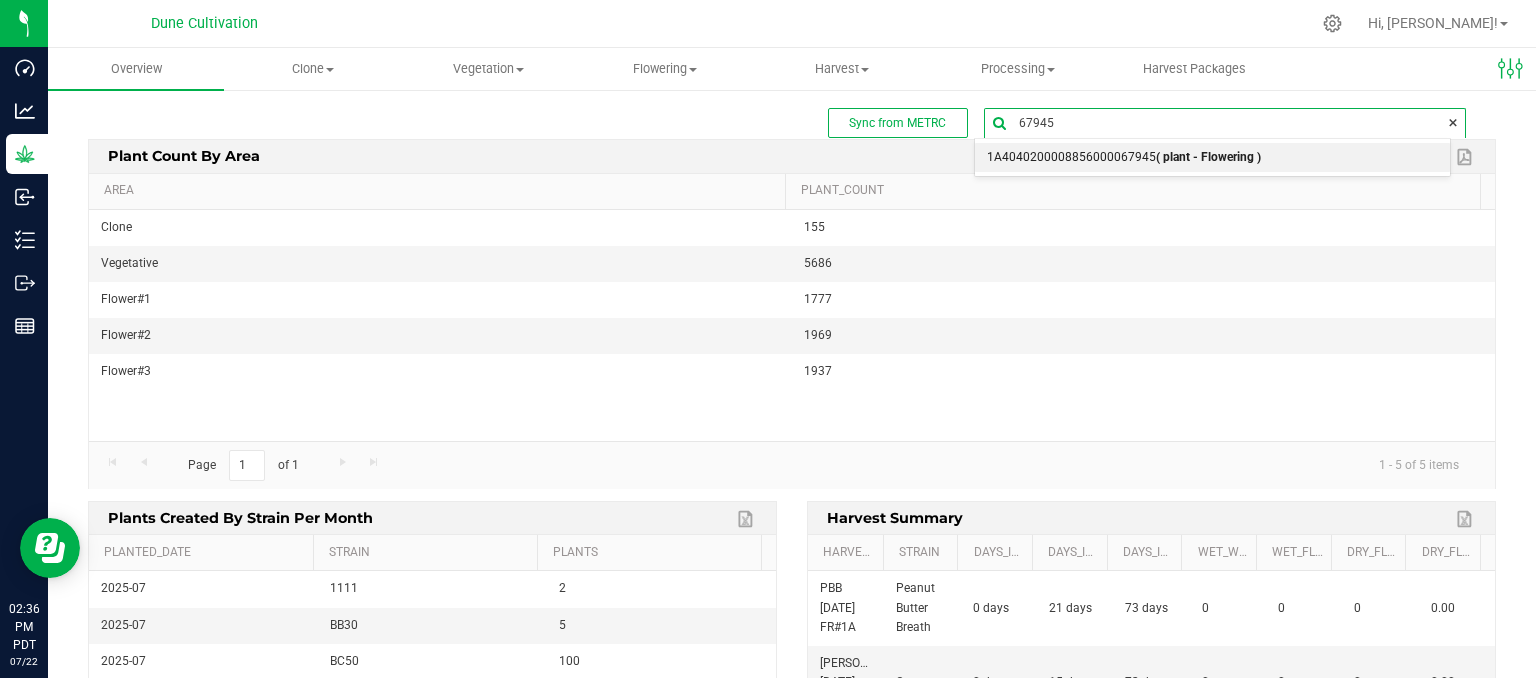 click on "1A4040200008856000067945  ( plant - Flowering )" at bounding box center [1124, 158] 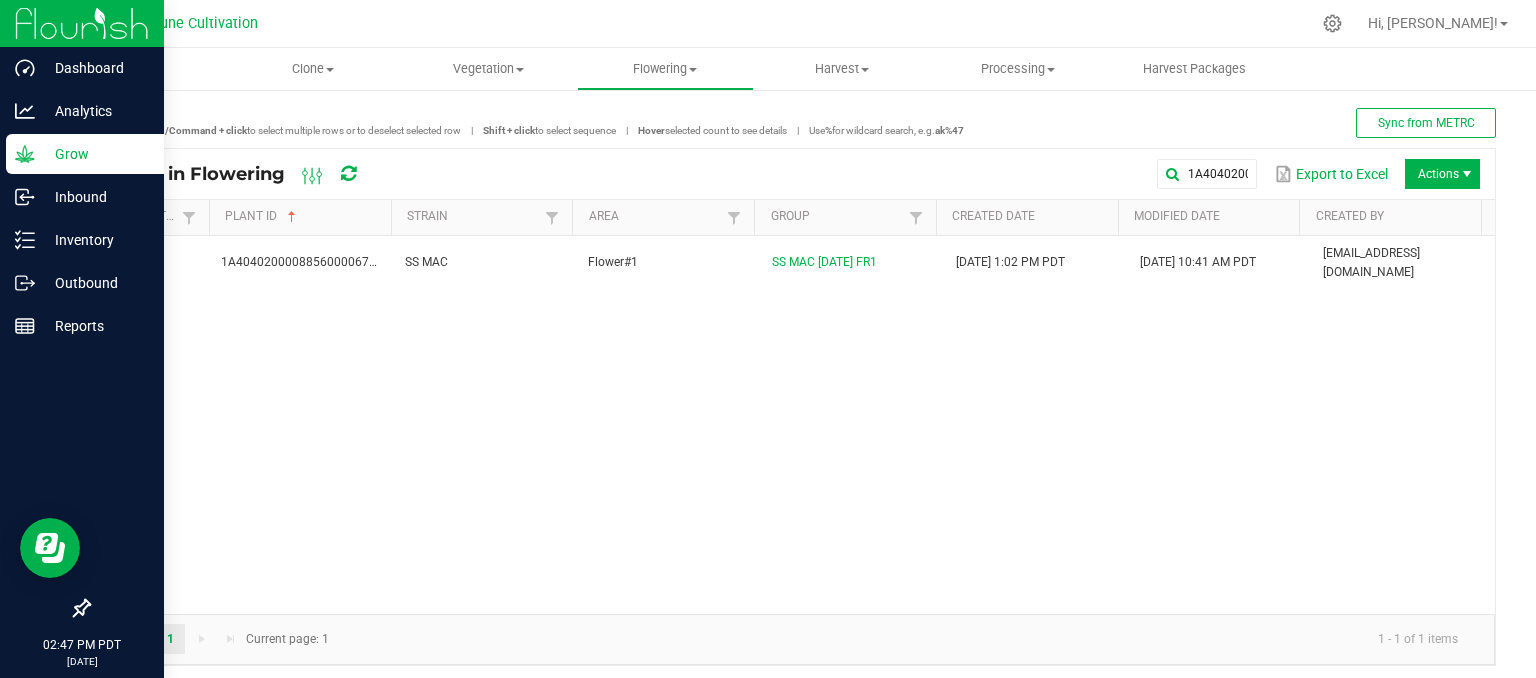 click on "Grow" at bounding box center (95, 154) 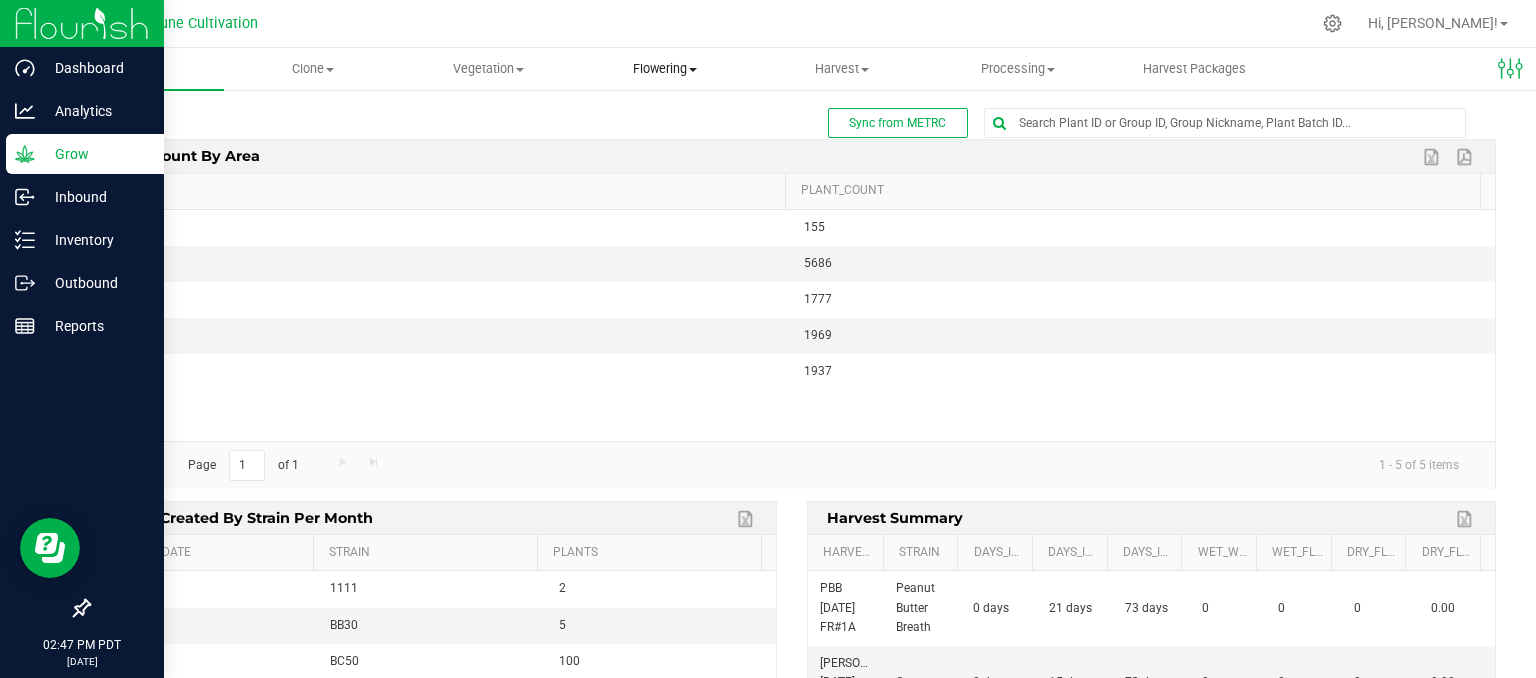 click on "Flowering
Create harvest
Flowering groups
Flowering plants
Apply to plants" at bounding box center [665, 69] 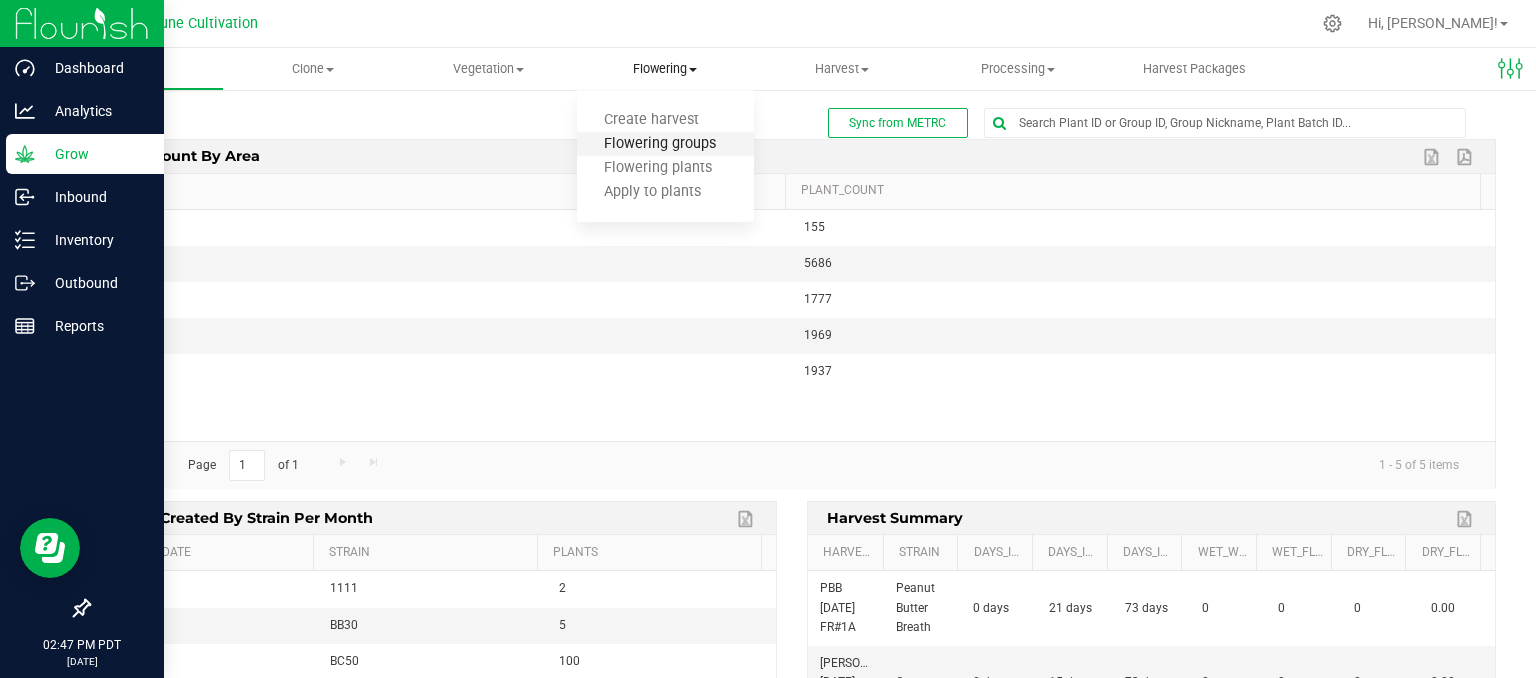 click on "Flowering groups" at bounding box center [660, 144] 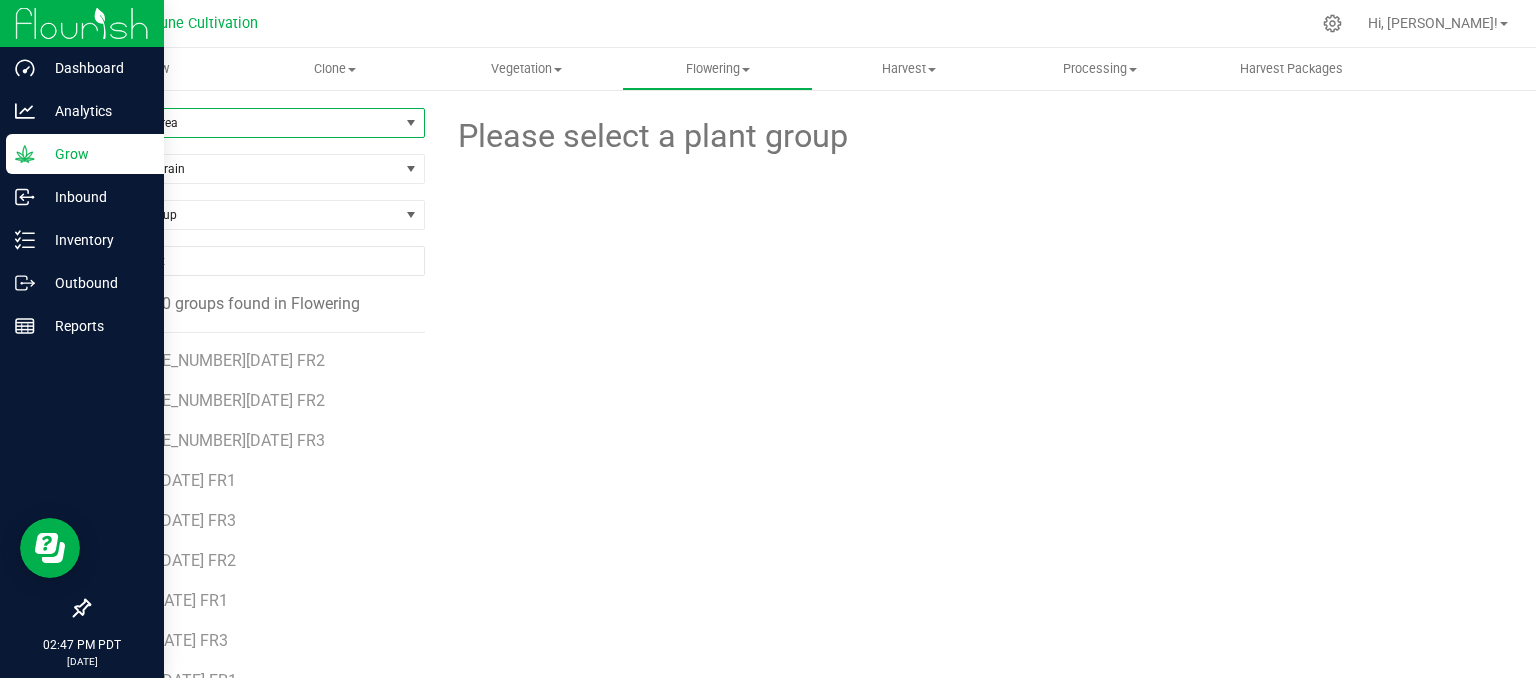 click on "Filter by Area" at bounding box center (244, 123) 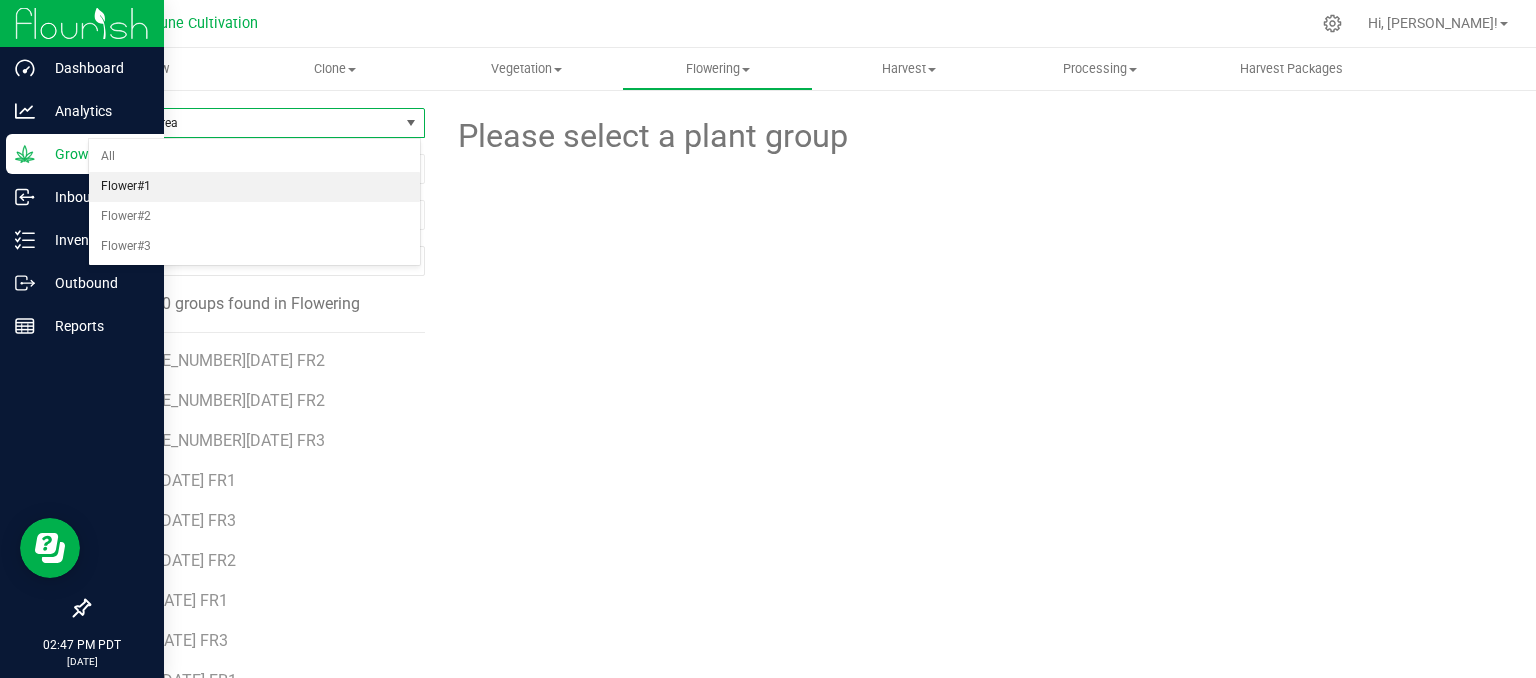 click on "Flower#1" at bounding box center (254, 187) 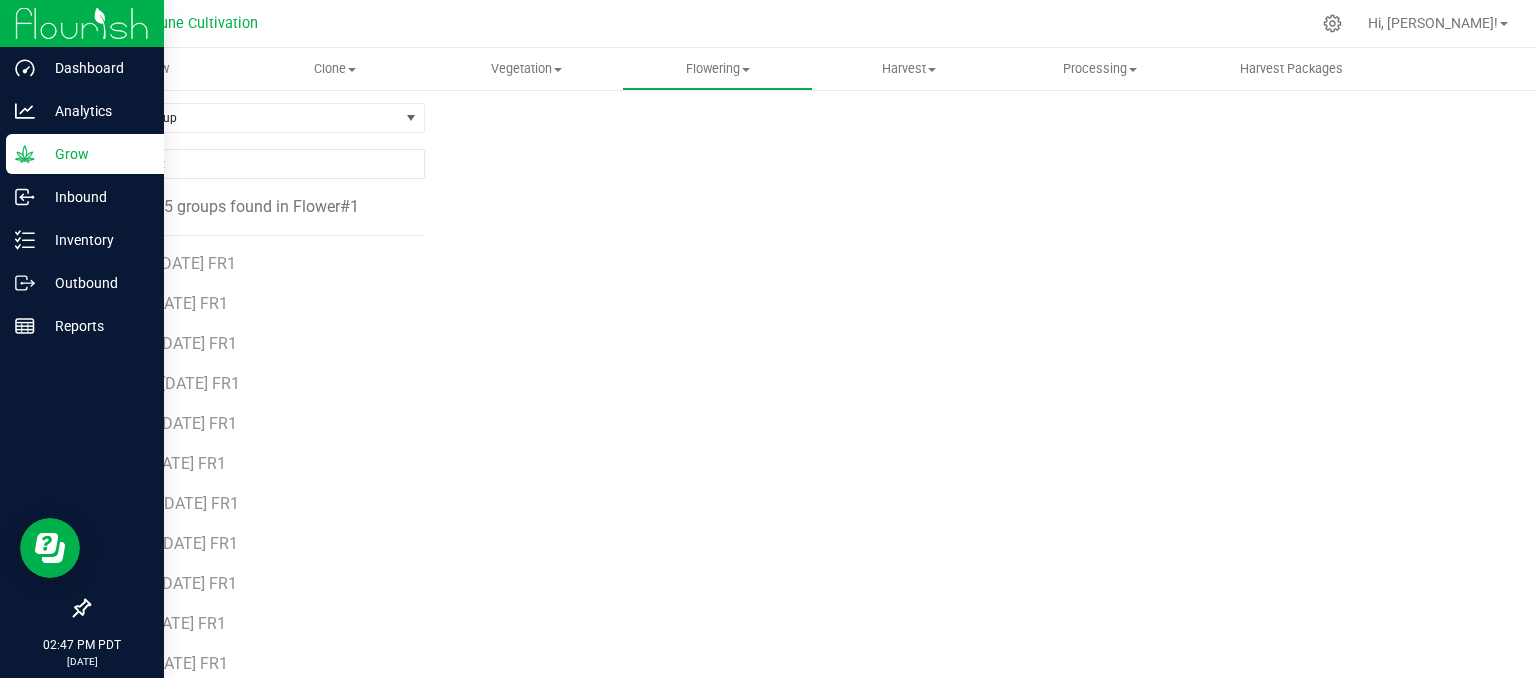 scroll, scrollTop: 174, scrollLeft: 0, axis: vertical 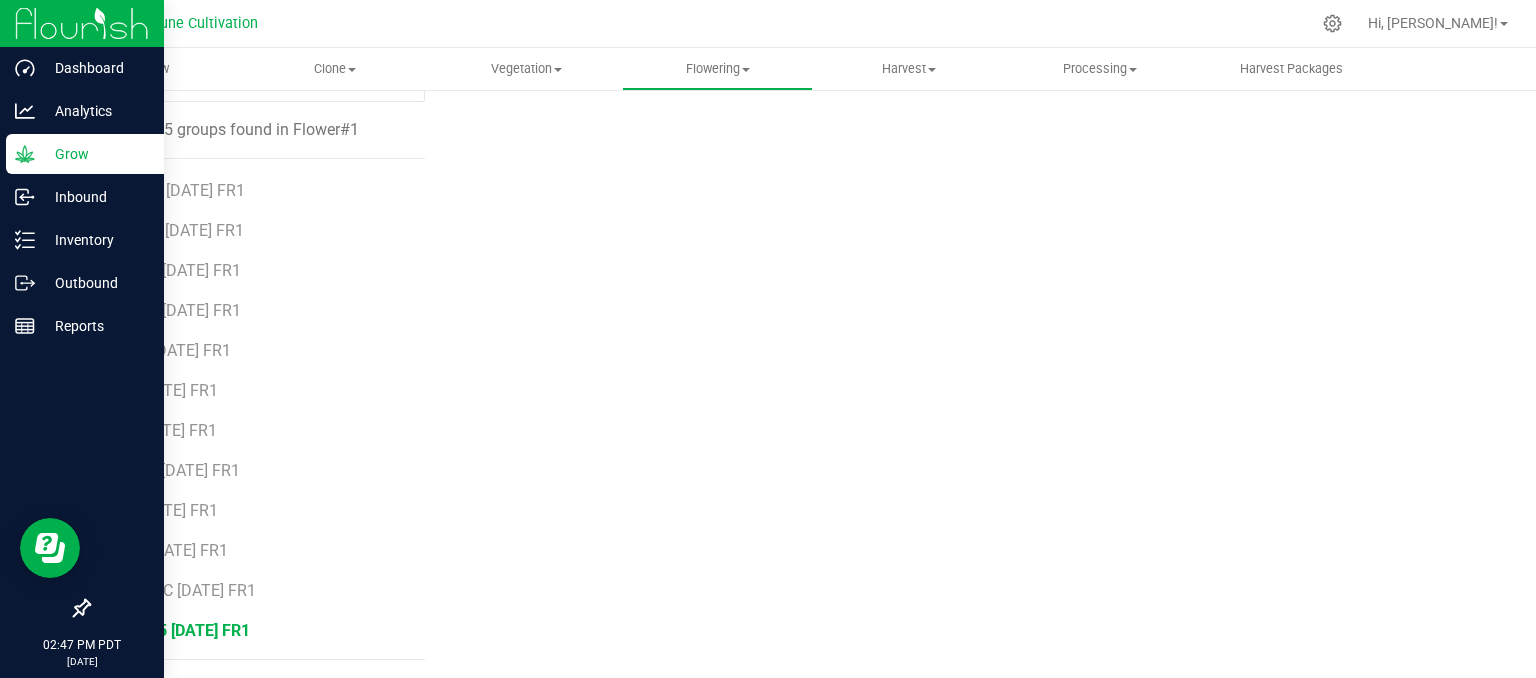 click on "WYU25 [DATE] FR1" at bounding box center (182, 630) 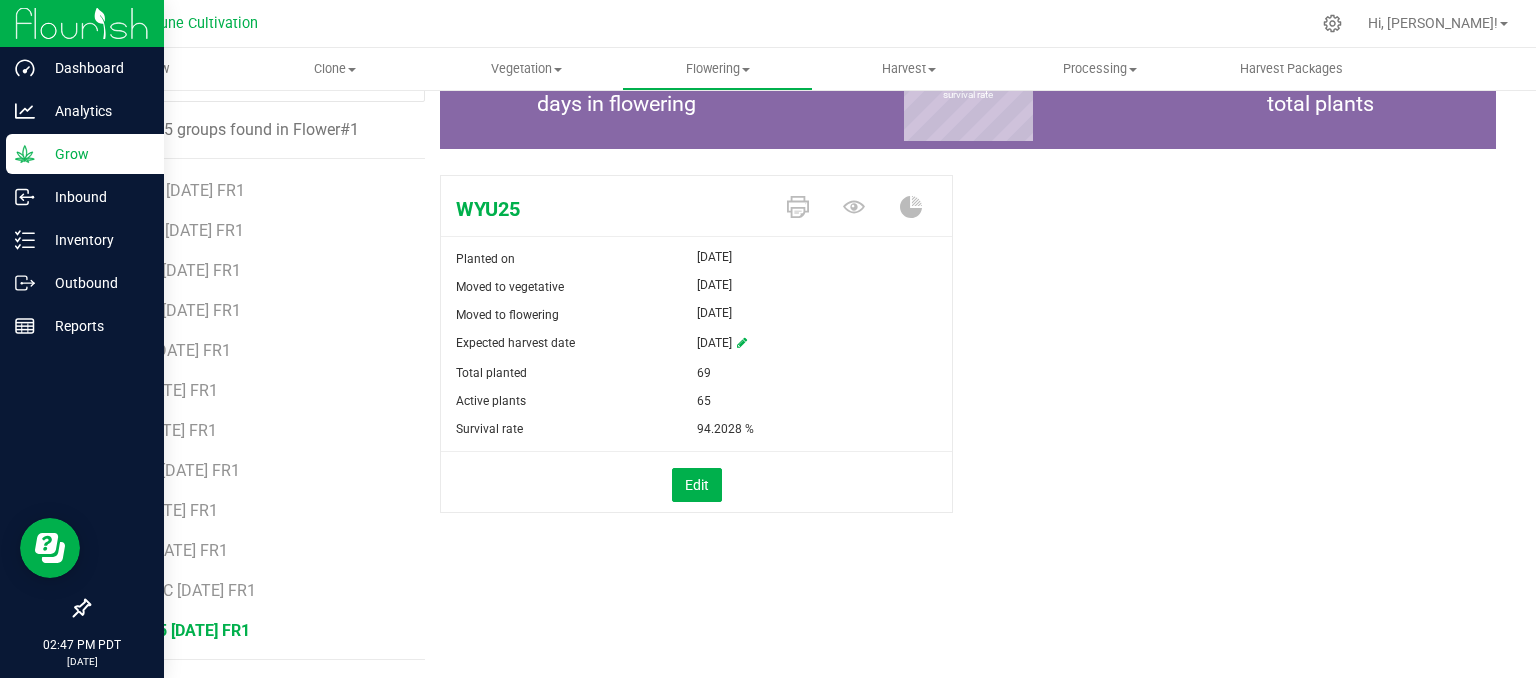 scroll, scrollTop: 0, scrollLeft: 0, axis: both 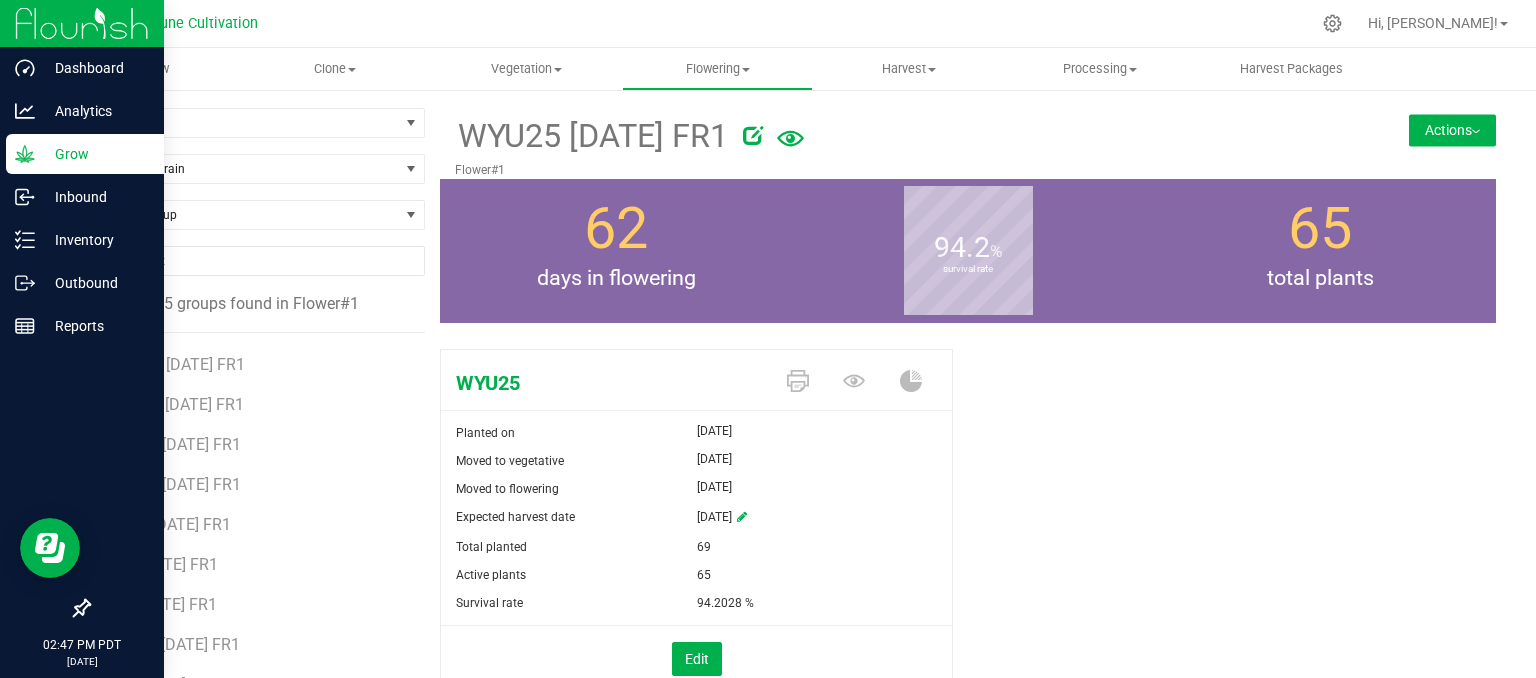 click on "Actions" at bounding box center (1452, 130) 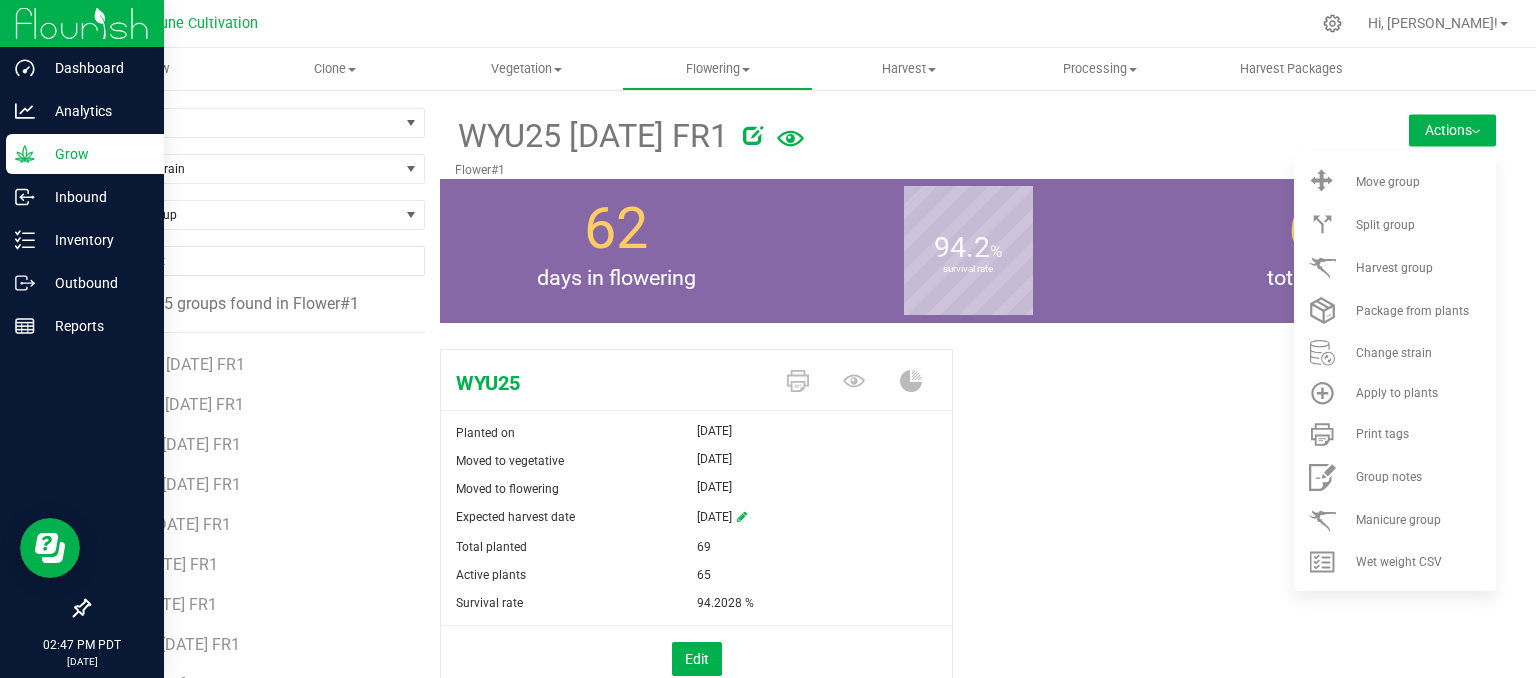 click on "WYU25
Planted on
[DATE]
Moved to vegetative
[DATE]
Moved to flowering
[DATE]
Expected harvest date
[DATE]" at bounding box center (968, 539) 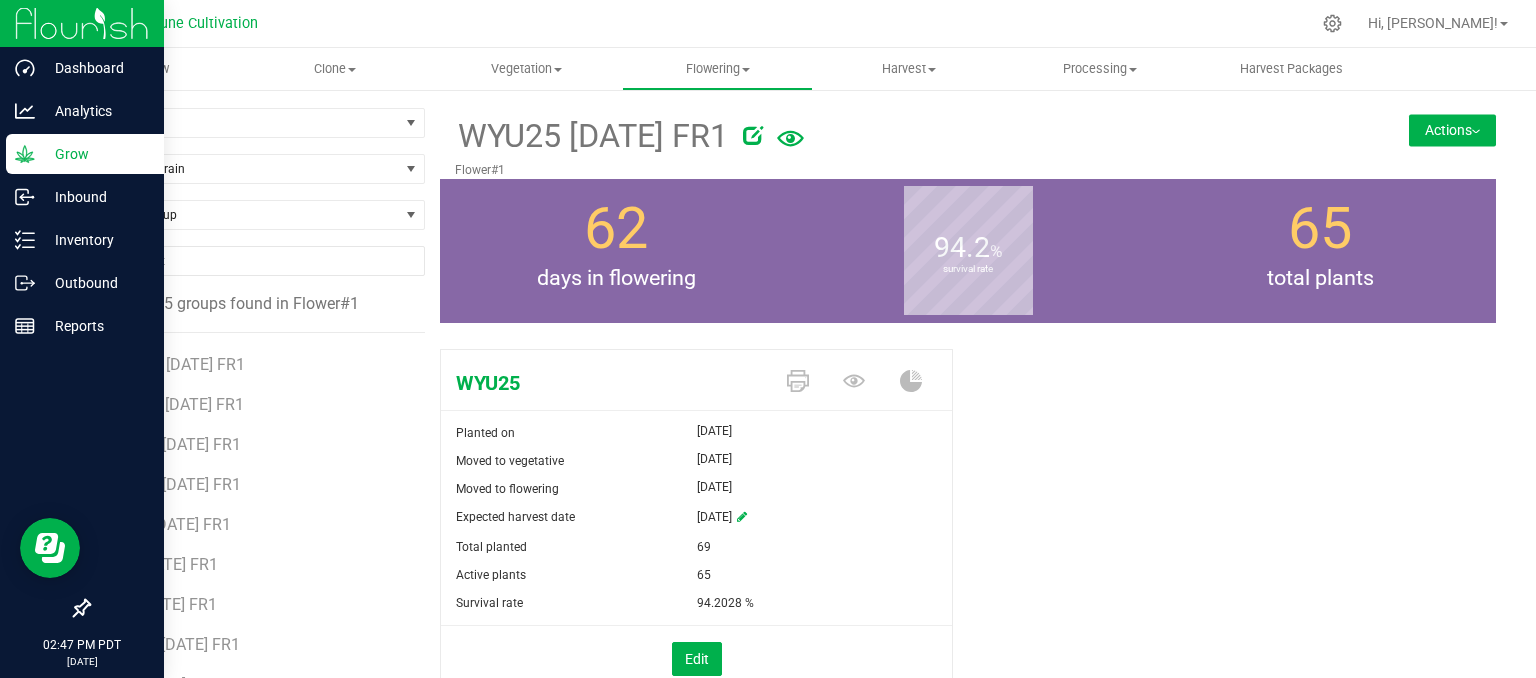 click on "Actions" at bounding box center (1452, 130) 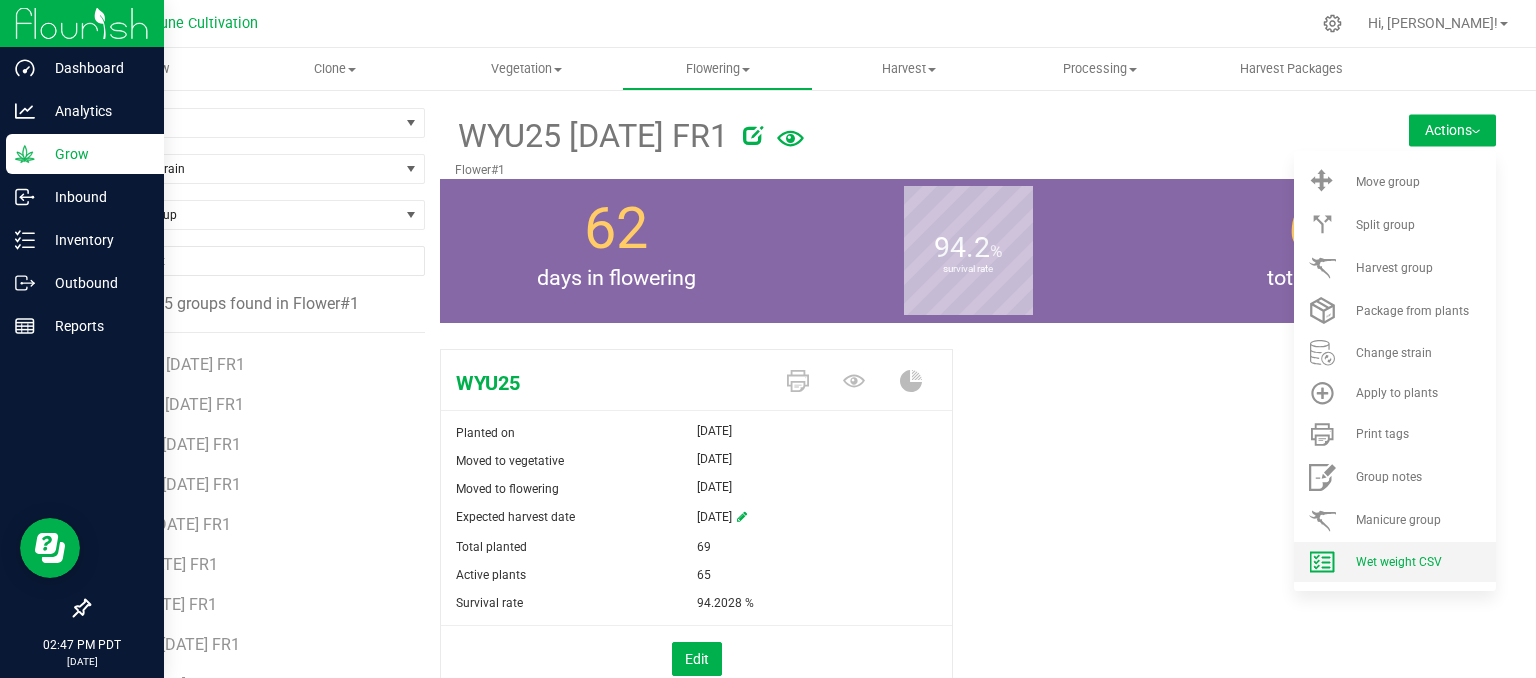 click on "Wet weight CSV" at bounding box center (1399, 562) 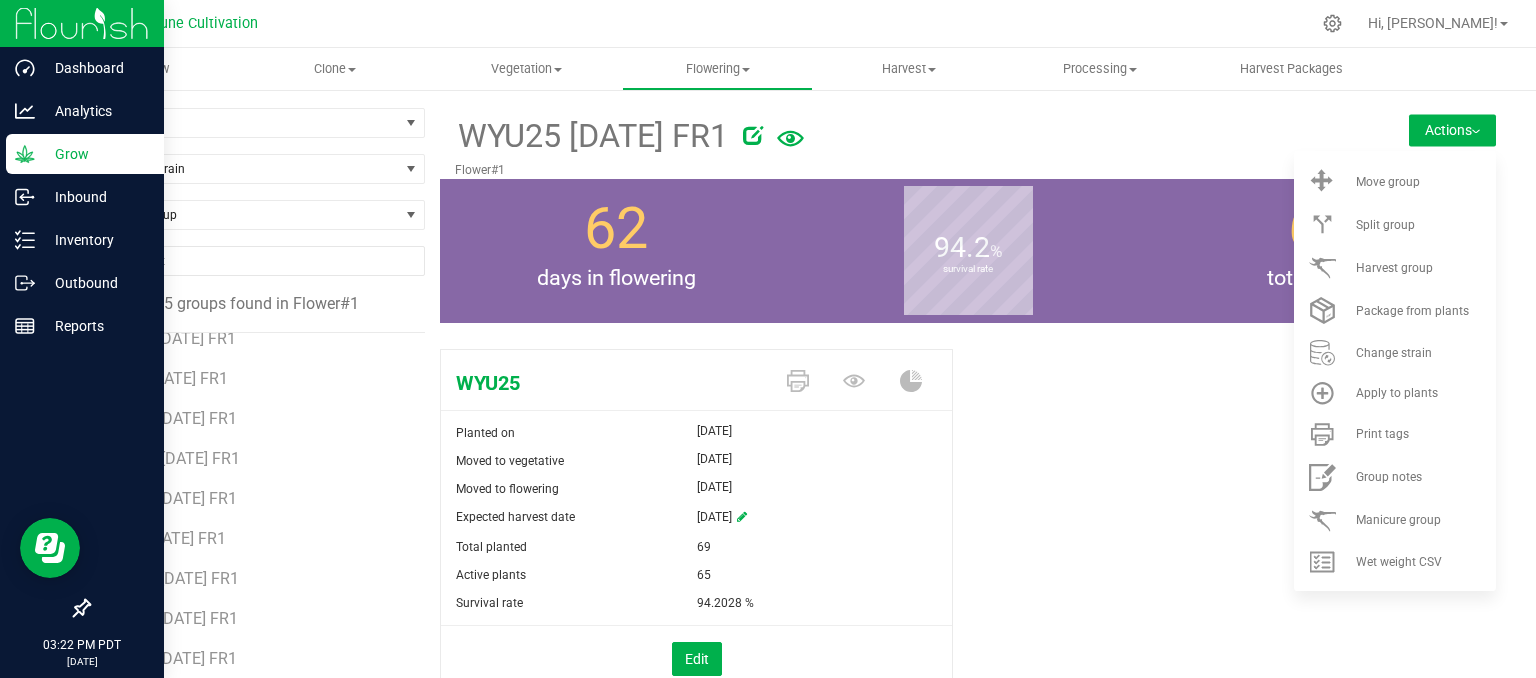 scroll, scrollTop: 0, scrollLeft: 0, axis: both 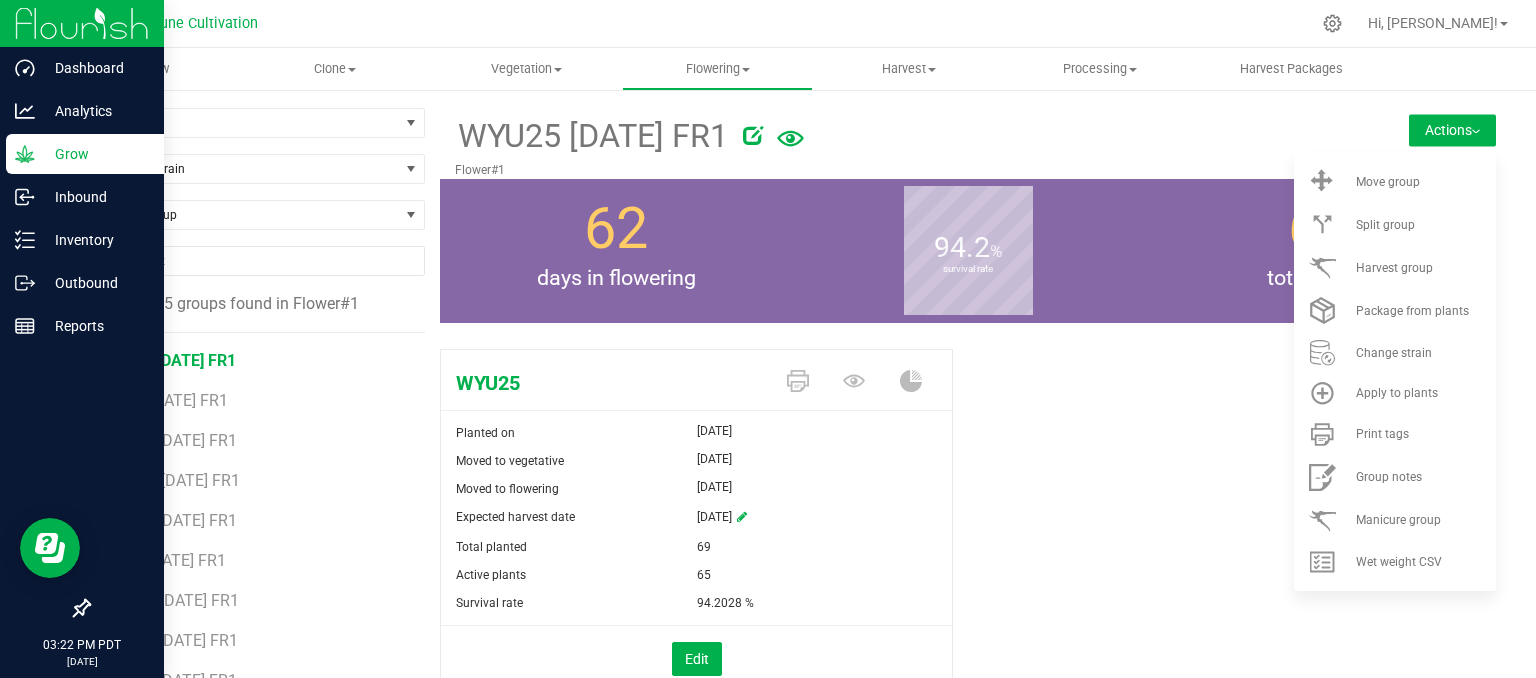 click on "BC50 [DATE] FR1" at bounding box center (175, 360) 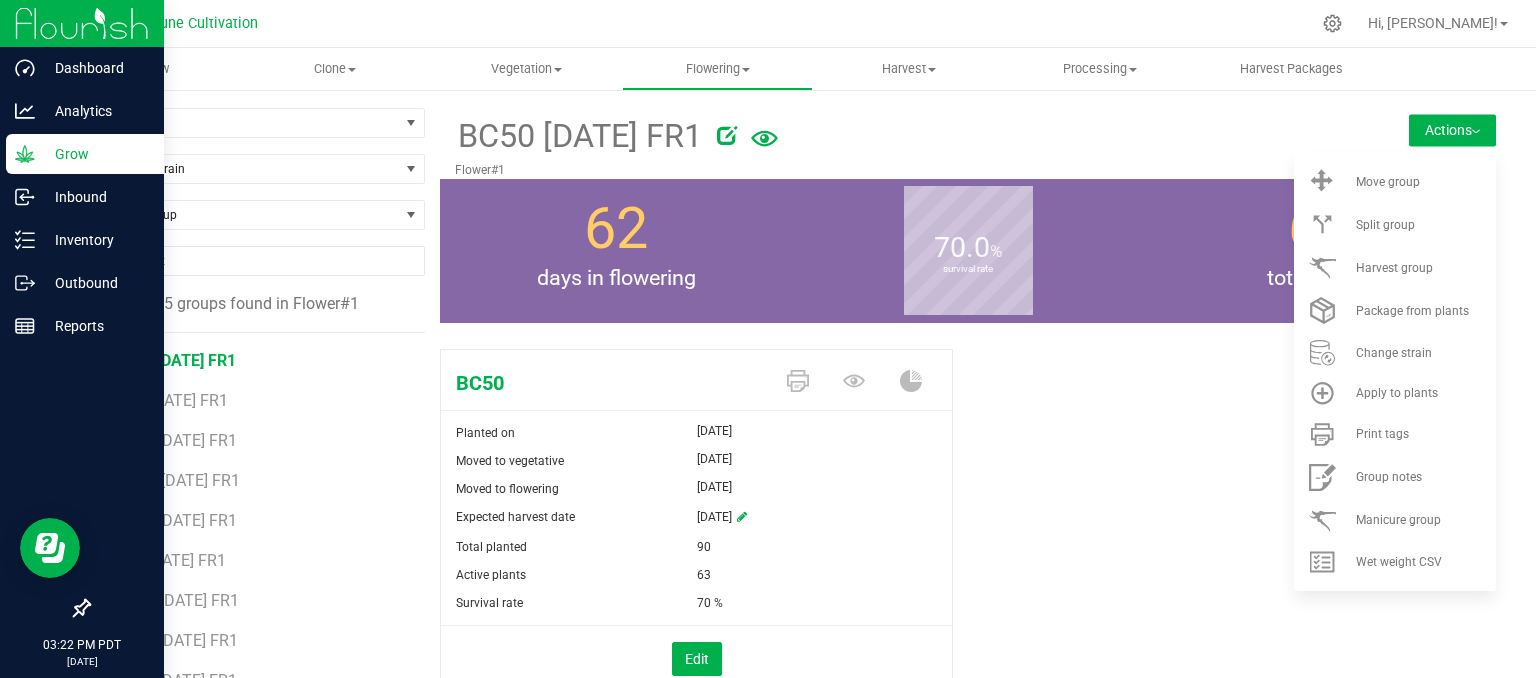 click on "Actions" at bounding box center (1452, 130) 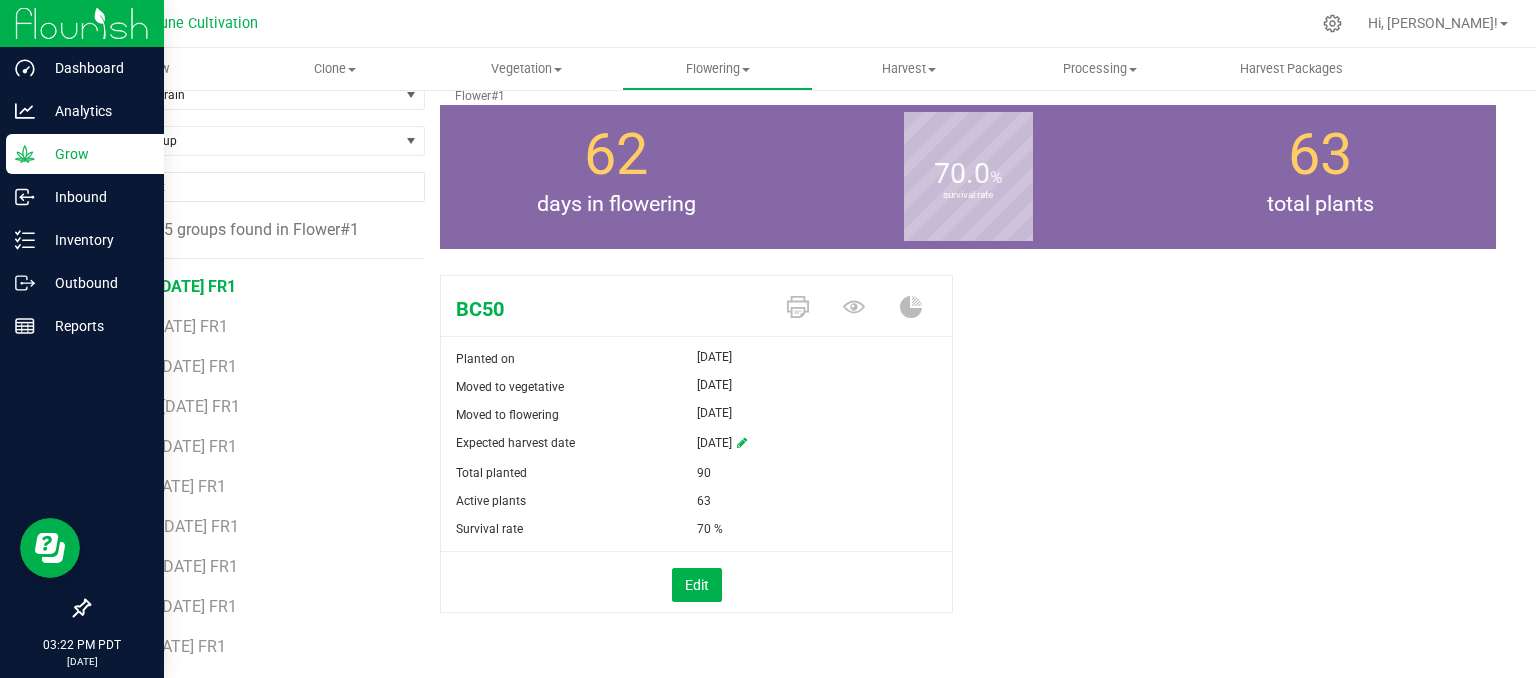 scroll, scrollTop: 0, scrollLeft: 0, axis: both 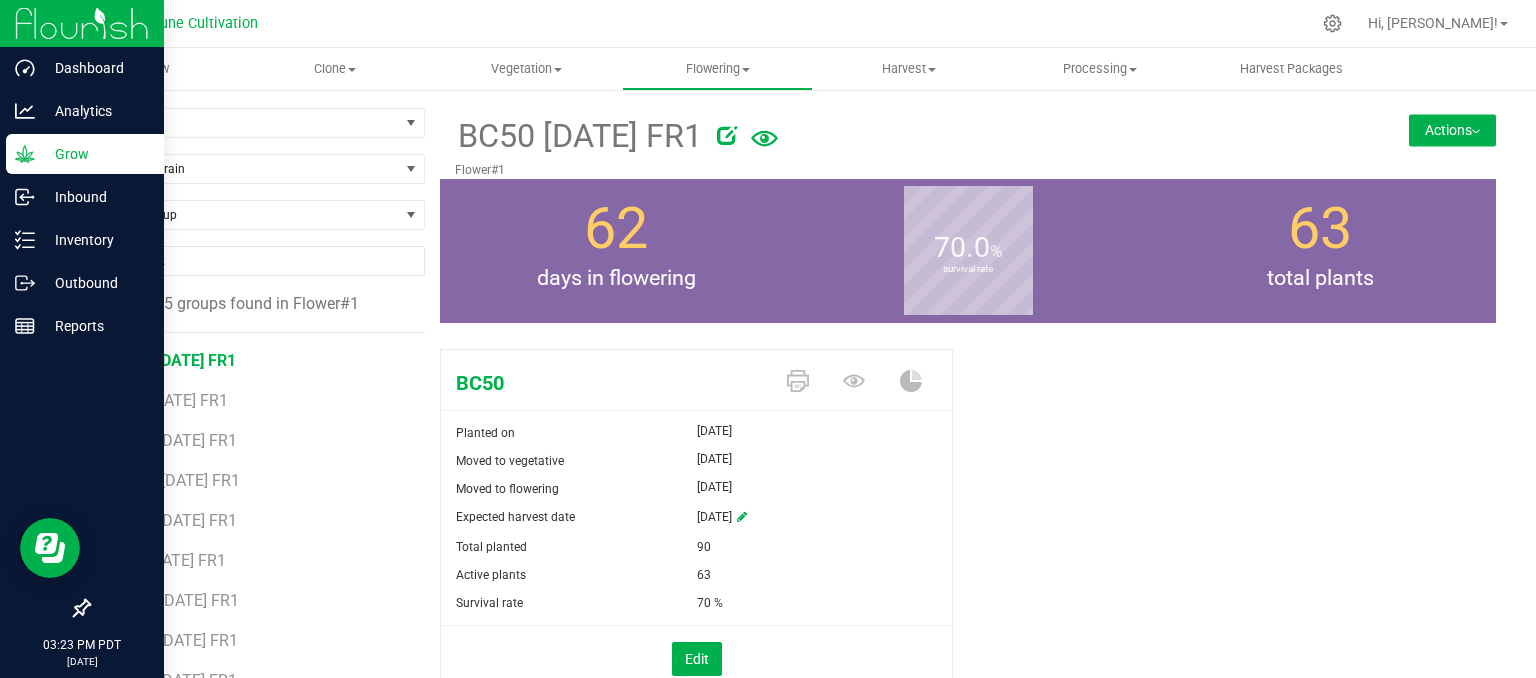 click on "Actions" at bounding box center [1452, 130] 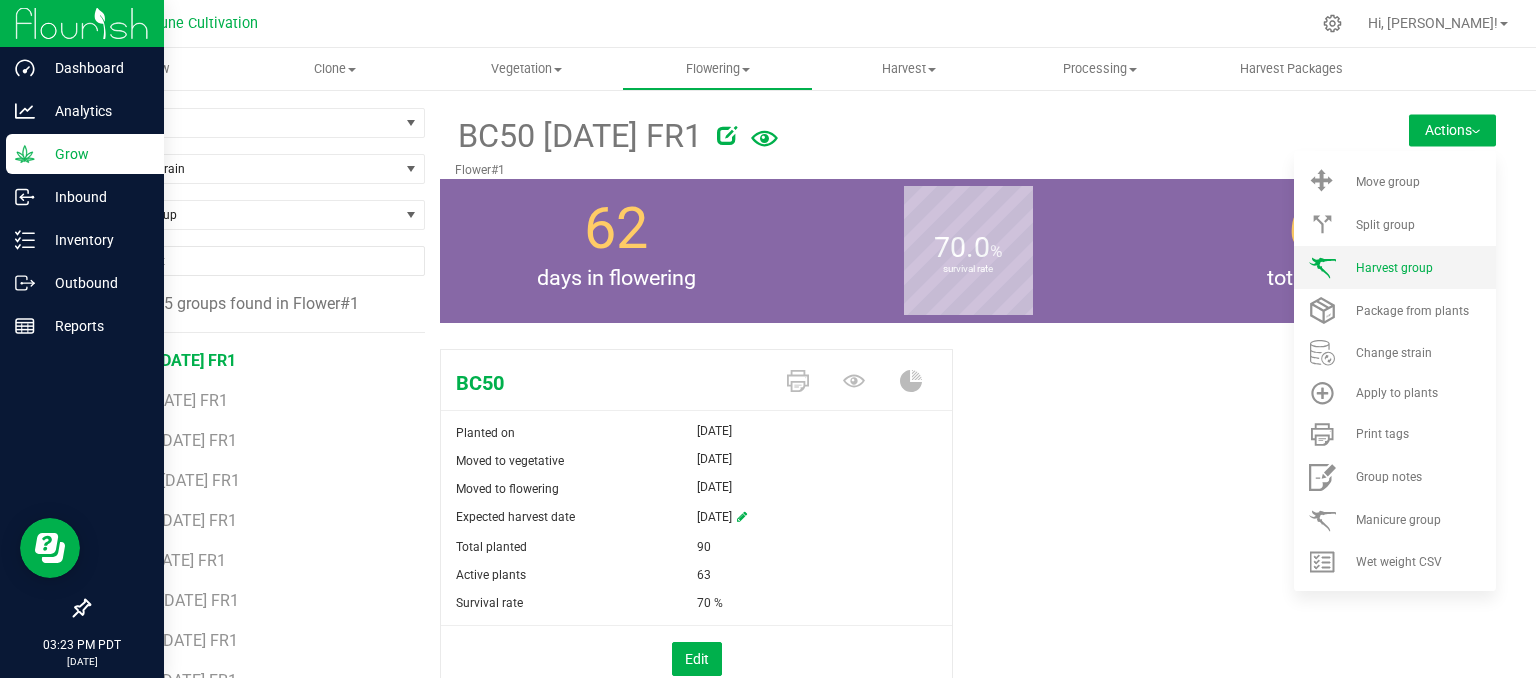click on "Harvest group" at bounding box center (1395, 267) 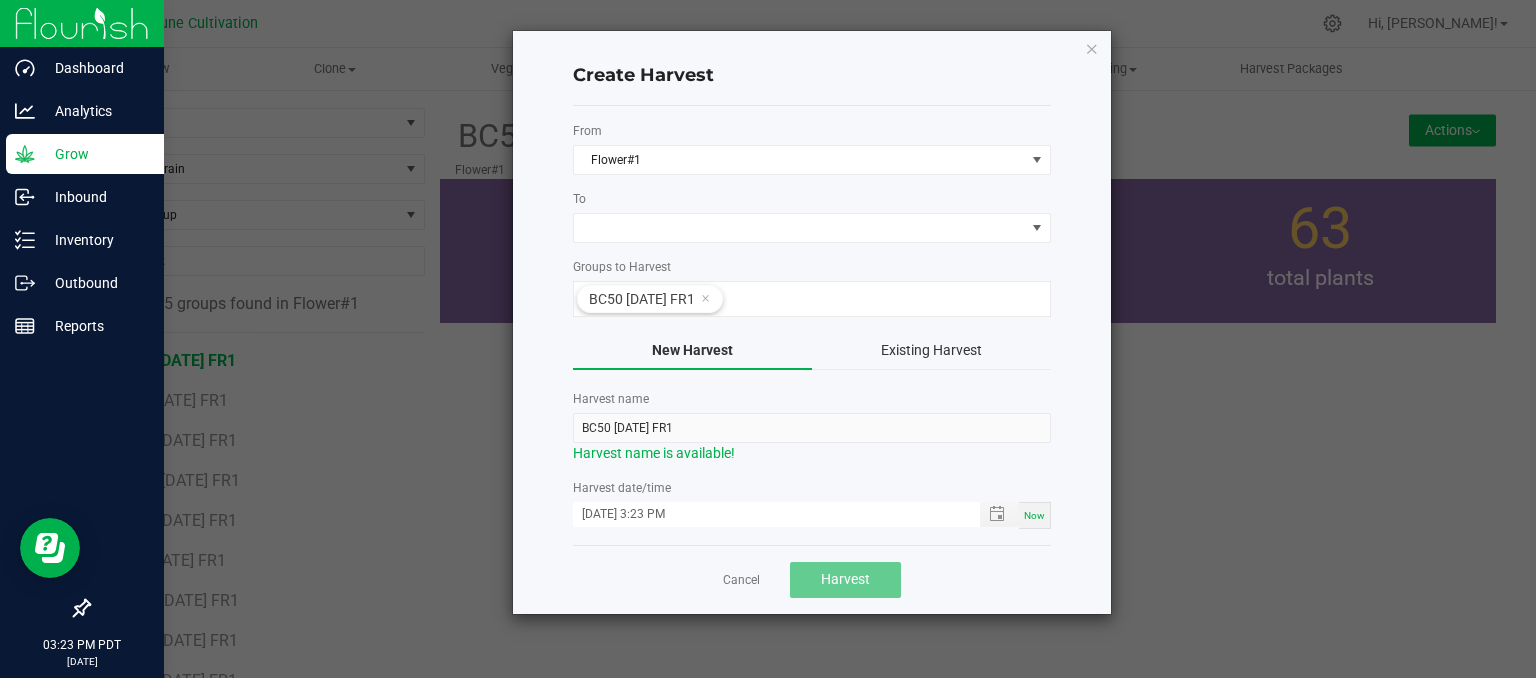 click on "From  Flower#1  To   Groups to Harvest  BC50 [DATE] FR1  New Harvest   Existing Harvest   Harvest name  BC50 [DATE] FR1  Harvest name is available!   Harvest date/time  [DATE] 3:23 PM Now" 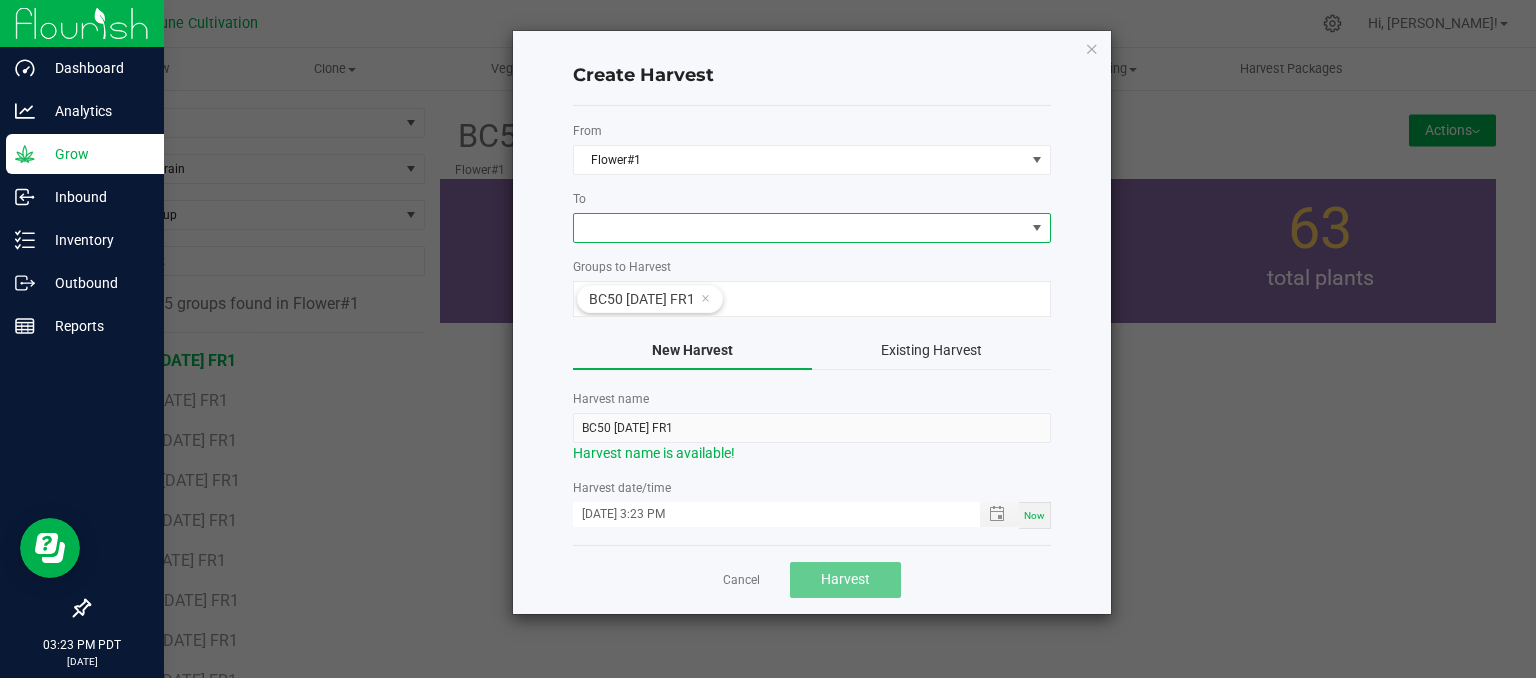 click at bounding box center (799, 228) 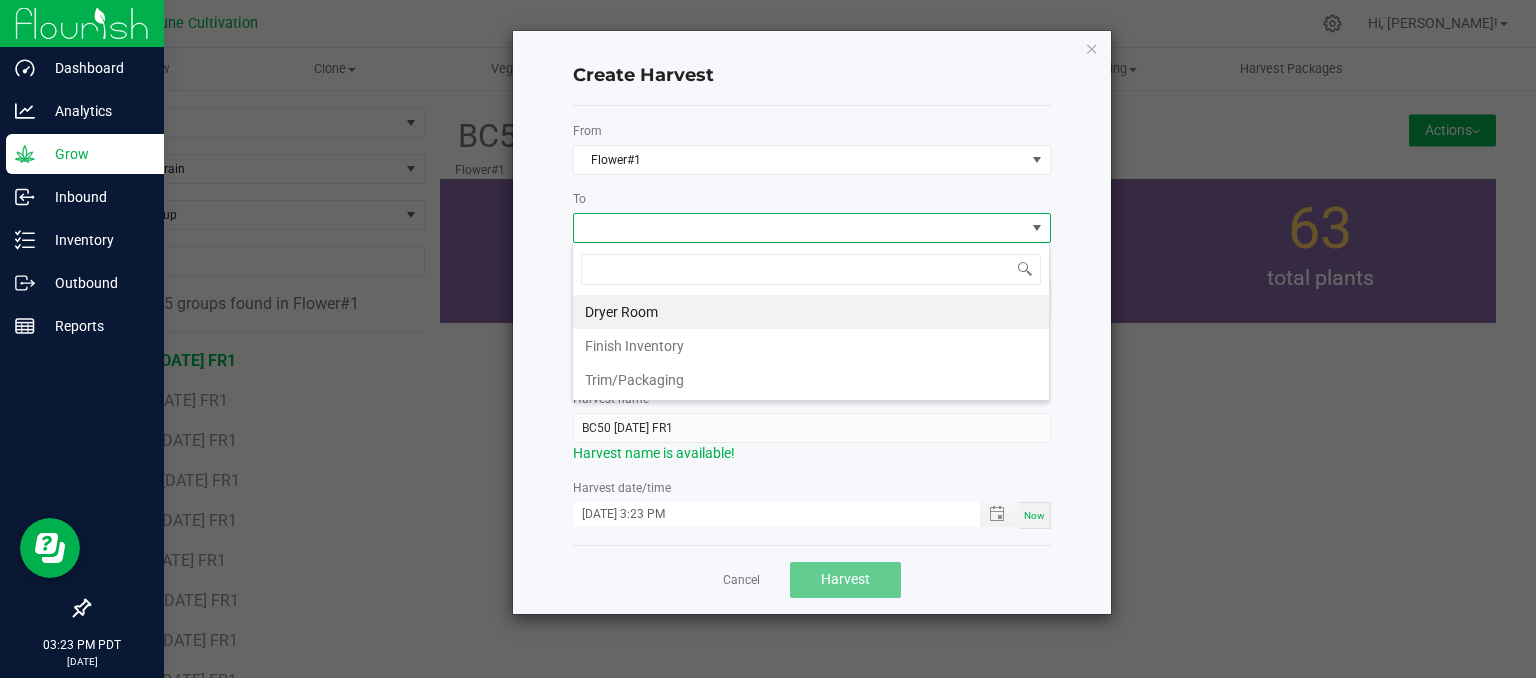 scroll, scrollTop: 99970, scrollLeft: 99521, axis: both 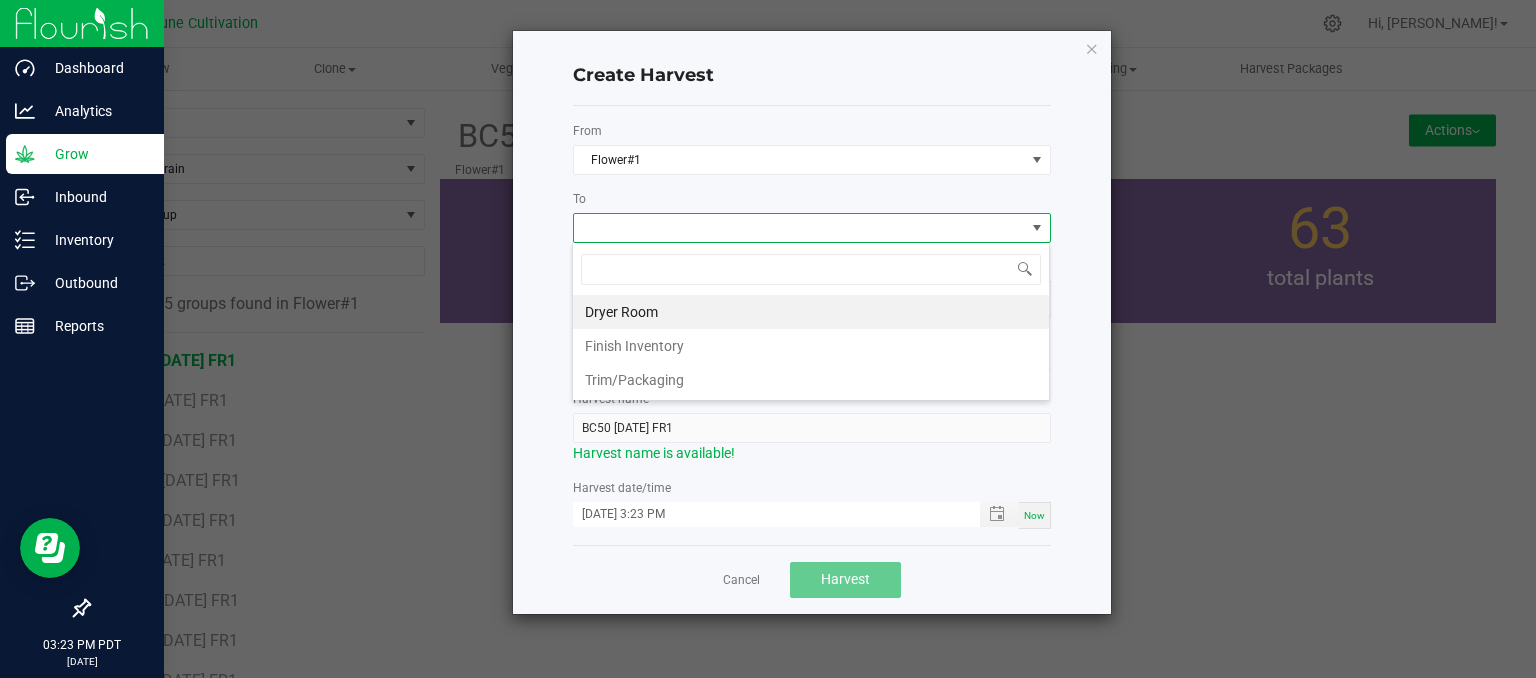 click on "Dryer Room" at bounding box center [811, 312] 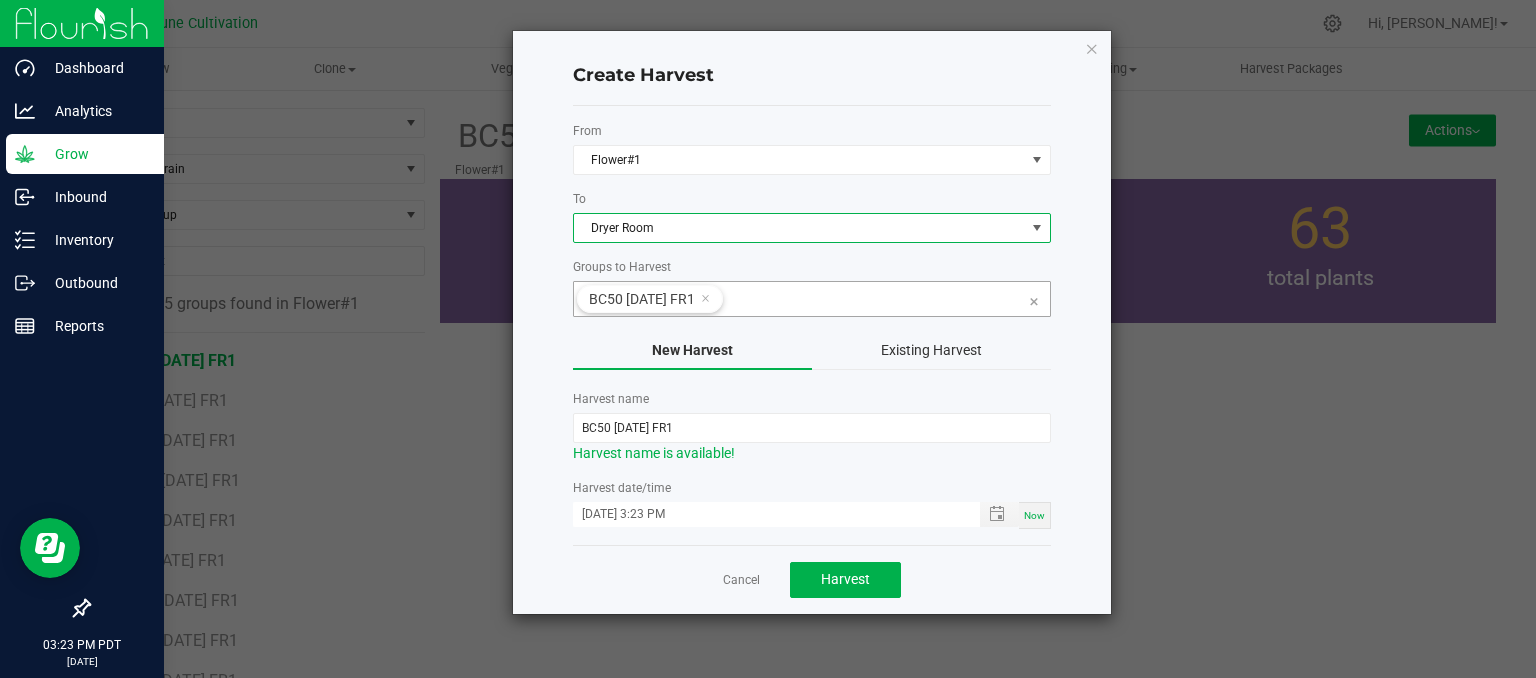 click at bounding box center (873, 296) 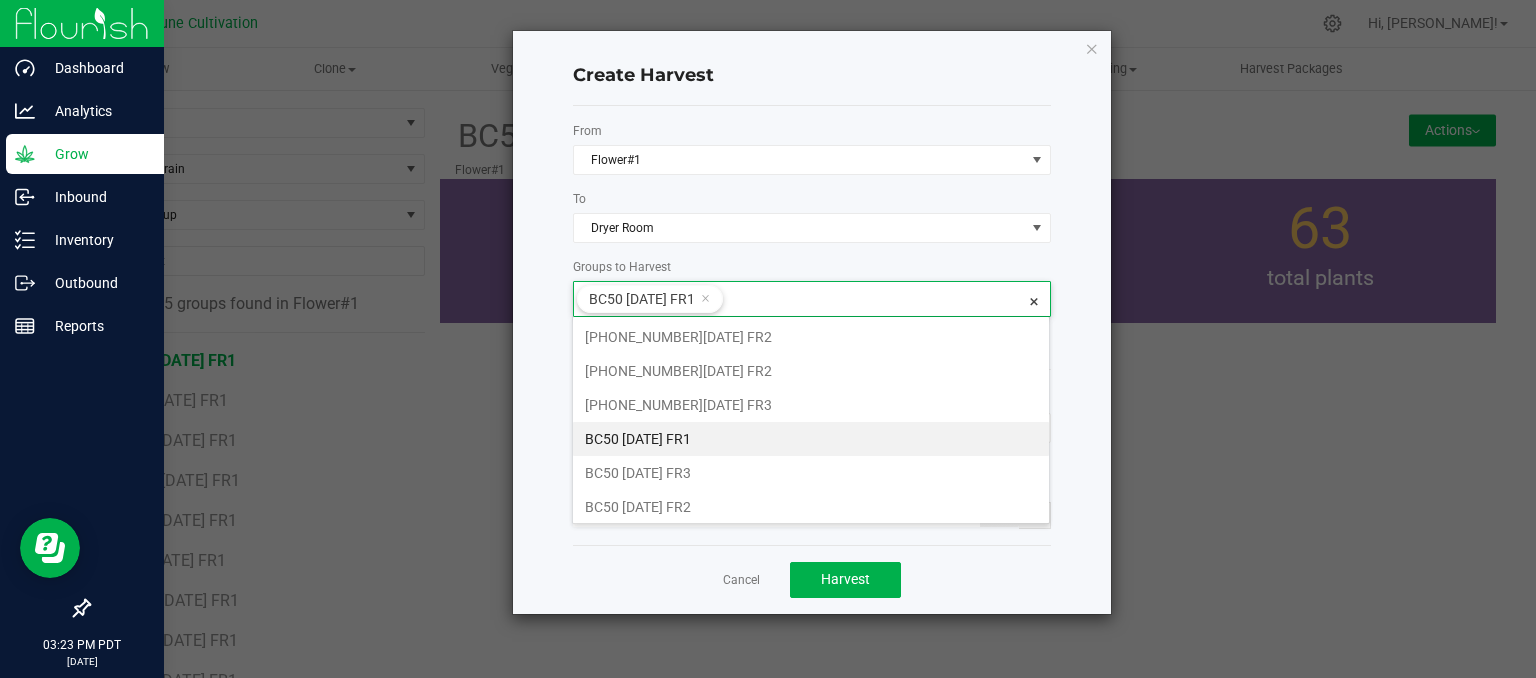 scroll, scrollTop: 99964, scrollLeft: 99521, axis: both 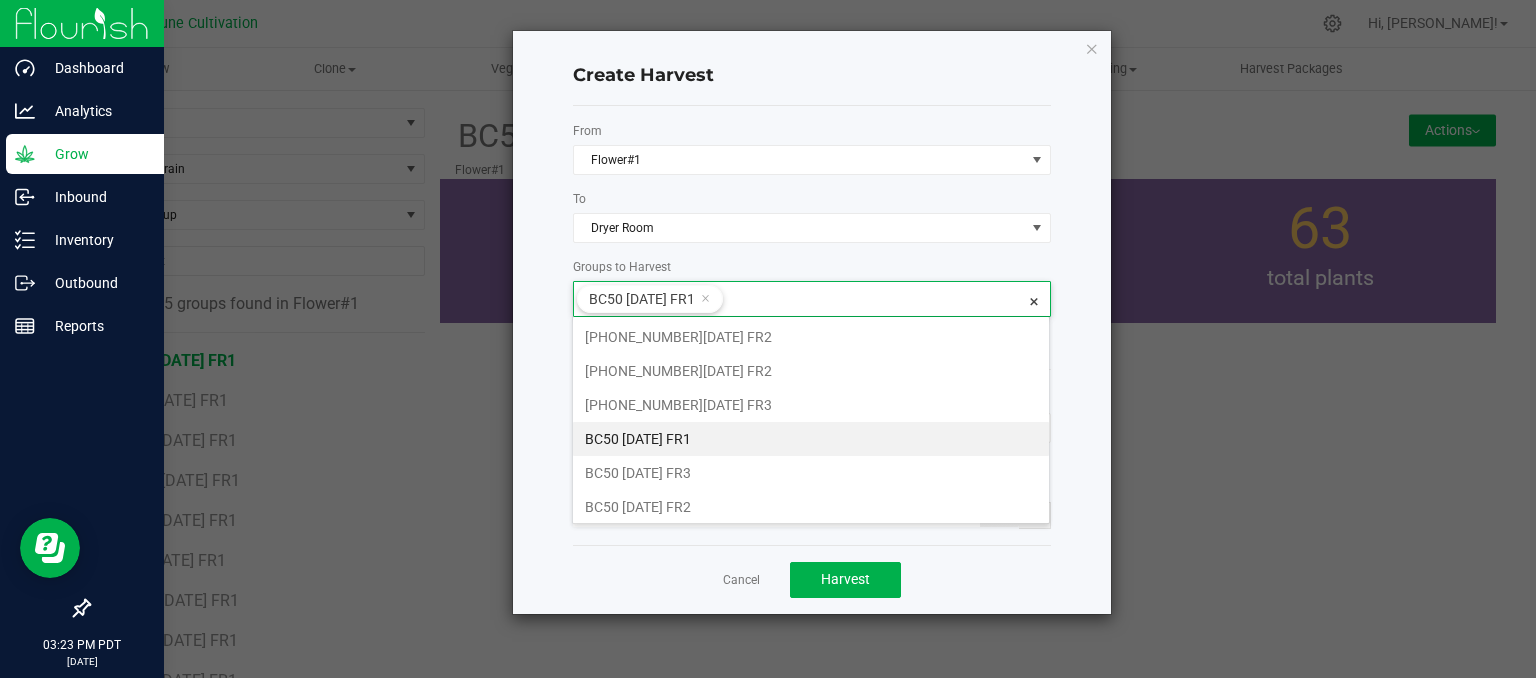 click on "BC50 [DATE] FR1" at bounding box center (811, 439) 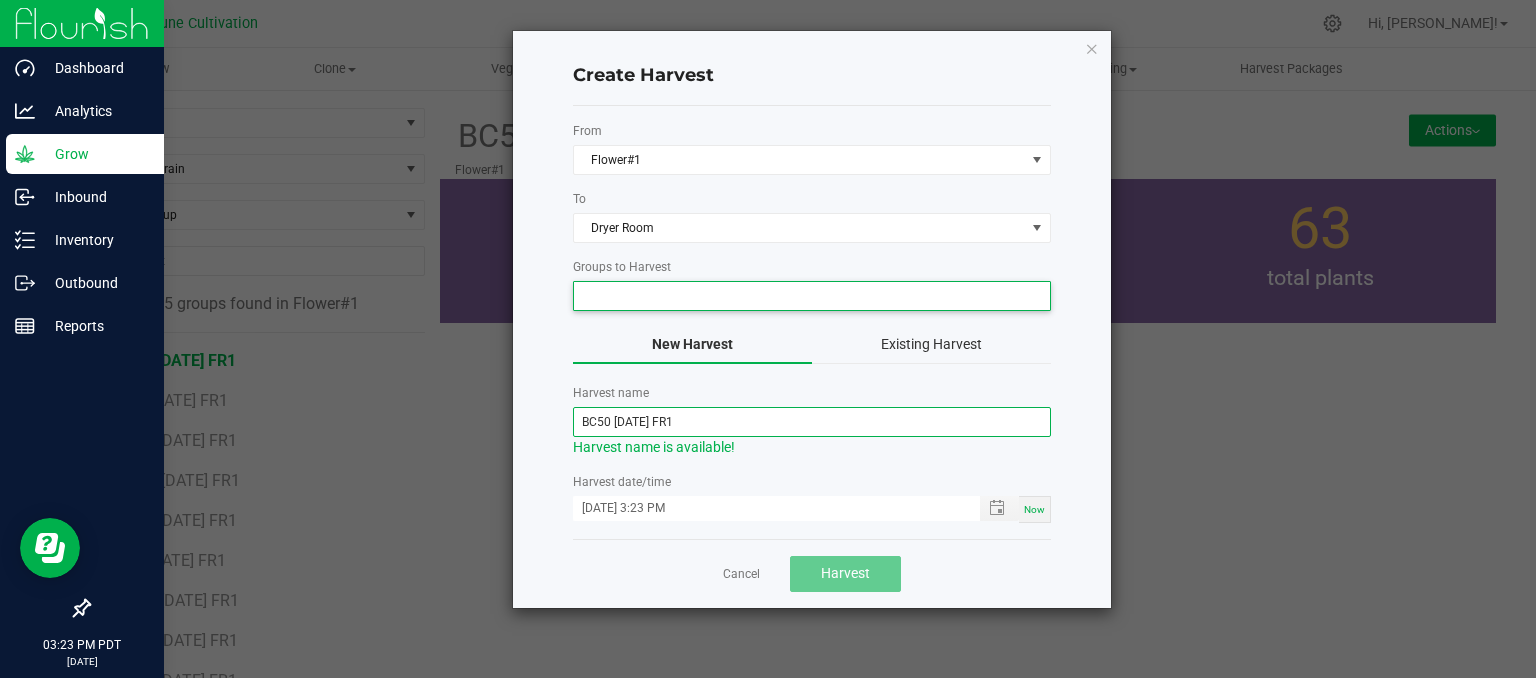 click on "BC50 [DATE] FR1" at bounding box center [812, 422] 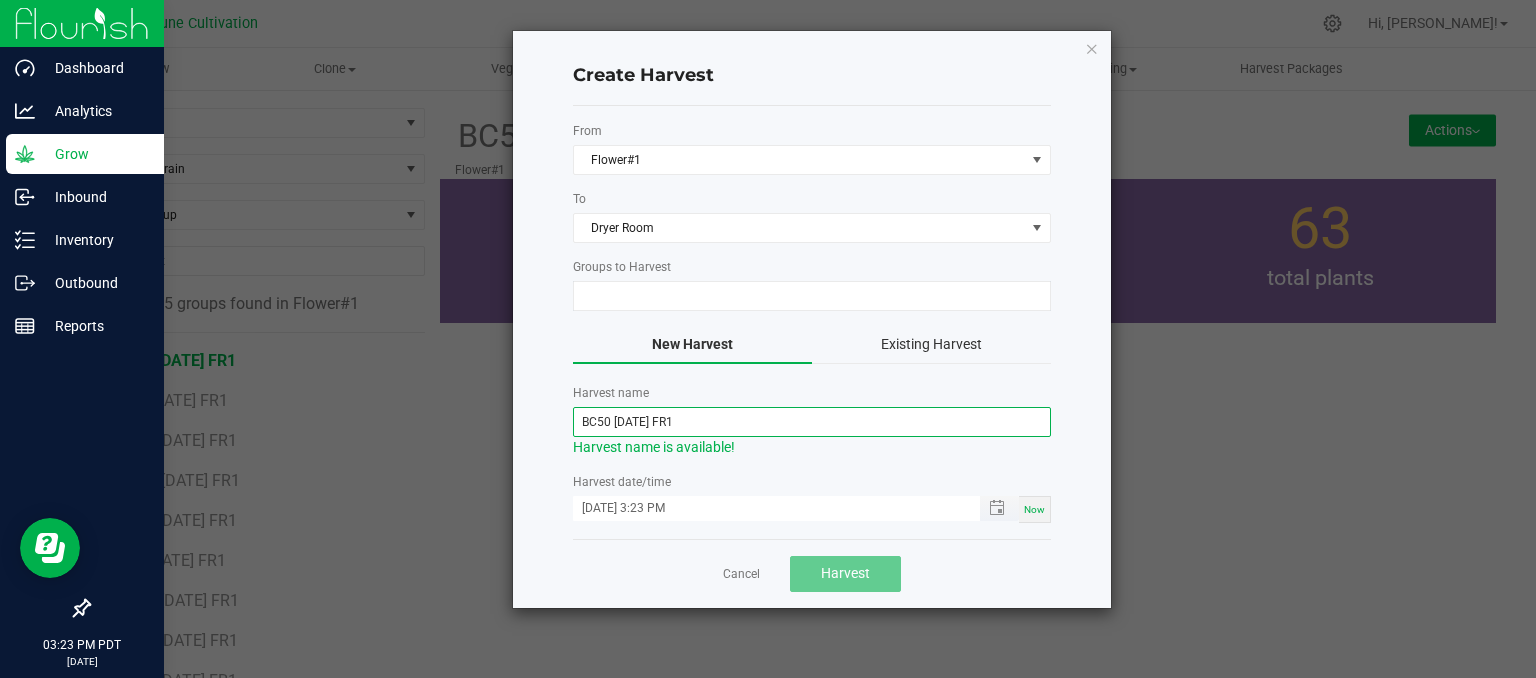 type on "BC50 [DATE] FR1" 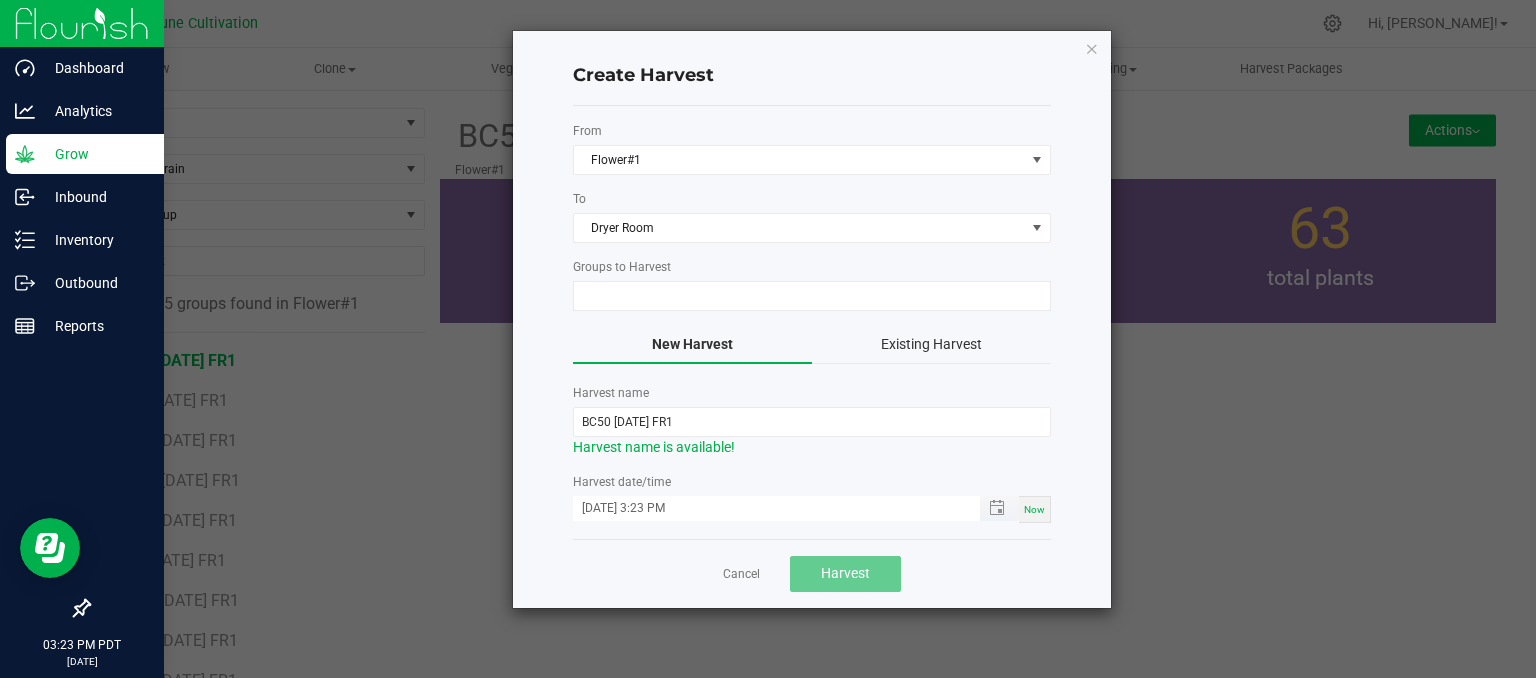 click on "[DATE] 3:23 PM" at bounding box center (766, 508) 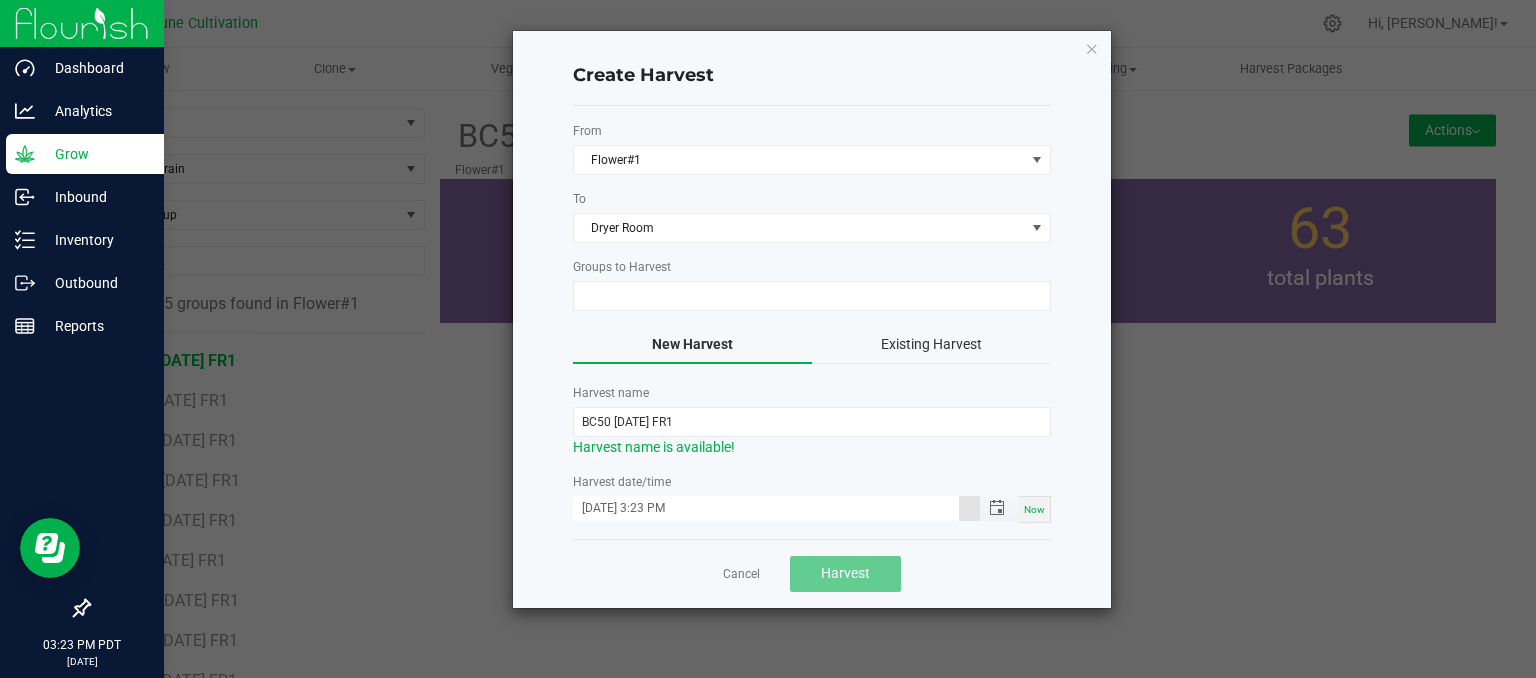 click on "[DATE] 3:23 PM" at bounding box center (766, 508) 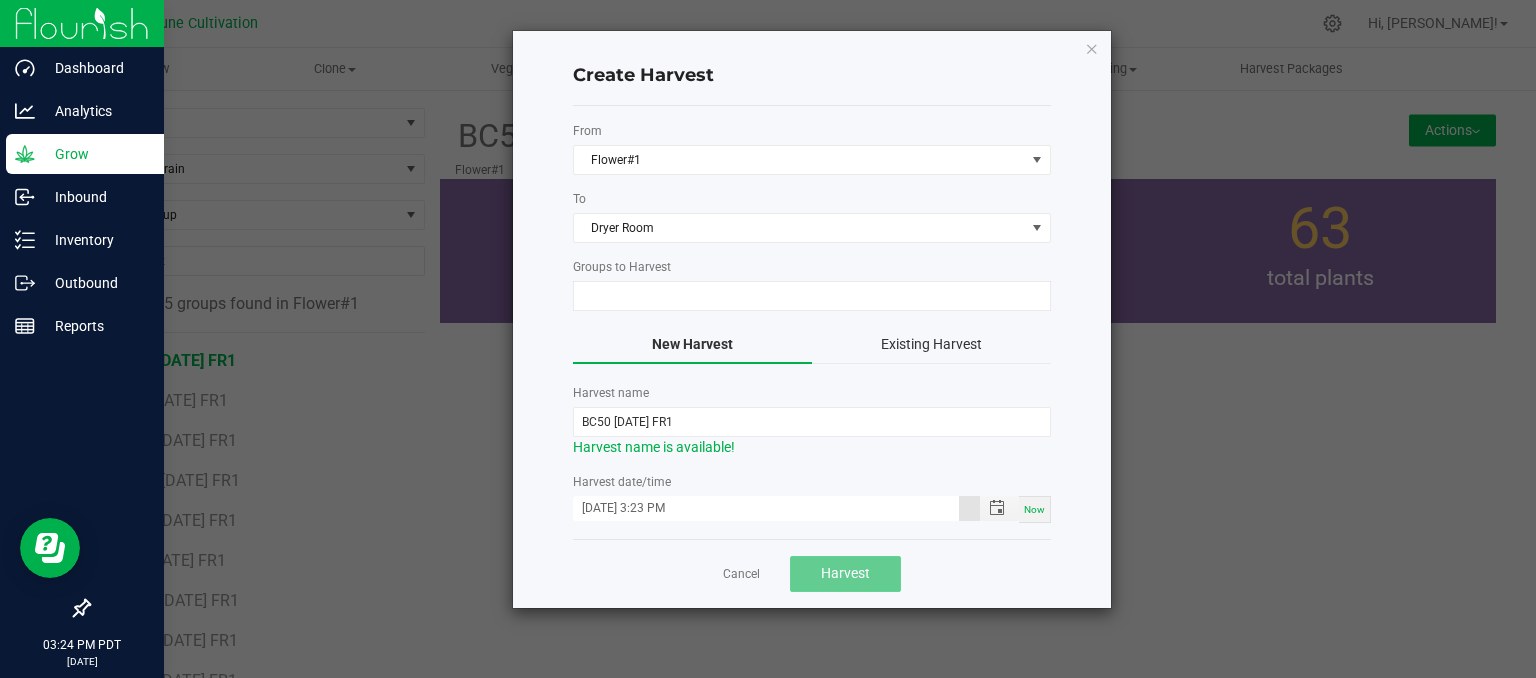type on "[DATE] 3:23 PM" 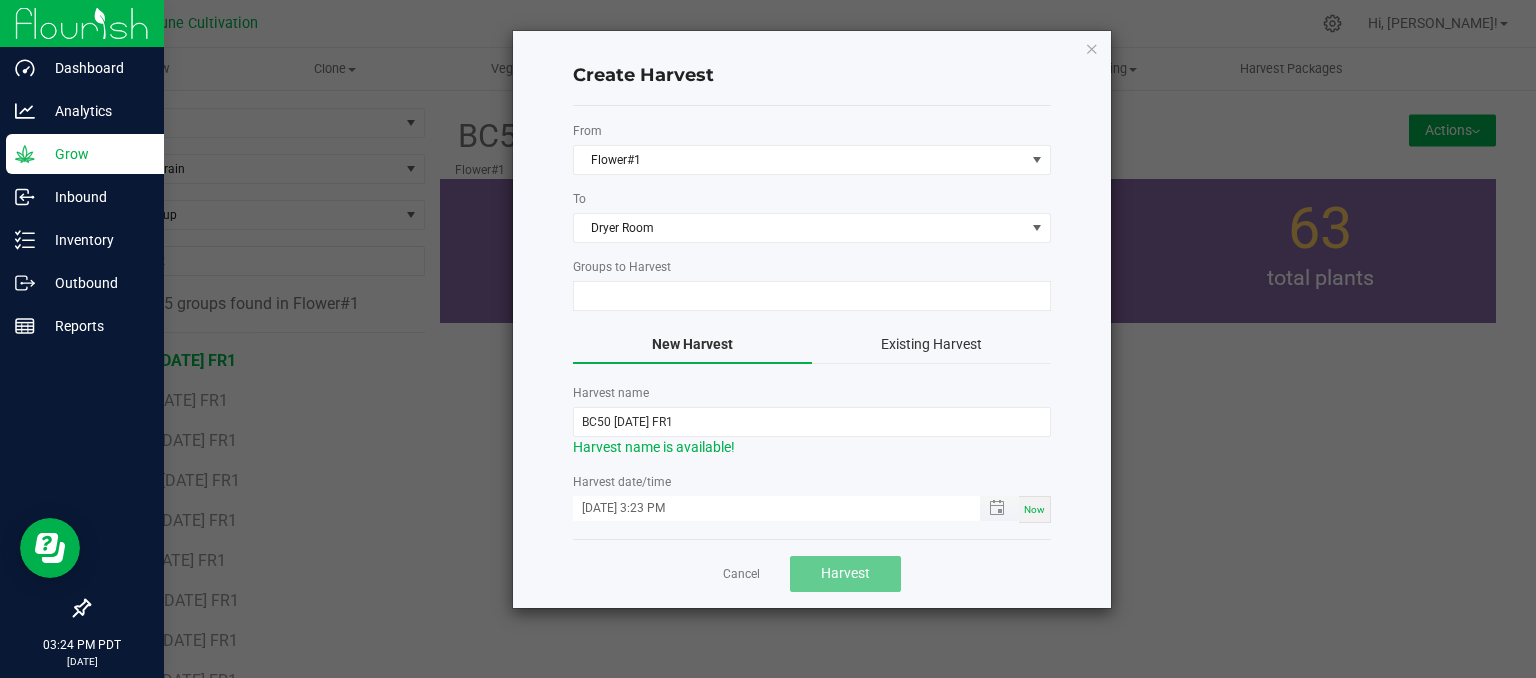 click on "[DATE] 3:23 PM" at bounding box center (766, 508) 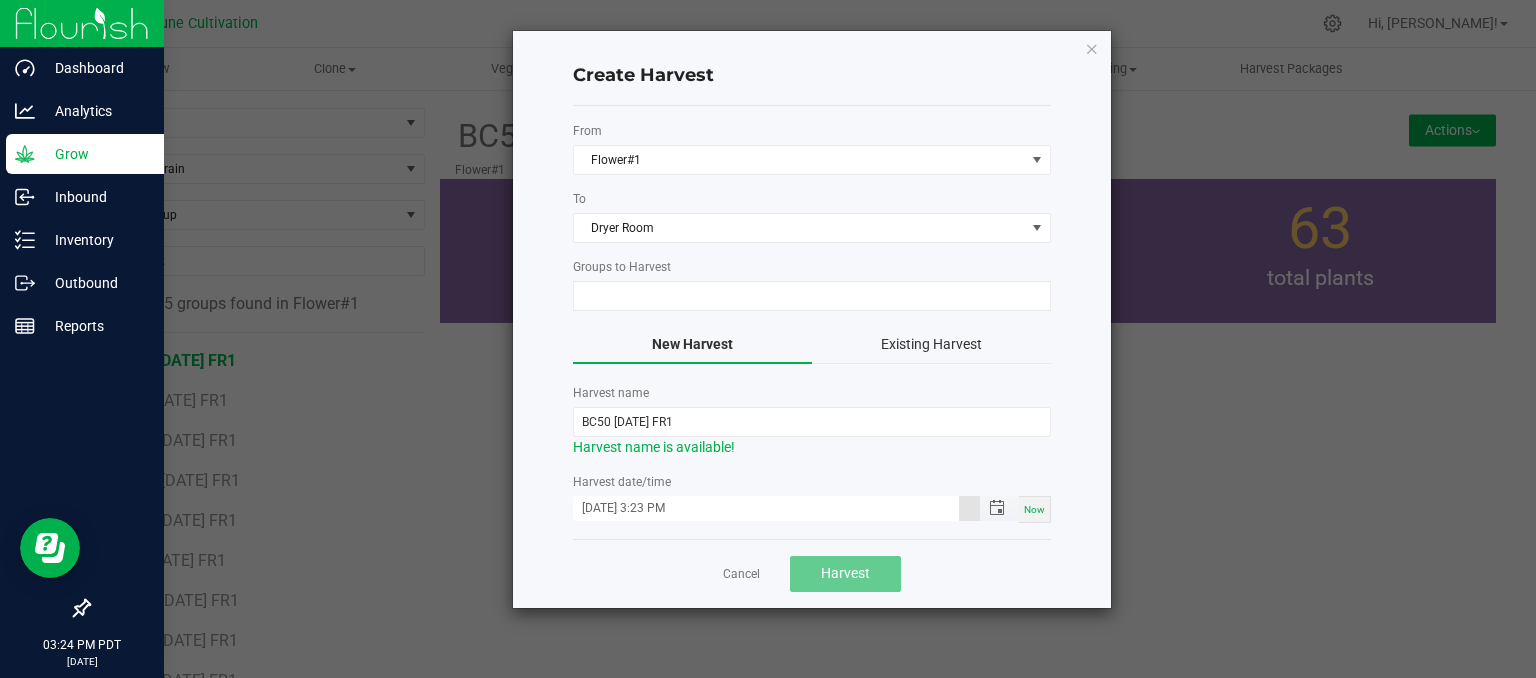click on "[DATE] 3:23 PM" at bounding box center (766, 508) 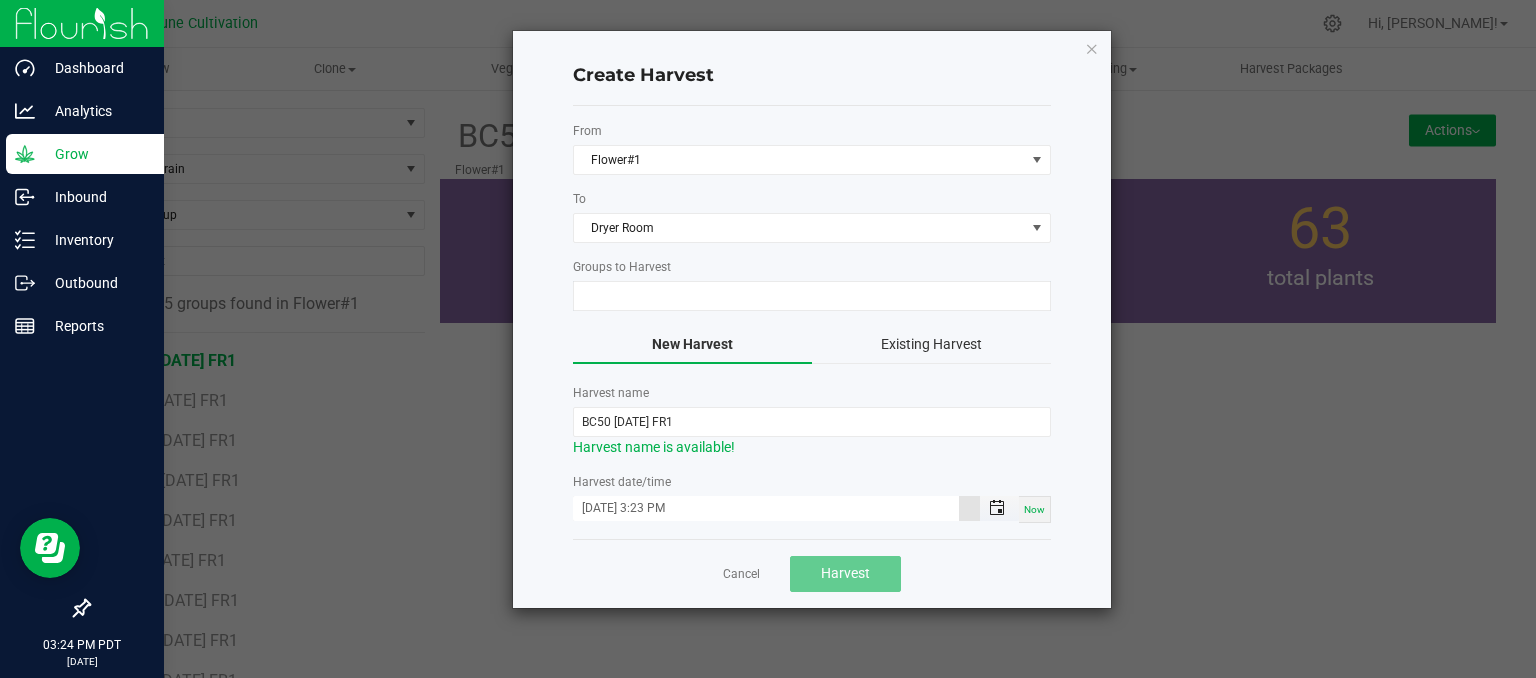 click at bounding box center (997, 508) 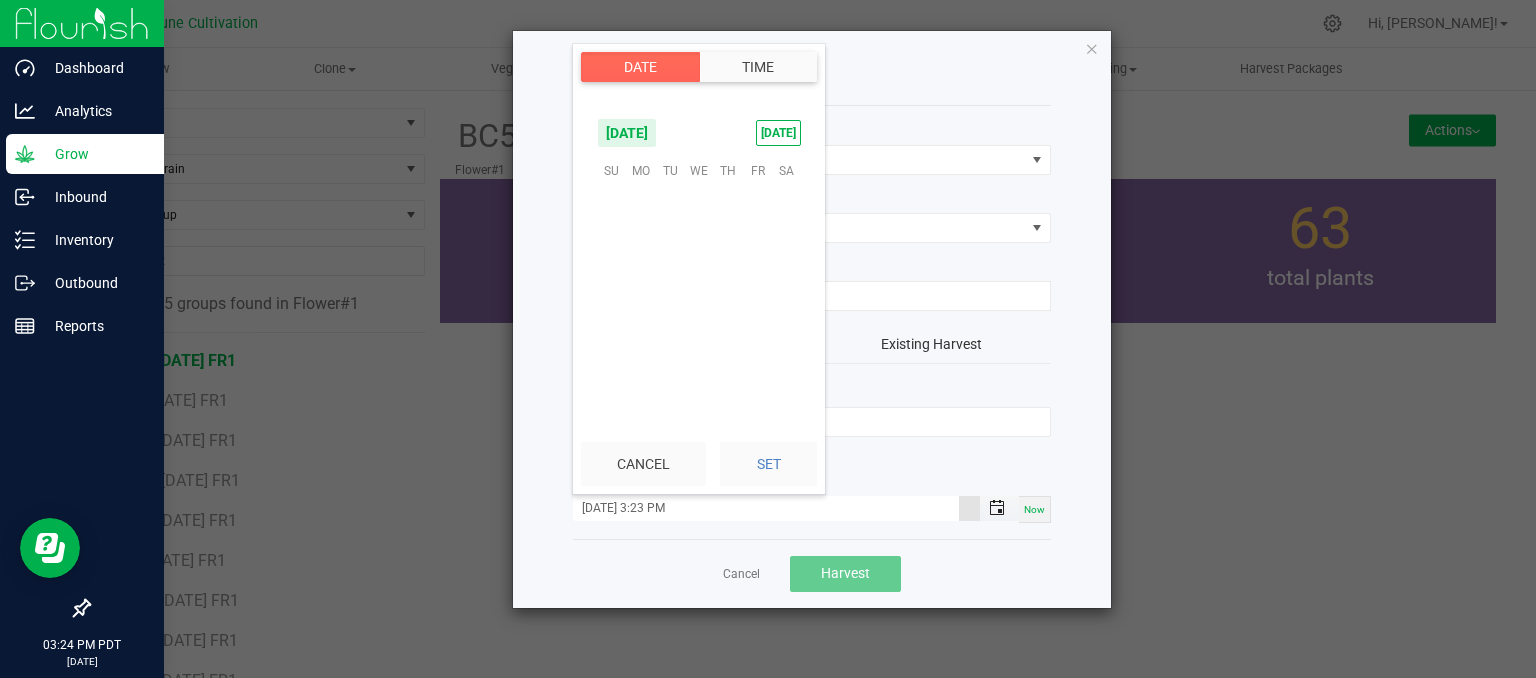 scroll, scrollTop: 0, scrollLeft: 0, axis: both 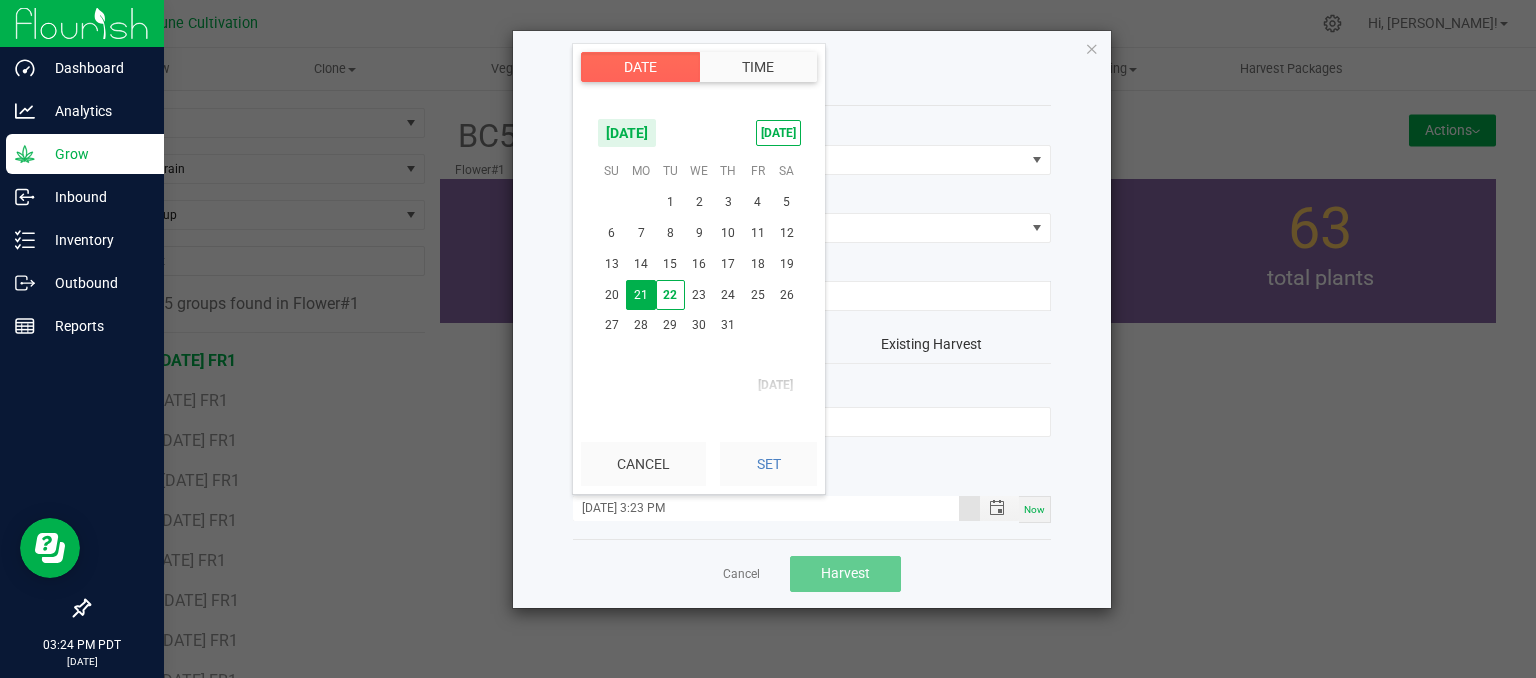 click on "21" at bounding box center (640, 295) 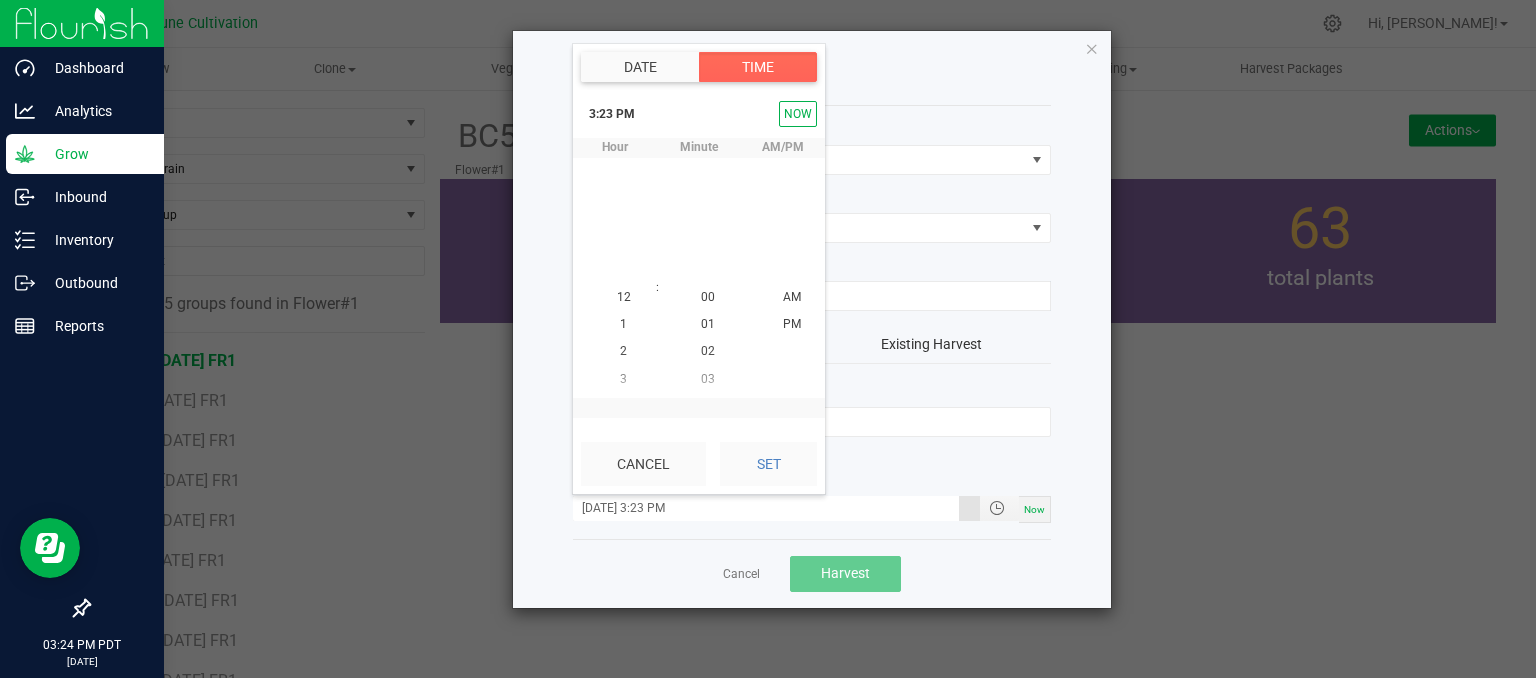 scroll, scrollTop: 407, scrollLeft: 0, axis: vertical 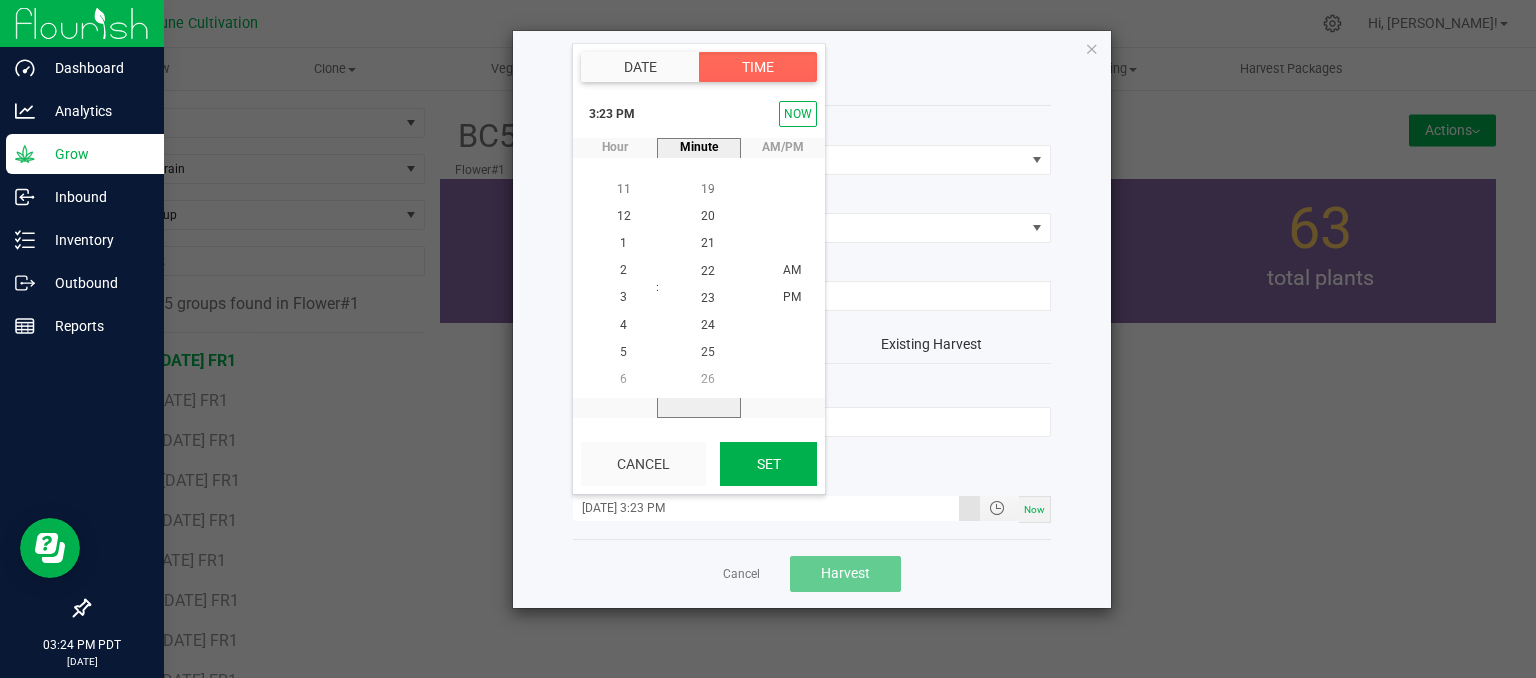 click on "Set" 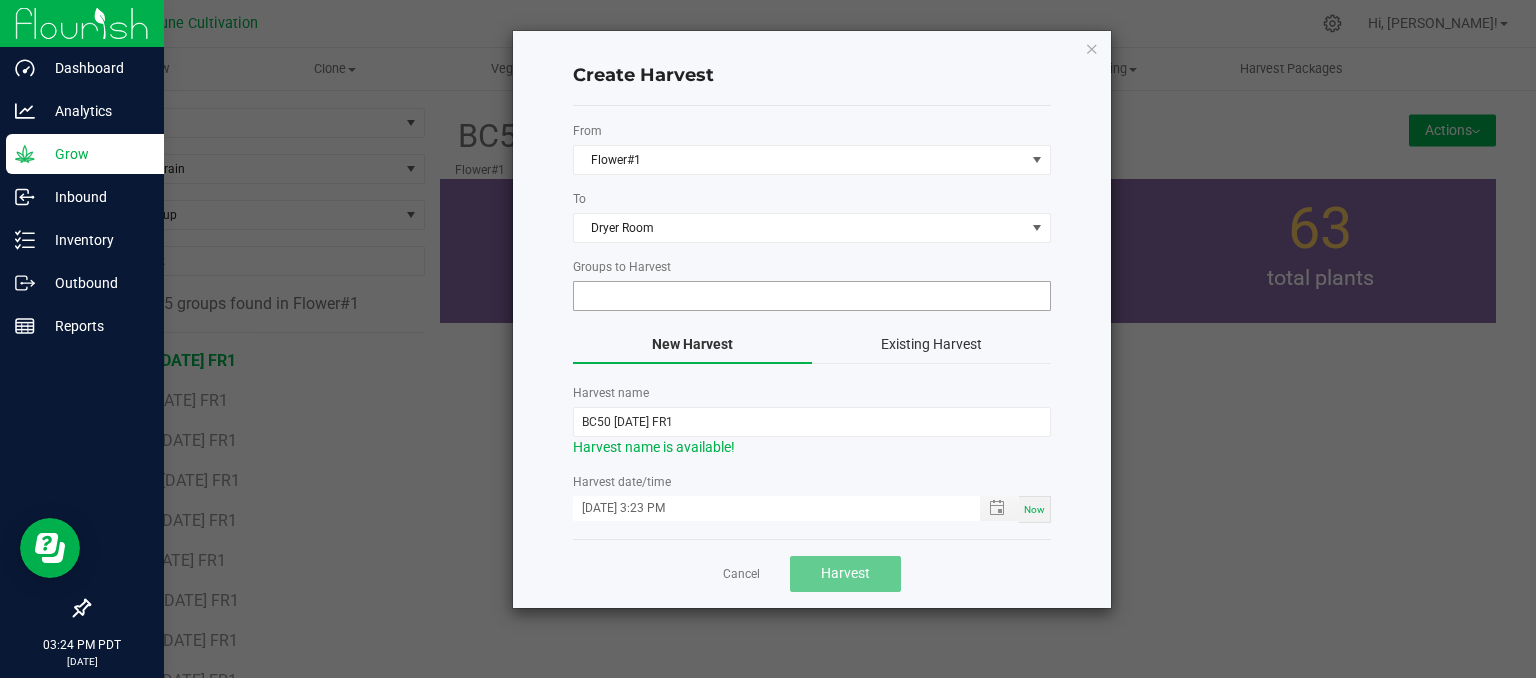 click at bounding box center [799, 296] 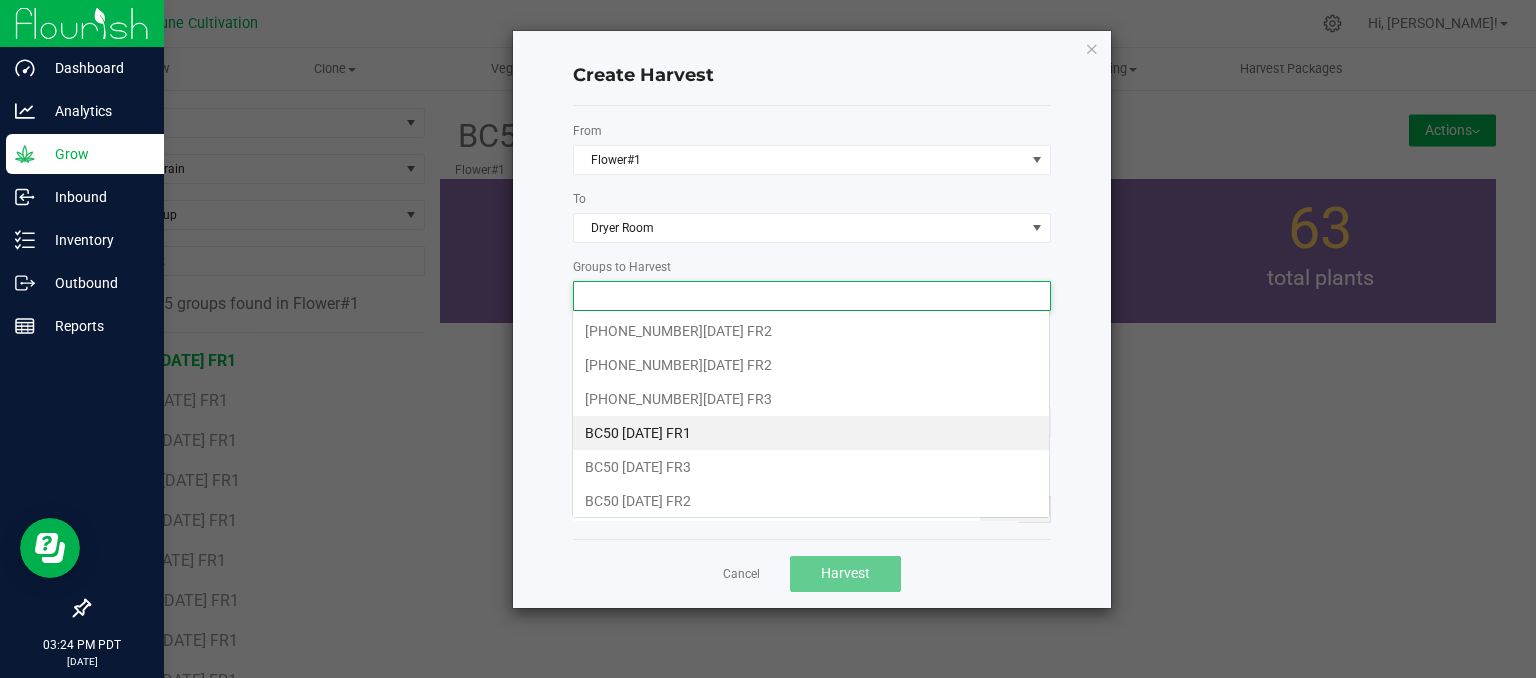 scroll, scrollTop: 99969, scrollLeft: 99521, axis: both 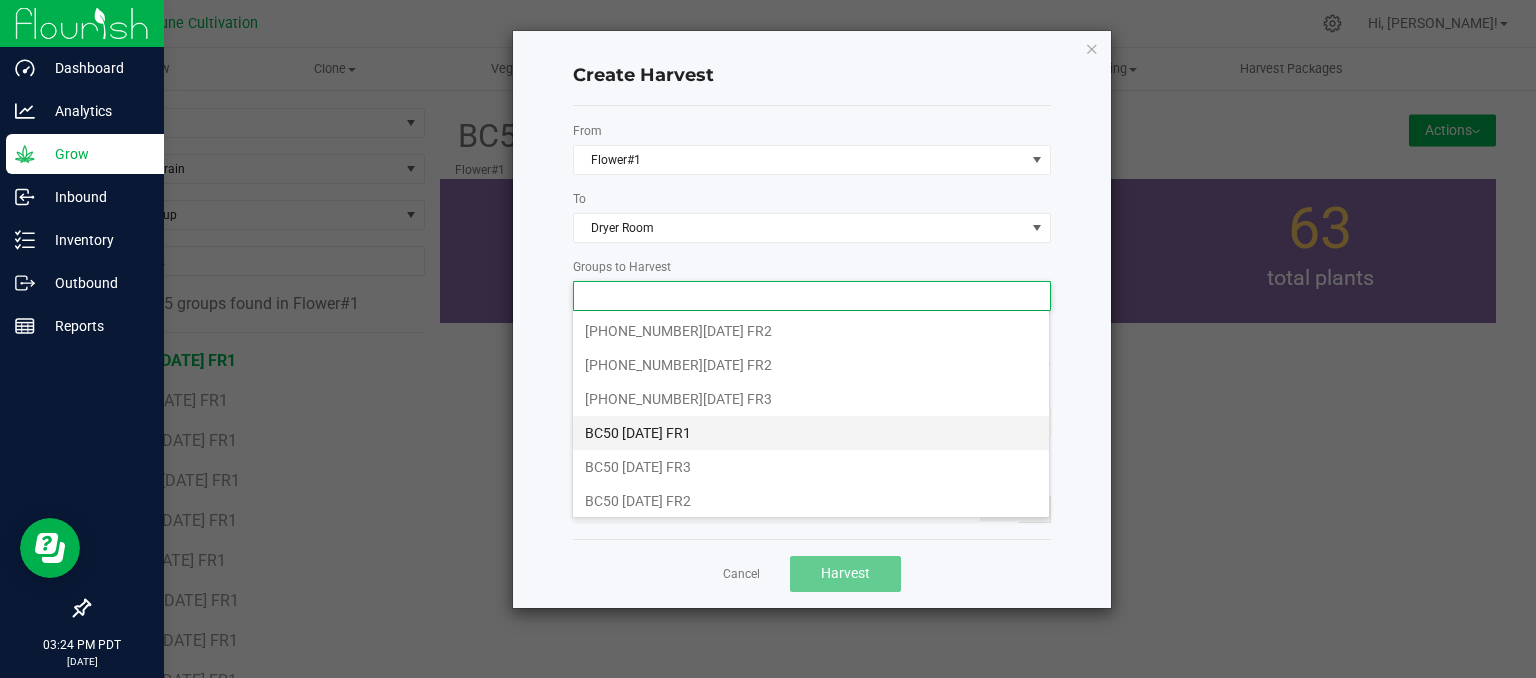 click on "BC50 [DATE] FR1" at bounding box center [811, 433] 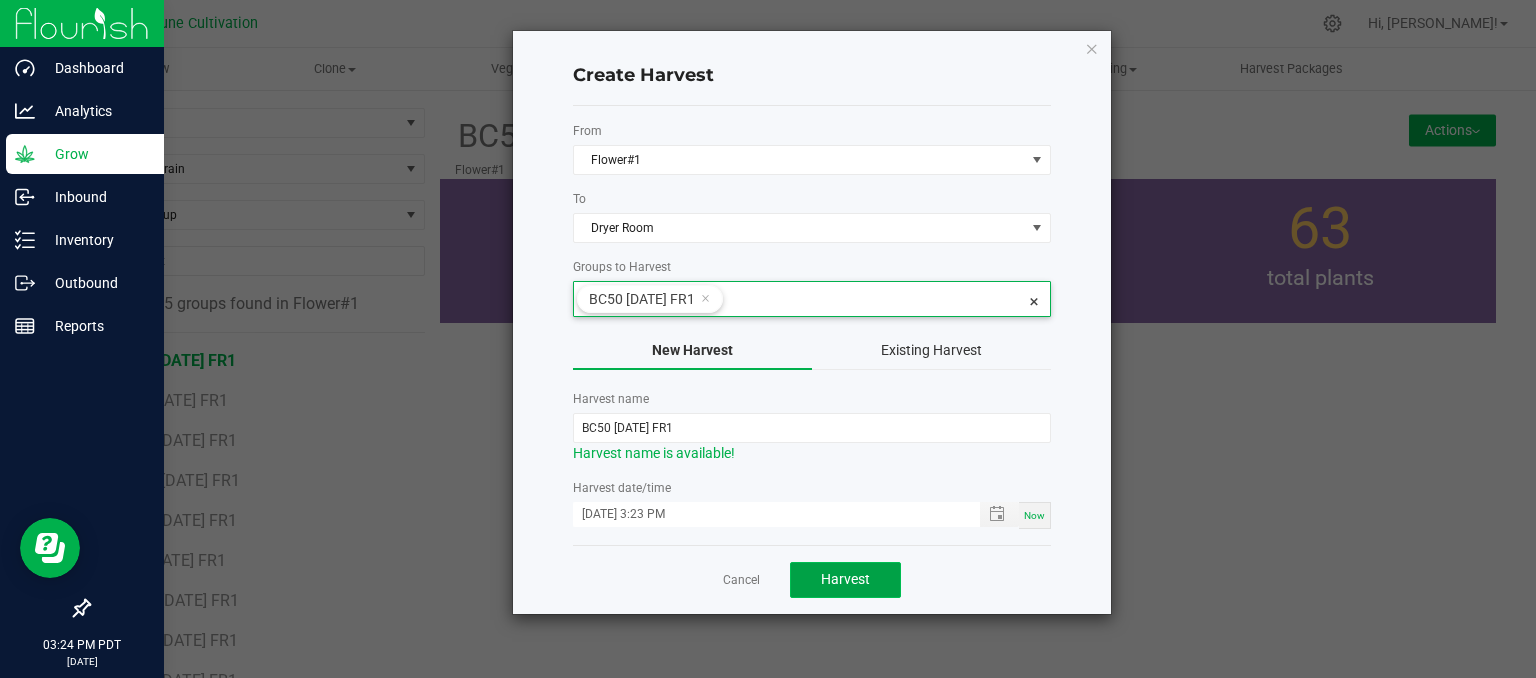 click on "Harvest" 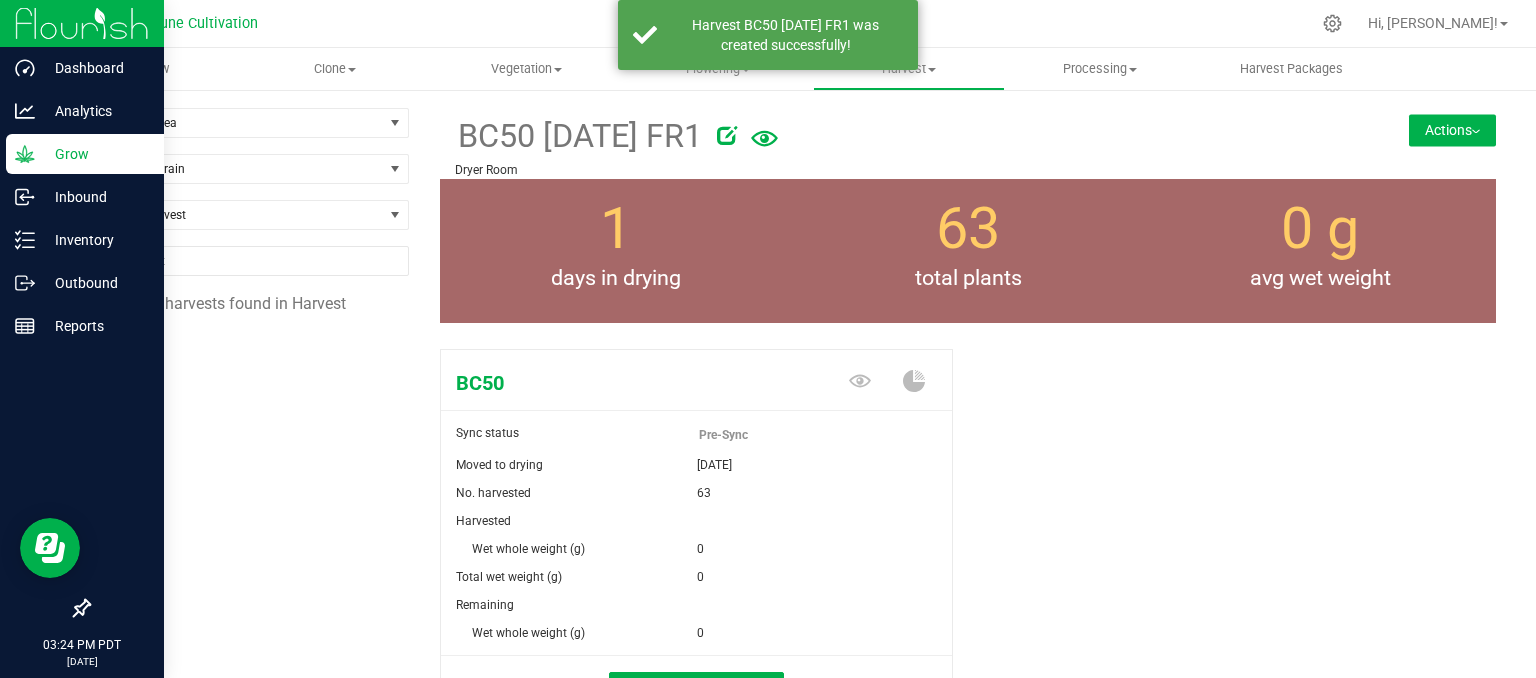 scroll, scrollTop: 100, scrollLeft: 0, axis: vertical 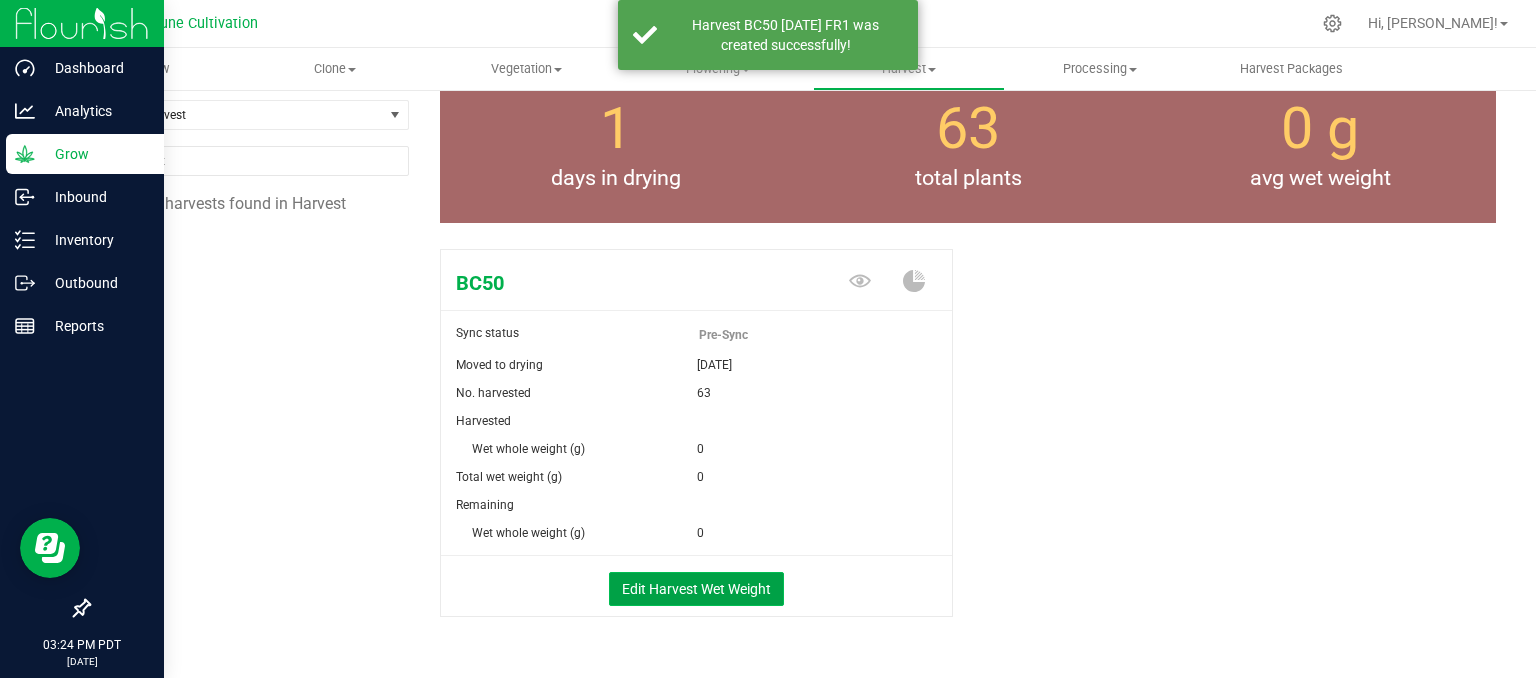 click on "Edit Harvest Wet Weight" at bounding box center (696, 589) 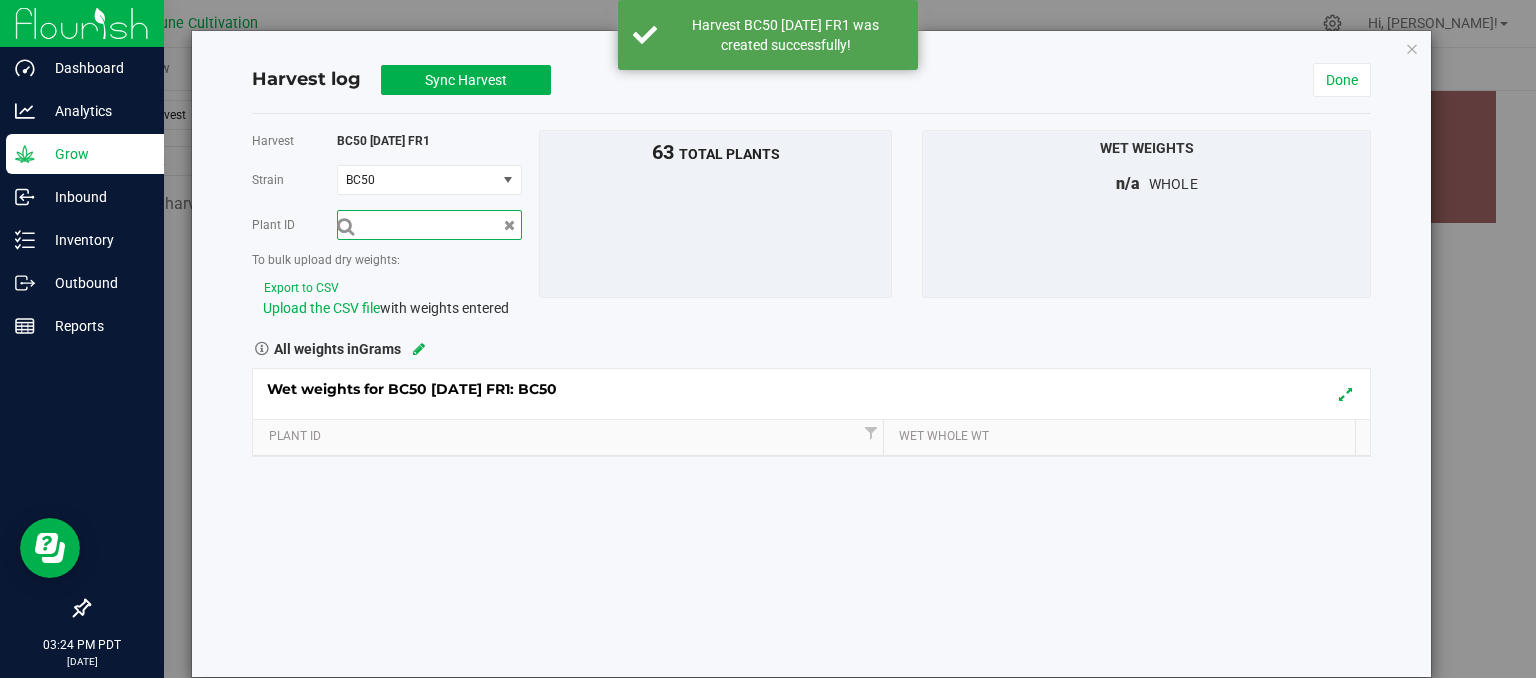 scroll, scrollTop: 100, scrollLeft: 0, axis: vertical 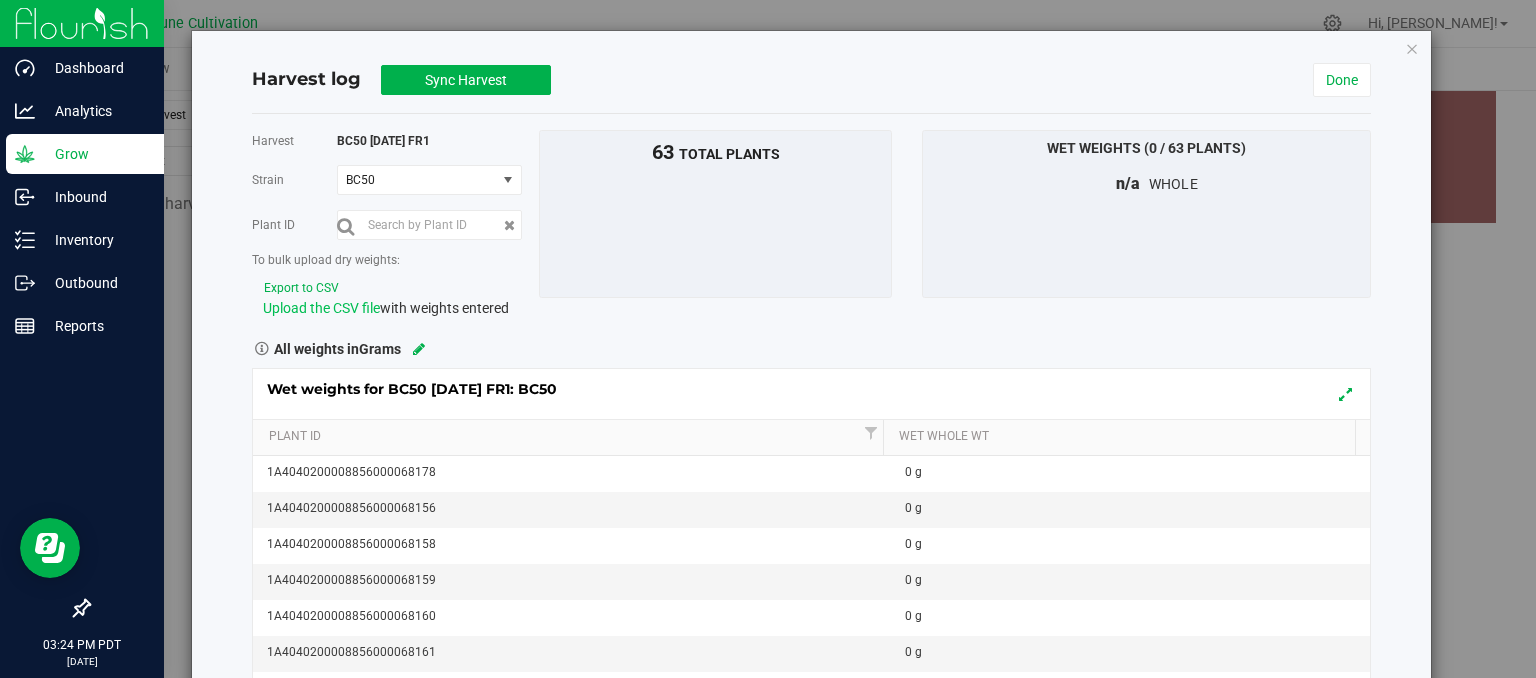 click on "Upload the CSV file" at bounding box center (321, 308) 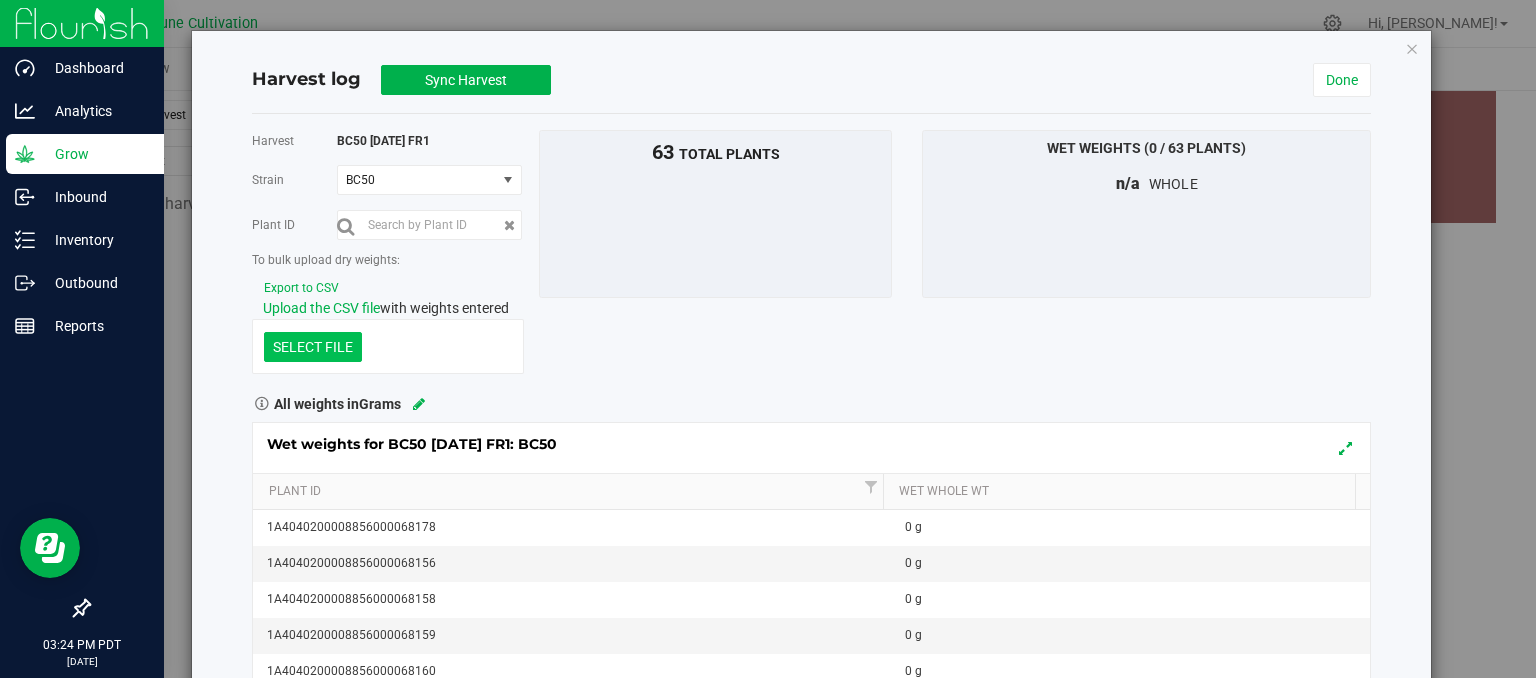 click at bounding box center (-1084, 243) 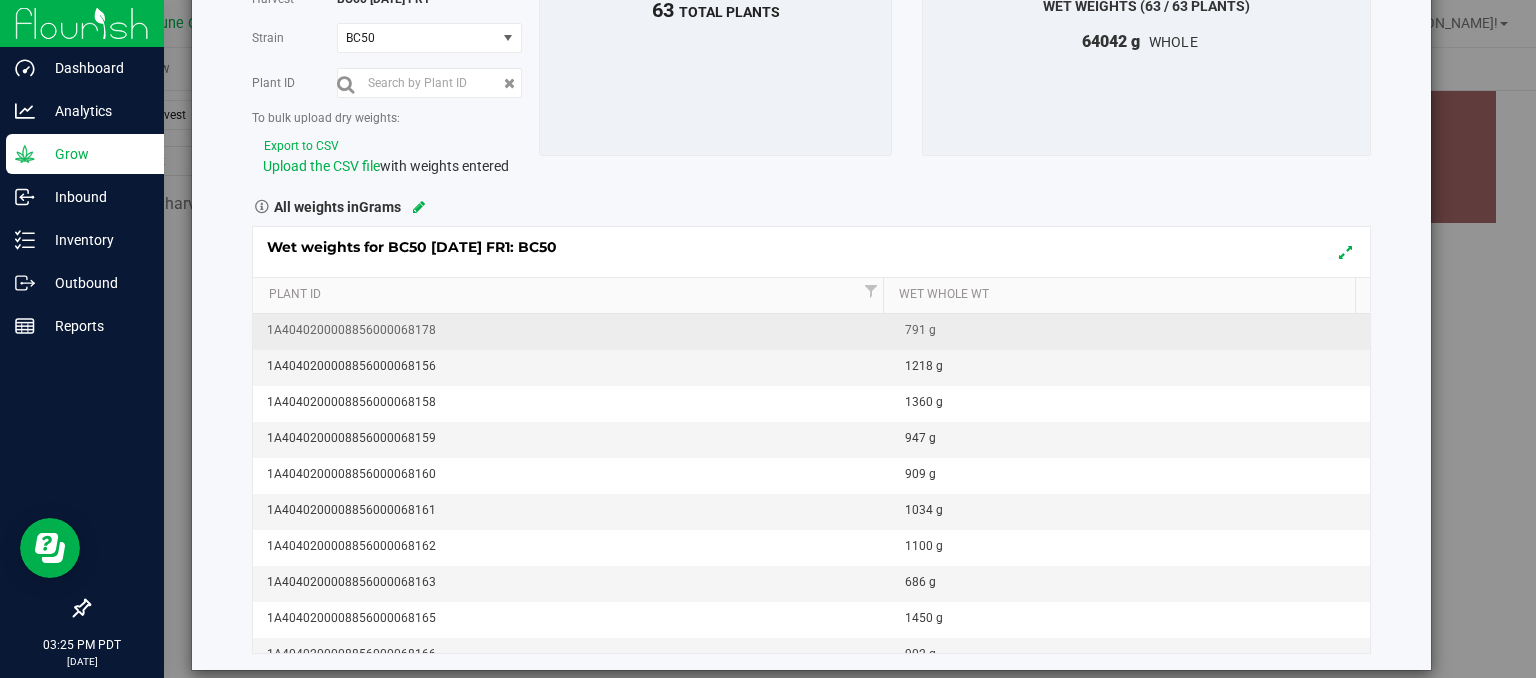 scroll, scrollTop: 163, scrollLeft: 0, axis: vertical 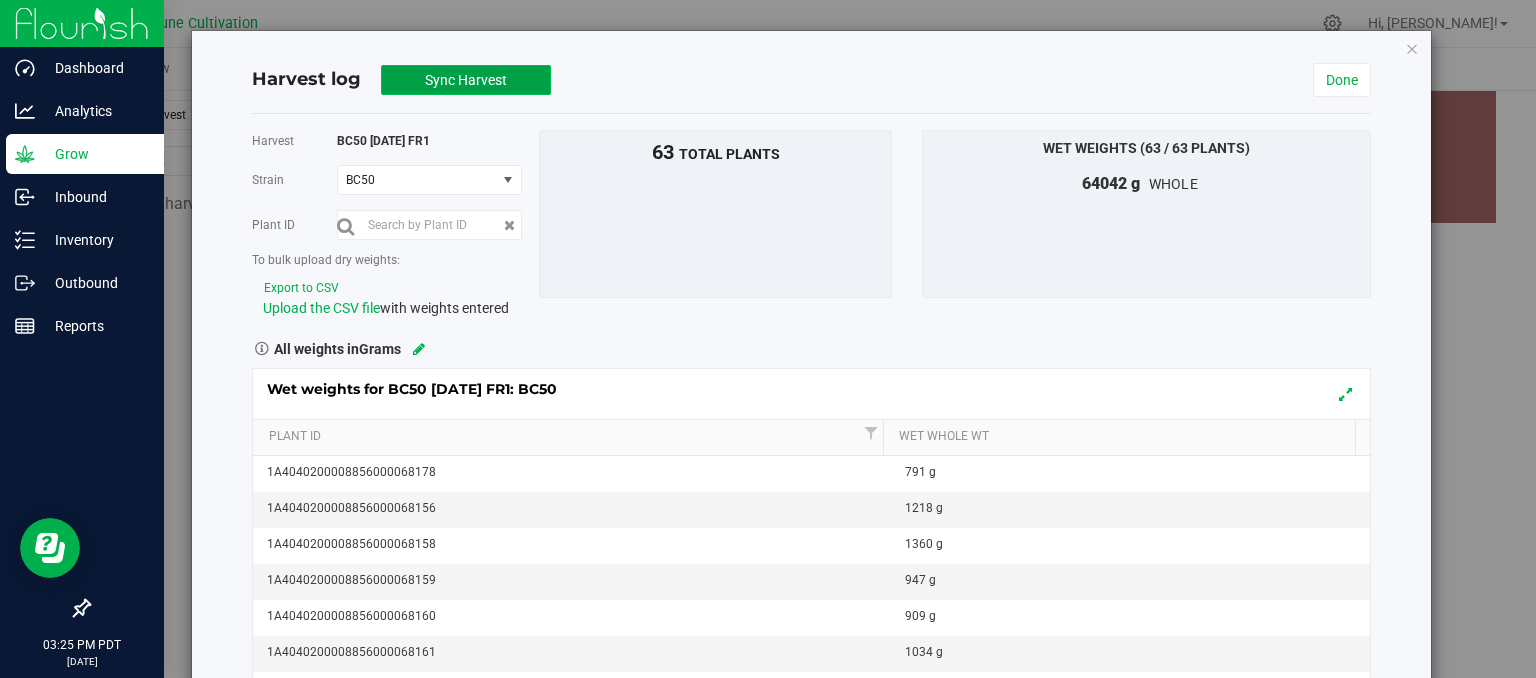 click on "Sync Harvest" at bounding box center (466, 80) 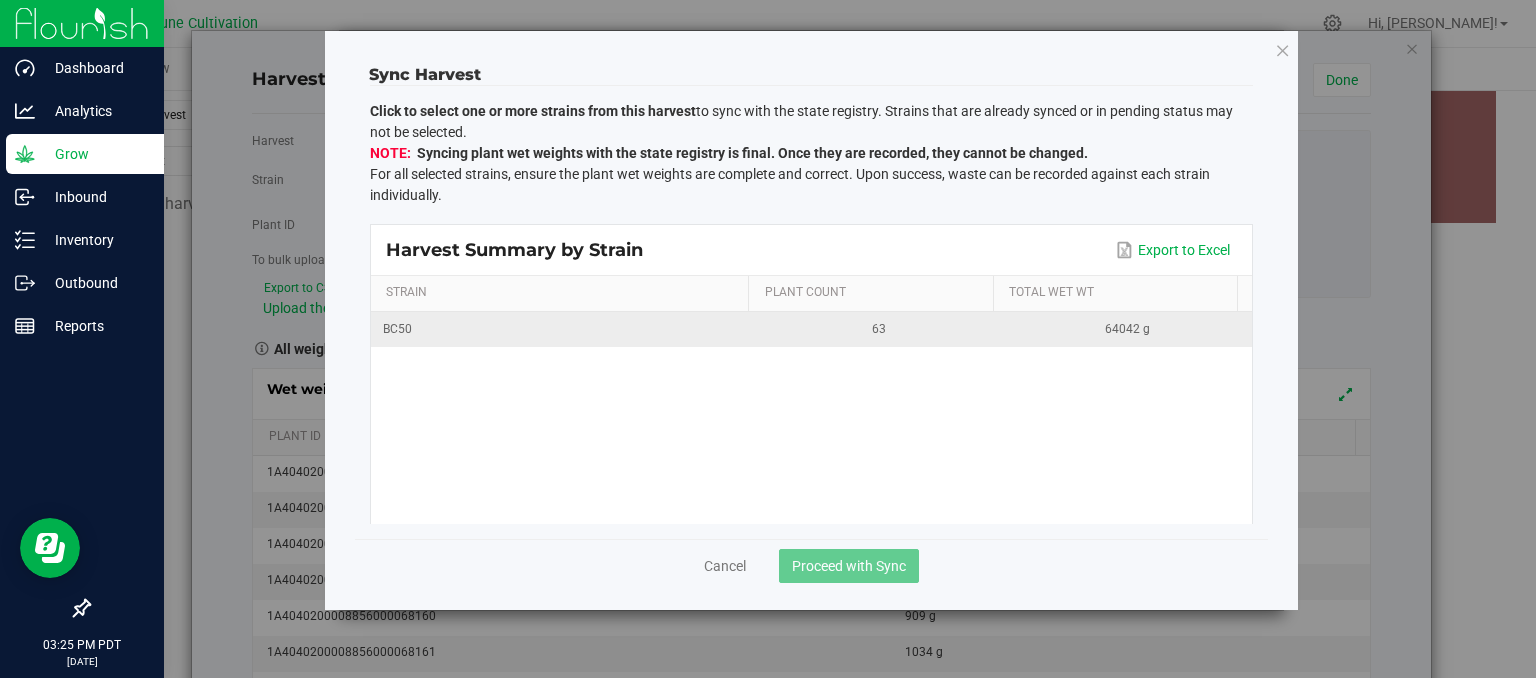 click on "63" at bounding box center (879, 329) 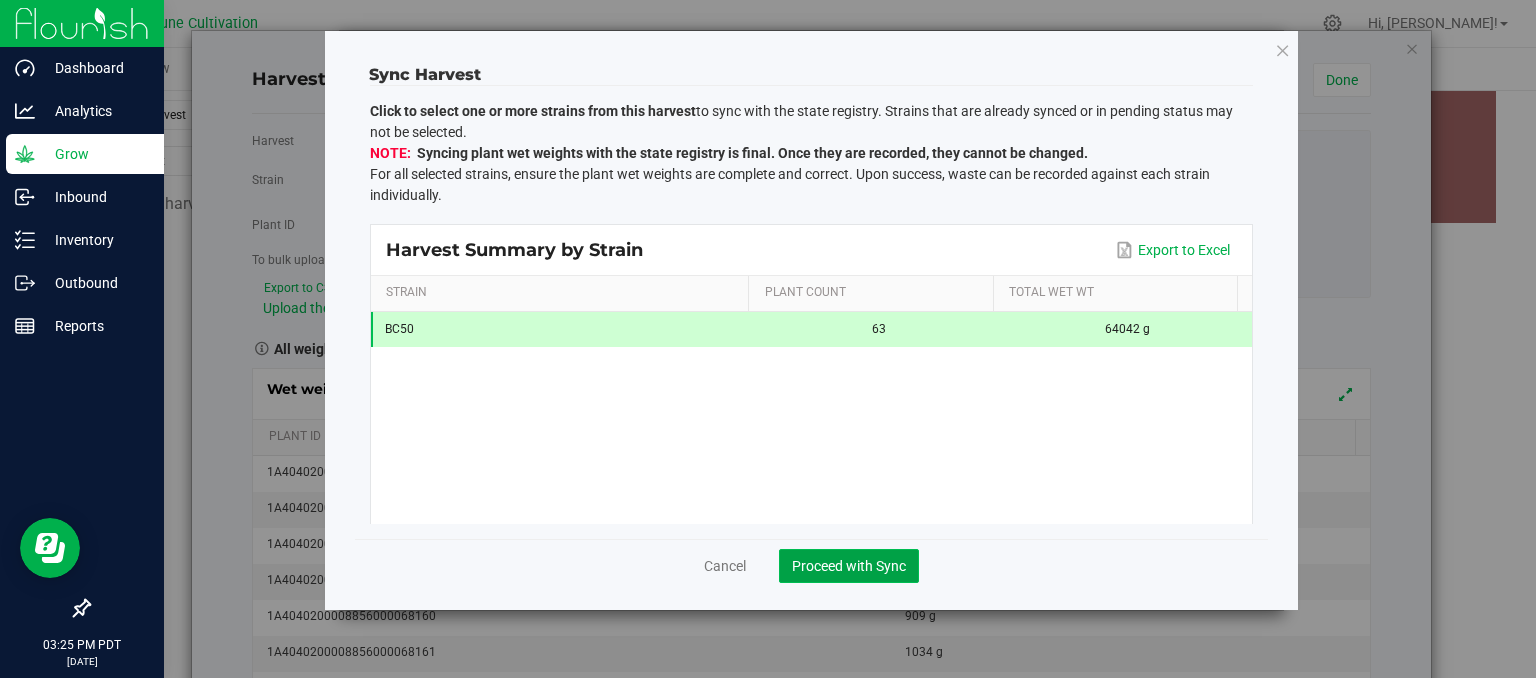 click on "Proceed with Sync" 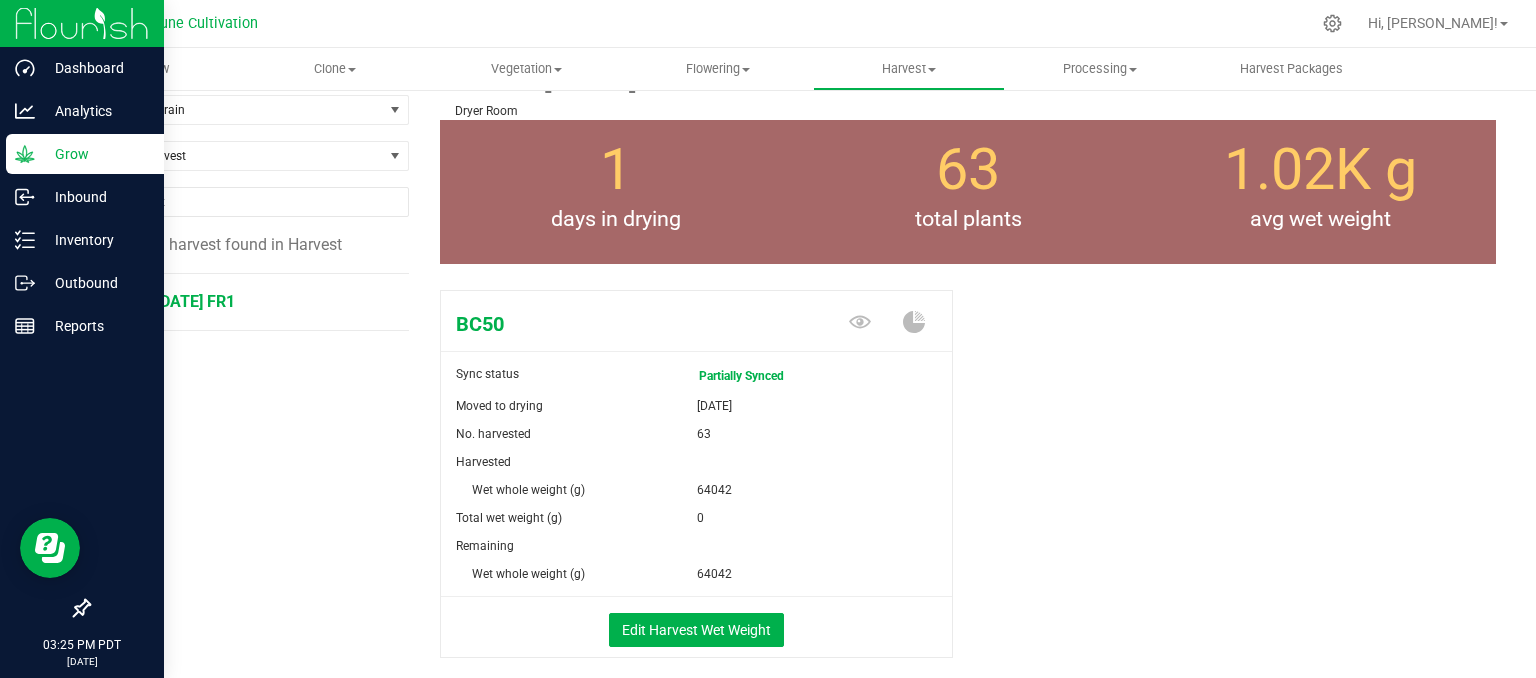 scroll, scrollTop: 0, scrollLeft: 0, axis: both 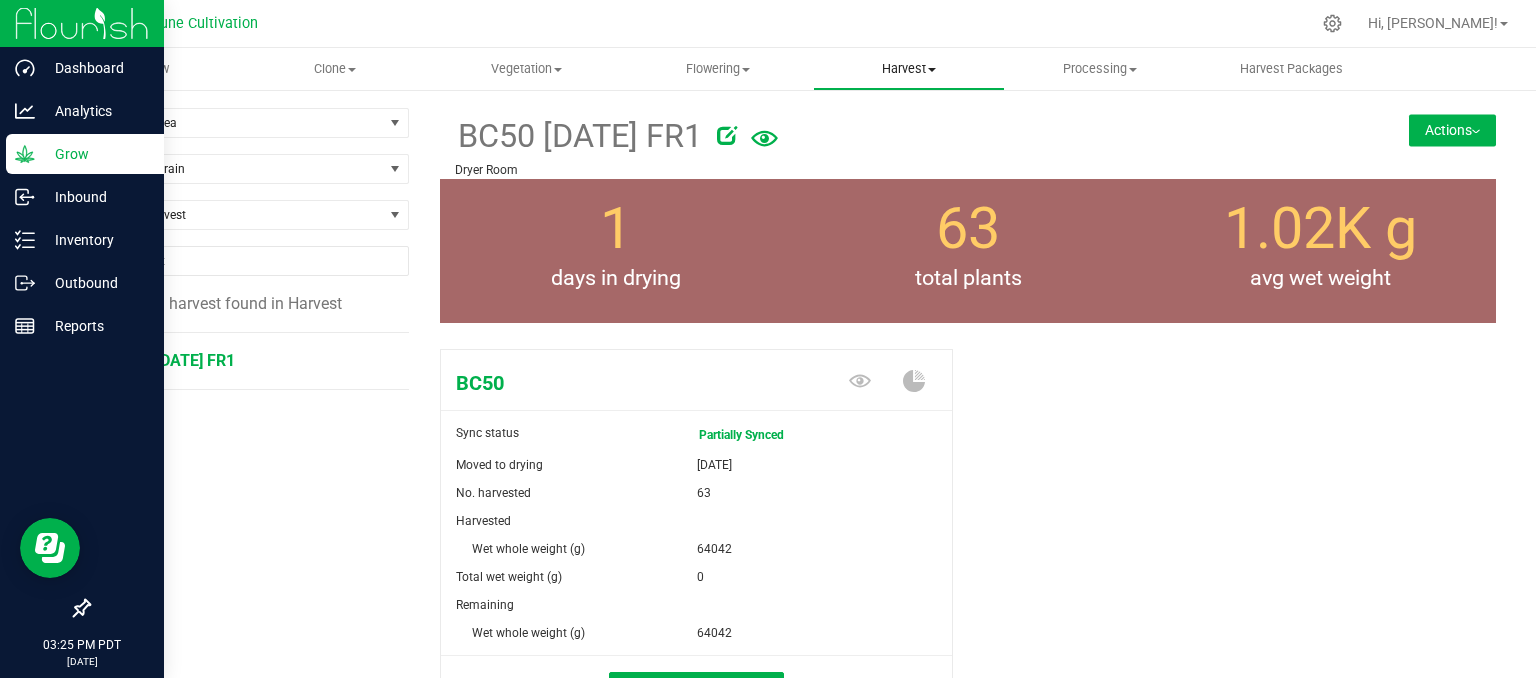 click on "Harvest" at bounding box center (908, 69) 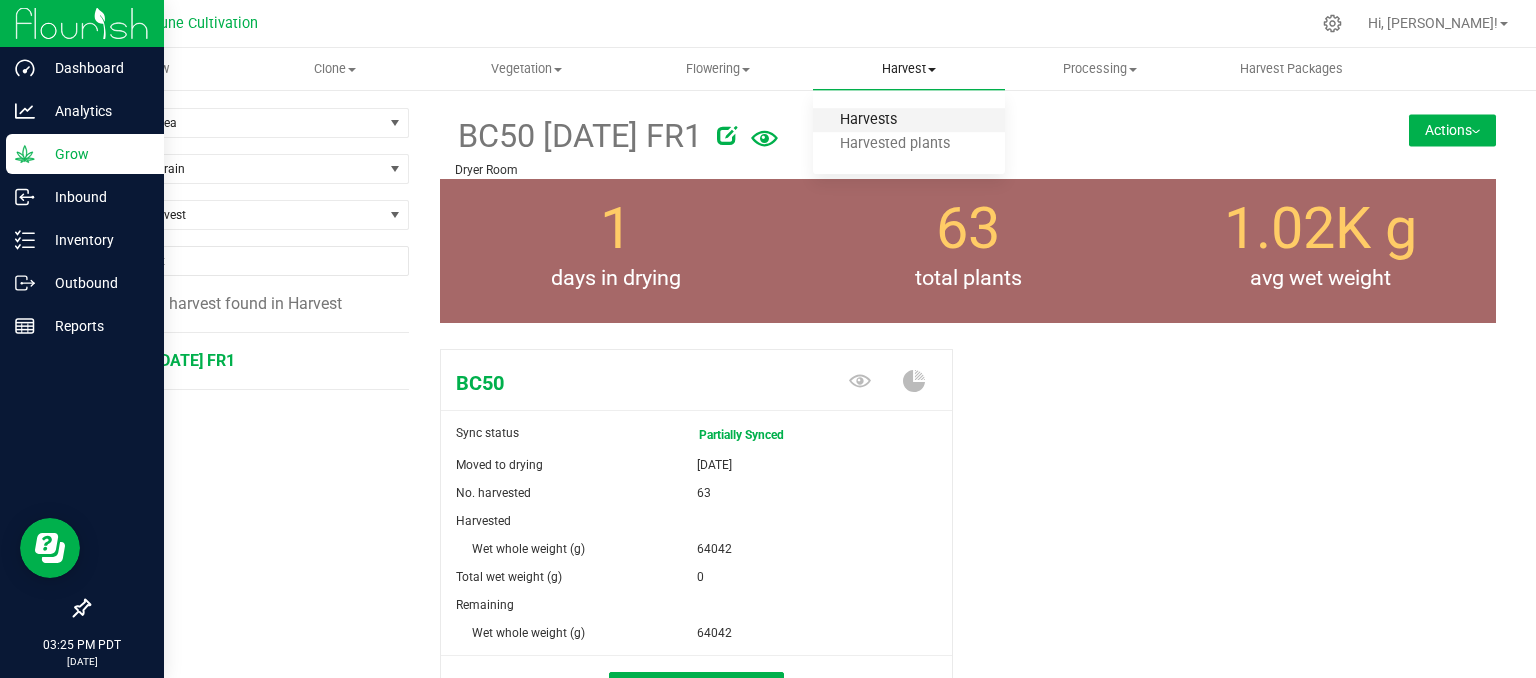 click on "Harvests" at bounding box center [868, 120] 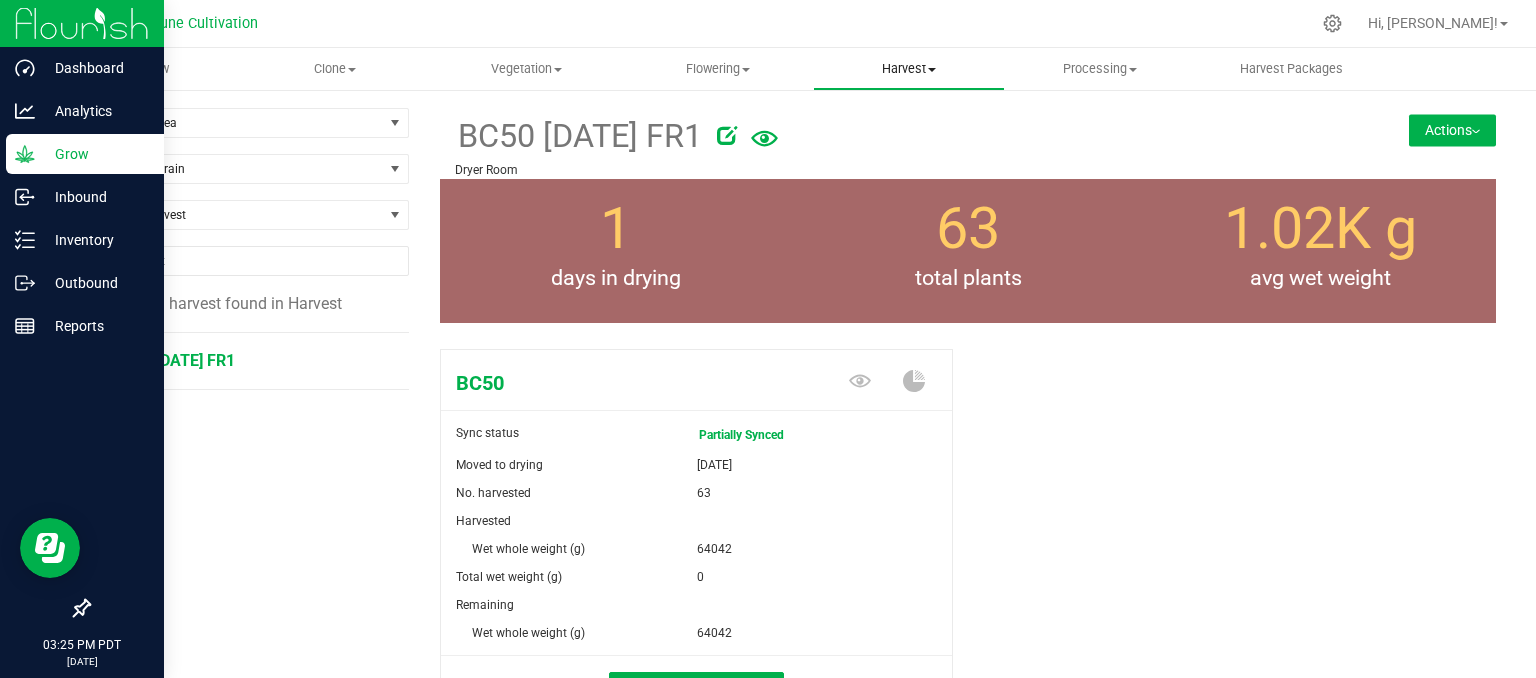 click on "Harvest
Harvests
Harvested plants" at bounding box center [908, 69] 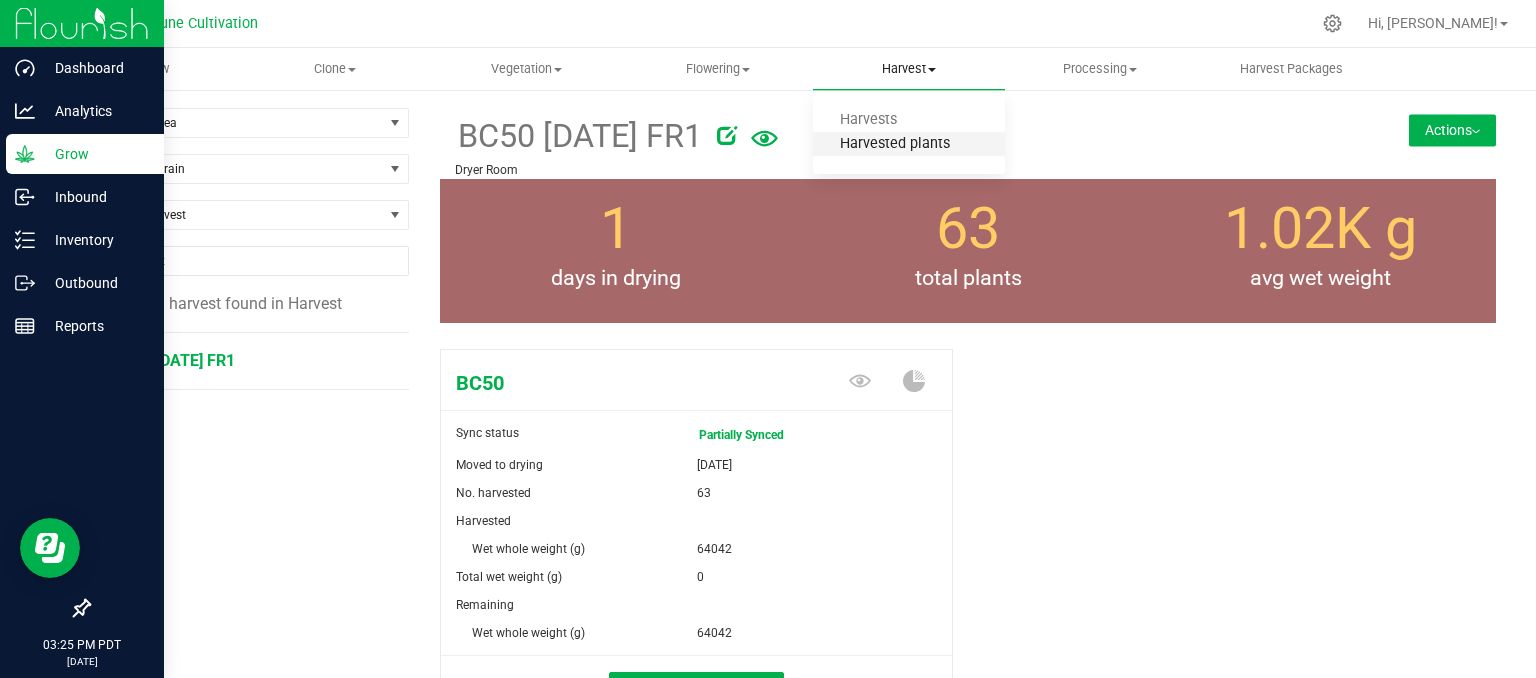 click on "Harvested plants" at bounding box center (895, 144) 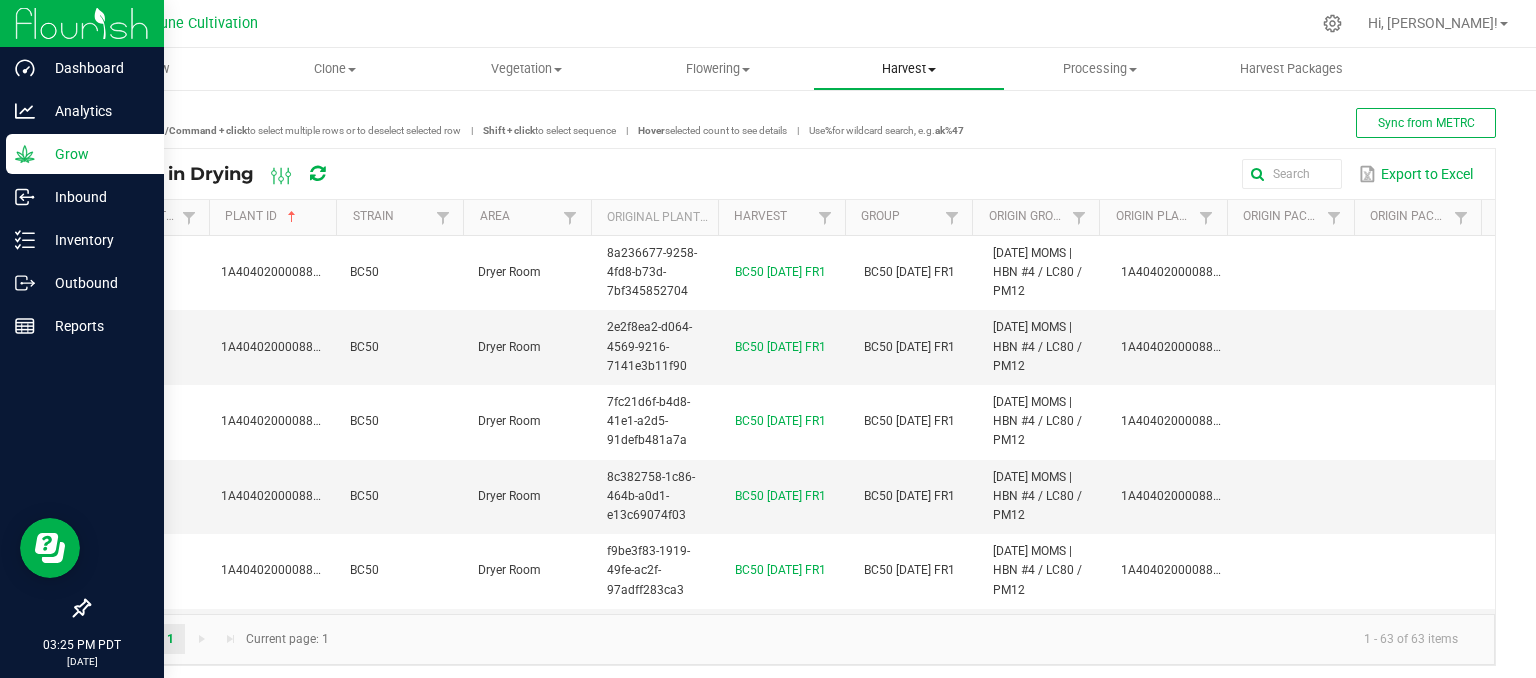 click on "Harvest" at bounding box center (908, 69) 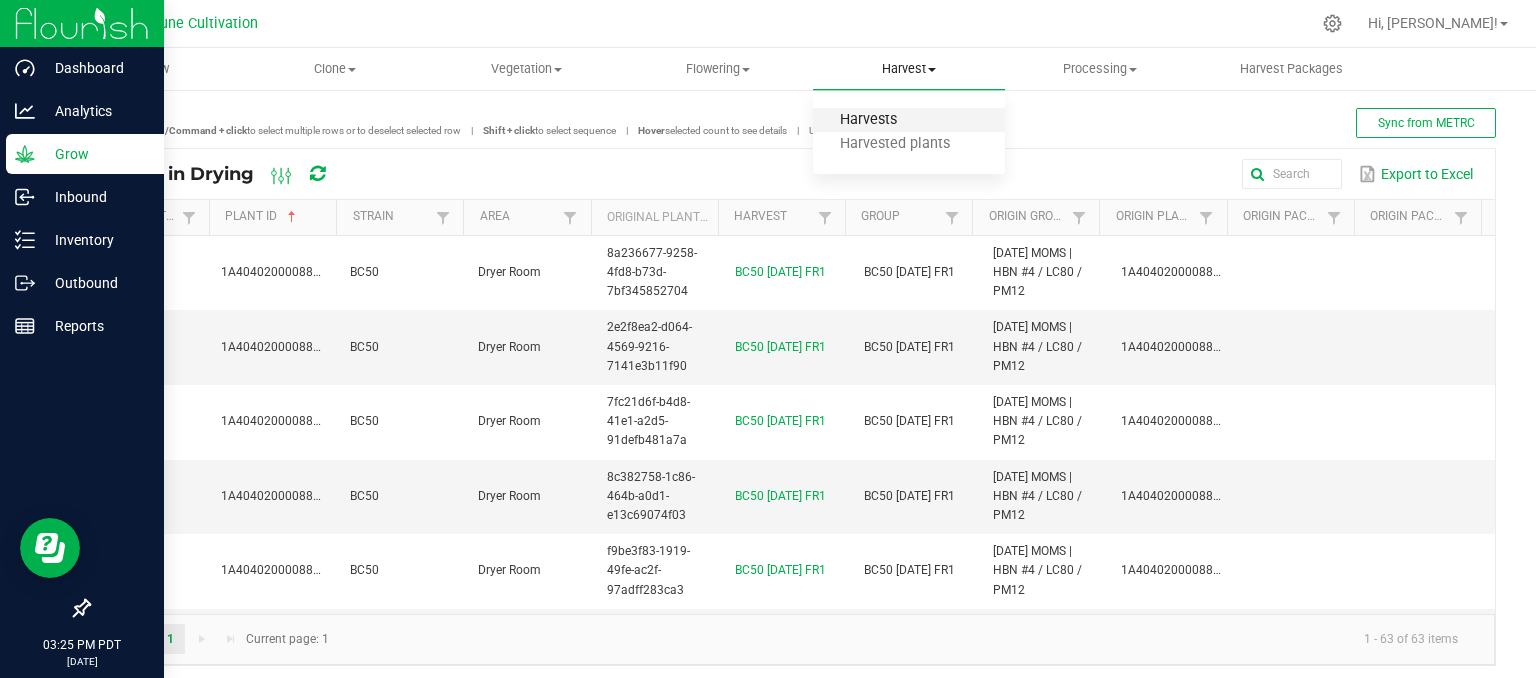 click on "Harvests" at bounding box center [868, 120] 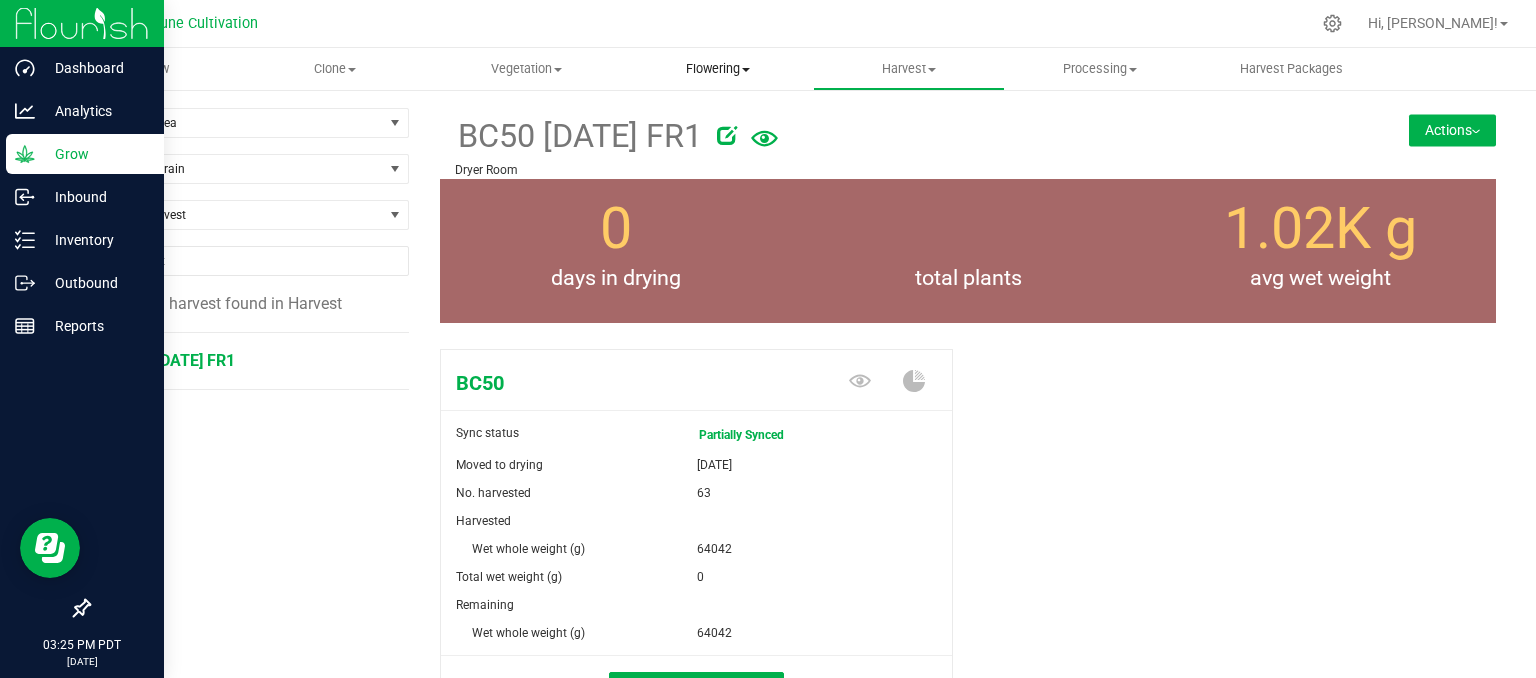 click on "Flowering
Create harvest
Flowering groups
Flowering plants
Apply to plants" at bounding box center (717, 69) 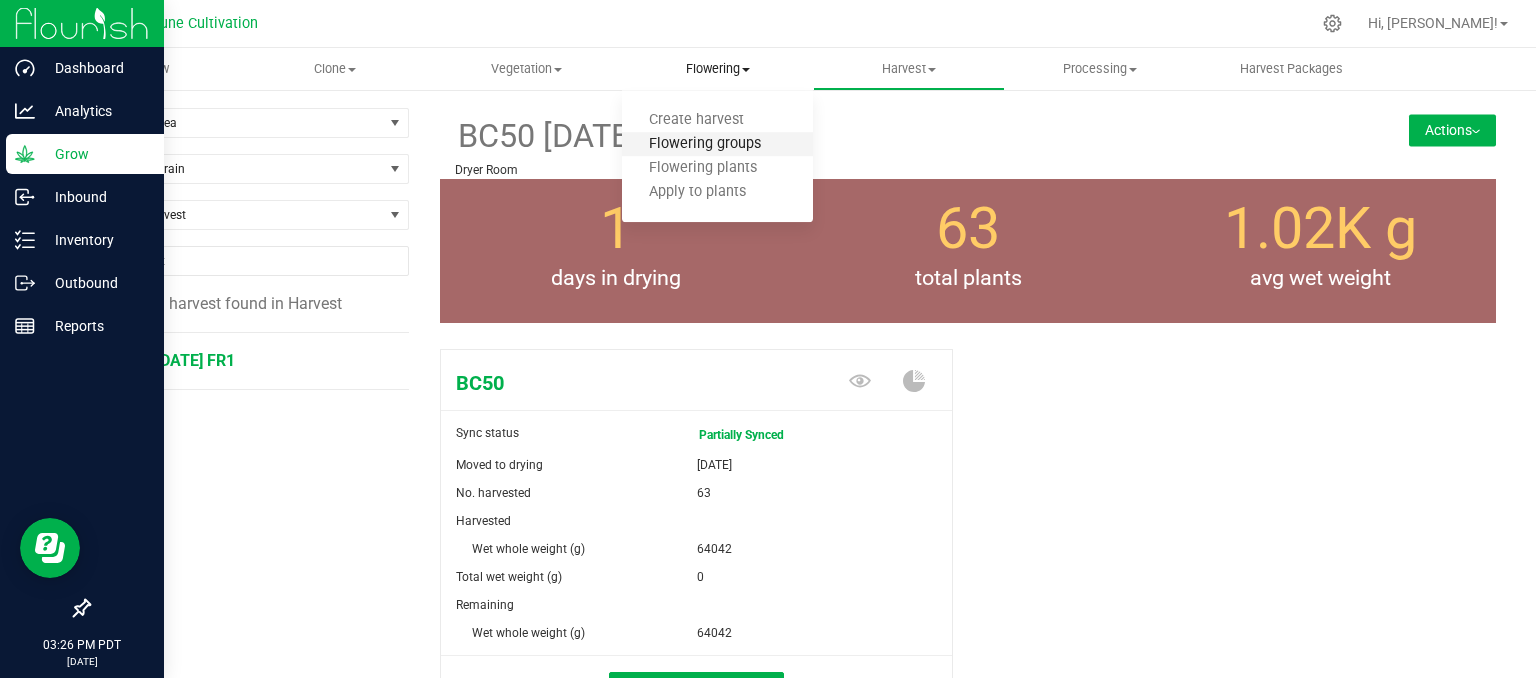 click on "Flowering groups" at bounding box center (705, 144) 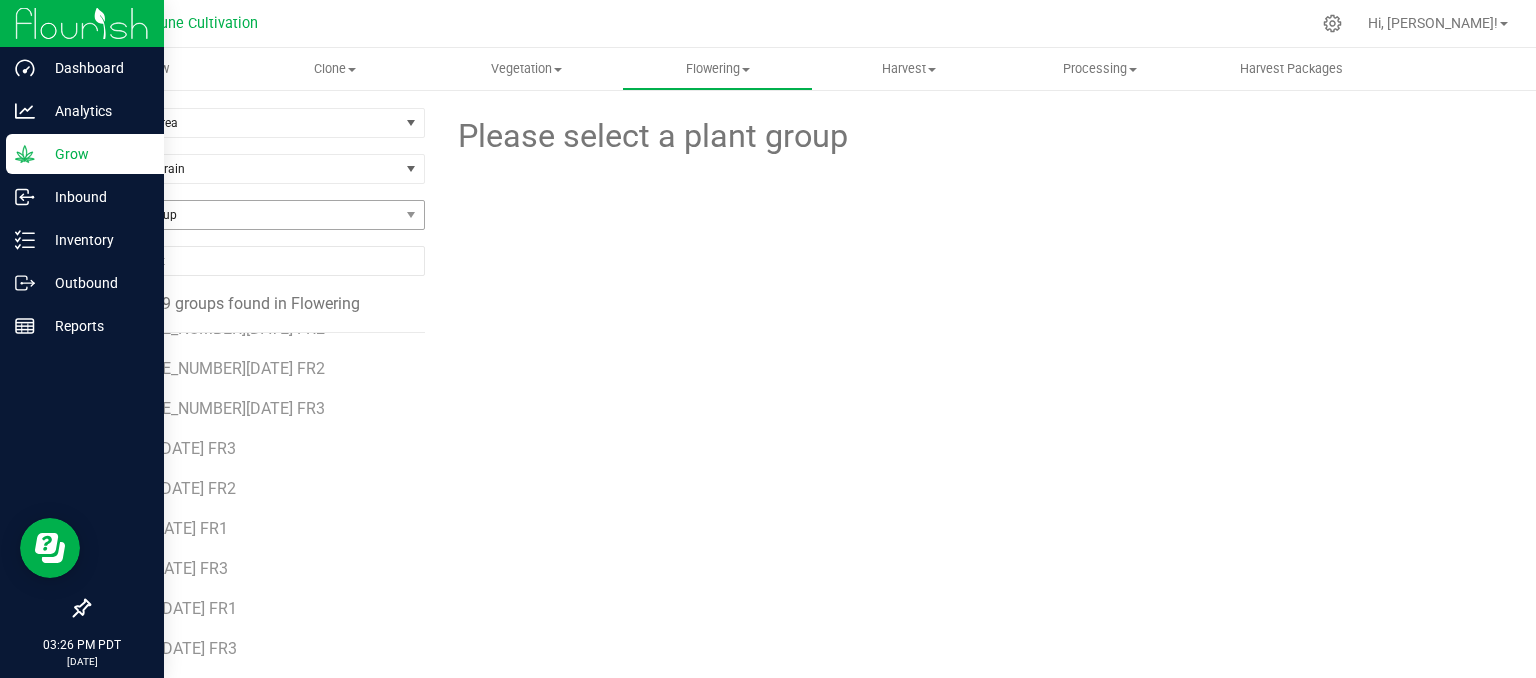 scroll, scrollTop: 0, scrollLeft: 0, axis: both 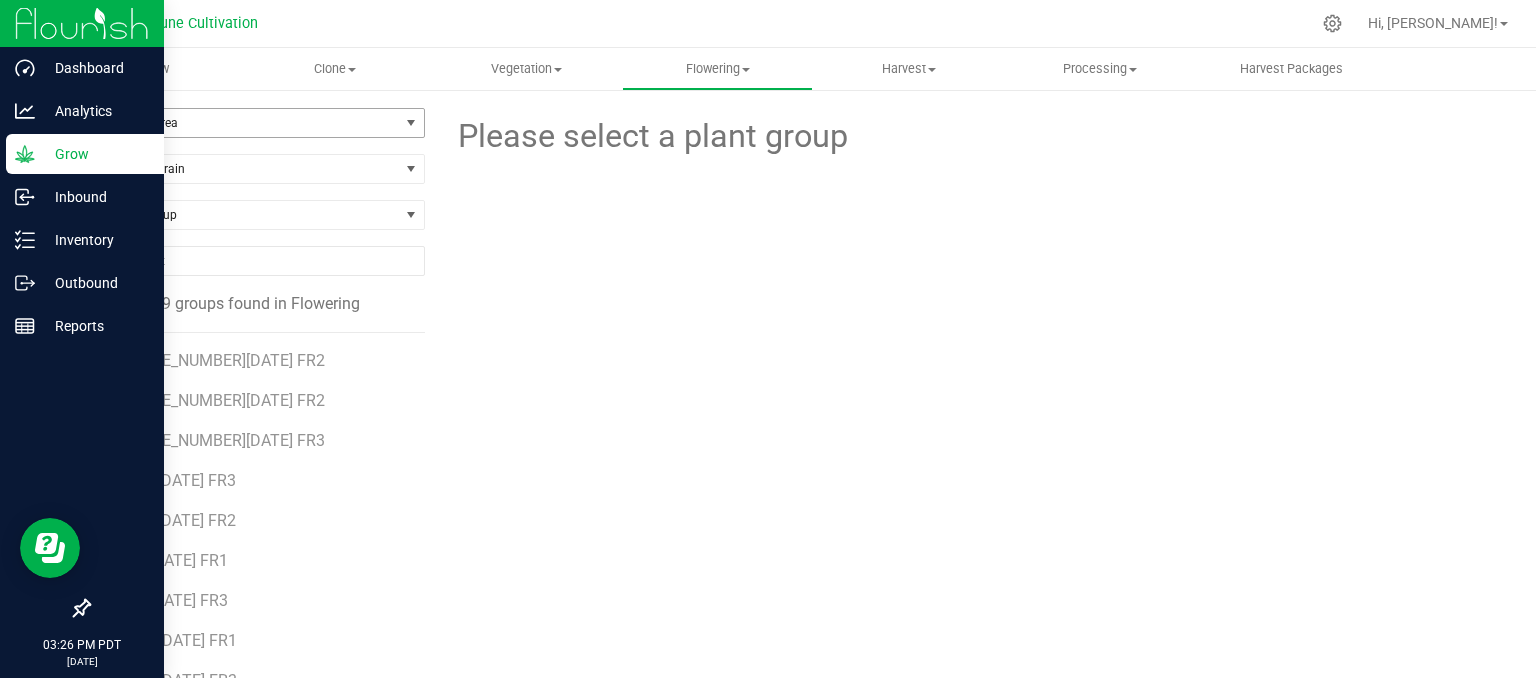 click on "Filter by Area" at bounding box center (244, 123) 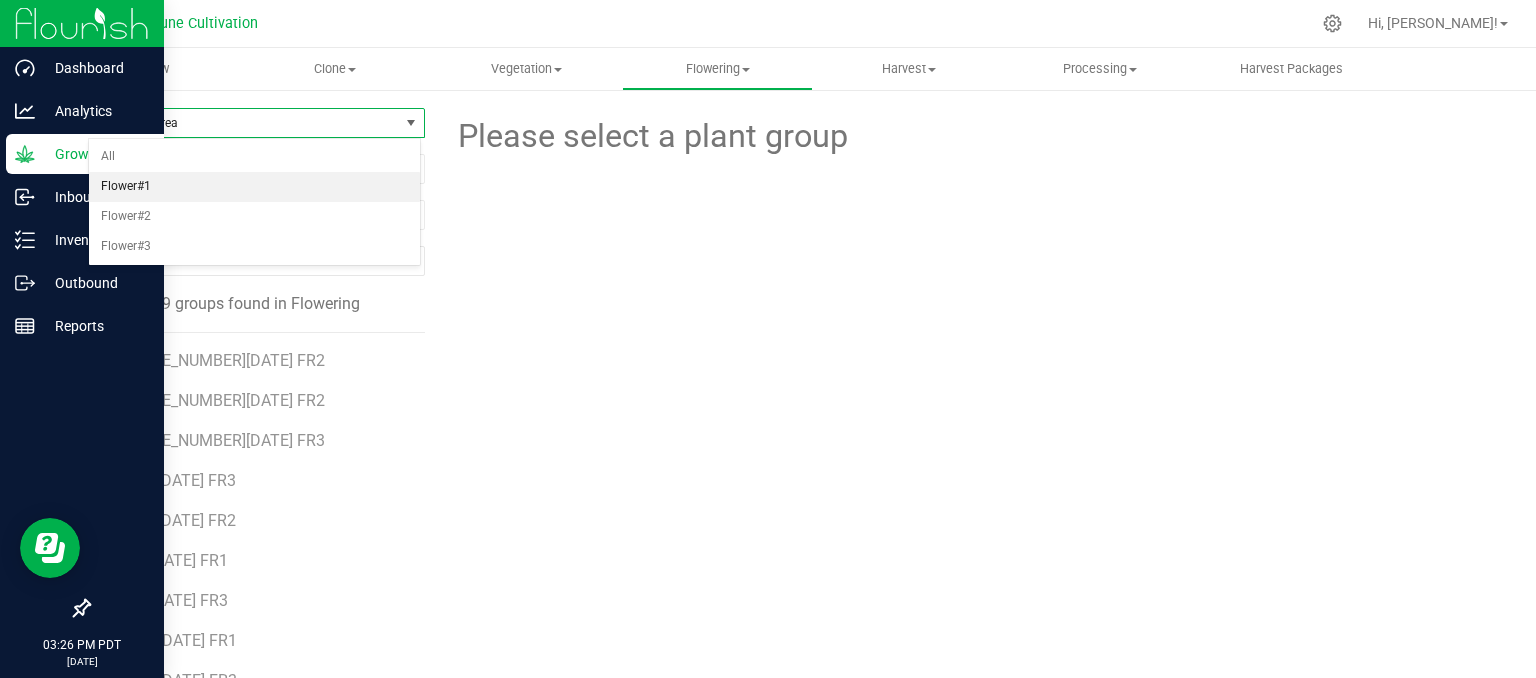 click on "Flower#1" at bounding box center [254, 187] 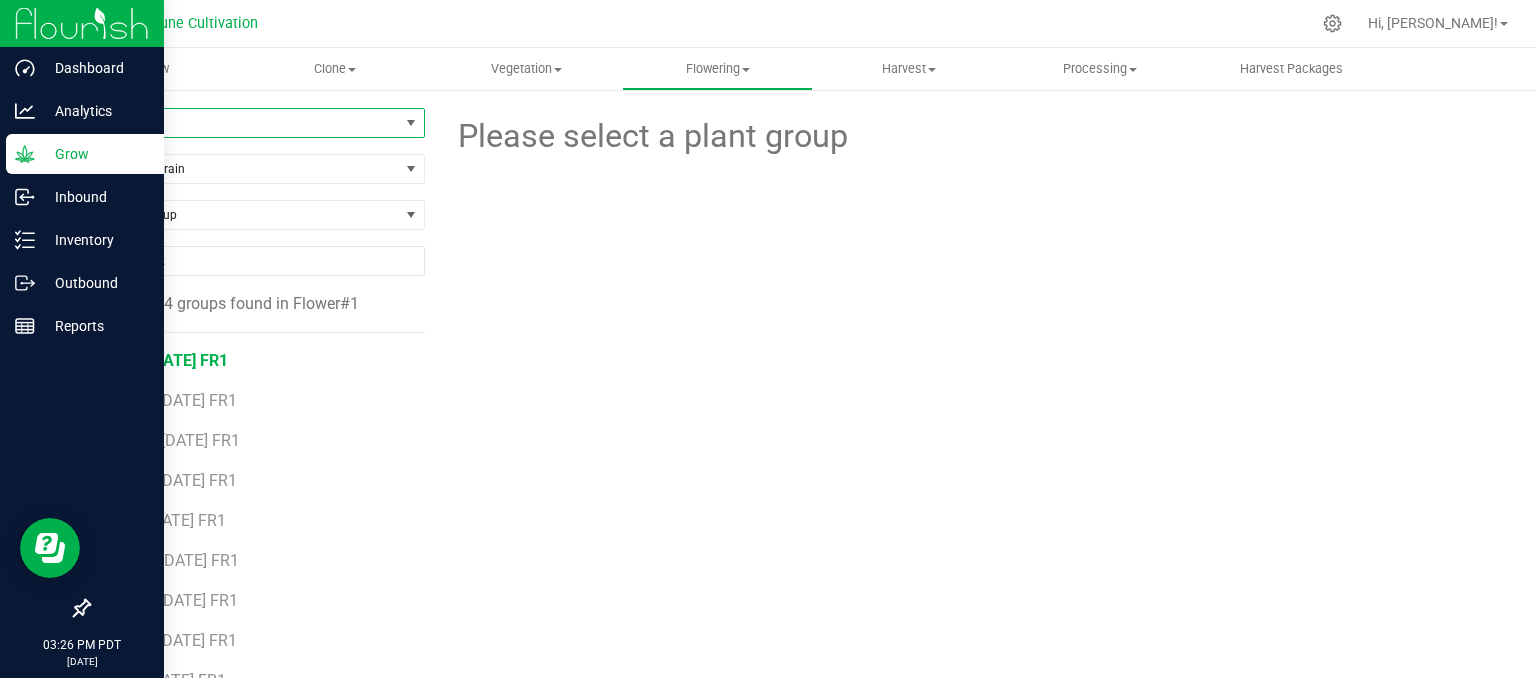 click on "BEN [DATE] FR1" at bounding box center [171, 360] 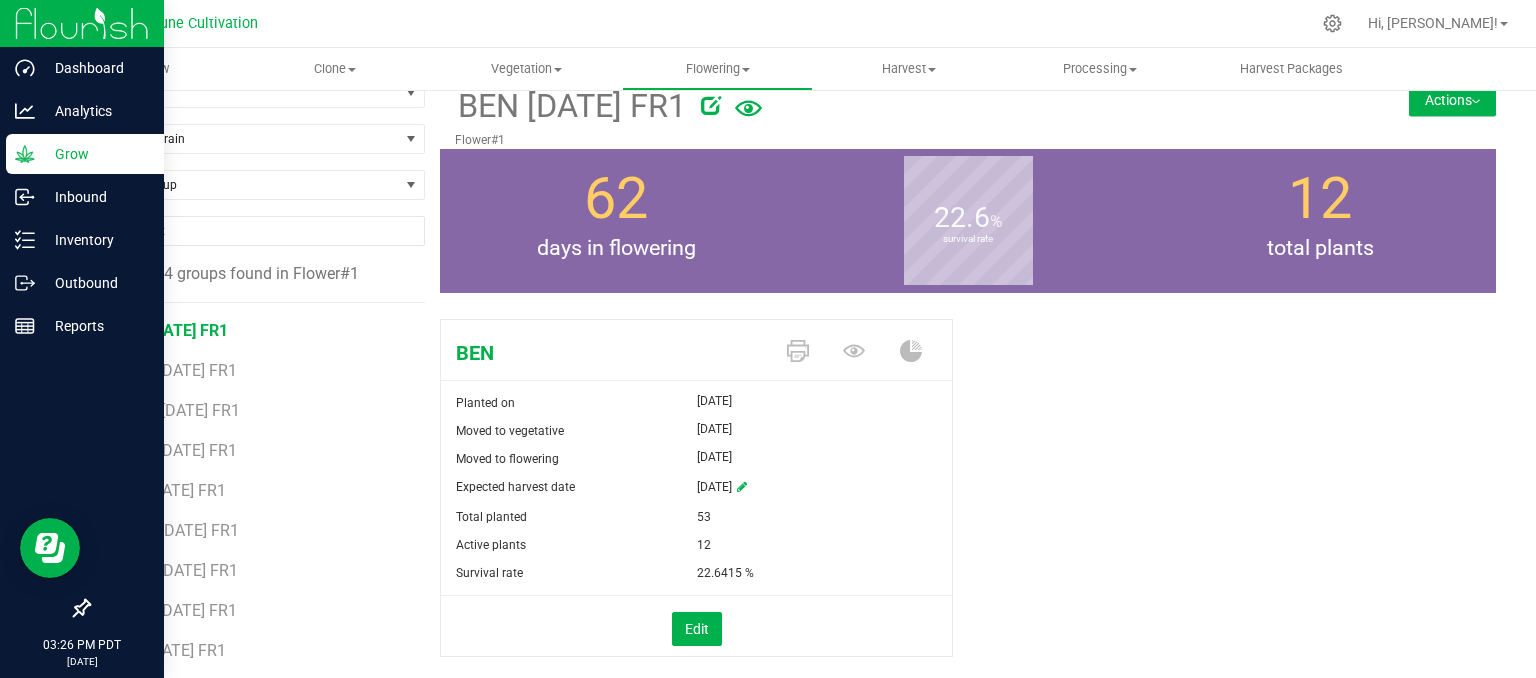 scroll, scrollTop: 0, scrollLeft: 0, axis: both 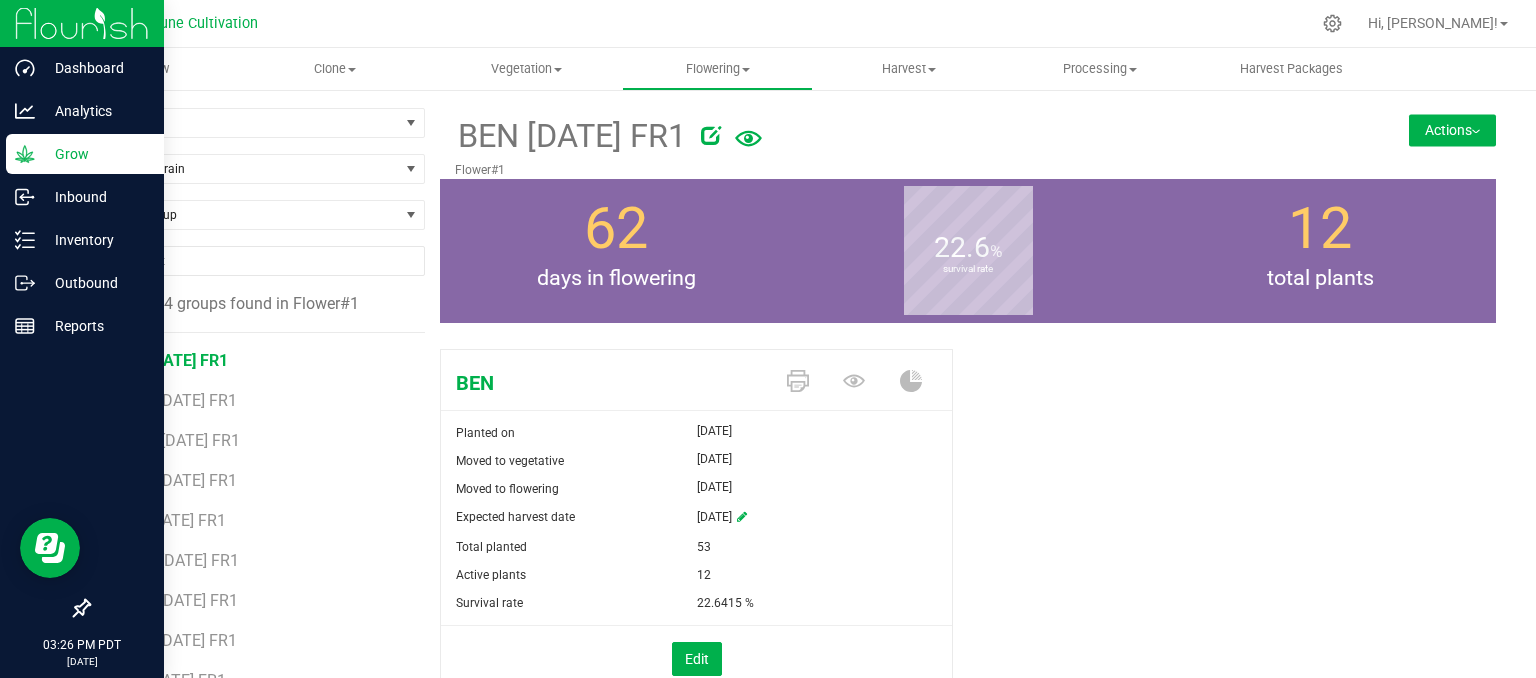 click on "Actions" at bounding box center (1452, 130) 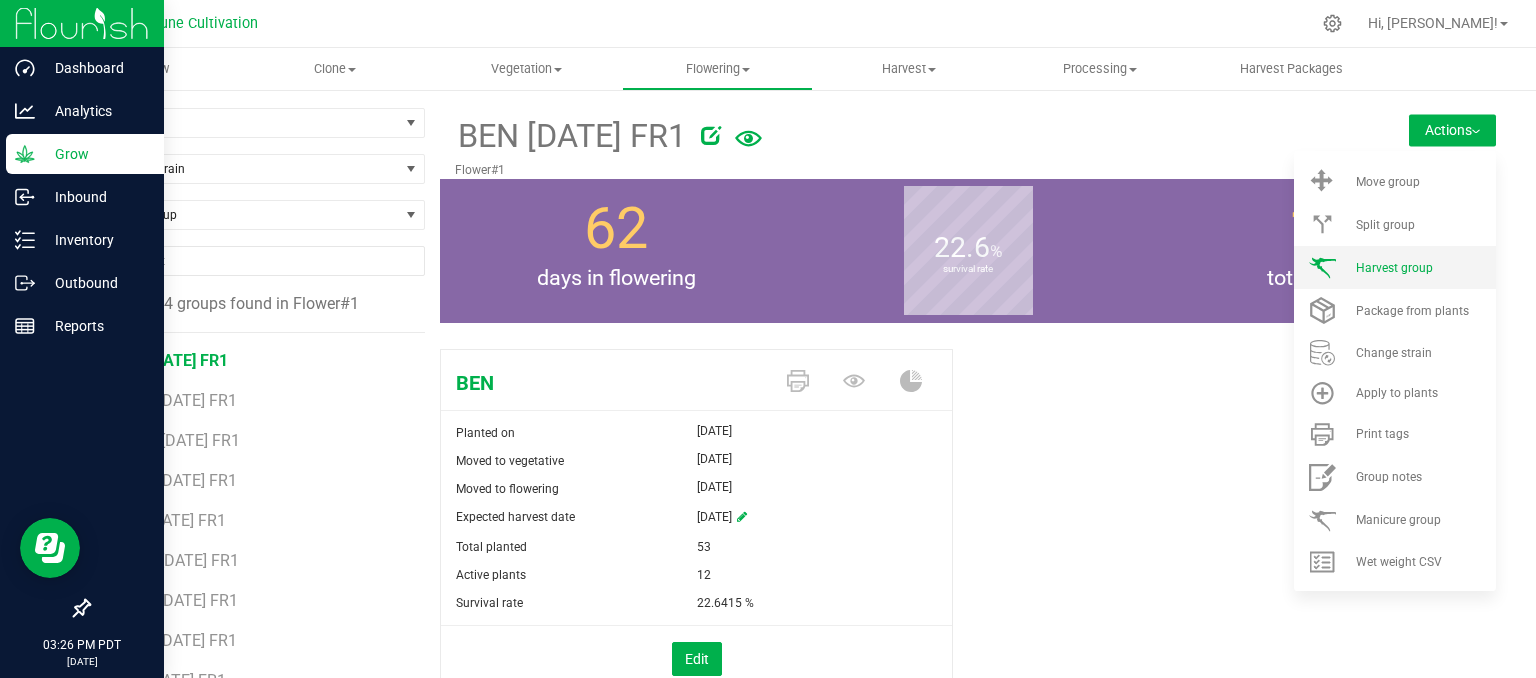 click on "Harvest group" at bounding box center [1395, 267] 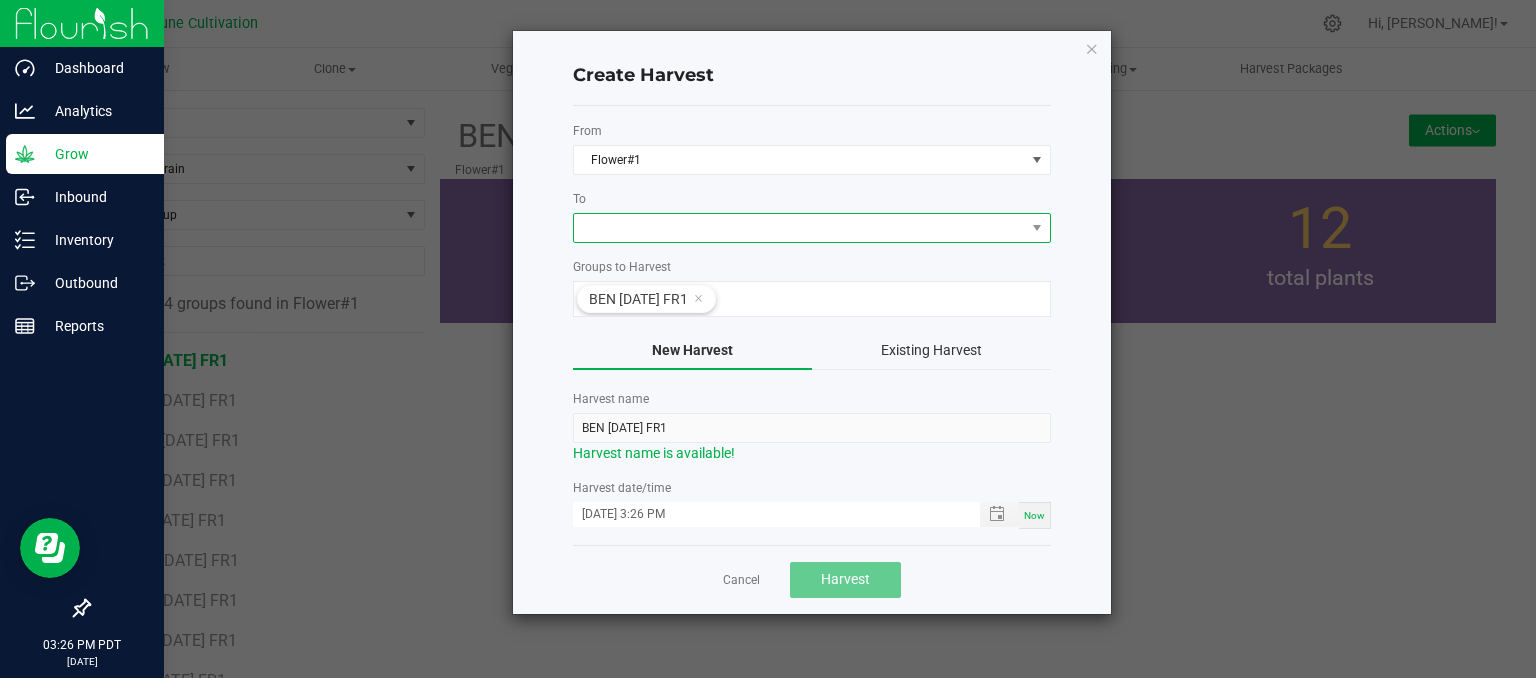 click at bounding box center (799, 228) 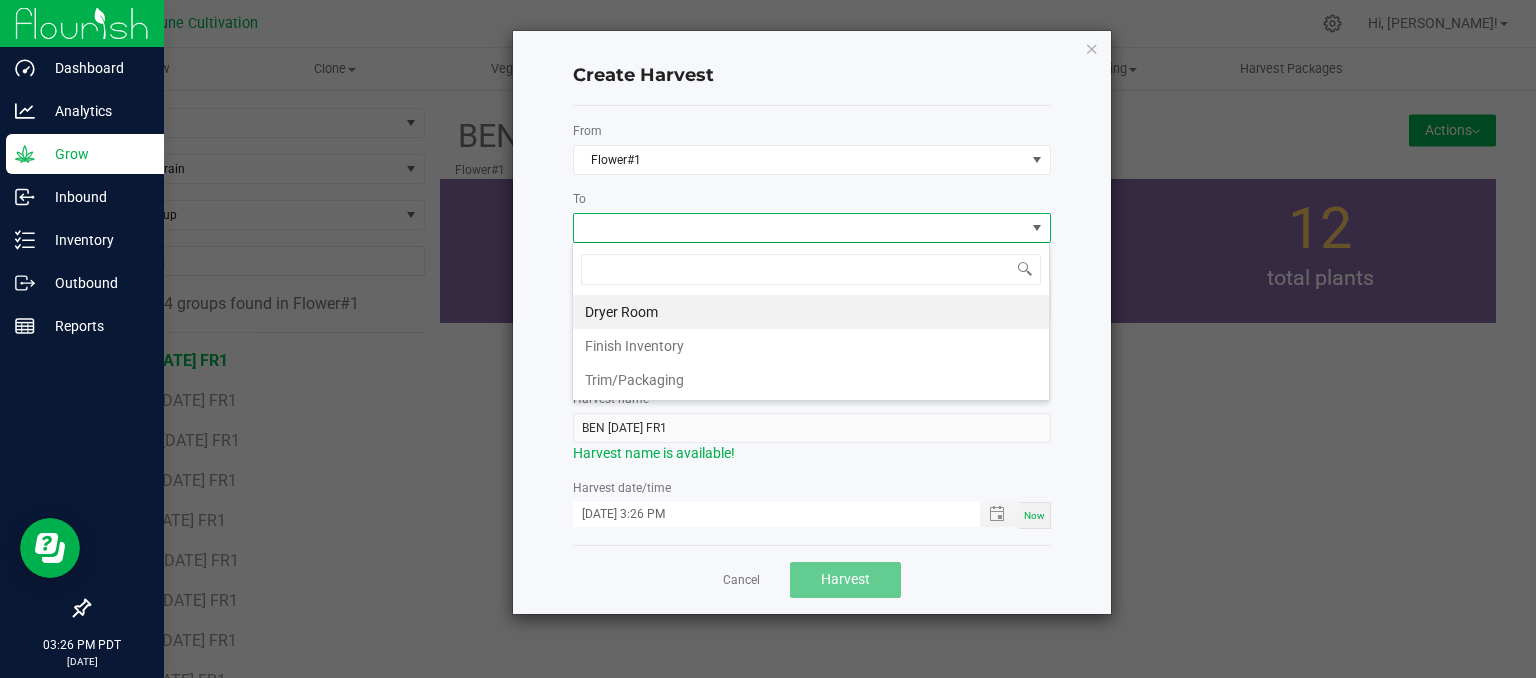 scroll, scrollTop: 99970, scrollLeft: 99521, axis: both 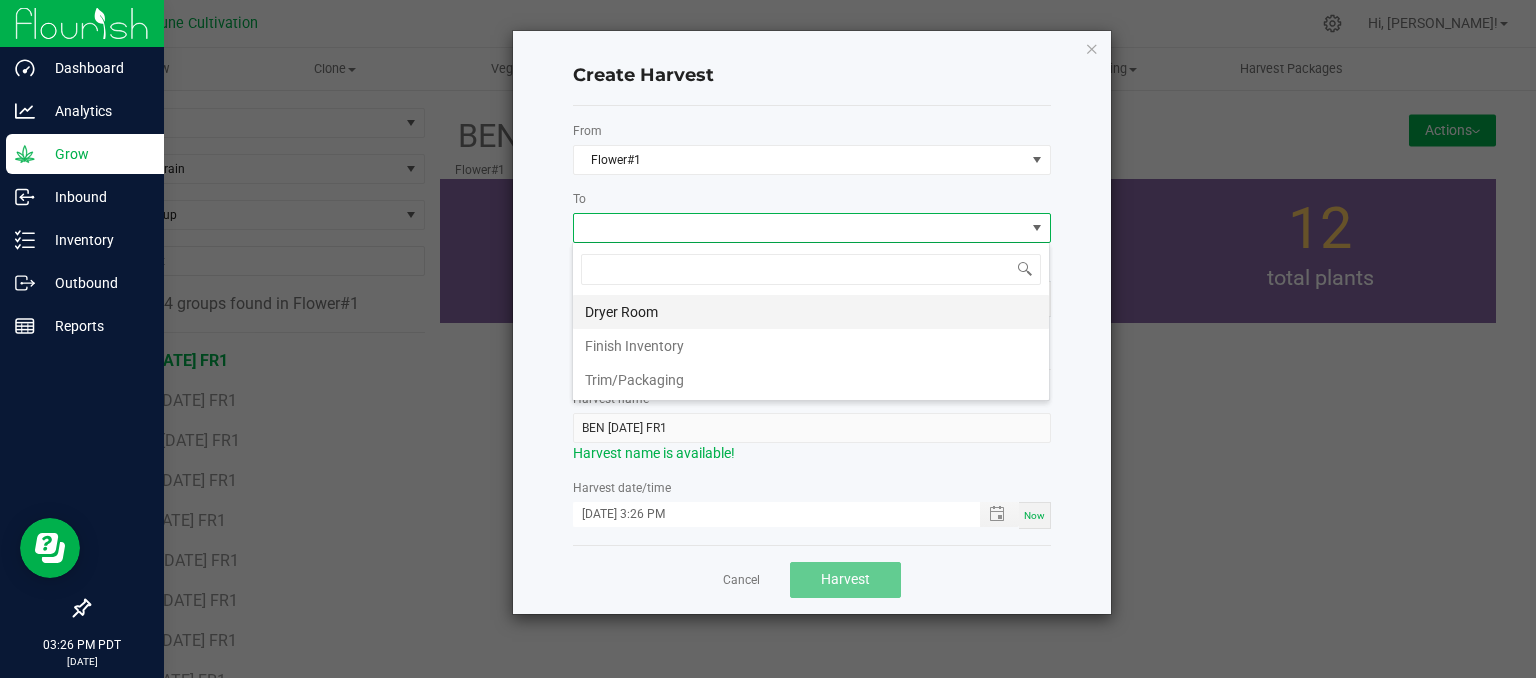 click on "Dryer Room" at bounding box center [811, 312] 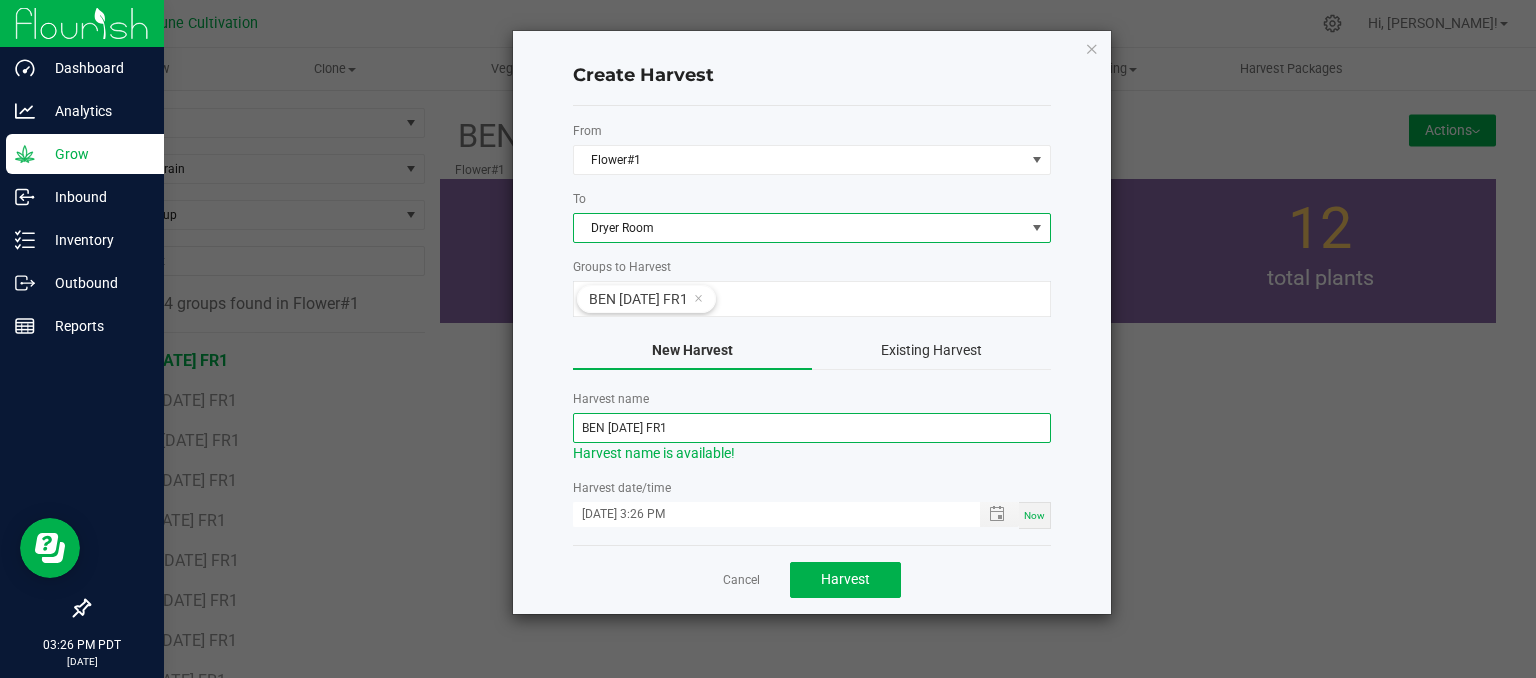 click on "BEN [DATE] FR1" at bounding box center [812, 428] 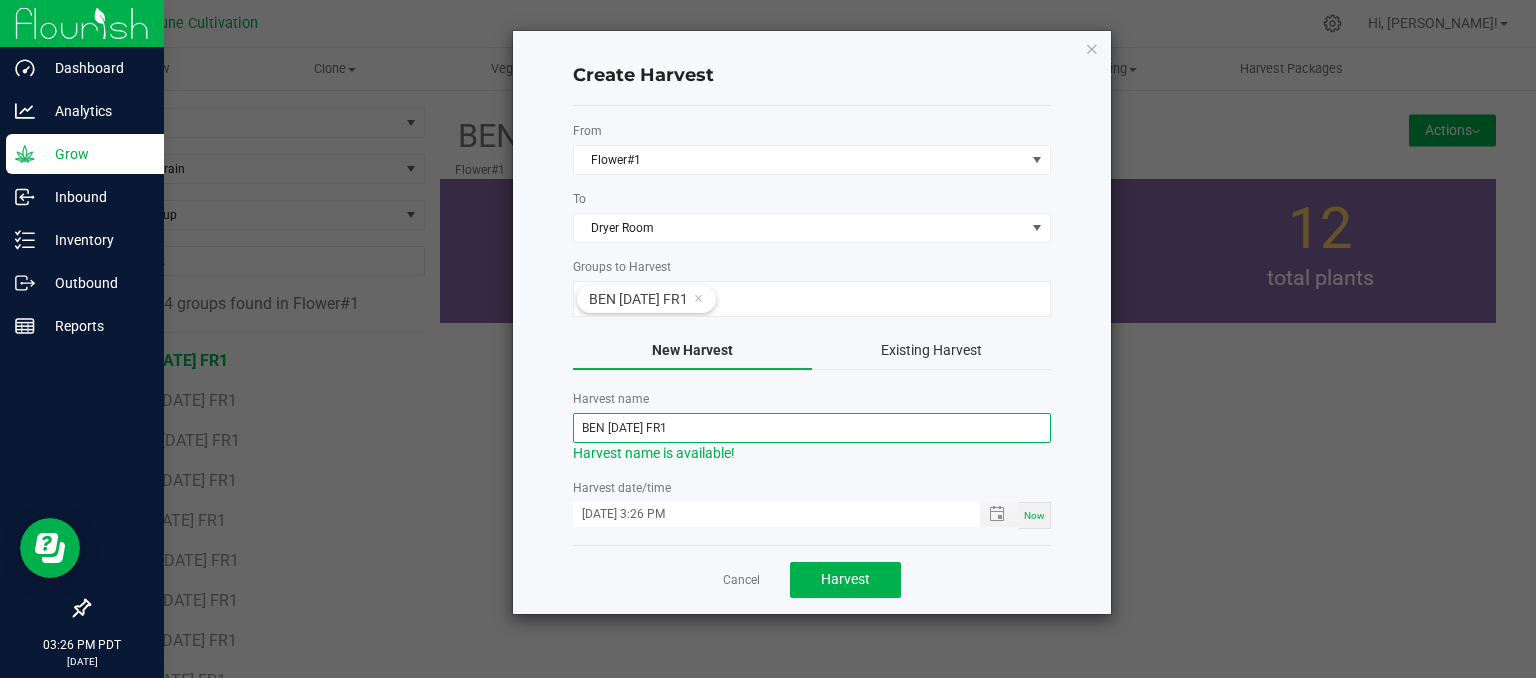 click on "BEN [DATE] FR1" at bounding box center [812, 428] 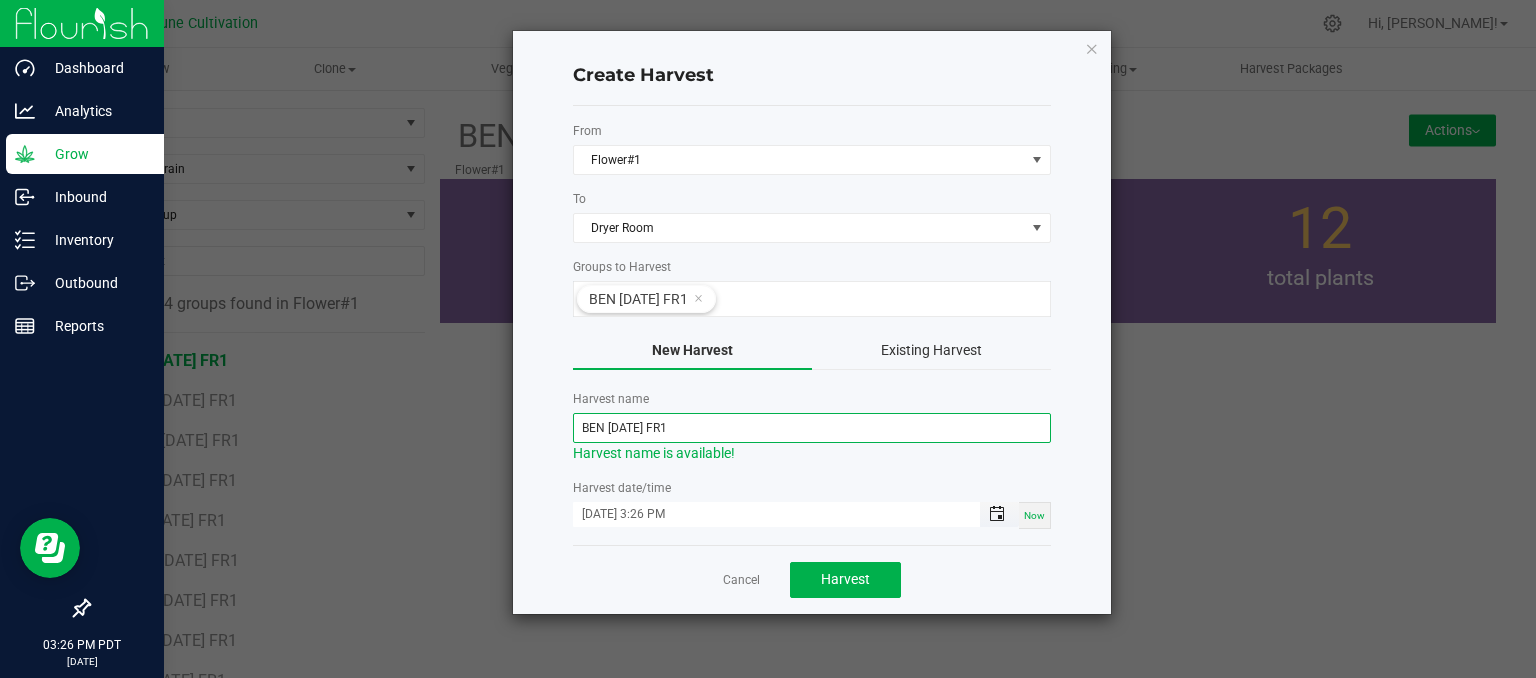 click at bounding box center (997, 514) 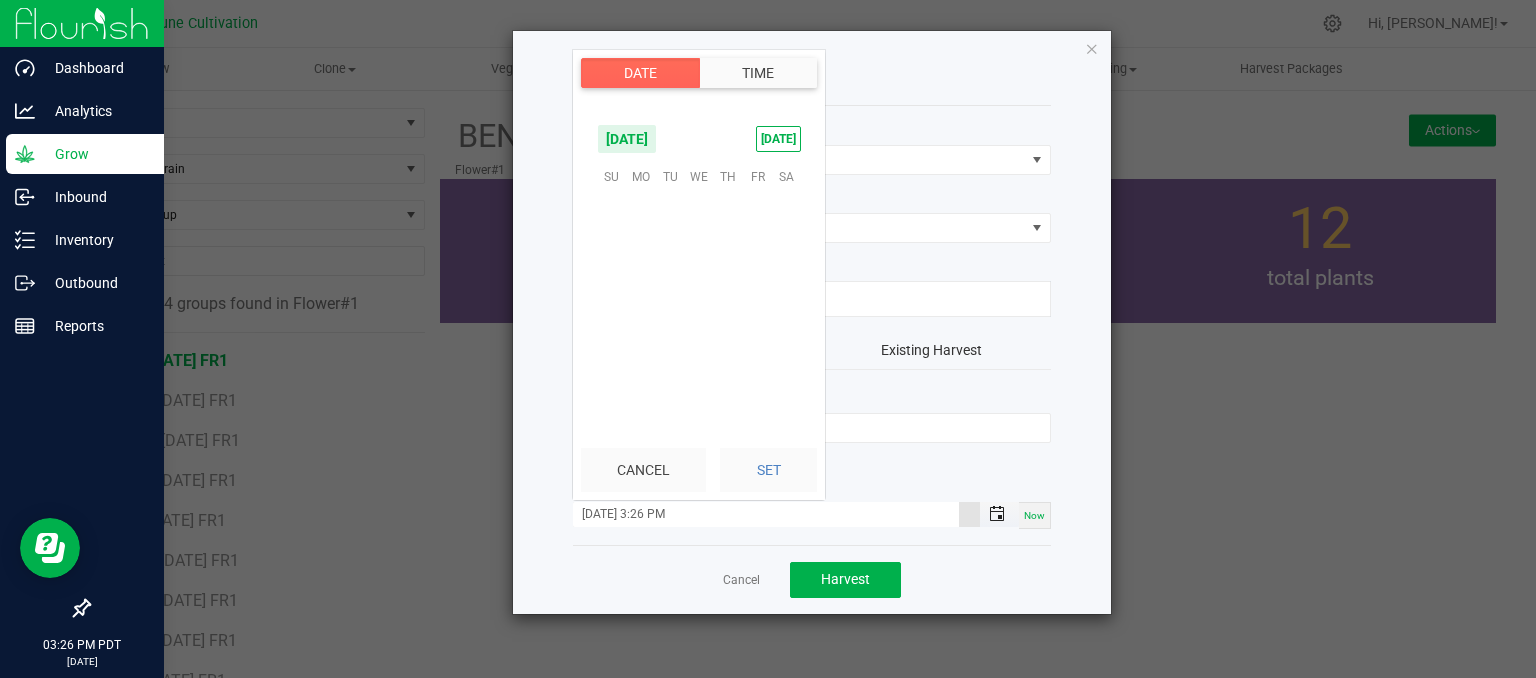 scroll, scrollTop: 0, scrollLeft: 0, axis: both 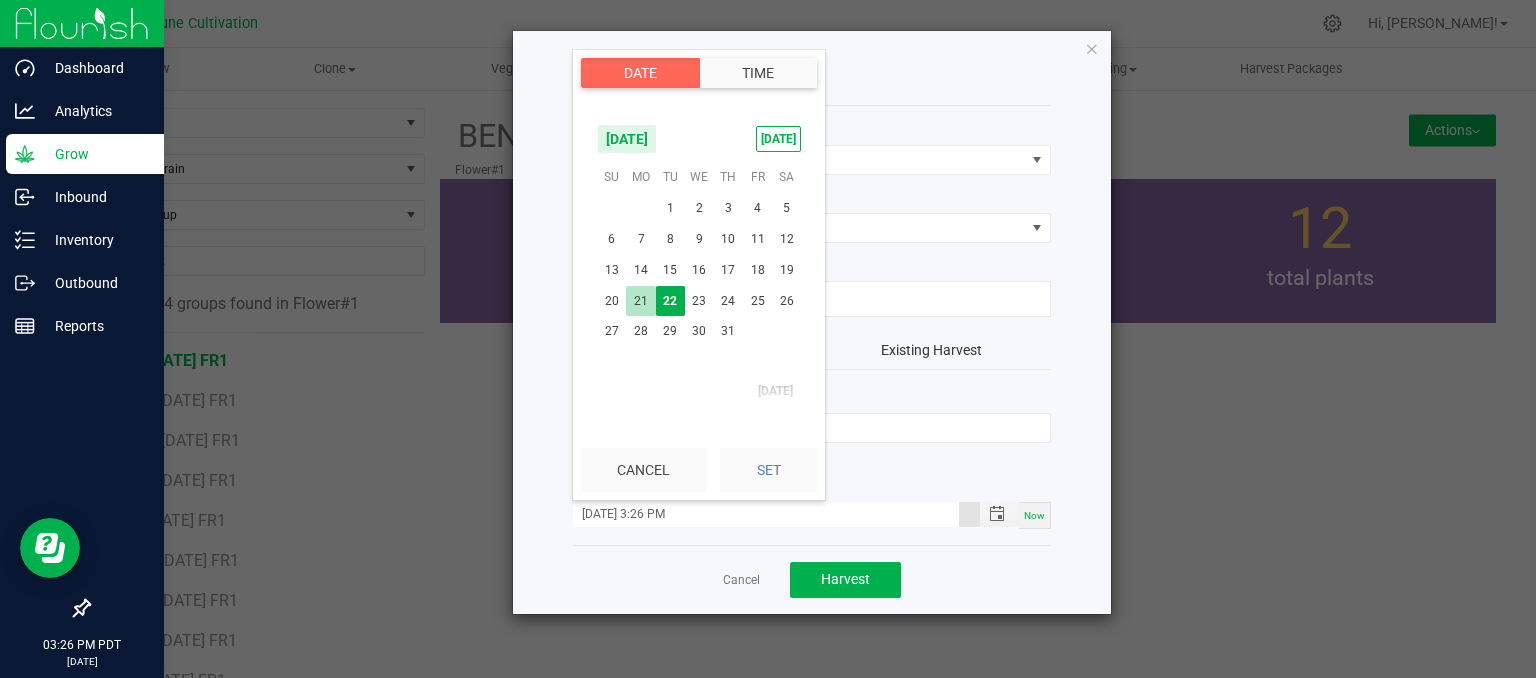 click on "21" at bounding box center [640, 301] 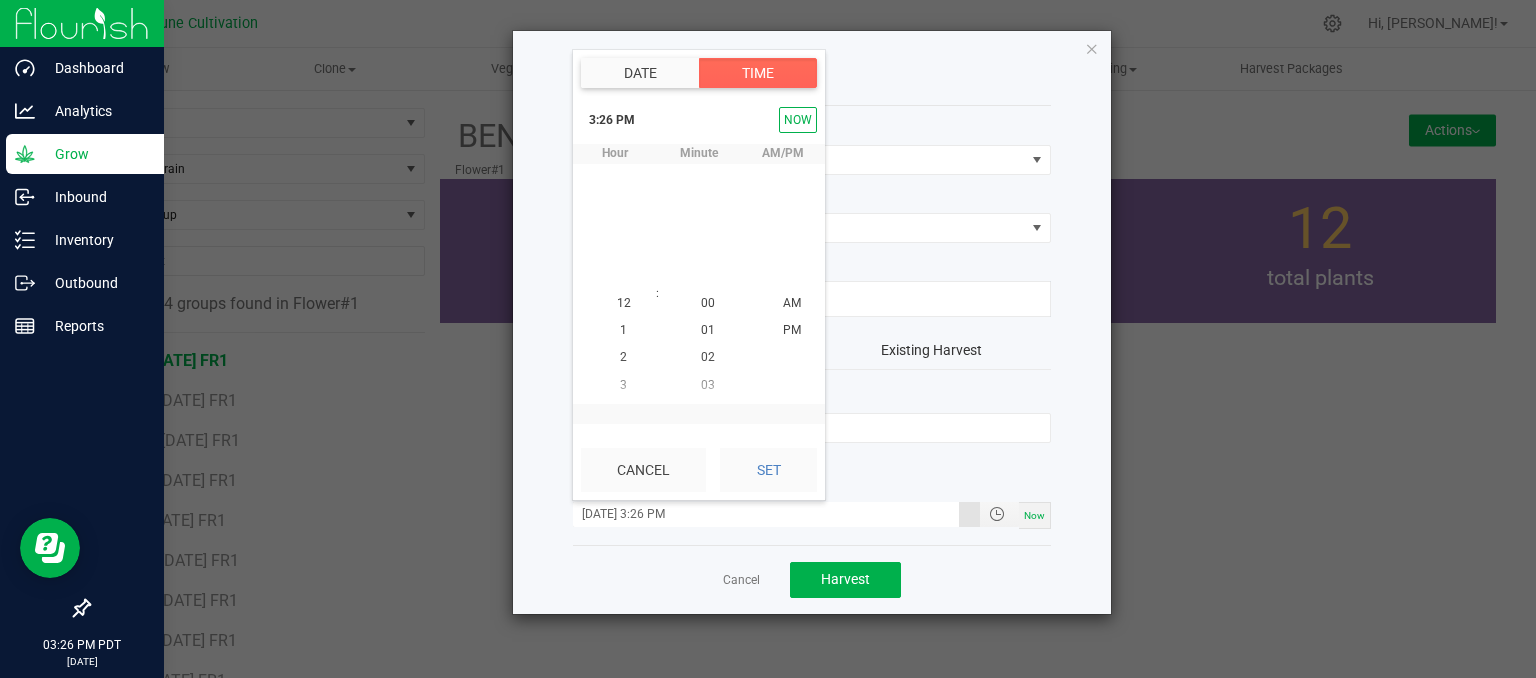 scroll, scrollTop: 407, scrollLeft: 0, axis: vertical 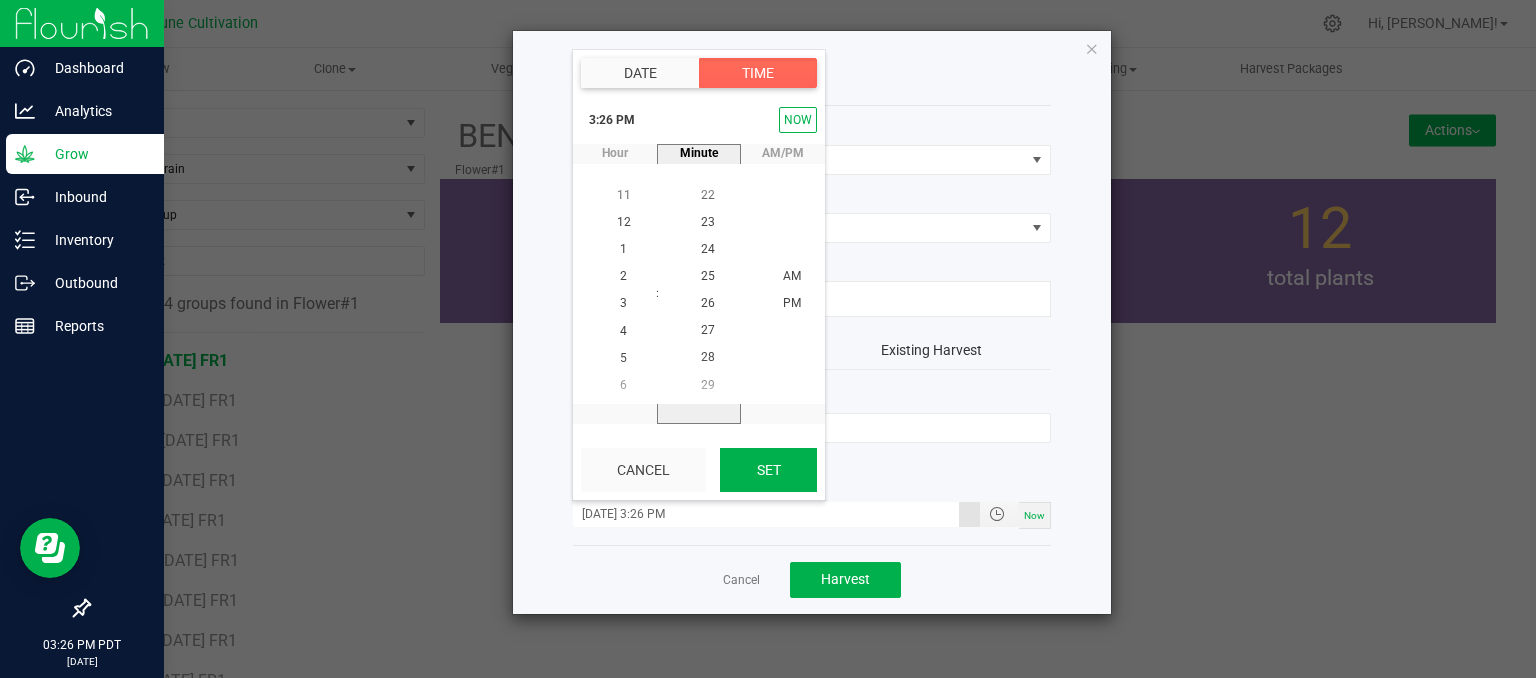 click on "Set" 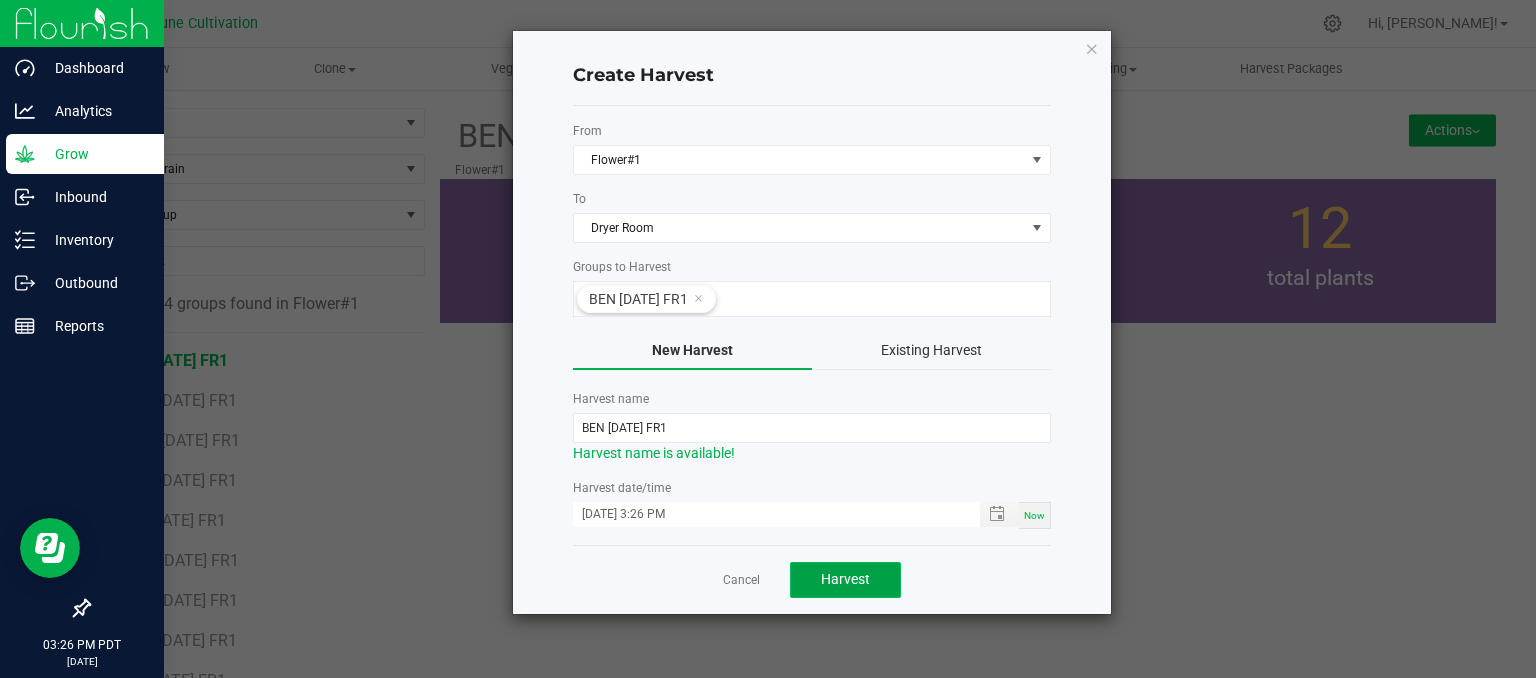 drag, startPoint x: 856, startPoint y: 573, endPoint x: 853, endPoint y: 561, distance: 12.369317 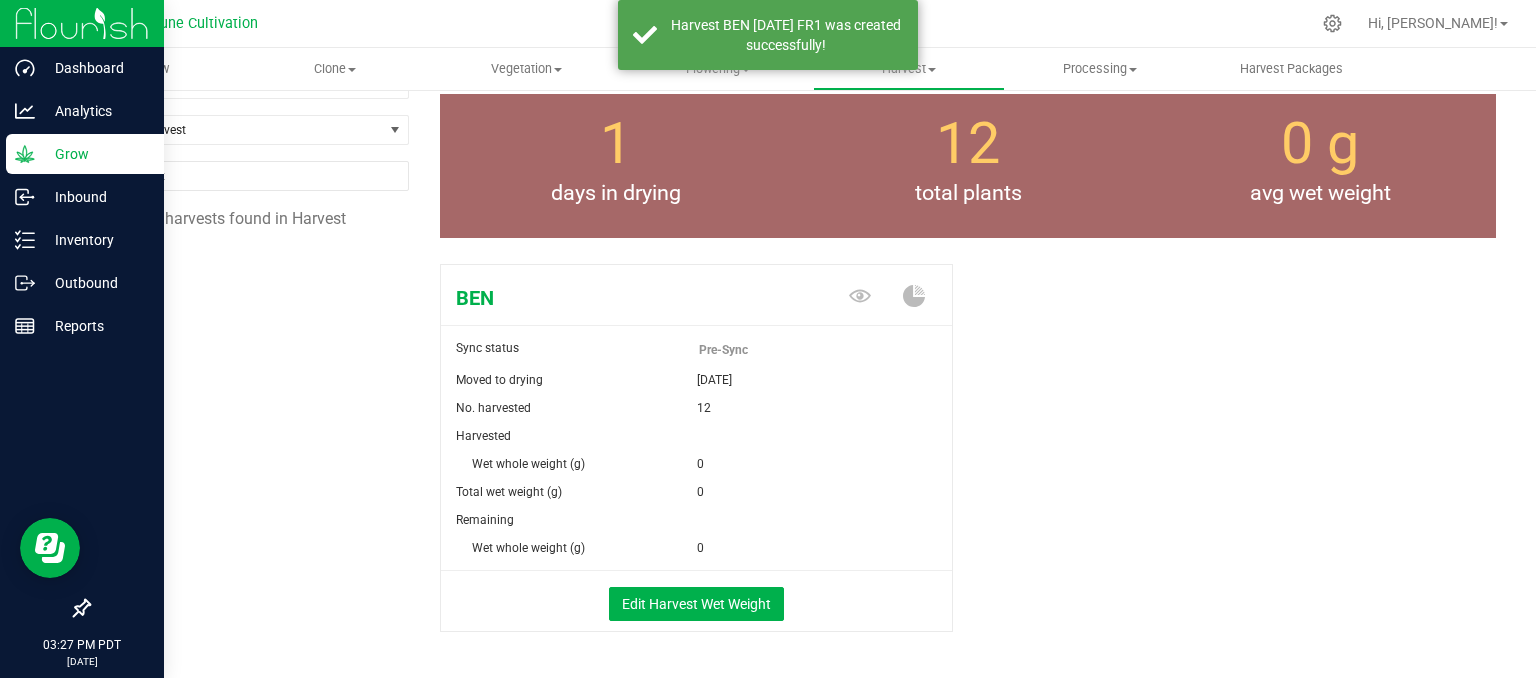 scroll, scrollTop: 152, scrollLeft: 0, axis: vertical 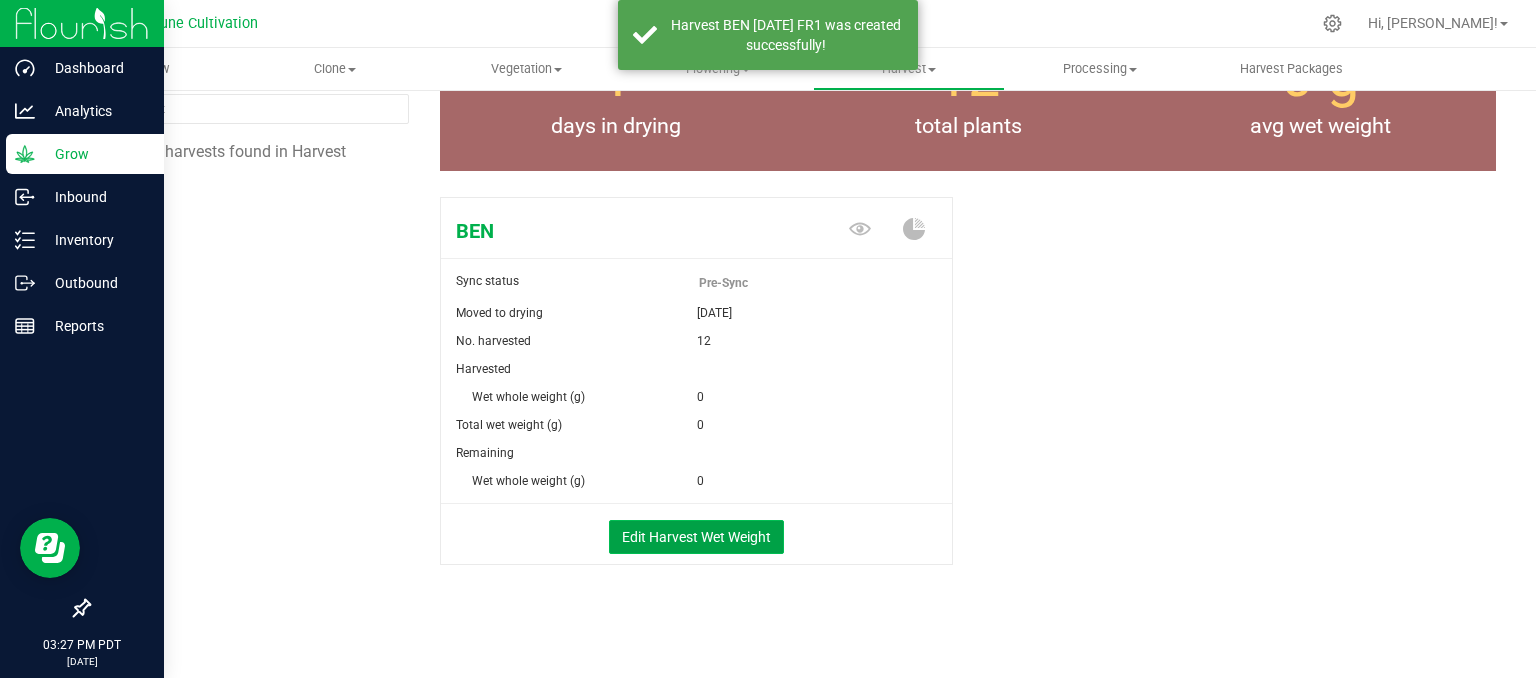 click on "Edit Harvest Wet Weight" at bounding box center [696, 537] 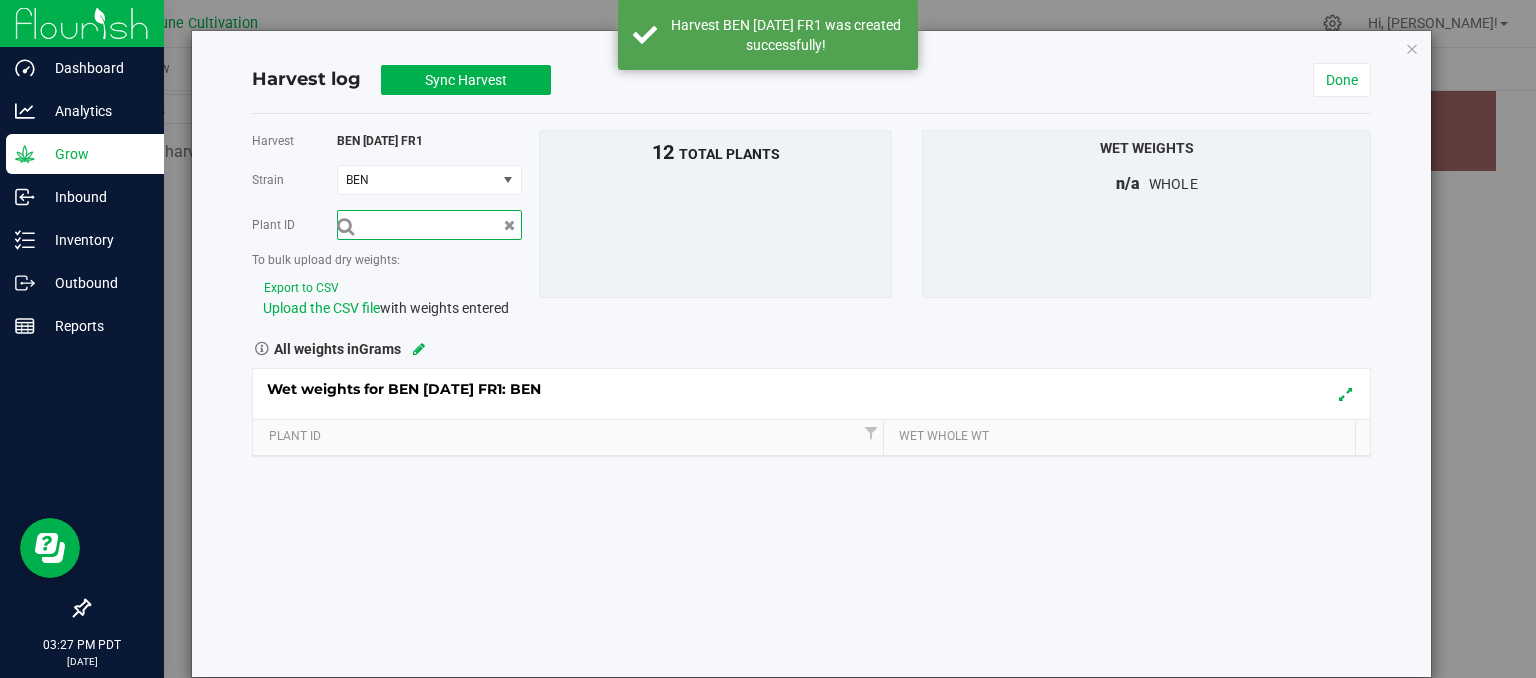 scroll, scrollTop: 152, scrollLeft: 0, axis: vertical 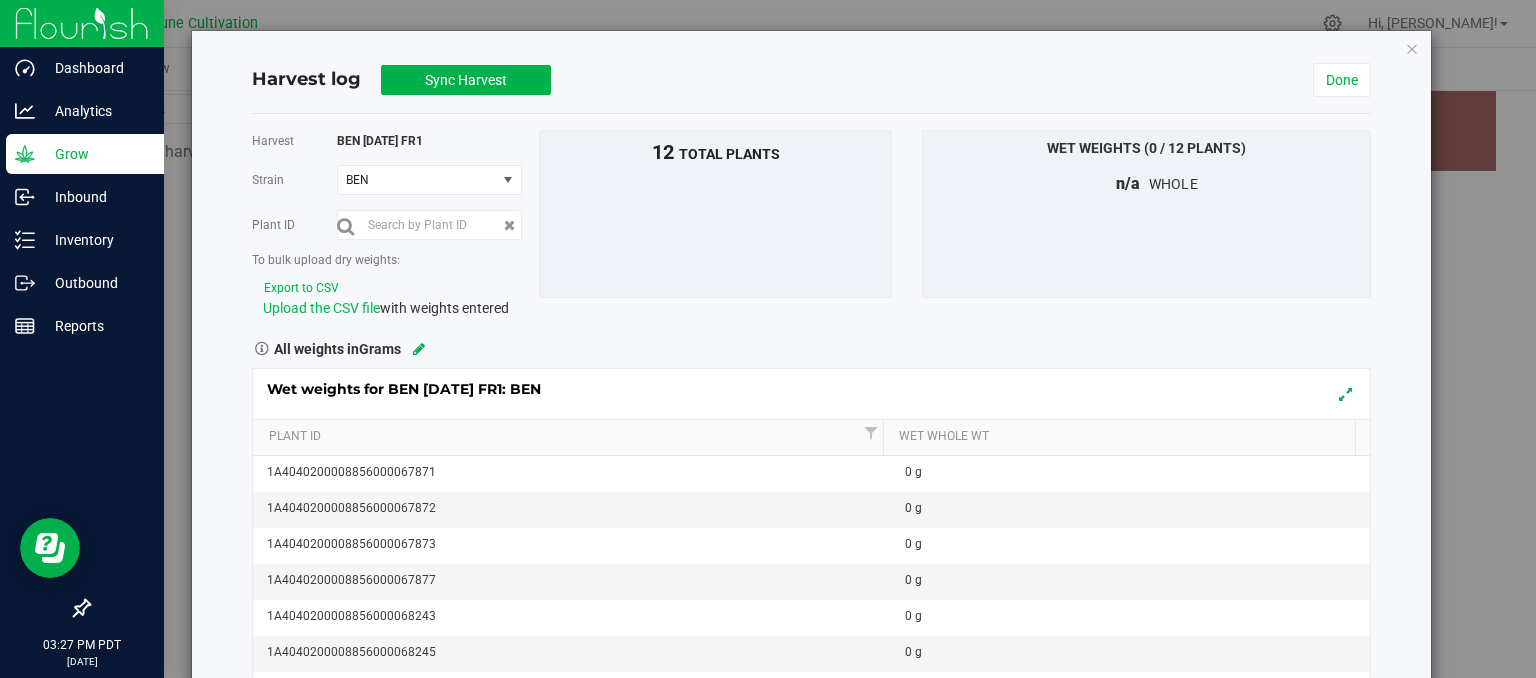 click on "Upload the CSV file" at bounding box center (321, 308) 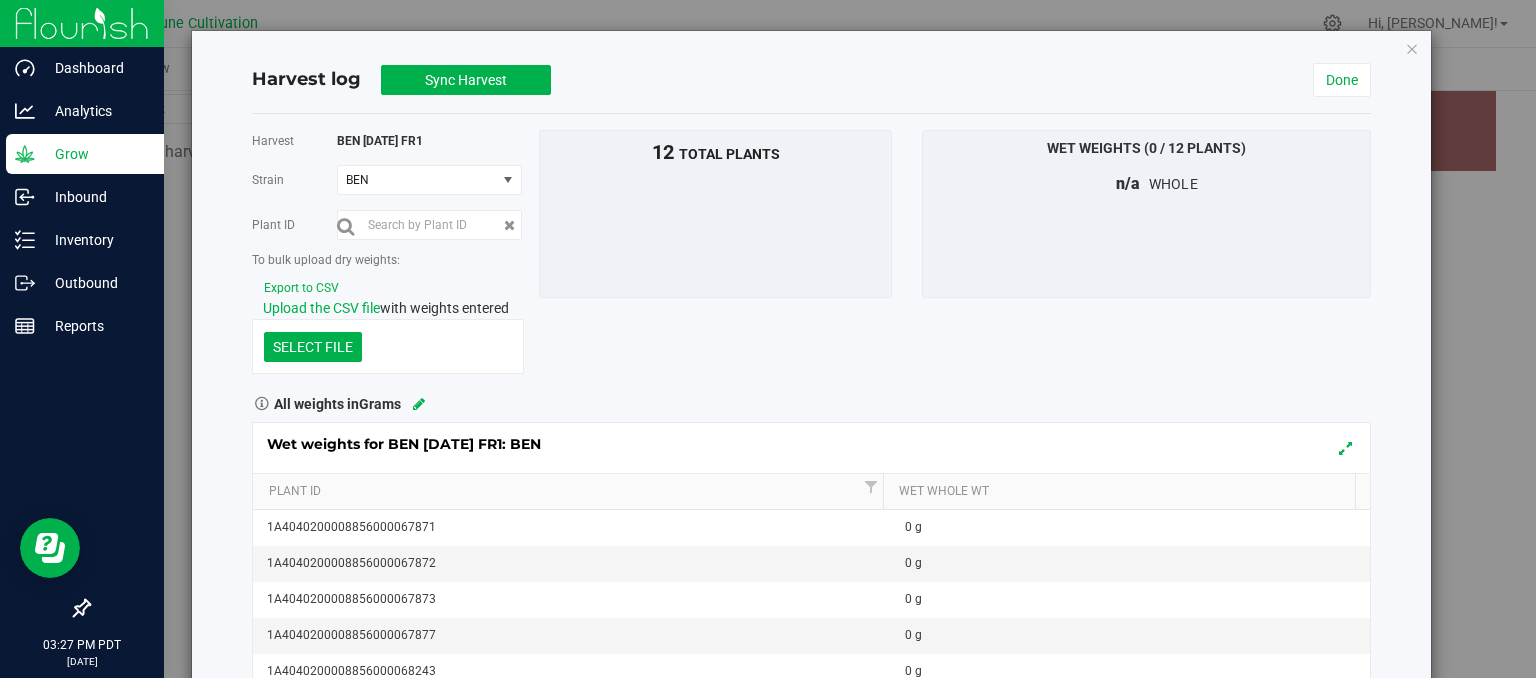 click on "SELECT FILE" at bounding box center (388, 346) 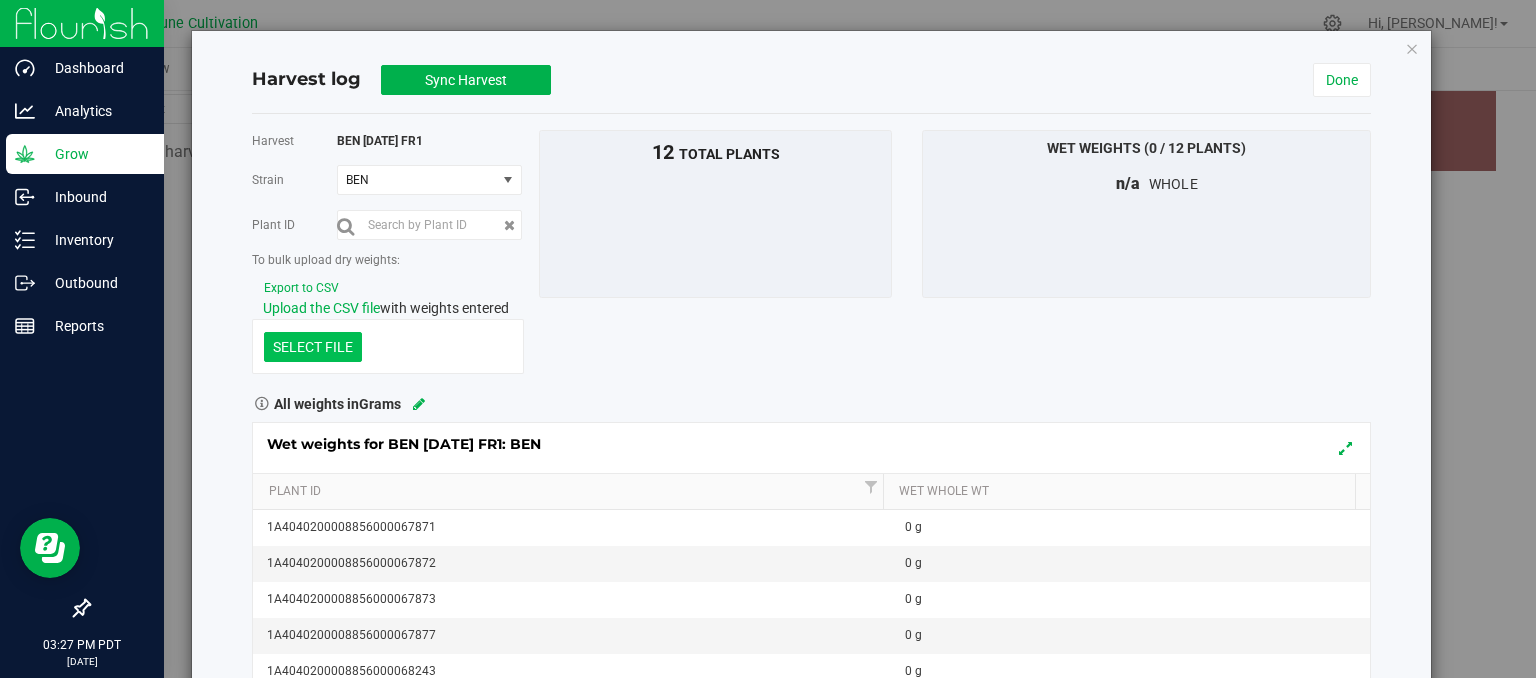 click at bounding box center (-1084, 243) 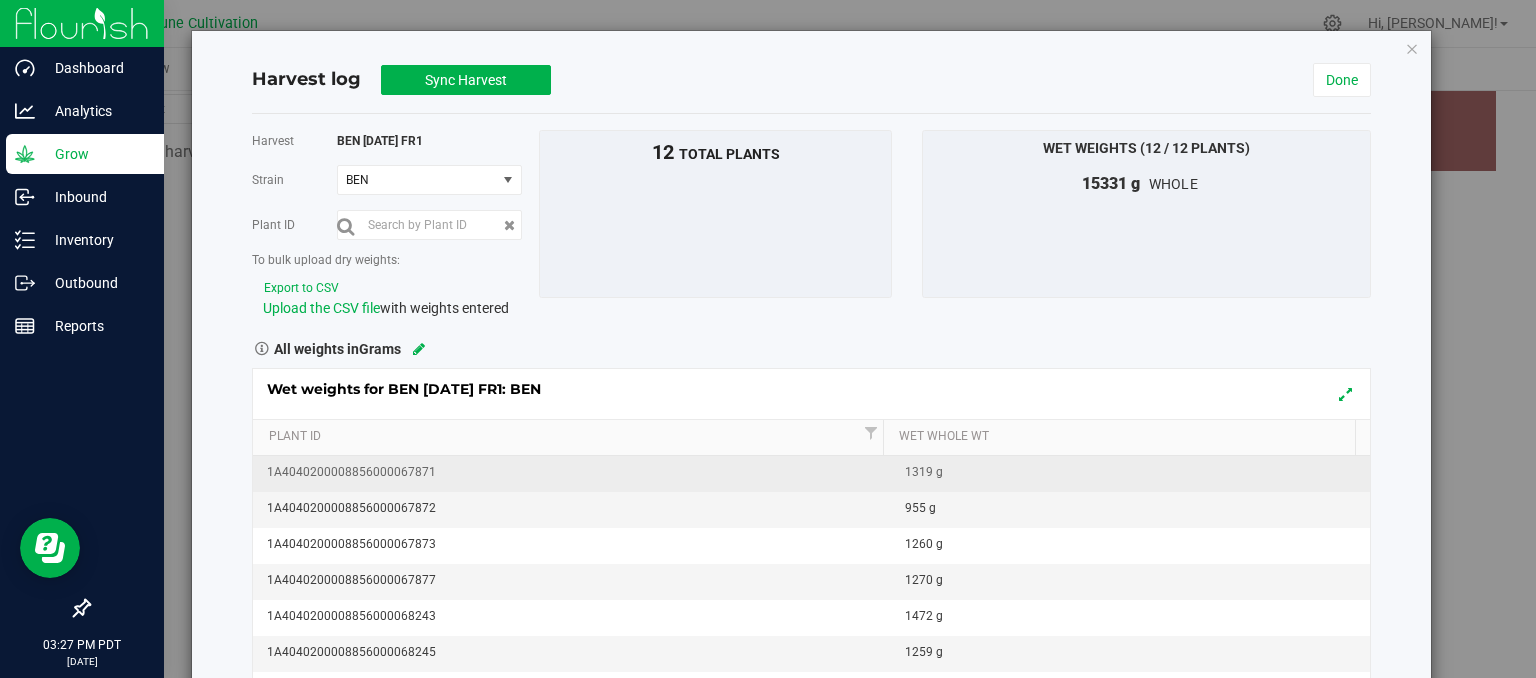 scroll, scrollTop: 163, scrollLeft: 0, axis: vertical 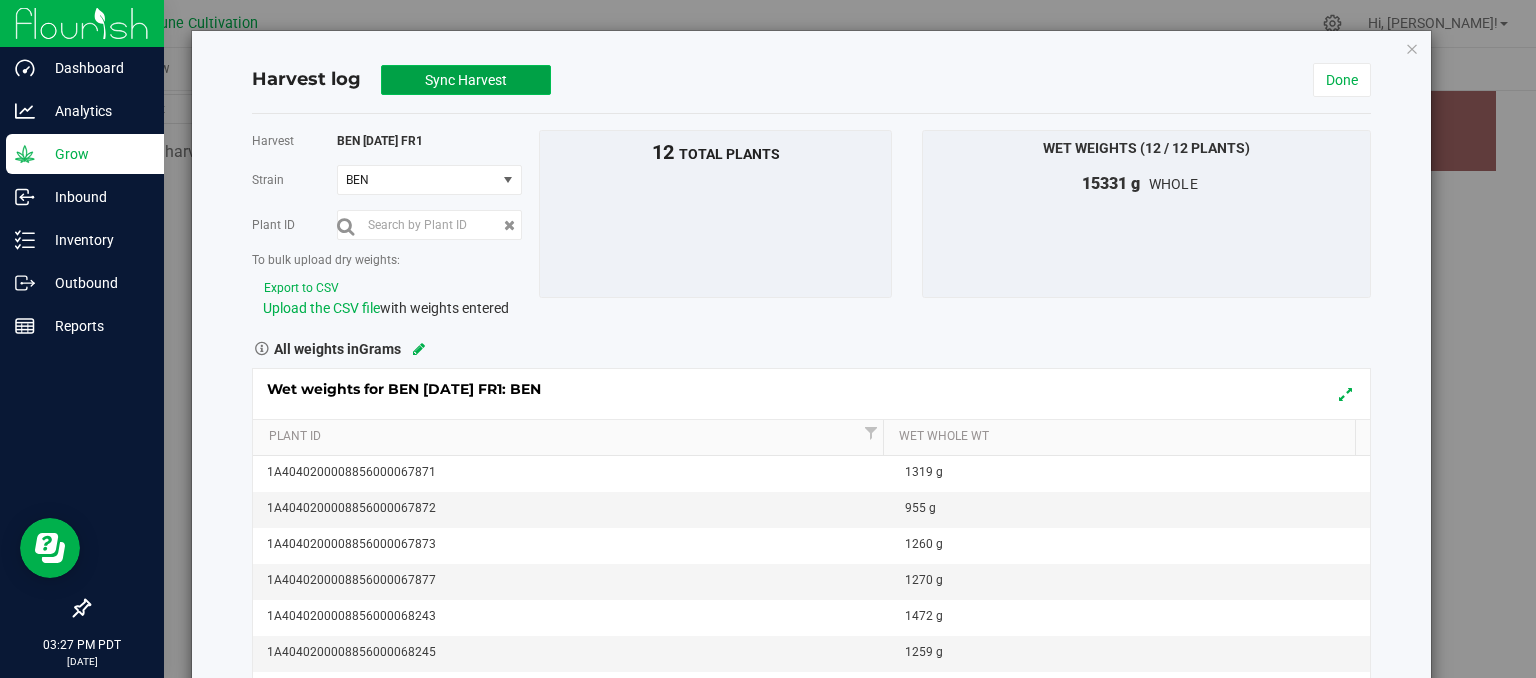 click on "Sync Harvest" at bounding box center [466, 80] 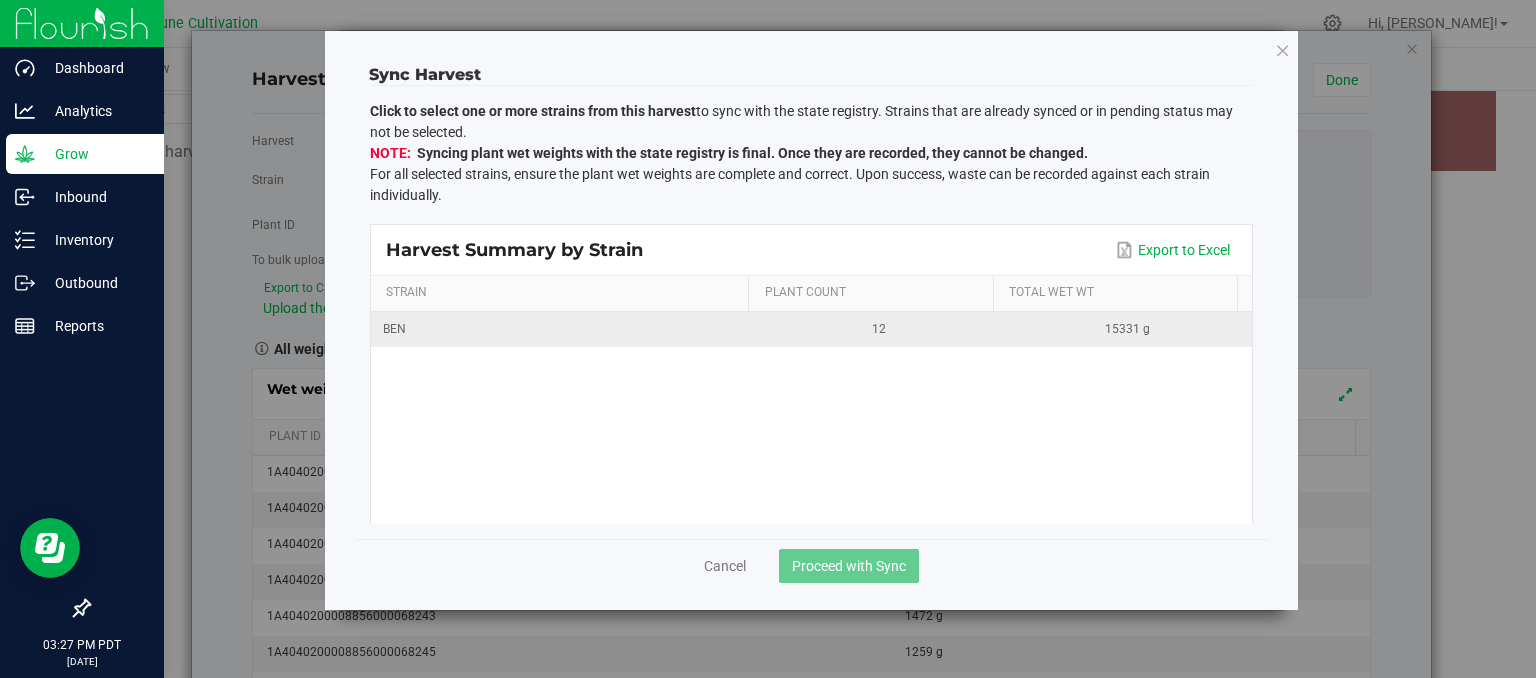 click on "15331 g" at bounding box center (1128, 329) 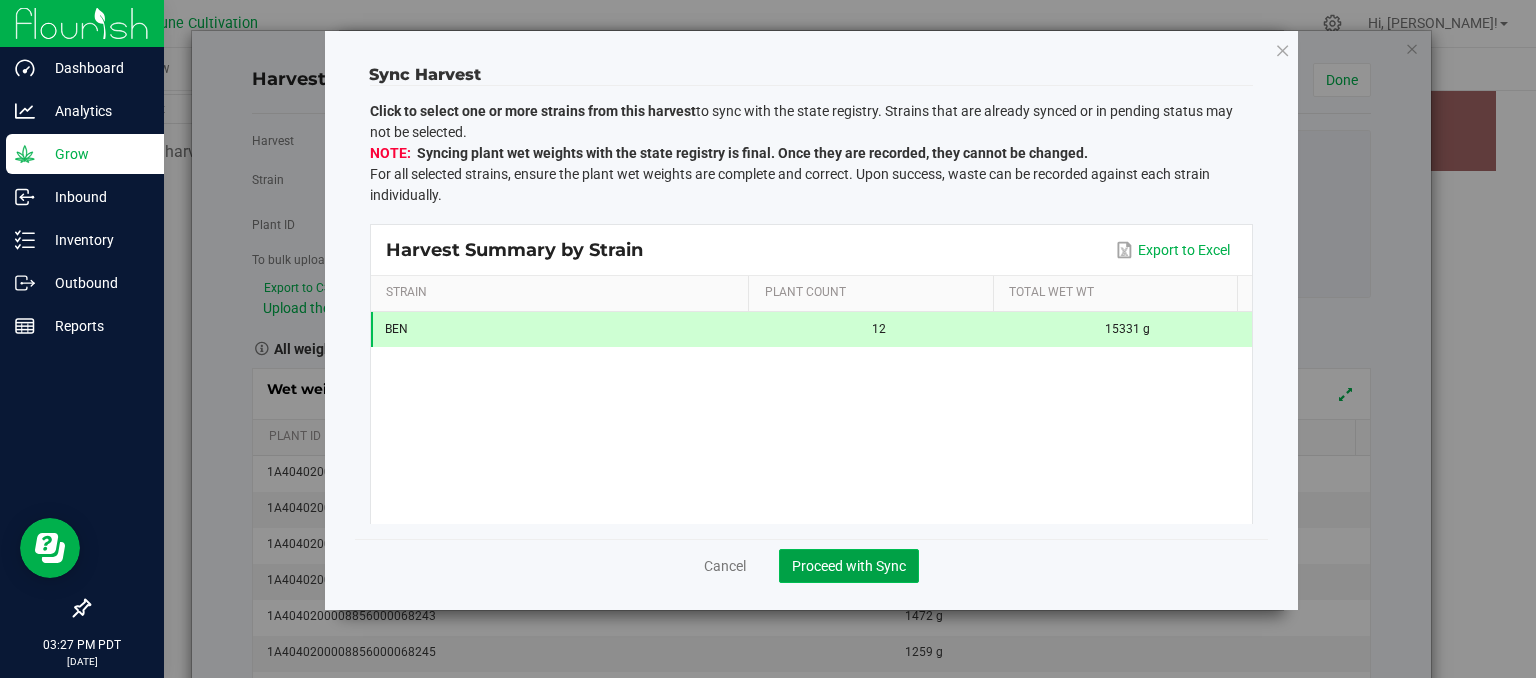 click on "Proceed with Sync" 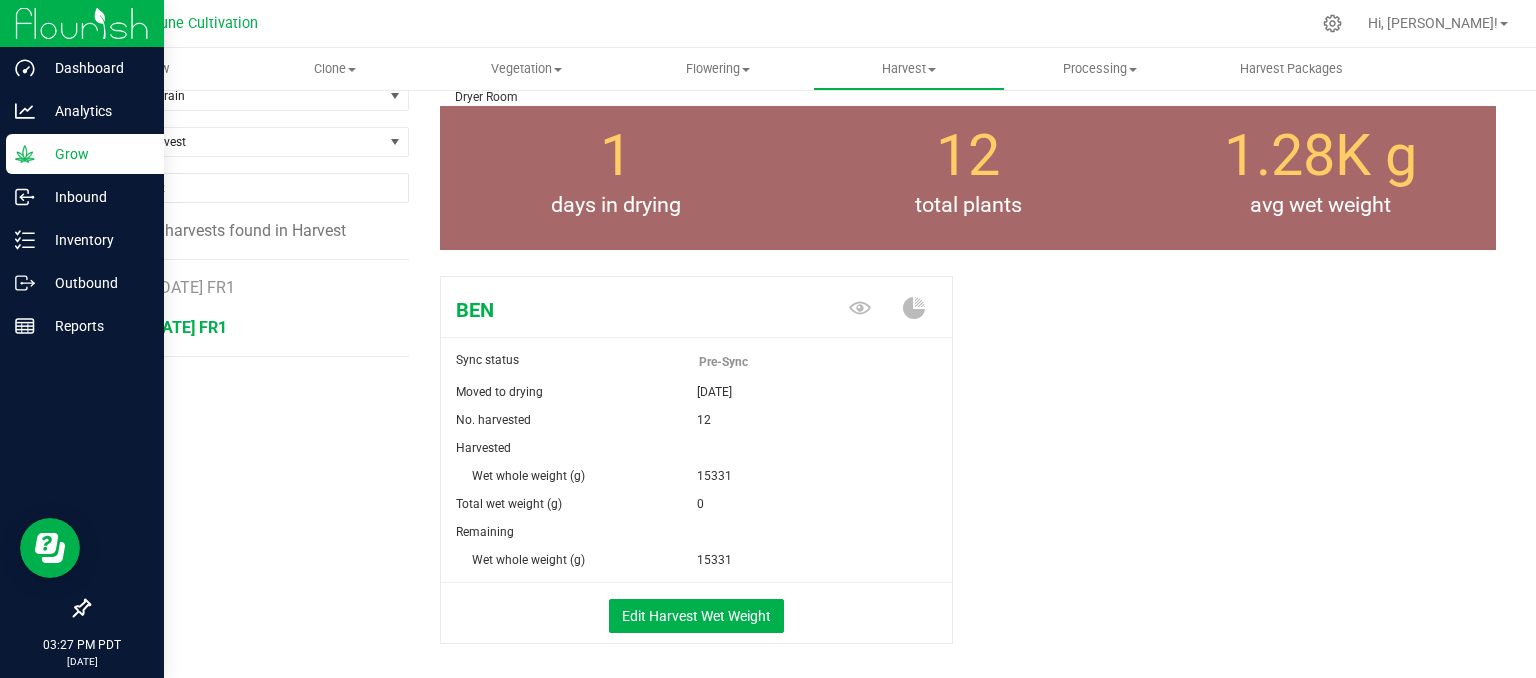 scroll, scrollTop: 0, scrollLeft: 0, axis: both 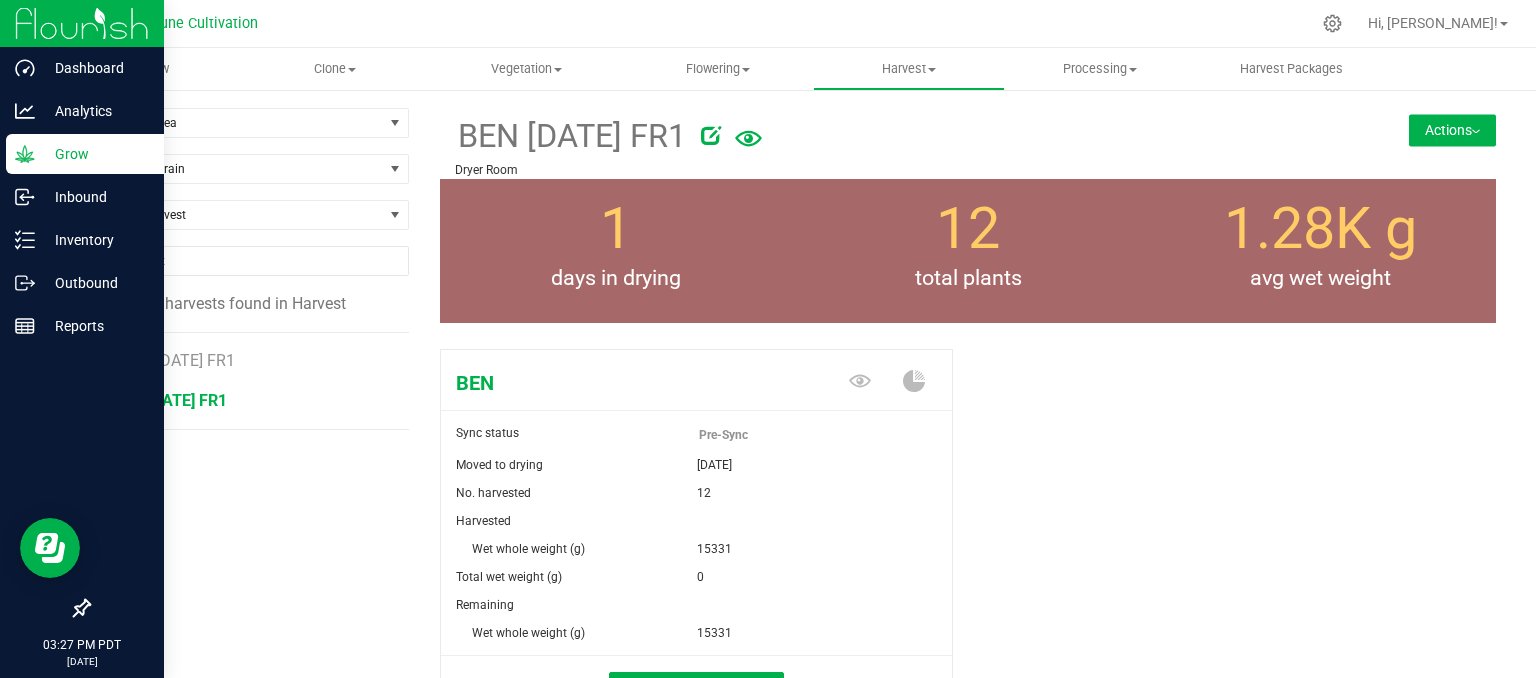 click on "Actions" at bounding box center [1452, 130] 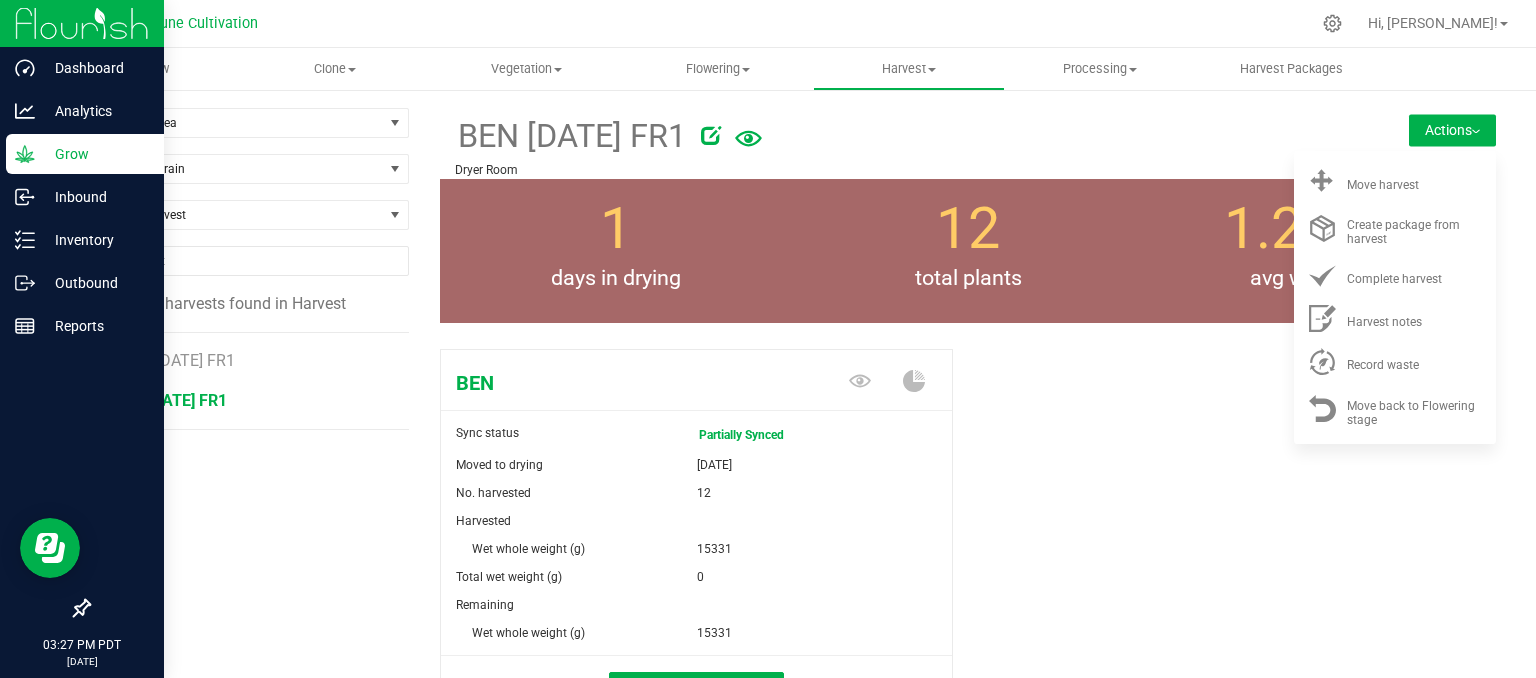 click on "BEN
Sync status
Partially Synced
Moved to drying
[DATE]
No. harvested
12
Harvested" at bounding box center [968, 554] 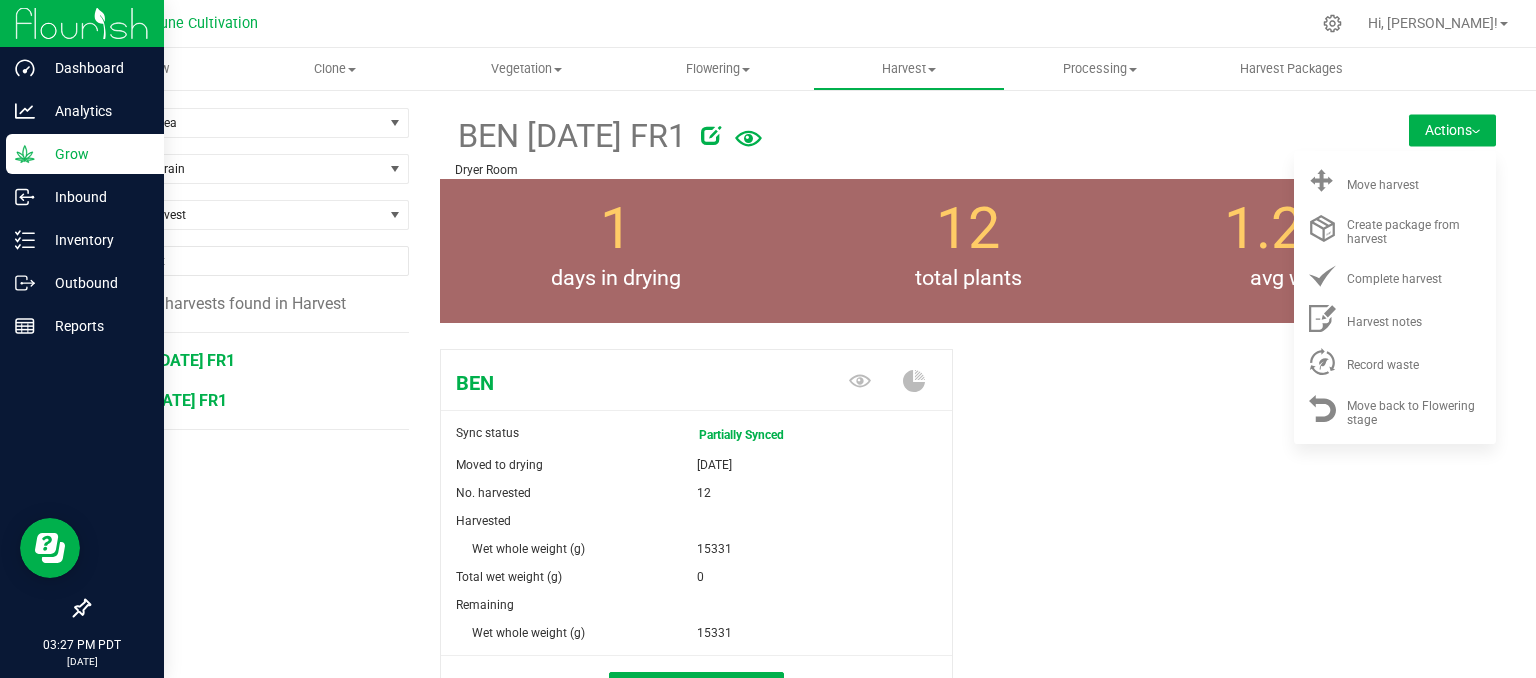 click on "BC50 [DATE] FR1" at bounding box center [174, 360] 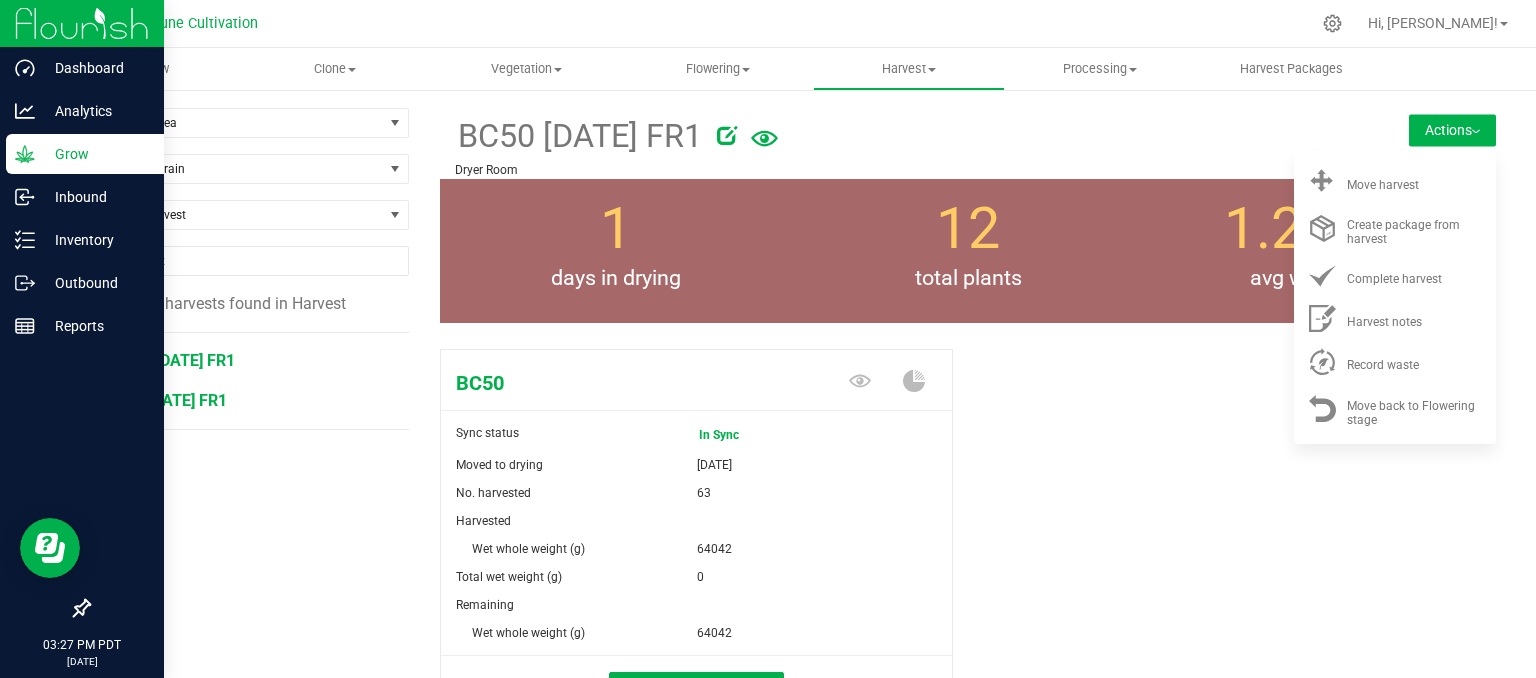 click on "BEN [DATE] FR1" at bounding box center (170, 400) 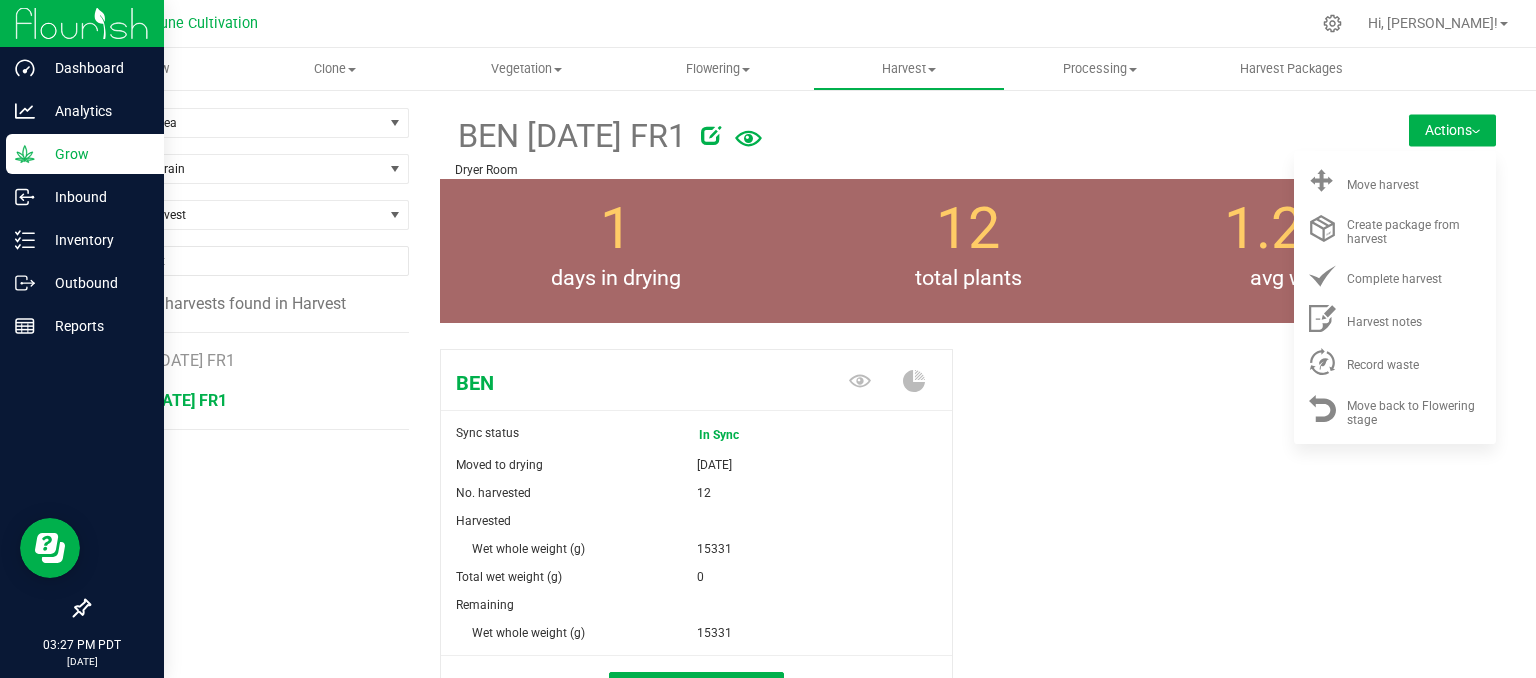 click on "BEN [DATE] FR1" at bounding box center [254, 401] 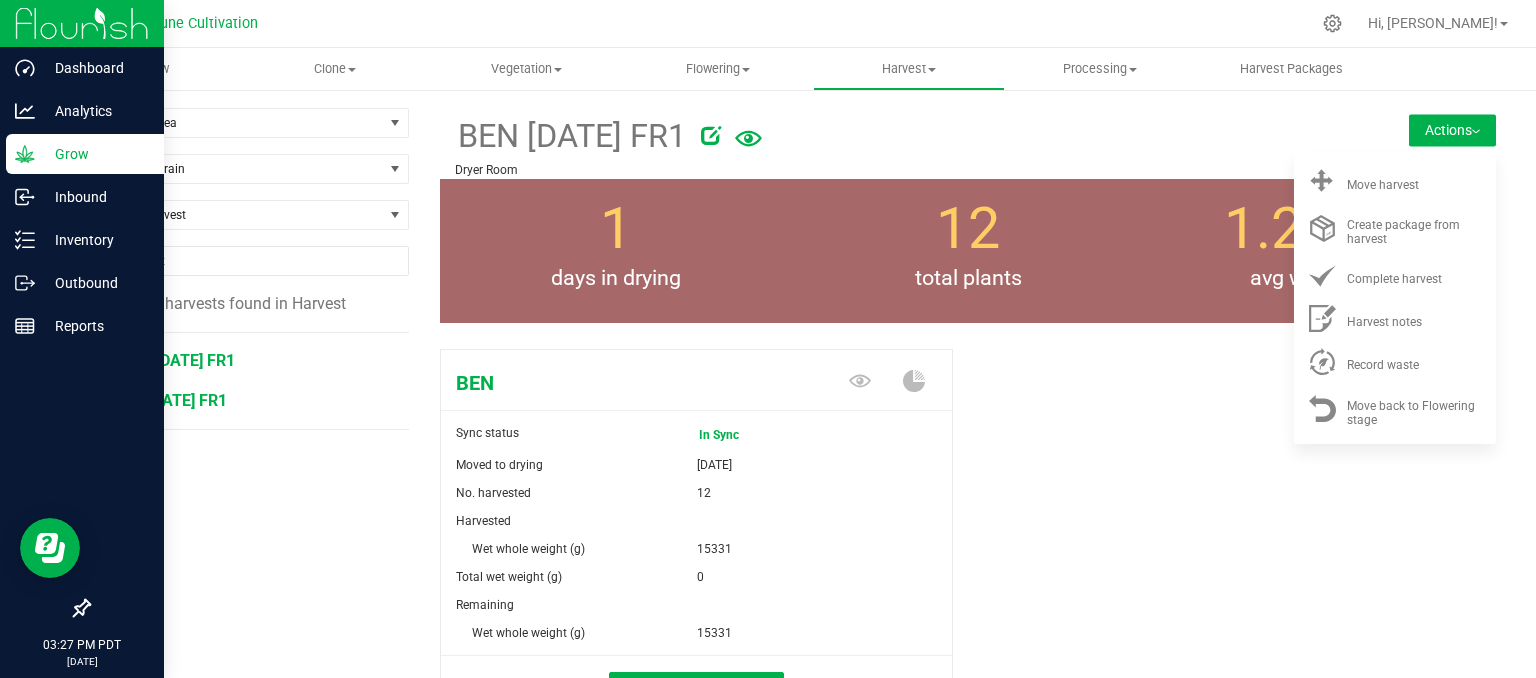 click on "BC50 [DATE] FR1" at bounding box center [174, 360] 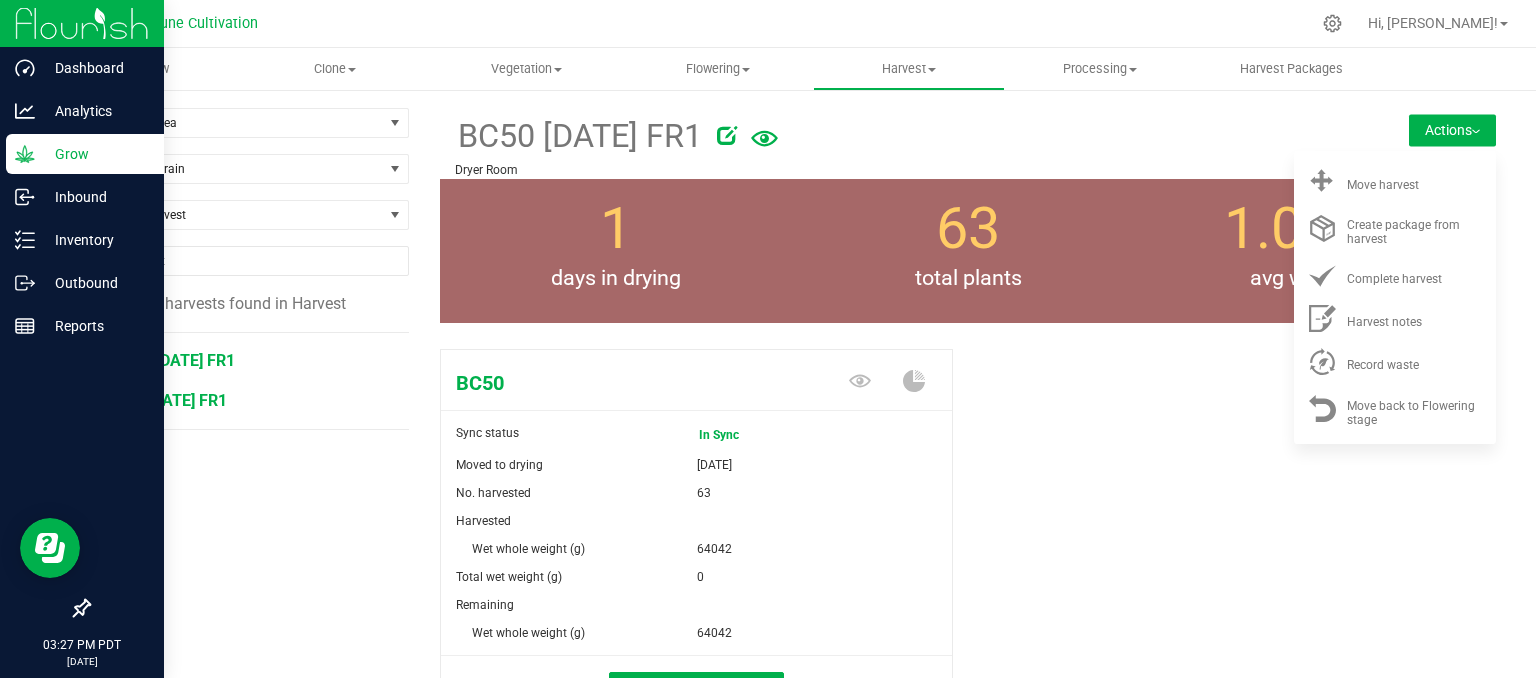 click on "BEN [DATE] FR1" at bounding box center (170, 400) 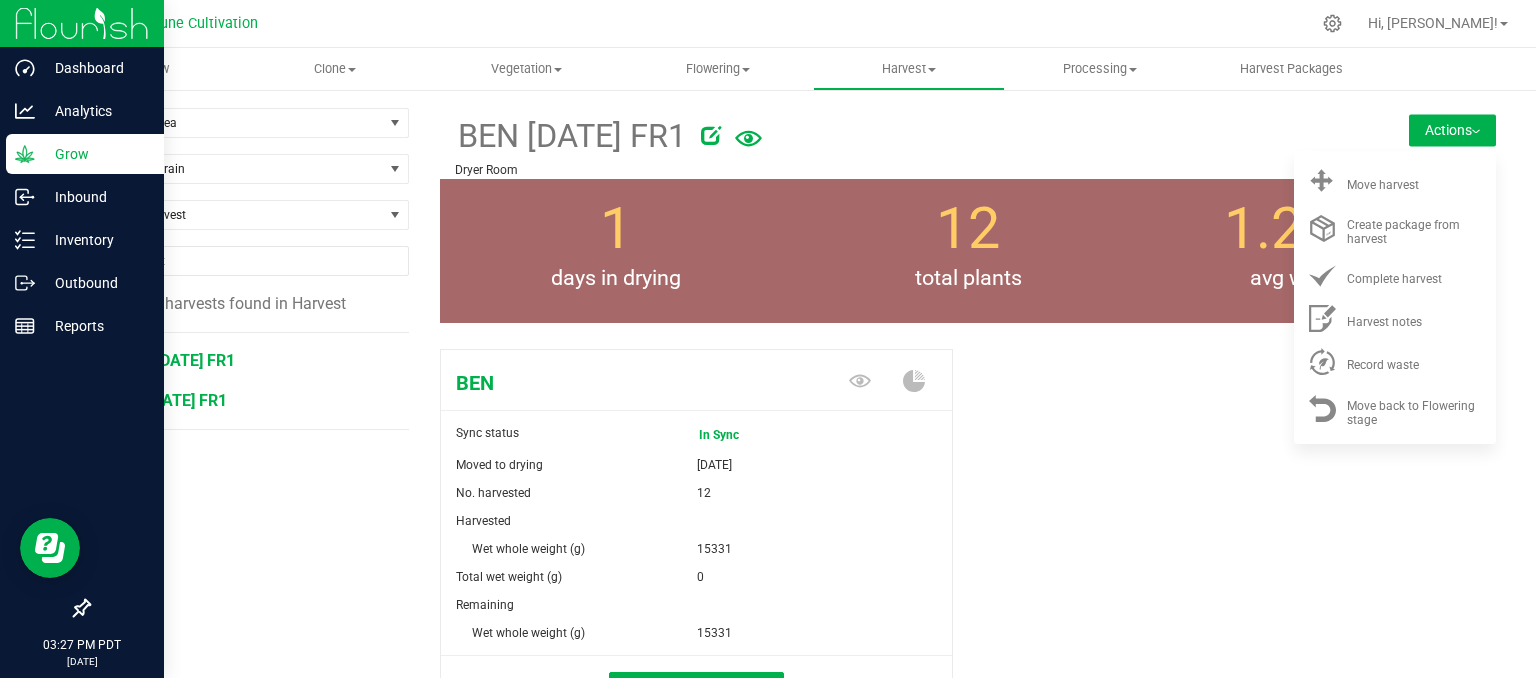 click on "BC50 [DATE] FR1" at bounding box center [174, 360] 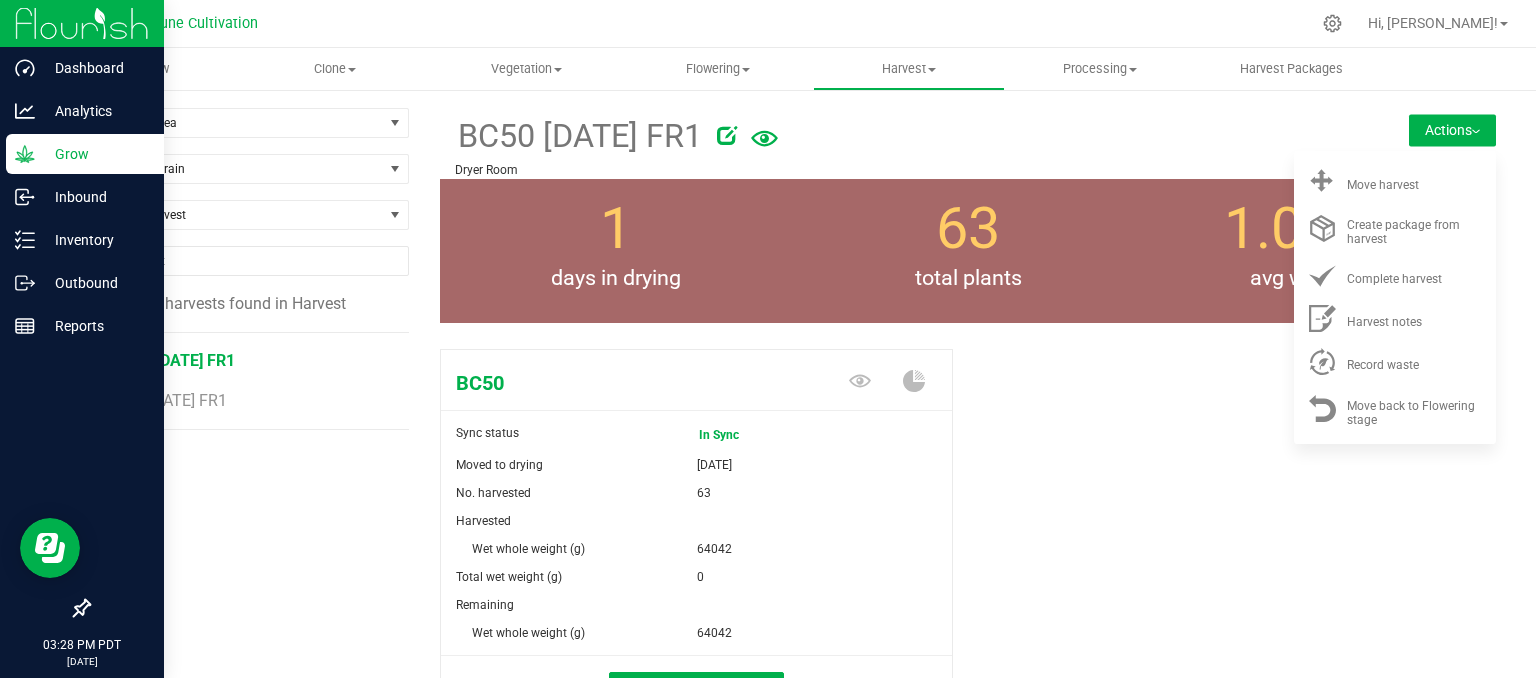 click on "BC50
Sync status
In Sync
Moved to drying
[DATE]
No. harvested
63
Harvested
Wet whole weight (g)" at bounding box center [968, 554] 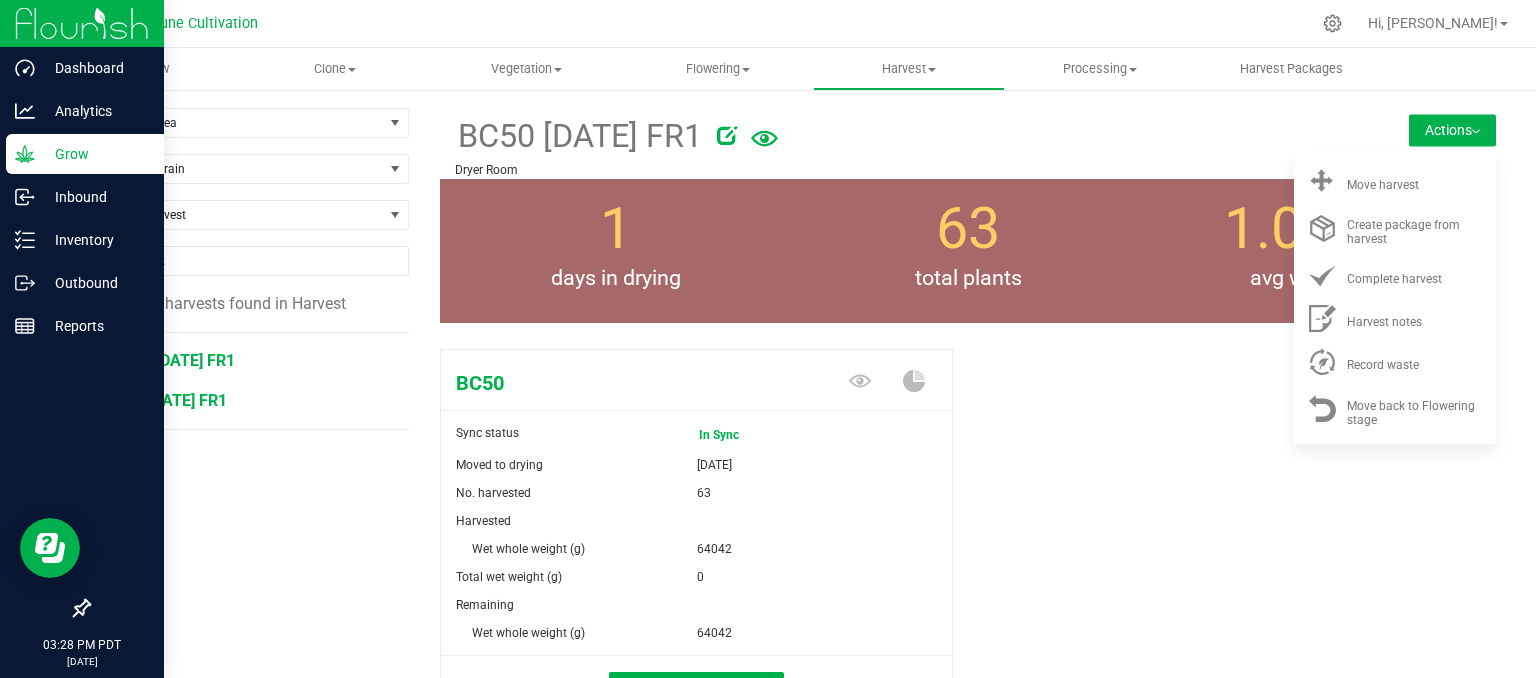 click on "BEN [DATE] FR1" at bounding box center [170, 400] 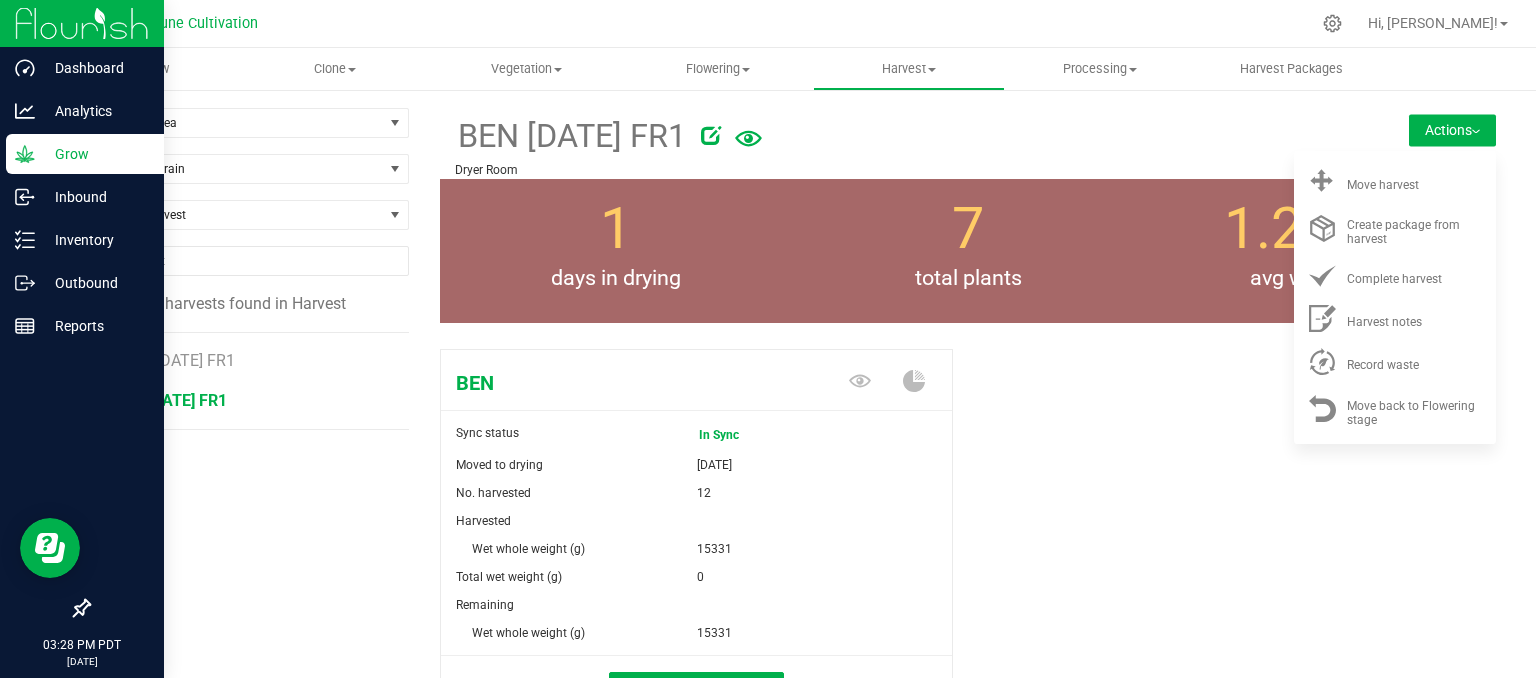 click on "Actions" at bounding box center [1452, 130] 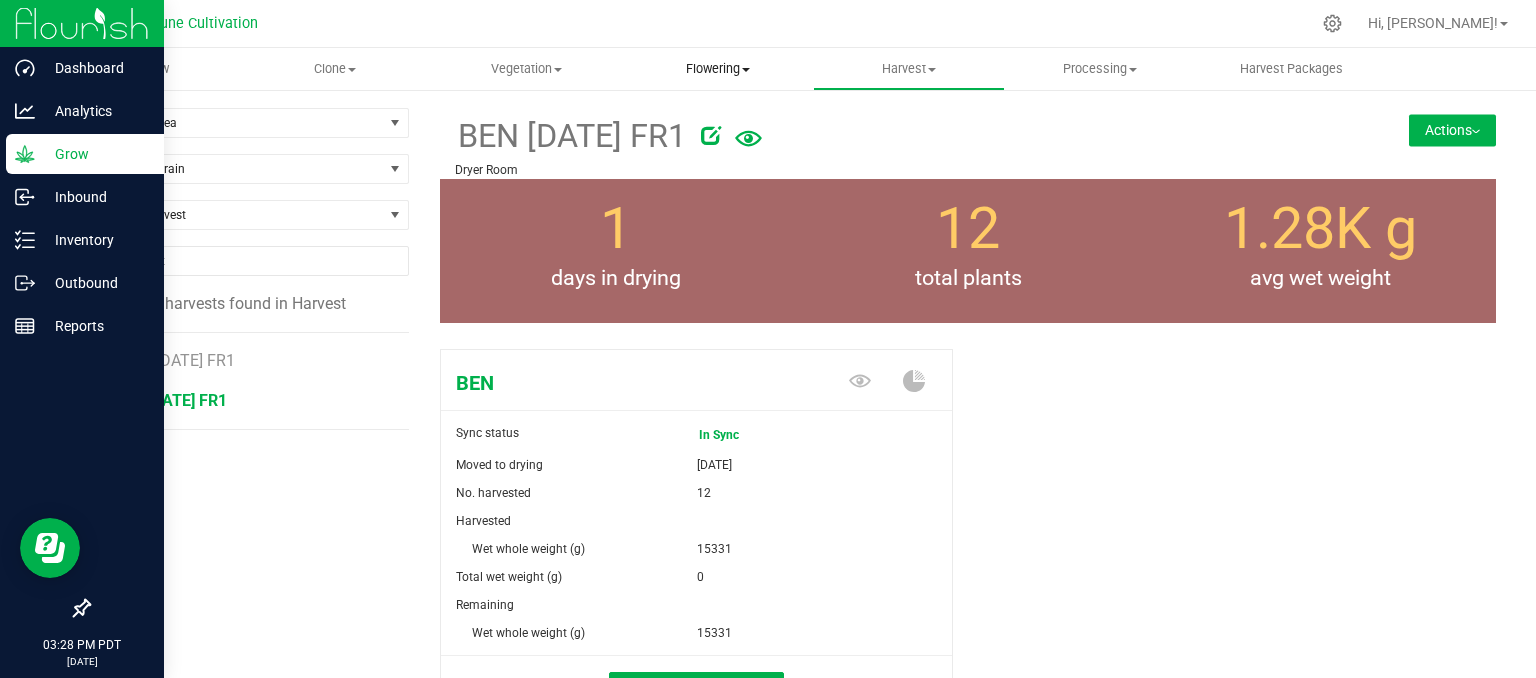 click on "Flowering
Create harvest
Flowering groups
Flowering plants
Apply to plants" at bounding box center [717, 69] 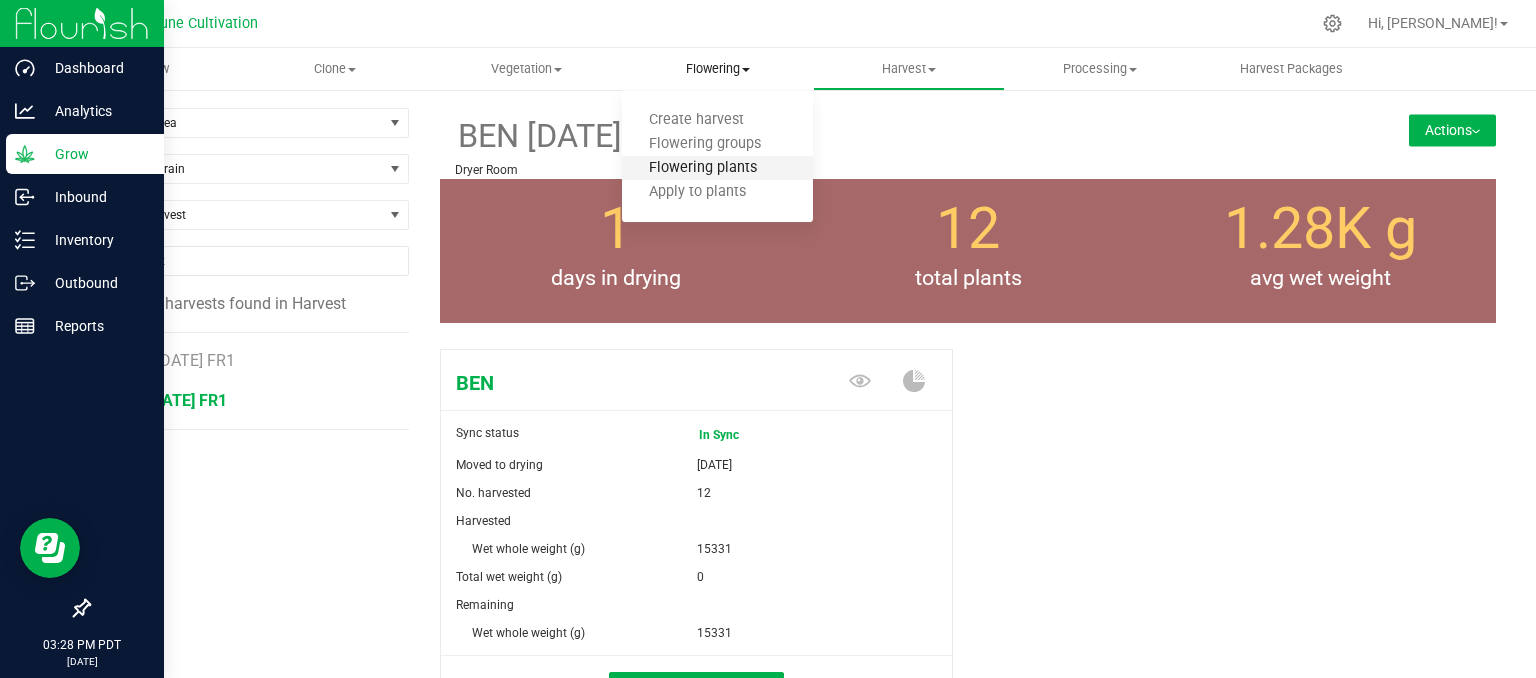 click on "Flowering plants" at bounding box center [703, 168] 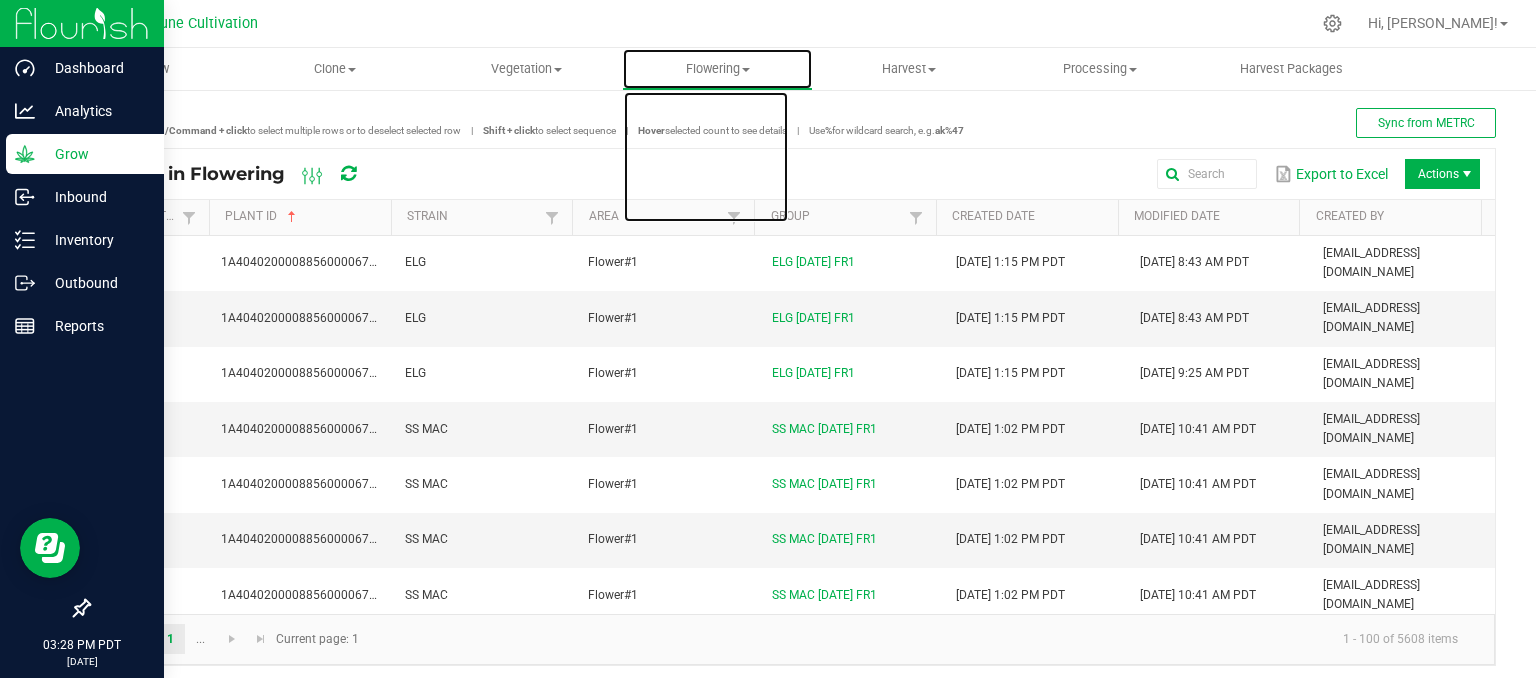 drag, startPoint x: 727, startPoint y: 55, endPoint x: 708, endPoint y: 102, distance: 50.695168 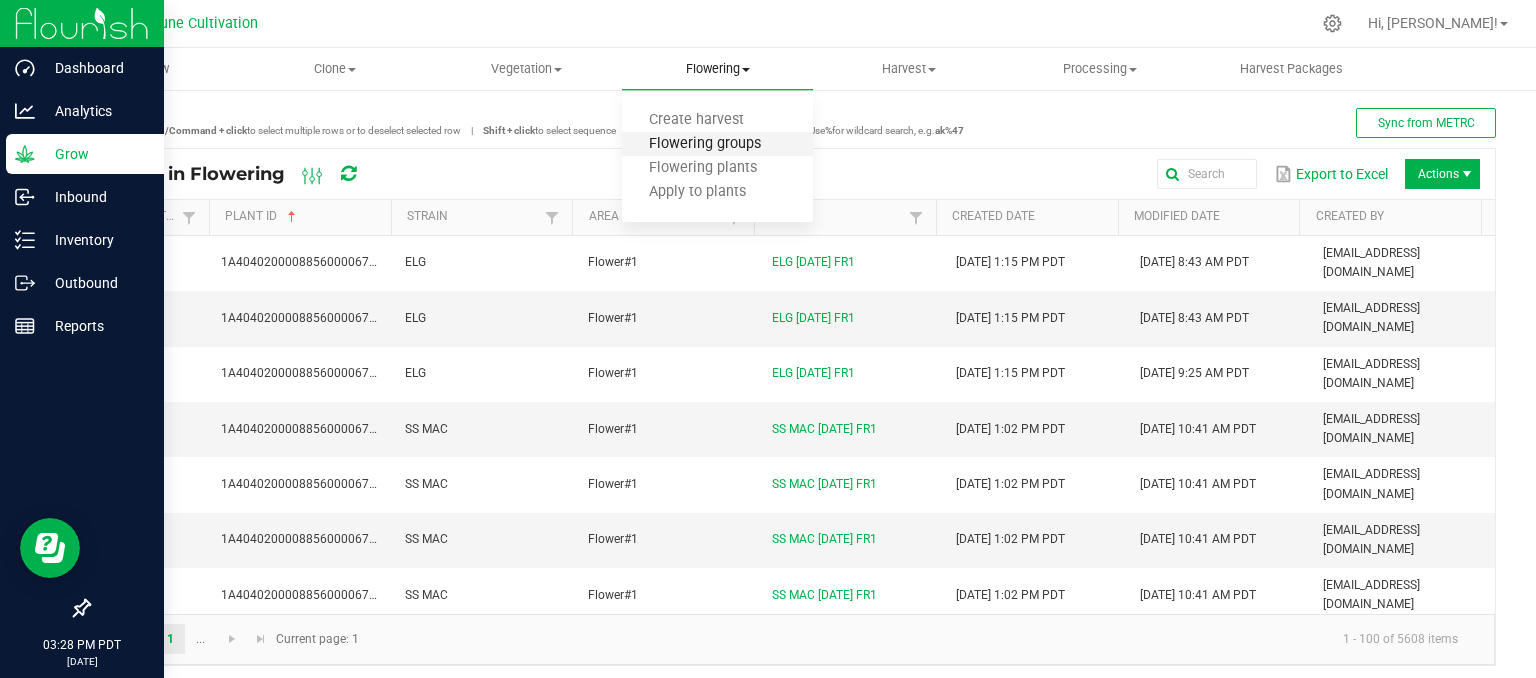 click on "Flowering groups" at bounding box center (705, 144) 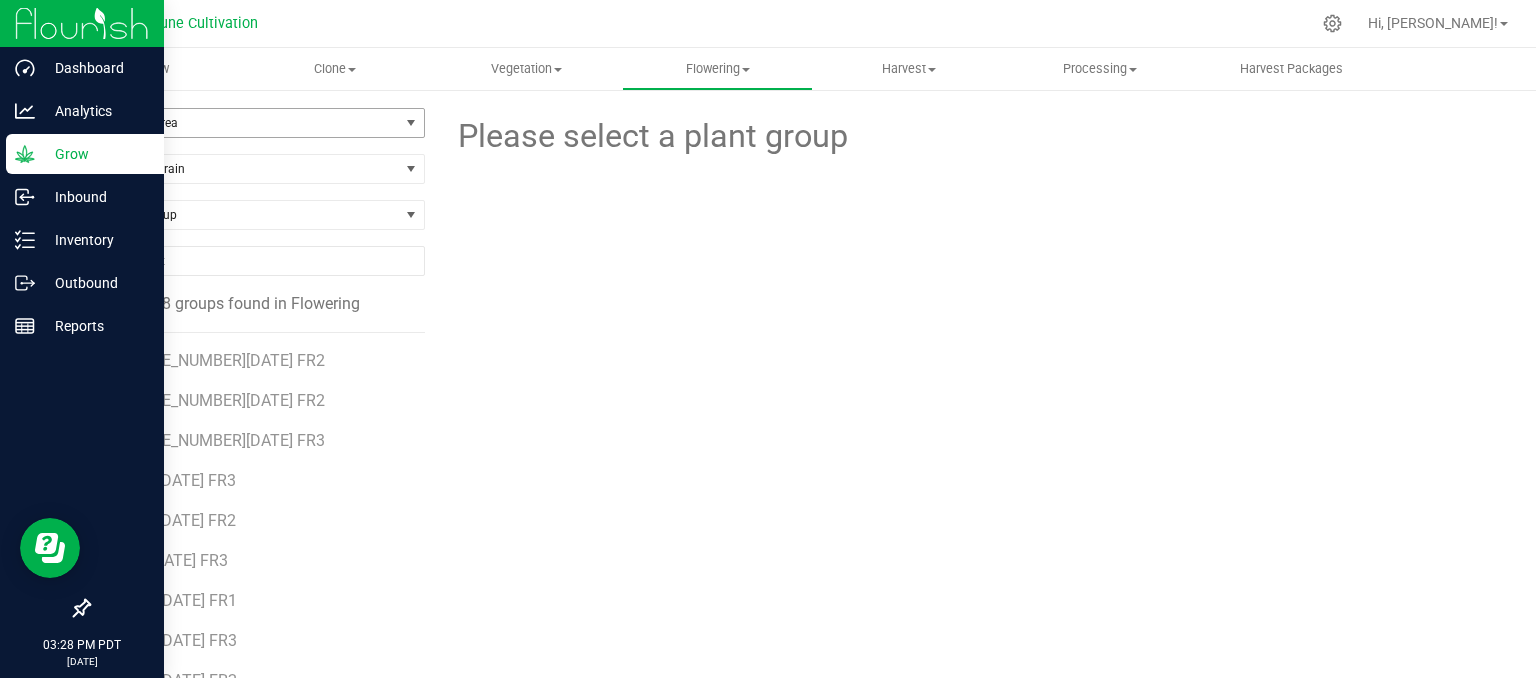 click on "Filter by Area" at bounding box center [244, 123] 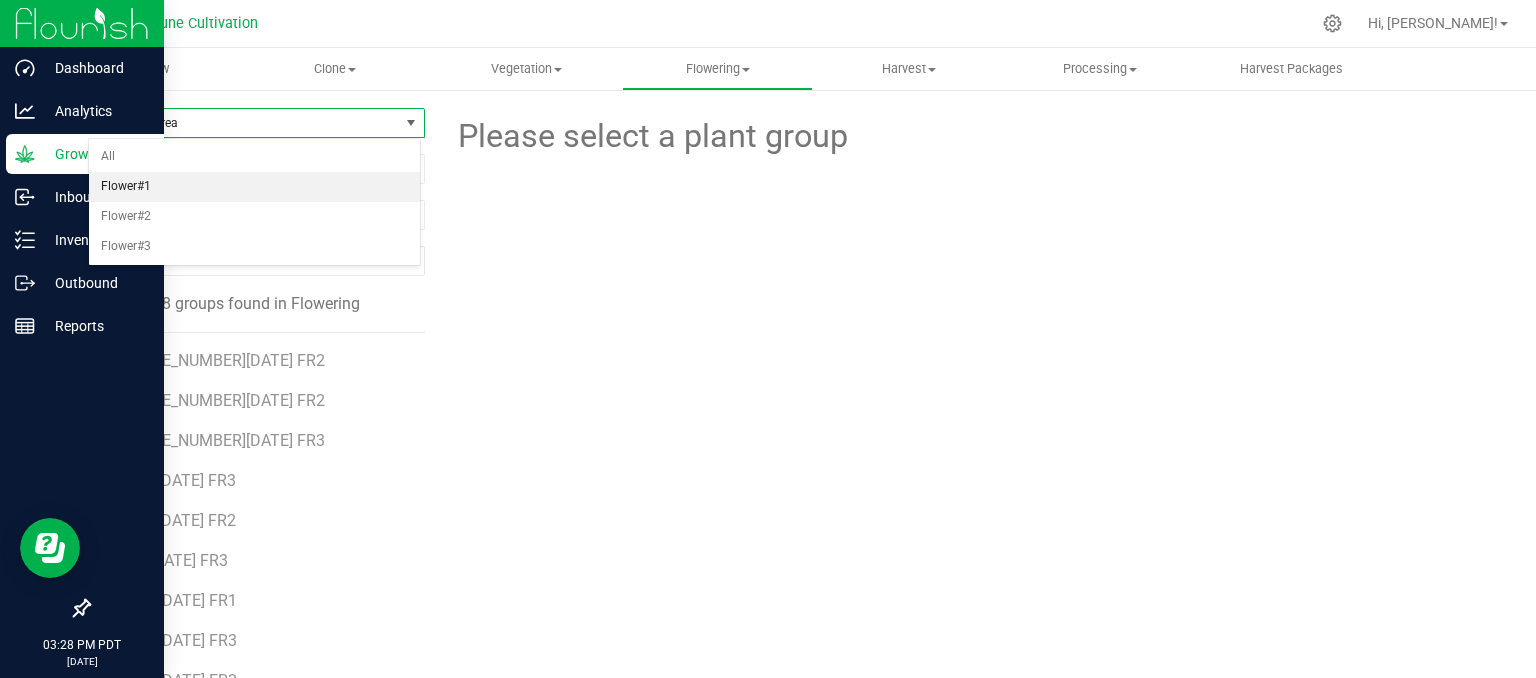 click on "Flower#1" at bounding box center (254, 187) 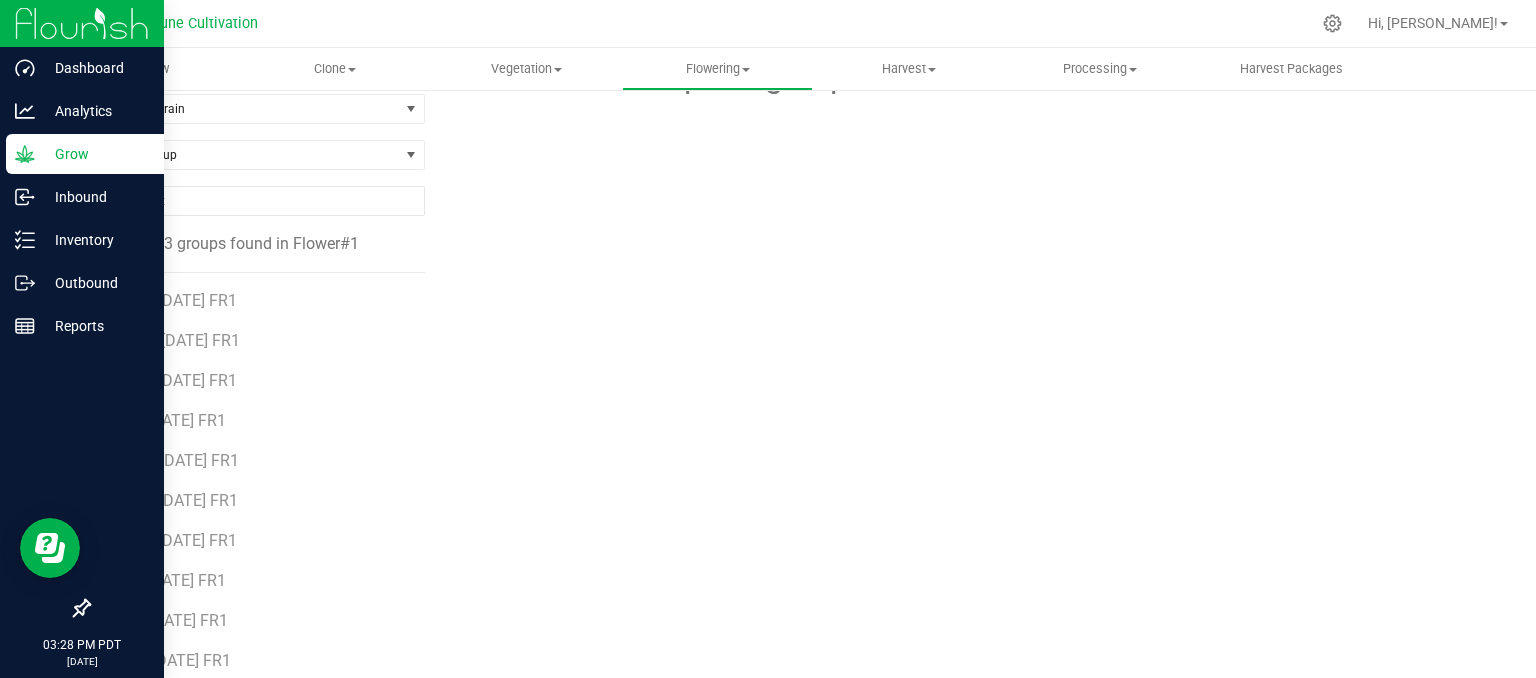scroll, scrollTop: 174, scrollLeft: 0, axis: vertical 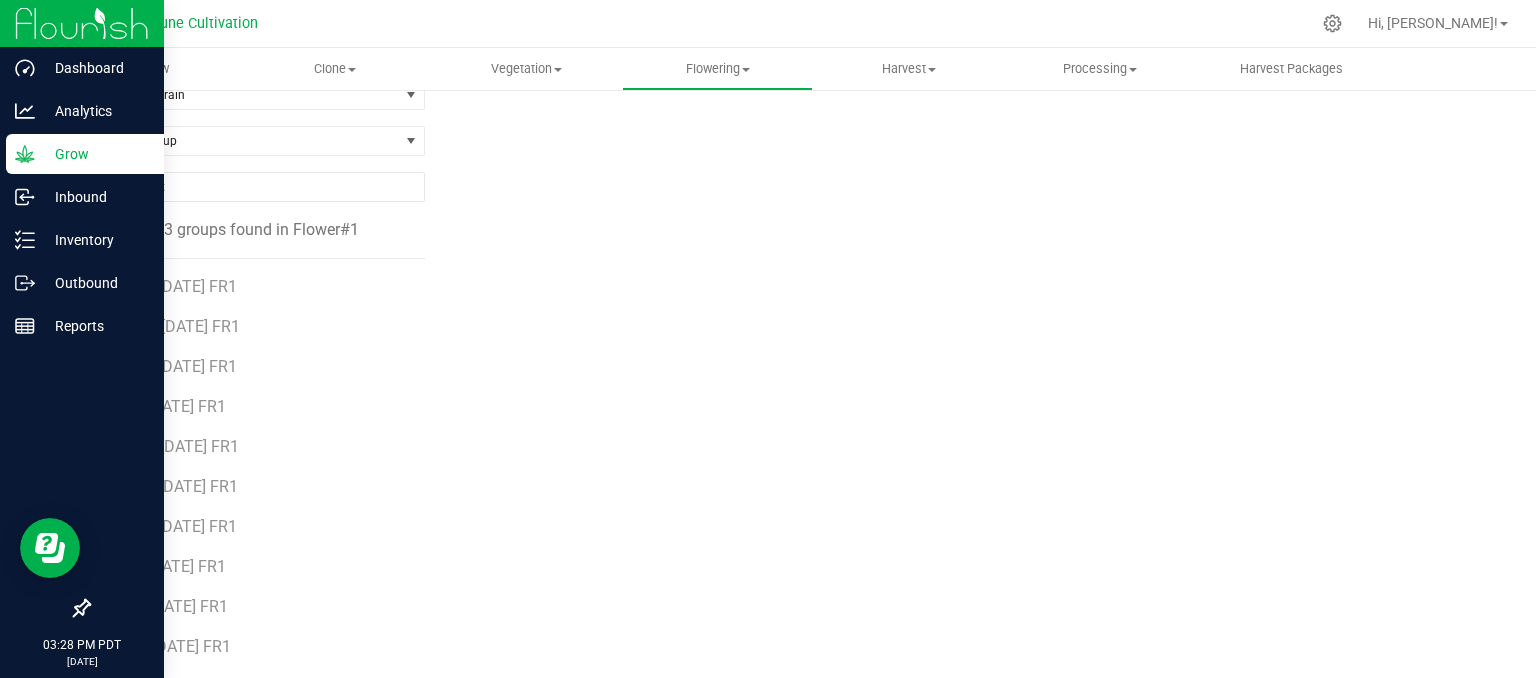 click on "BKVA [DATE] FR1" at bounding box center (263, 279) 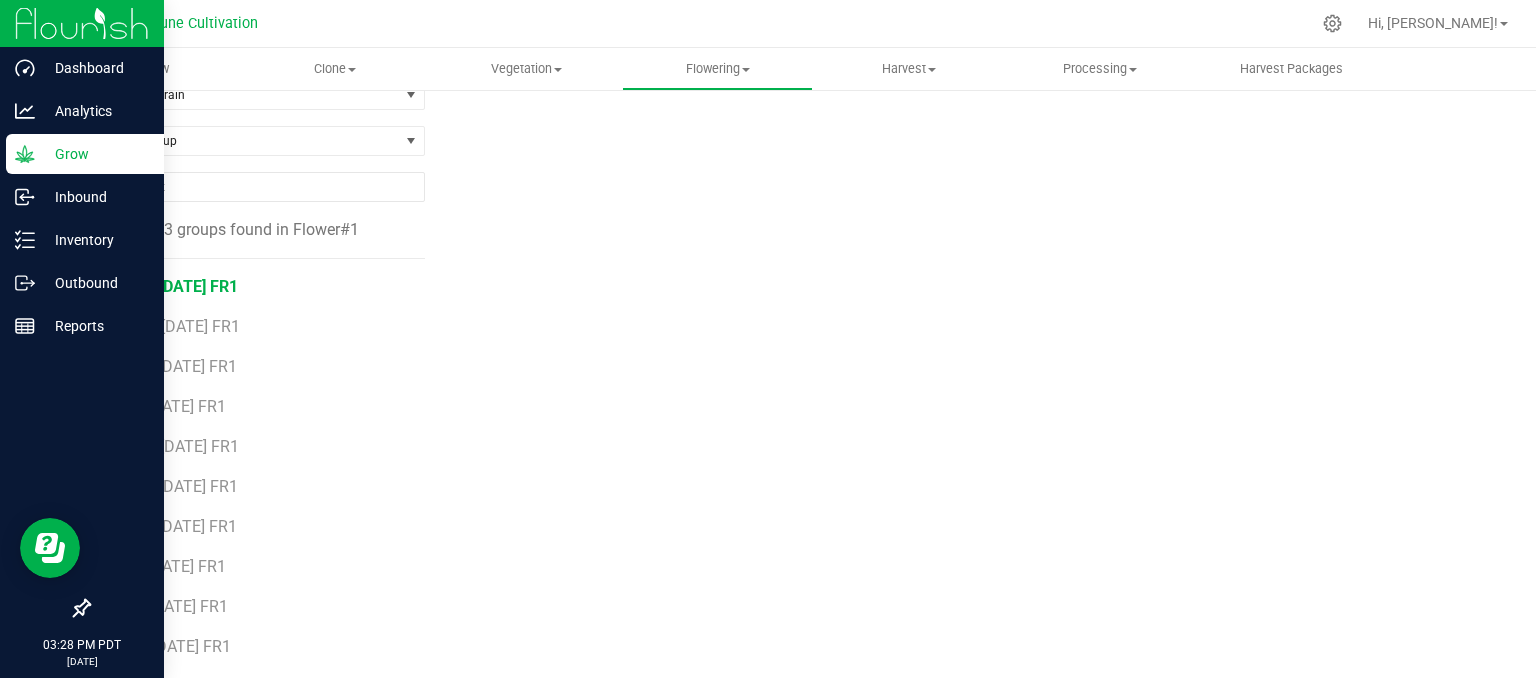 click on "BKVA [DATE] FR1" at bounding box center [176, 286] 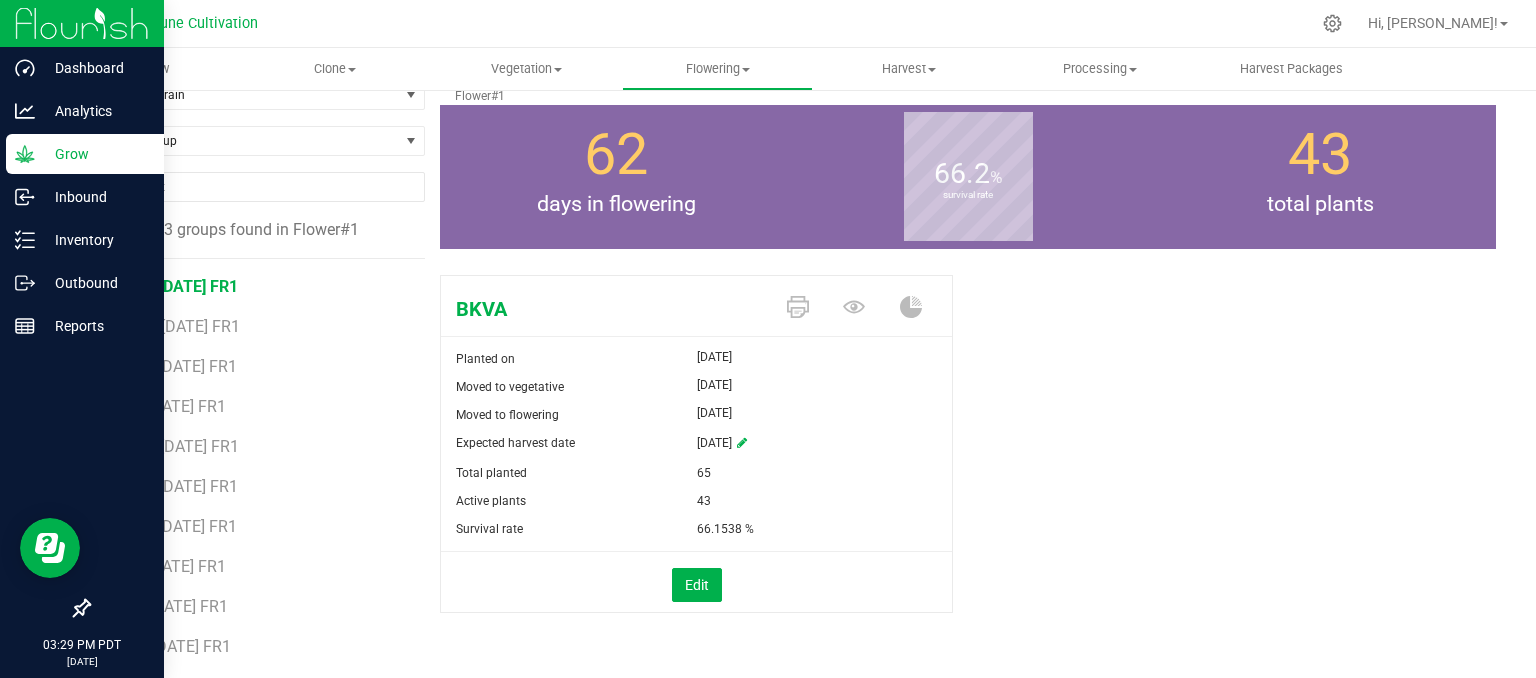 scroll, scrollTop: 0, scrollLeft: 0, axis: both 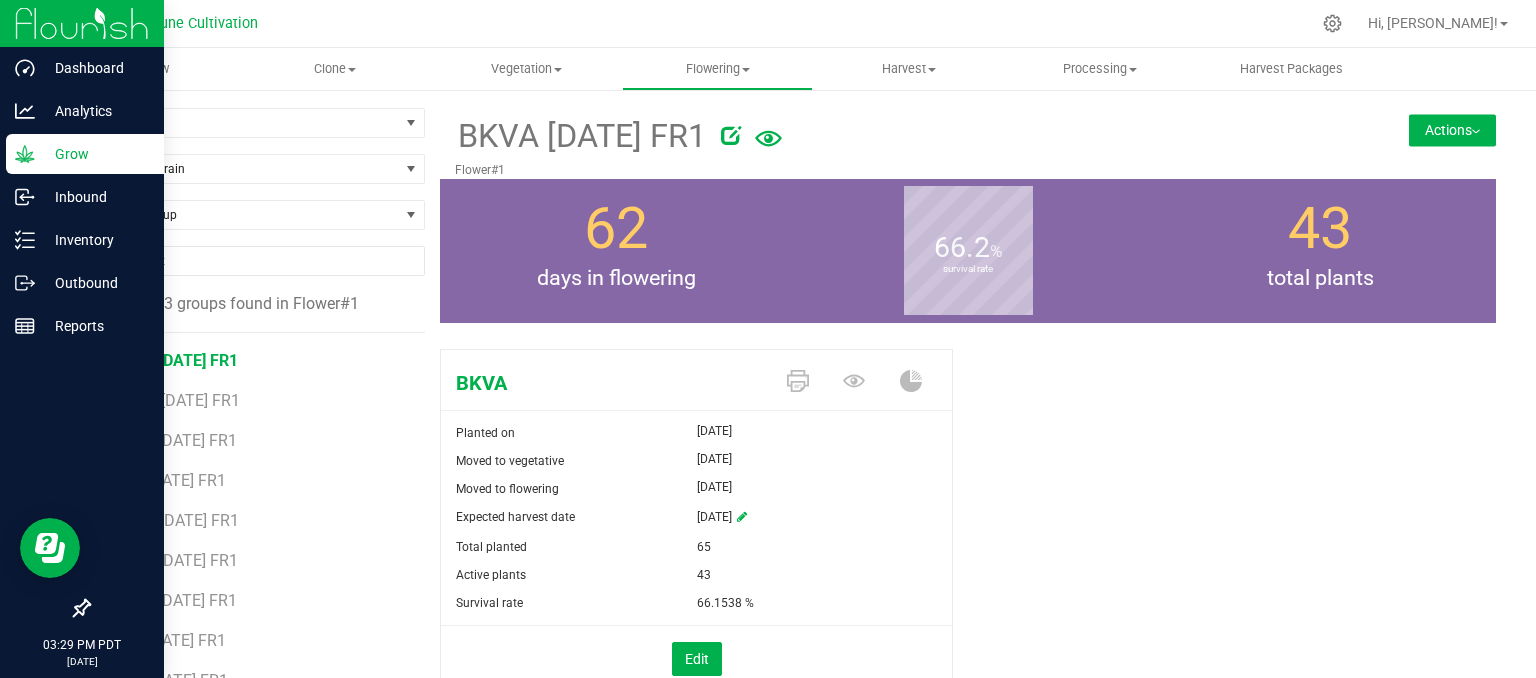 click on "Actions" at bounding box center (1452, 130) 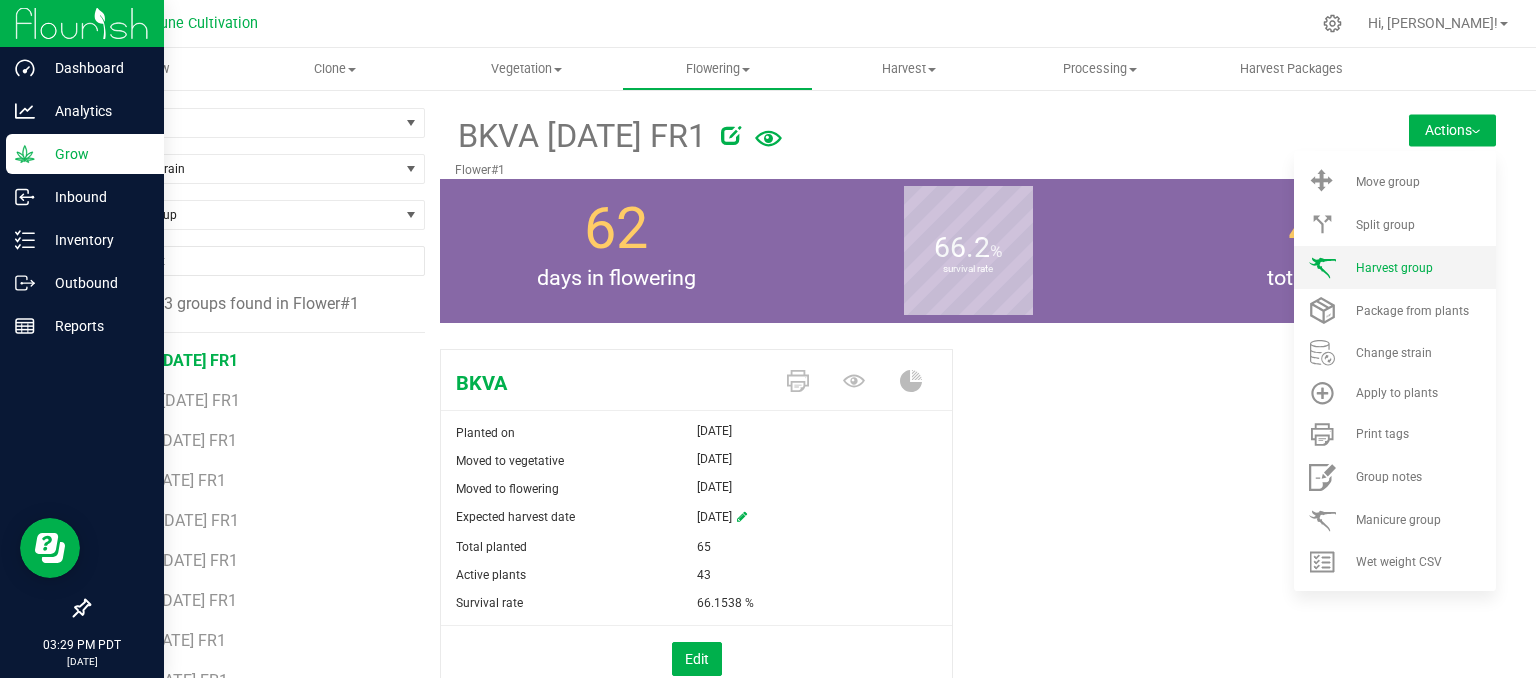 click on "Harvest group" at bounding box center [1394, 268] 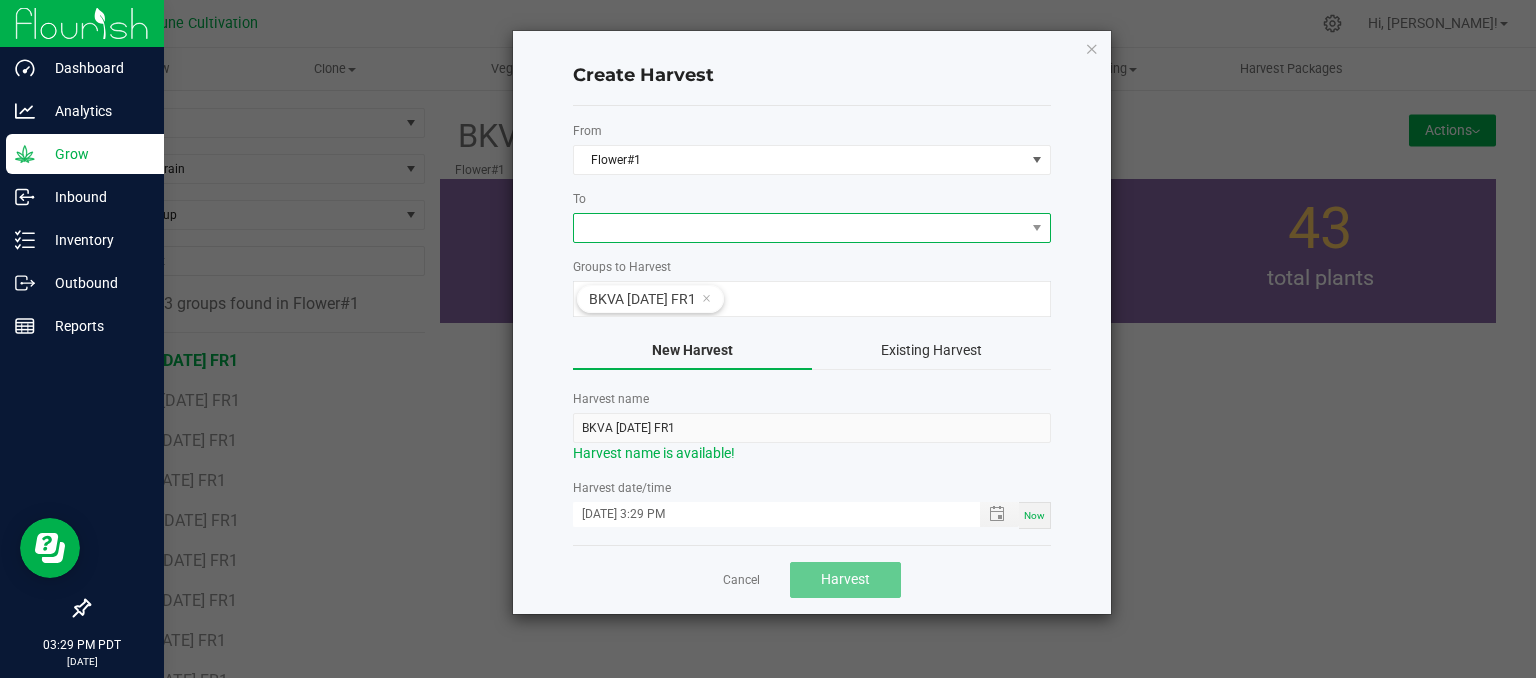 click at bounding box center [799, 228] 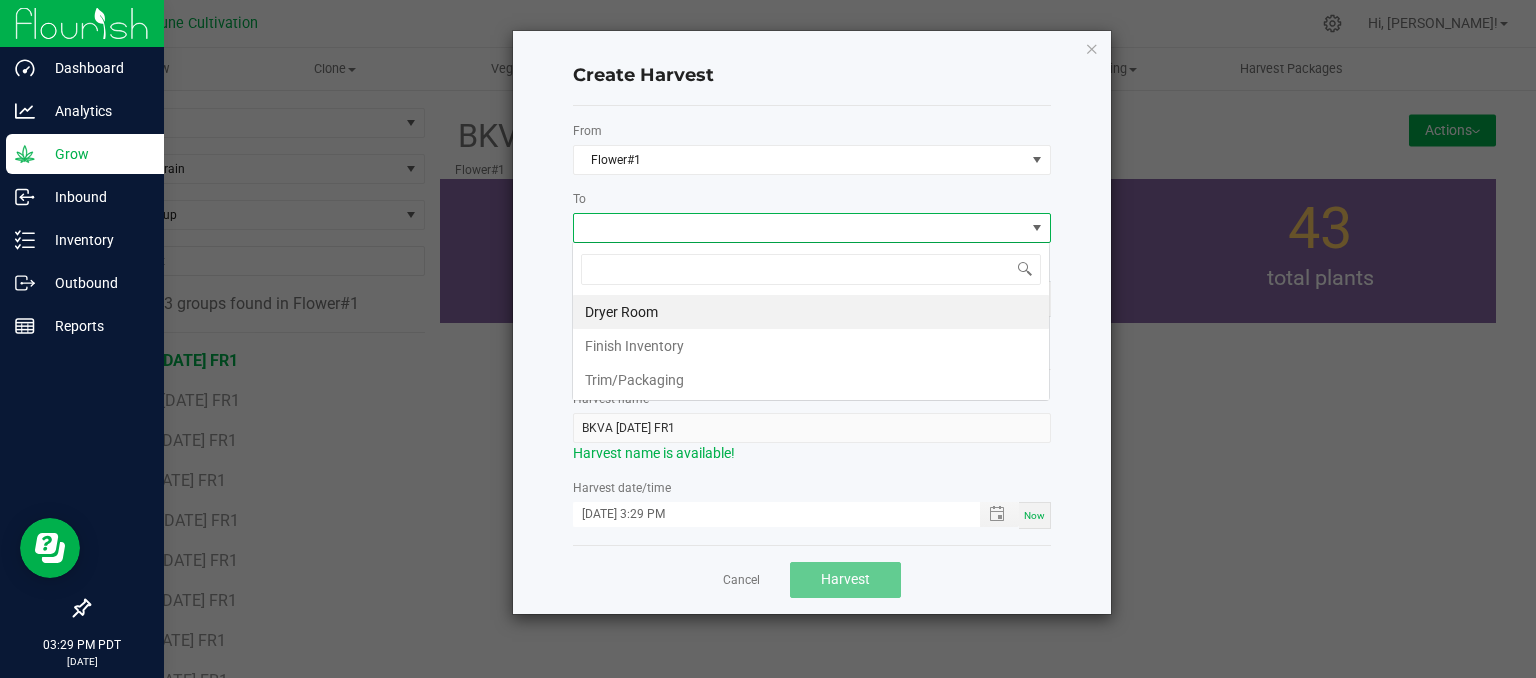 scroll, scrollTop: 99970, scrollLeft: 99521, axis: both 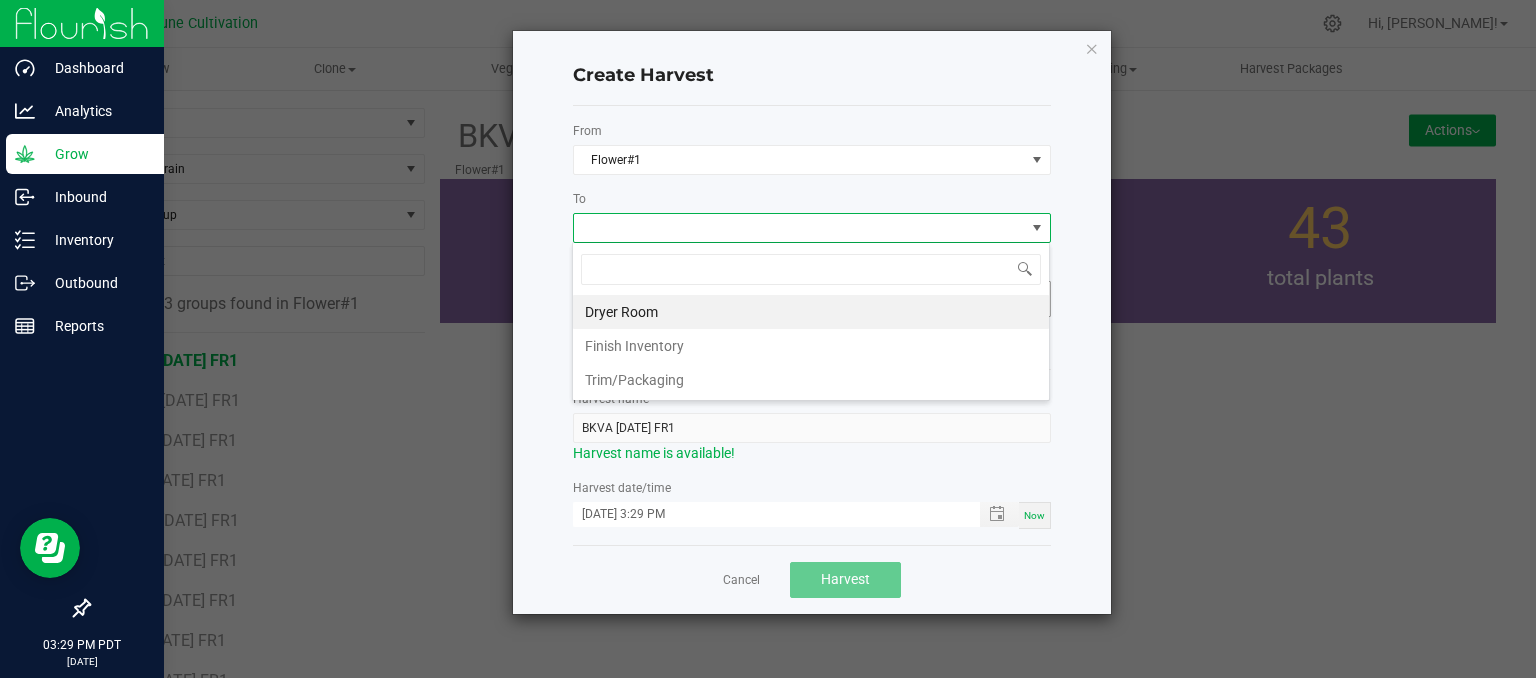 click on "Dryer Room" at bounding box center (811, 312) 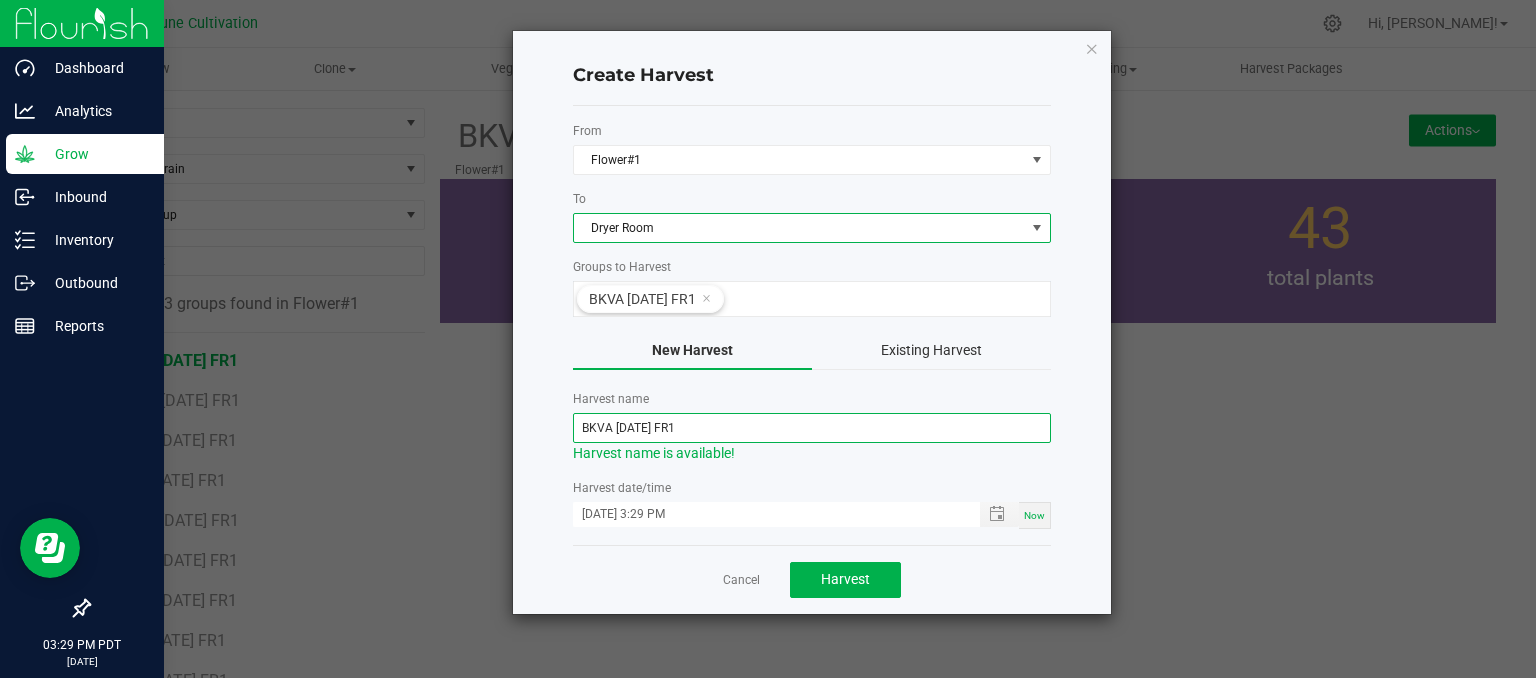 click on "BKVA [DATE] FR1" at bounding box center (812, 428) 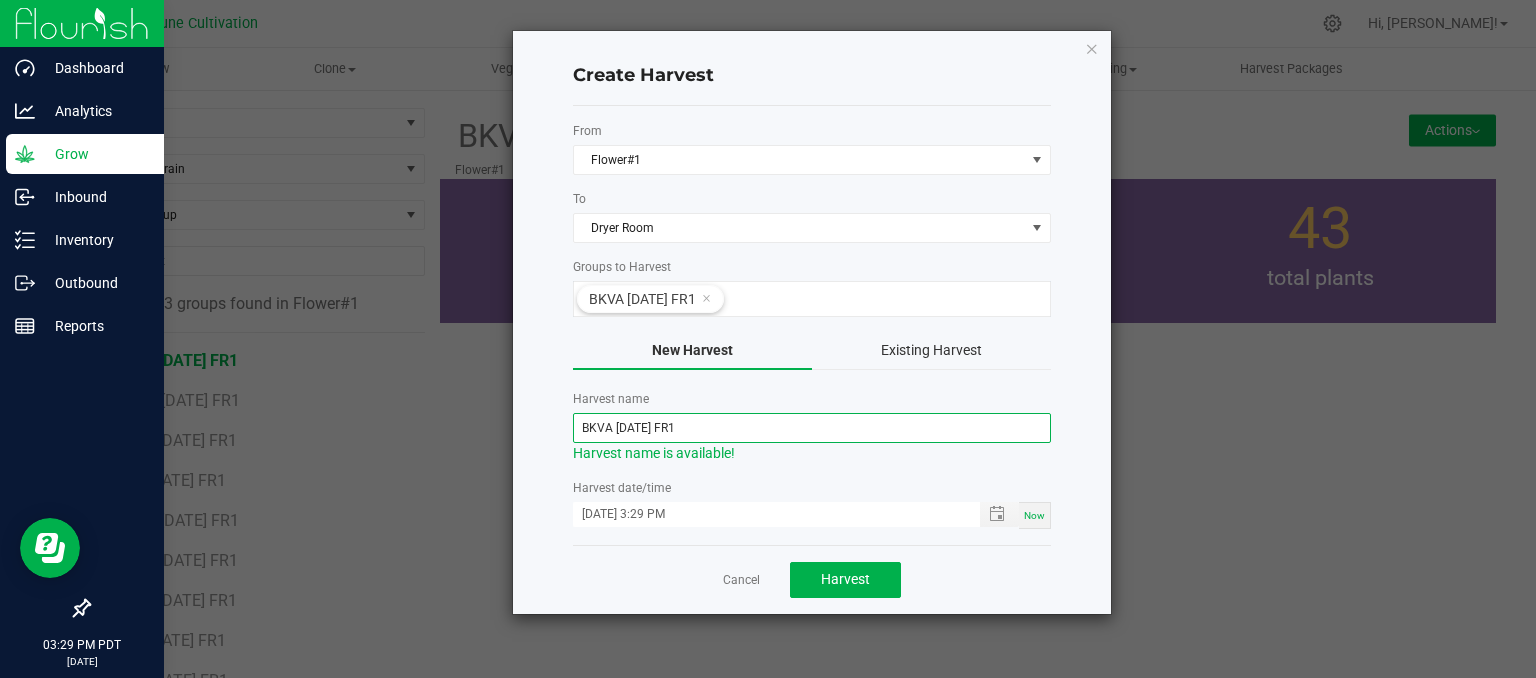 click on "BKVA [DATE] FR1" at bounding box center (812, 428) 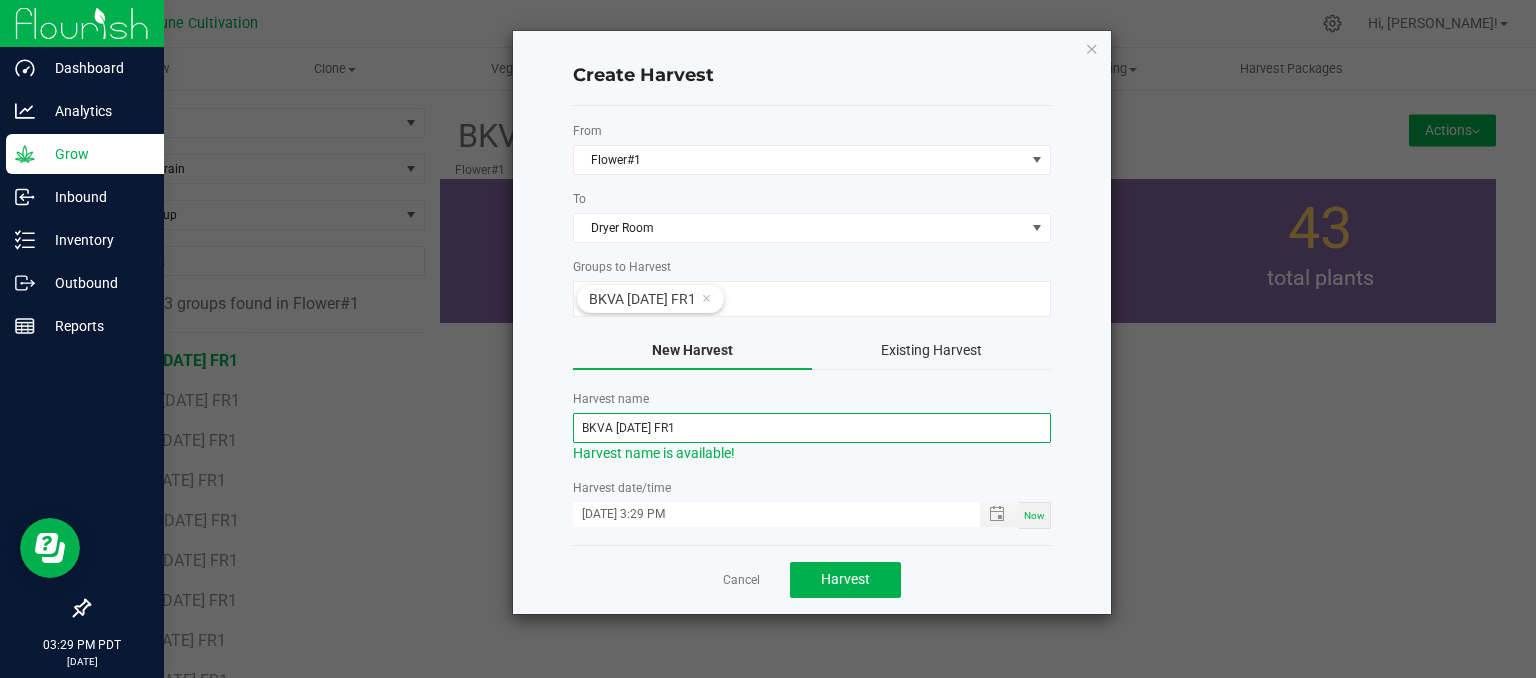 click on "BKVA [DATE] FR1" at bounding box center [812, 428] 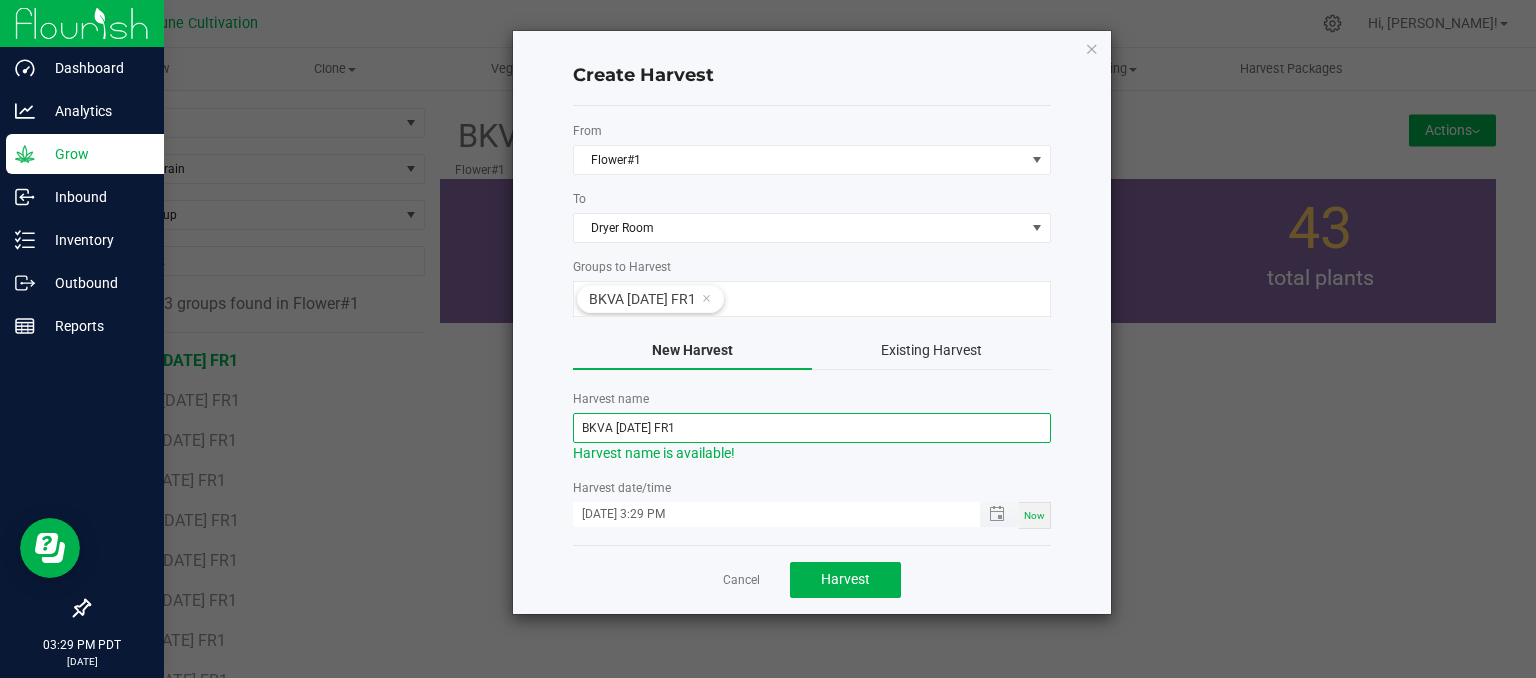 type on "BKVA [DATE] FR1" 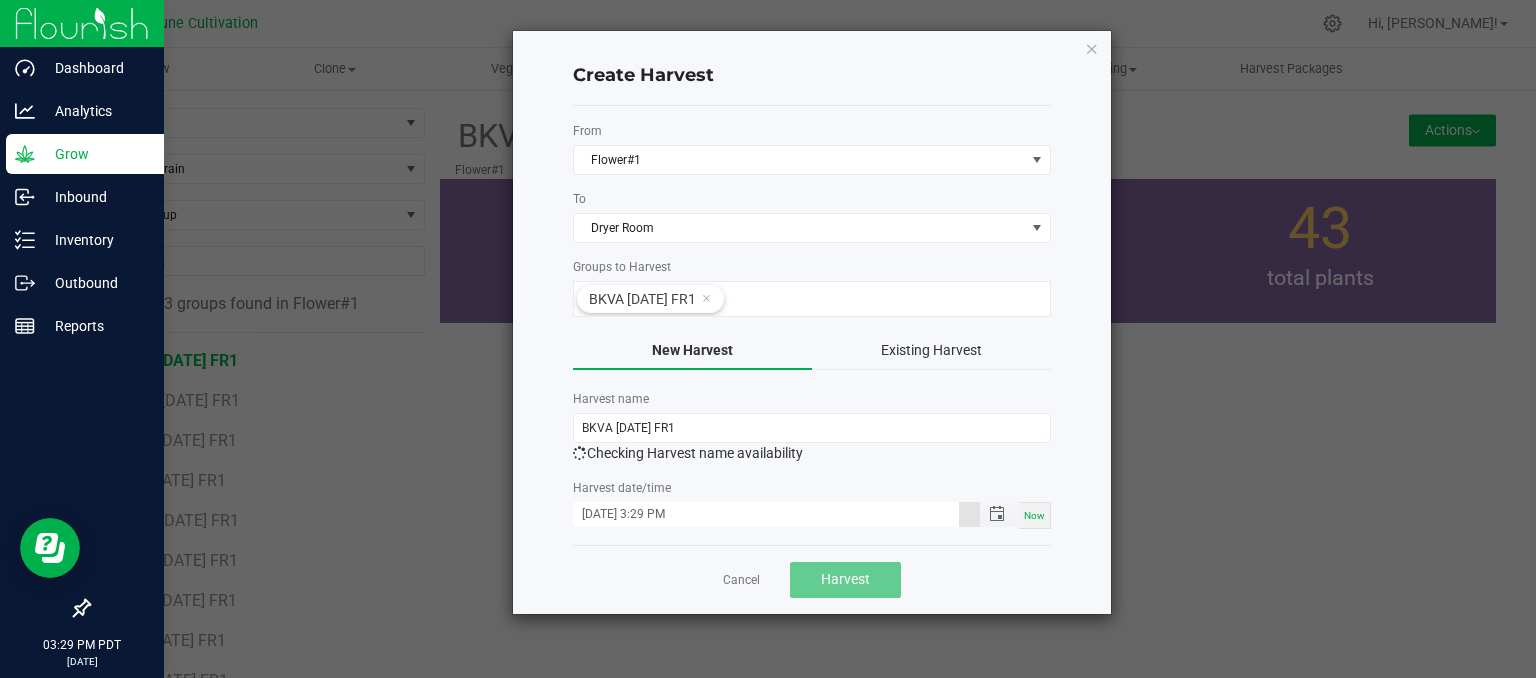 click on "[DATE] 3:29 PM" at bounding box center [766, 514] 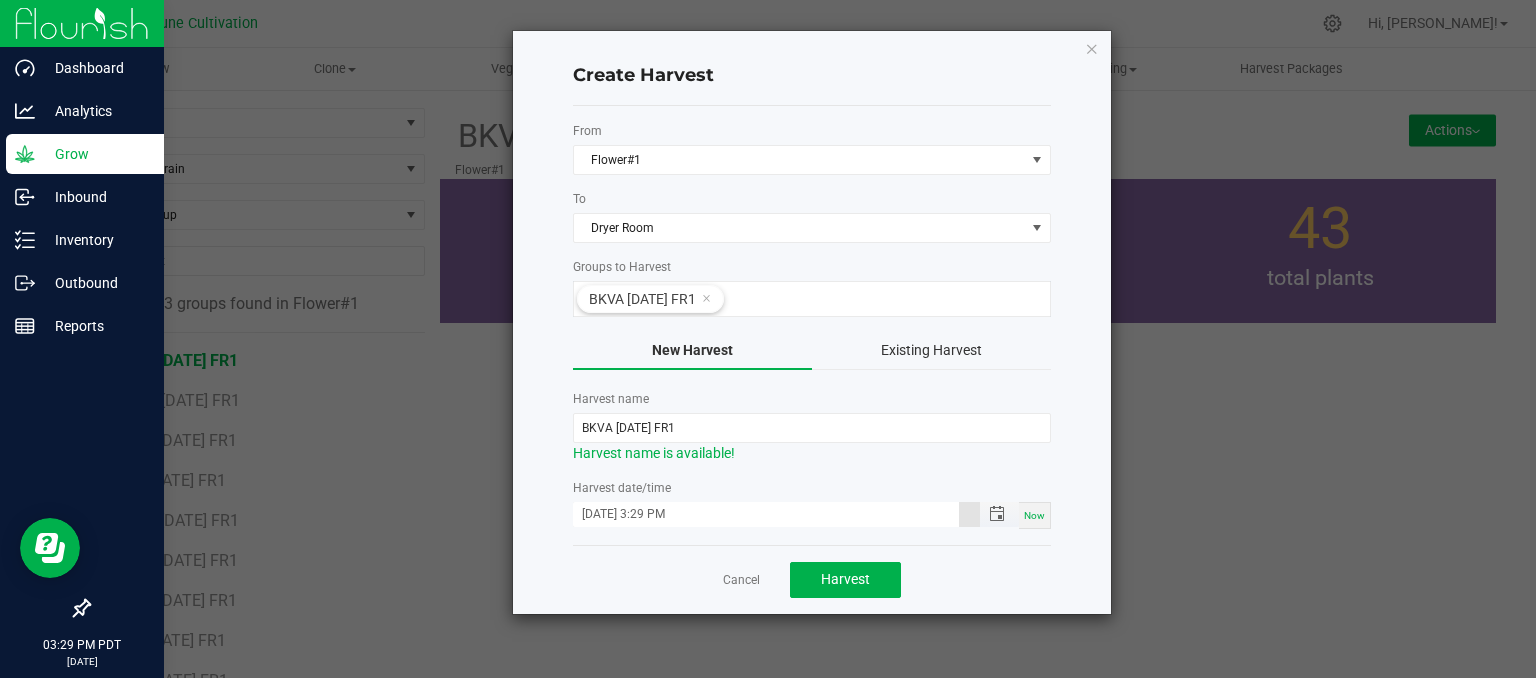 click on "[DATE] 3:29 PM" at bounding box center [766, 514] 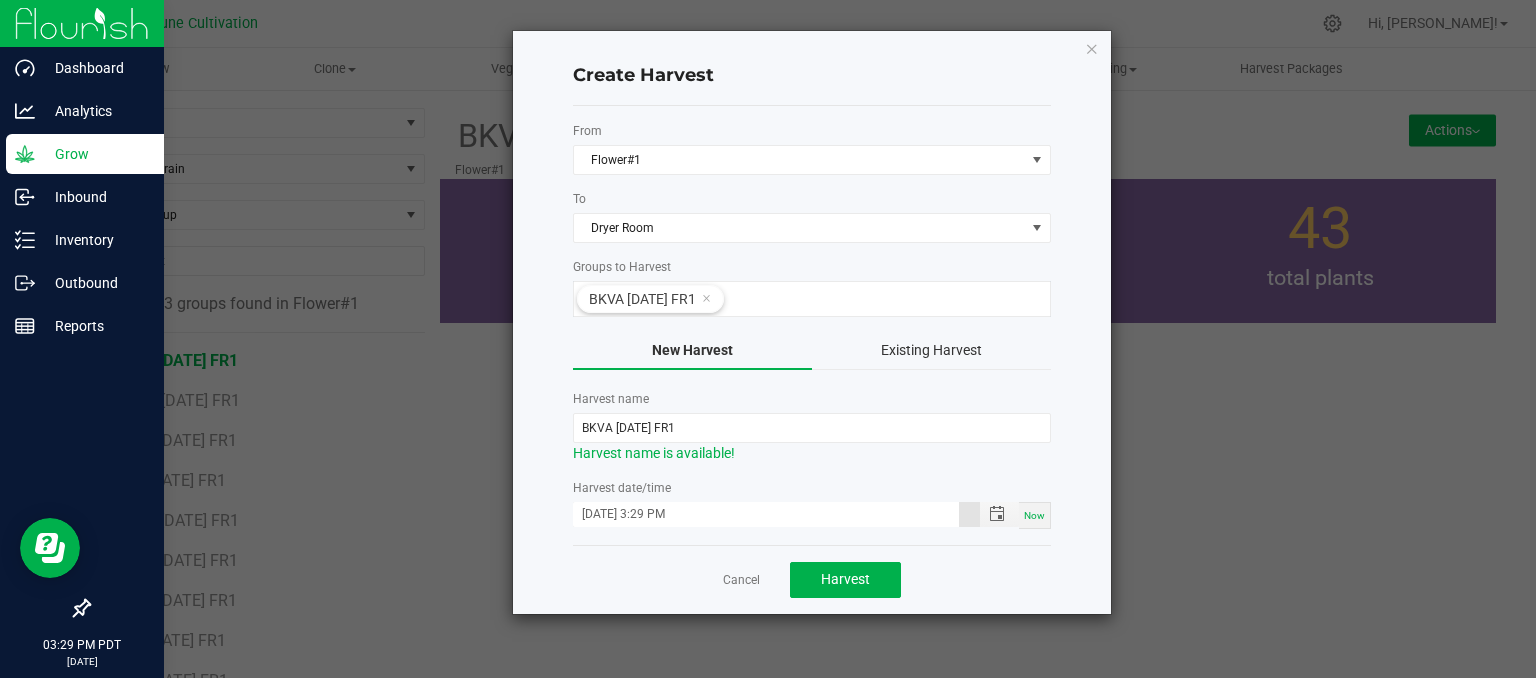 type on "[DATE] 3:29 PM" 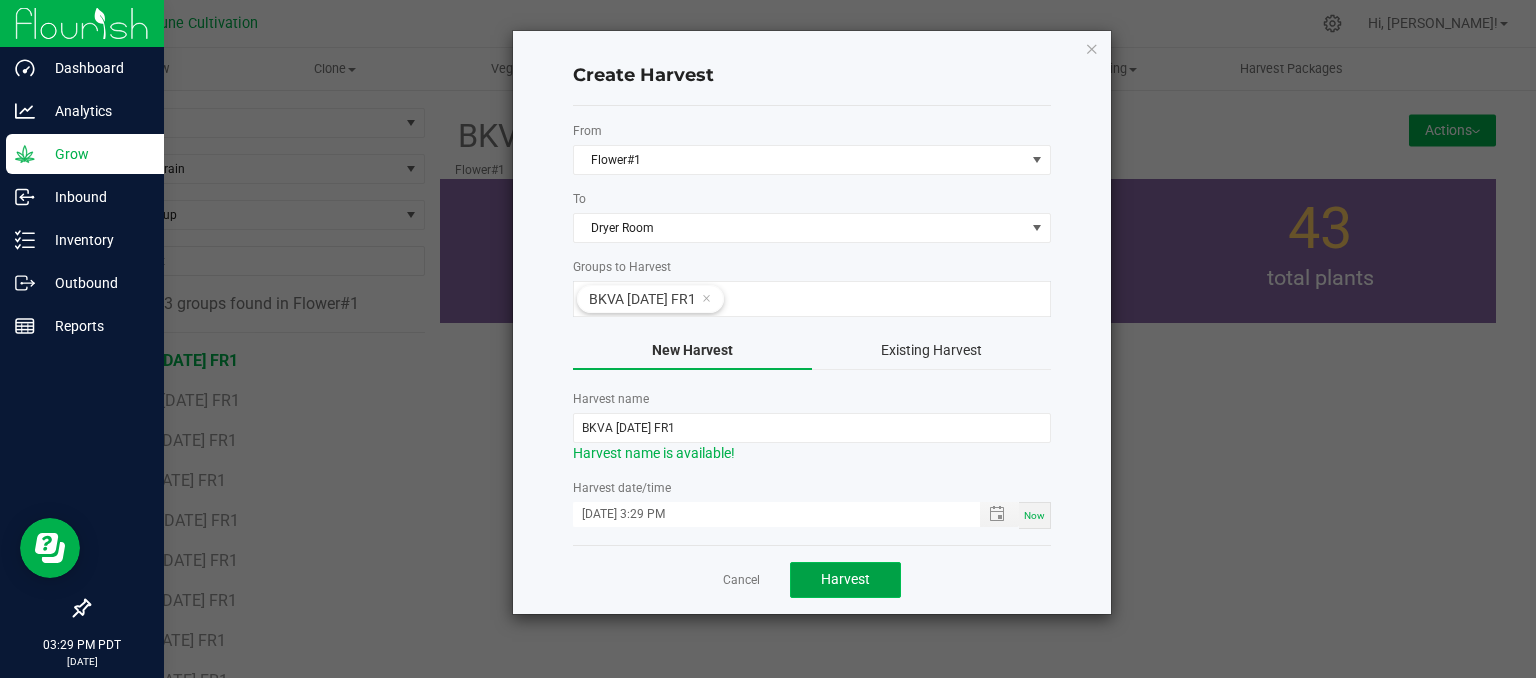 click on "Harvest" 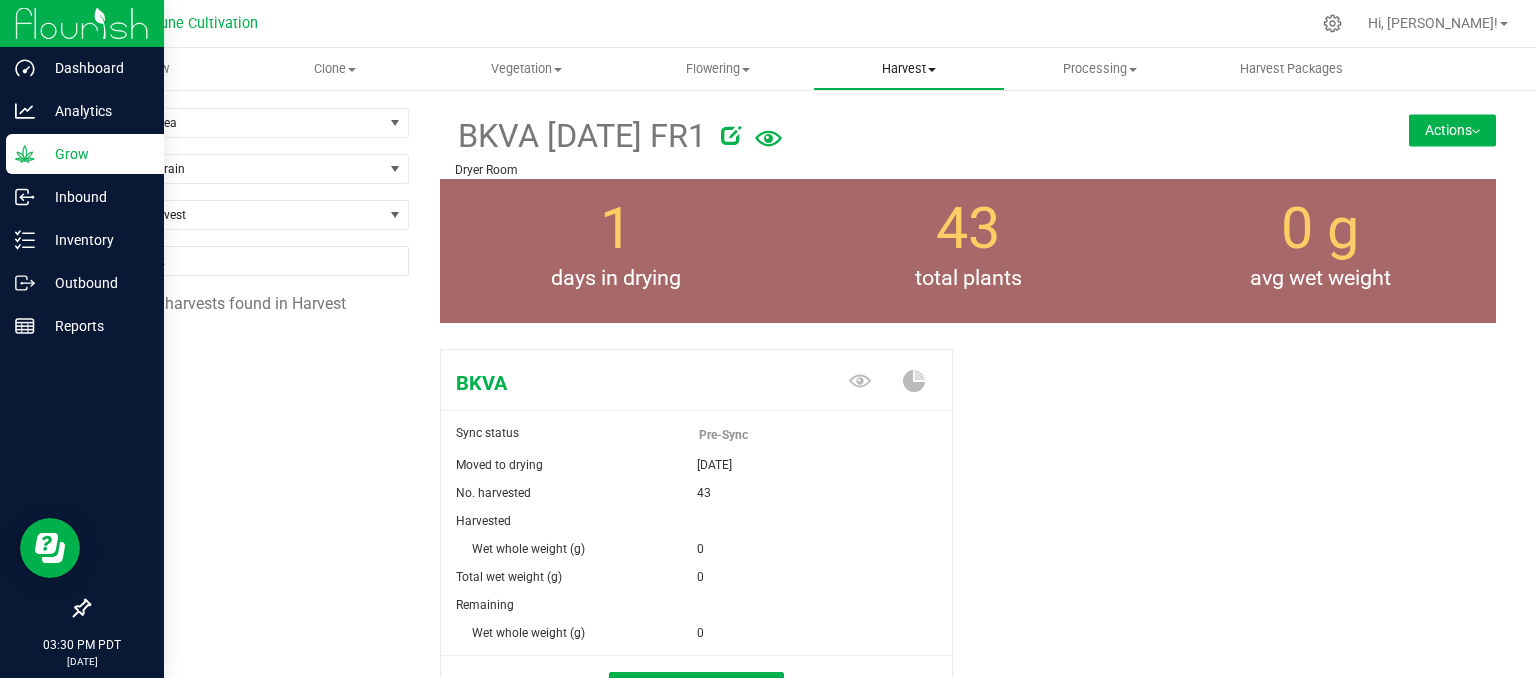 click on "Harvest" at bounding box center (908, 69) 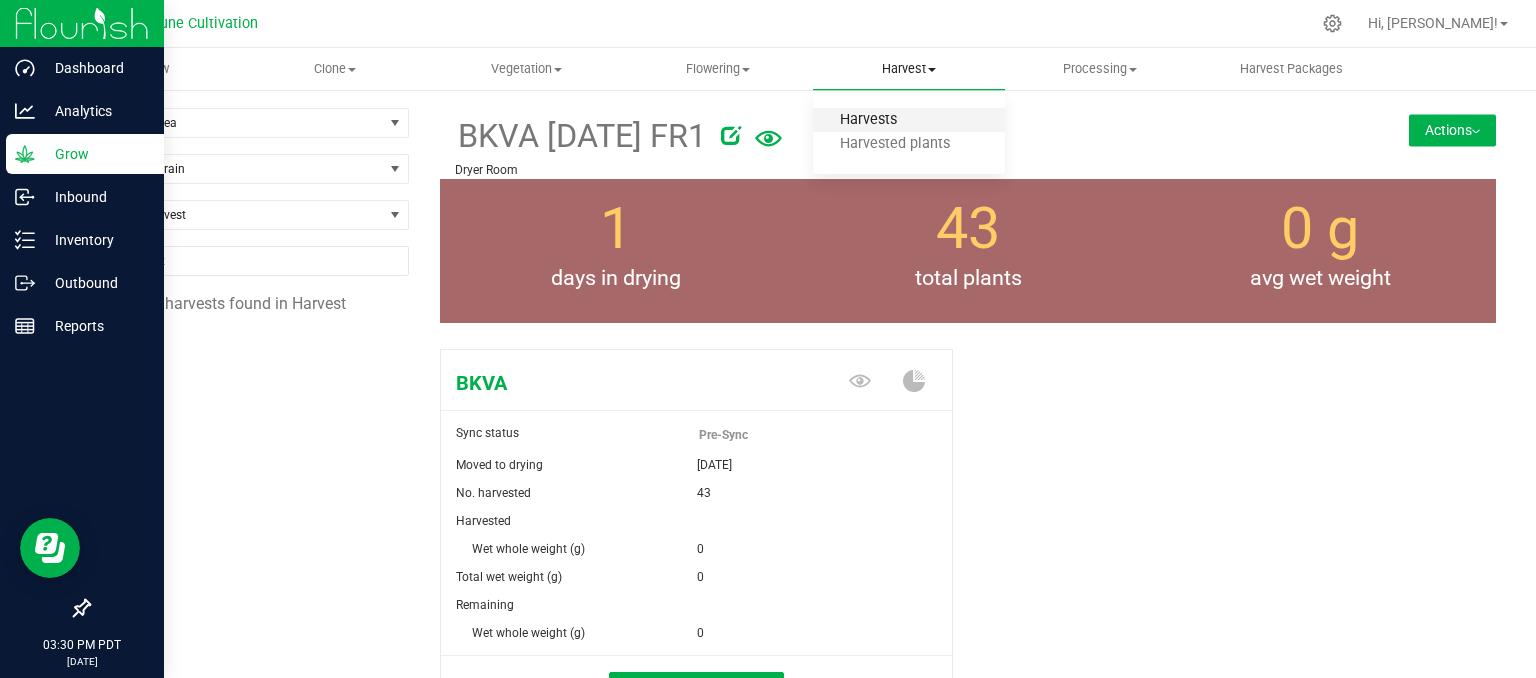 click on "Harvests" at bounding box center (868, 120) 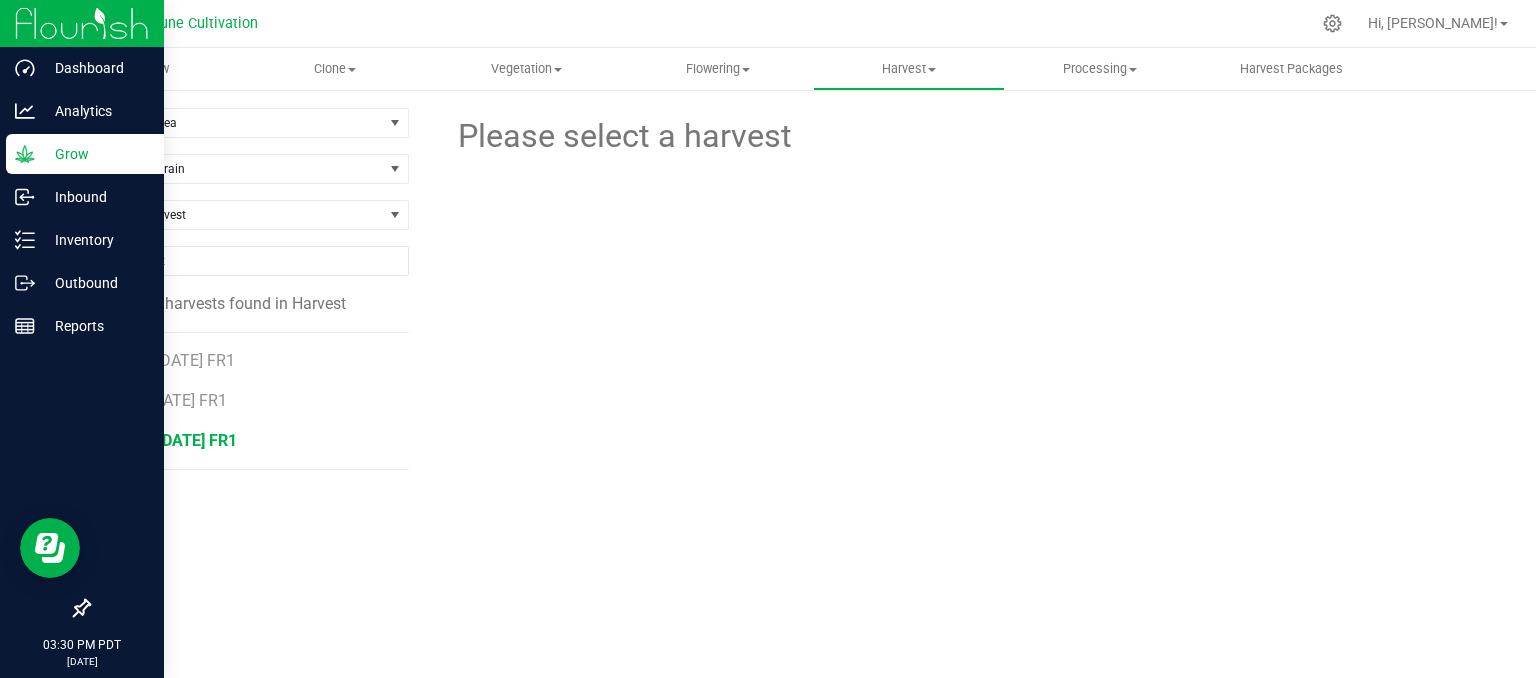 click on "BKVA [DATE] FR1" at bounding box center (175, 440) 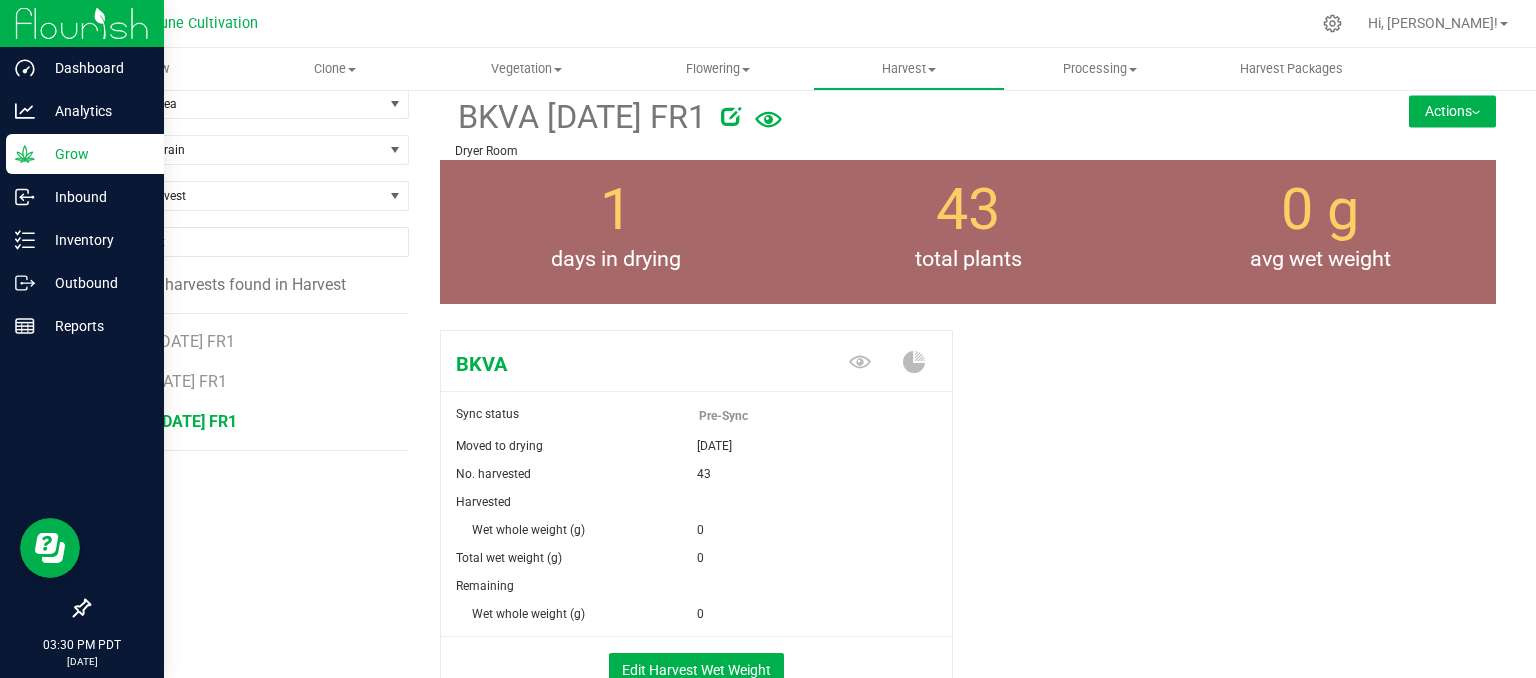 scroll, scrollTop: 0, scrollLeft: 0, axis: both 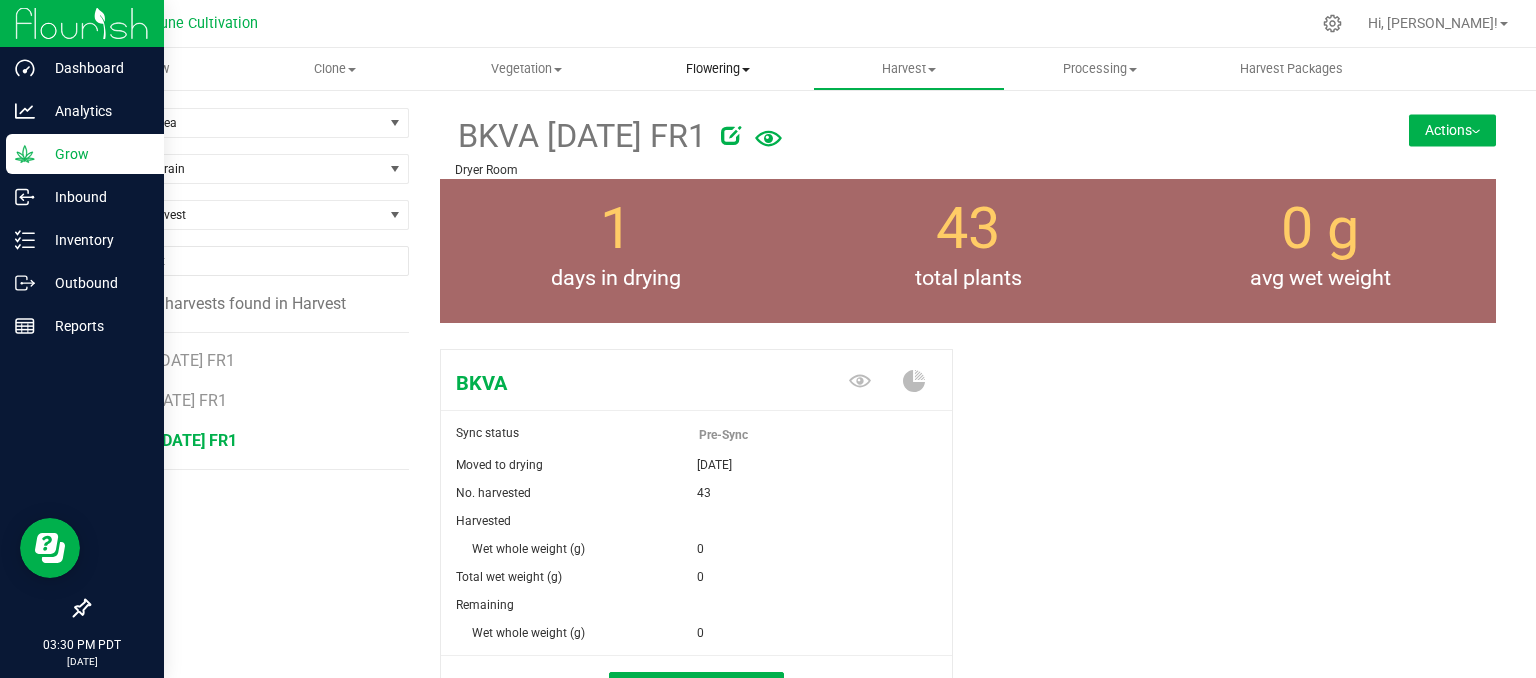 click on "Flowering" at bounding box center (717, 69) 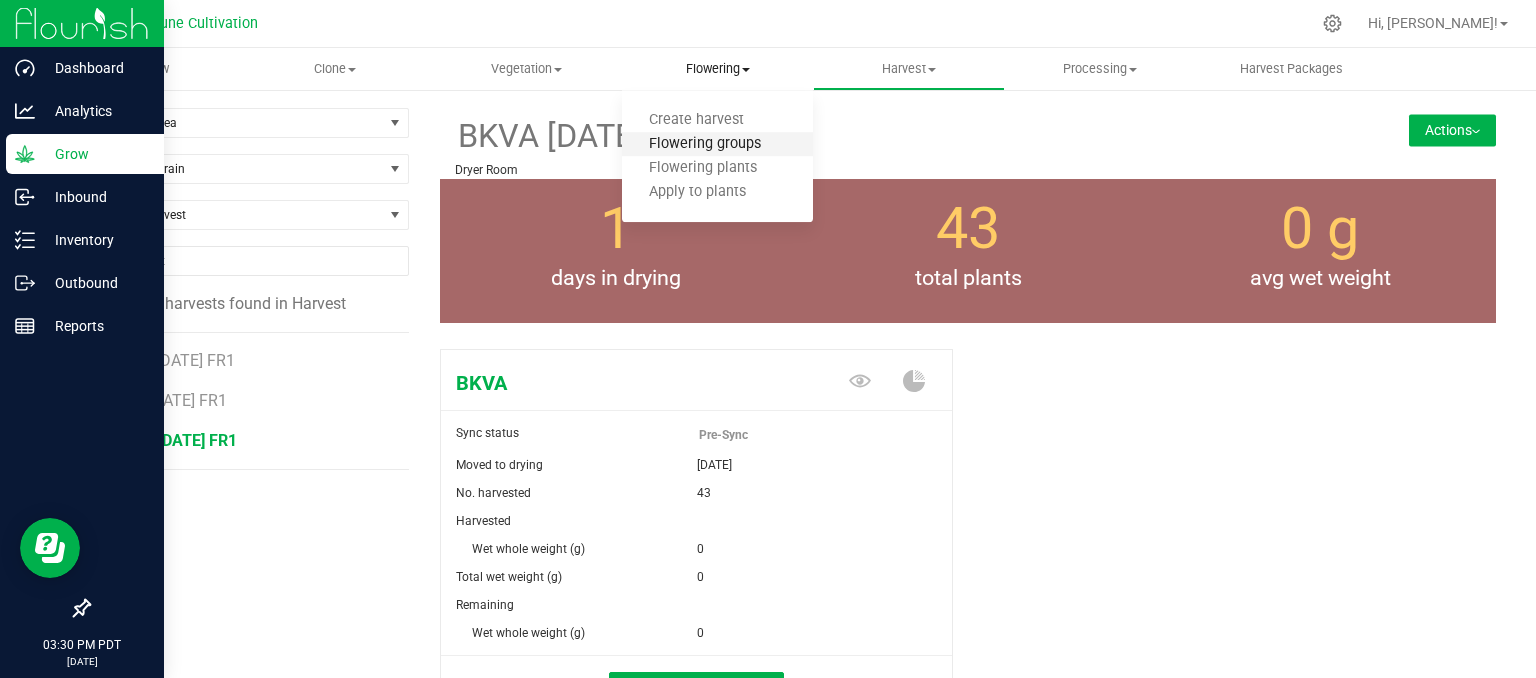 click on "Flowering groups" at bounding box center (705, 144) 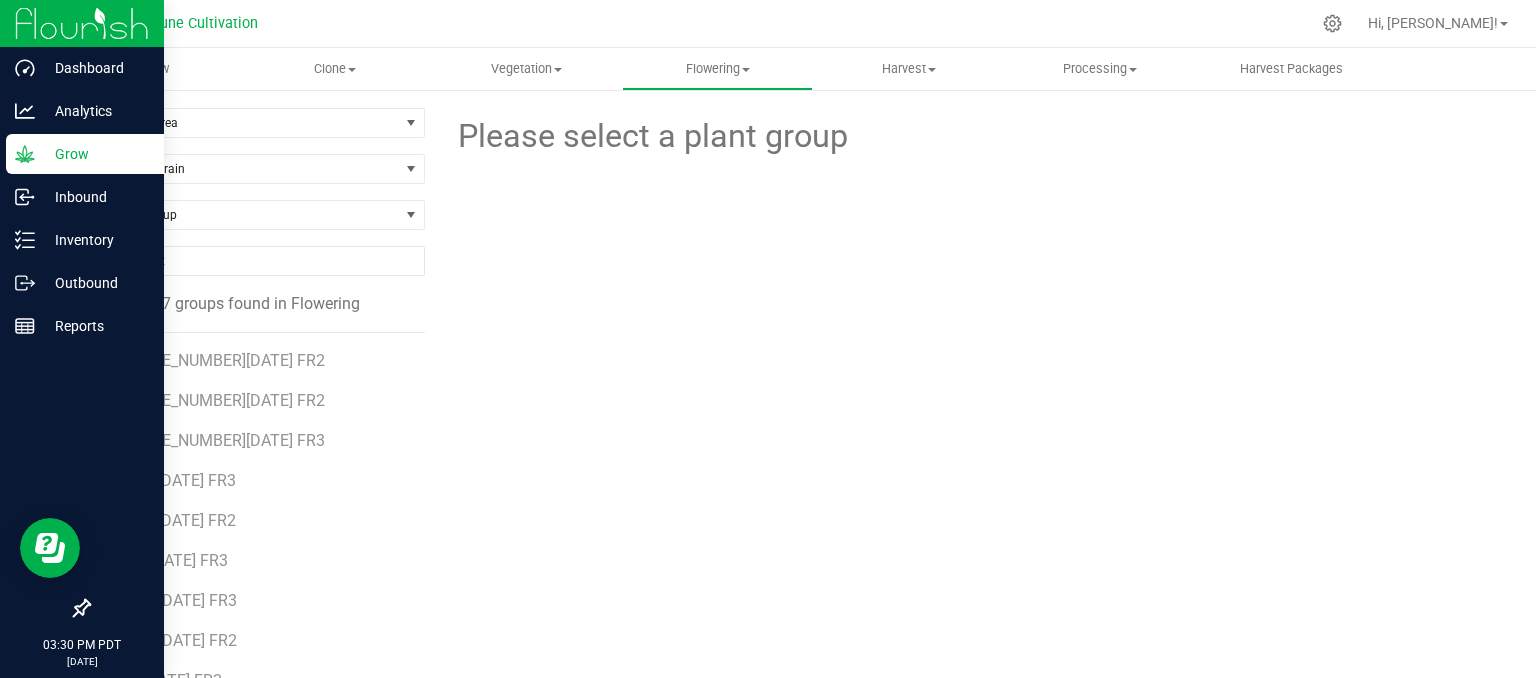 click on "Filter by Area" at bounding box center (256, 123) 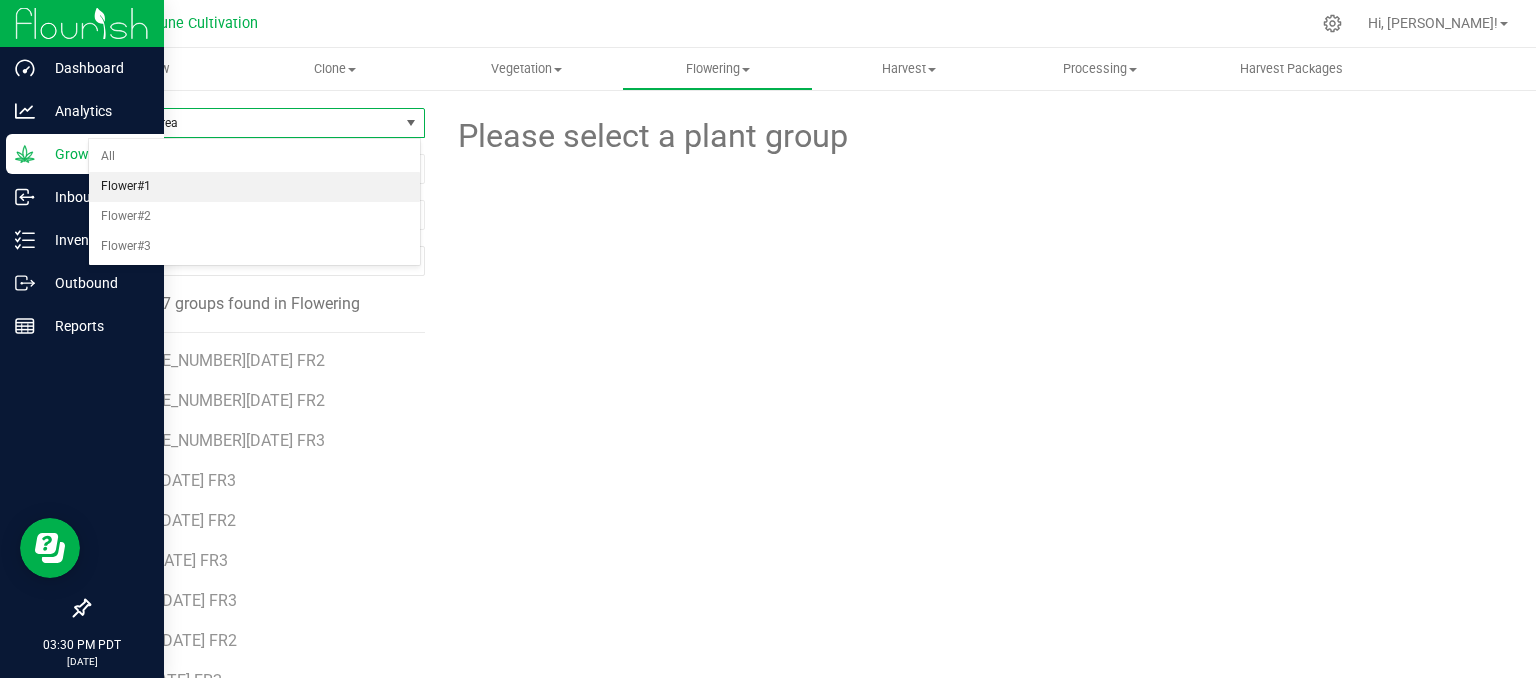 click on "Flower#1" at bounding box center (254, 187) 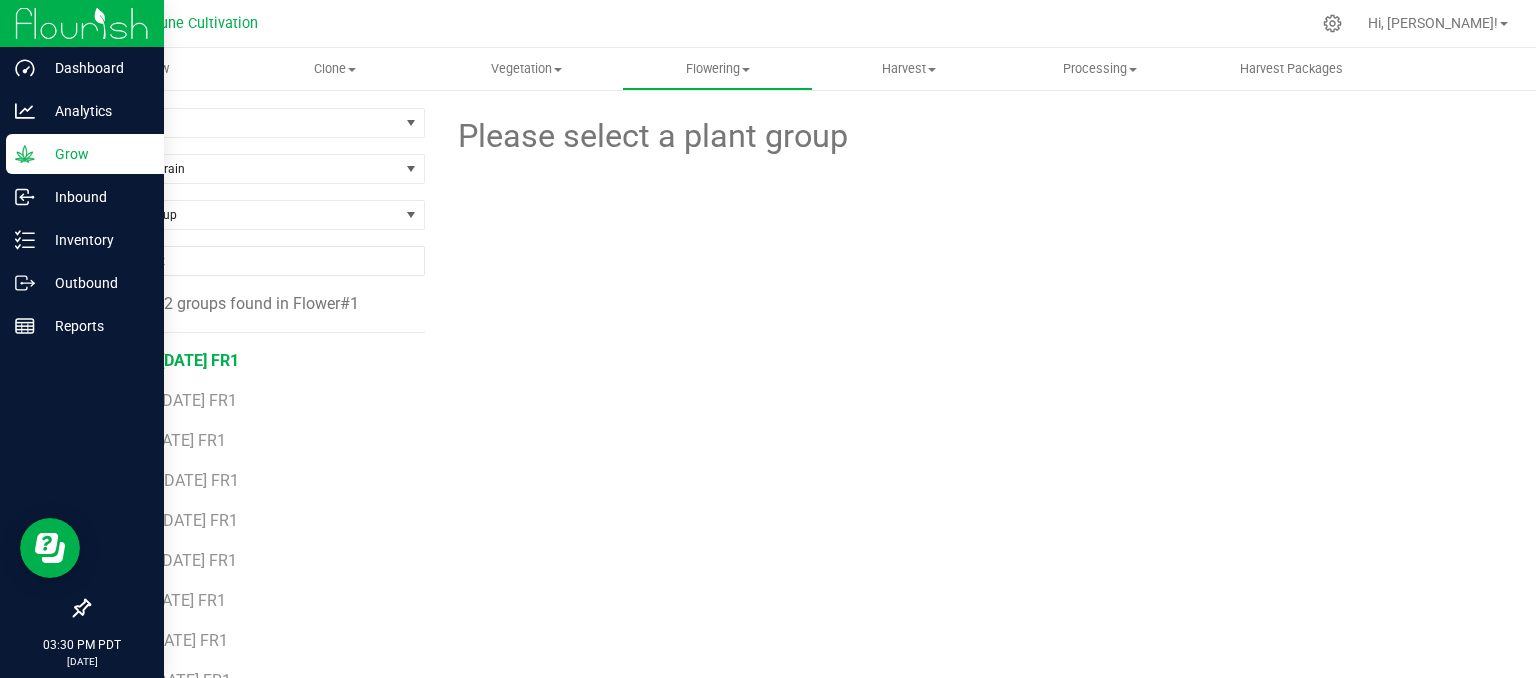 click on "DDUV [DATE] FR1" at bounding box center [177, 360] 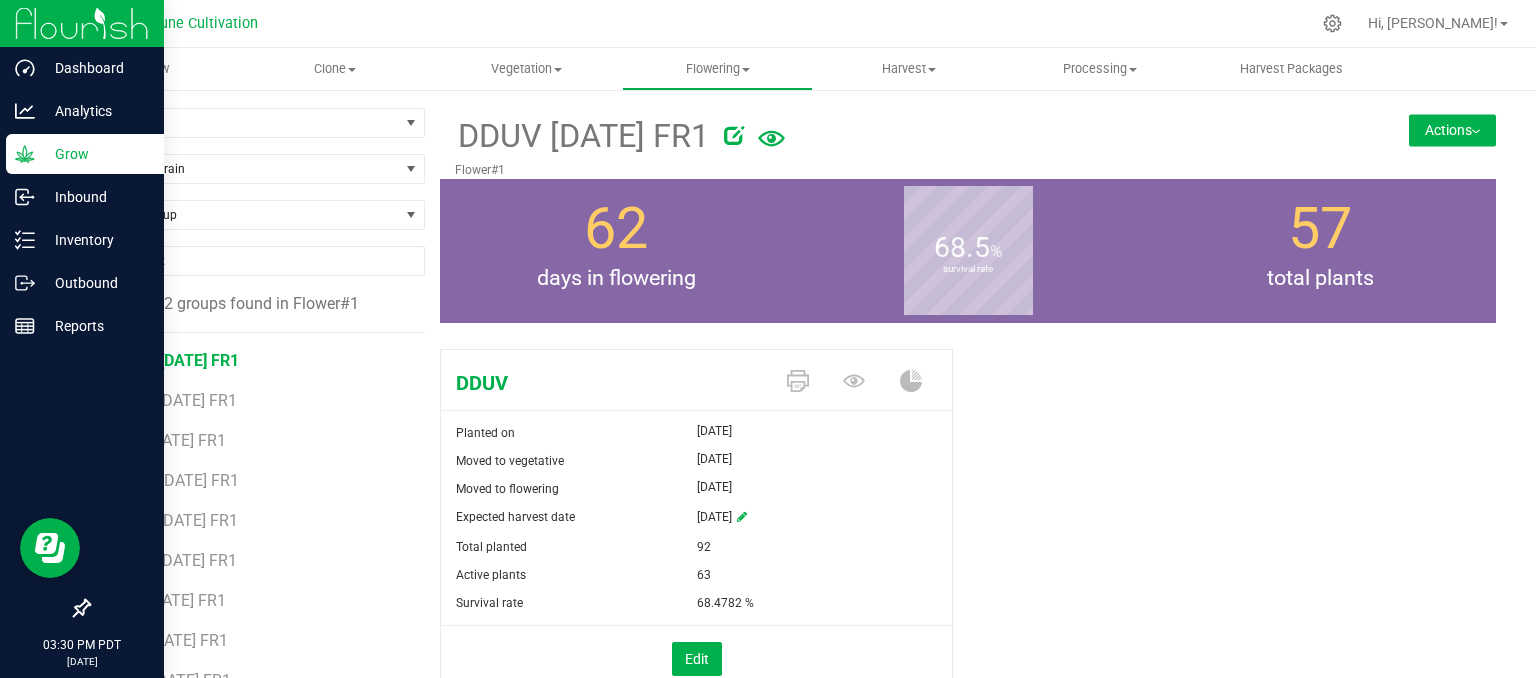 click on "Actions" at bounding box center (1452, 130) 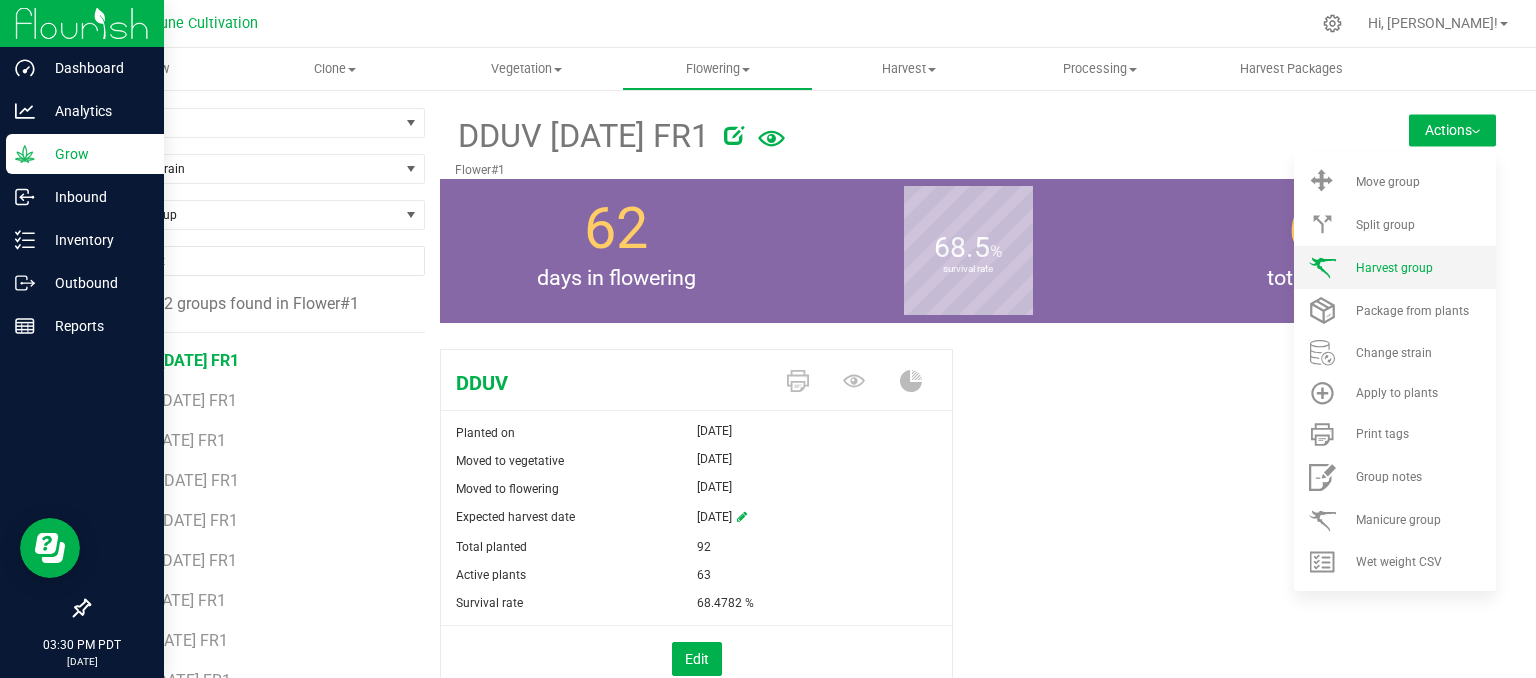 click on "Harvest group" at bounding box center [1395, 267] 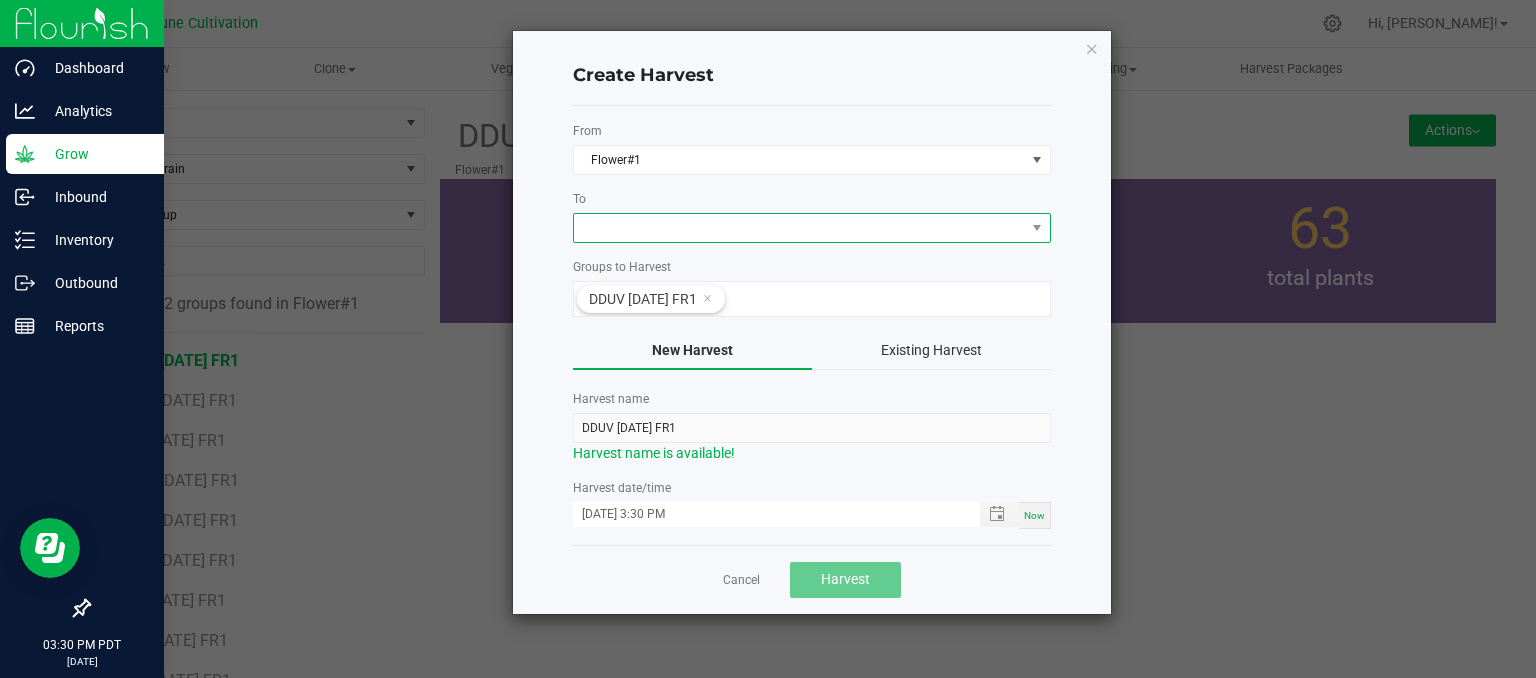 click at bounding box center (799, 228) 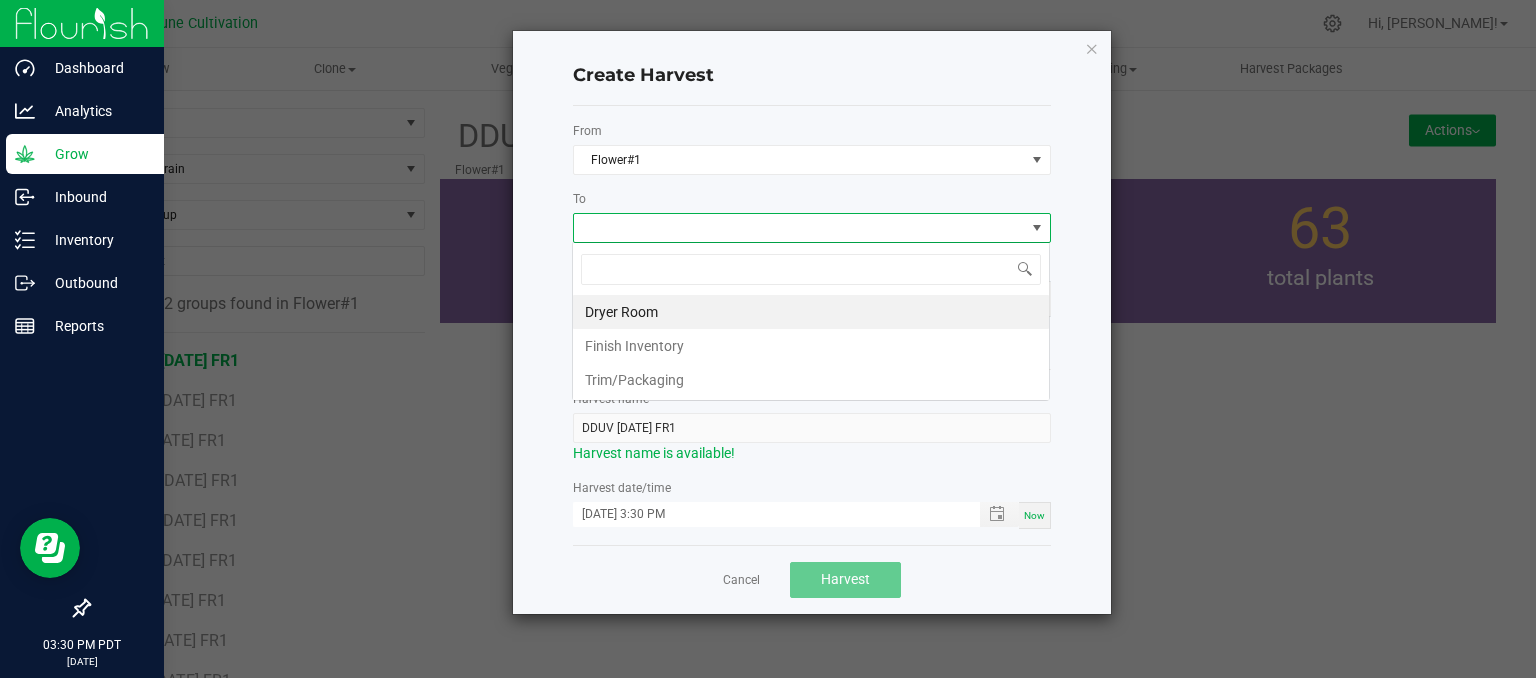 scroll, scrollTop: 99970, scrollLeft: 99521, axis: both 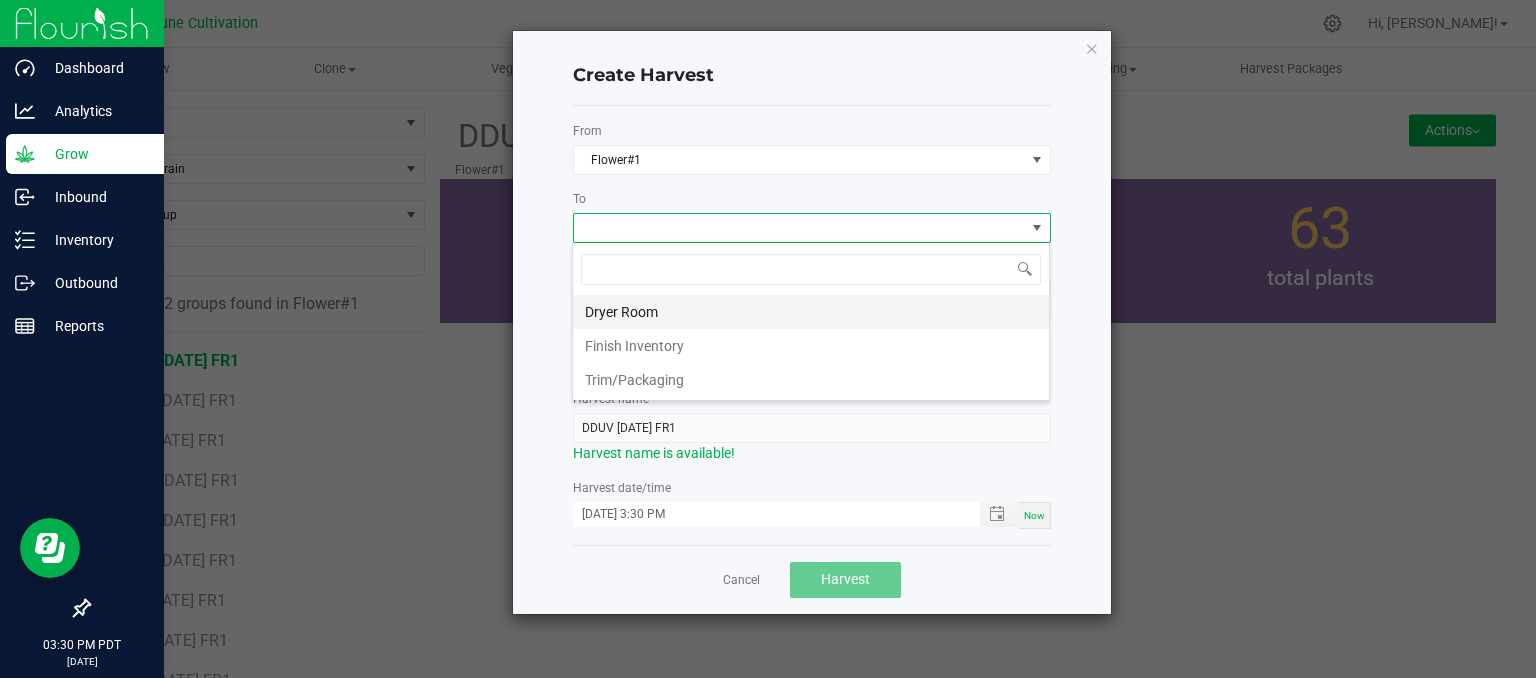 click on "Dryer Room" at bounding box center (811, 312) 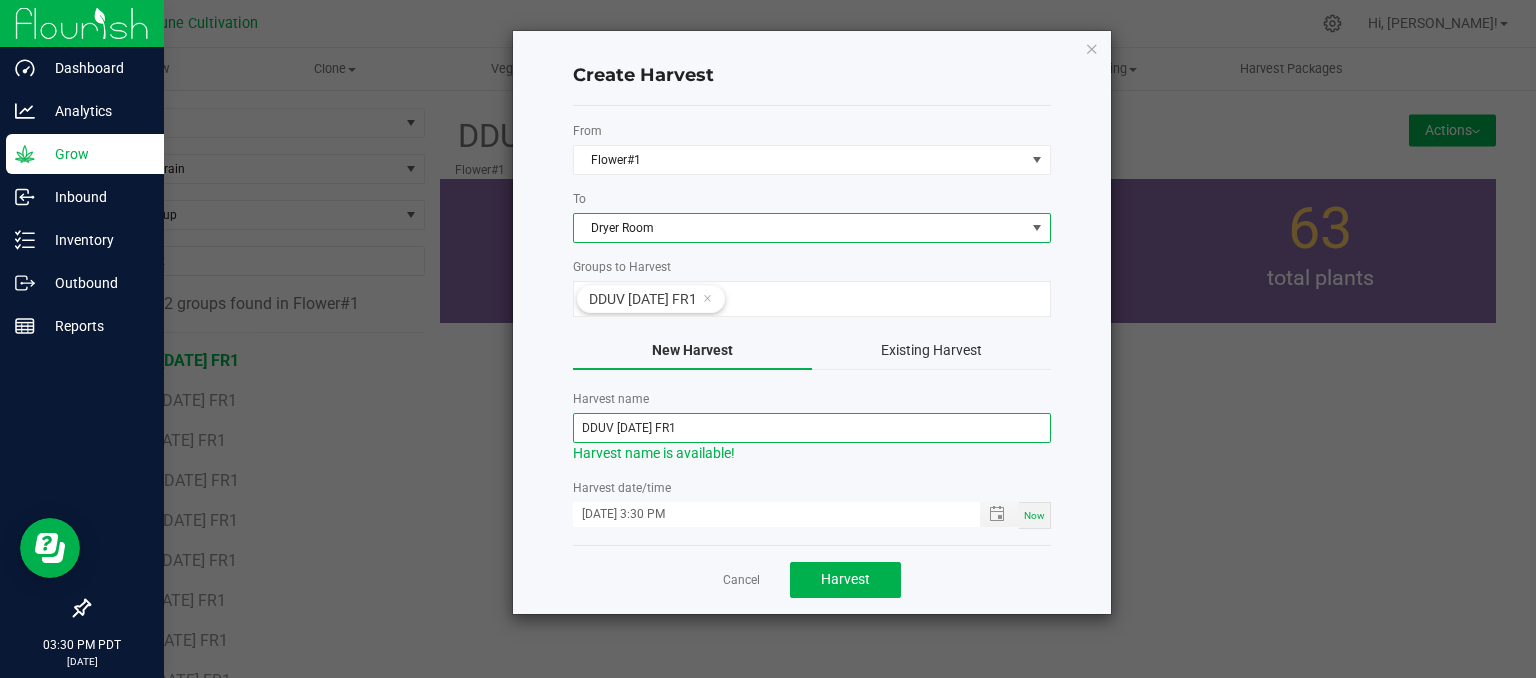 click on "DDUV [DATE] FR1" at bounding box center (812, 428) 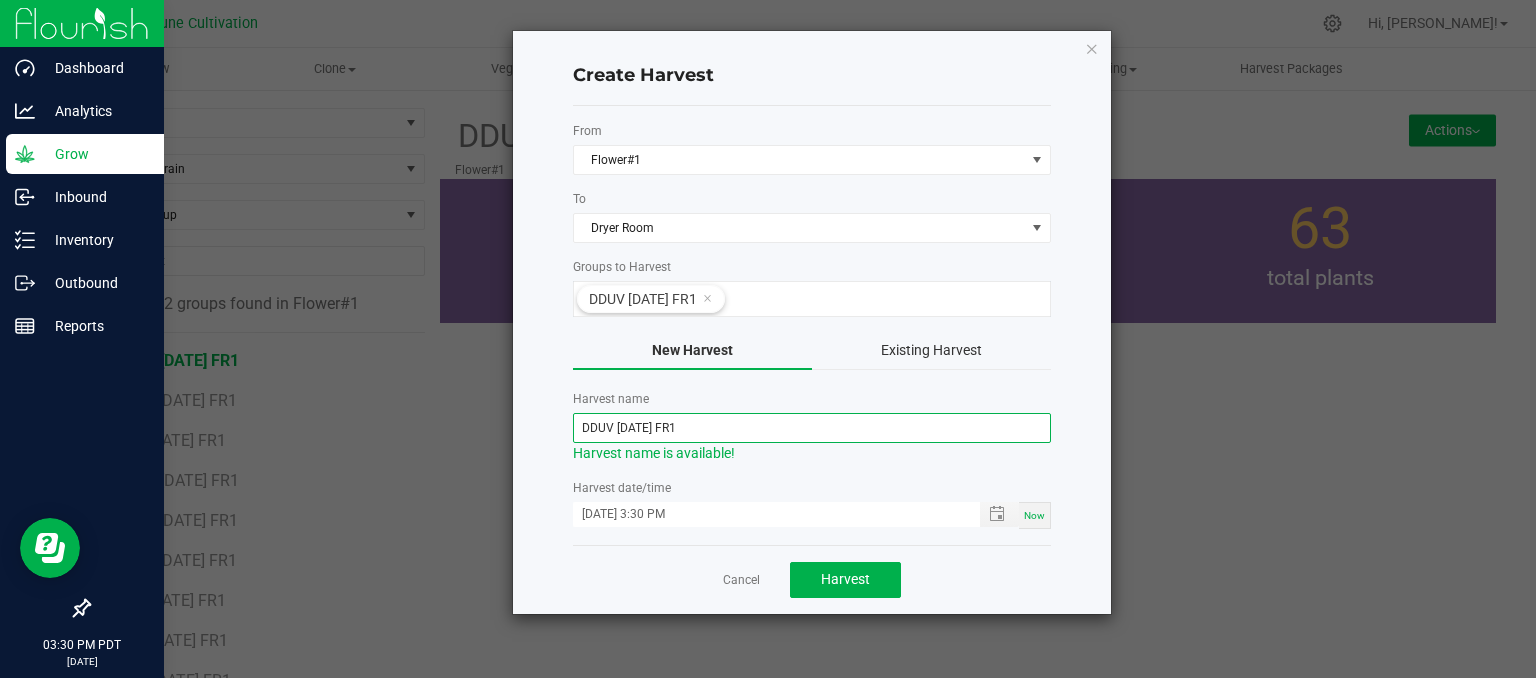 click on "DDUV [DATE] FR1" at bounding box center [812, 428] 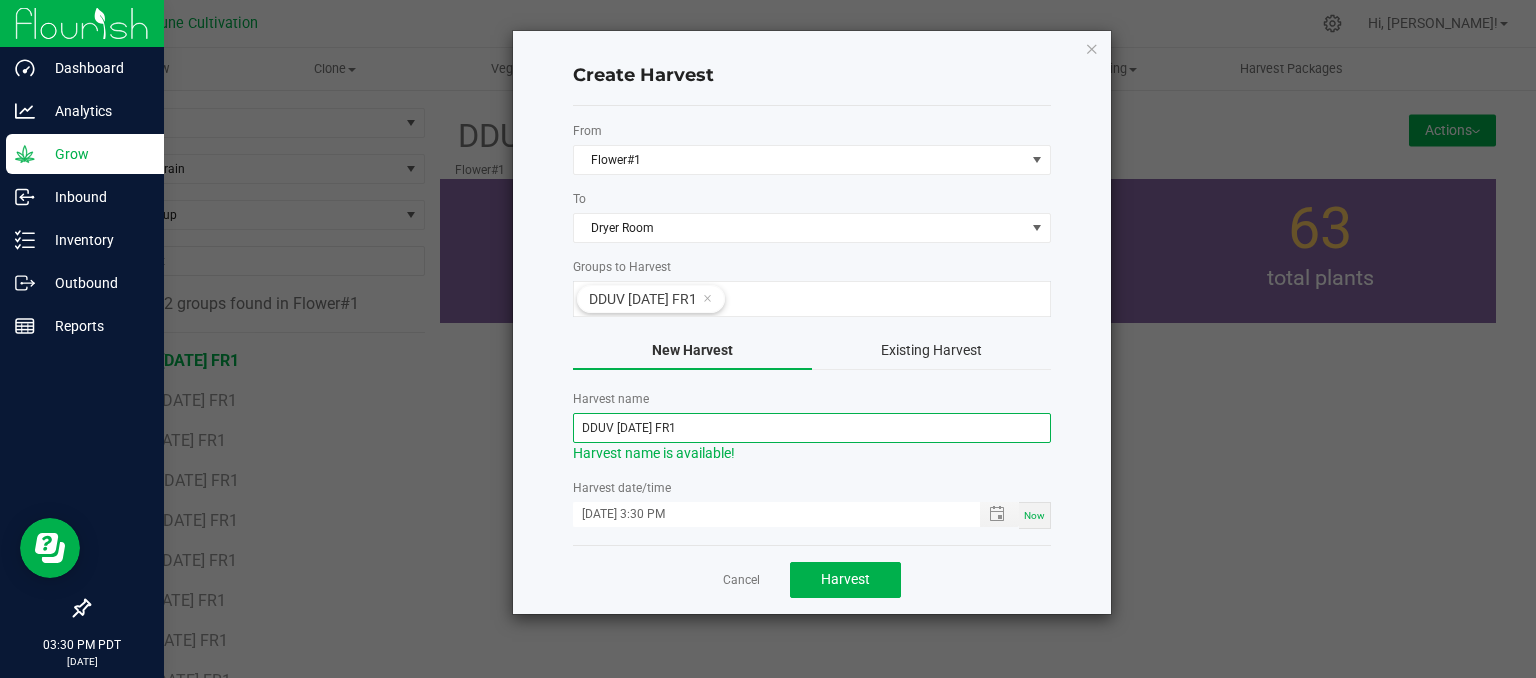 click on "DDUV [DATE] FR1" at bounding box center (812, 428) 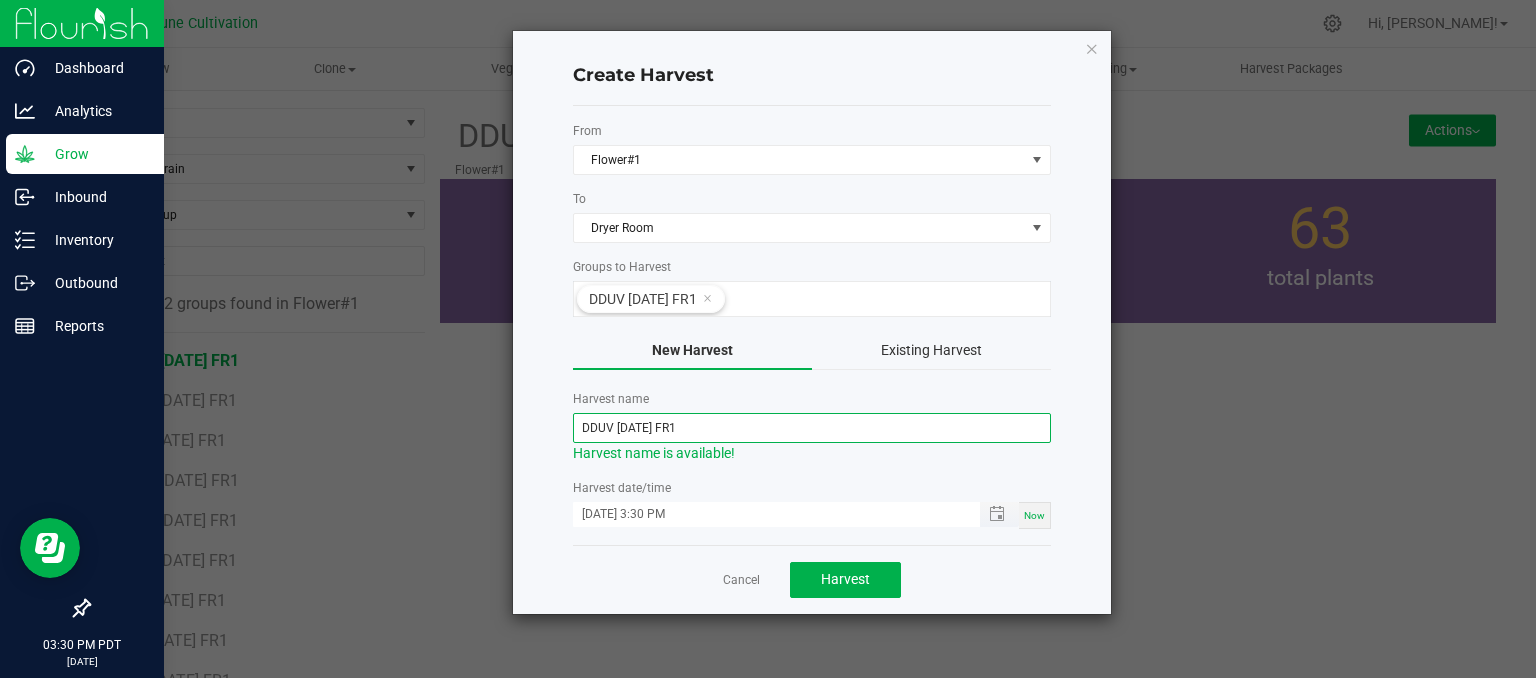 type on "DDUV [DATE] FR1" 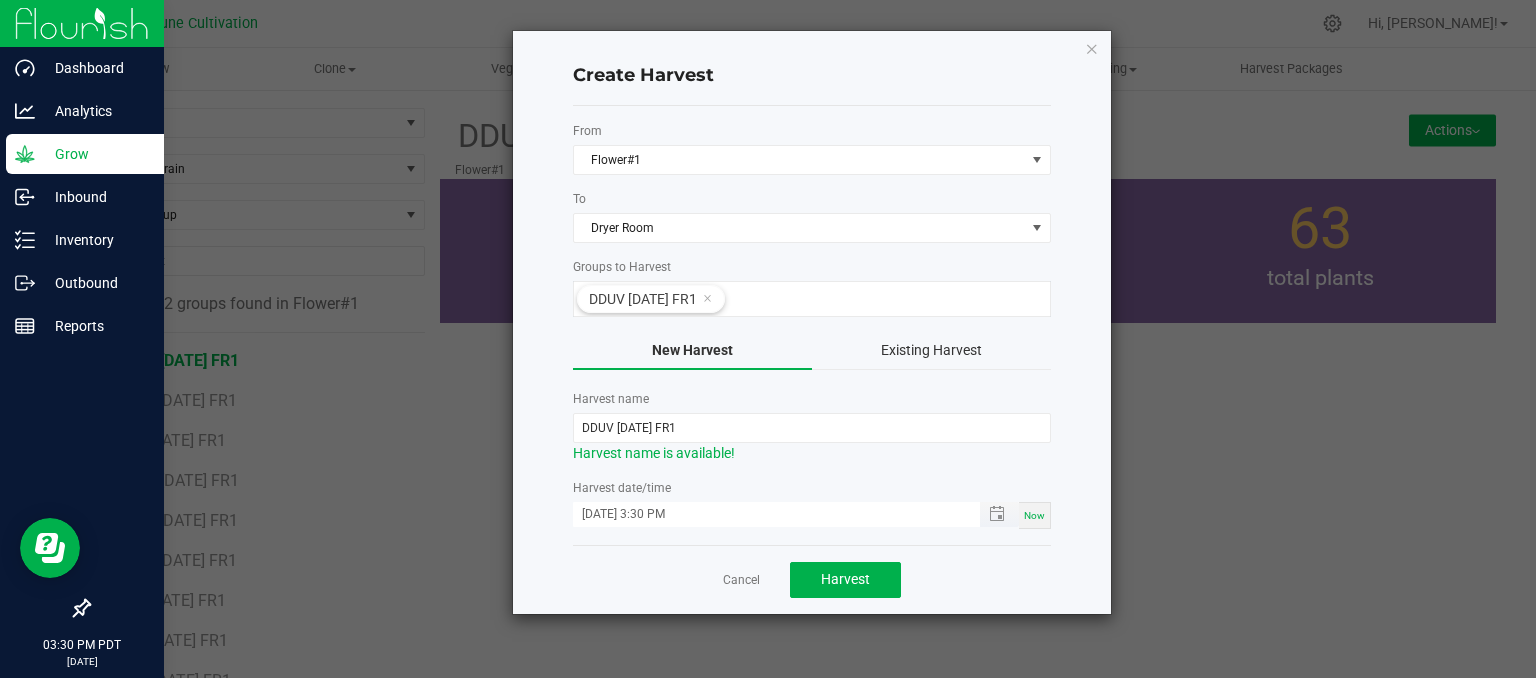 click on "[DATE] 3:30 PM" at bounding box center [766, 514] 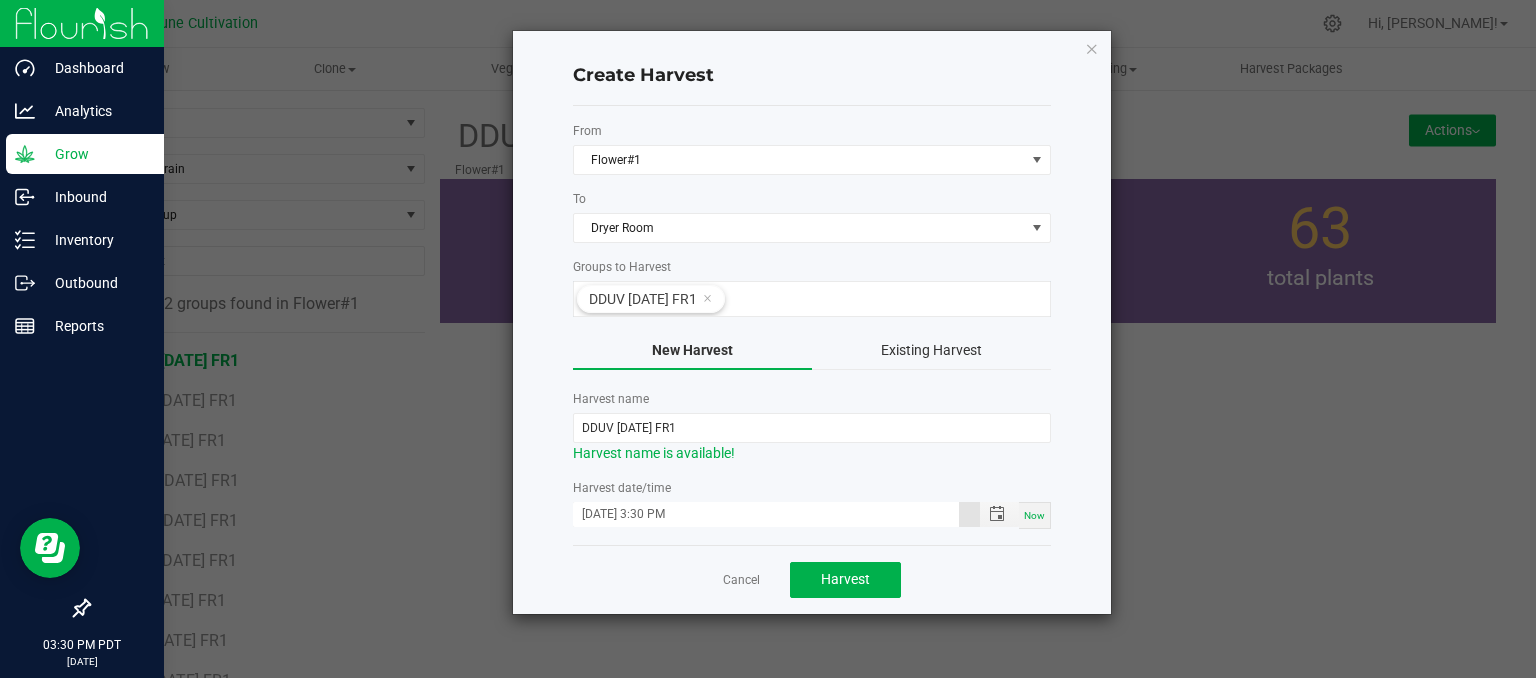 type on "[DATE] 3:30 PM" 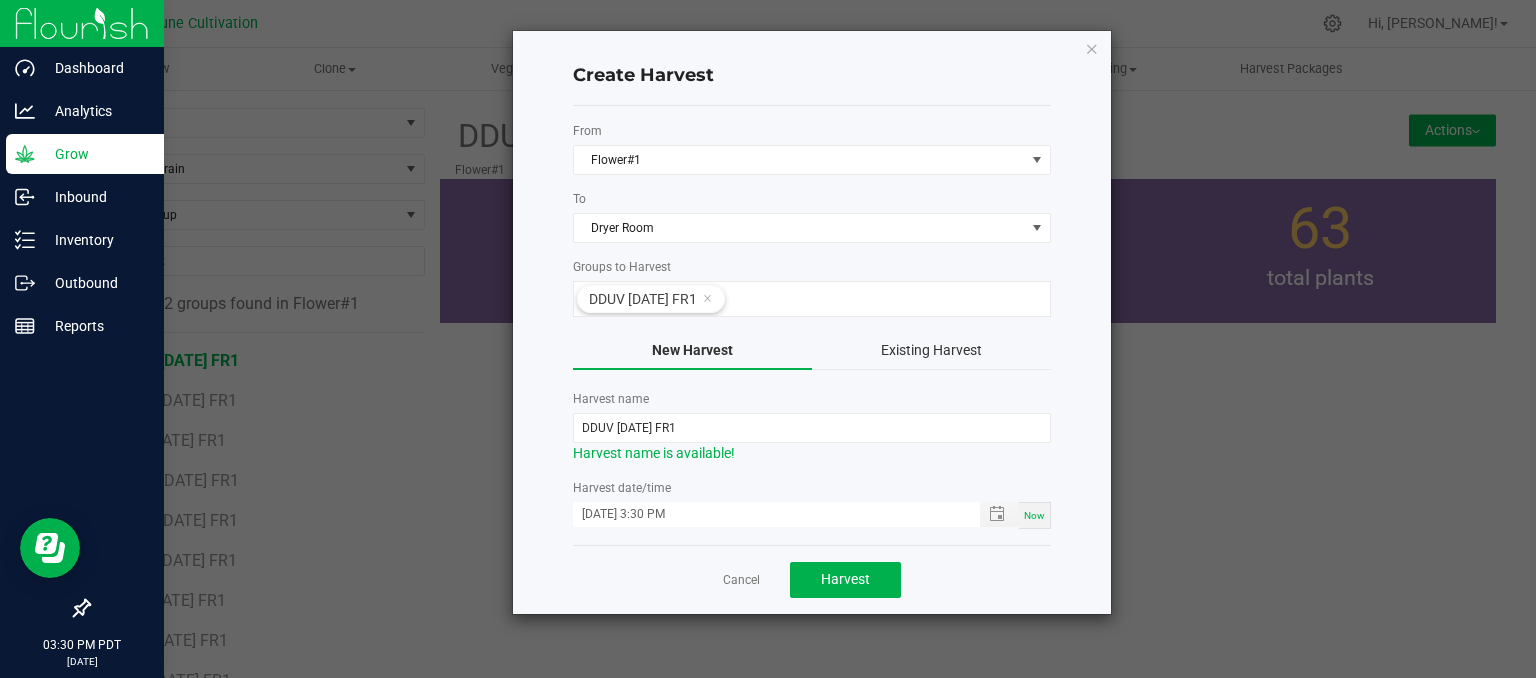 click on "Cancel   Harvest" 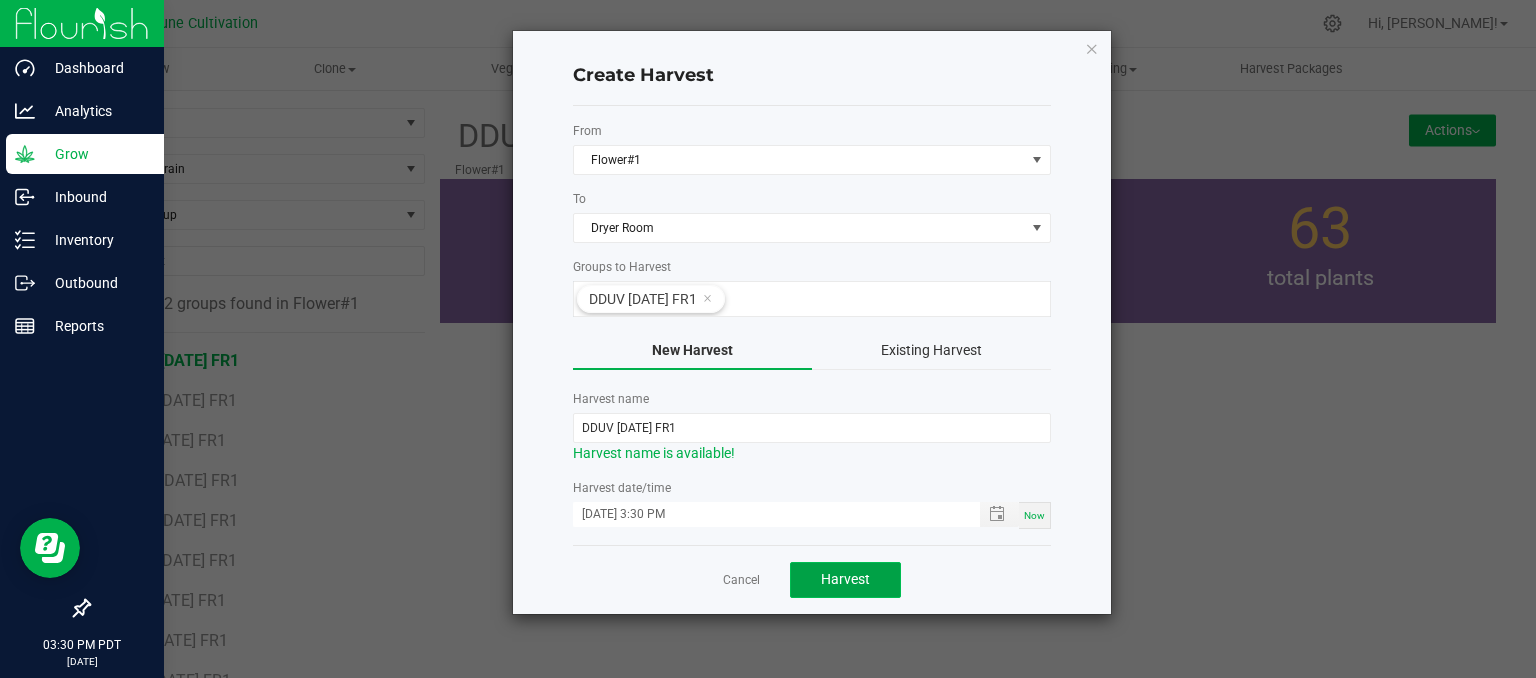 click on "Harvest" 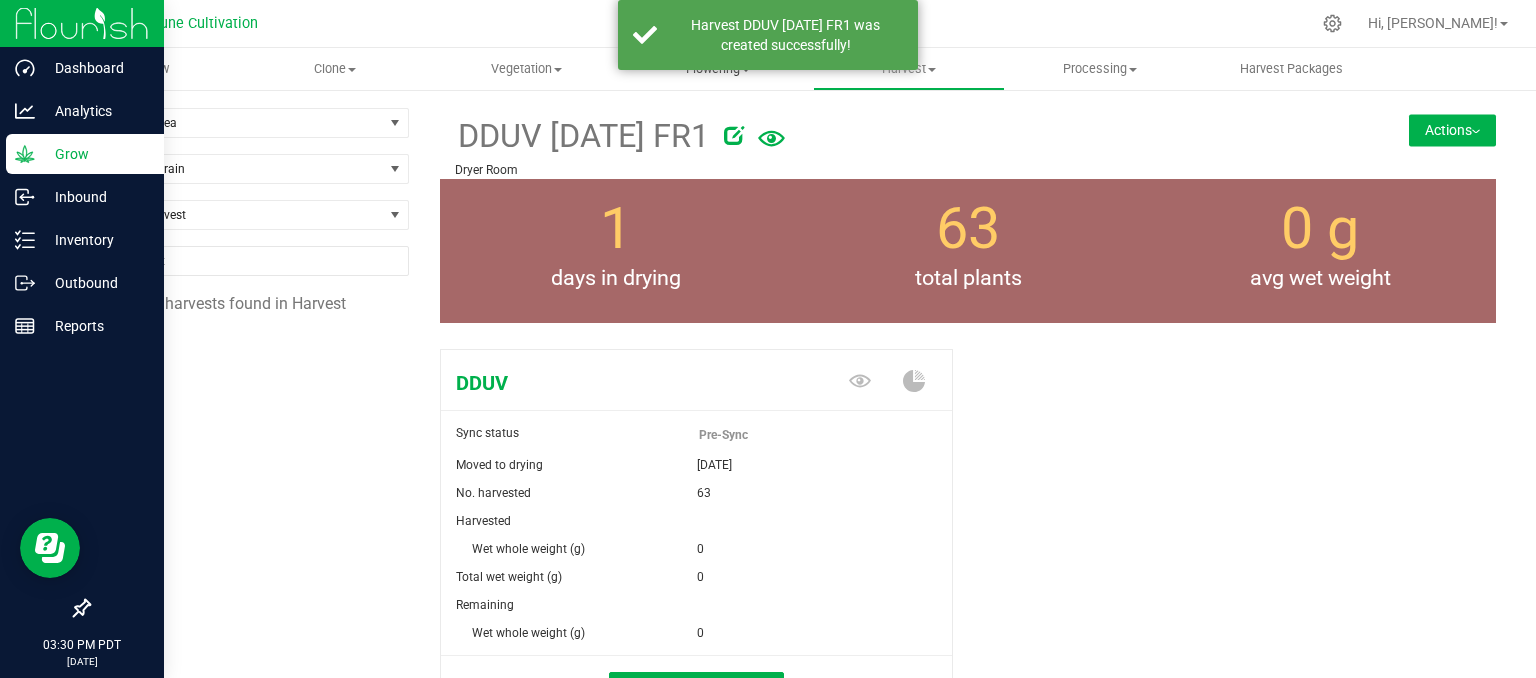 click on "Flowering" at bounding box center (717, 69) 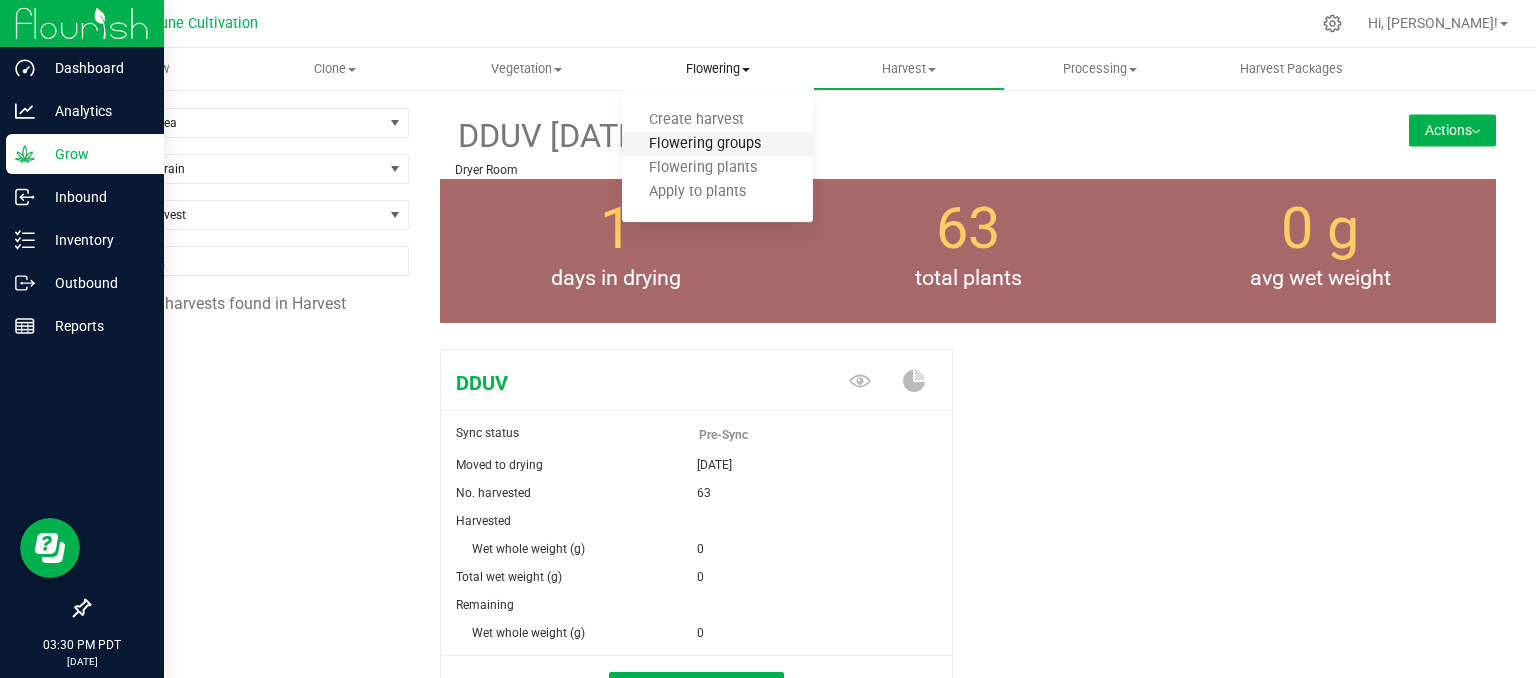 click on "Flowering groups" at bounding box center (705, 144) 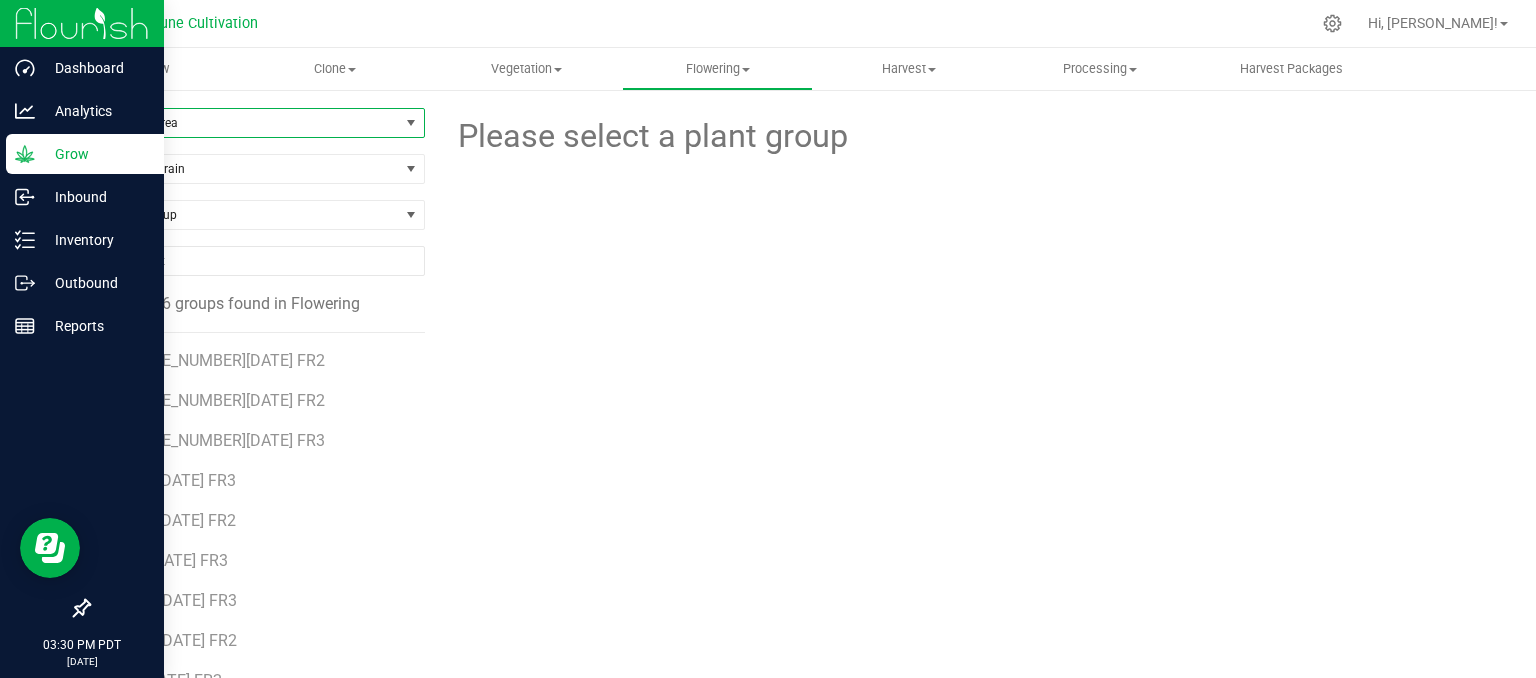 click on "Filter by Area" at bounding box center (244, 123) 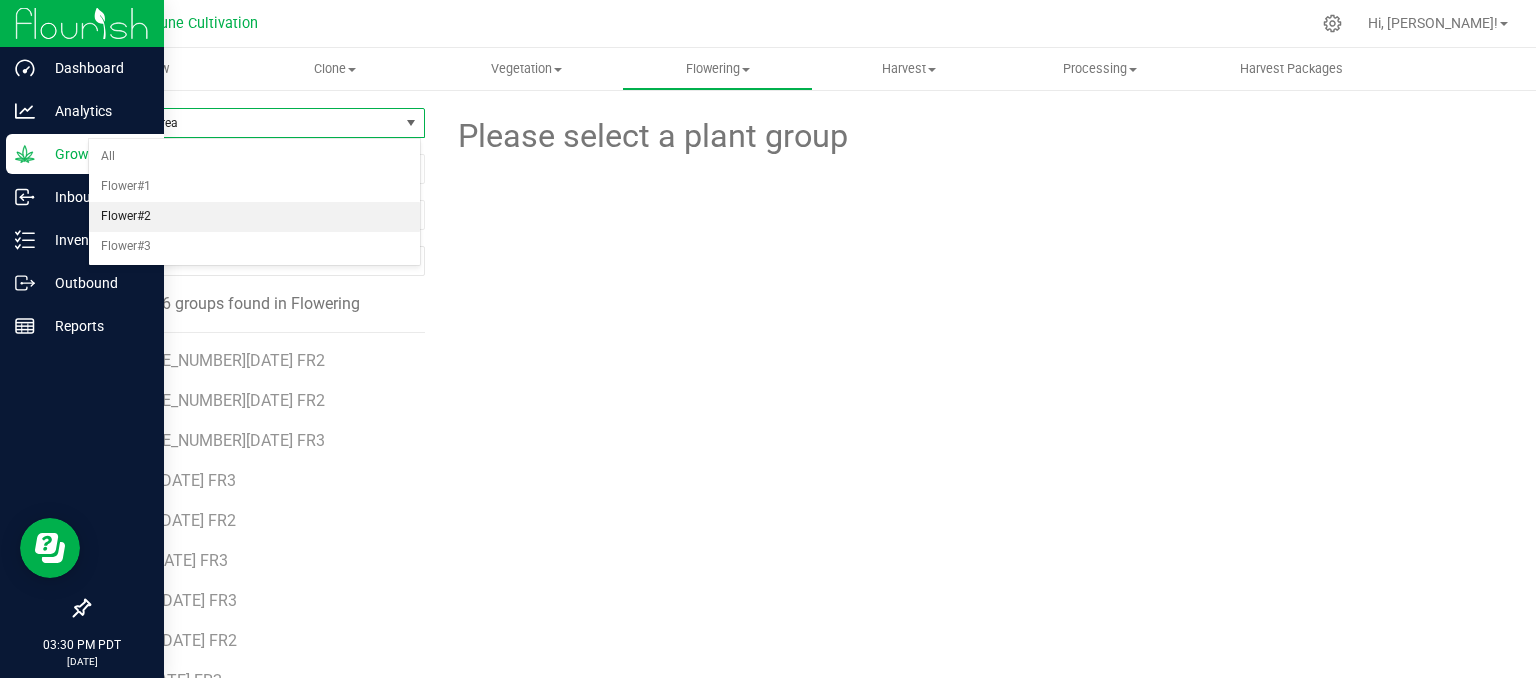 click on "Flower#2" at bounding box center [254, 217] 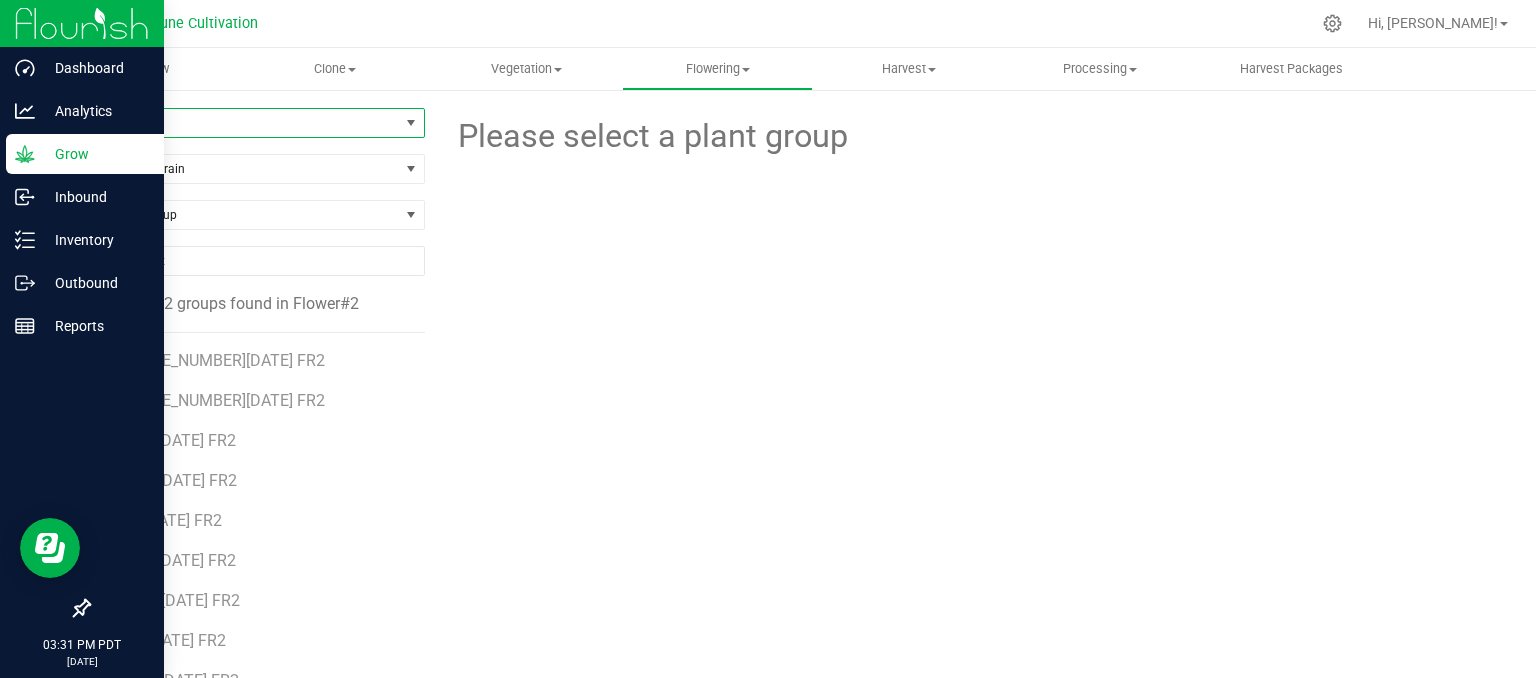 click on "Flower#2" at bounding box center (244, 123) 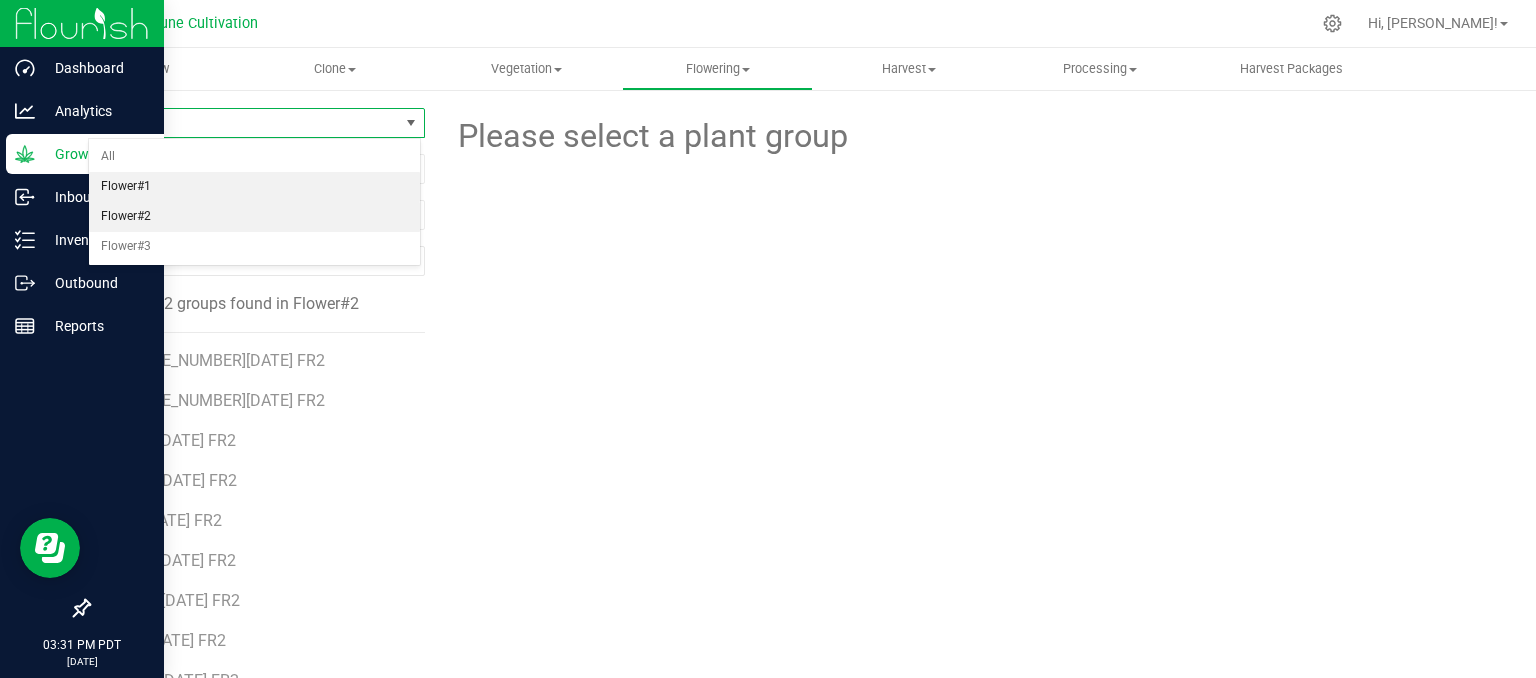 click on "Flower#1" at bounding box center (254, 187) 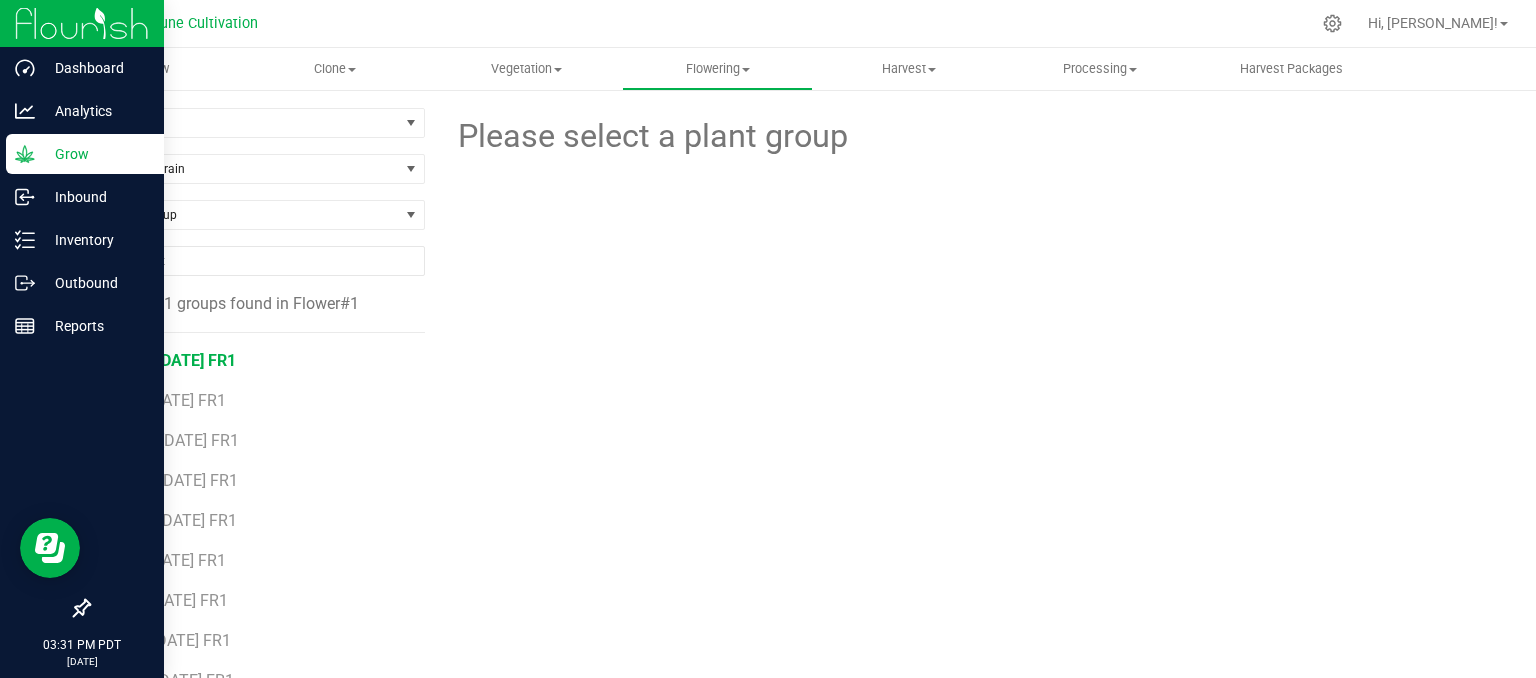 click on "DK17 [DATE] FR1" at bounding box center [175, 360] 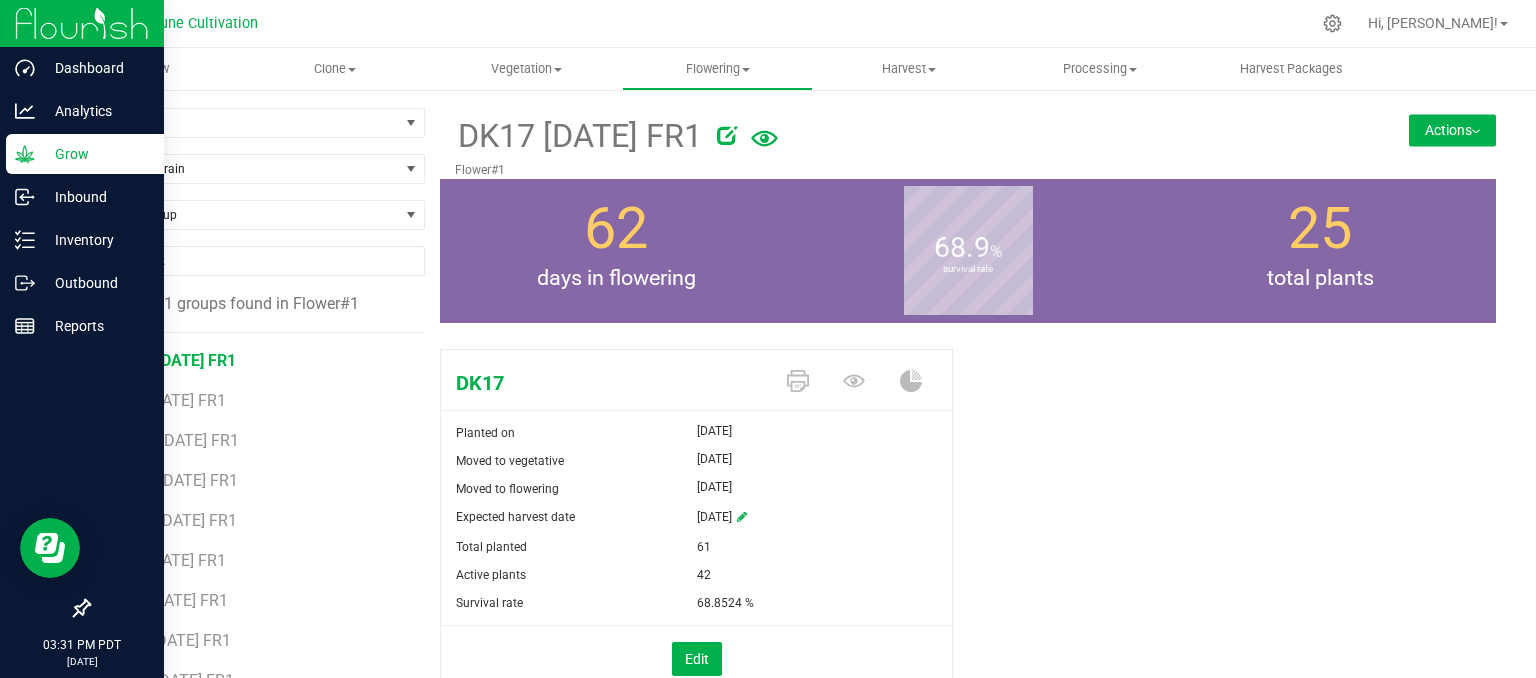 click on "Actions" at bounding box center [1452, 130] 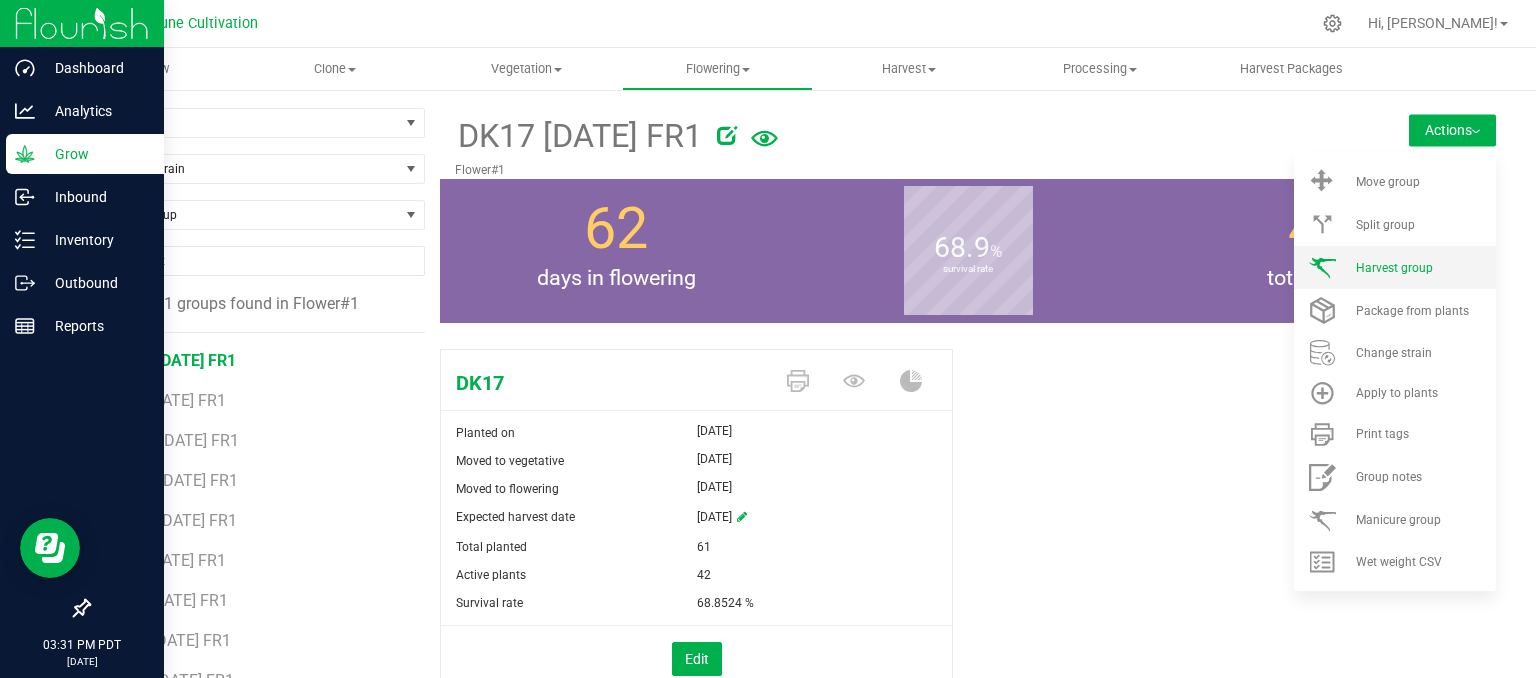 click on "Harvest group" at bounding box center [1394, 268] 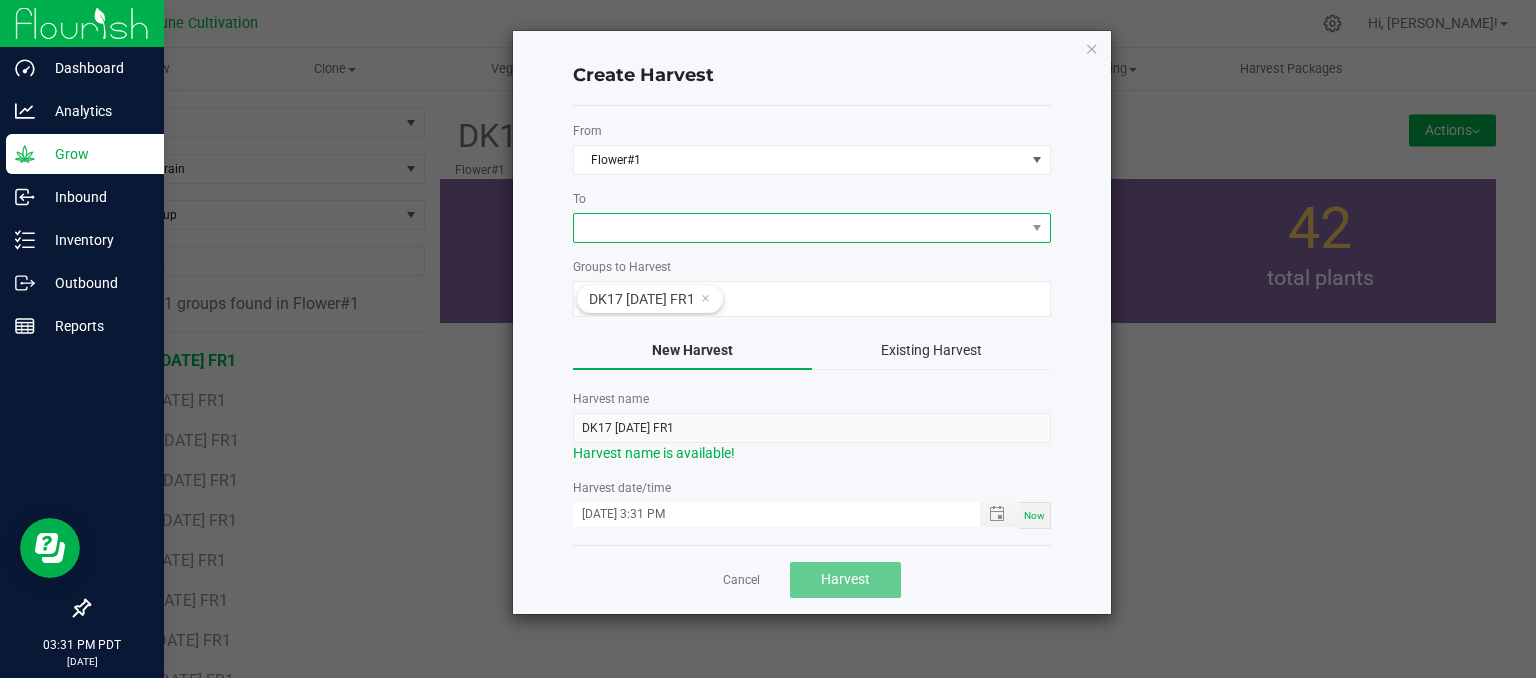 click at bounding box center [799, 228] 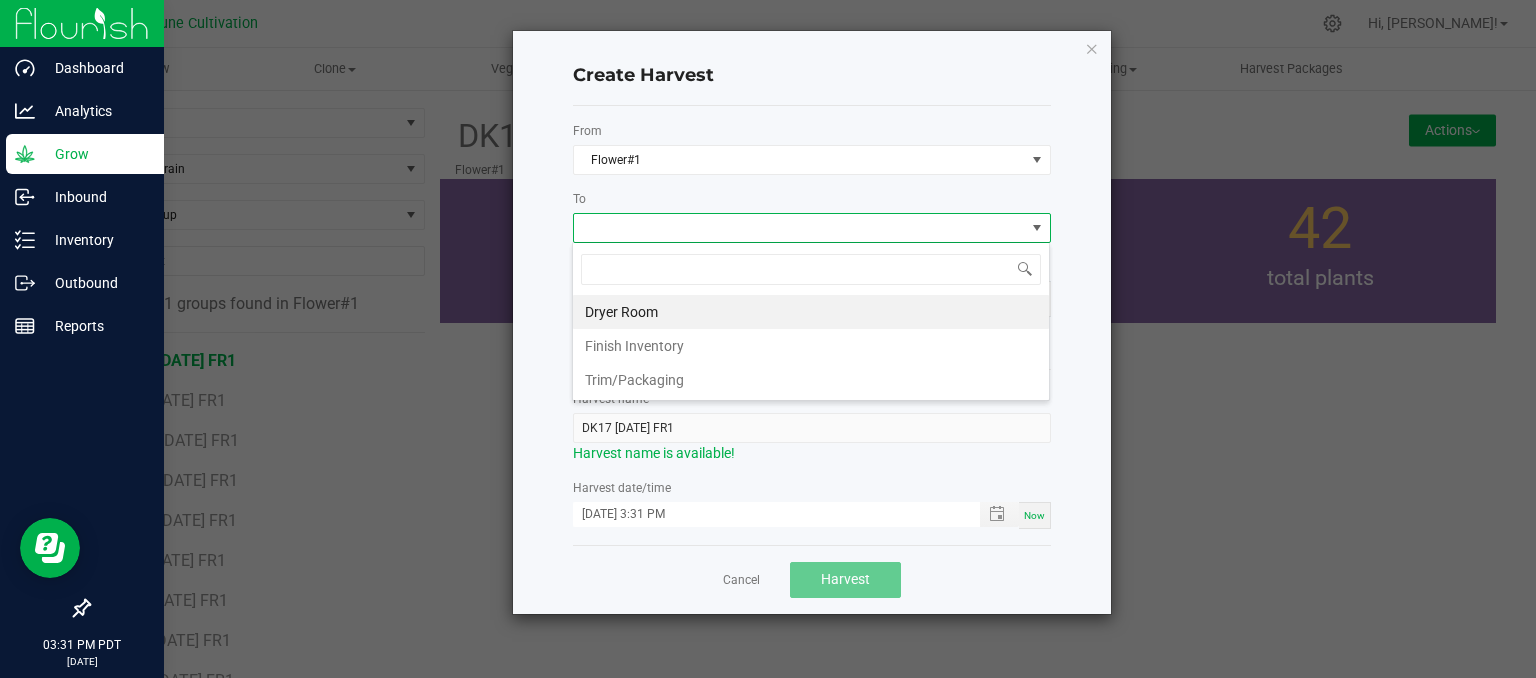 scroll, scrollTop: 99970, scrollLeft: 99521, axis: both 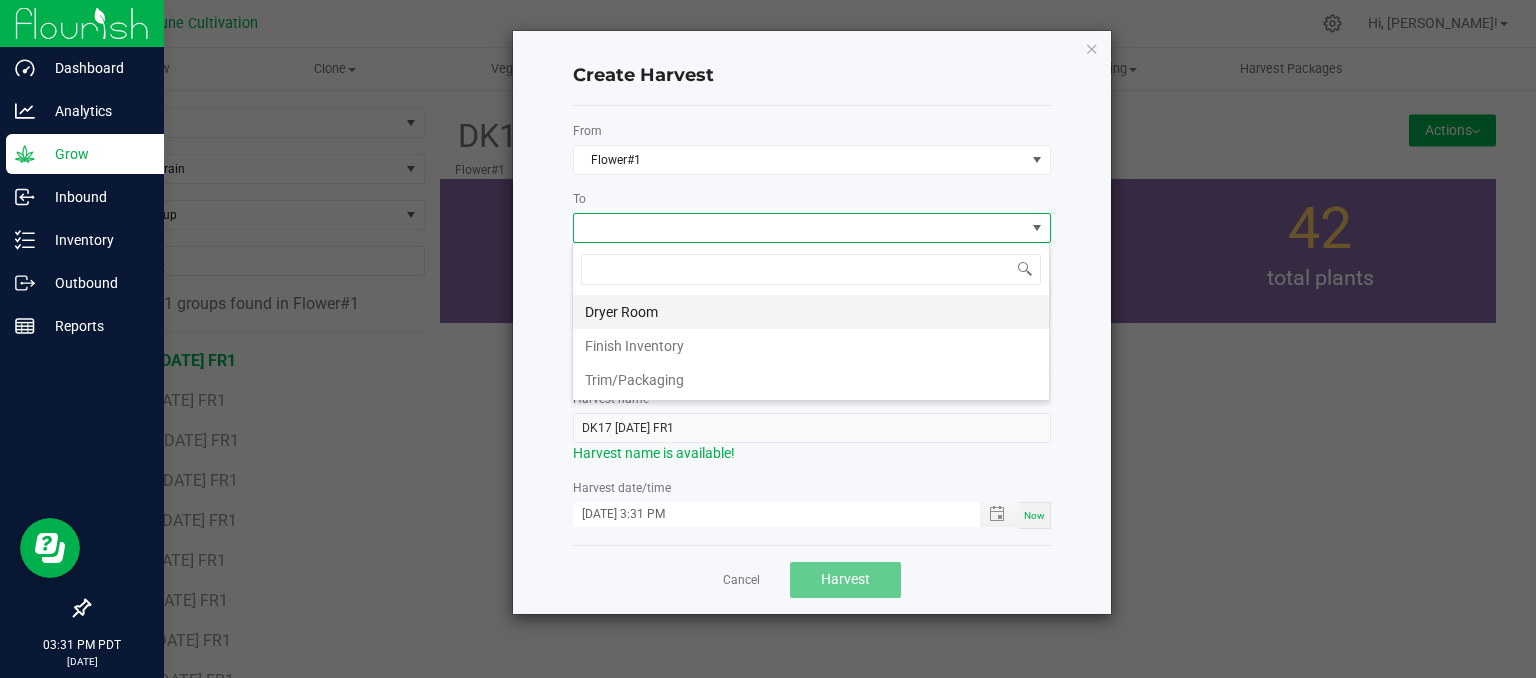 click on "Dryer Room" at bounding box center [811, 312] 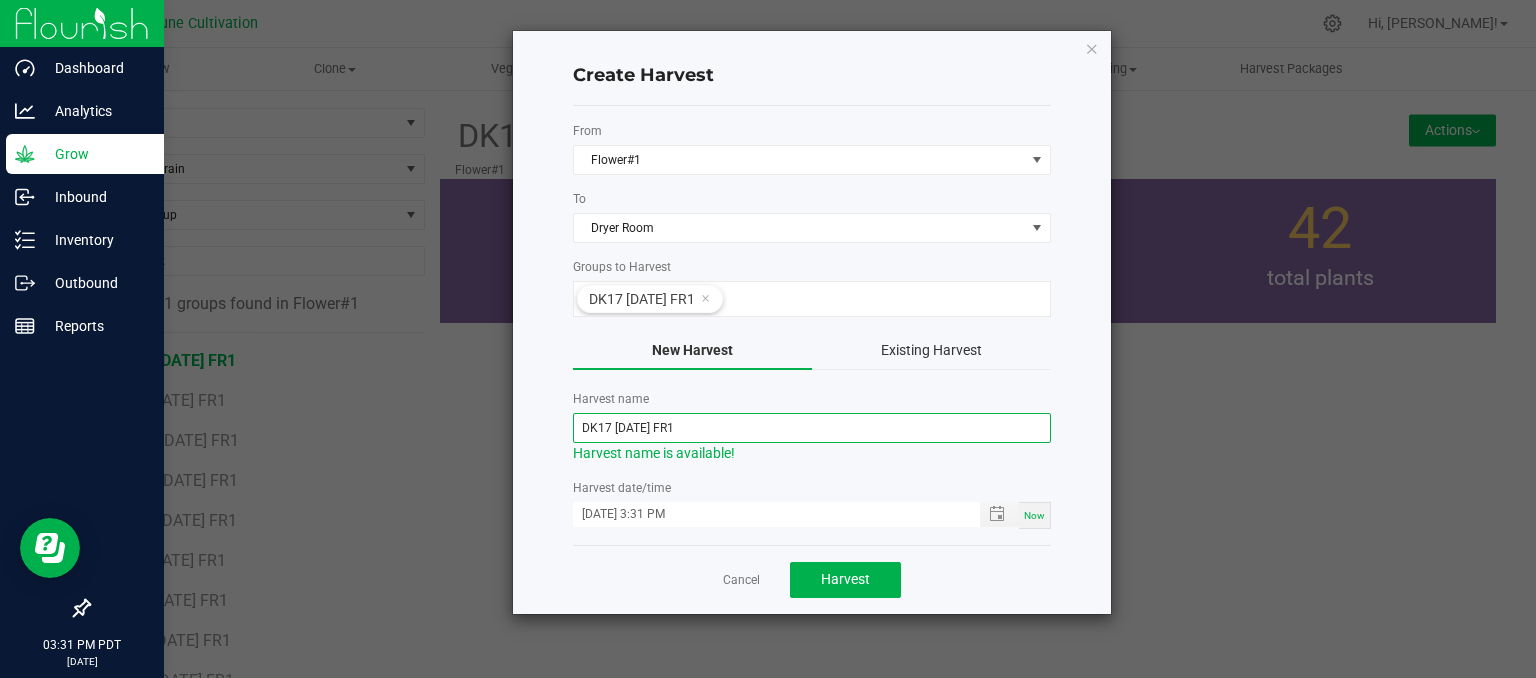 click on "DK17 [DATE] FR1" at bounding box center [812, 428] 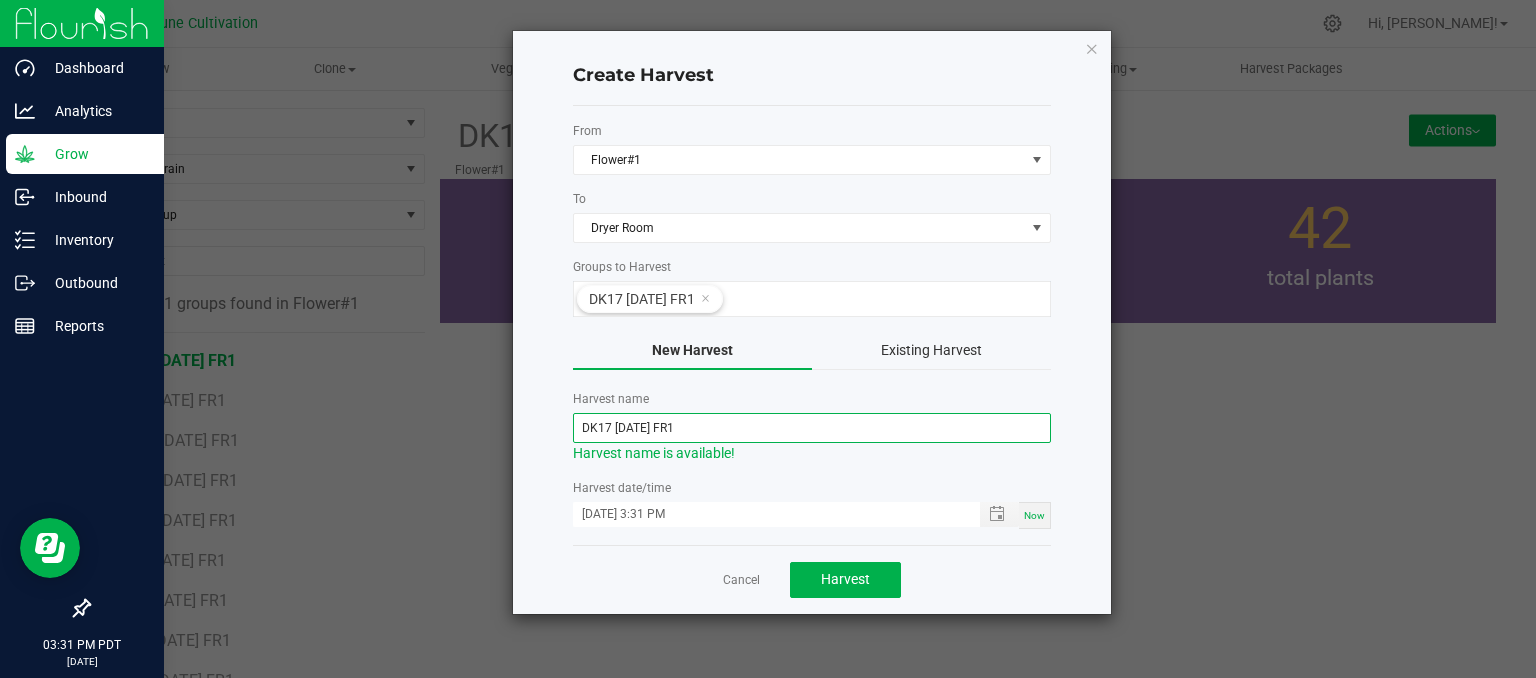 click on "DK17 [DATE] FR1" at bounding box center [812, 428] 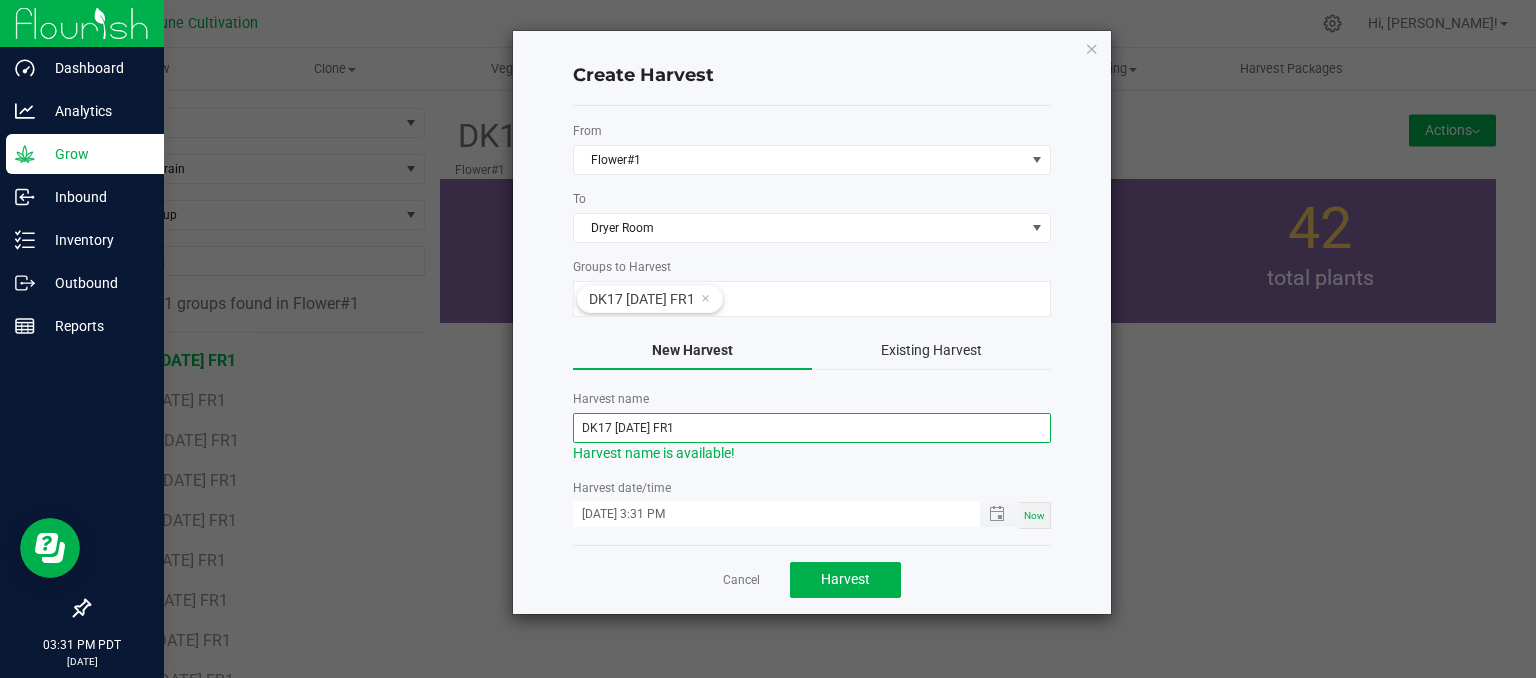 type on "DK17 [DATE] FR1" 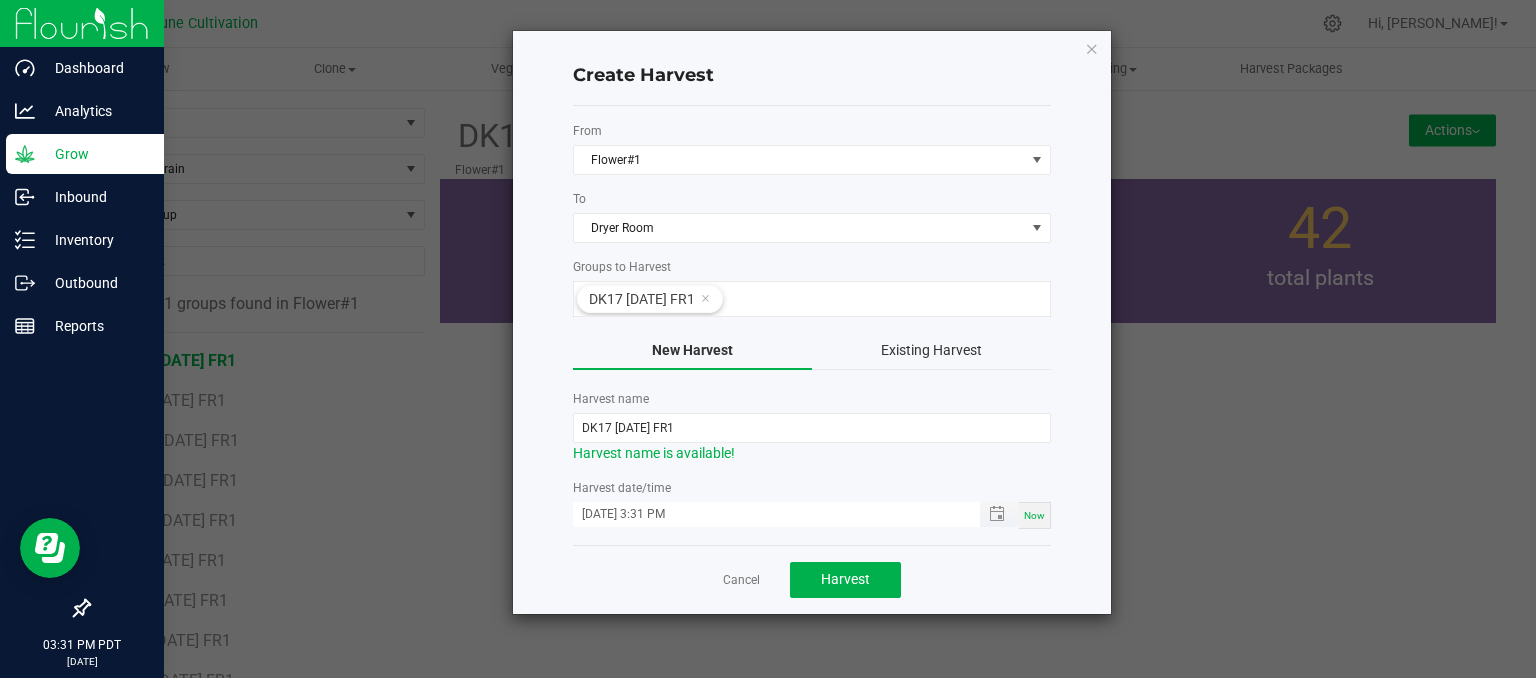 click on "[DATE] 3:31 PM" at bounding box center (766, 514) 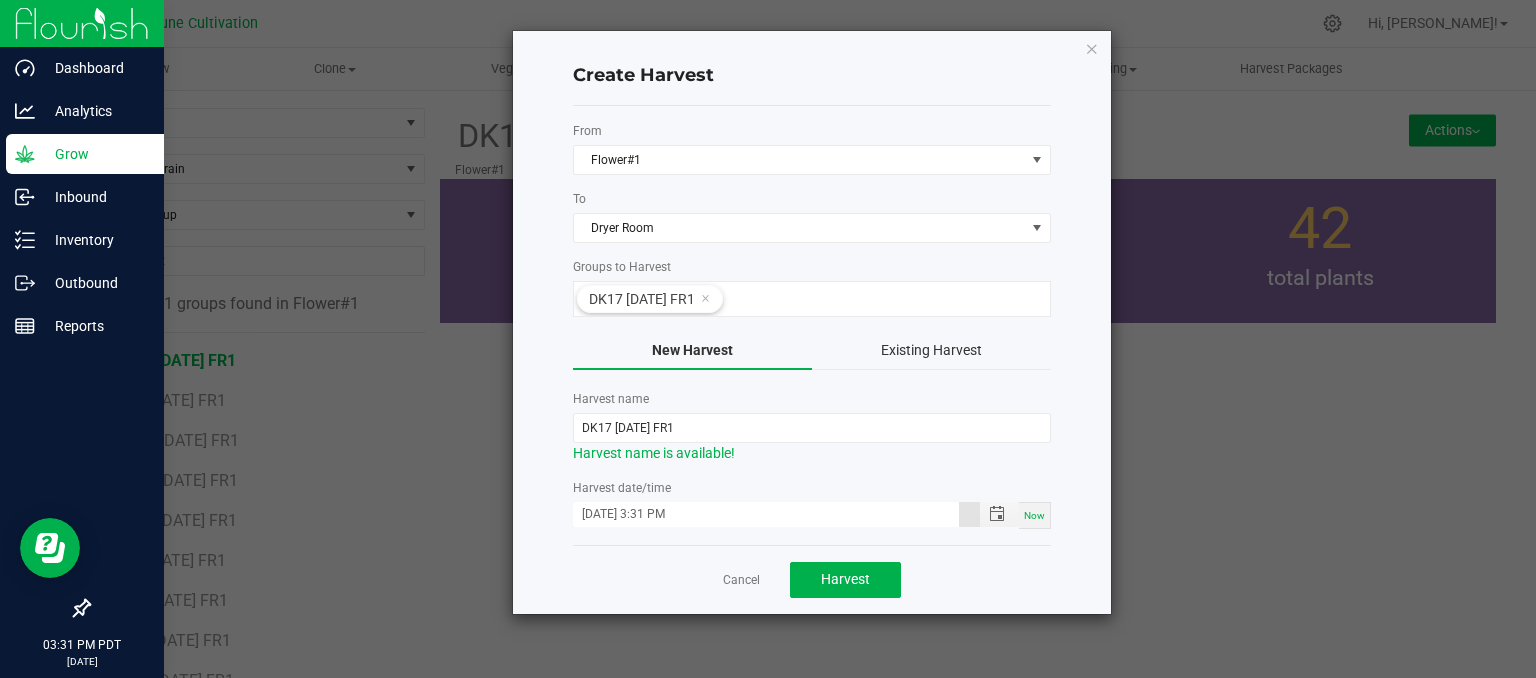type on "[DATE] 3:31 PM" 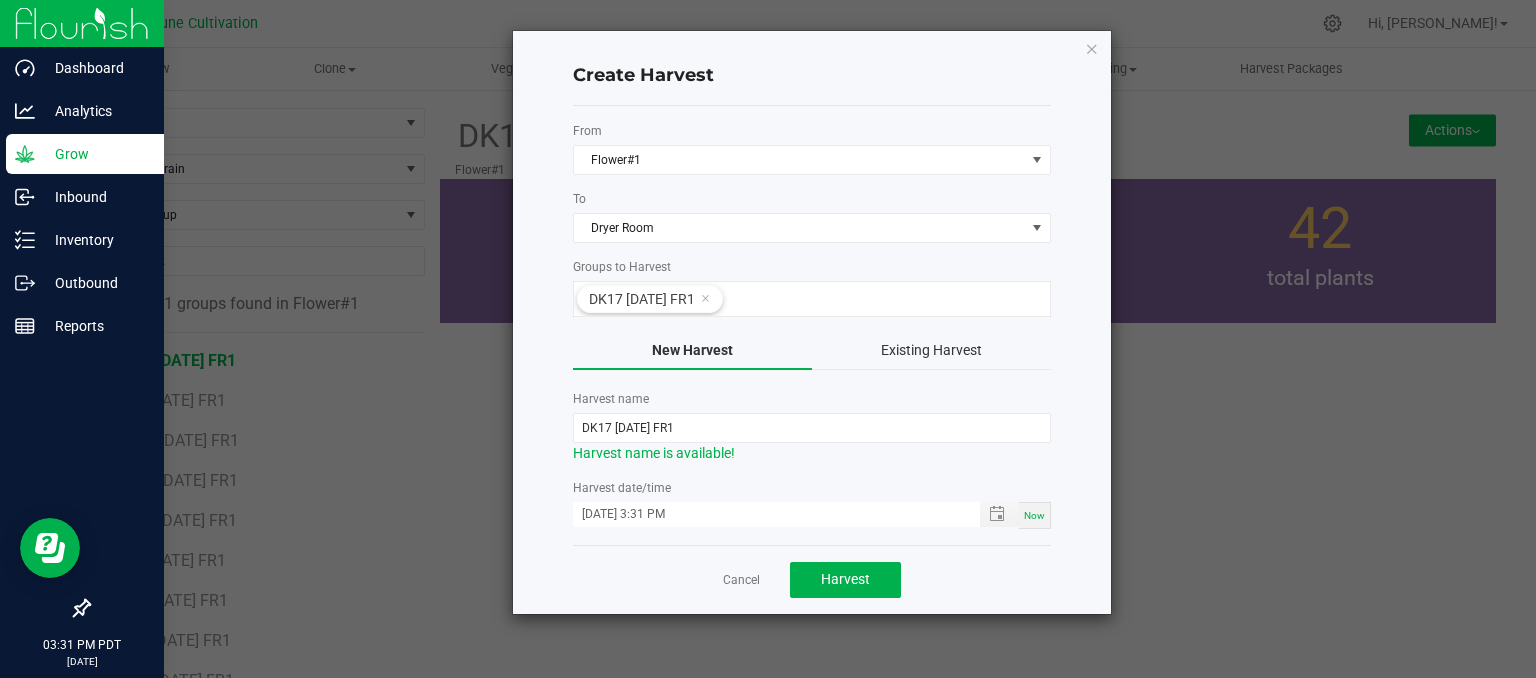 click on "Cancel   Harvest" 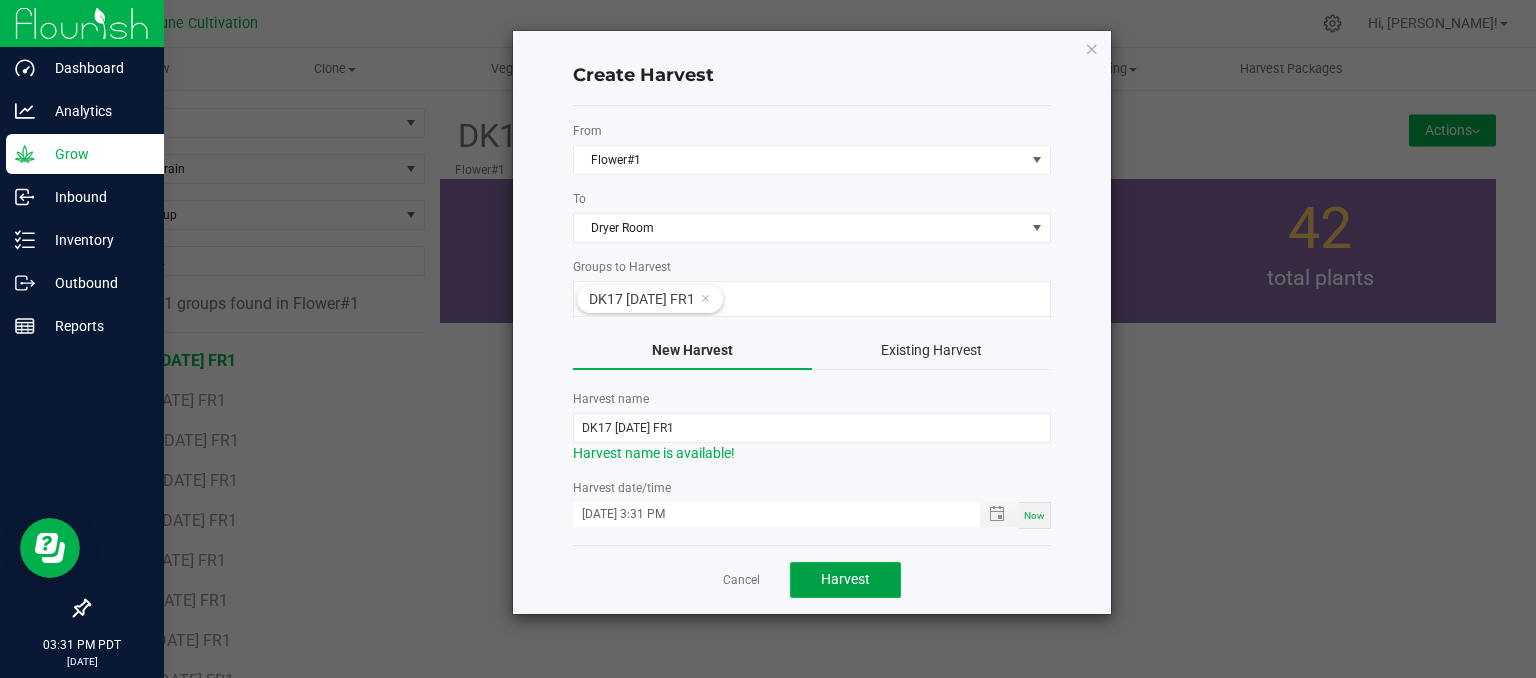 click on "Harvest" 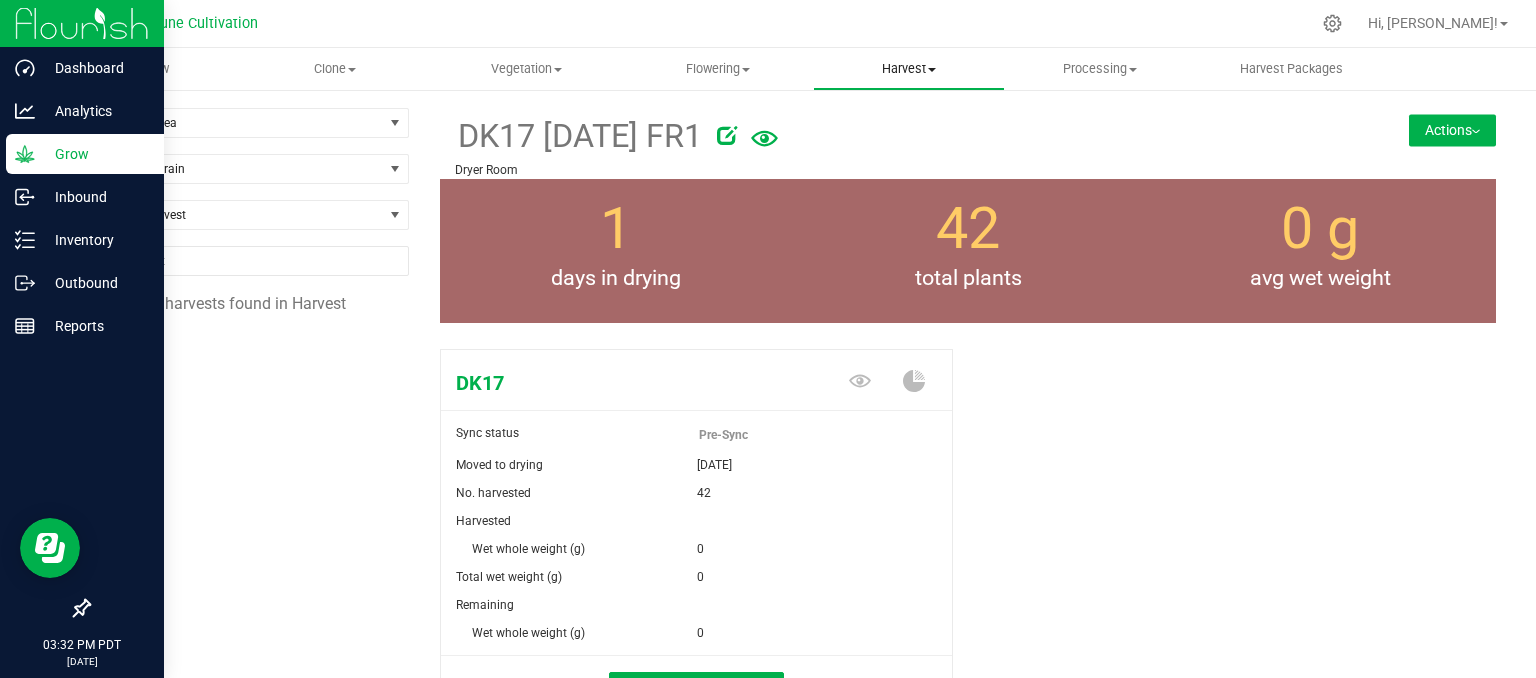 click on "Harvest" at bounding box center [908, 69] 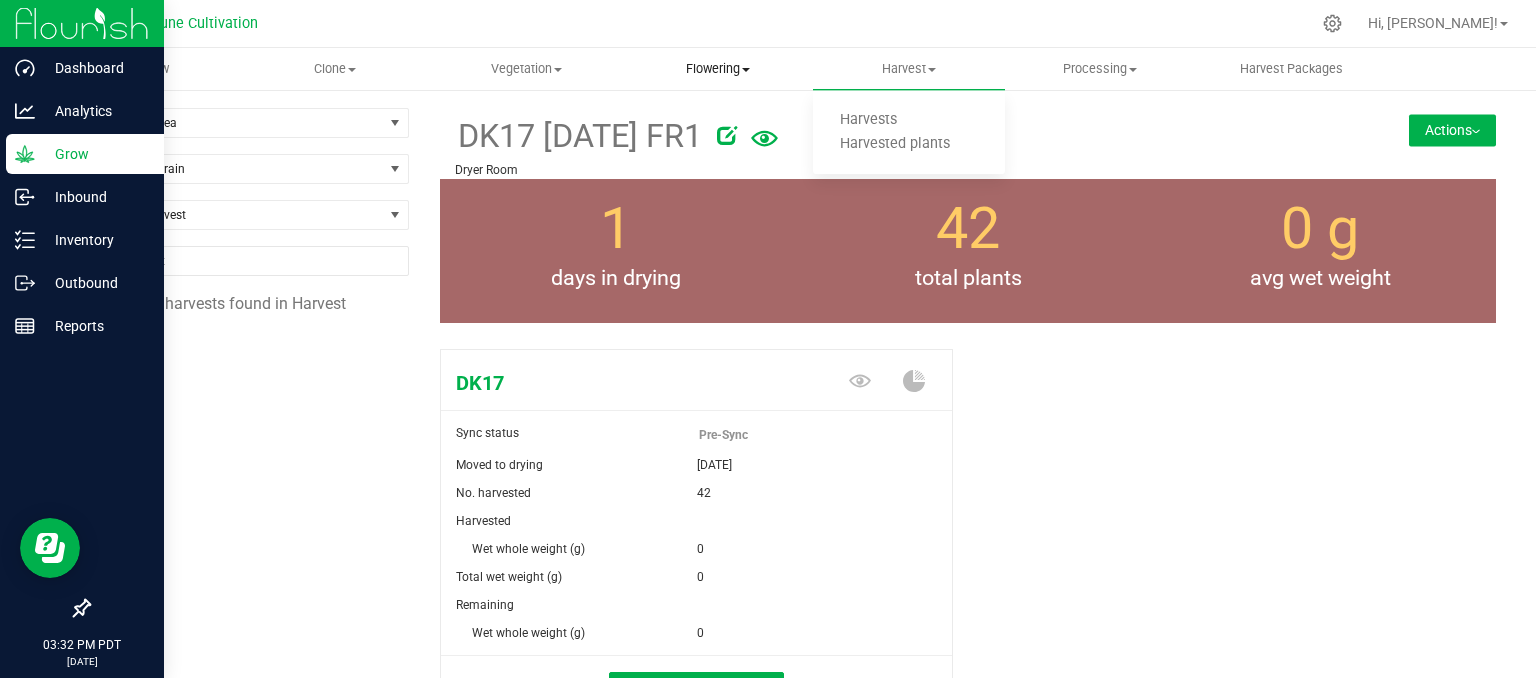 click on "Flowering" at bounding box center (717, 69) 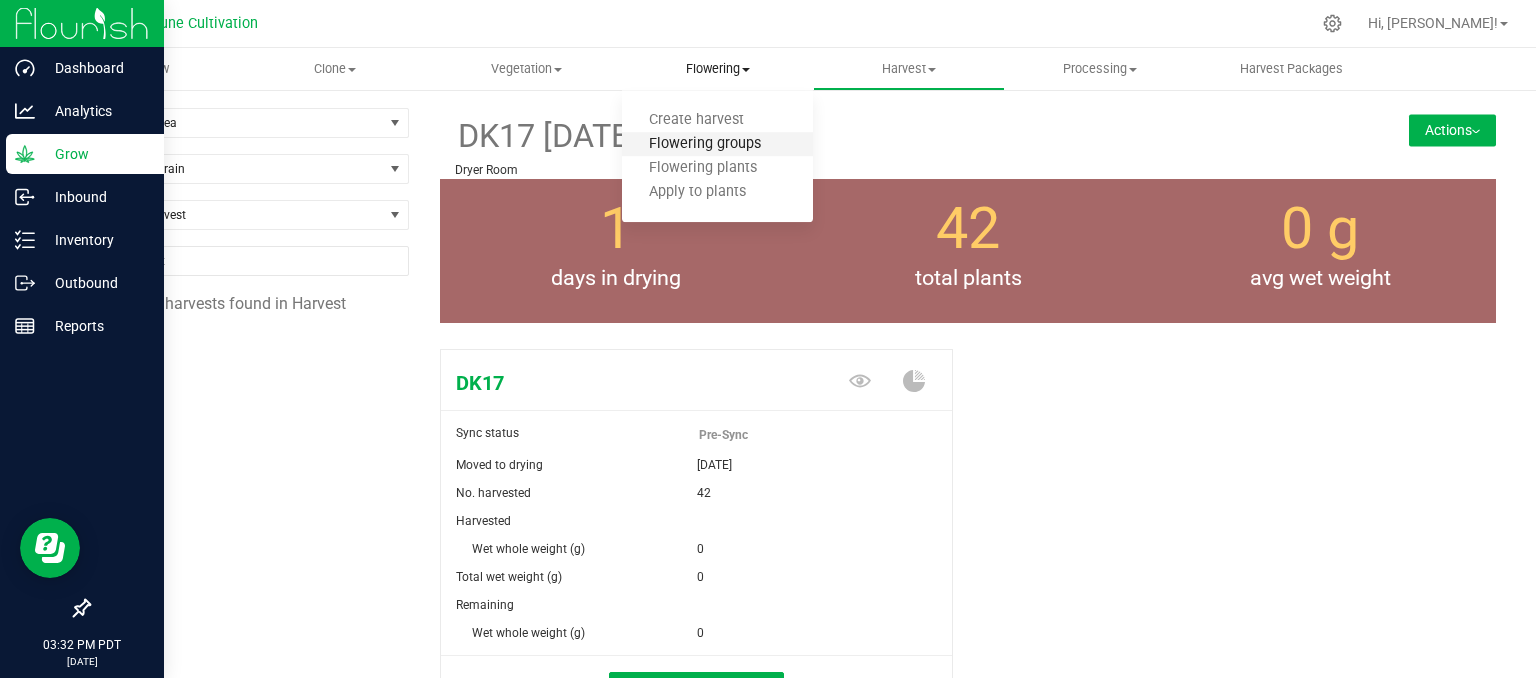 click on "Flowering groups" at bounding box center [705, 144] 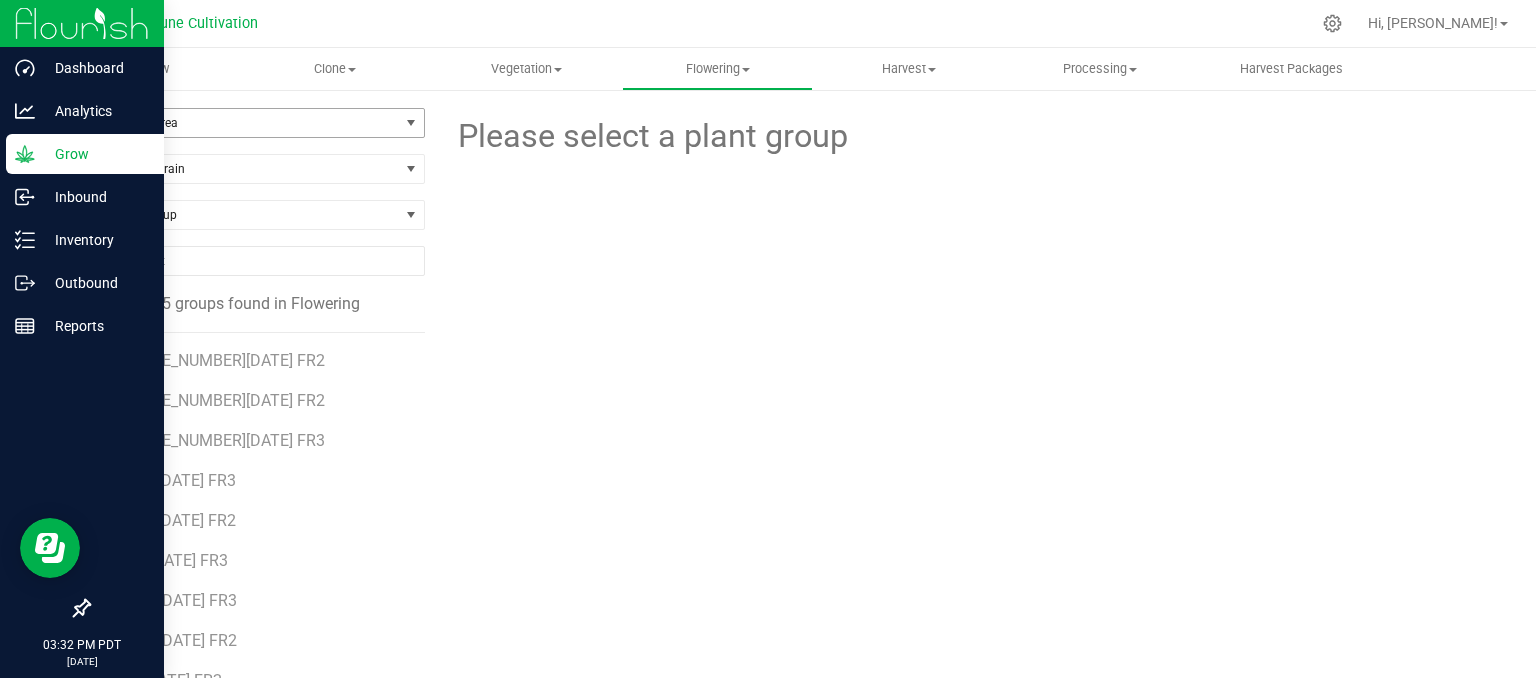 click on "Filter by Area" at bounding box center (244, 123) 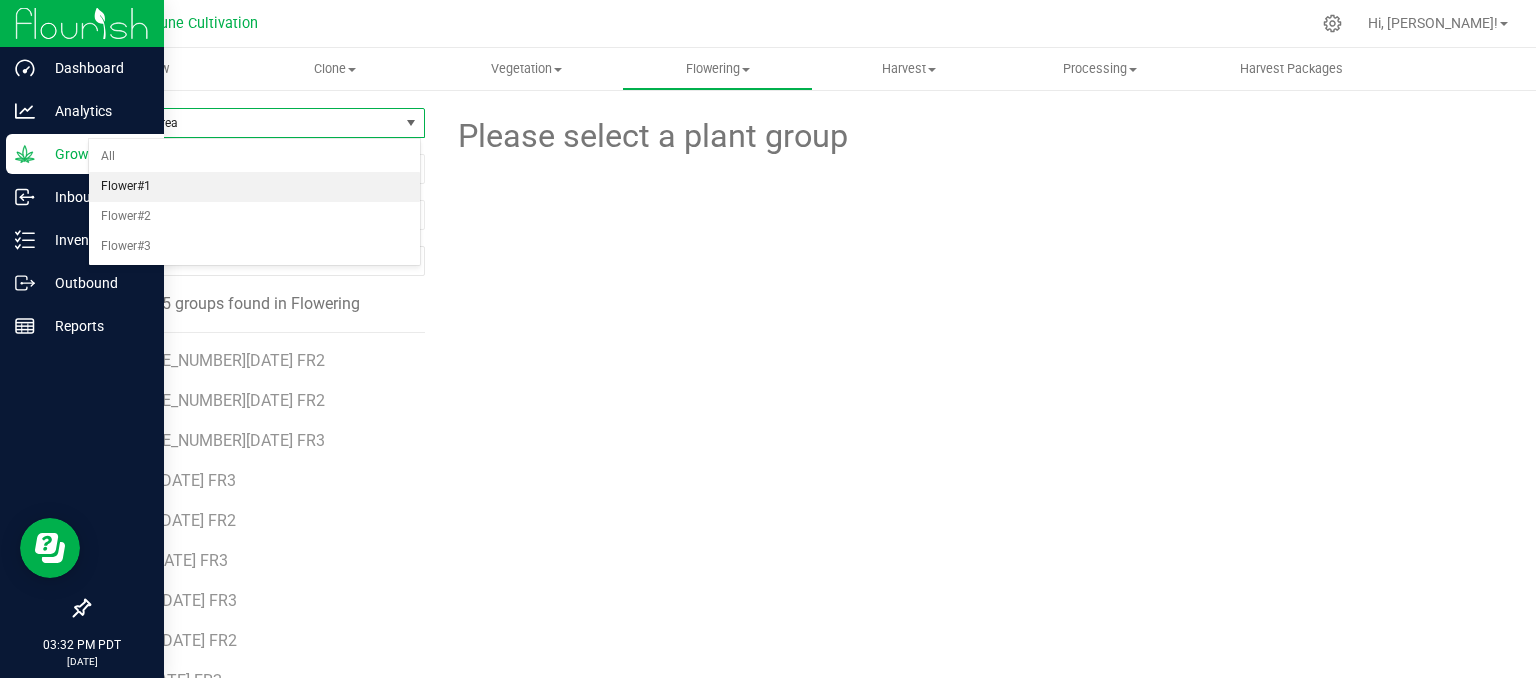 click on "Flower#1" at bounding box center (254, 187) 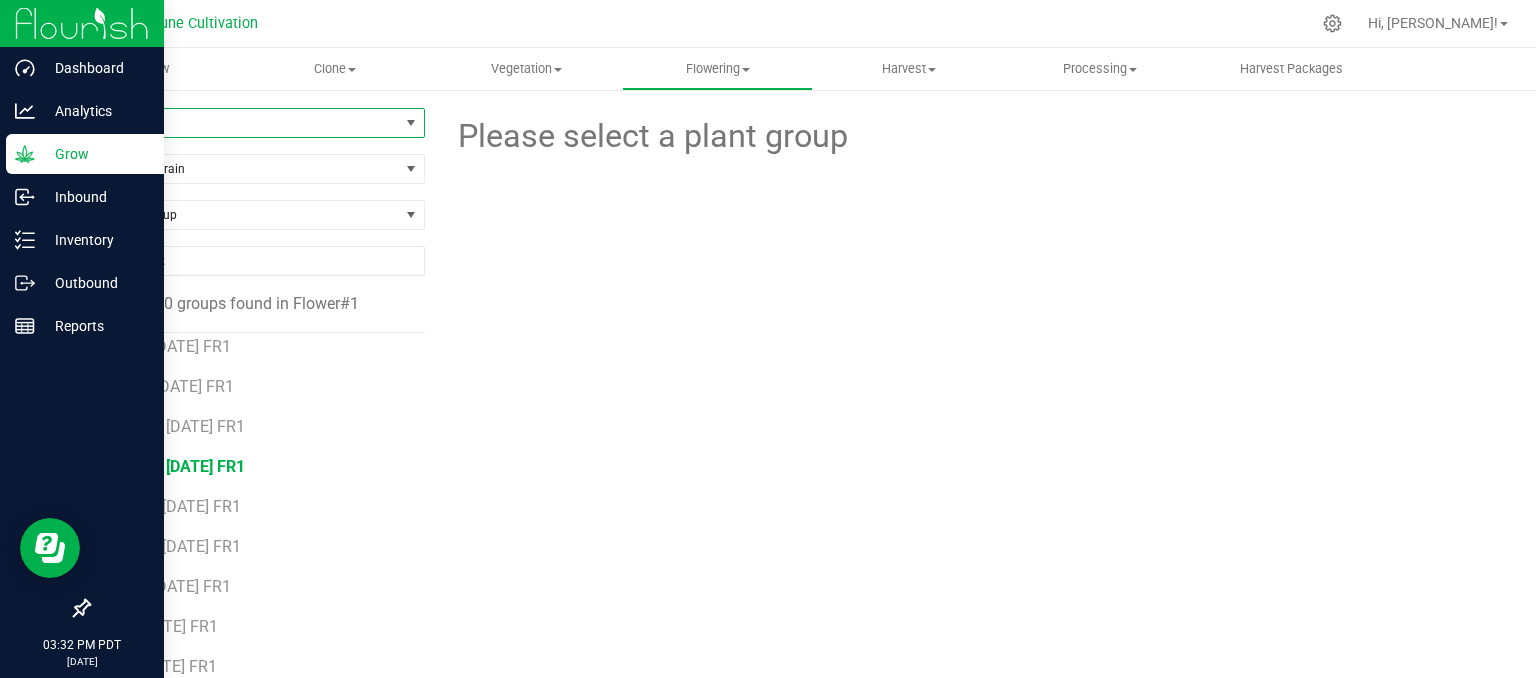 scroll, scrollTop: 316, scrollLeft: 0, axis: vertical 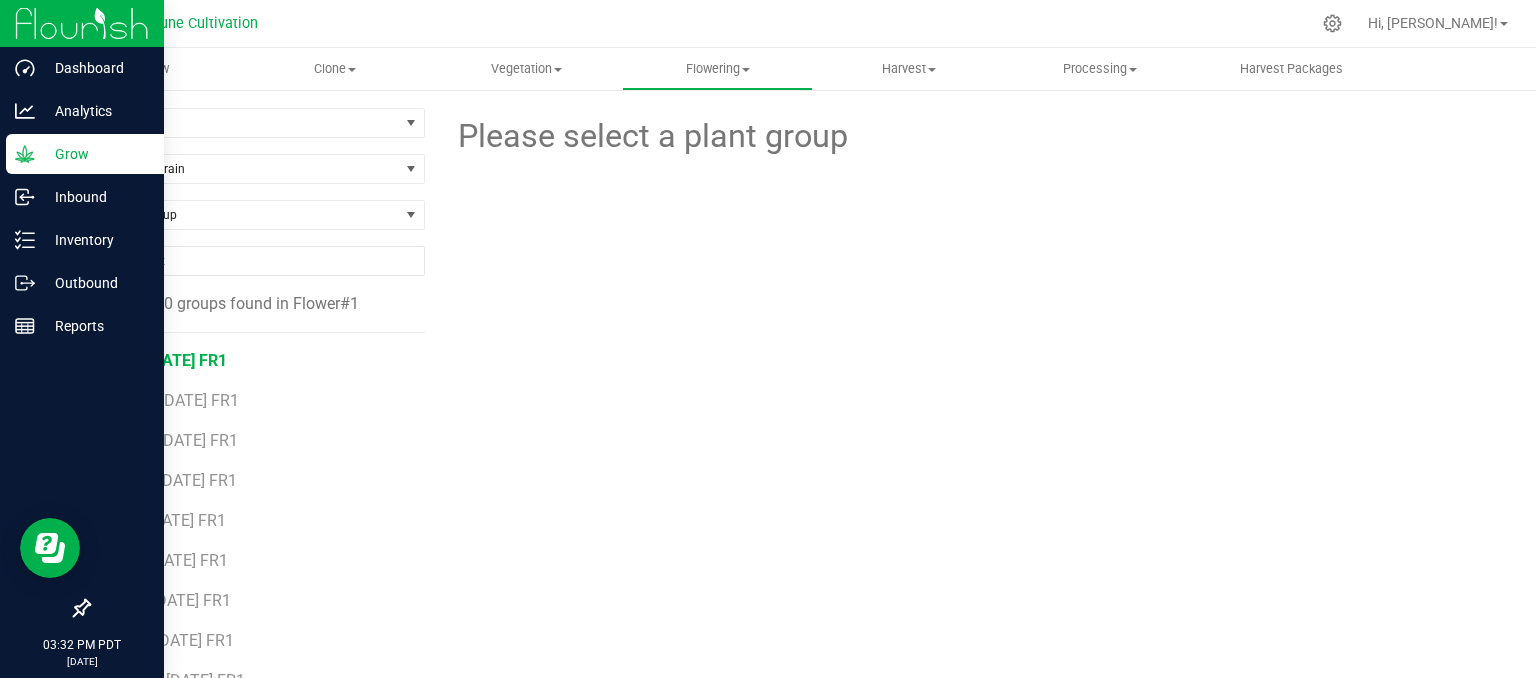 click on "ELG [DATE] FR1" at bounding box center (171, 360) 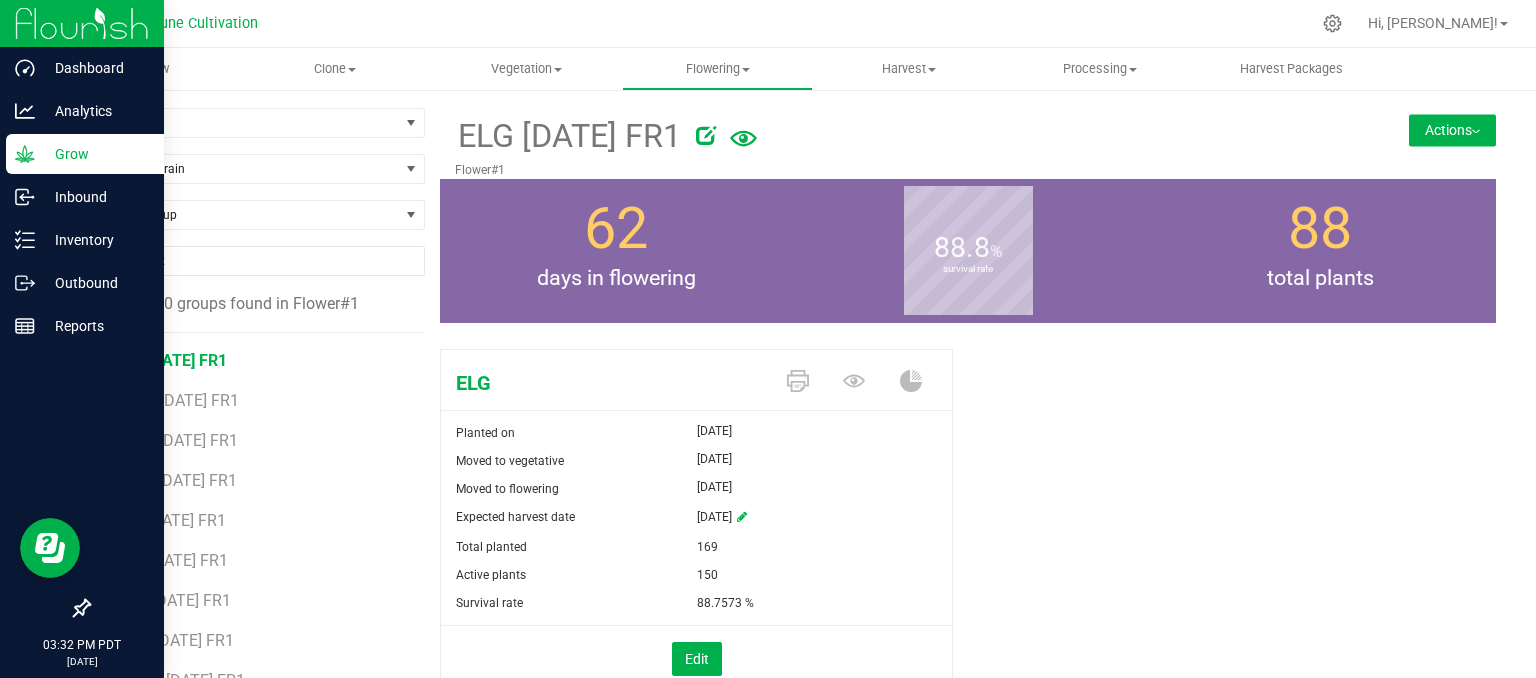 click on "Actions" at bounding box center [1452, 130] 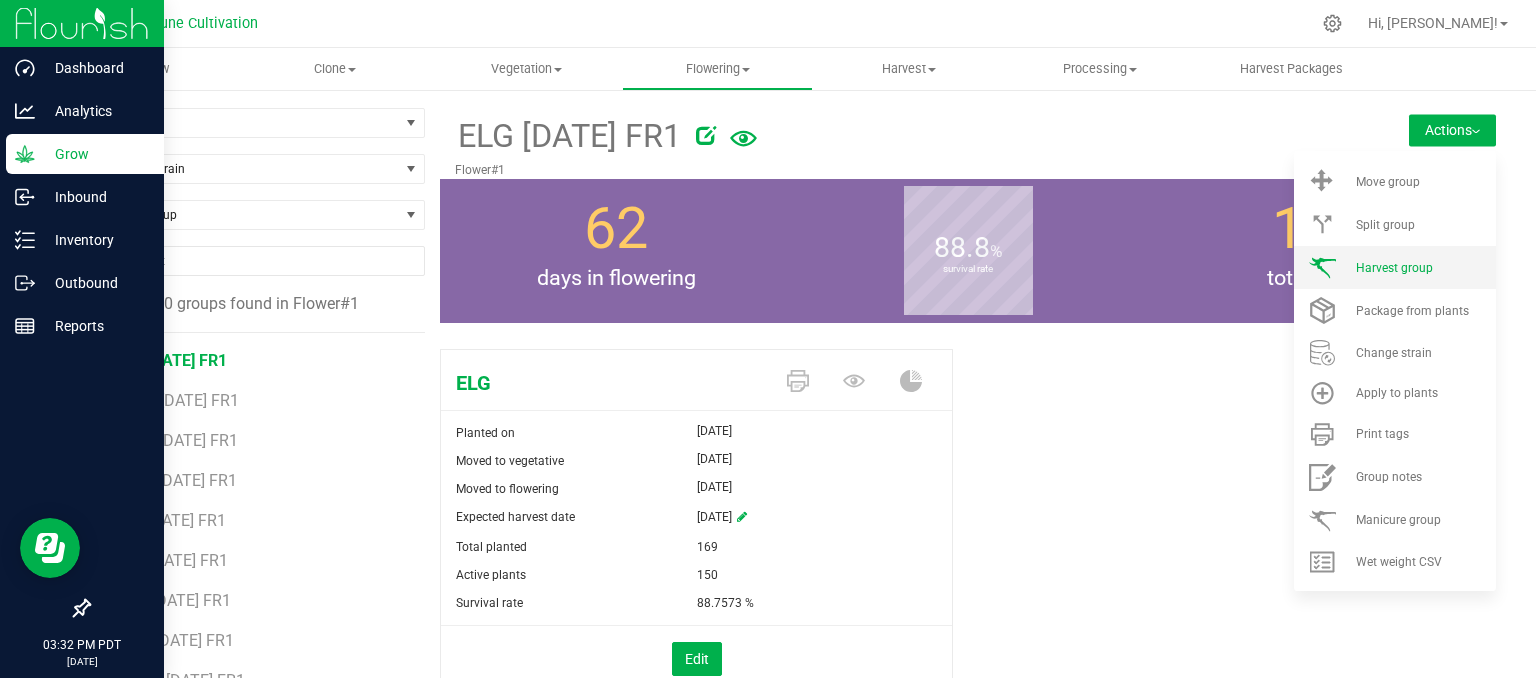 click on "Harvest group" at bounding box center (1395, 267) 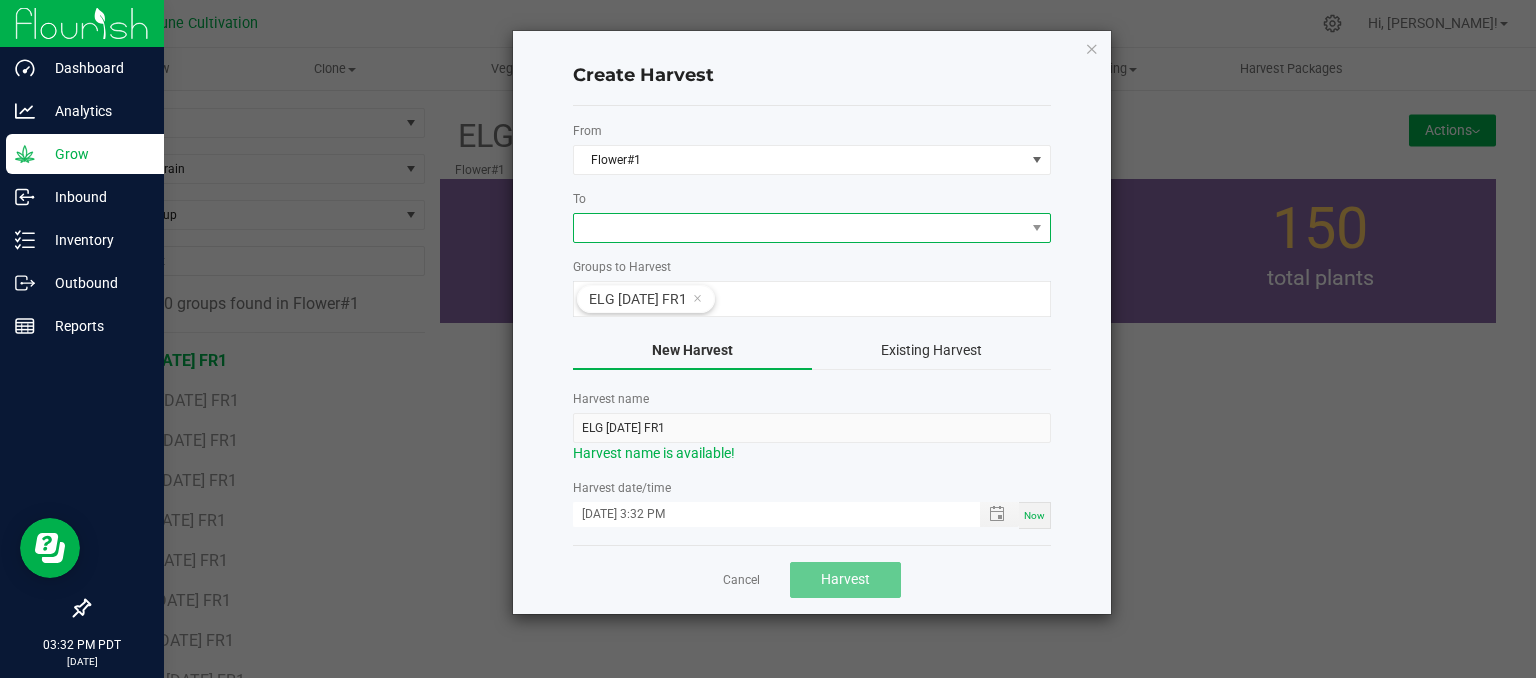 click at bounding box center [799, 228] 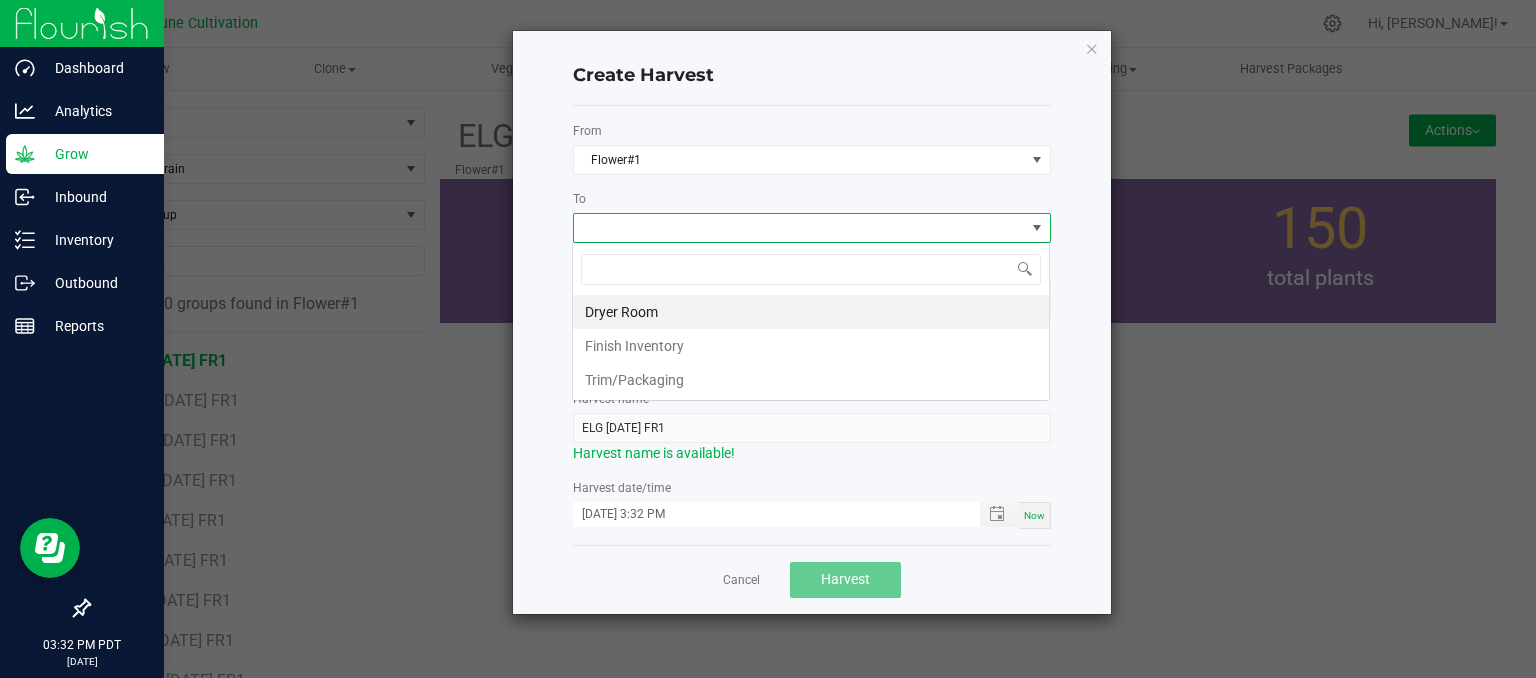 scroll, scrollTop: 99970, scrollLeft: 99521, axis: both 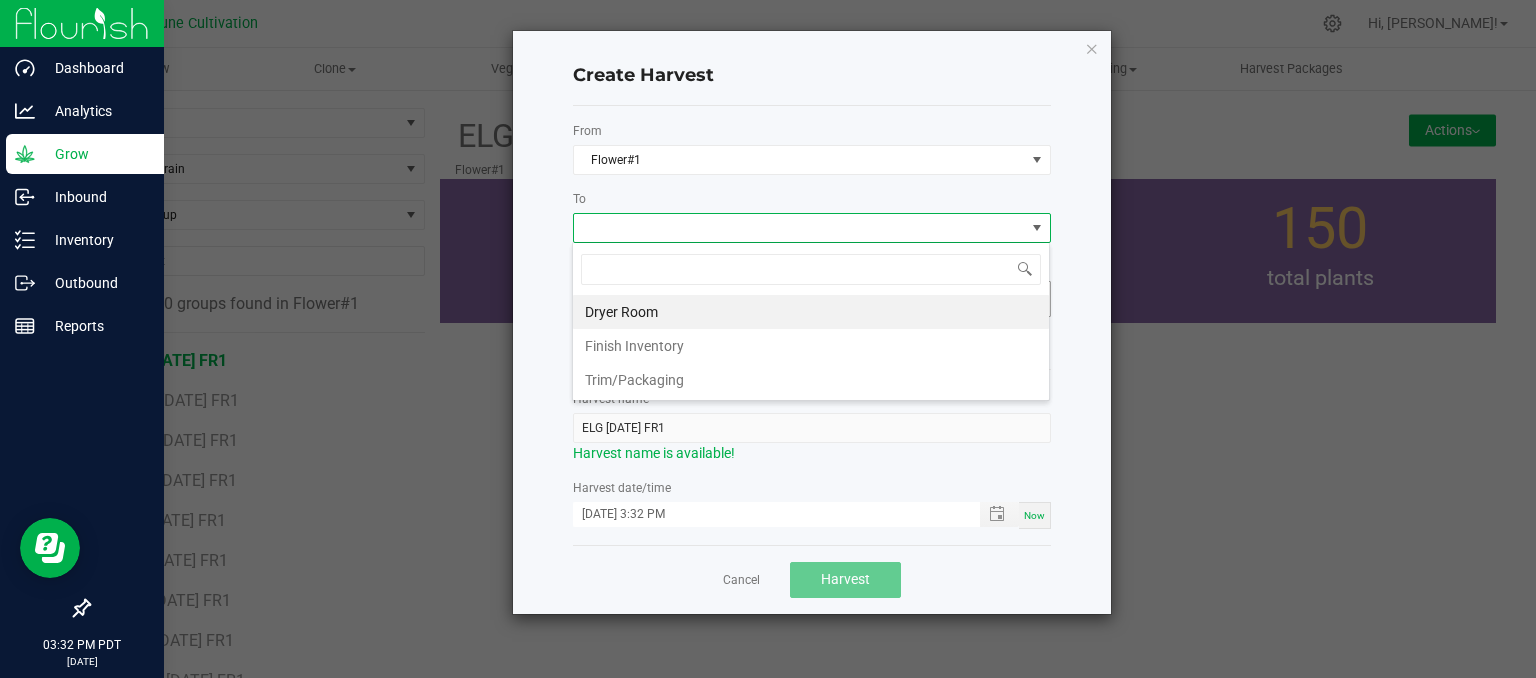 click on "Dryer Room" at bounding box center (811, 312) 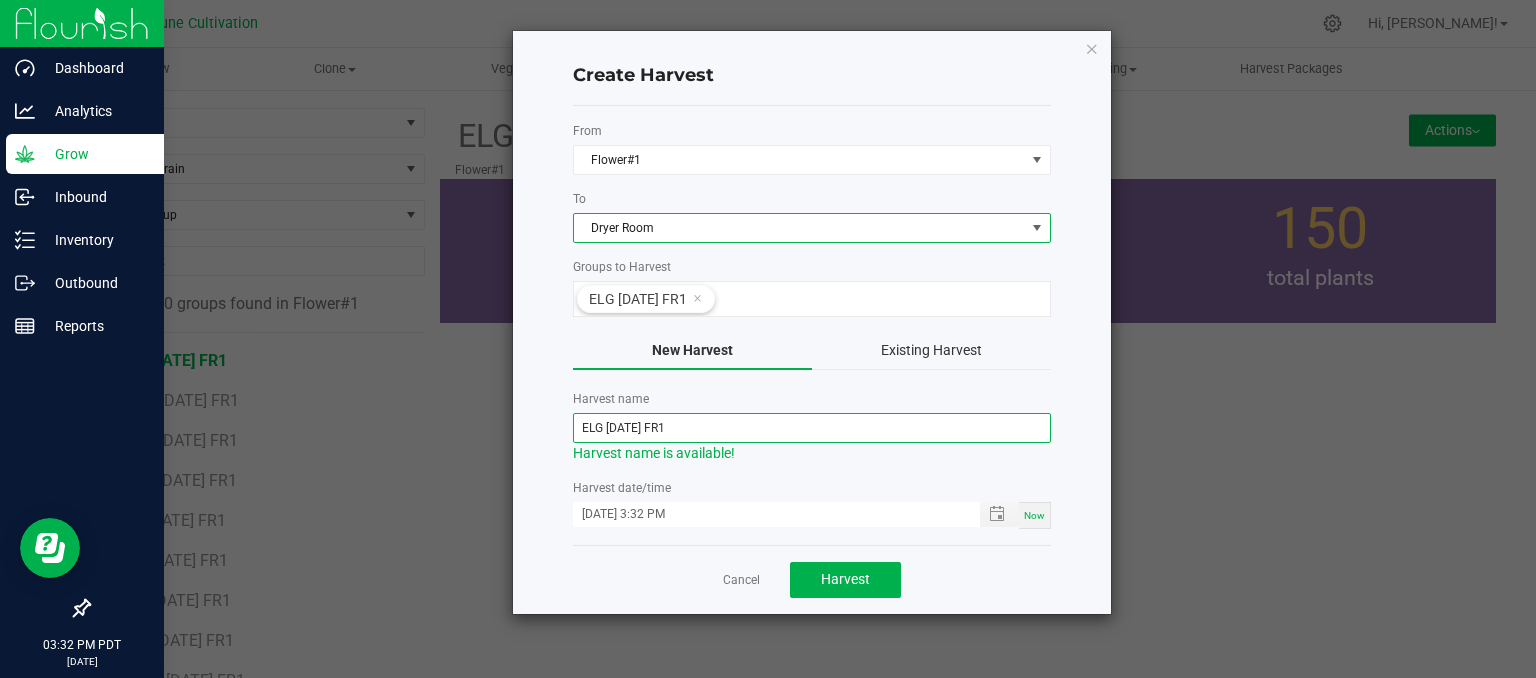 click on "ELG [DATE] FR1" at bounding box center (812, 428) 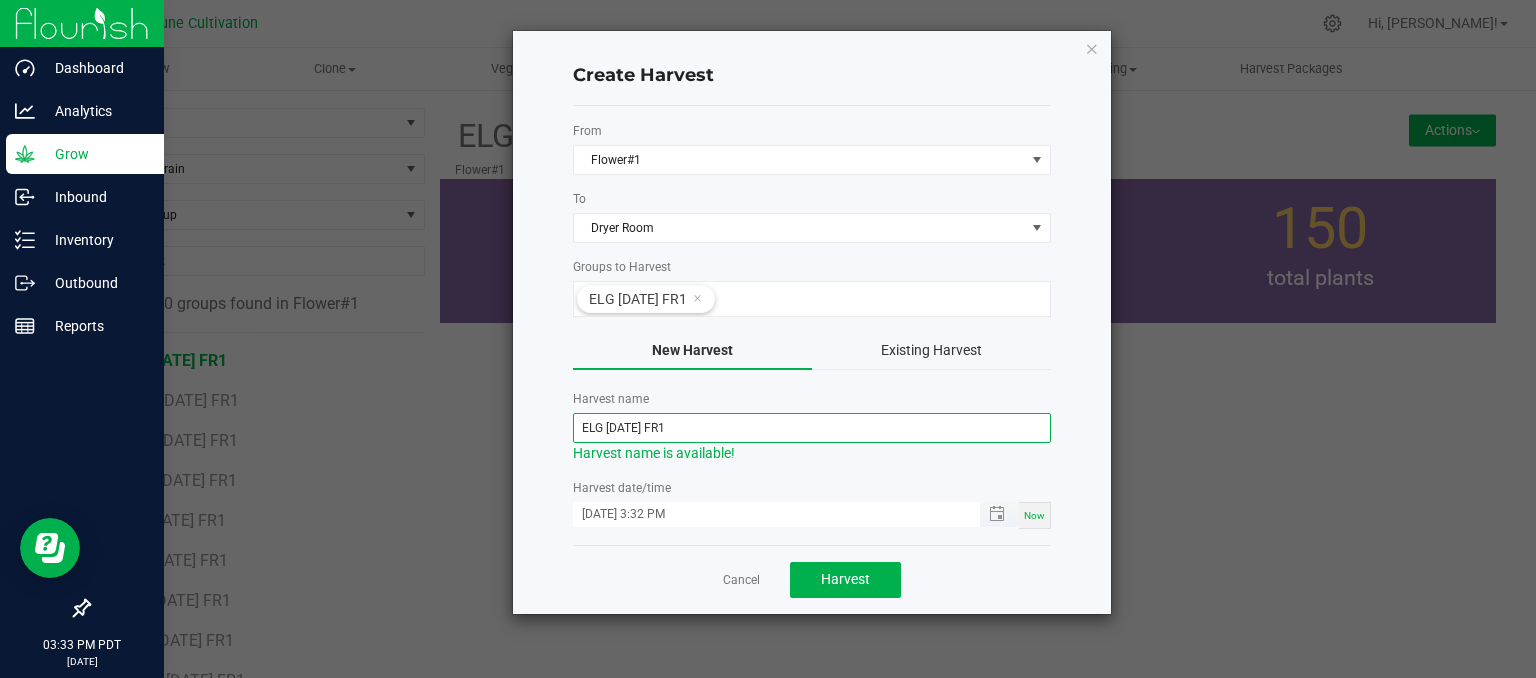 type on "ELG [DATE] FR1" 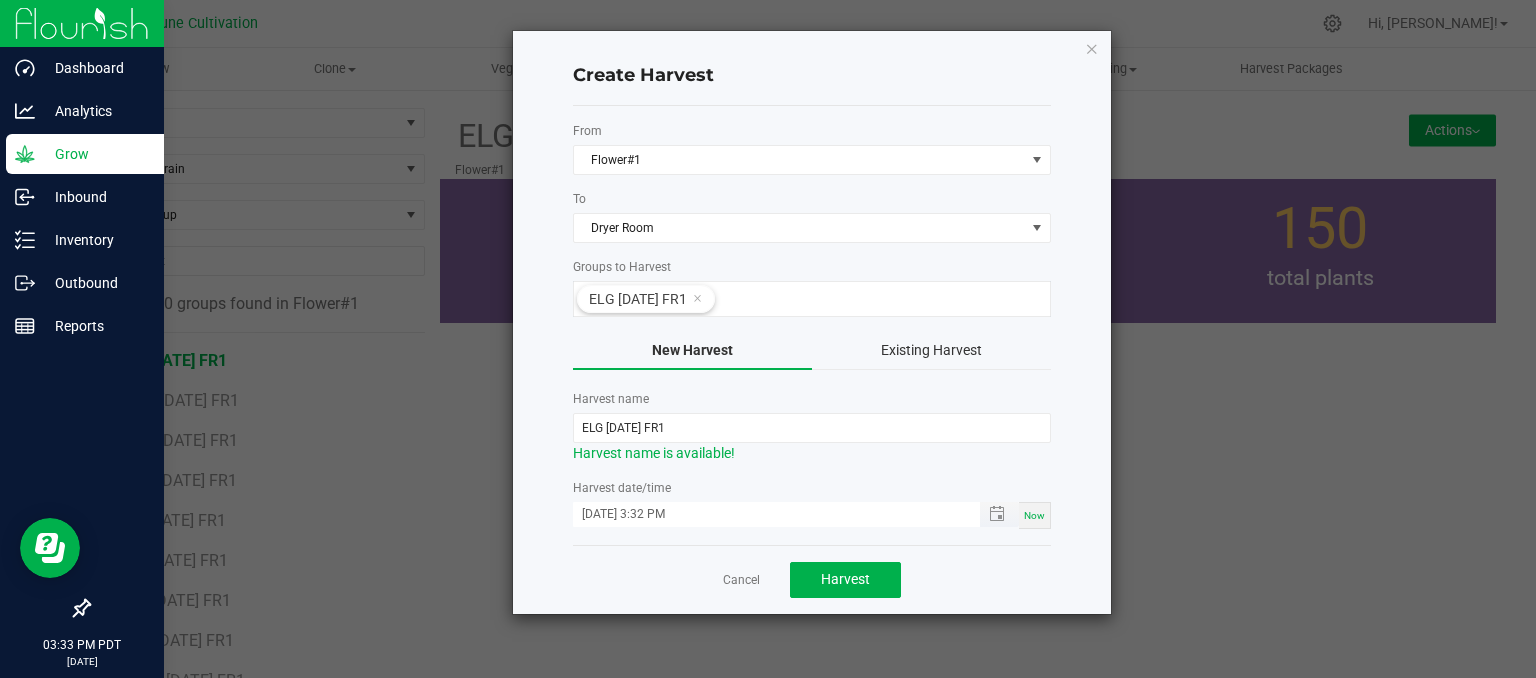 click on "[DATE] 3:32 PM" at bounding box center [766, 514] 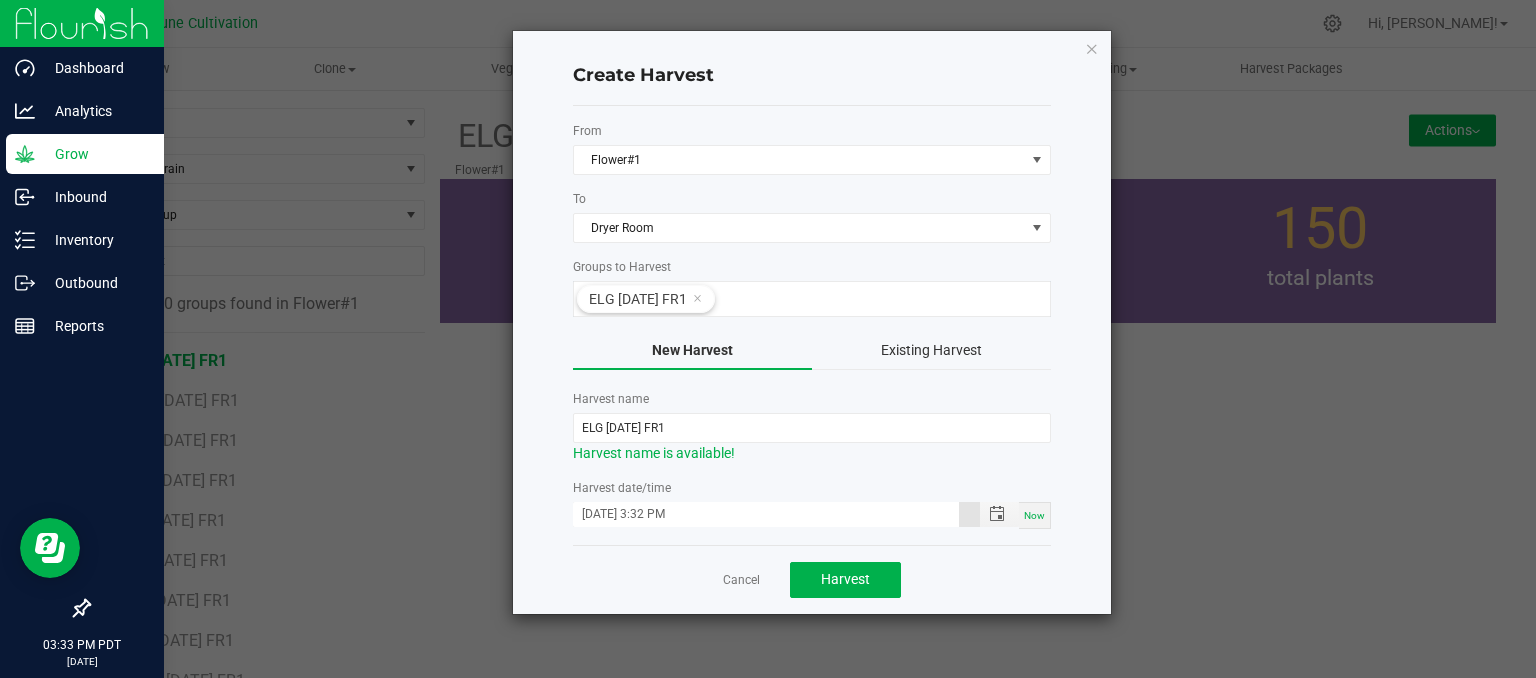 type on "[DATE] 3:32 PM" 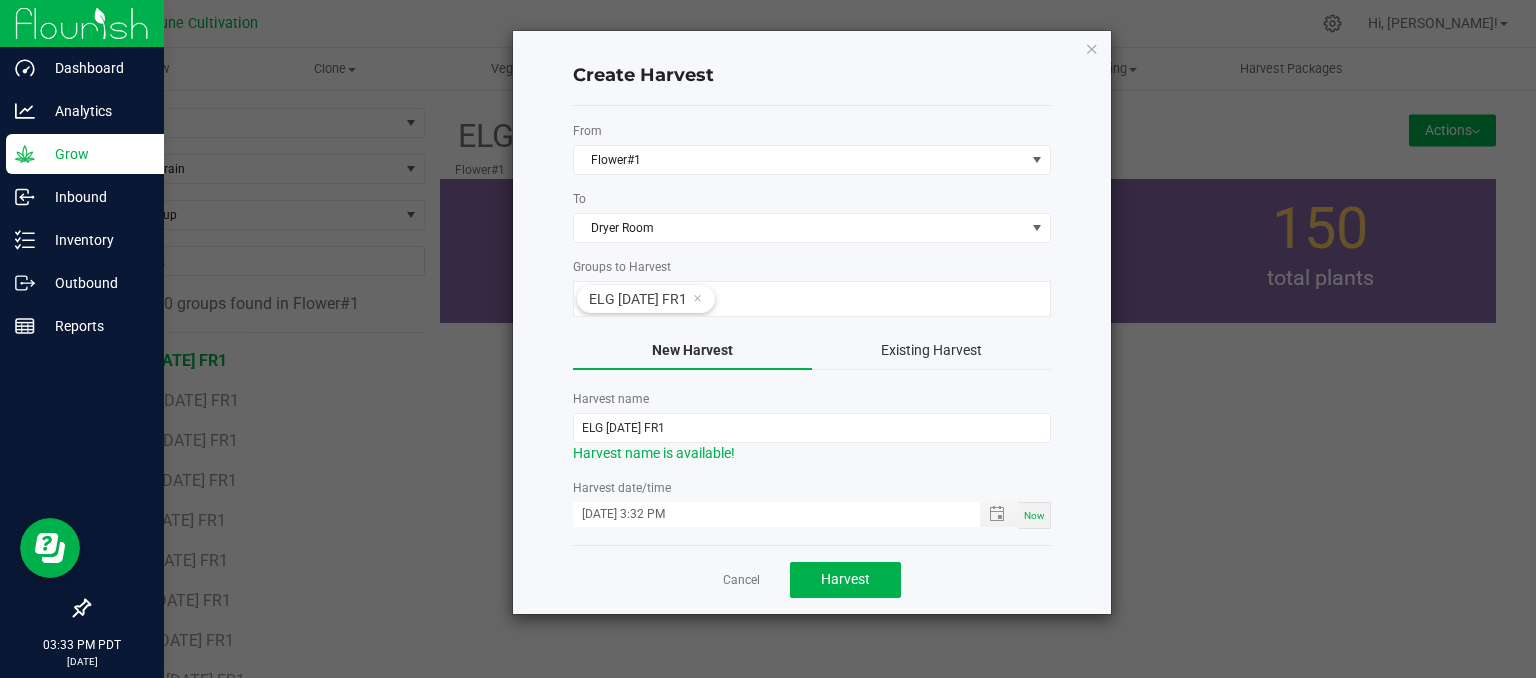 click on "Cancel   Harvest" 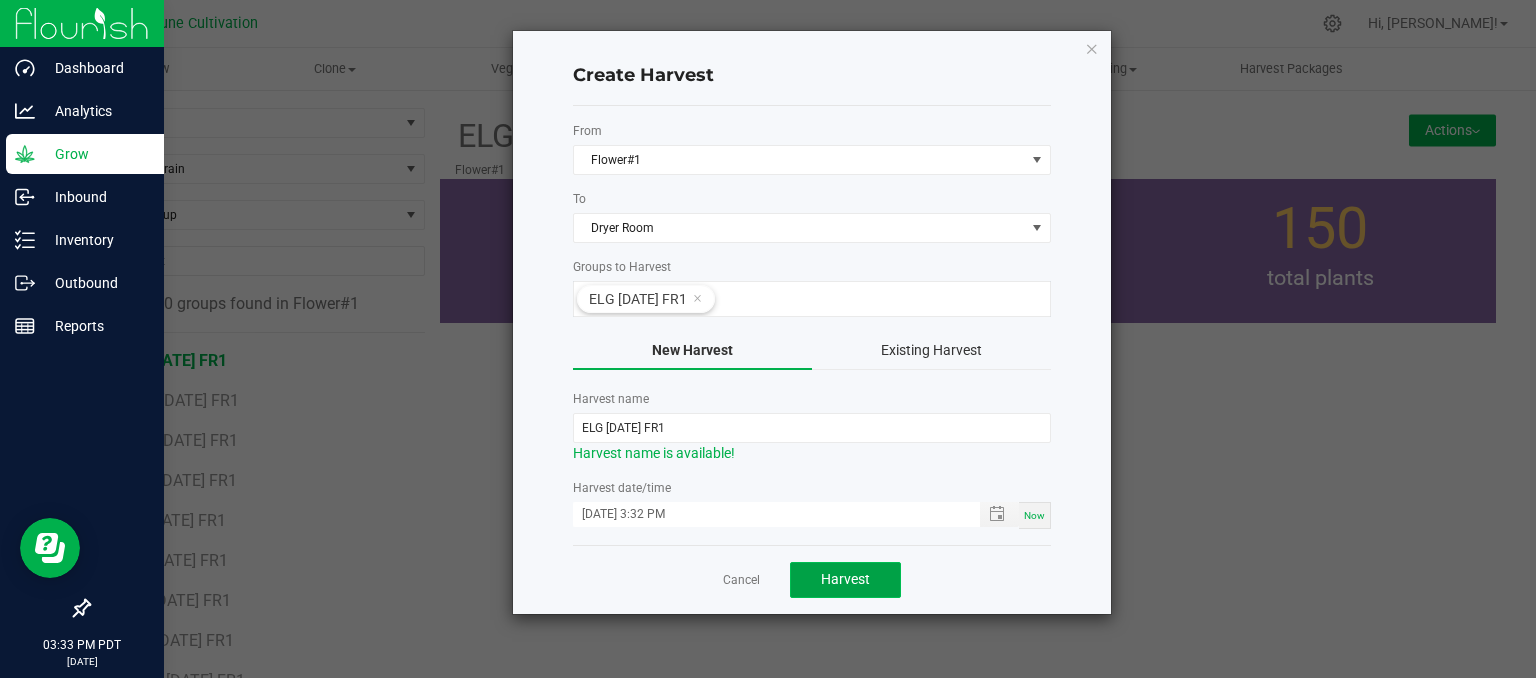 click on "Harvest" 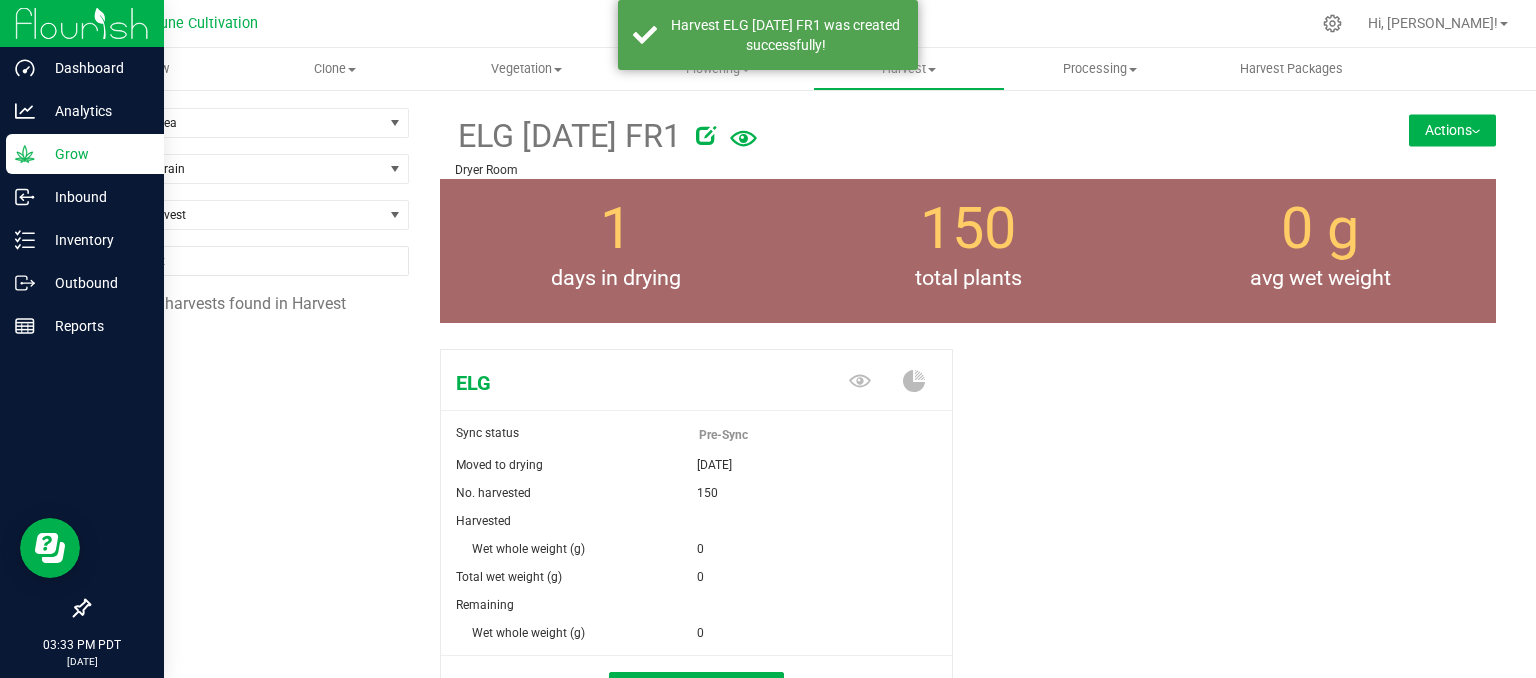 click on "Actions" at bounding box center [1452, 130] 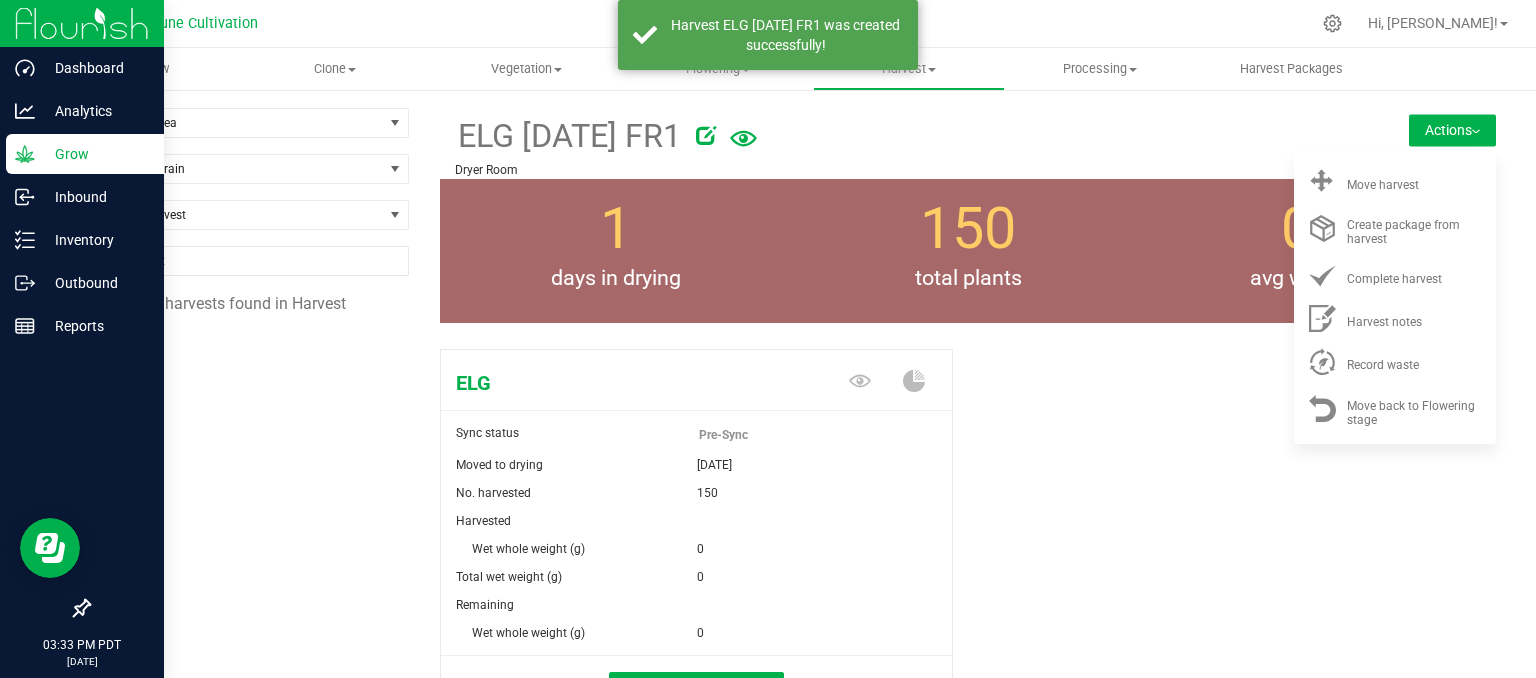 click at bounding box center (1008, 132) 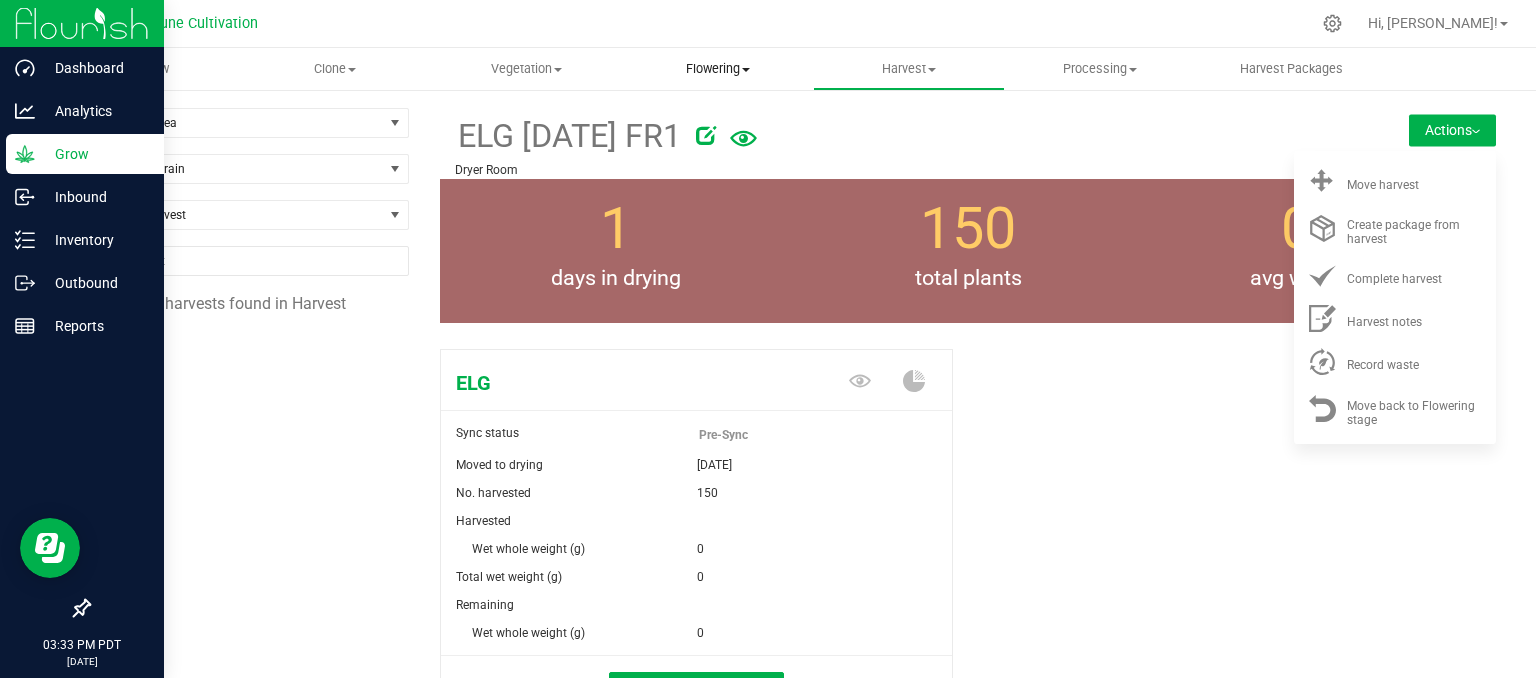 click on "Flowering" at bounding box center (717, 69) 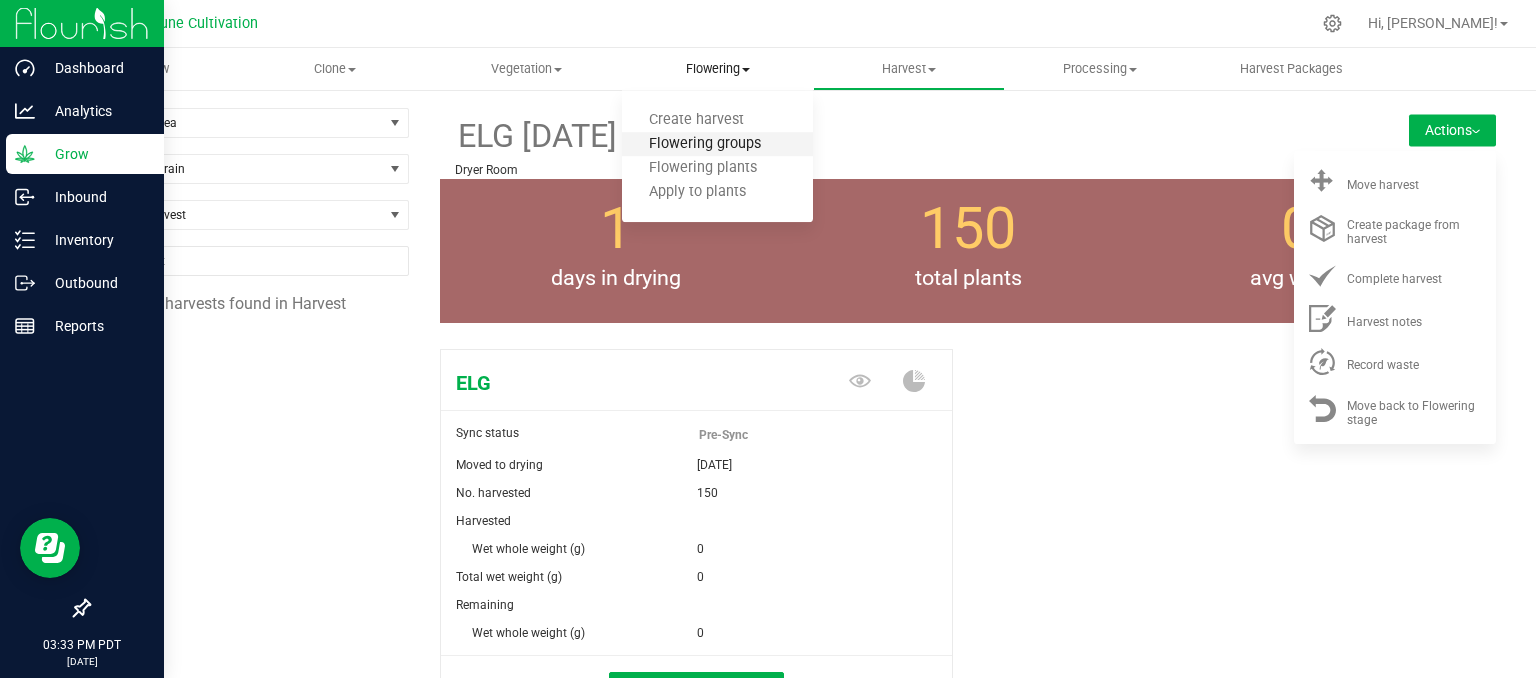 click on "Flowering groups" at bounding box center [705, 144] 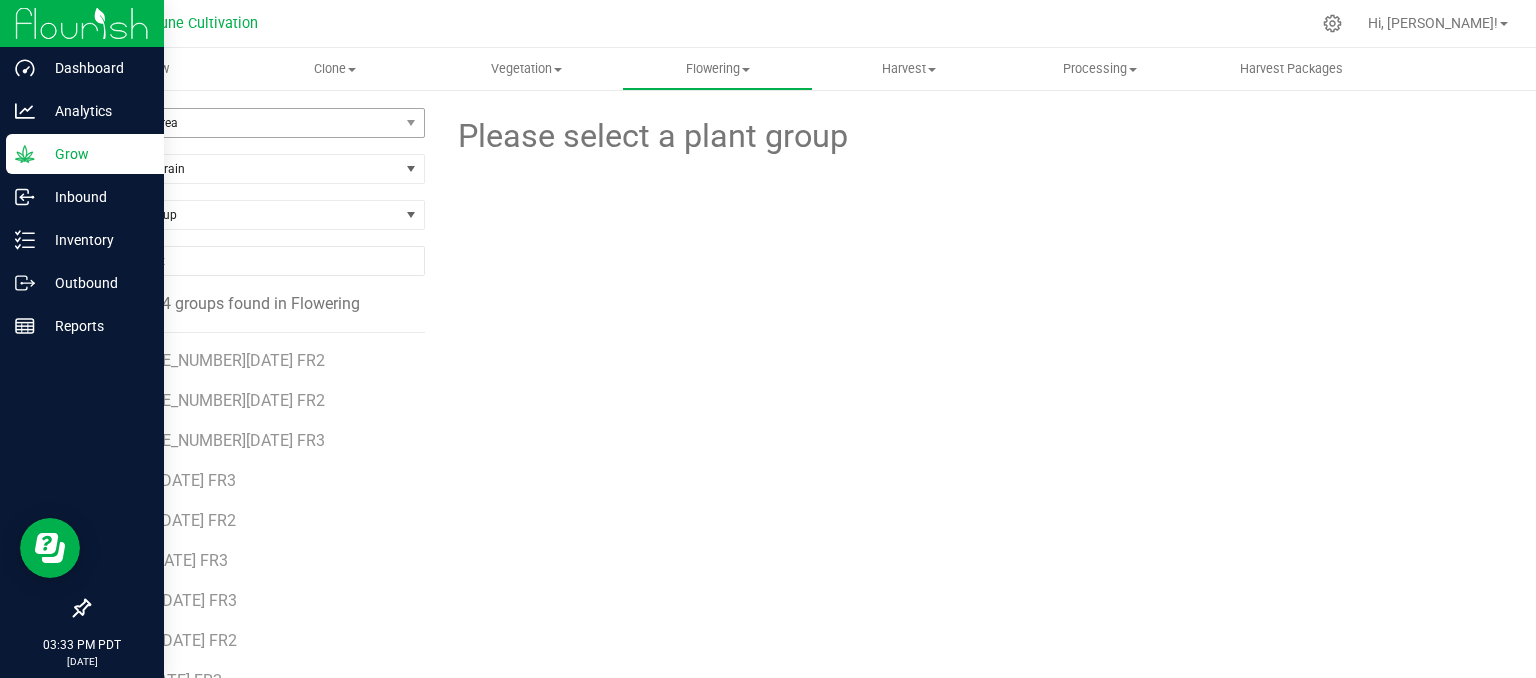 click on "Filter by Area" at bounding box center [244, 123] 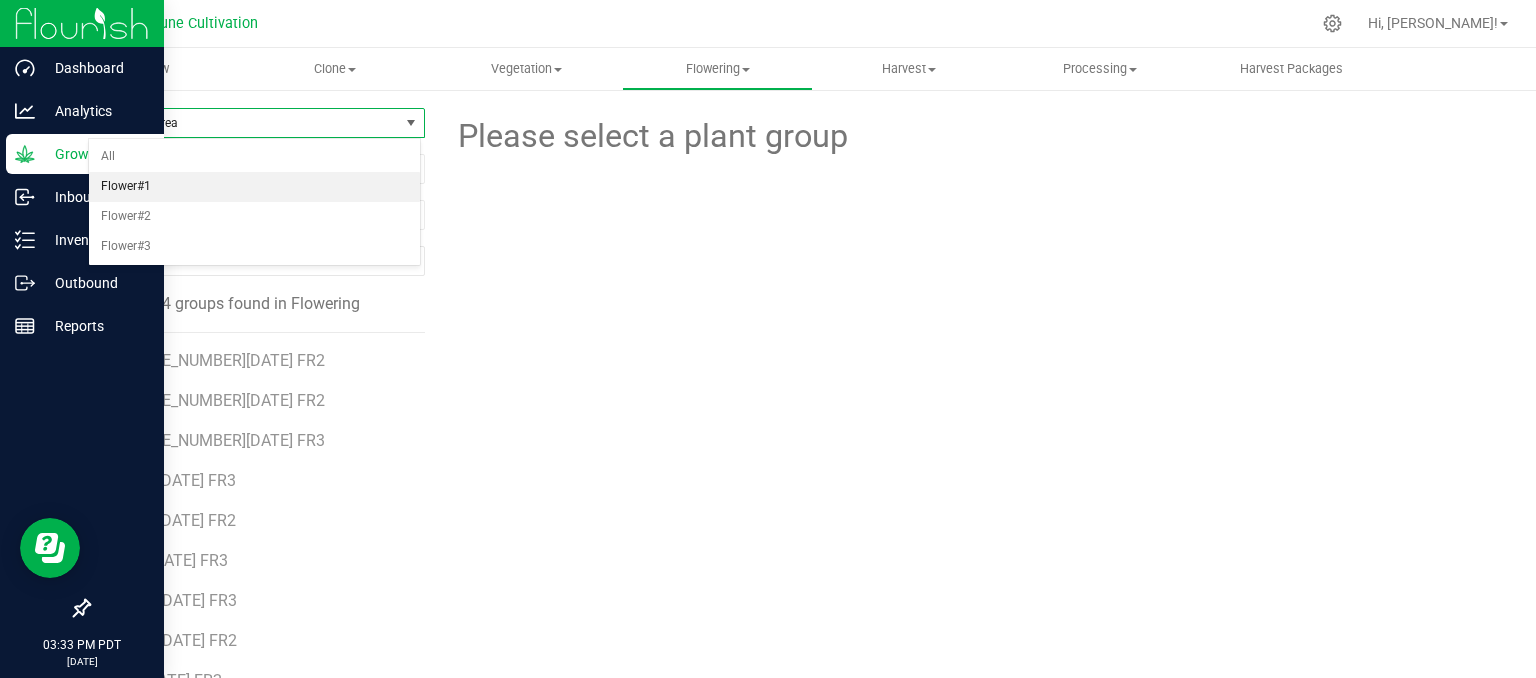 click on "Flower#1" at bounding box center [254, 187] 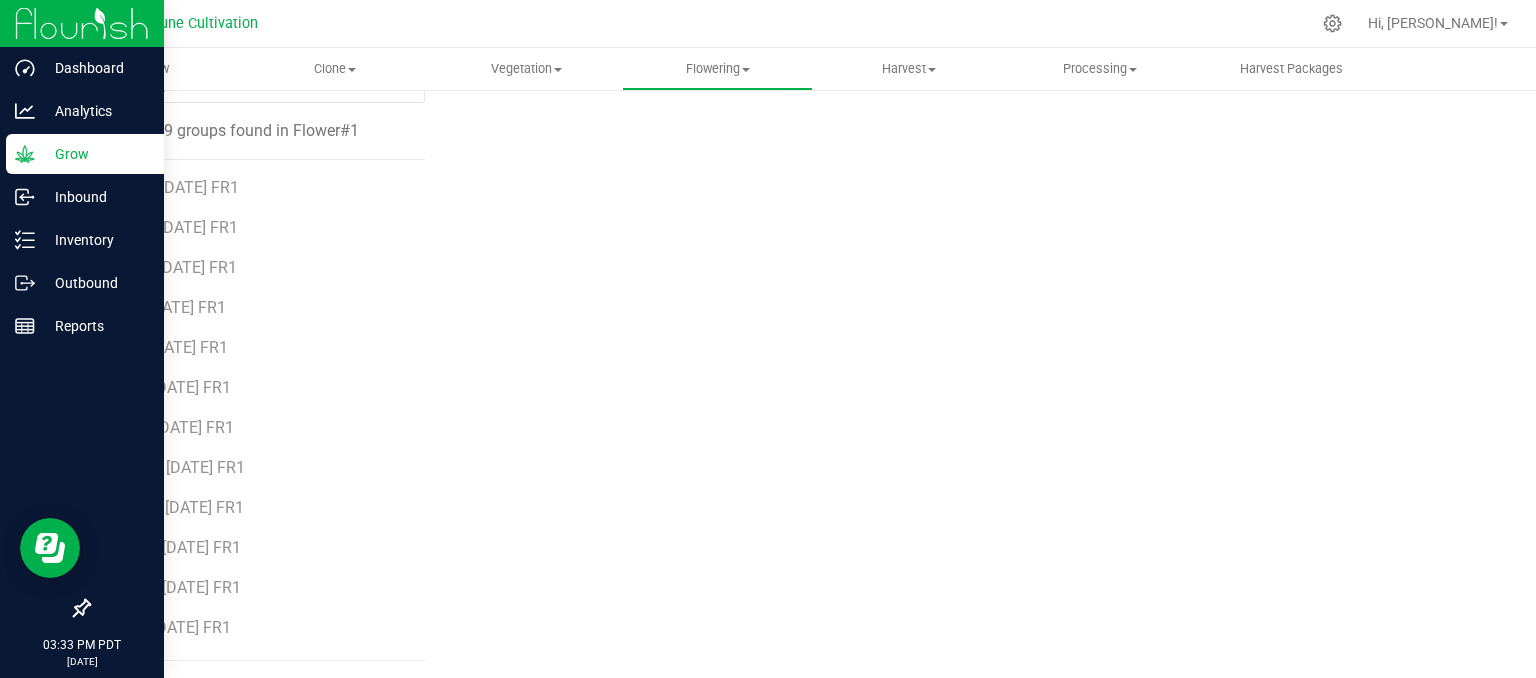 scroll, scrollTop: 174, scrollLeft: 0, axis: vertical 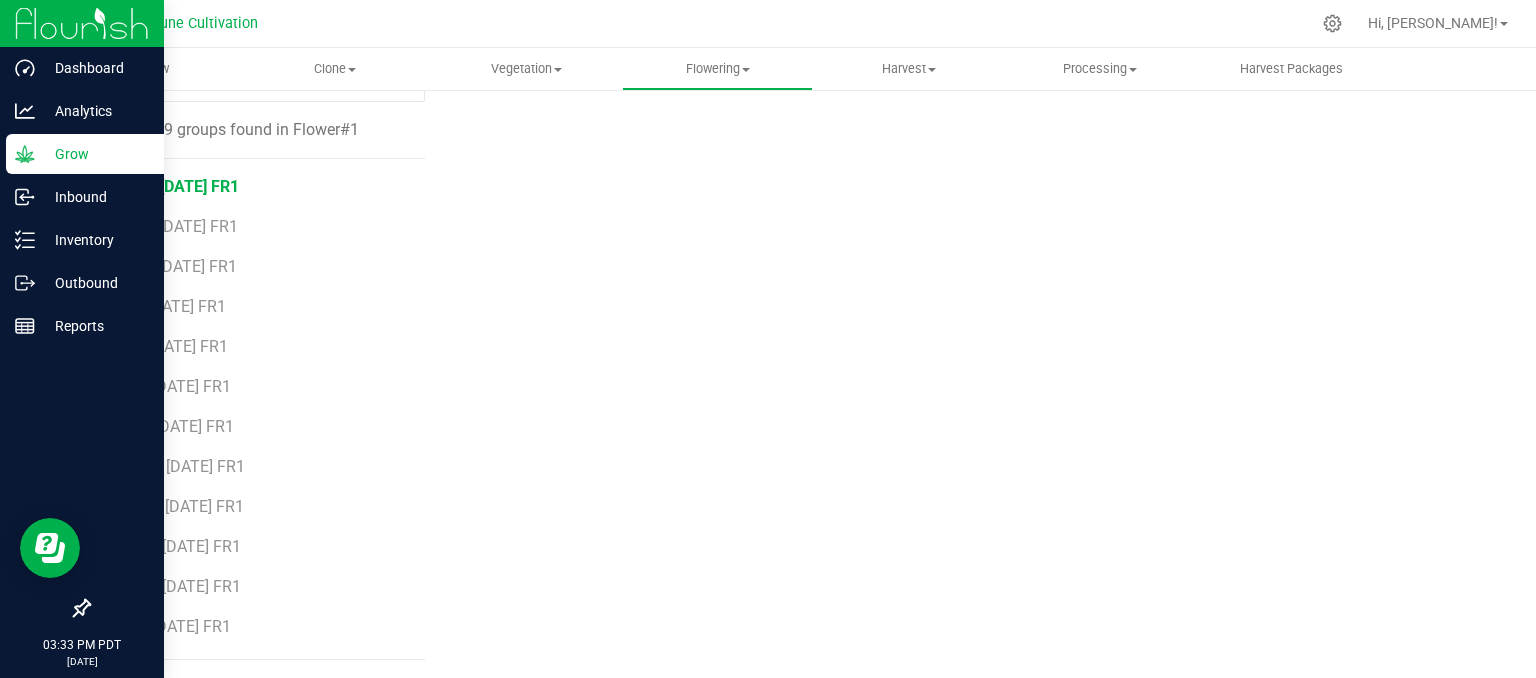 click on "FW30 [DATE] FR1" at bounding box center [177, 186] 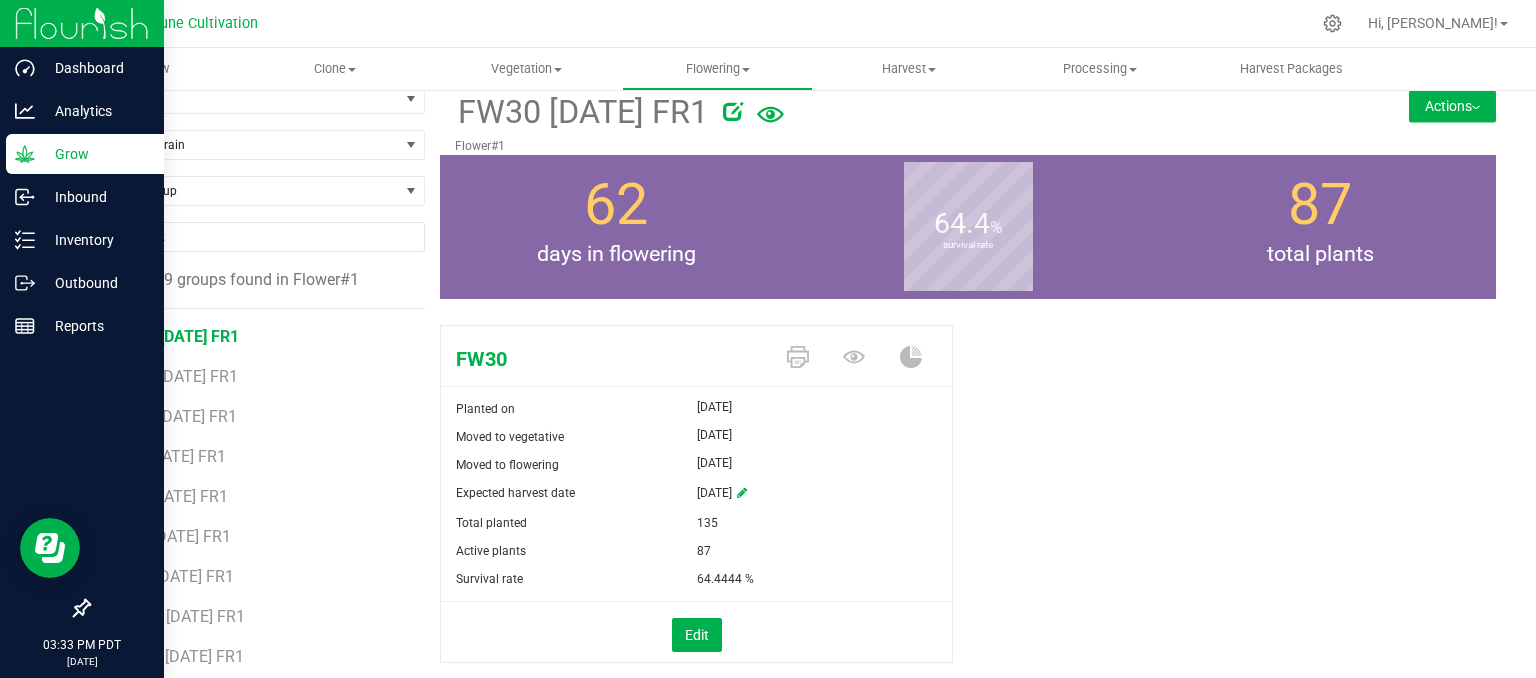 scroll, scrollTop: 0, scrollLeft: 0, axis: both 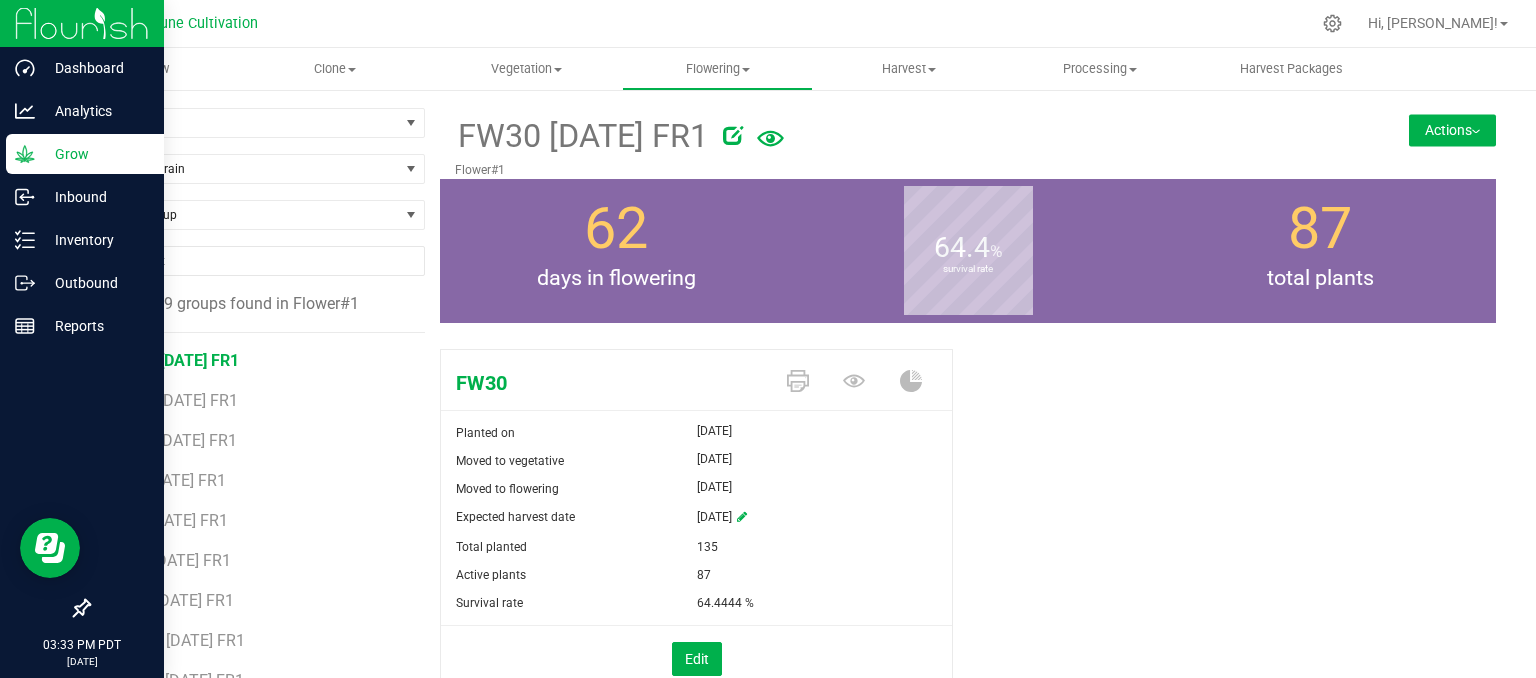 click on "Actions" at bounding box center (1452, 130) 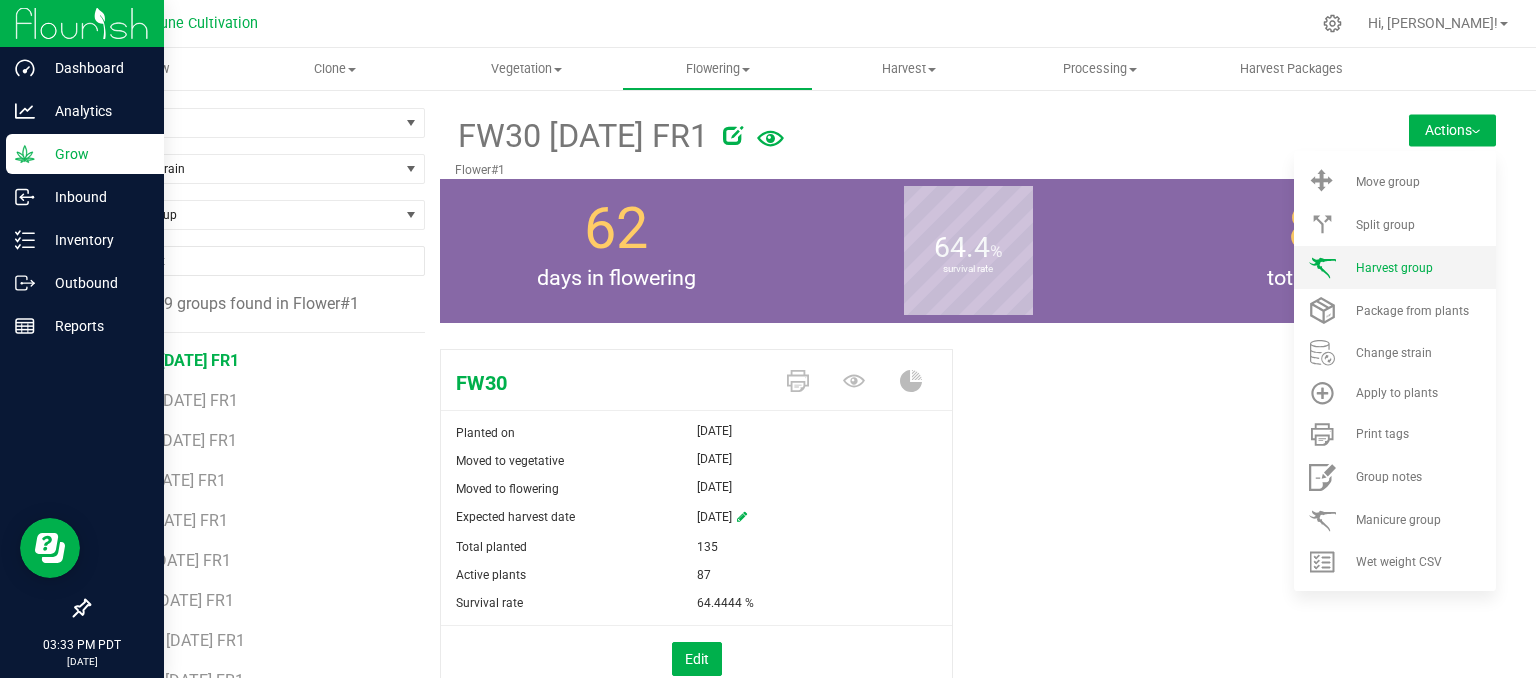 click on "Harvest group" at bounding box center (1394, 268) 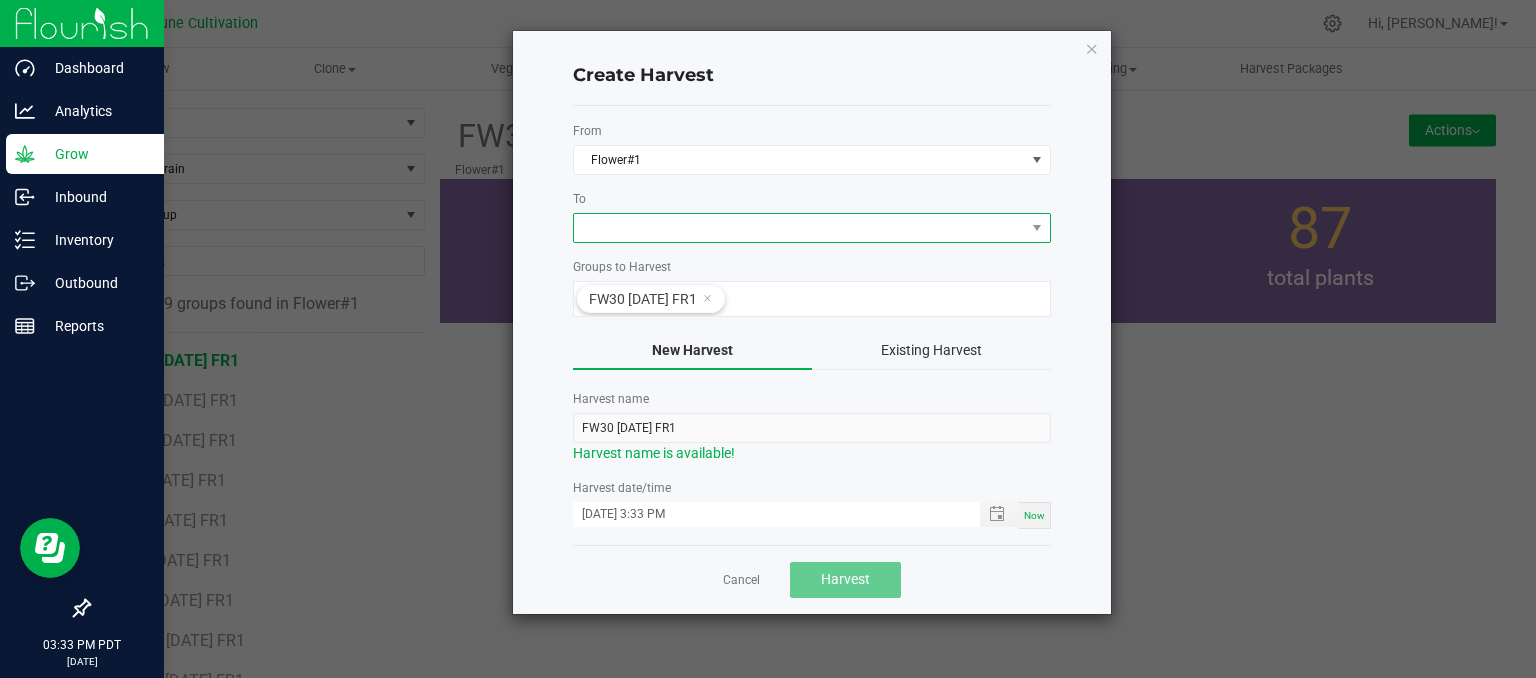 click at bounding box center (799, 228) 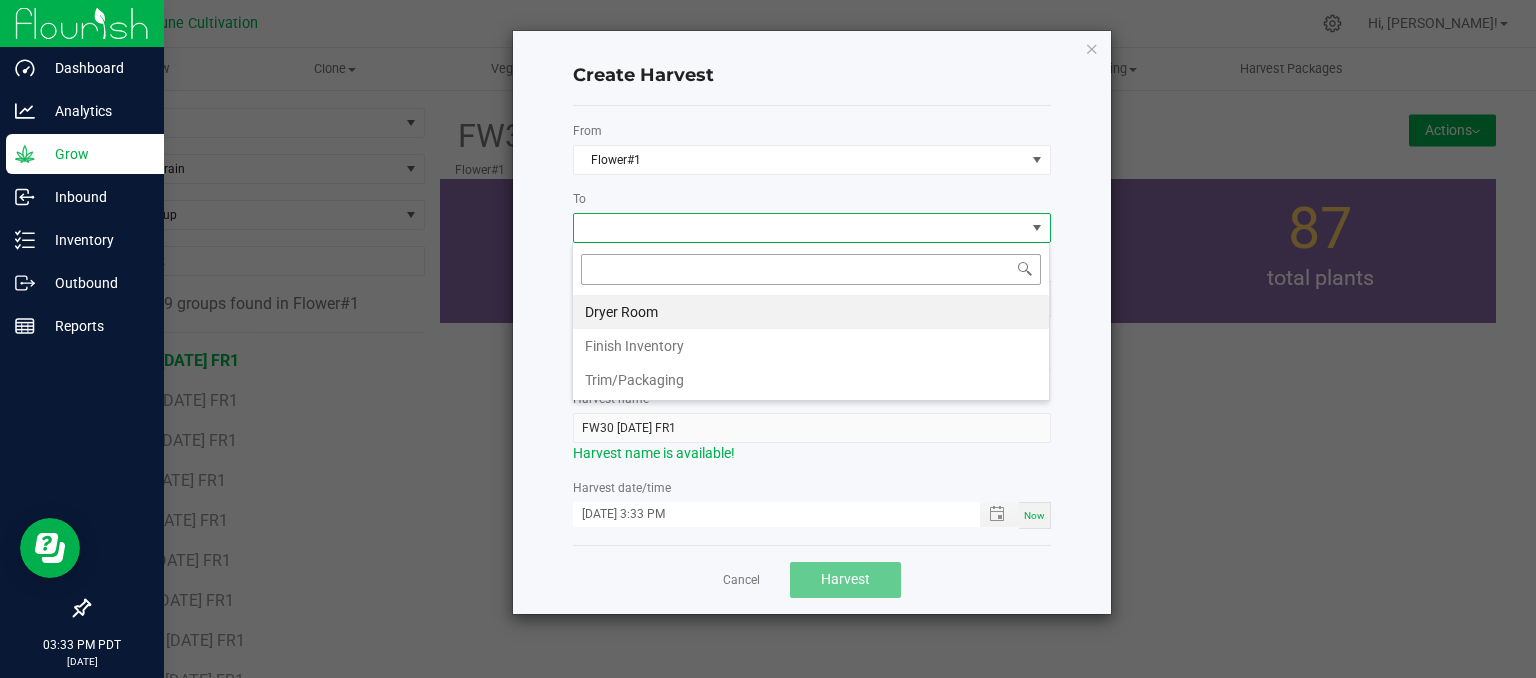 scroll, scrollTop: 99970, scrollLeft: 99521, axis: both 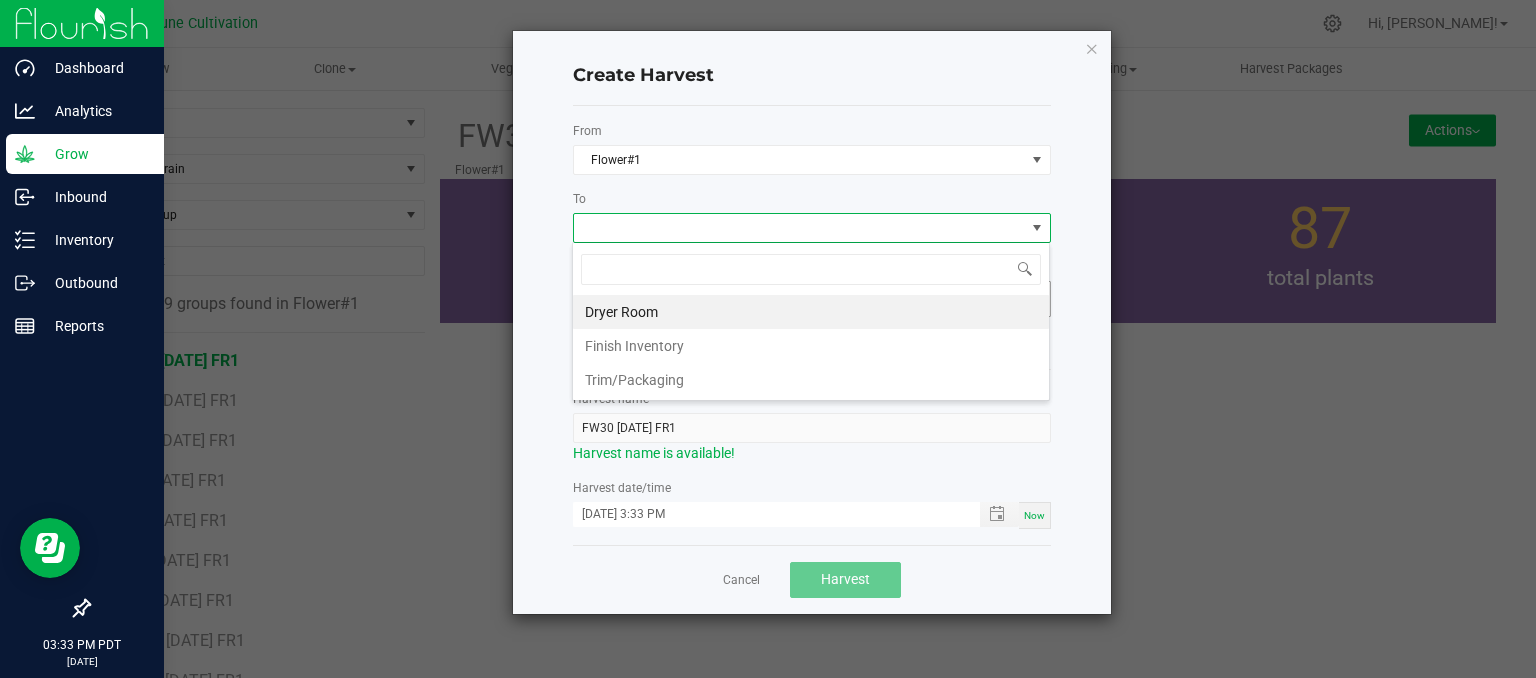 click on "Dryer Room" at bounding box center (811, 312) 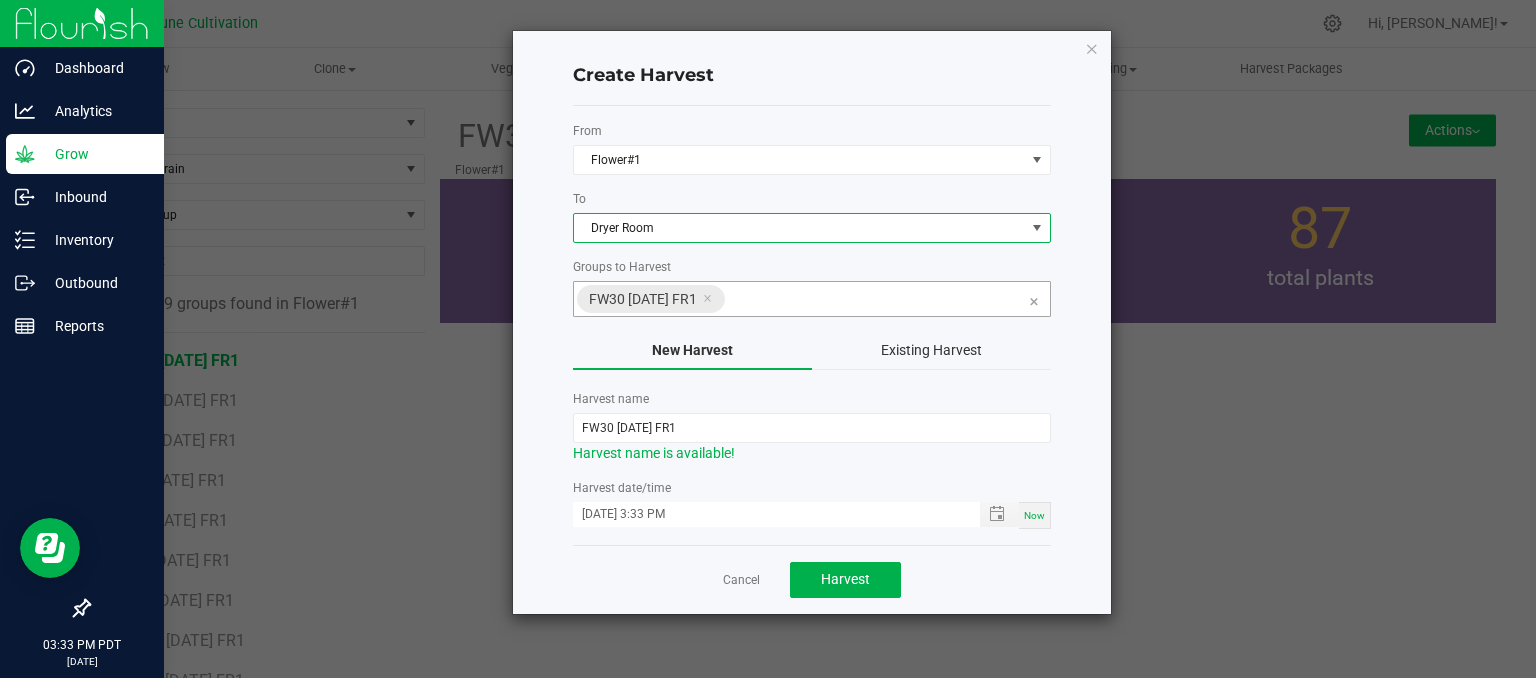 click on "FW30 [DATE] FR1" at bounding box center [653, 299] 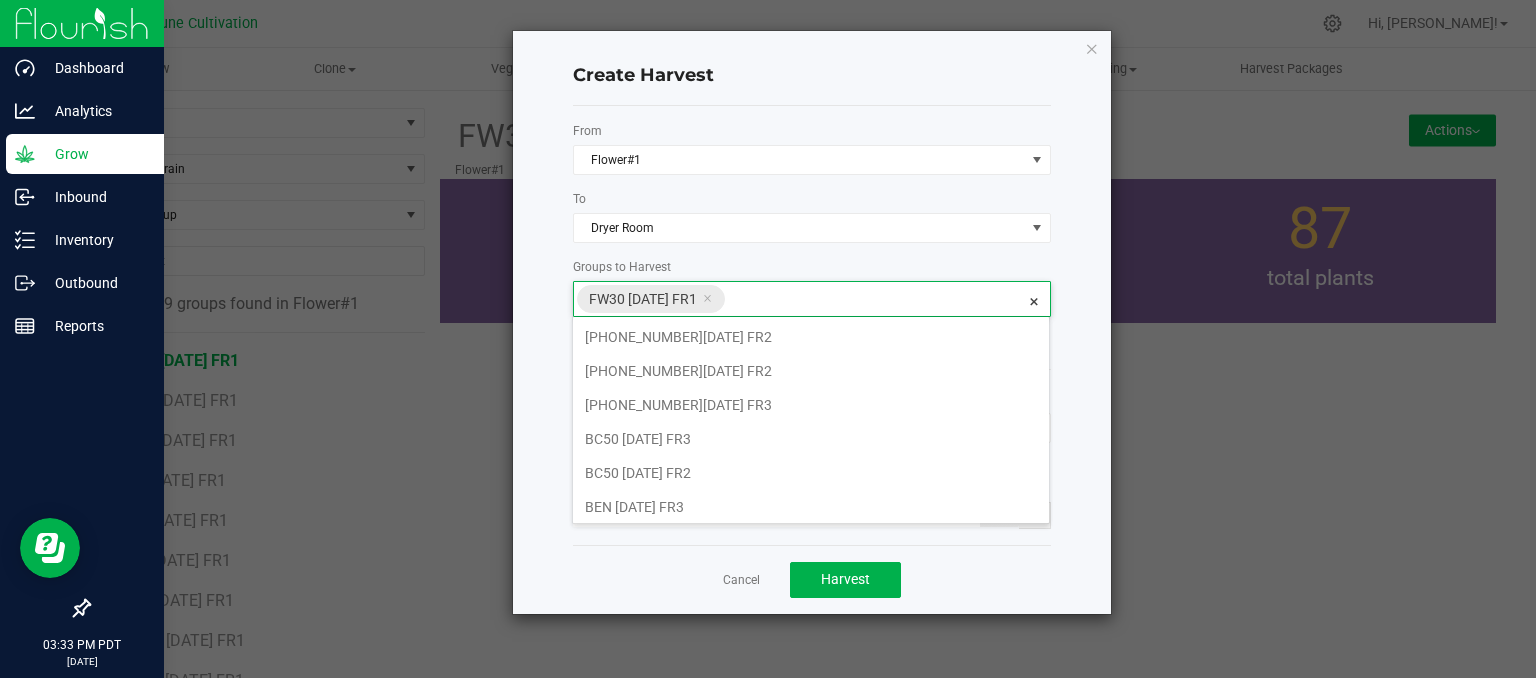 scroll, scrollTop: 304, scrollLeft: 0, axis: vertical 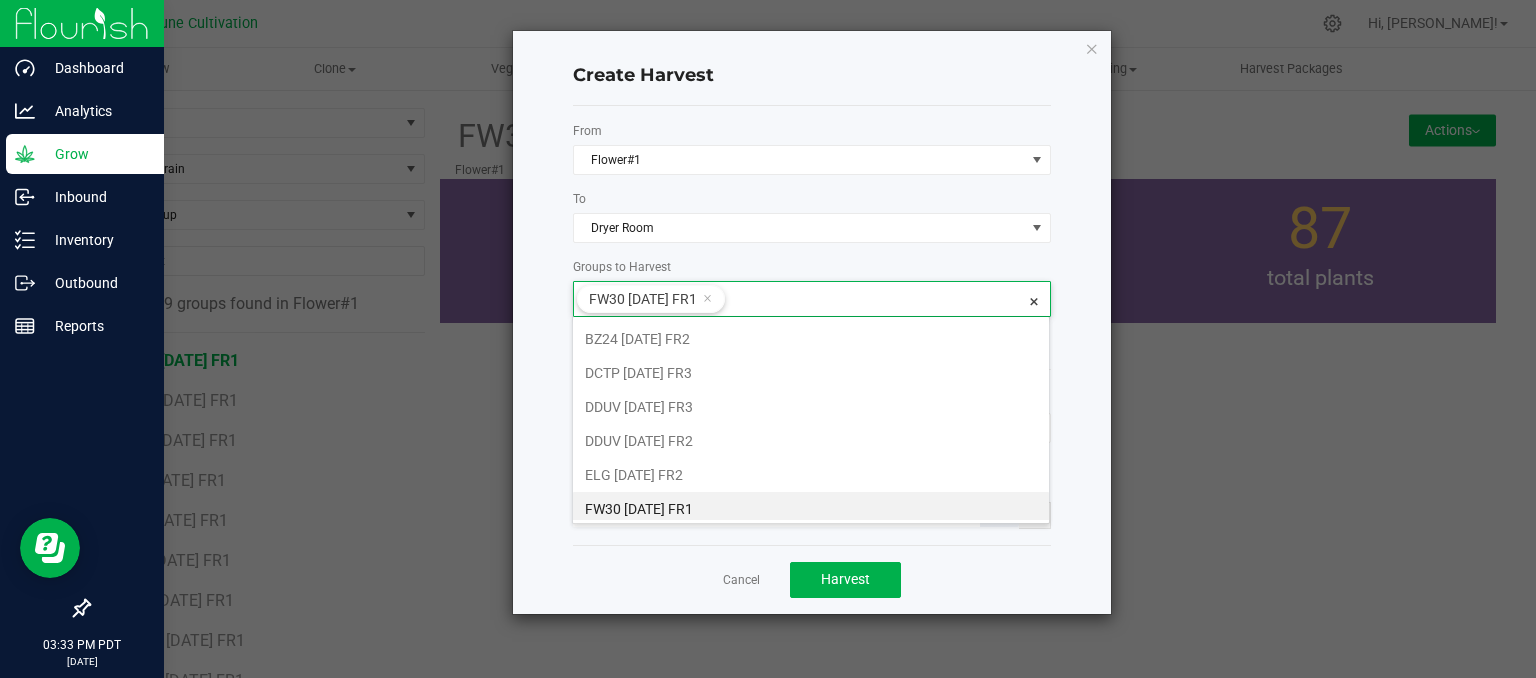 click on "FW30 [DATE] FR1" at bounding box center [811, 509] 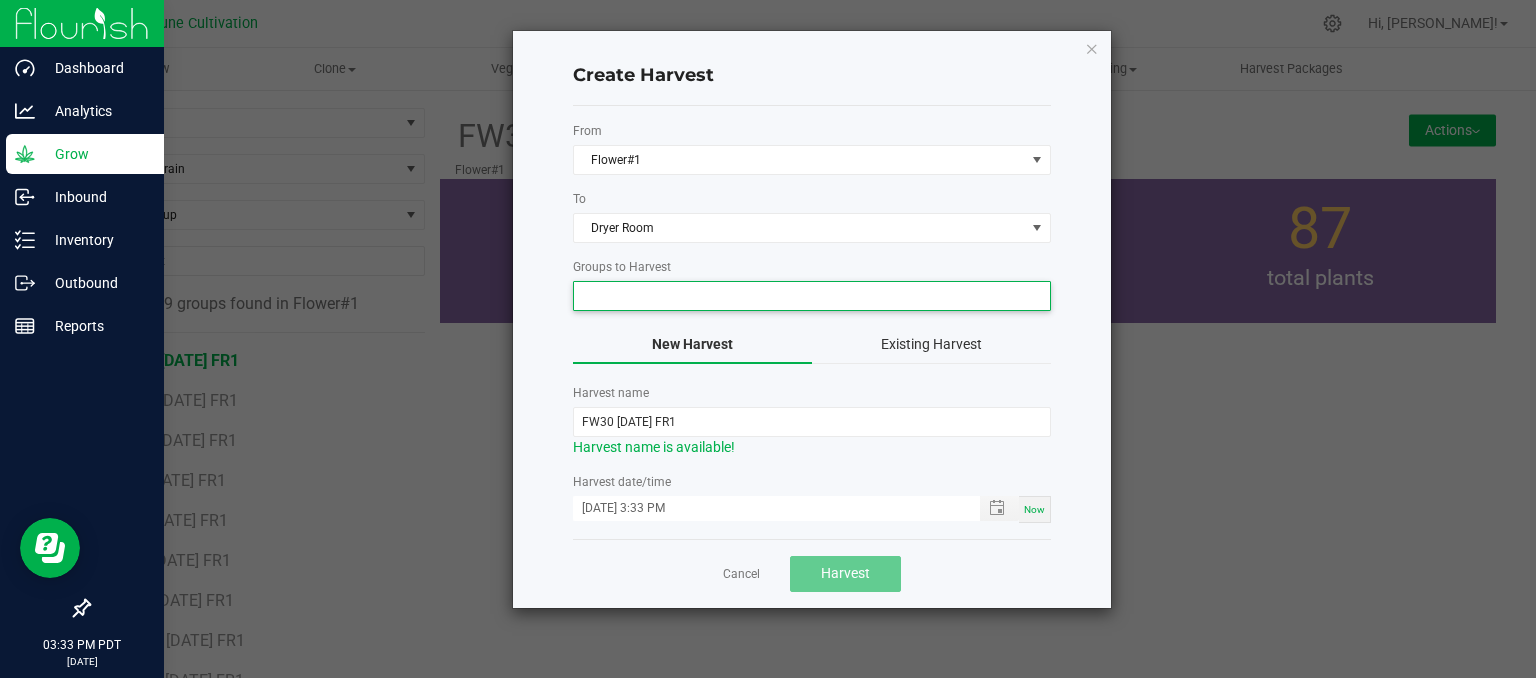 click on "From  Flower#1  To  Dryer Room  Groups to Harvest   New Harvest   Existing Harvest   Harvest name  FW30 [DATE] FR1  Harvest name is available!   Harvest date/time  [DATE] 3:33 PM Now" 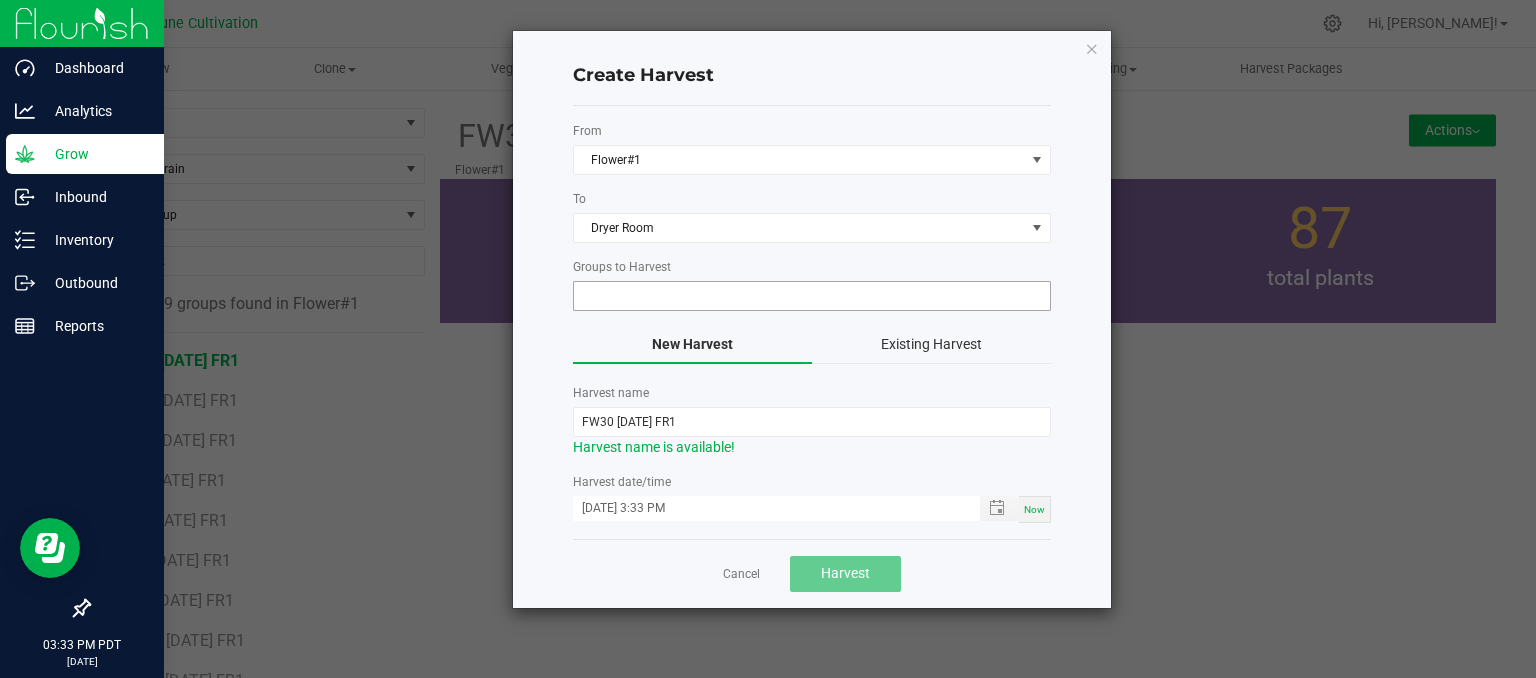 click at bounding box center (799, 296) 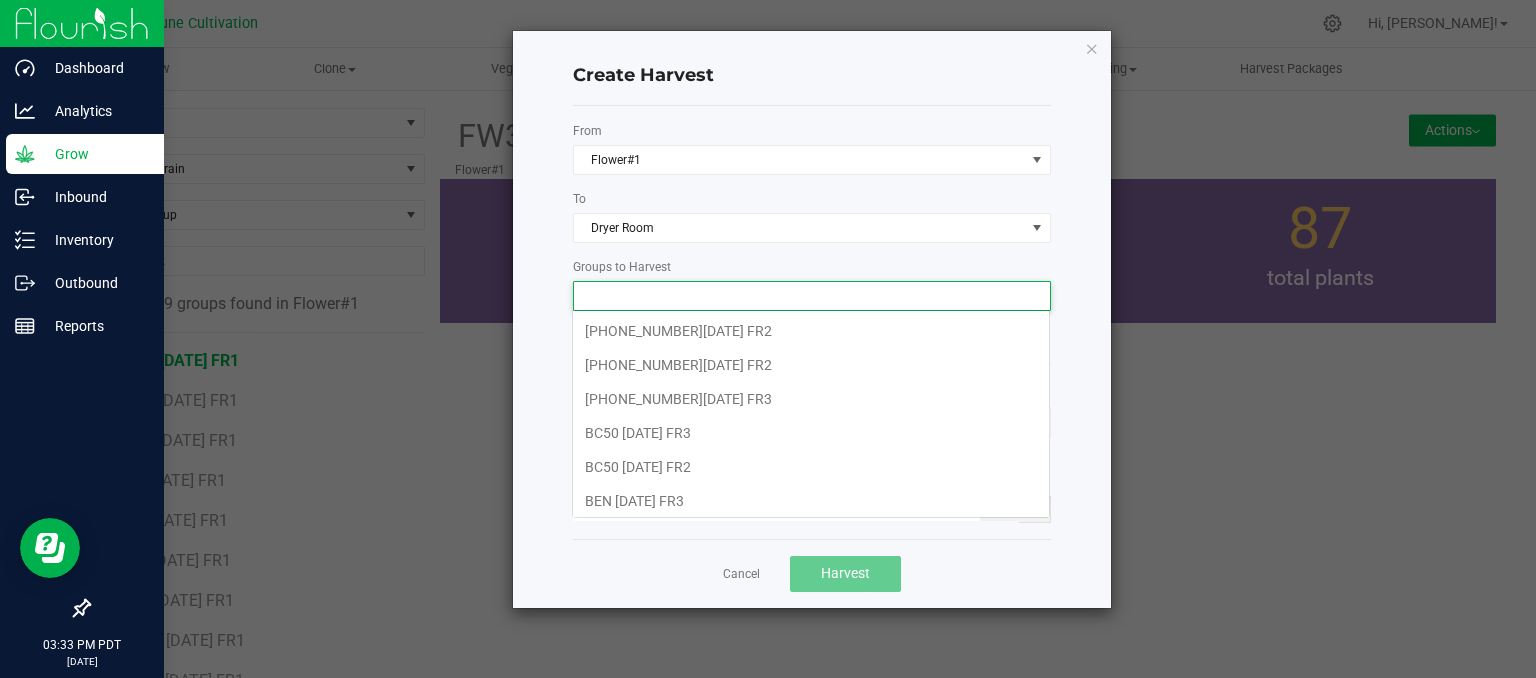 scroll, scrollTop: 304, scrollLeft: 0, axis: vertical 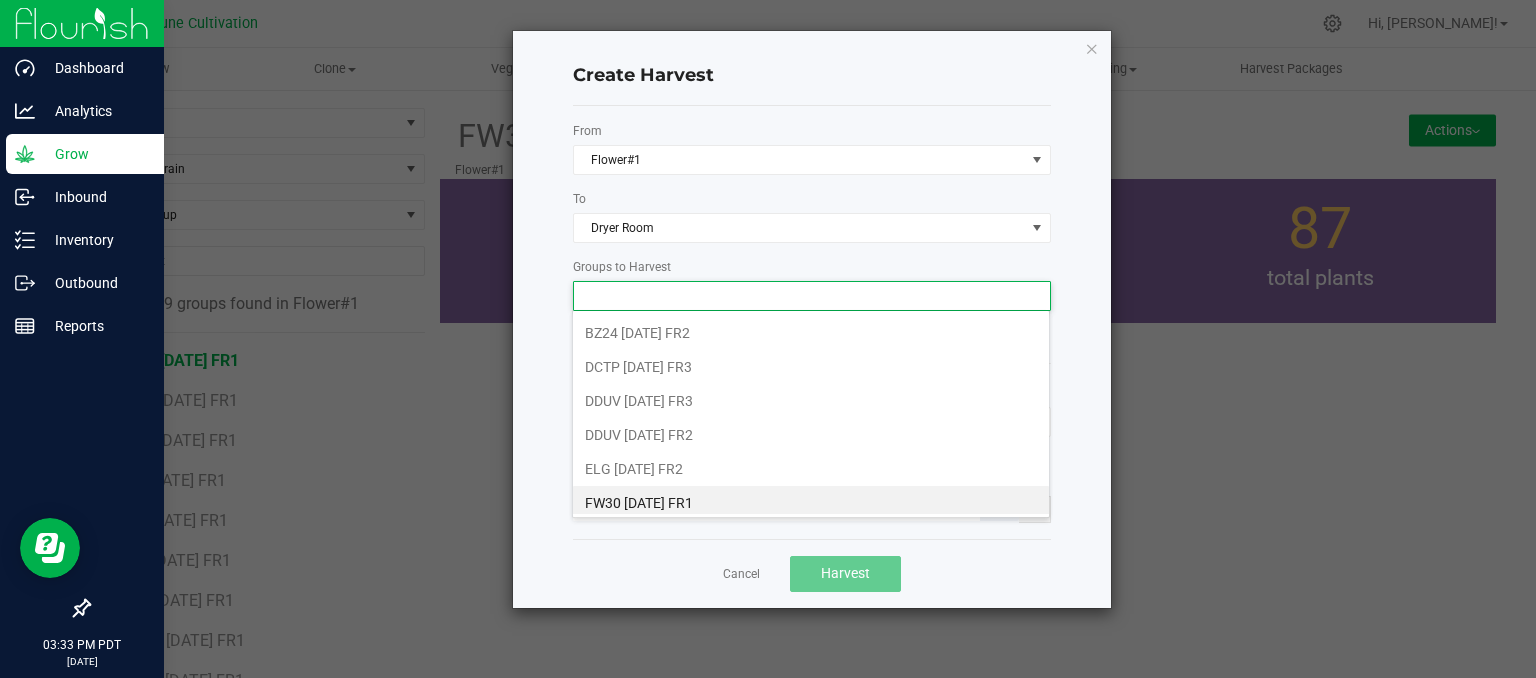 click on "FW30 [DATE] FR1" at bounding box center [811, 503] 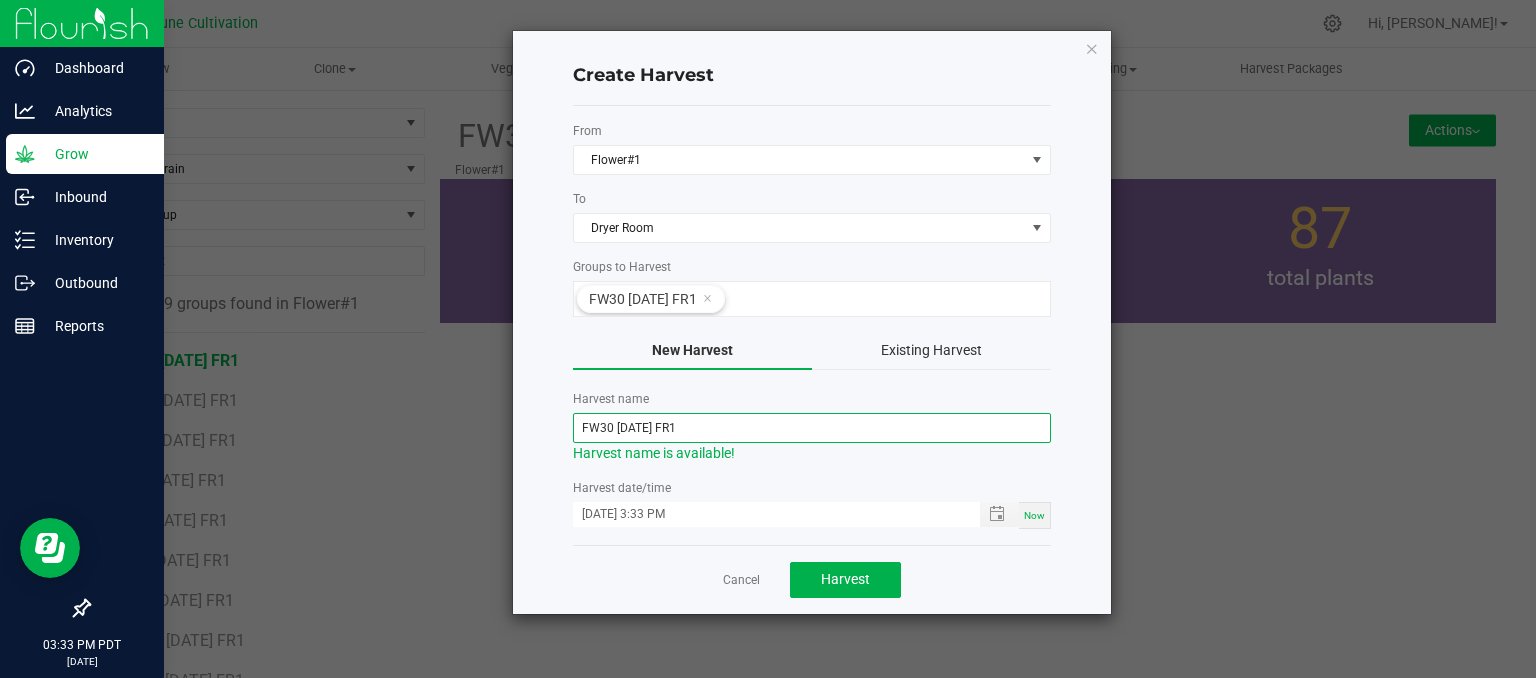 click on "FW30 [DATE] FR1" at bounding box center [812, 428] 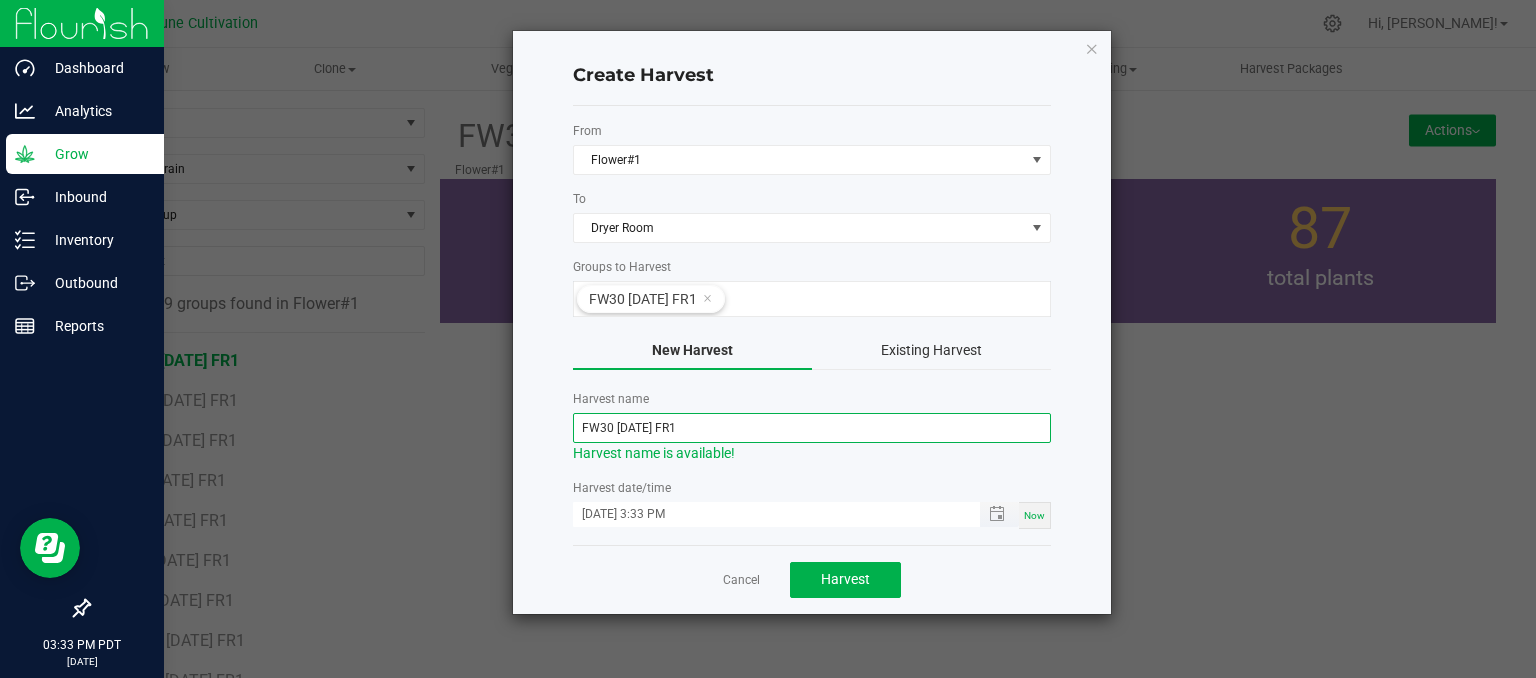 type on "FW30 [DATE] FR1" 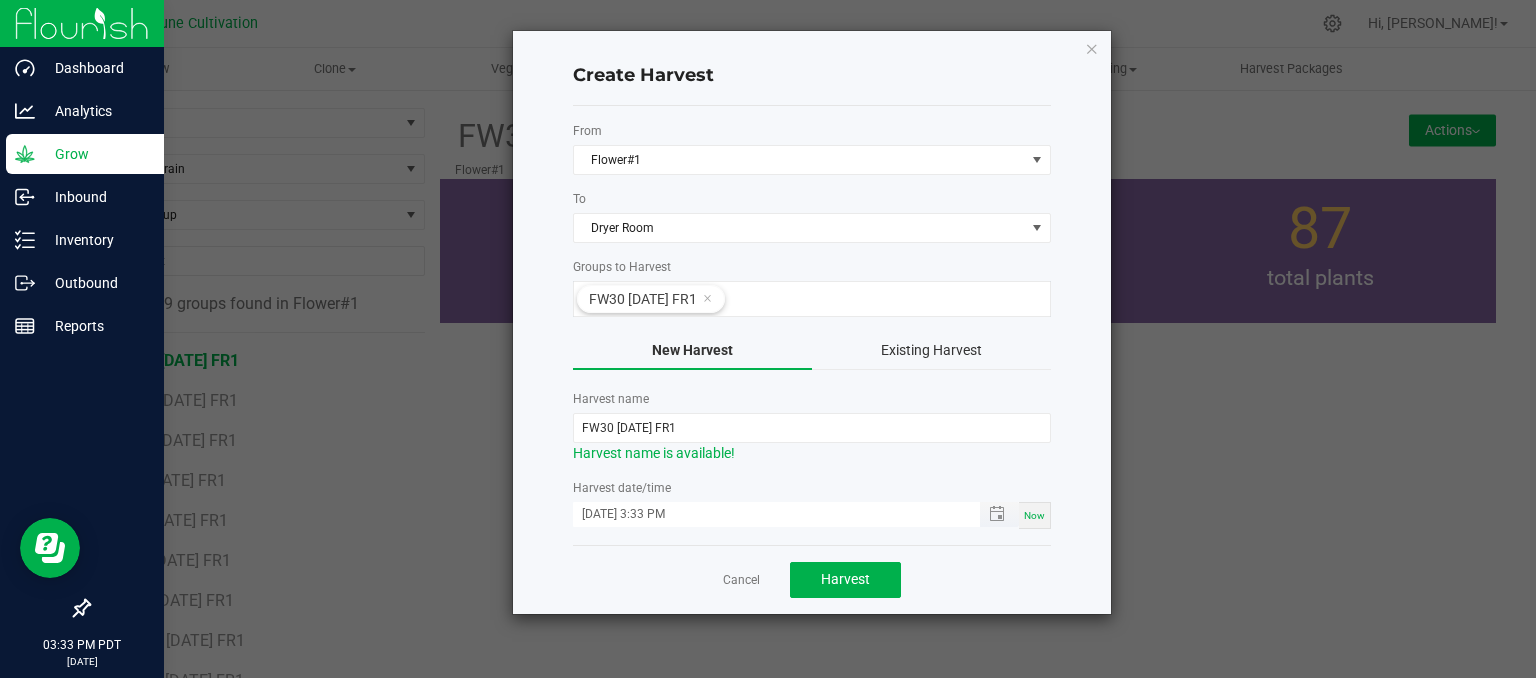click on "[DATE] 3:33 PM" at bounding box center (766, 514) 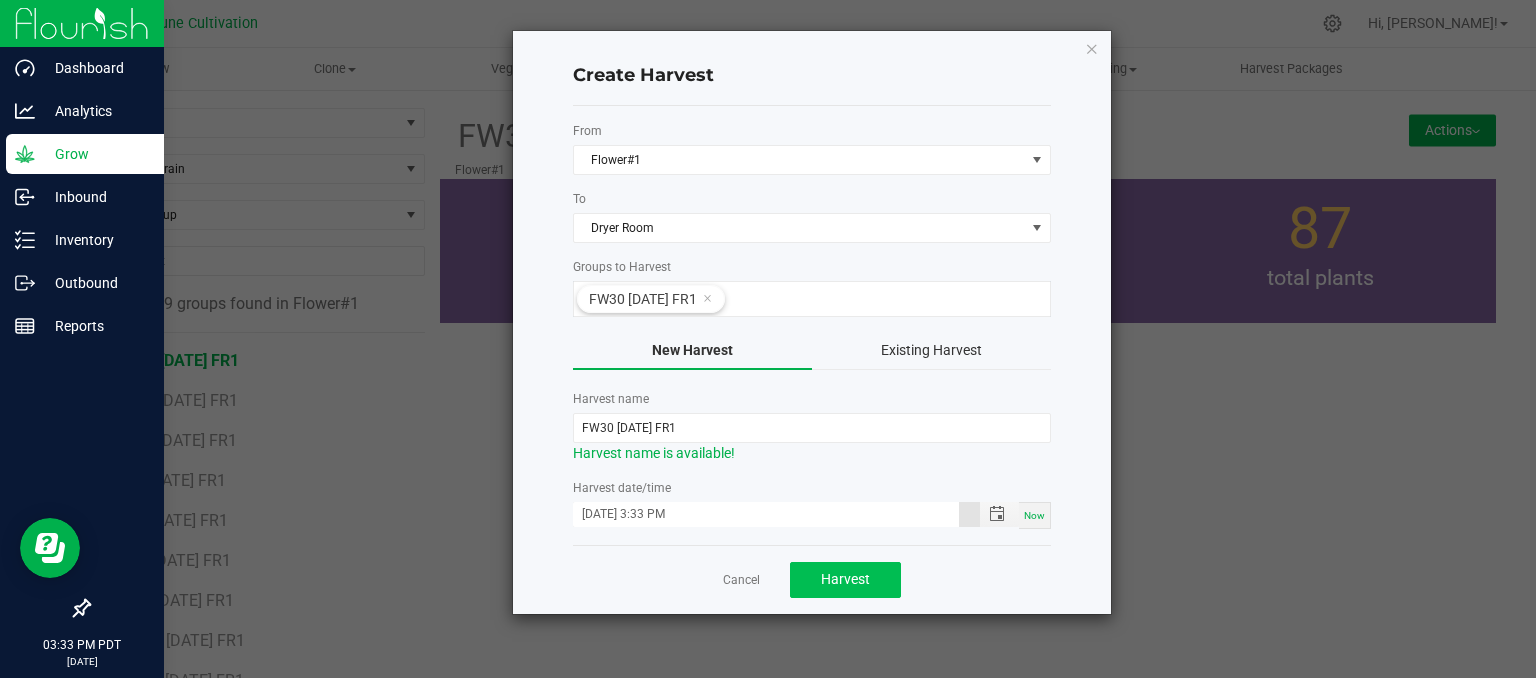 type on "[DATE] 3:33 PM" 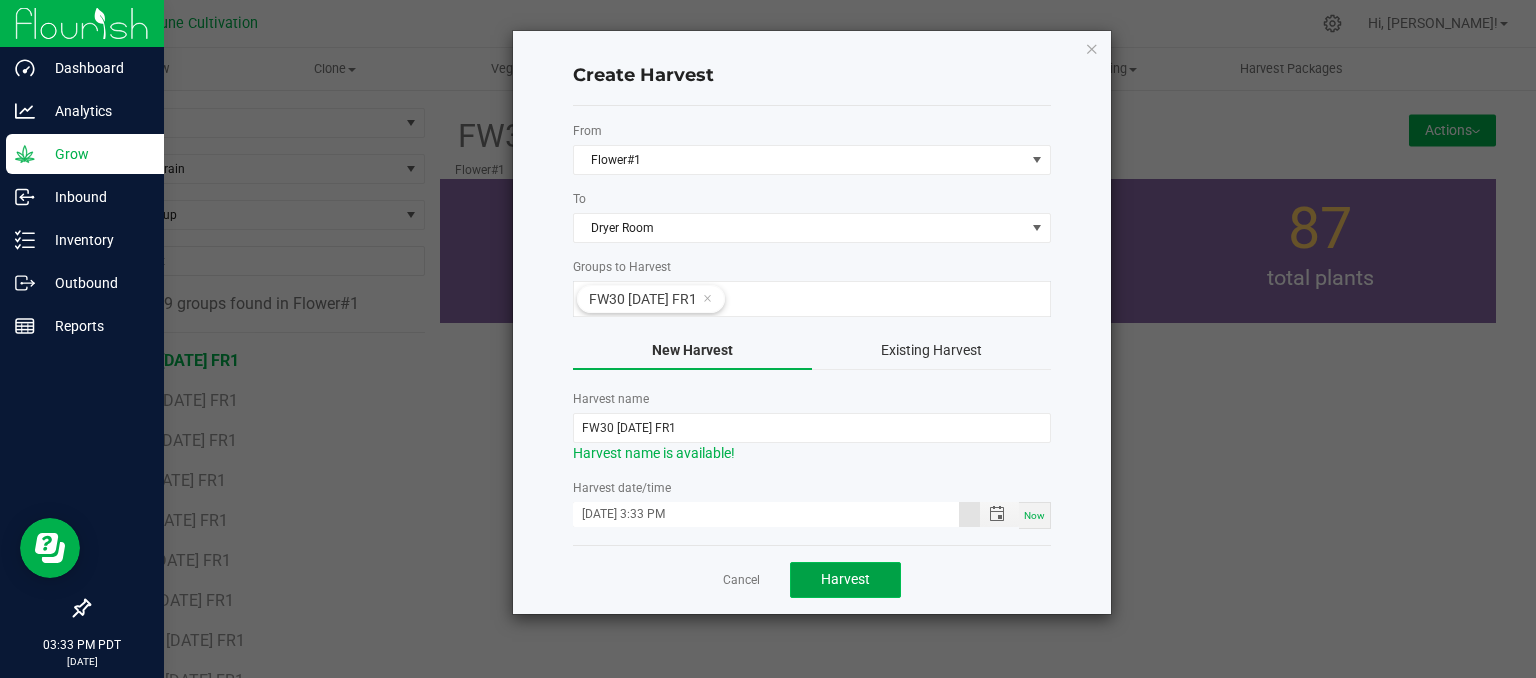 click on "Harvest" 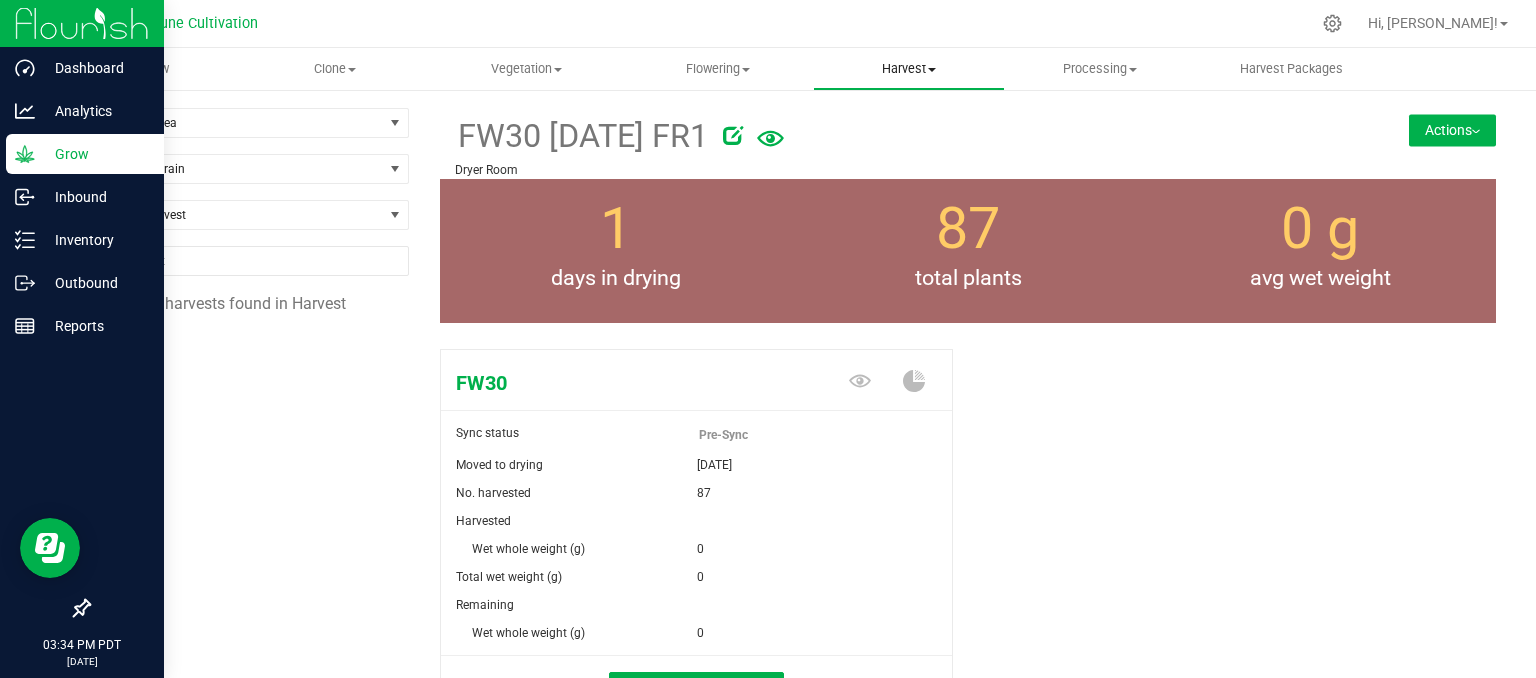 click on "Harvest" at bounding box center [908, 69] 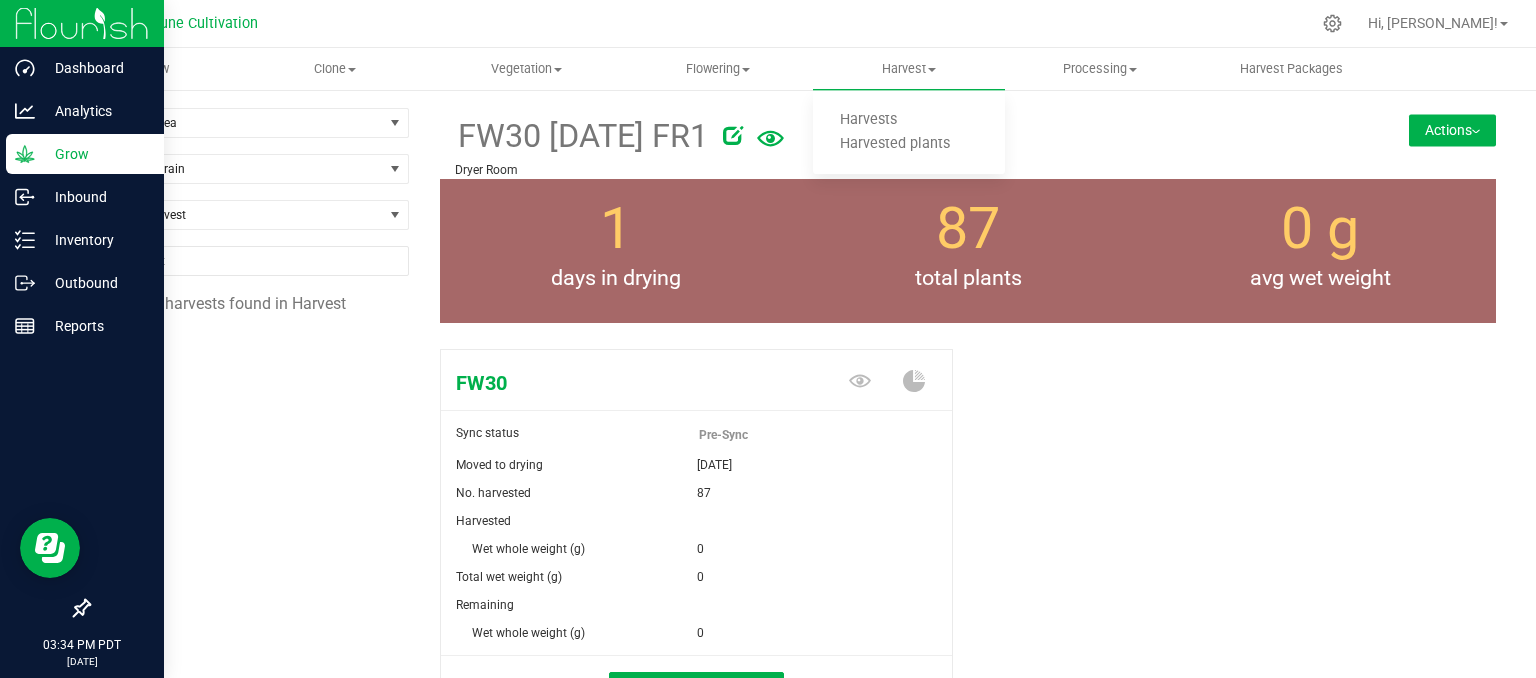 drag, startPoint x: 1124, startPoint y: 99, endPoint x: 1107, endPoint y: 104, distance: 17.720045 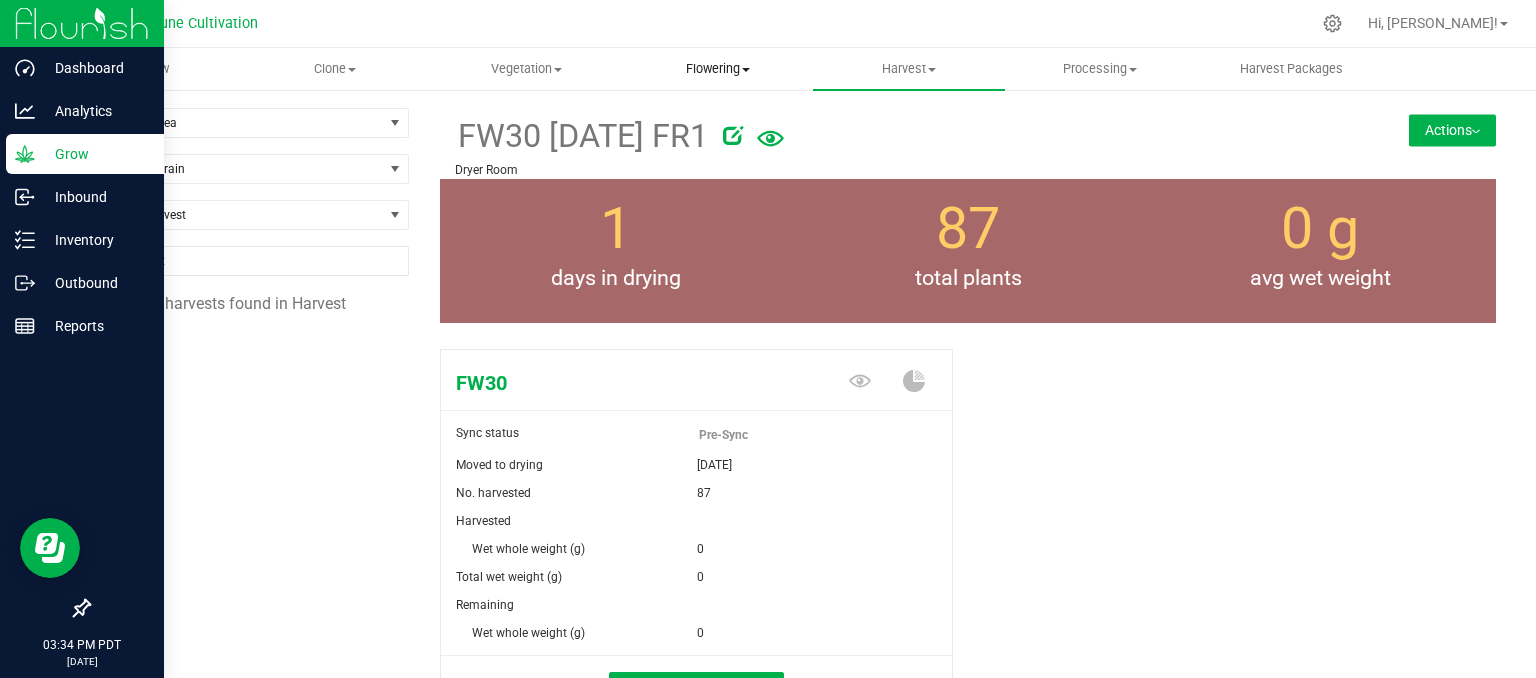 click on "Flowering" at bounding box center (717, 69) 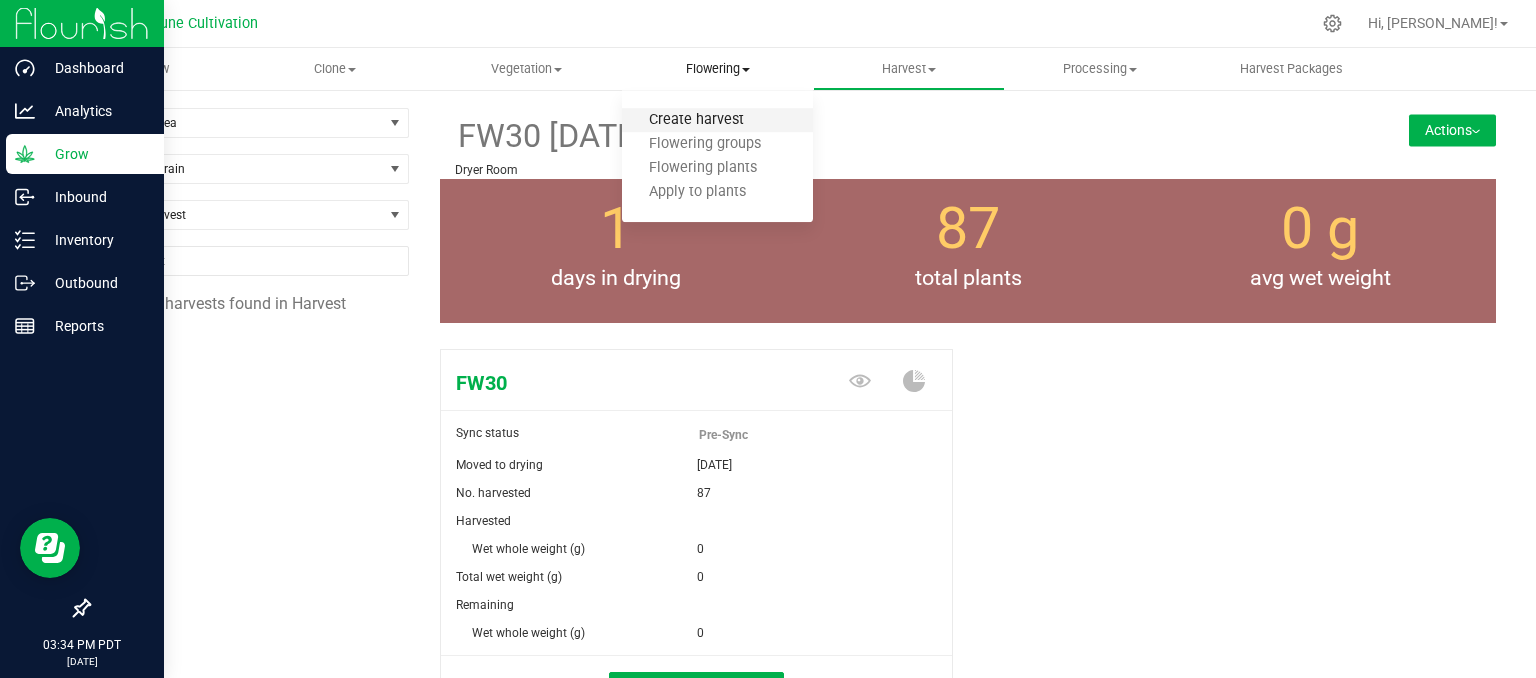 click on "Create harvest" at bounding box center [696, 120] 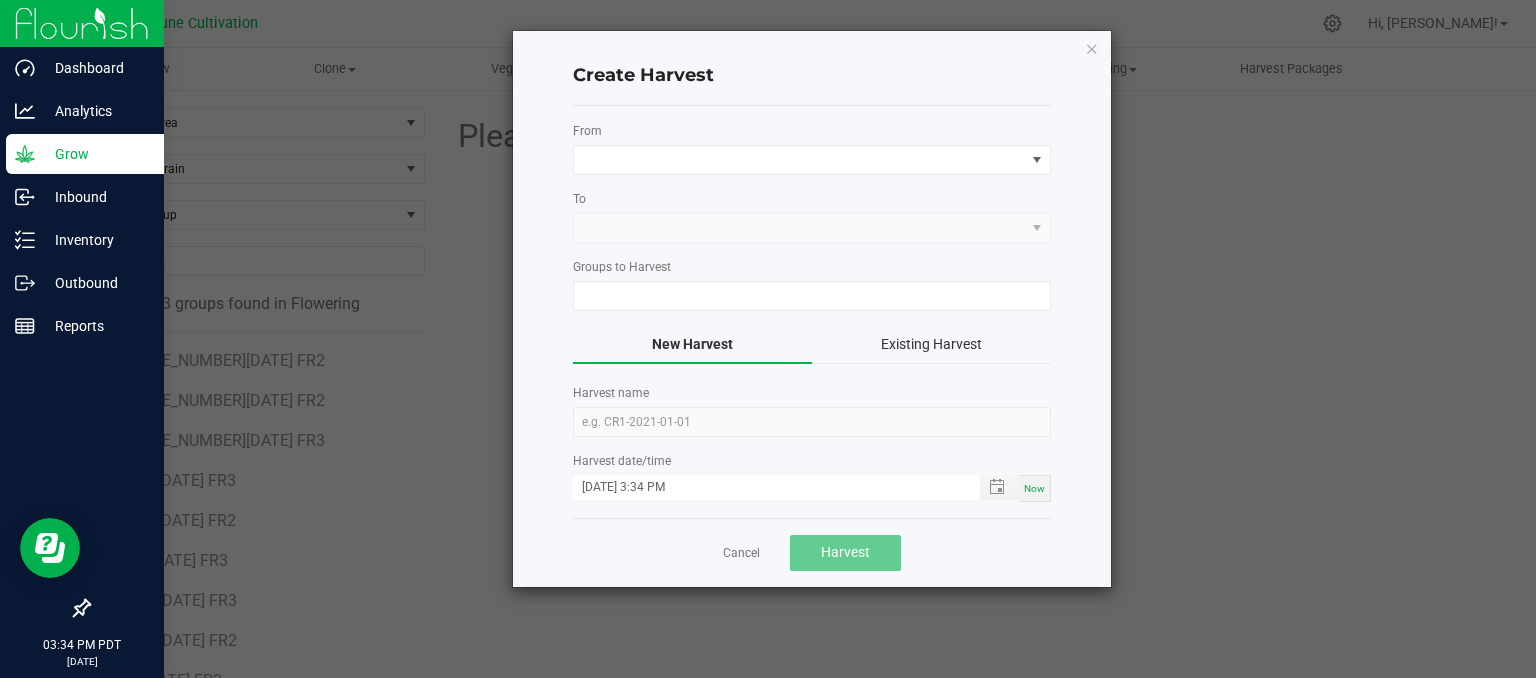 click on "Create Harvest  From   To   Groups to Harvest   New Harvest   Existing Harvest   Harvest name   Harvest date/time  [DATE] 3:34 PM Now  Cancel   Harvest" 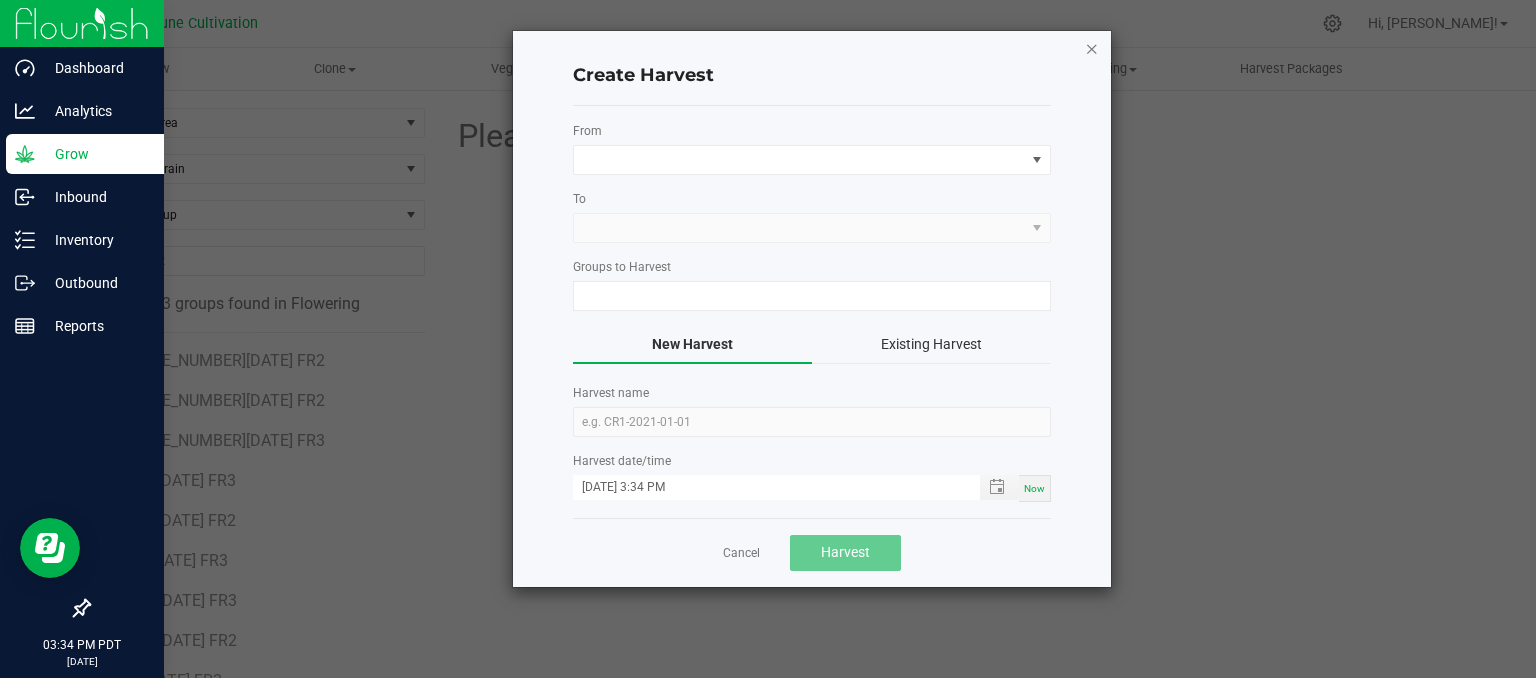 click 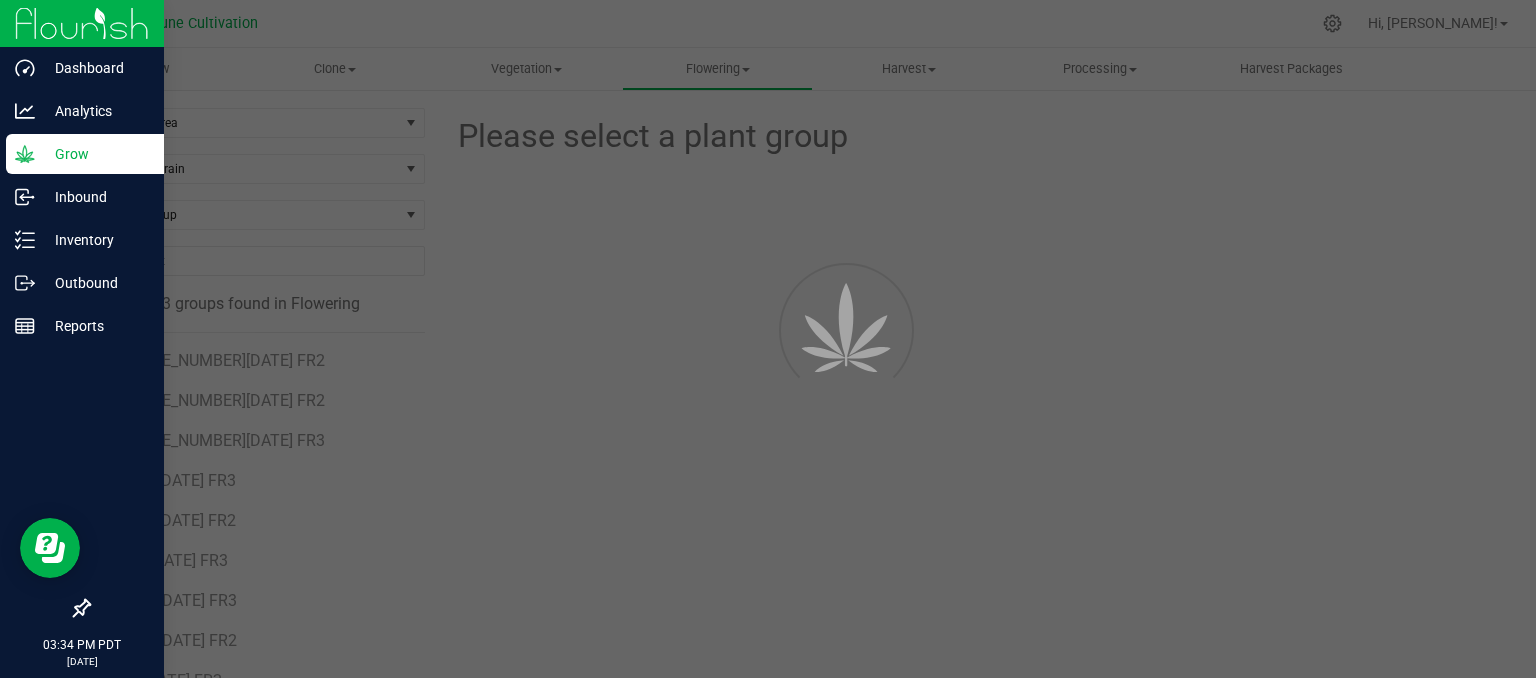 click at bounding box center [834, 23] 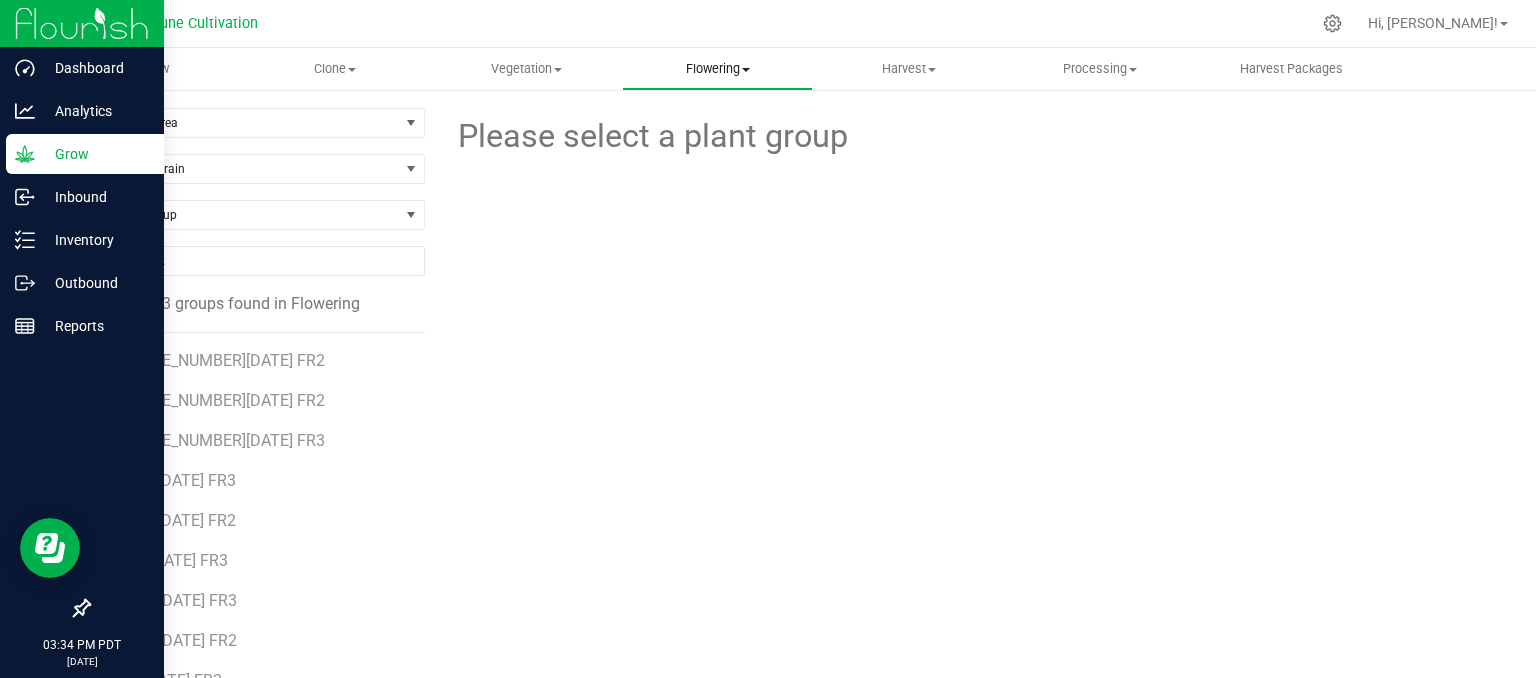 click on "Flowering" at bounding box center (717, 69) 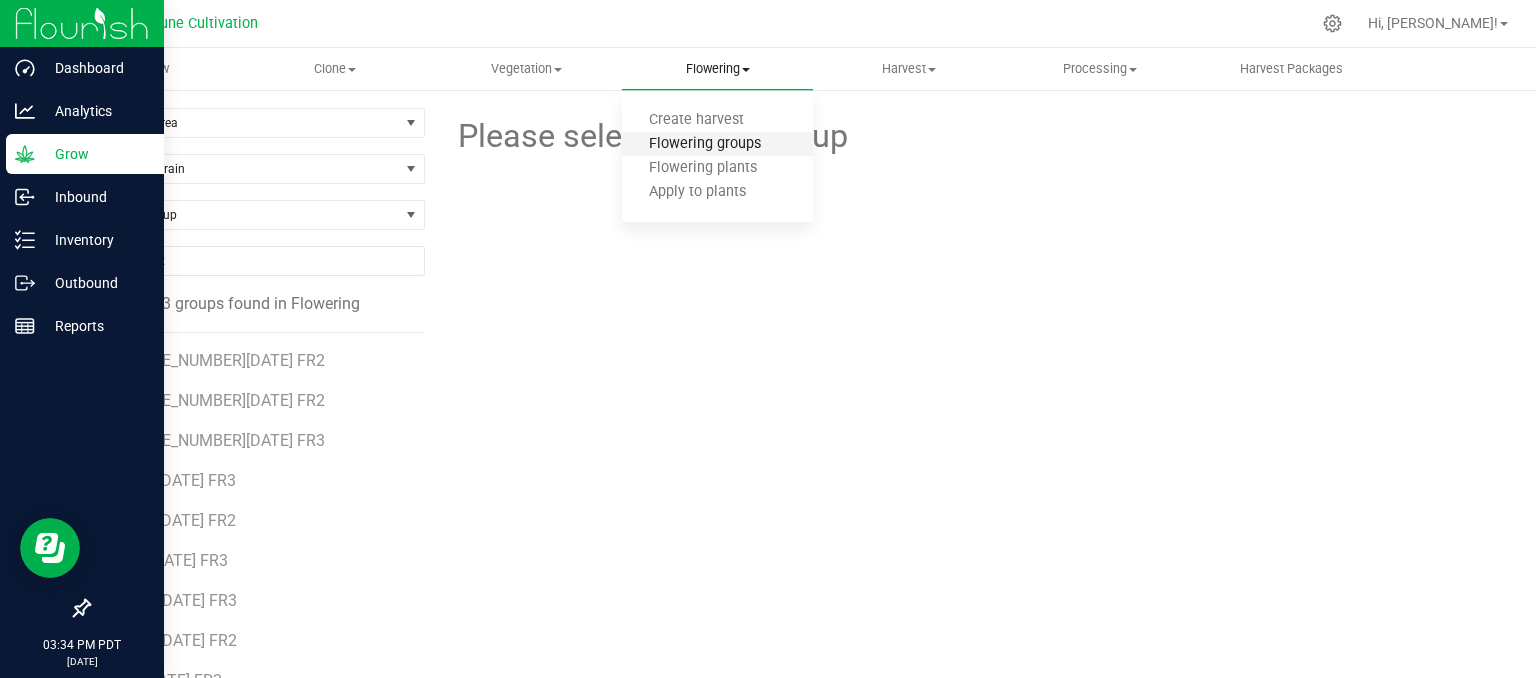 click on "Flowering groups" at bounding box center [705, 144] 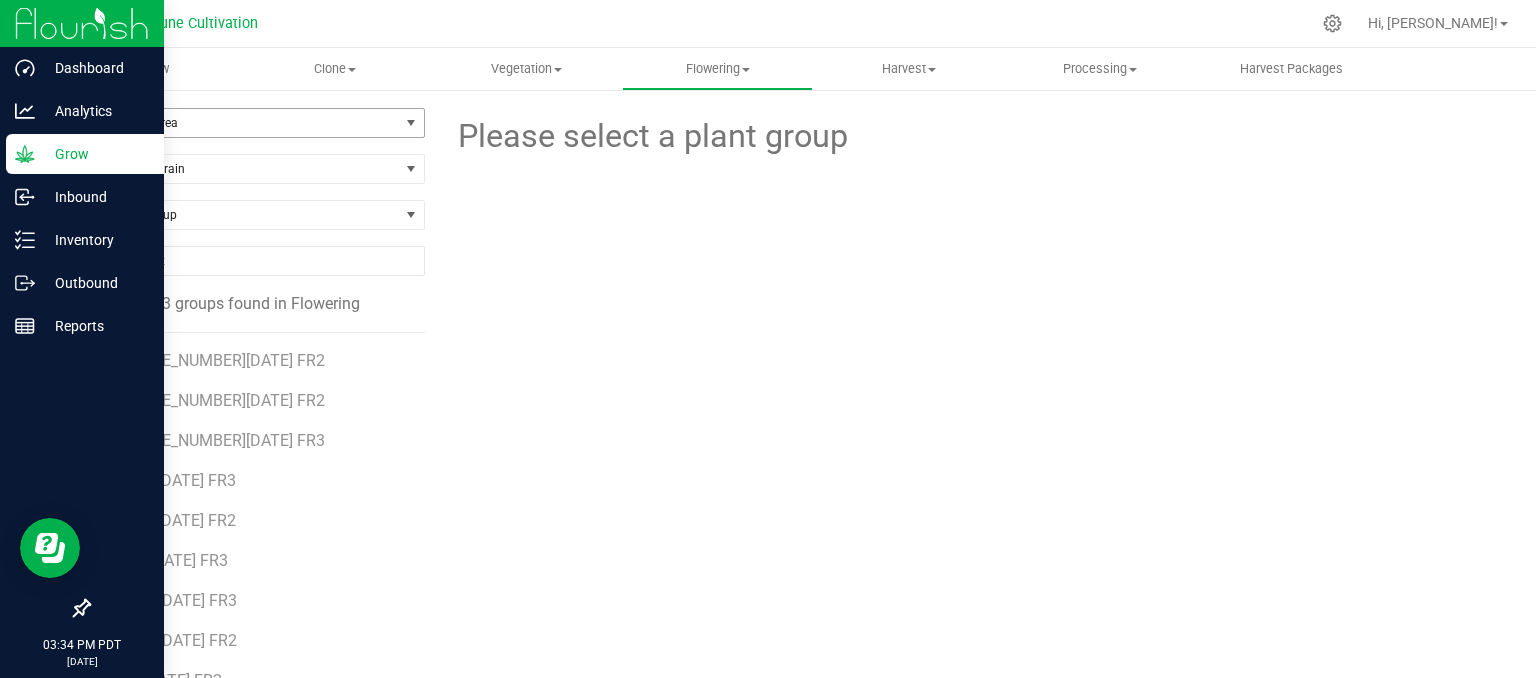 click on "Filter by Area" at bounding box center (244, 123) 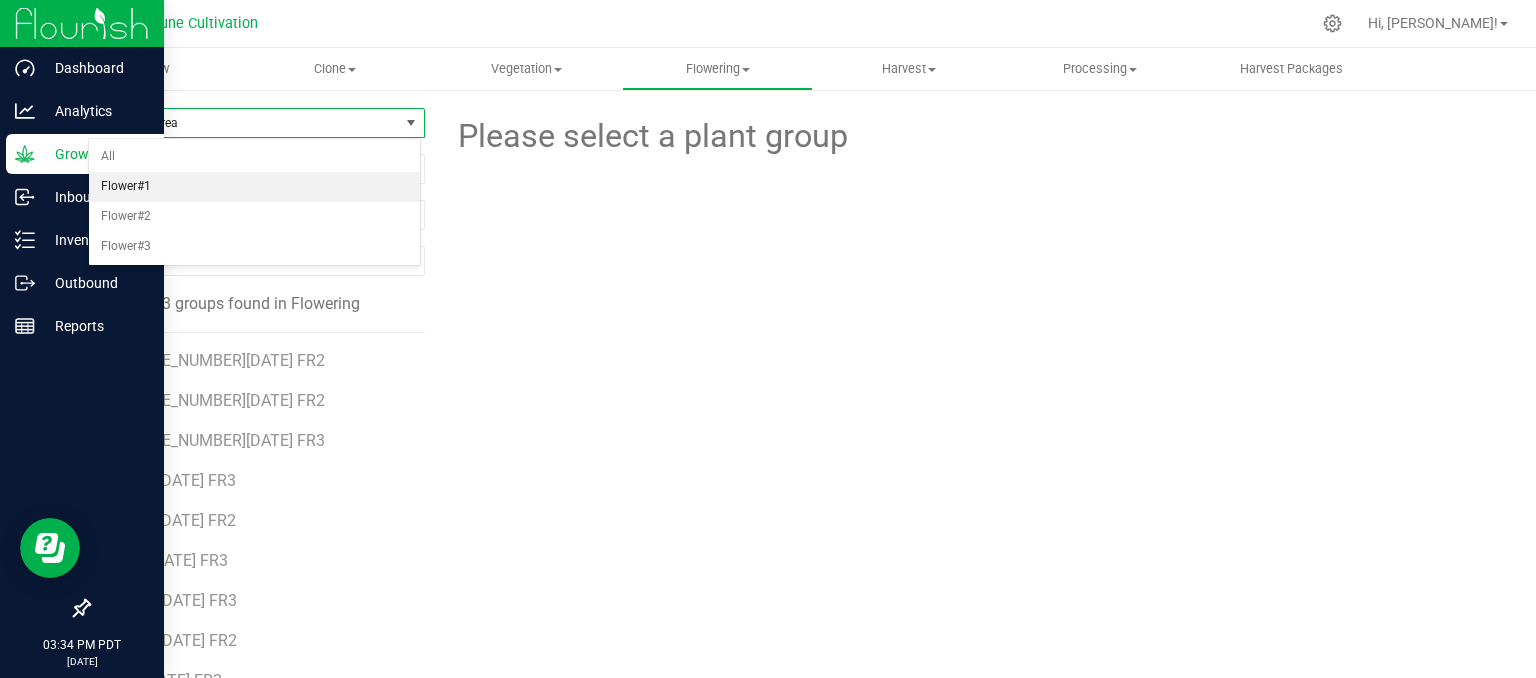 click on "Flower#1" at bounding box center (254, 187) 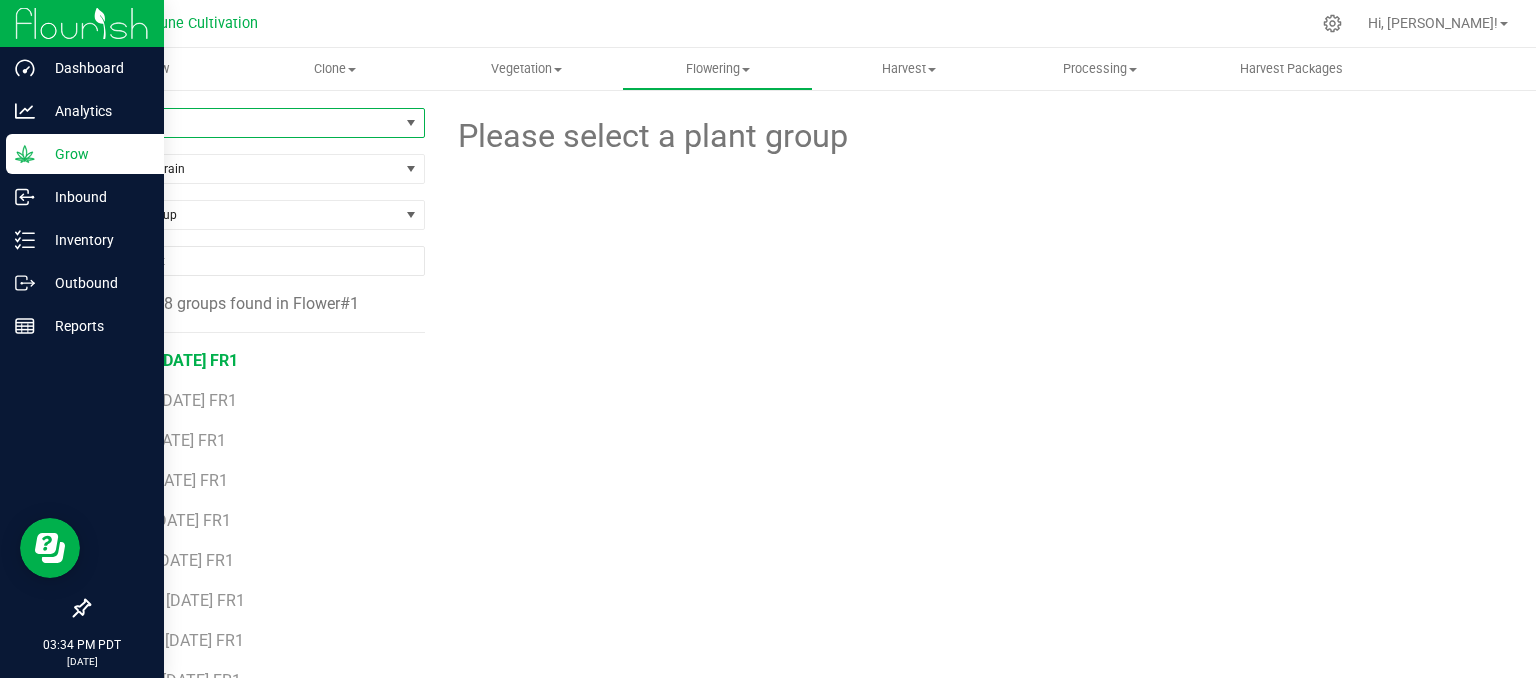click on "GO27 [DATE] FR1" at bounding box center [176, 360] 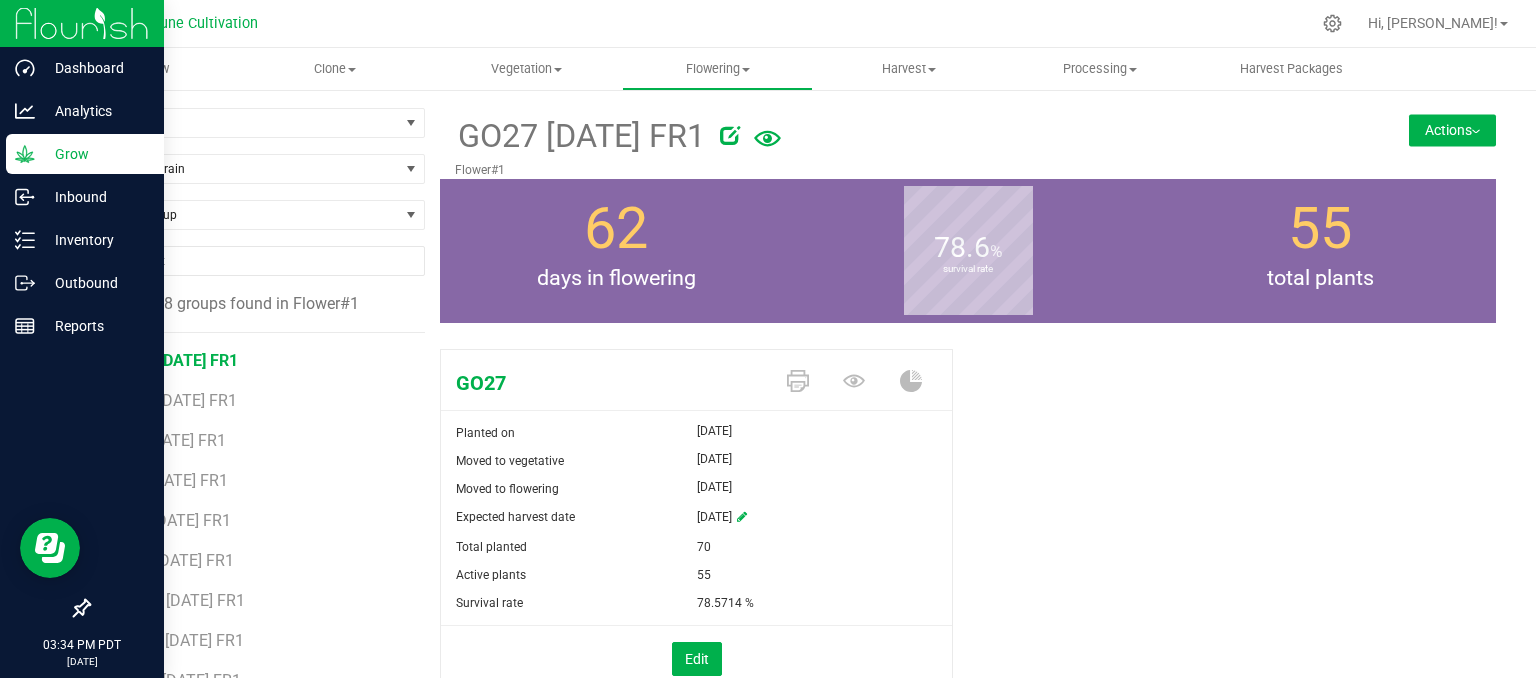 click on "Actions" at bounding box center (1452, 130) 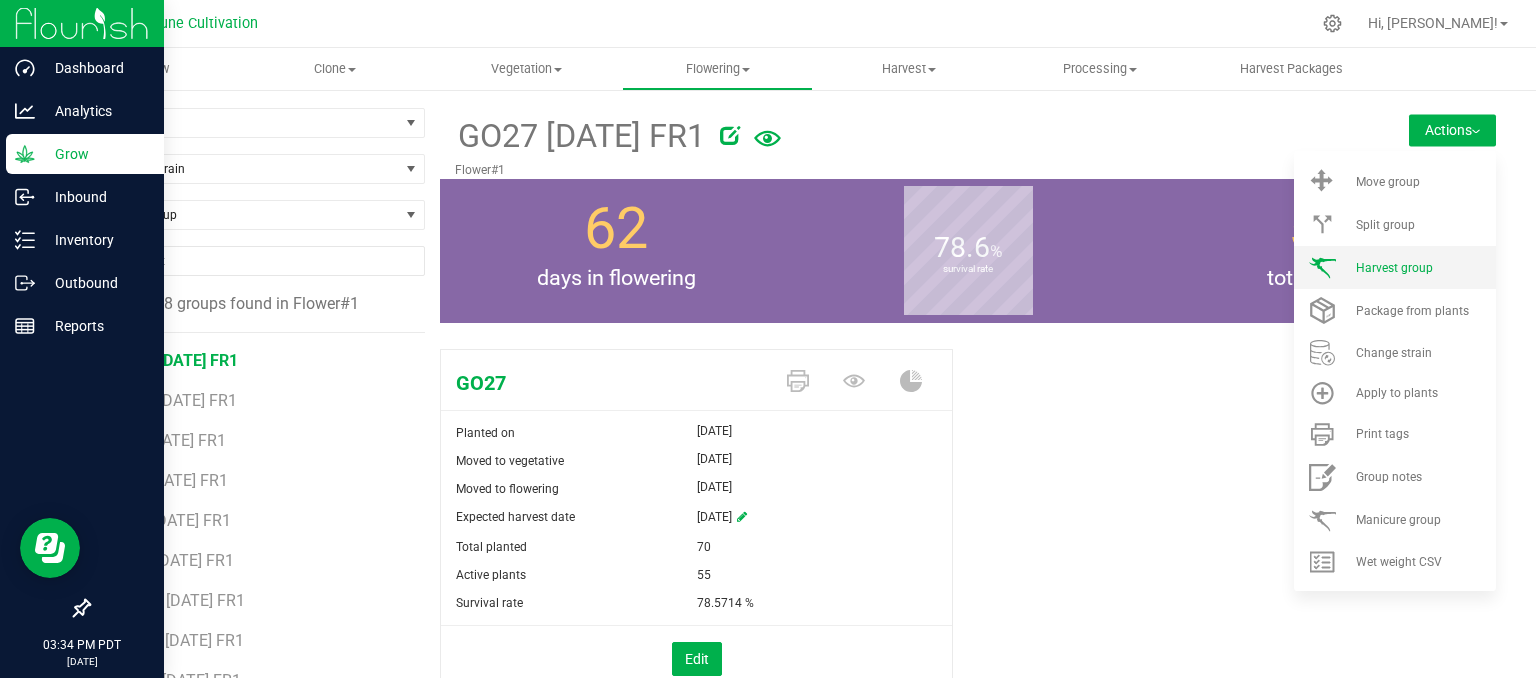 click at bounding box center (1322, 267) 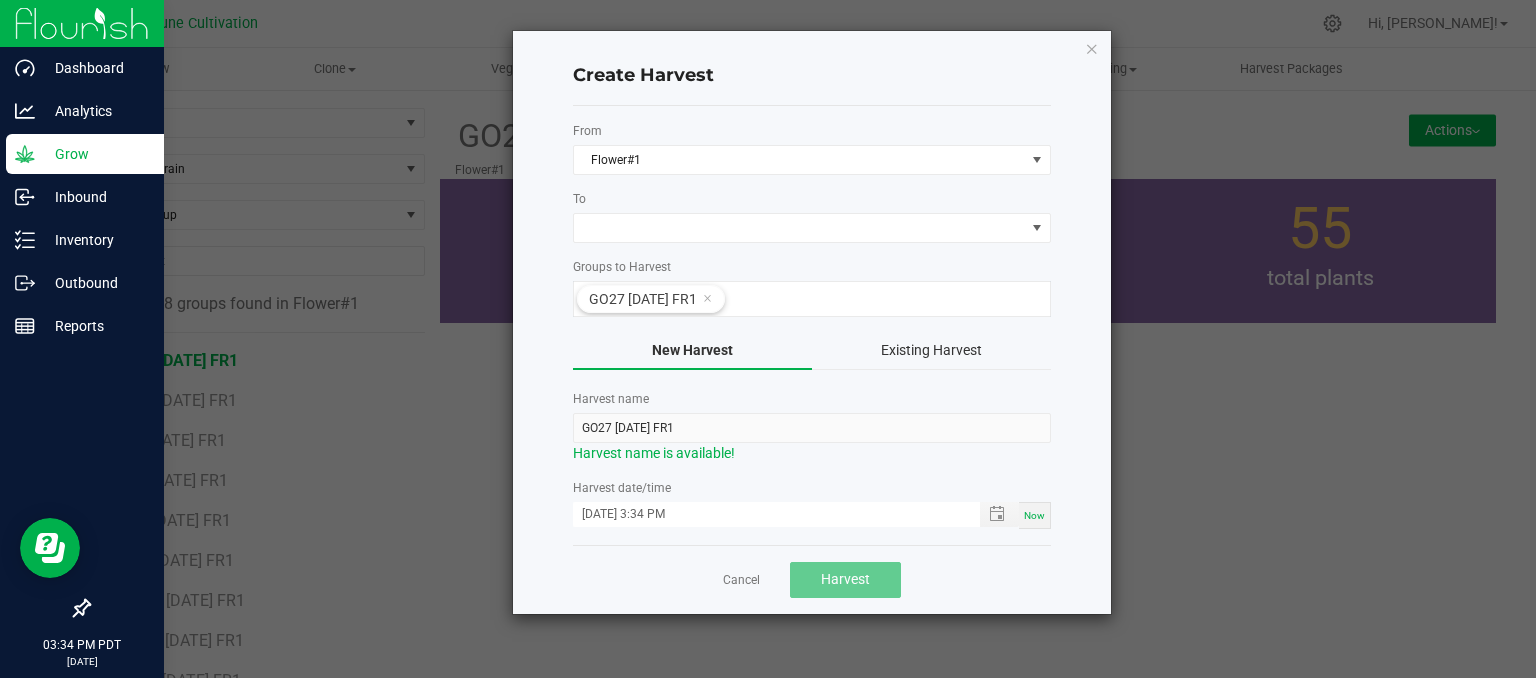click on "From  Flower#1  To   Groups to Harvest  GO27 [DATE] FR1  New Harvest   Existing Harvest   Harvest name  GO27 [DATE] FR1  Harvest name is available!   Harvest date/time  [DATE] 3:34 PM Now" 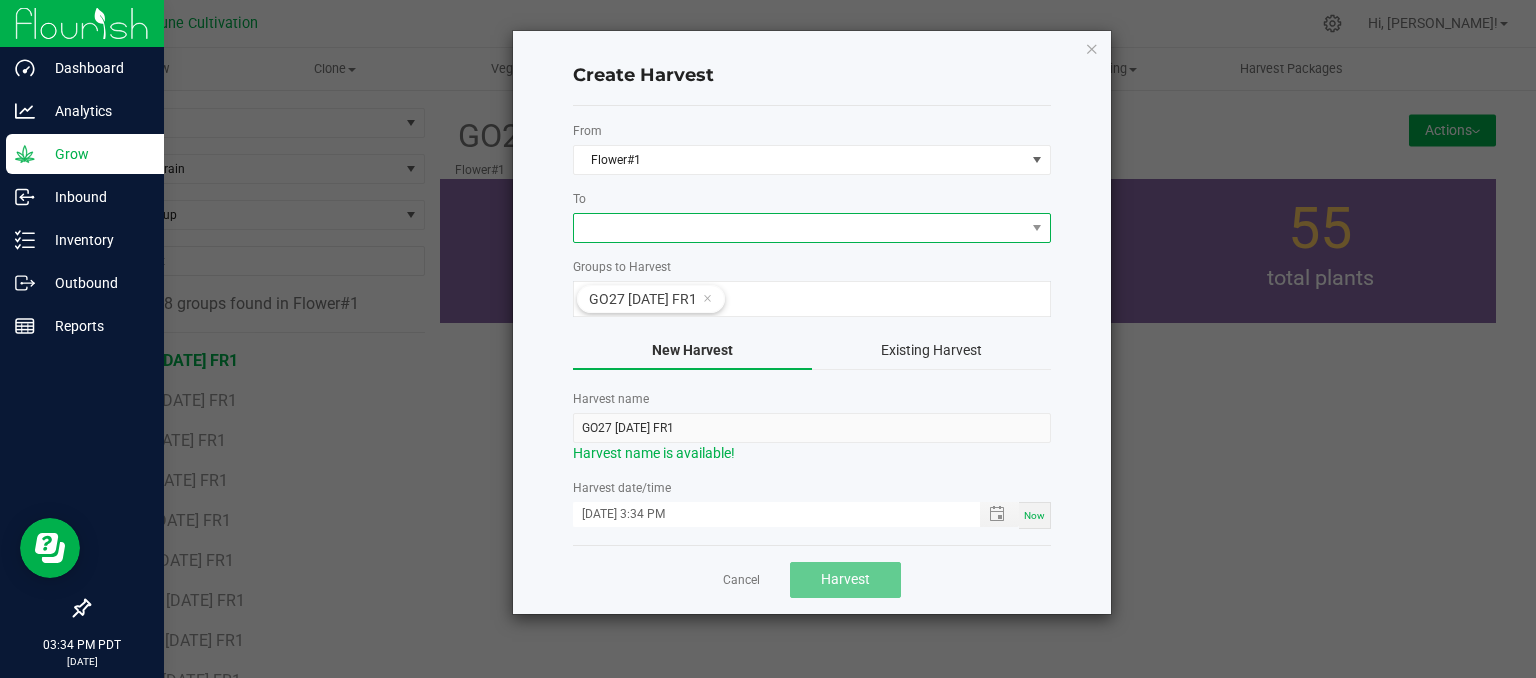 click at bounding box center (799, 228) 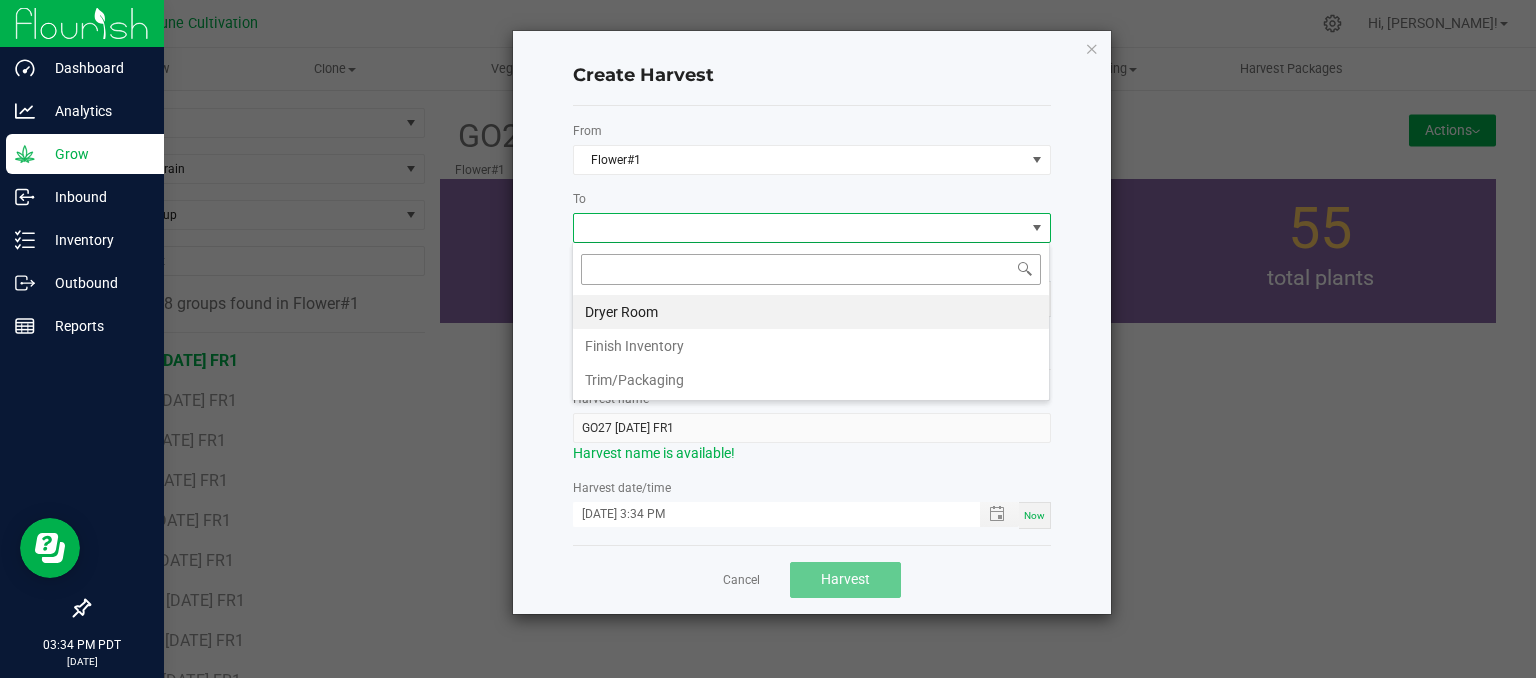 scroll, scrollTop: 99970, scrollLeft: 99521, axis: both 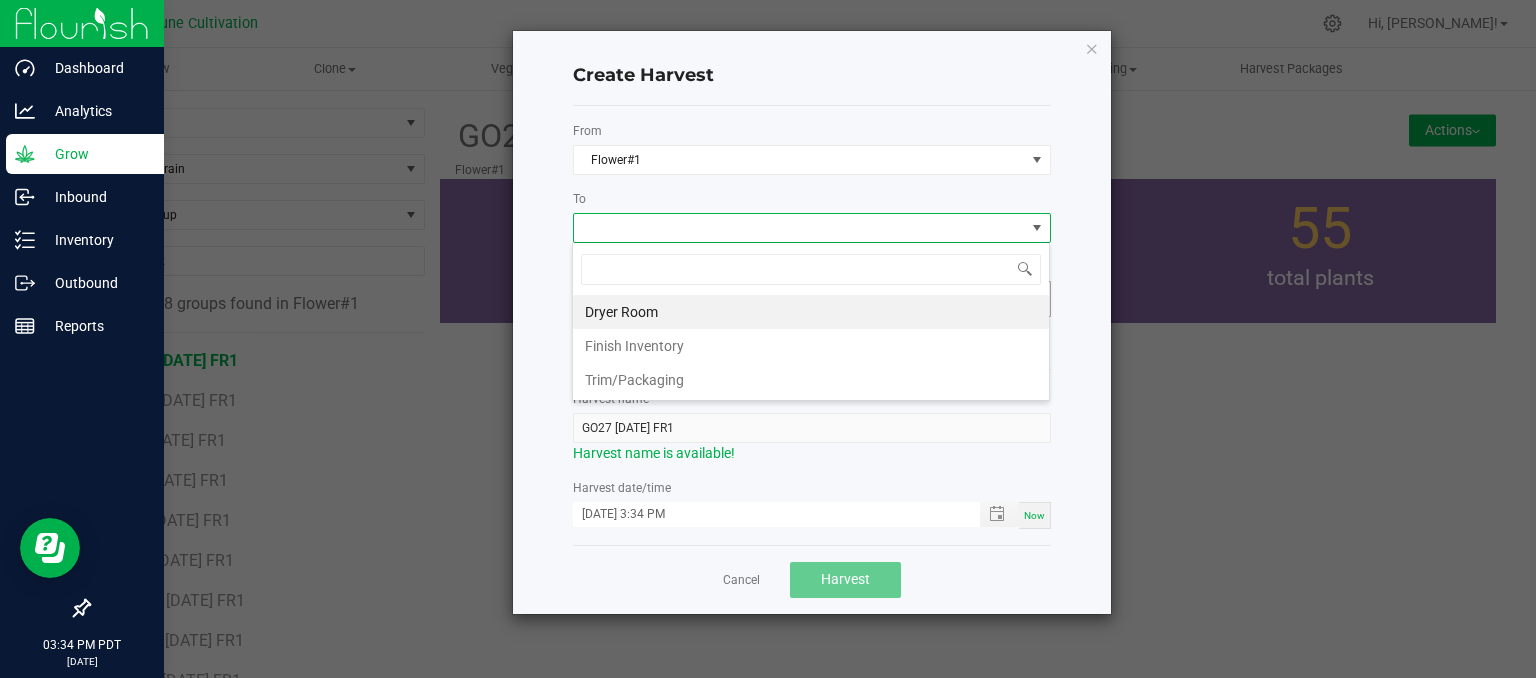 click on "Dryer Room" at bounding box center [811, 312] 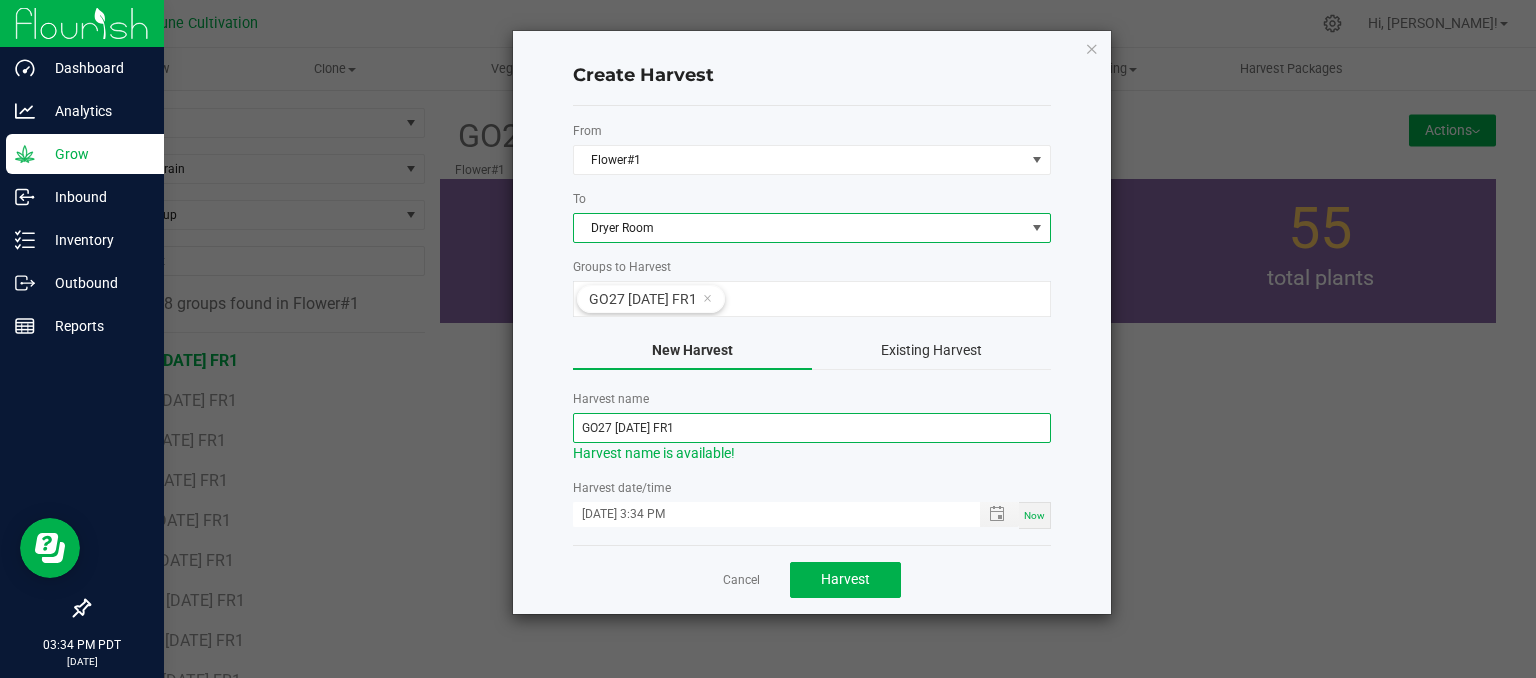 click on "GO27 [DATE] FR1" at bounding box center [812, 428] 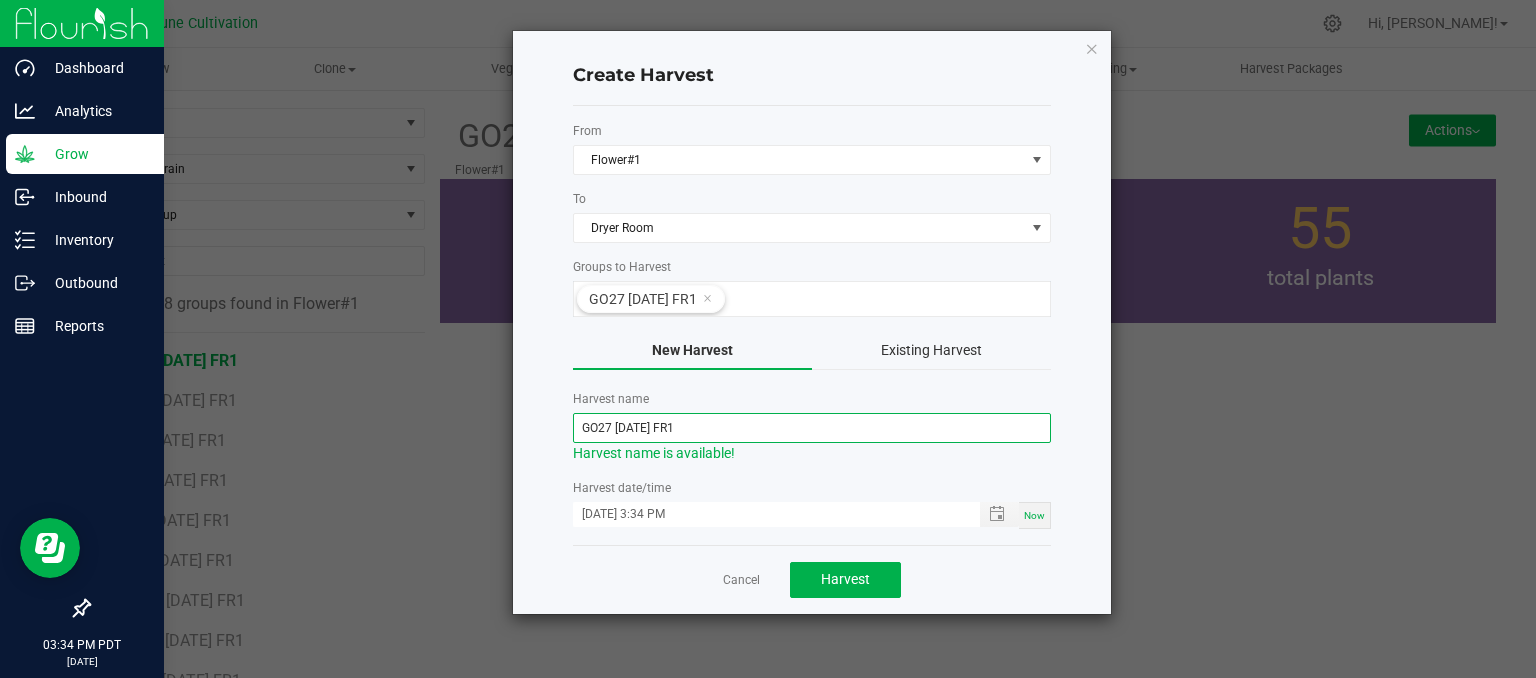 click on "GO27 [DATE] FR1" at bounding box center [812, 428] 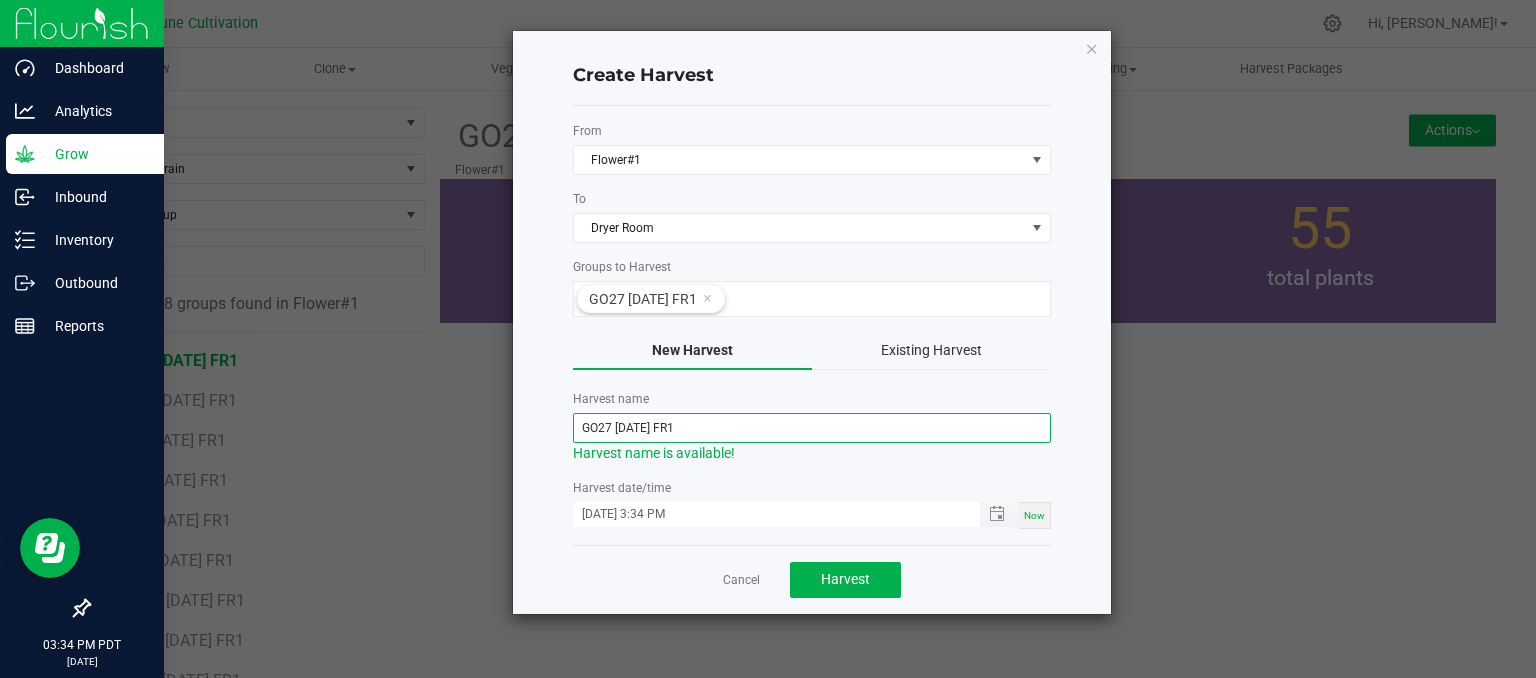 type on "GO27 [DATE] FR1" 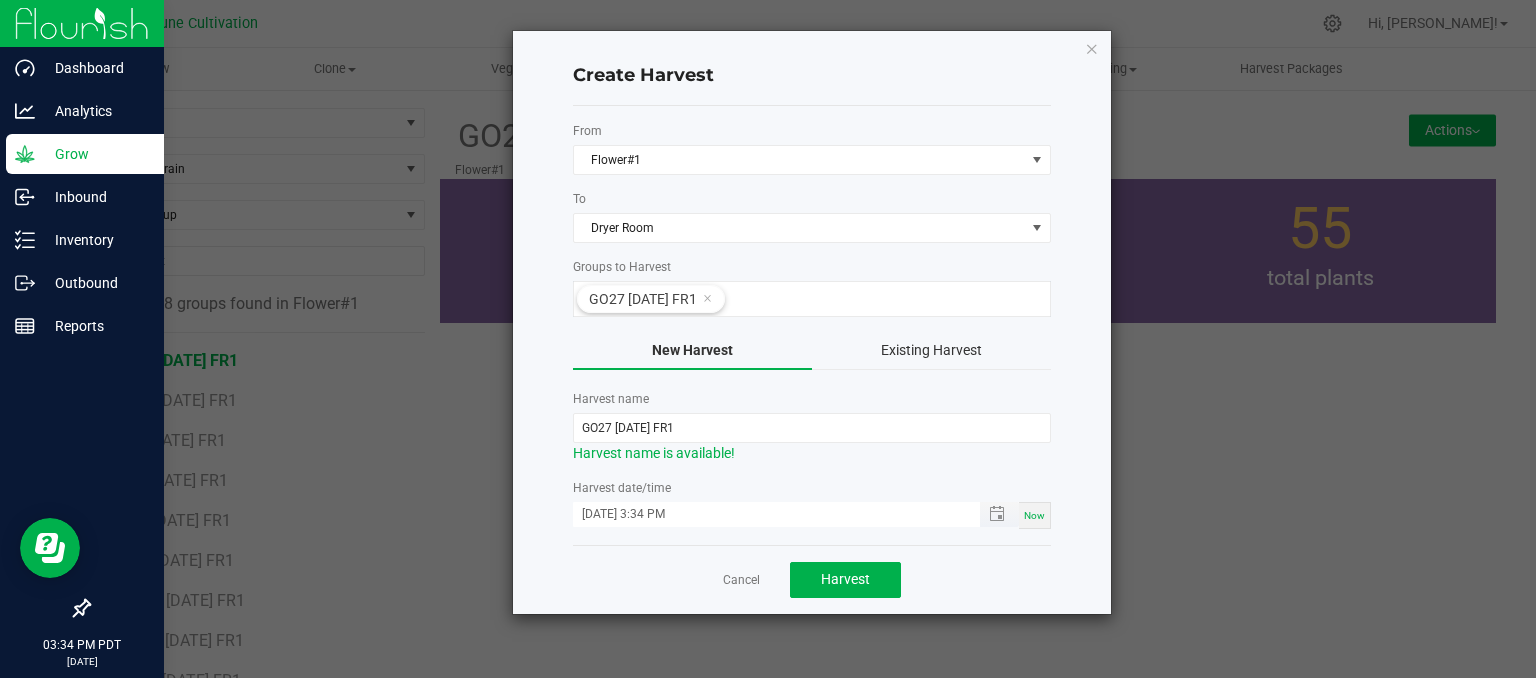 click on "[DATE] 3:34 PM" at bounding box center (766, 514) 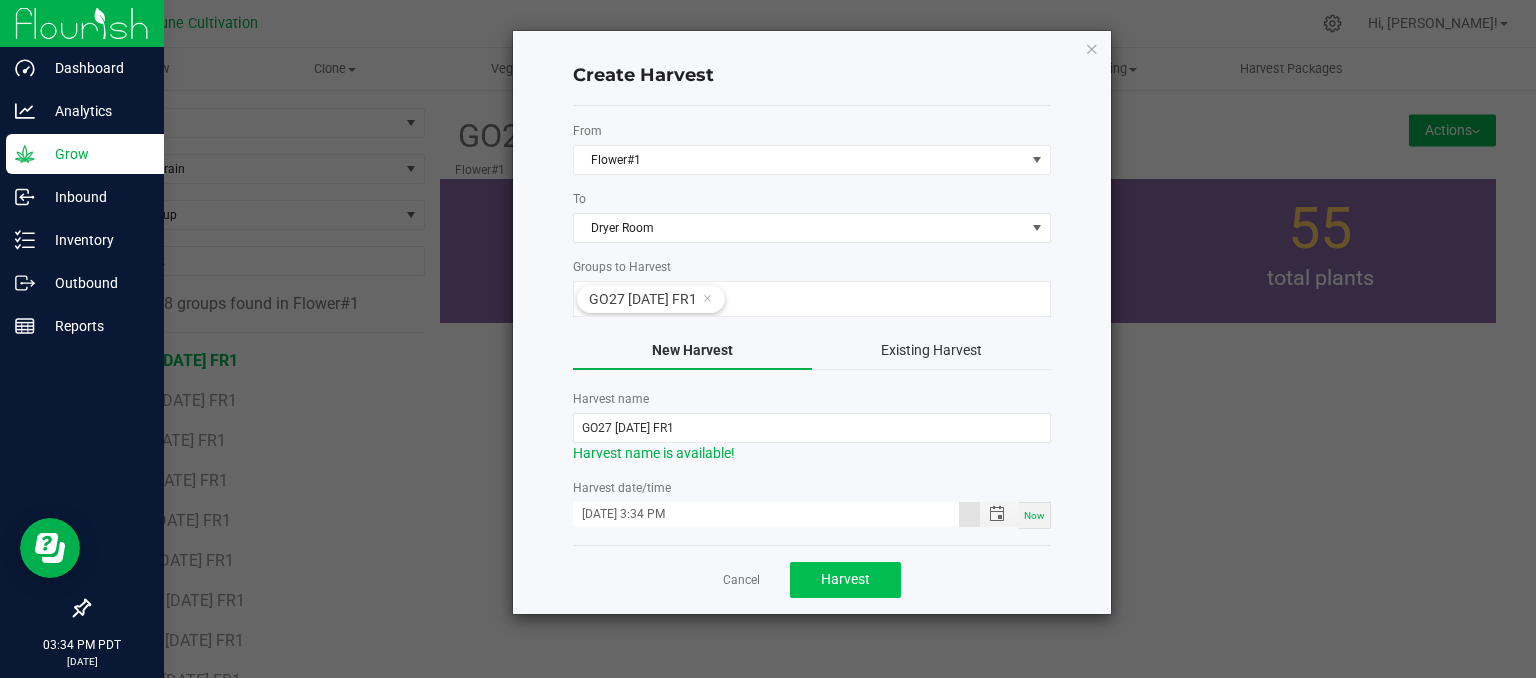 type on "[DATE] 3:34 PM" 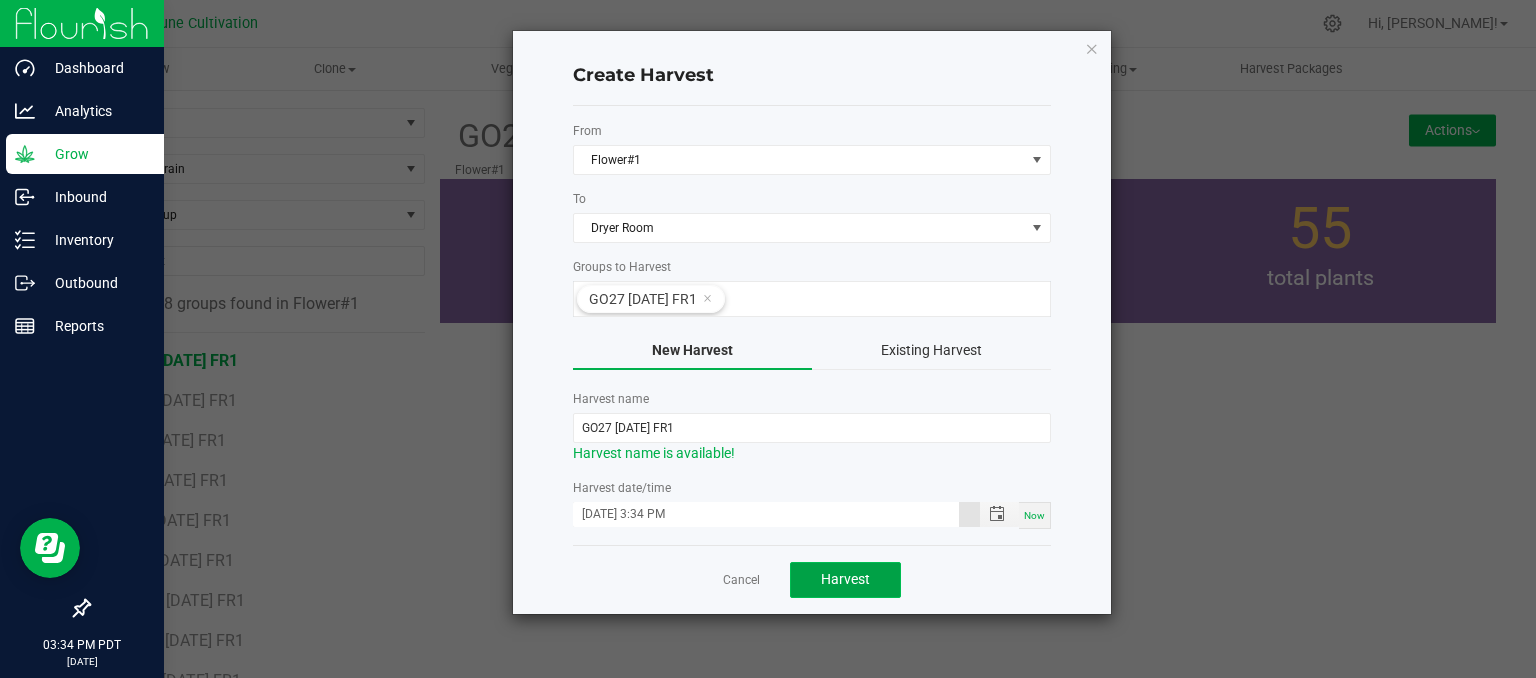 click on "Harvest" 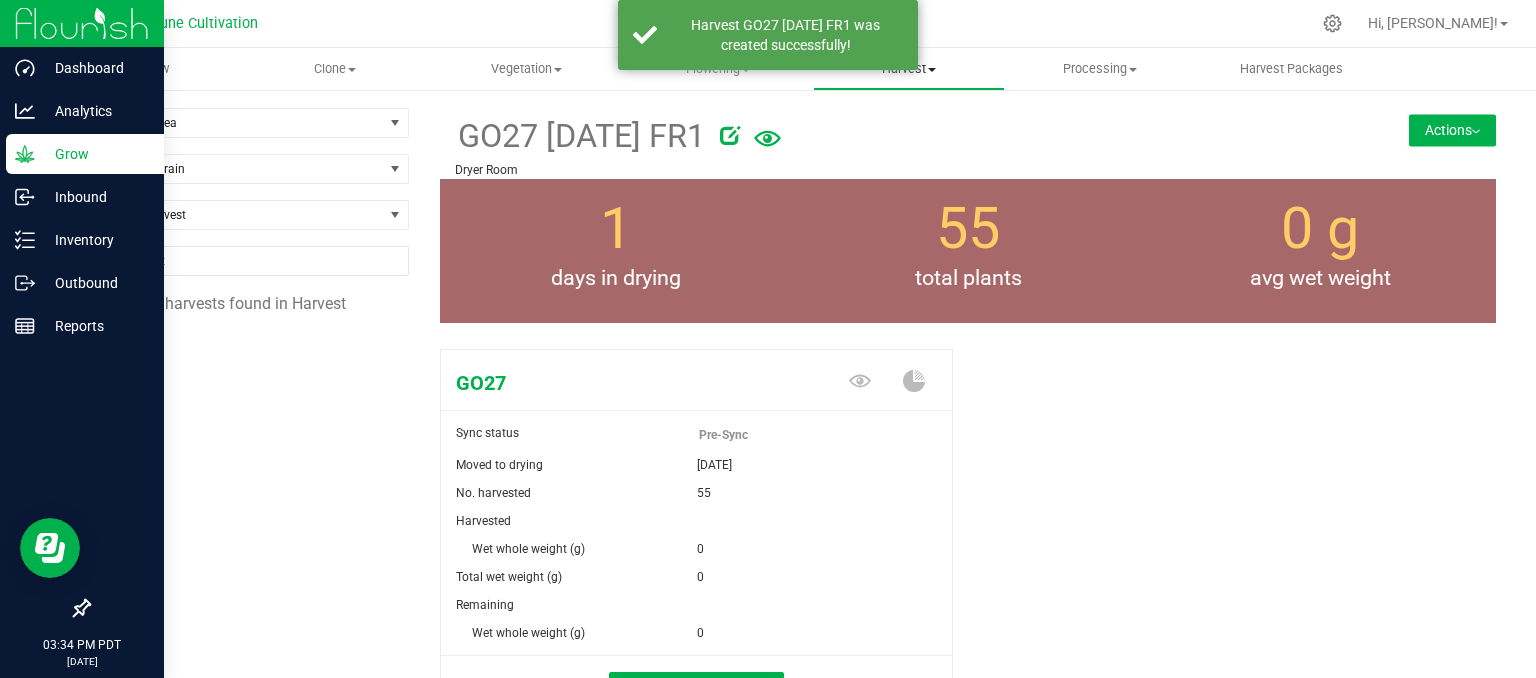 click on "Harvest" at bounding box center (908, 69) 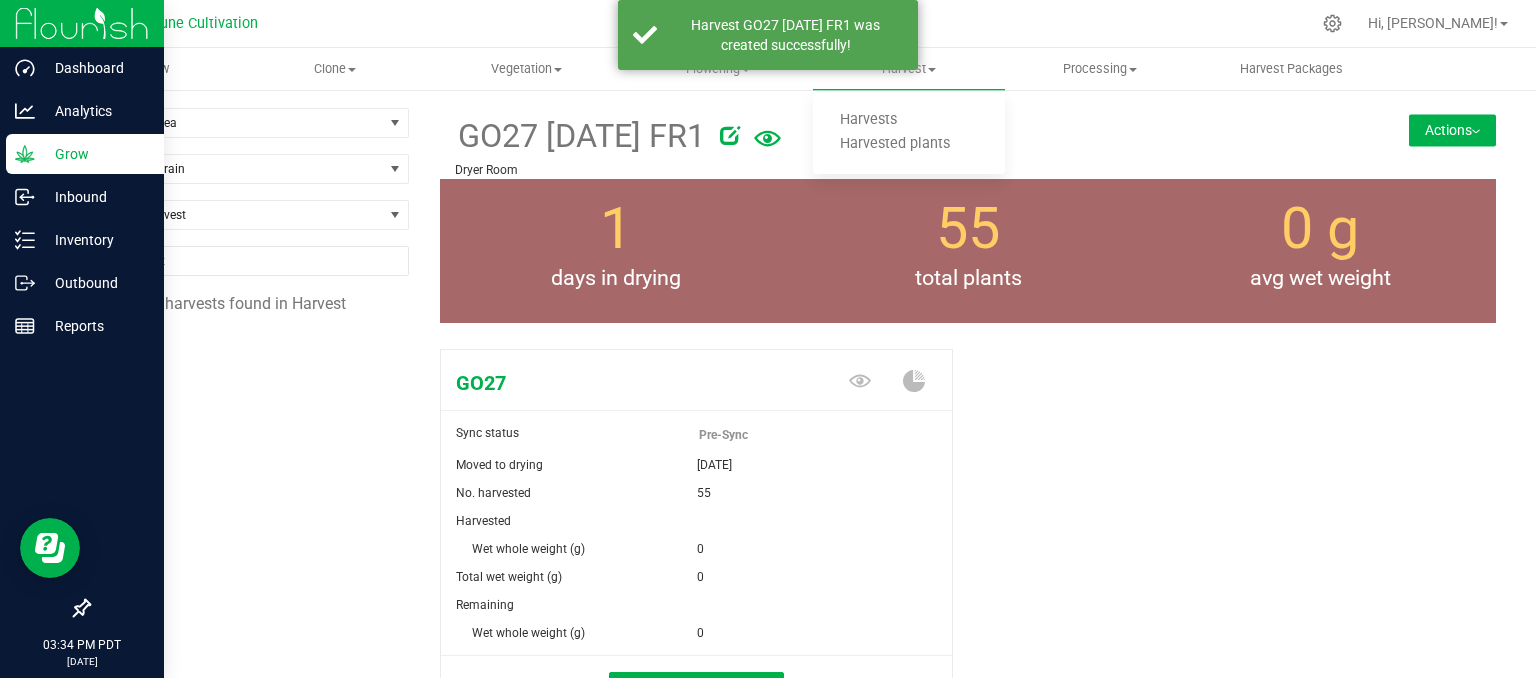 click on "GO27 [DATE] FR1" at bounding box center (880, 134) 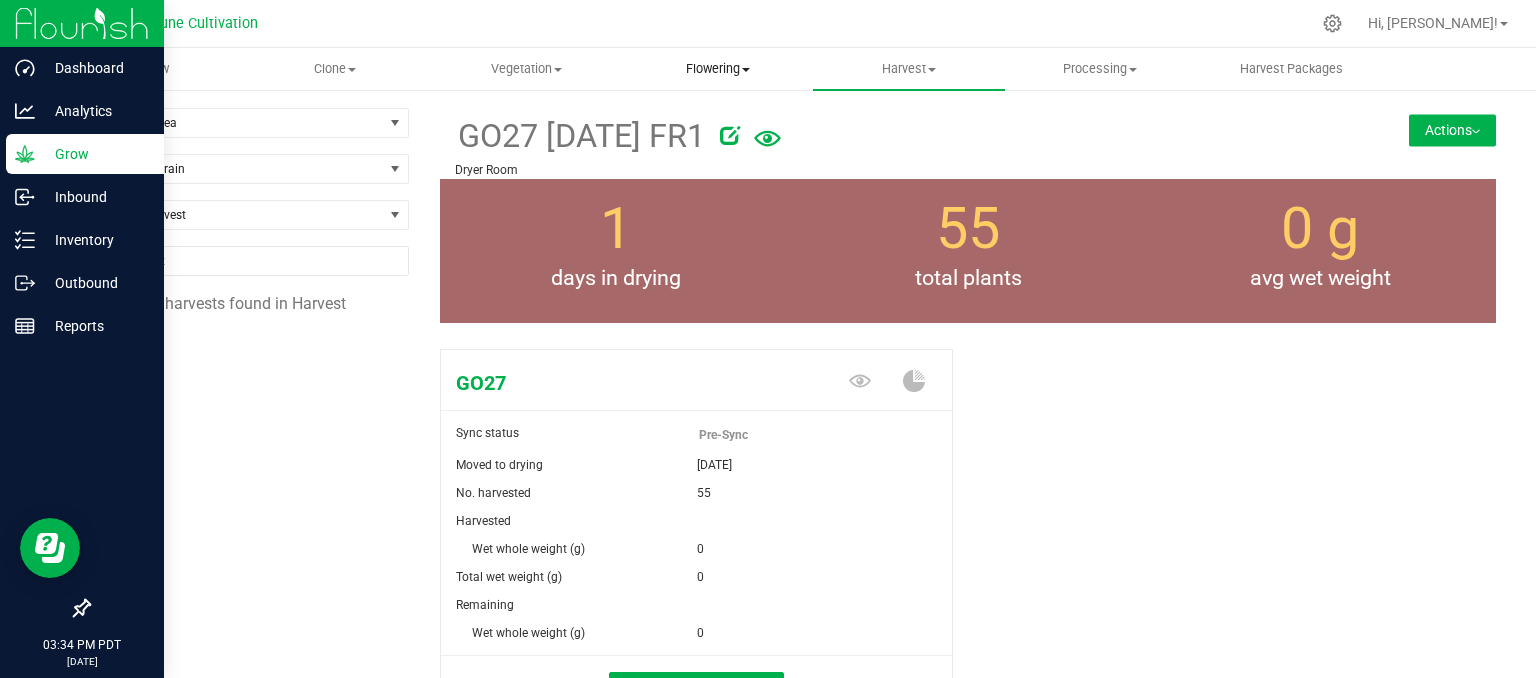 click on "Flowering" at bounding box center (717, 69) 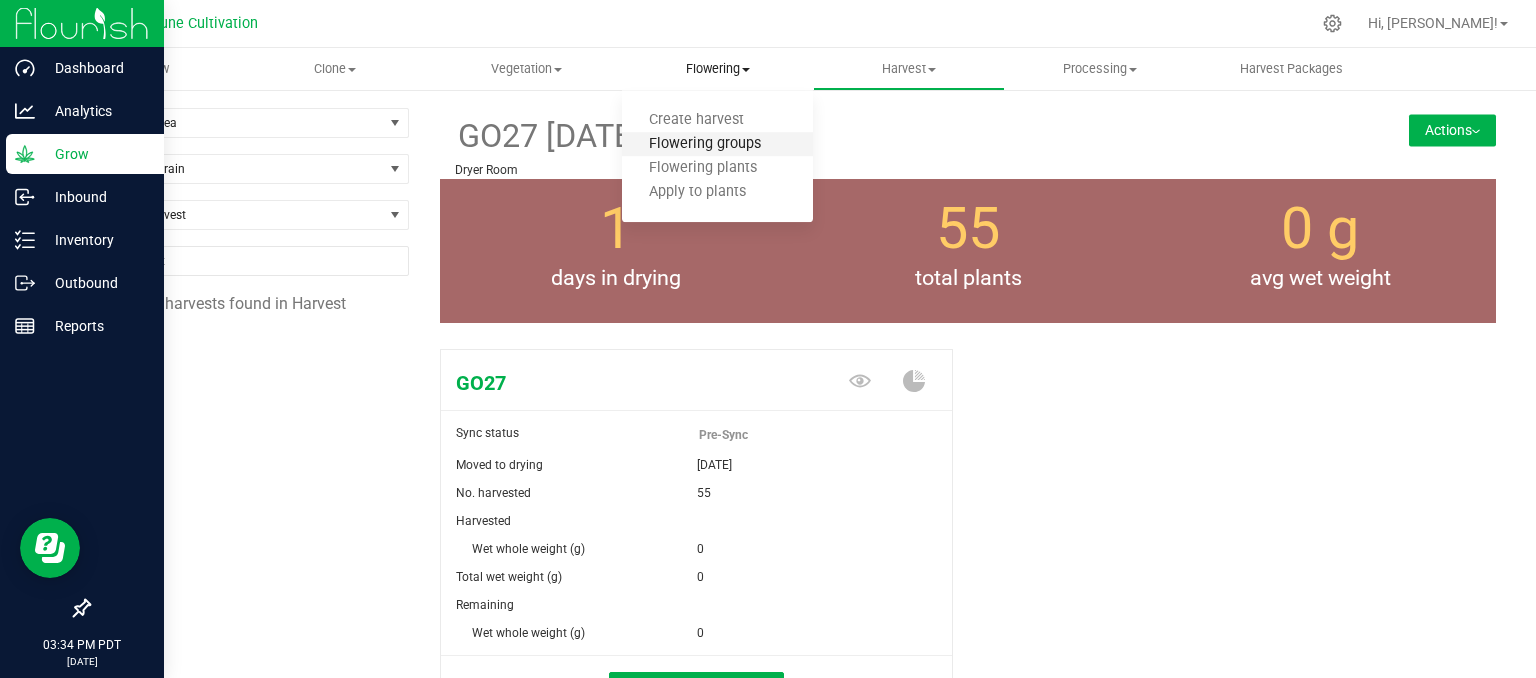 click on "Flowering groups" at bounding box center [705, 144] 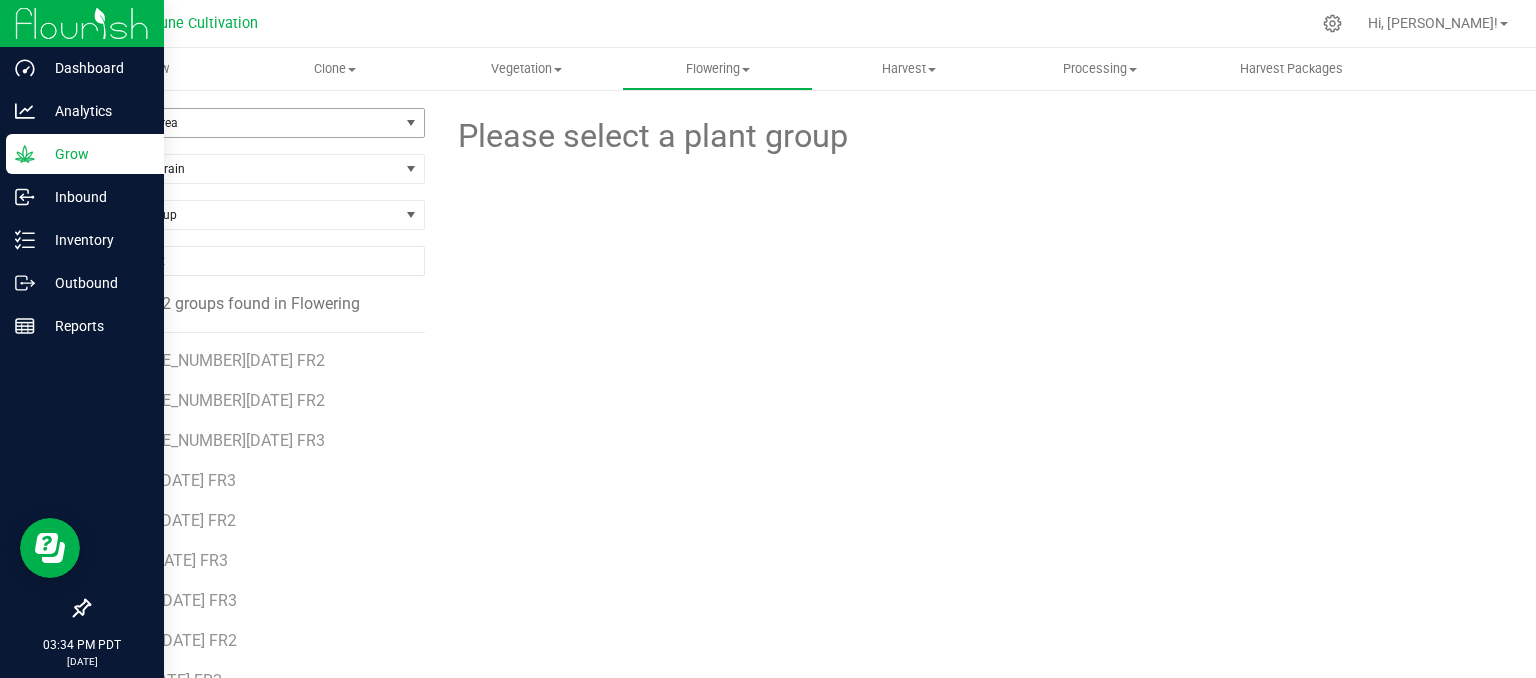 click on "Filter by Area" at bounding box center (244, 123) 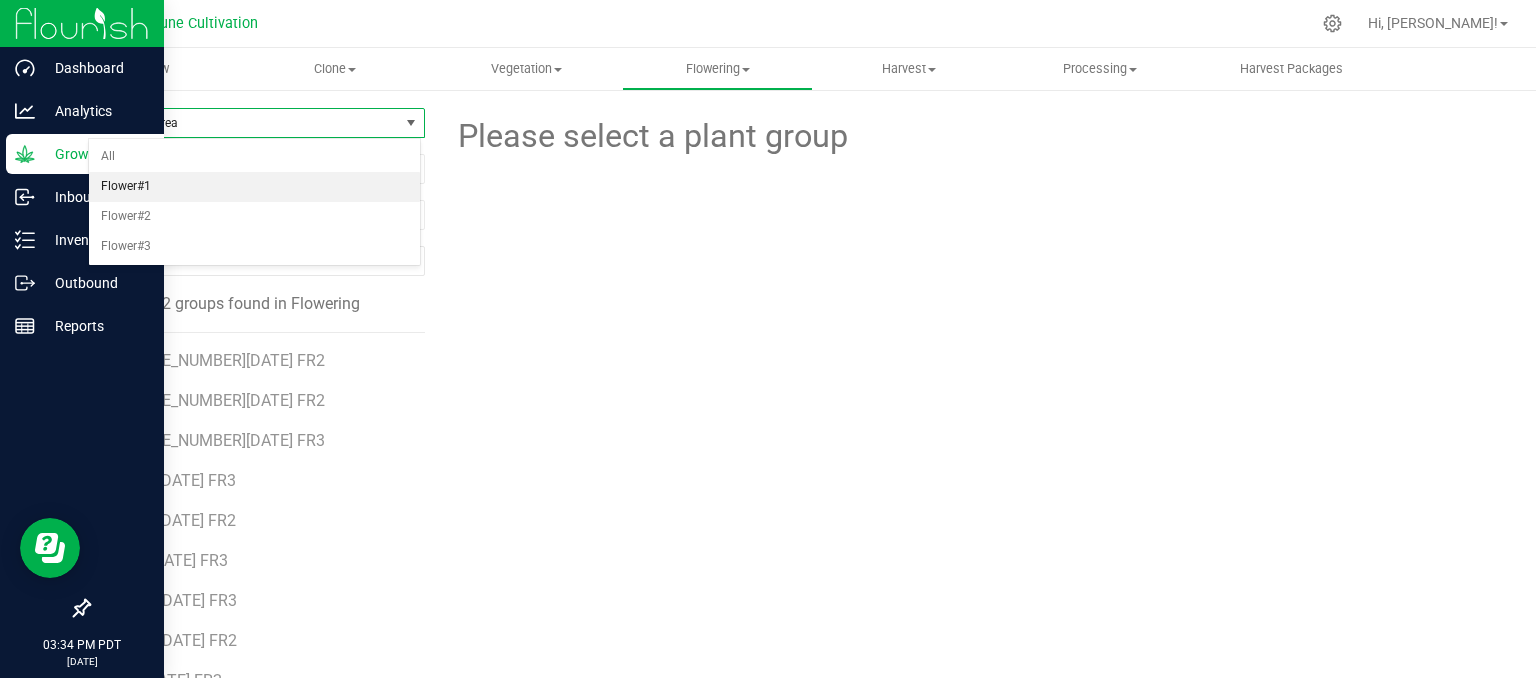 click on "Flower#1" at bounding box center (254, 187) 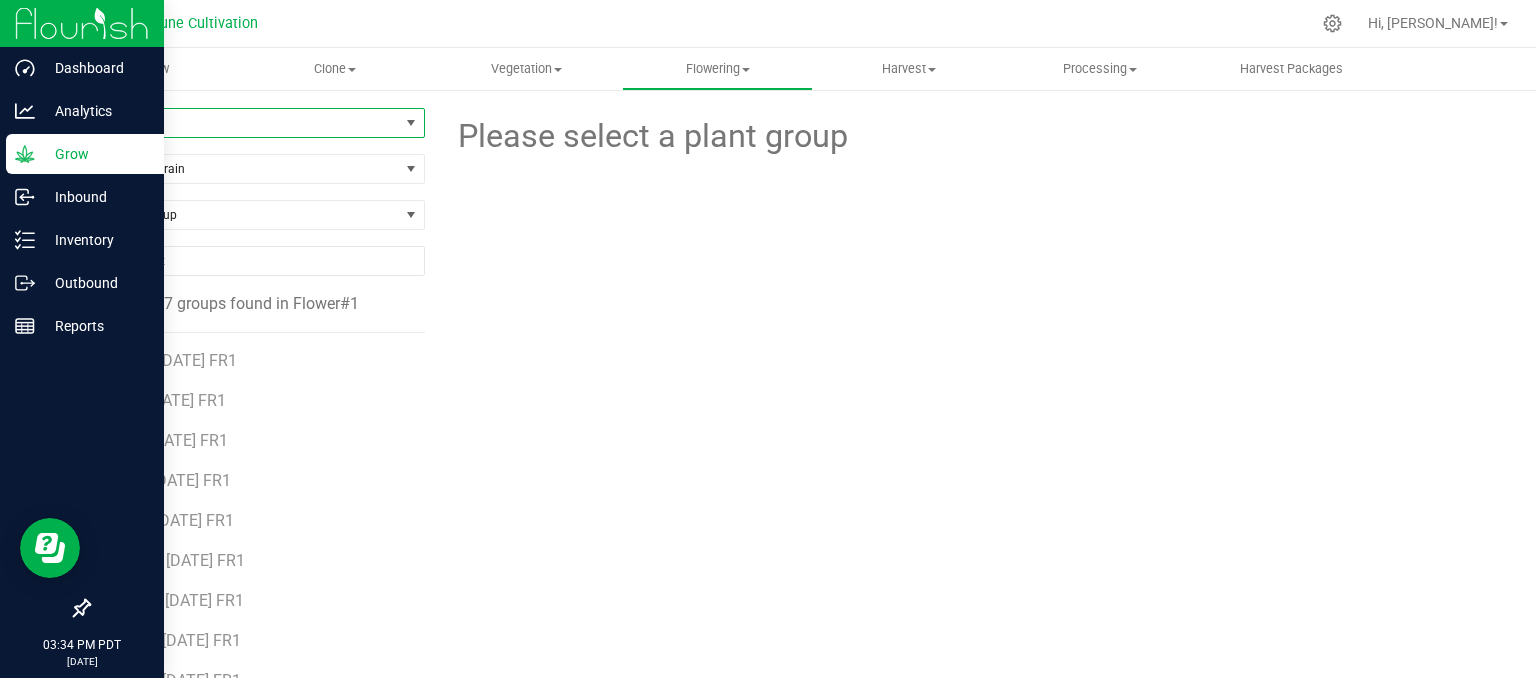 click on "HP70 [DATE] FR1" at bounding box center (263, 353) 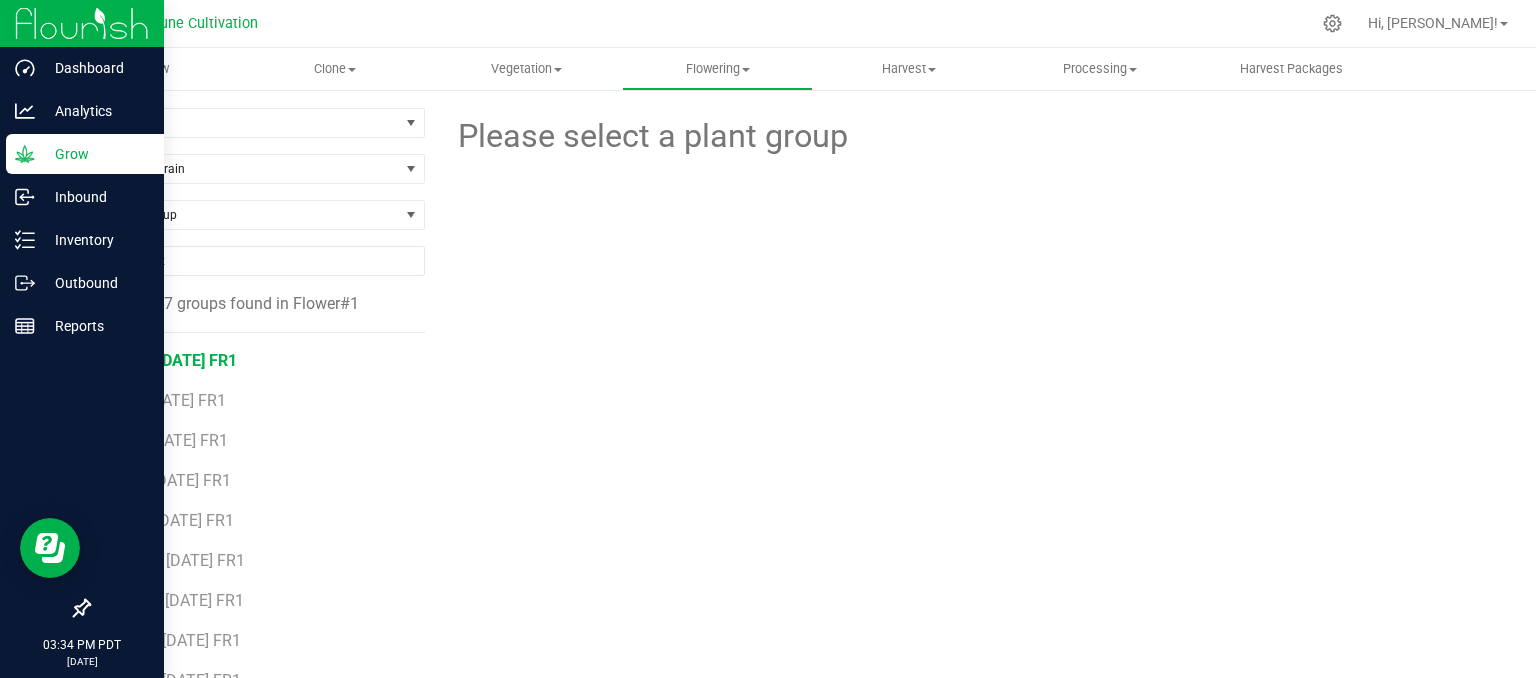 click on "HP70 [DATE] FR1" at bounding box center (176, 360) 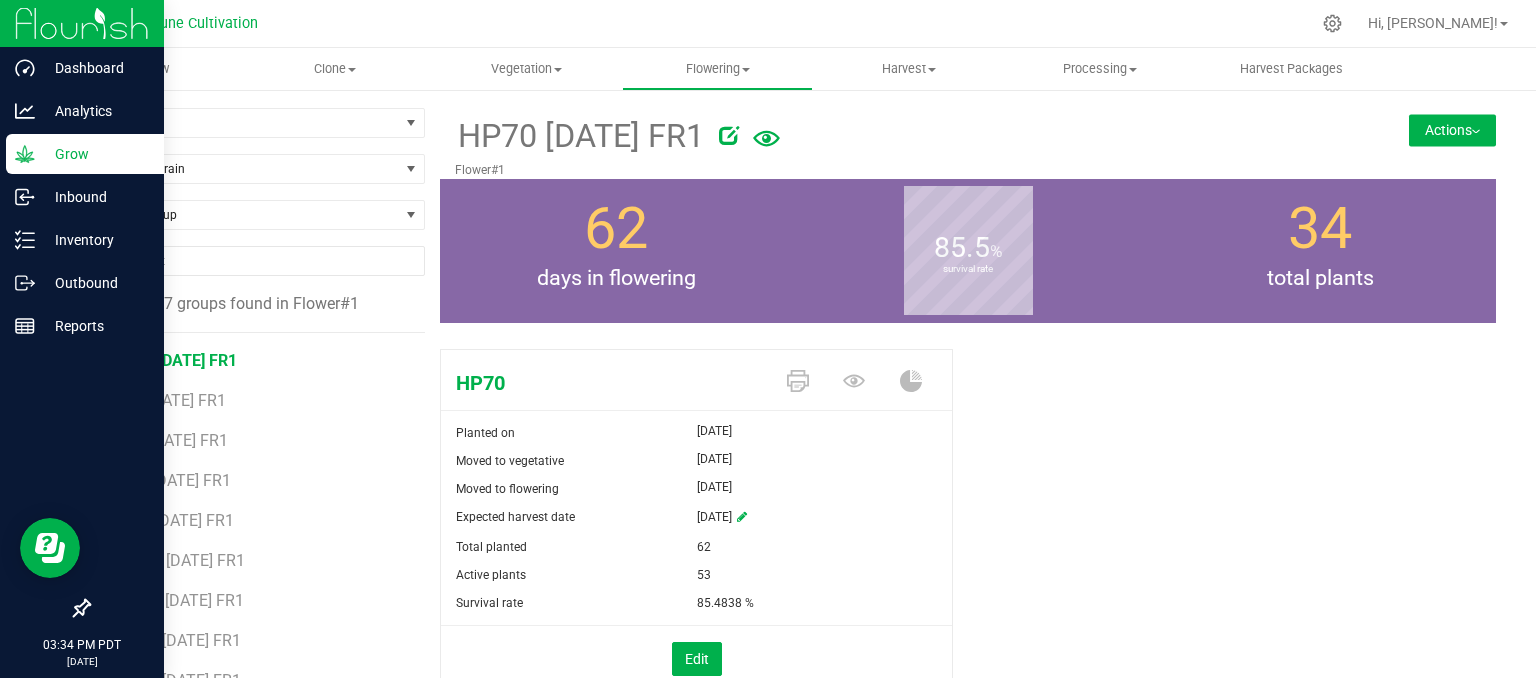 drag, startPoint x: 1412, startPoint y: 109, endPoint x: 1416, endPoint y: 124, distance: 15.524175 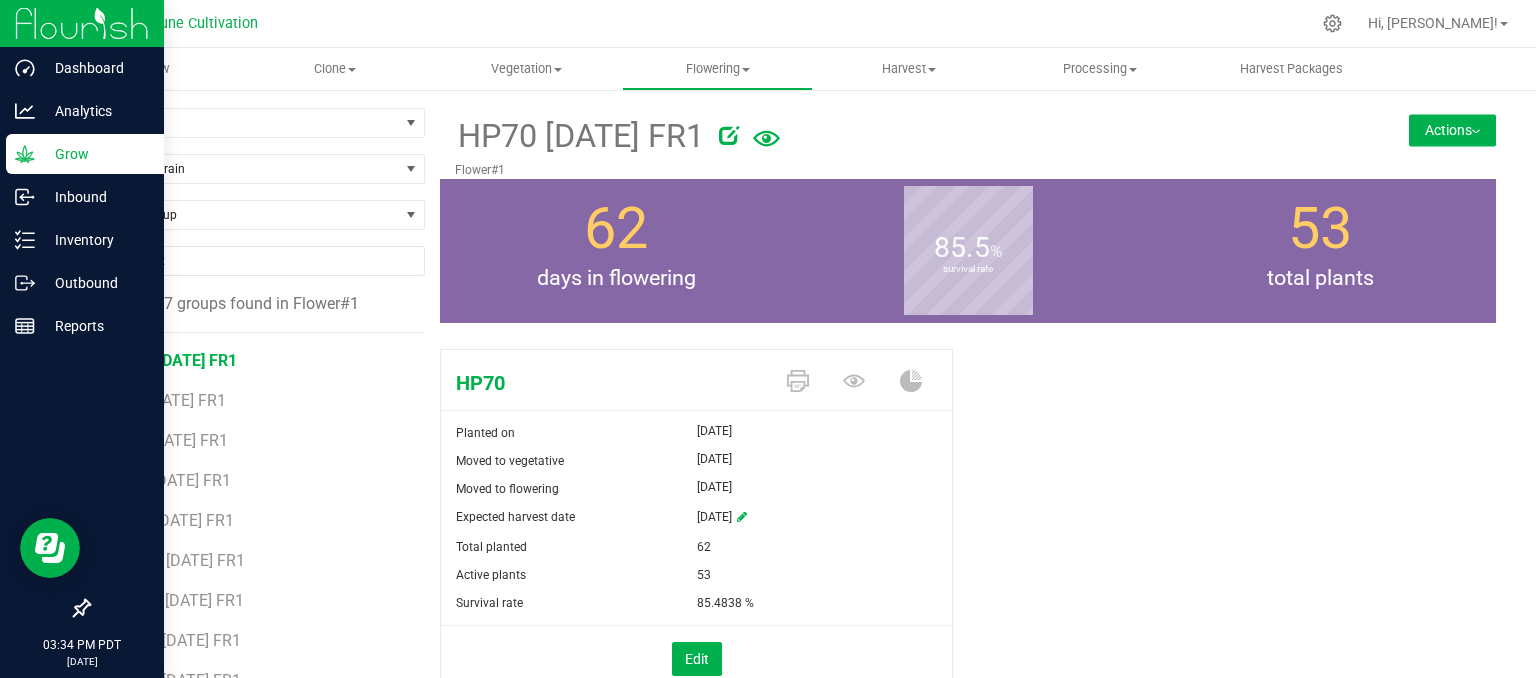 click on "Actions" at bounding box center (1452, 130) 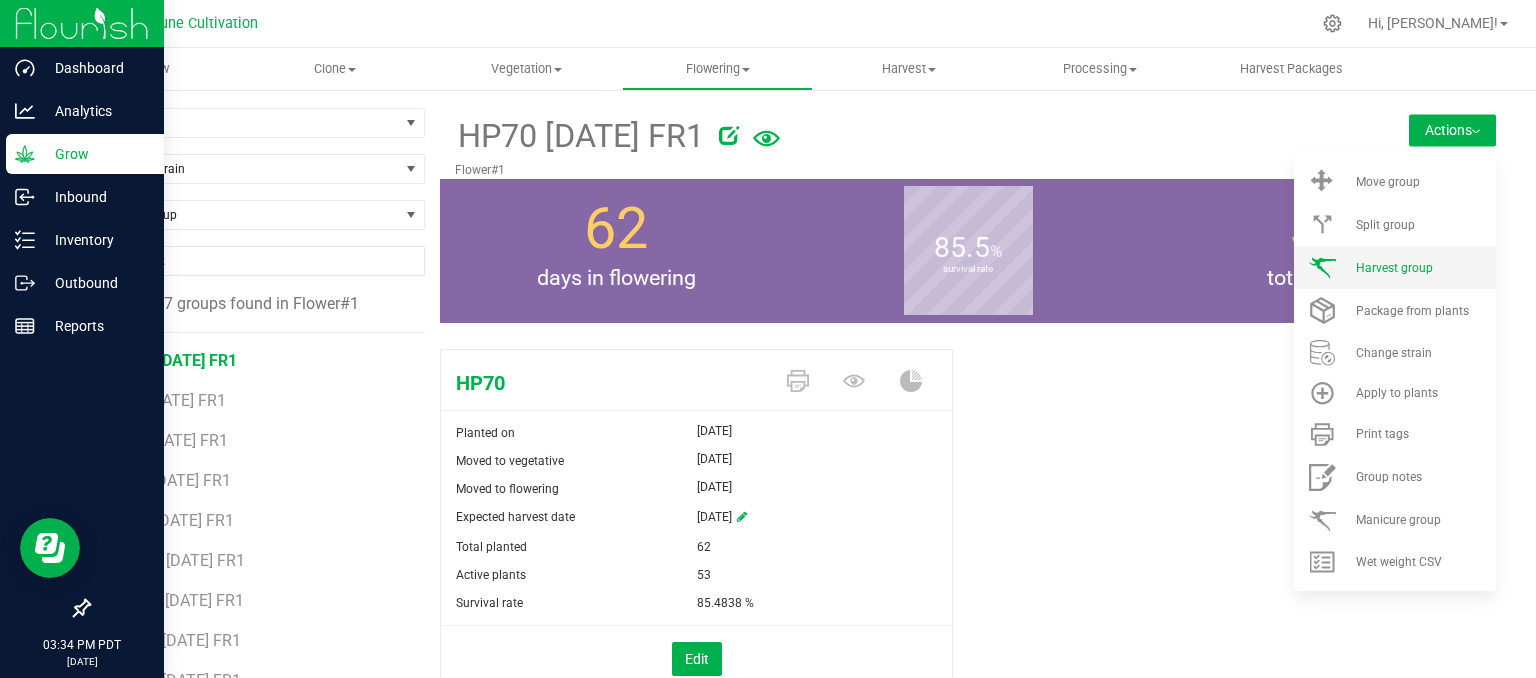 click on "Harvest group" at bounding box center (1394, 268) 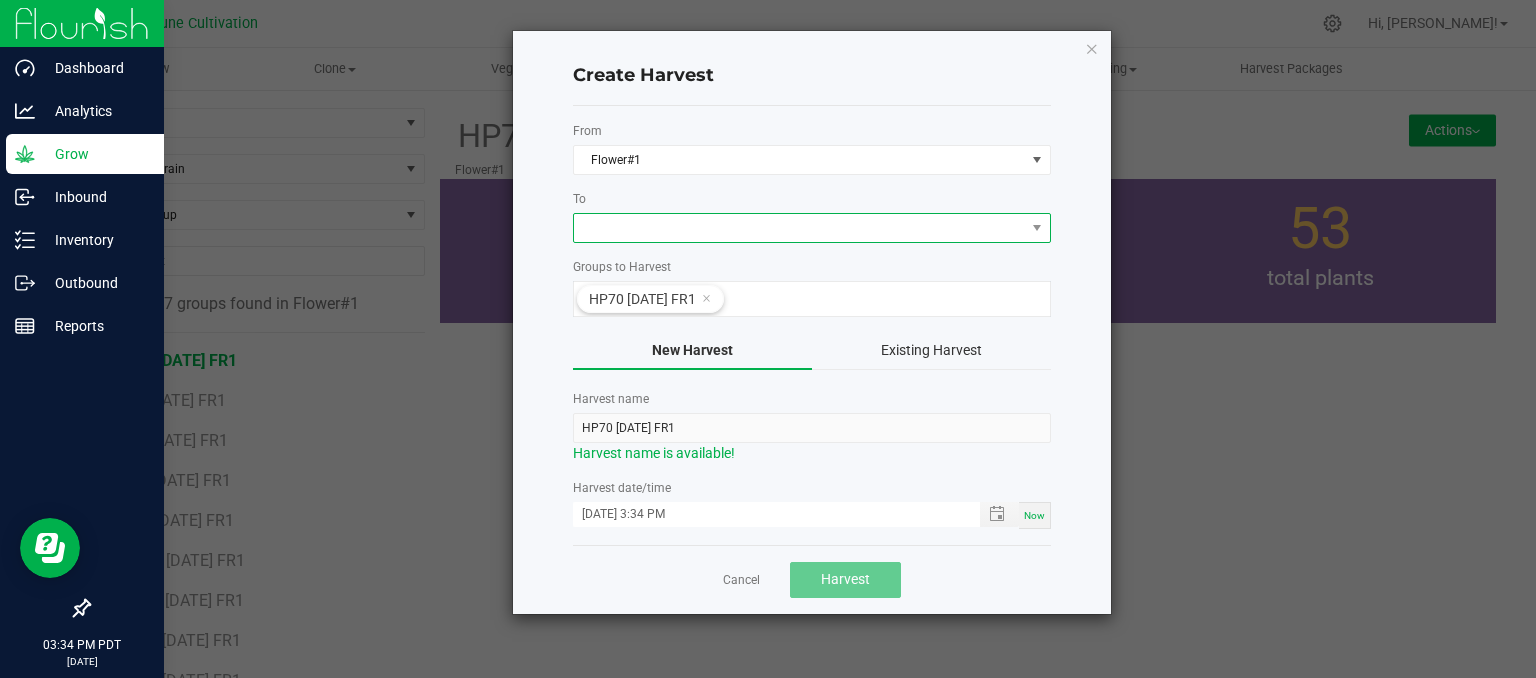 click at bounding box center [799, 228] 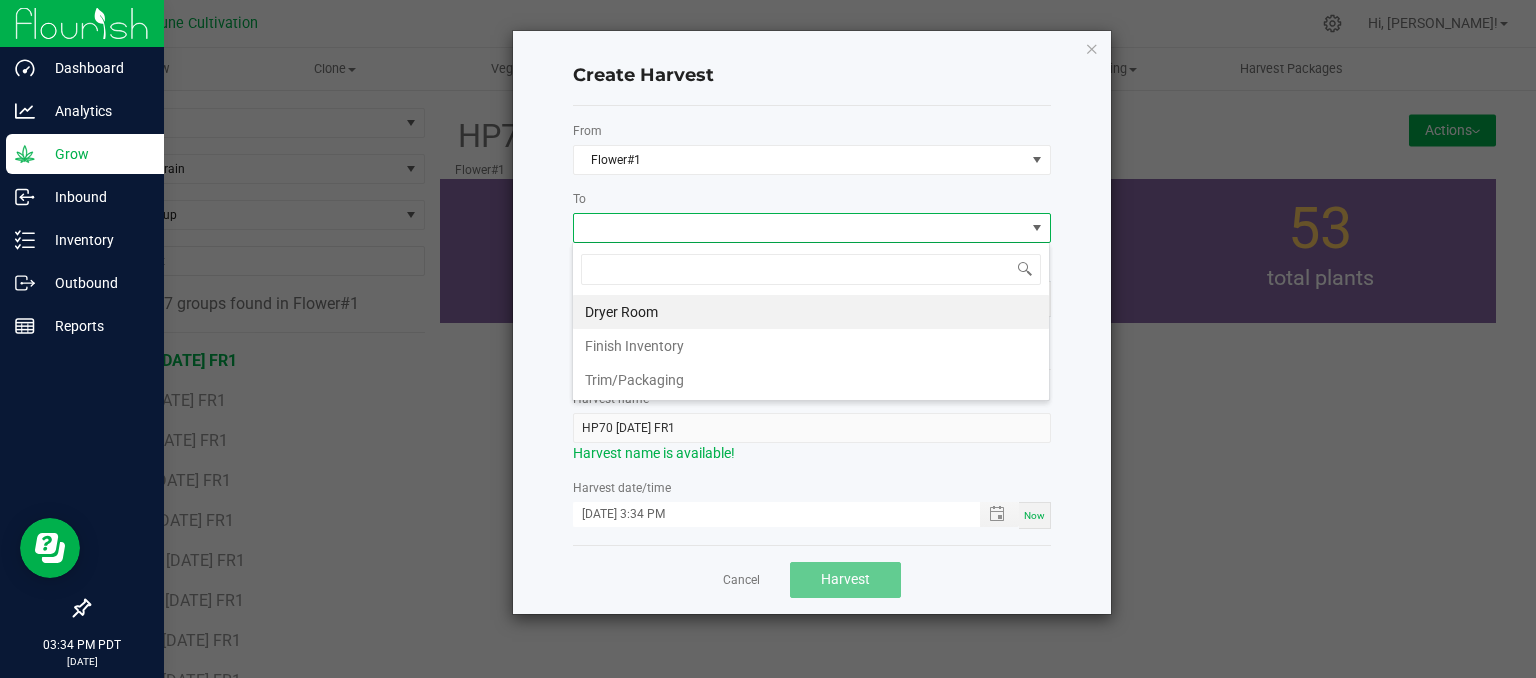 scroll, scrollTop: 99970, scrollLeft: 99521, axis: both 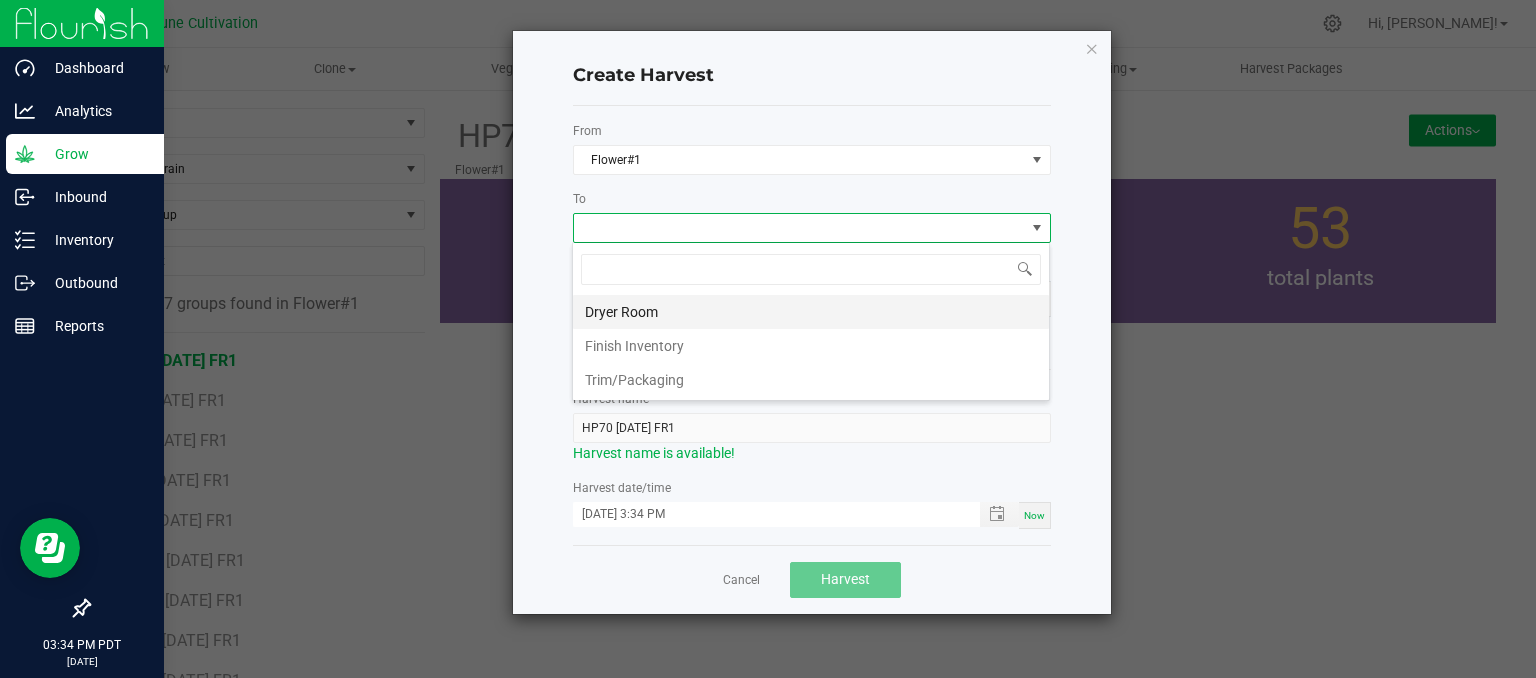 click on "Dryer Room" at bounding box center (811, 312) 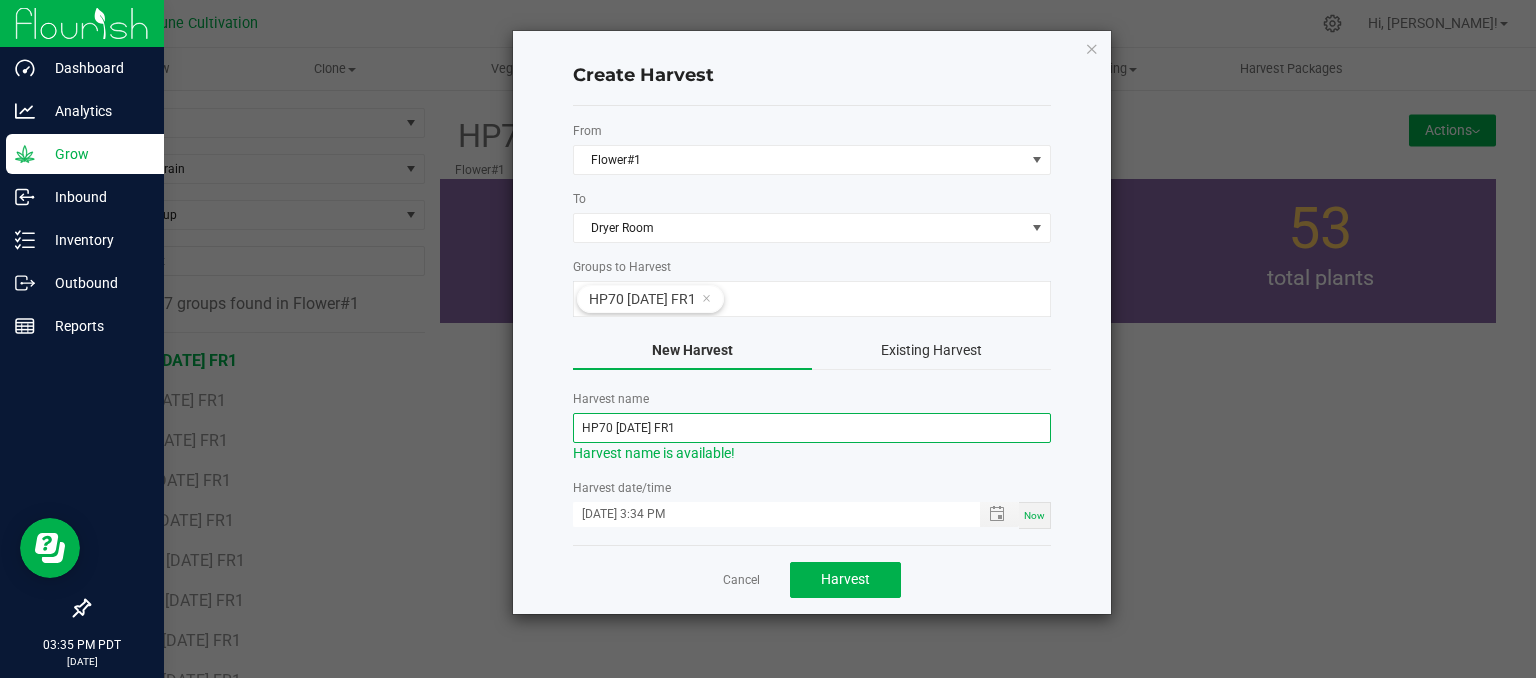 click on "HP70 [DATE] FR1" at bounding box center [812, 428] 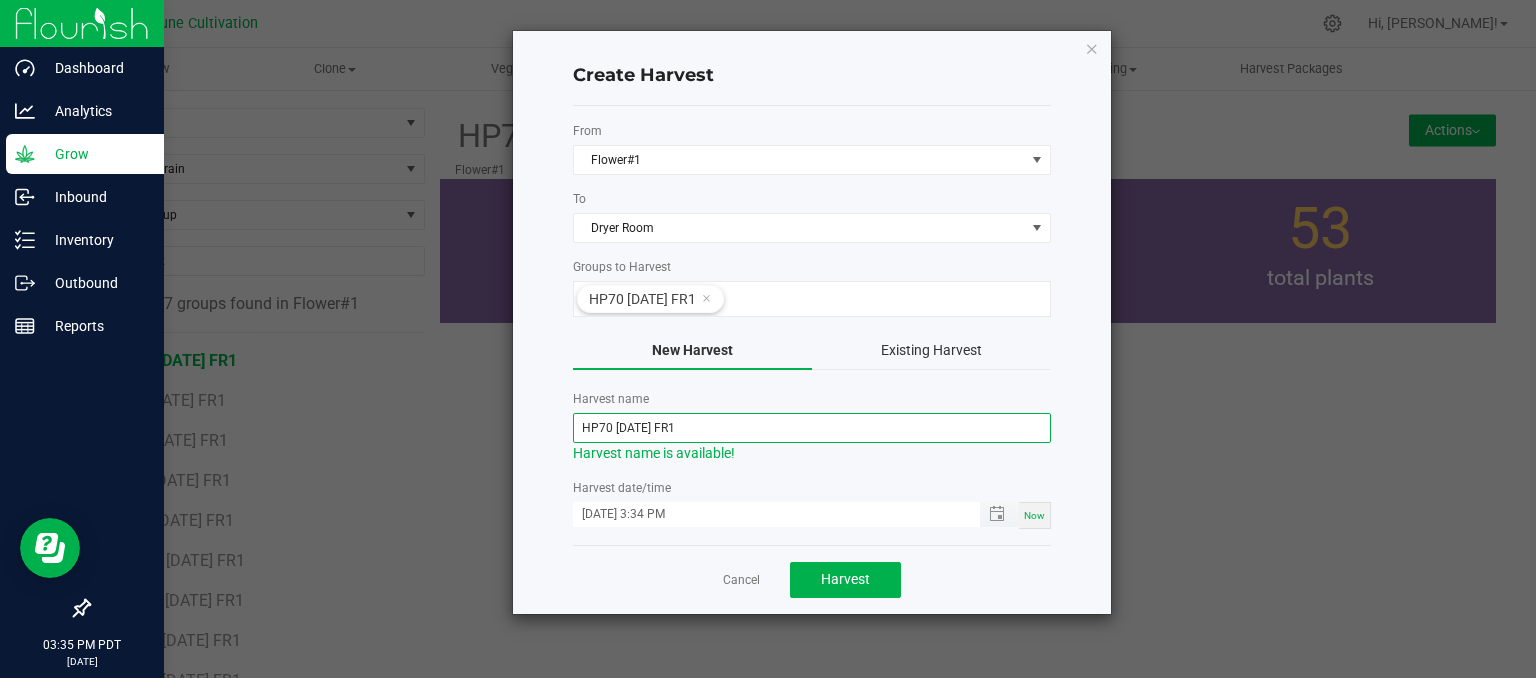 type on "HP70 [DATE] FR1" 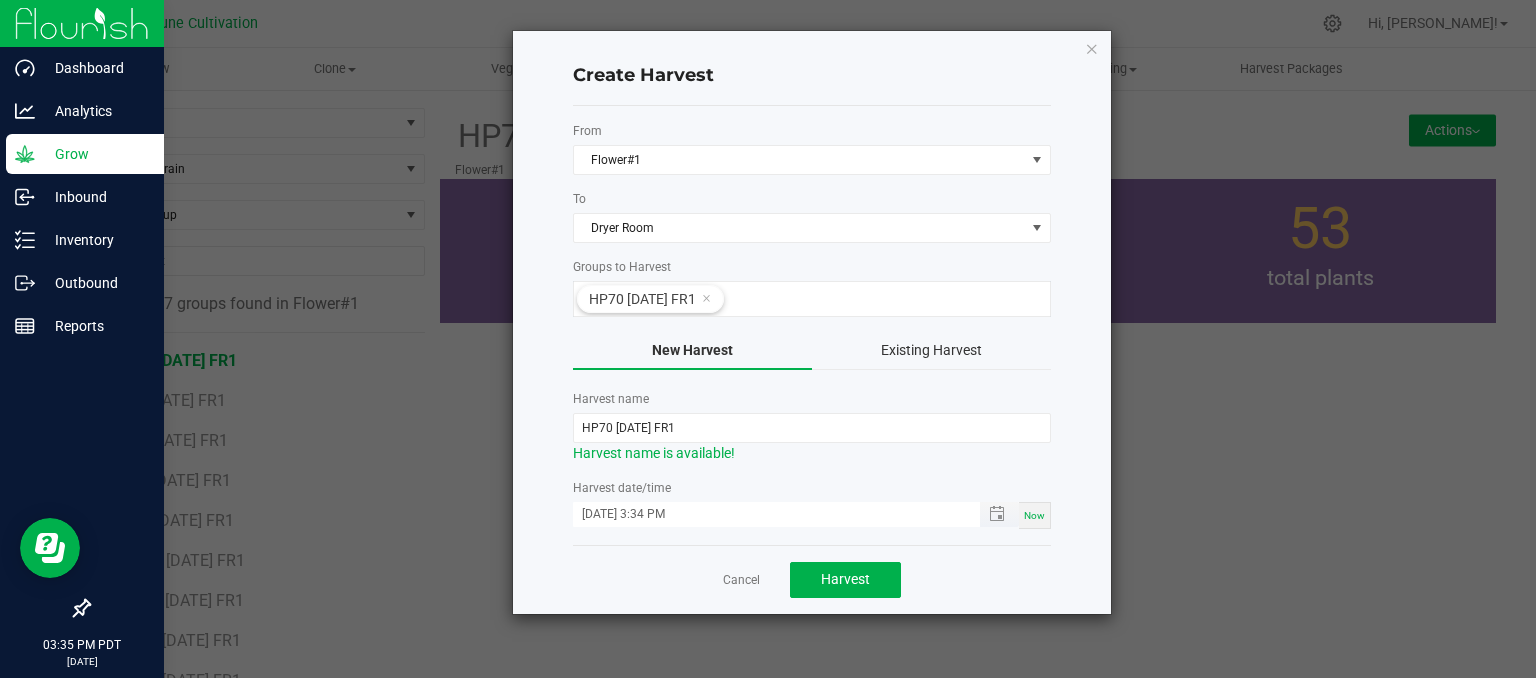 click on "[DATE] 3:34 PM" at bounding box center [766, 514] 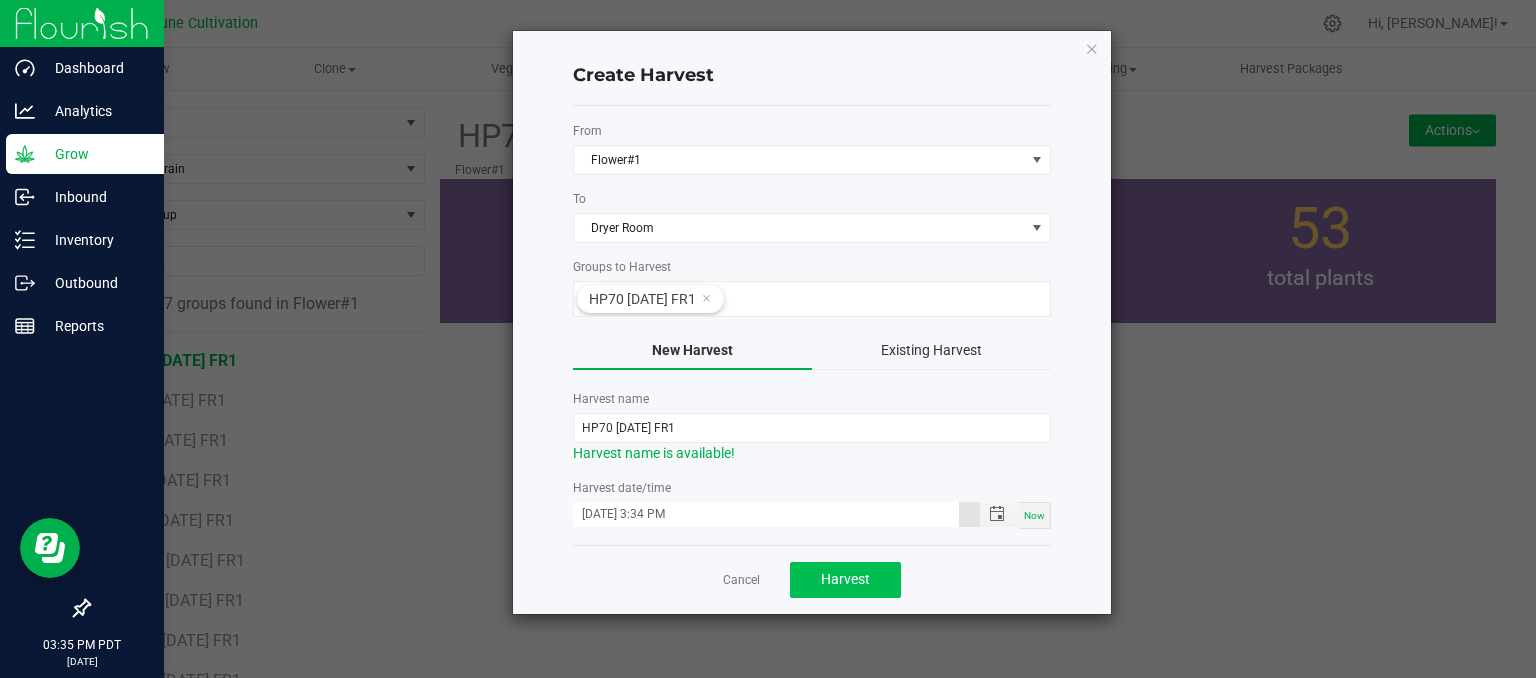 type on "[DATE] 3:34 PM" 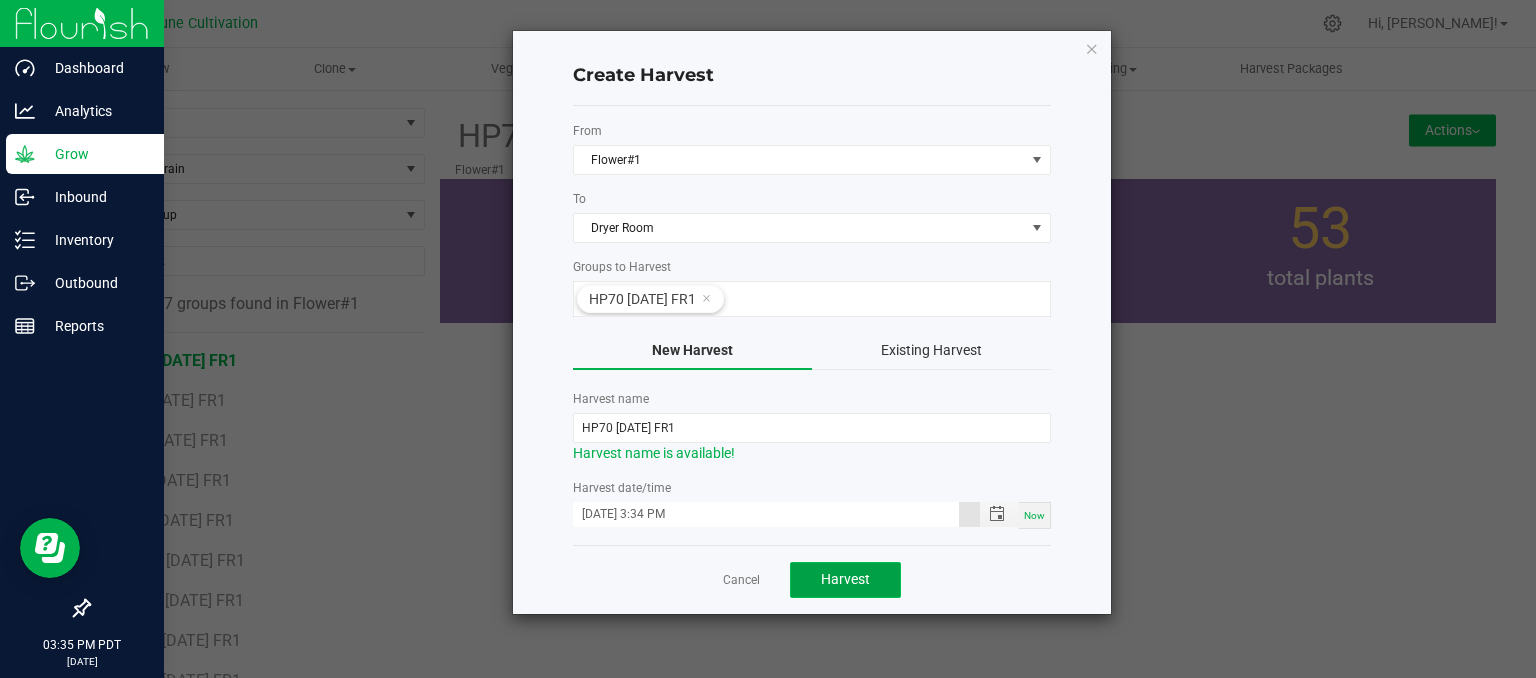click on "Harvest" 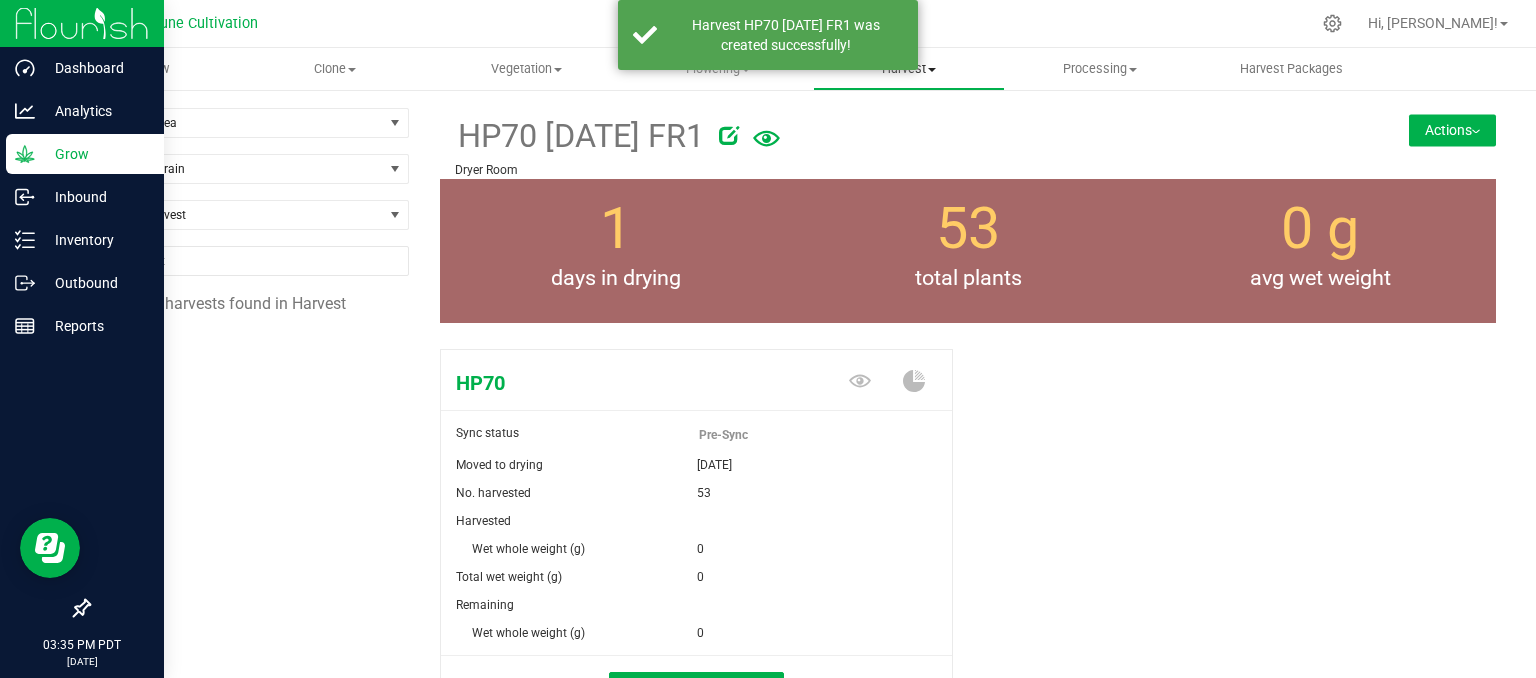 click on "Harvest" at bounding box center [908, 69] 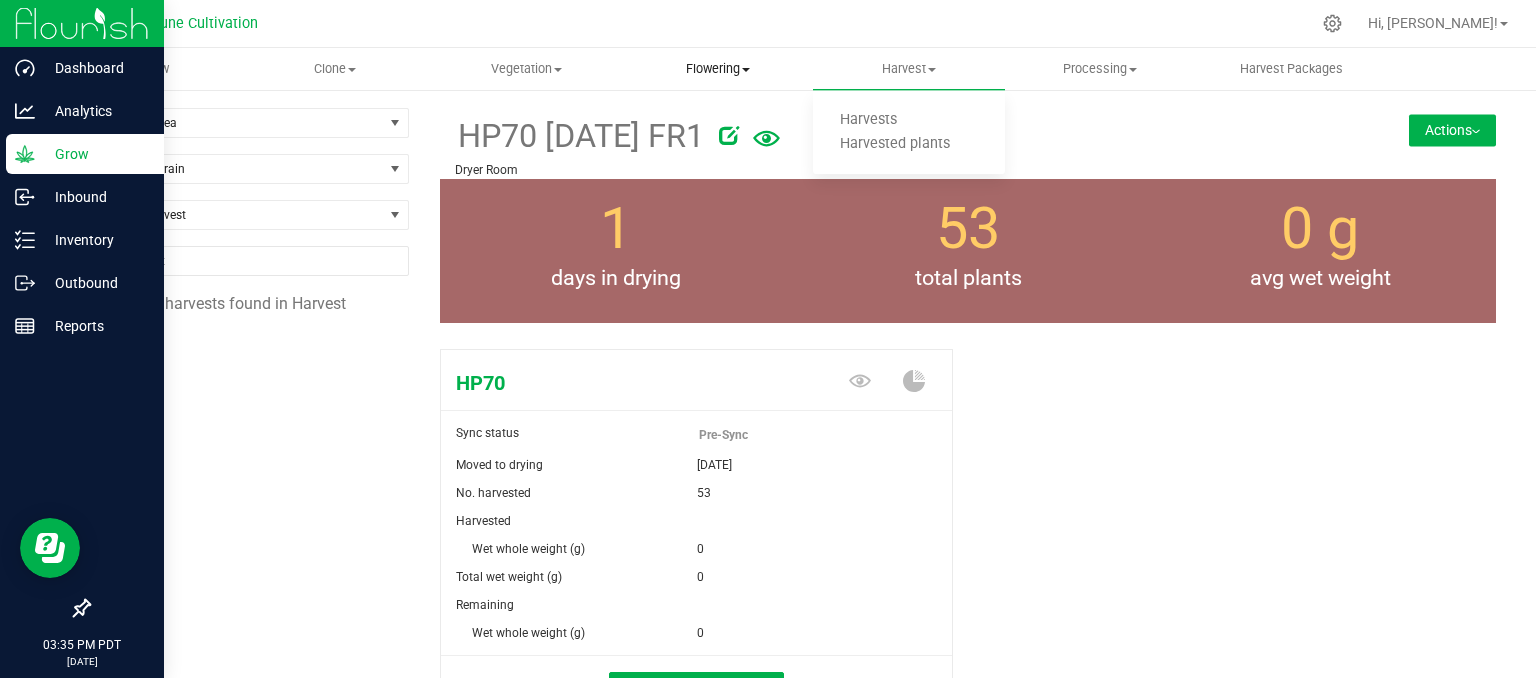 click on "Flowering" at bounding box center (717, 69) 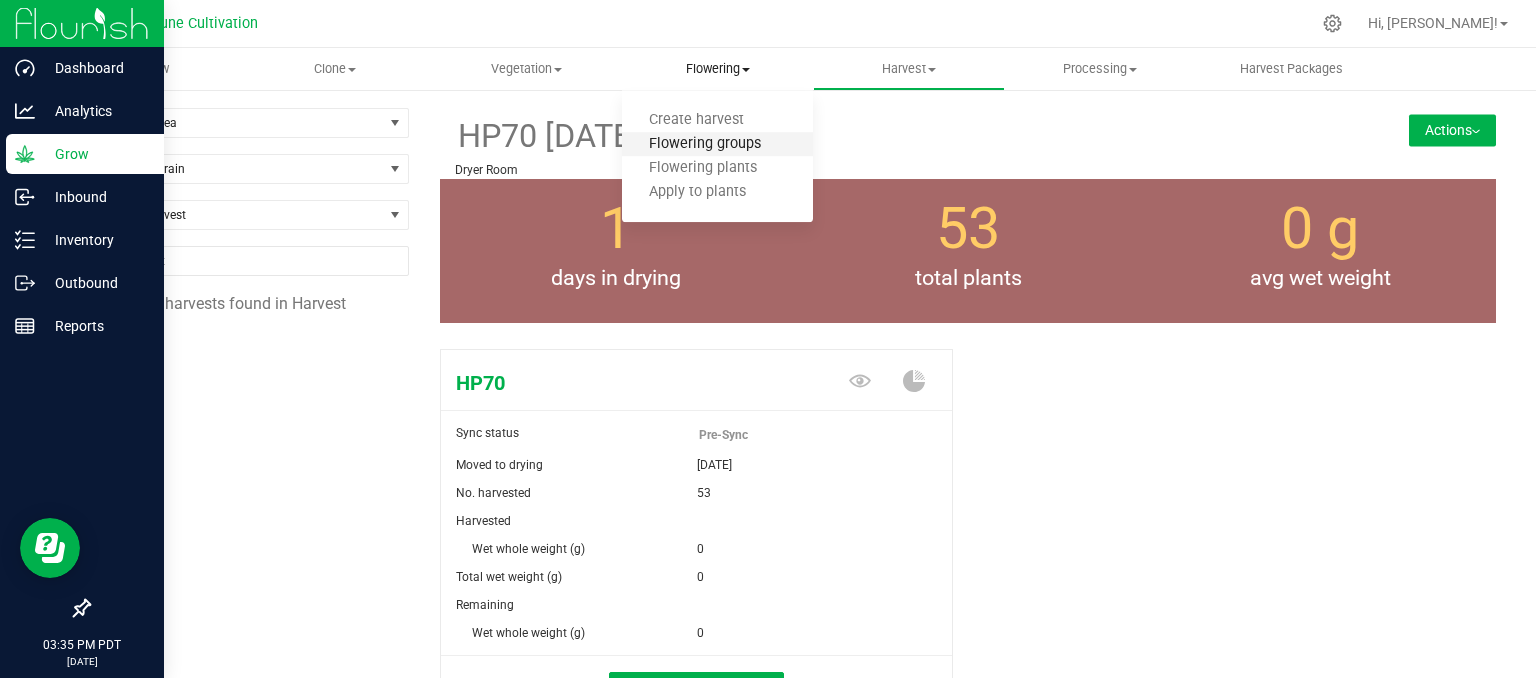 click on "Flowering groups" at bounding box center [705, 144] 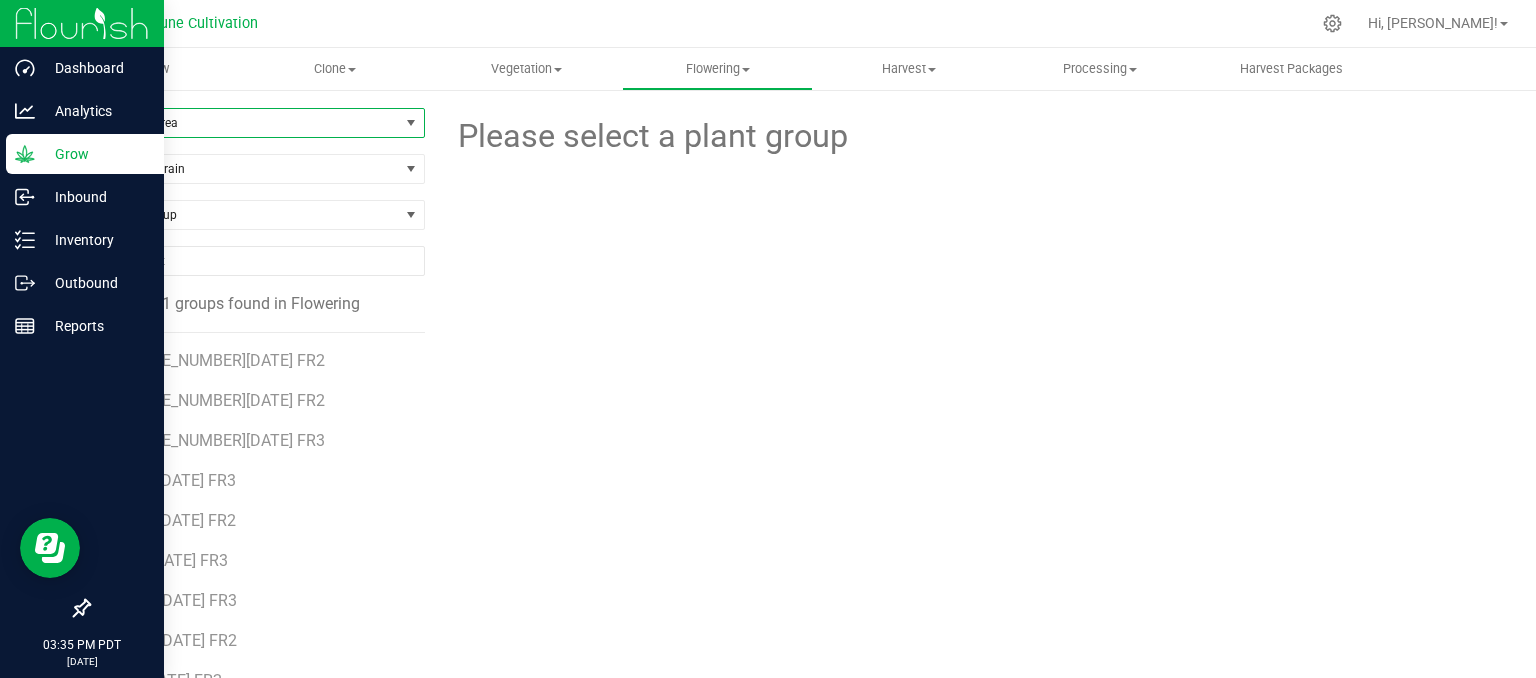 click at bounding box center (411, 123) 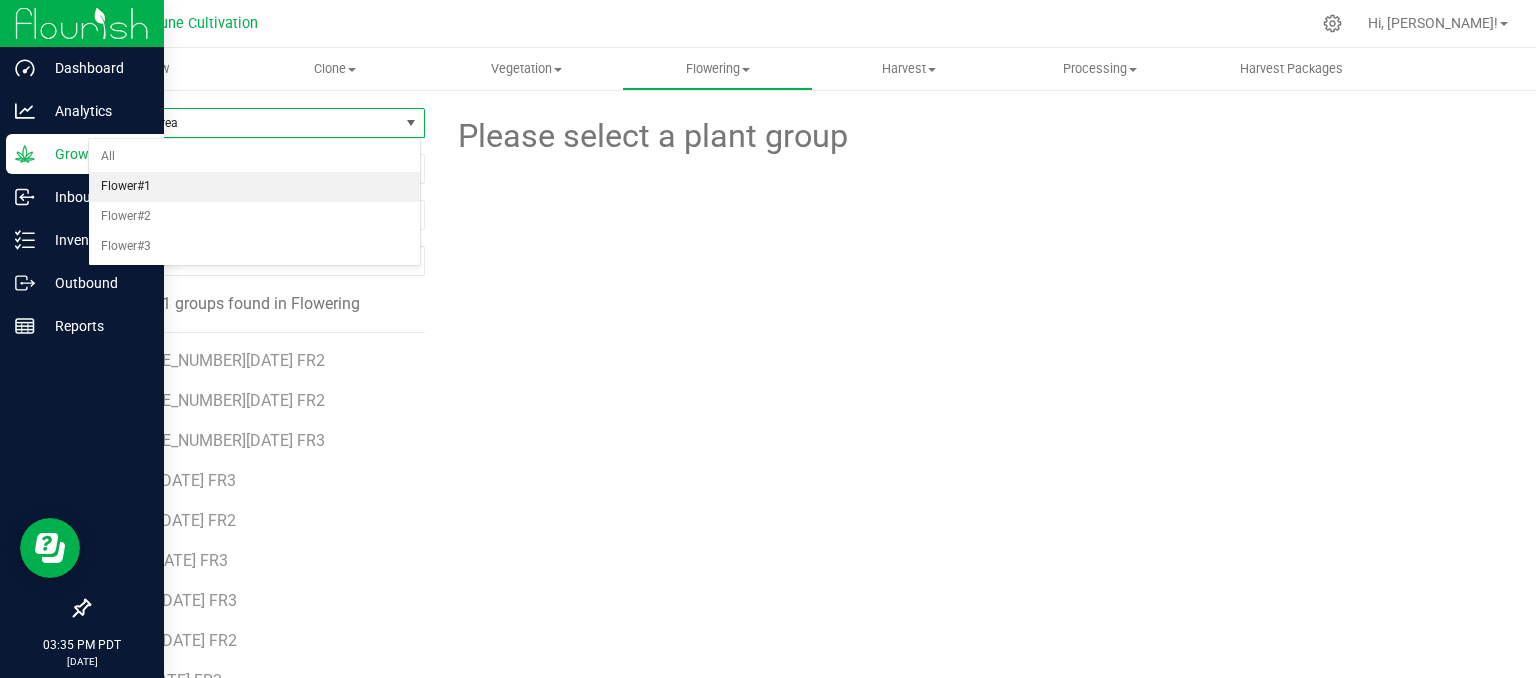 click on "Flower#1" at bounding box center (254, 187) 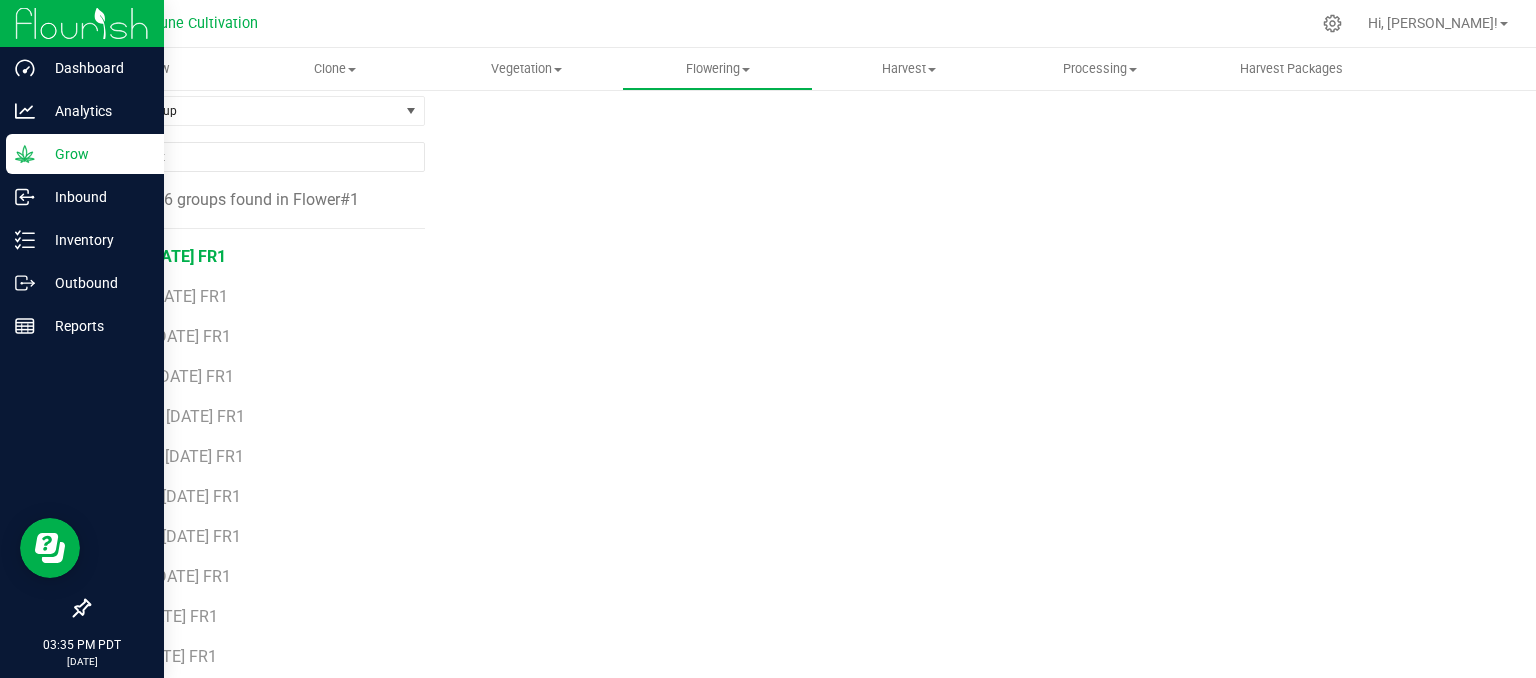 scroll, scrollTop: 174, scrollLeft: 0, axis: vertical 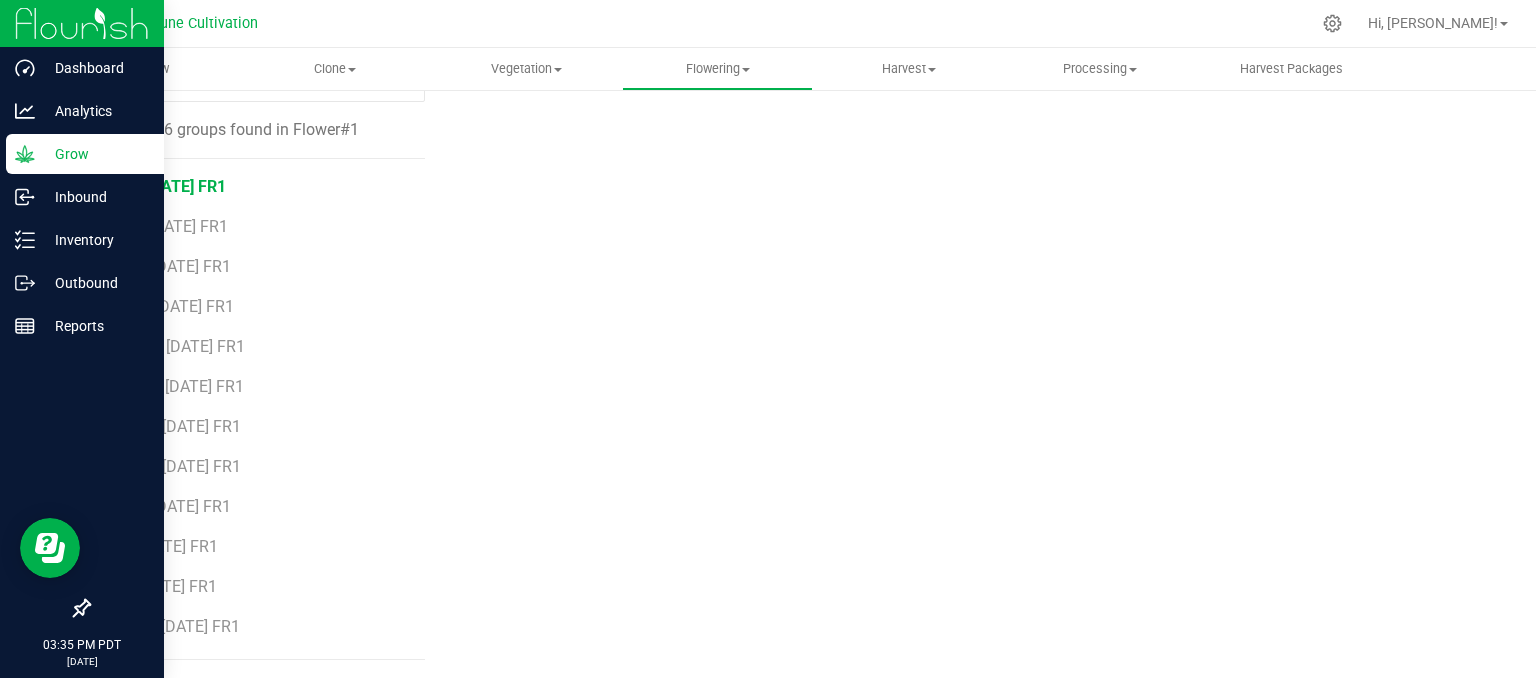 click on "JC3 [DATE] FR1" at bounding box center (170, 186) 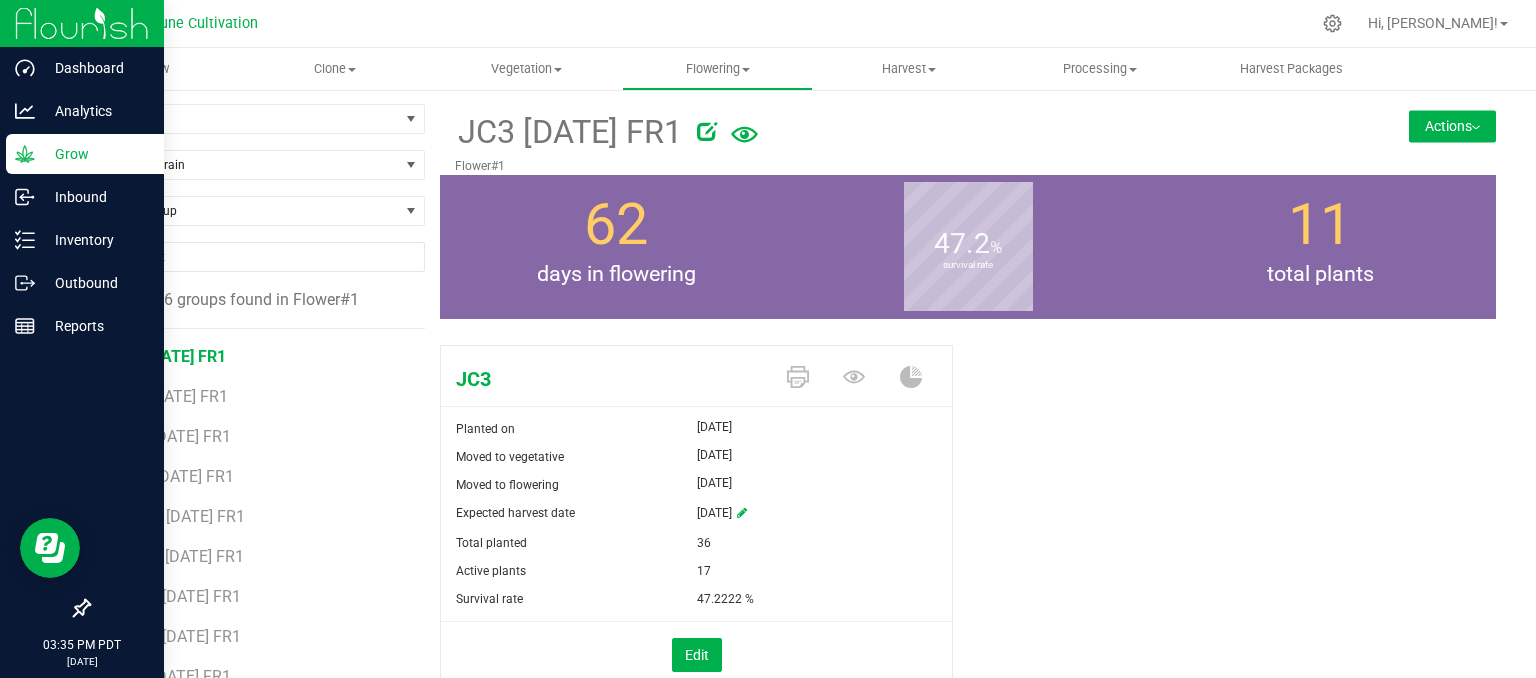 scroll, scrollTop: 0, scrollLeft: 0, axis: both 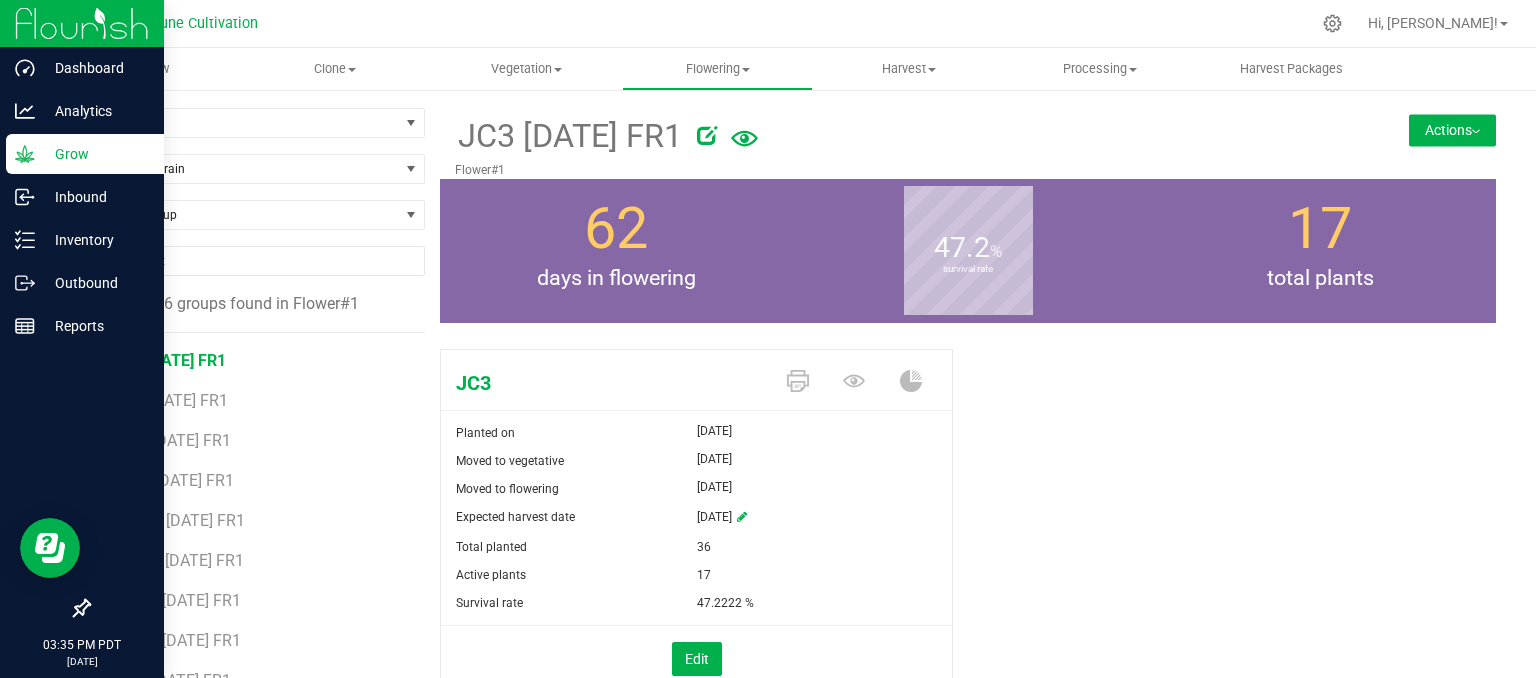 click on "Actions" at bounding box center [1452, 130] 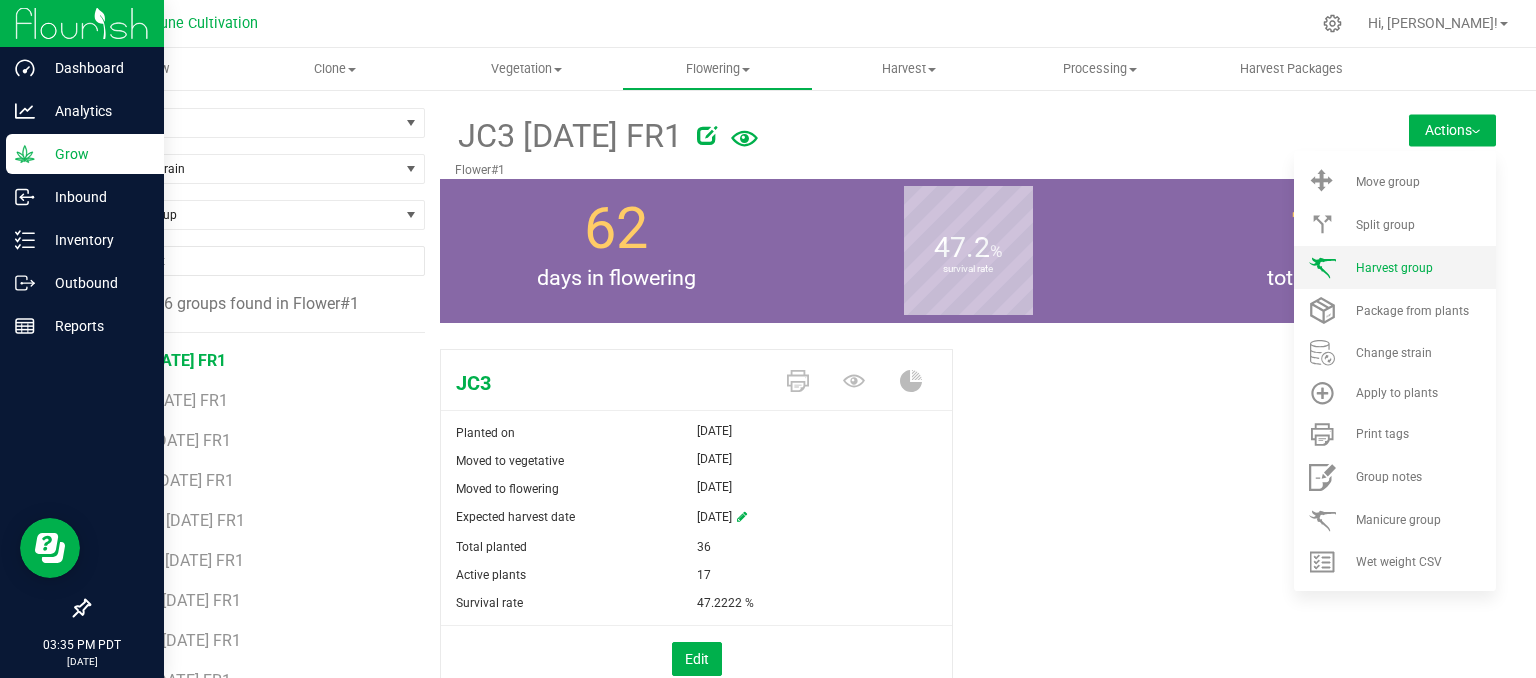 click on "Harvest group" at bounding box center (1394, 268) 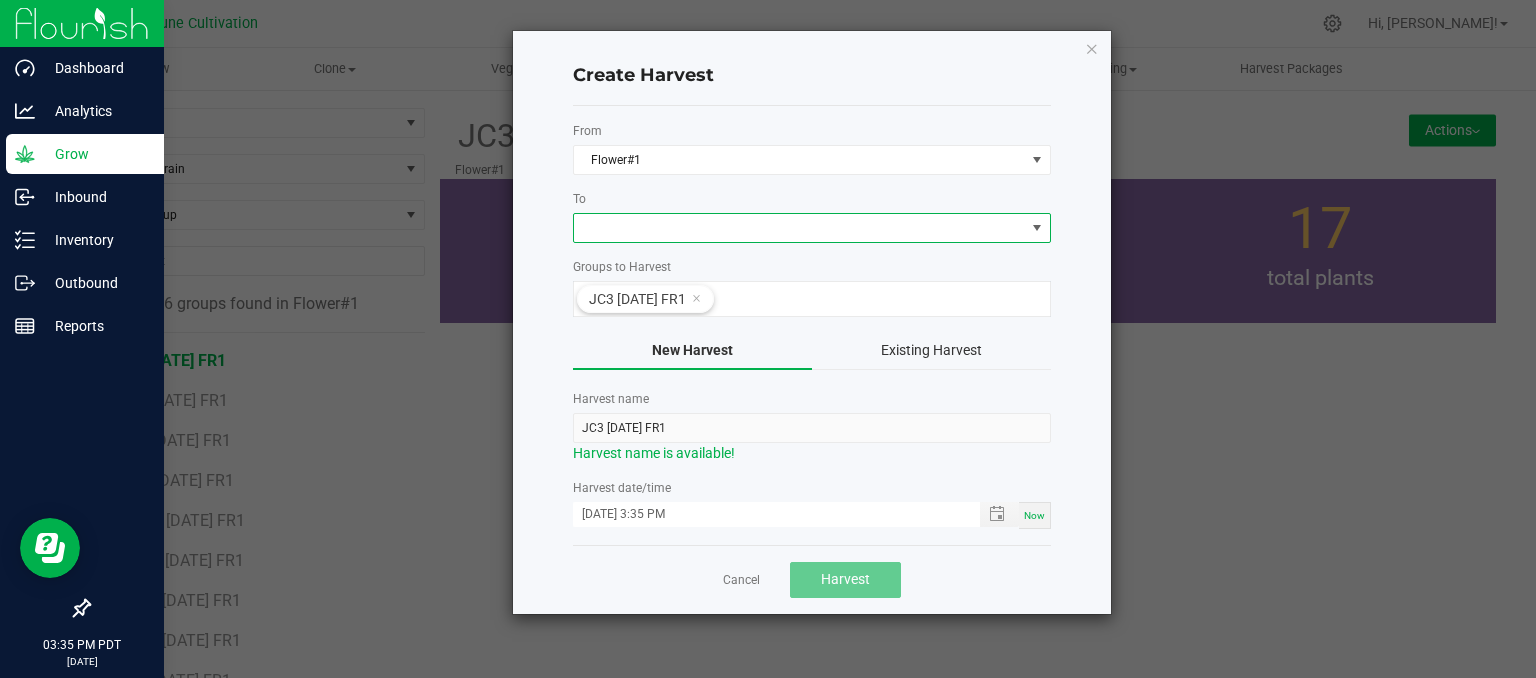 click at bounding box center (799, 228) 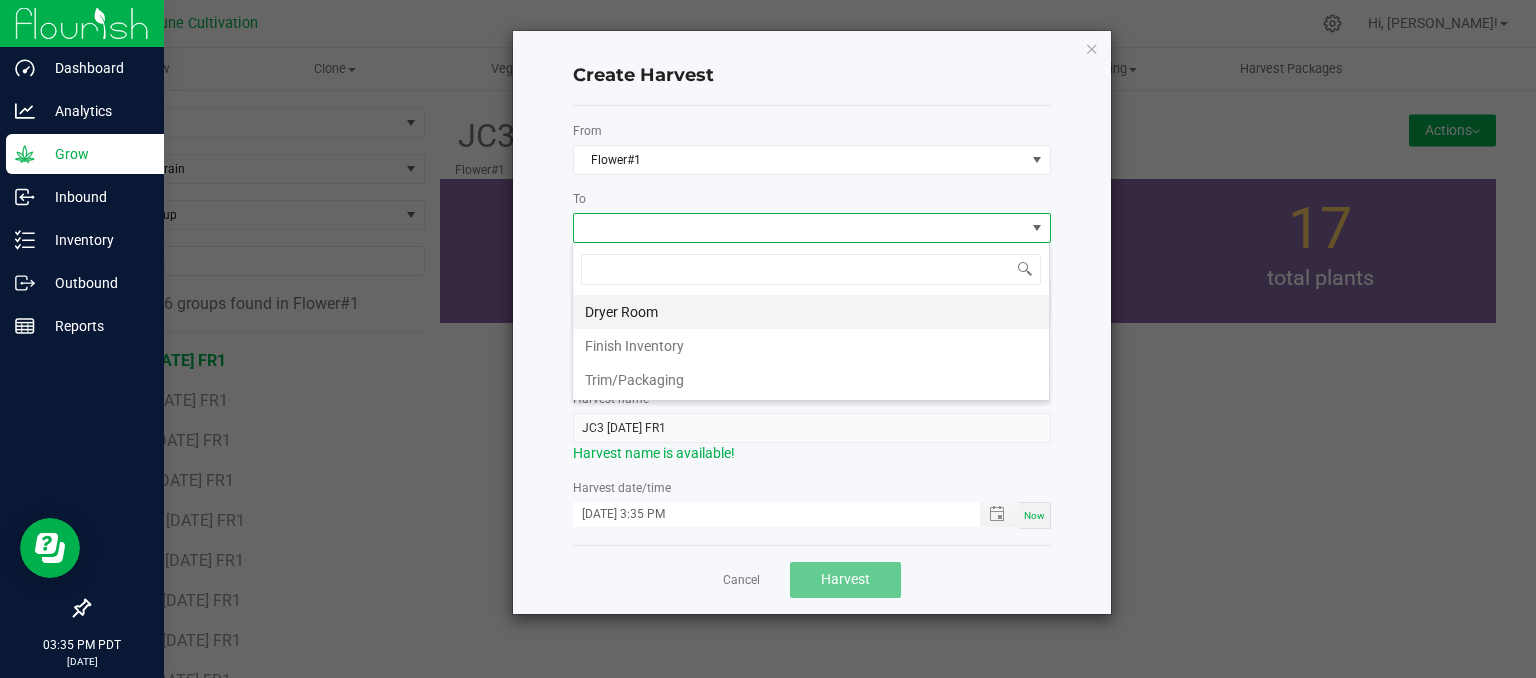 scroll, scrollTop: 99970, scrollLeft: 99521, axis: both 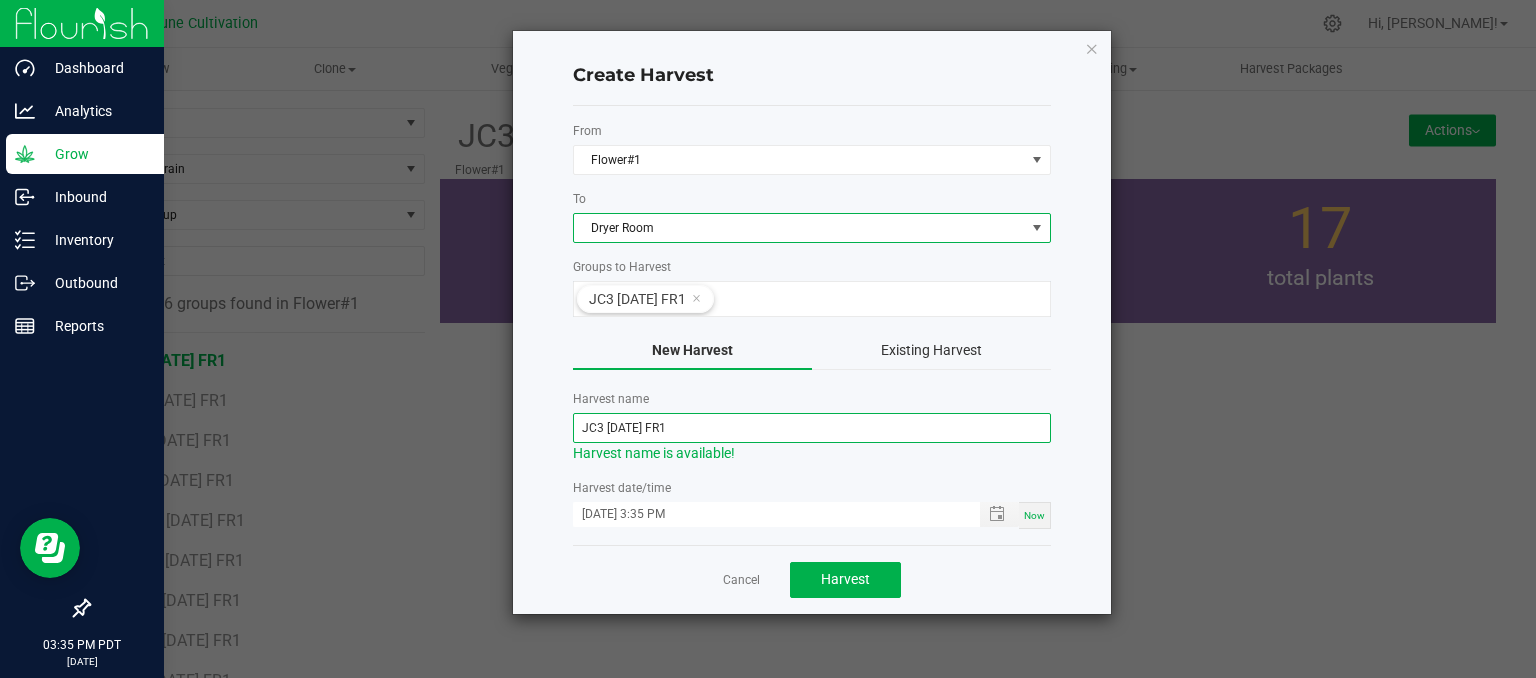 click on "JC3 [DATE] FR1" at bounding box center [812, 428] 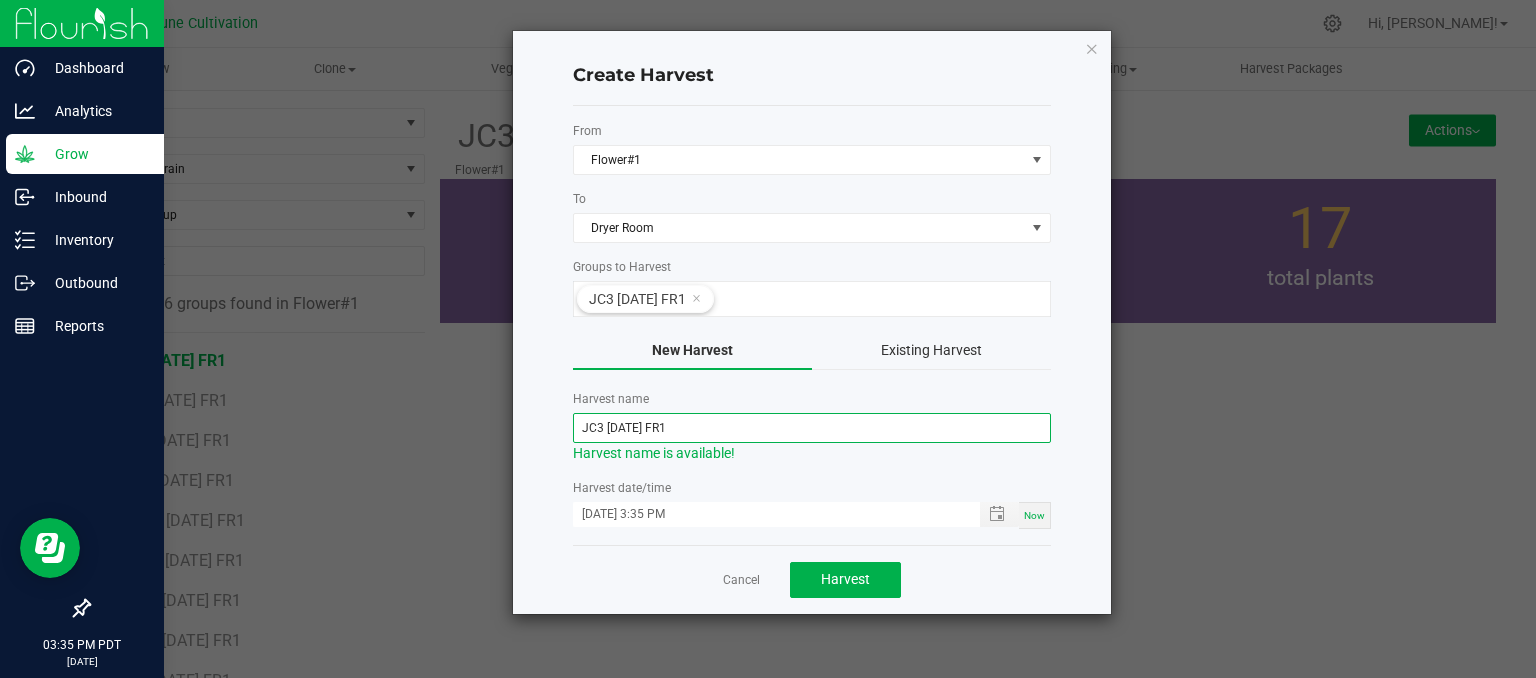 click on "JC3 [DATE] FR1" at bounding box center [812, 428] 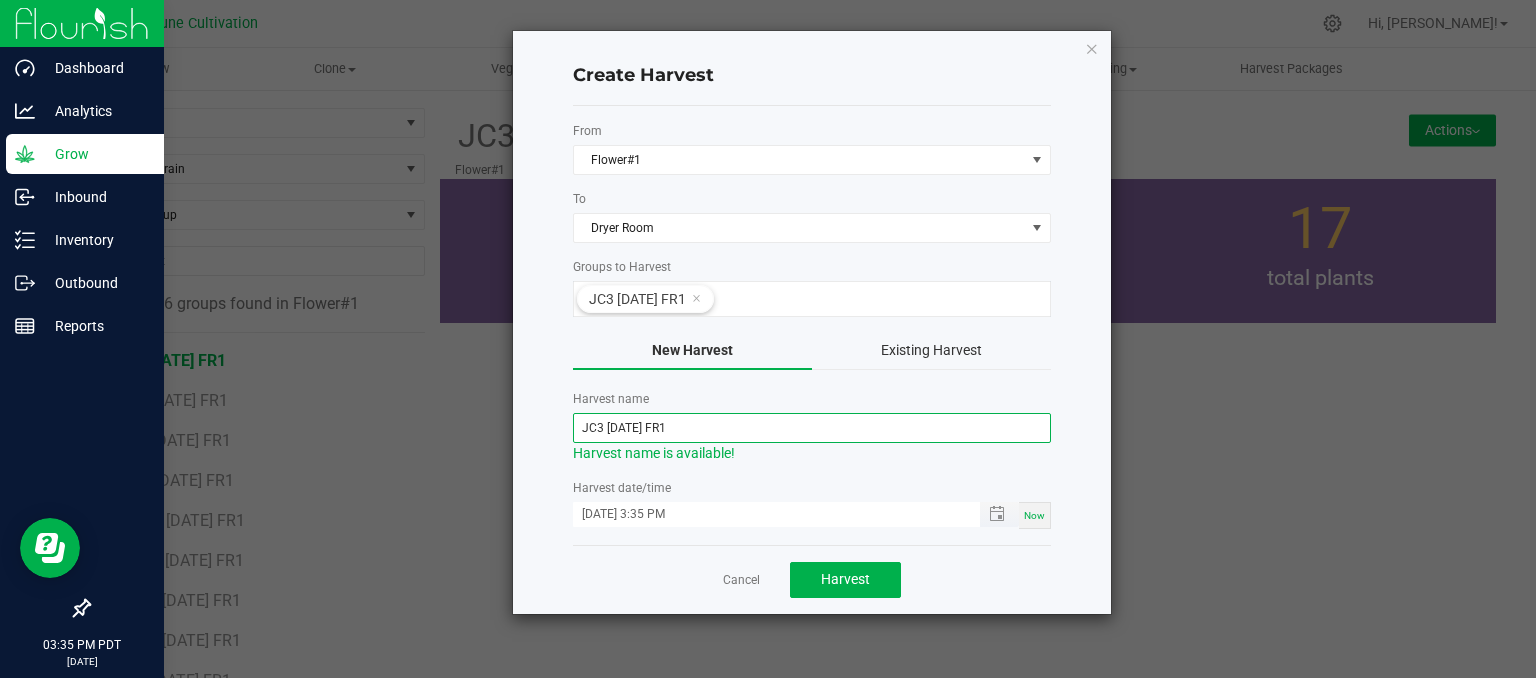 type on "JC3 [DATE] FR1" 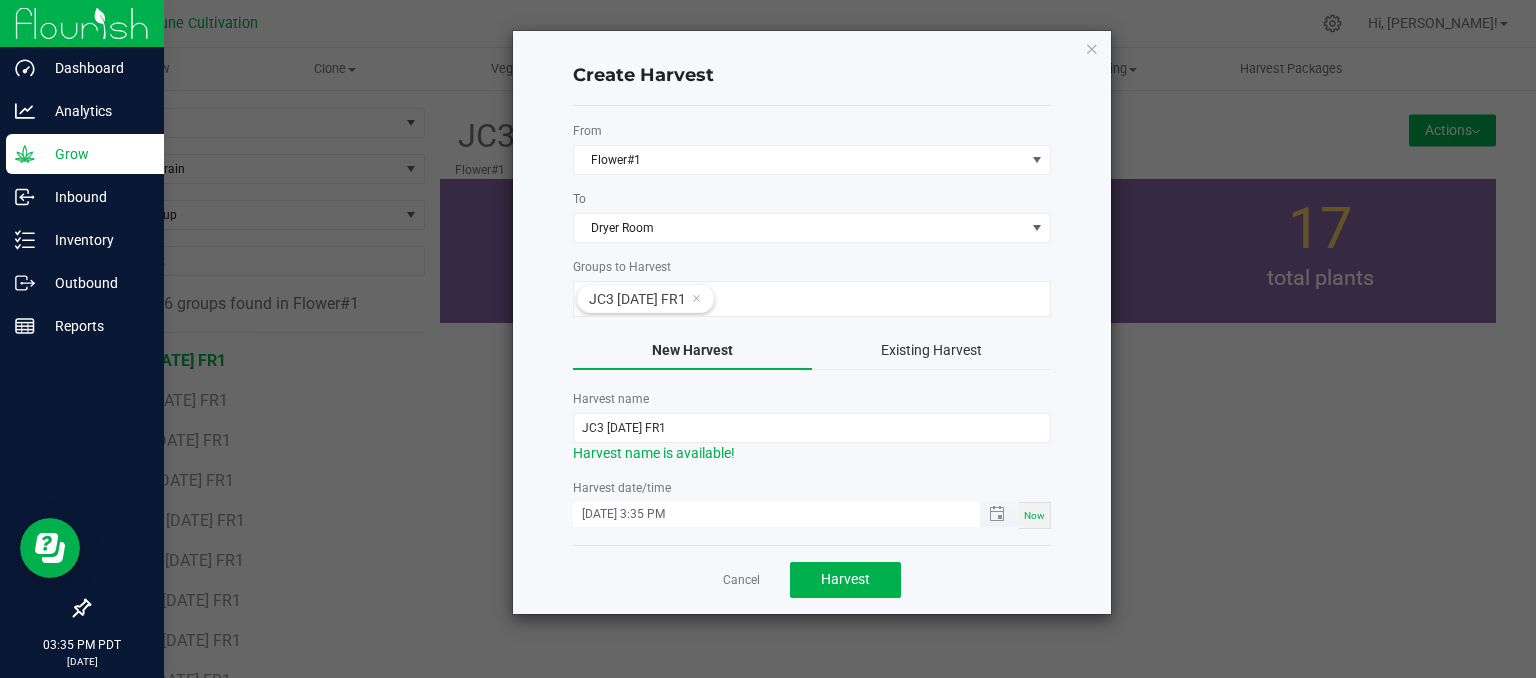 click on "[DATE] 3:35 PM" at bounding box center (766, 514) 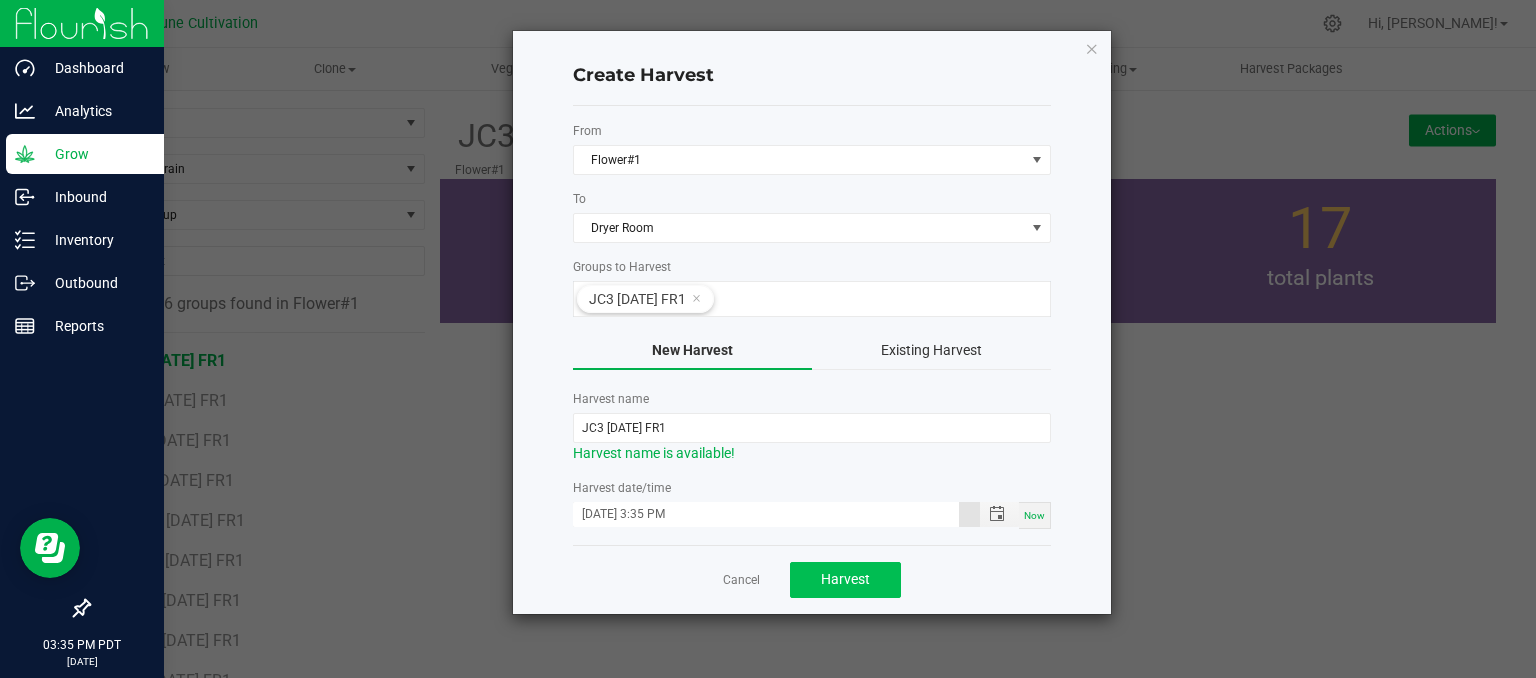 type on "[DATE] 3:35 PM" 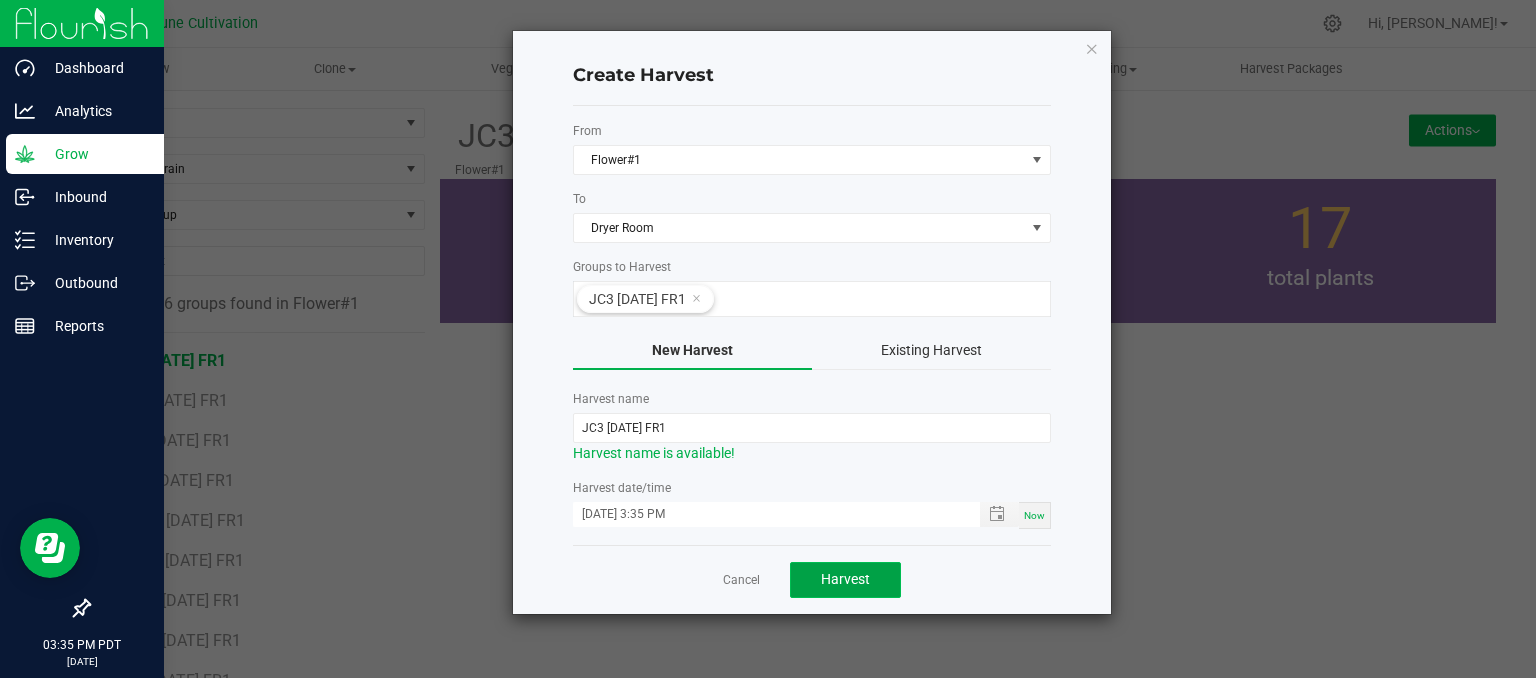 click on "Harvest" 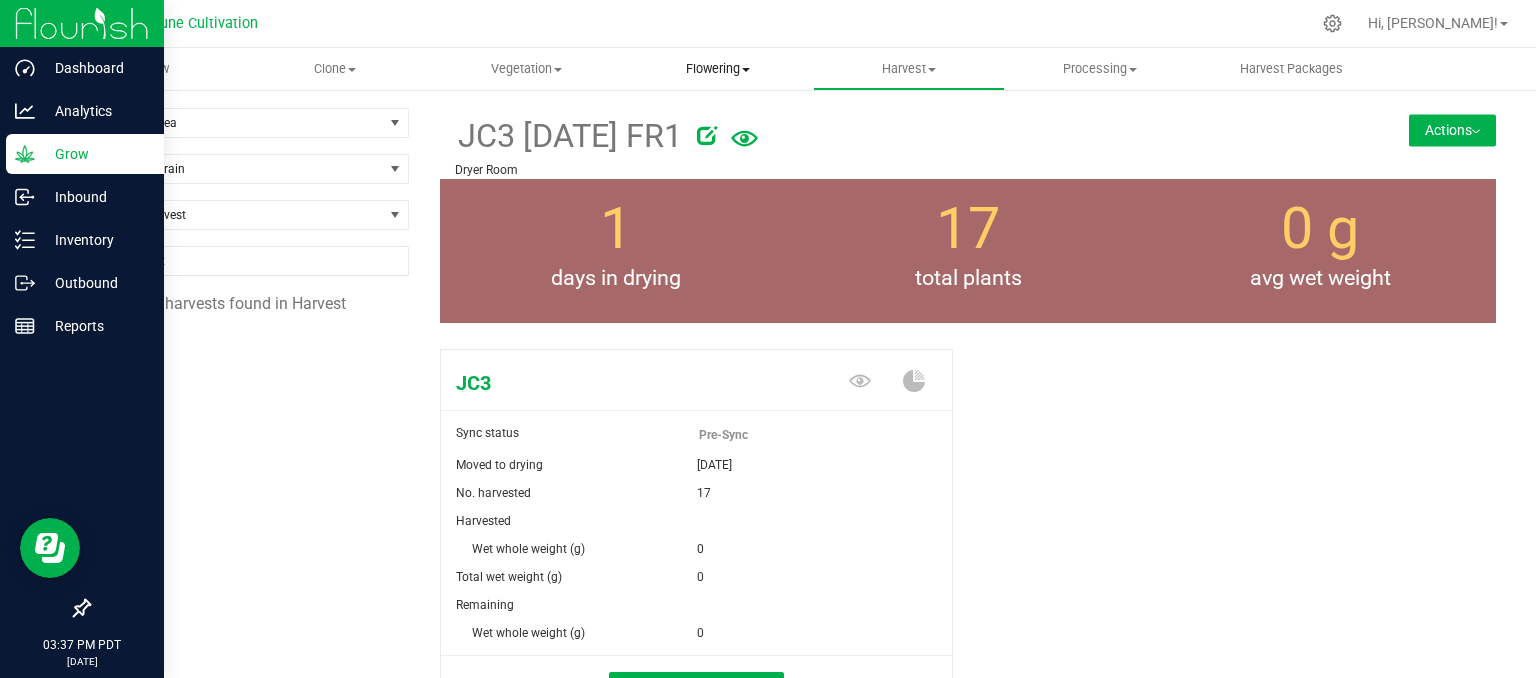 click on "Flowering" at bounding box center (717, 69) 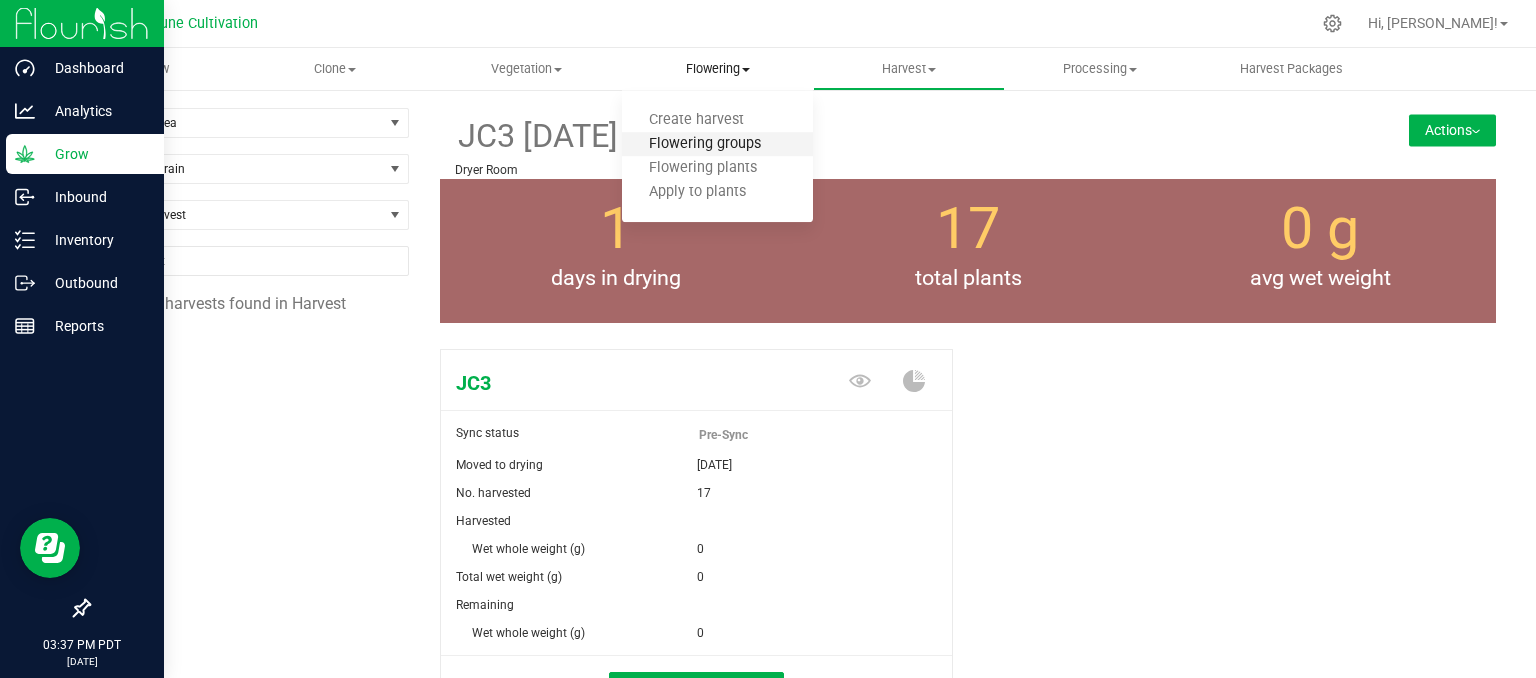 click on "Flowering groups" at bounding box center [705, 144] 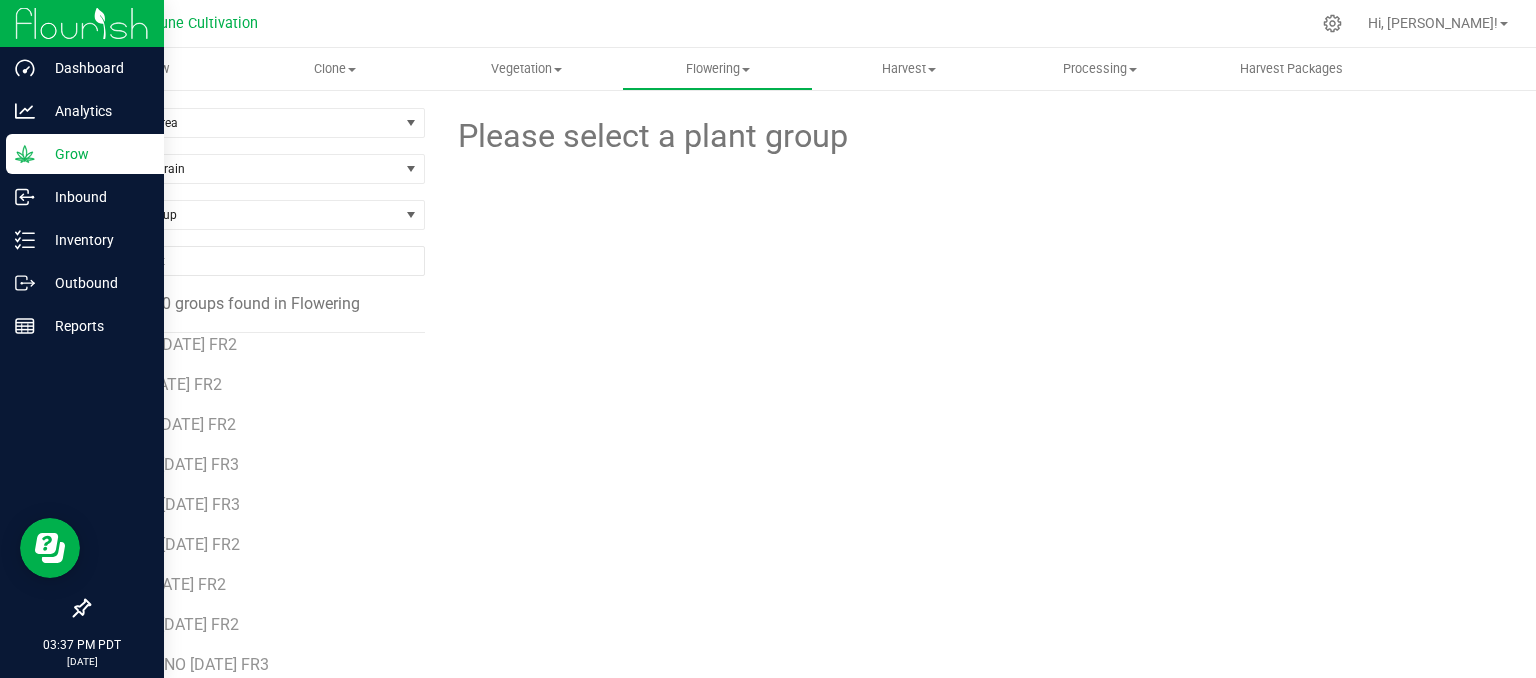 scroll, scrollTop: 100, scrollLeft: 0, axis: vertical 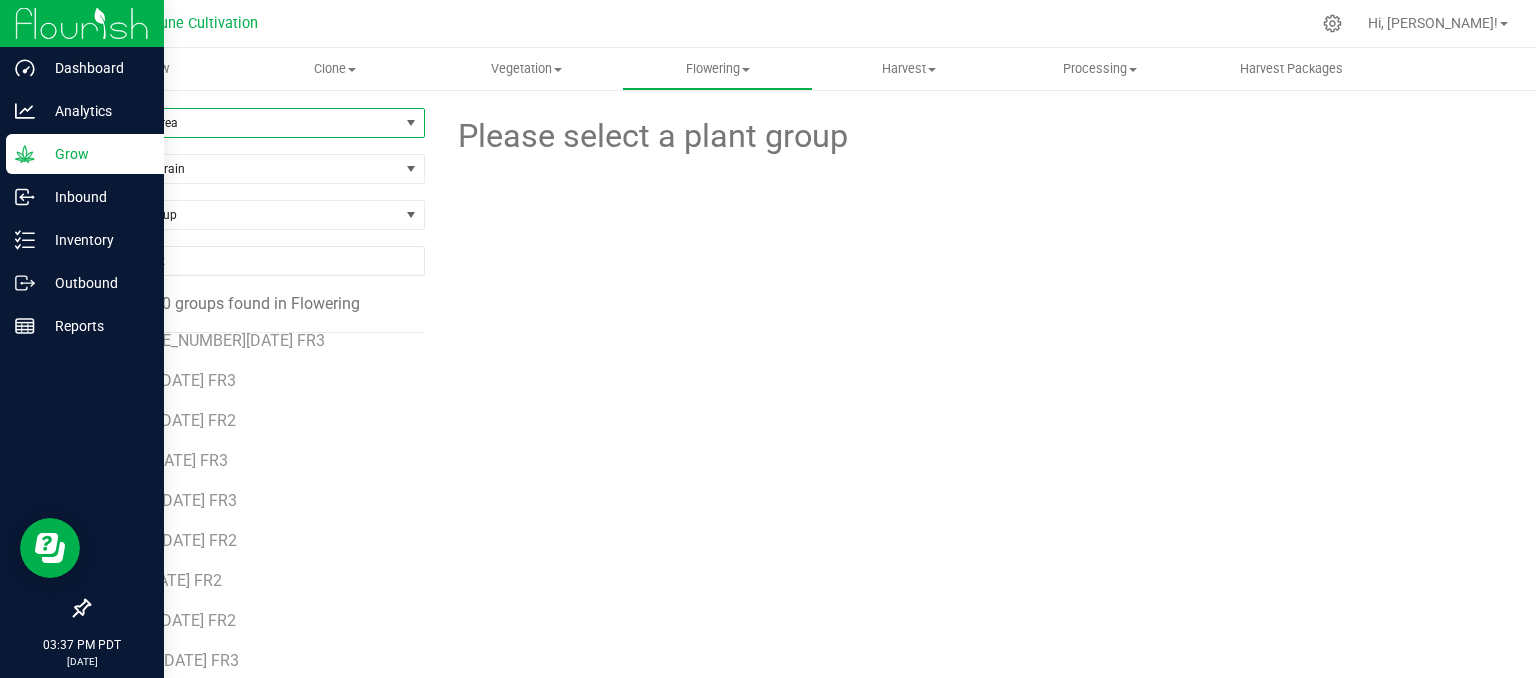 click on "Filter by Area" at bounding box center [244, 123] 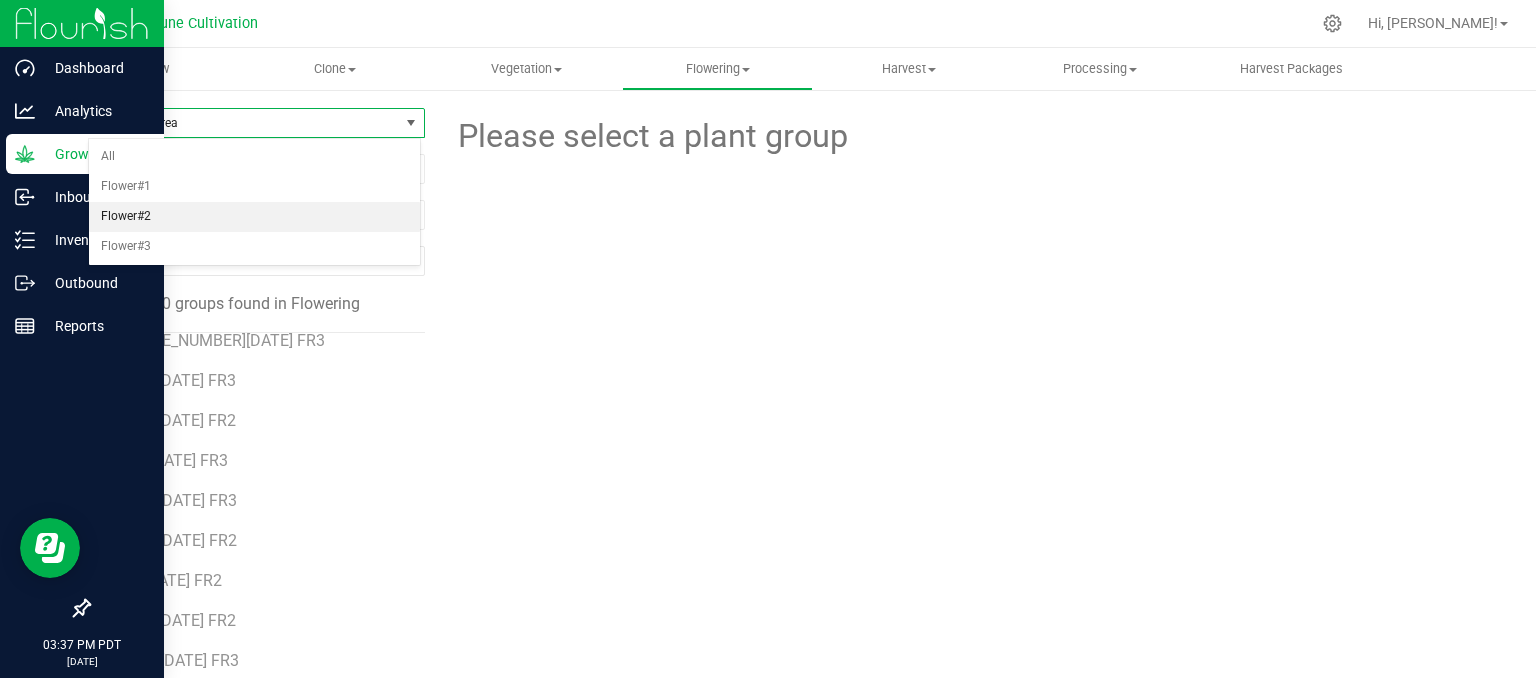 click on "Flower#2" at bounding box center (254, 217) 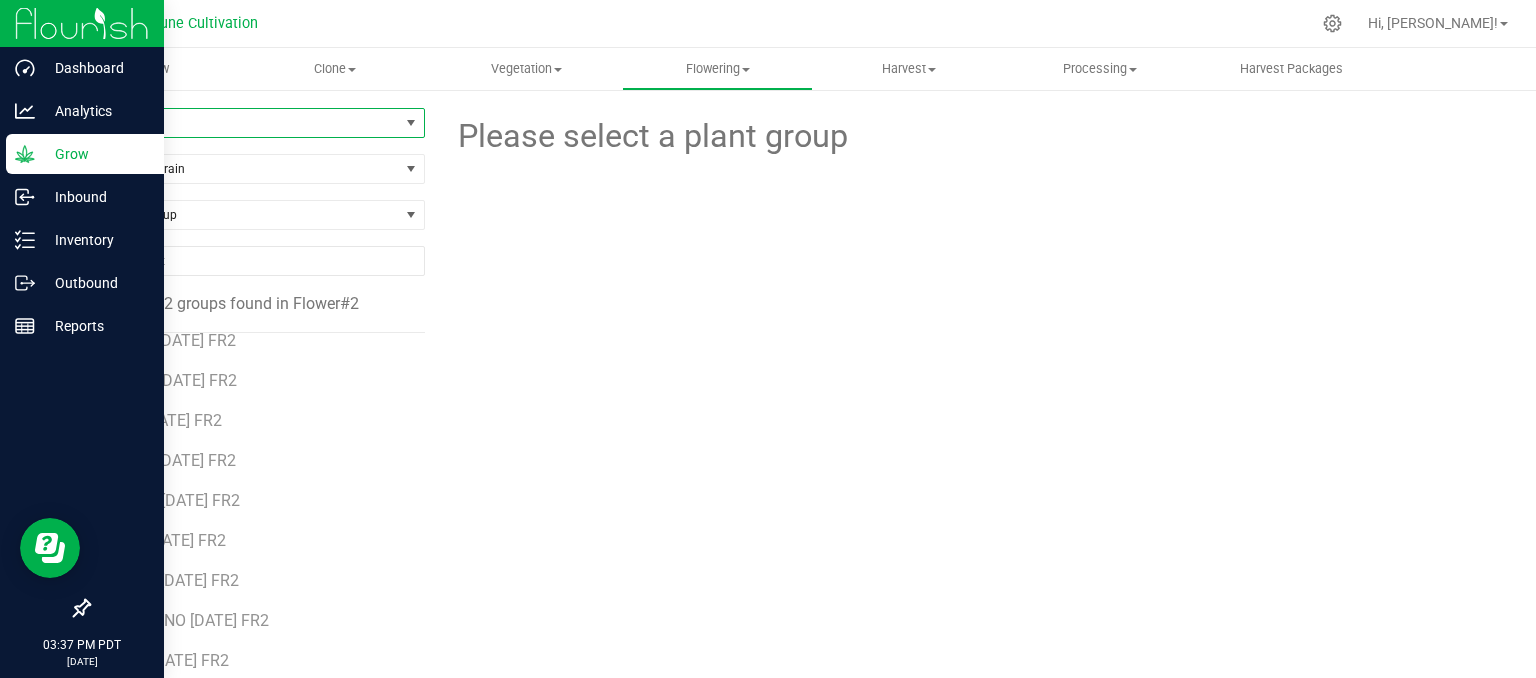 scroll, scrollTop: 0, scrollLeft: 0, axis: both 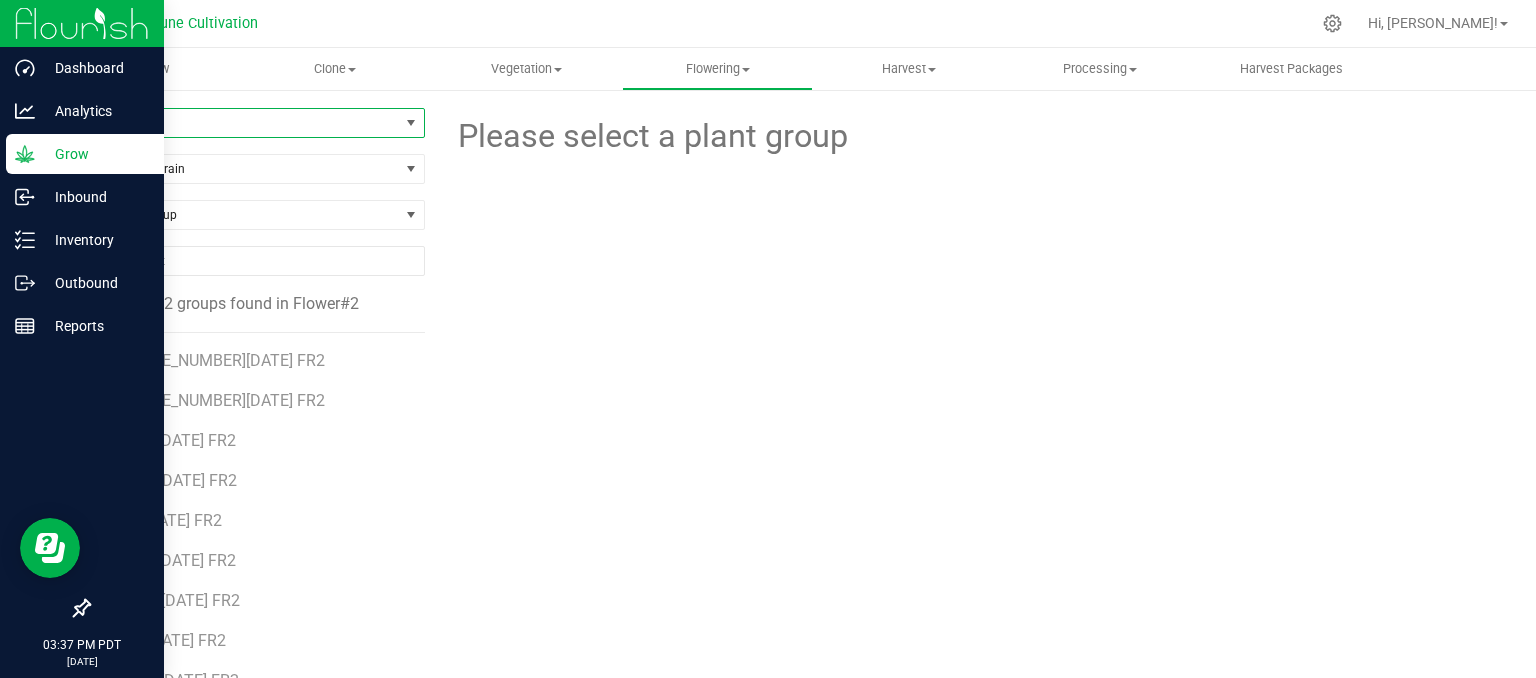 click on "Flower#2" at bounding box center [244, 123] 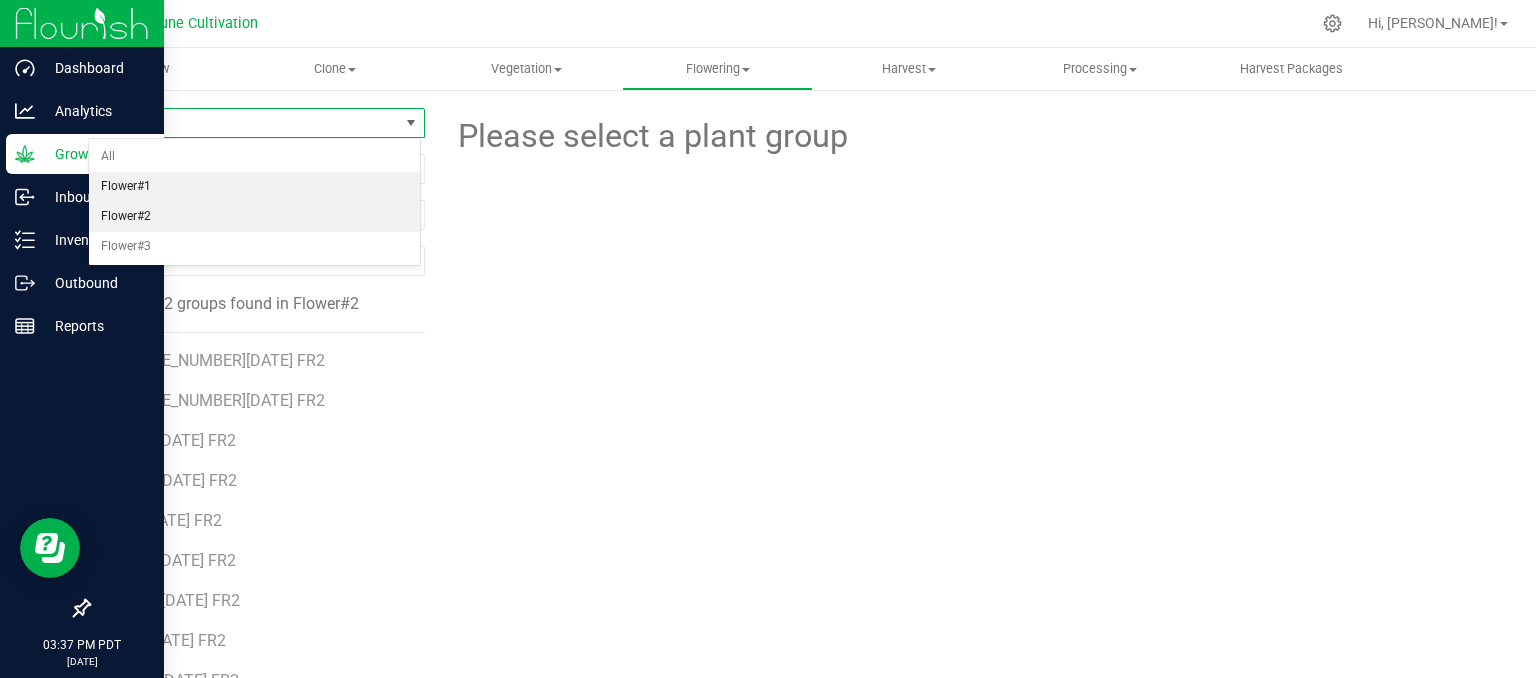 click on "Flower#1" at bounding box center [254, 187] 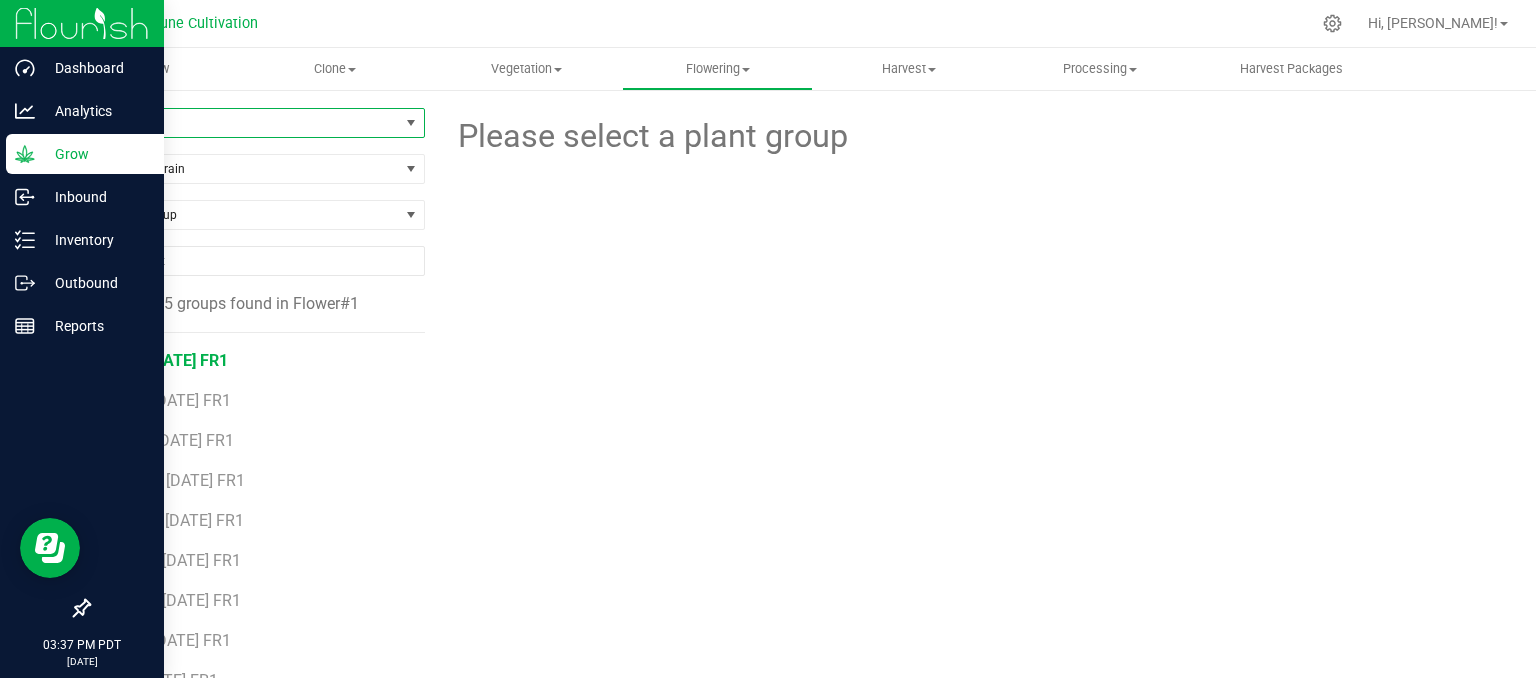 click on "JCO [DATE] FR1" at bounding box center (171, 360) 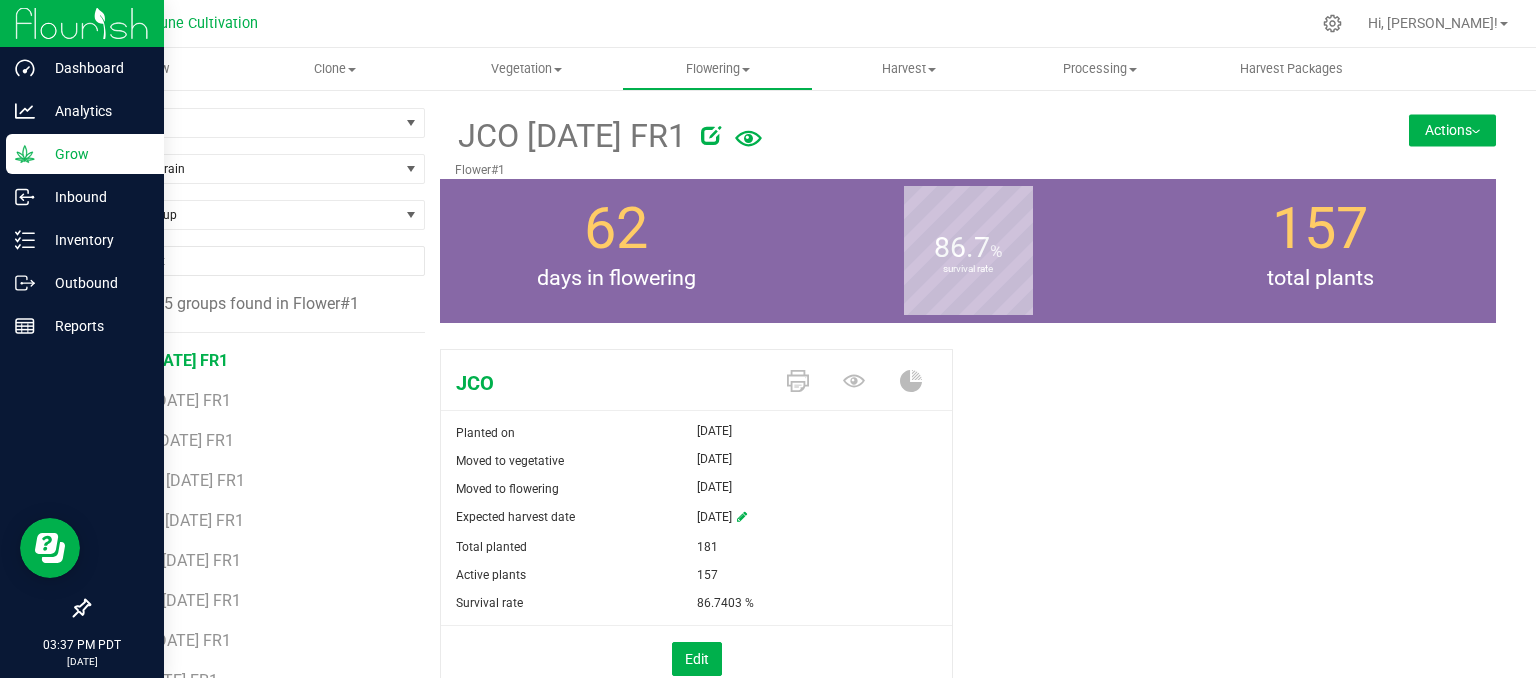 drag, startPoint x: 1461, startPoint y: 132, endPoint x: 1472, endPoint y: 135, distance: 11.401754 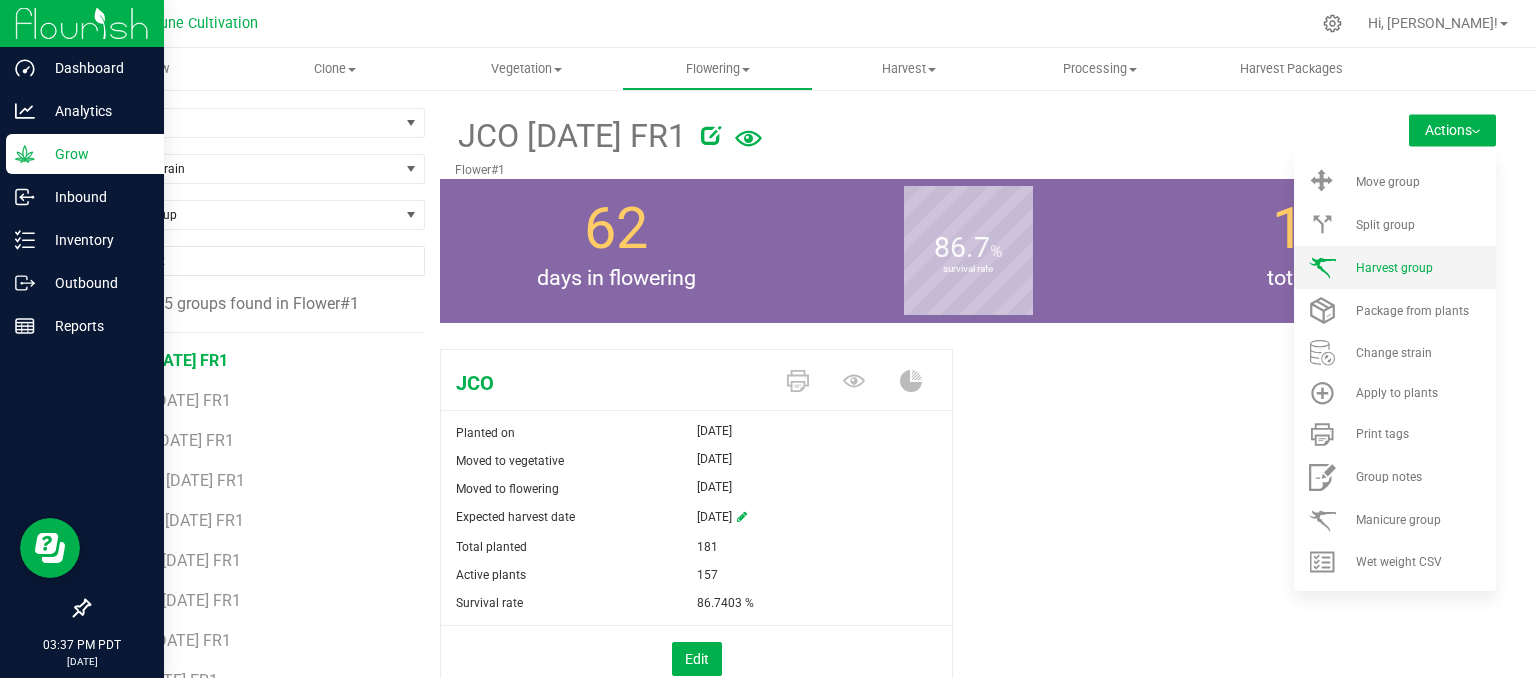 click on "Harvest group" at bounding box center (1395, 267) 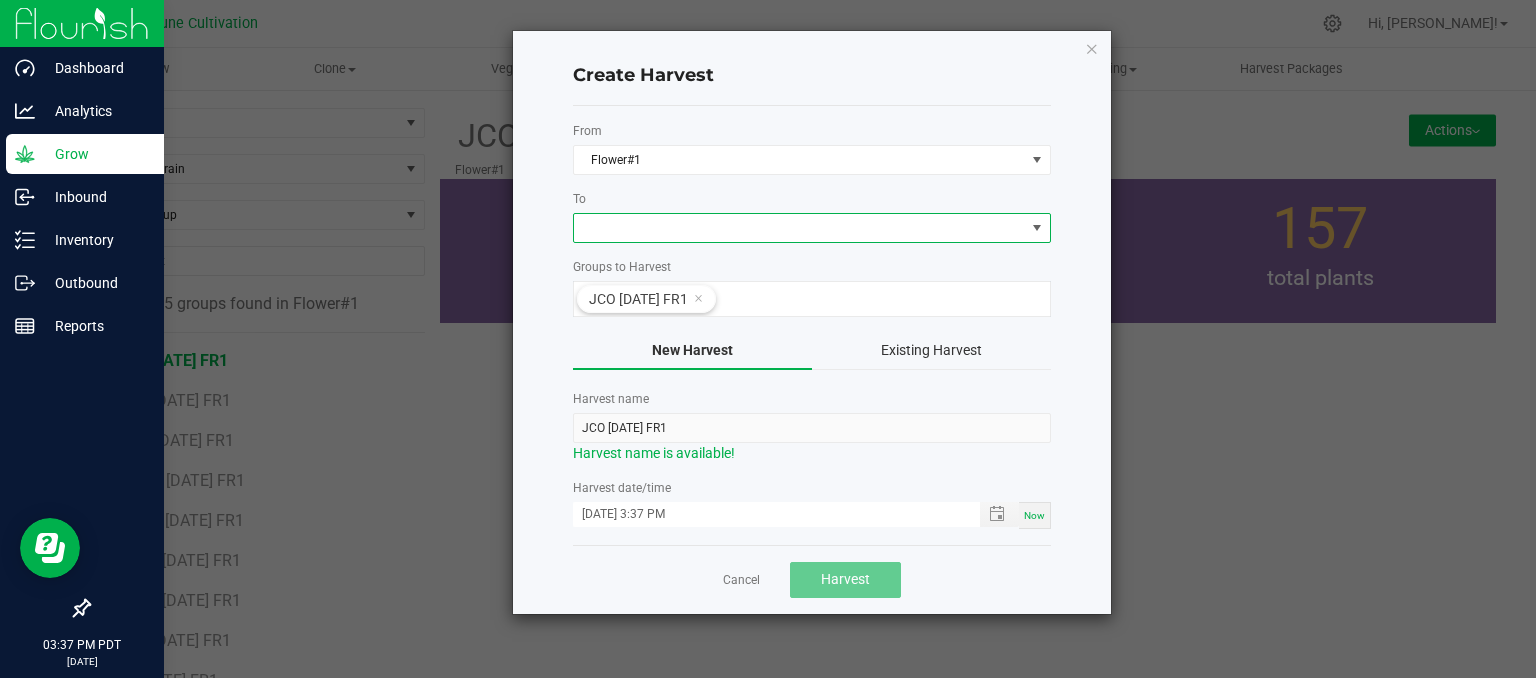 click at bounding box center [799, 228] 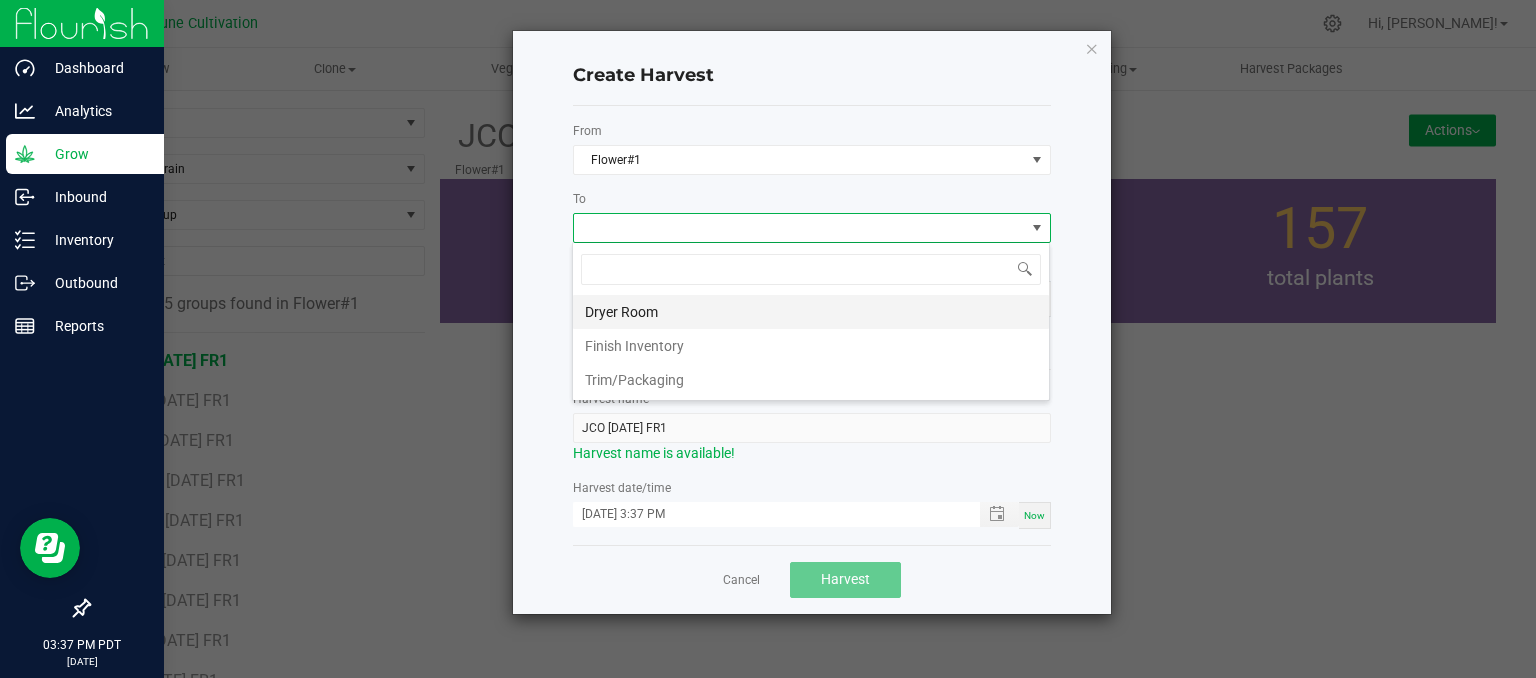 scroll, scrollTop: 99970, scrollLeft: 99521, axis: both 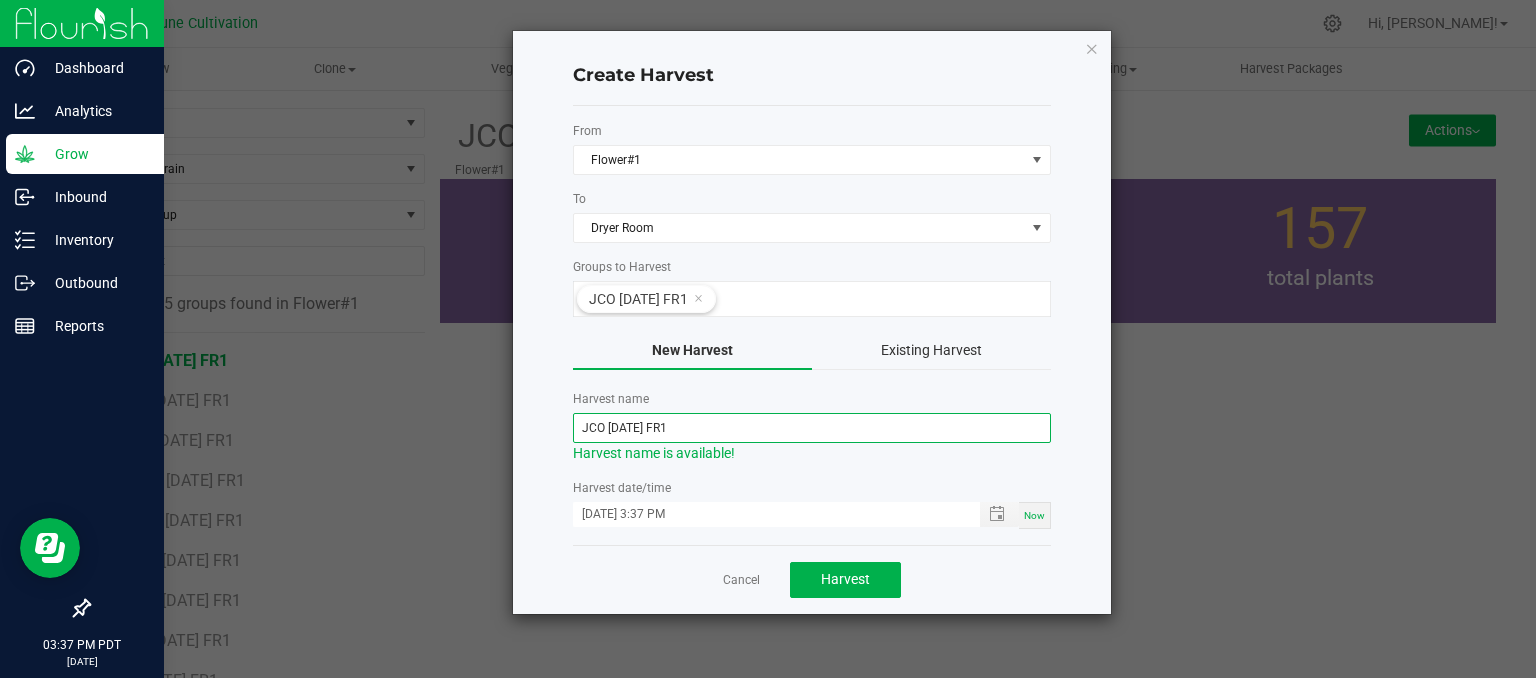 click on "JCO [DATE] FR1" at bounding box center (812, 428) 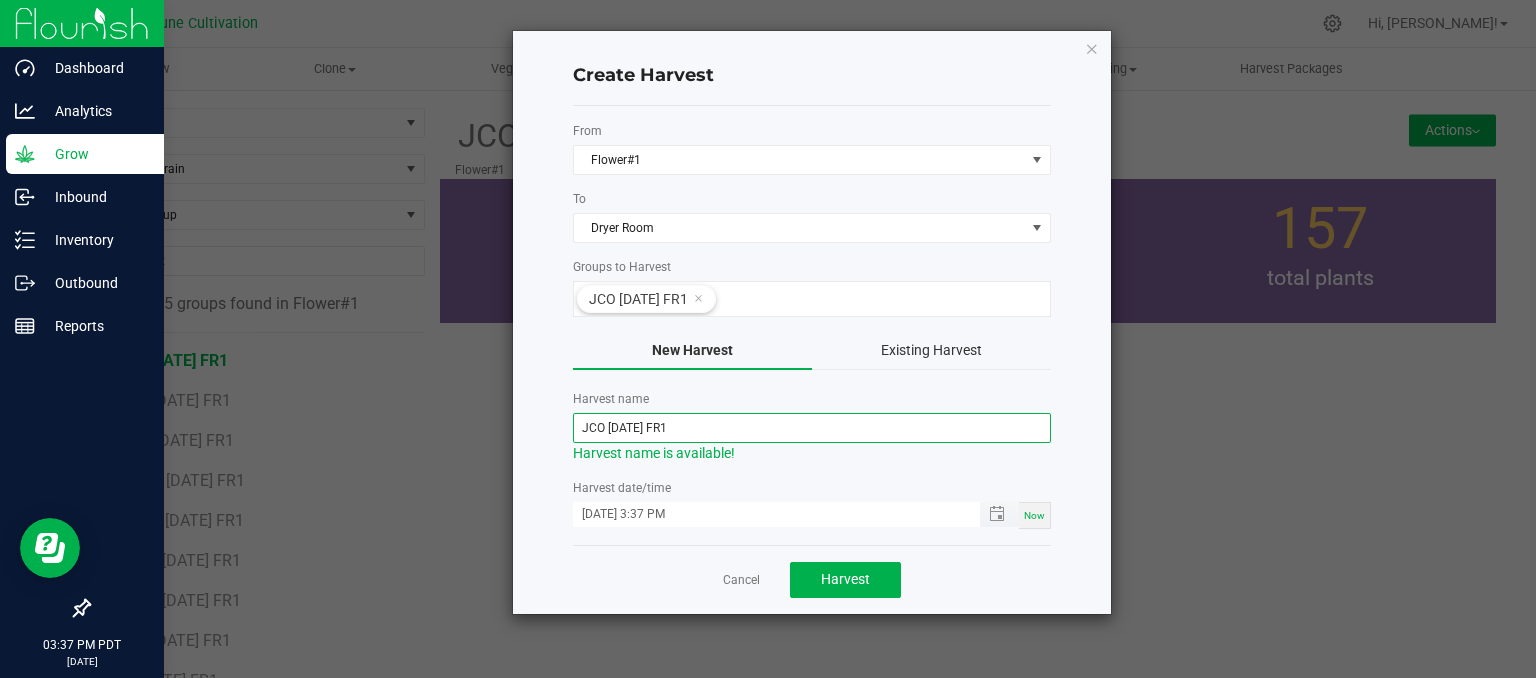 type on "JCO [DATE] FR1" 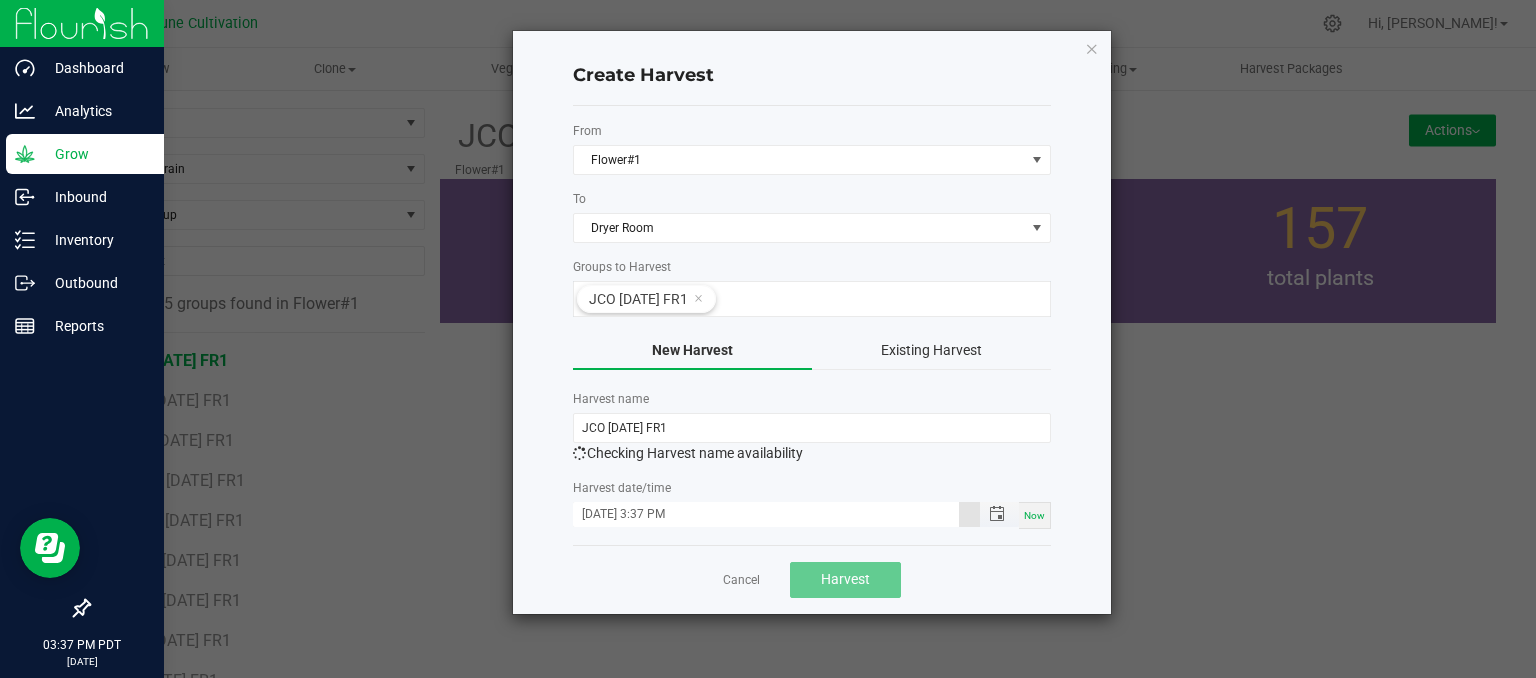 click on "[DATE] 3:37 PM" at bounding box center (766, 514) 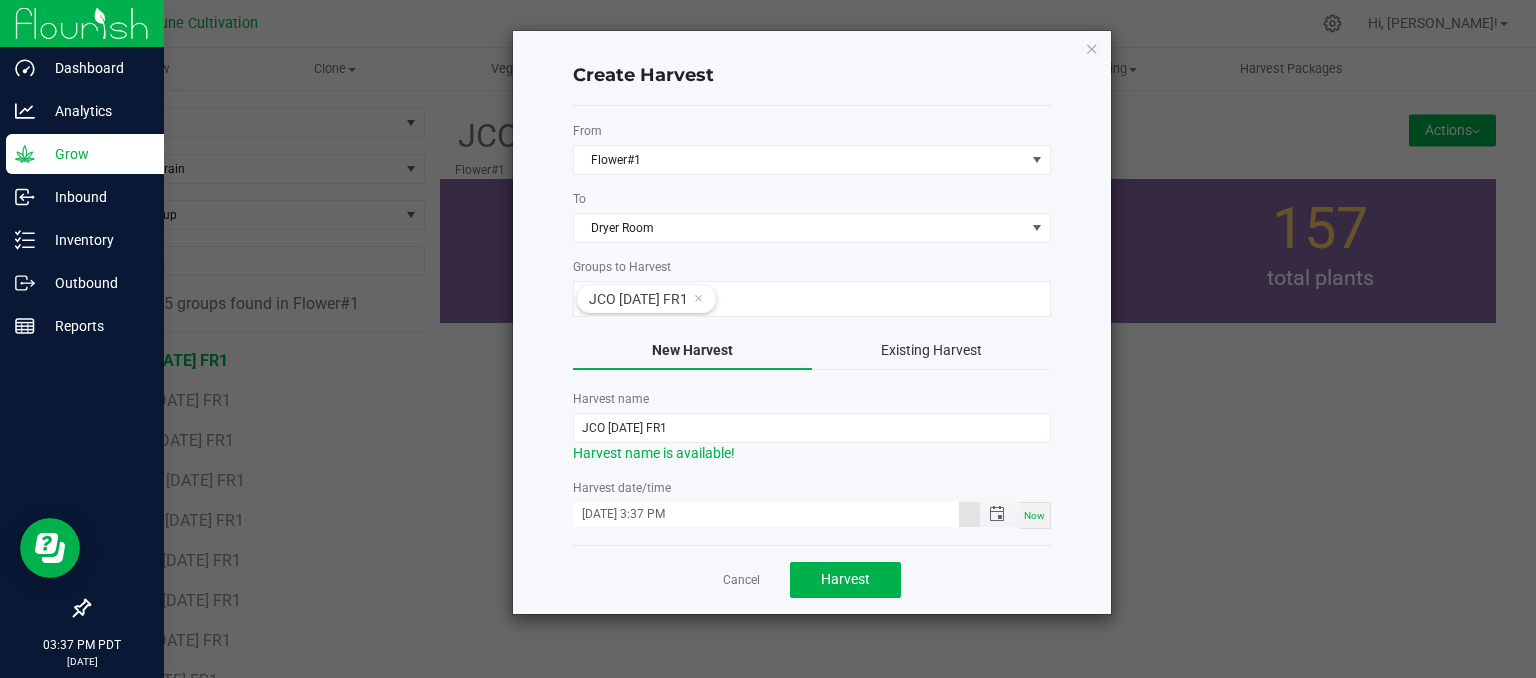 click on "[DATE] 3:37 PM" at bounding box center [766, 514] 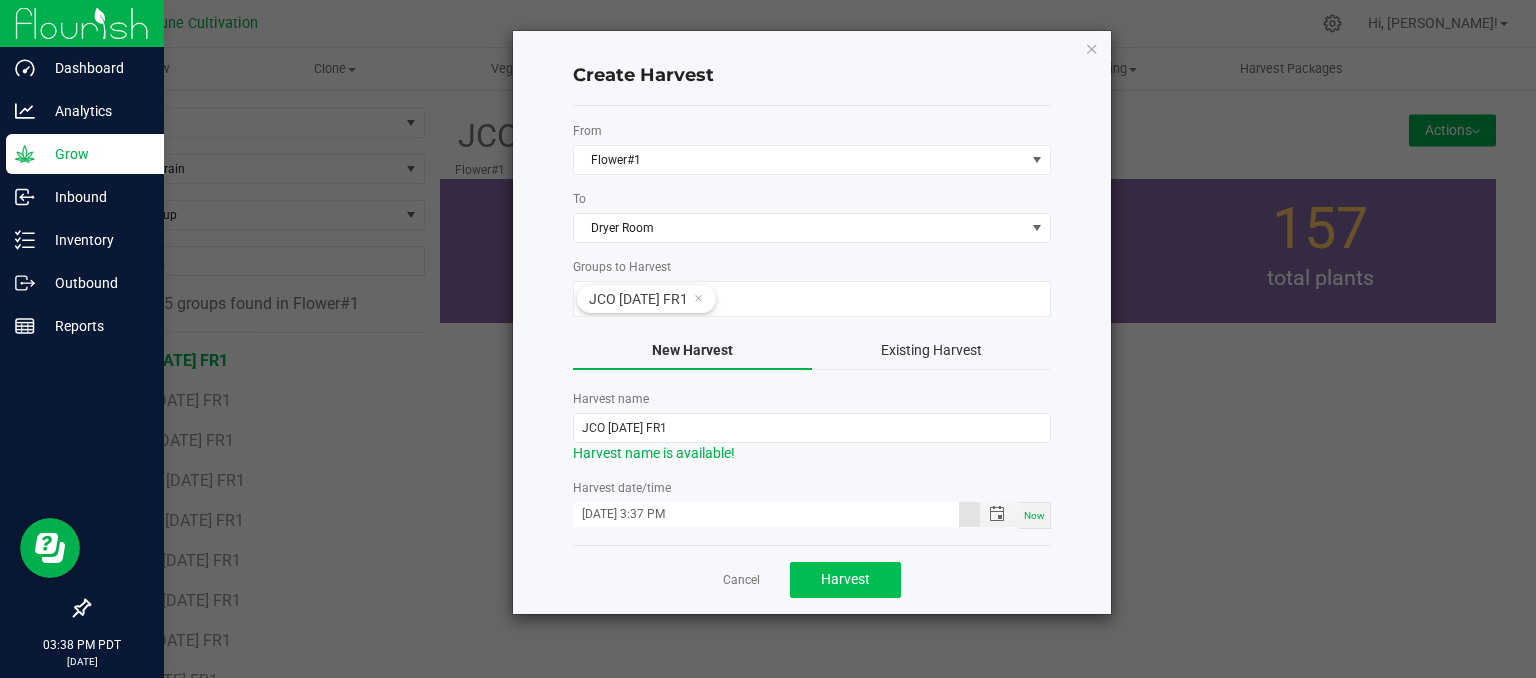 type on "[DATE] 3:37 PM" 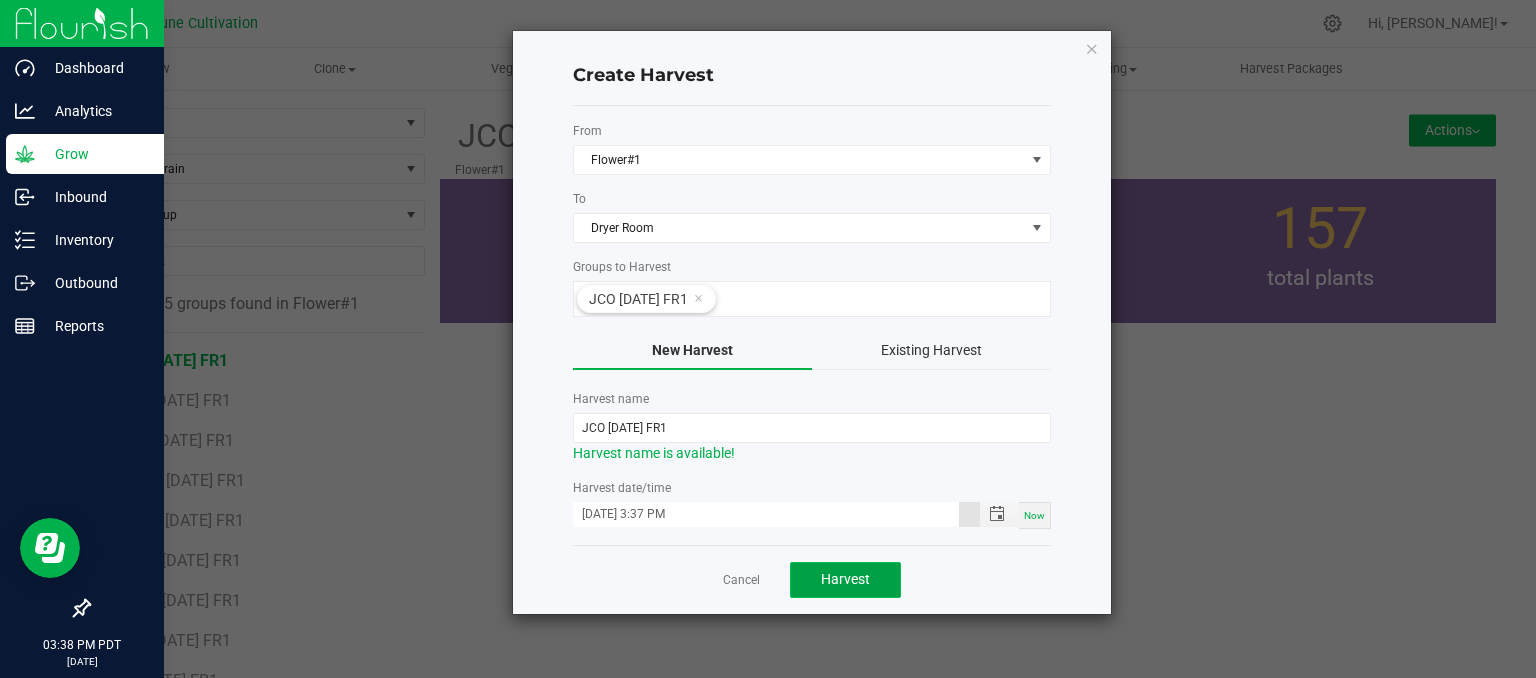 click on "Harvest" 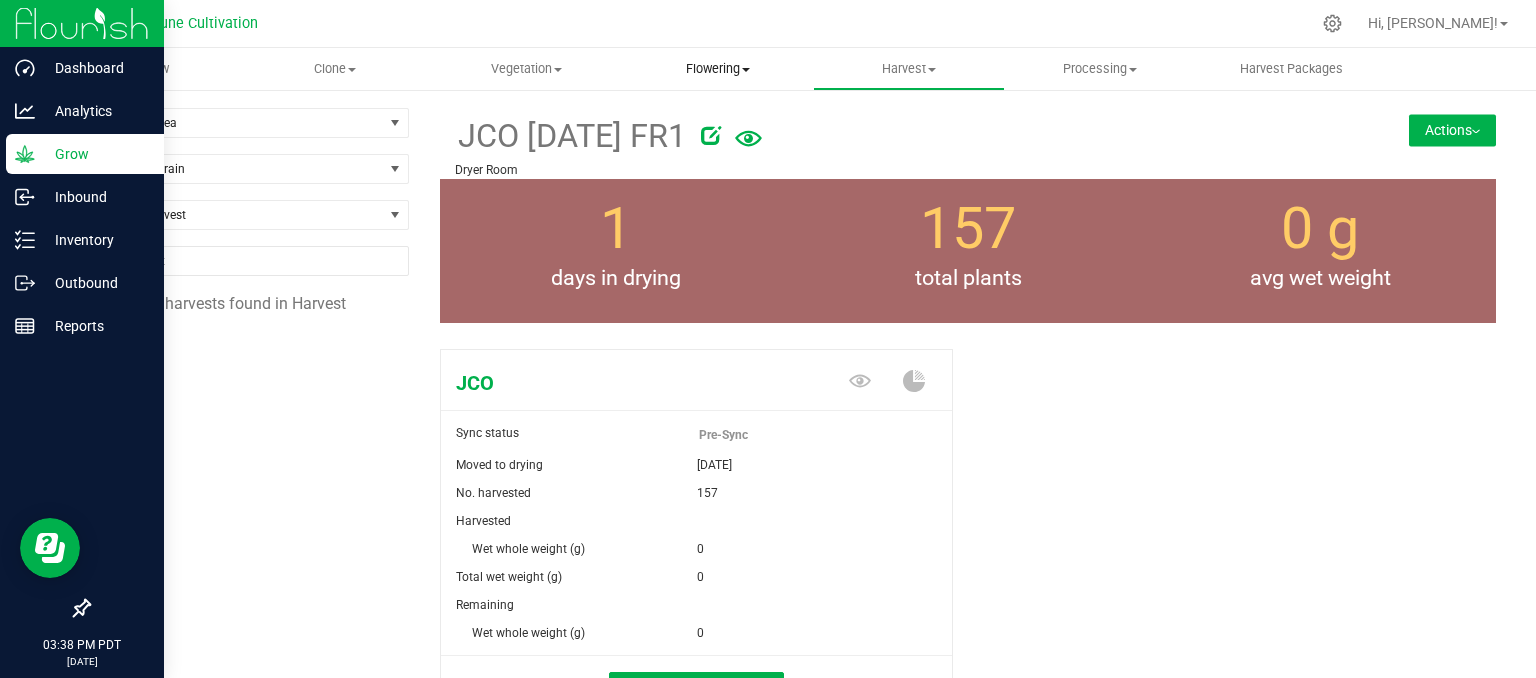 click on "Flowering" at bounding box center [717, 69] 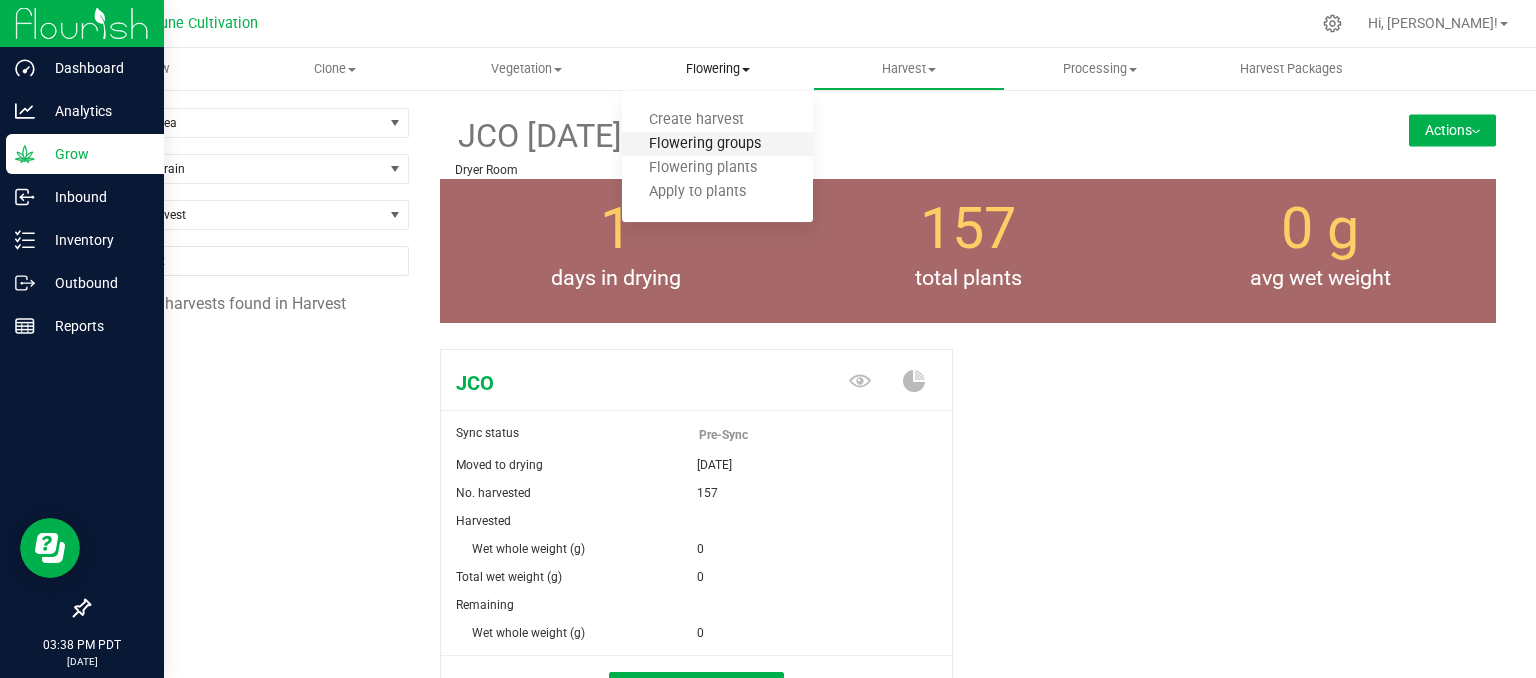 click on "Flowering groups" at bounding box center (705, 144) 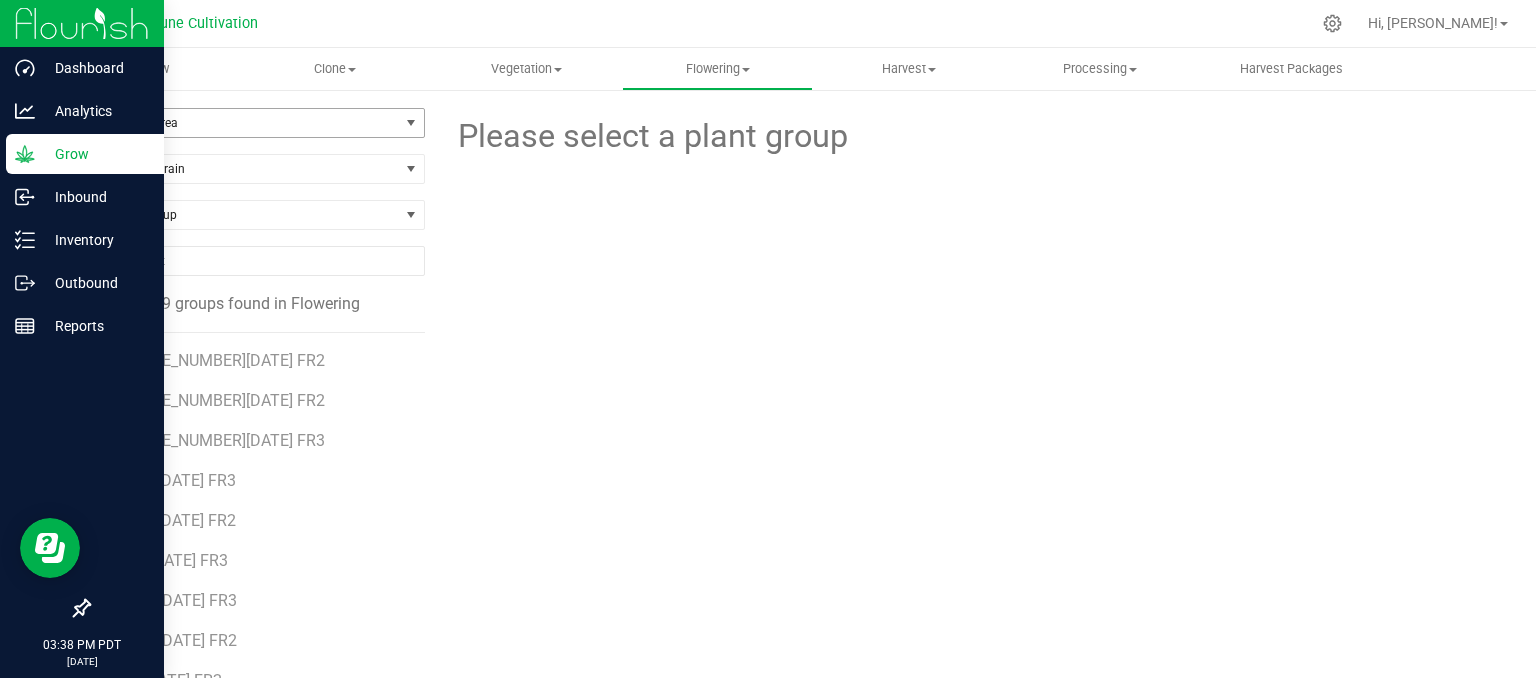 click on "Filter by Area" at bounding box center [244, 123] 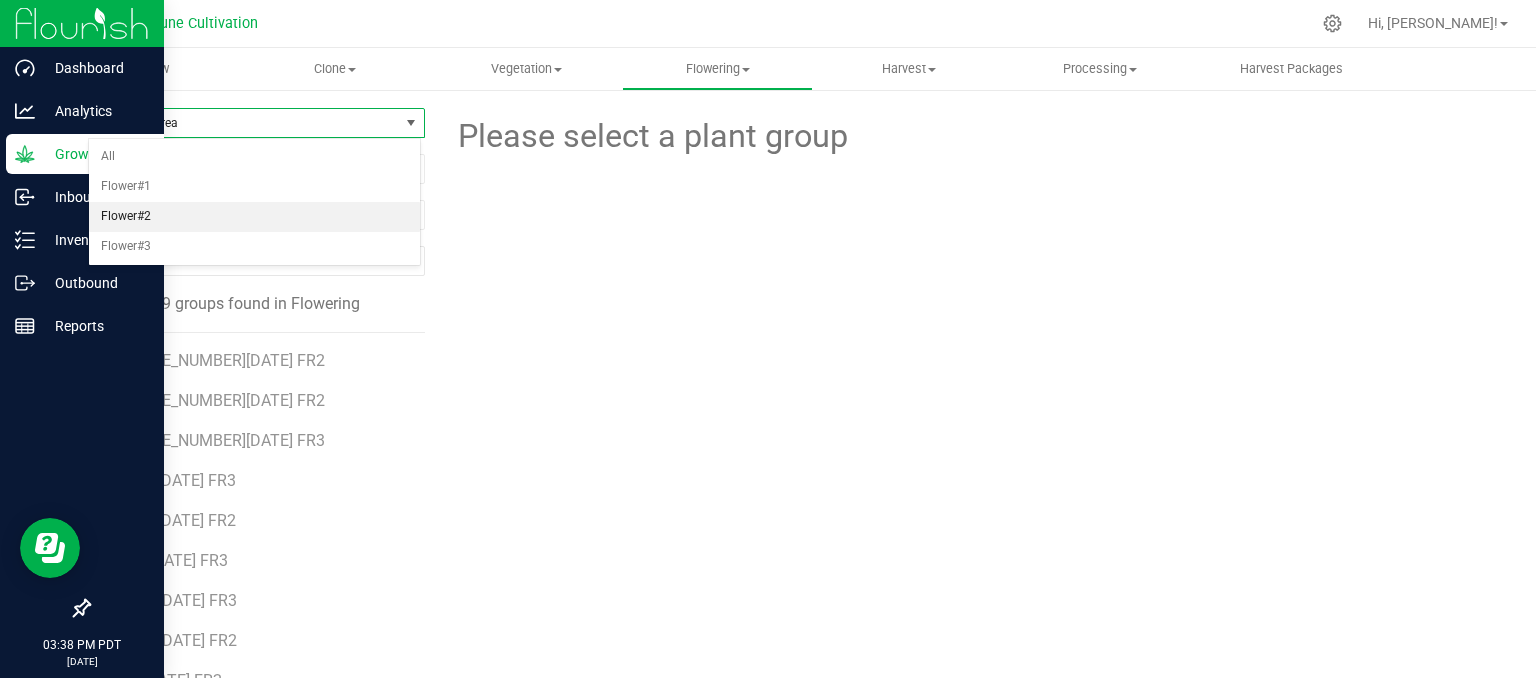 click on "Flower#2" at bounding box center (254, 217) 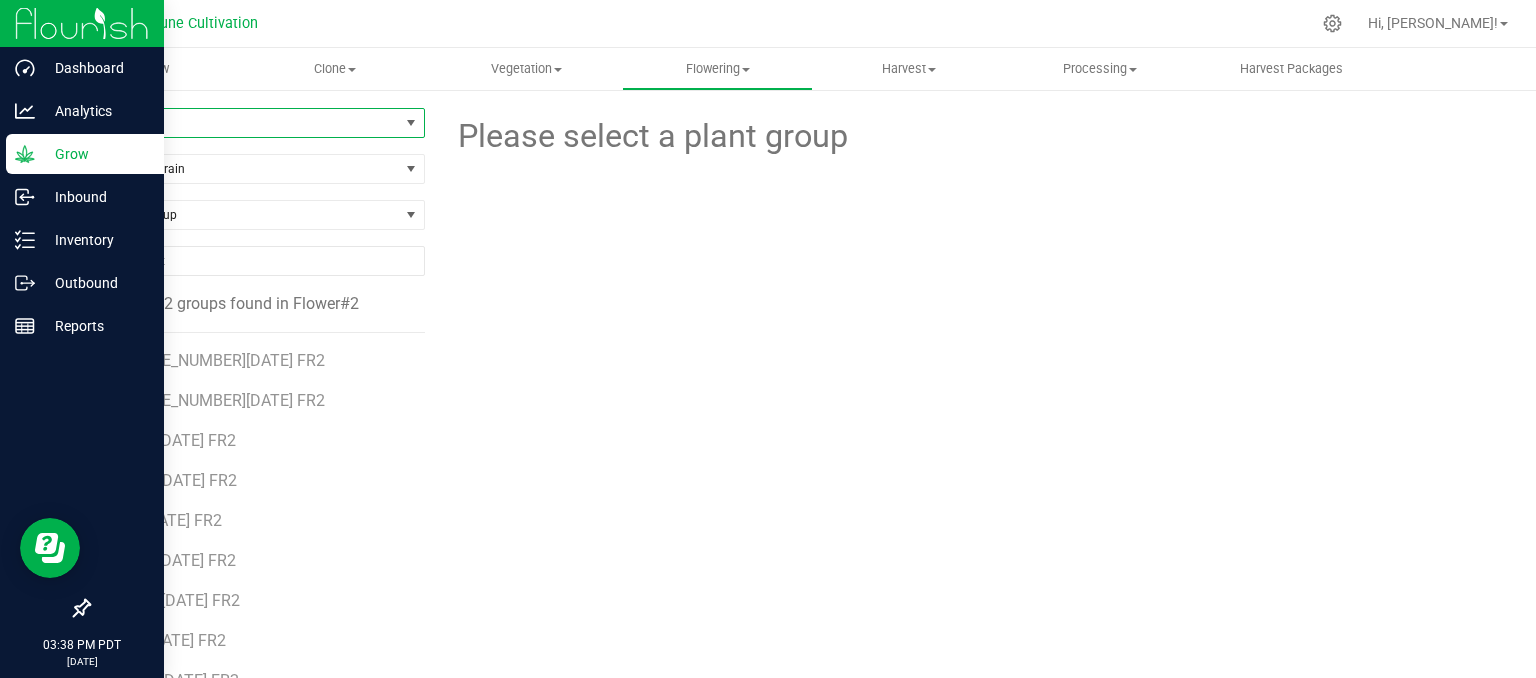 click on "Flower#2" at bounding box center [244, 123] 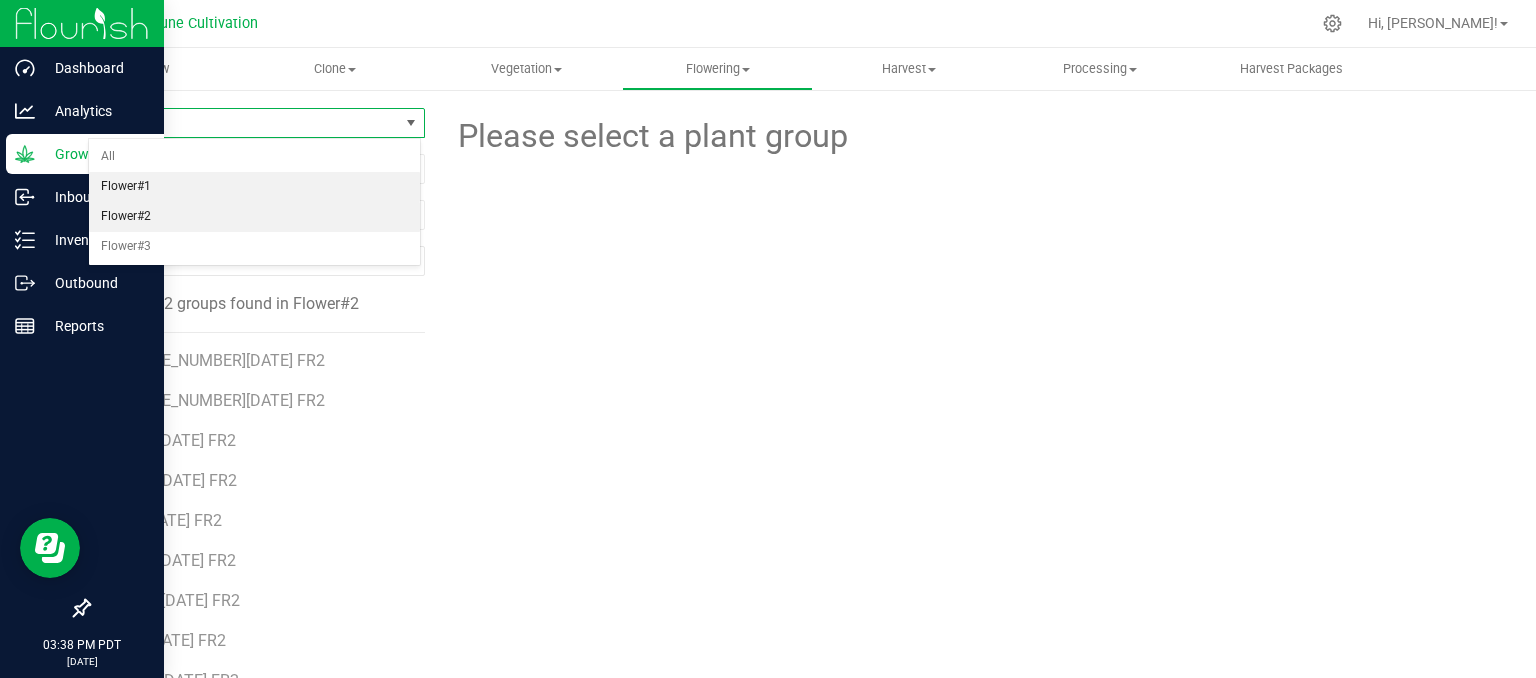 click on "Flower#1" at bounding box center (254, 187) 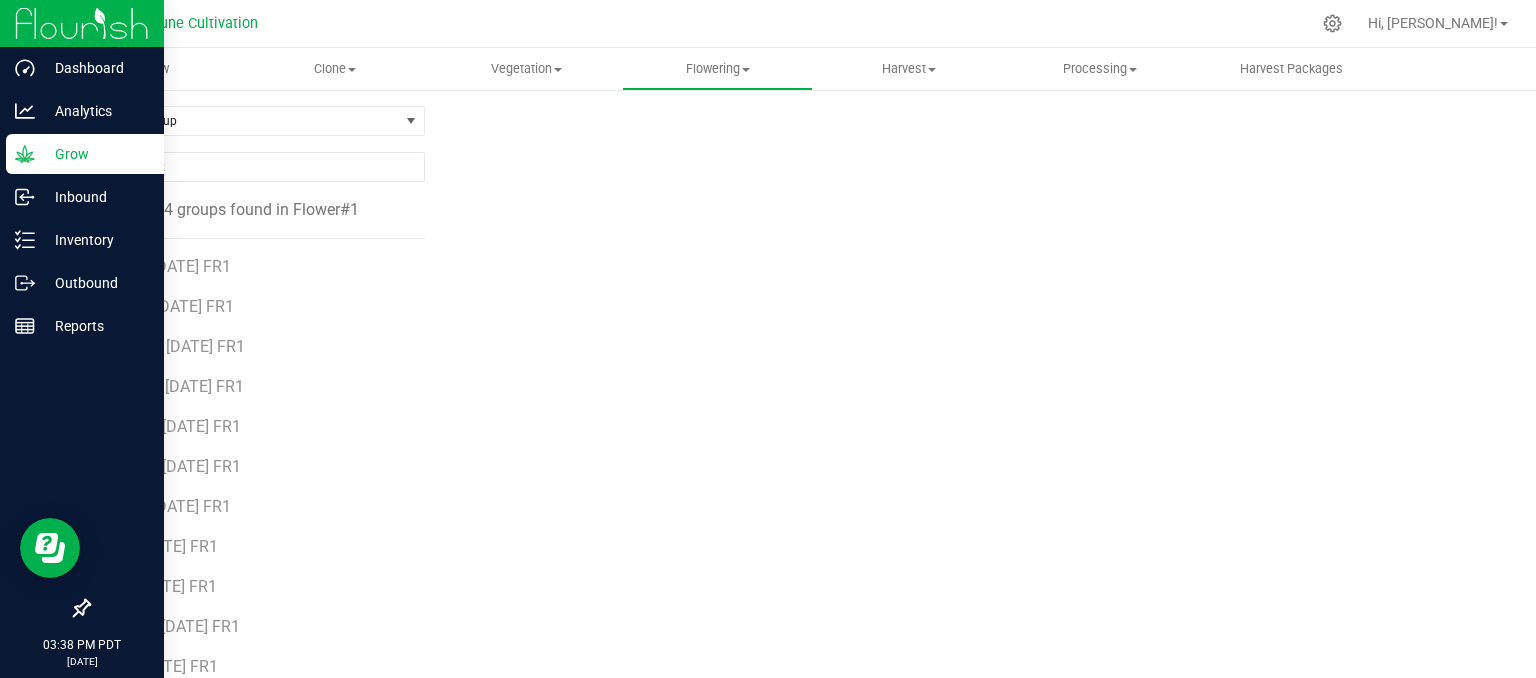 scroll, scrollTop: 174, scrollLeft: 0, axis: vertical 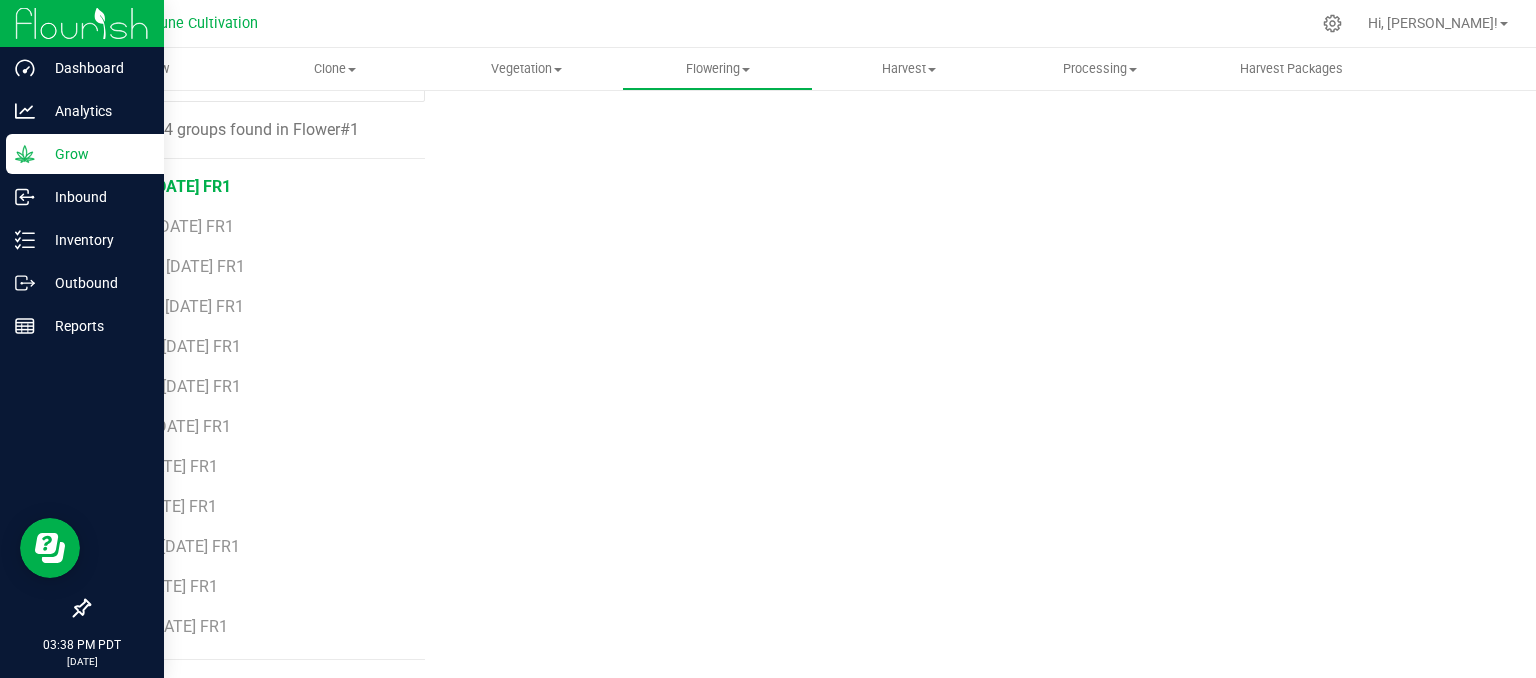 click on "KW4 [DATE] FR1" at bounding box center (173, 186) 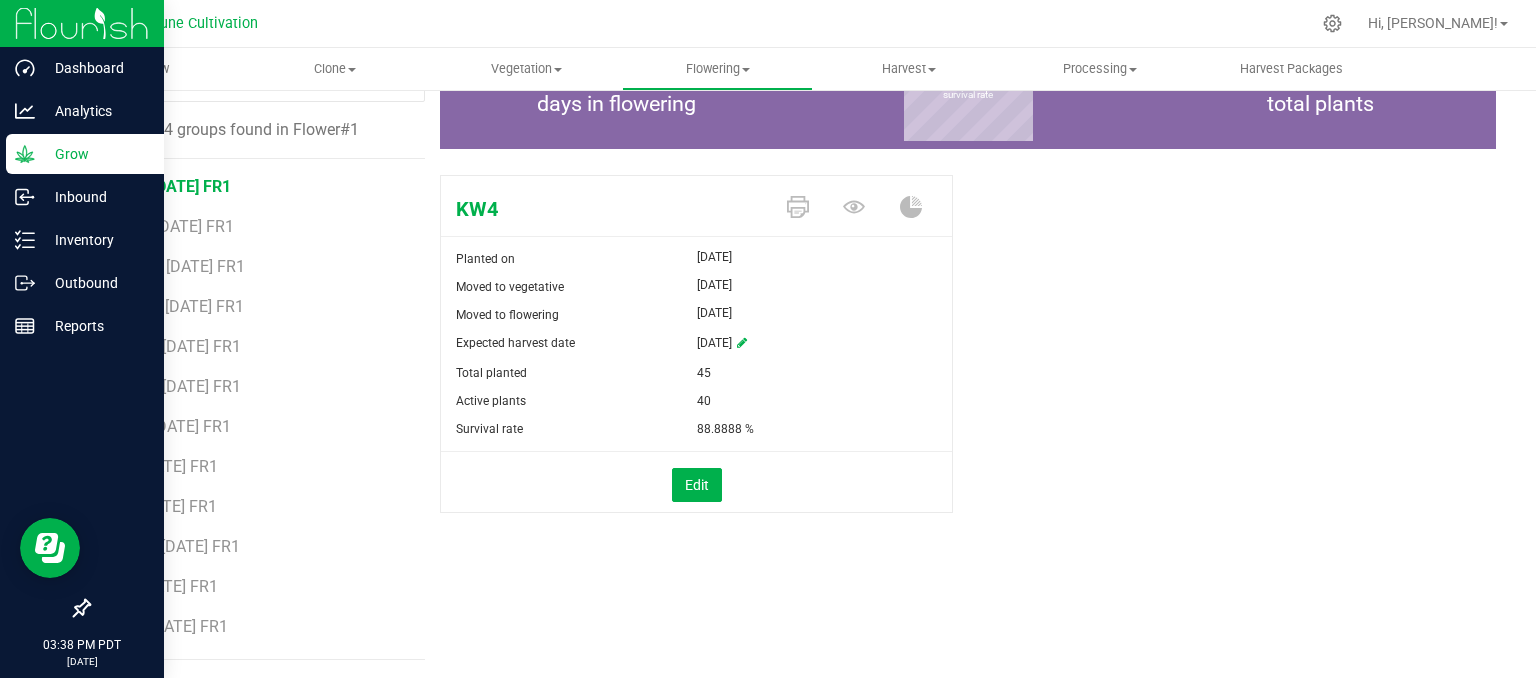 scroll, scrollTop: 0, scrollLeft: 0, axis: both 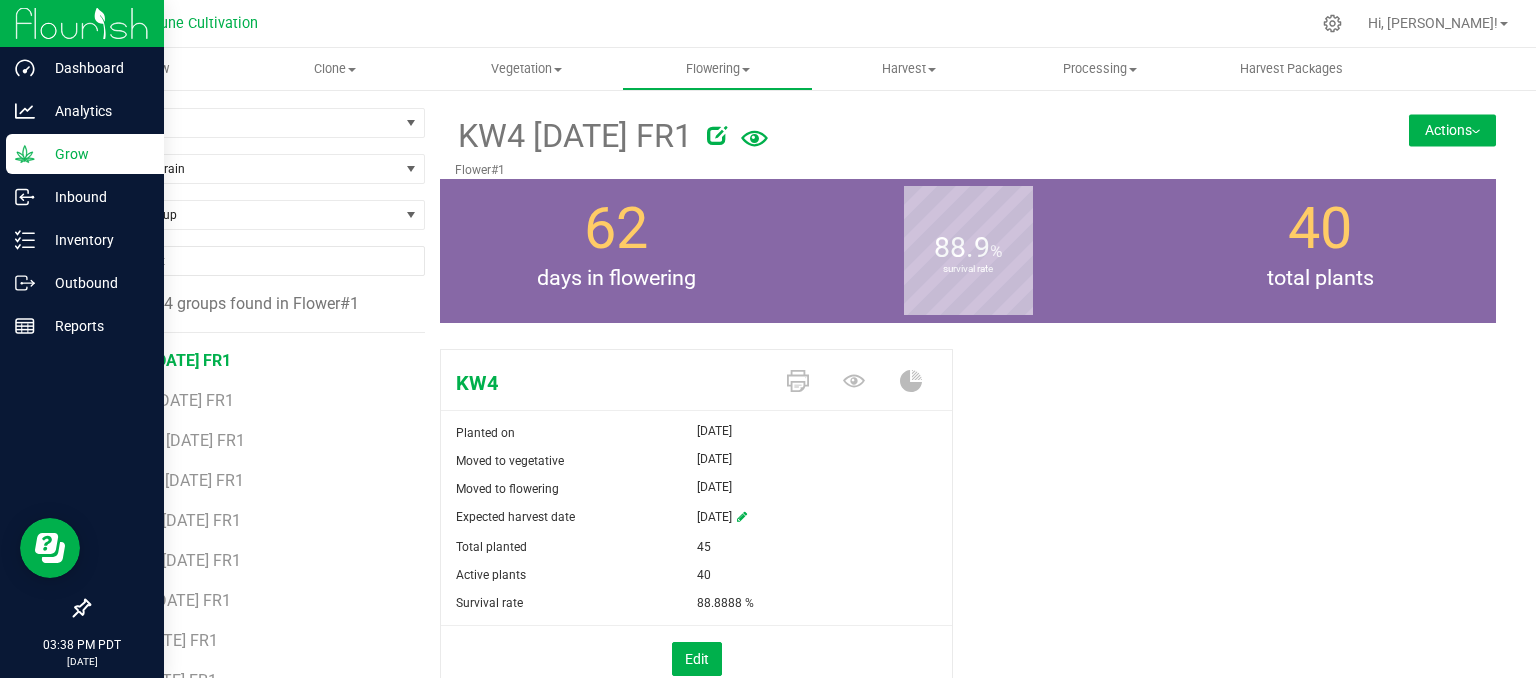 click on "KW4 [DATE] FR1
Flower#1
Actions
Move group
Split group" at bounding box center [968, 143] 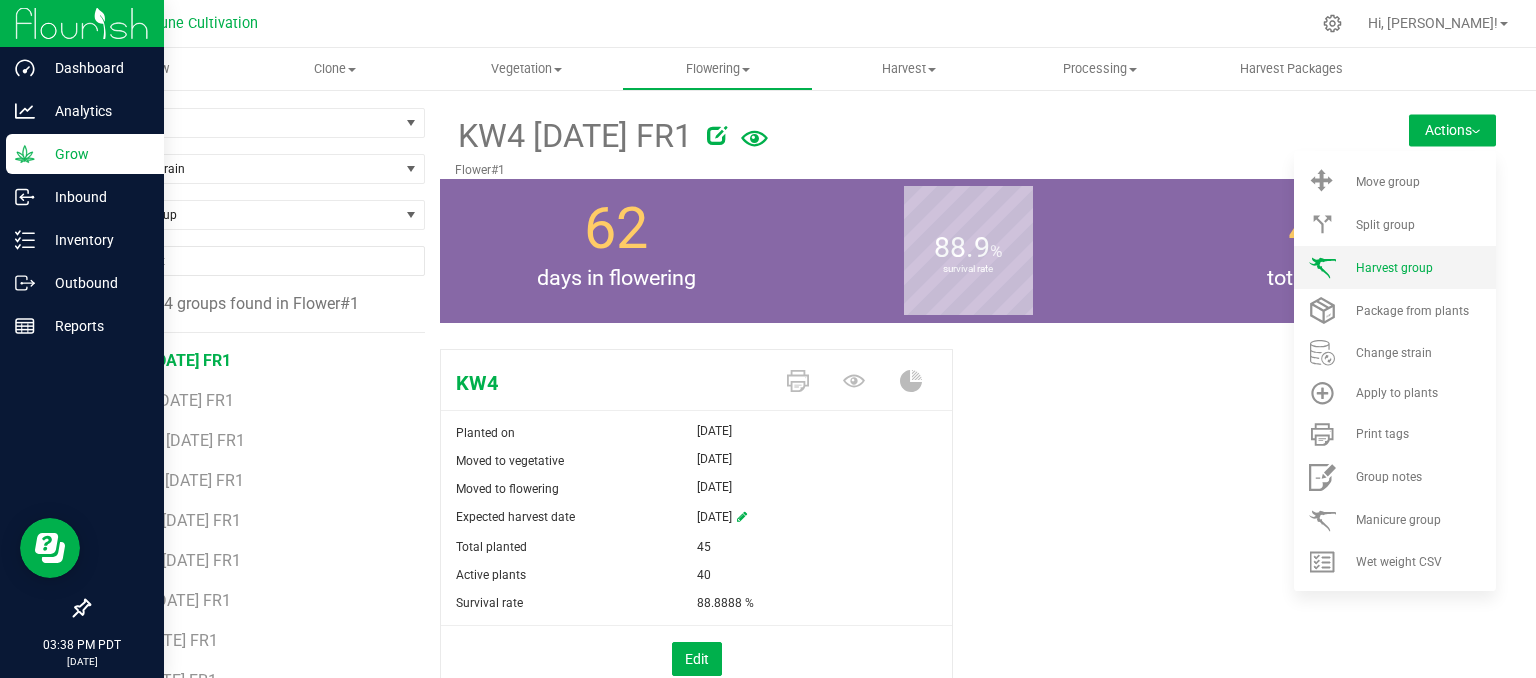 click on "Harvest group" at bounding box center (1395, 267) 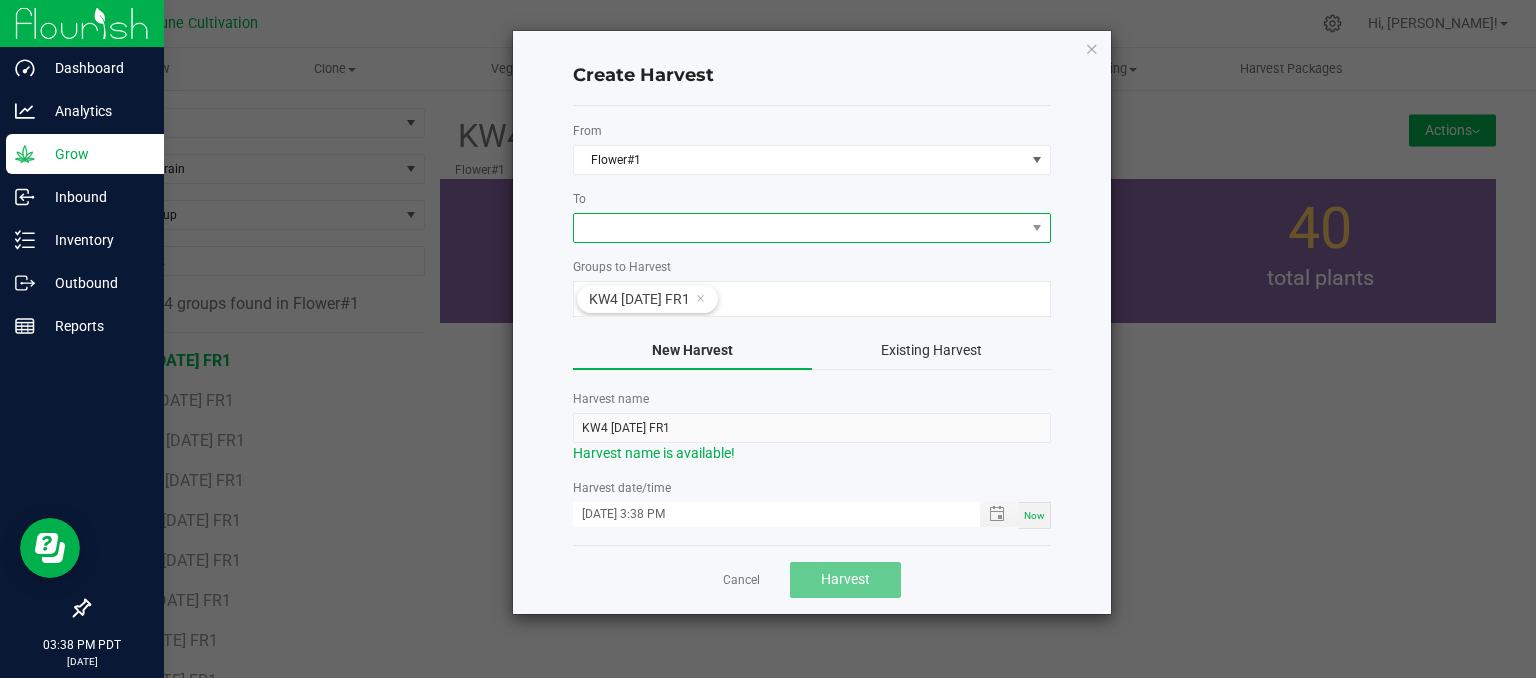 click at bounding box center (799, 228) 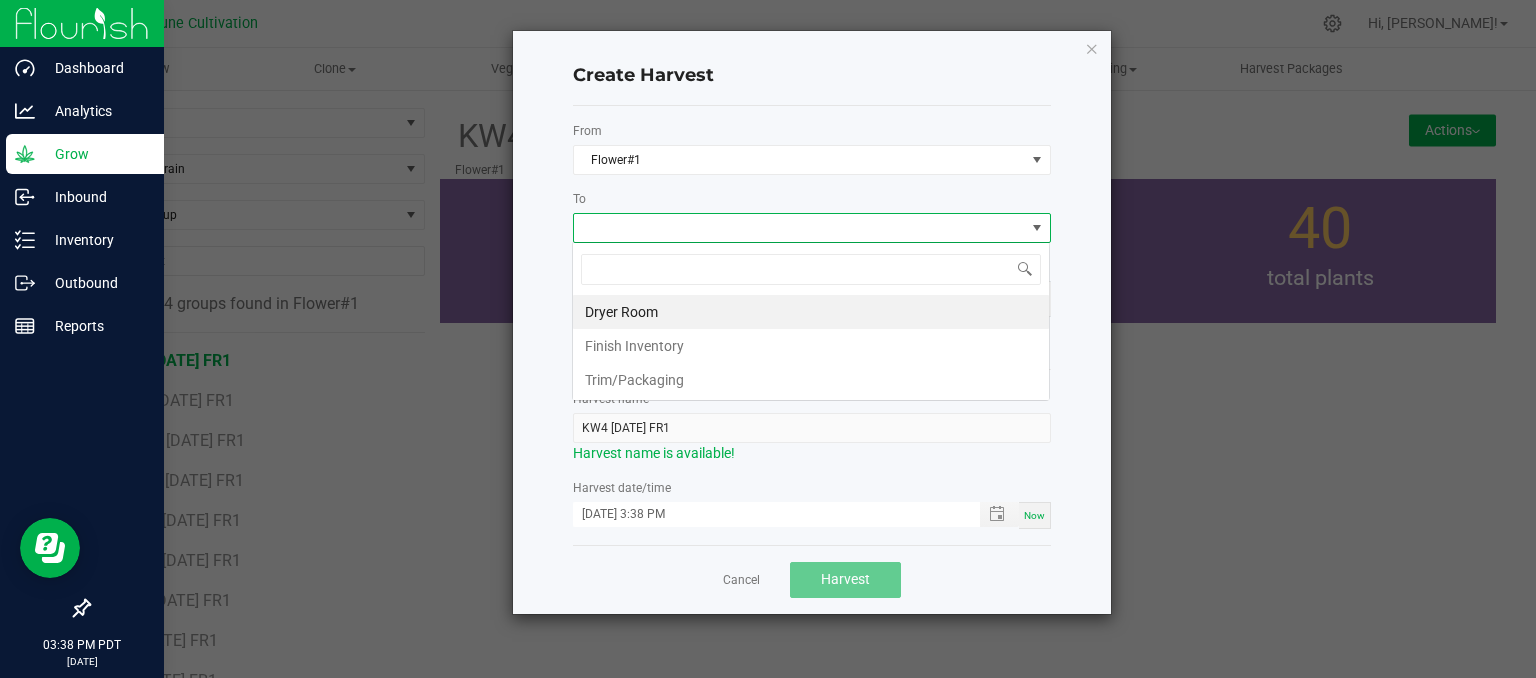 scroll, scrollTop: 99970, scrollLeft: 99521, axis: both 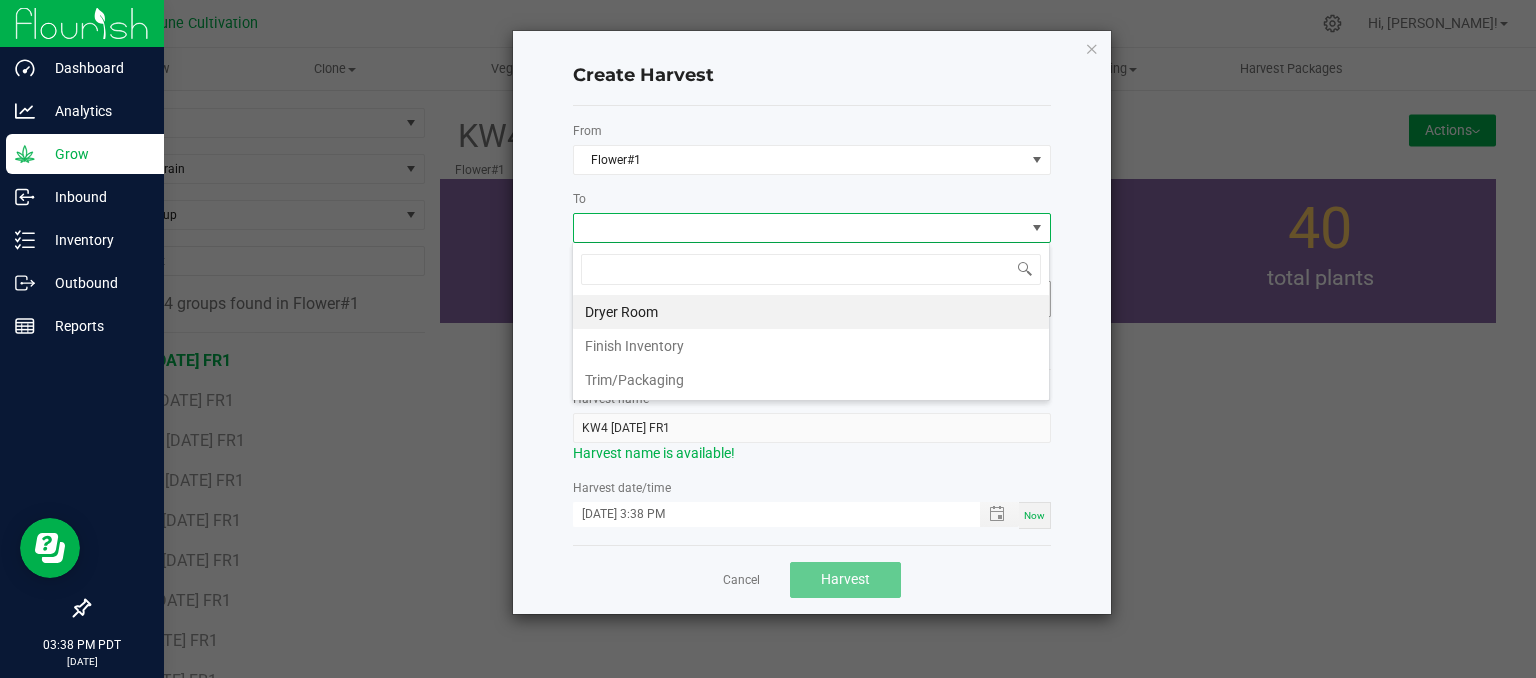 drag, startPoint x: 672, startPoint y: 308, endPoint x: 656, endPoint y: 309, distance: 16.03122 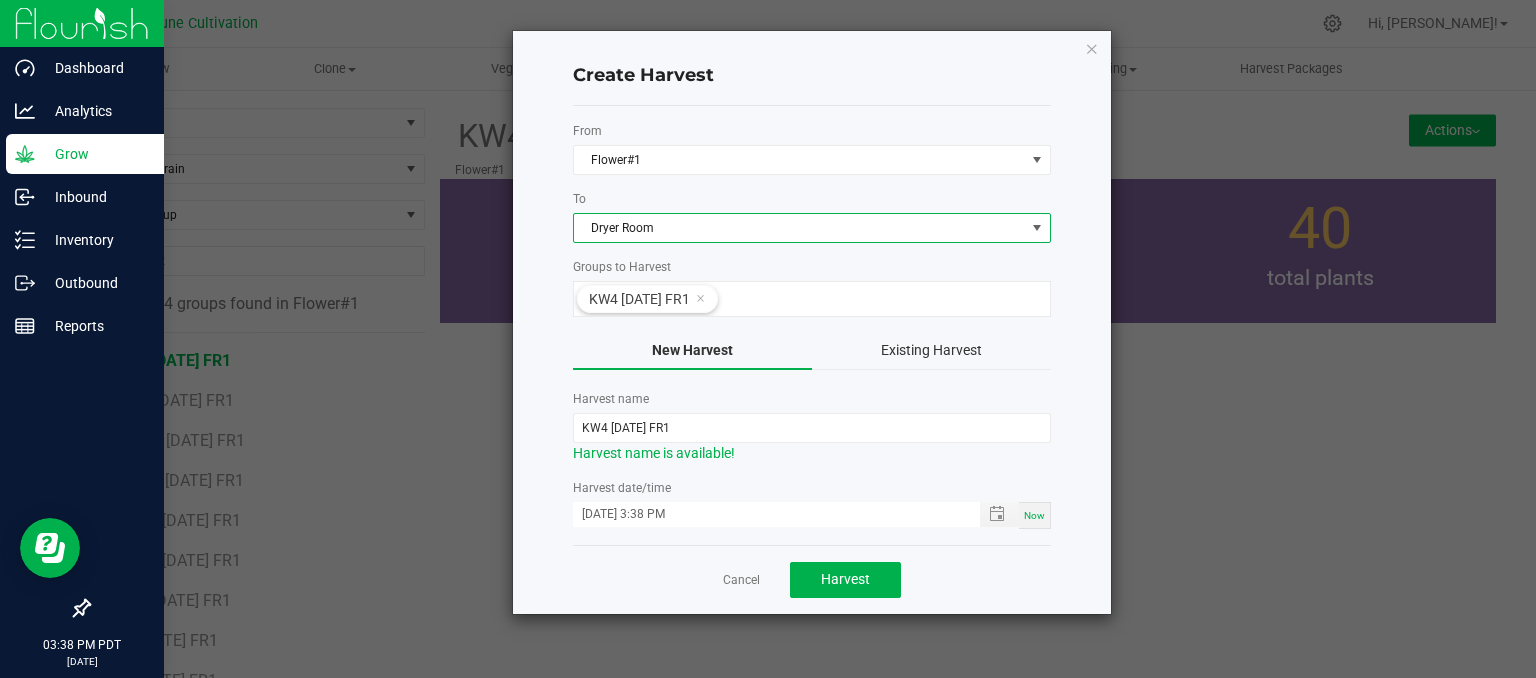 click on "Harvest name is available!" 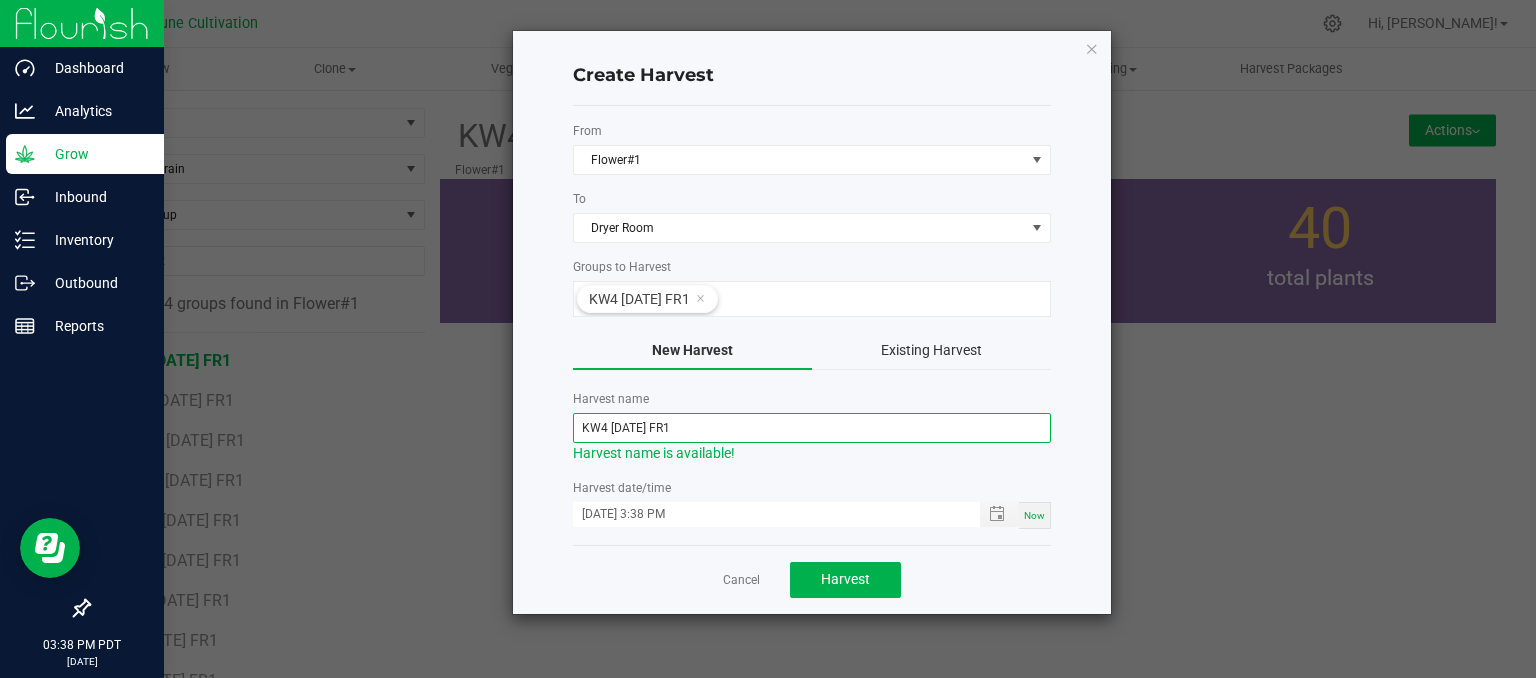 click on "KW4 [DATE] FR1" at bounding box center [812, 428] 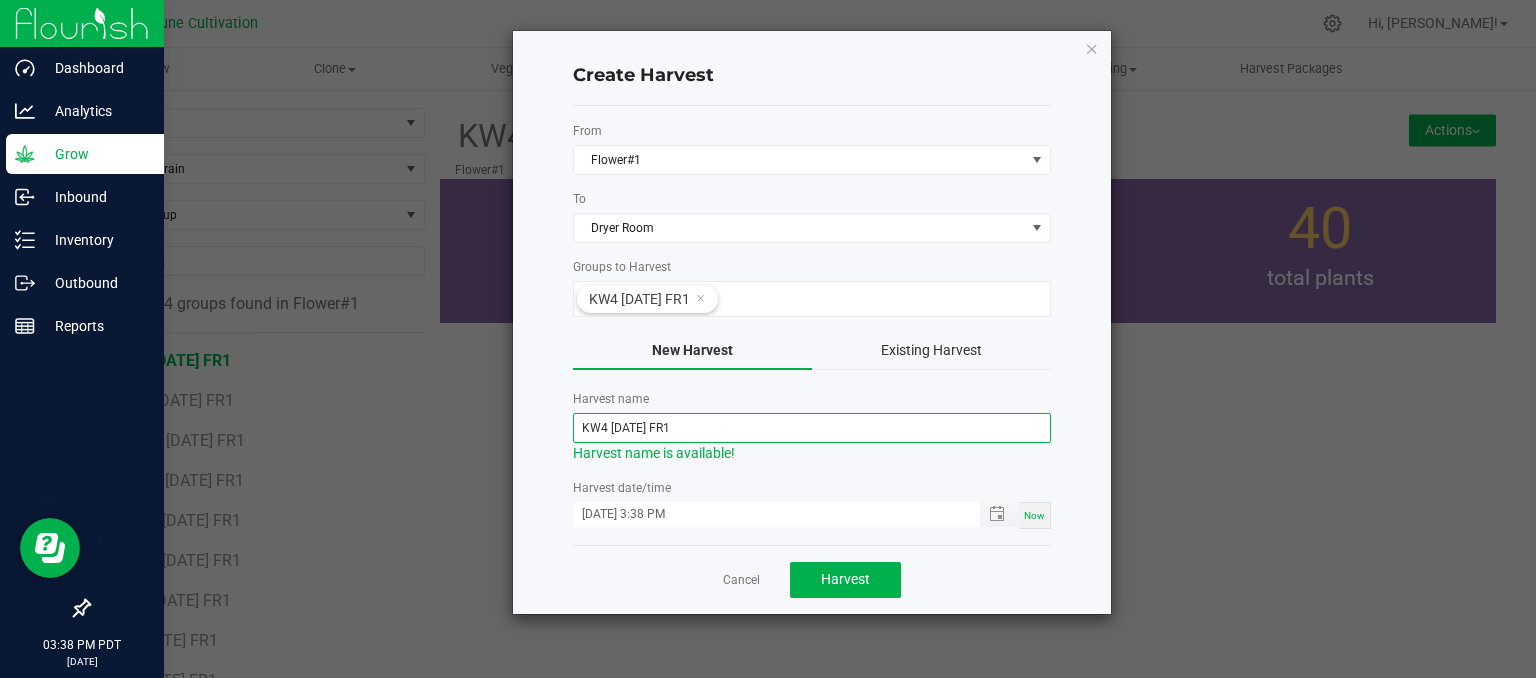 type on "KW4 [DATE] FR1" 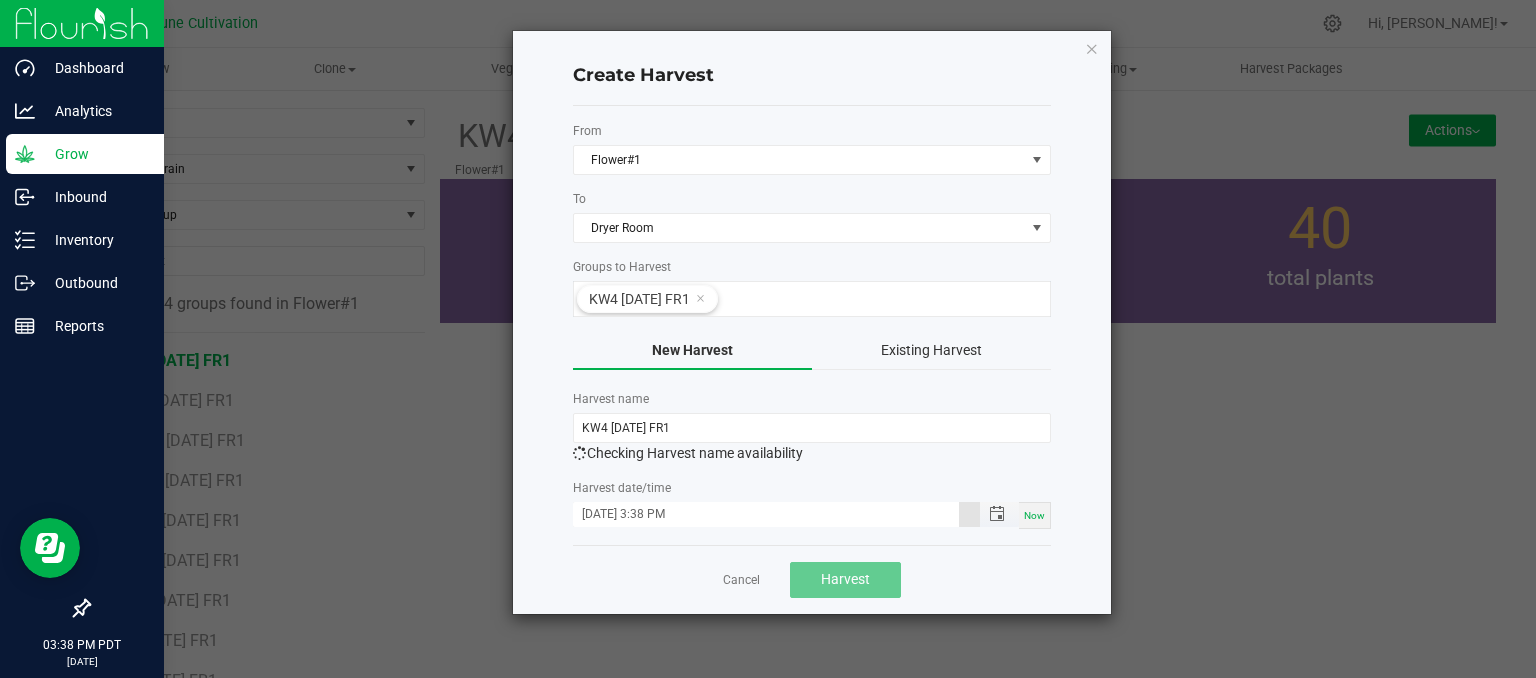 click on "[DATE] 3:38 PM" at bounding box center [766, 514] 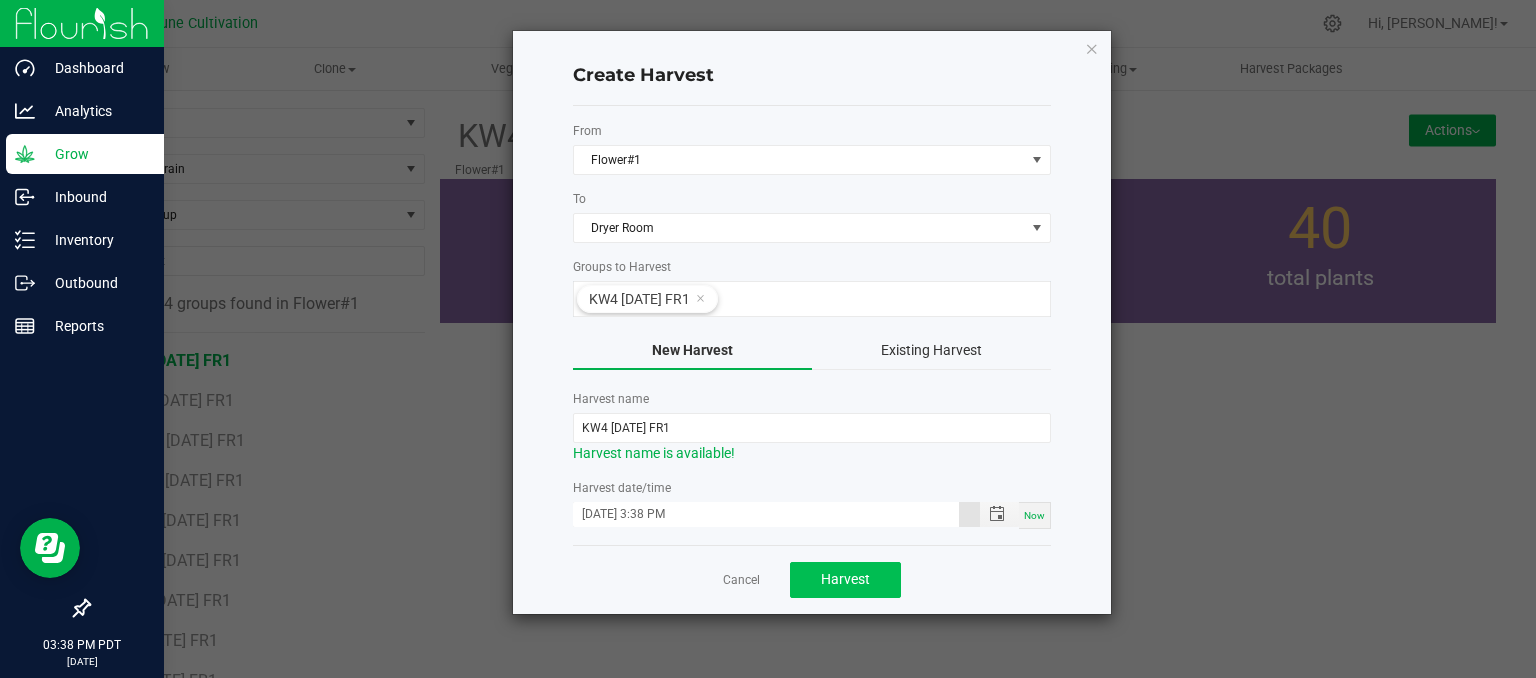 type on "[DATE] 3:38 PM" 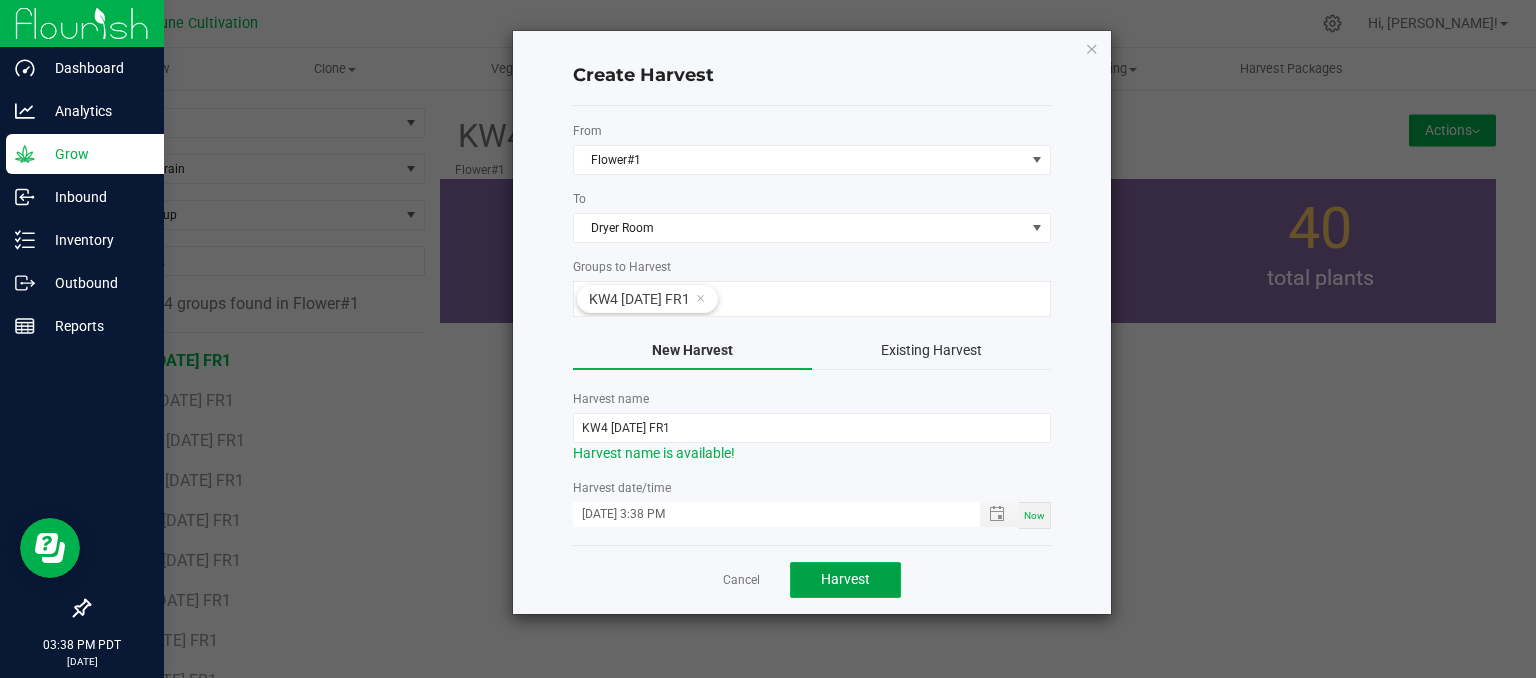 click on "Harvest" 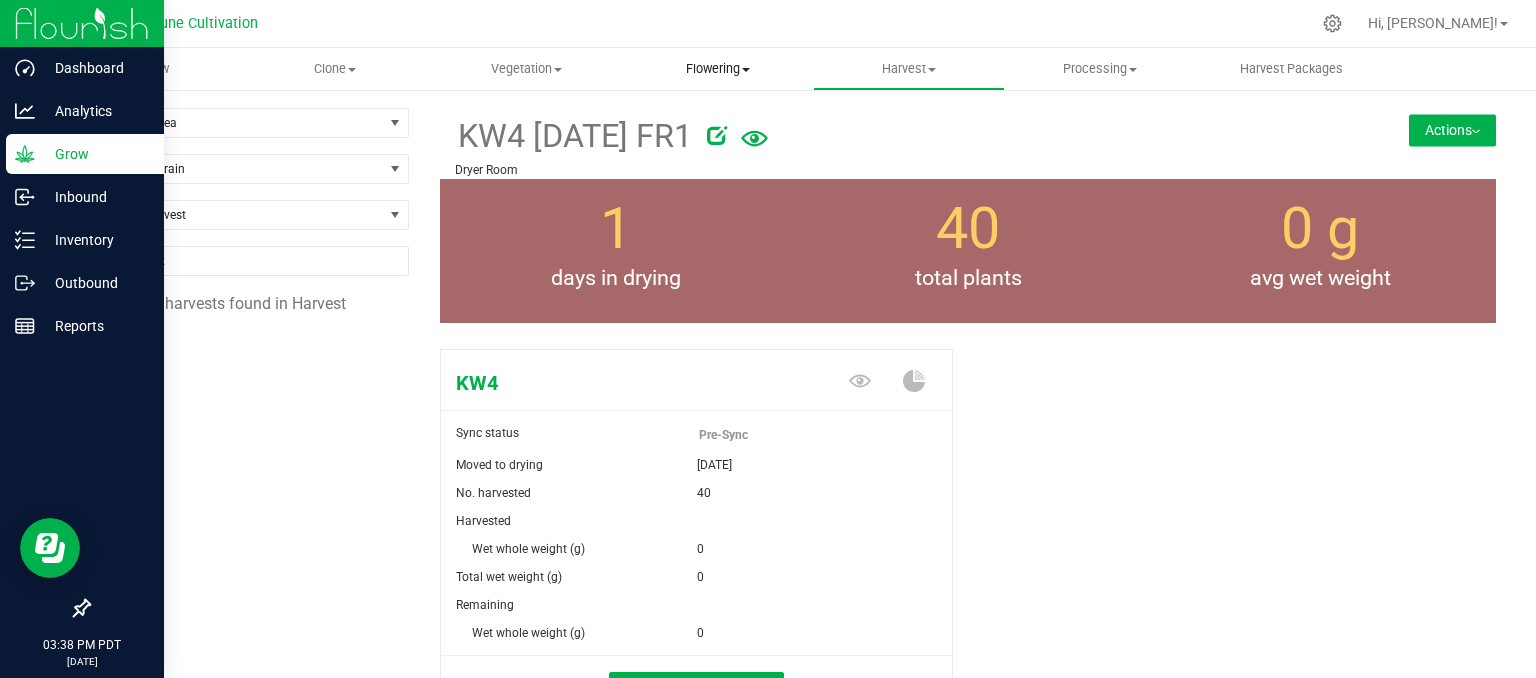 click on "Flowering" at bounding box center (717, 69) 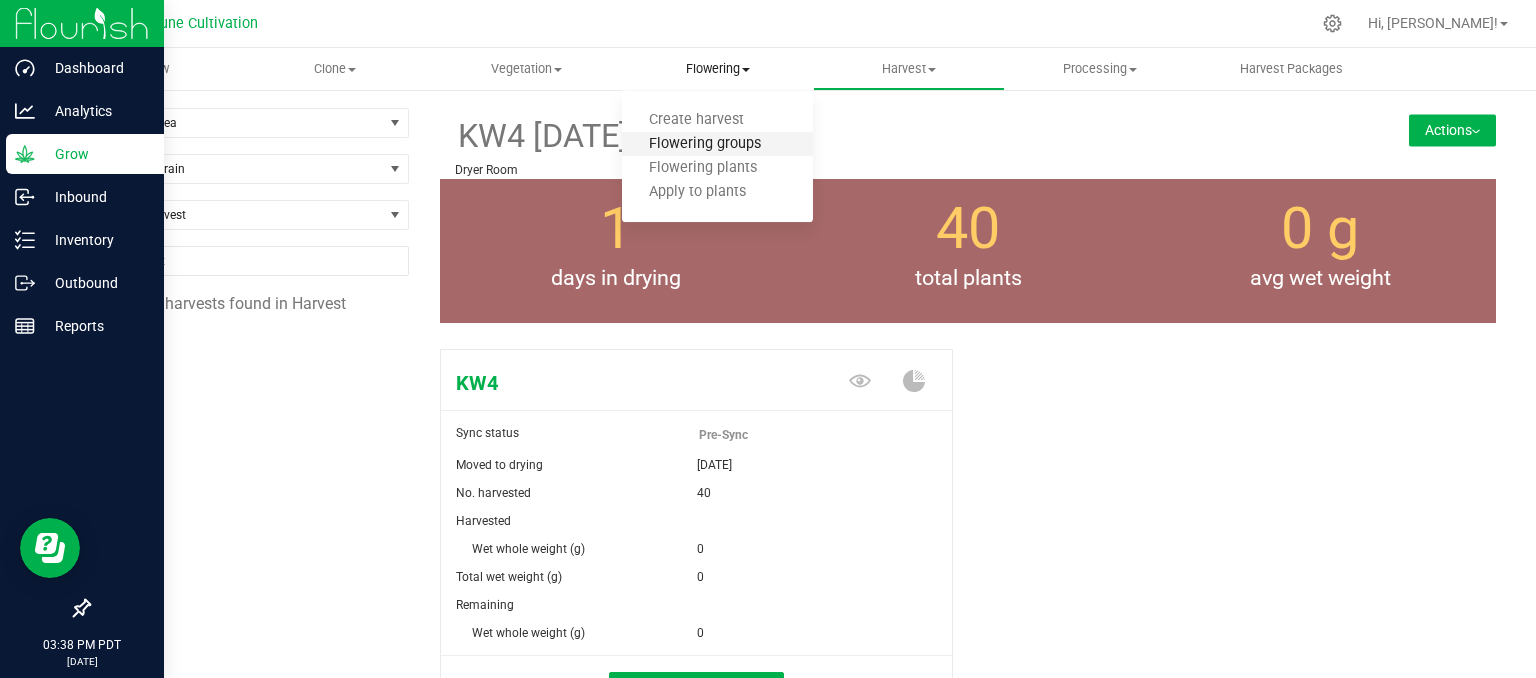 click on "Flowering groups" at bounding box center [705, 144] 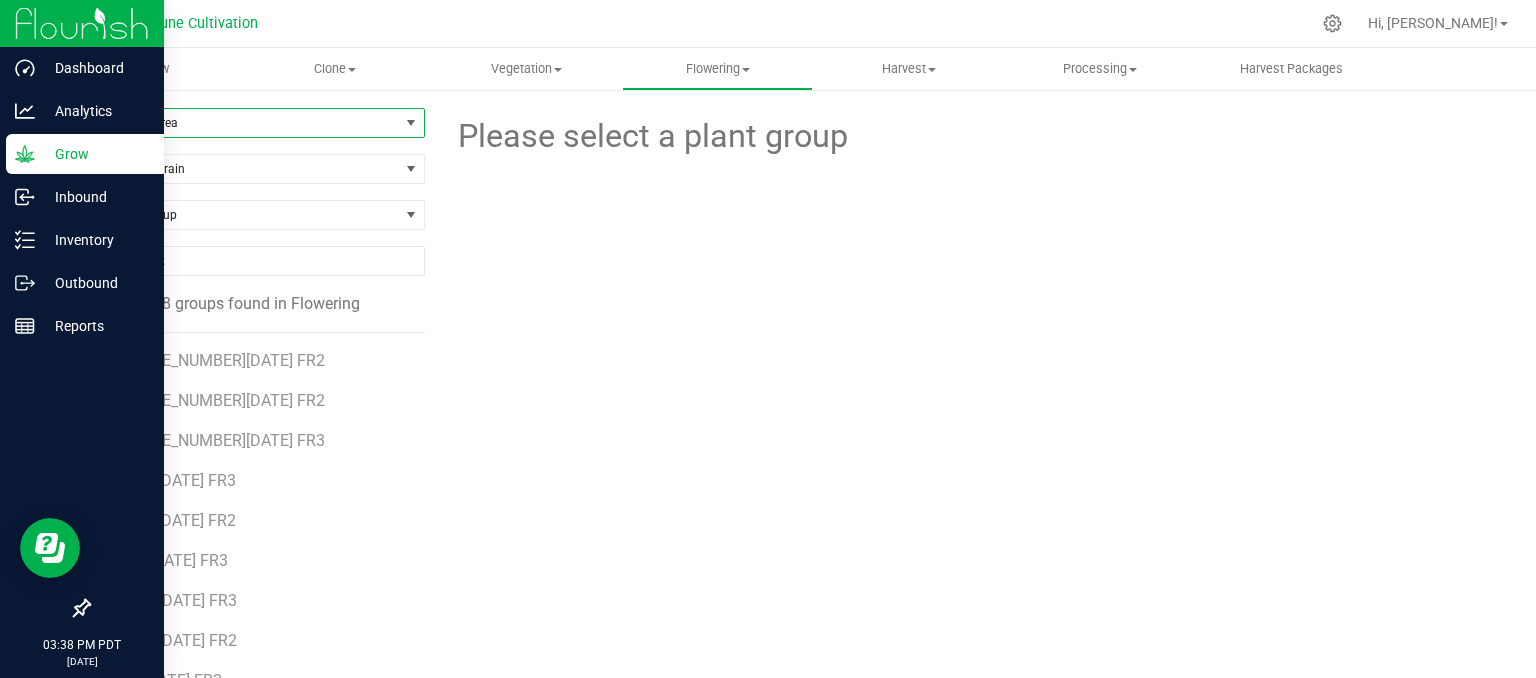 click on "Filter by Area" at bounding box center [244, 123] 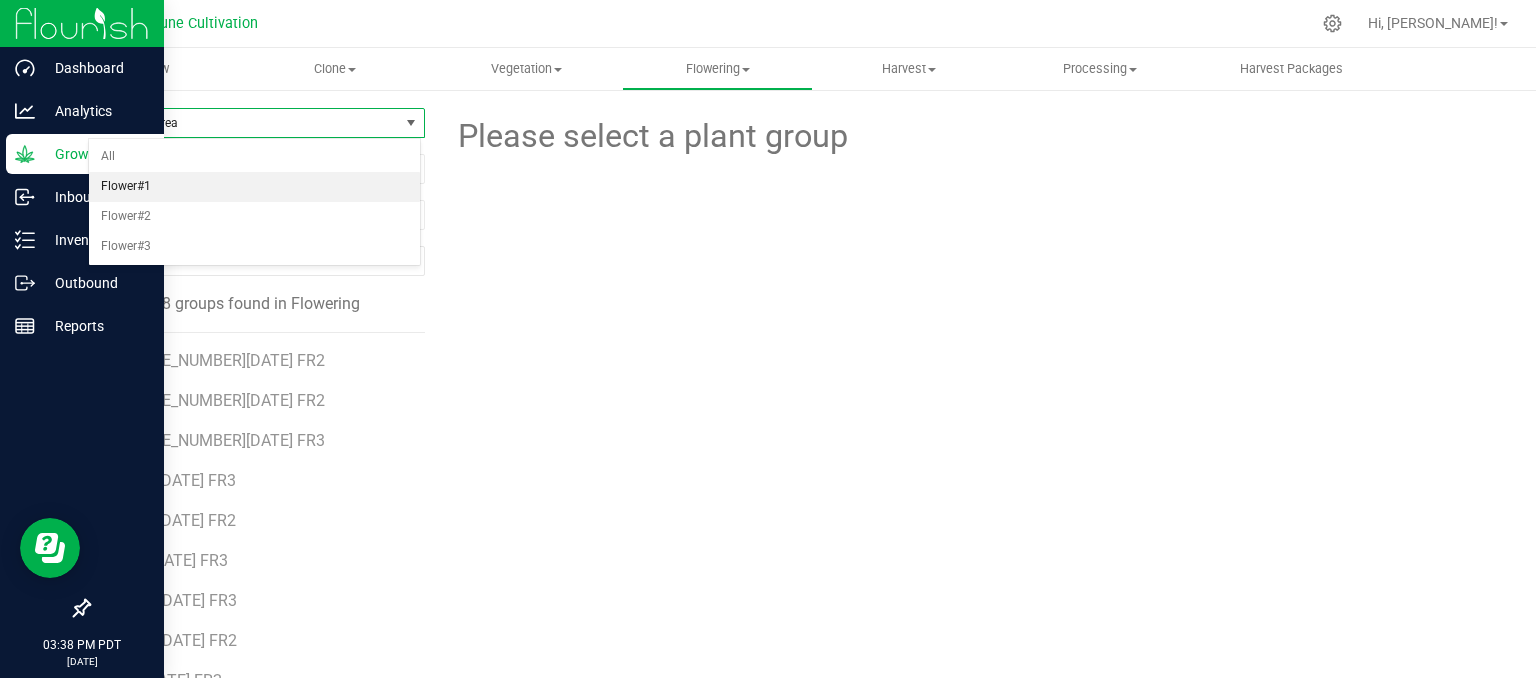 drag, startPoint x: 244, startPoint y: 184, endPoint x: 233, endPoint y: 183, distance: 11.045361 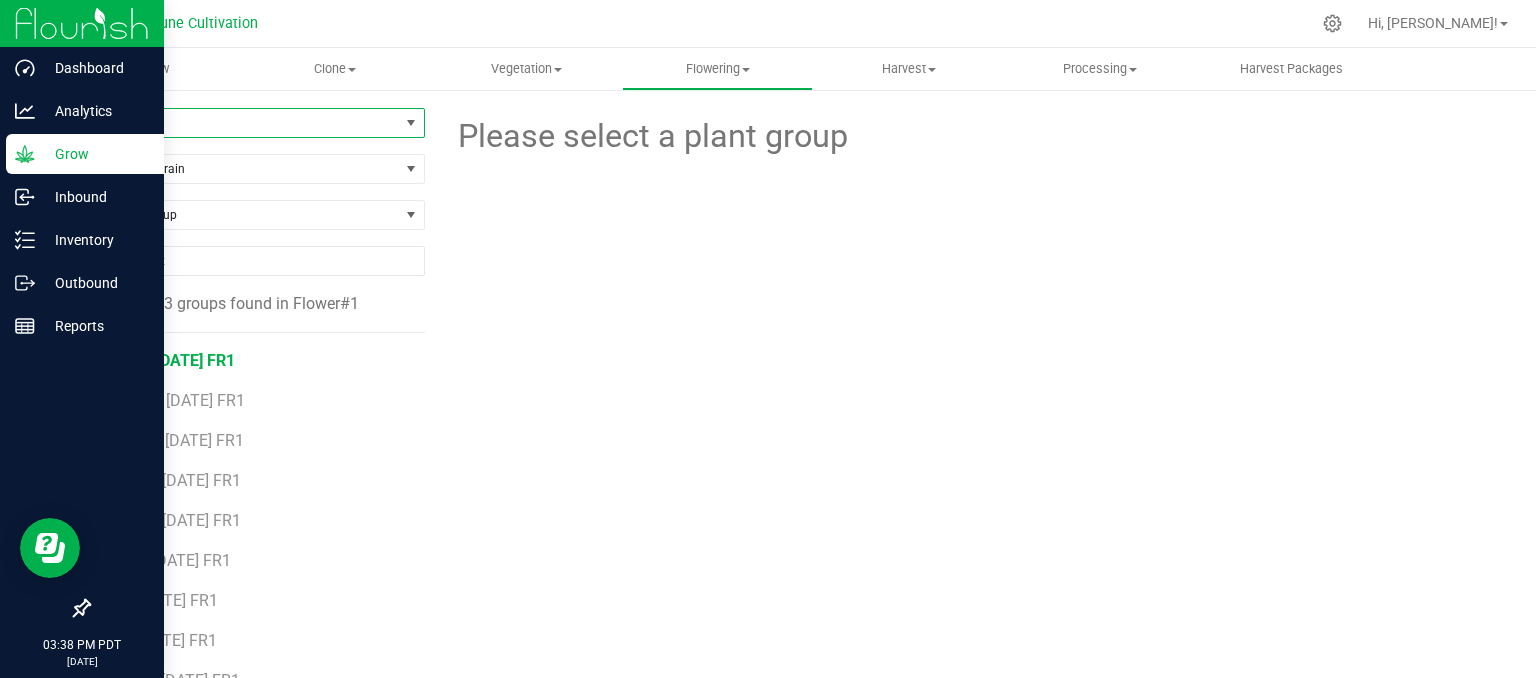 click on "LC80 [DATE] FR1" at bounding box center [175, 360] 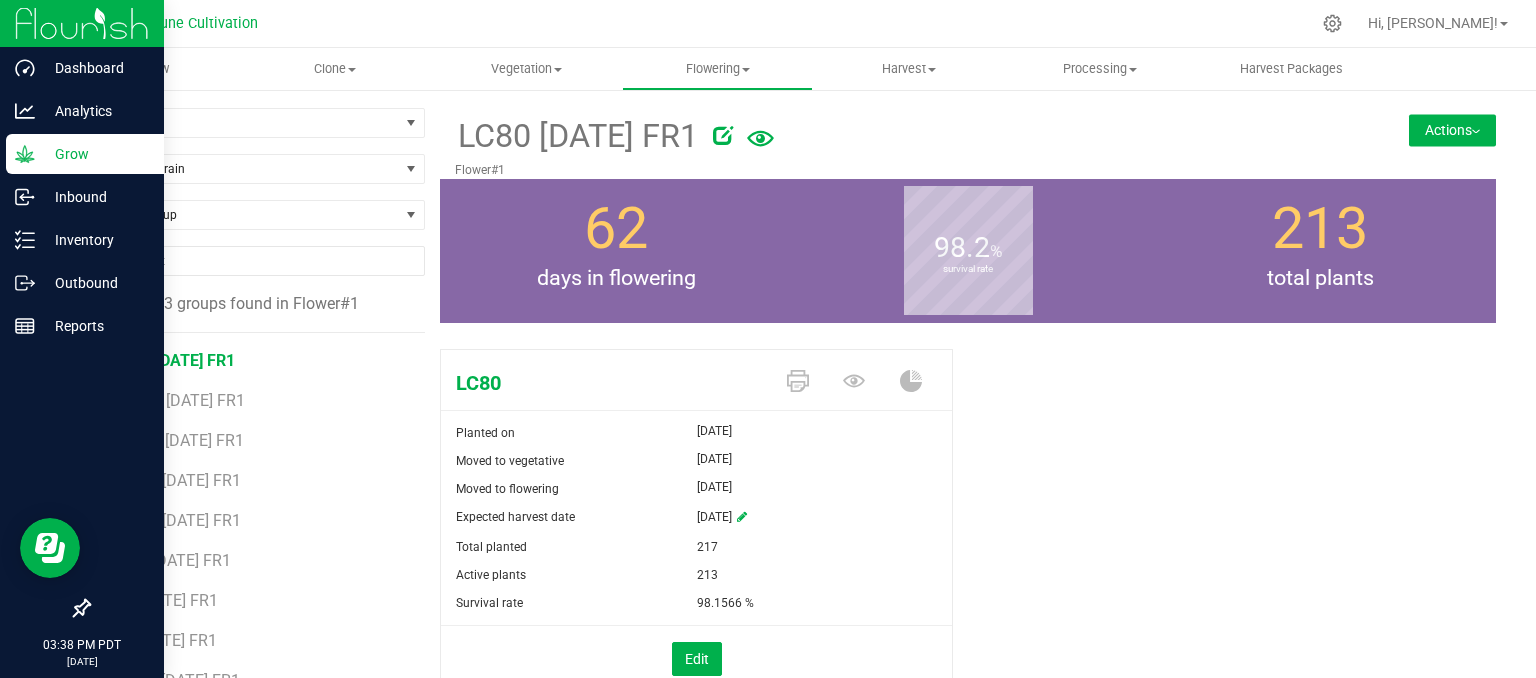 click on "Actions" at bounding box center (1452, 130) 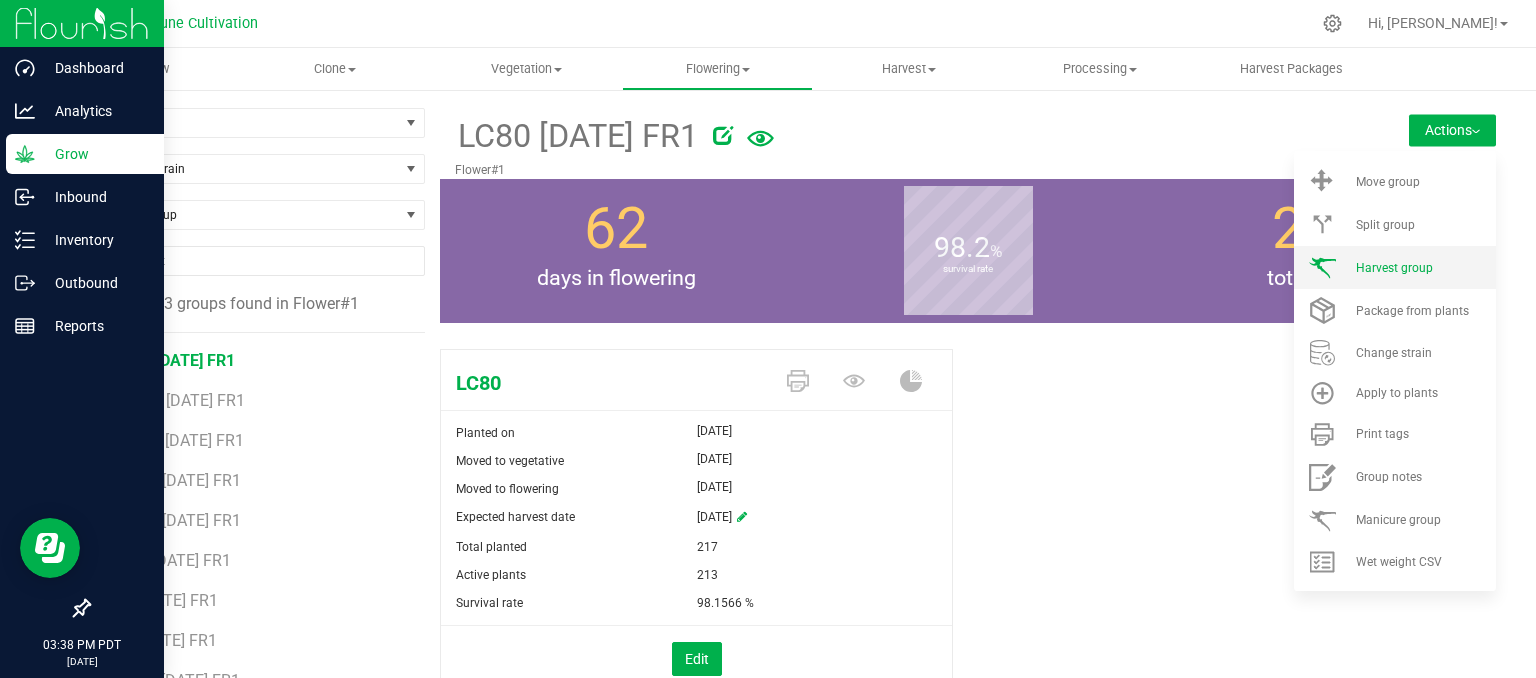 click on "Harvest group" at bounding box center (1394, 268) 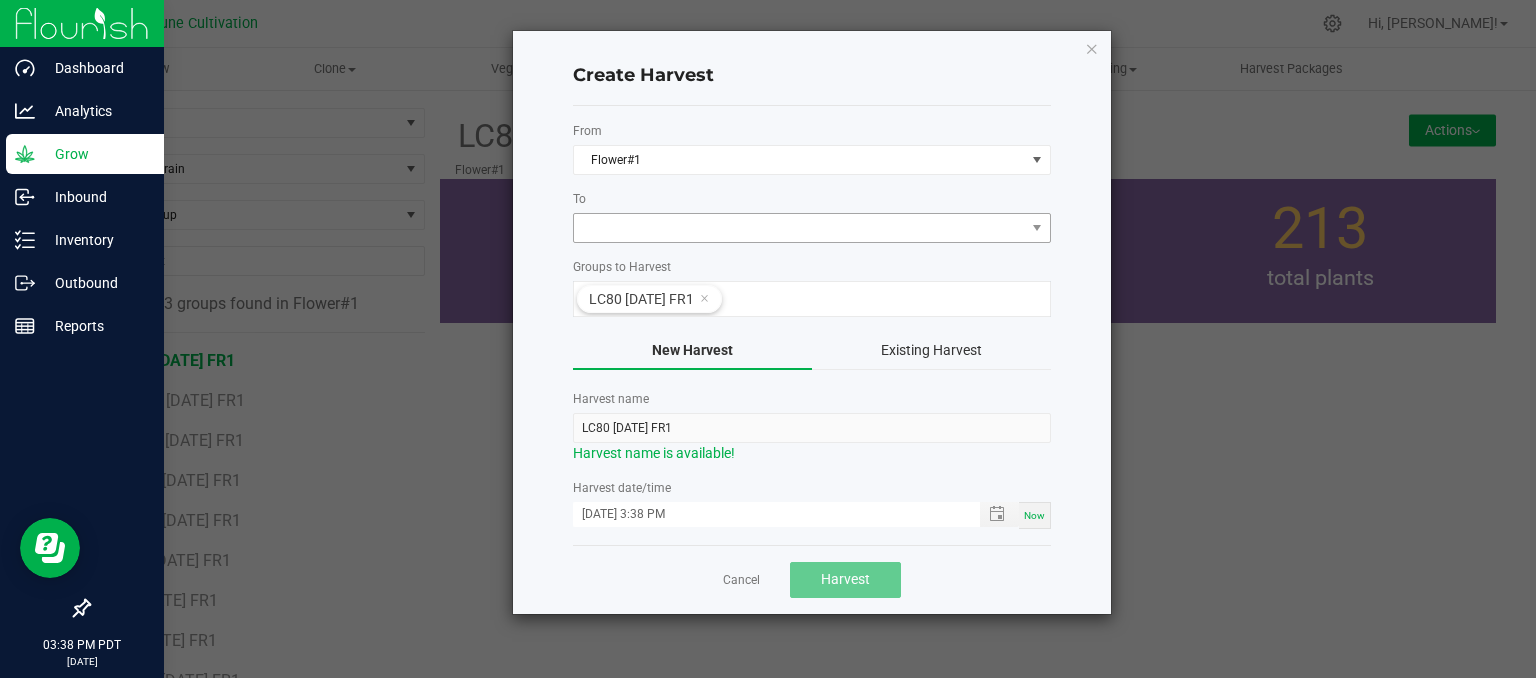 click on "From  Flower#1  To   Groups to Harvest  LC80 [DATE] FR1  New Harvest   Existing Harvest   Harvest name  LC80 [DATE] FR1  Harvest name is available!   Harvest date/time  [DATE] 3:38 PM Now" 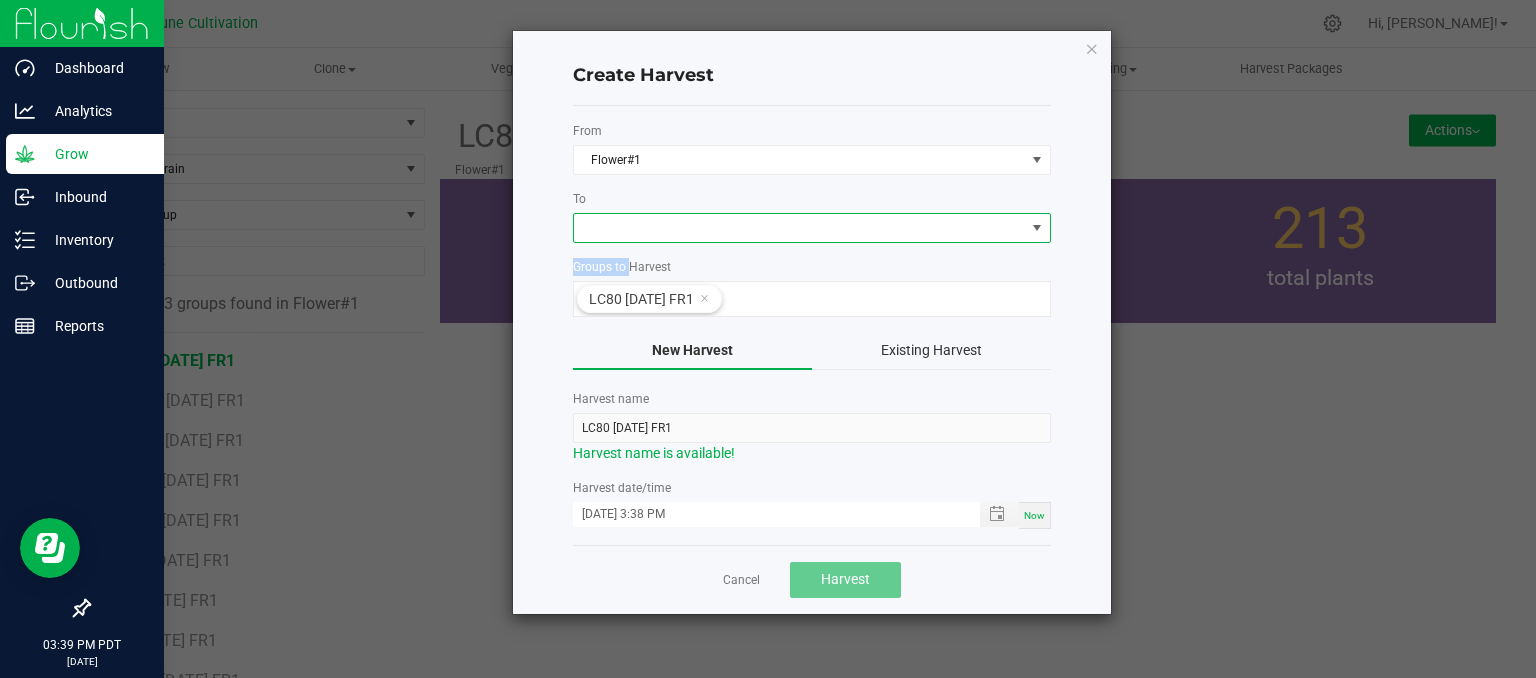 click at bounding box center (799, 228) 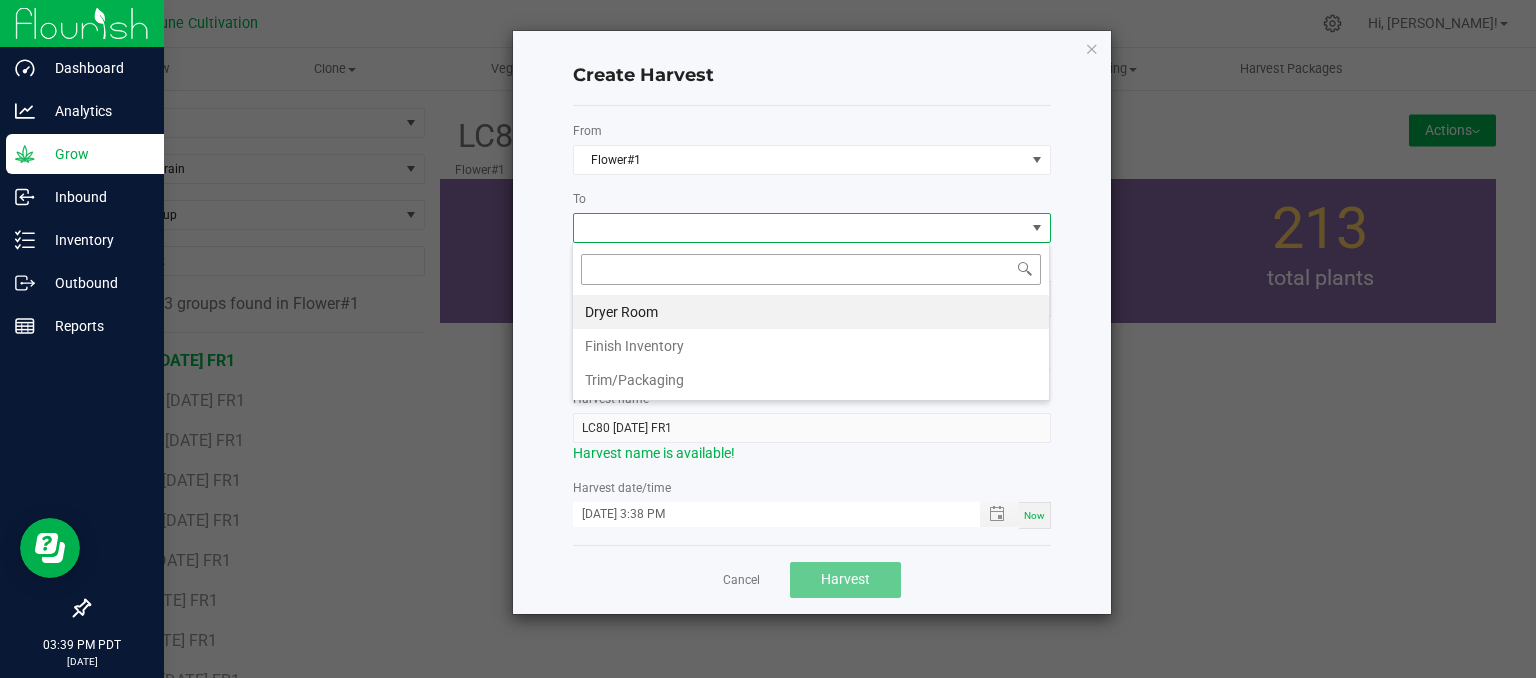 scroll, scrollTop: 99970, scrollLeft: 99521, axis: both 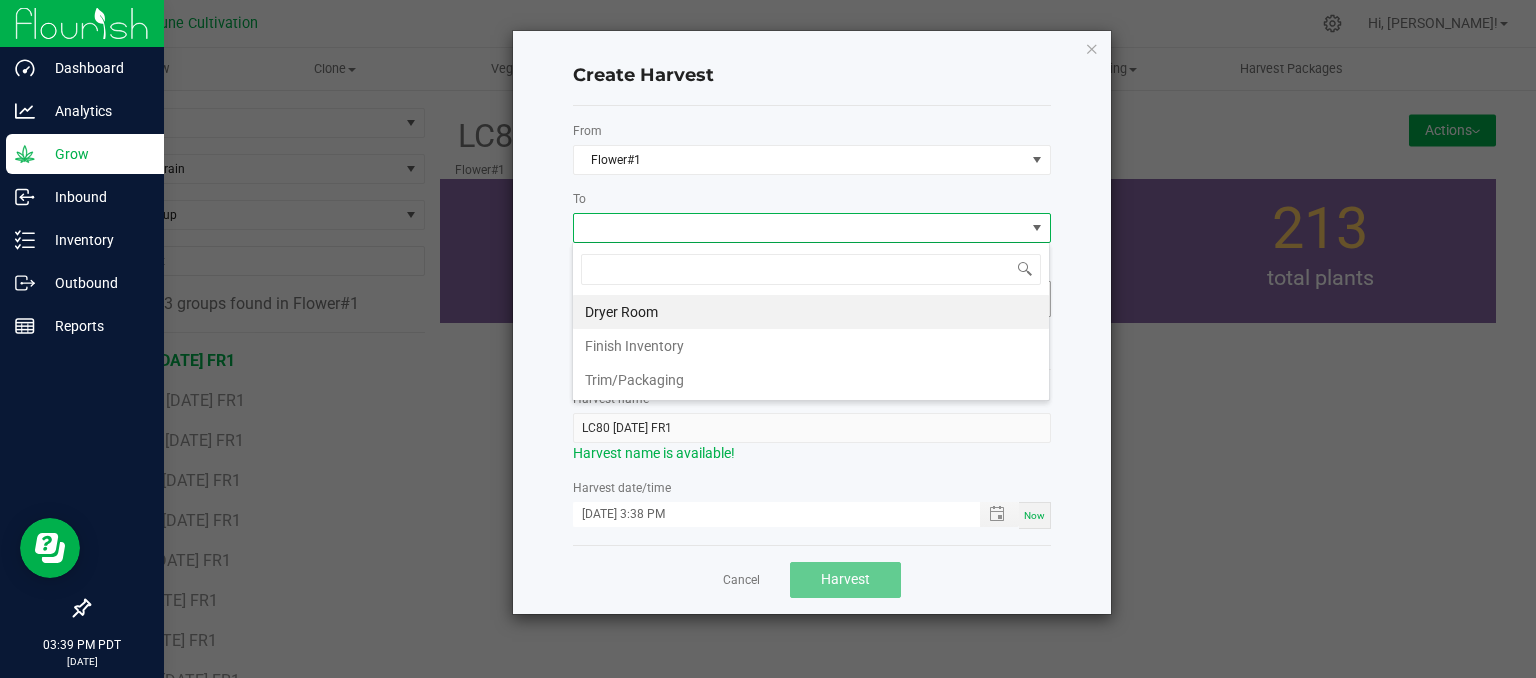 click on "Dryer Room" at bounding box center [811, 312] 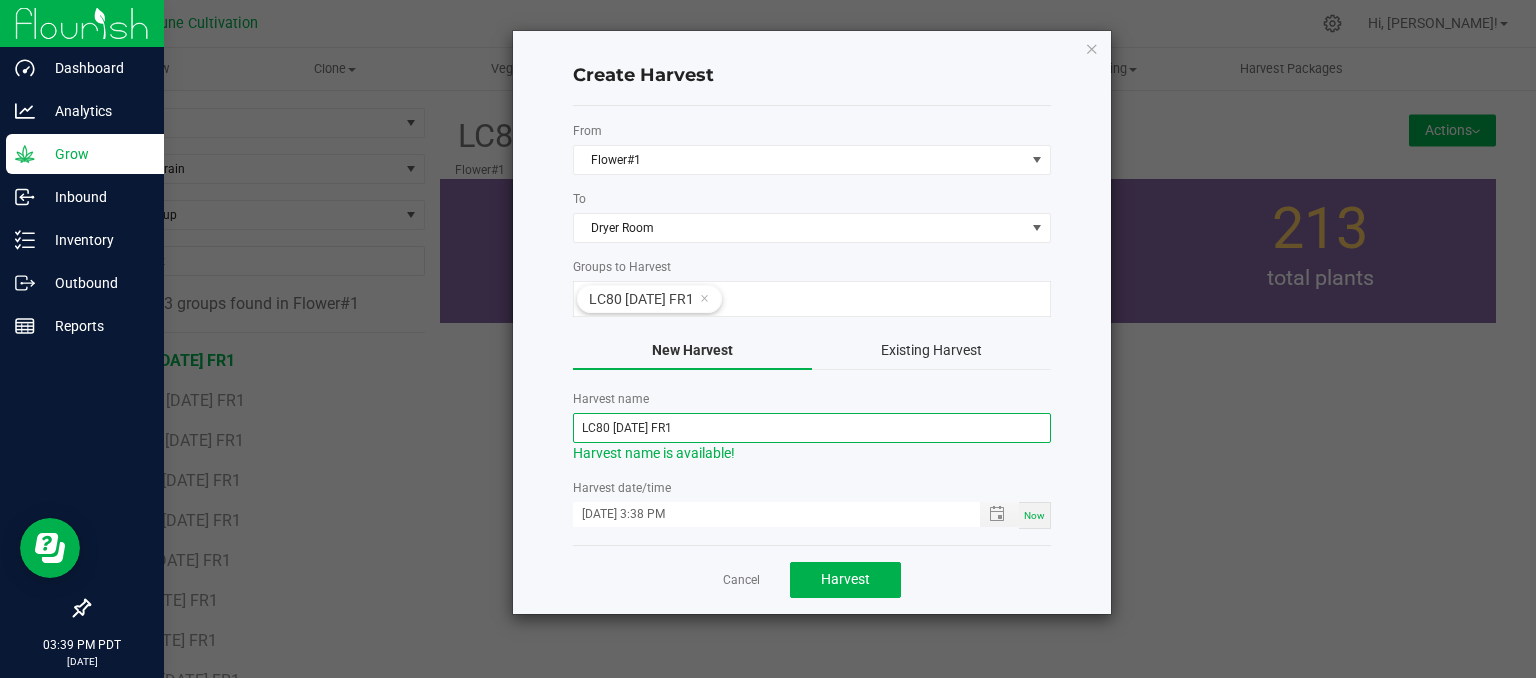 click on "LC80 [DATE] FR1" at bounding box center (812, 428) 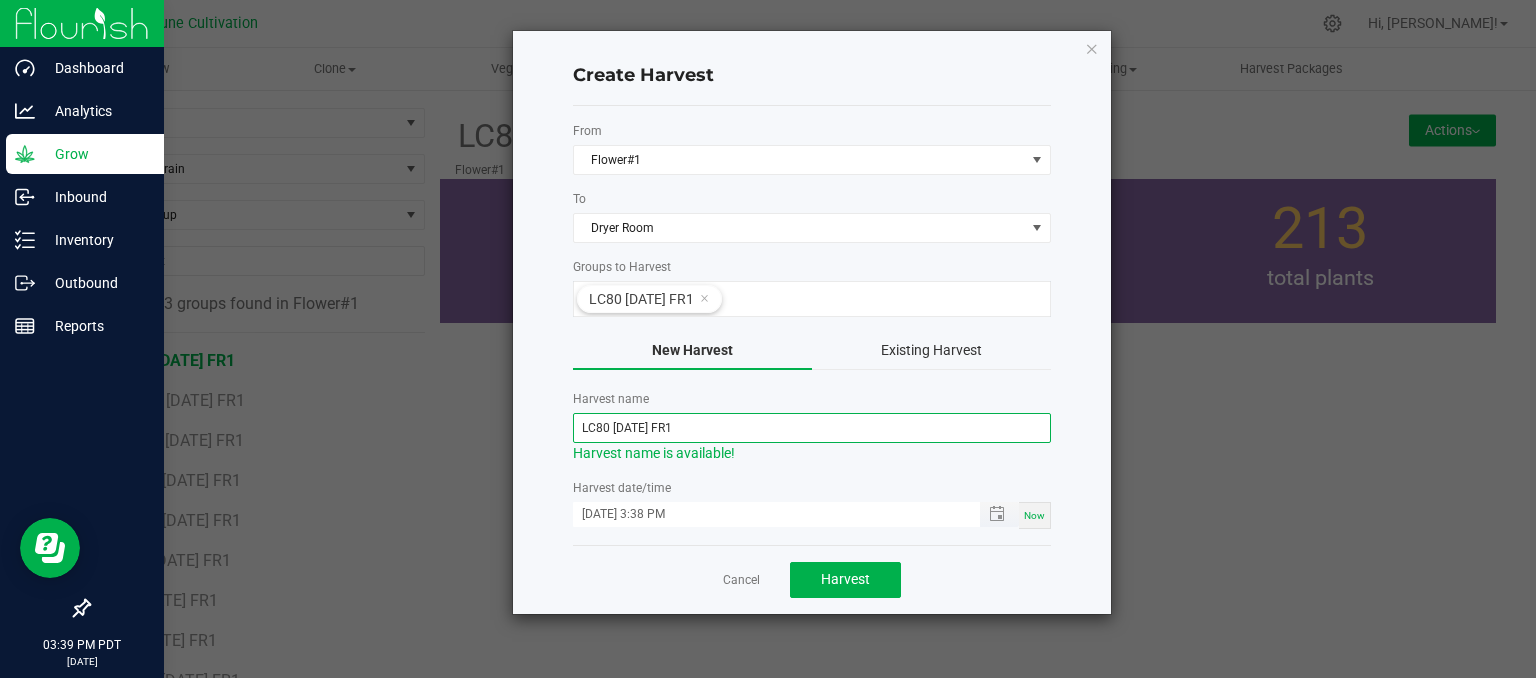 type on "LC80 [DATE] FR1" 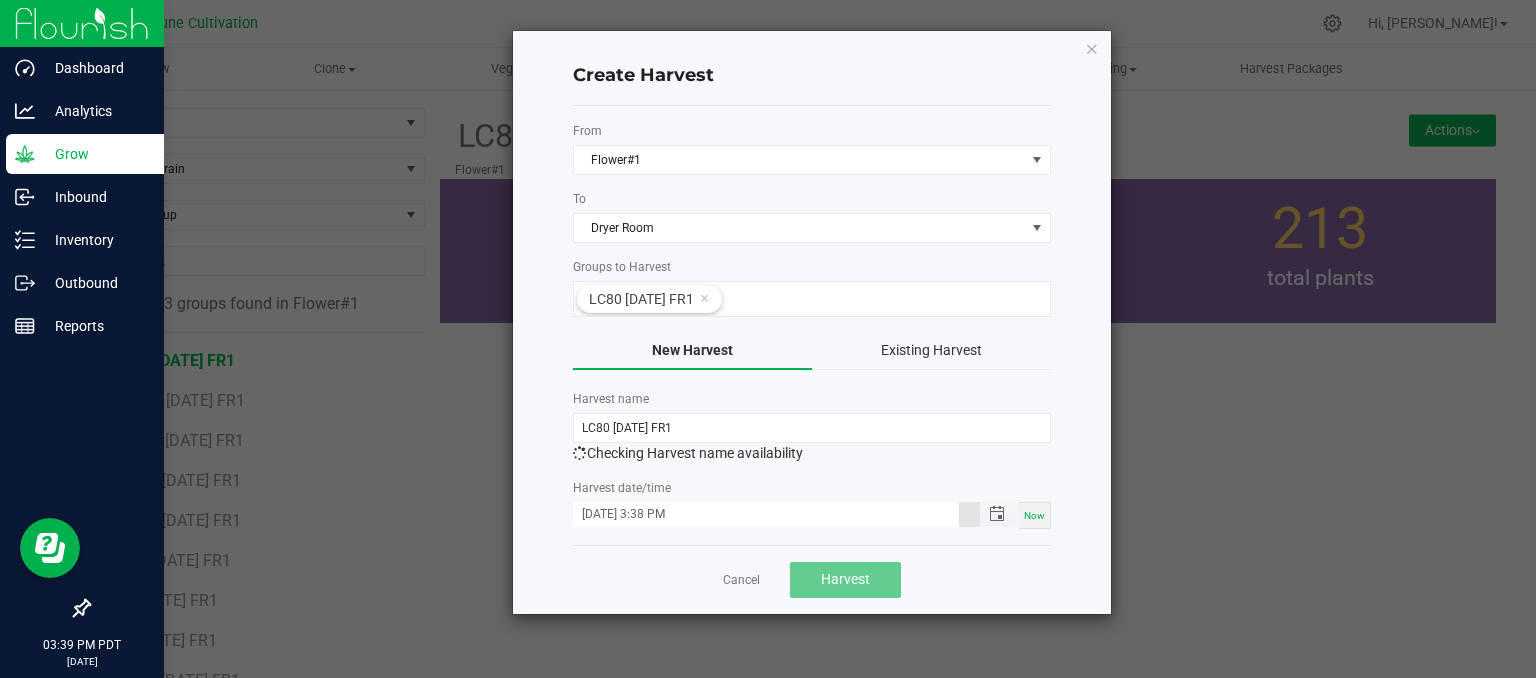 click on "[DATE] 3:38 PM" at bounding box center [766, 514] 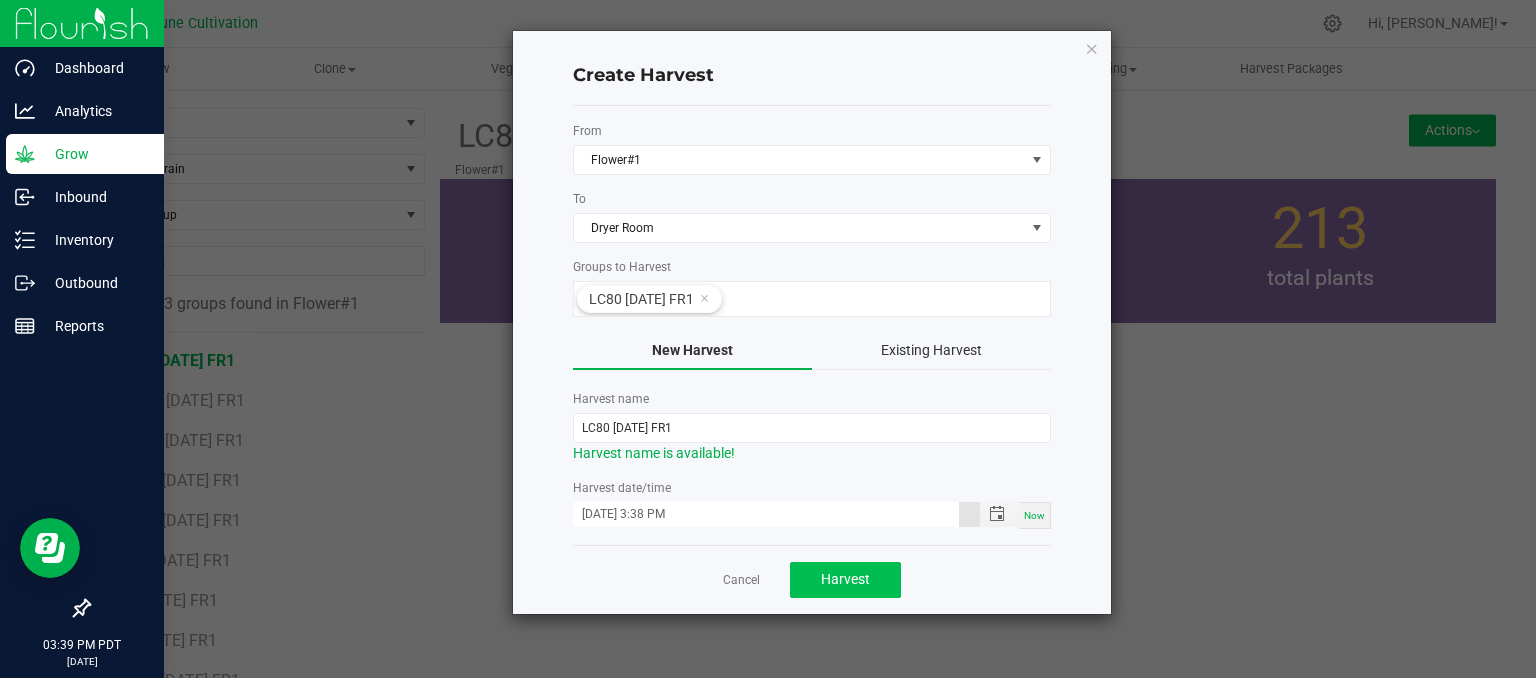 type on "[DATE] 3:38 PM" 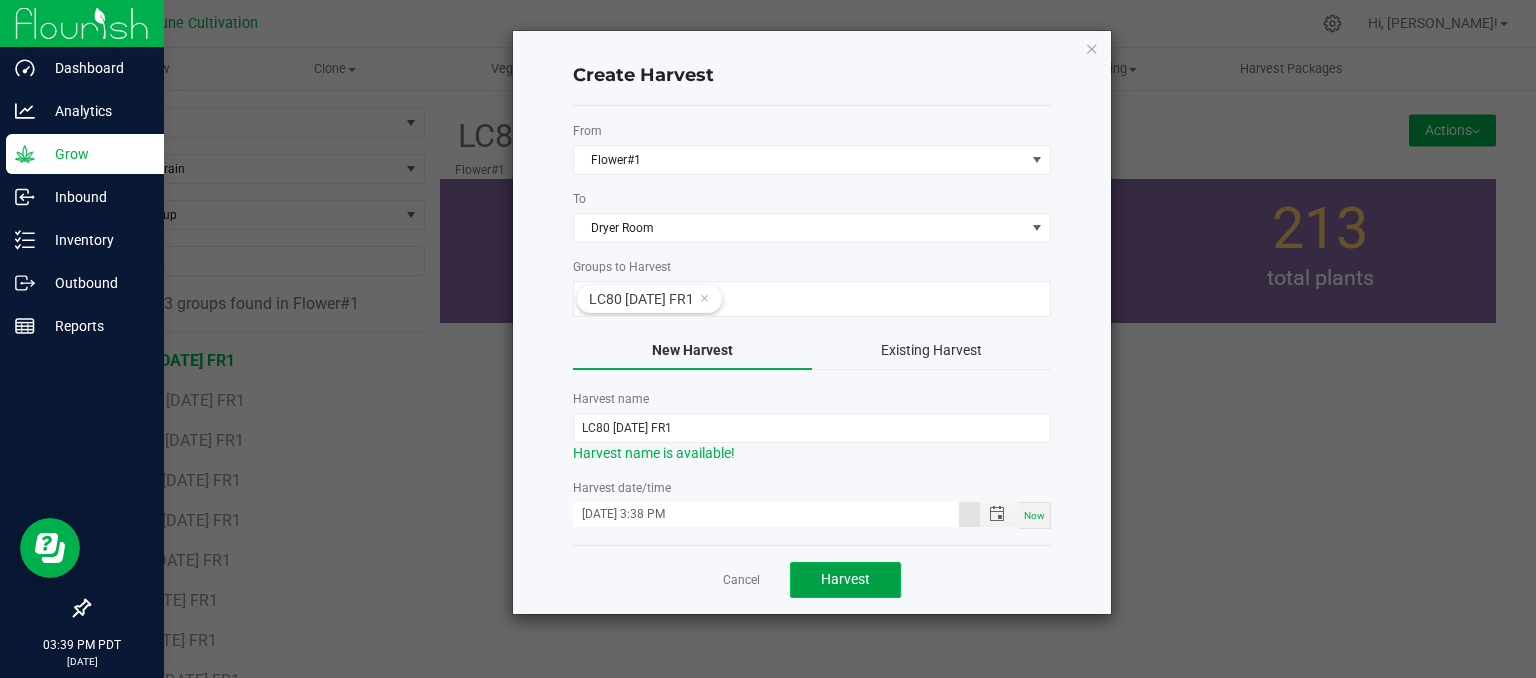 click on "Harvest" 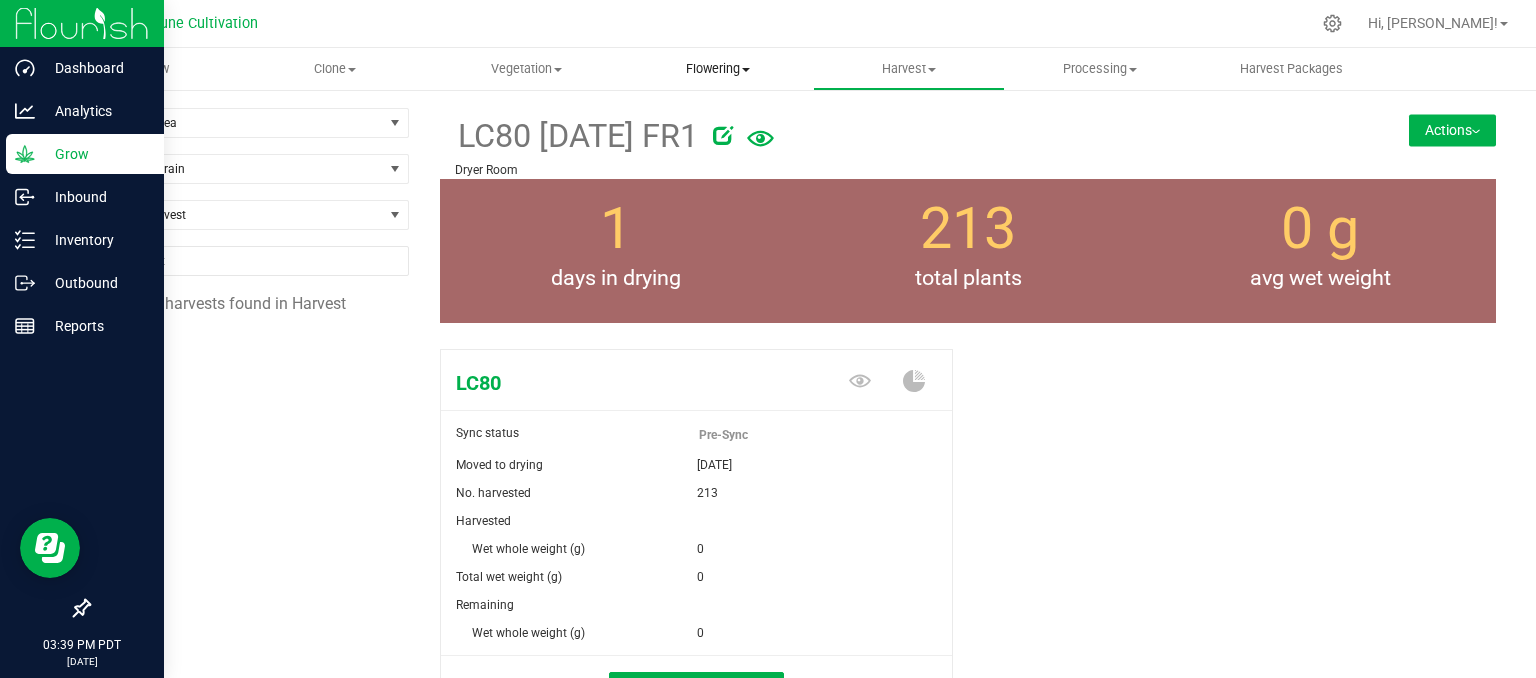 click on "Flowering" at bounding box center [717, 69] 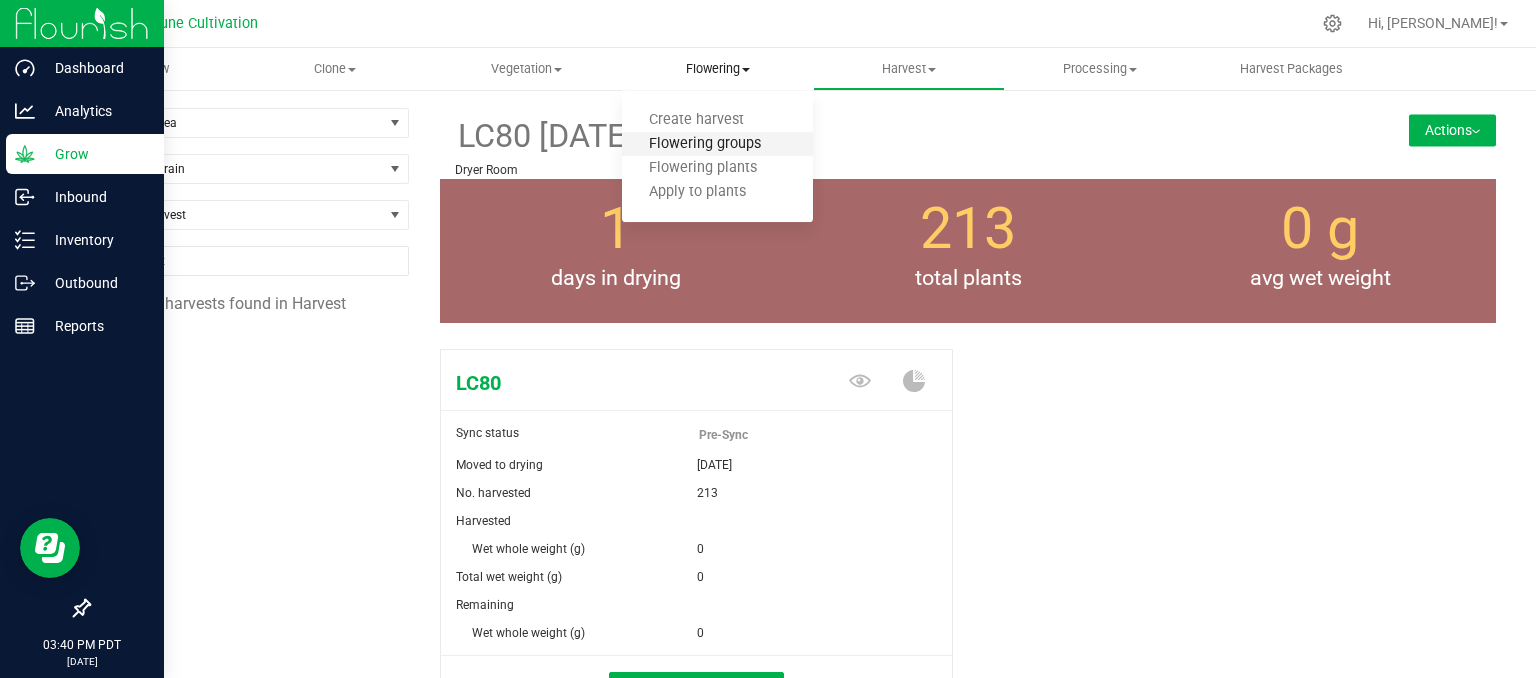 click on "Flowering groups" at bounding box center [705, 144] 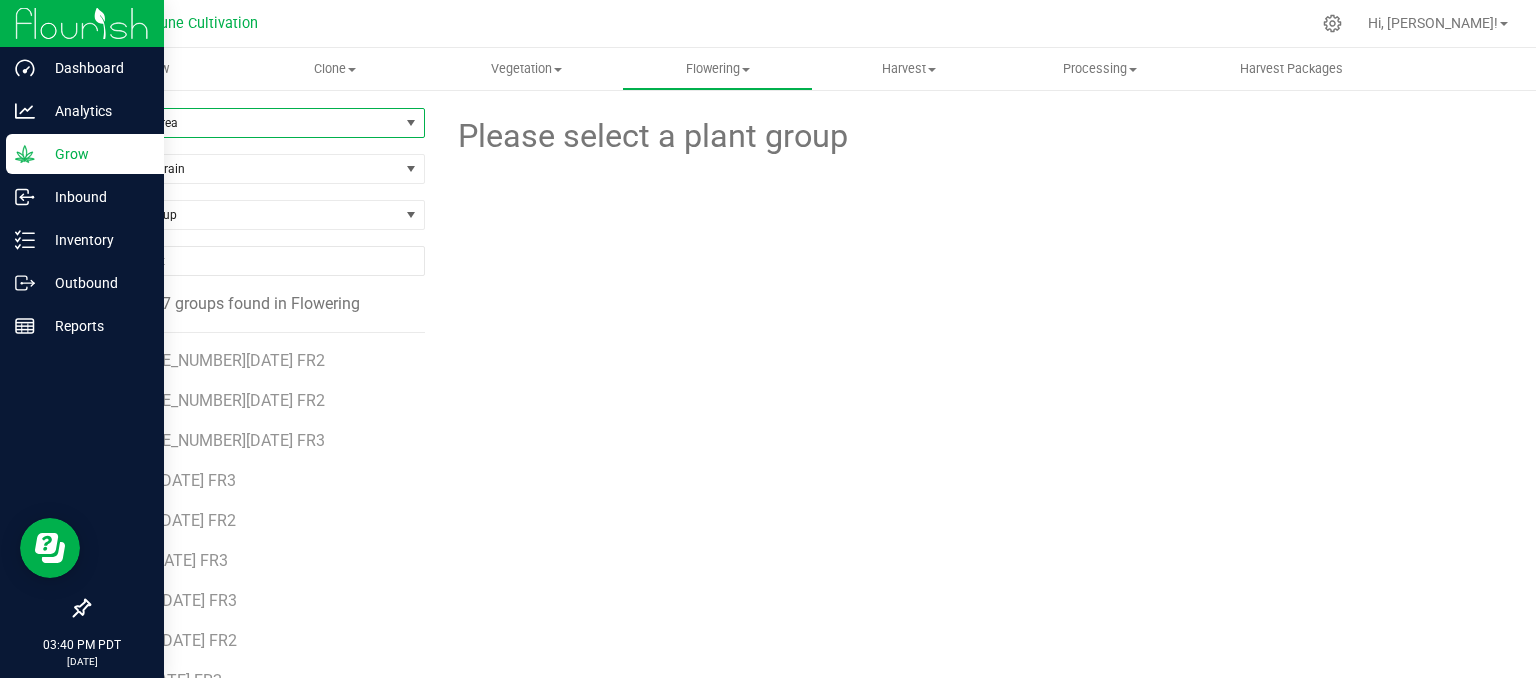 click on "Filter by Area" at bounding box center [244, 123] 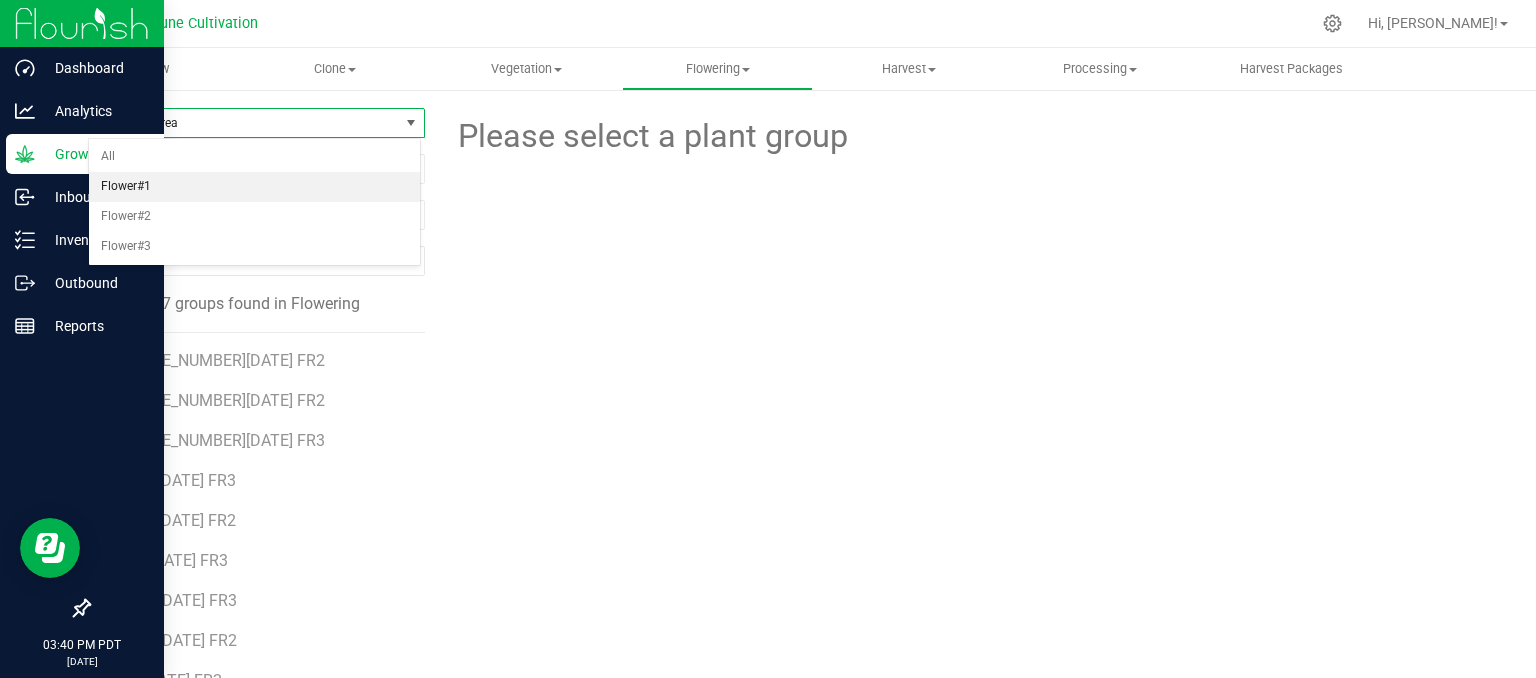 click on "Flower#1" at bounding box center (254, 187) 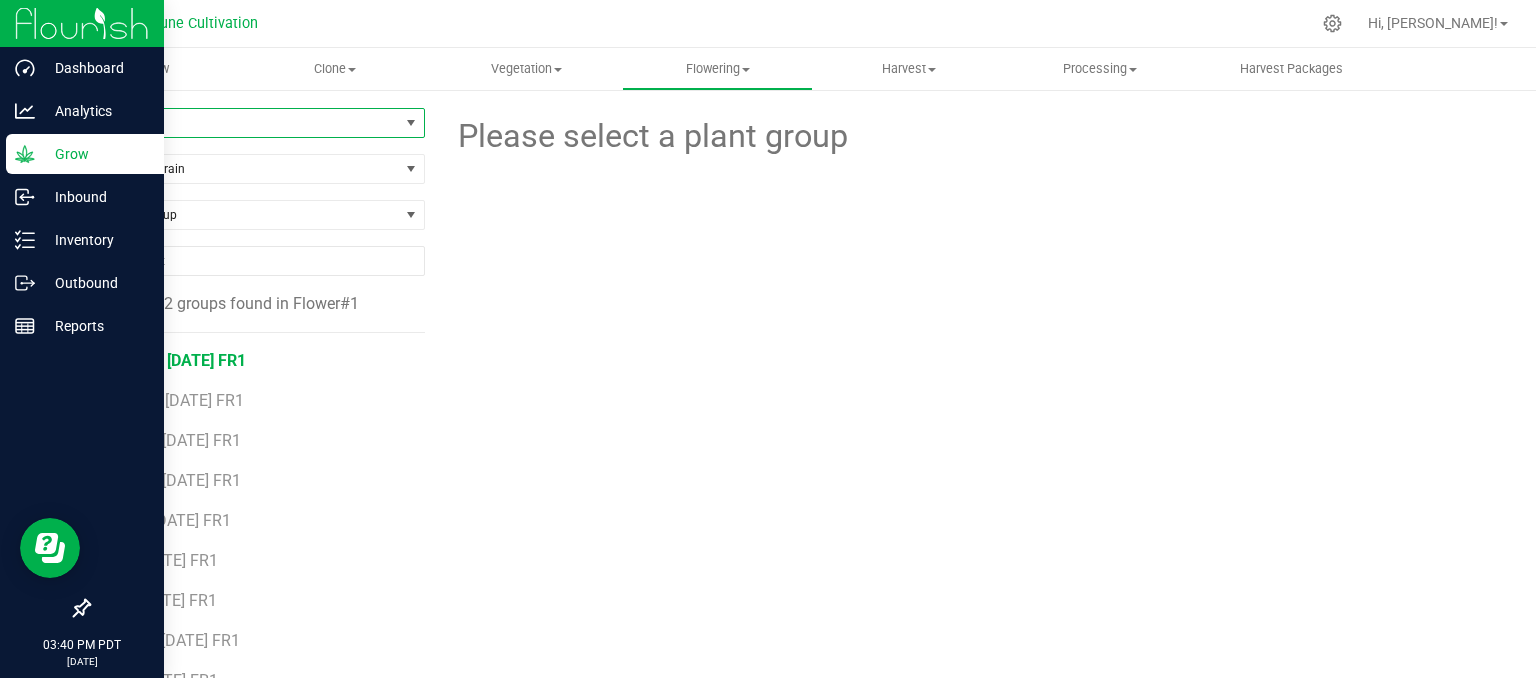 click on "LCG13 [DATE] FR1" at bounding box center (180, 360) 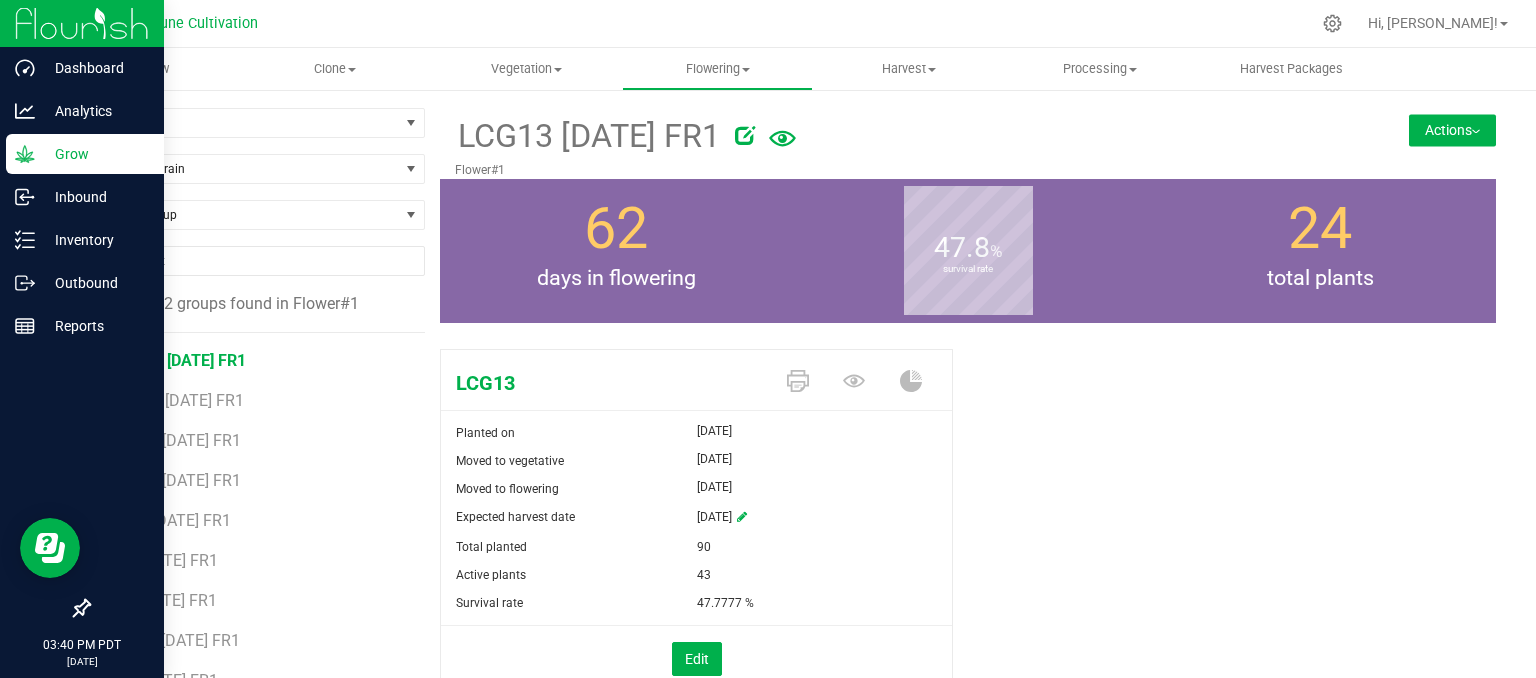 click on "LCG13 [DATE] FR1
Flower#1
Actions
Move group
Split group" at bounding box center (968, 143) 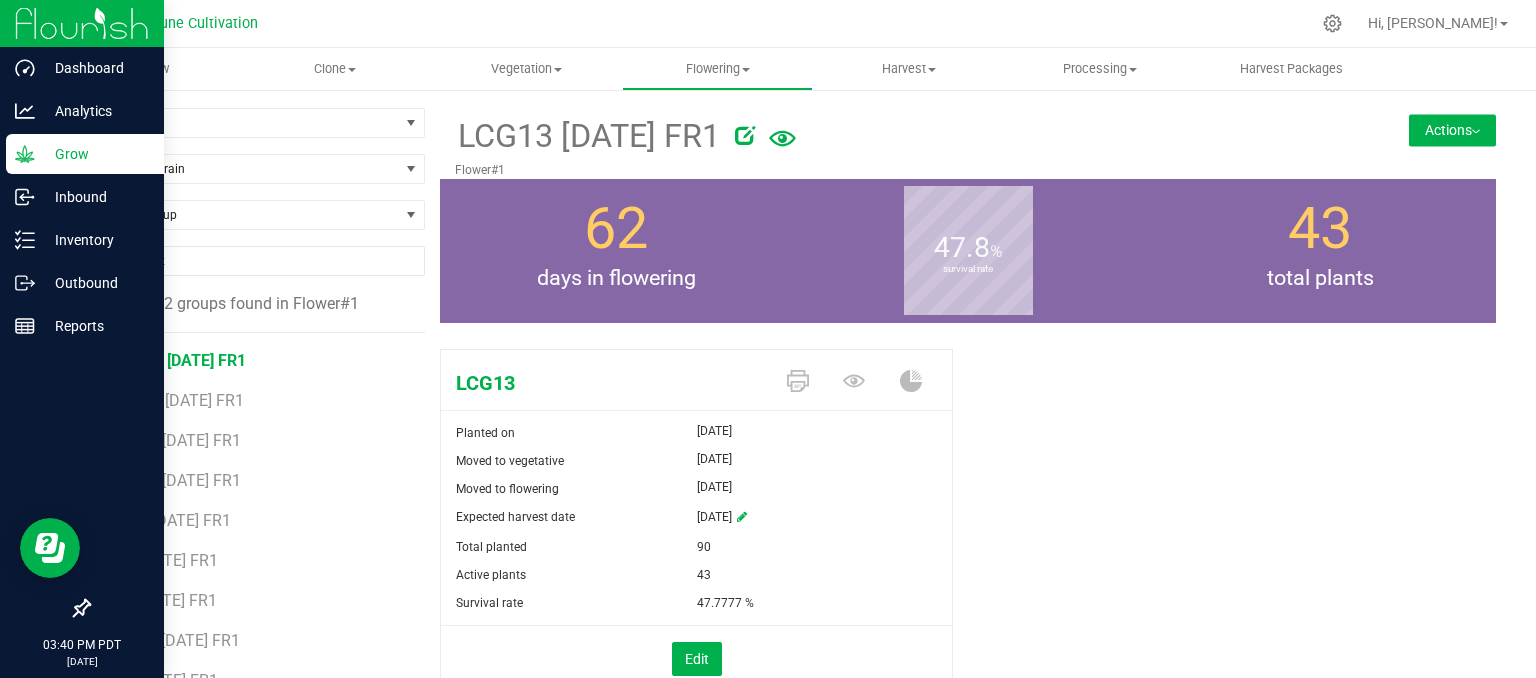 click on "Actions" at bounding box center [1452, 130] 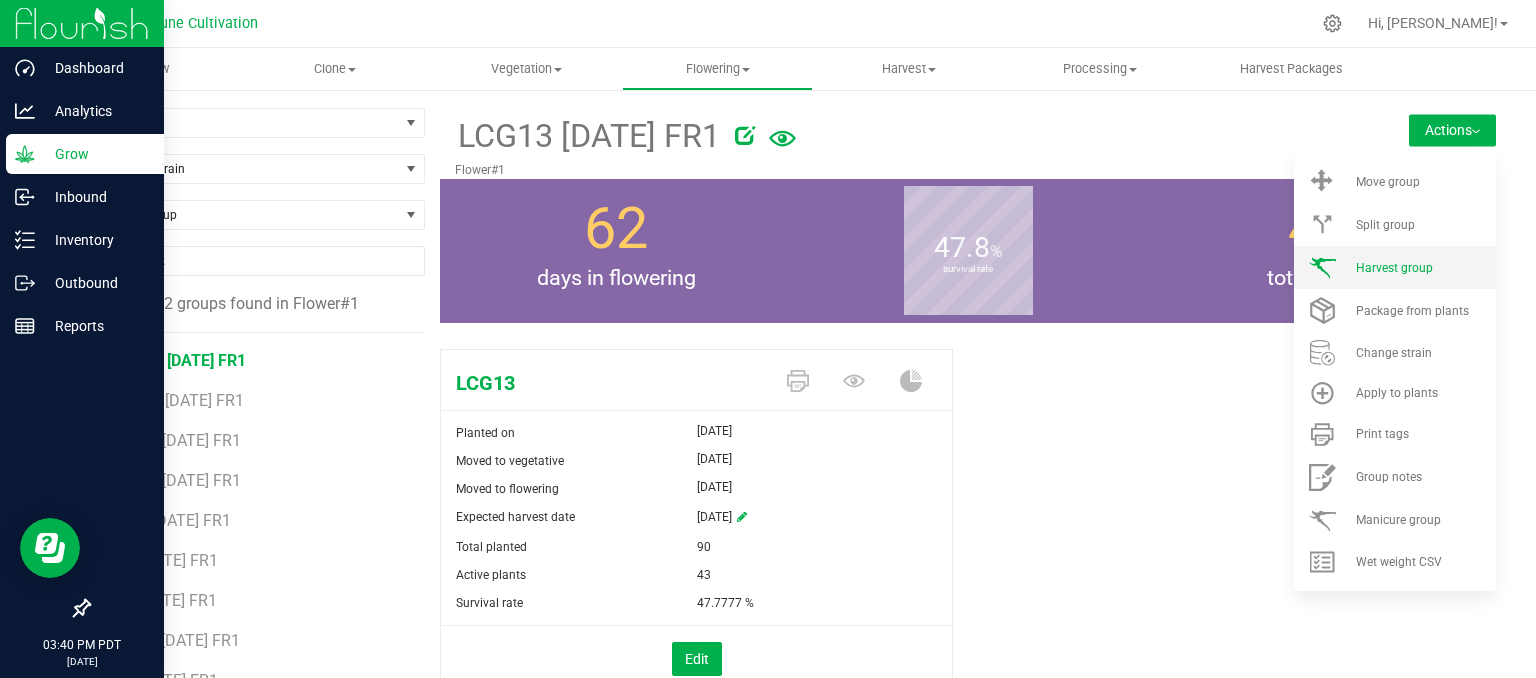 click on "Harvest group" at bounding box center (1394, 268) 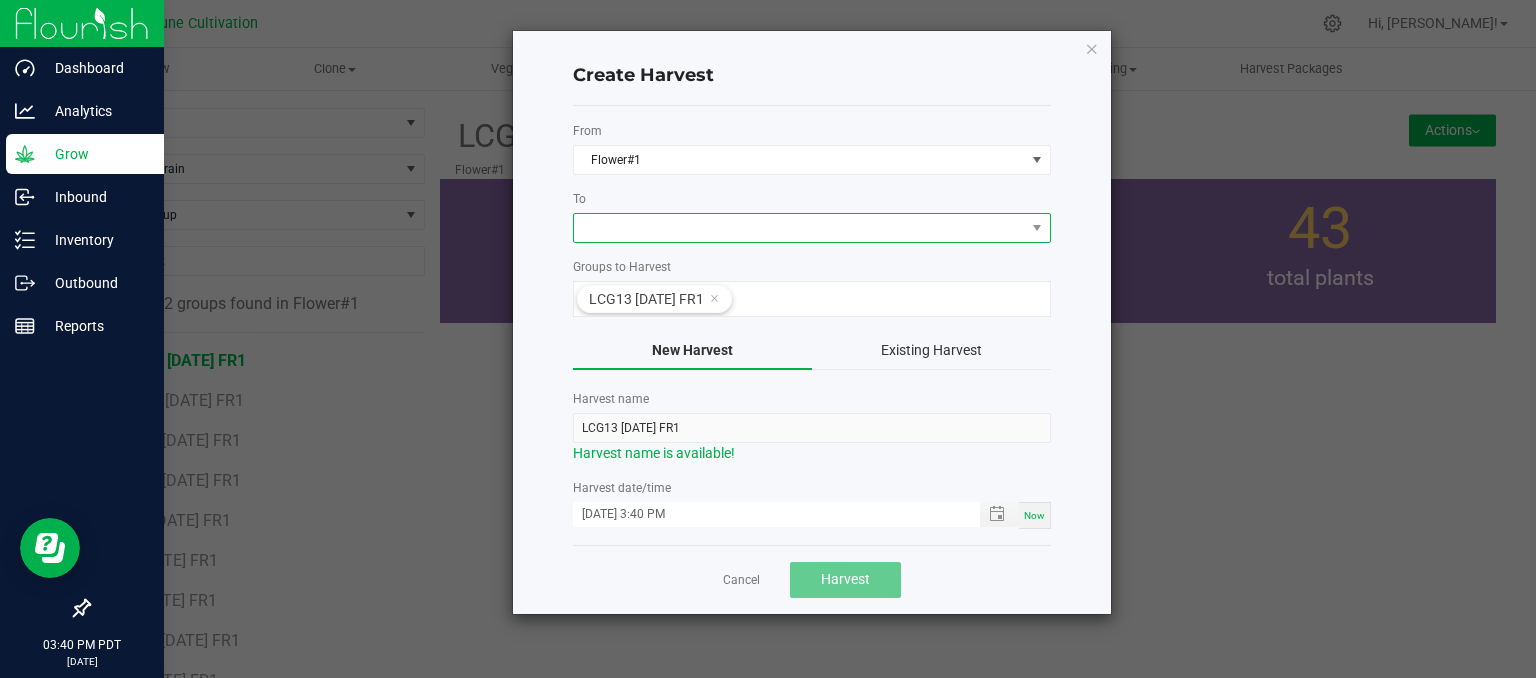click at bounding box center (799, 228) 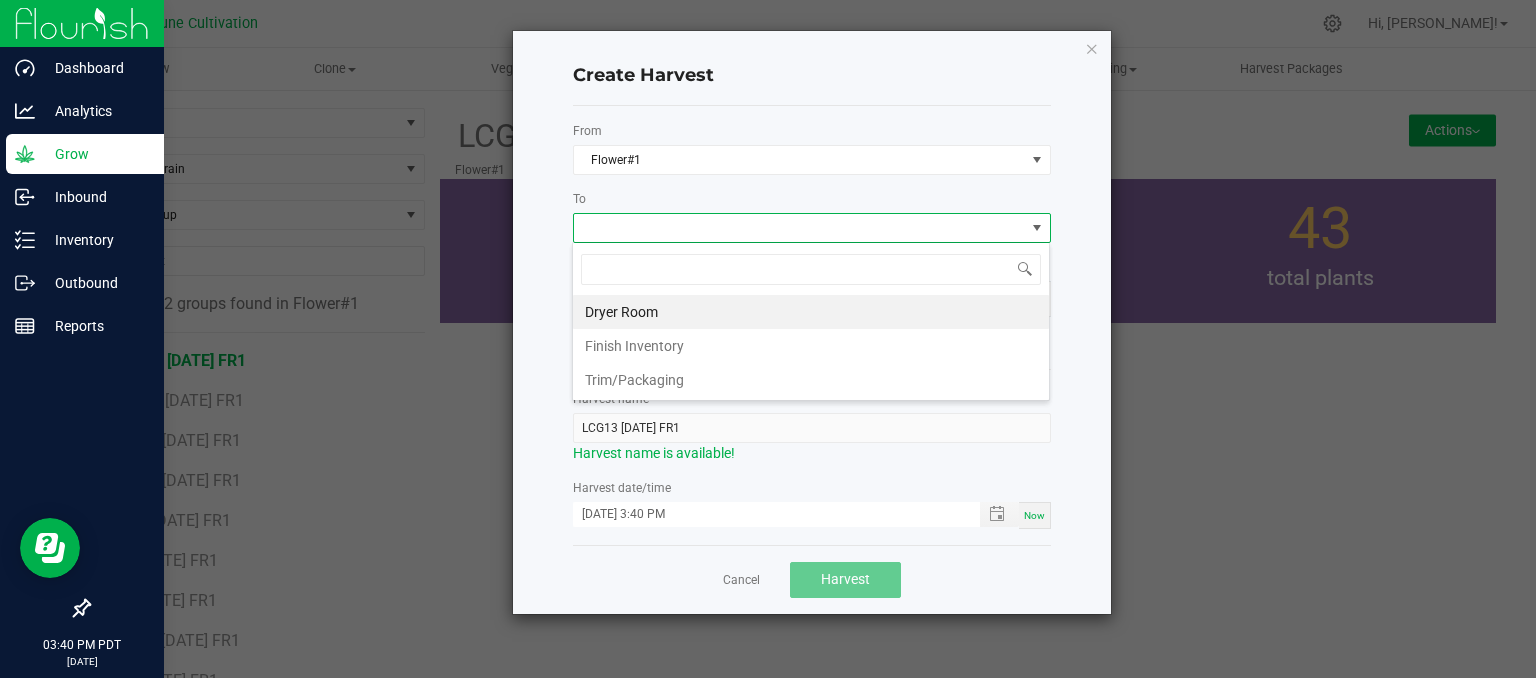 scroll, scrollTop: 99970, scrollLeft: 99521, axis: both 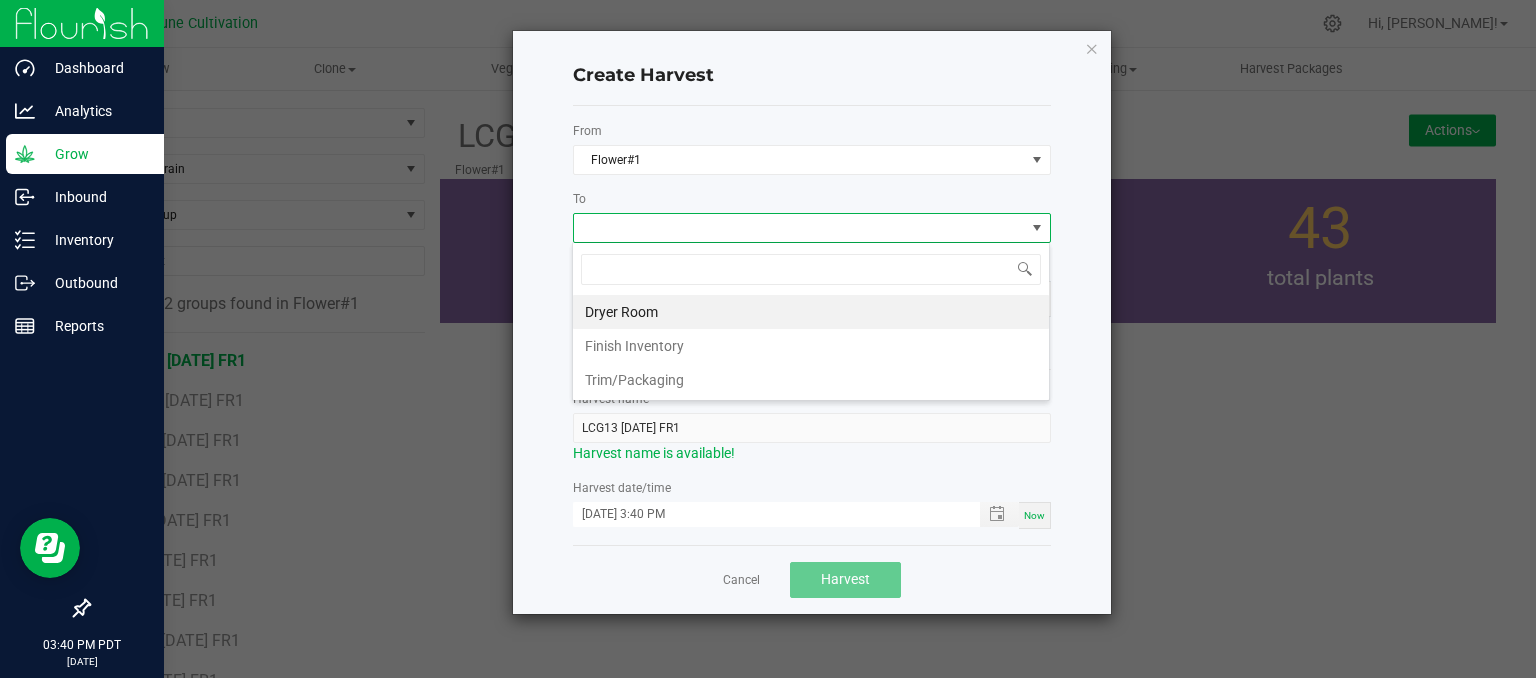 click on "Dryer Room" at bounding box center (811, 312) 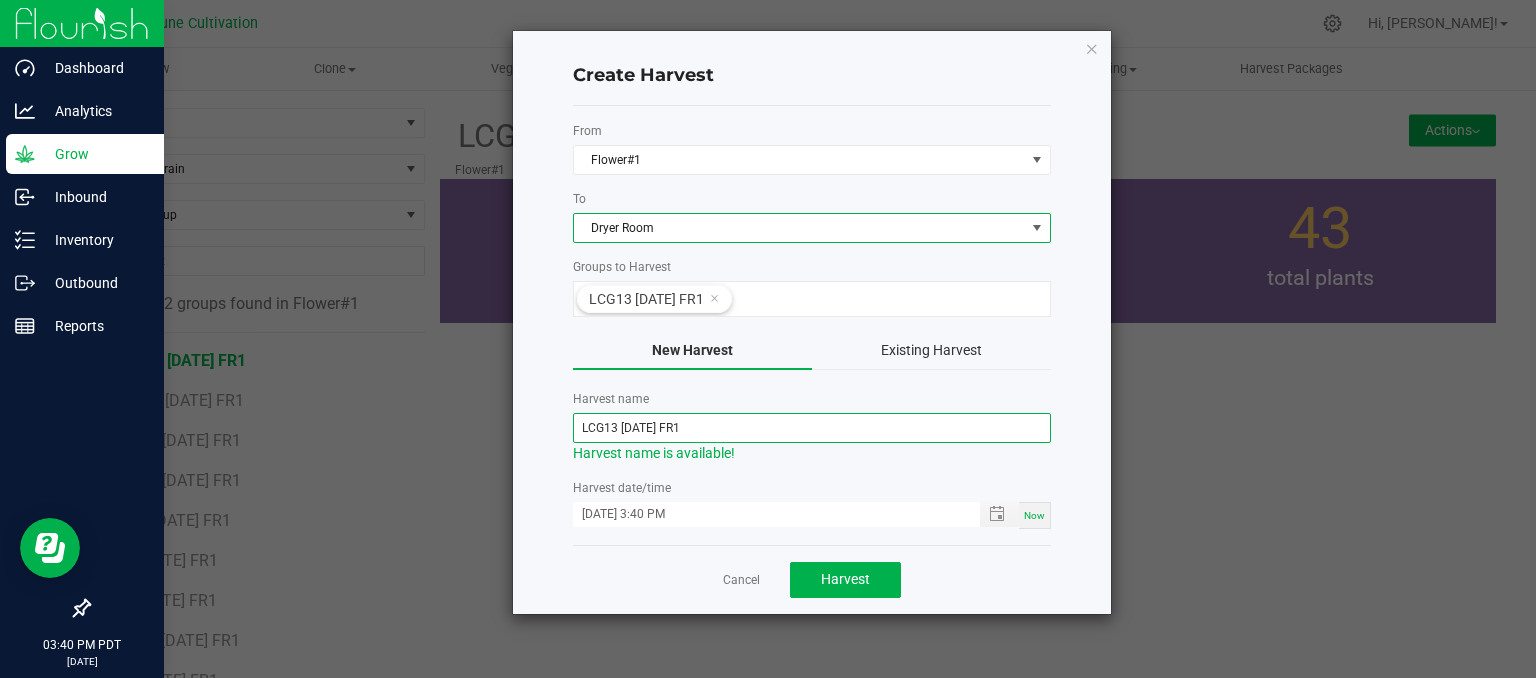 click on "LCG13 [DATE] FR1" at bounding box center [812, 428] 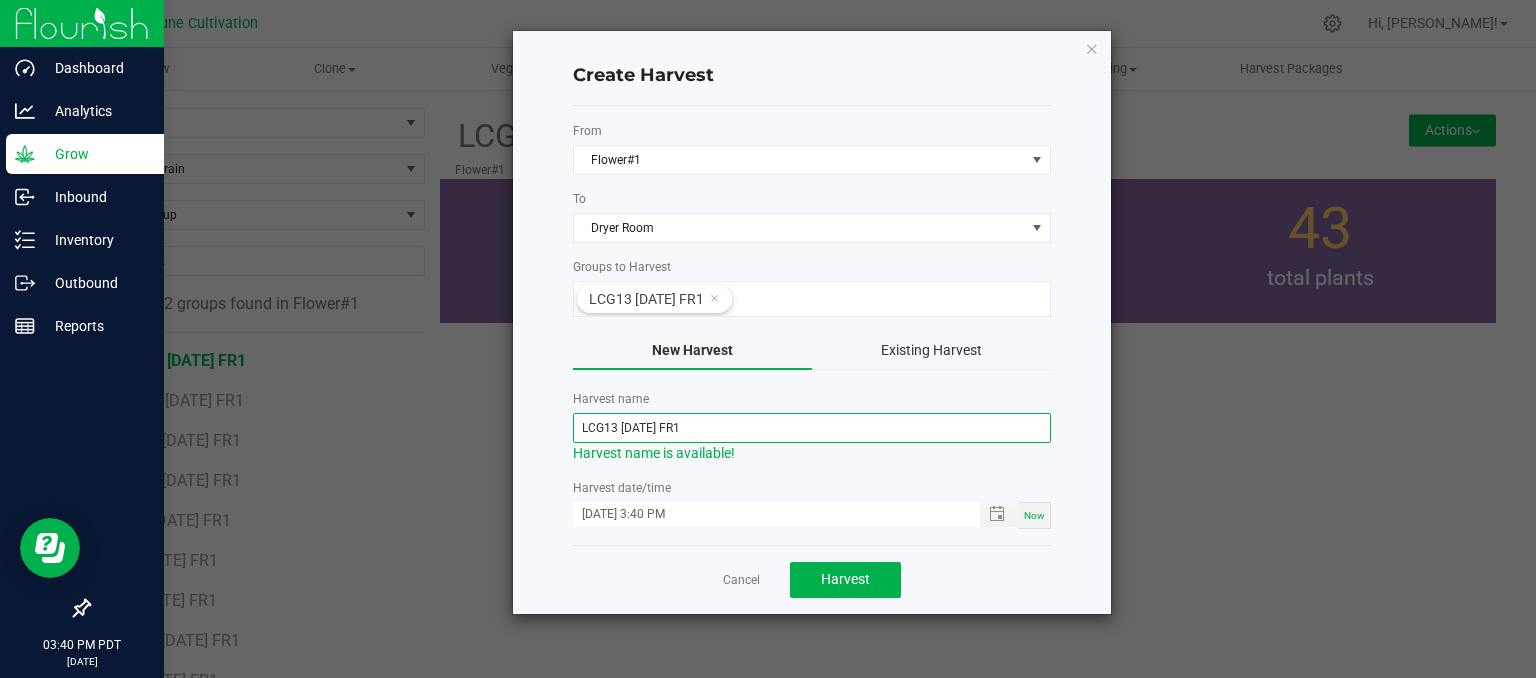 click on "LCG13 [DATE] FR1" at bounding box center [812, 428] 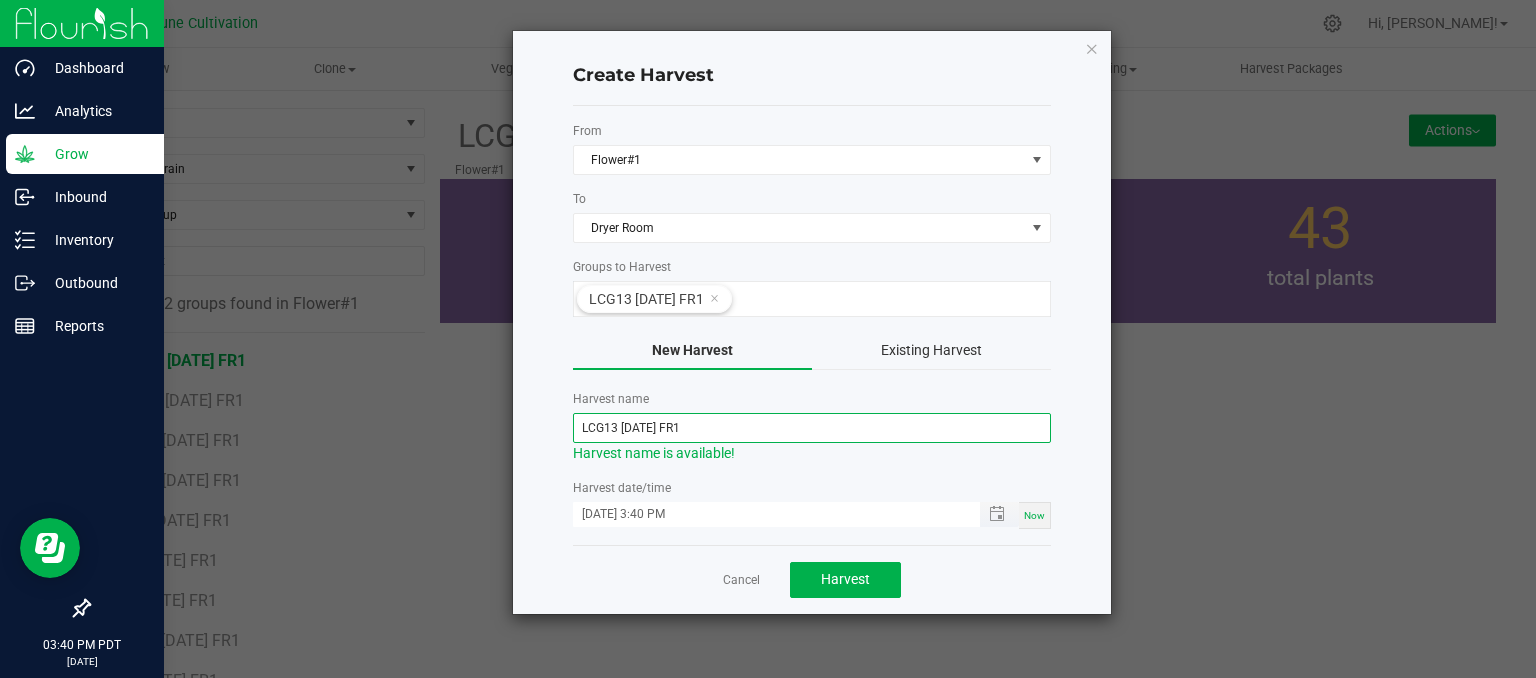 type on "LCG13 [DATE] FR1" 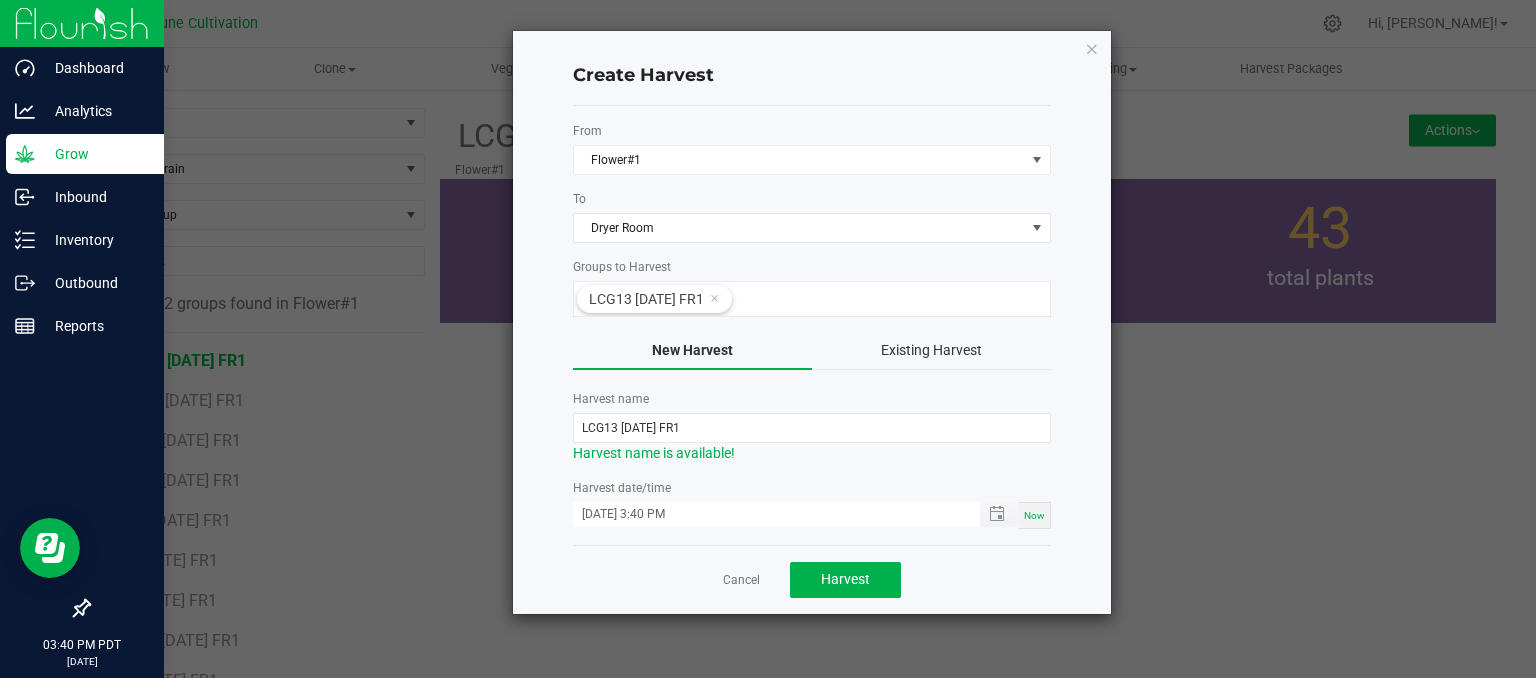 click on "[DATE] 3:40 PM" at bounding box center [766, 514] 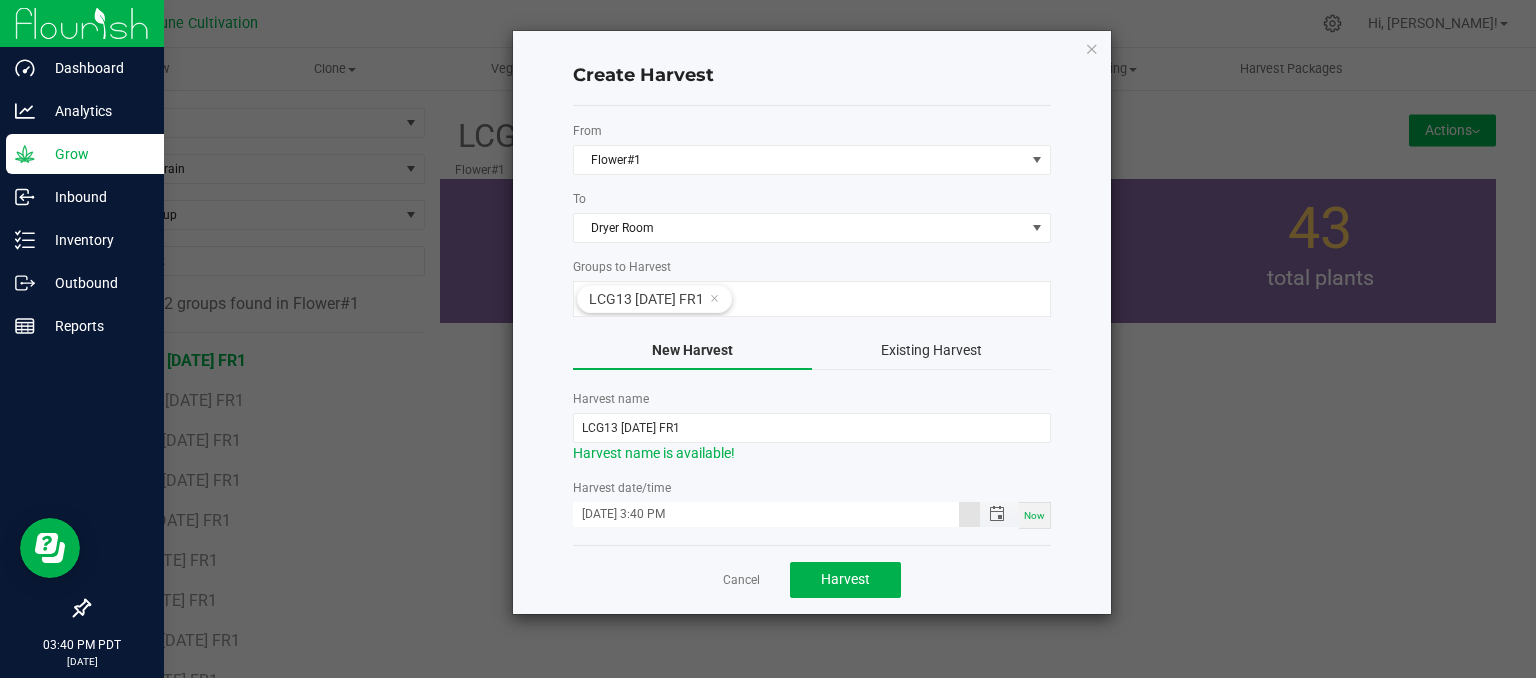 click on "[DATE] 3:40 PM" at bounding box center [766, 514] 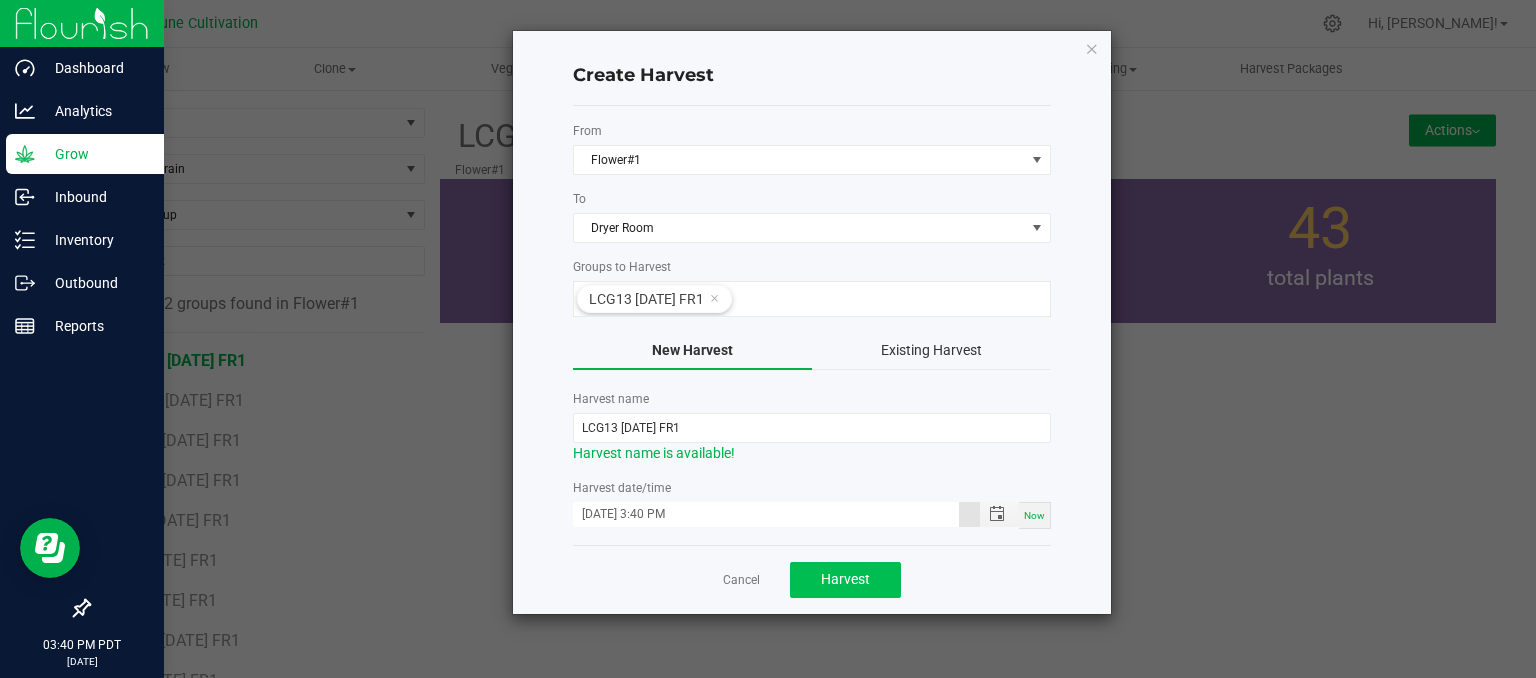 type on "[DATE] 3:40 PM" 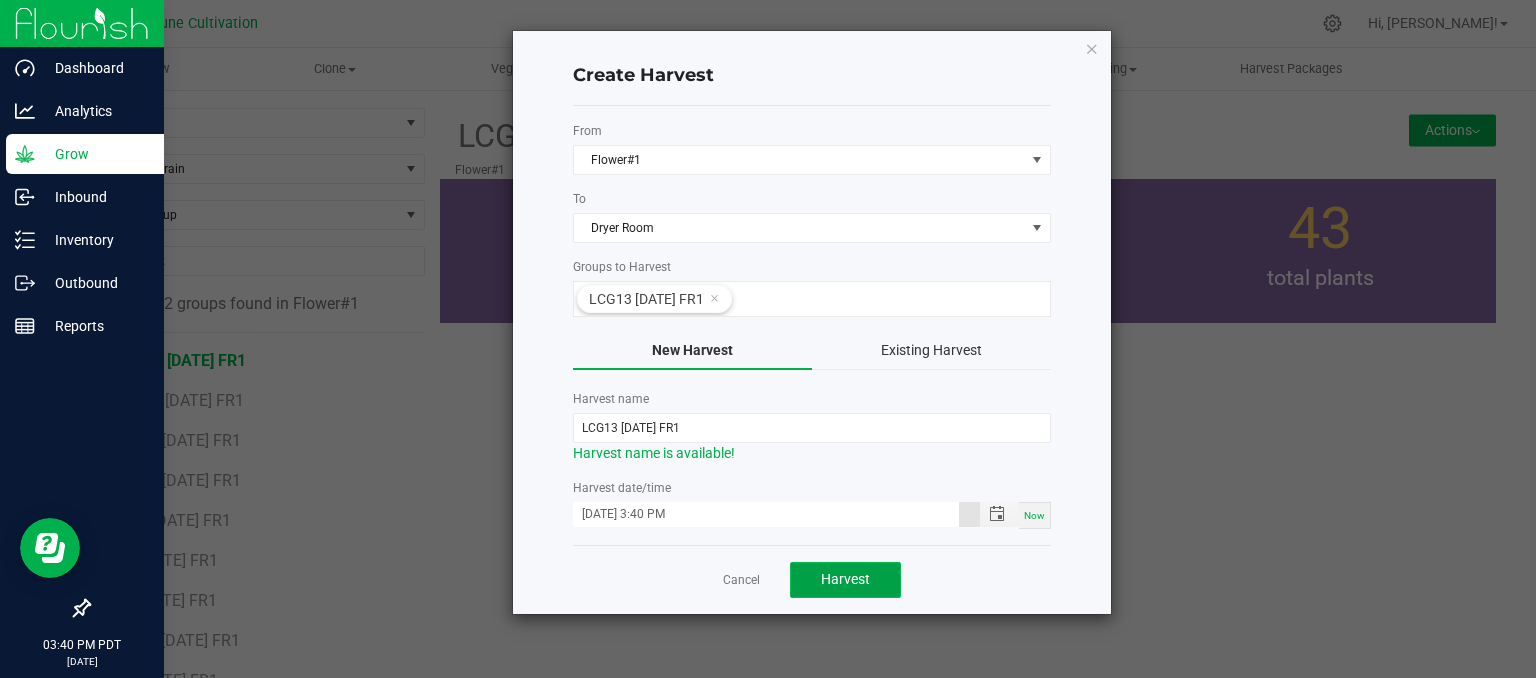 click on "Harvest" 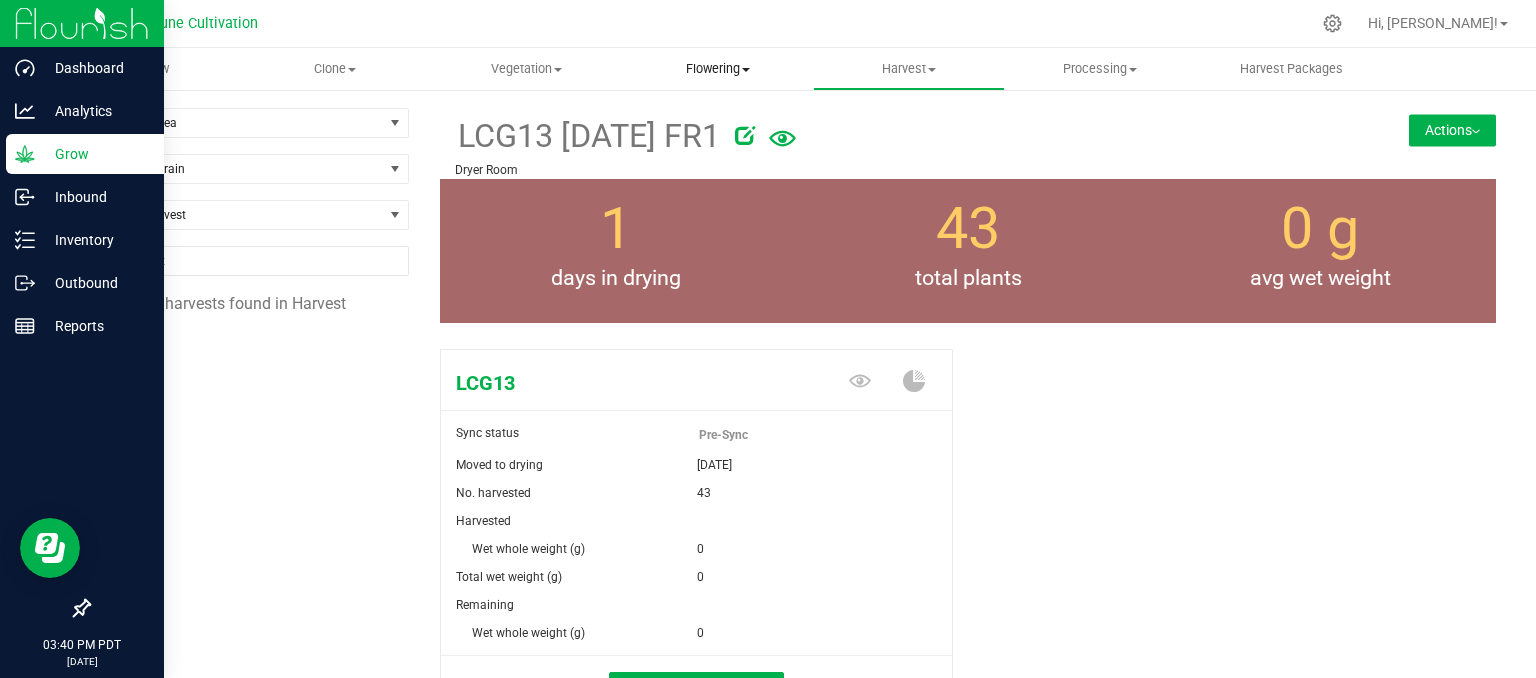 click on "Flowering" at bounding box center (717, 69) 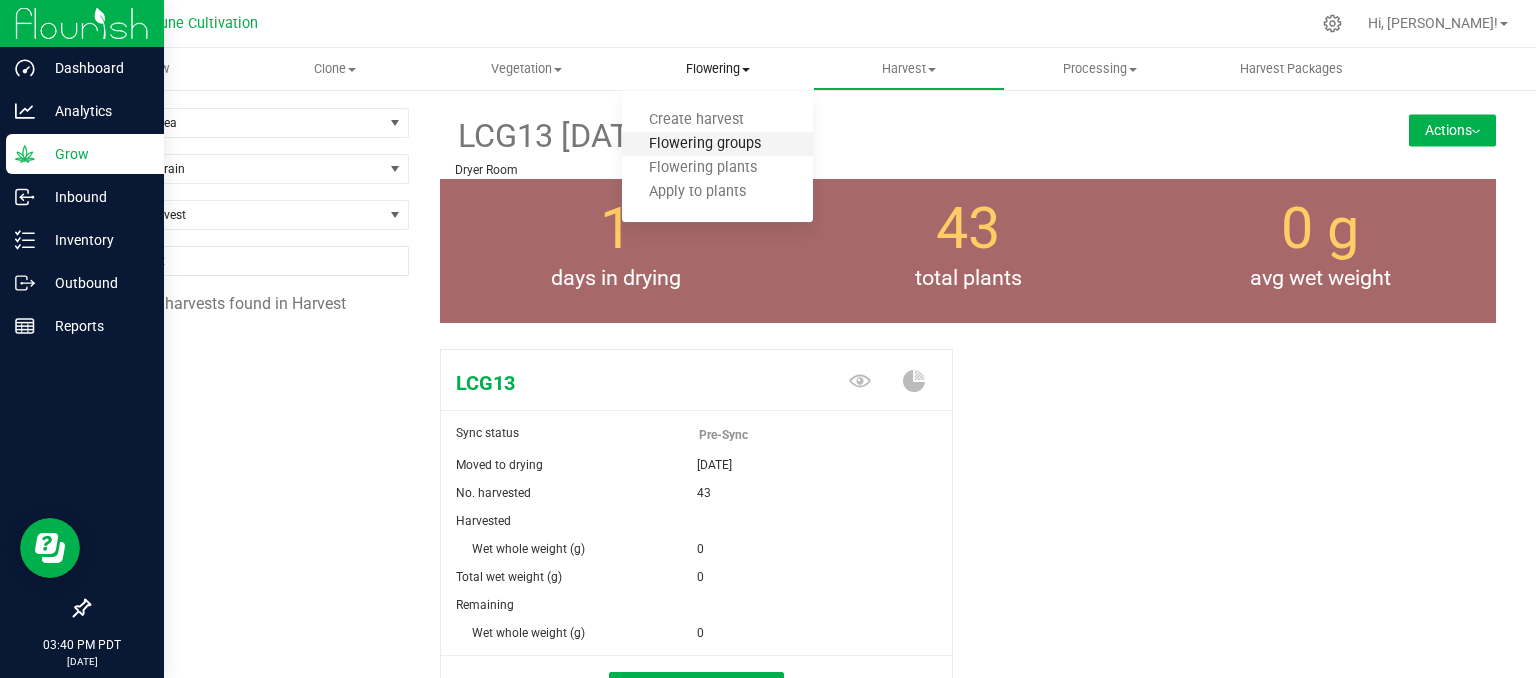 click on "Flowering groups" at bounding box center (705, 144) 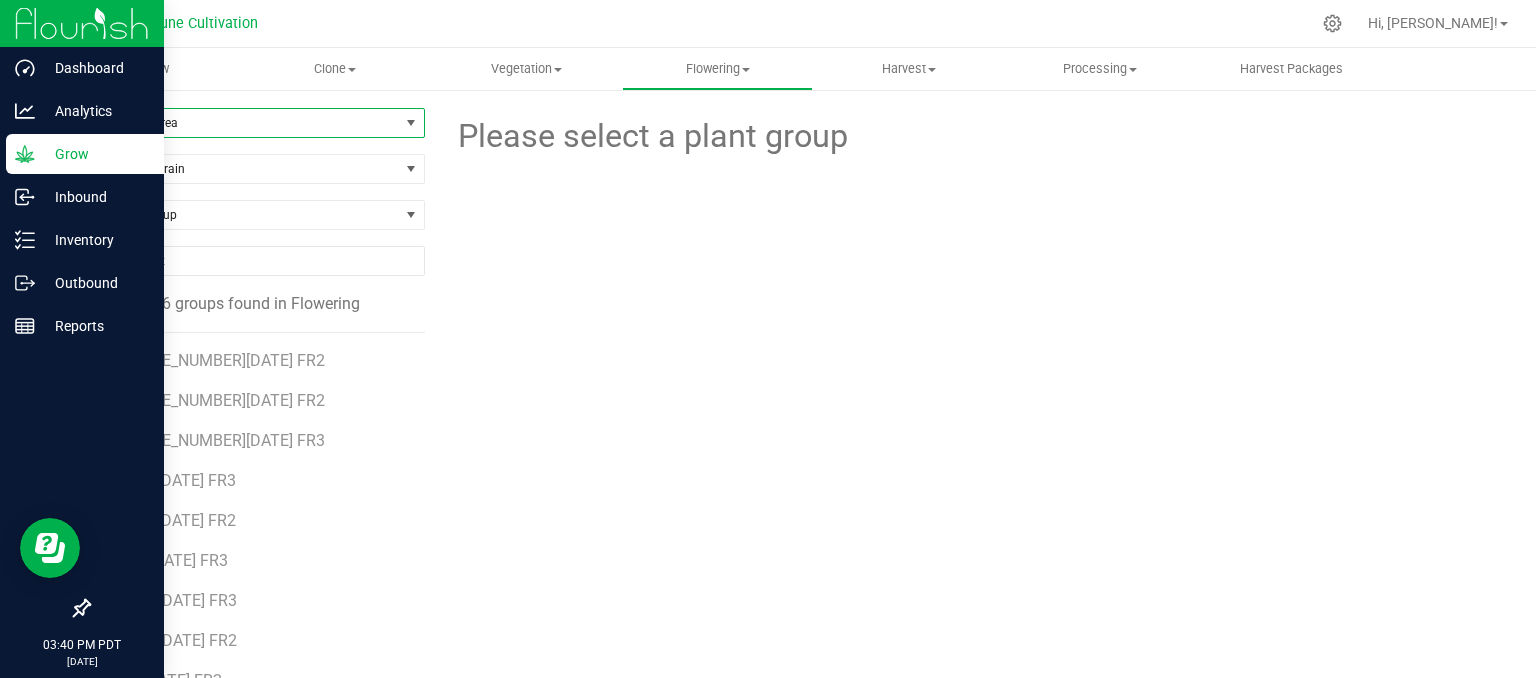 click on "Filter by Area" at bounding box center [244, 123] 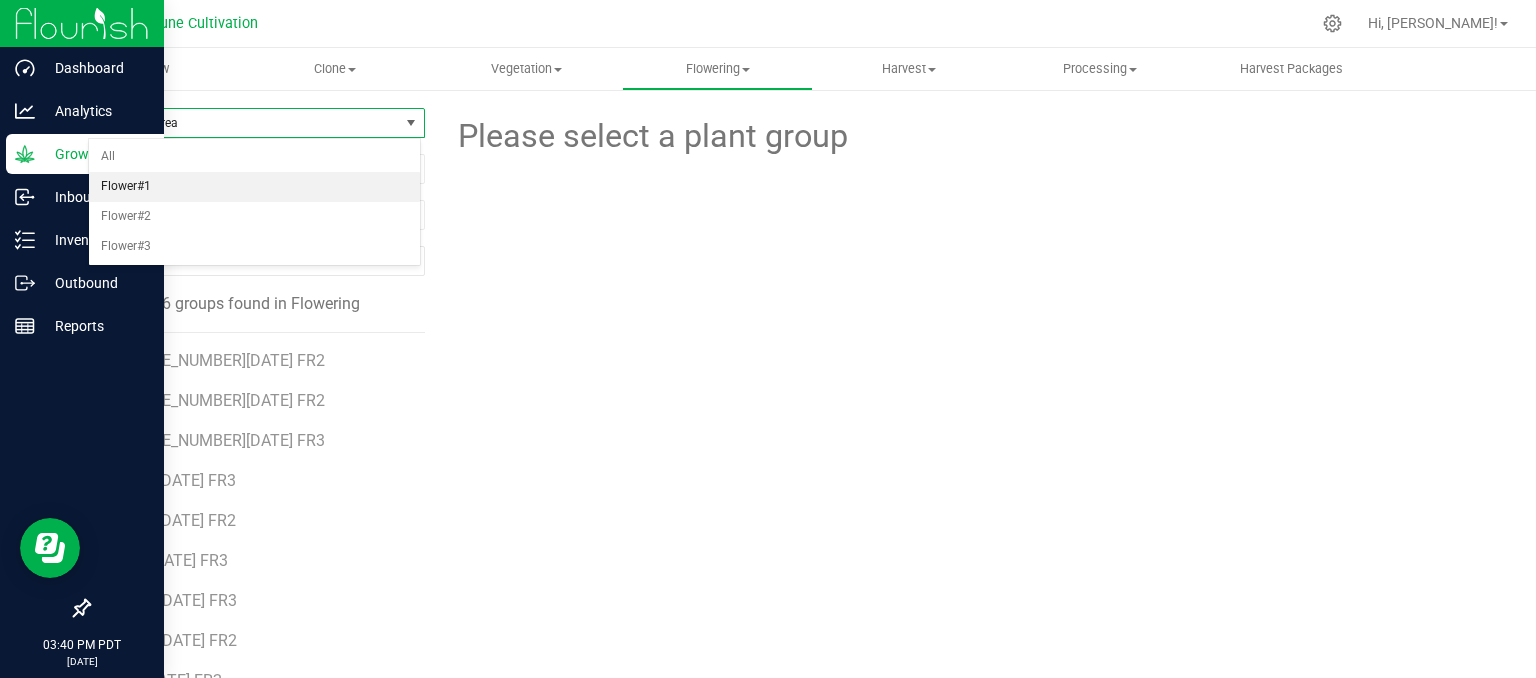 click on "Flower#1" at bounding box center (254, 187) 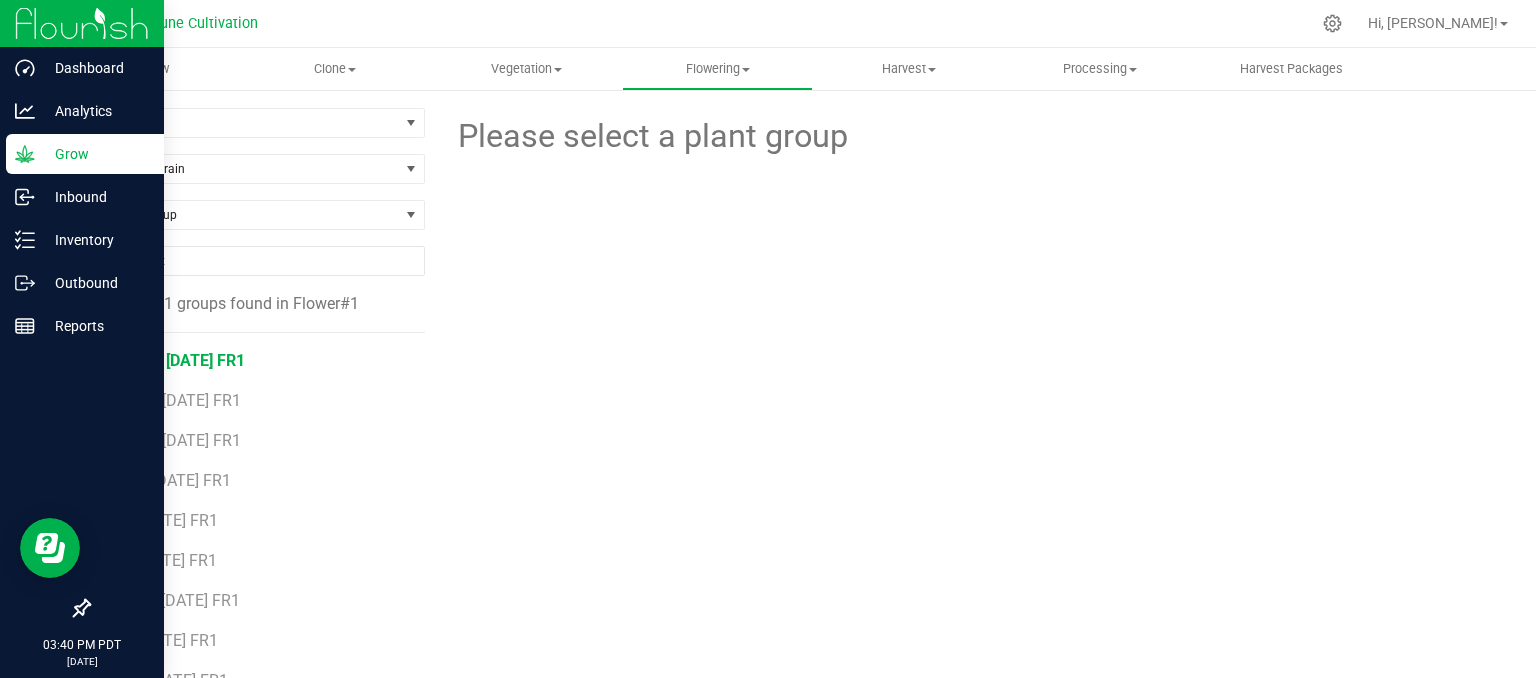 click on "LCT12 [DATE] FR1" at bounding box center (180, 360) 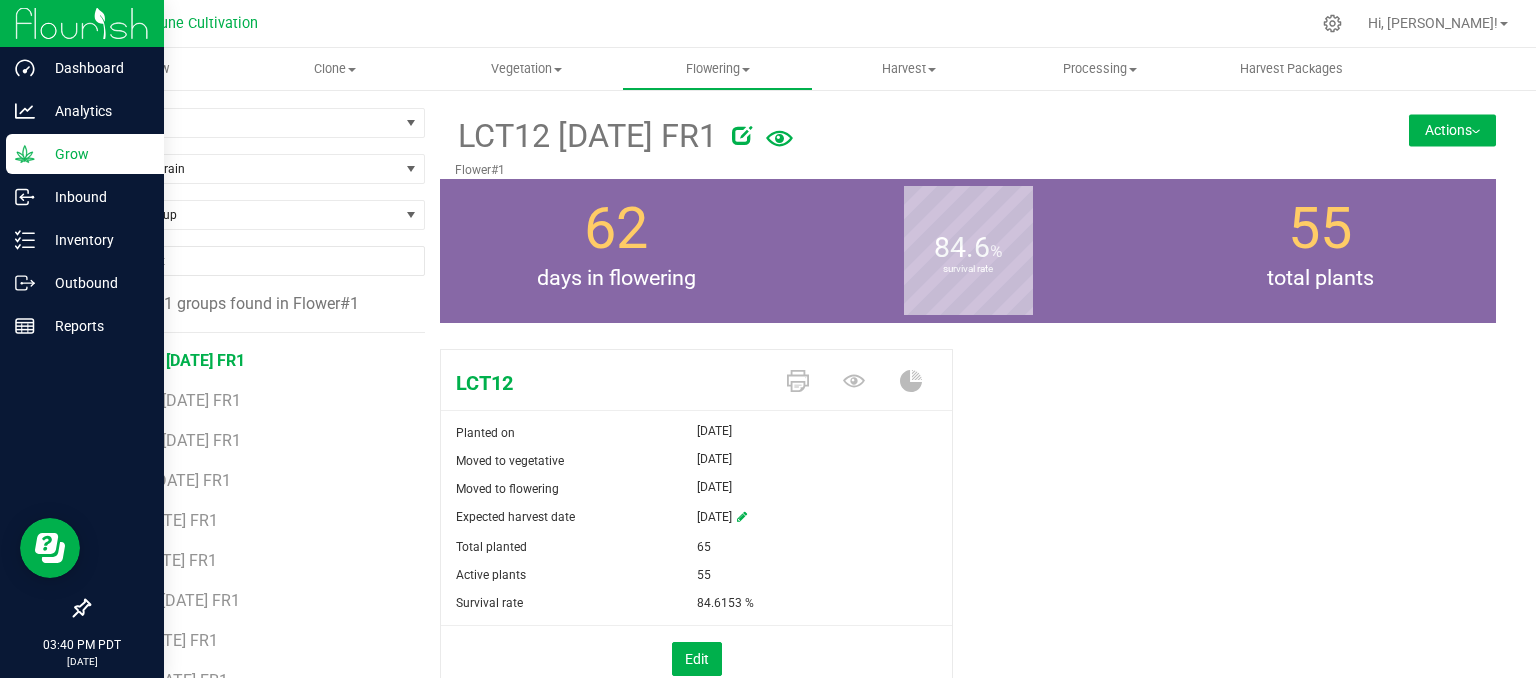 click on "Actions" at bounding box center [1452, 130] 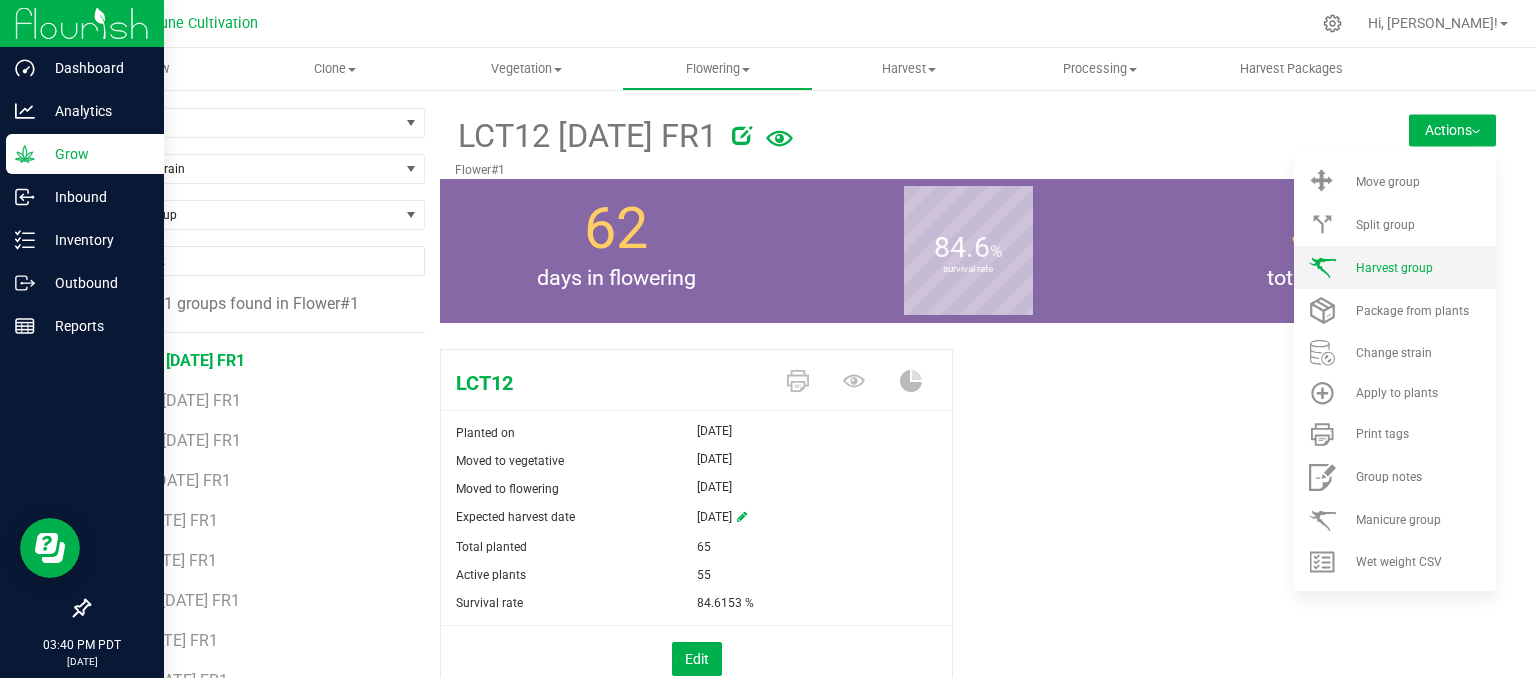 click on "Harvest group" at bounding box center [1394, 268] 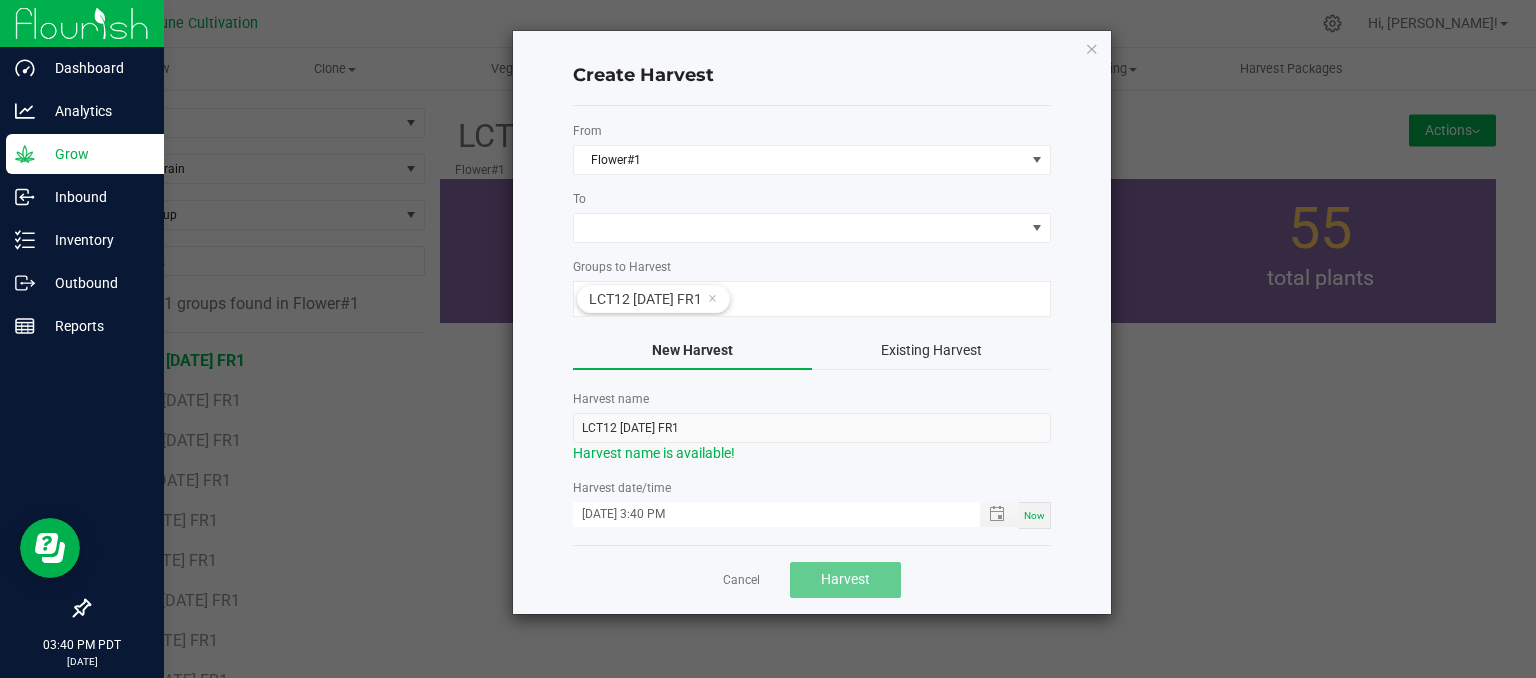 click on "Groups to Harvest" 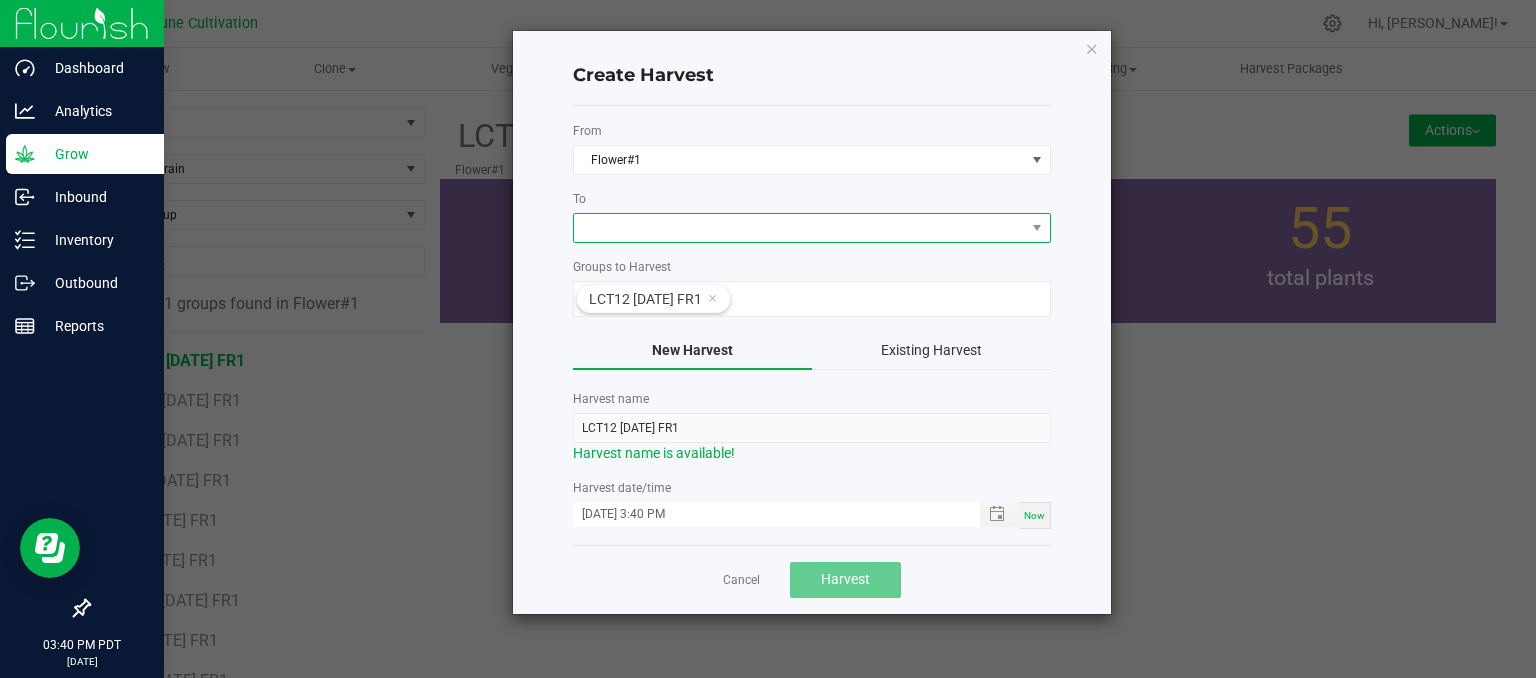 click at bounding box center (799, 228) 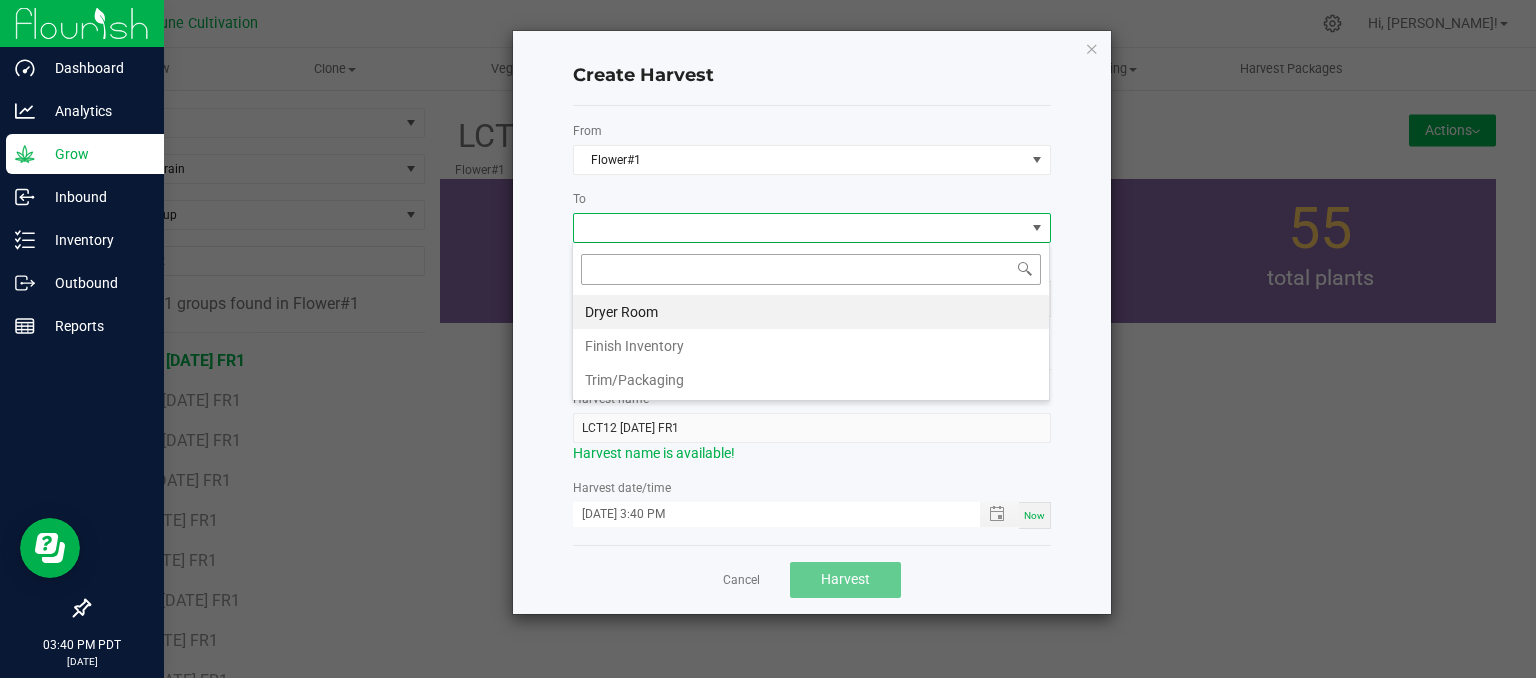 scroll, scrollTop: 99970, scrollLeft: 99521, axis: both 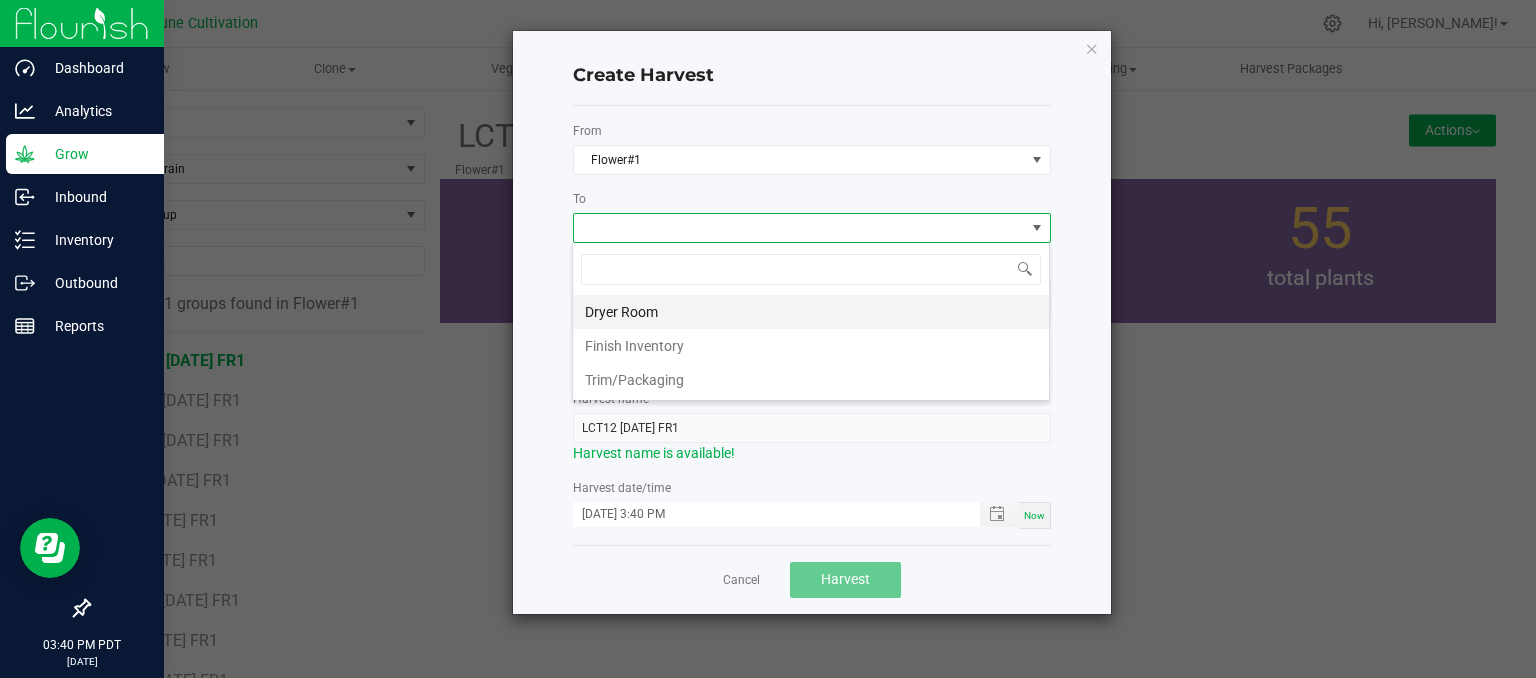 click on "Dryer Room" at bounding box center [811, 312] 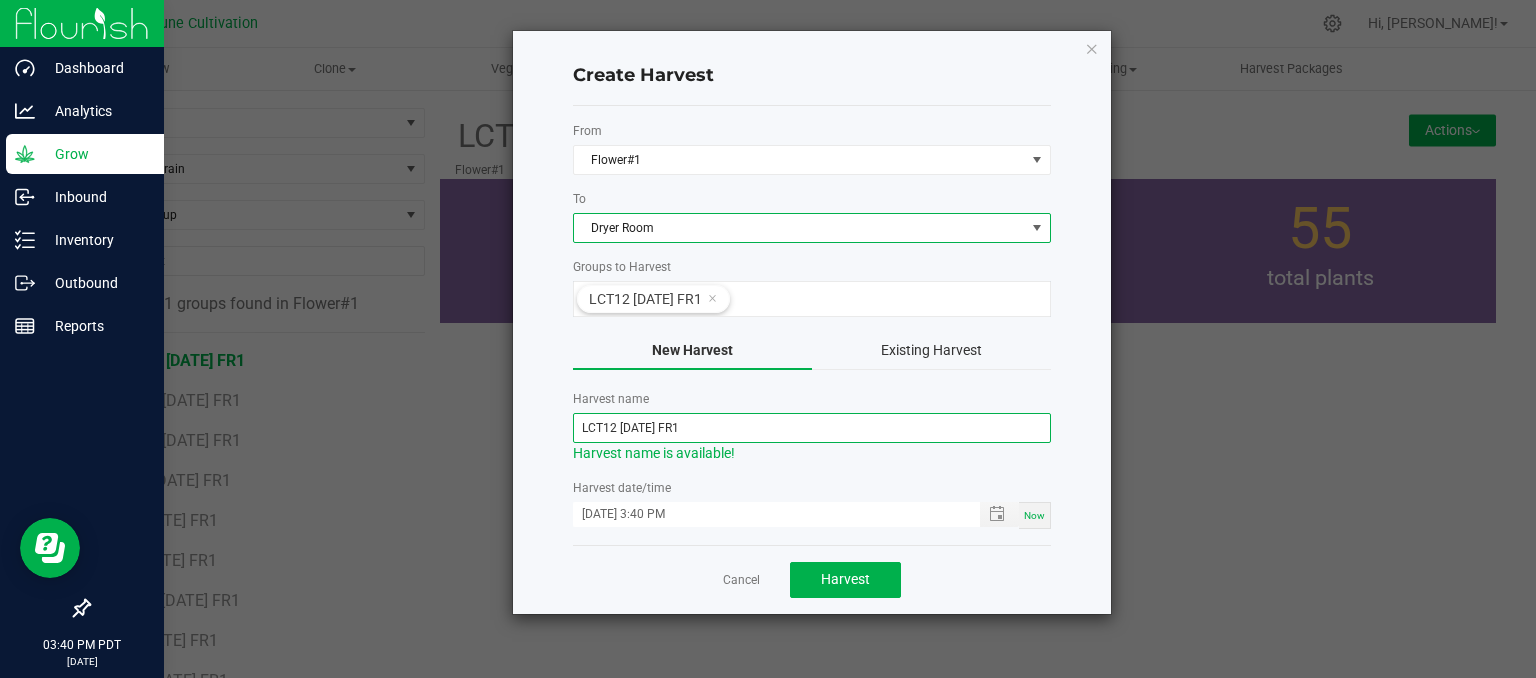 click on "LCT12 [DATE] FR1" at bounding box center (812, 428) 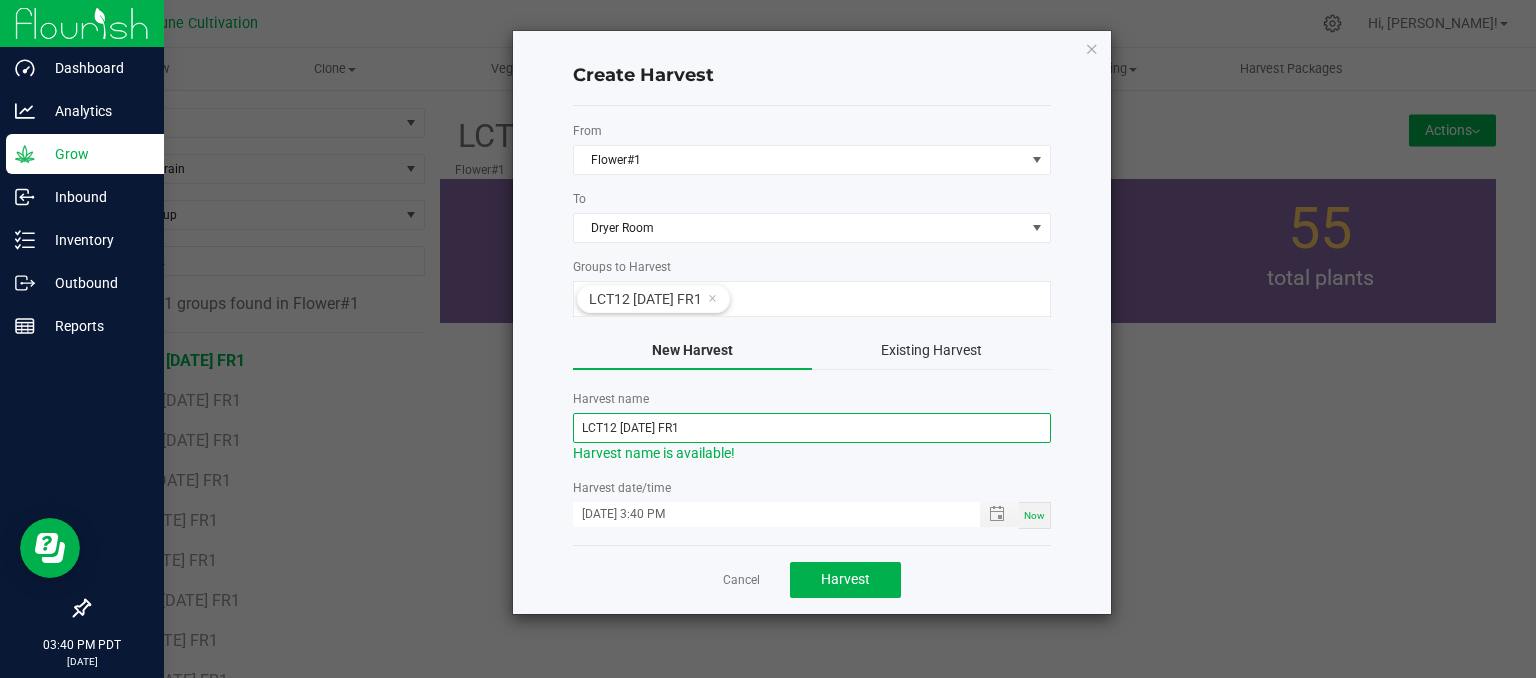 click on "LCT12 [DATE] FR1" at bounding box center [812, 428] 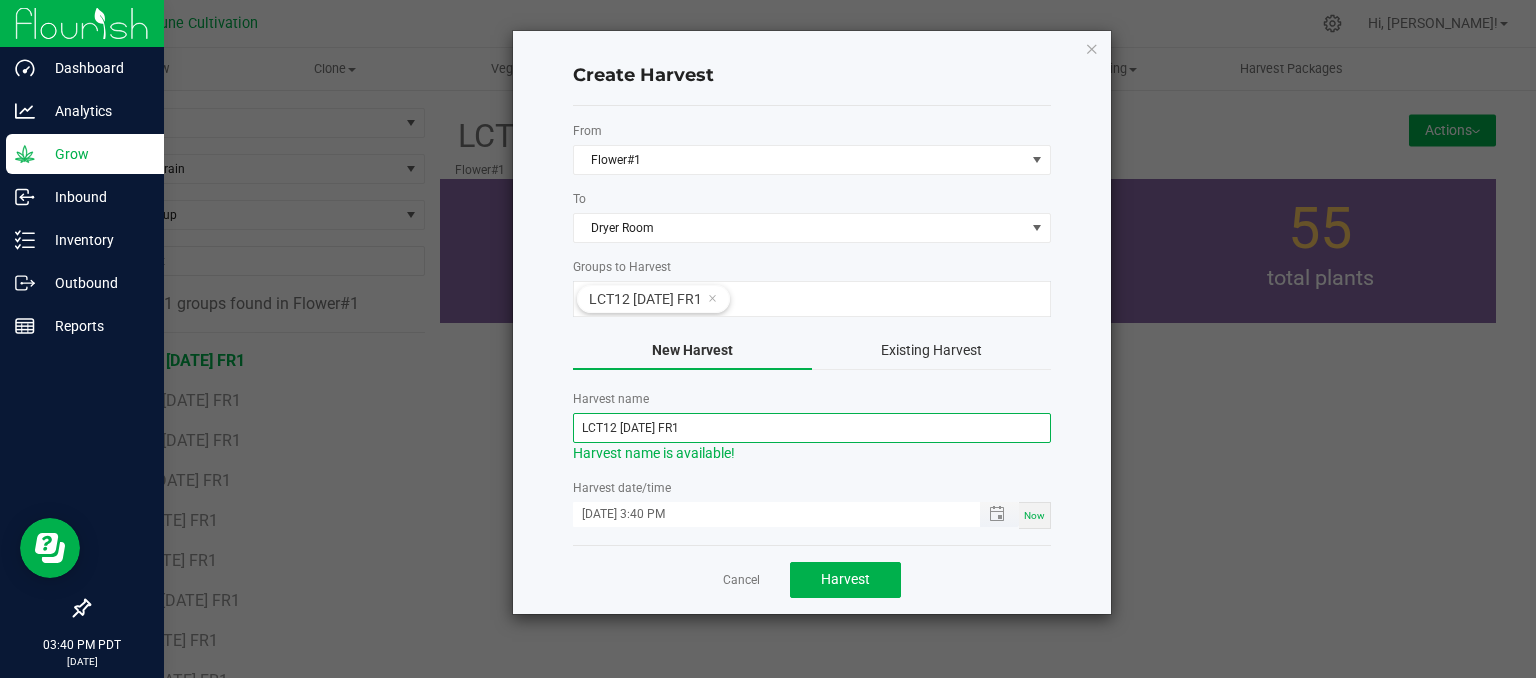 type on "LCT12 [DATE] FR1" 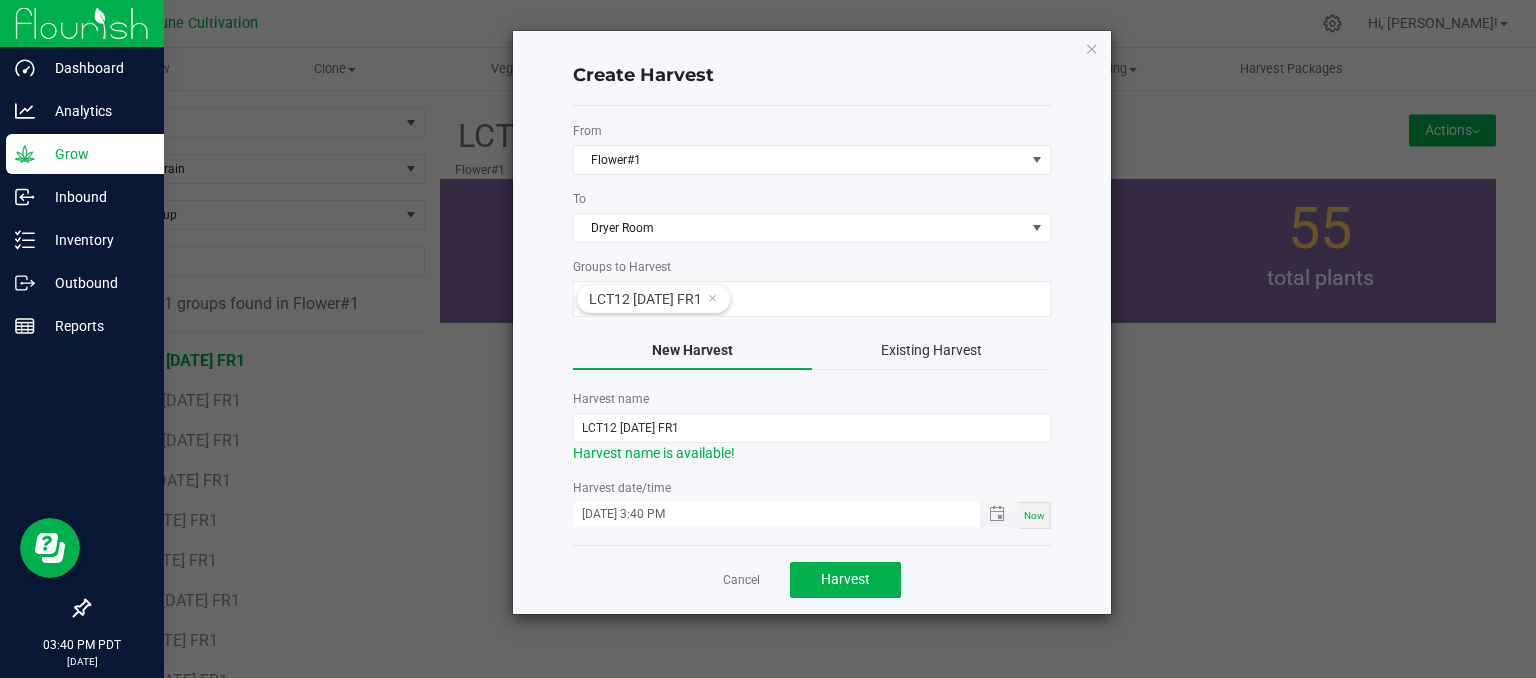 click on "[DATE] 3:40 PM" at bounding box center [766, 514] 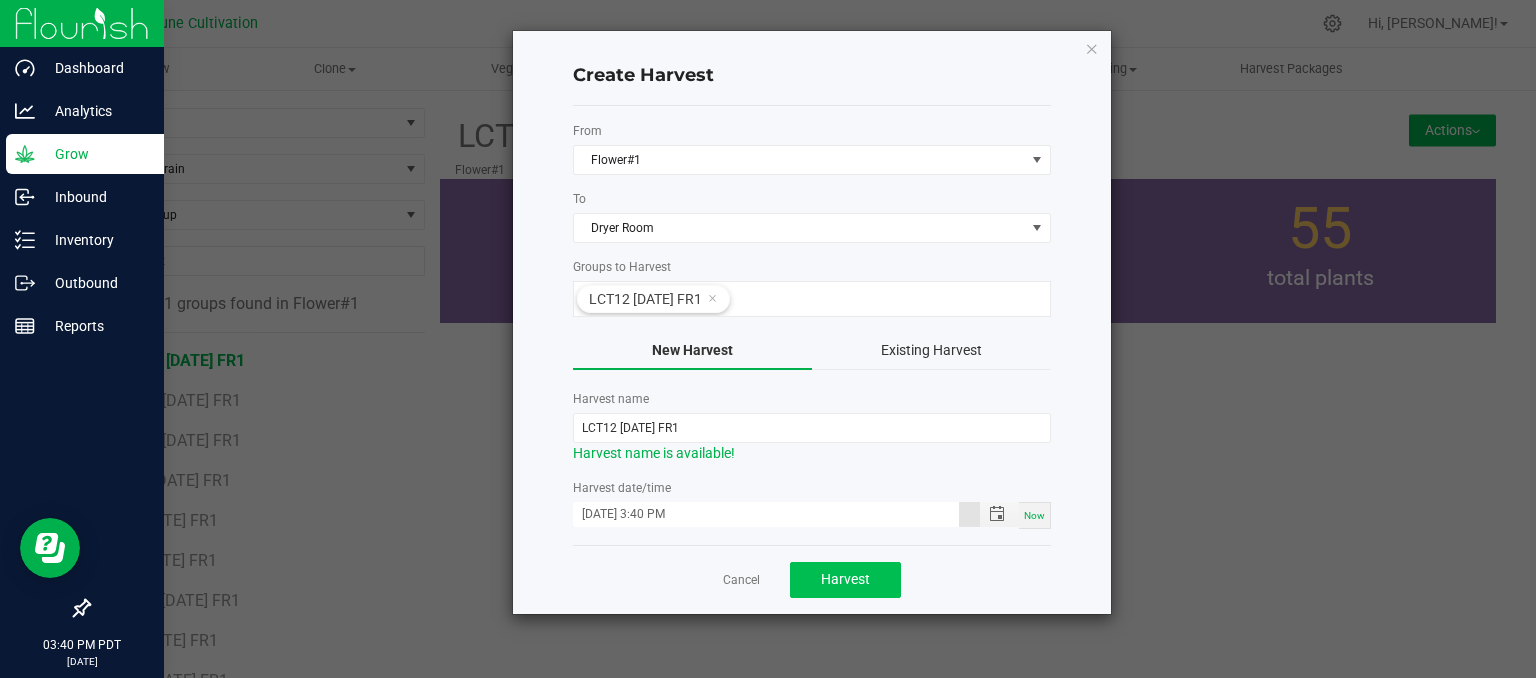 type on "[DATE] 3:40 PM" 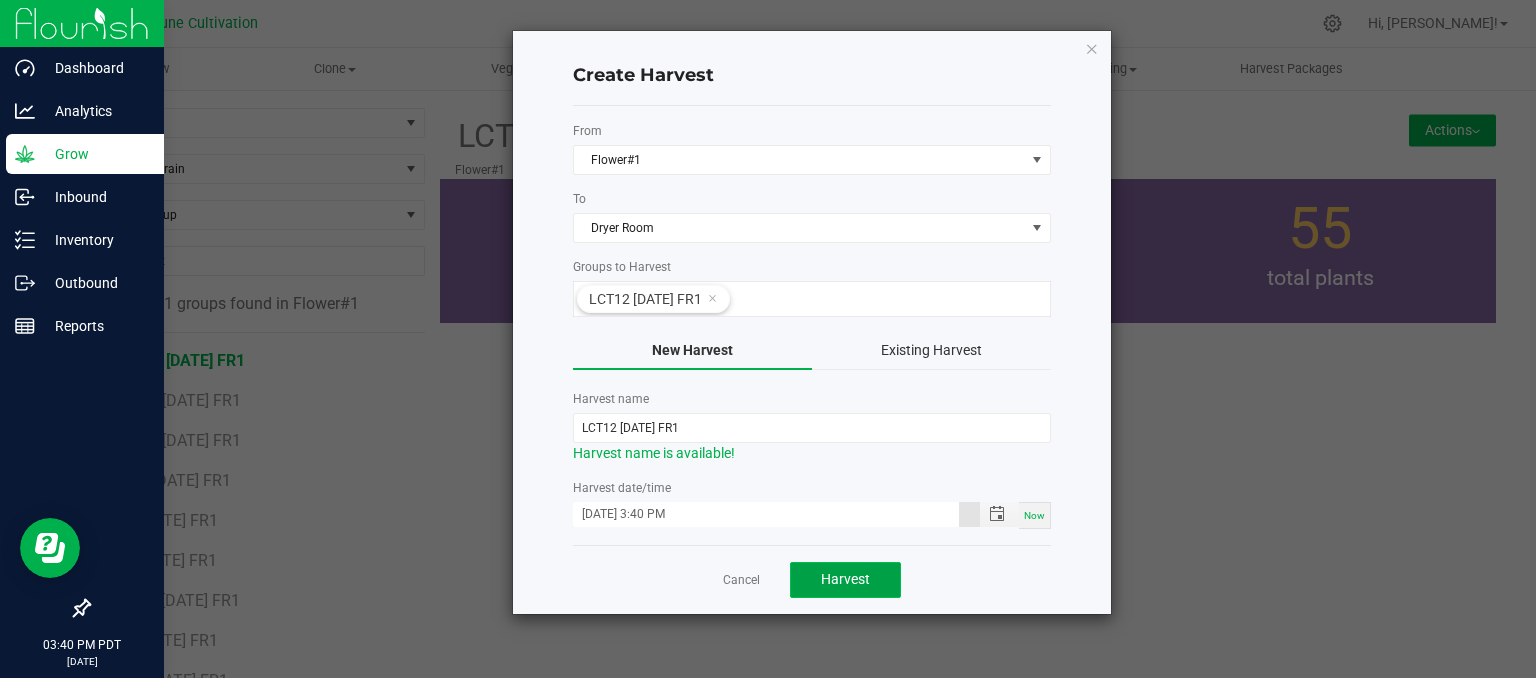 click on "Harvest" 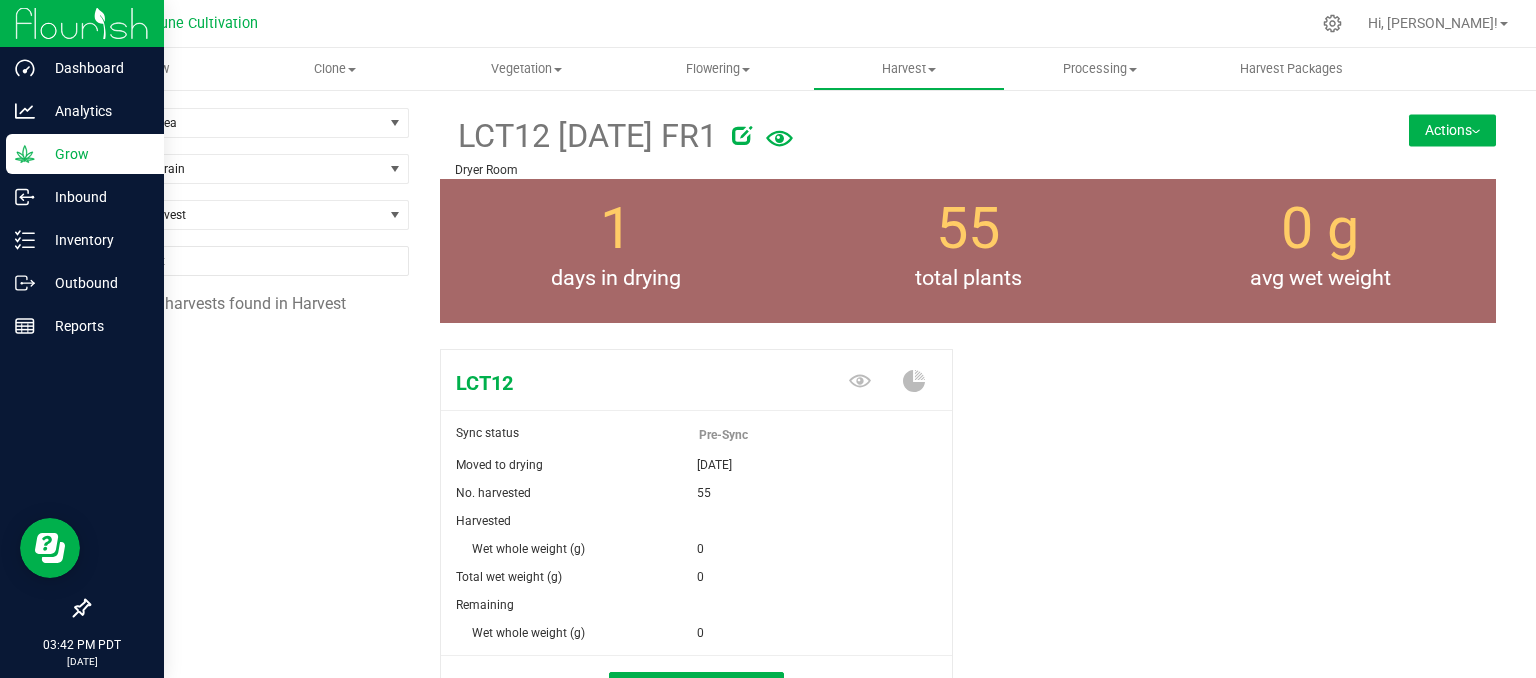 click on "Actions" at bounding box center [1452, 130] 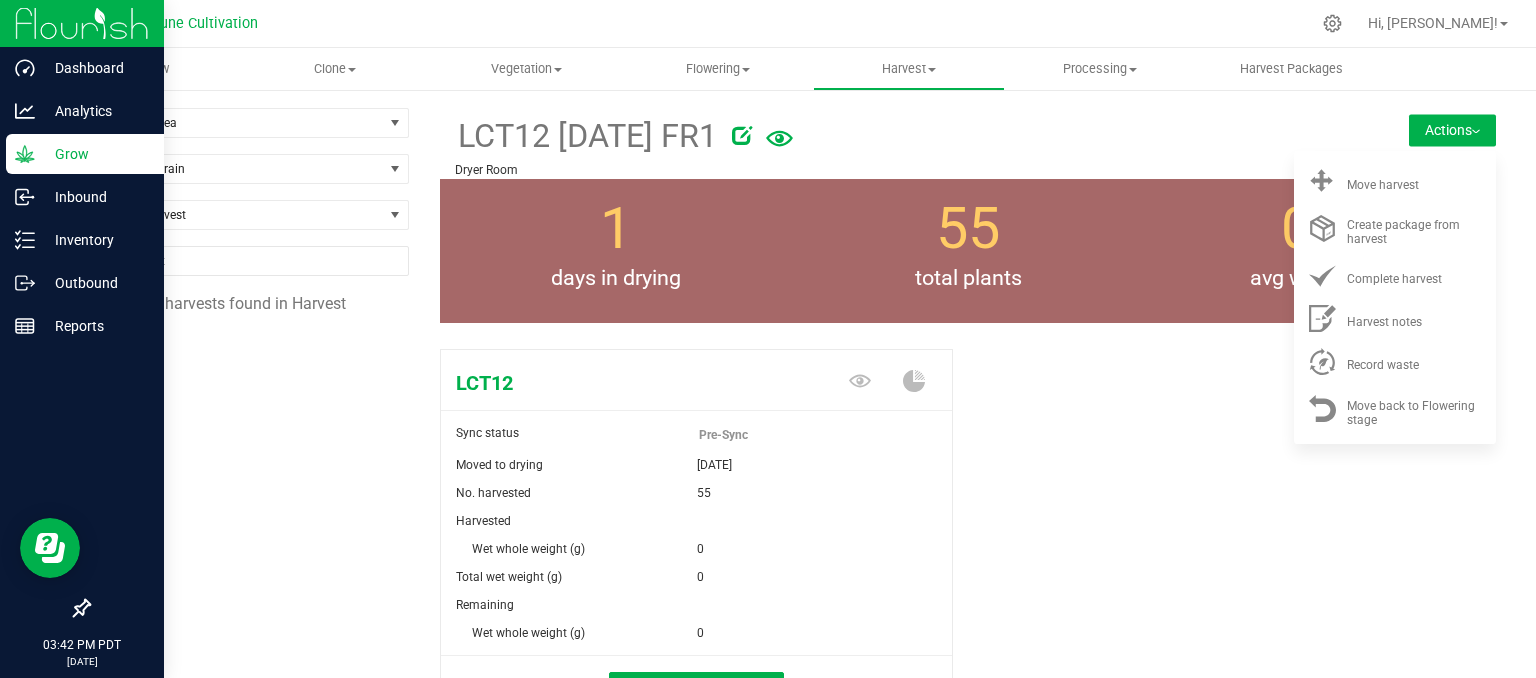 click on "LCT12
Sync status
Pre-Sync
Moved to drying
[DATE]
No. harvested
55
Harvested" at bounding box center [968, 554] 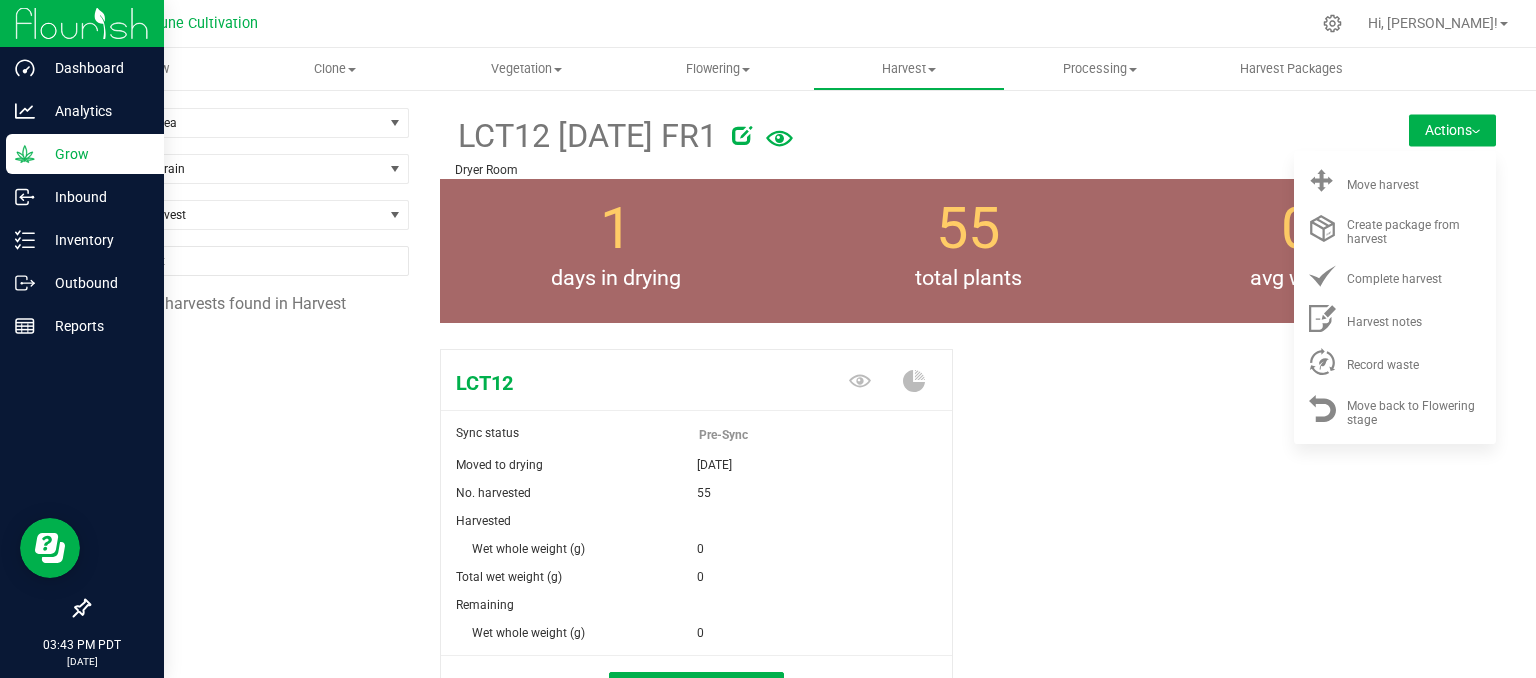 click on "LCT12
Sync status
Pre-Sync
Moved to drying
[DATE]
No. harvested
55
Harvested" at bounding box center [968, 545] 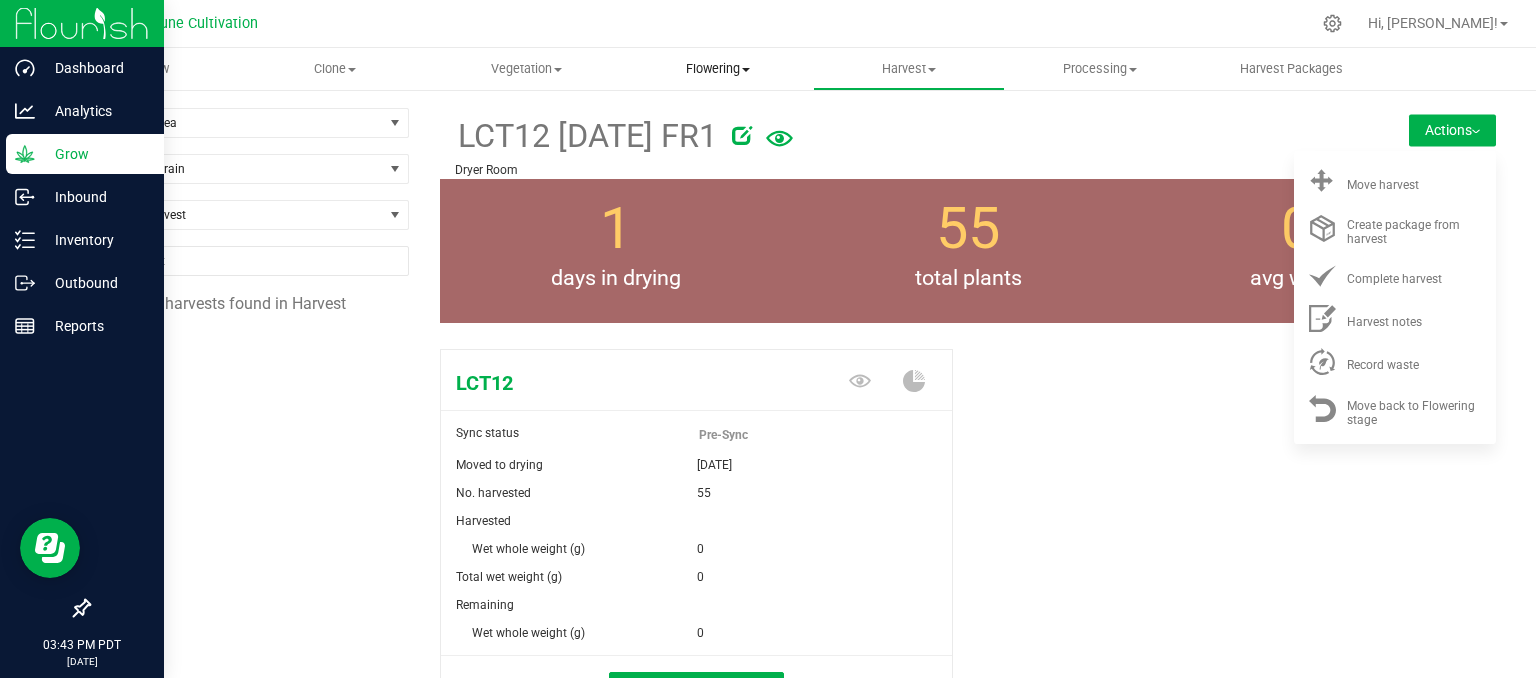 click on "Flowering" at bounding box center [717, 69] 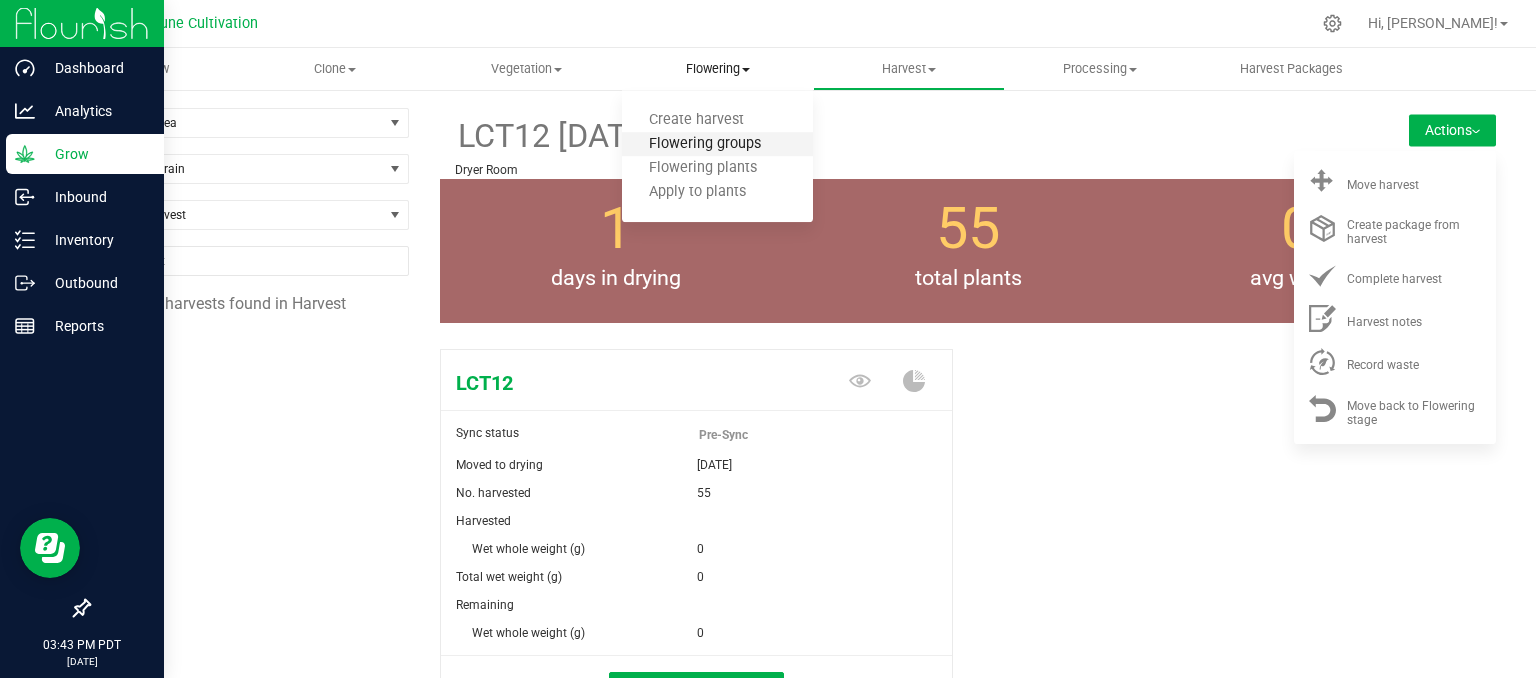 click on "Flowering groups" at bounding box center [705, 144] 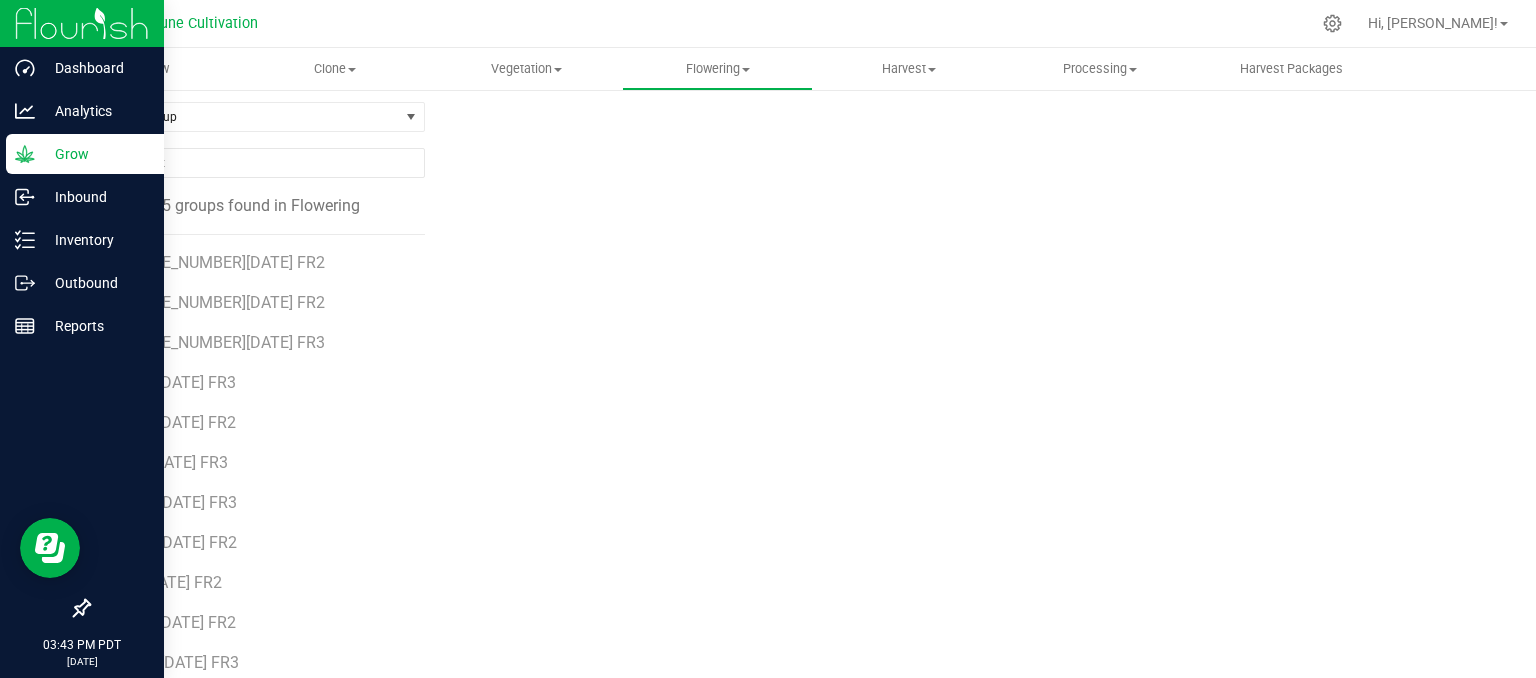 scroll, scrollTop: 174, scrollLeft: 0, axis: vertical 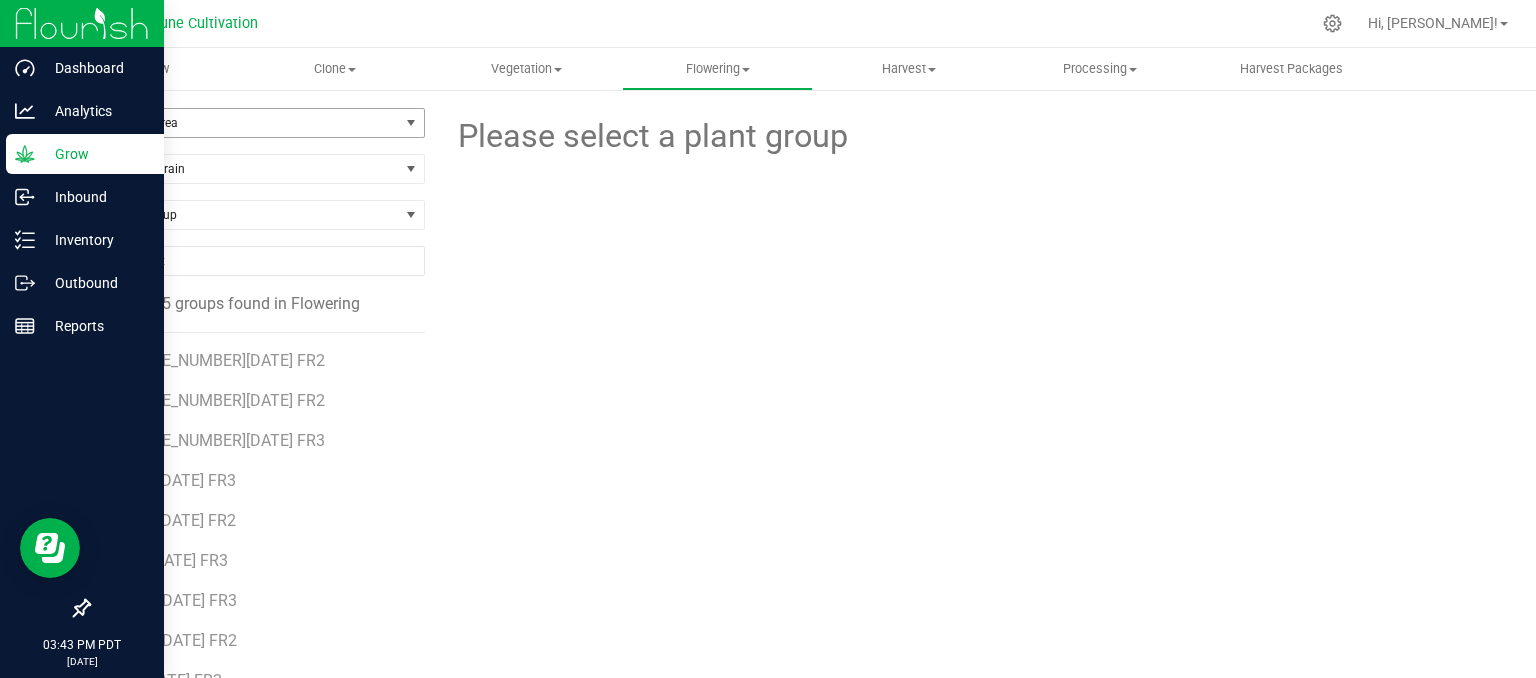 click on "Filter by Area" at bounding box center [244, 123] 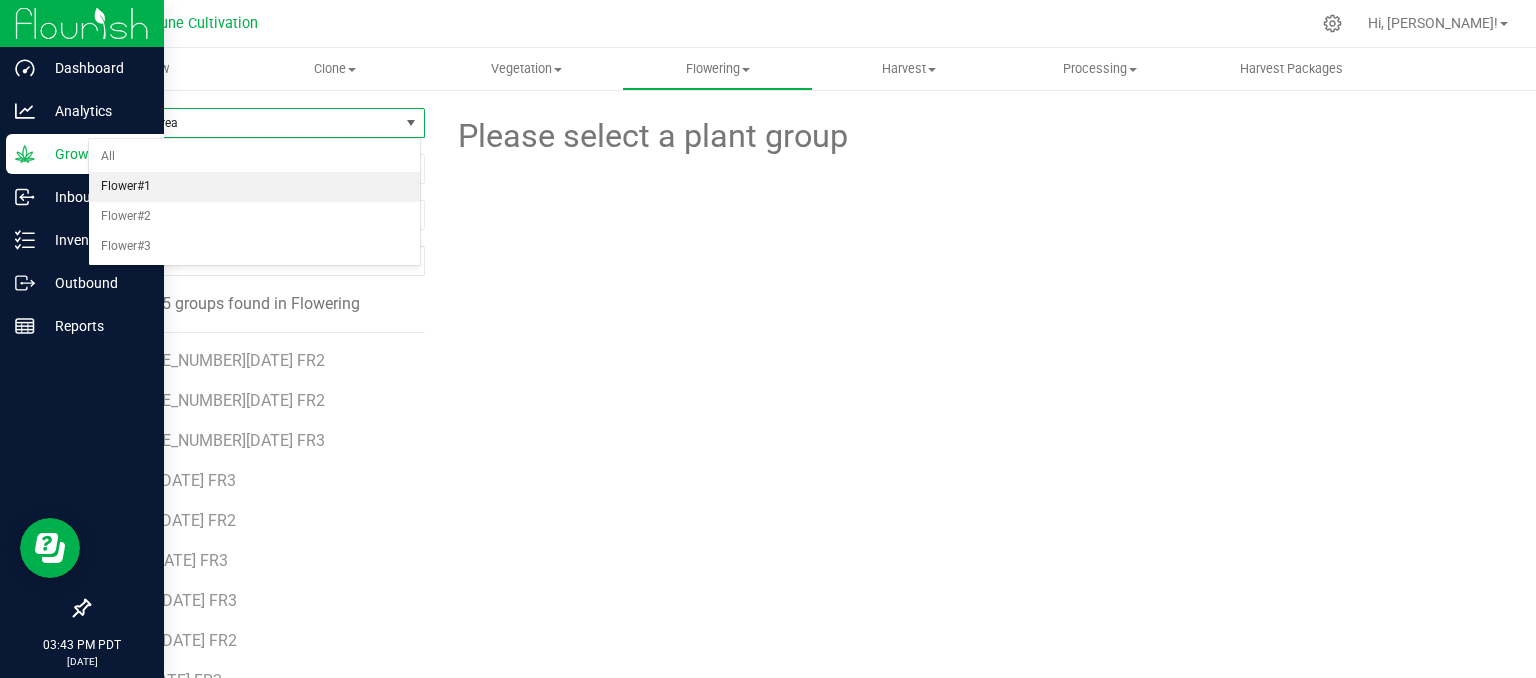 click on "Flower#1" at bounding box center (254, 187) 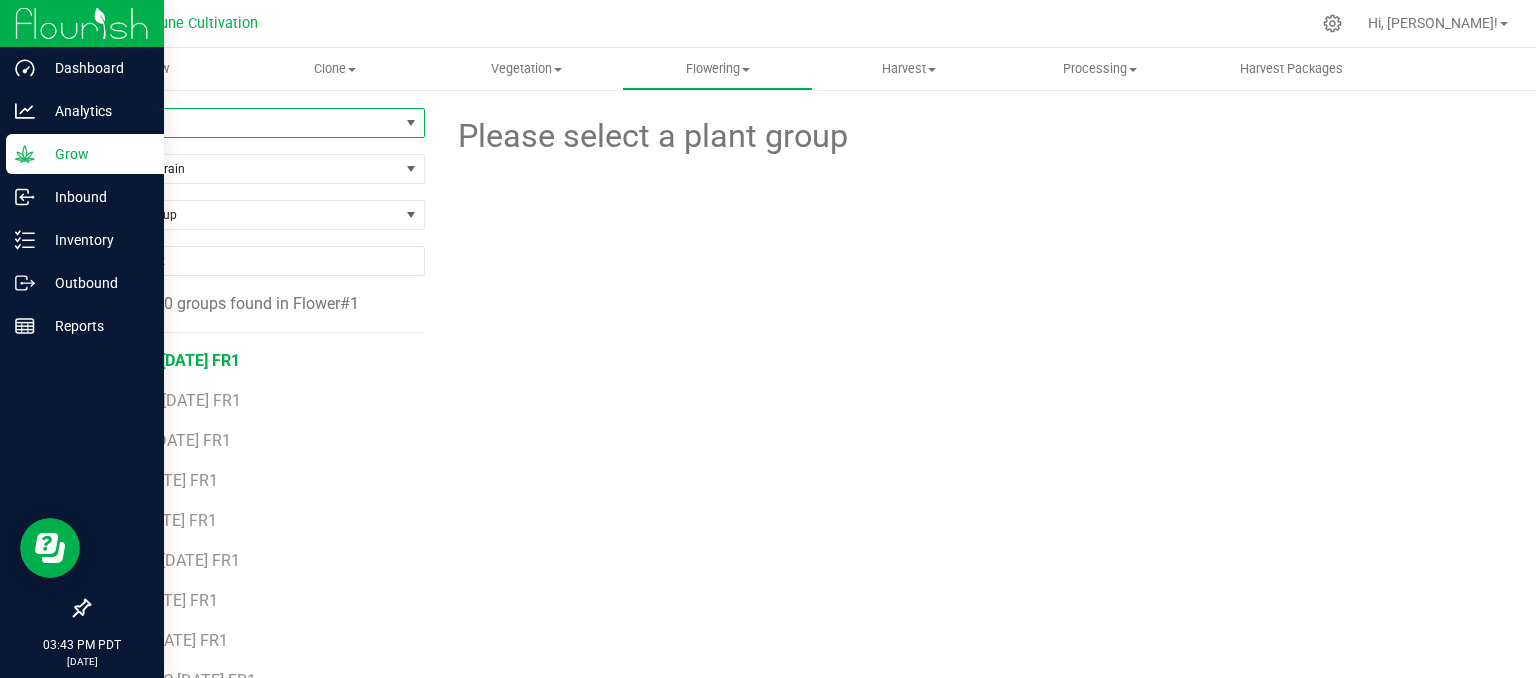 drag, startPoint x: 196, startPoint y: 358, endPoint x: 206, endPoint y: 354, distance: 10.770329 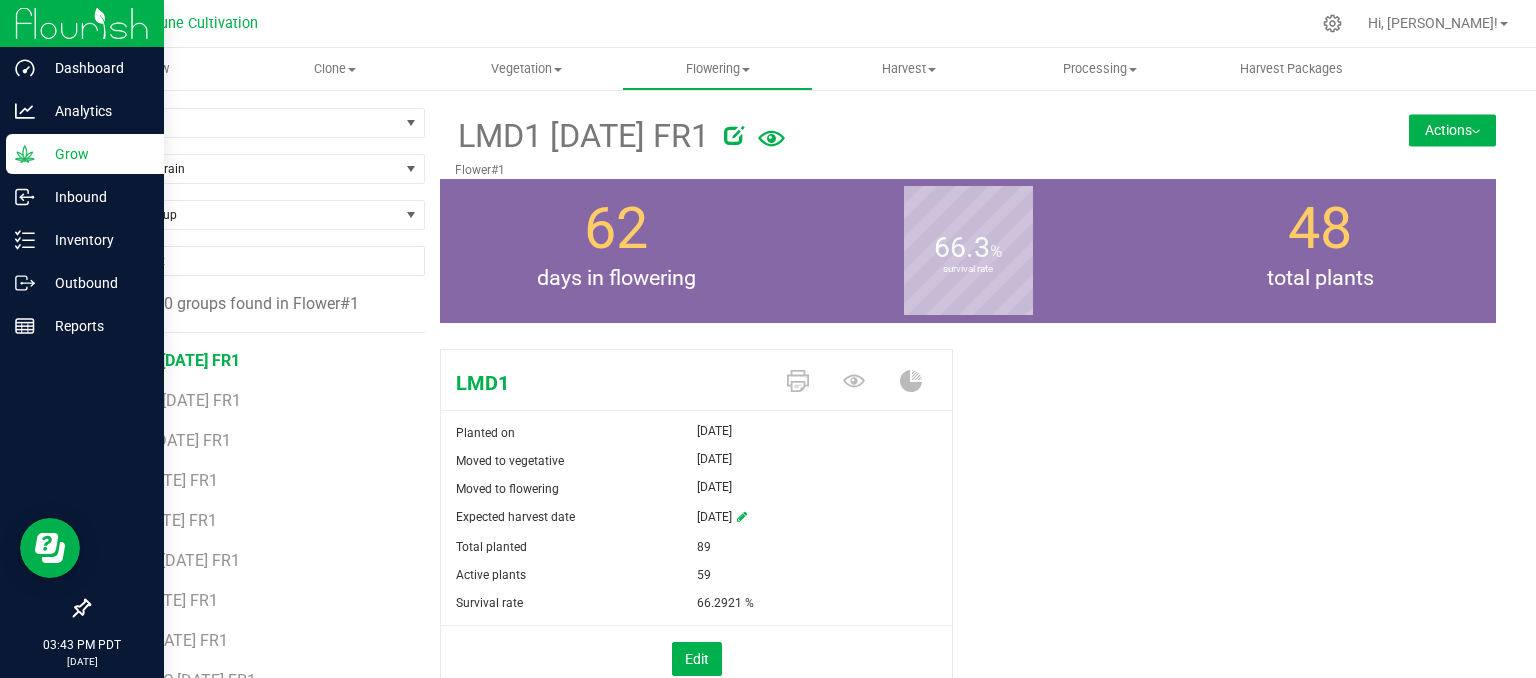 click on "Actions" at bounding box center (1452, 130) 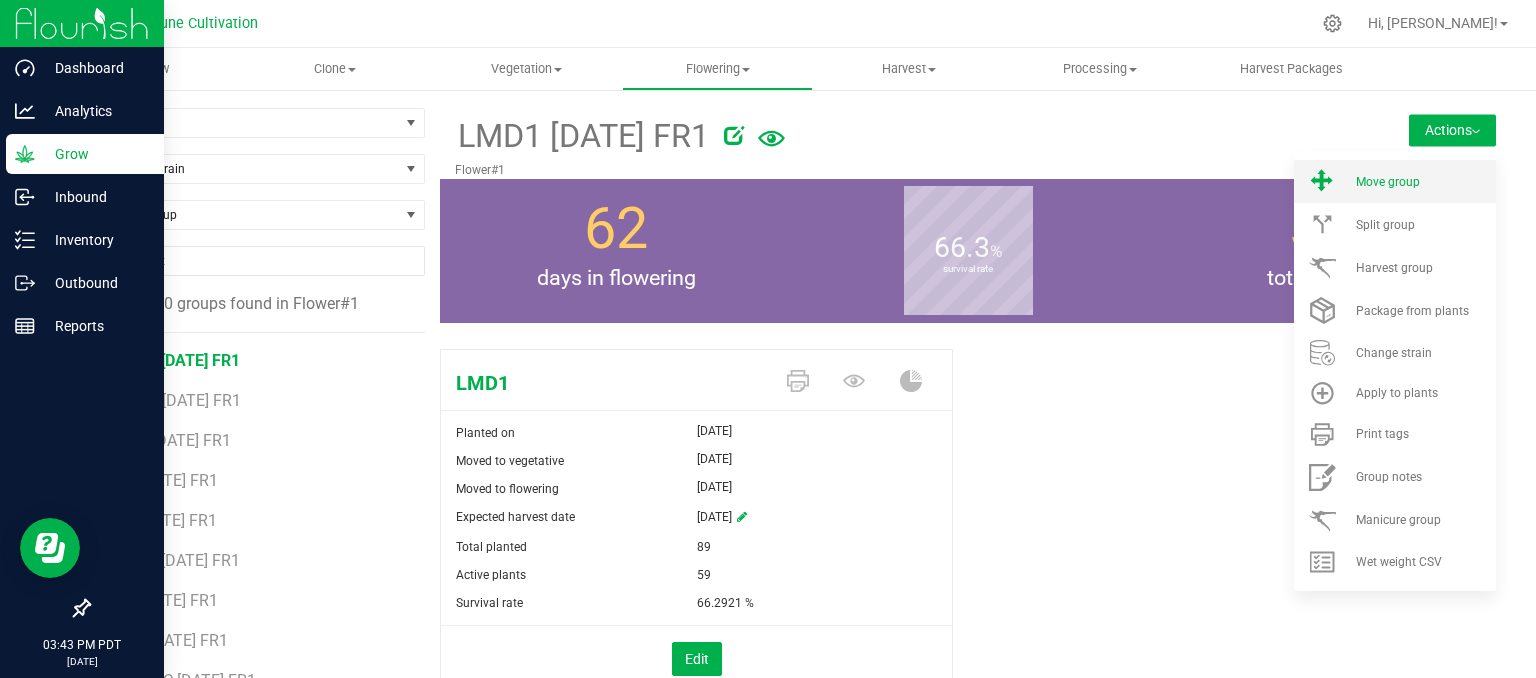 click on "Move group" at bounding box center (1395, 181) 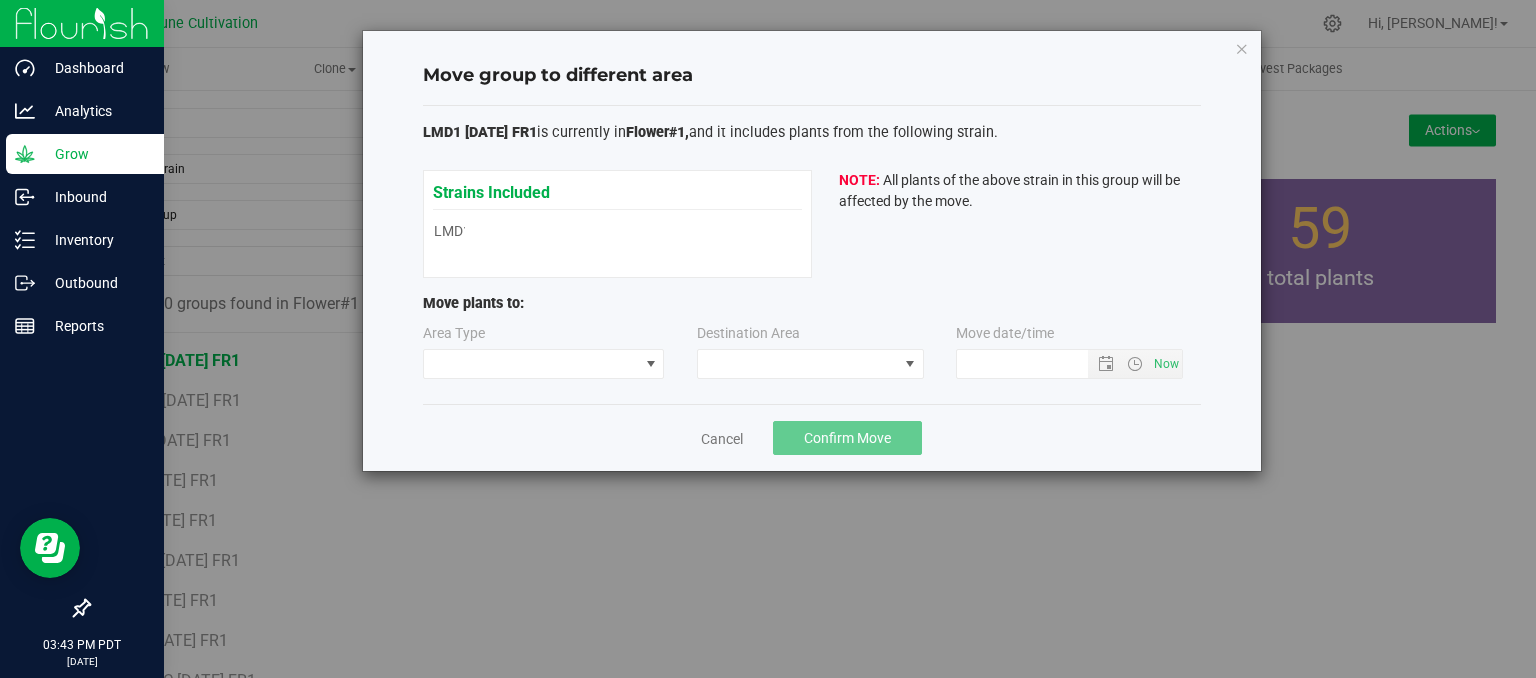 type on "[DATE] 3:43 PM" 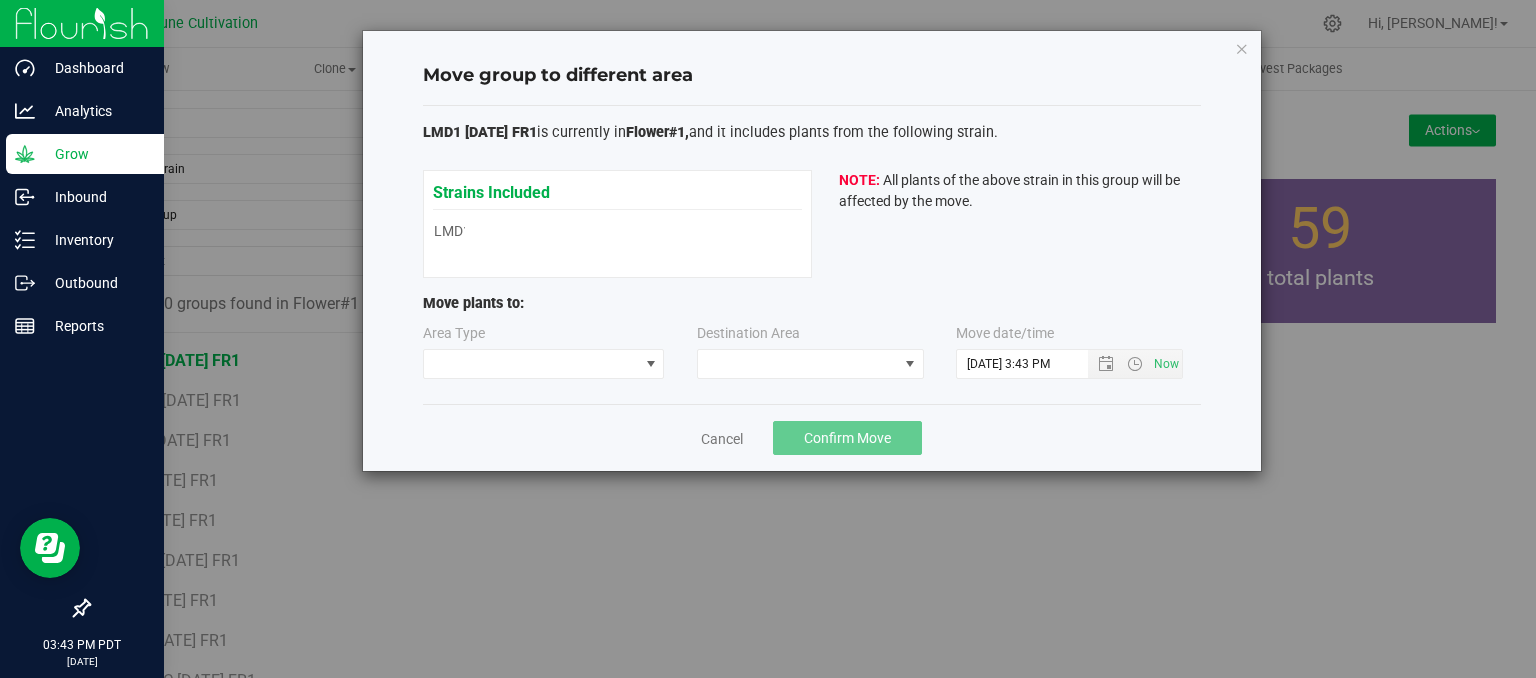 type 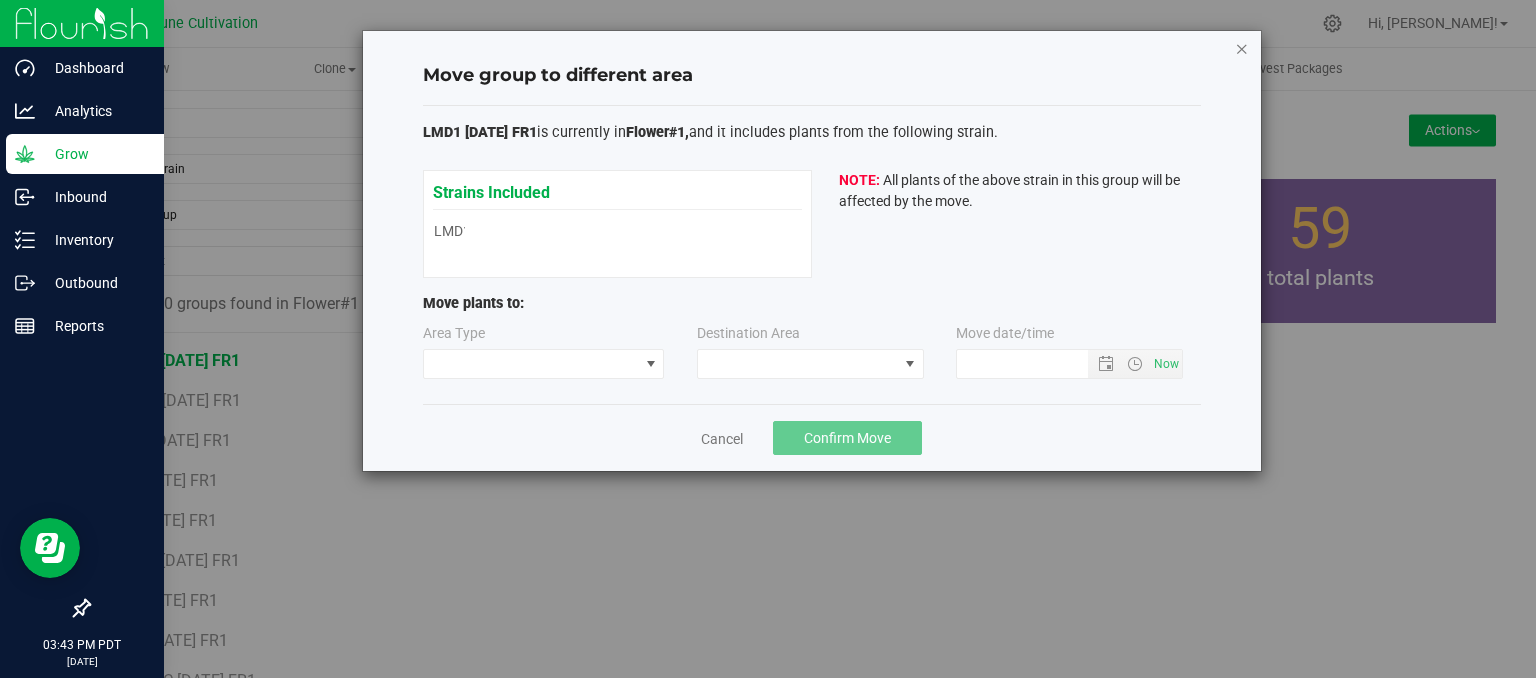click at bounding box center (1242, 48) 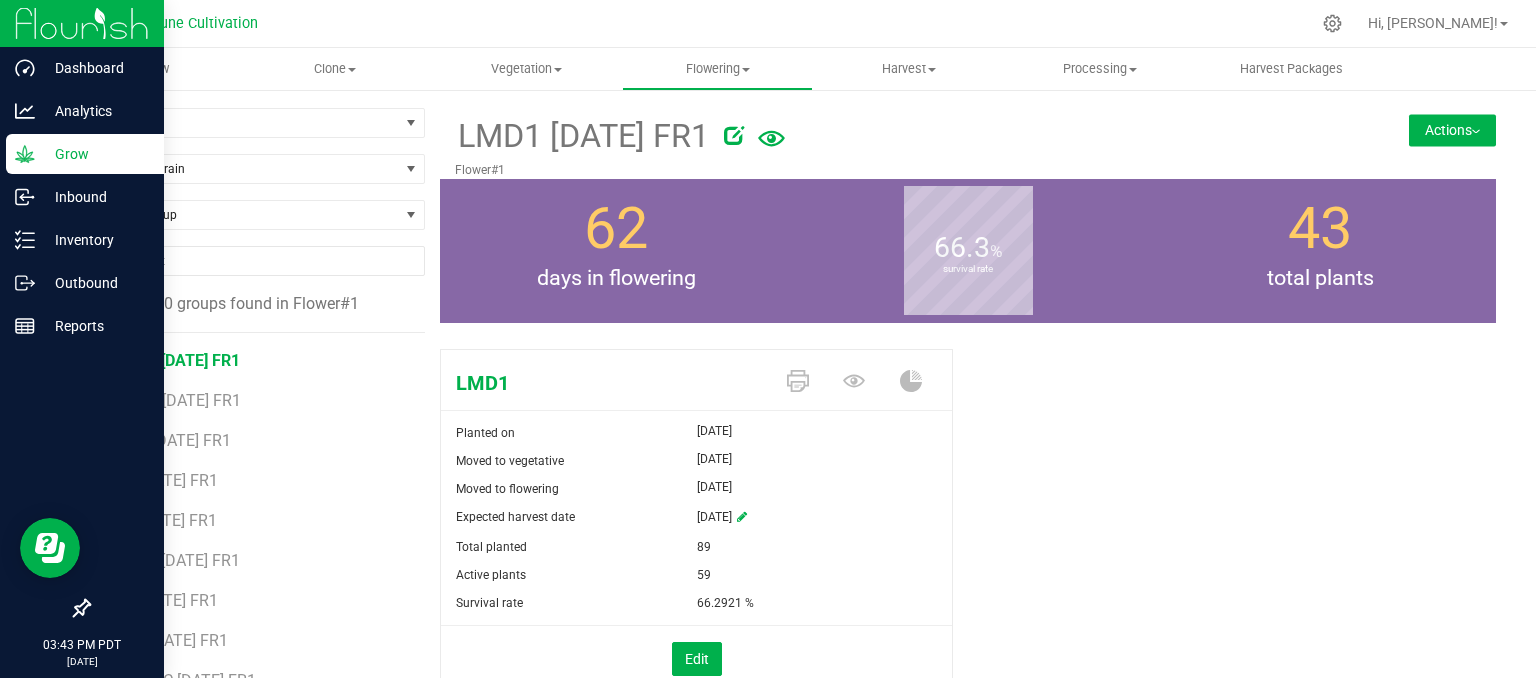 click on "Actions" at bounding box center [1452, 130] 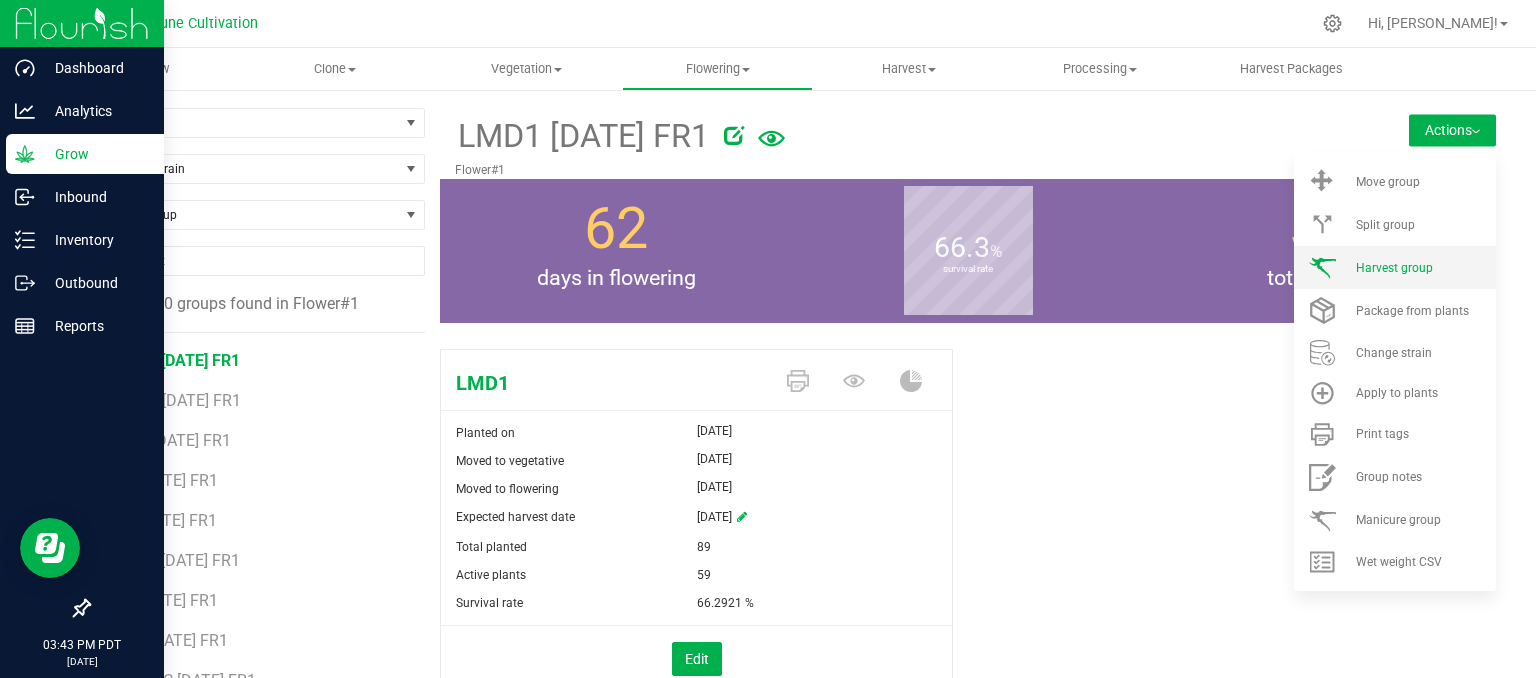 click on "Harvest group" at bounding box center [1394, 268] 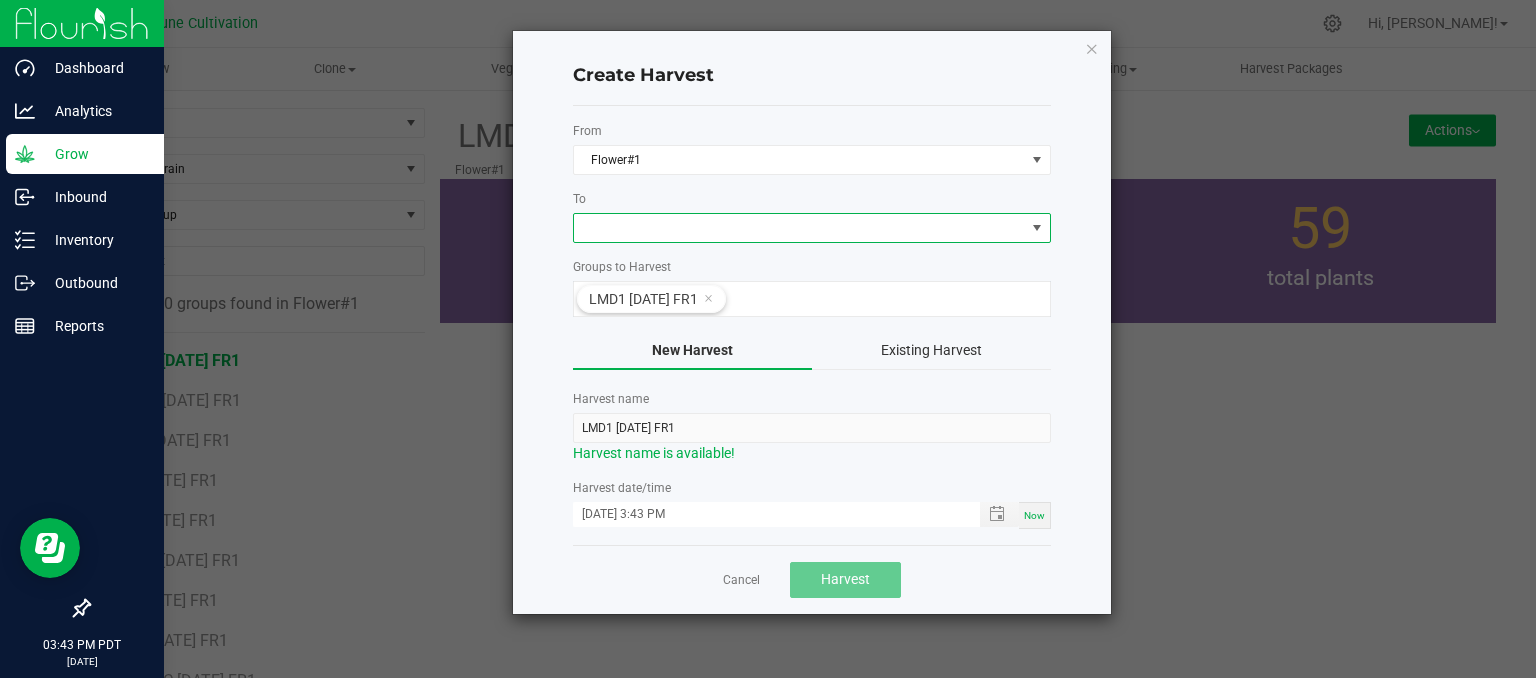 click at bounding box center (799, 228) 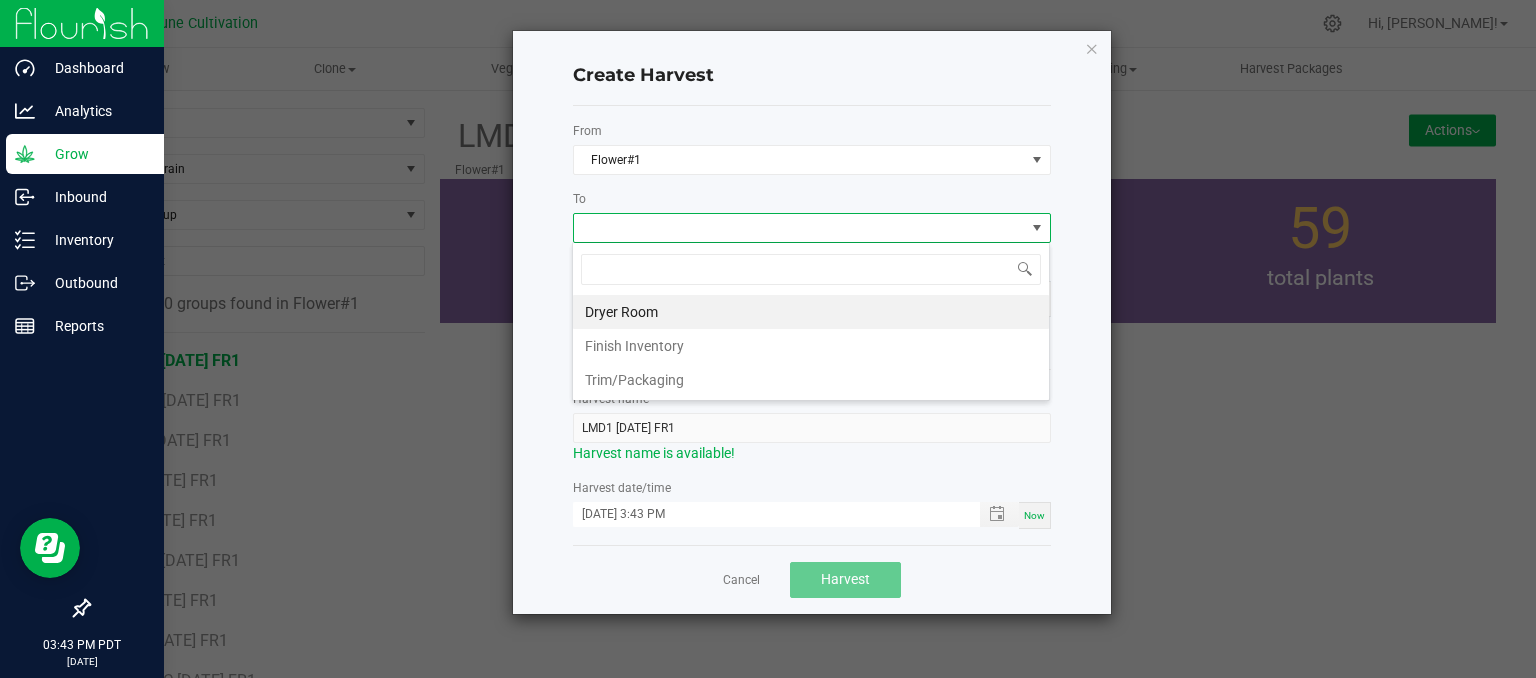 scroll, scrollTop: 99970, scrollLeft: 99521, axis: both 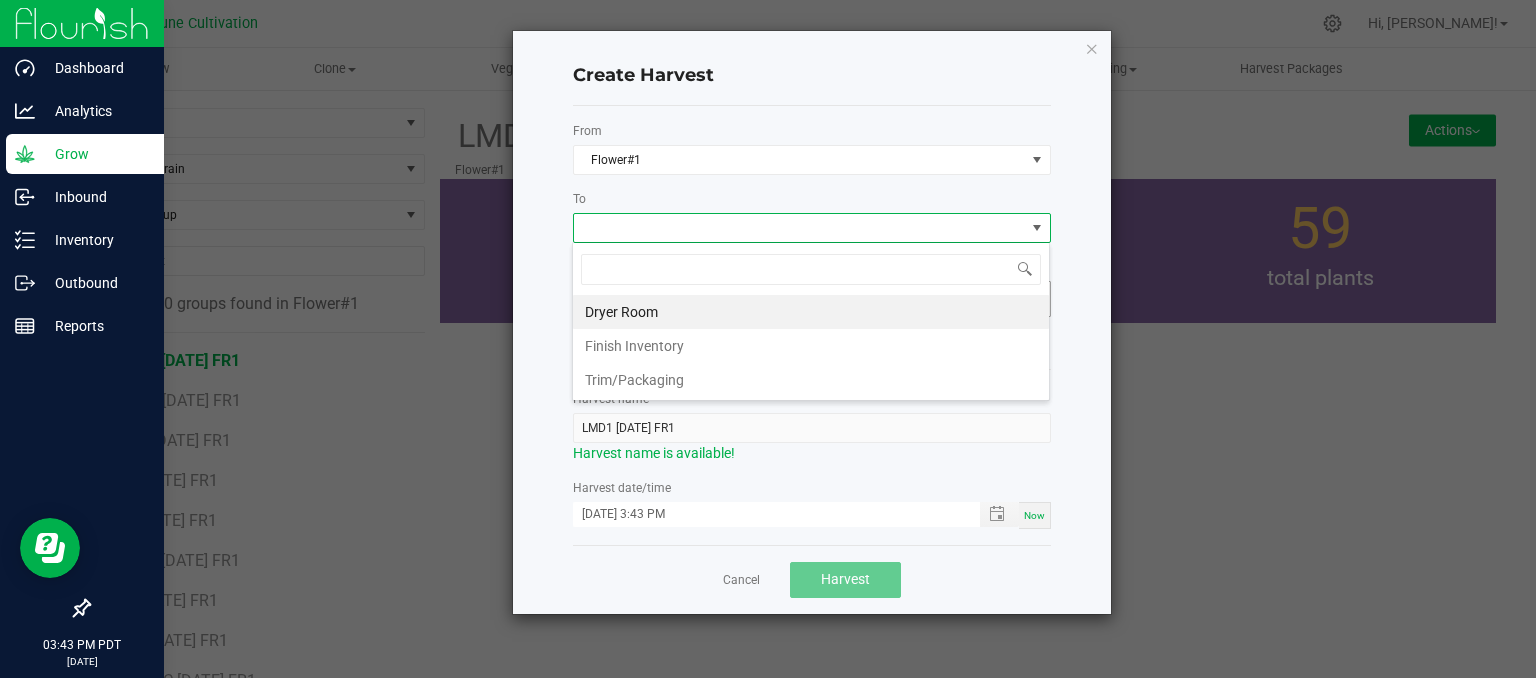 click on "Dryer Room" at bounding box center (811, 312) 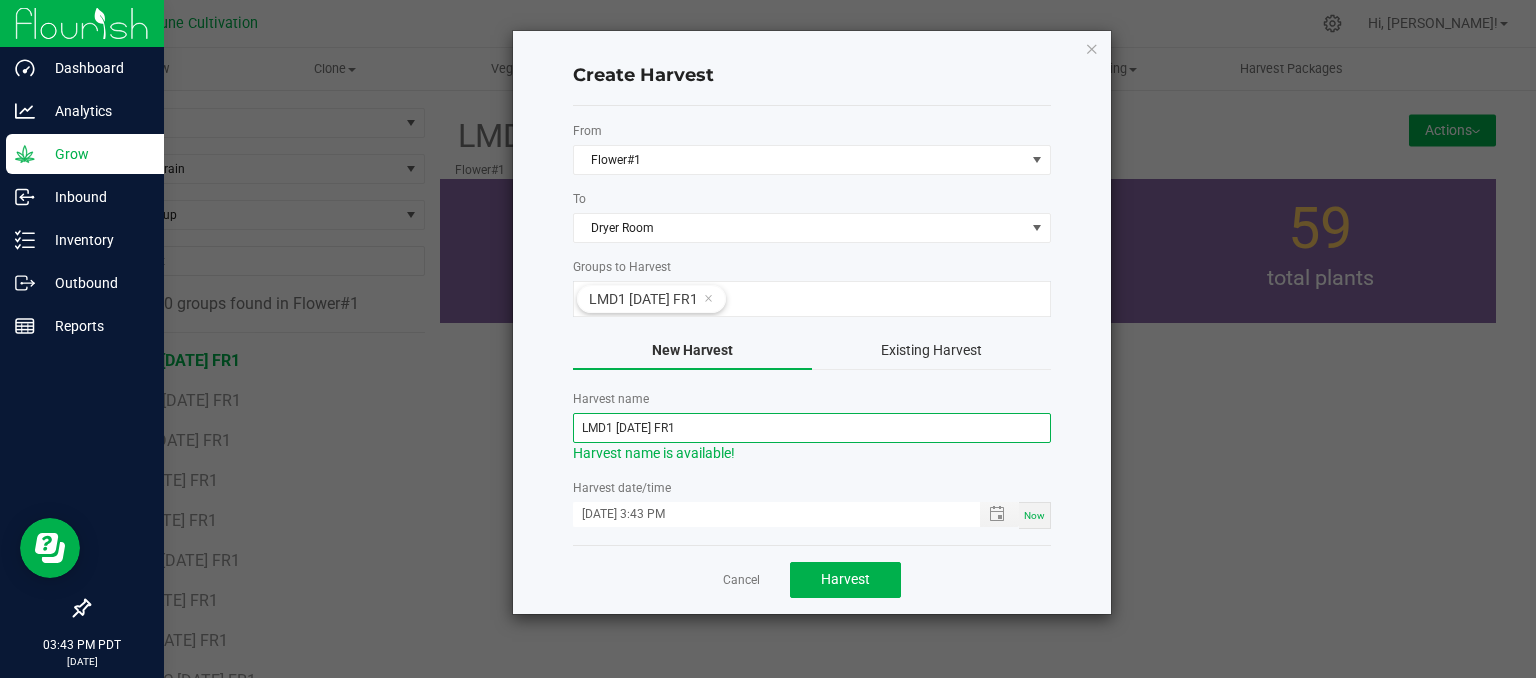 click on "LMD1 [DATE] FR1" at bounding box center (812, 428) 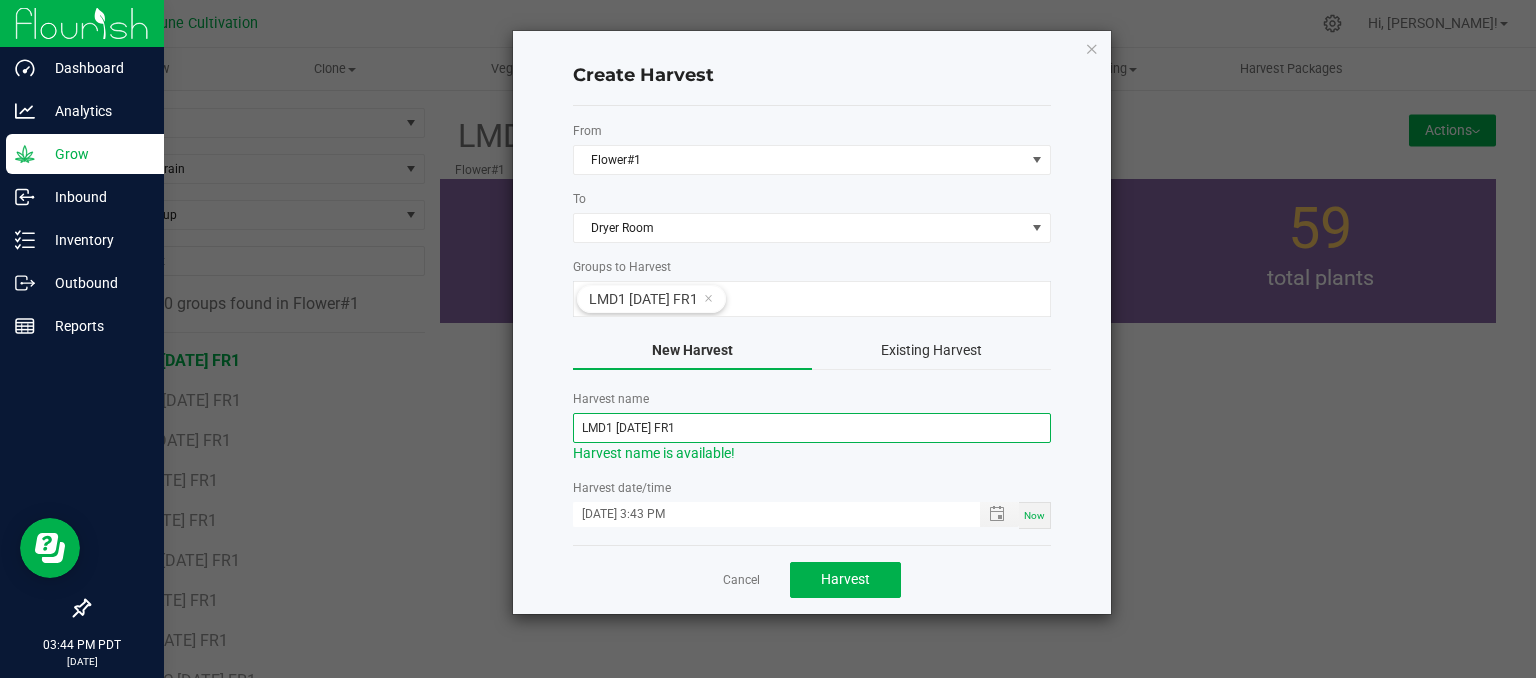 click on "LMD1 [DATE] FR1" at bounding box center (812, 428) 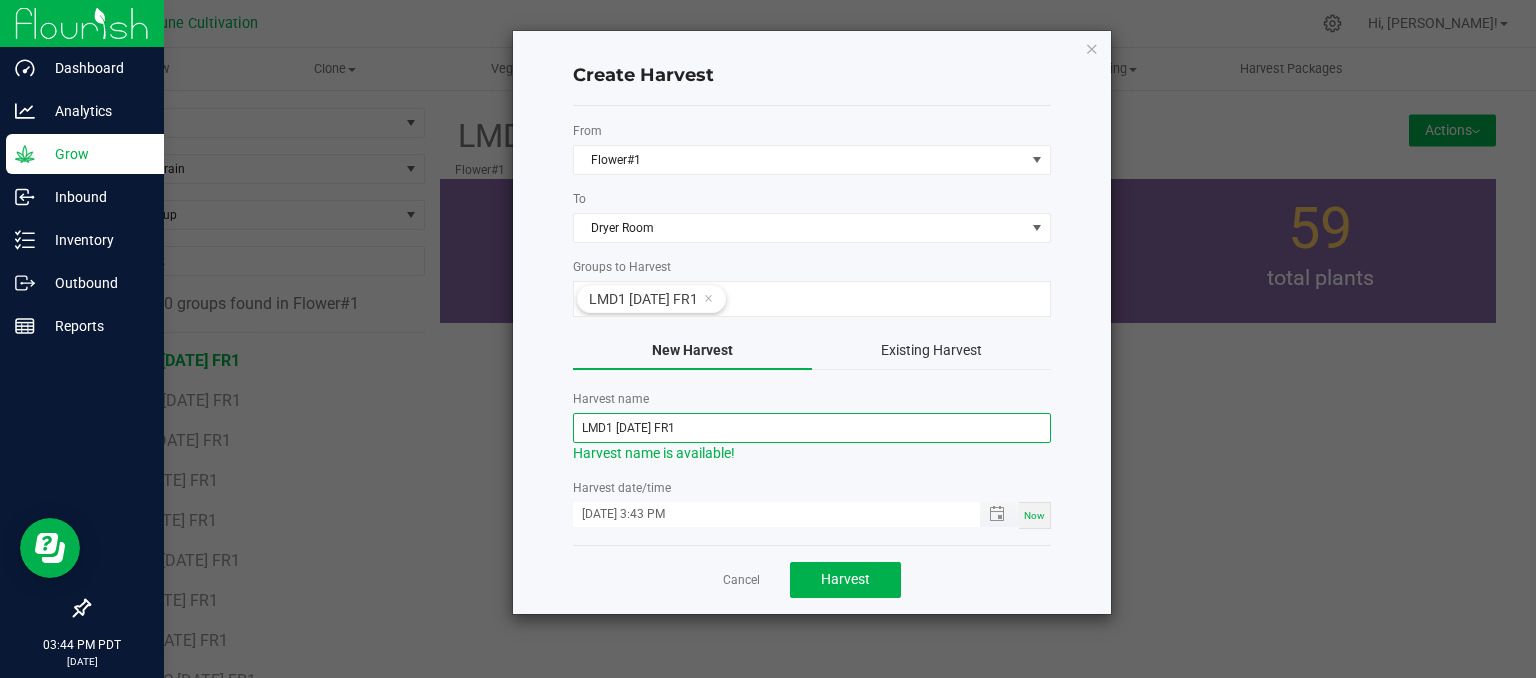 type on "LMD1 [DATE] FR1" 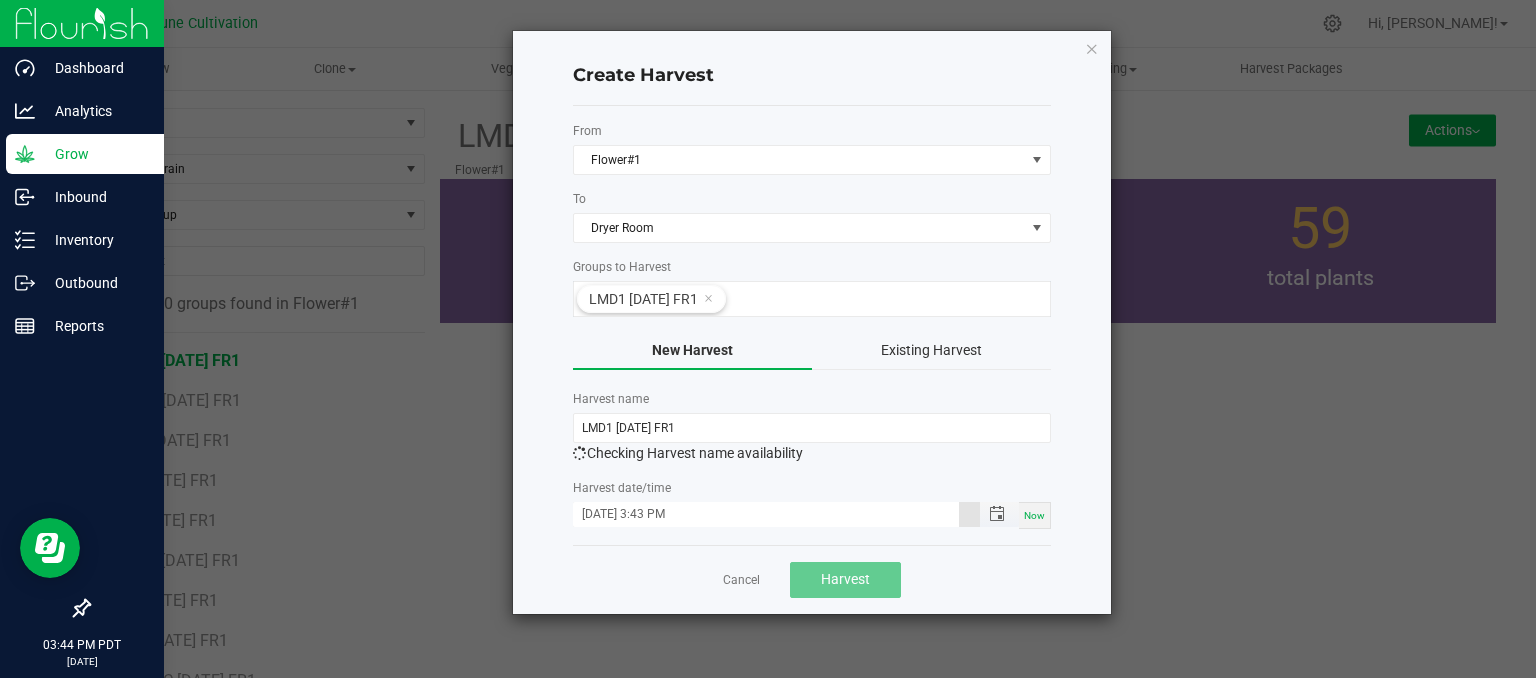 click on "[DATE] 3:43 PM" at bounding box center (766, 514) 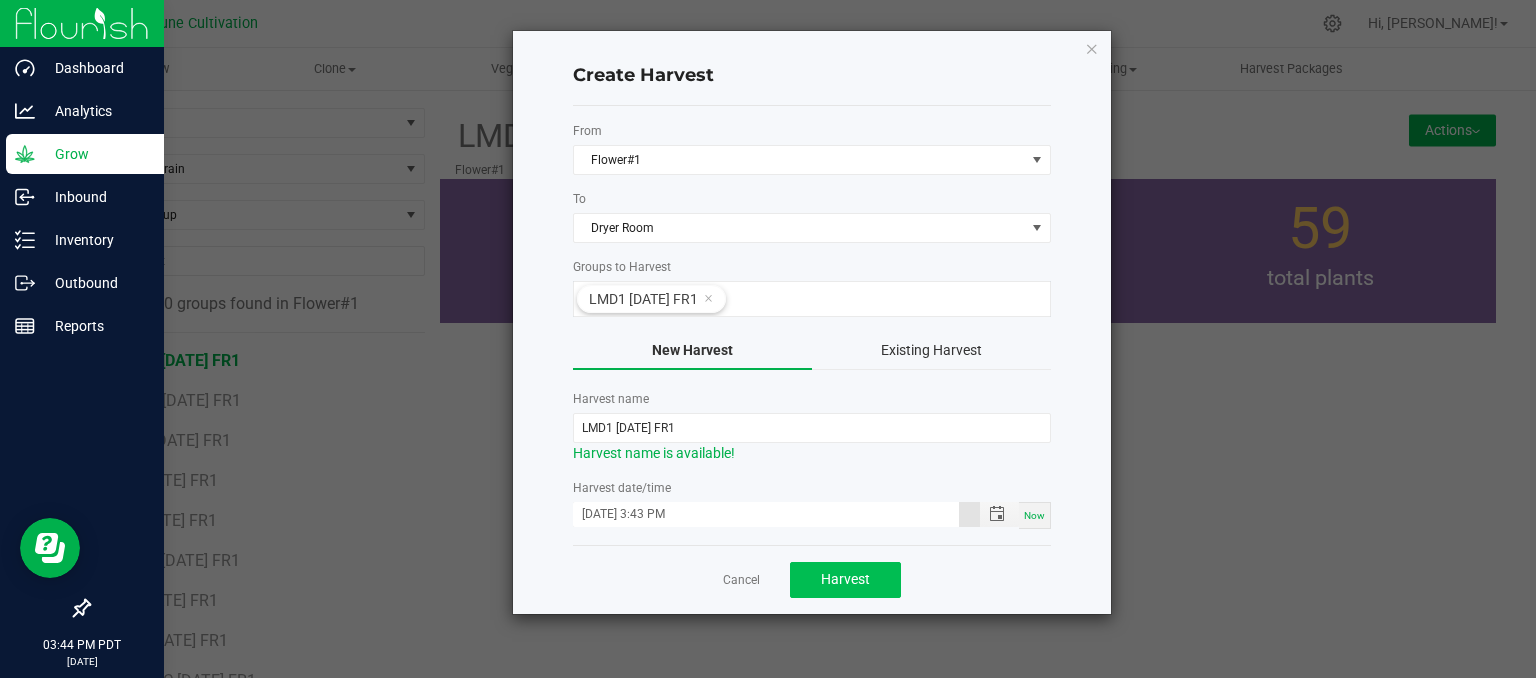 type on "[DATE] 3:43 PM" 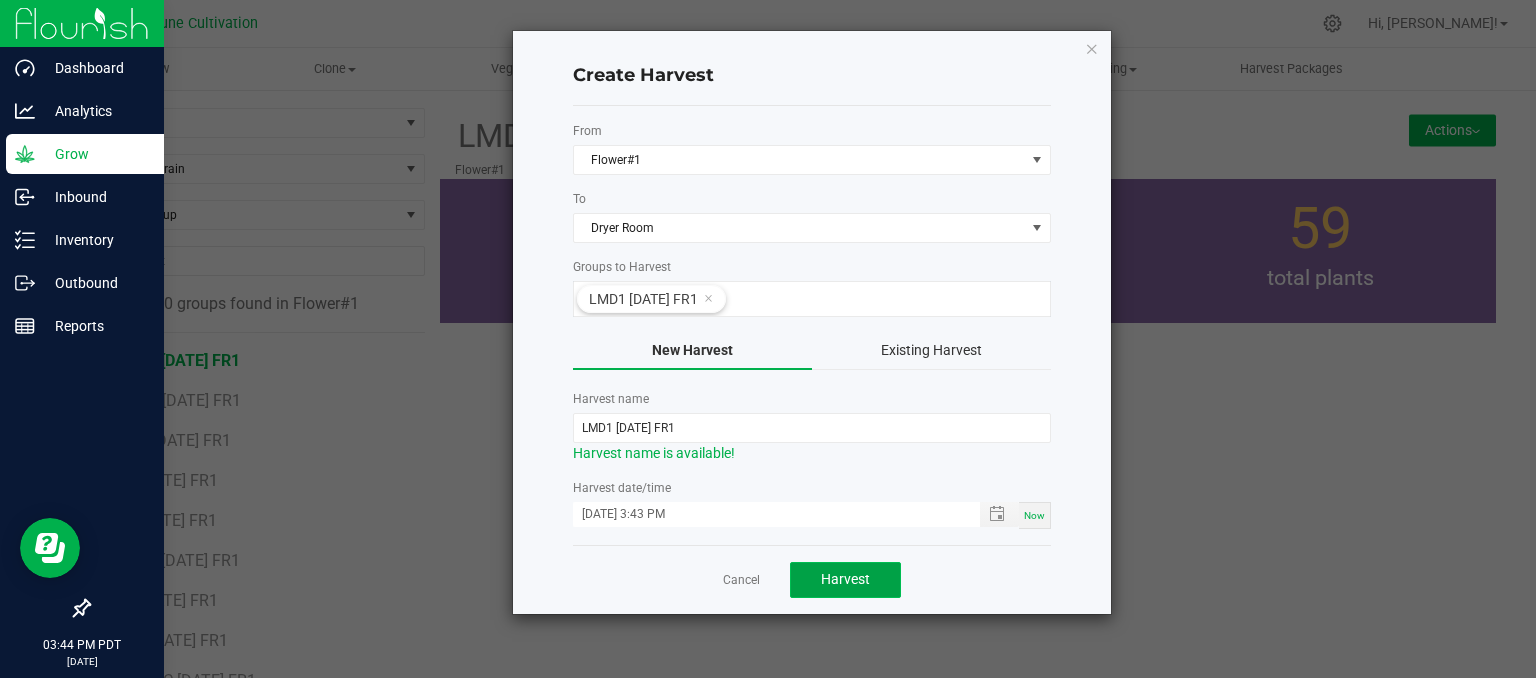 click on "Harvest" 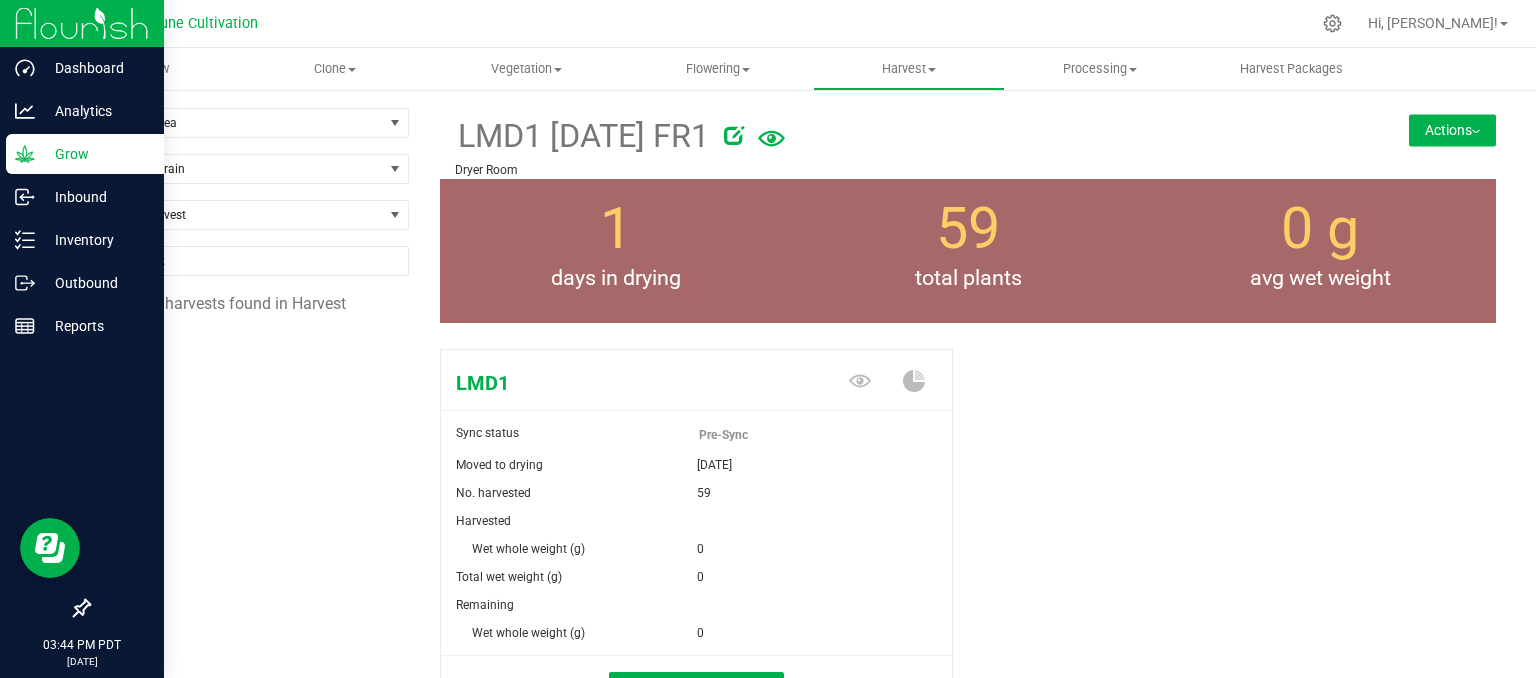 click on "Actions" at bounding box center [1452, 130] 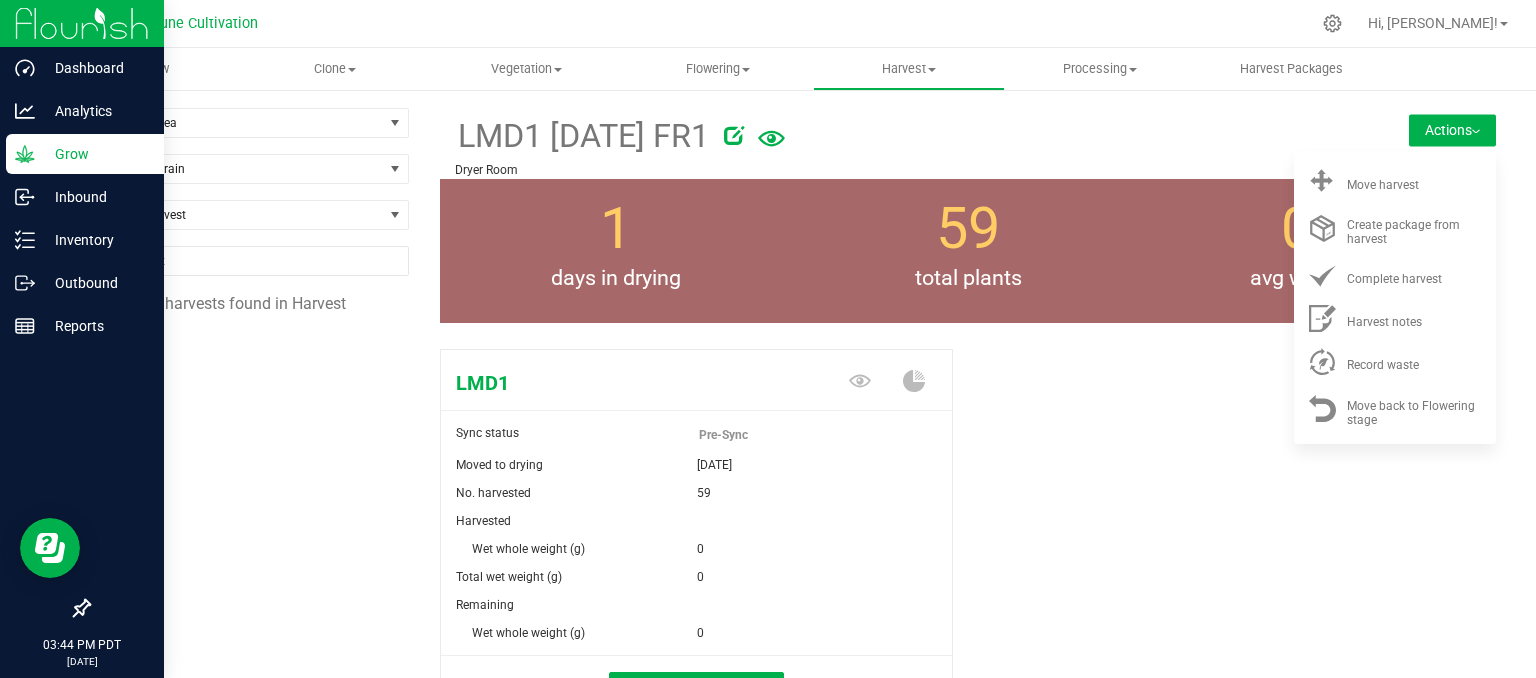 click at bounding box center [1022, 132] 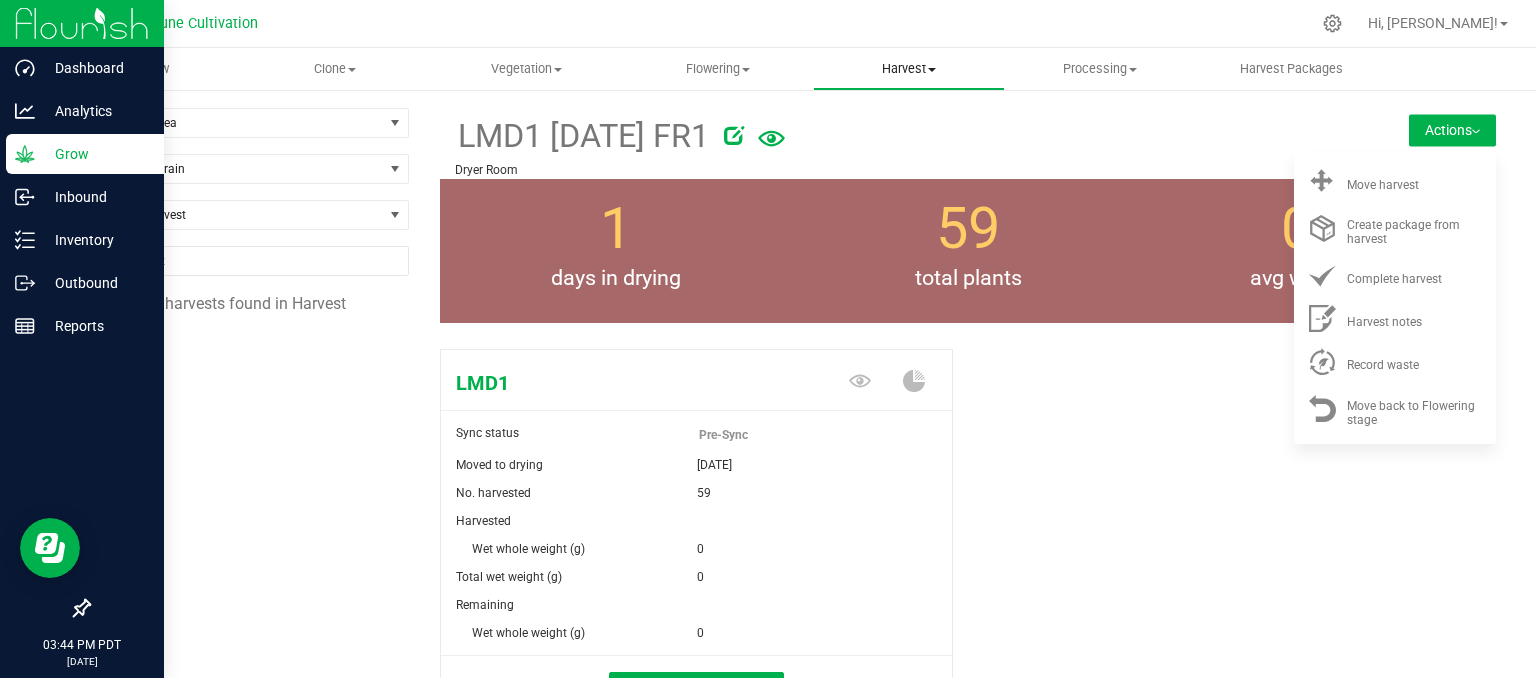 click on "Harvest
Harvests
Harvested plants" at bounding box center [908, 69] 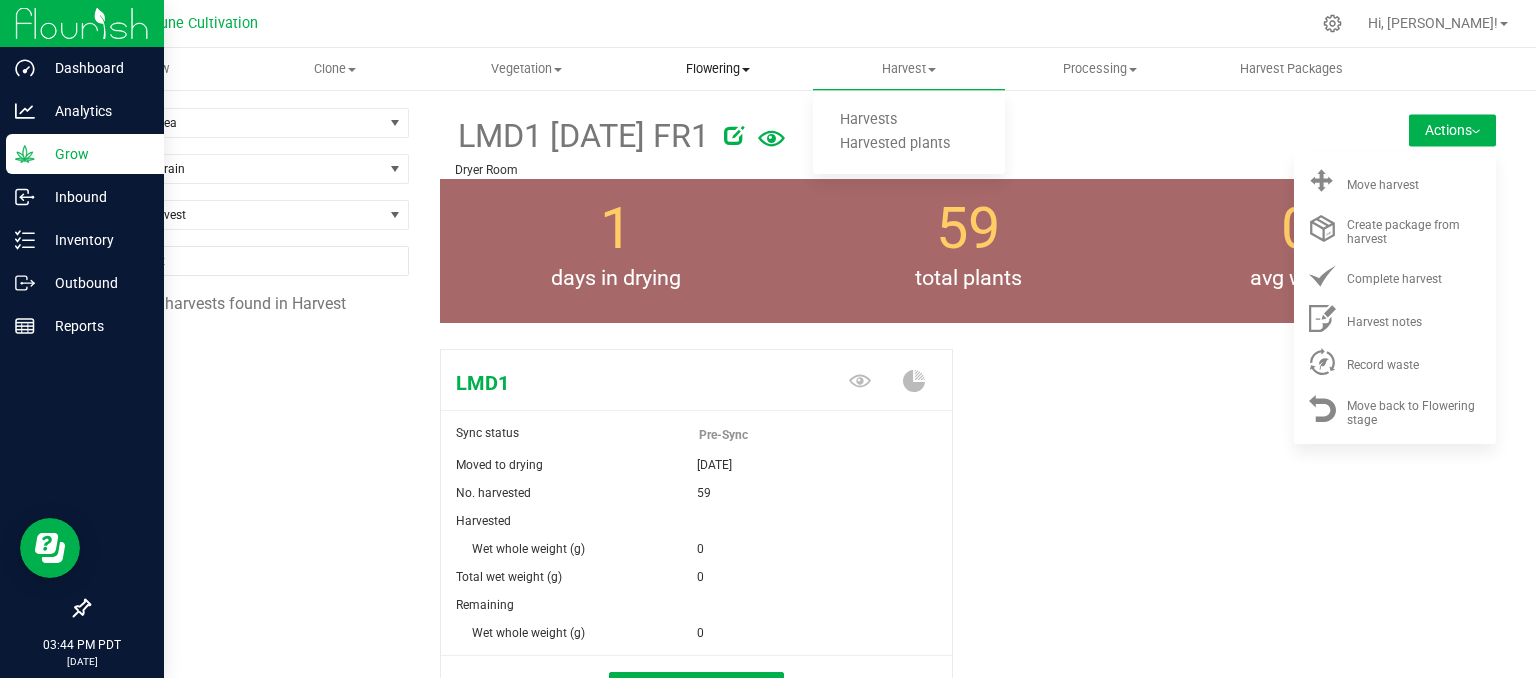 click on "Flowering" at bounding box center (717, 69) 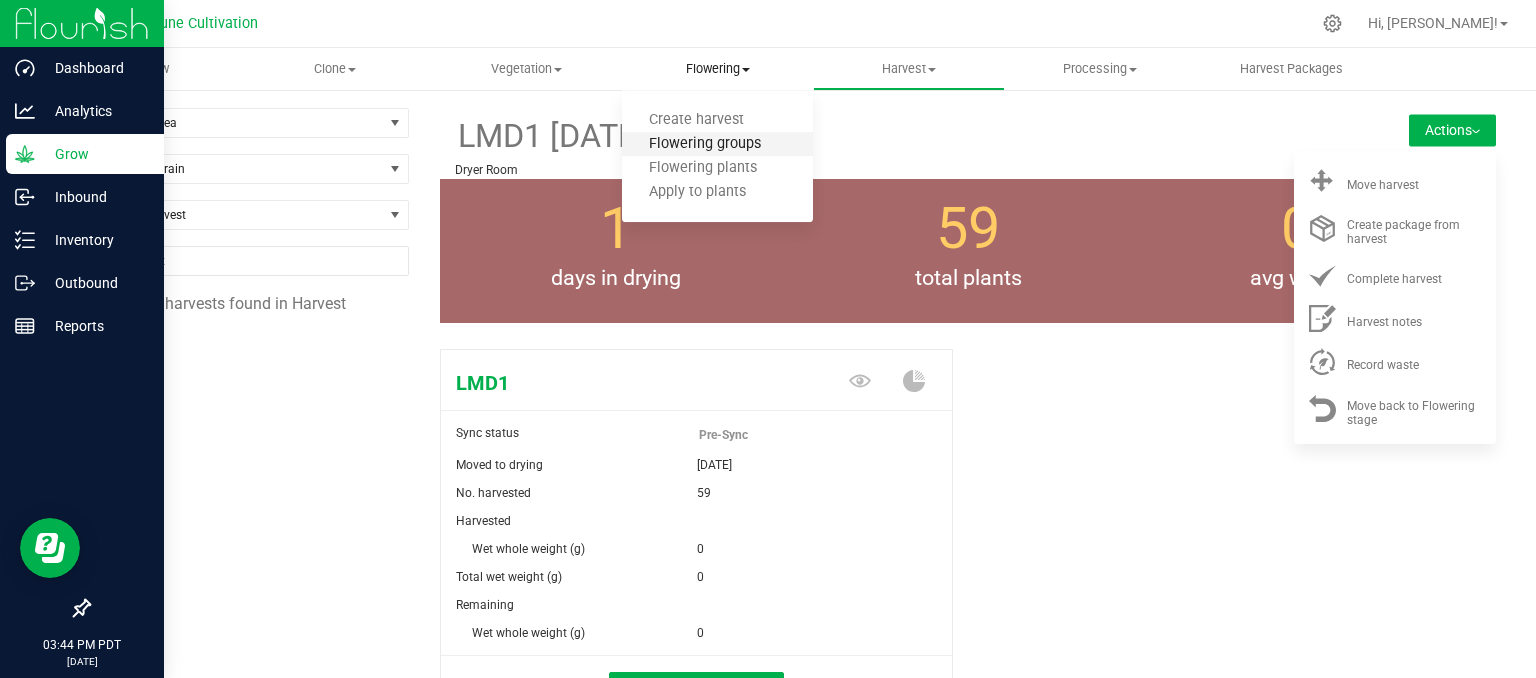 click on "Flowering groups" at bounding box center [705, 144] 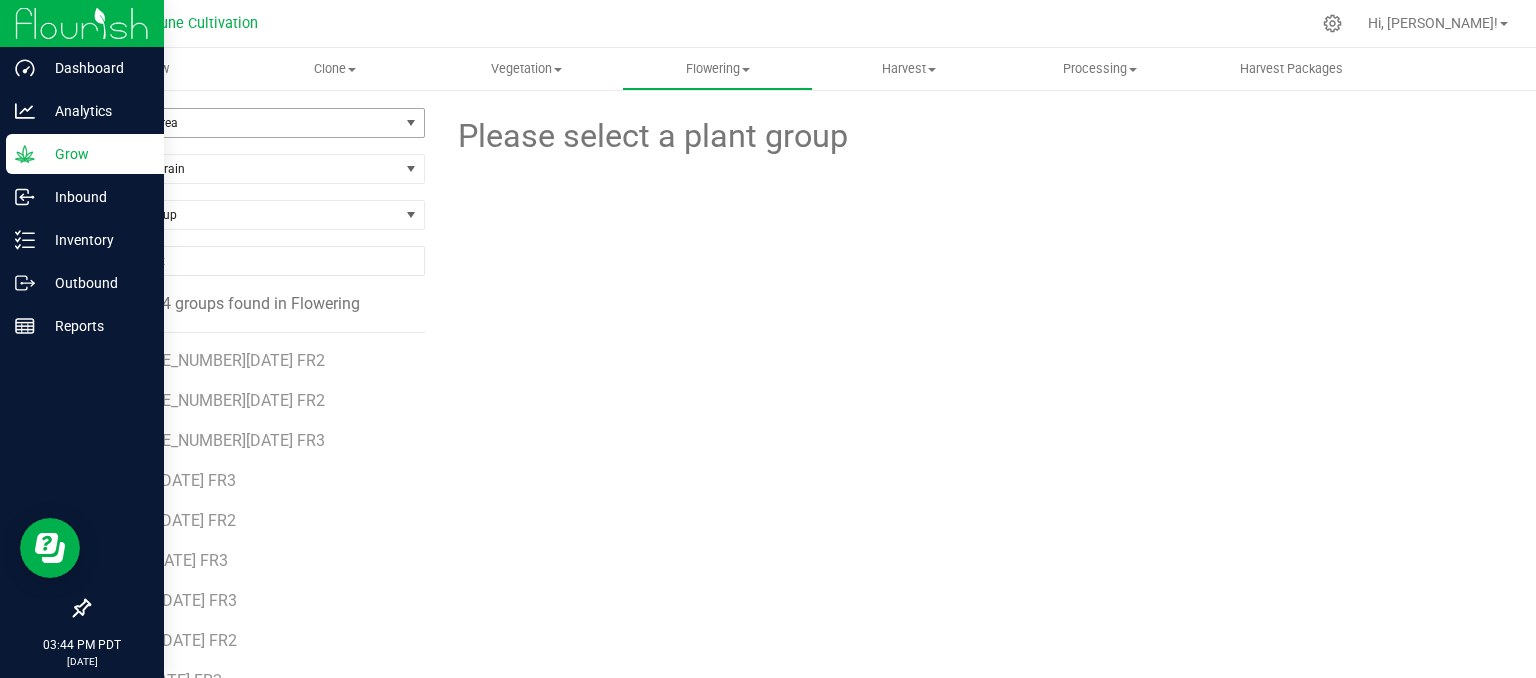 click on "Filter by Area" at bounding box center (244, 123) 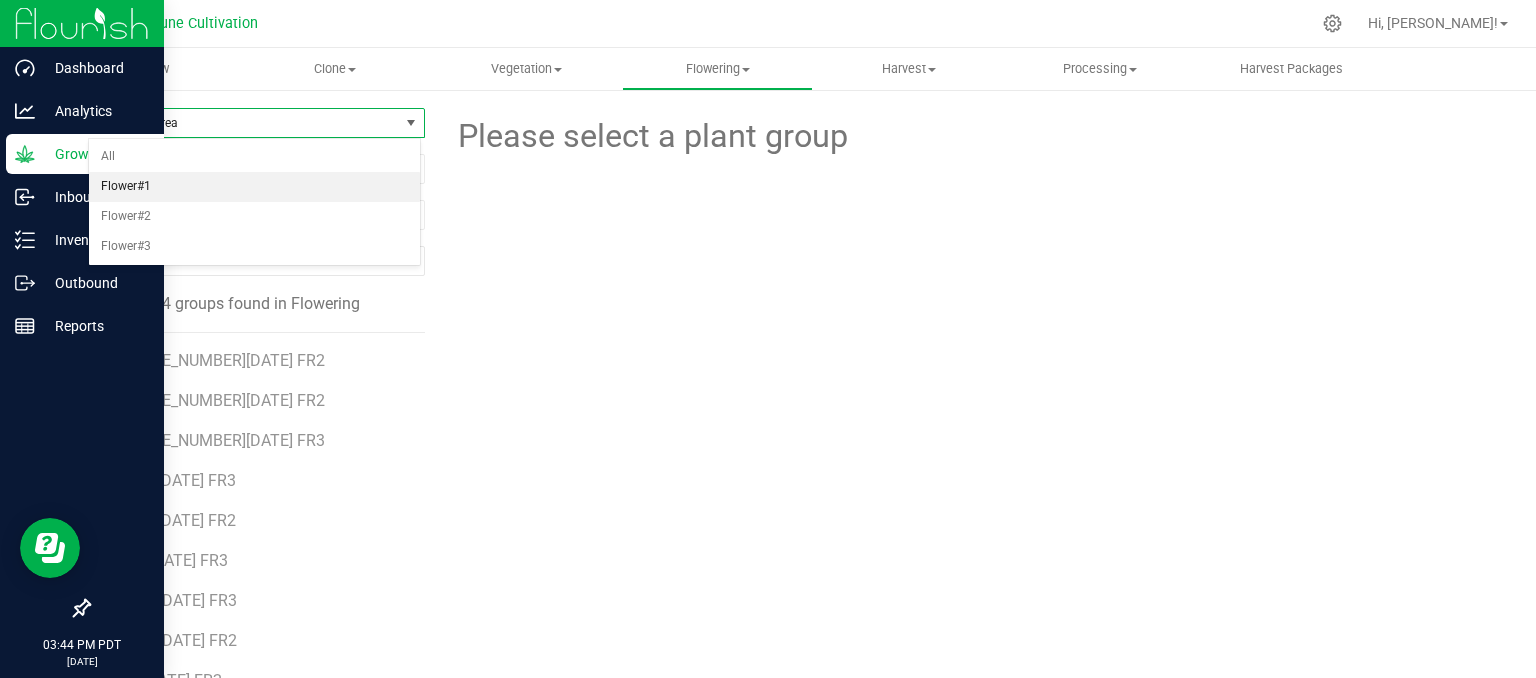 click on "Flower#1" at bounding box center (254, 187) 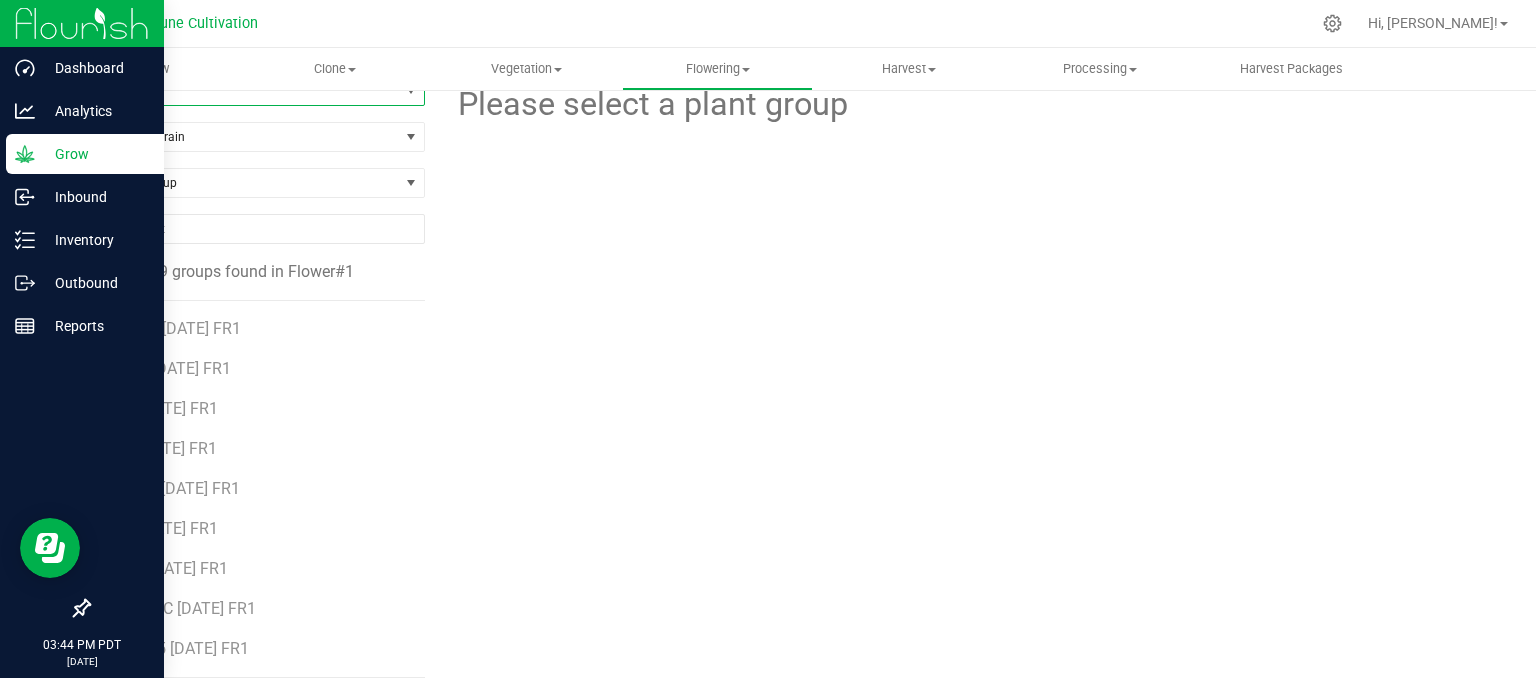 scroll, scrollTop: 50, scrollLeft: 0, axis: vertical 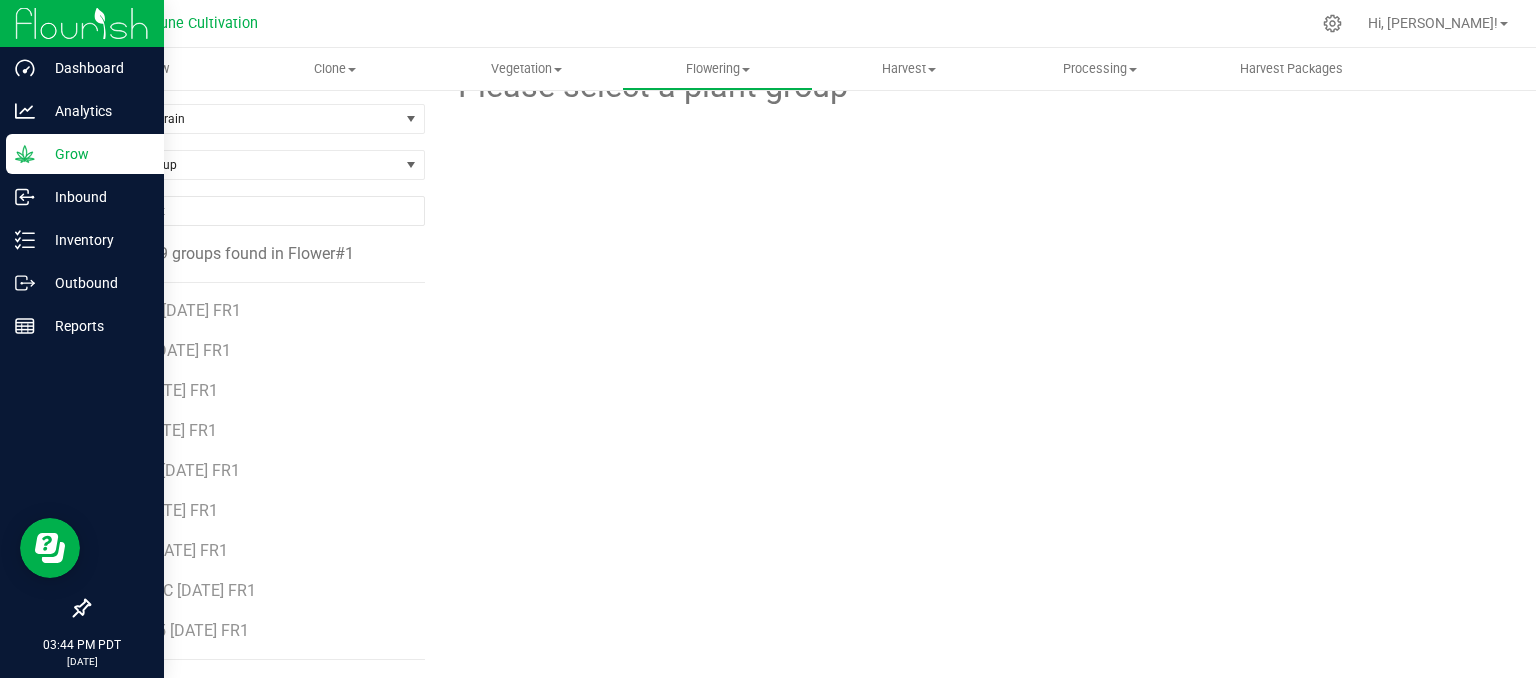 click on "MH02 [DATE] FR1" at bounding box center [263, 303] 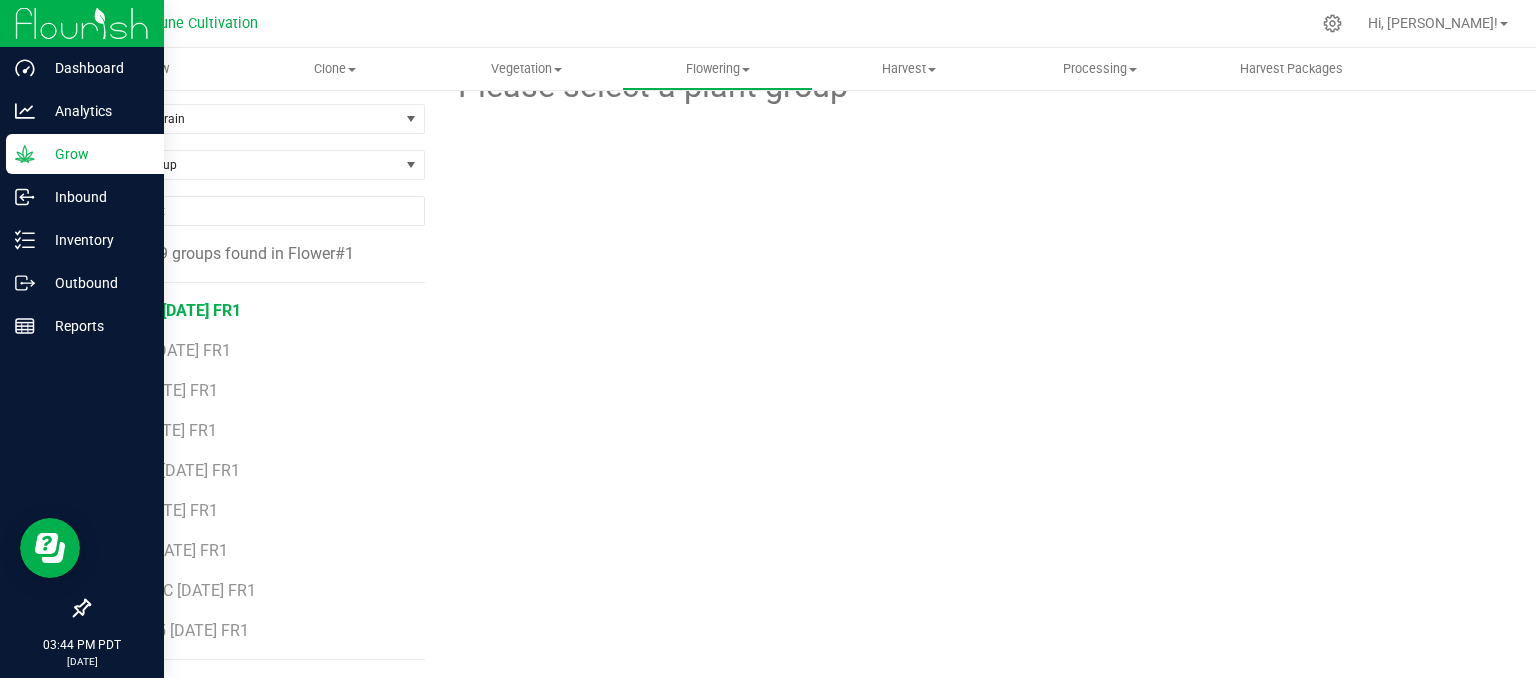 click on "MH02 [DATE] FR1" at bounding box center (178, 310) 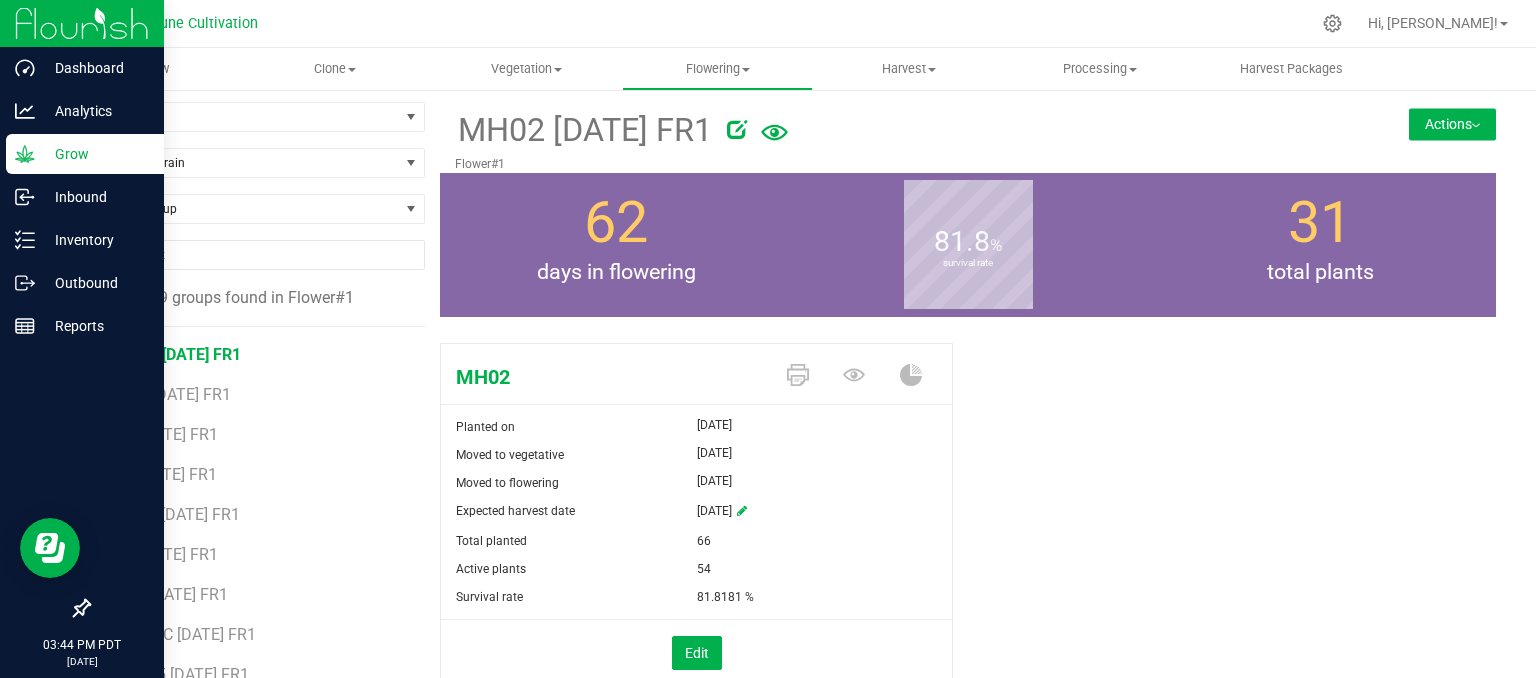 scroll, scrollTop: 0, scrollLeft: 0, axis: both 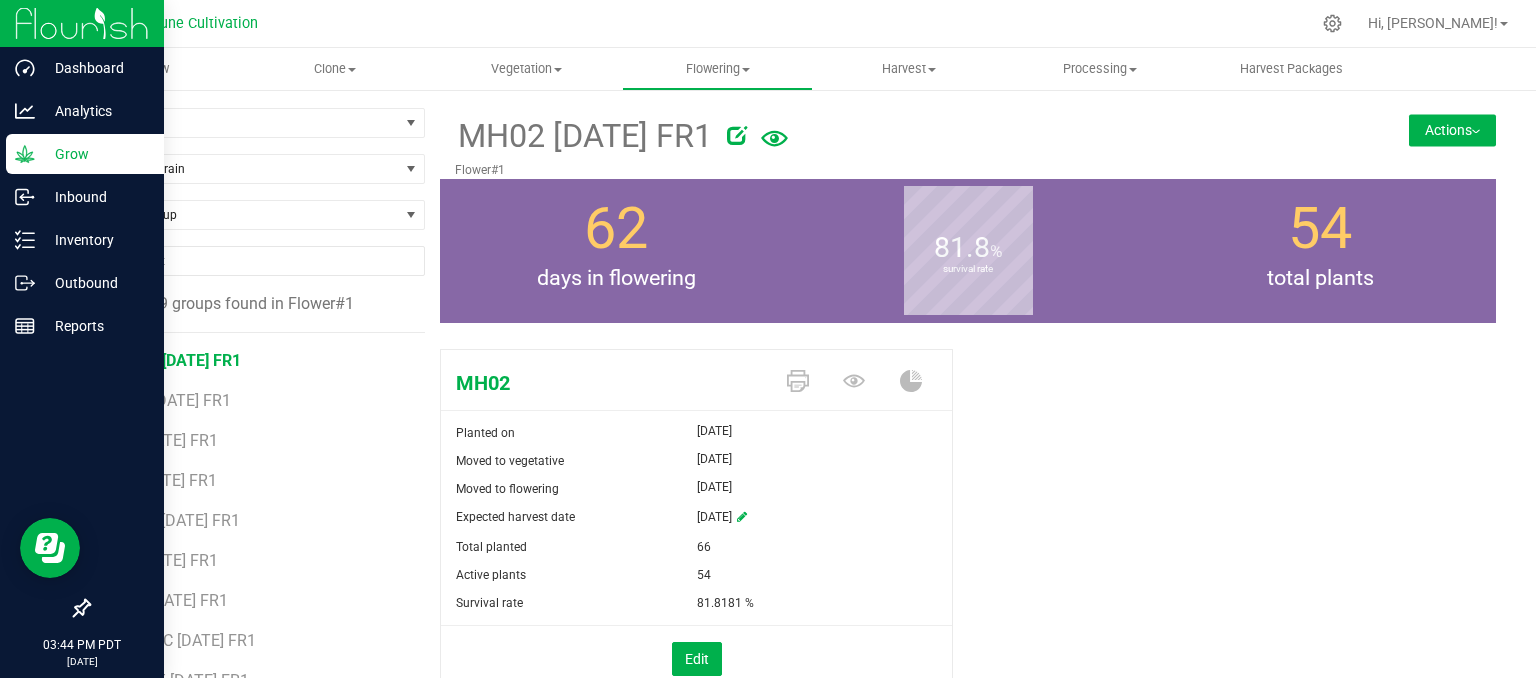 click on "Actions" at bounding box center (1452, 130) 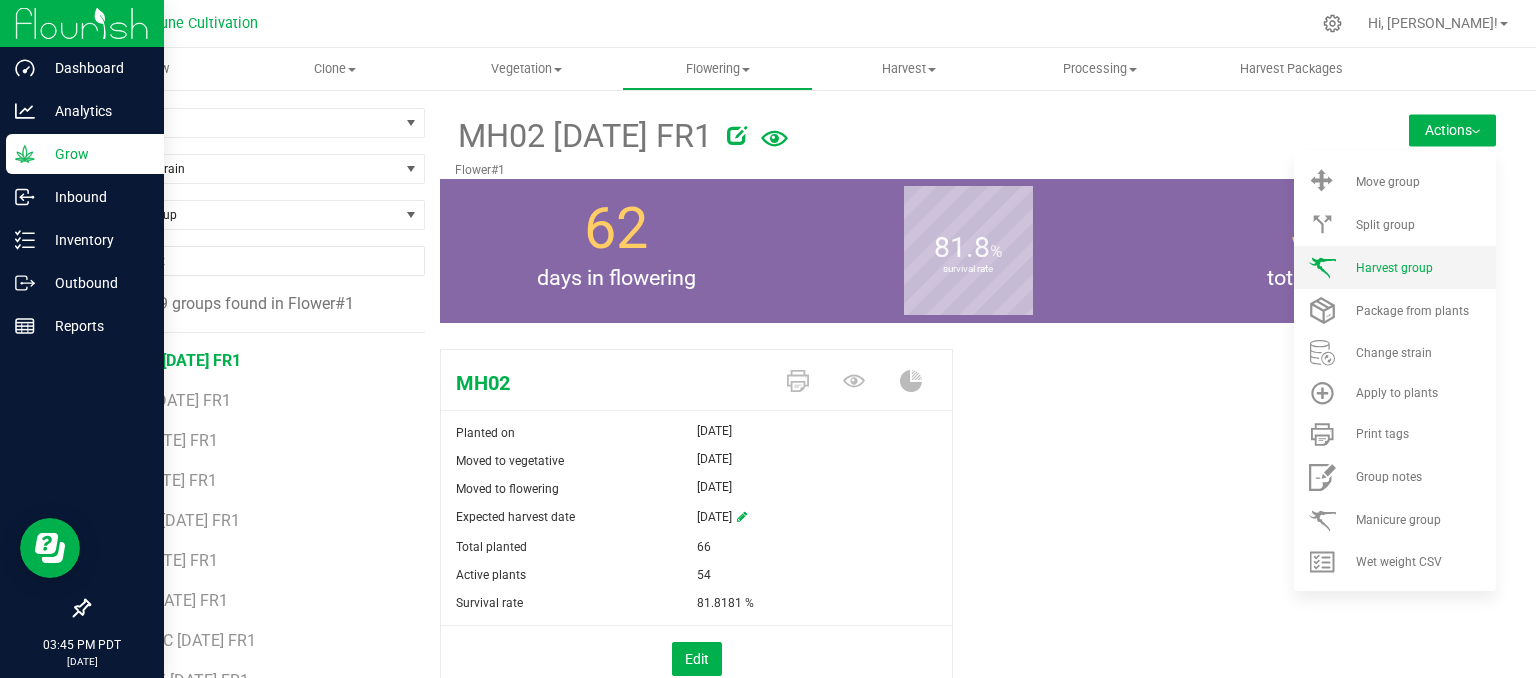 click on "Harvest group" at bounding box center (1394, 268) 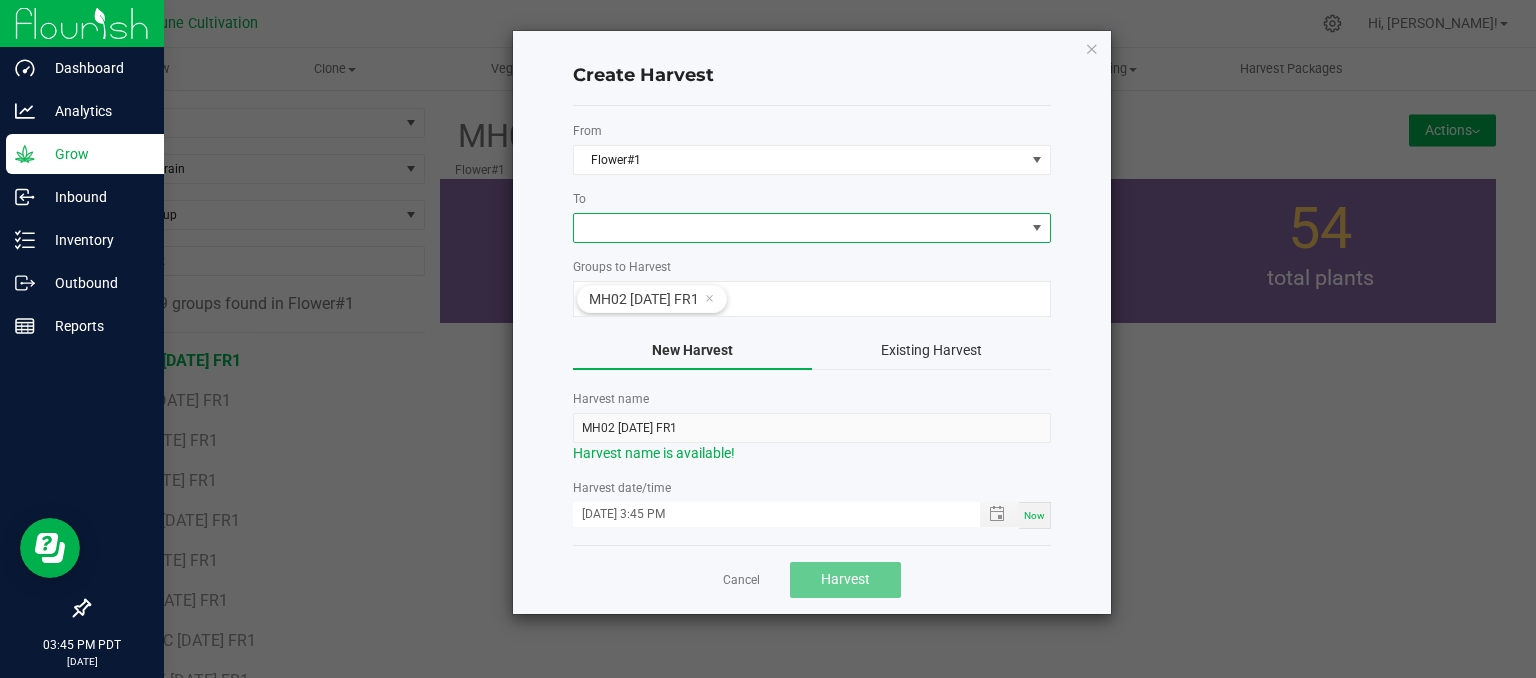 click at bounding box center (799, 228) 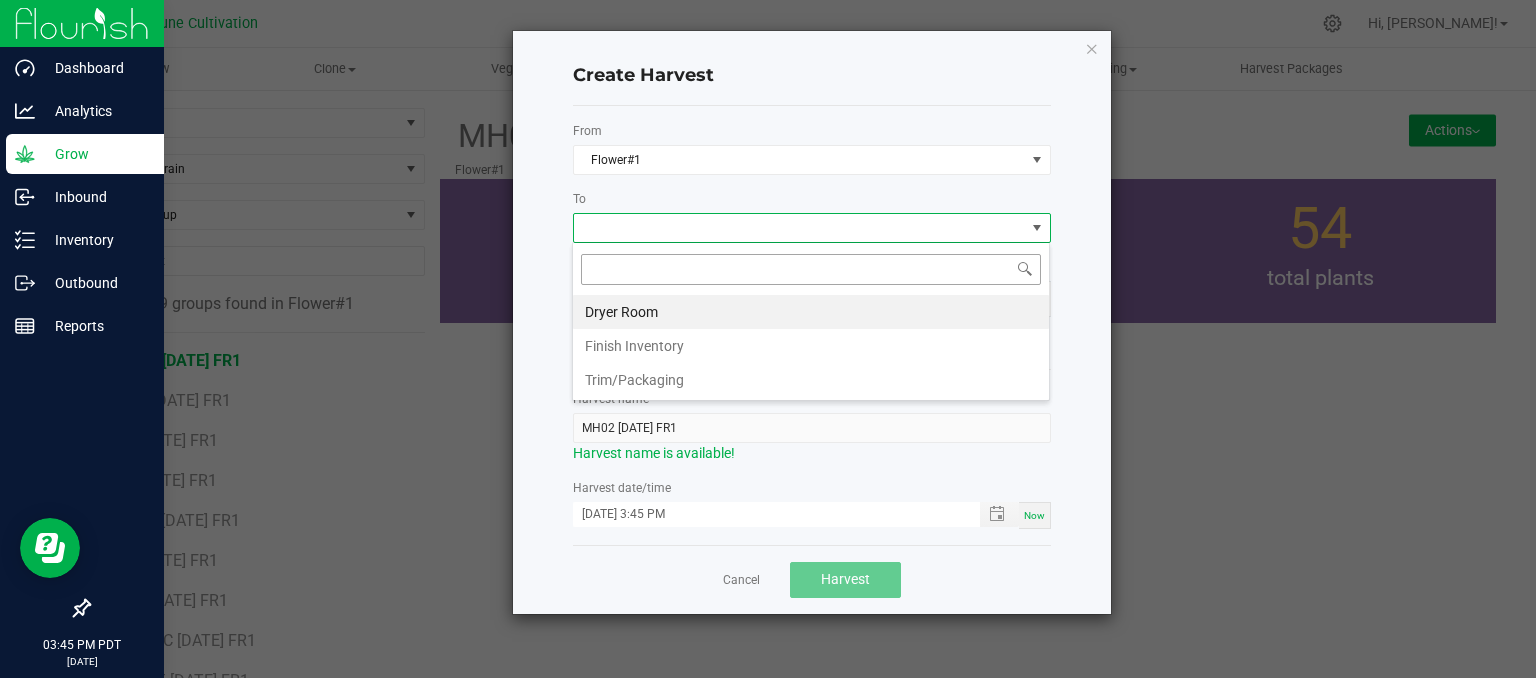 scroll, scrollTop: 99970, scrollLeft: 99521, axis: both 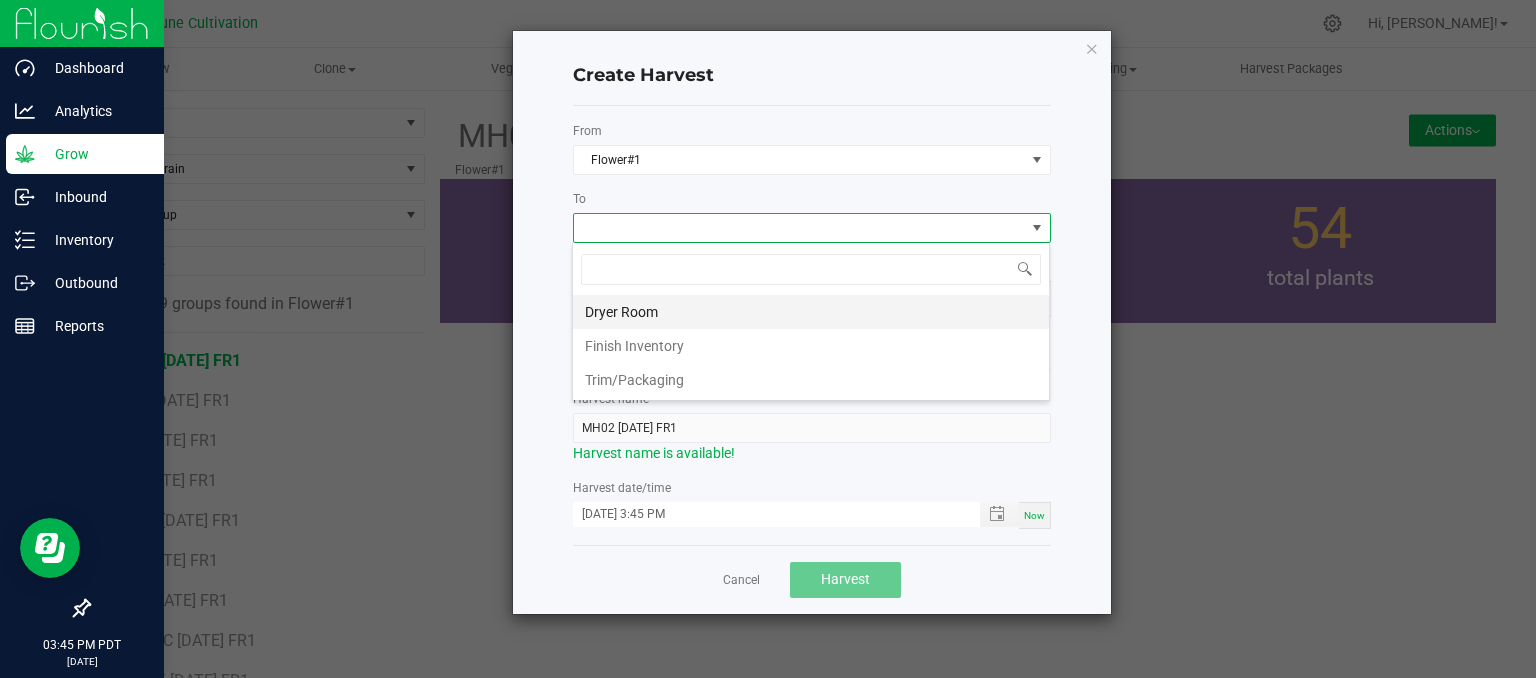click on "Dryer Room" at bounding box center (811, 312) 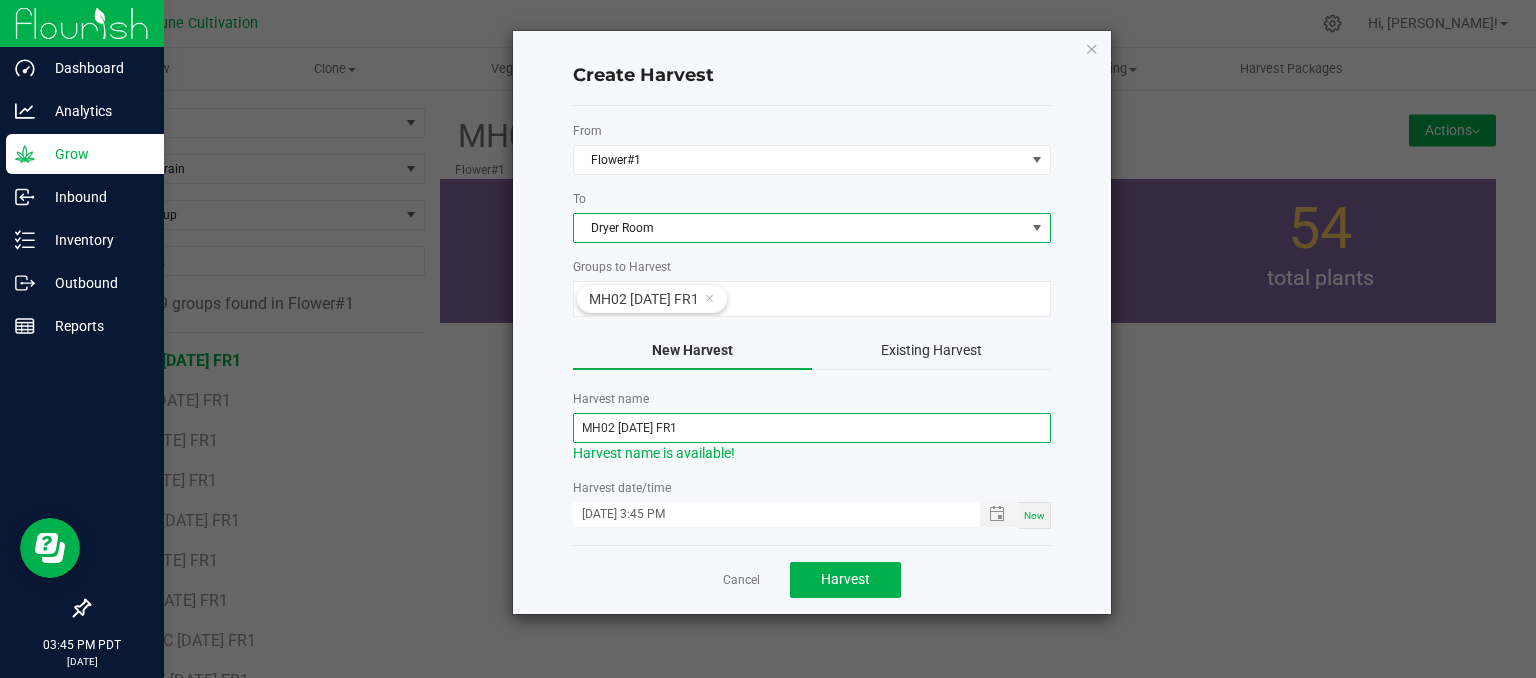click on "MH02 [DATE] FR1" at bounding box center [812, 428] 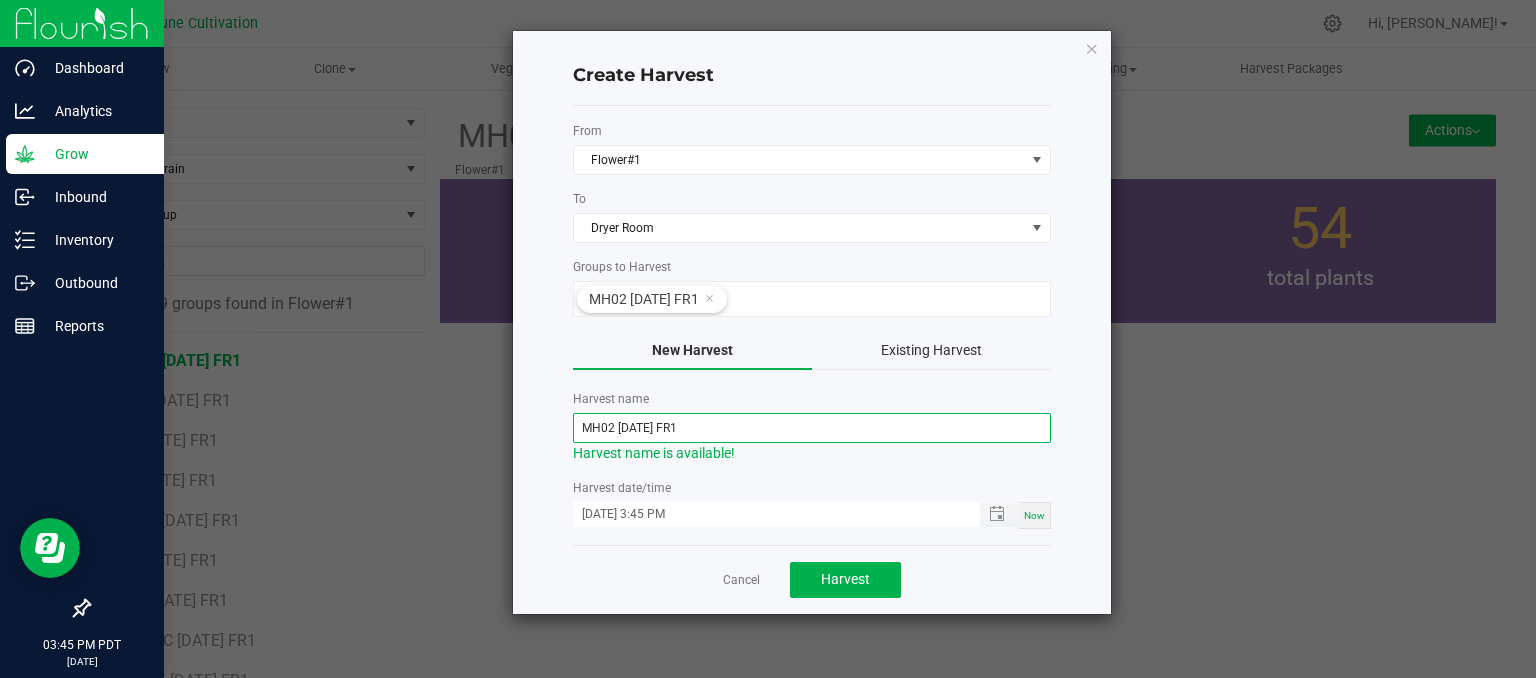 type on "MH02 [DATE] FR1" 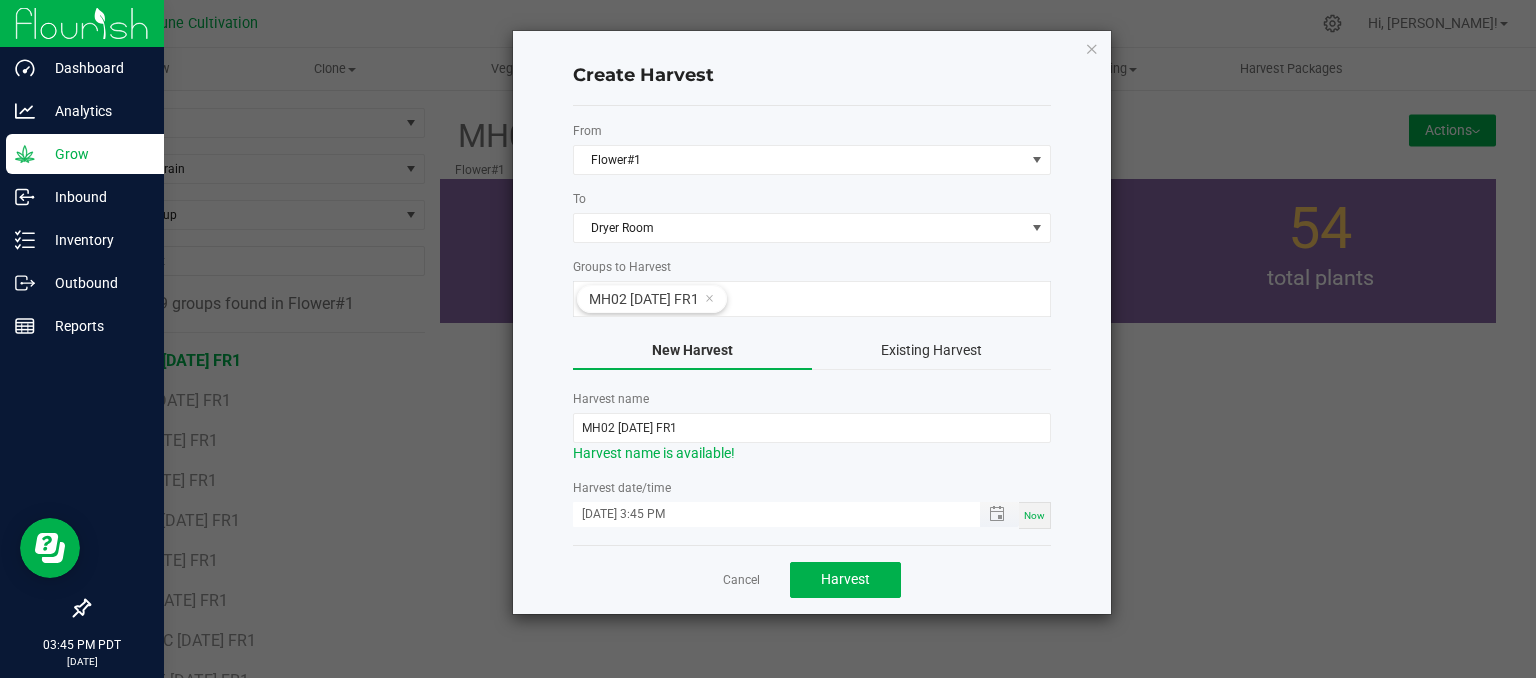 click on "[DATE] 3:45 PM" at bounding box center [766, 514] 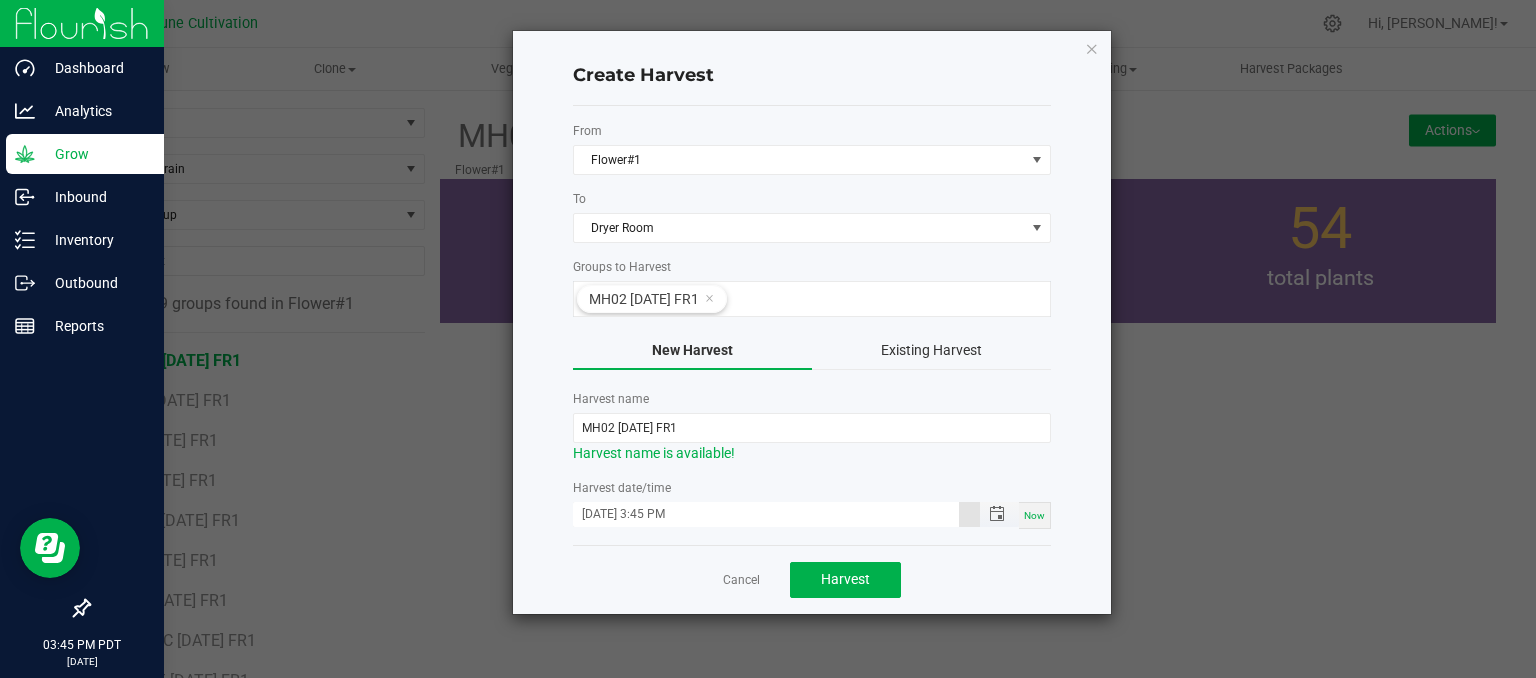 click on "[DATE] 3:45 PM" at bounding box center [766, 514] 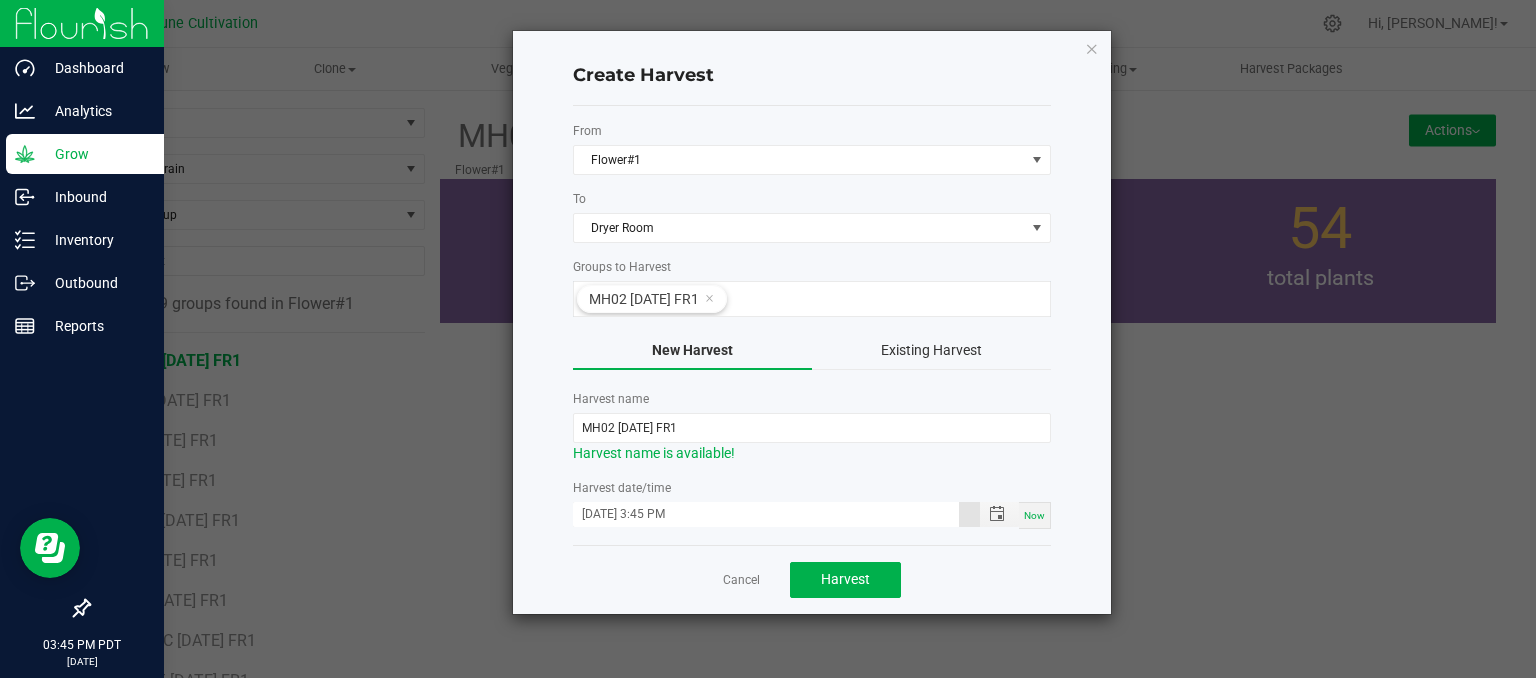 type on "[DATE] 3:45 PM" 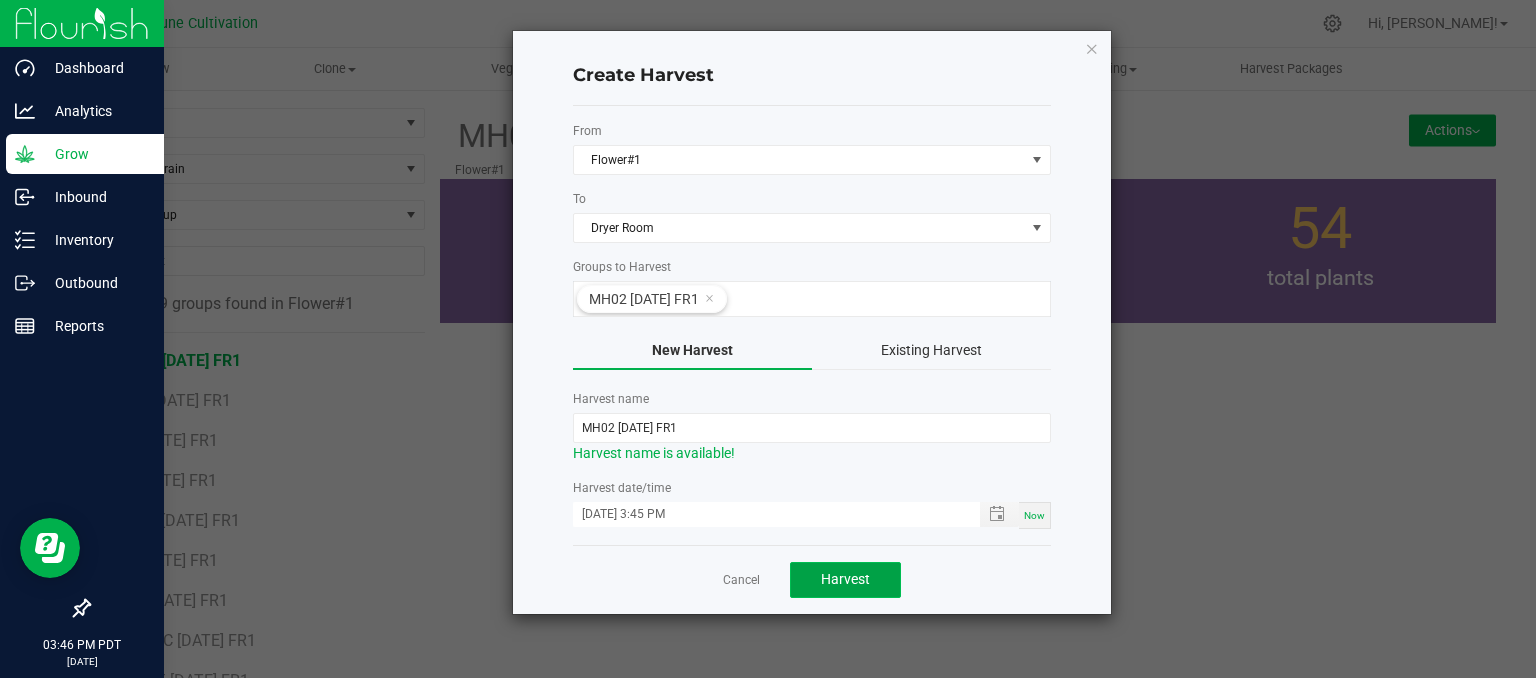 click on "Harvest" 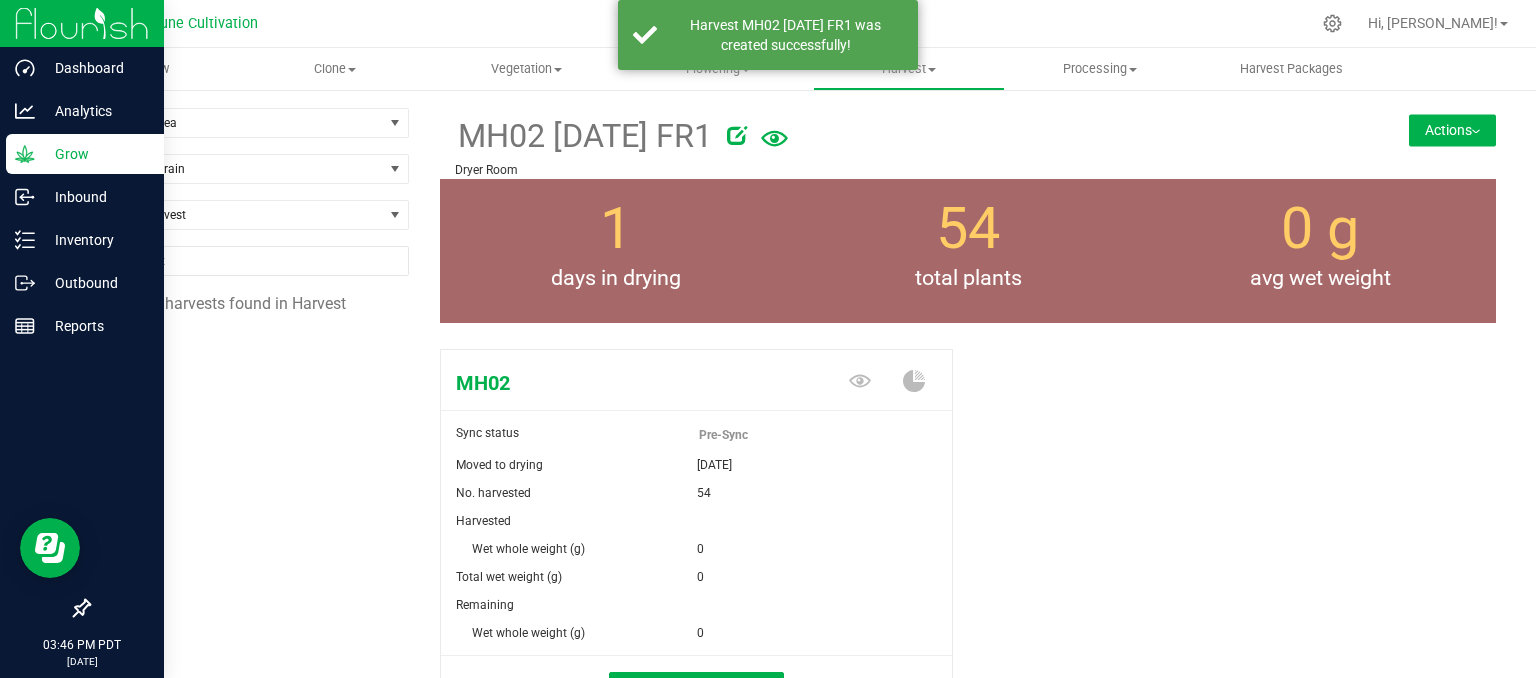 click on "Actions" at bounding box center (1452, 130) 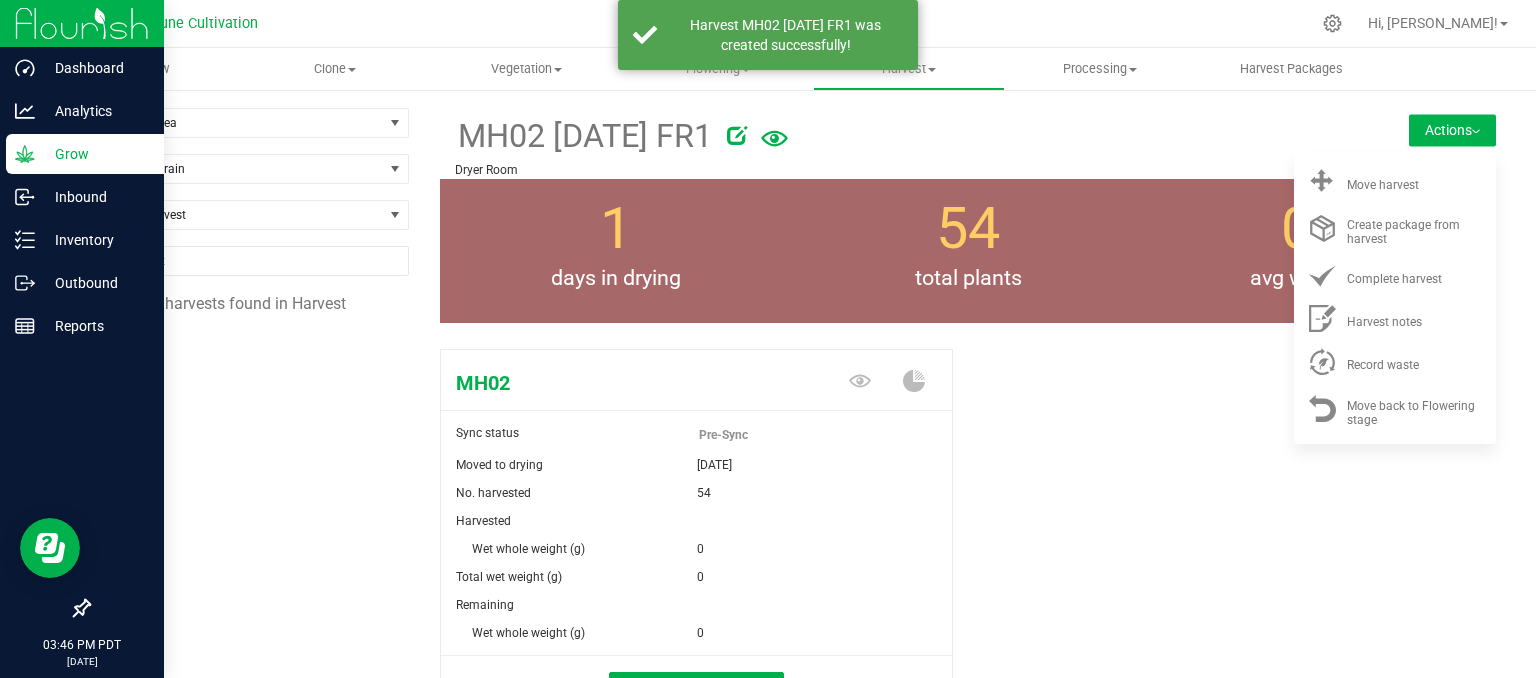 click on "MH02
Sync status
Pre-Sync
Moved to drying
[DATE]
No. harvested
54
Harvested" at bounding box center [968, 554] 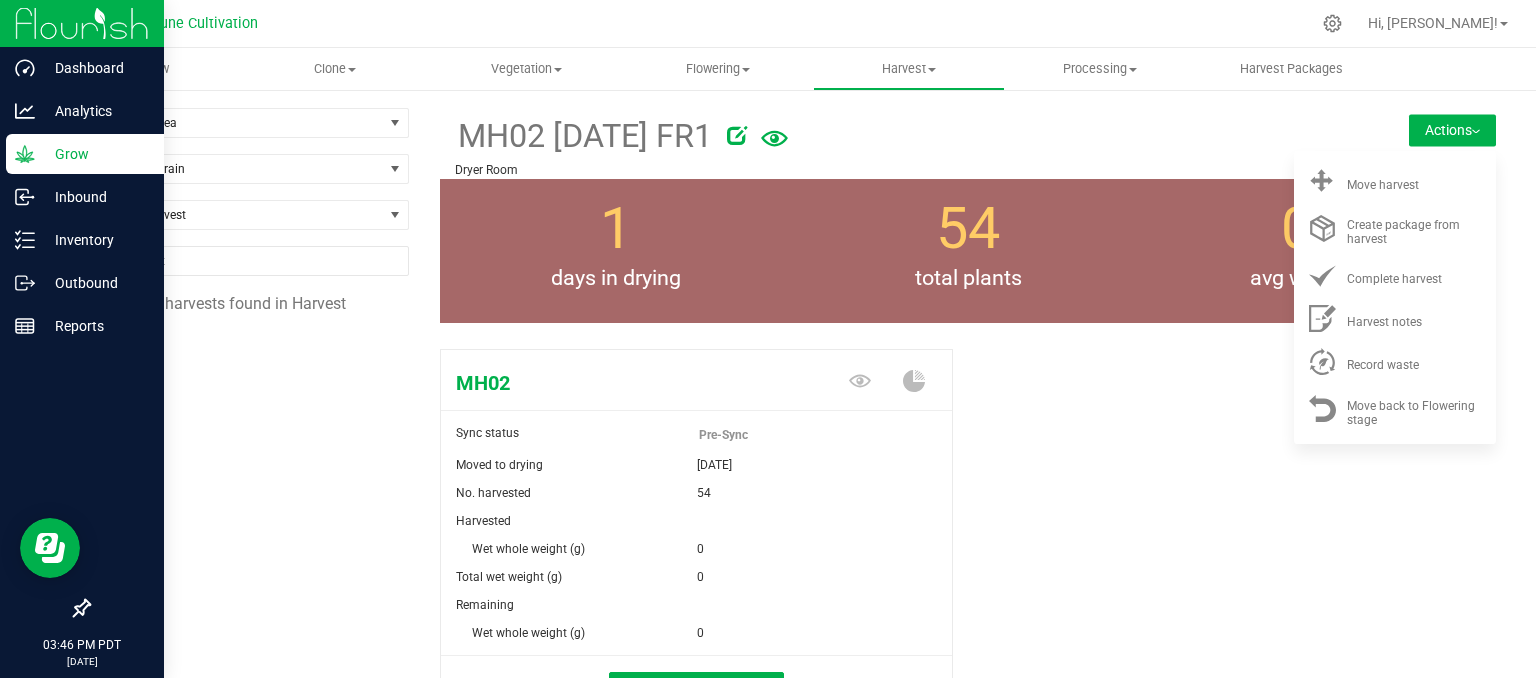 click on "MH02 [DATE] FR1" at bounding box center [880, 134] 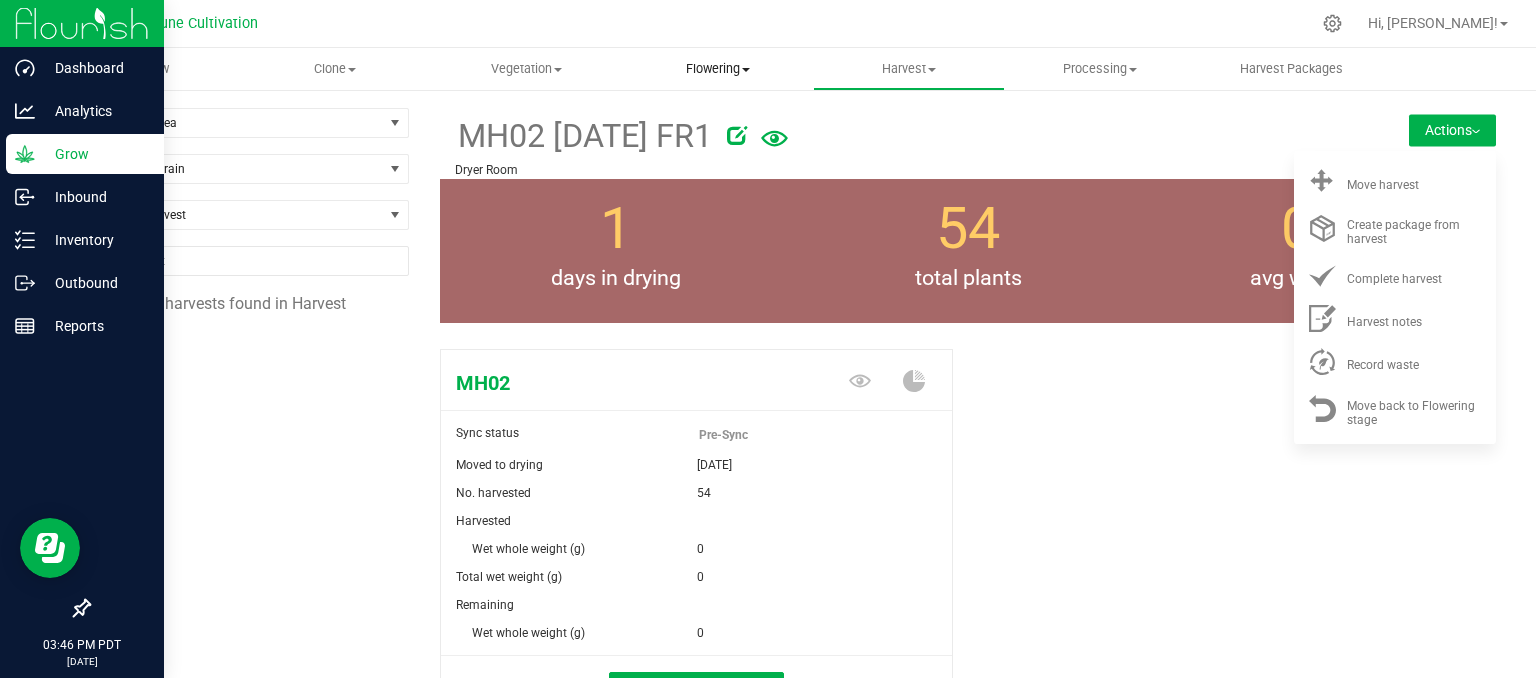 click on "Flowering" at bounding box center (717, 69) 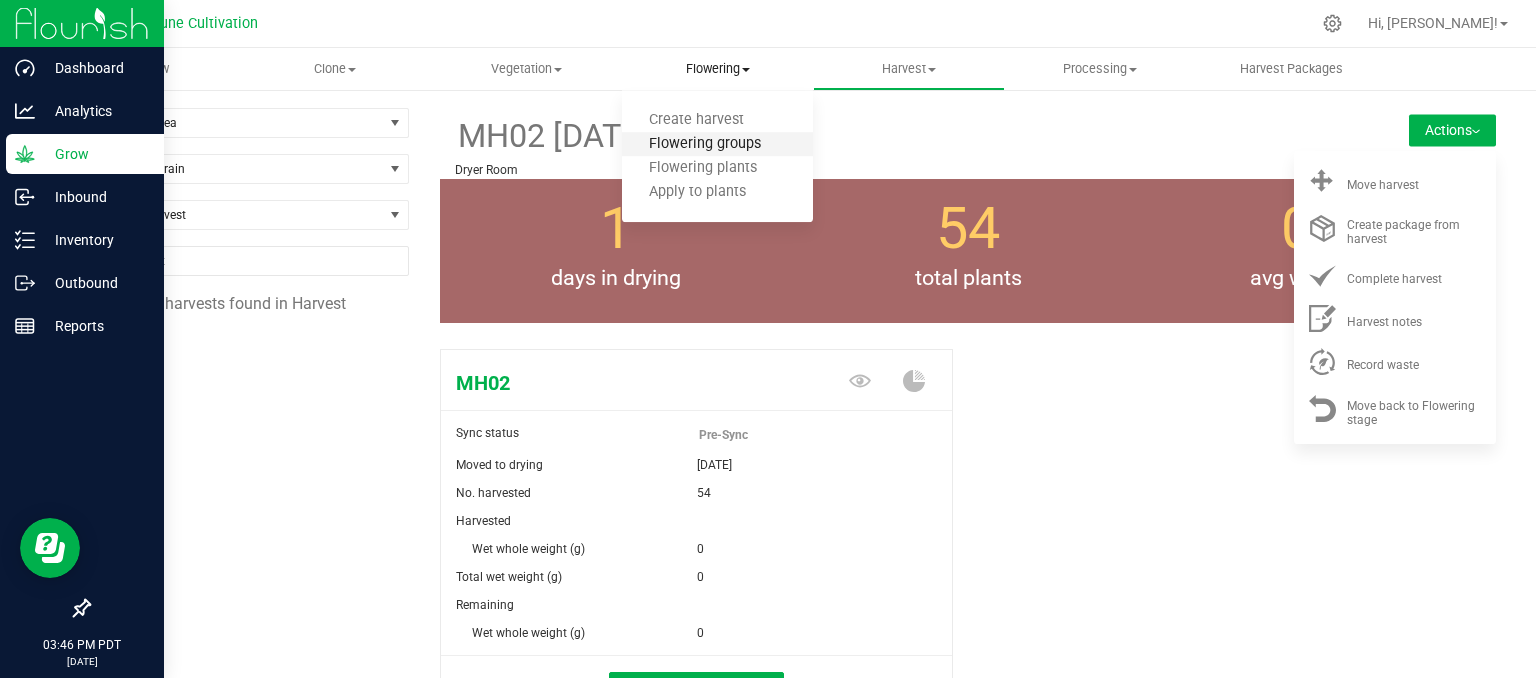 click on "Flowering groups" at bounding box center (705, 144) 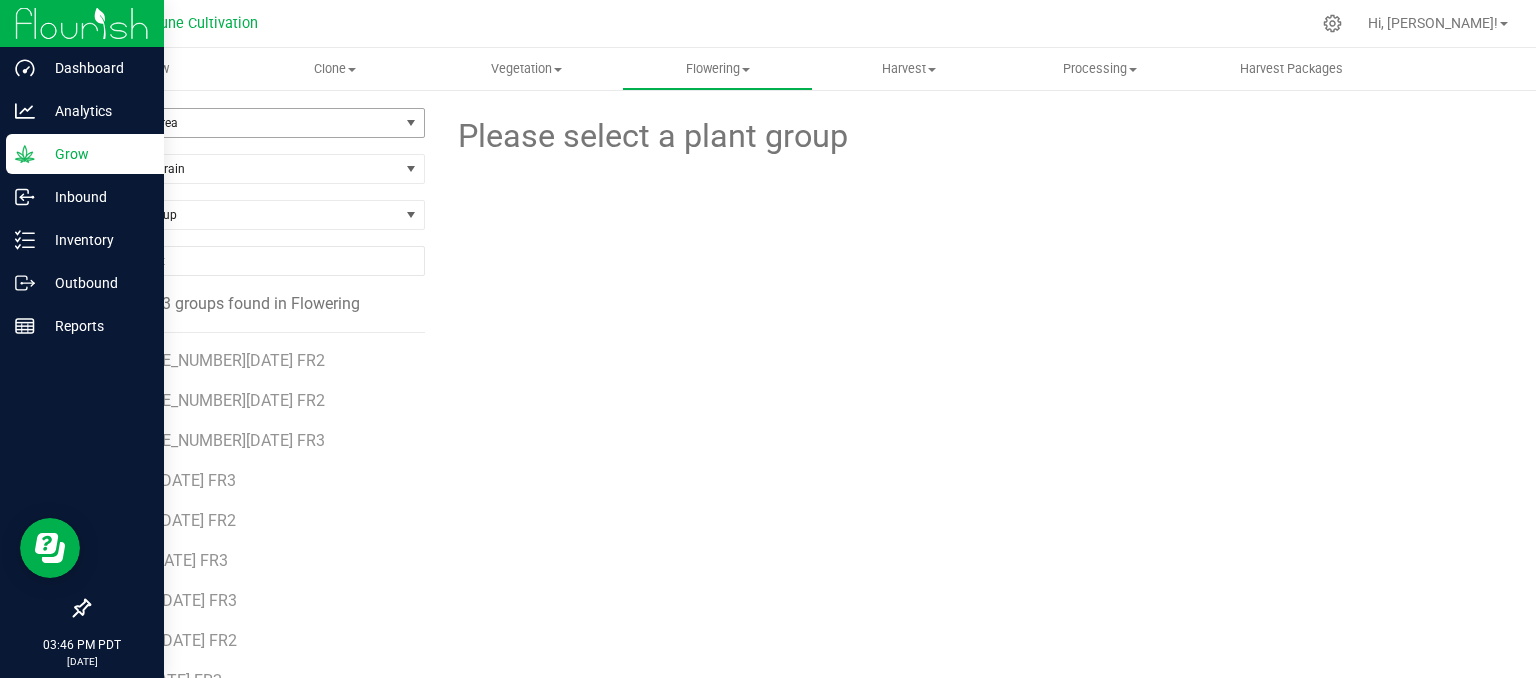 click on "Filter by Area" at bounding box center (244, 123) 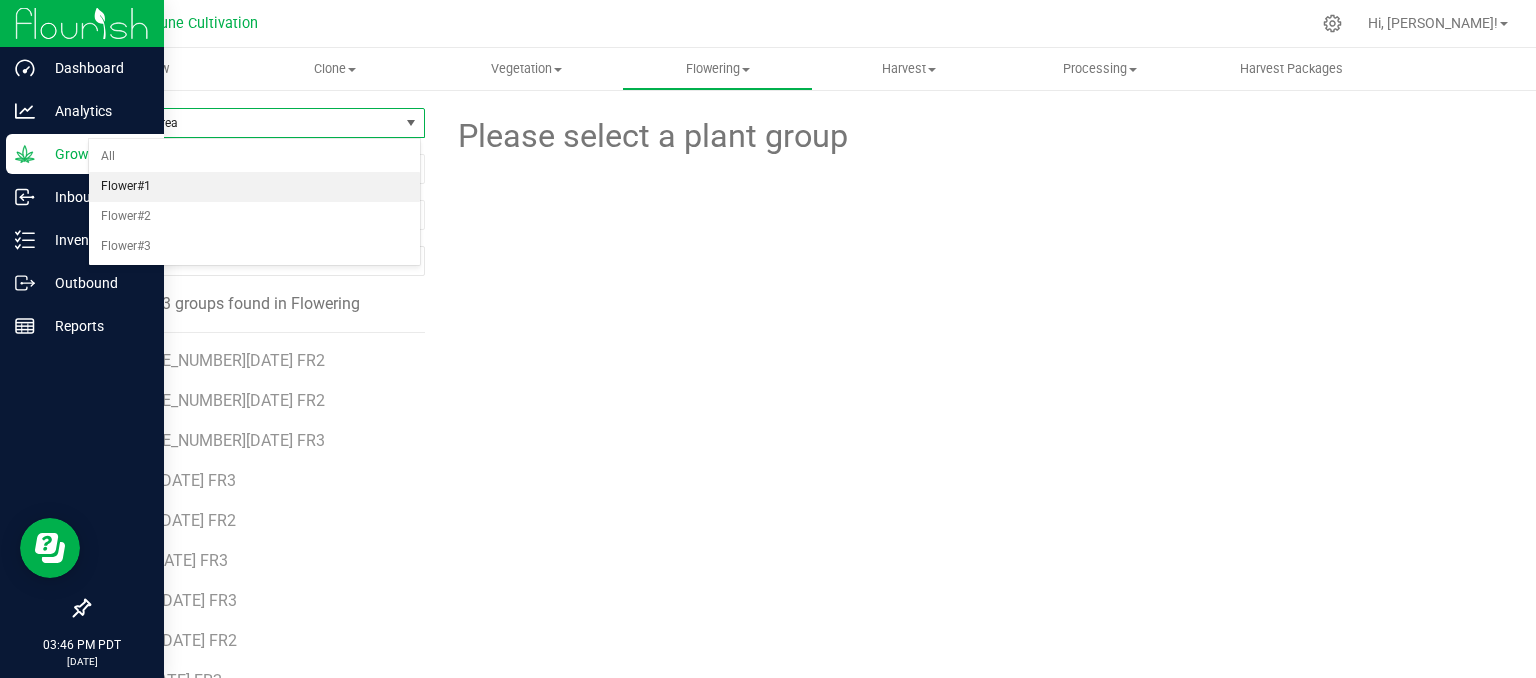 click on "Flower#1" at bounding box center (254, 187) 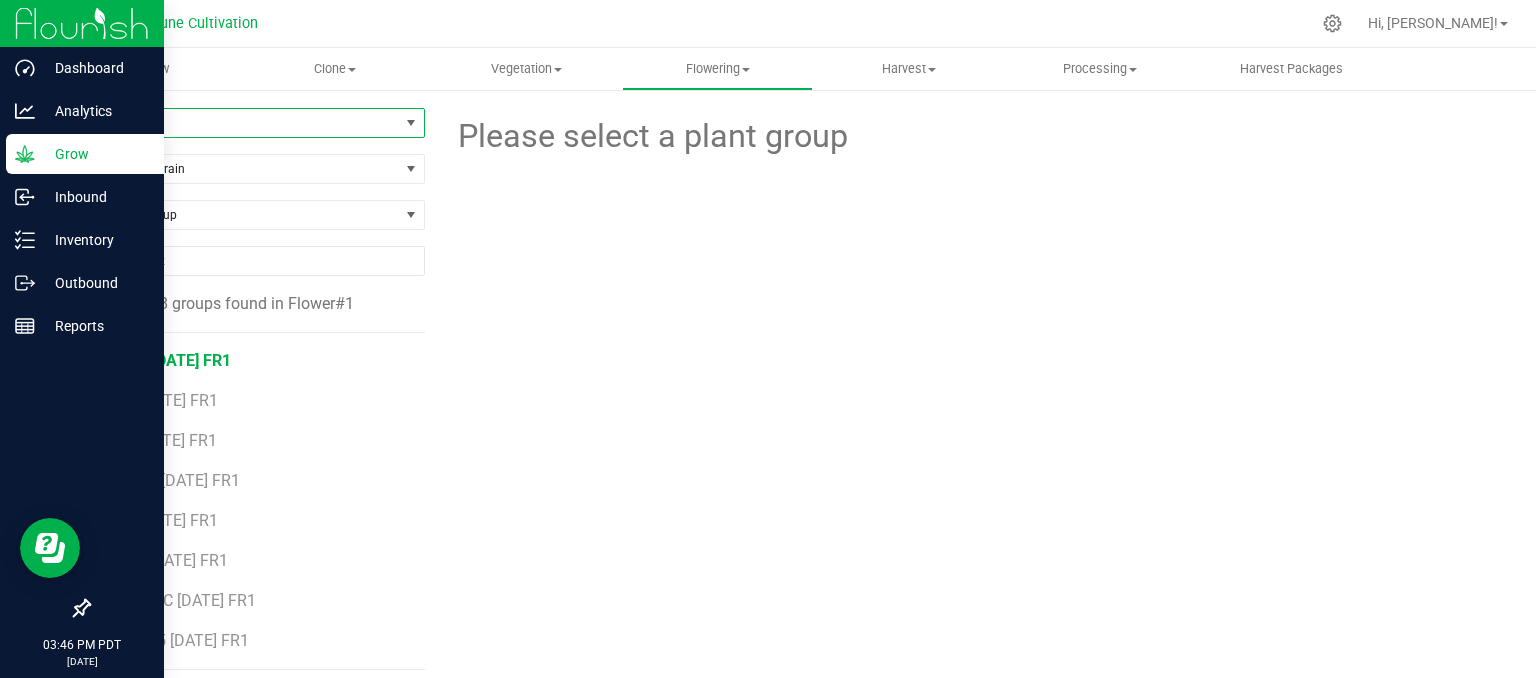 click on "MK3 [DATE] FR1" at bounding box center (173, 360) 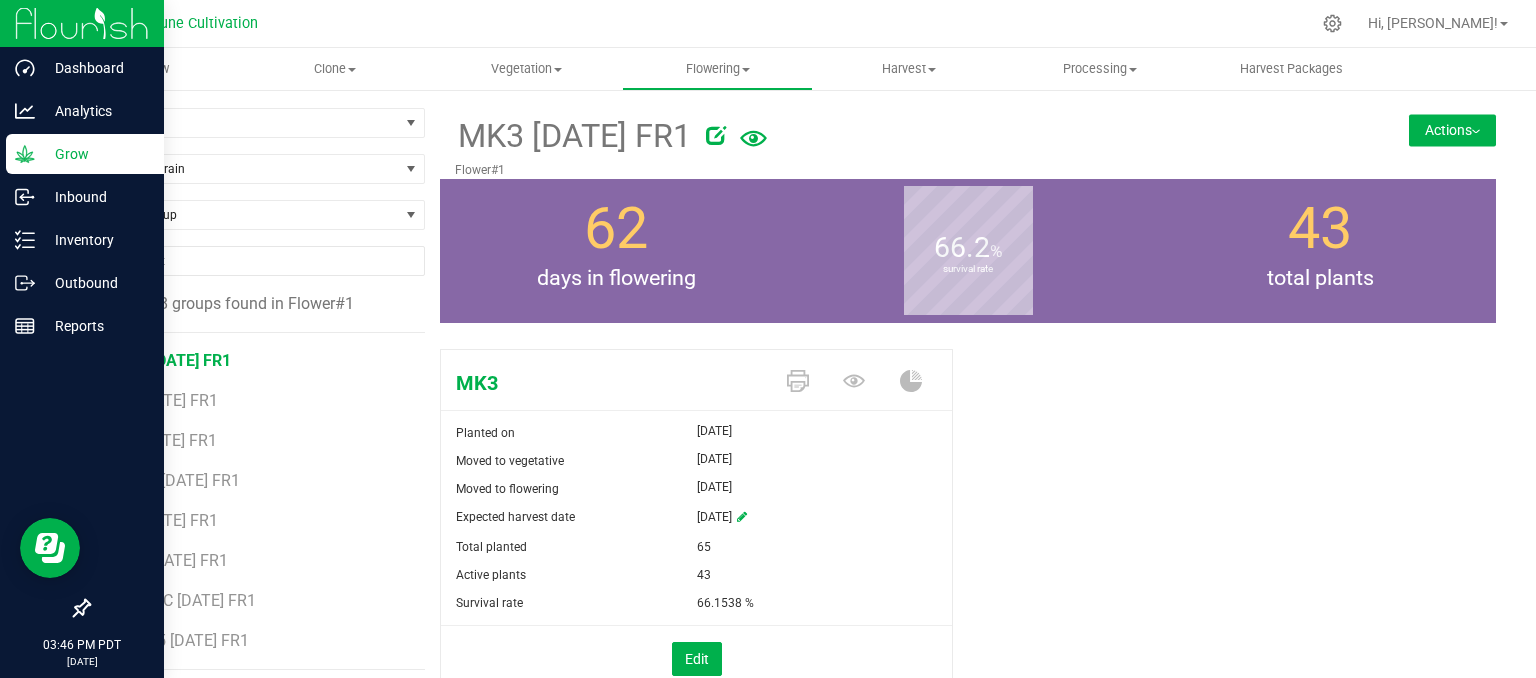 drag, startPoint x: 1443, startPoint y: 127, endPoint x: 1422, endPoint y: 145, distance: 27.658634 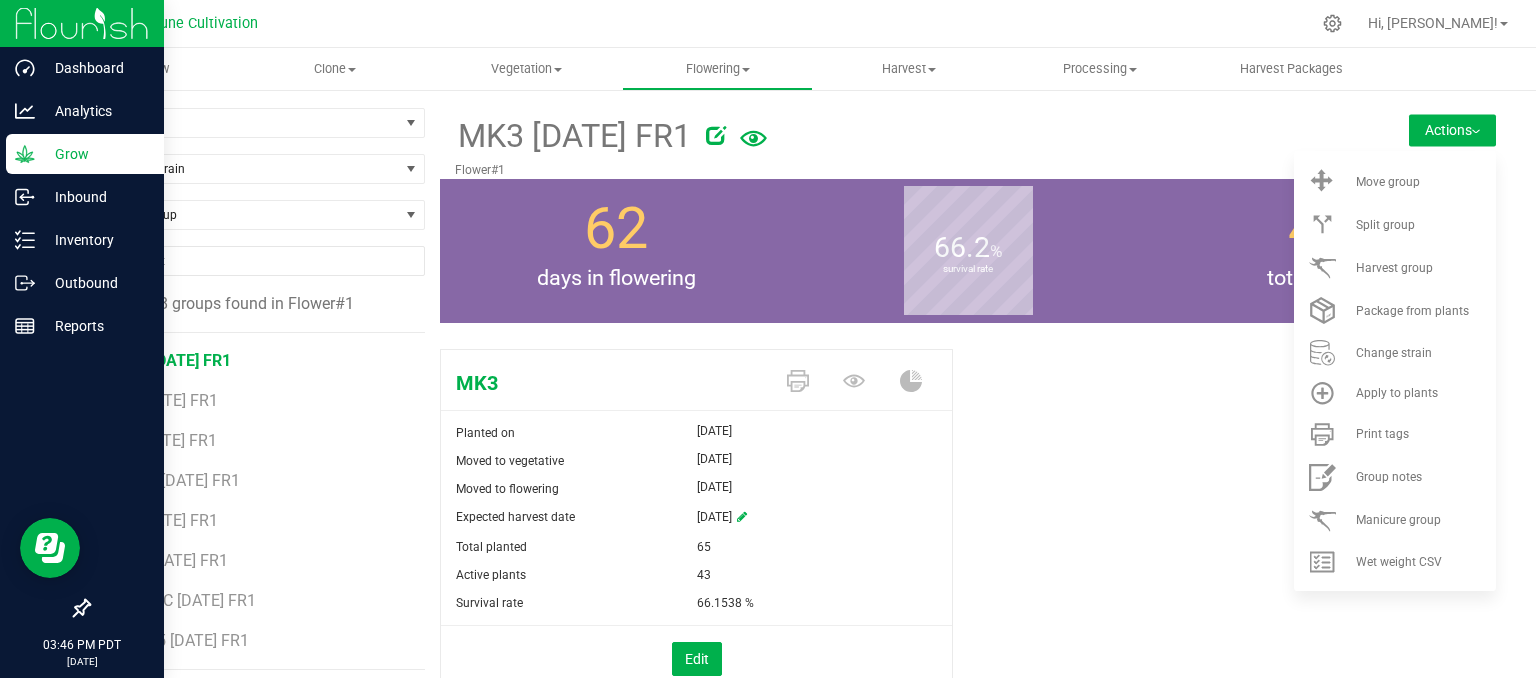 drag, startPoint x: 1167, startPoint y: 430, endPoint x: 1156, endPoint y: 431, distance: 11.045361 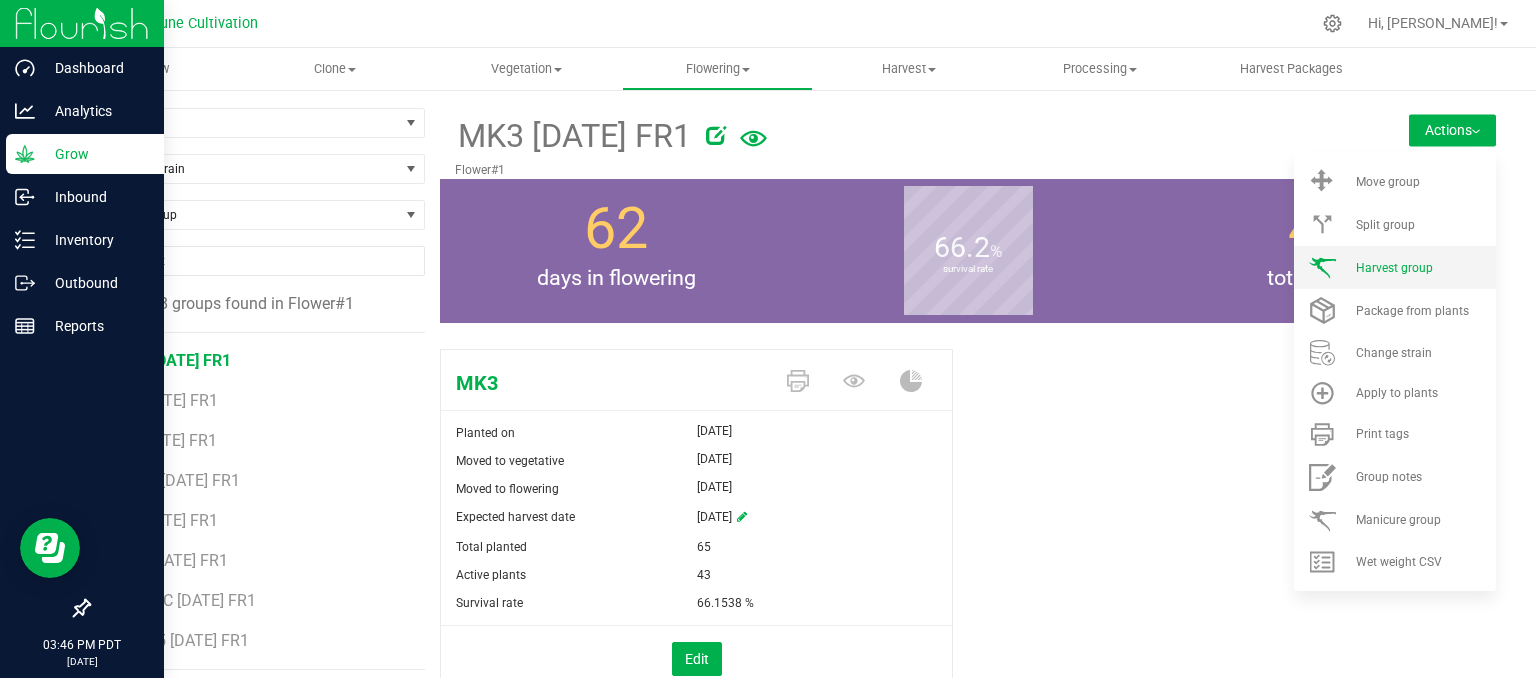 click on "Harvest group" at bounding box center (1394, 268) 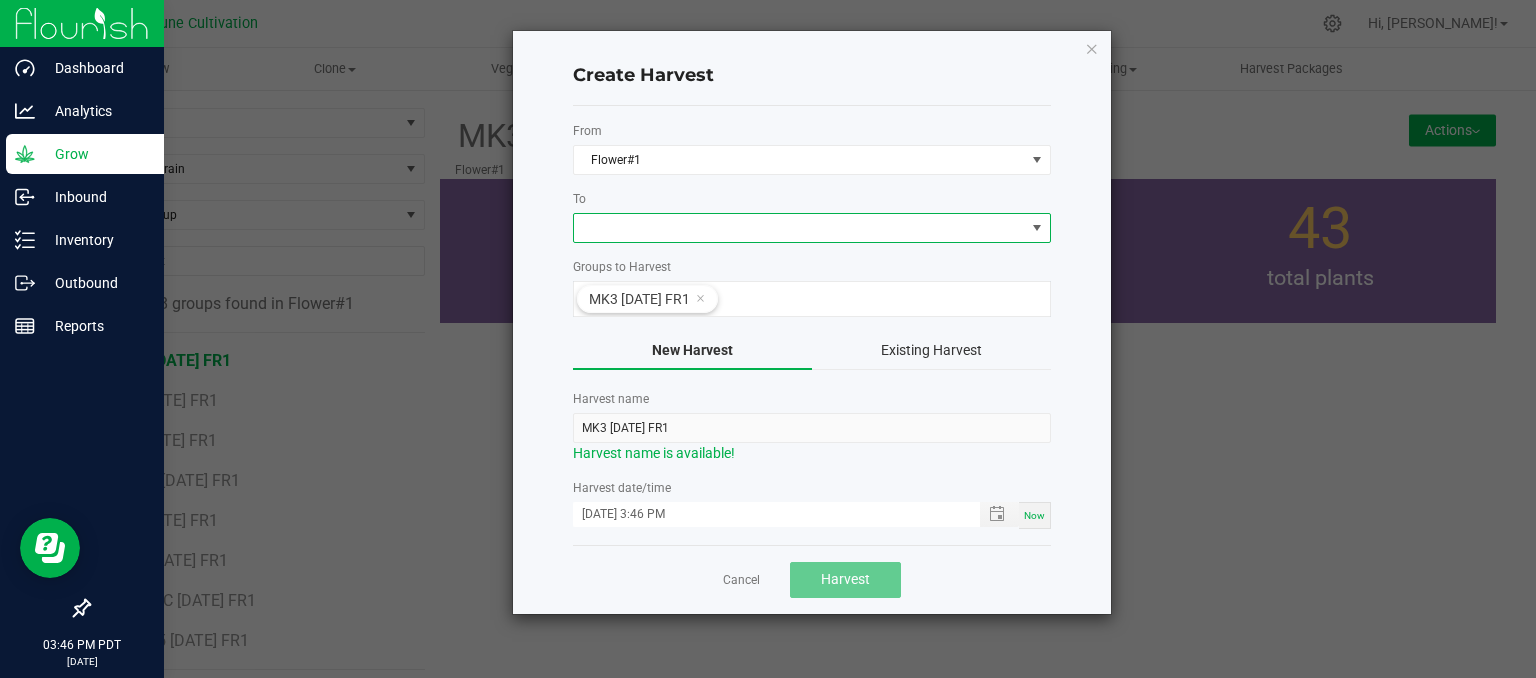drag, startPoint x: 1024, startPoint y: 226, endPoint x: 1012, endPoint y: 231, distance: 13 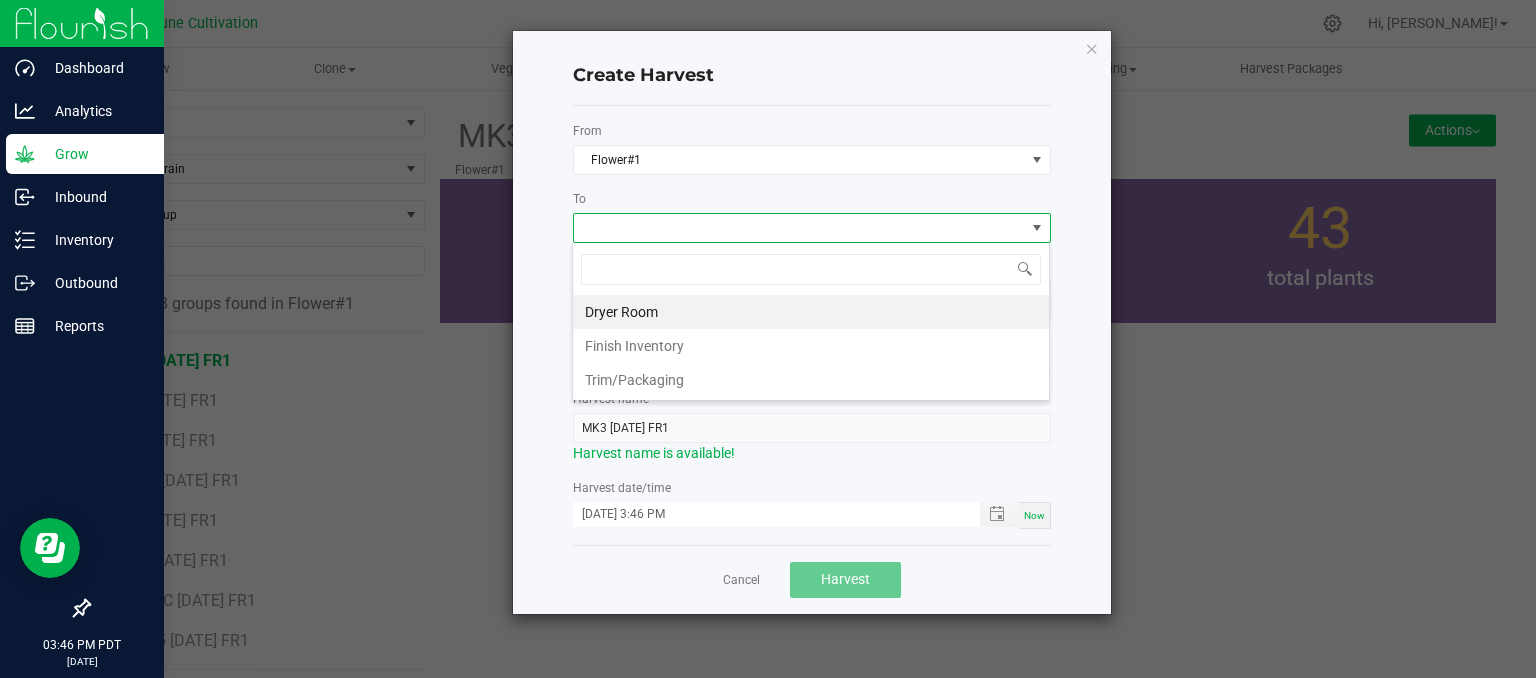 scroll, scrollTop: 99970, scrollLeft: 99521, axis: both 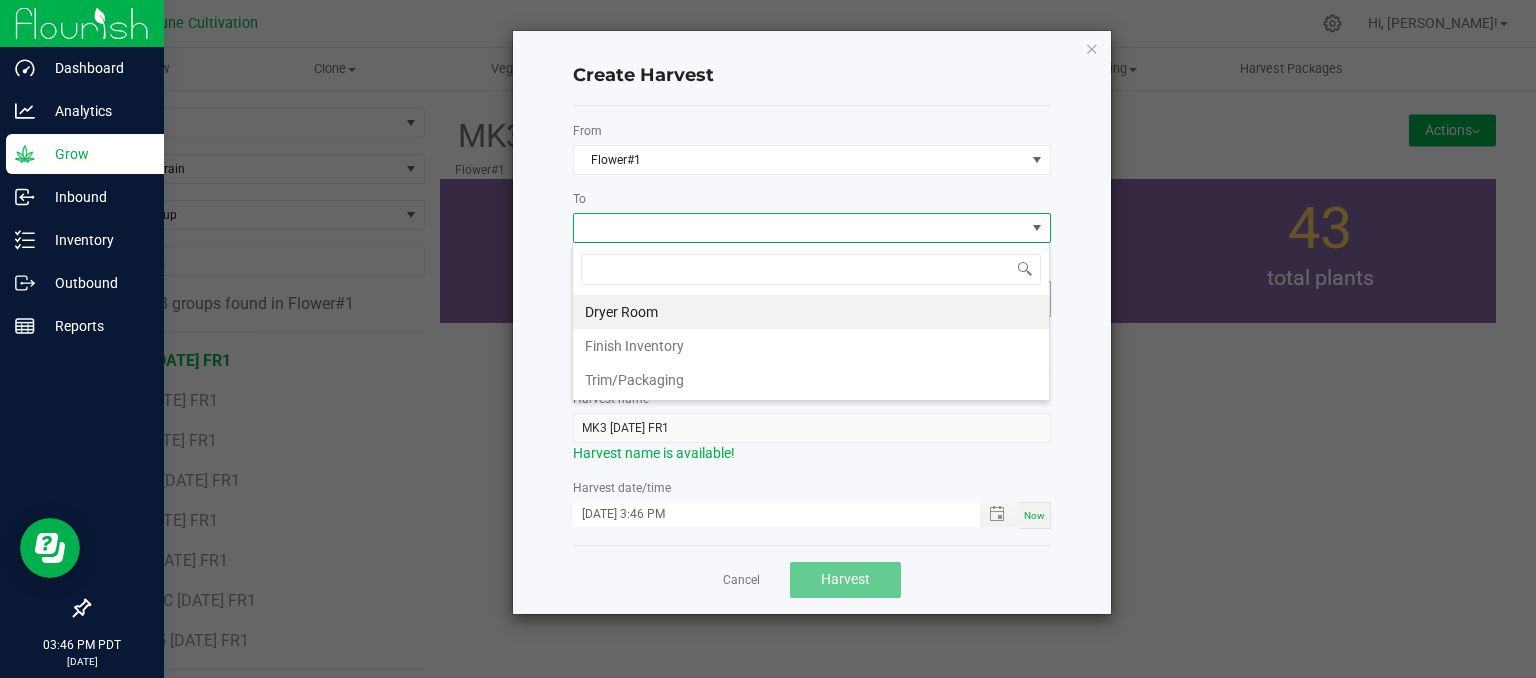 click on "Dryer Room" at bounding box center [811, 312] 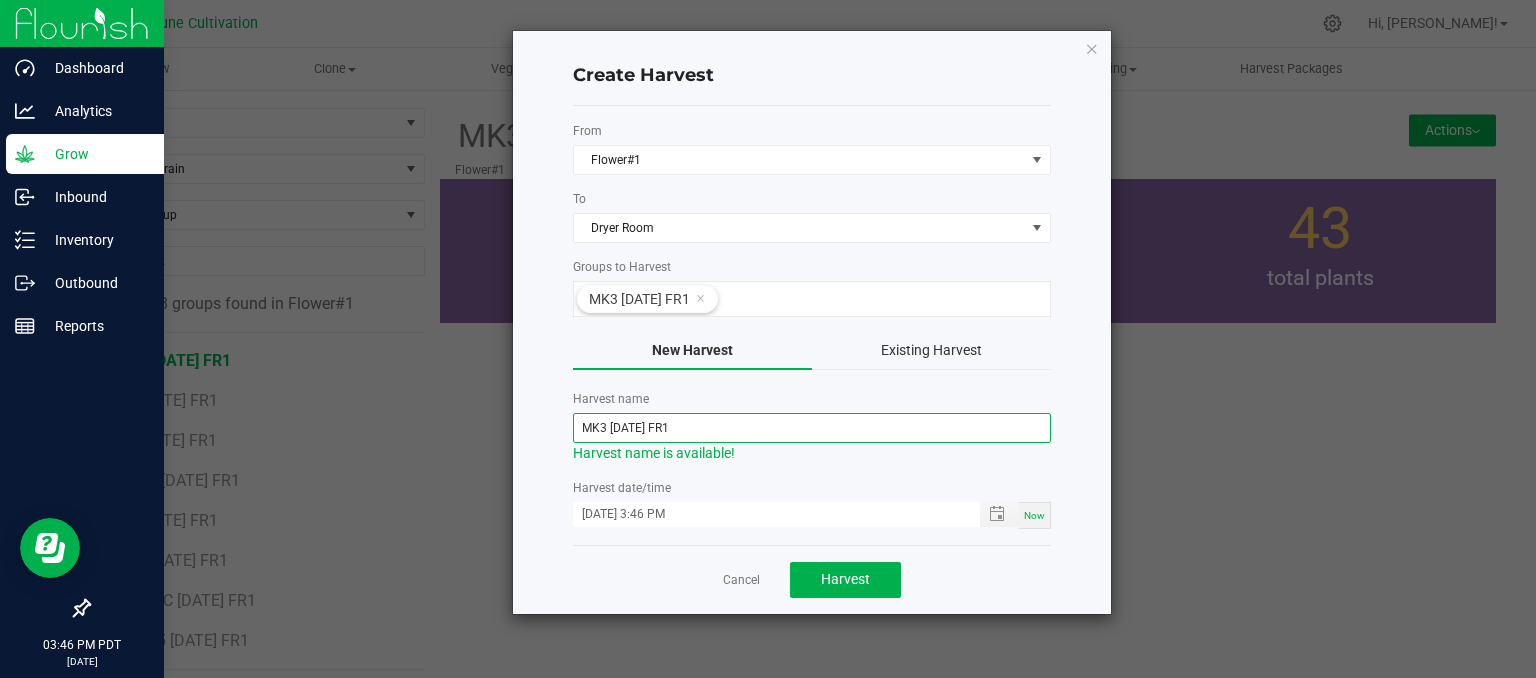 click on "MK3 [DATE] FR1" at bounding box center [812, 428] 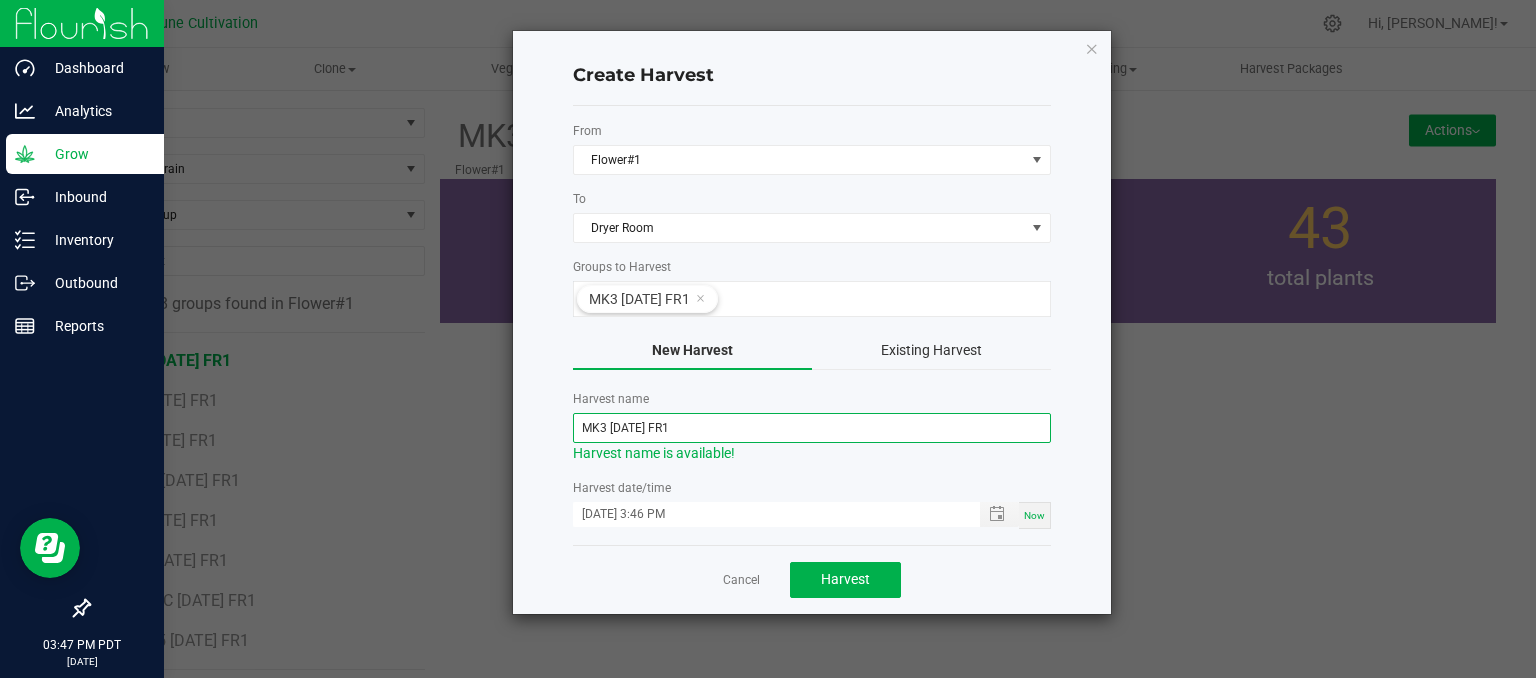 click on "MK3 [DATE] FR1" at bounding box center (812, 428) 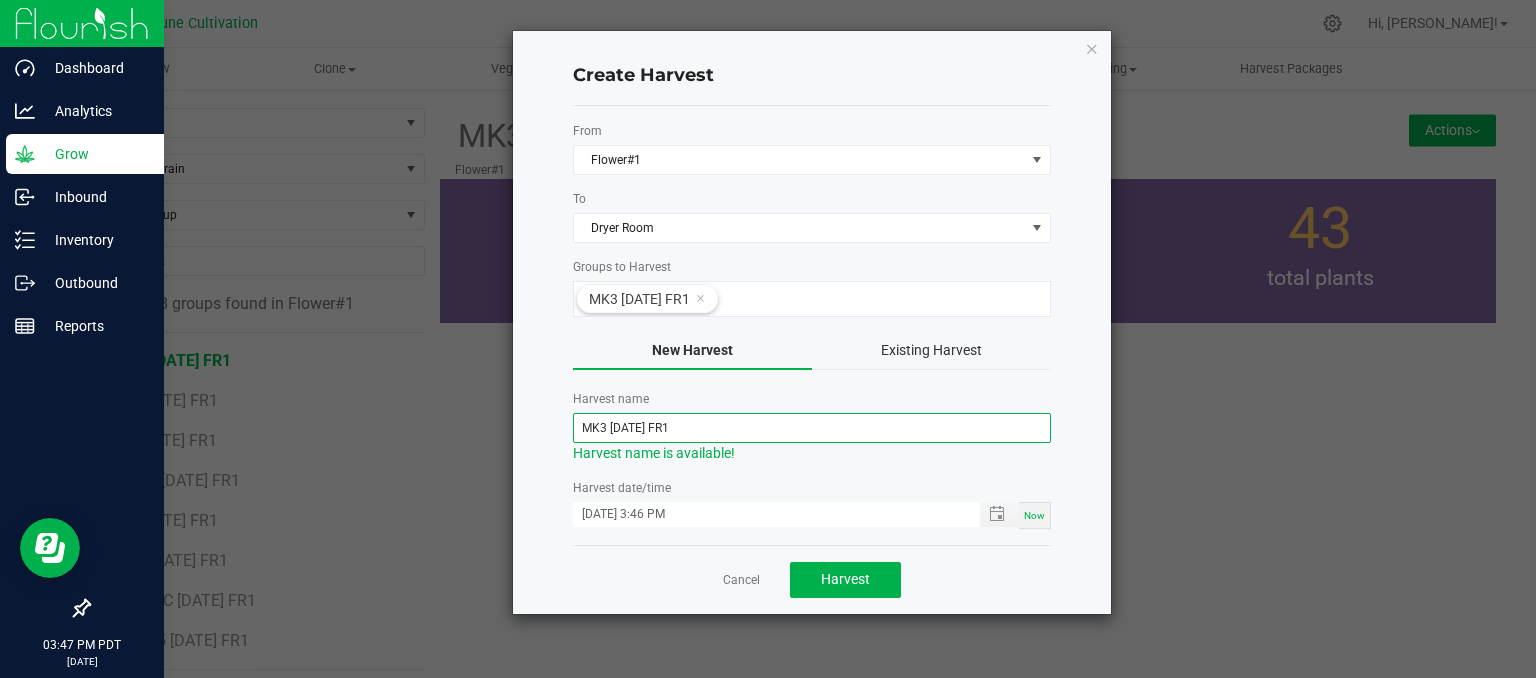click on "MK3 [DATE] FR1" at bounding box center (812, 428) 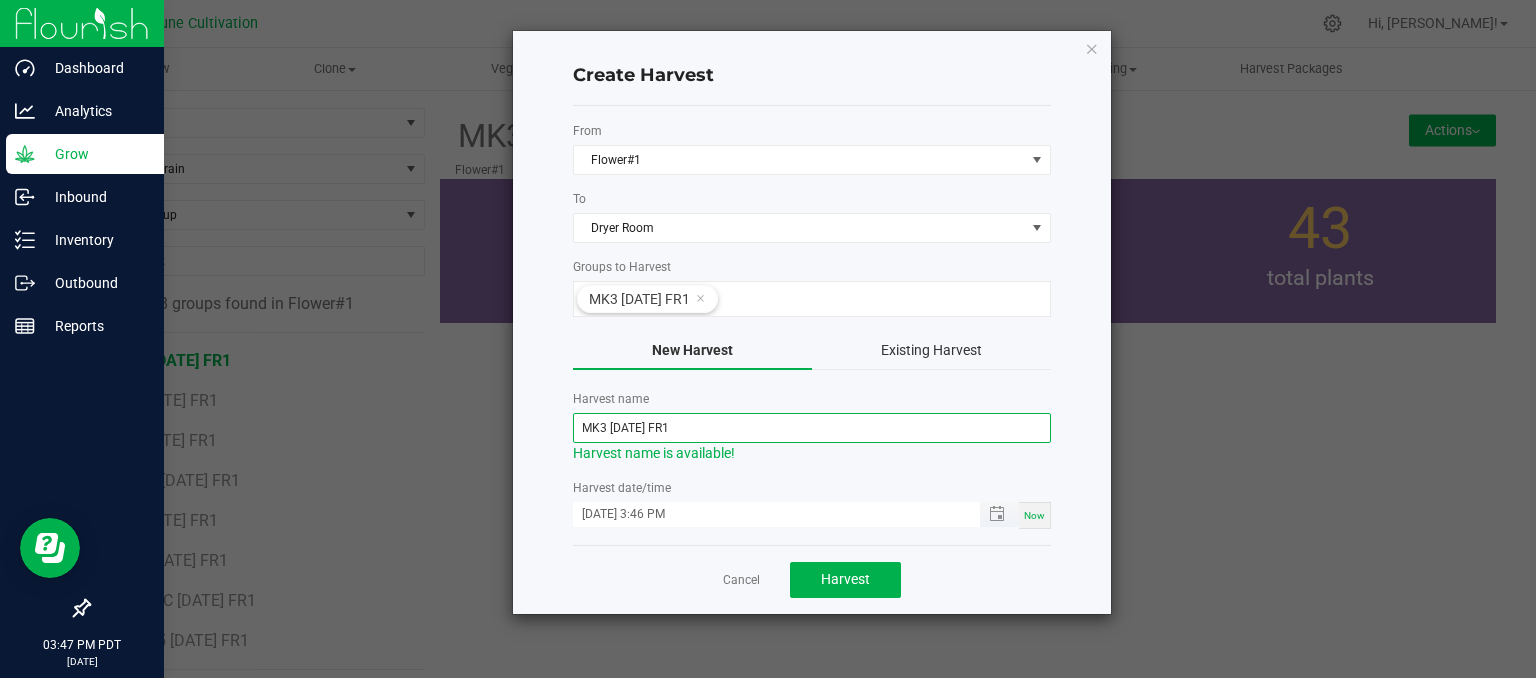 type on "MK3 [DATE] FR1" 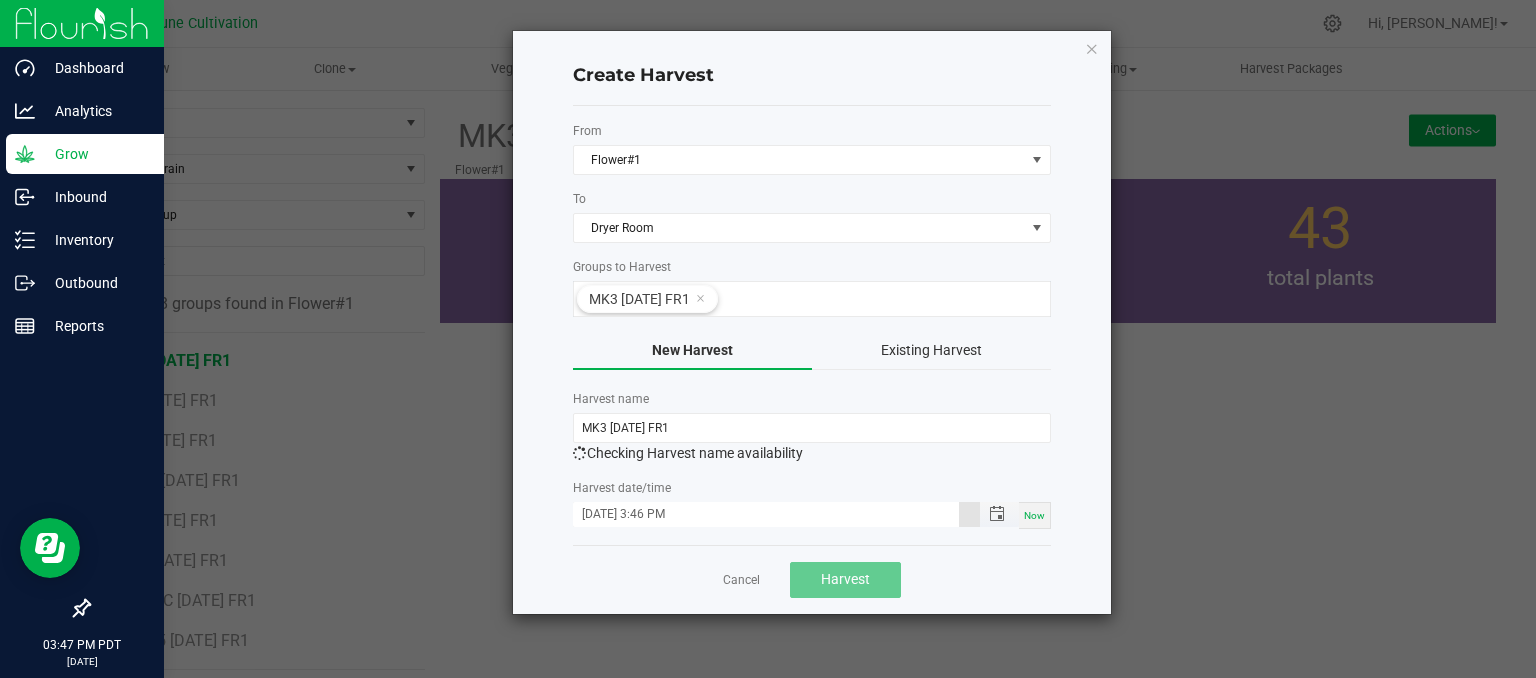 click on "[DATE] 3:46 PM" at bounding box center (766, 514) 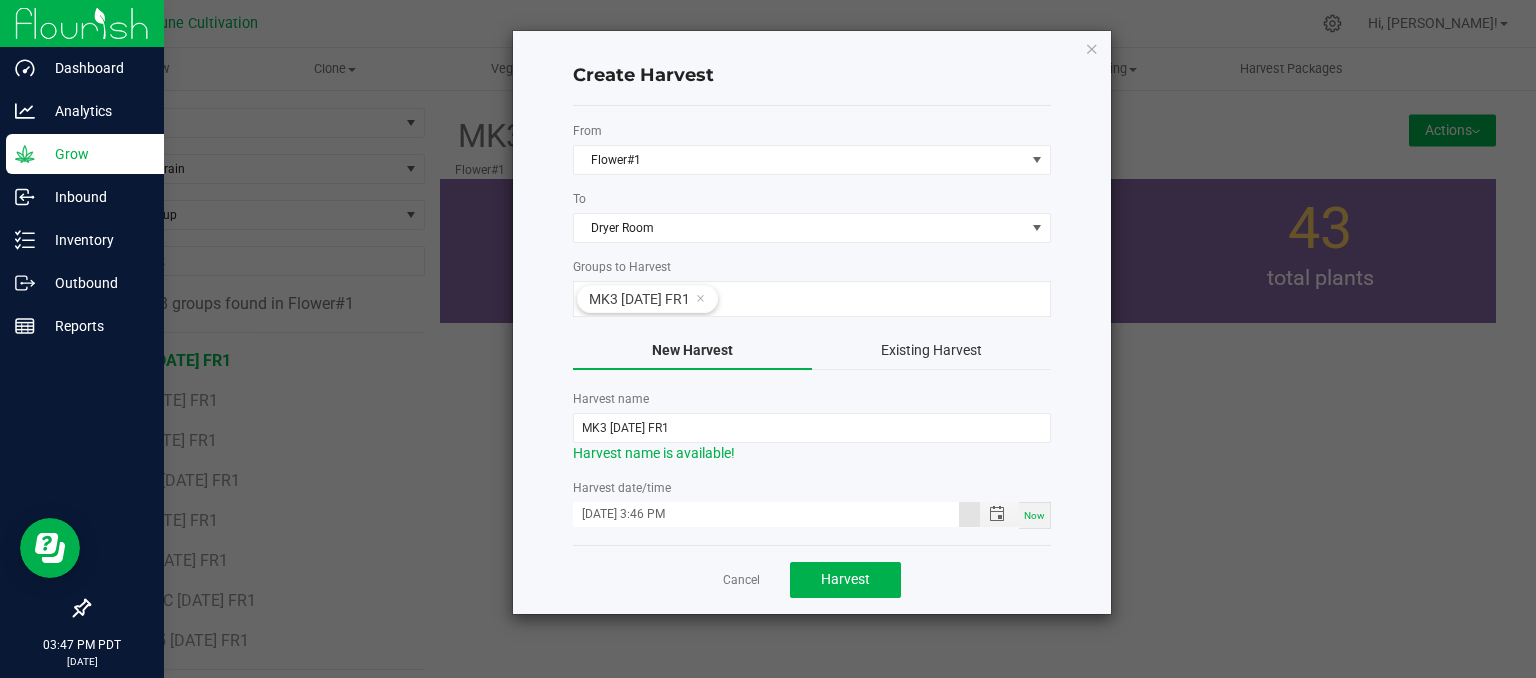 type on "[DATE] 3:46 PM" 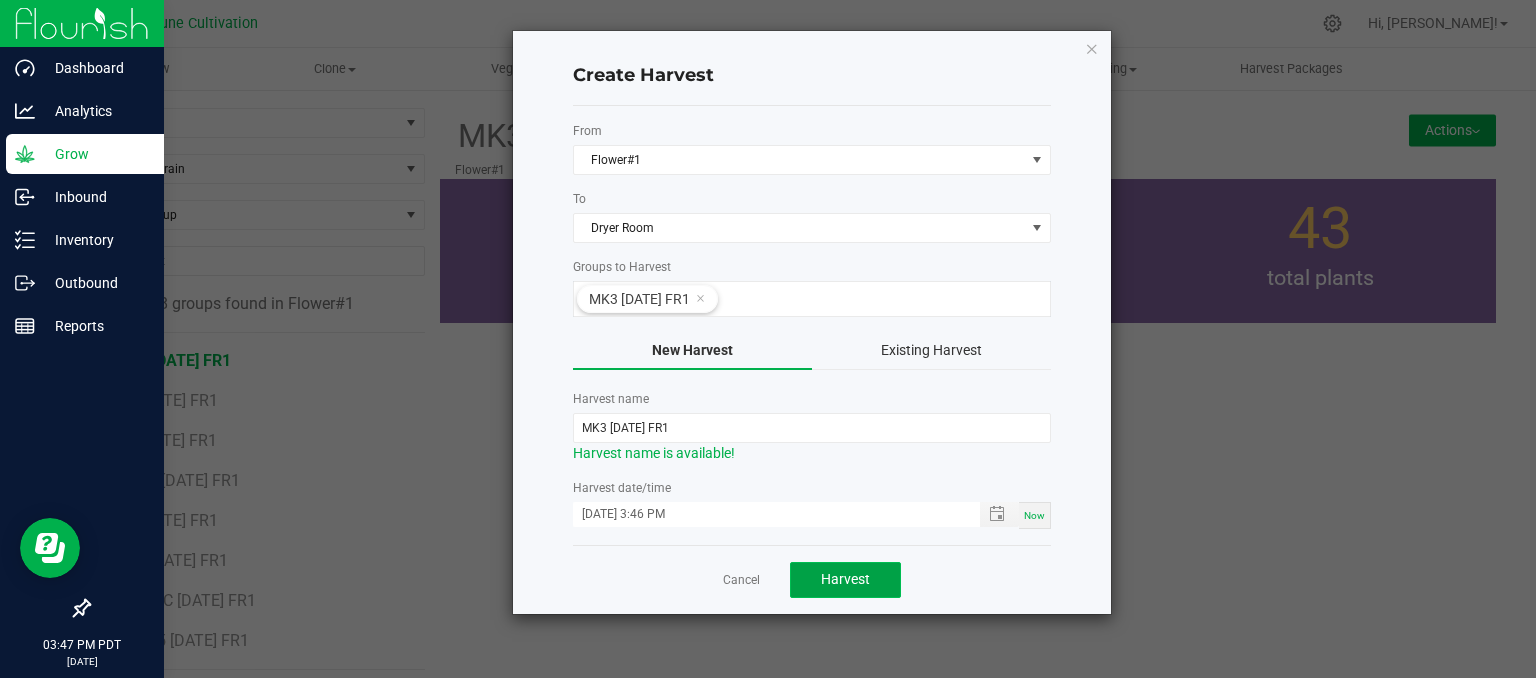 click on "Harvest" 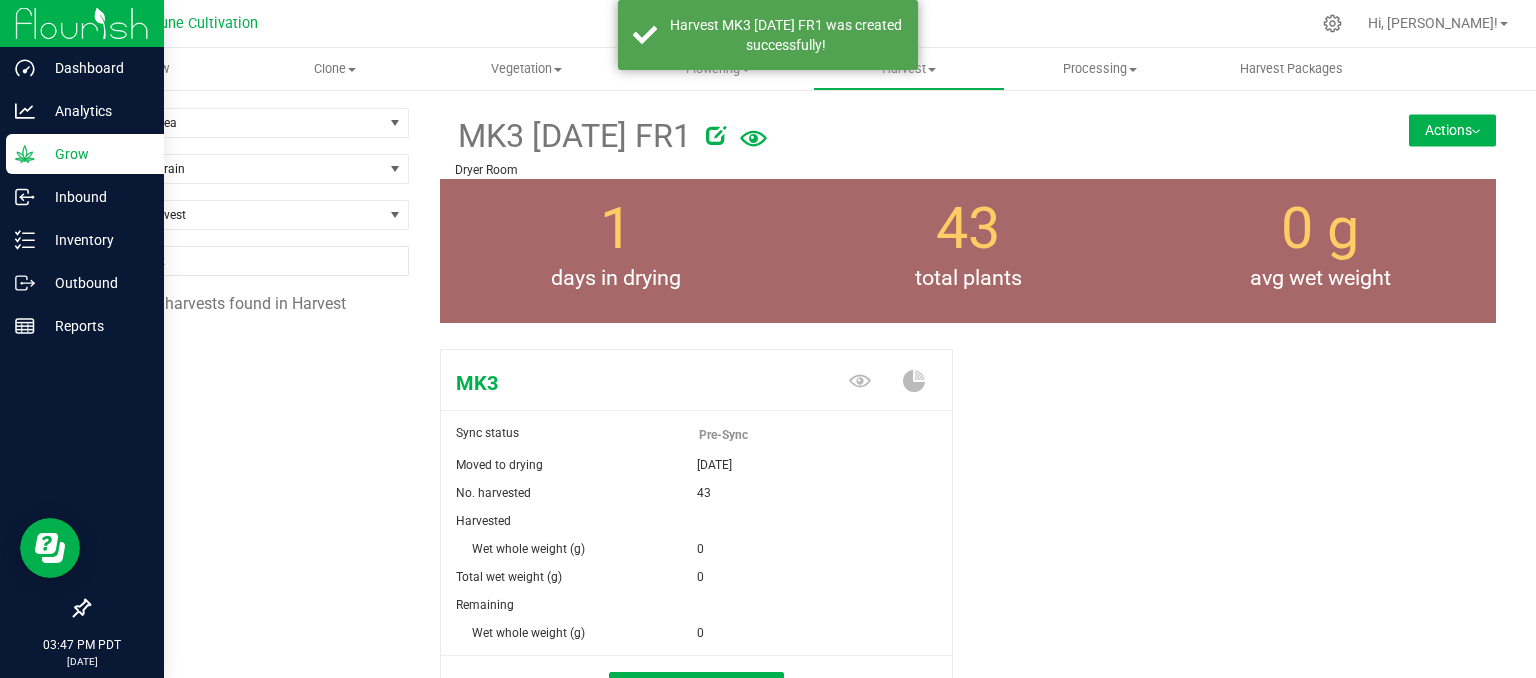click on "Actions" at bounding box center (1452, 130) 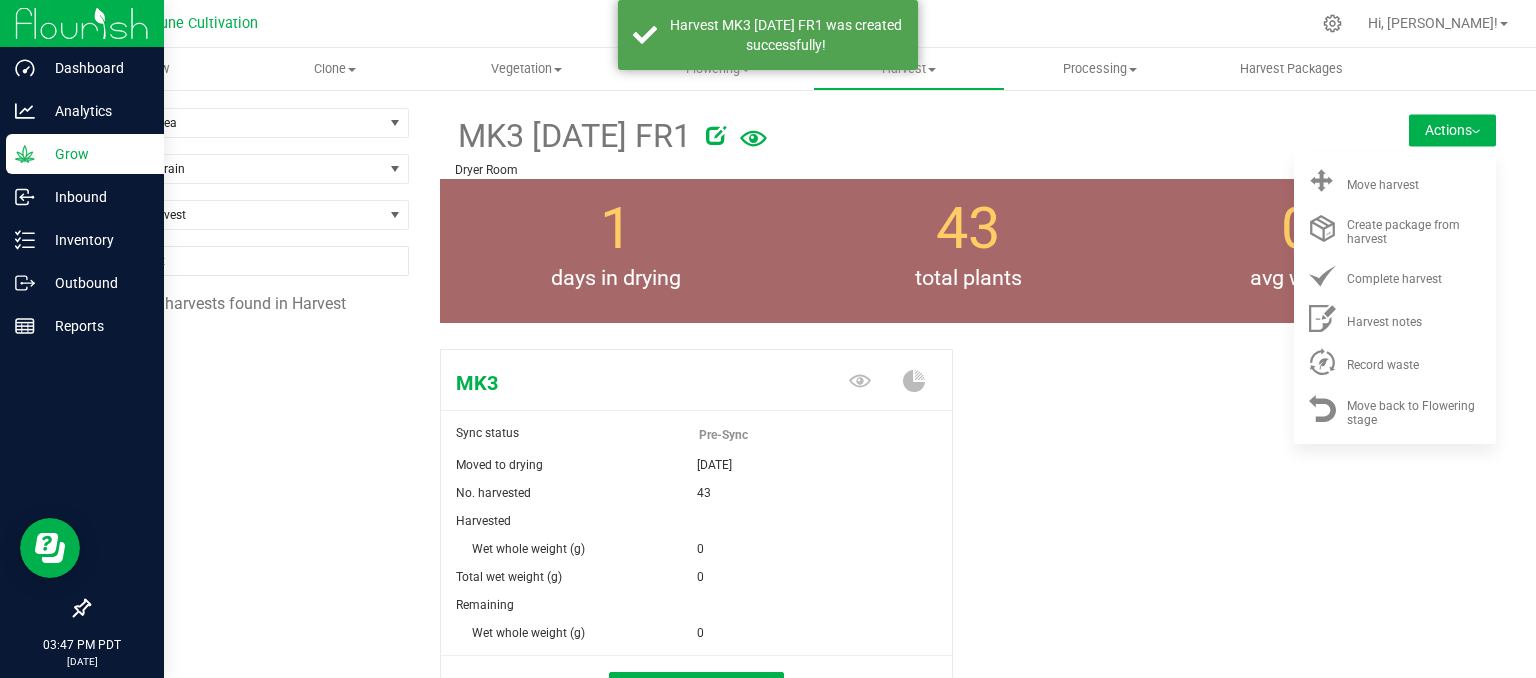click on "Filter by area Filter by area All Dryer Room Finish Inventory Trim/Packaging
Filter by Strain
Find a Harvest
0
harvests
found in [GEOGRAPHIC_DATA]
MK3 [DATE] FR1
Dryer Room
Actions" at bounding box center (792, 460) 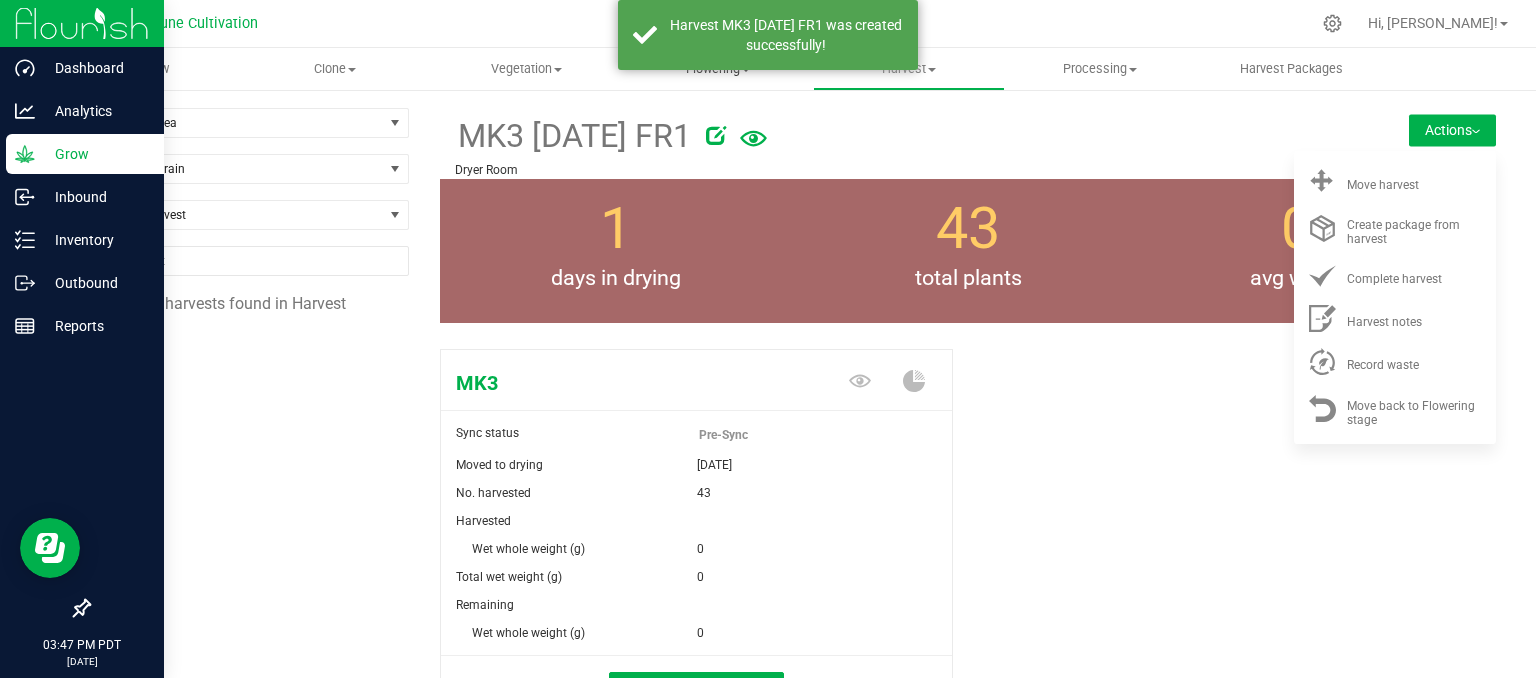 click on "Flowering" at bounding box center [717, 69] 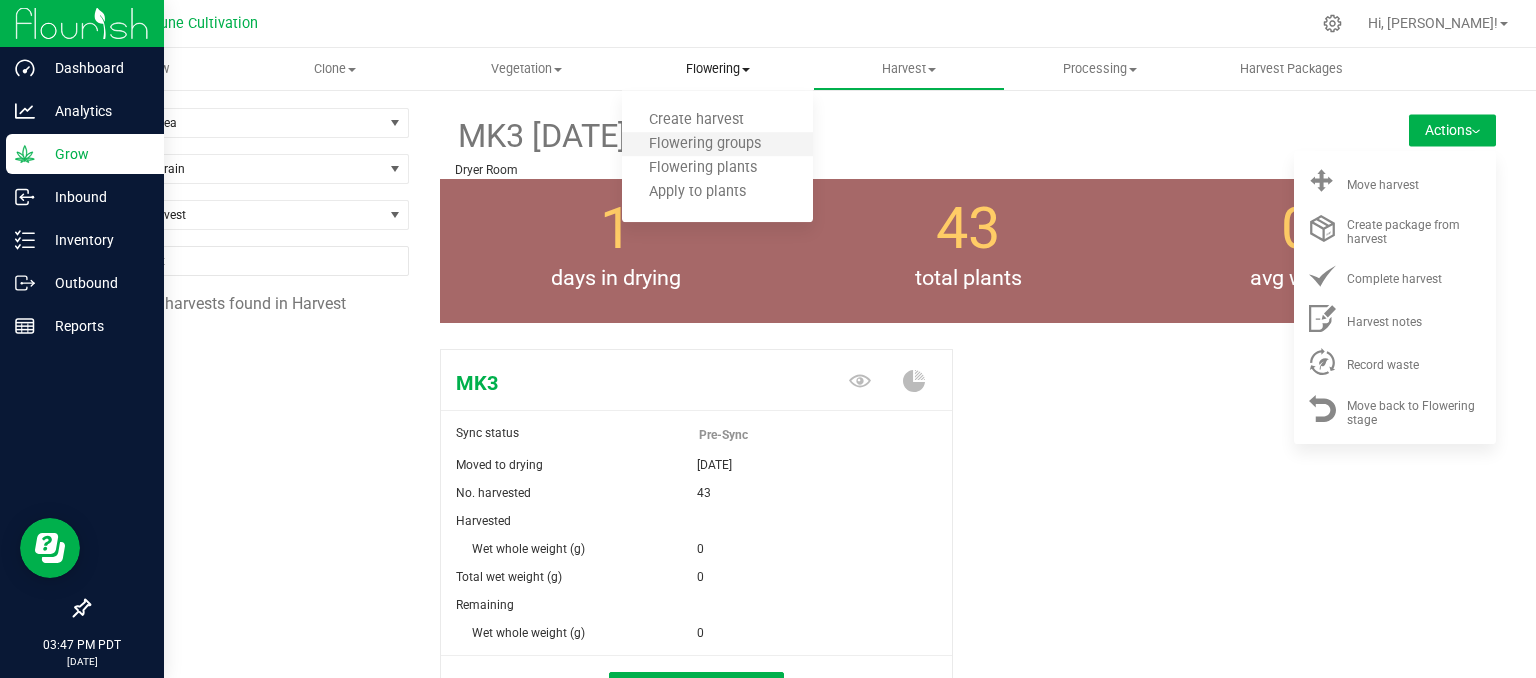 click on "Flowering groups" at bounding box center (717, 145) 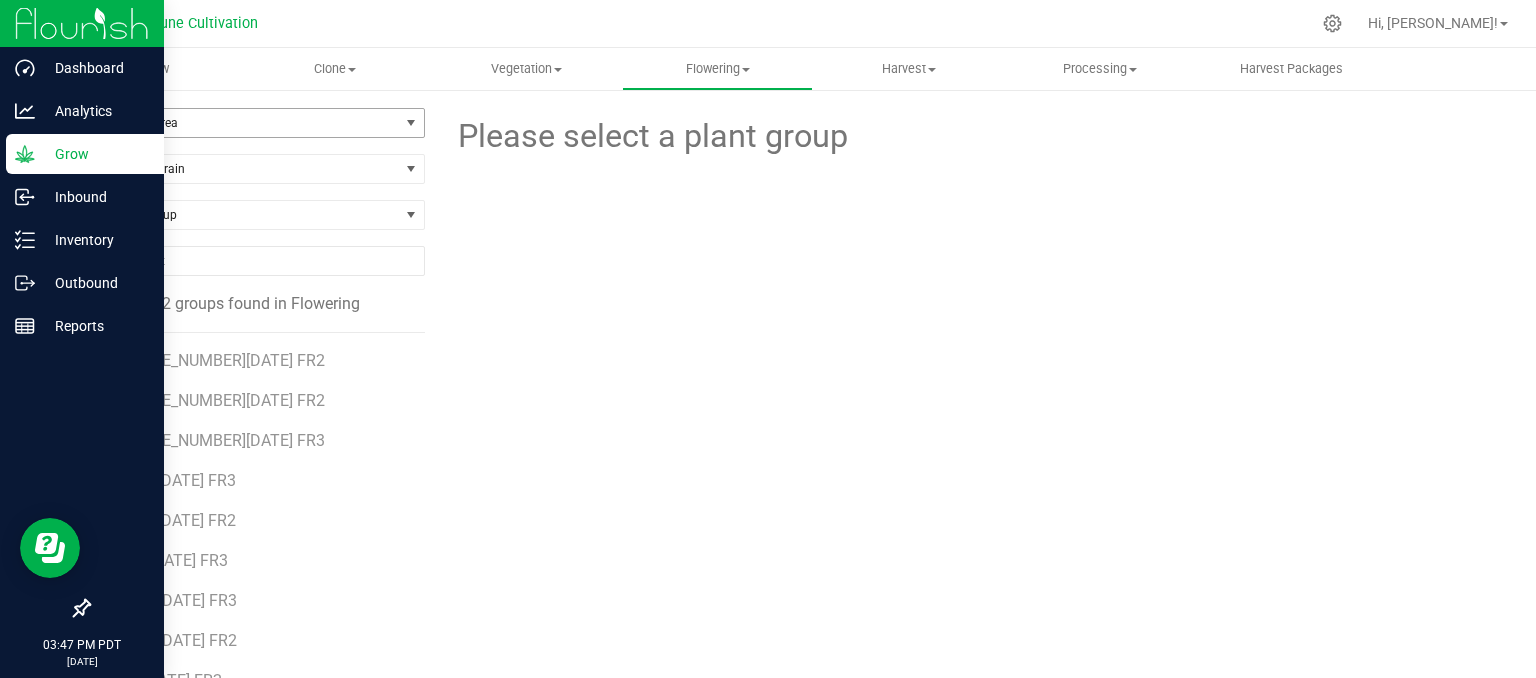 click on "Filter by Area" at bounding box center (244, 123) 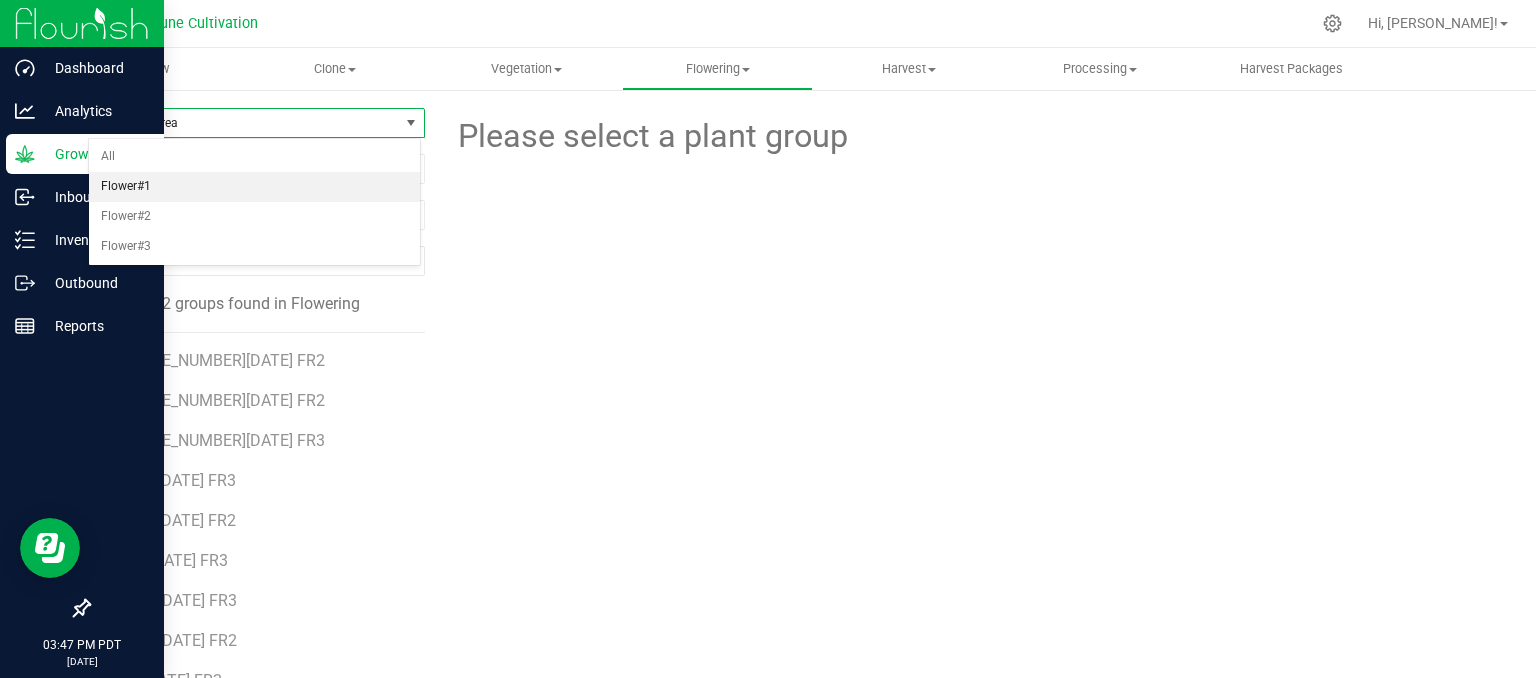 click on "Flower#1" at bounding box center (254, 187) 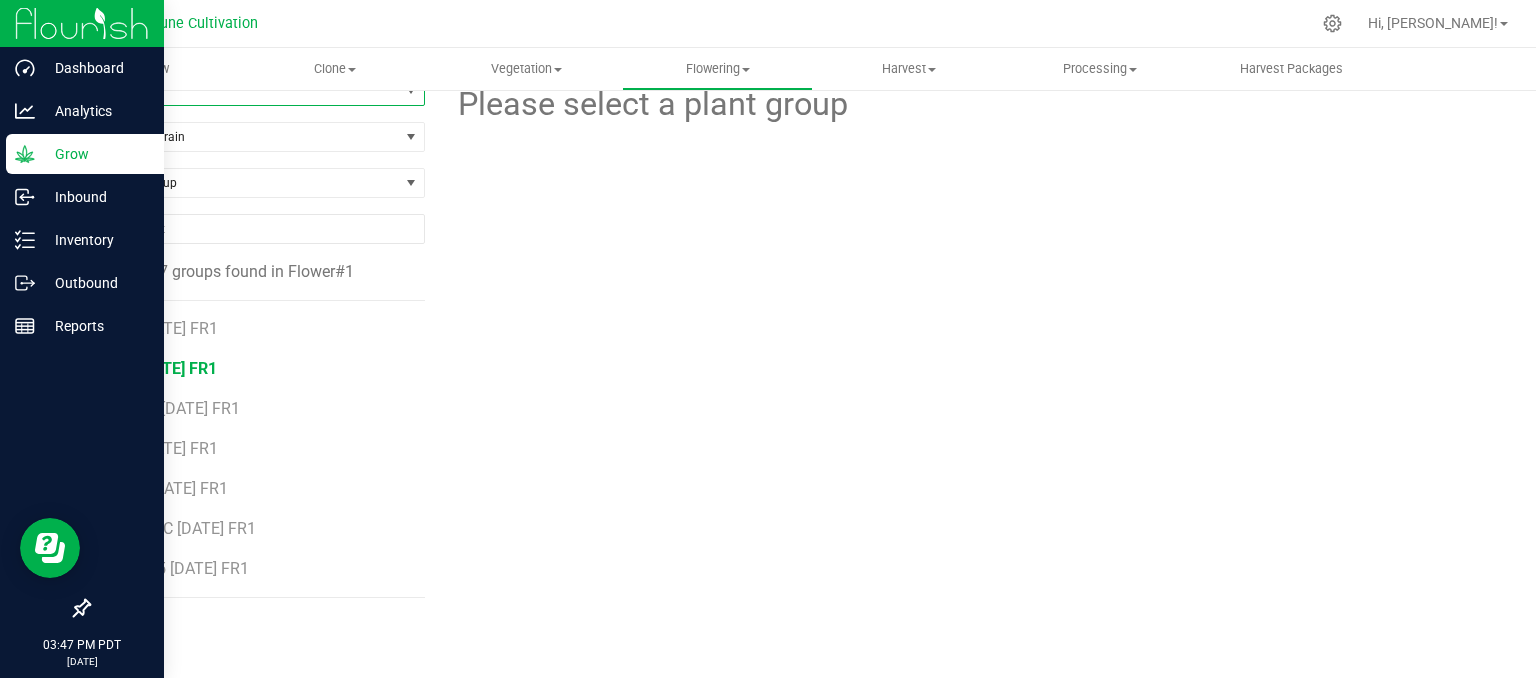 scroll, scrollTop: 50, scrollLeft: 0, axis: vertical 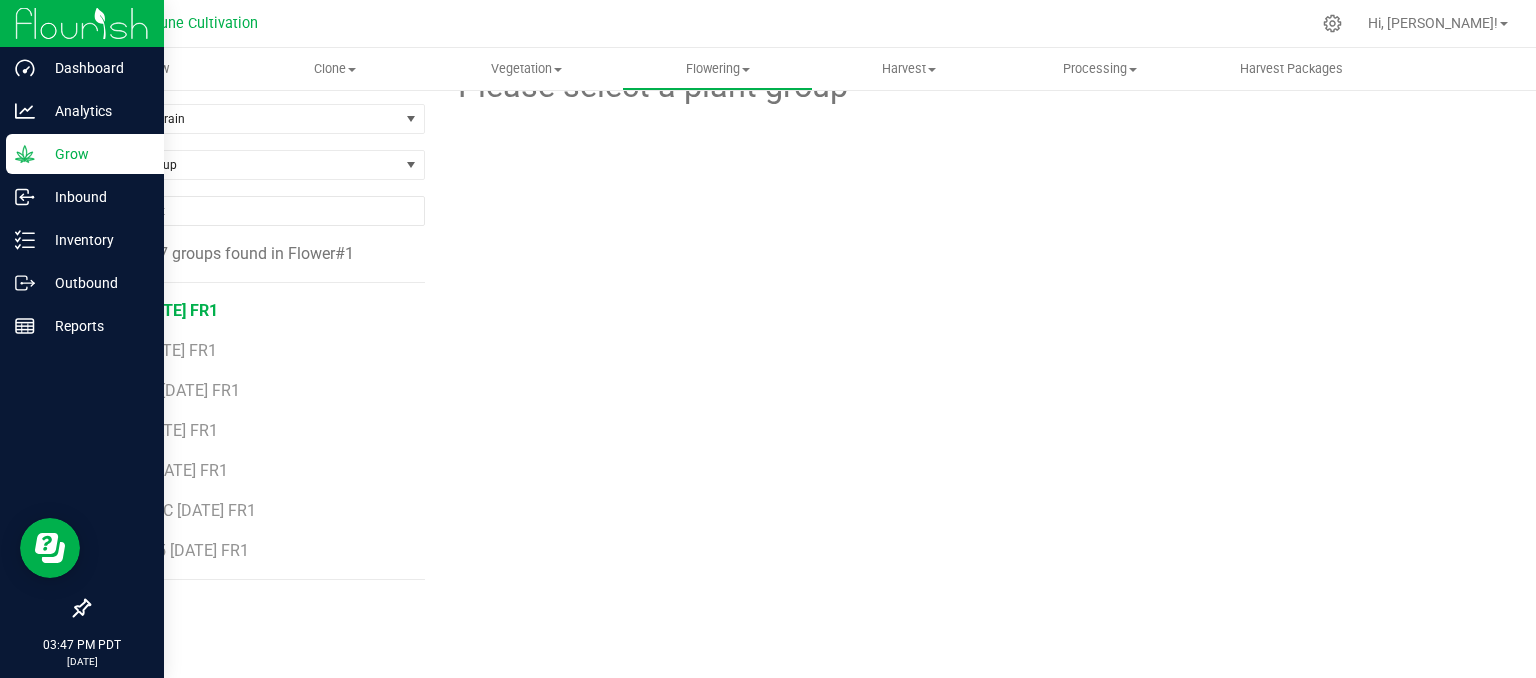 click on "PC [DATE] FR1" at bounding box center (166, 310) 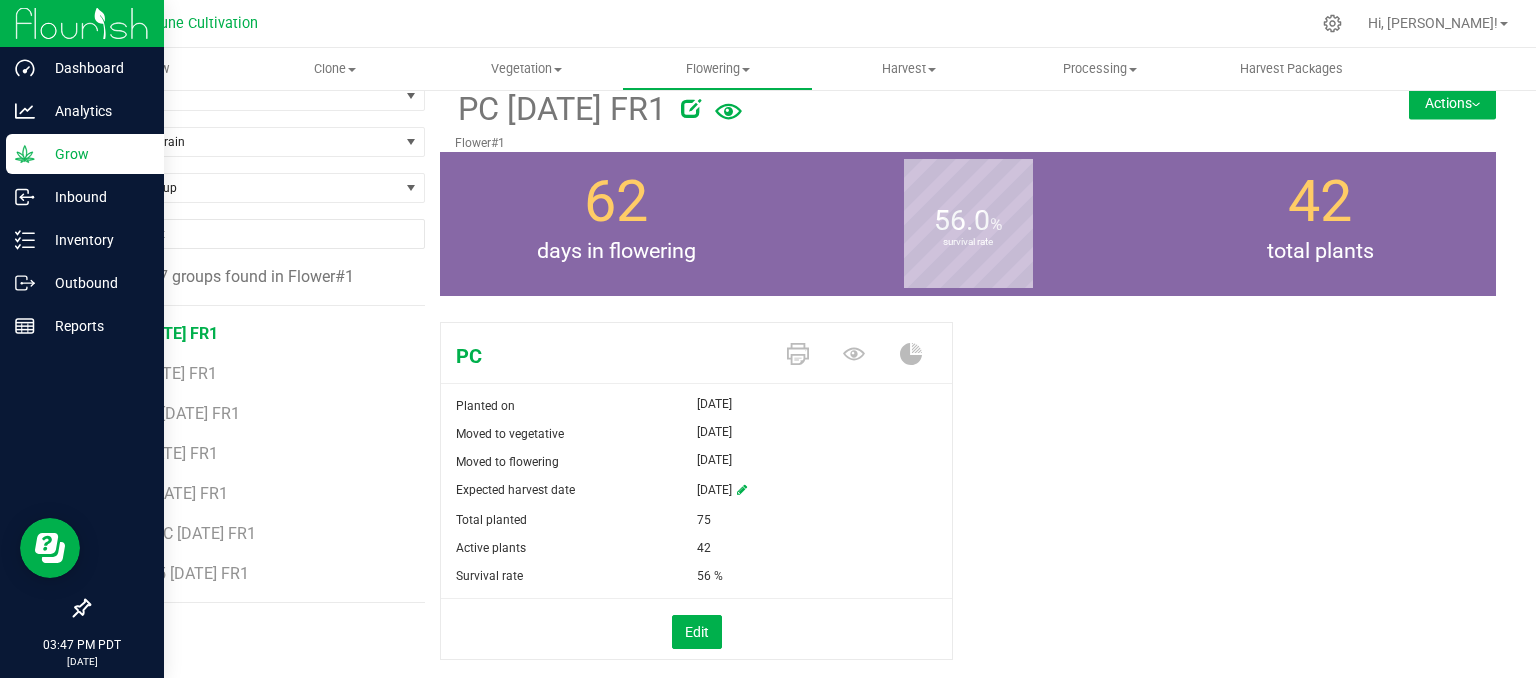 scroll, scrollTop: 0, scrollLeft: 0, axis: both 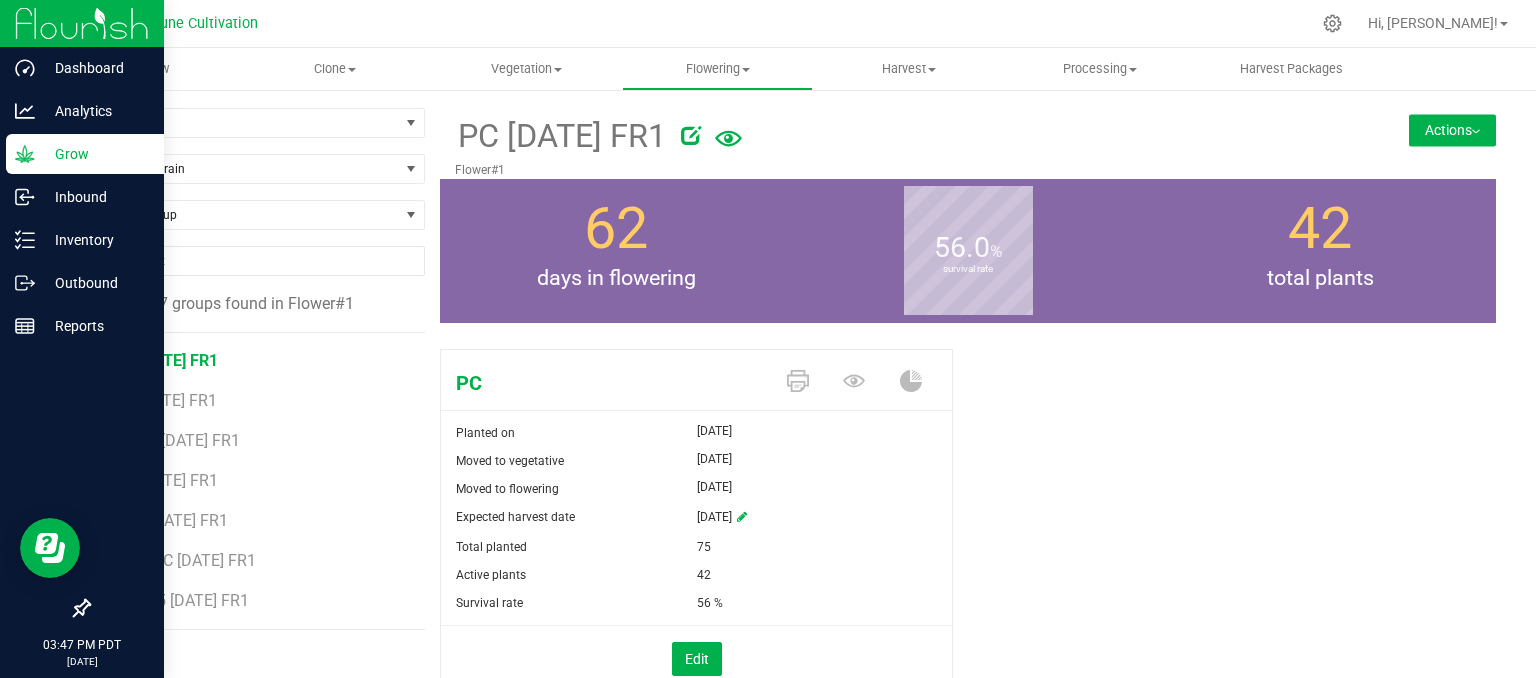 click on "Actions" at bounding box center (1452, 130) 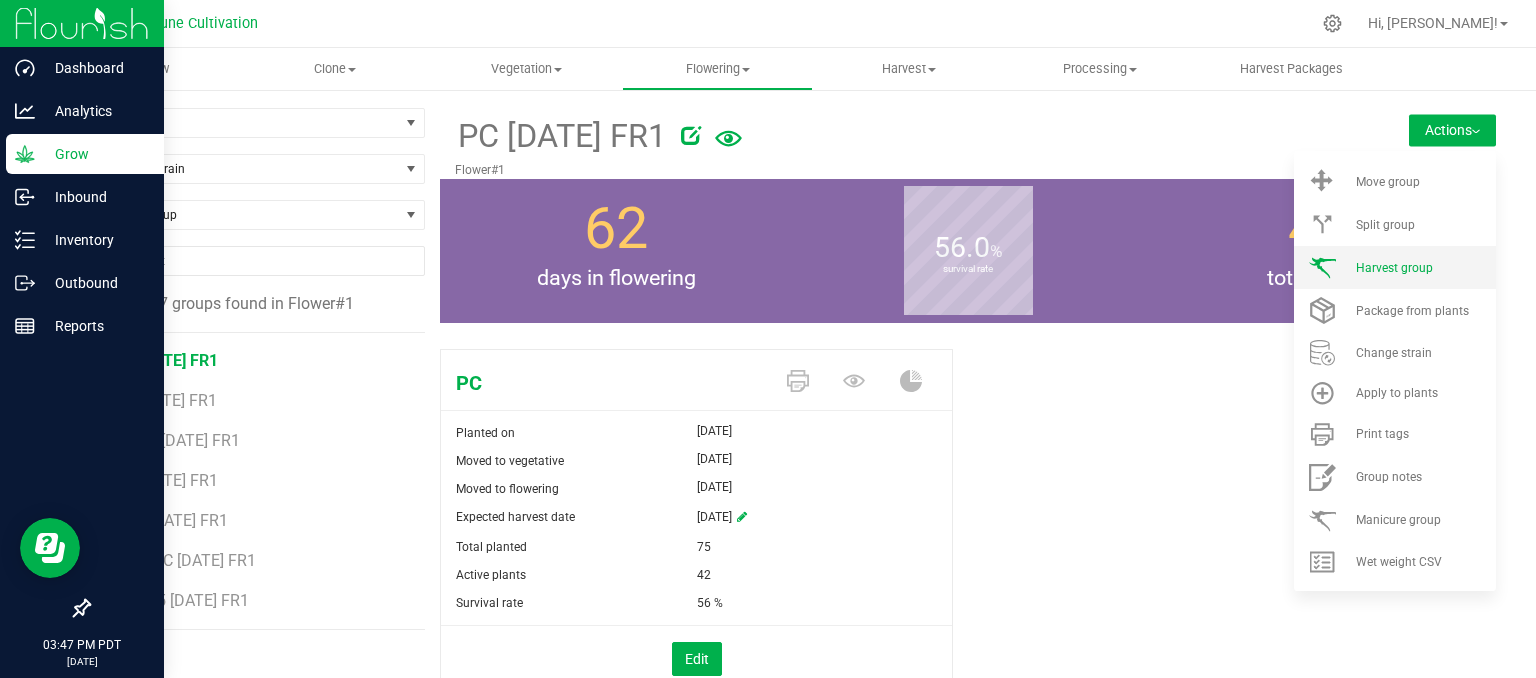 click on "Harvest group" at bounding box center (1394, 268) 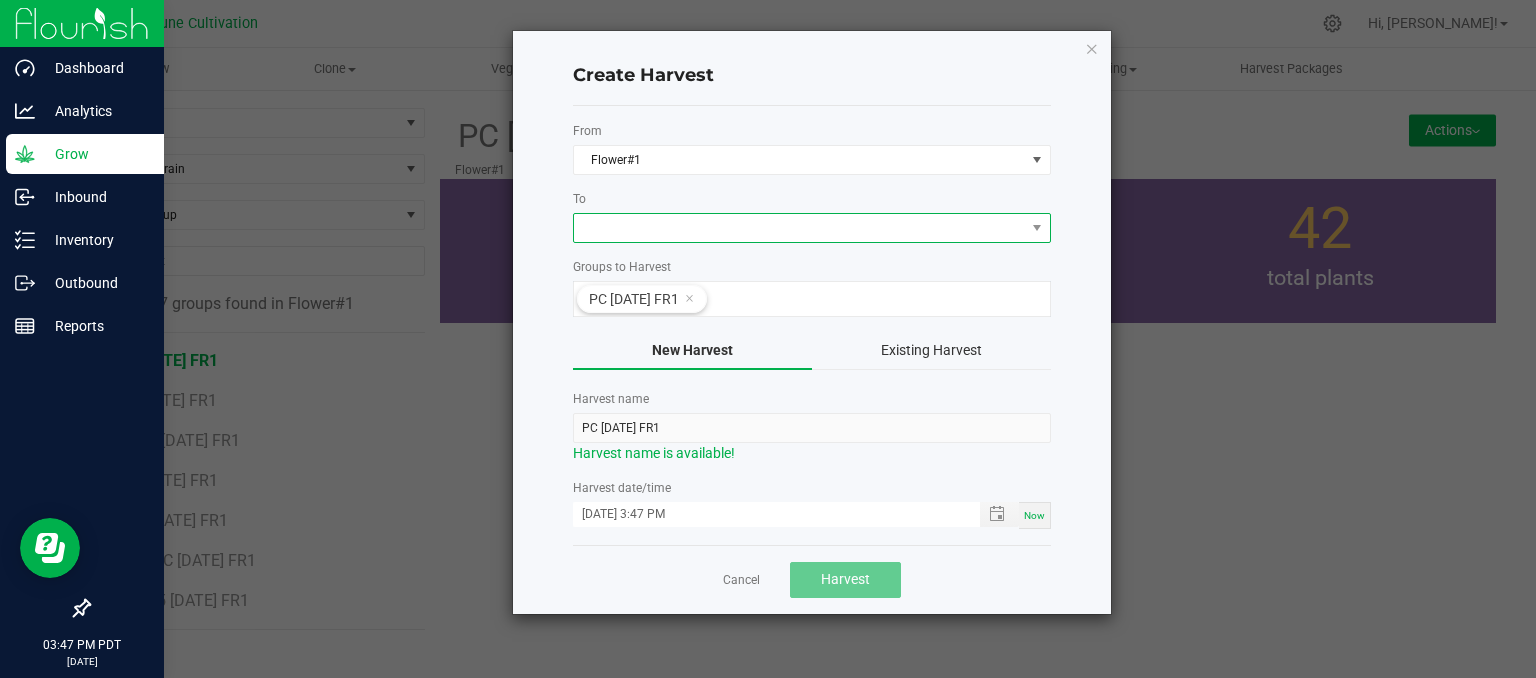click at bounding box center (799, 228) 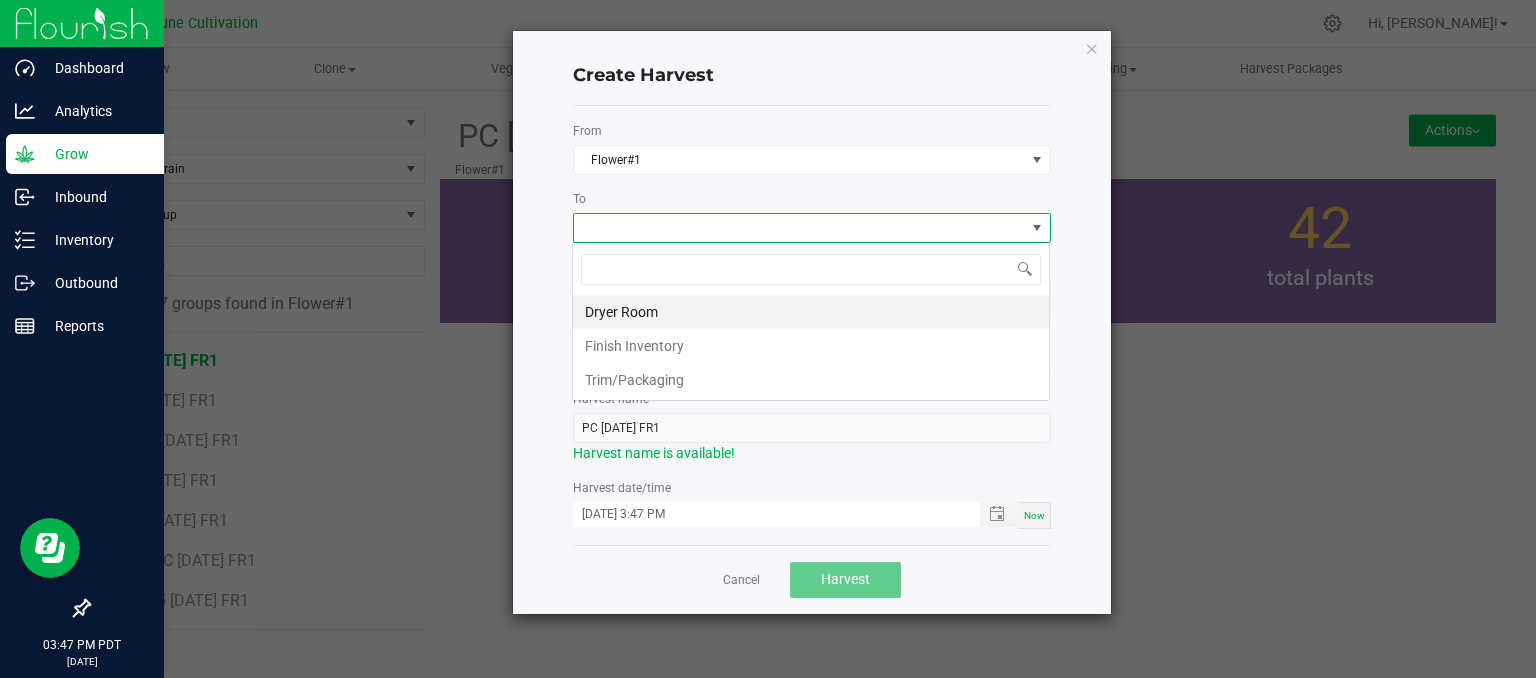 scroll, scrollTop: 99970, scrollLeft: 99521, axis: both 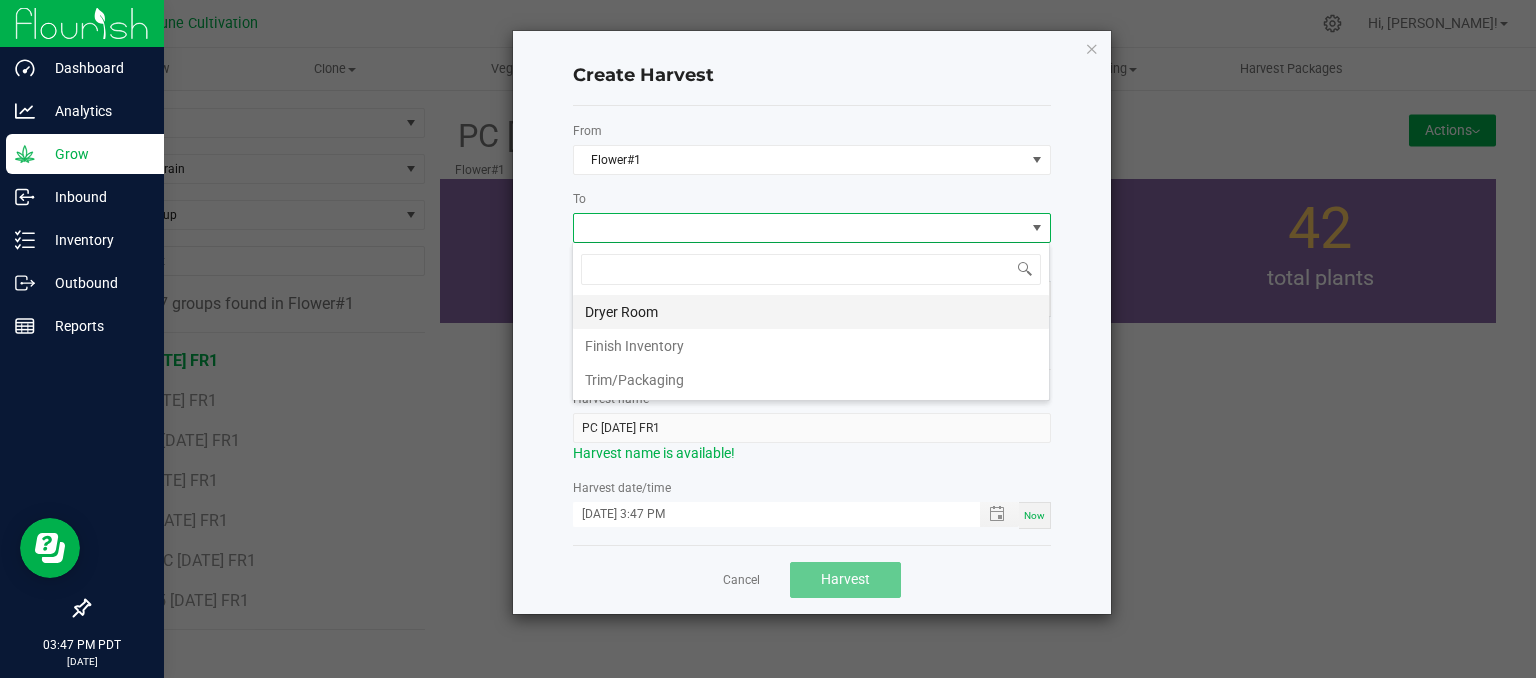 click on "Dryer Room" at bounding box center (811, 312) 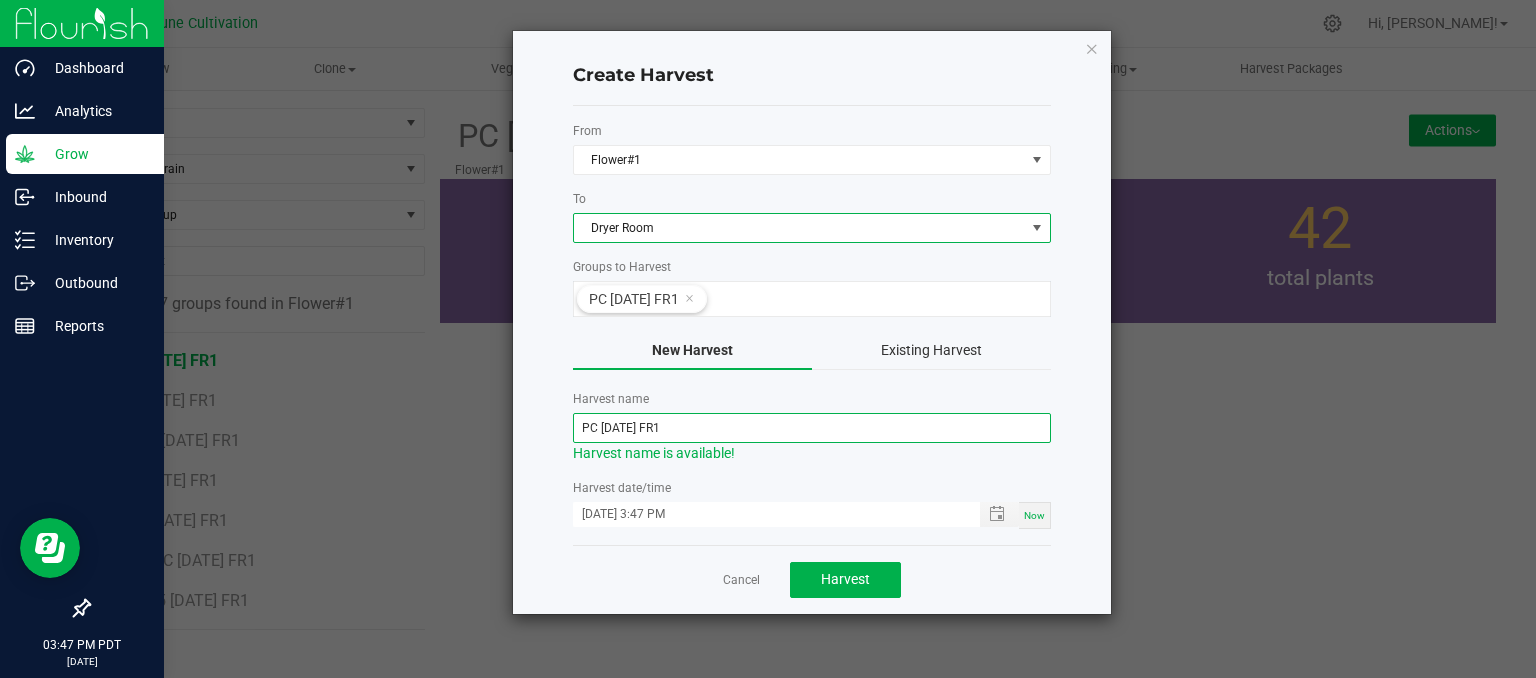 click on "PC [DATE] FR1" at bounding box center [812, 428] 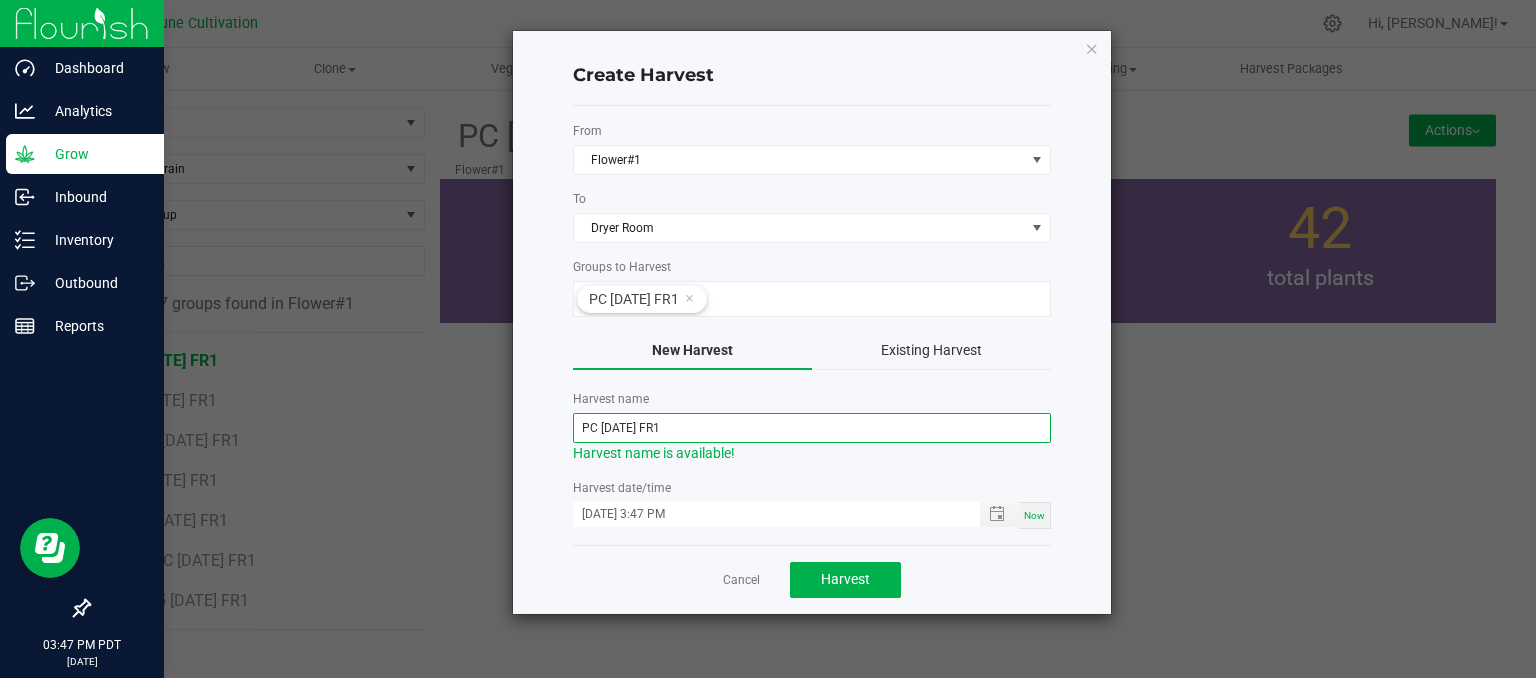 click on "PC [DATE] FR1" at bounding box center (812, 428) 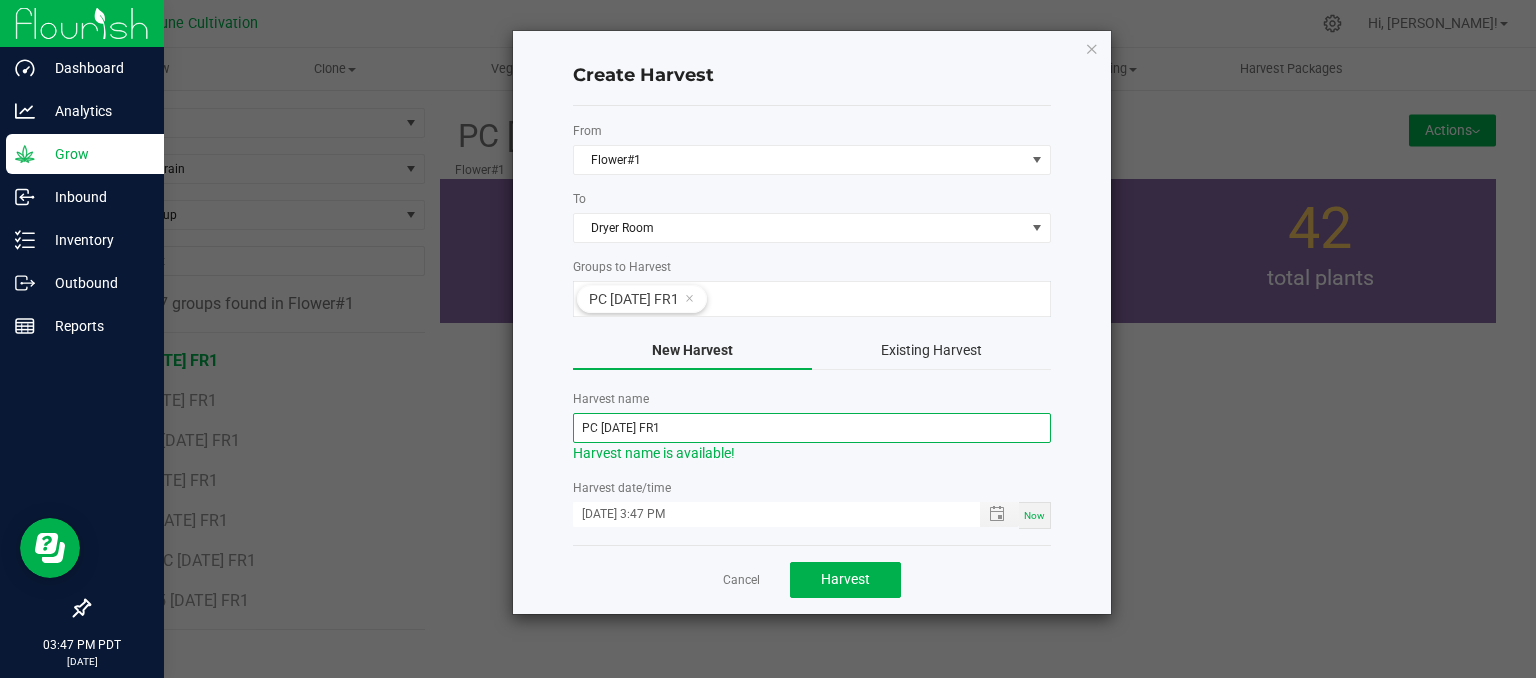 click on "PC [DATE] FR1" at bounding box center (812, 428) 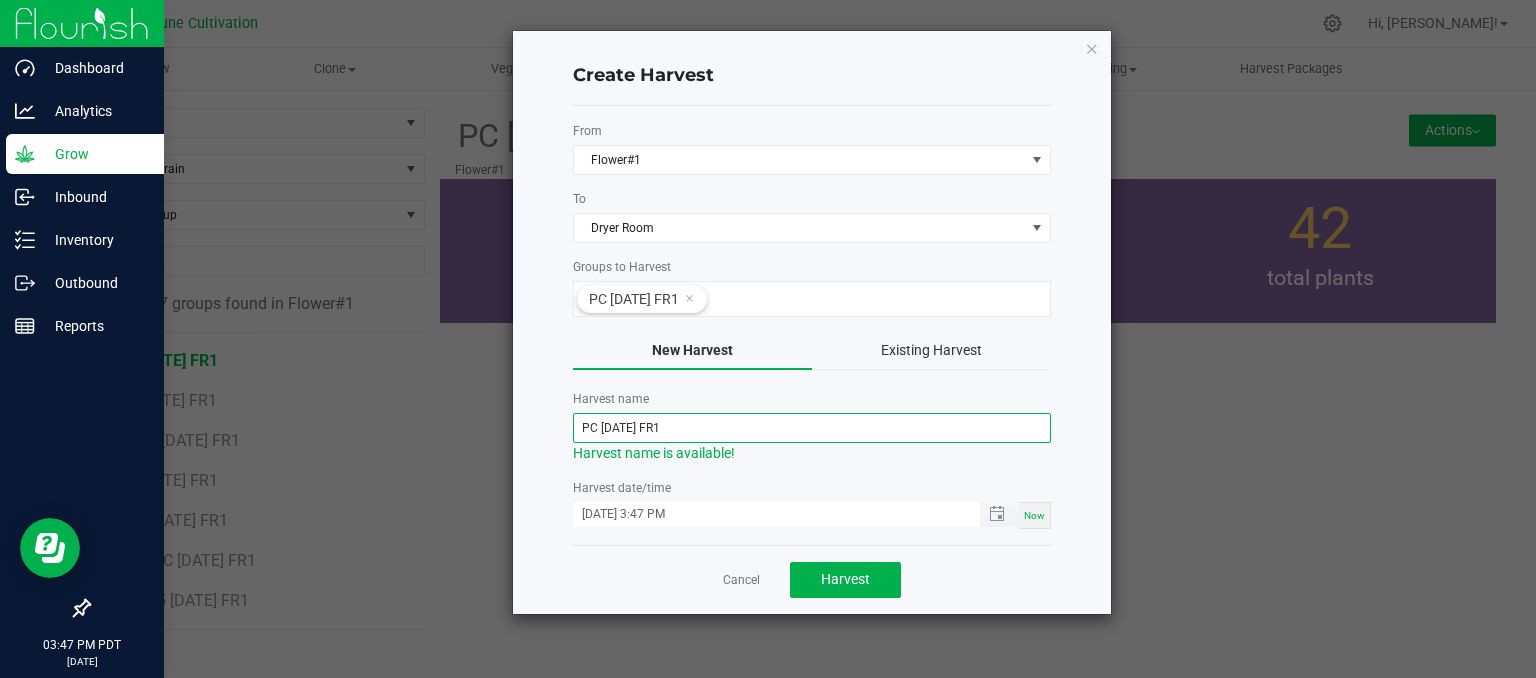 type on "PC [DATE] FR1" 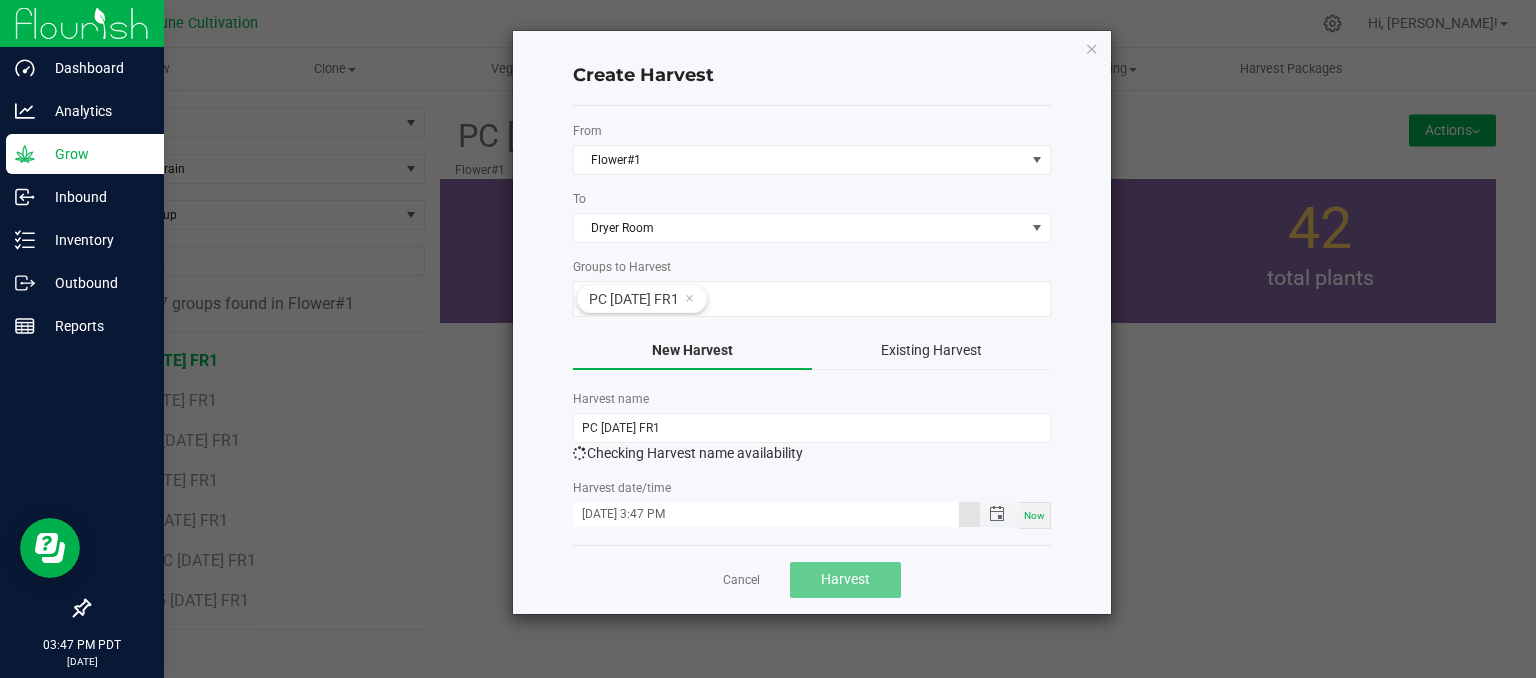 click on "[DATE] 3:47 PM" at bounding box center [766, 514] 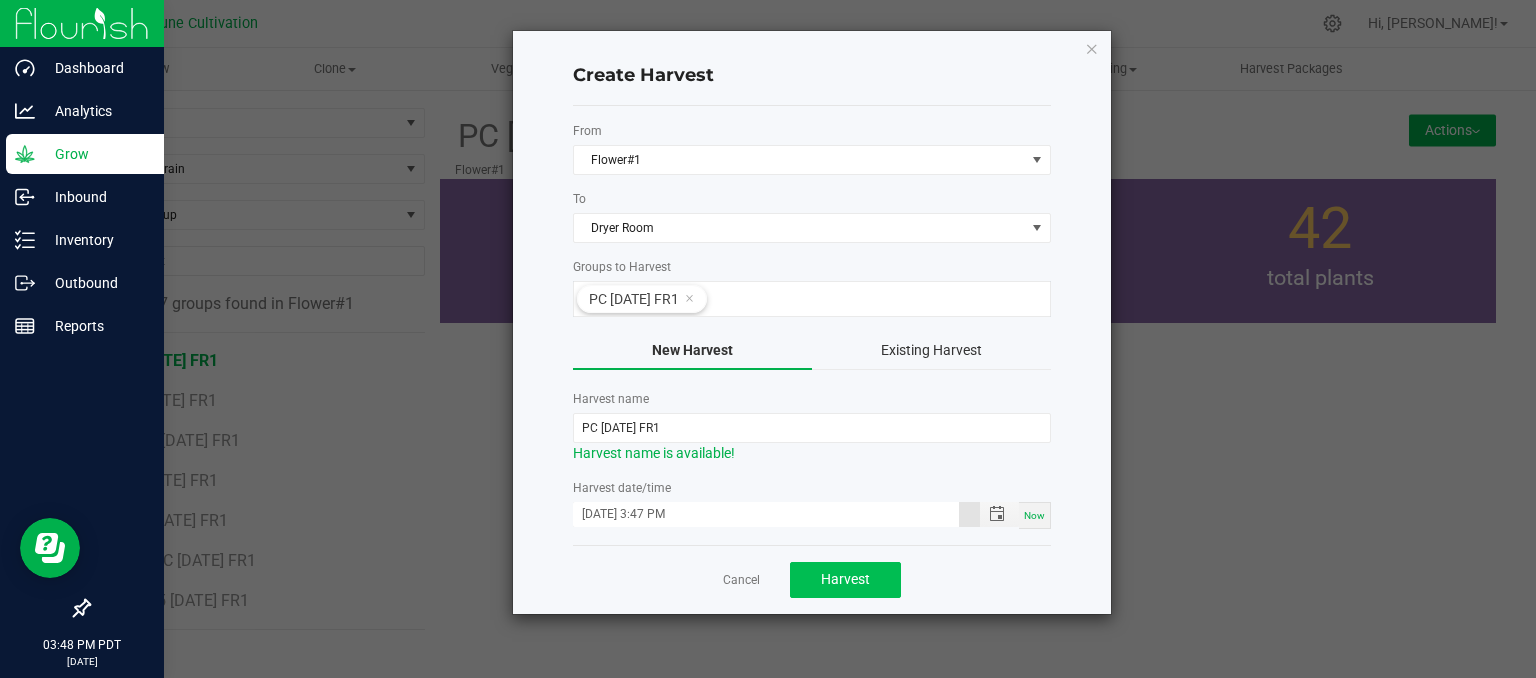 type on "[DATE] 3:47 PM" 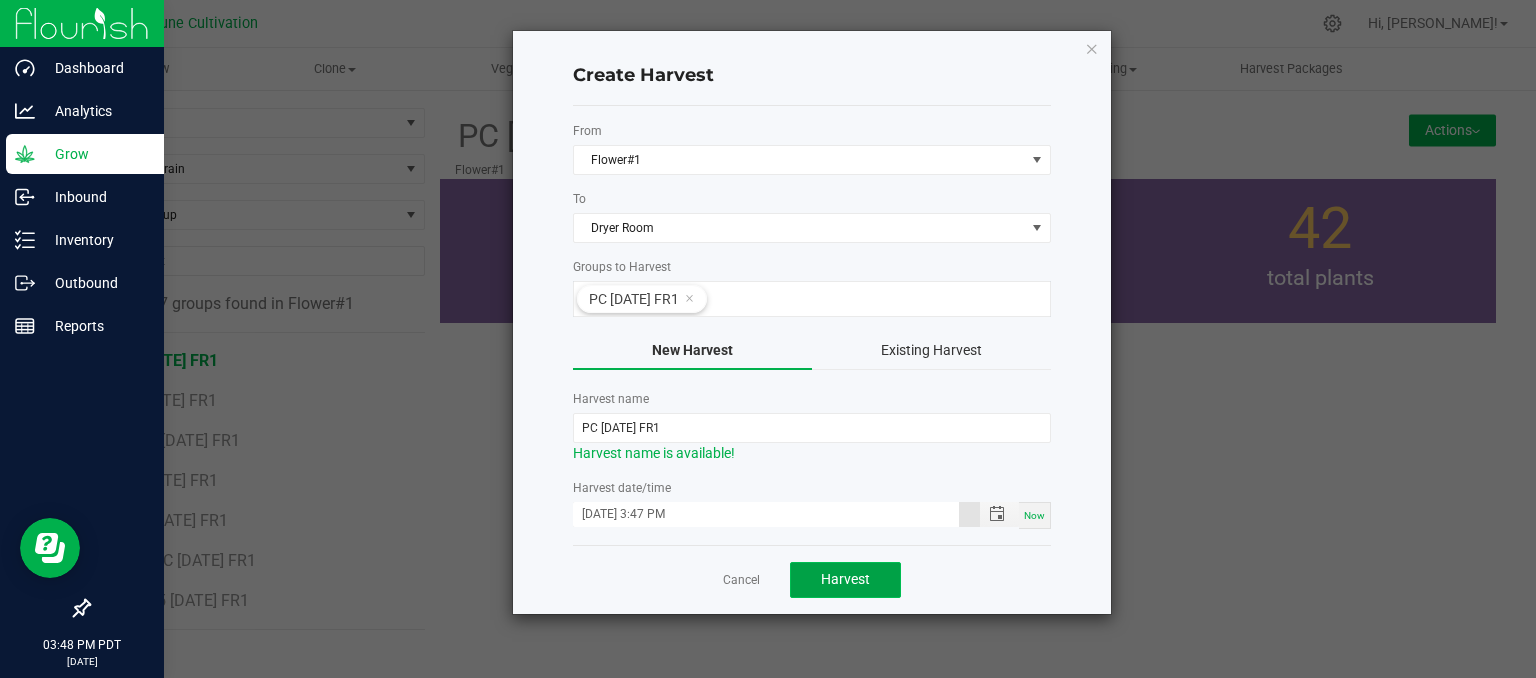 click on "Harvest" 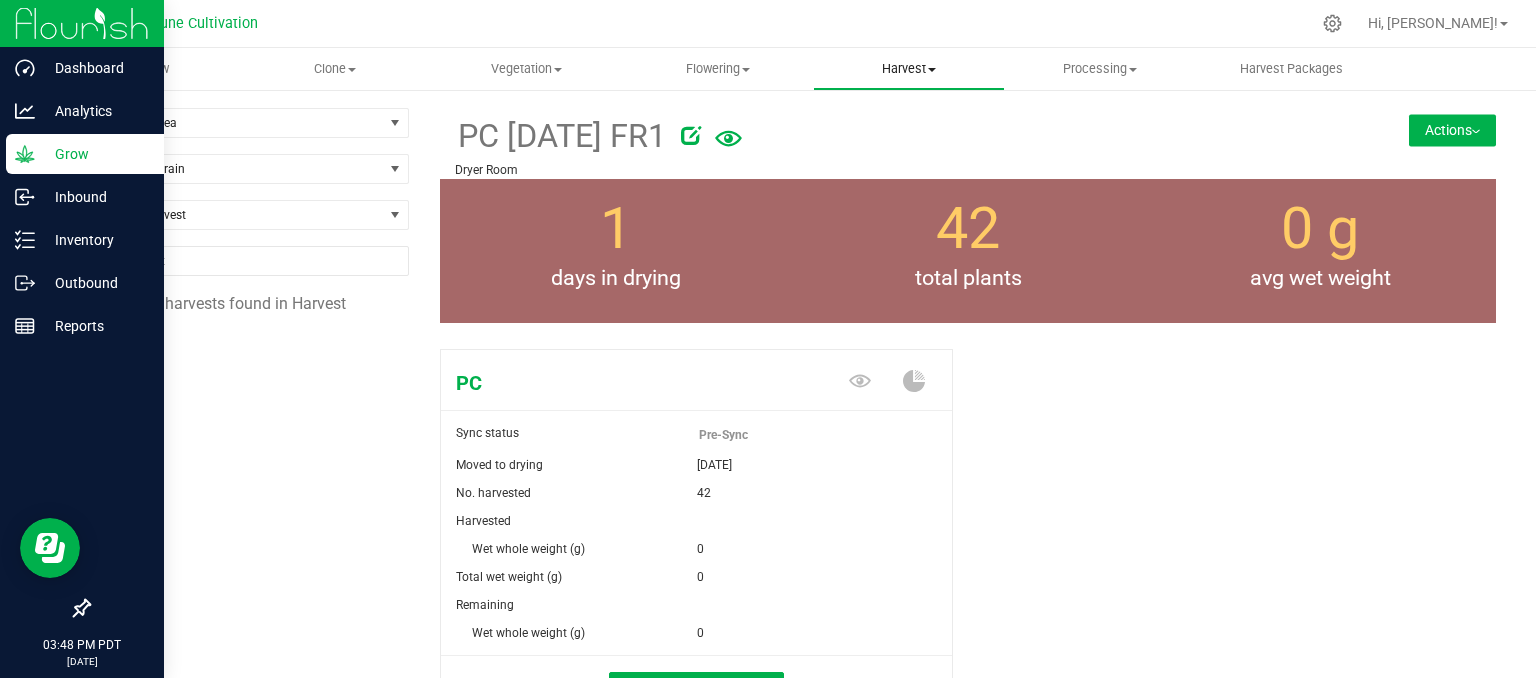 click on "Harvest" at bounding box center (908, 69) 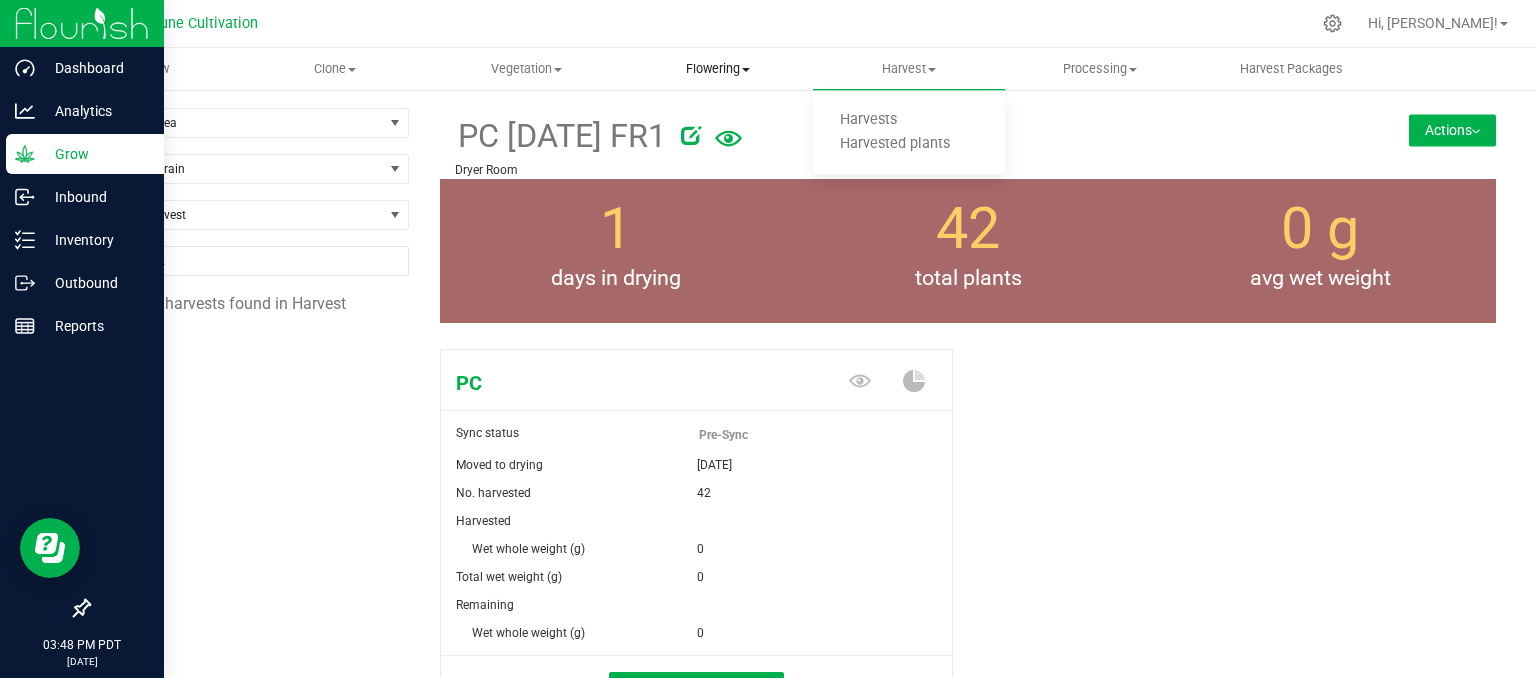 drag, startPoint x: 692, startPoint y: 69, endPoint x: 677, endPoint y: 81, distance: 19.209373 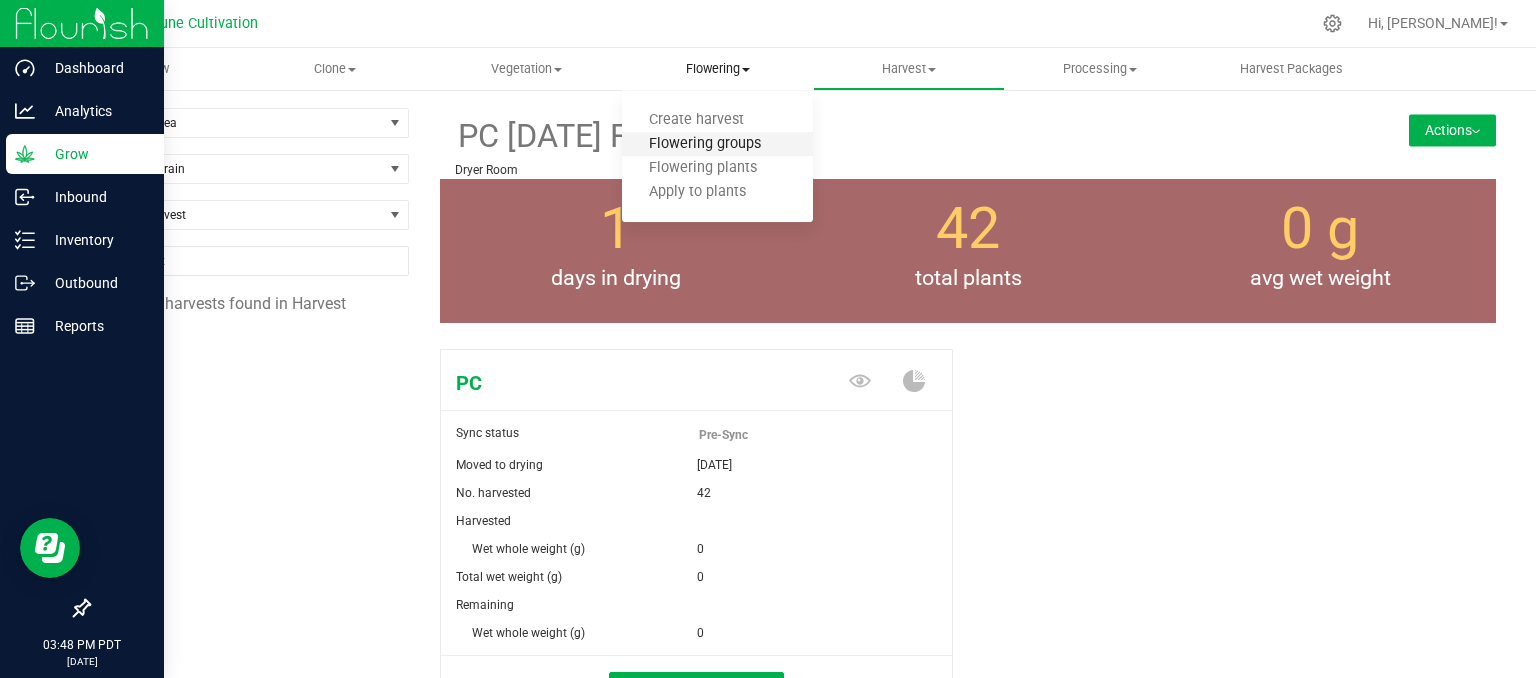 click on "Flowering groups" at bounding box center [705, 144] 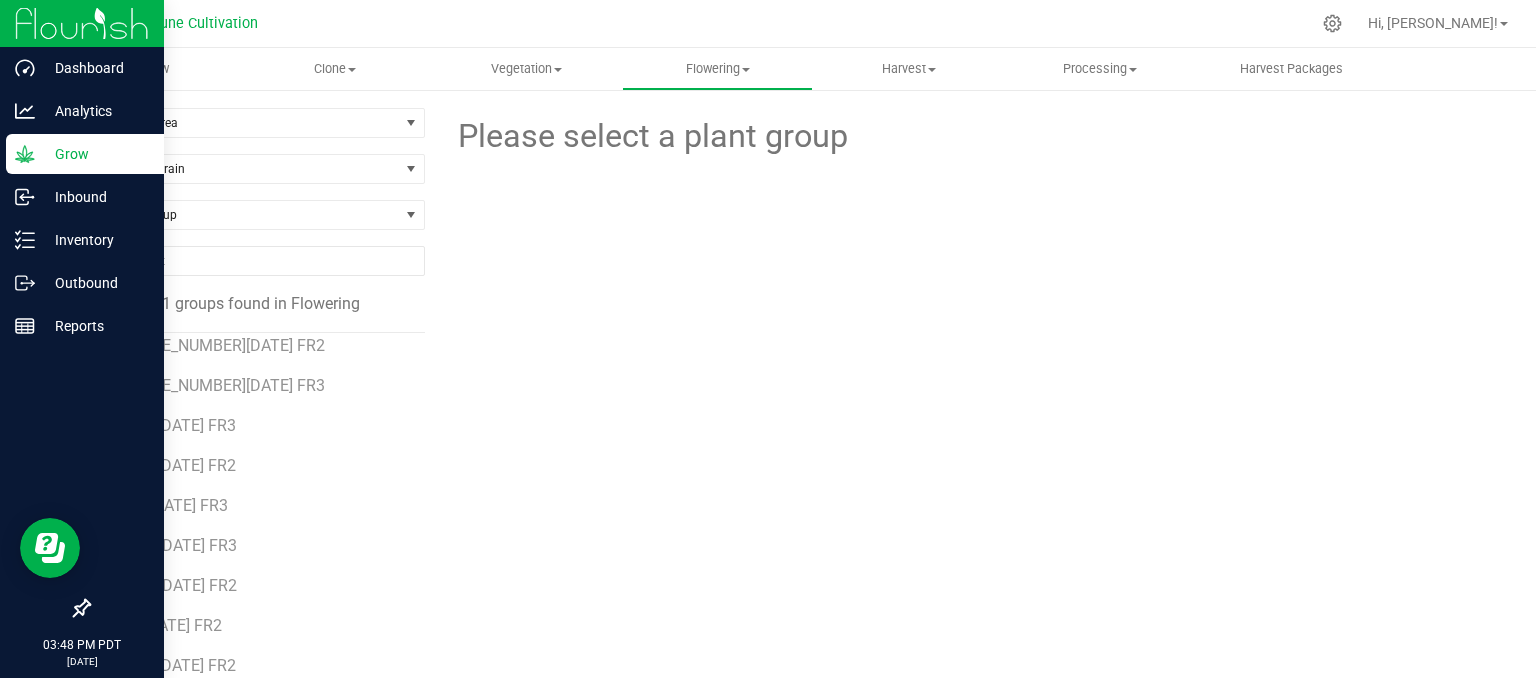 scroll, scrollTop: 100, scrollLeft: 0, axis: vertical 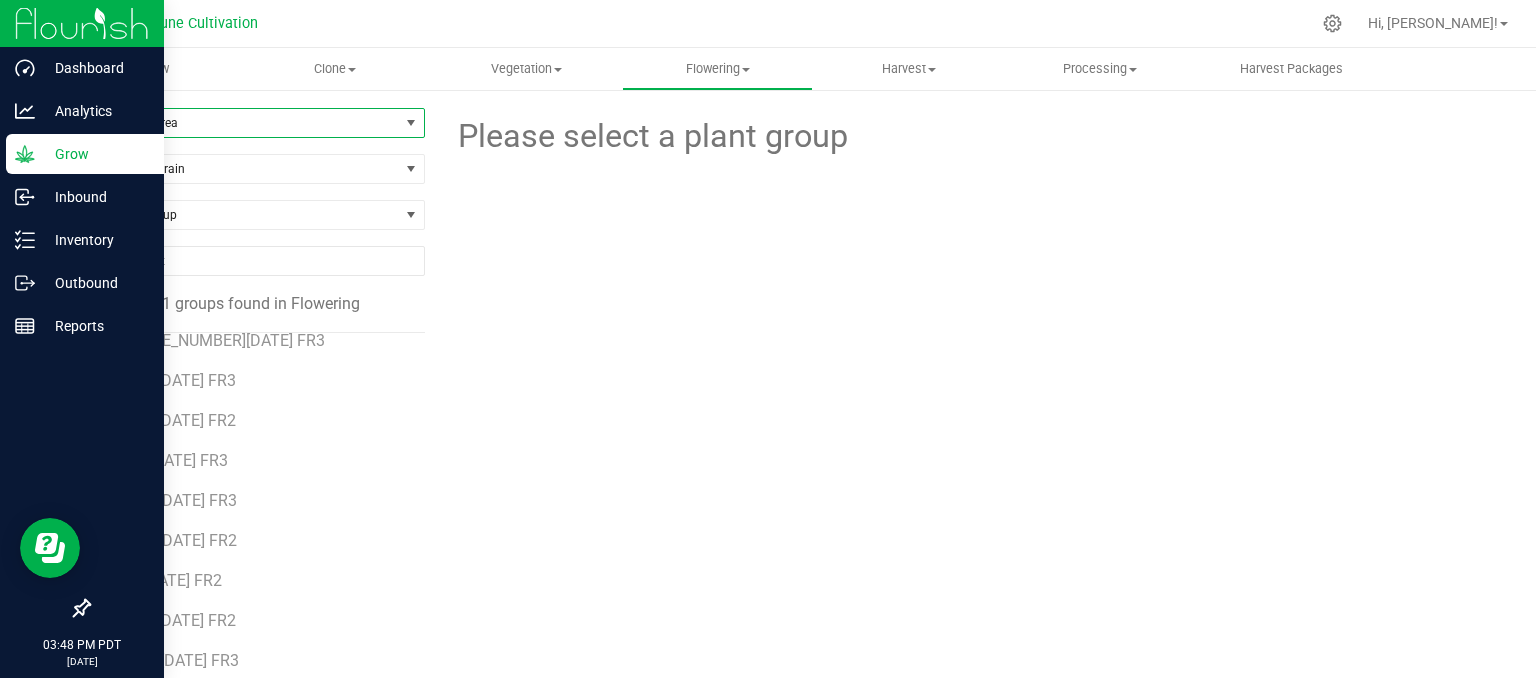 click on "Filter by Area" at bounding box center (244, 123) 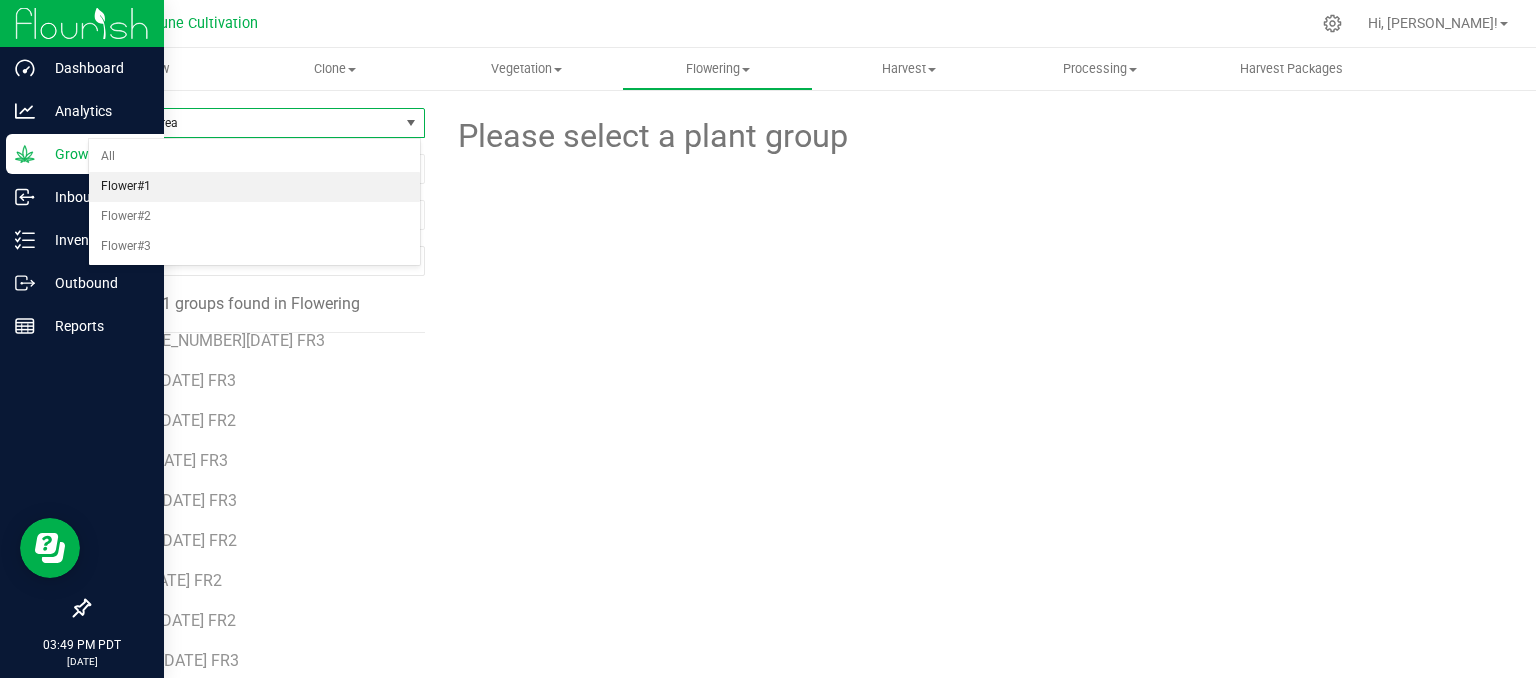 click on "Flower#1" at bounding box center [254, 187] 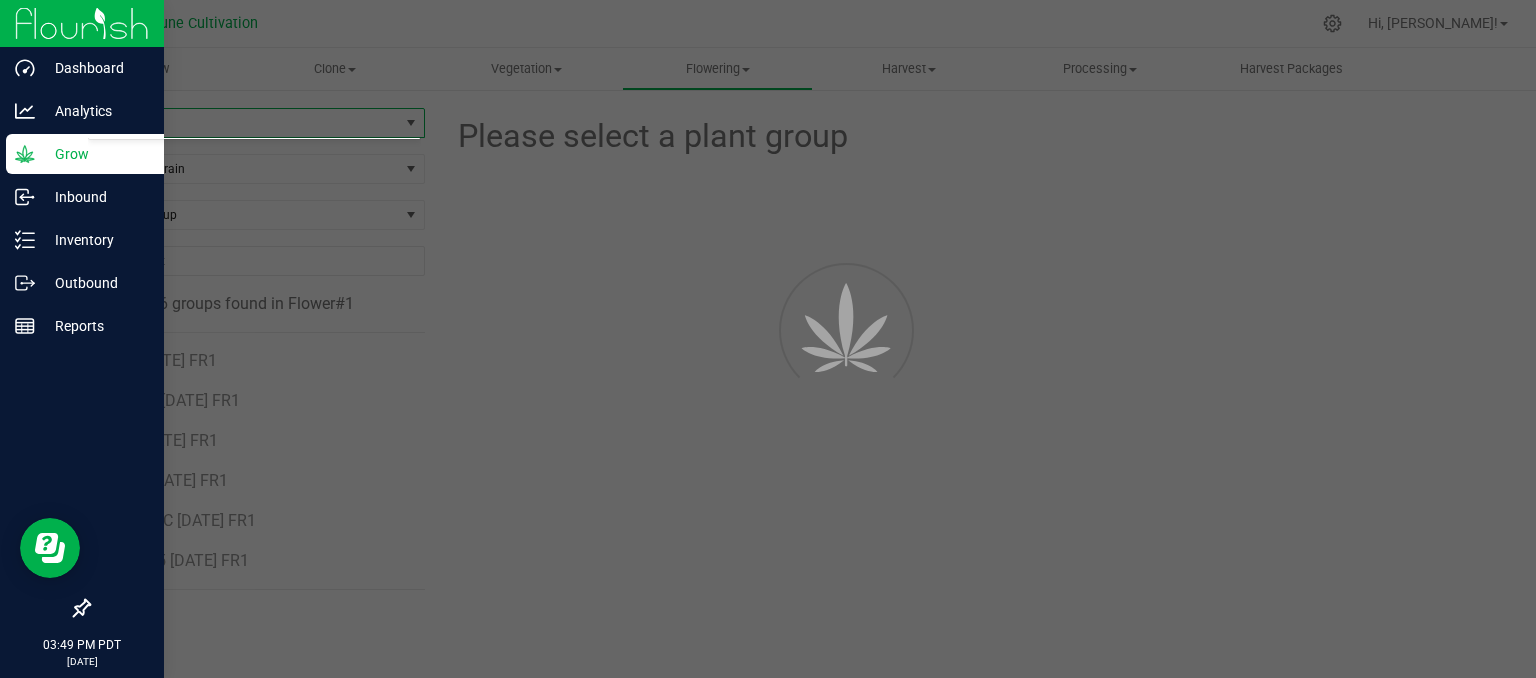 scroll, scrollTop: 0, scrollLeft: 0, axis: both 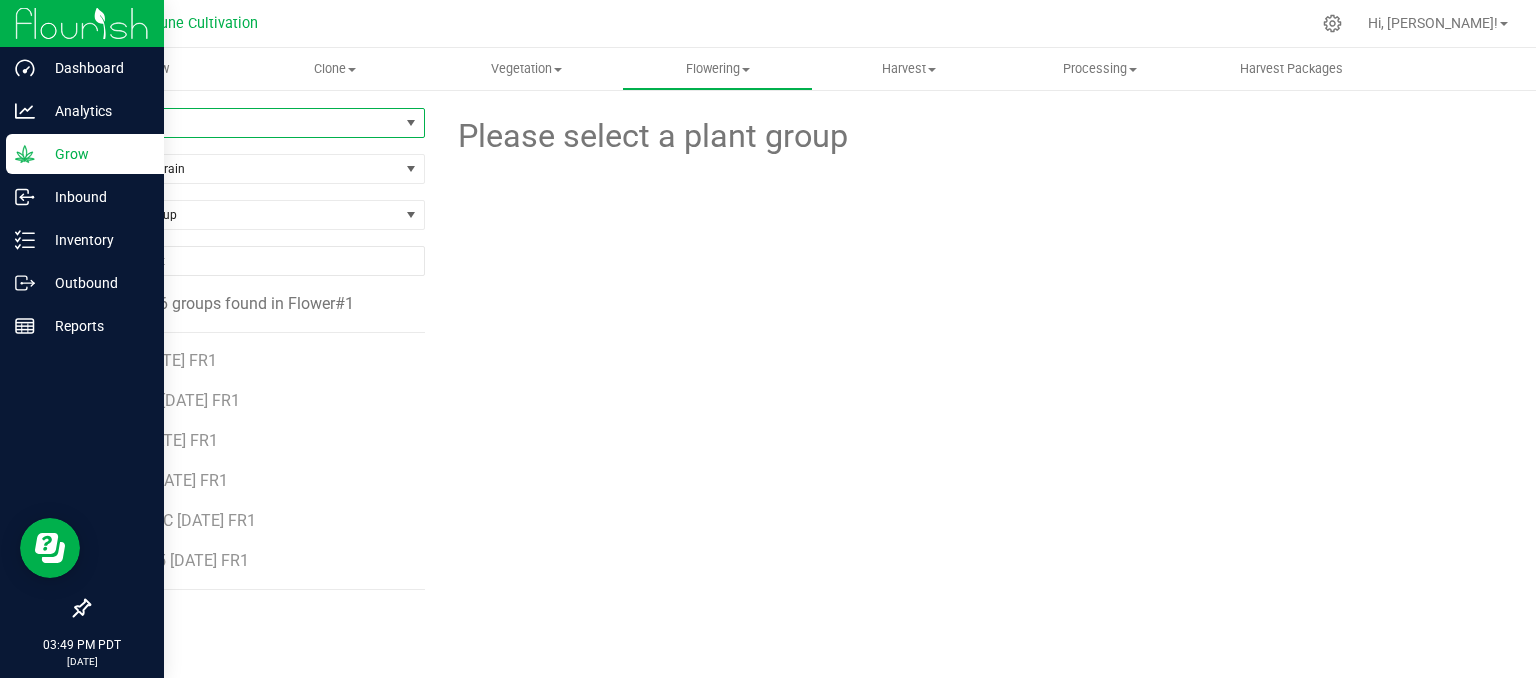 drag, startPoint x: 197, startPoint y: 120, endPoint x: 208, endPoint y: 110, distance: 14.866069 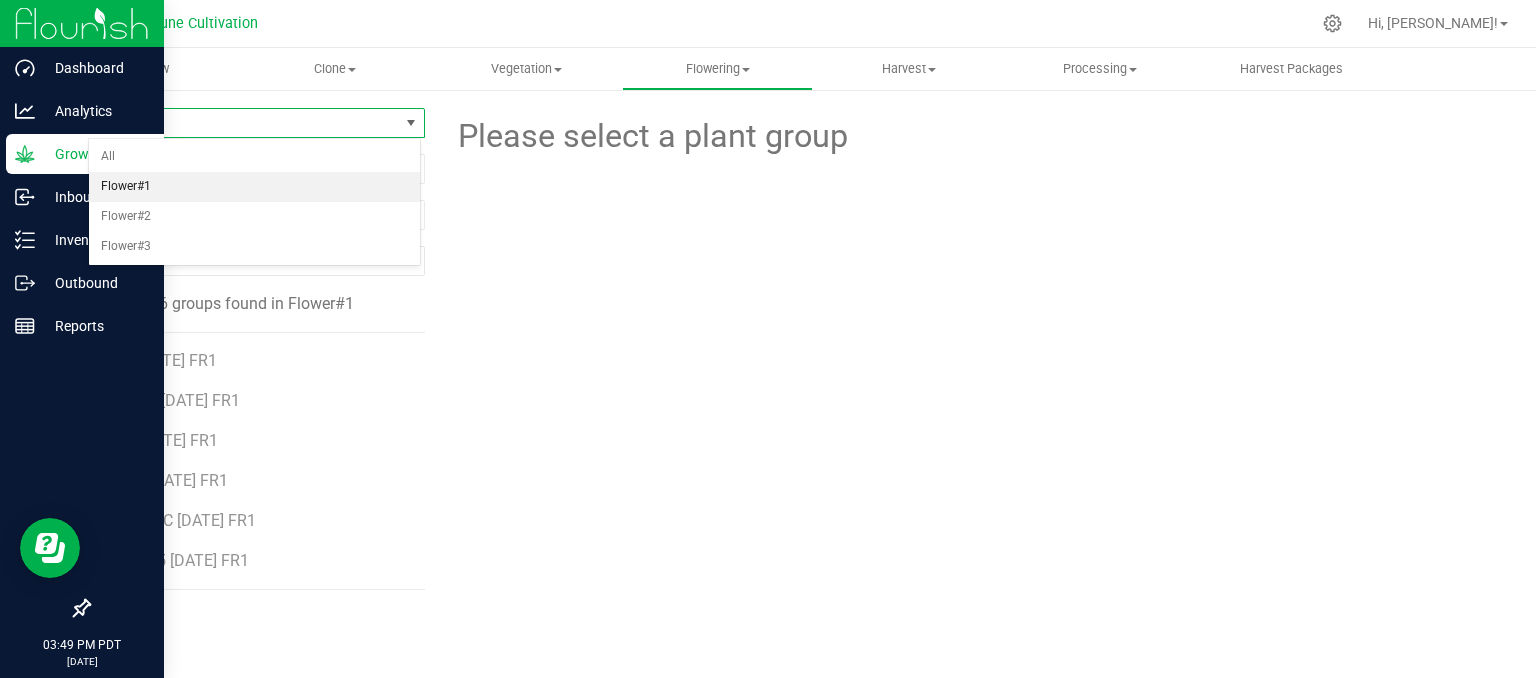 click on "Flower#1" at bounding box center (254, 187) 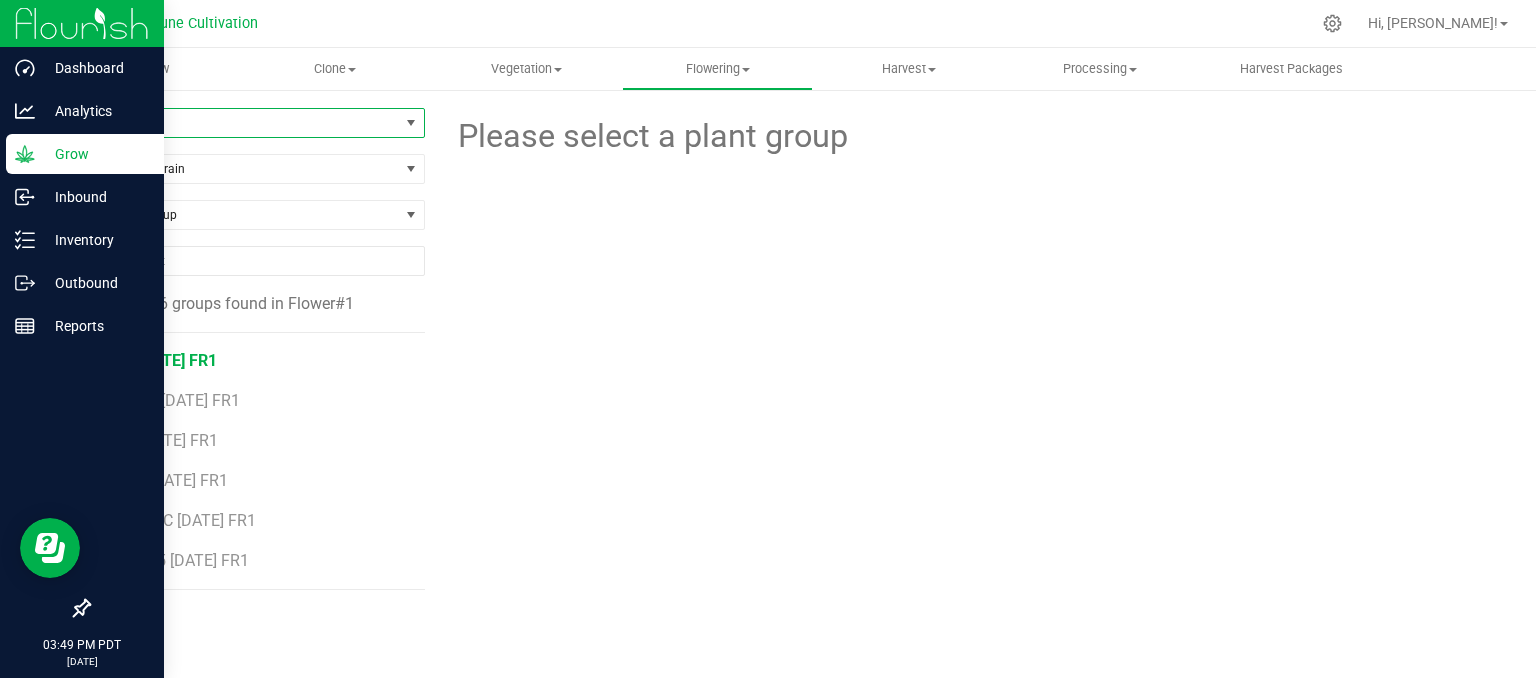click on "PE [DATE] FR1" at bounding box center [166, 360] 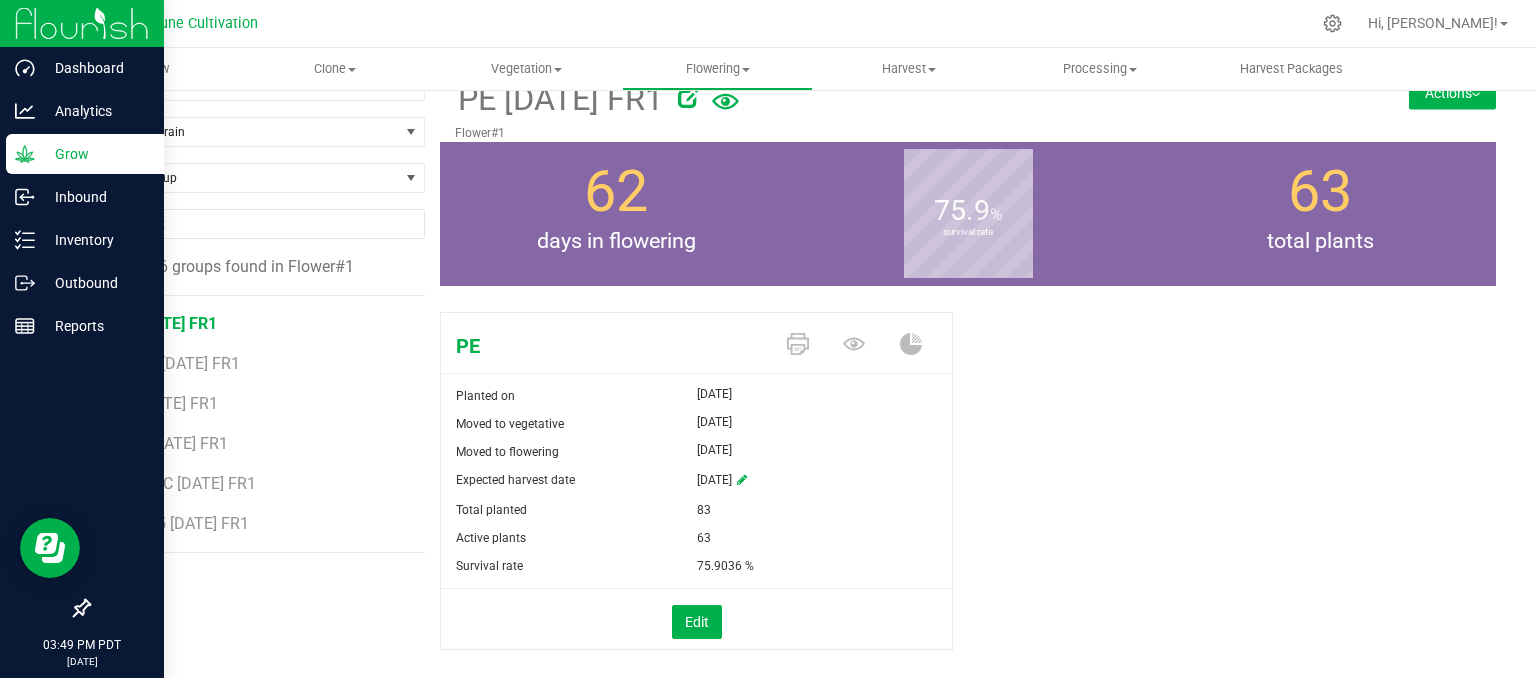 scroll, scrollTop: 0, scrollLeft: 0, axis: both 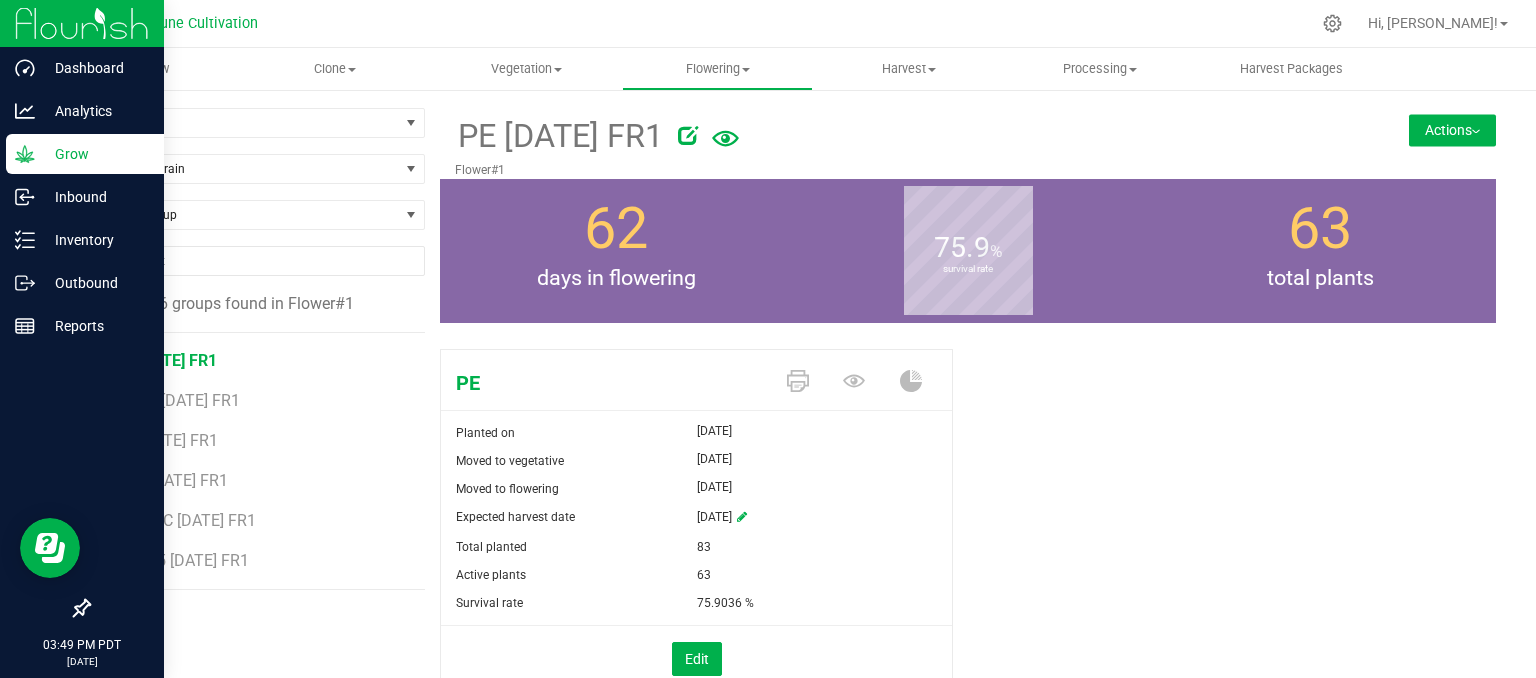 click on "Actions" at bounding box center (1452, 130) 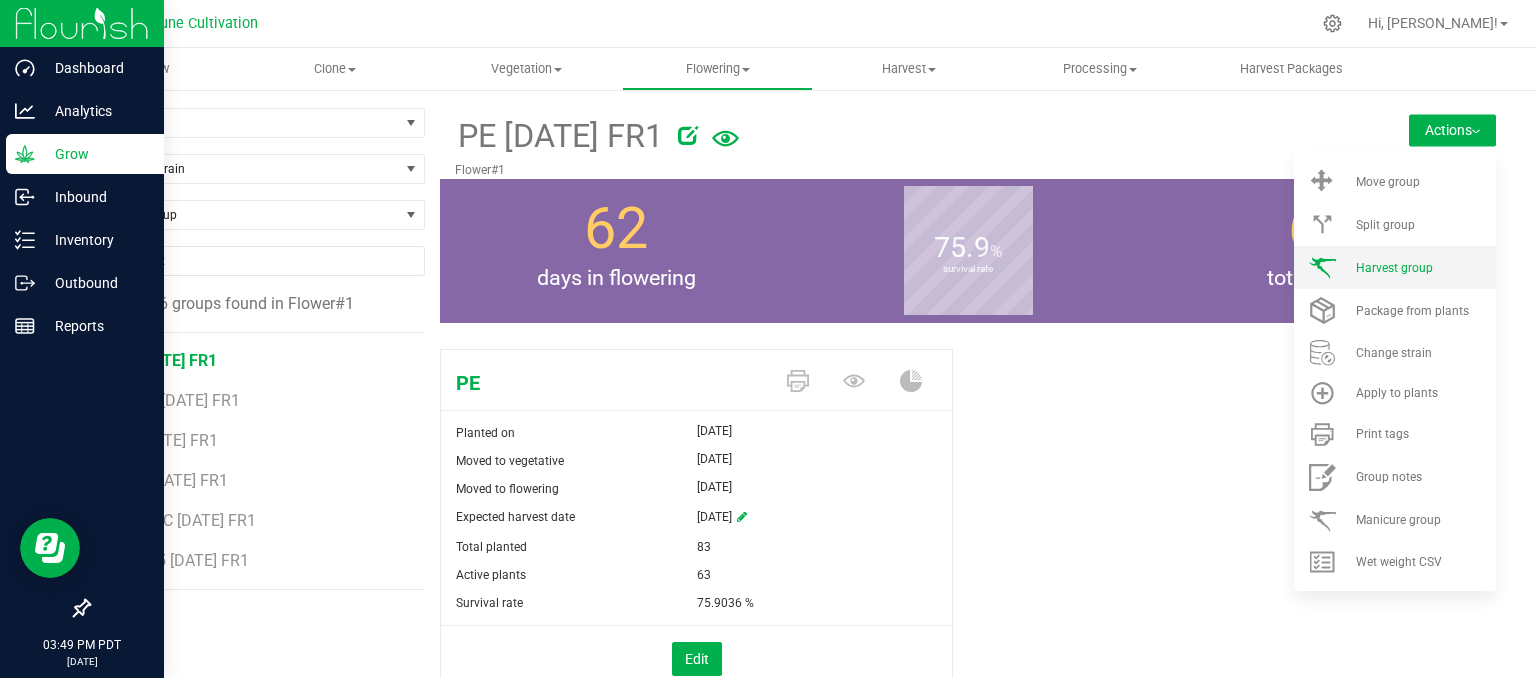 click on "Harvest group" at bounding box center [1395, 267] 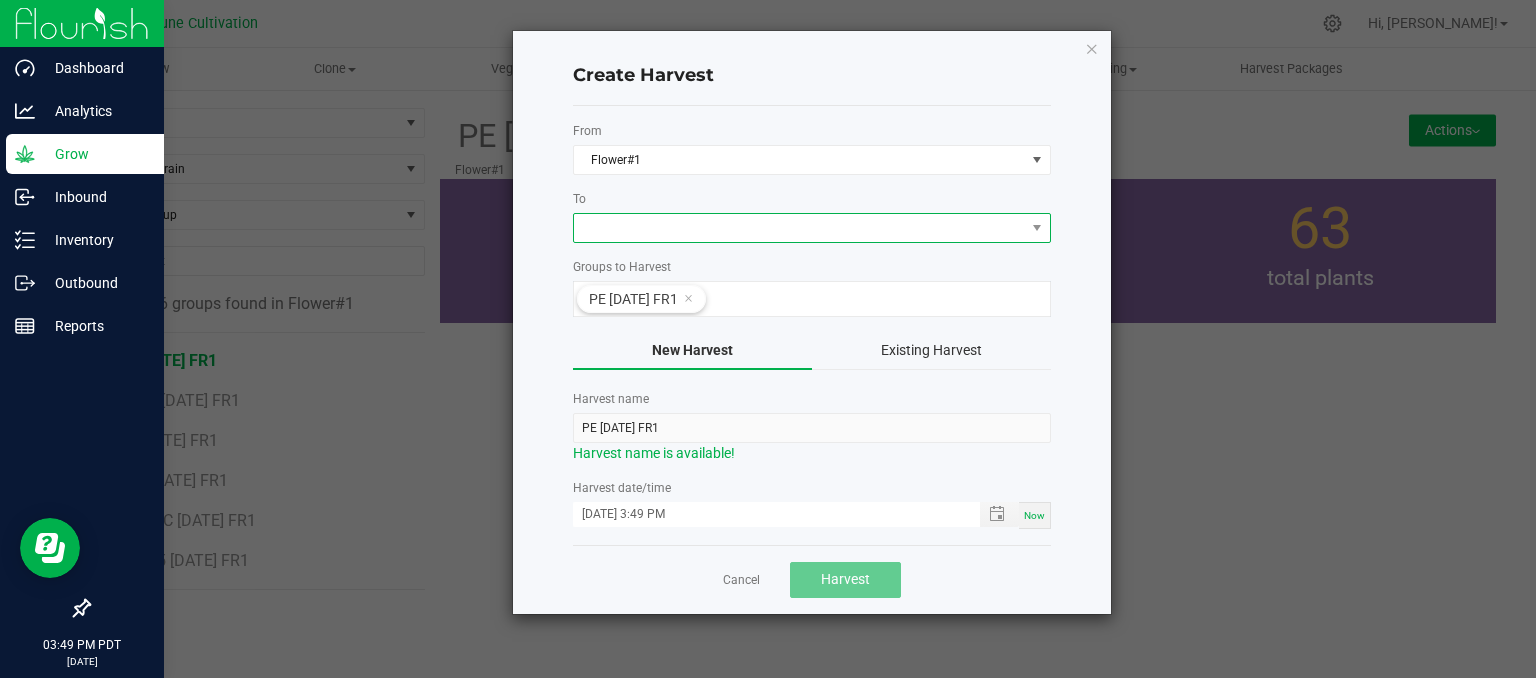 click at bounding box center (799, 228) 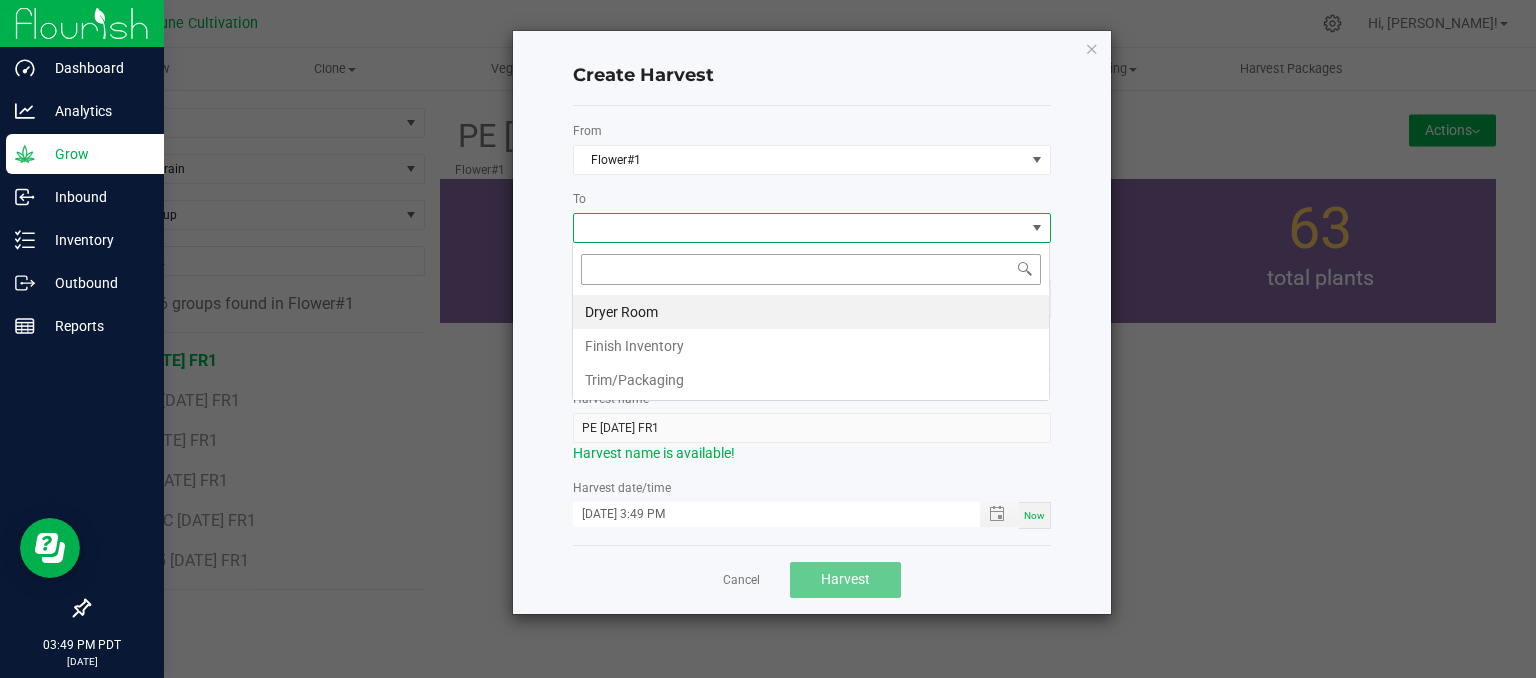 scroll, scrollTop: 99970, scrollLeft: 99521, axis: both 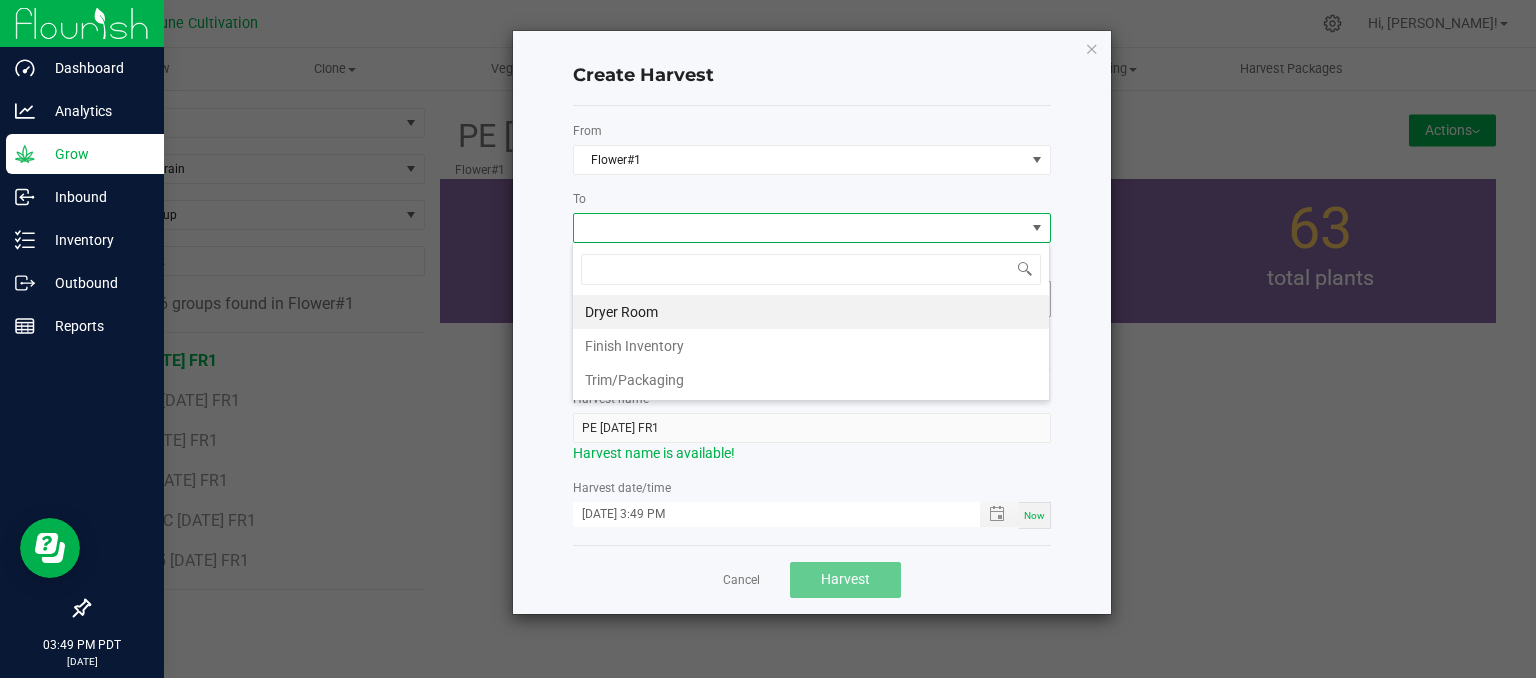 click on "Dryer Room" at bounding box center [811, 312] 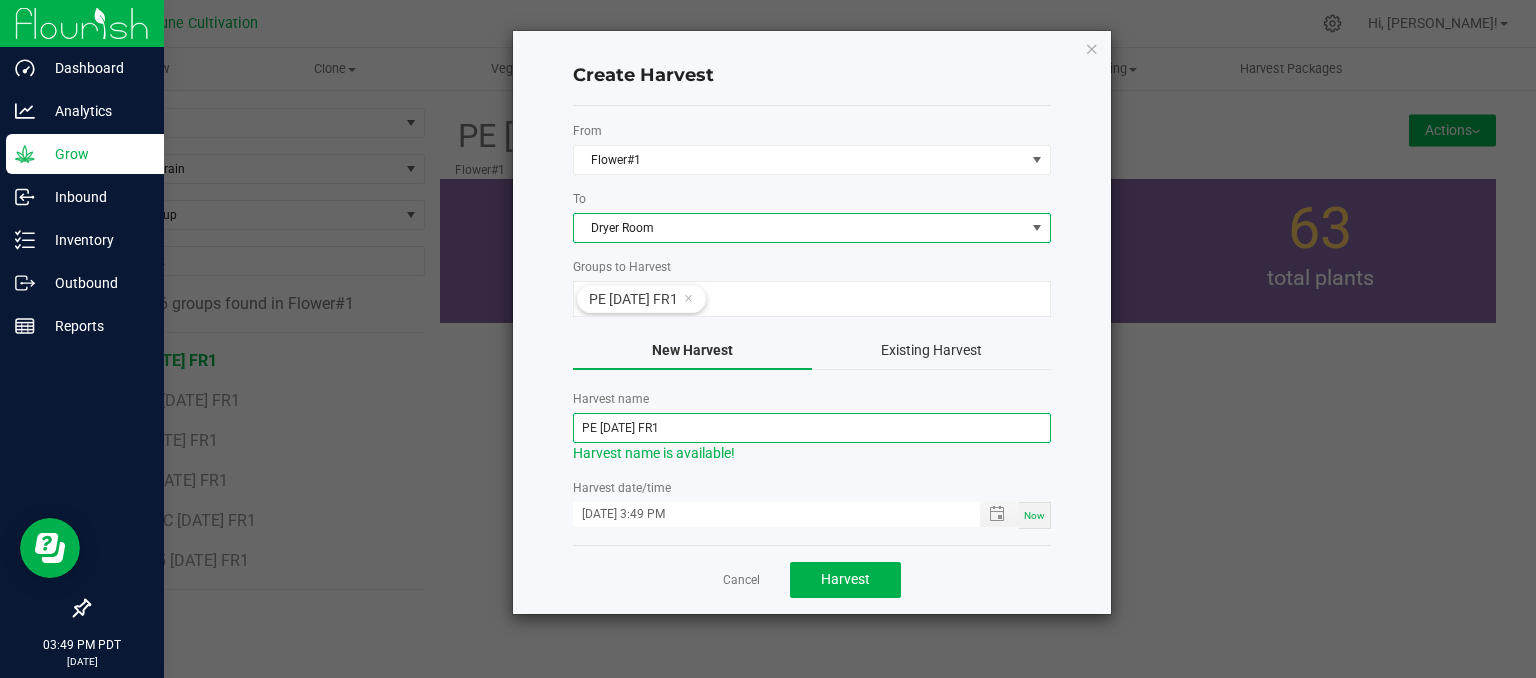 click on "PE [DATE] FR1" at bounding box center (812, 428) 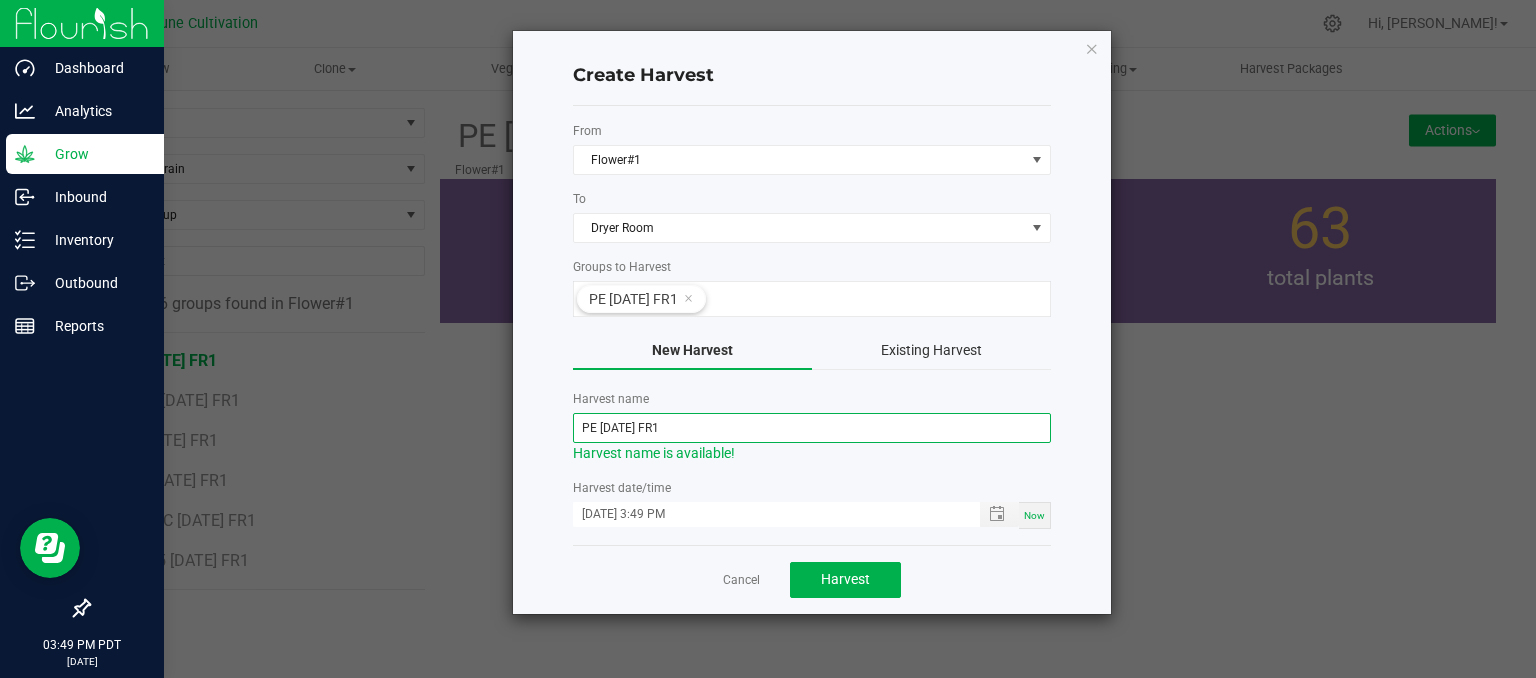 click on "PE [DATE] FR1" at bounding box center [812, 428] 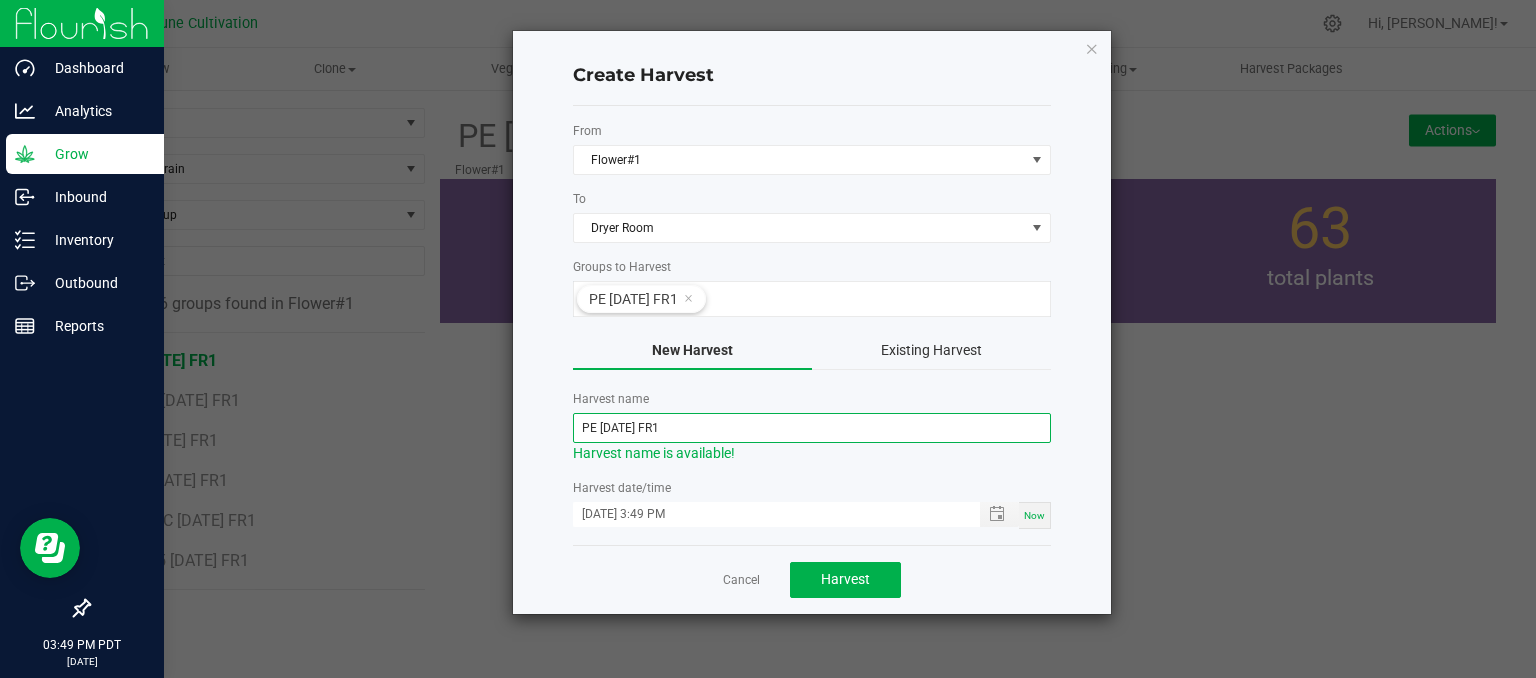 click on "PE [DATE] FR1" at bounding box center (812, 428) 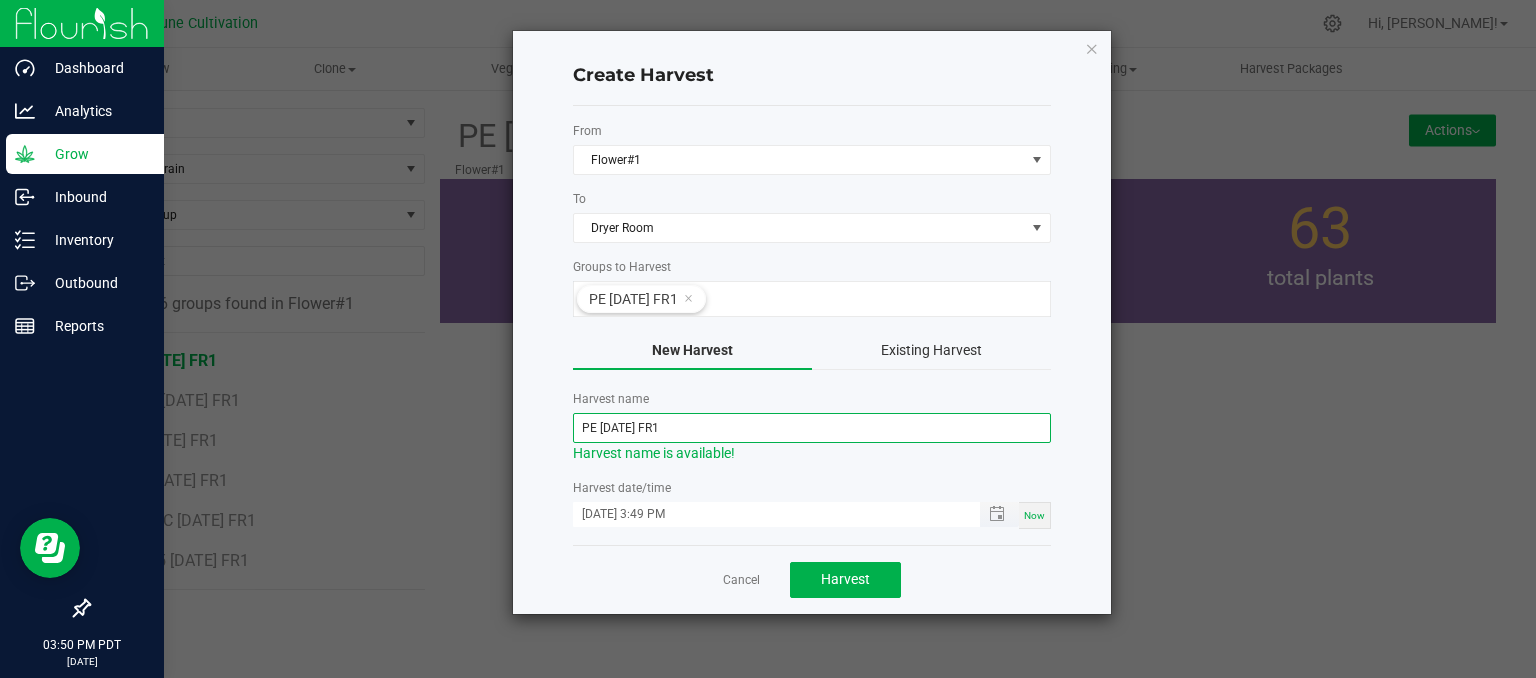 type on "PE [DATE] FR1" 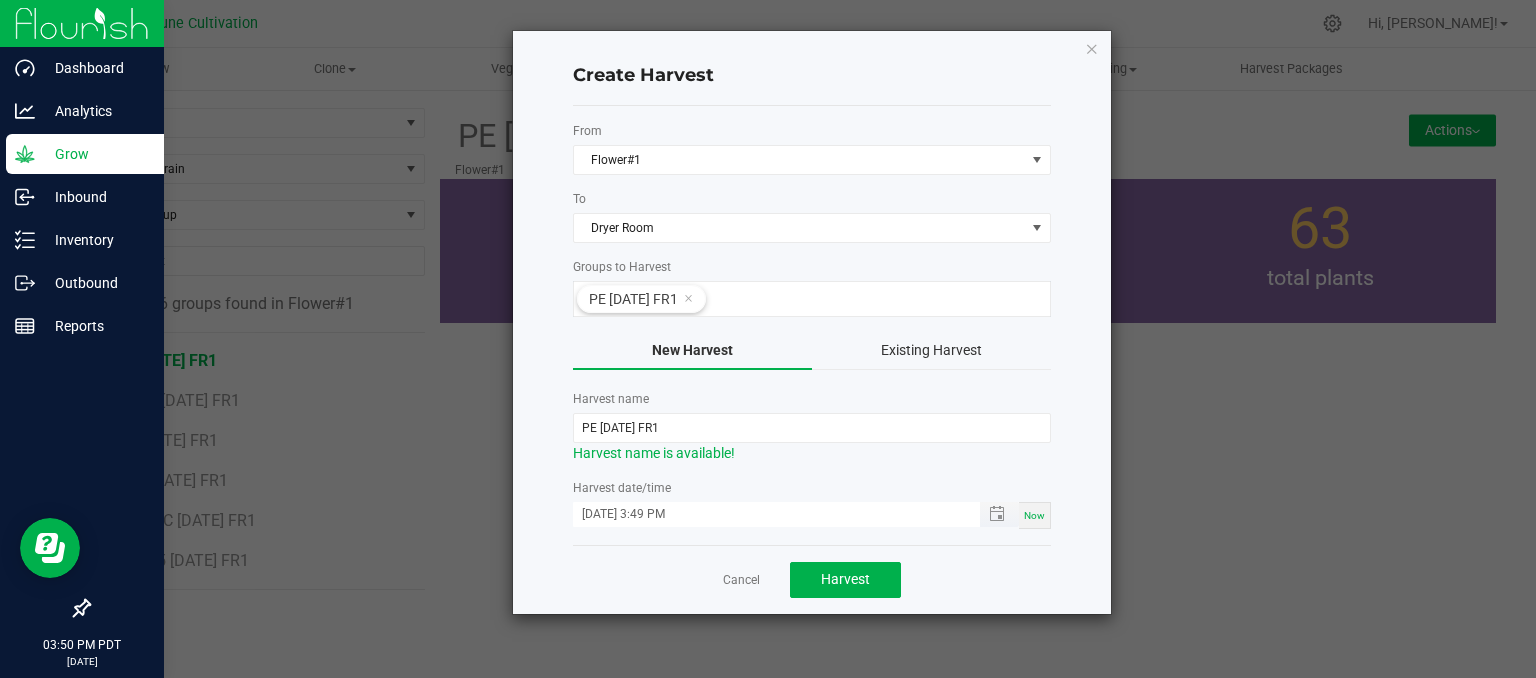 click on "[DATE] 3:49 PM" at bounding box center (766, 514) 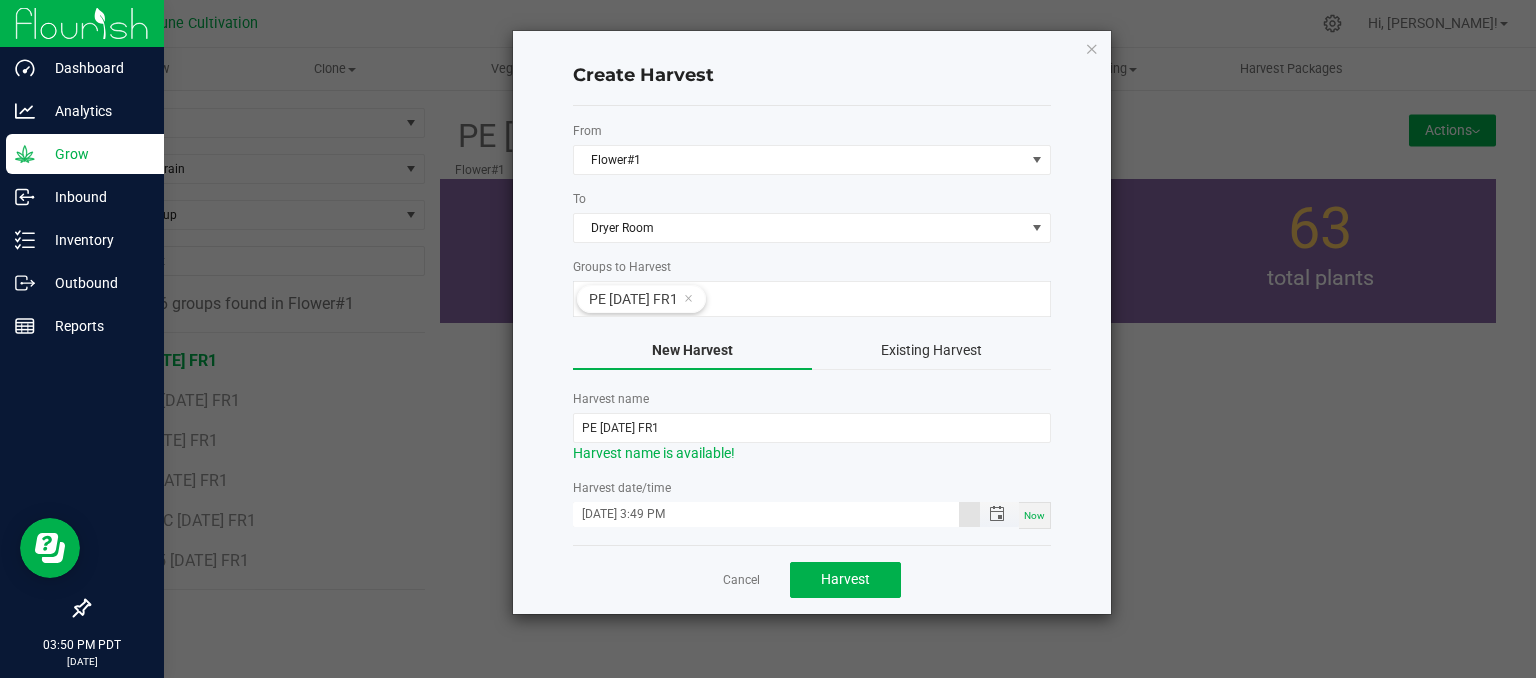 click on "[DATE] 3:49 PM" at bounding box center (766, 514) 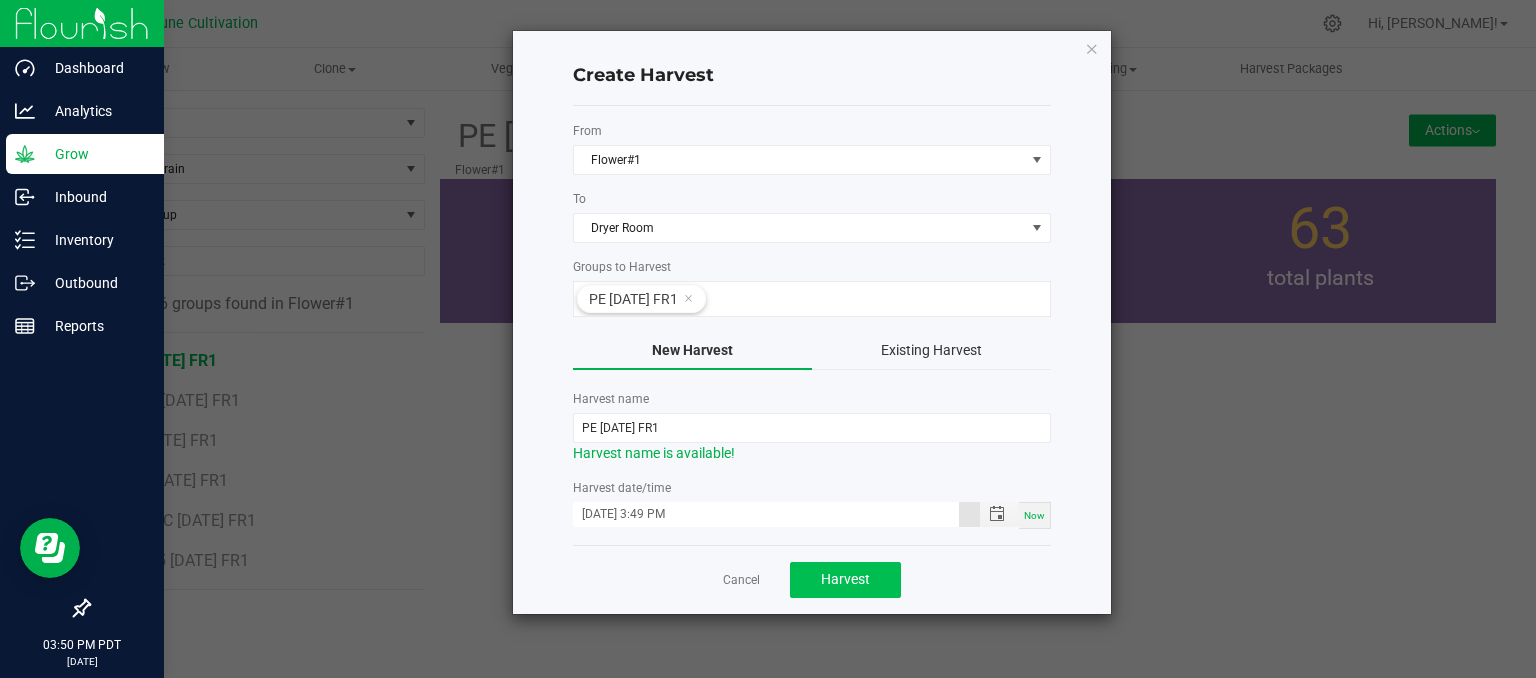 type on "[DATE] 3:49 PM" 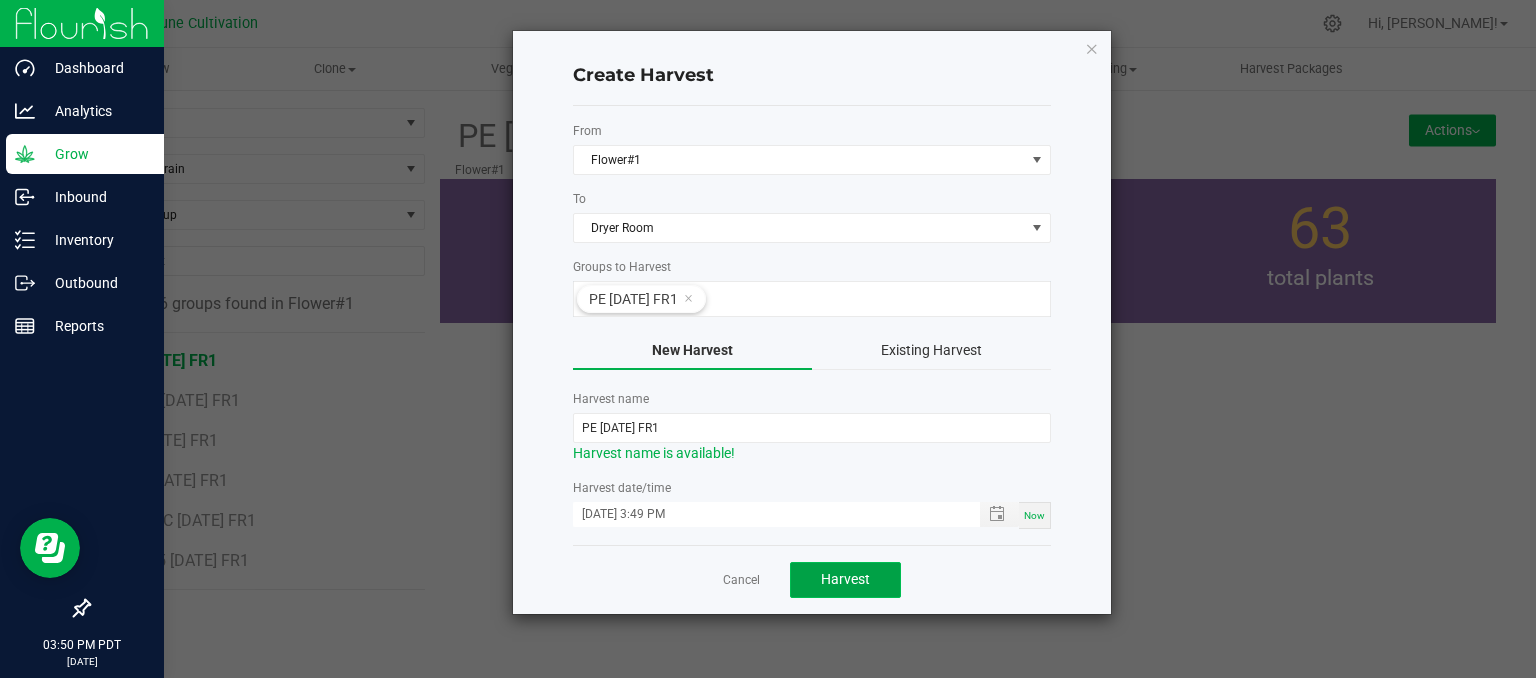 drag, startPoint x: 828, startPoint y: 577, endPoint x: 836, endPoint y: 570, distance: 10.630146 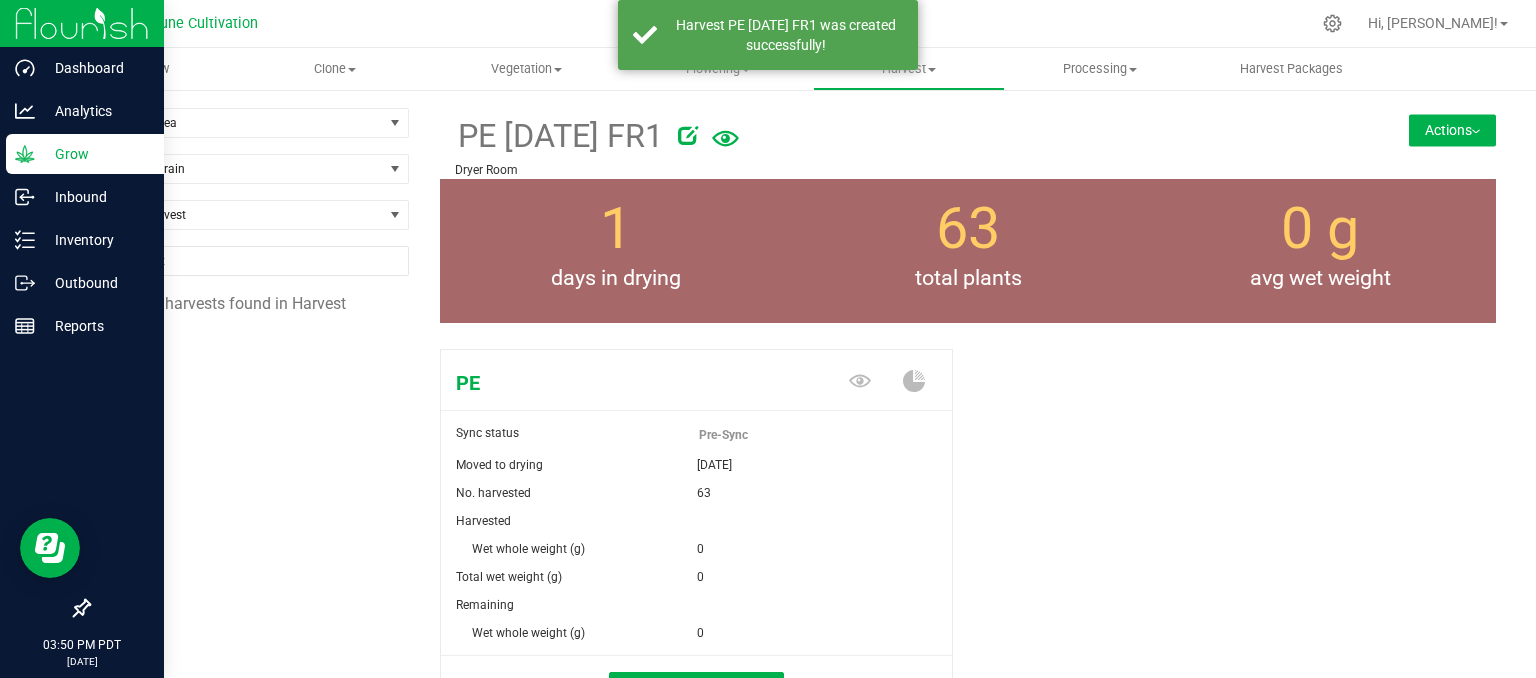 click at bounding box center [999, 132] 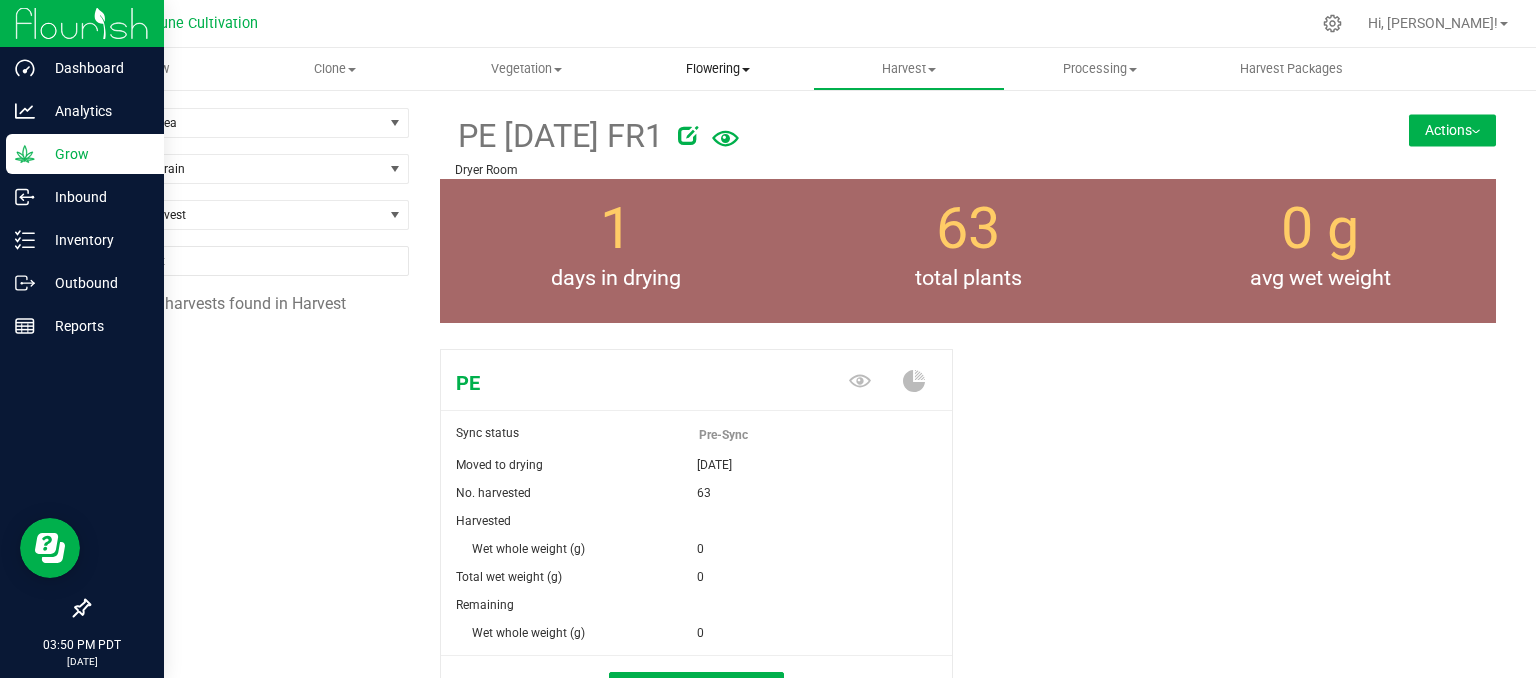 click on "Flowering
Create harvest
Flowering groups
Flowering plants
Apply to plants" at bounding box center [717, 69] 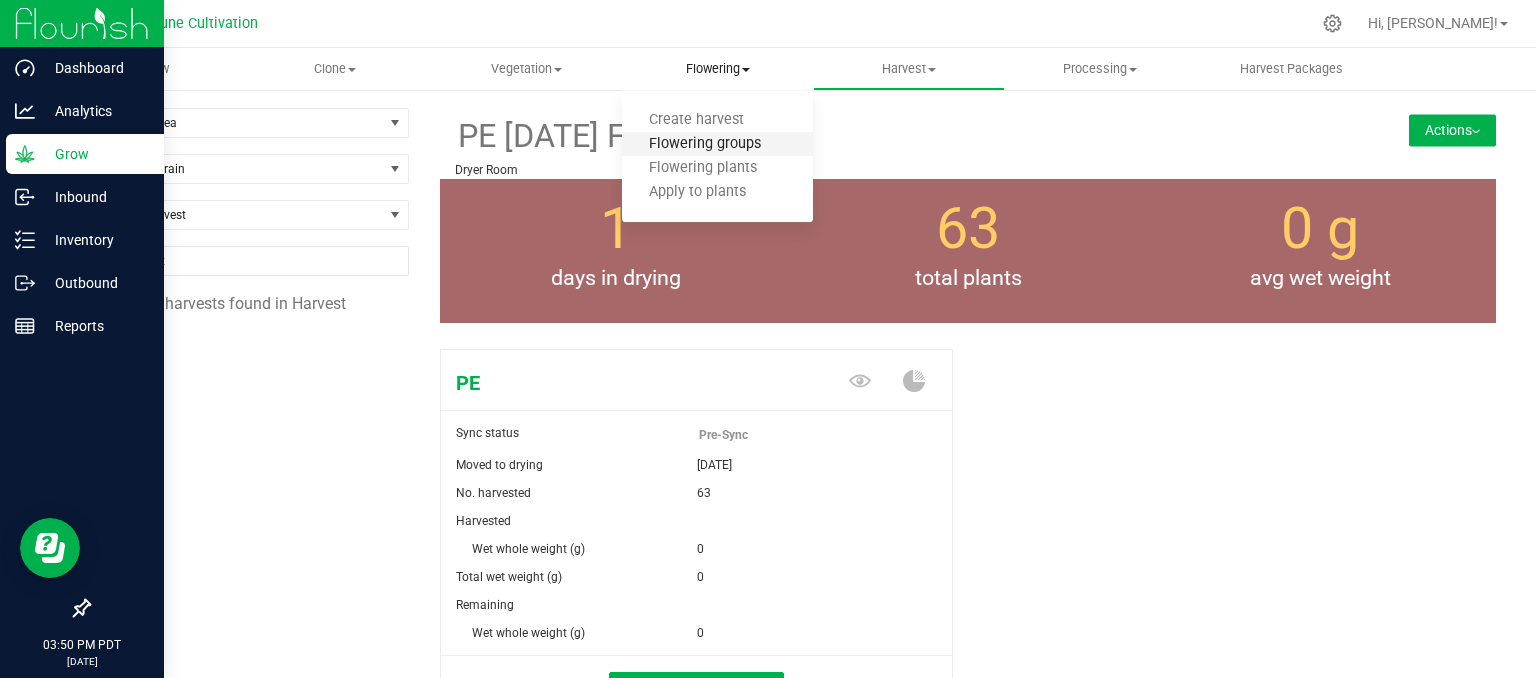 click on "Flowering groups" at bounding box center (705, 144) 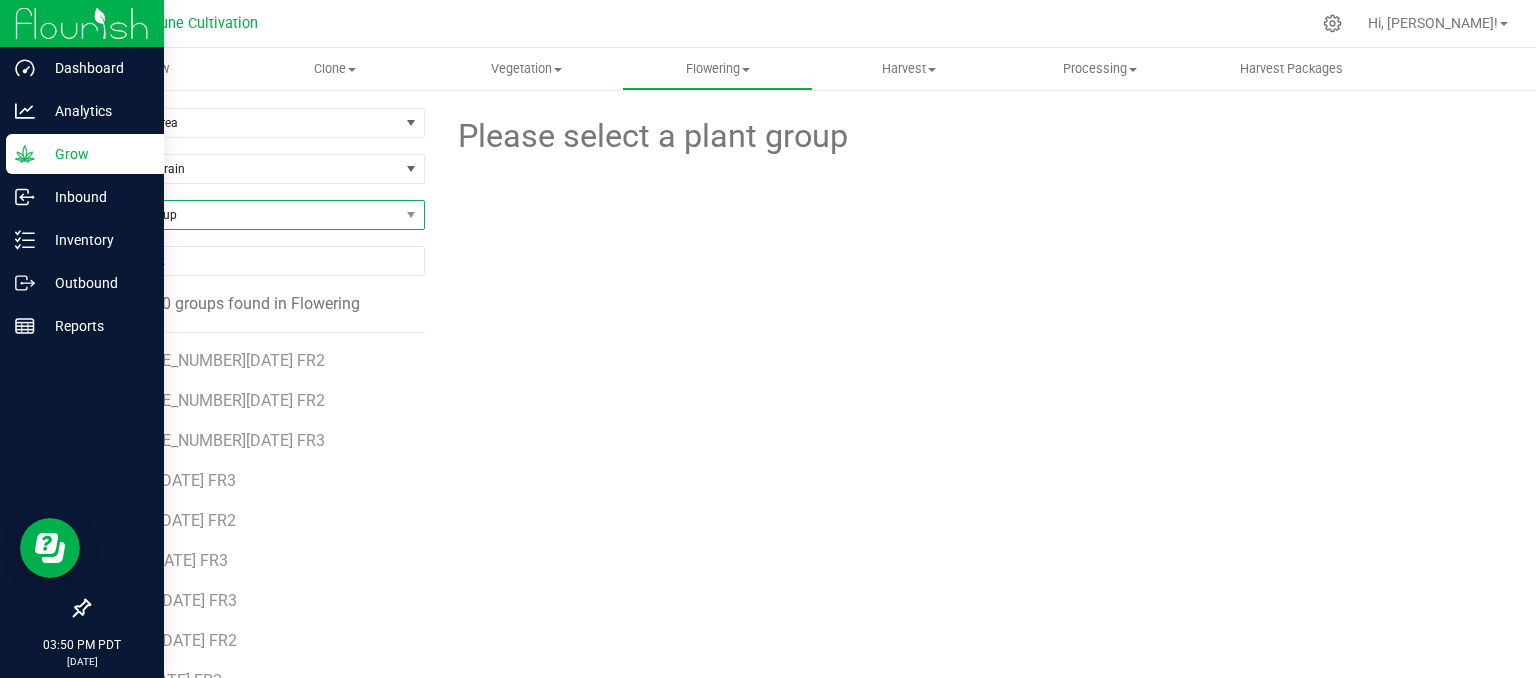 click on "Find a Group" at bounding box center [244, 215] 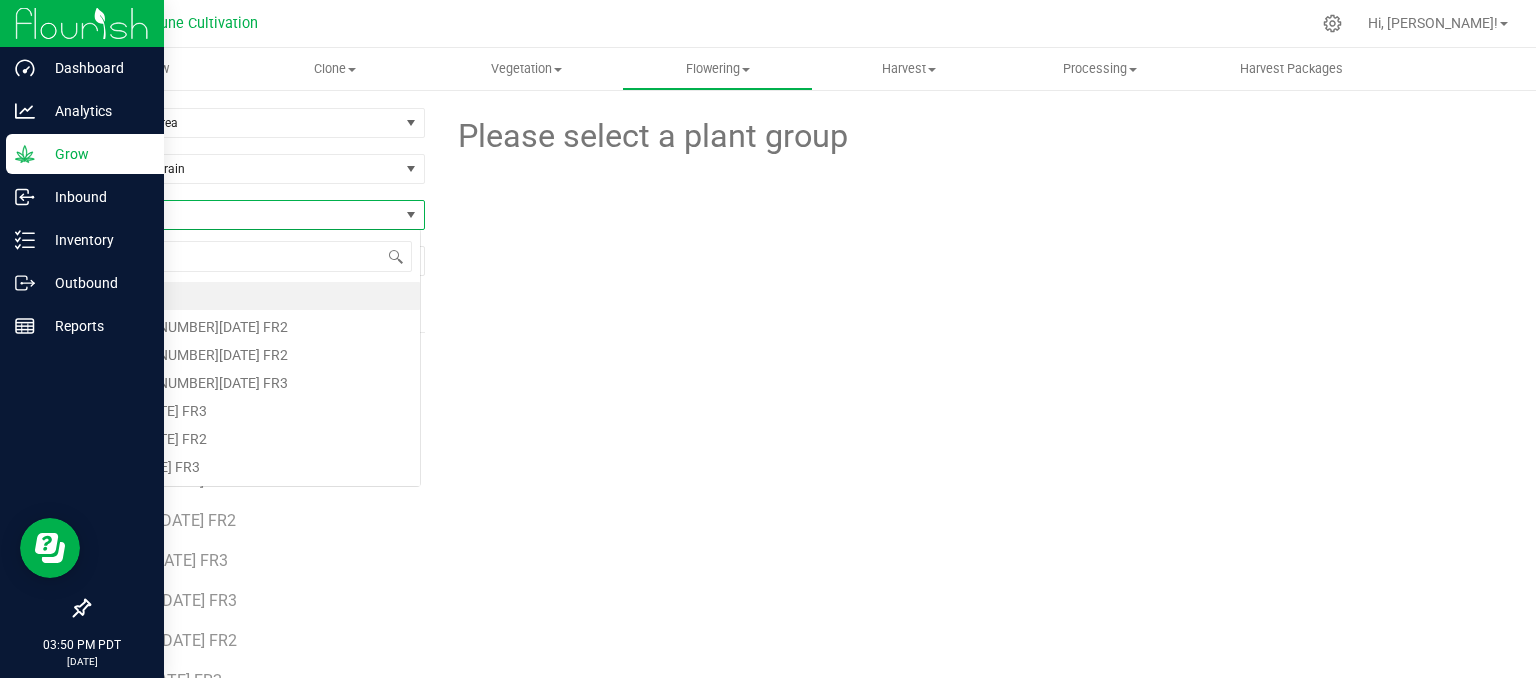 scroll, scrollTop: 99970, scrollLeft: 99666, axis: both 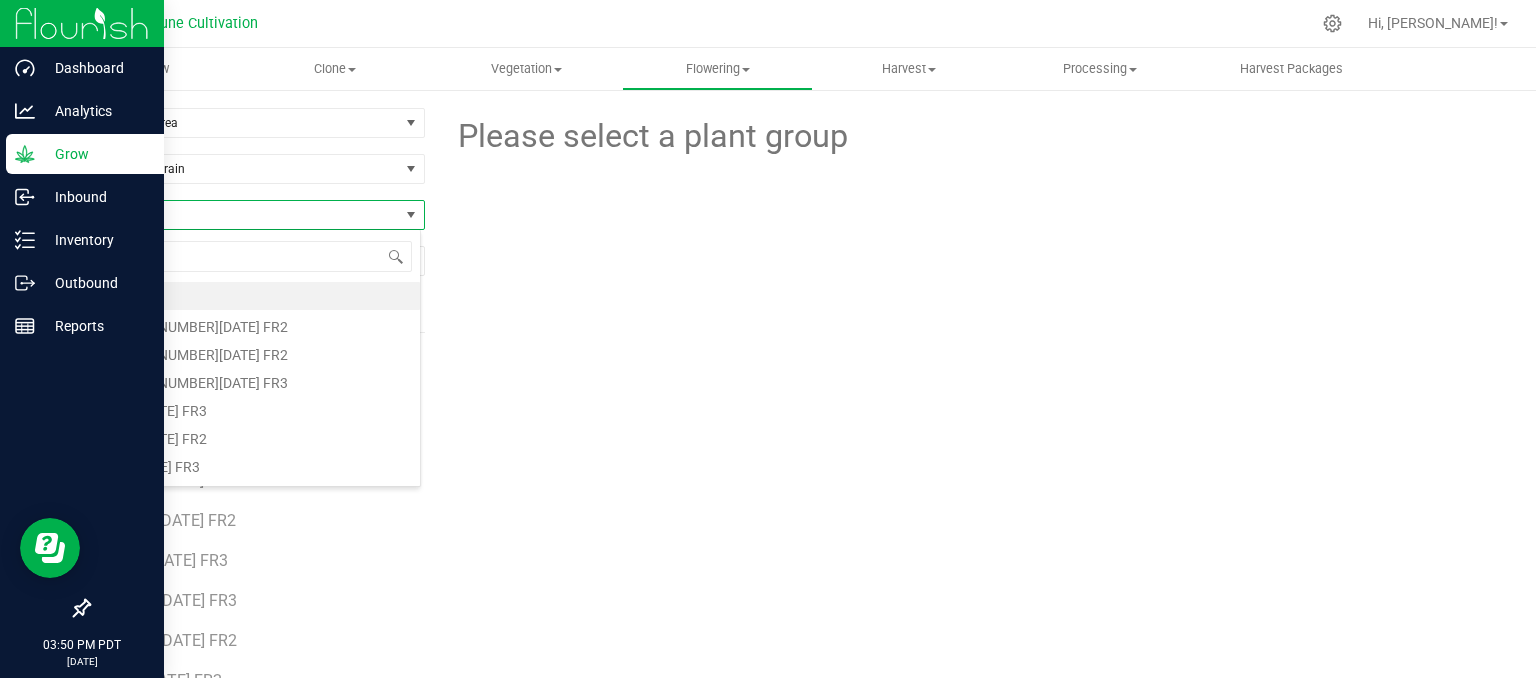 click on "All" at bounding box center [244, 215] 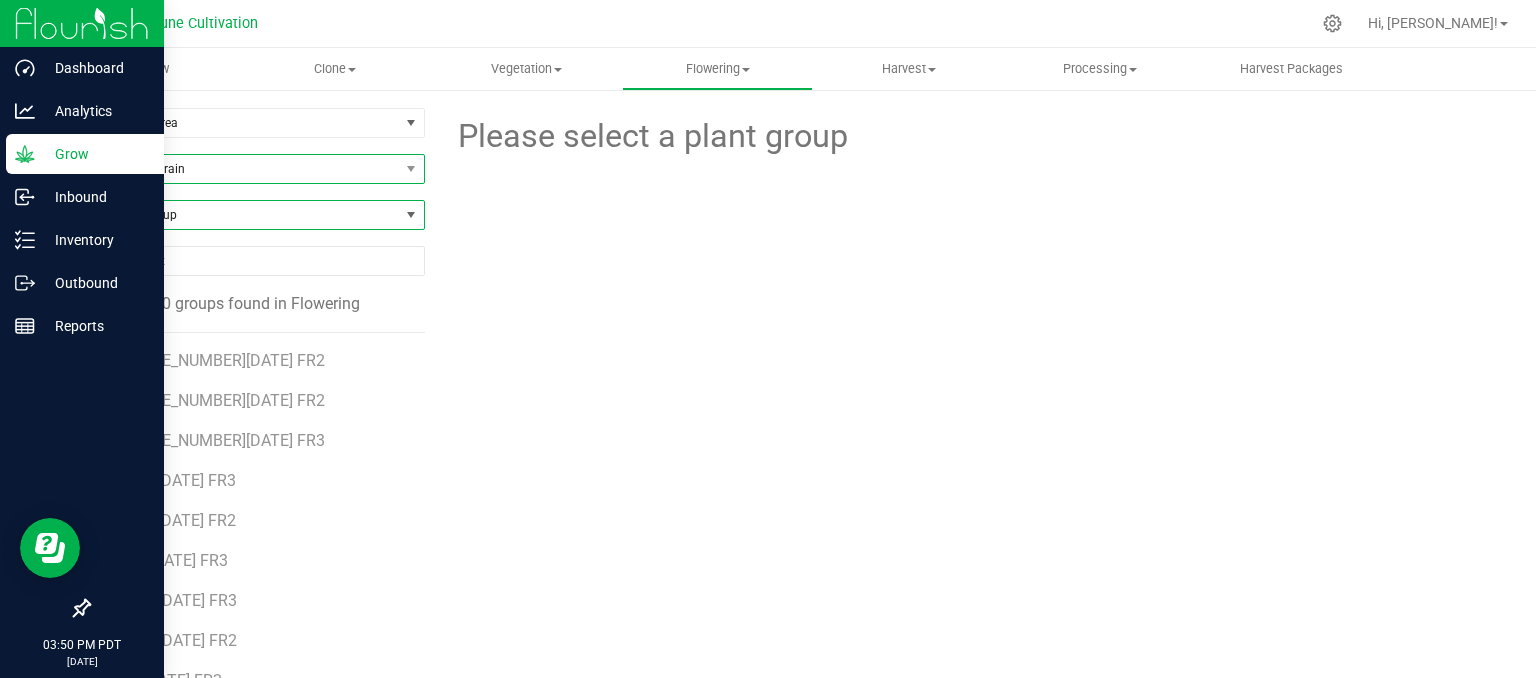 click on "Filter by Strain" at bounding box center (244, 169) 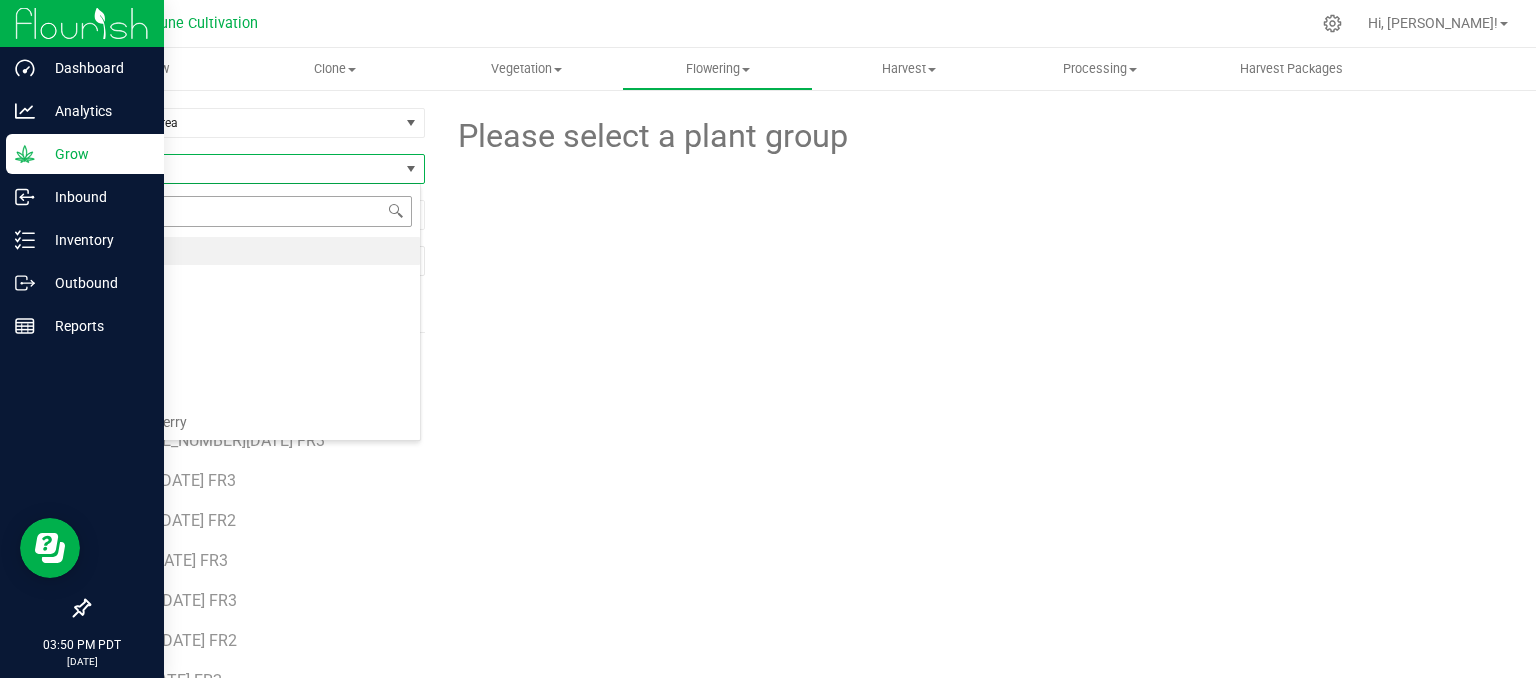 scroll, scrollTop: 99970, scrollLeft: 99666, axis: both 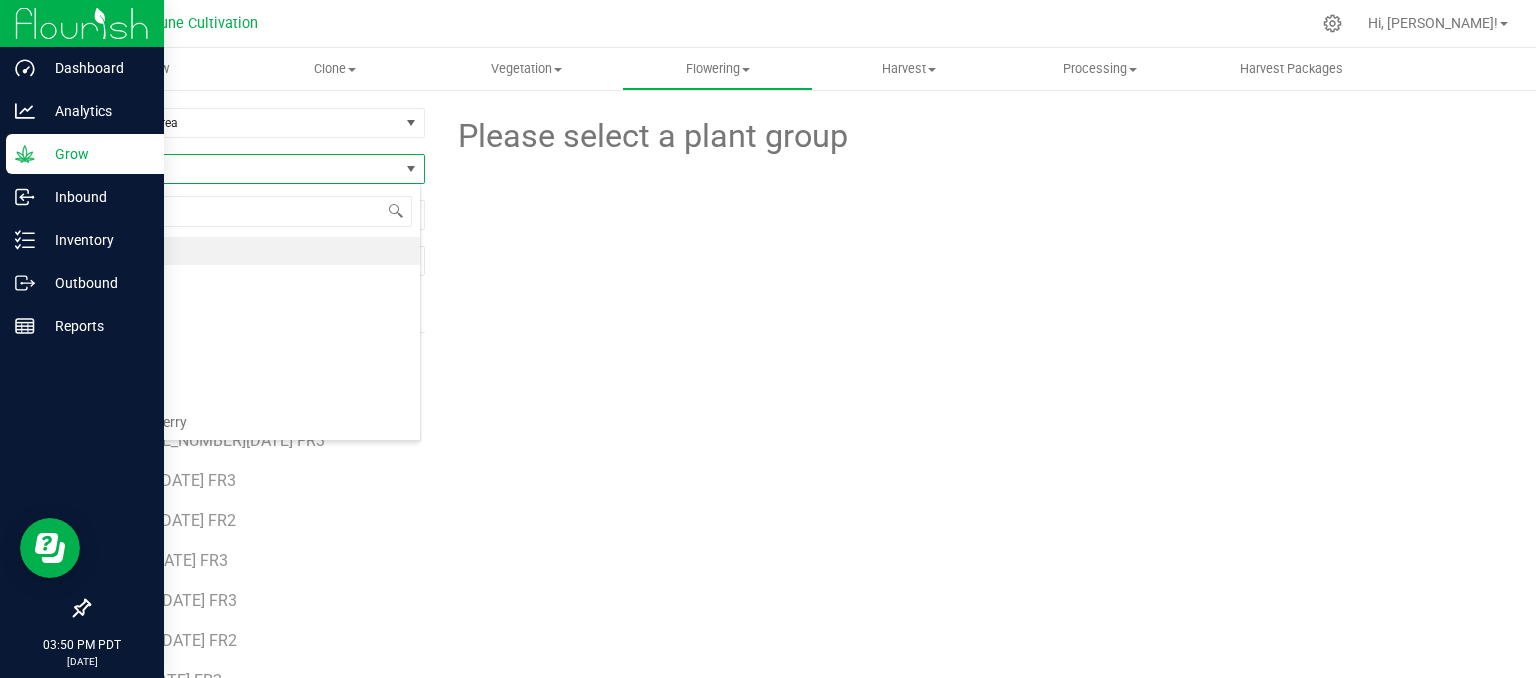 click on "All" at bounding box center (244, 169) 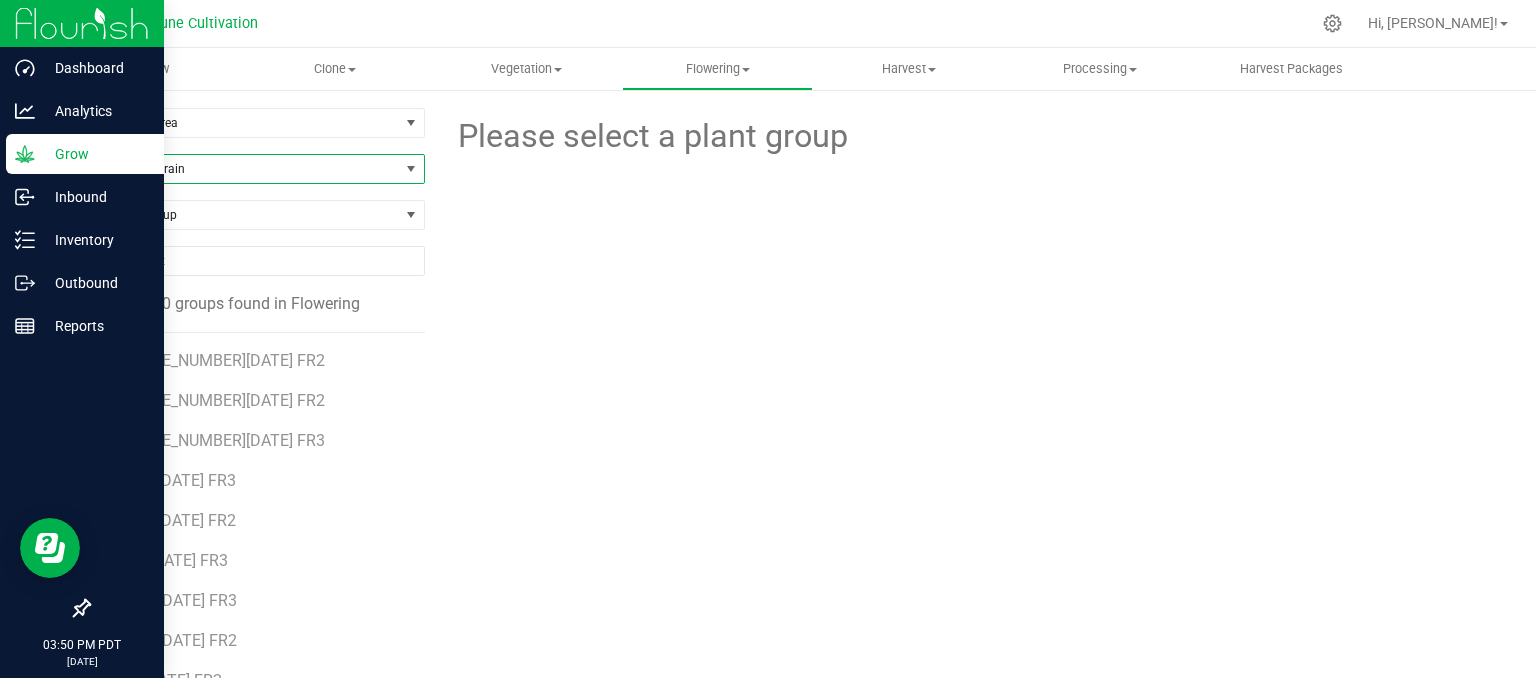 click on "Filter by Strain" at bounding box center (244, 169) 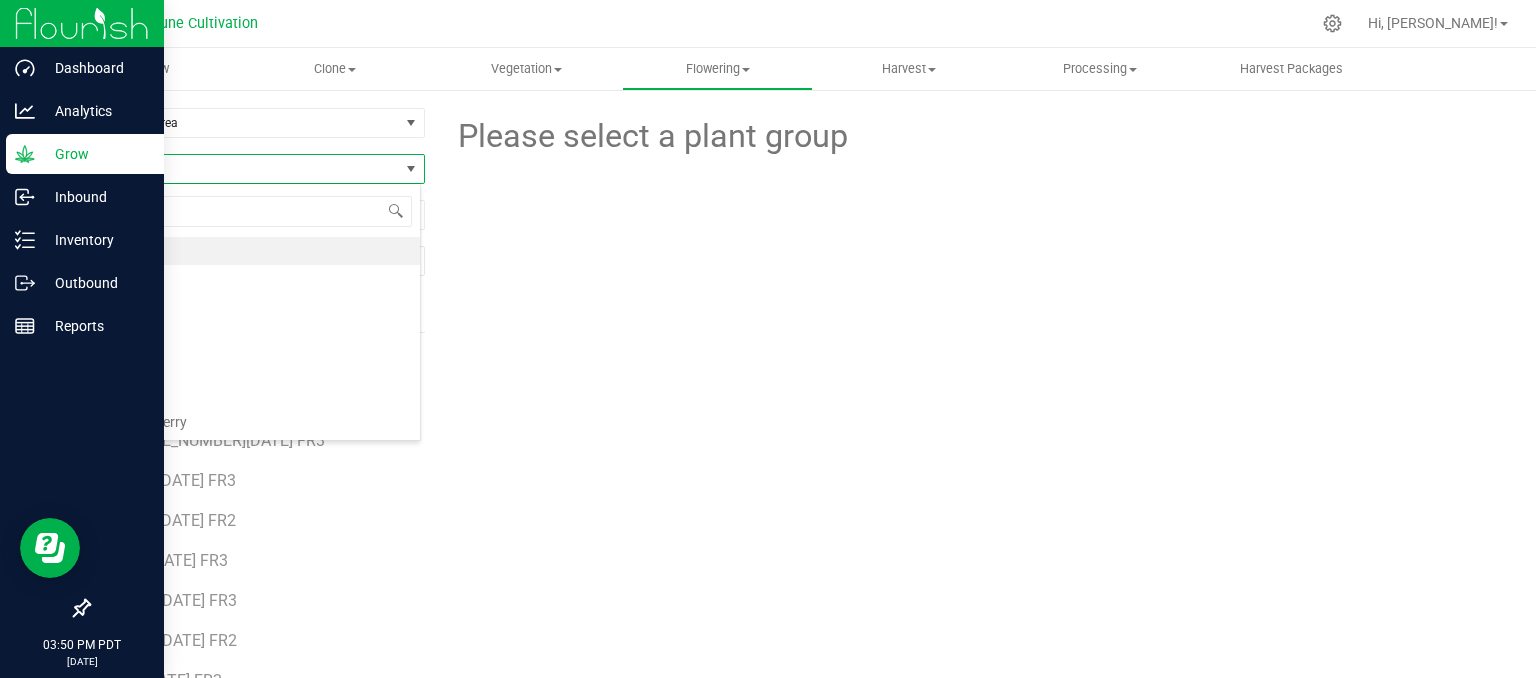 scroll, scrollTop: 99970, scrollLeft: 99666, axis: both 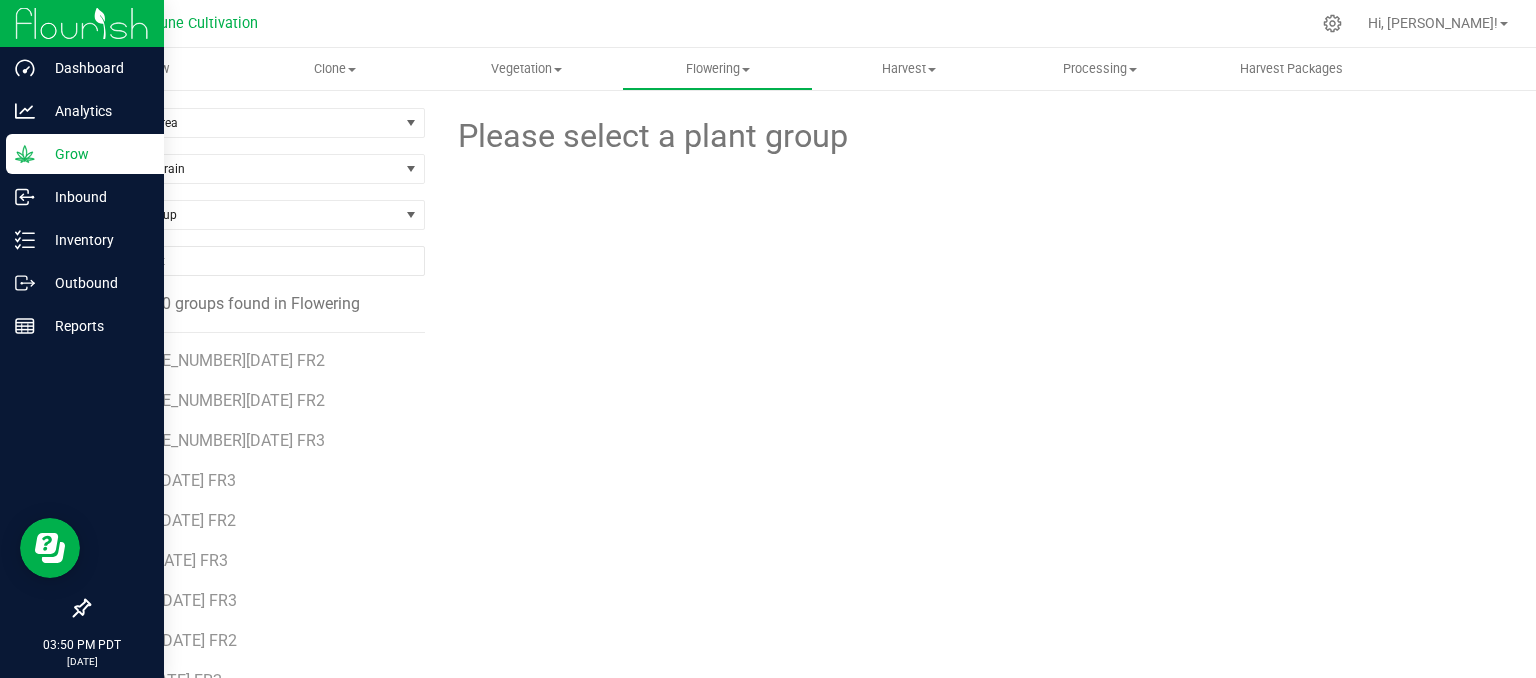 click on "Filter by Area Filter by Area All Flower#1 Flower#2 Flower#3" at bounding box center (256, 131) 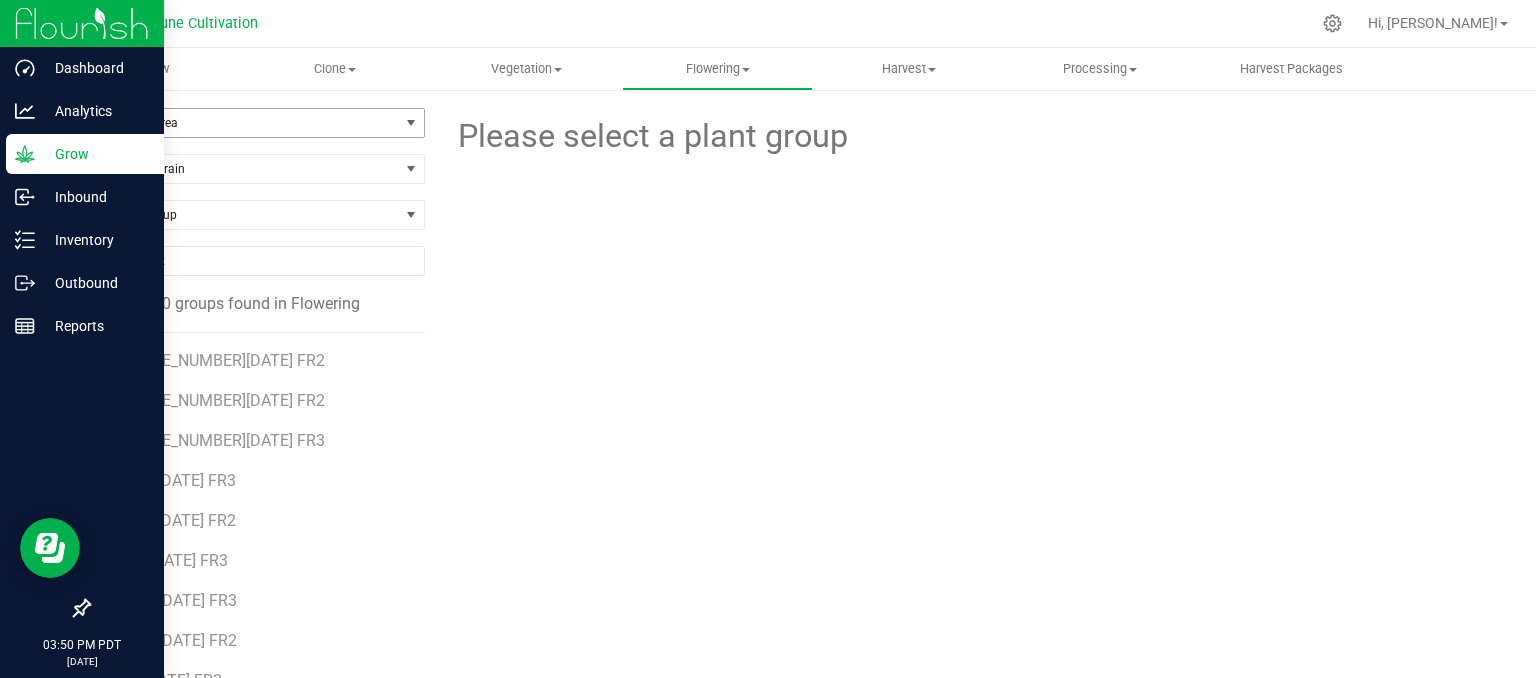click on "Filter by Area" at bounding box center (256, 123) 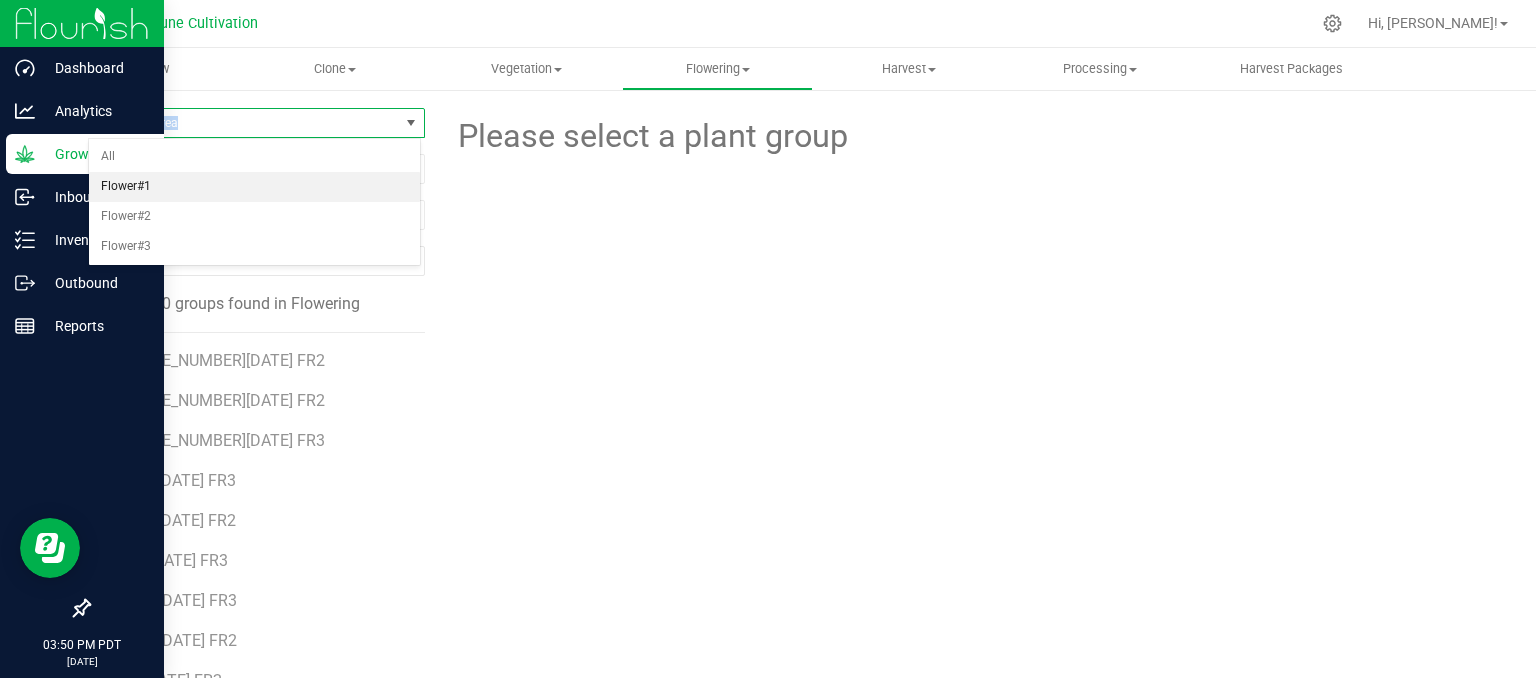 click on "Flower#1" at bounding box center [254, 187] 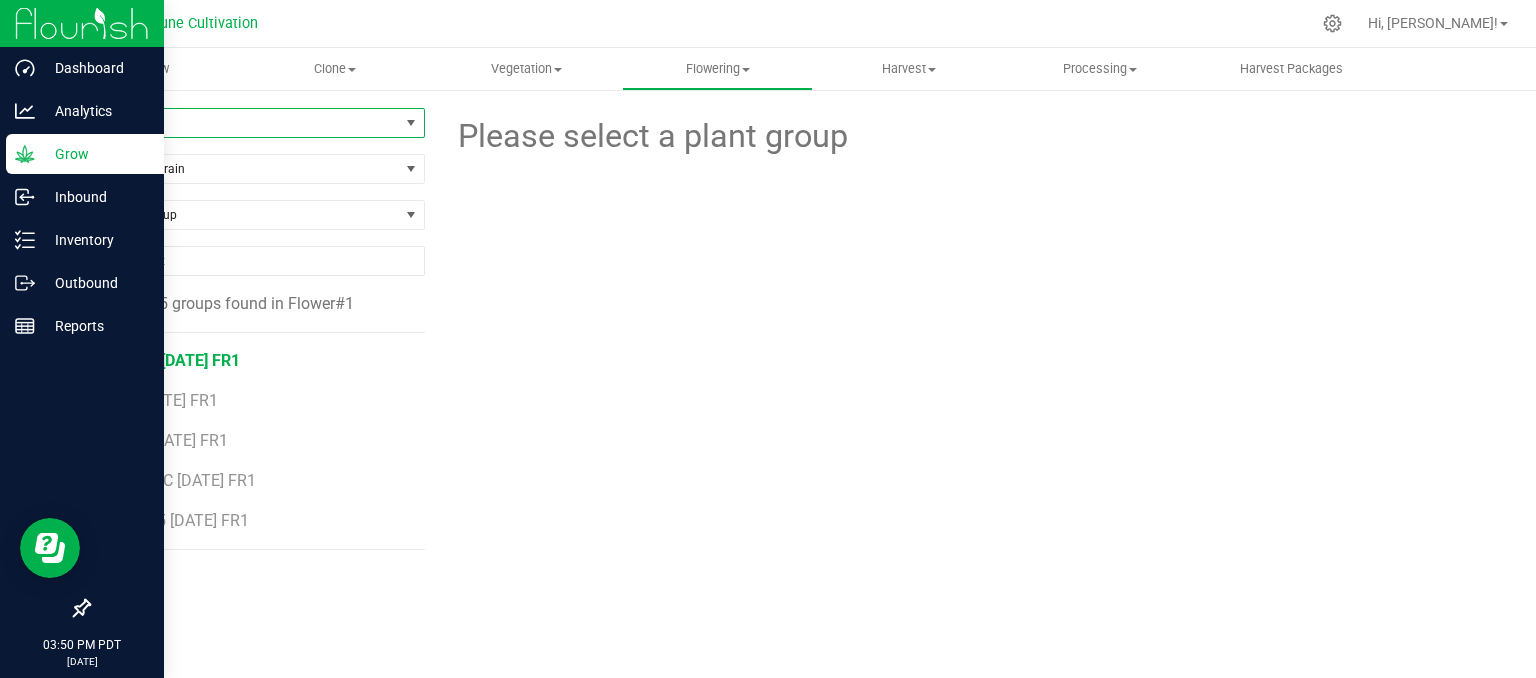 click on "PM12 [DATE] FR1" at bounding box center [177, 360] 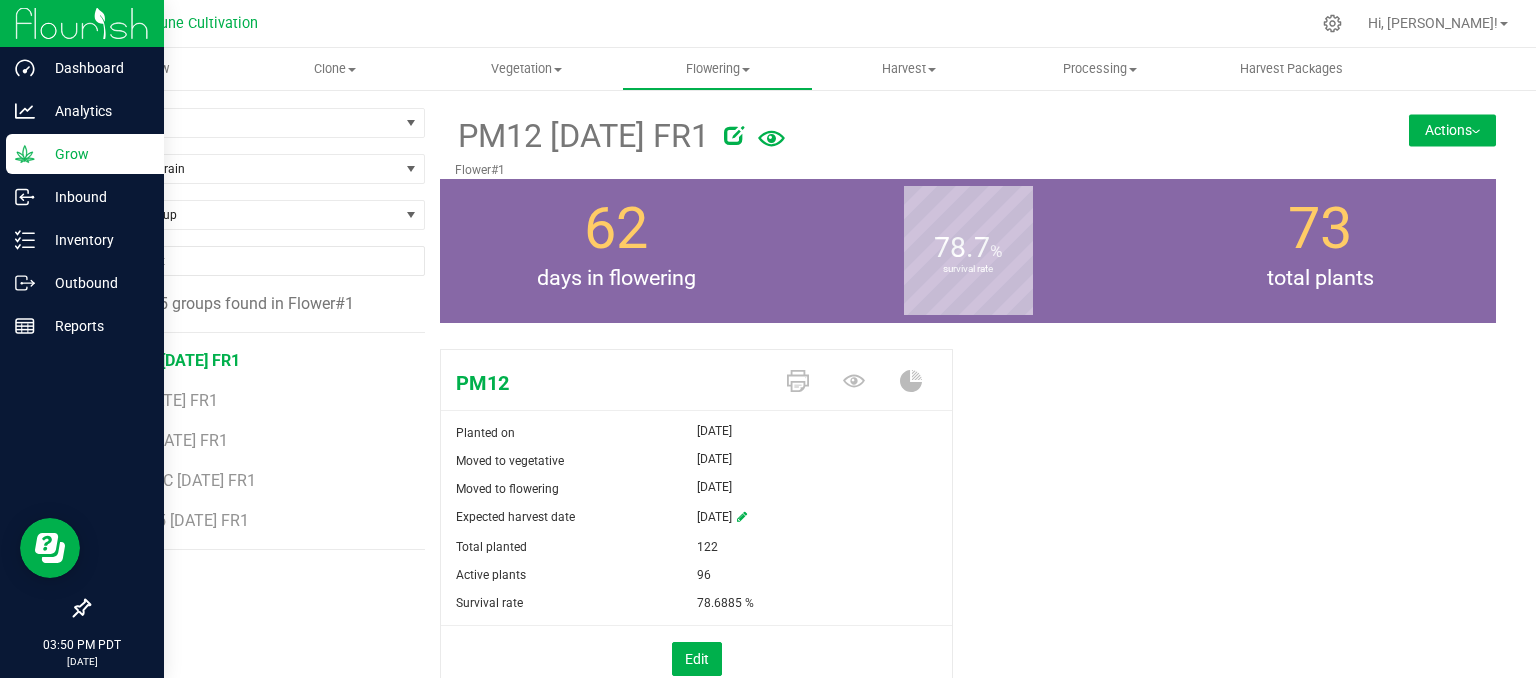 click on "Actions" at bounding box center (1452, 130) 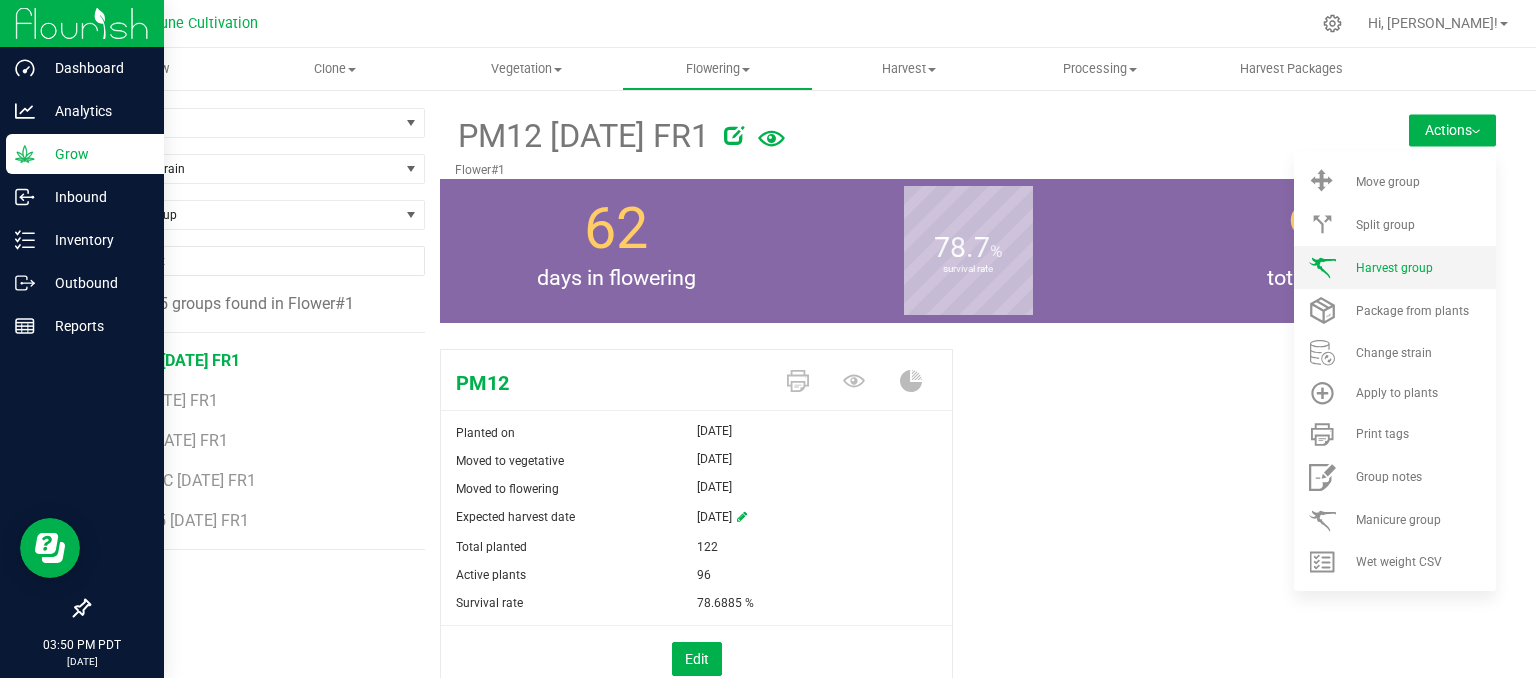 click on "Harvest group" at bounding box center [1394, 268] 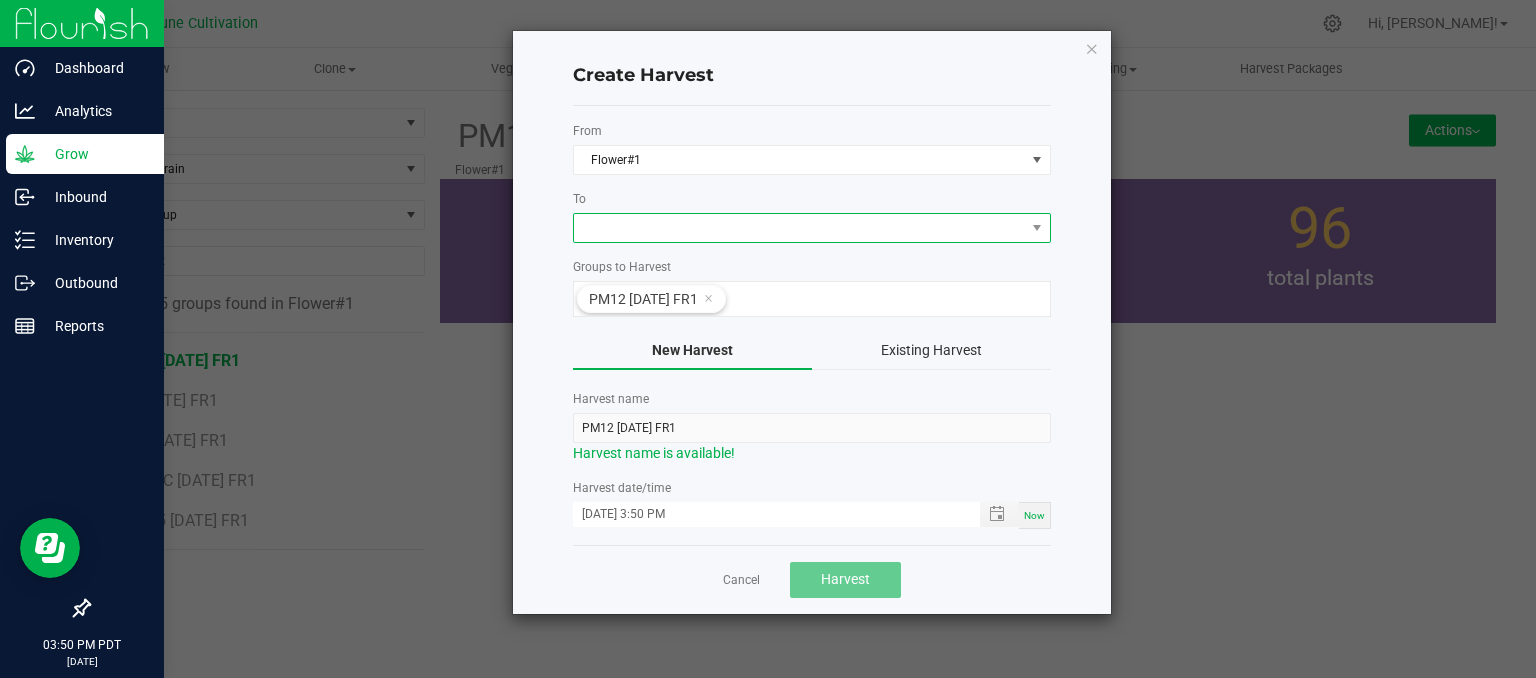 click at bounding box center [799, 228] 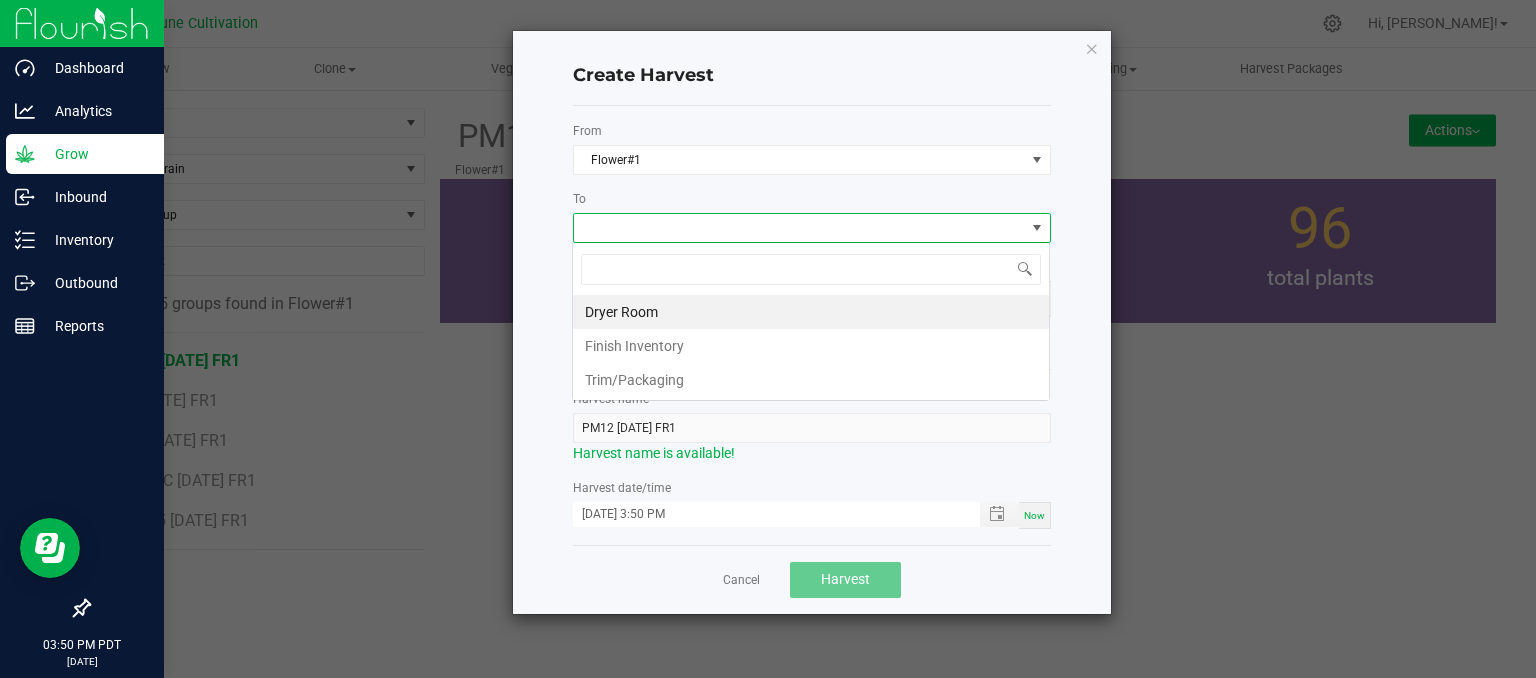 scroll, scrollTop: 99970, scrollLeft: 99521, axis: both 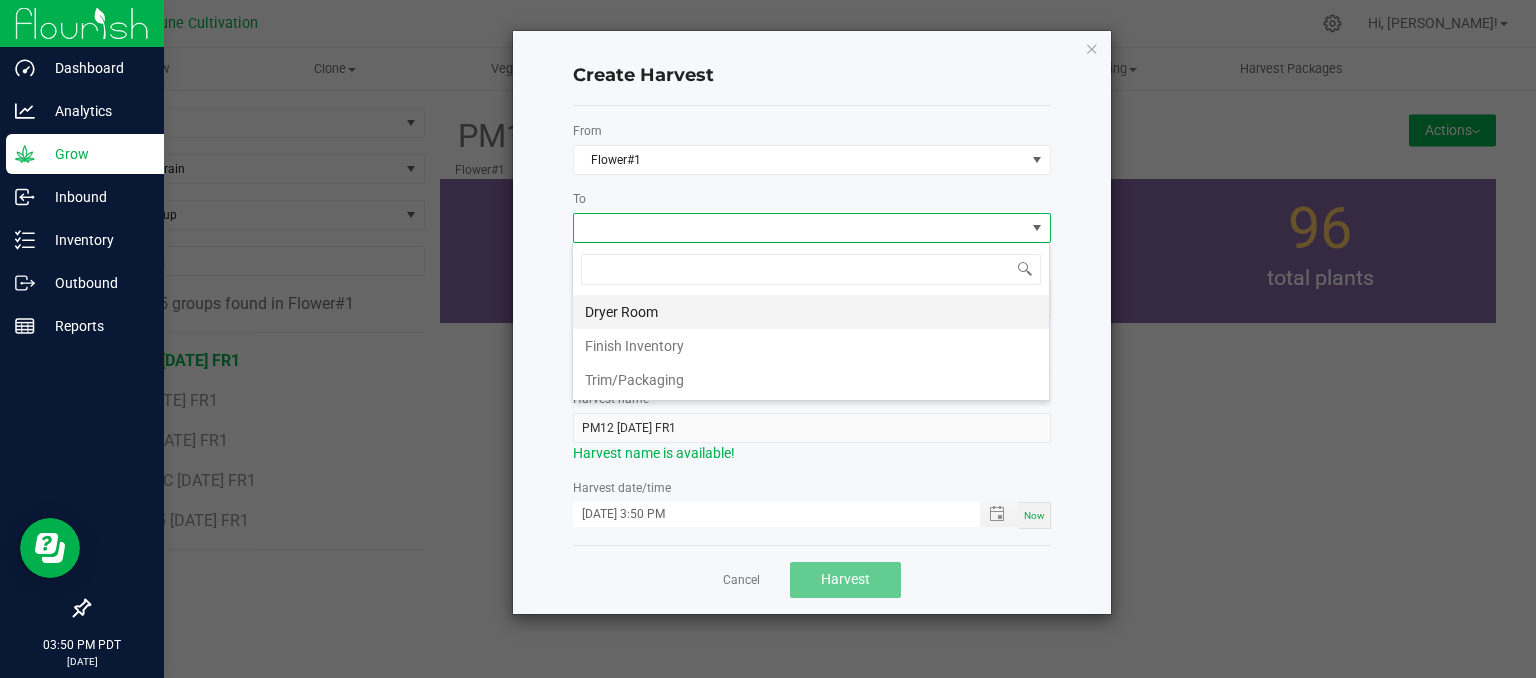 click on "Dryer Room" at bounding box center (811, 312) 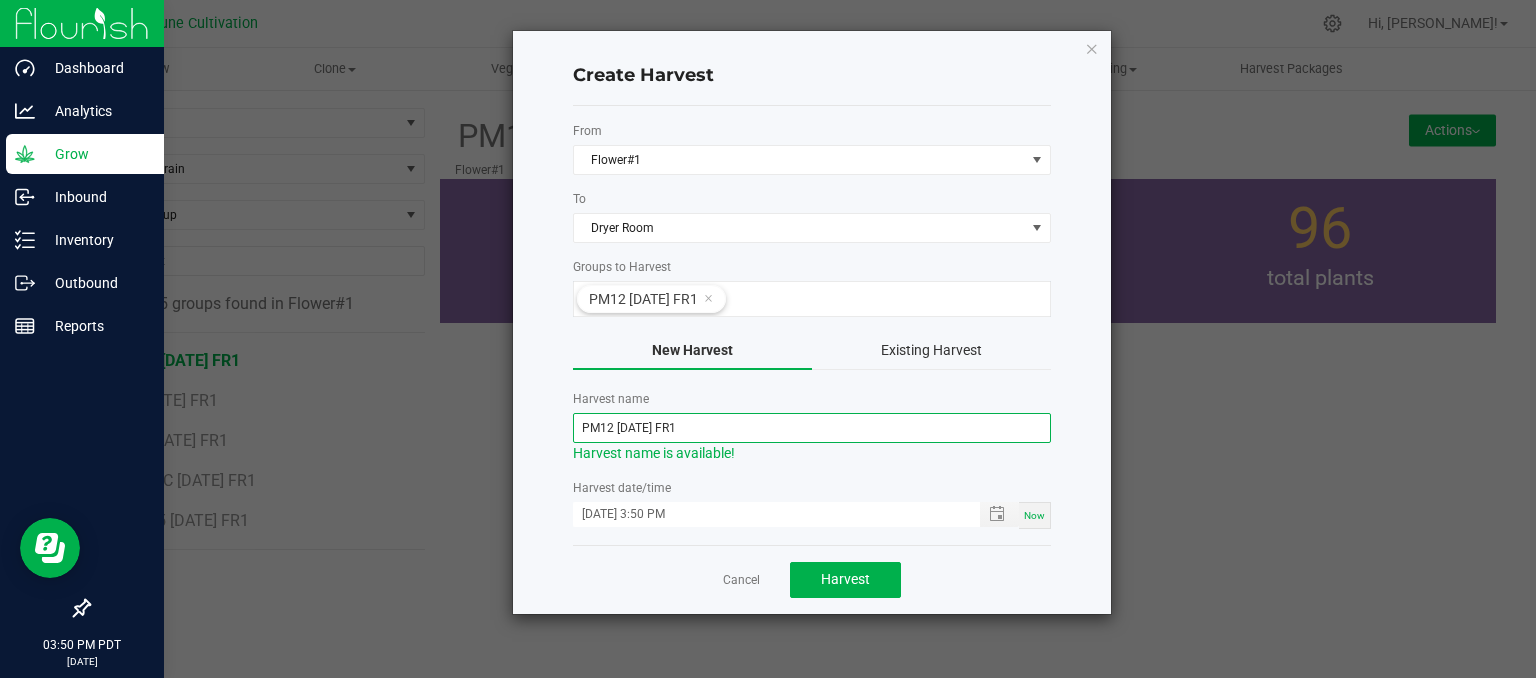 click on "PM12 [DATE] FR1" at bounding box center (812, 428) 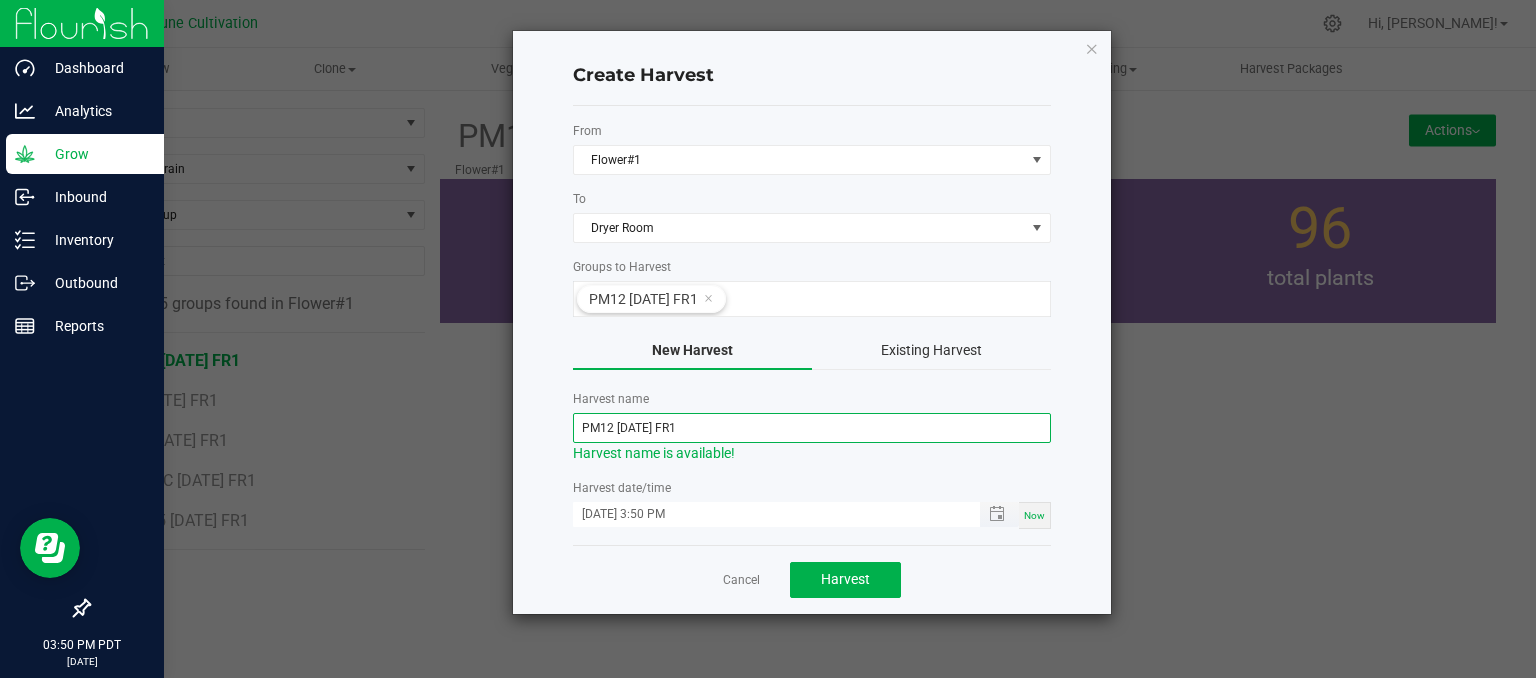 type on "PM12 [DATE] FR1" 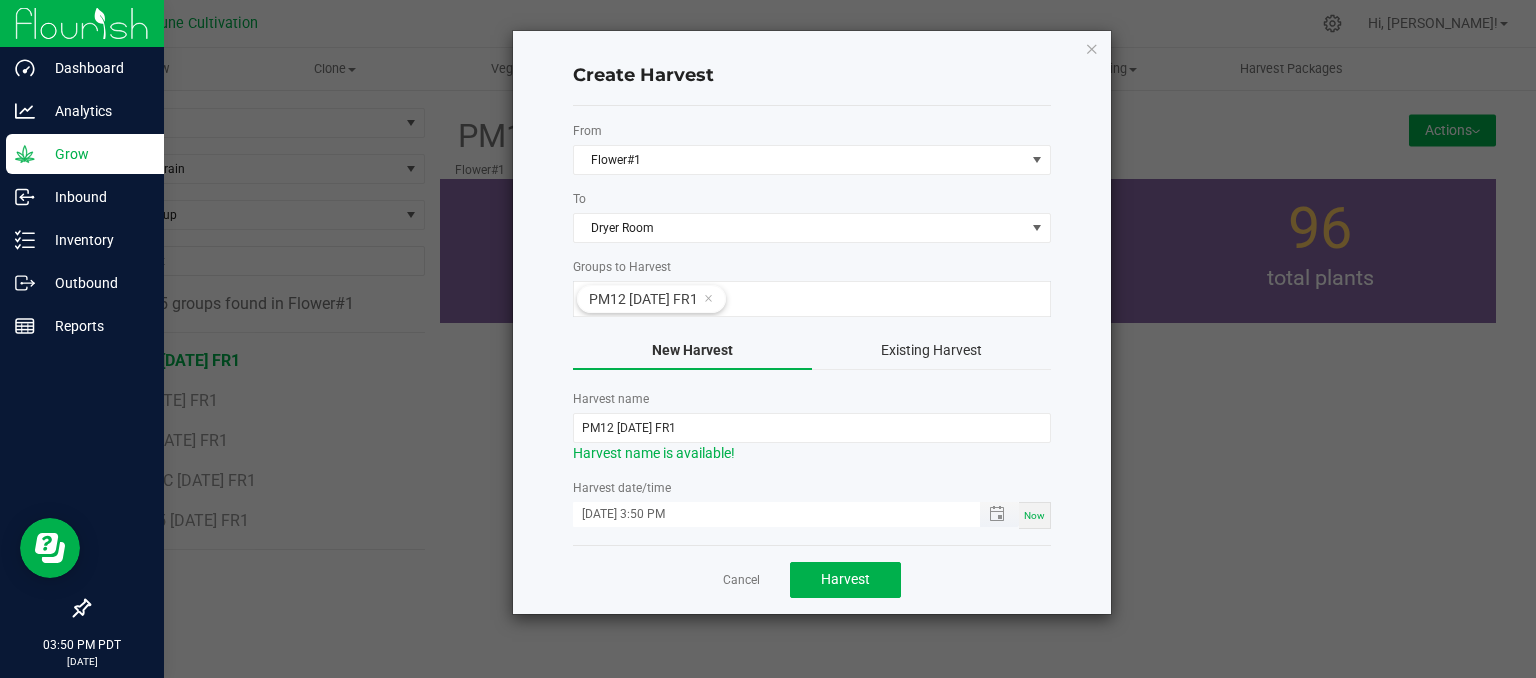 click on "[DATE] 3:50 PM" at bounding box center (766, 514) 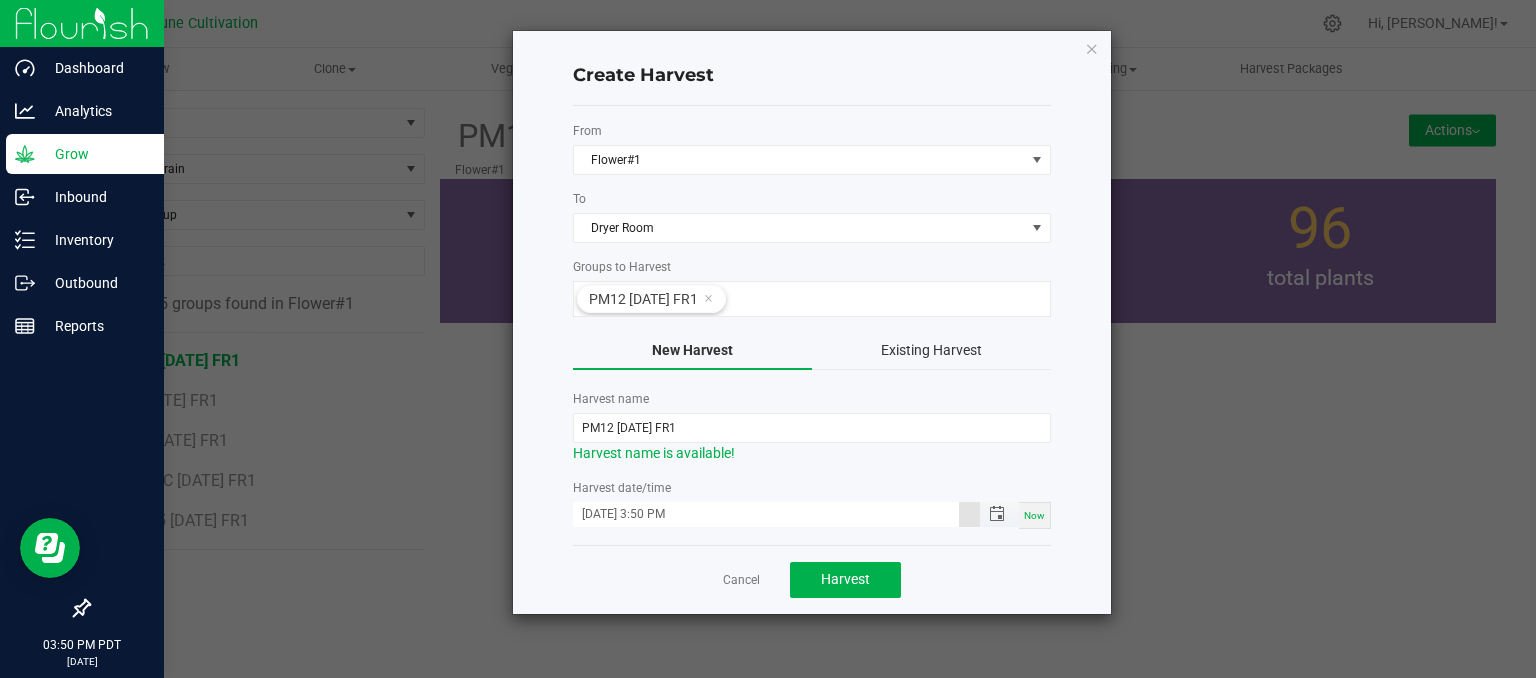 click on "[DATE] 3:50 PM" at bounding box center [766, 514] 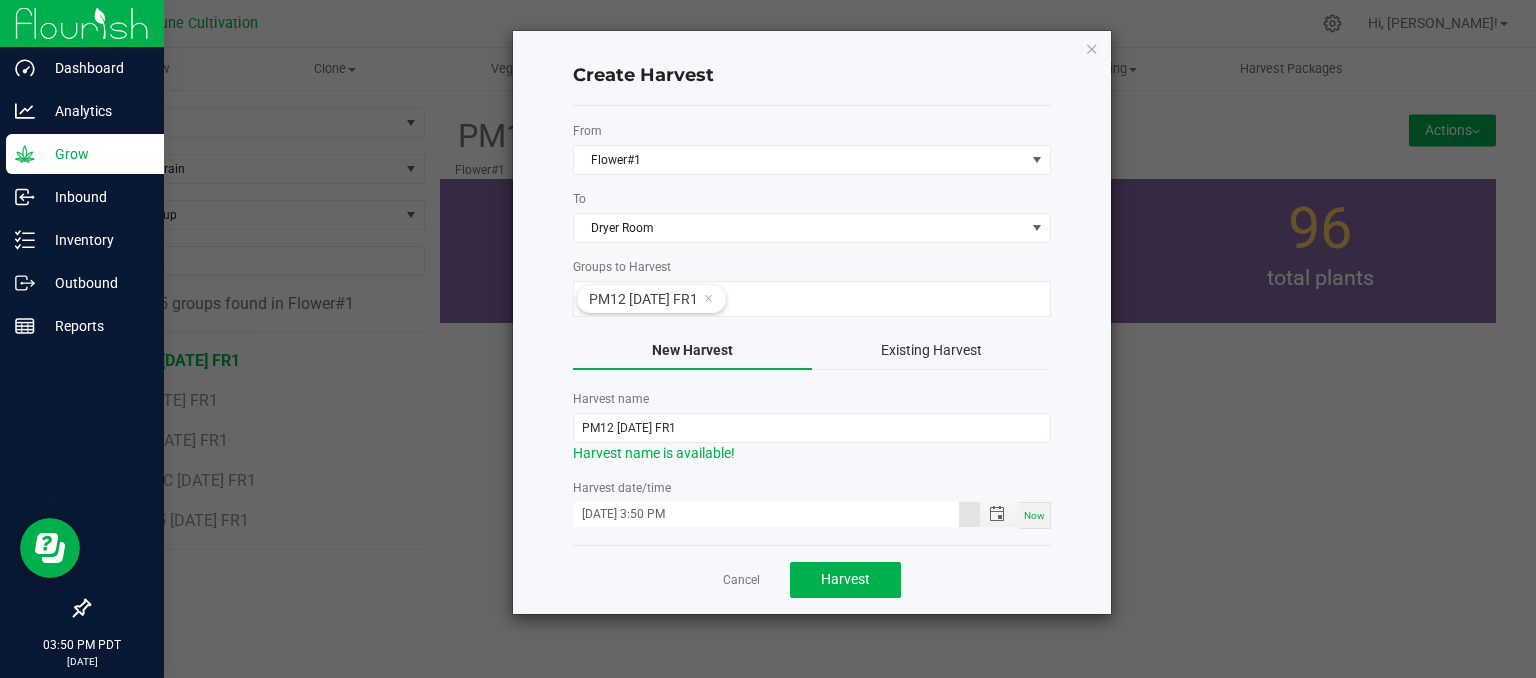 click on "[DATE] 3:50 PM" at bounding box center (766, 514) 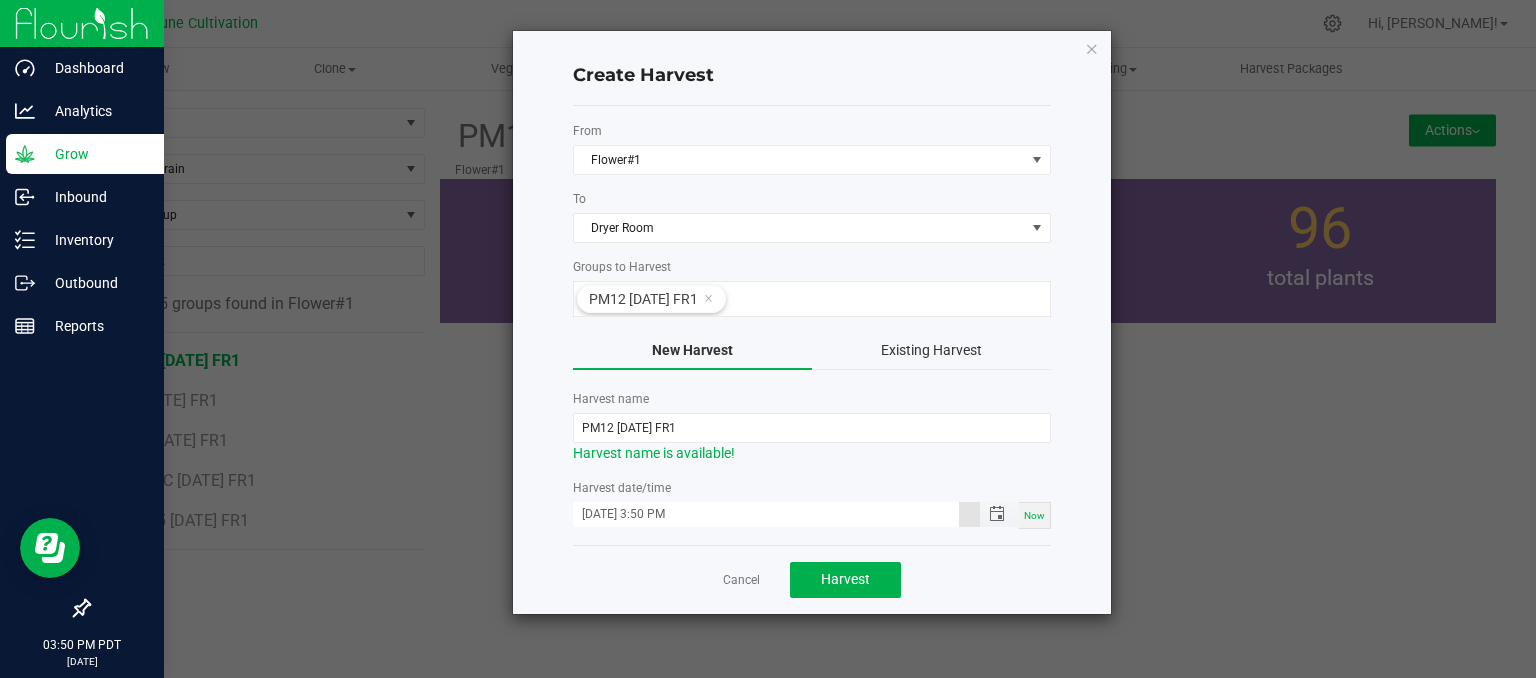 click on "[DATE] 3:50 PM" at bounding box center [766, 514] 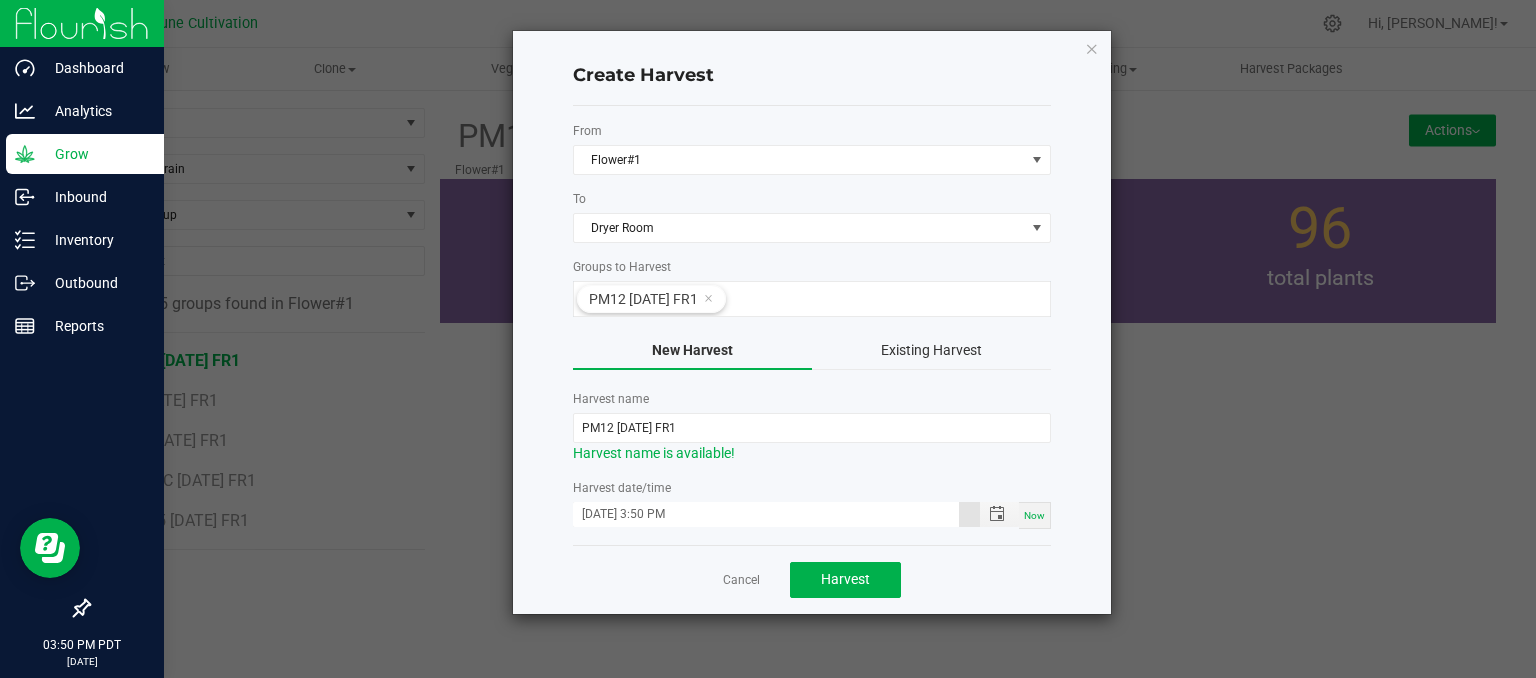 type on "[DATE] 3:50 PM" 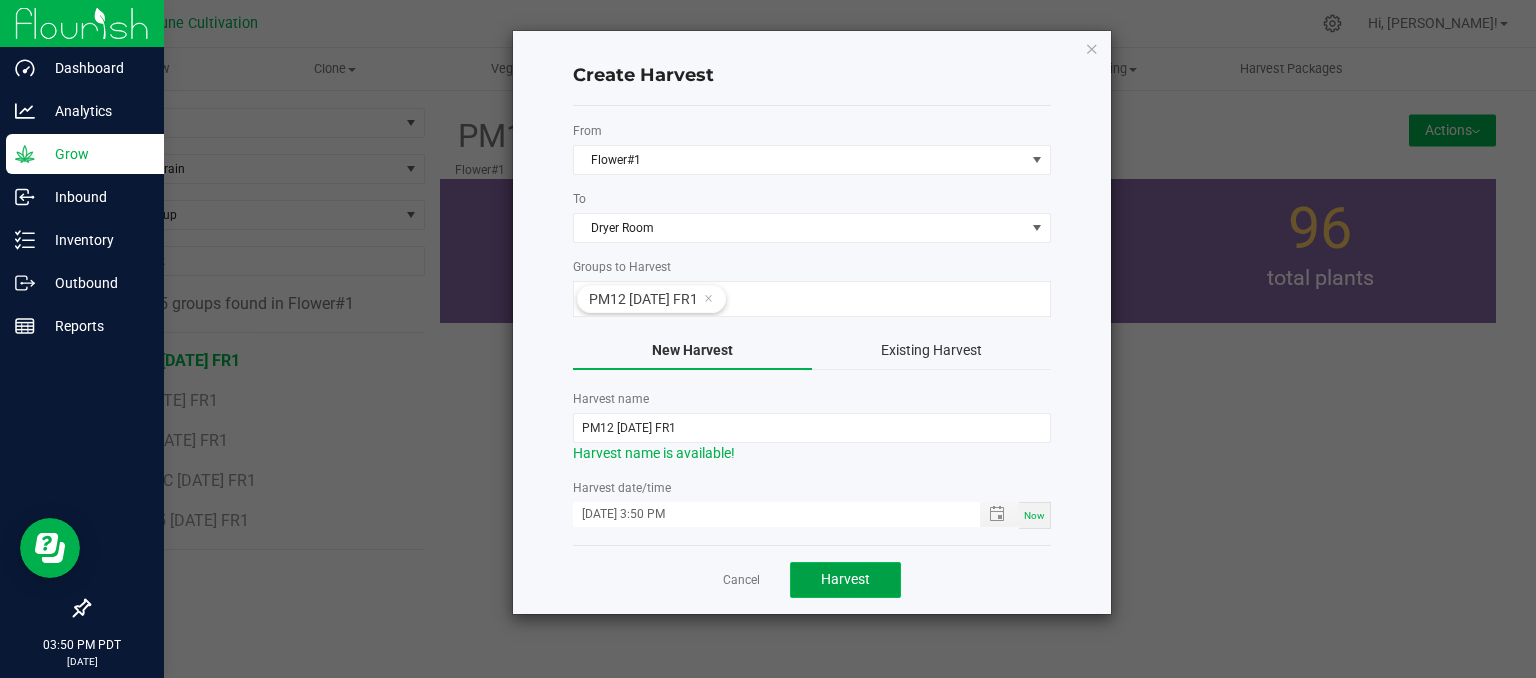 click on "Harvest" 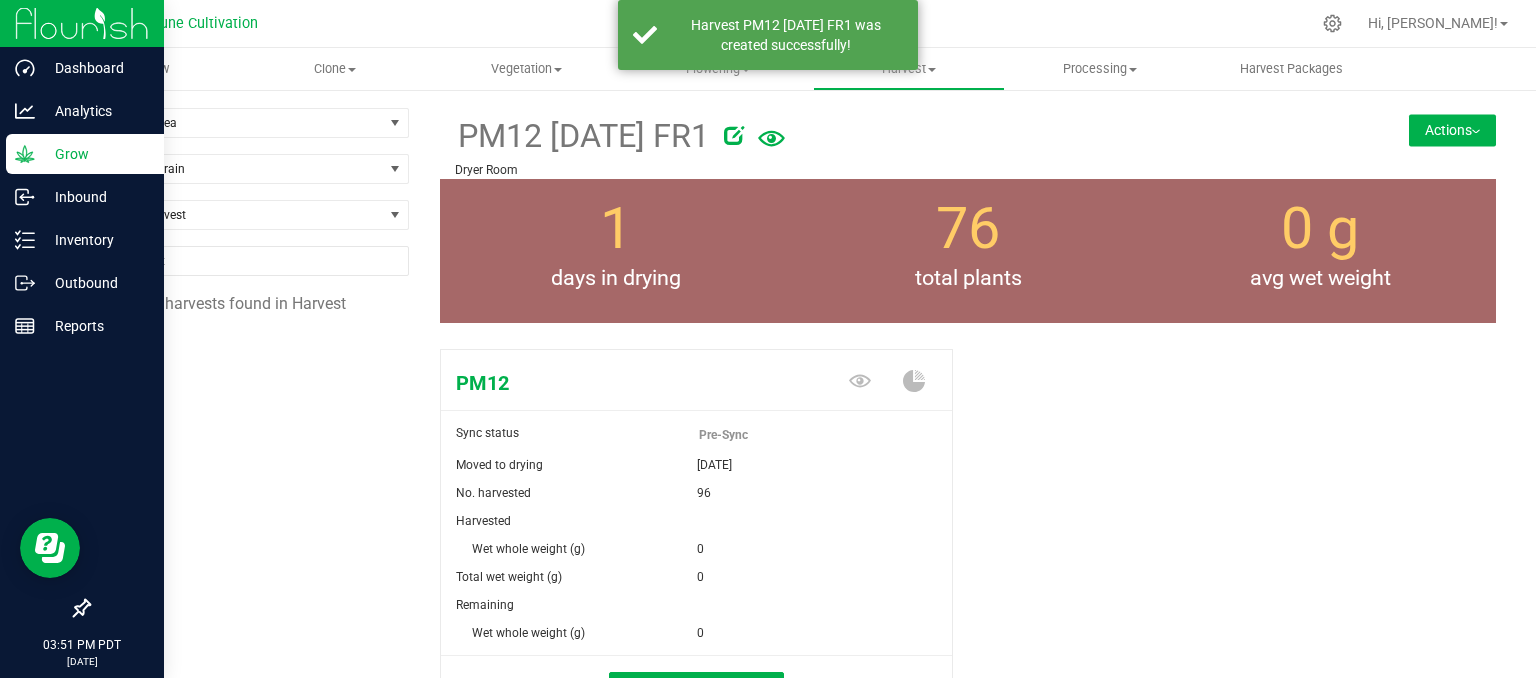 click on "Actions" at bounding box center (1452, 130) 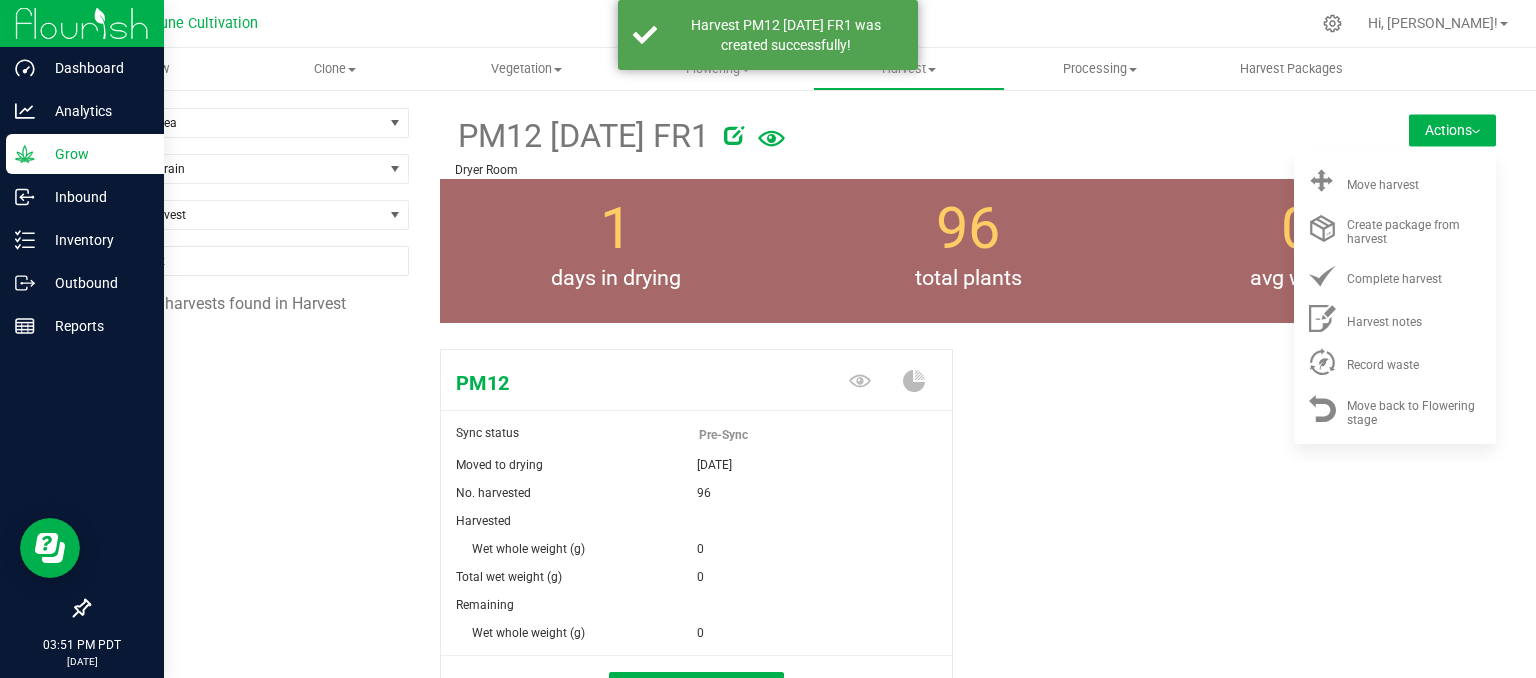 click at bounding box center (1022, 132) 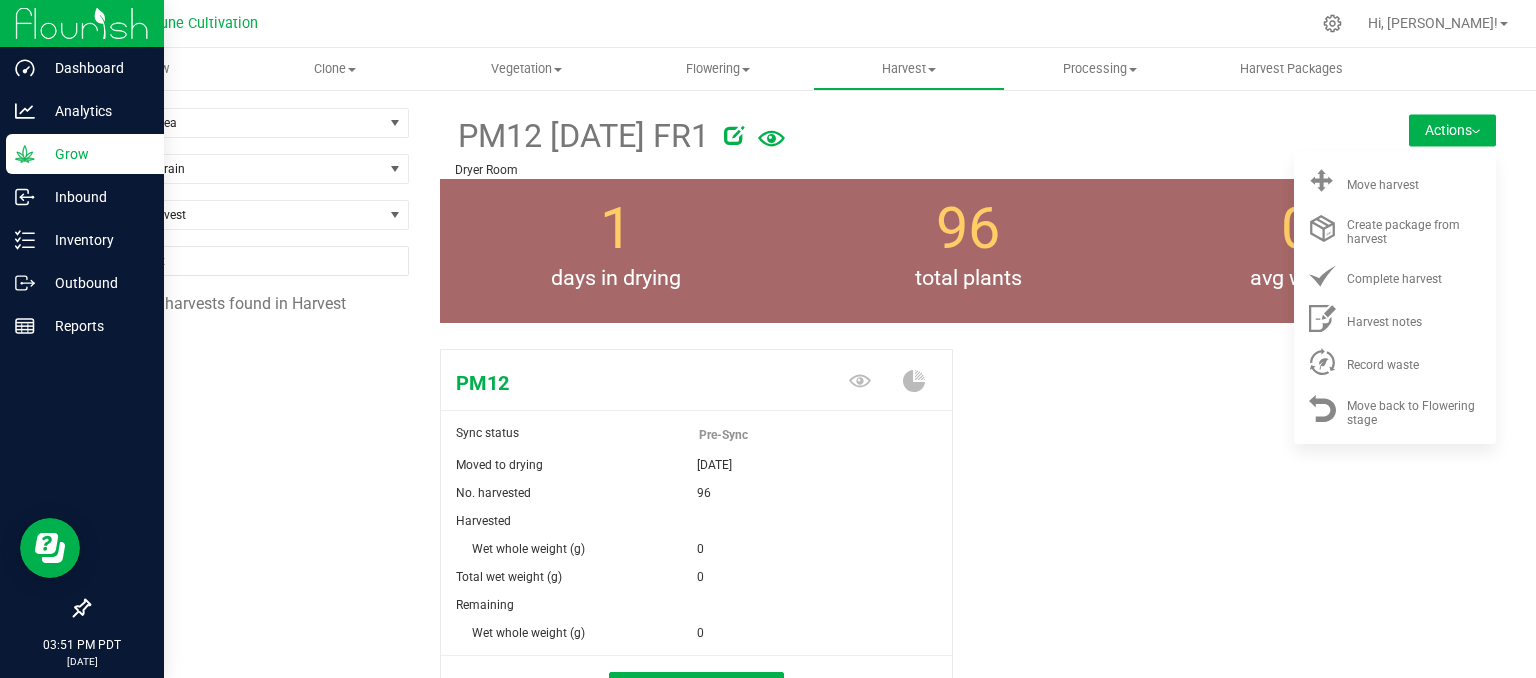 drag, startPoint x: 934, startPoint y: 93, endPoint x: 948, endPoint y: 121, distance: 31.304953 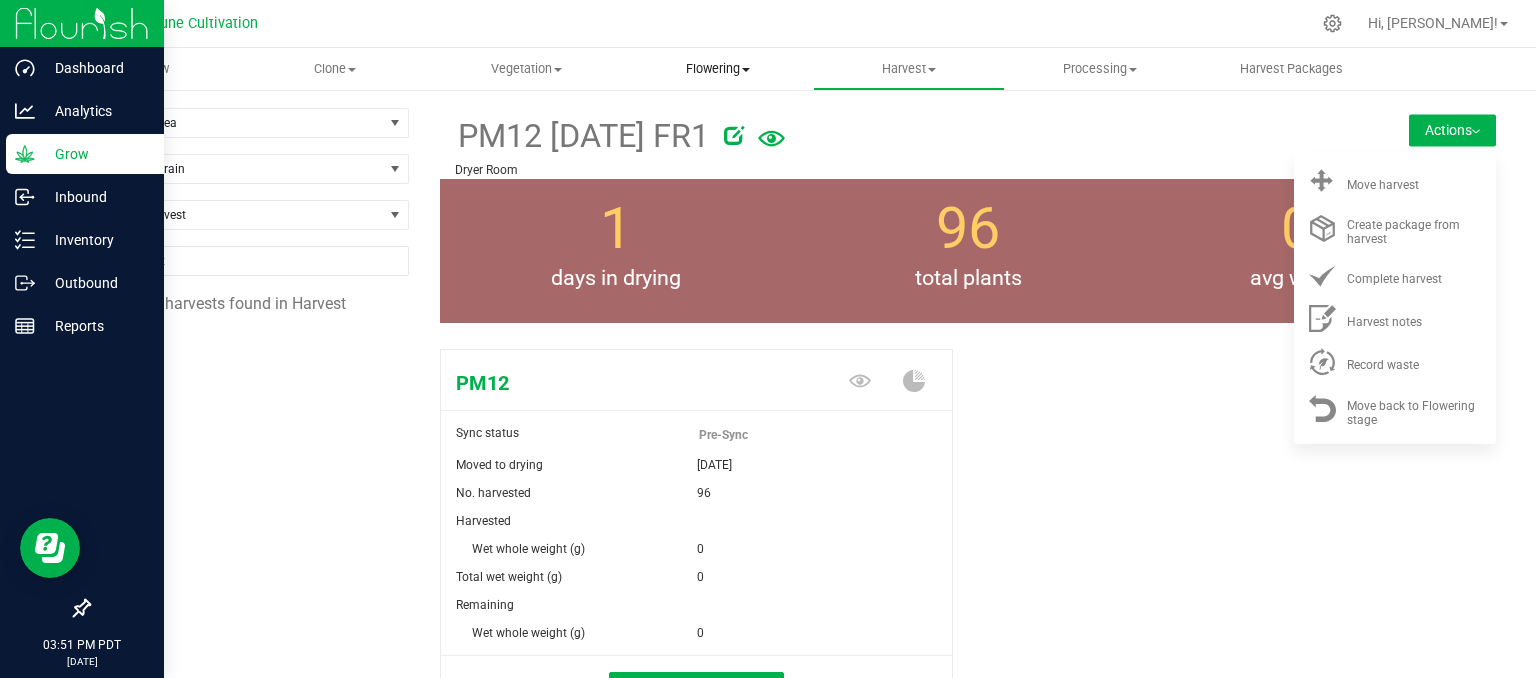 click on "Flowering
Create harvest
Flowering groups
Flowering plants
Apply to plants" at bounding box center (717, 69) 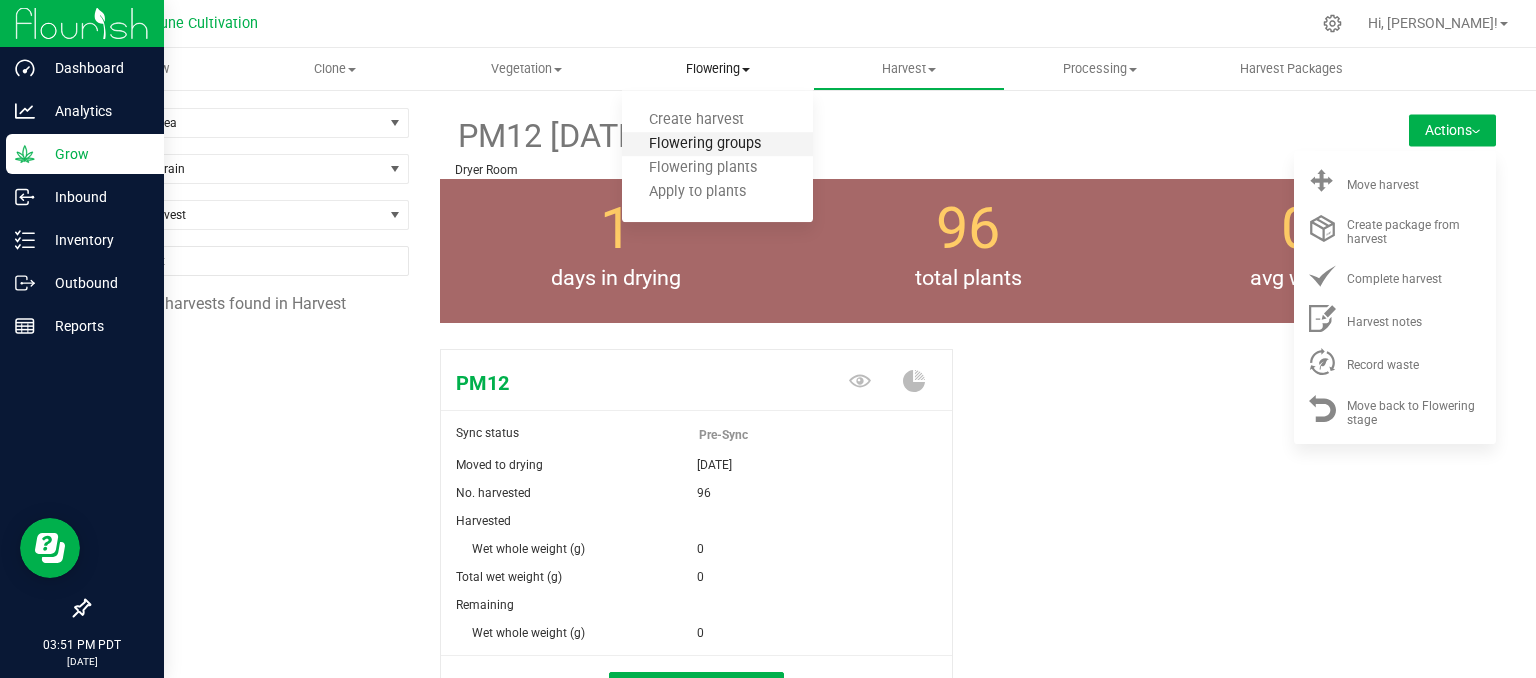 click on "Flowering groups" at bounding box center [705, 144] 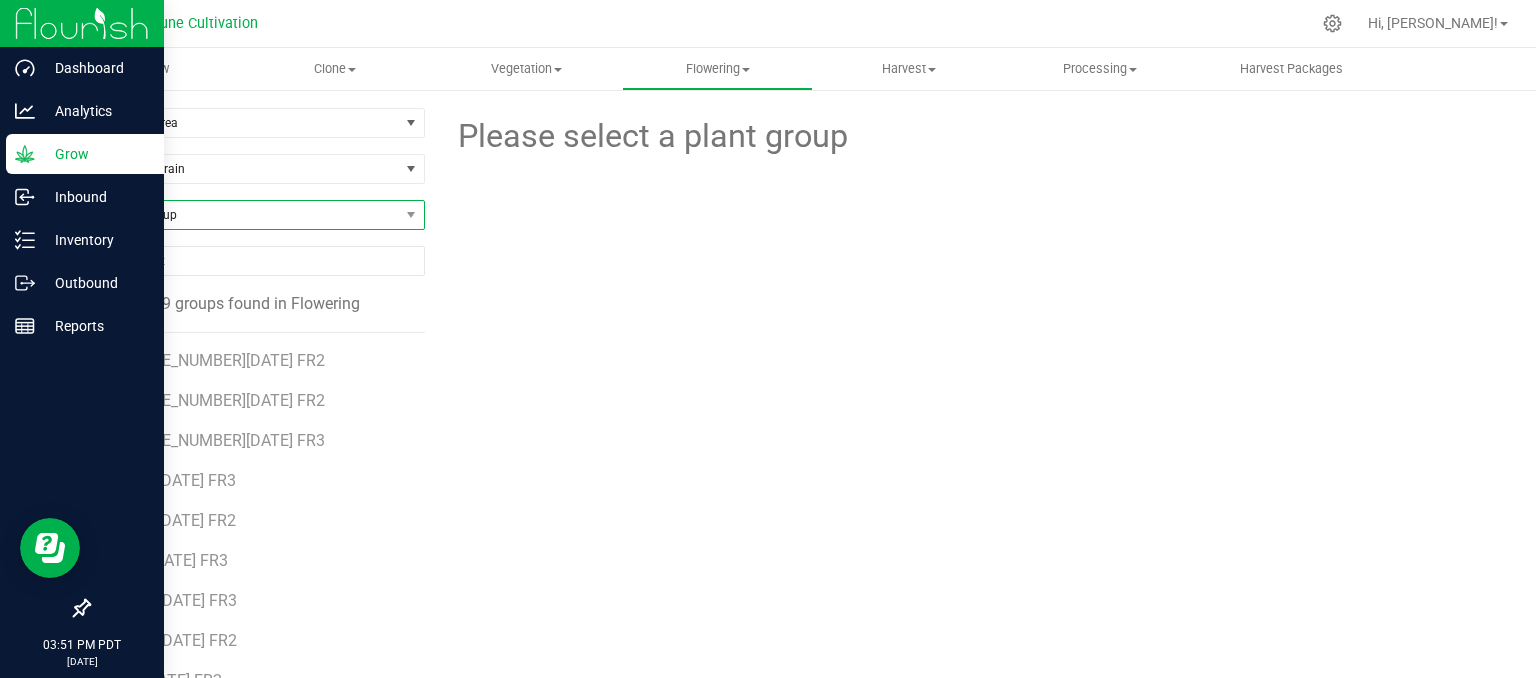 click on "Find a Group" at bounding box center (244, 215) 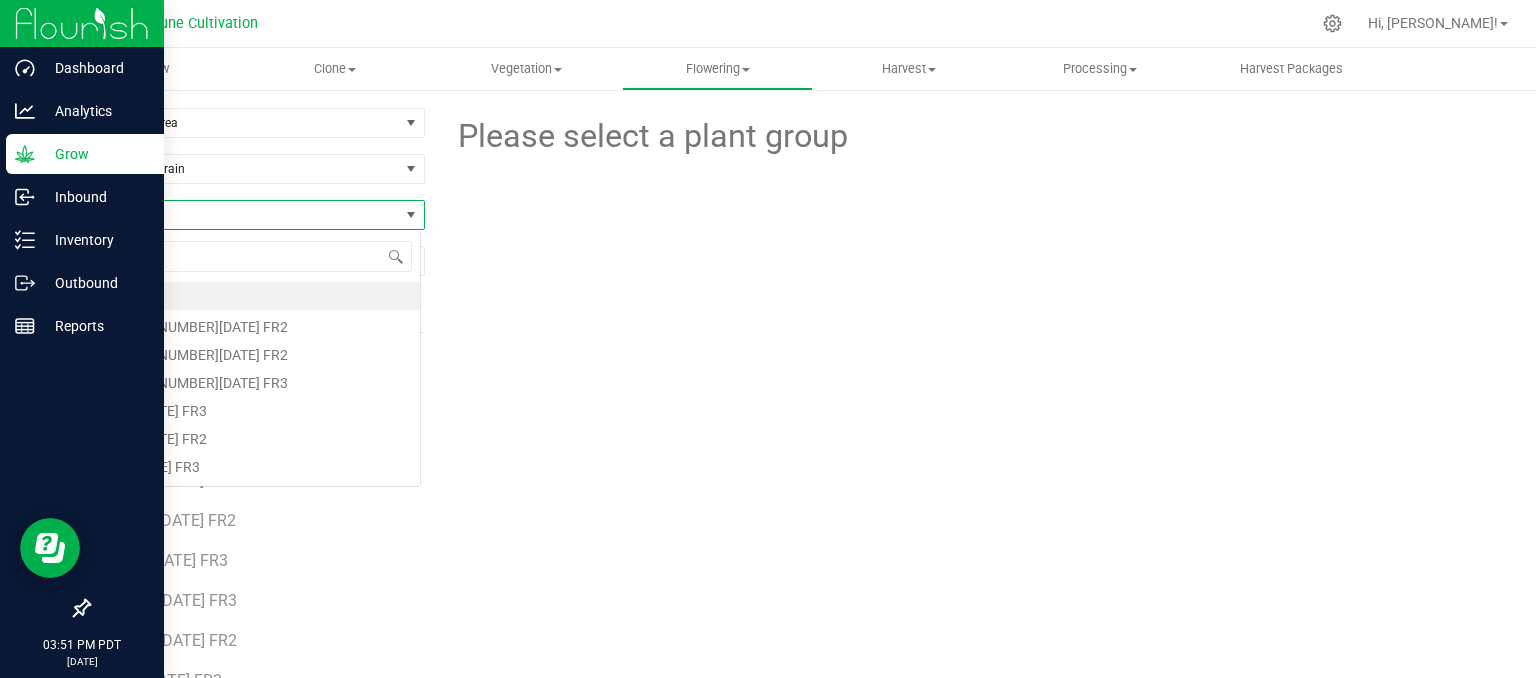scroll, scrollTop: 99970, scrollLeft: 99666, axis: both 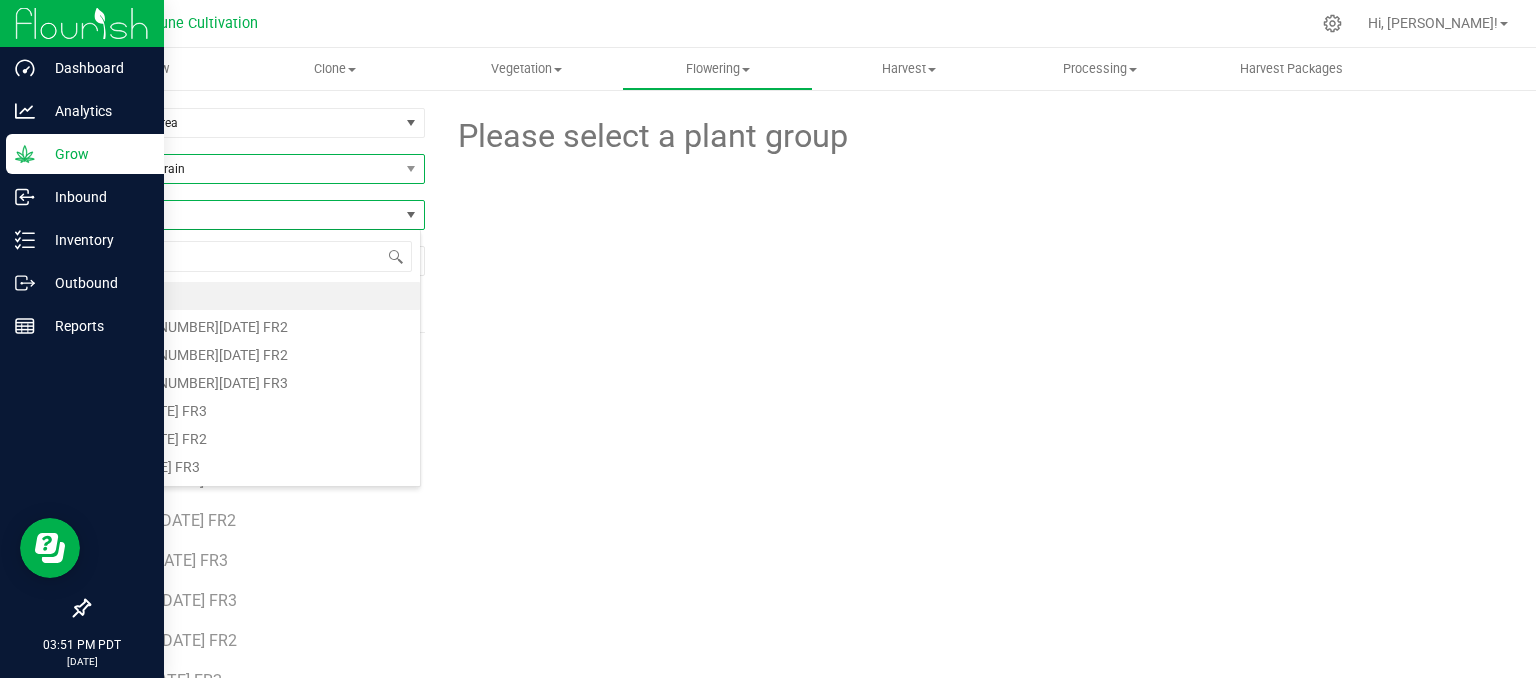 click on "Filter by Strain" at bounding box center [244, 169] 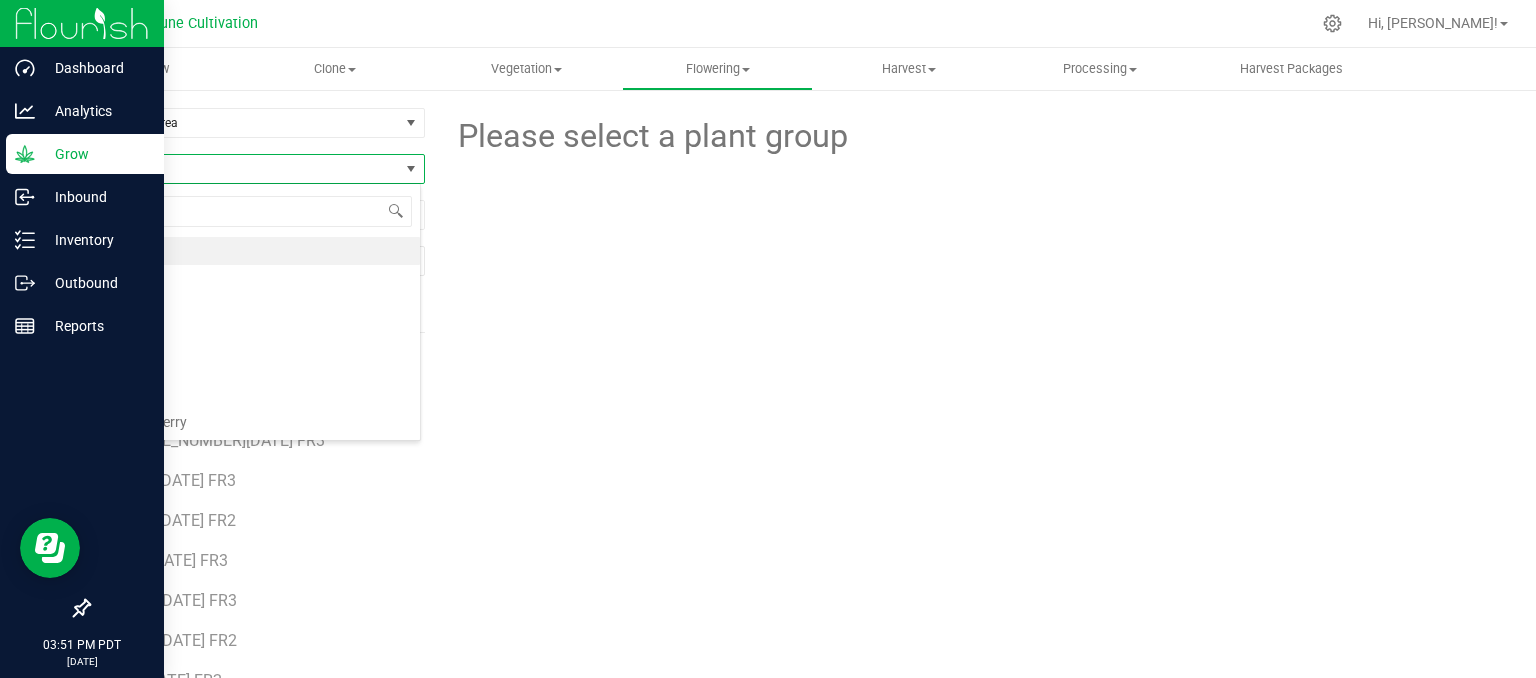 scroll, scrollTop: 99970, scrollLeft: 99666, axis: both 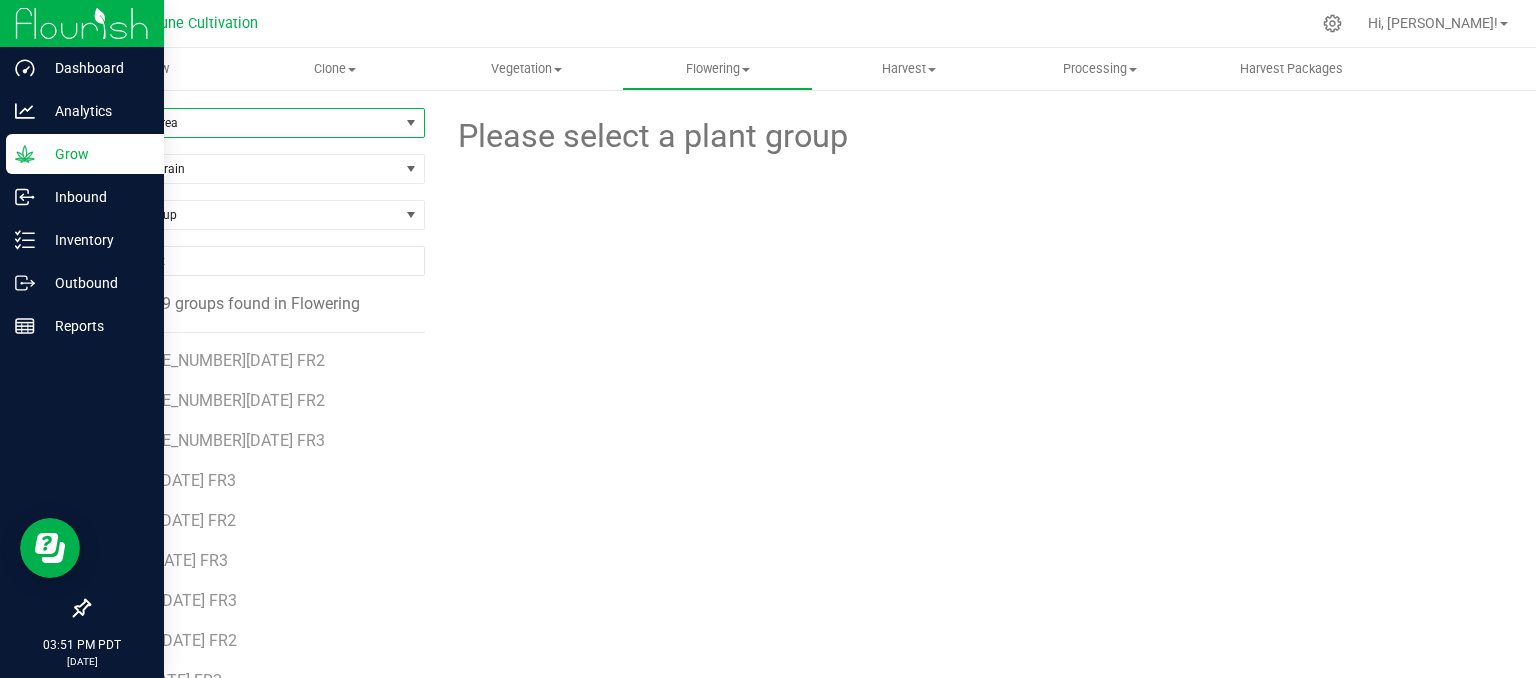 click on "Filter by Area" at bounding box center (244, 123) 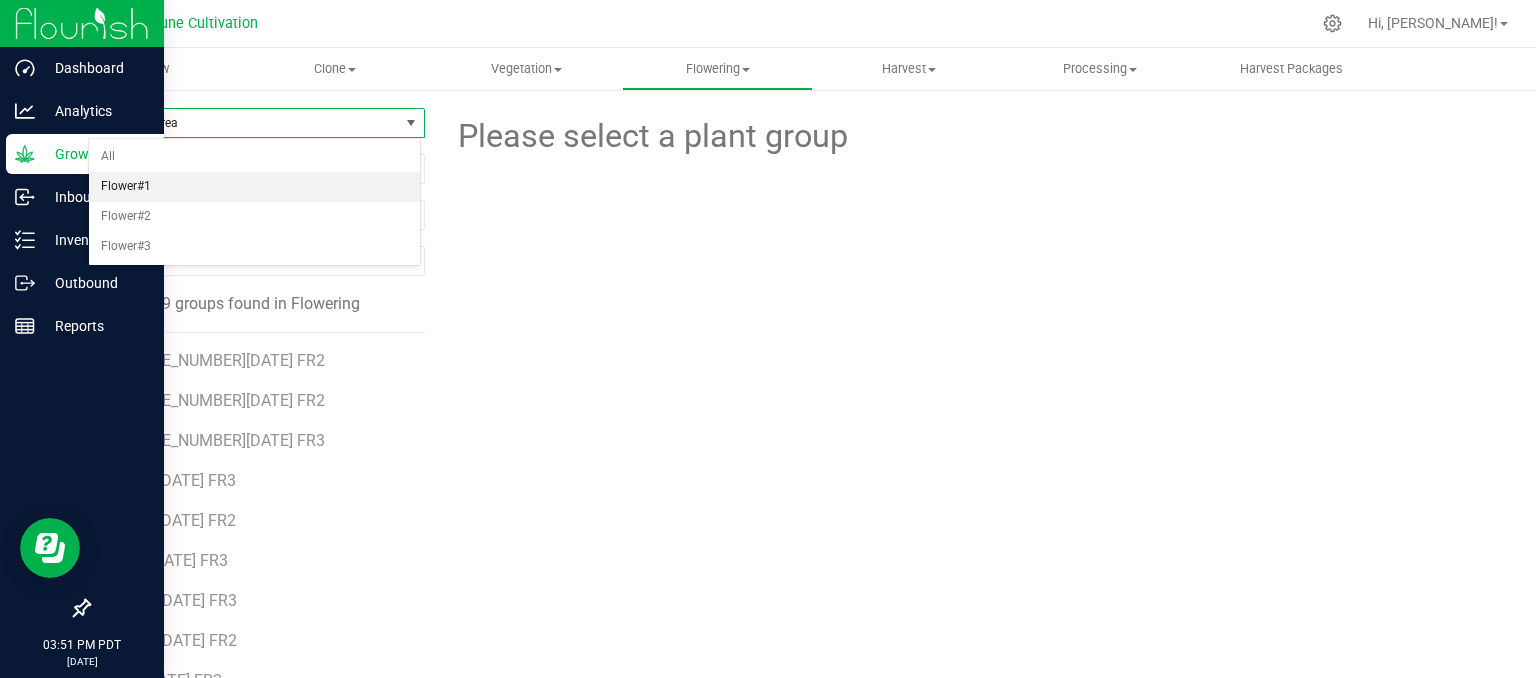 click on "Flower#1" at bounding box center (254, 187) 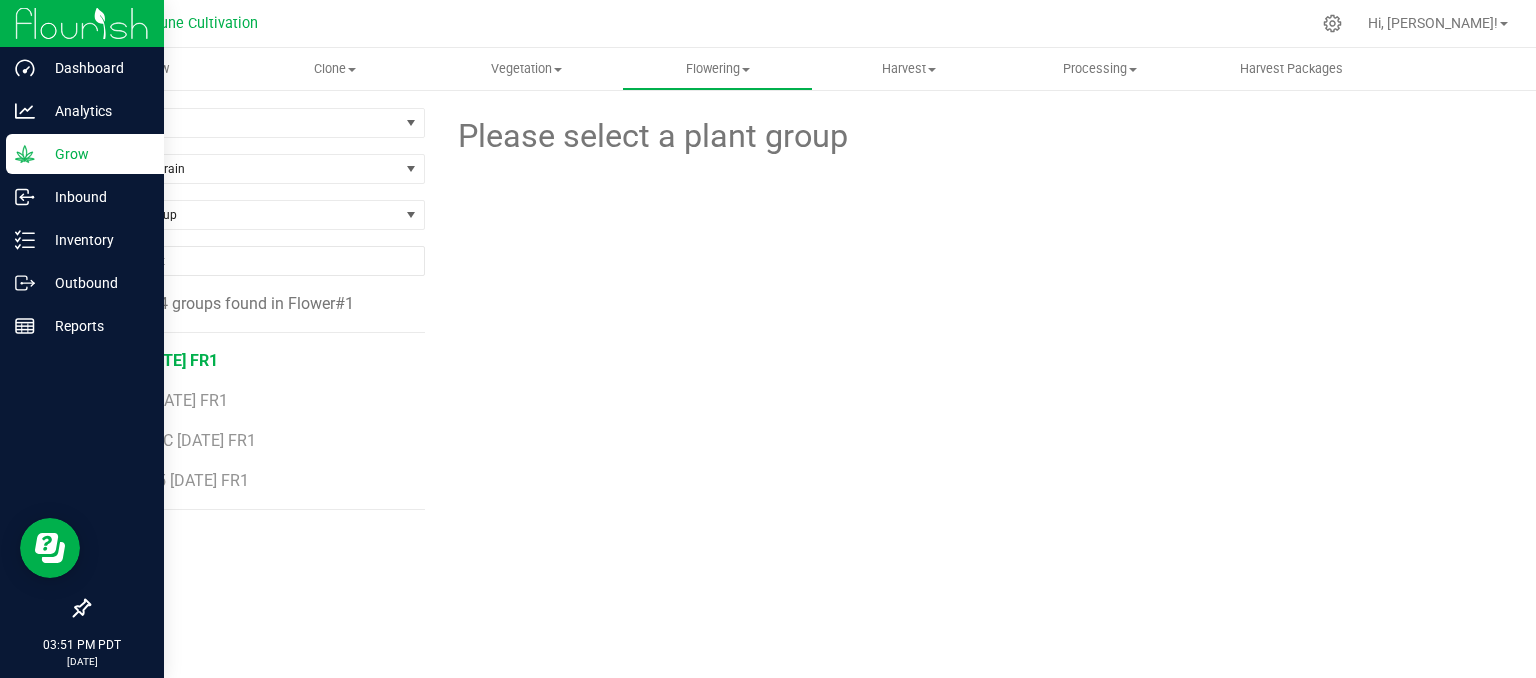 click on "SB [DATE] FR1" at bounding box center [166, 360] 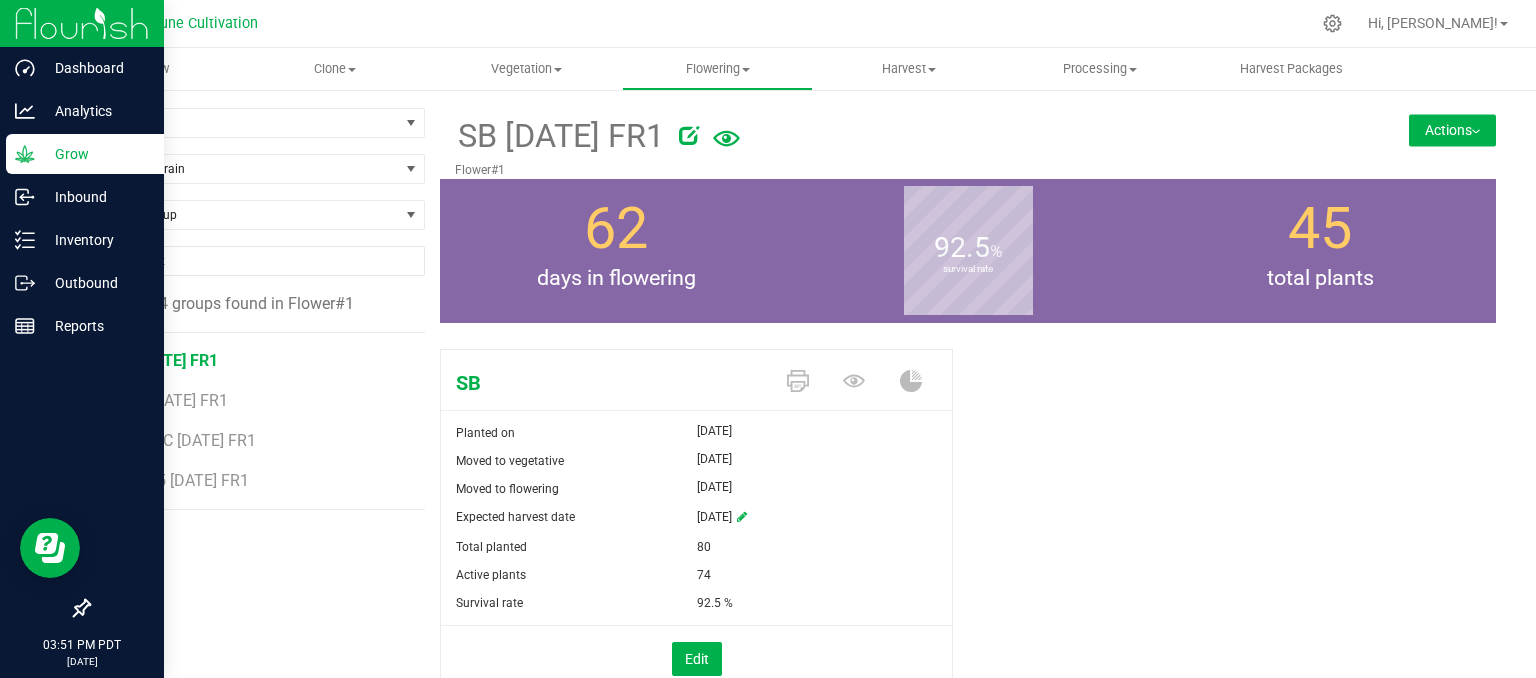 click on "Actions" at bounding box center (1452, 130) 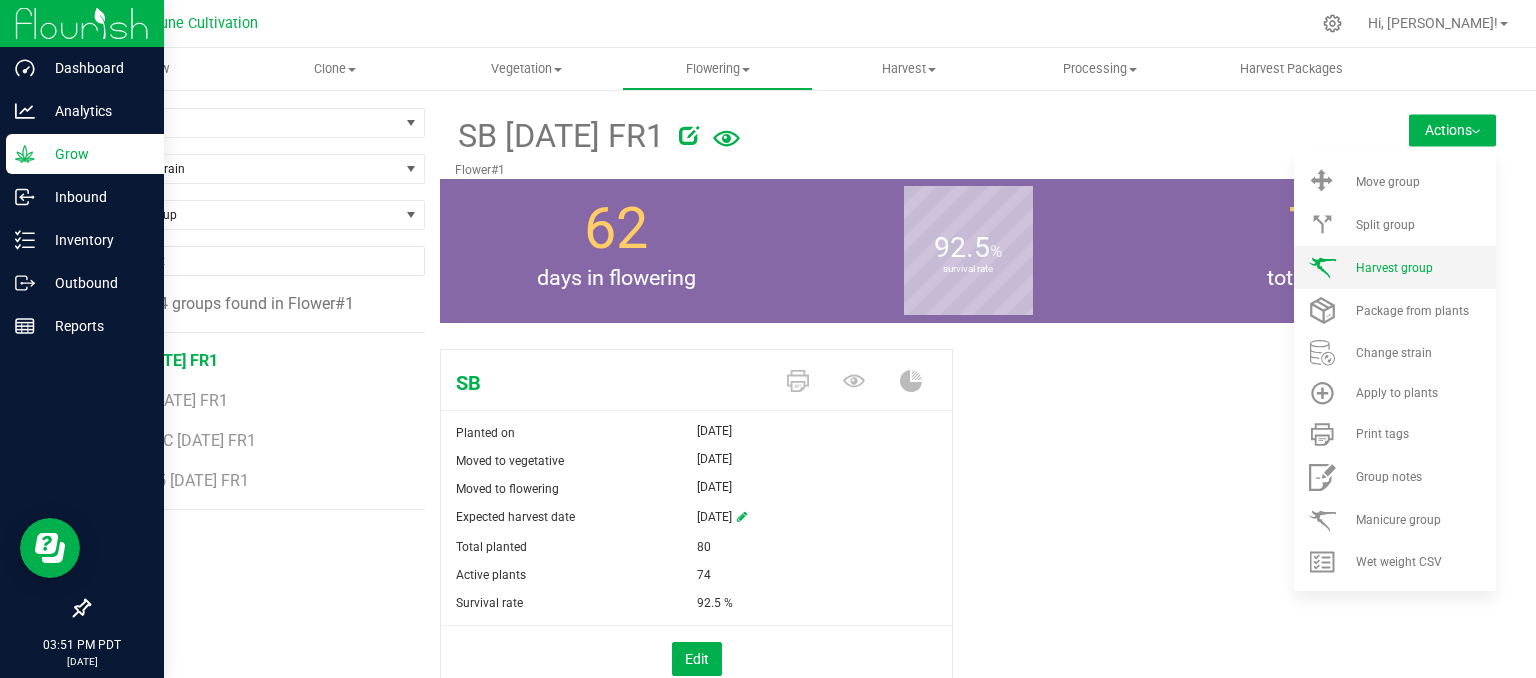 click on "Harvest group" at bounding box center (1394, 268) 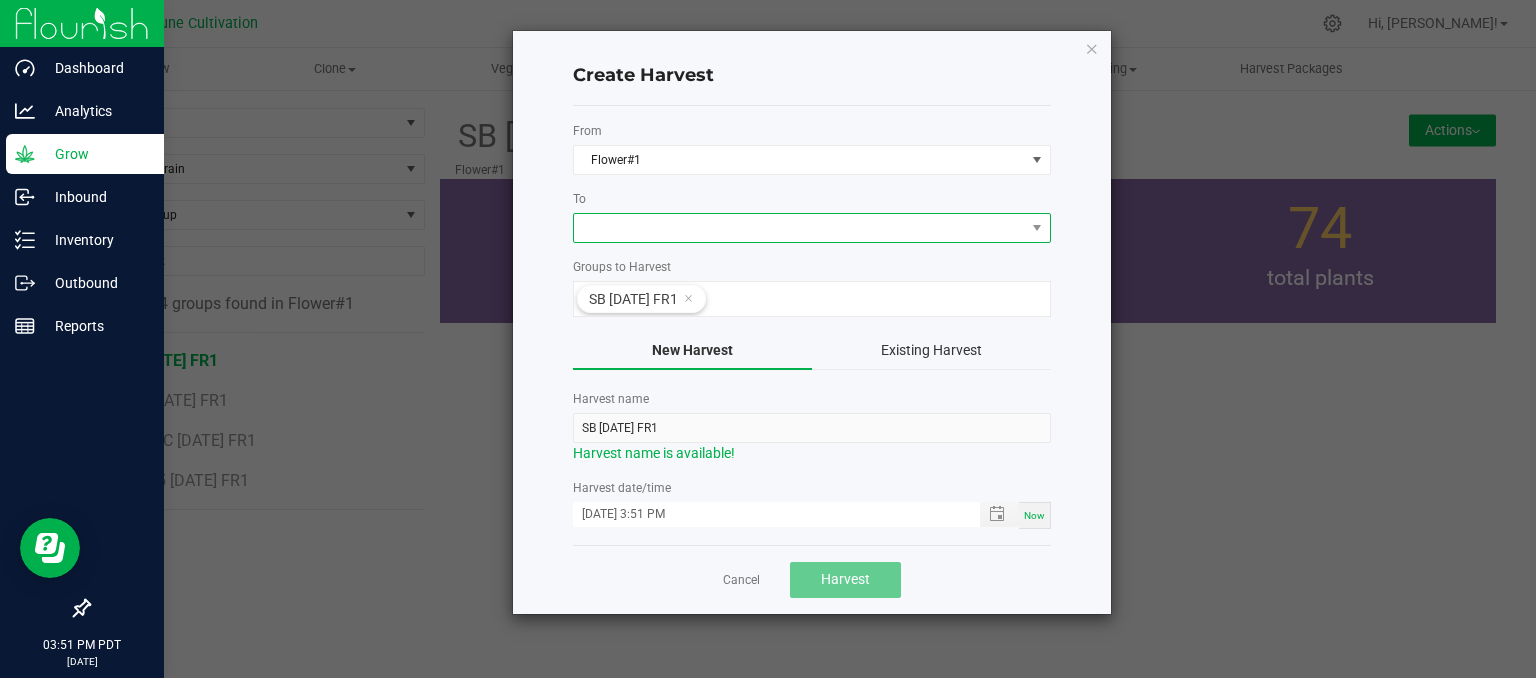 click at bounding box center [799, 228] 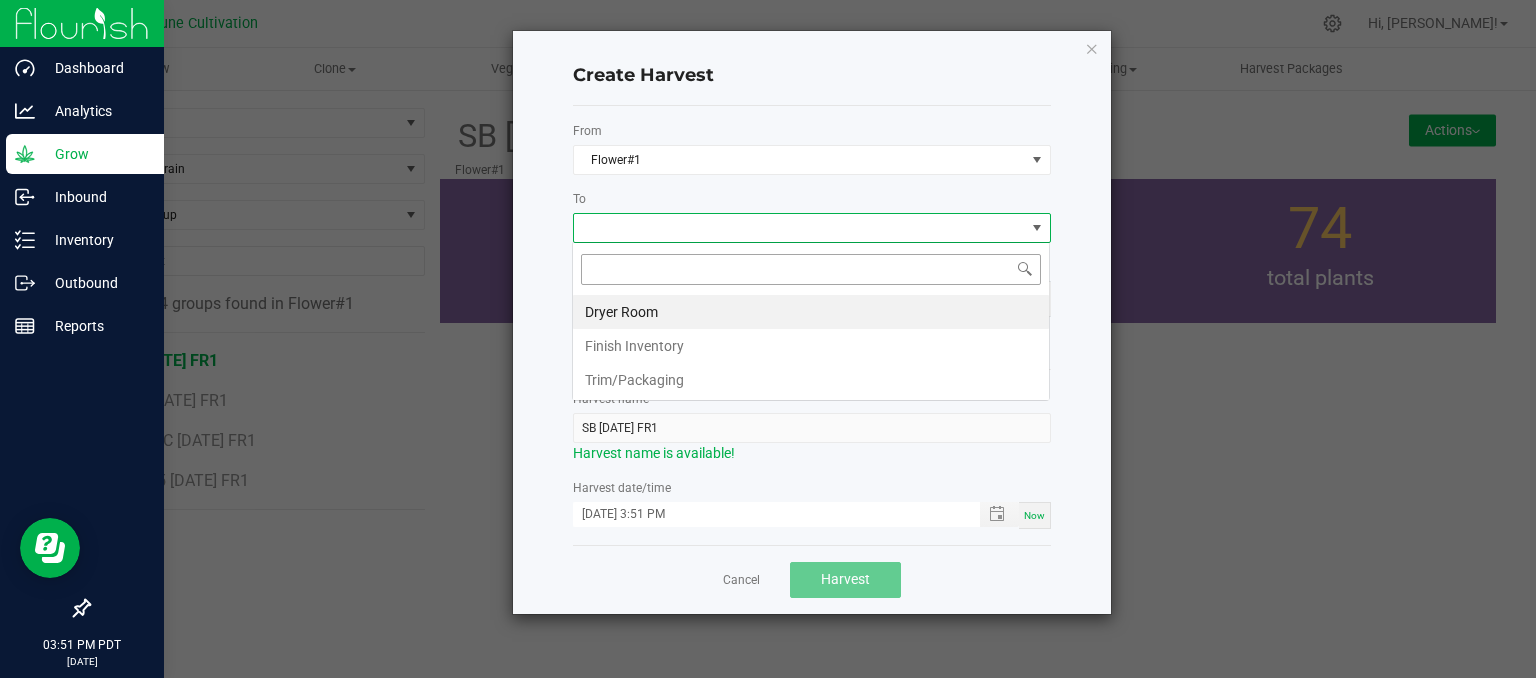 scroll, scrollTop: 99970, scrollLeft: 99521, axis: both 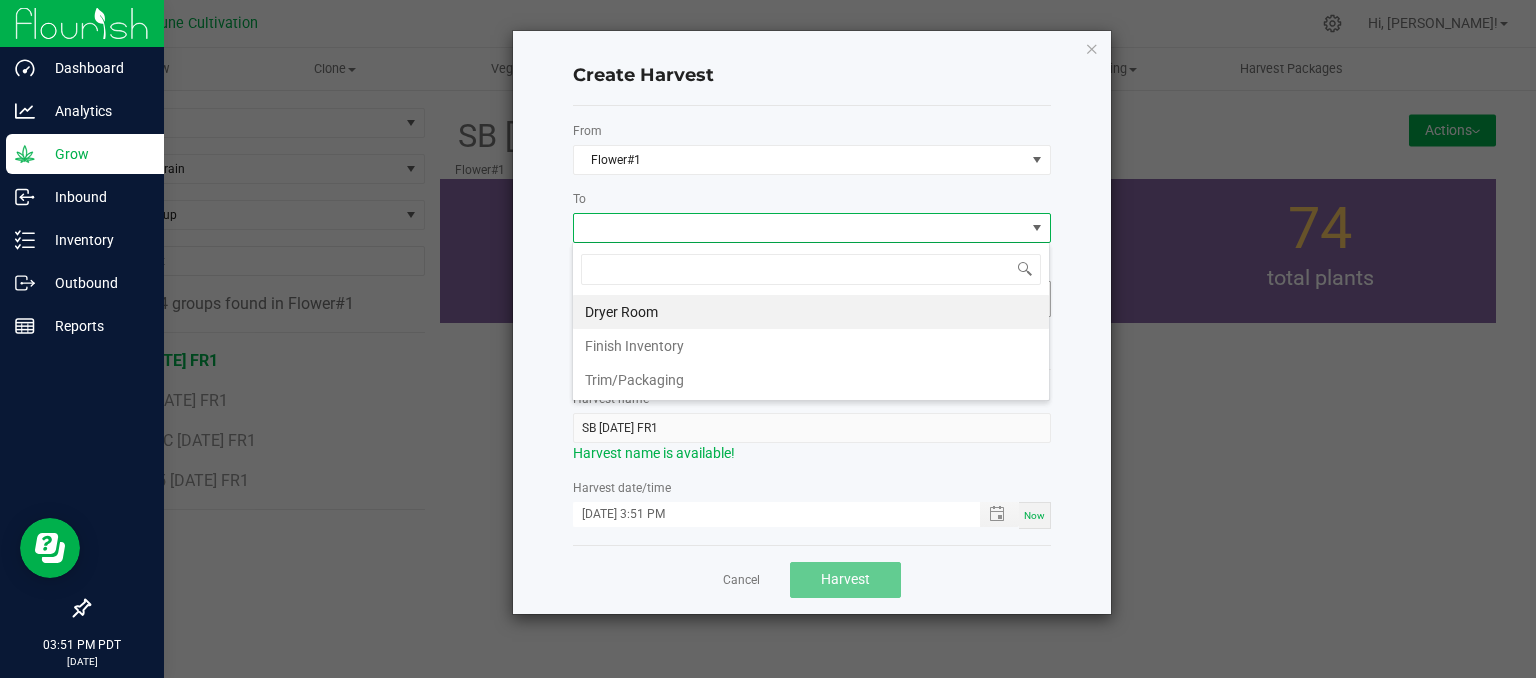 click on "Dryer Room" at bounding box center (811, 312) 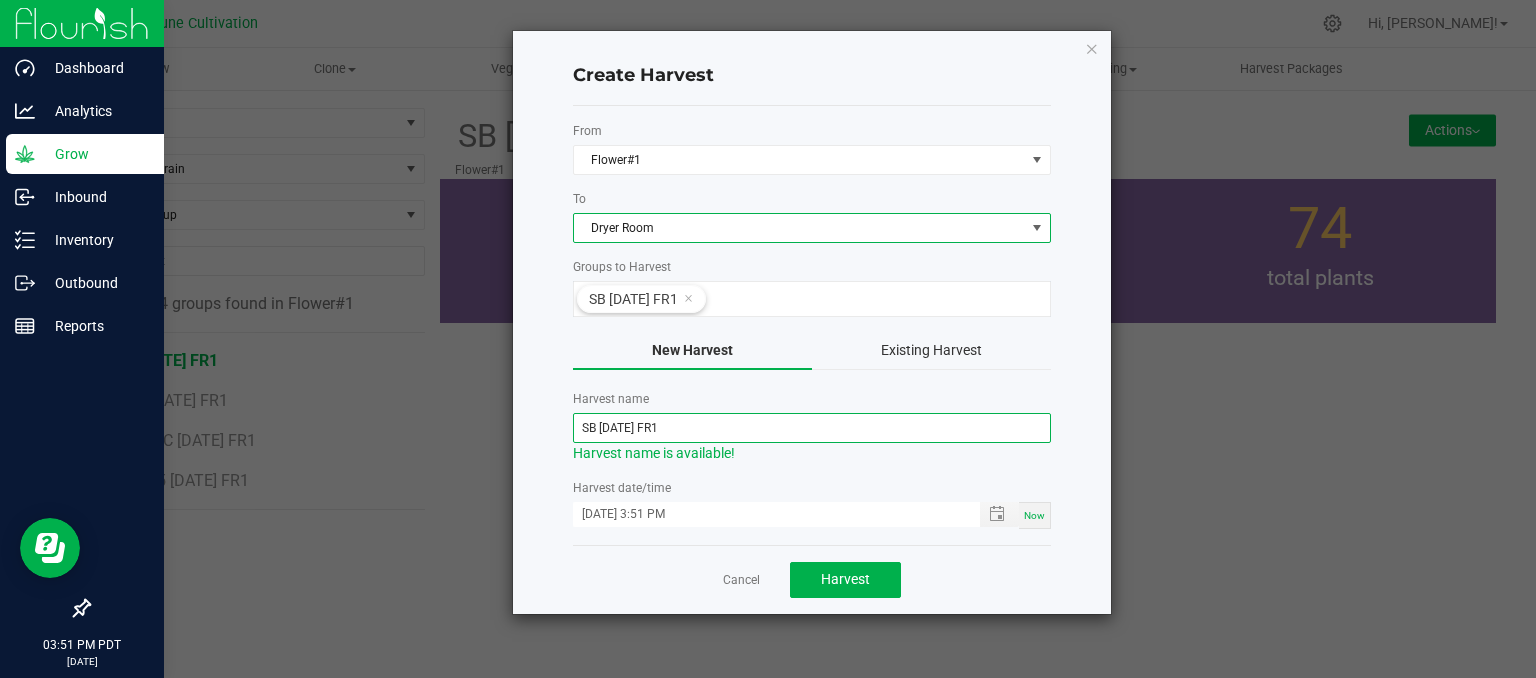 click on "SB [DATE] FR1" at bounding box center [812, 428] 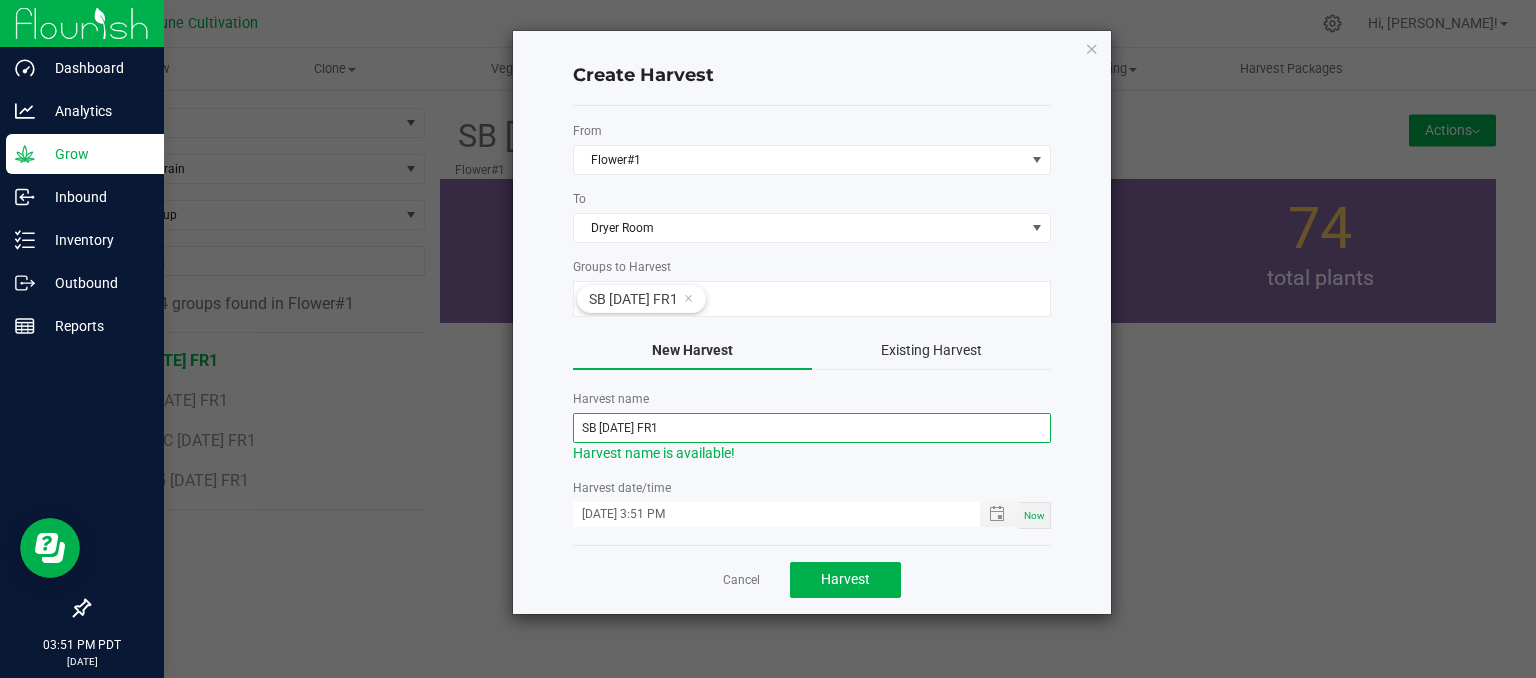 click on "SB [DATE] FR1" at bounding box center [812, 428] 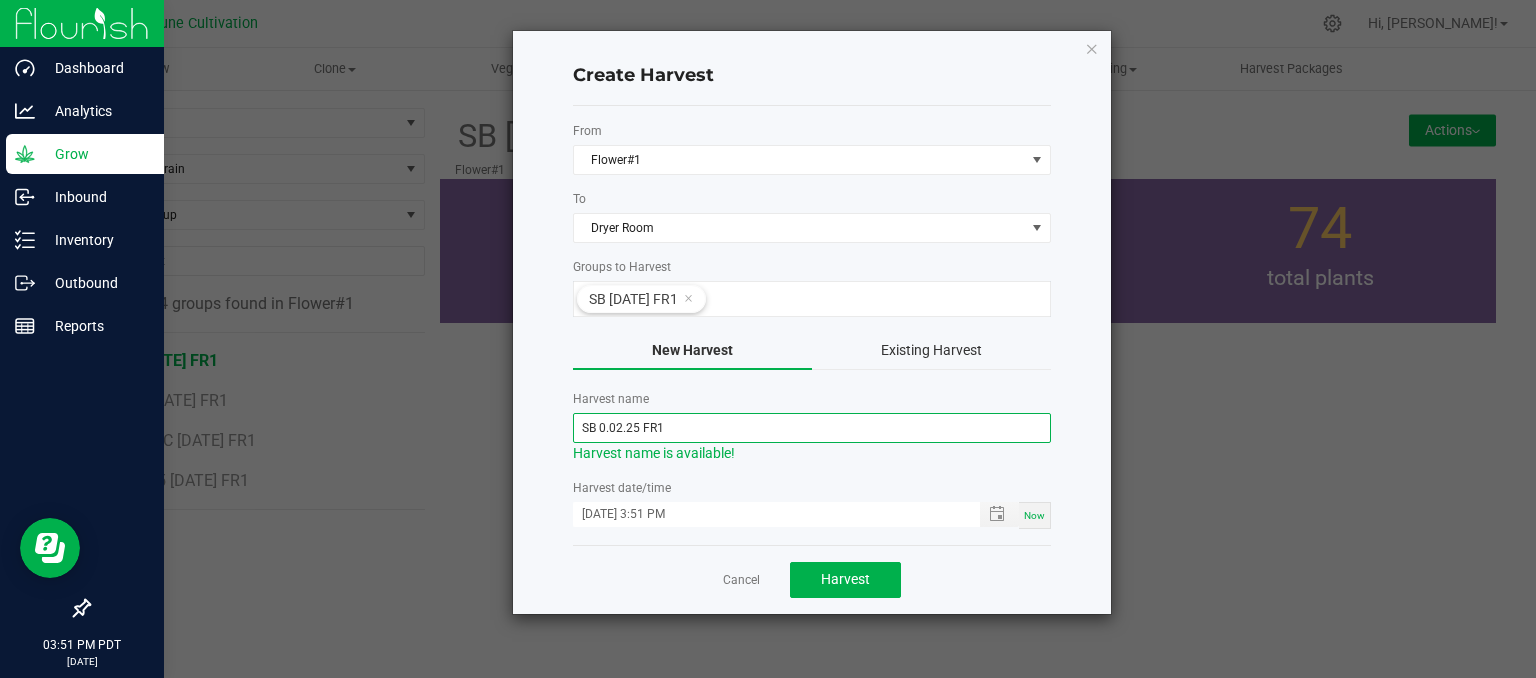 click on "SB 0.02.25 FR1" at bounding box center [812, 428] 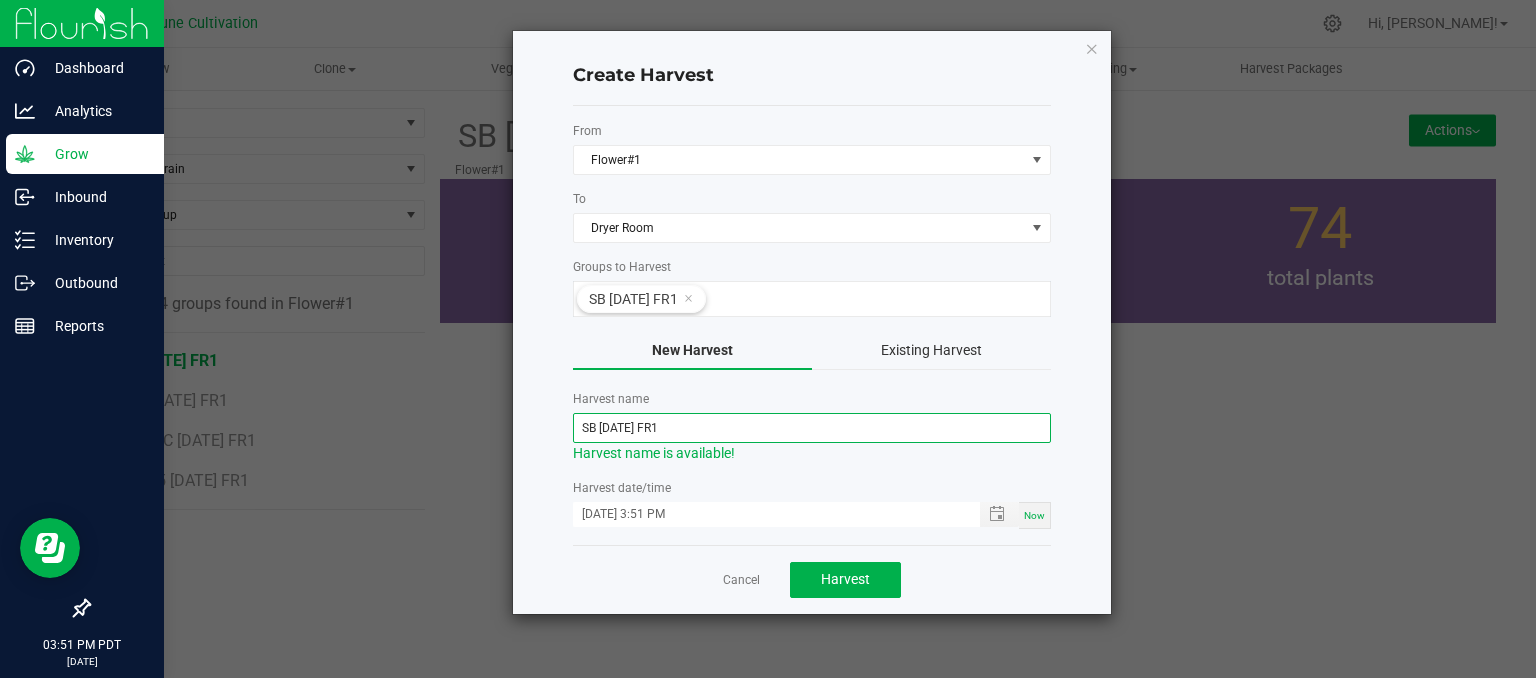 click on "SB [DATE] FR1" at bounding box center [812, 428] 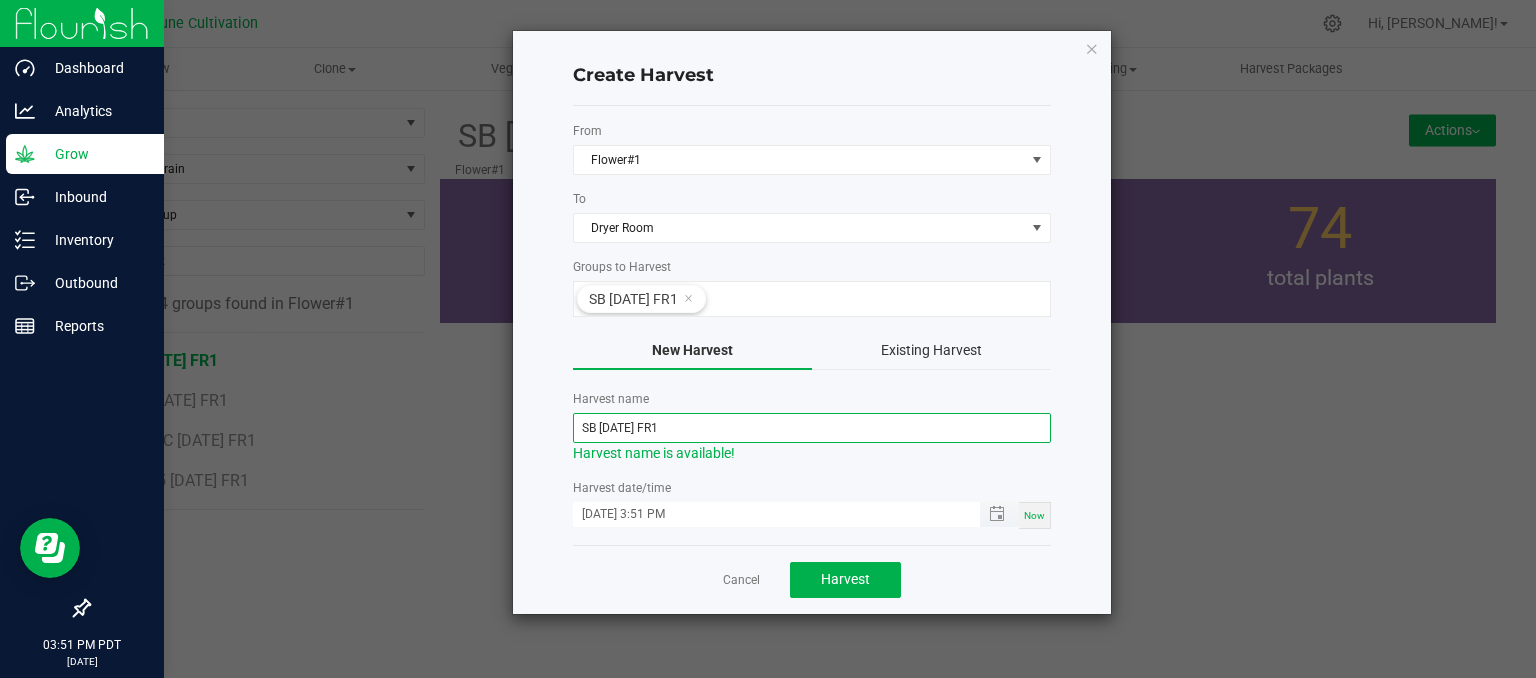type on "SB [DATE] FR1" 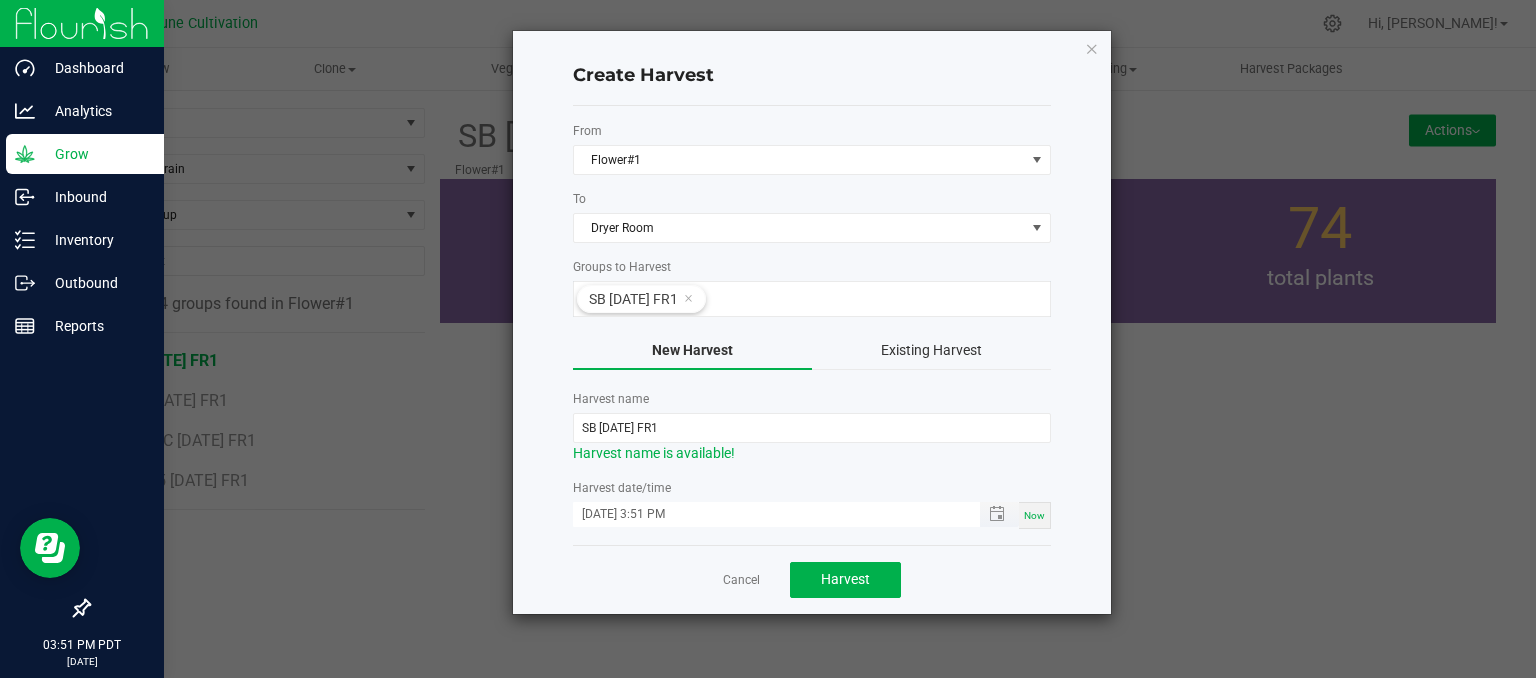 click on "[DATE] 3:51 PM" at bounding box center (766, 514) 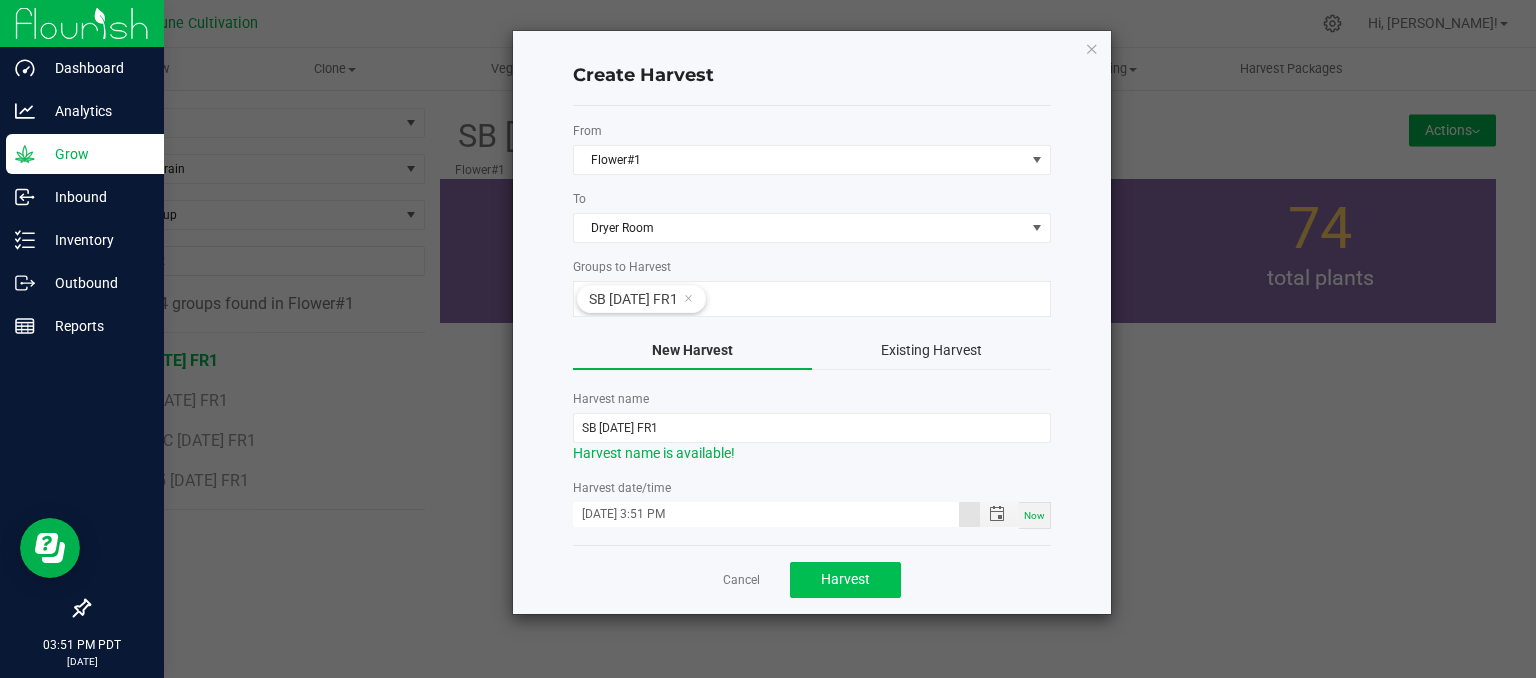 type on "[DATE] 3:51 PM" 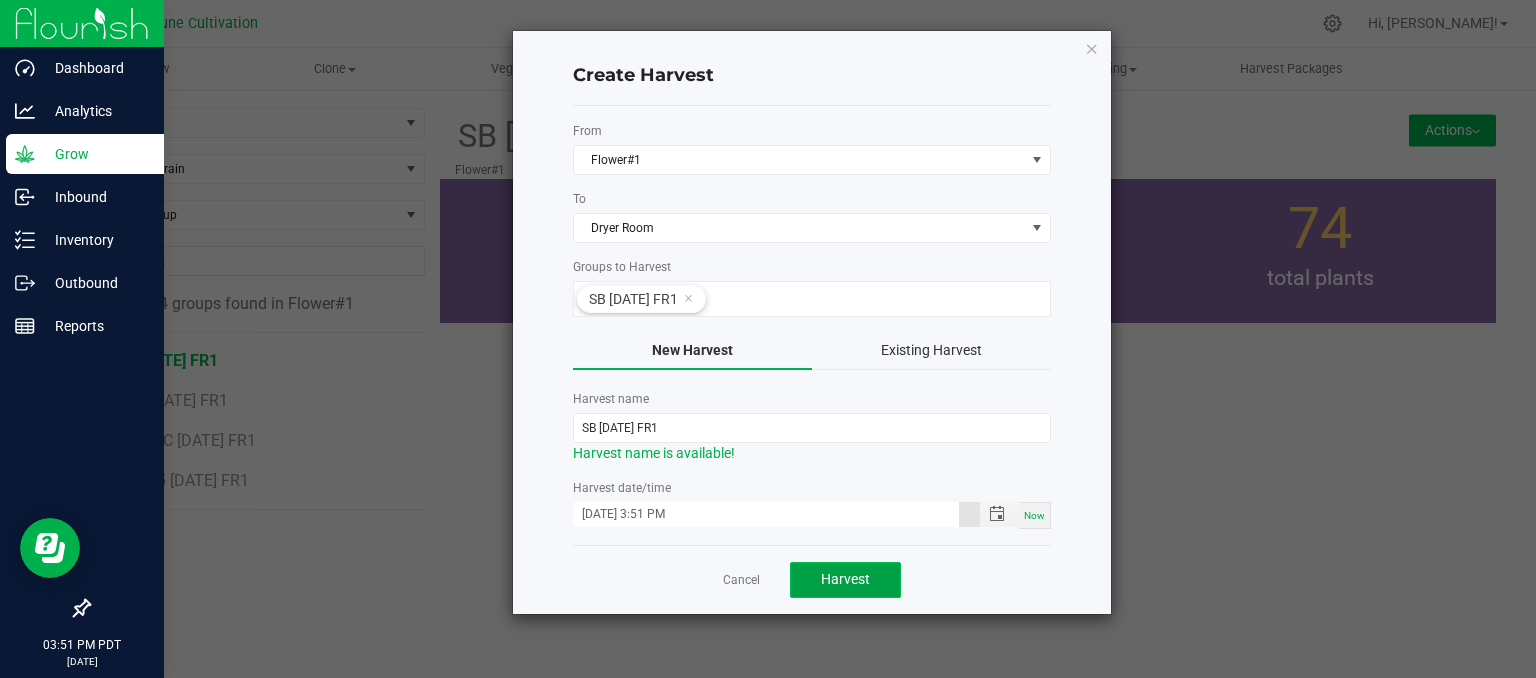 click on "Harvest" 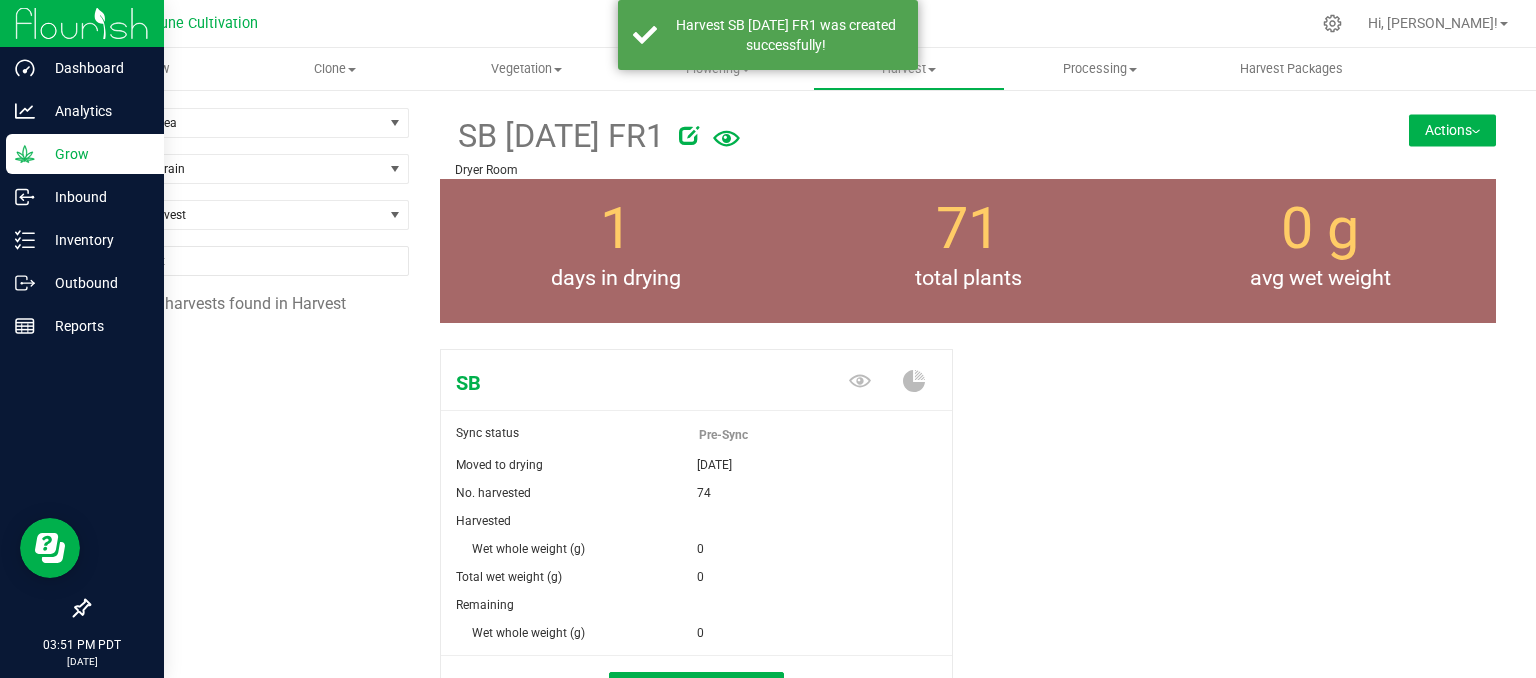 click on "Actions" at bounding box center [1452, 130] 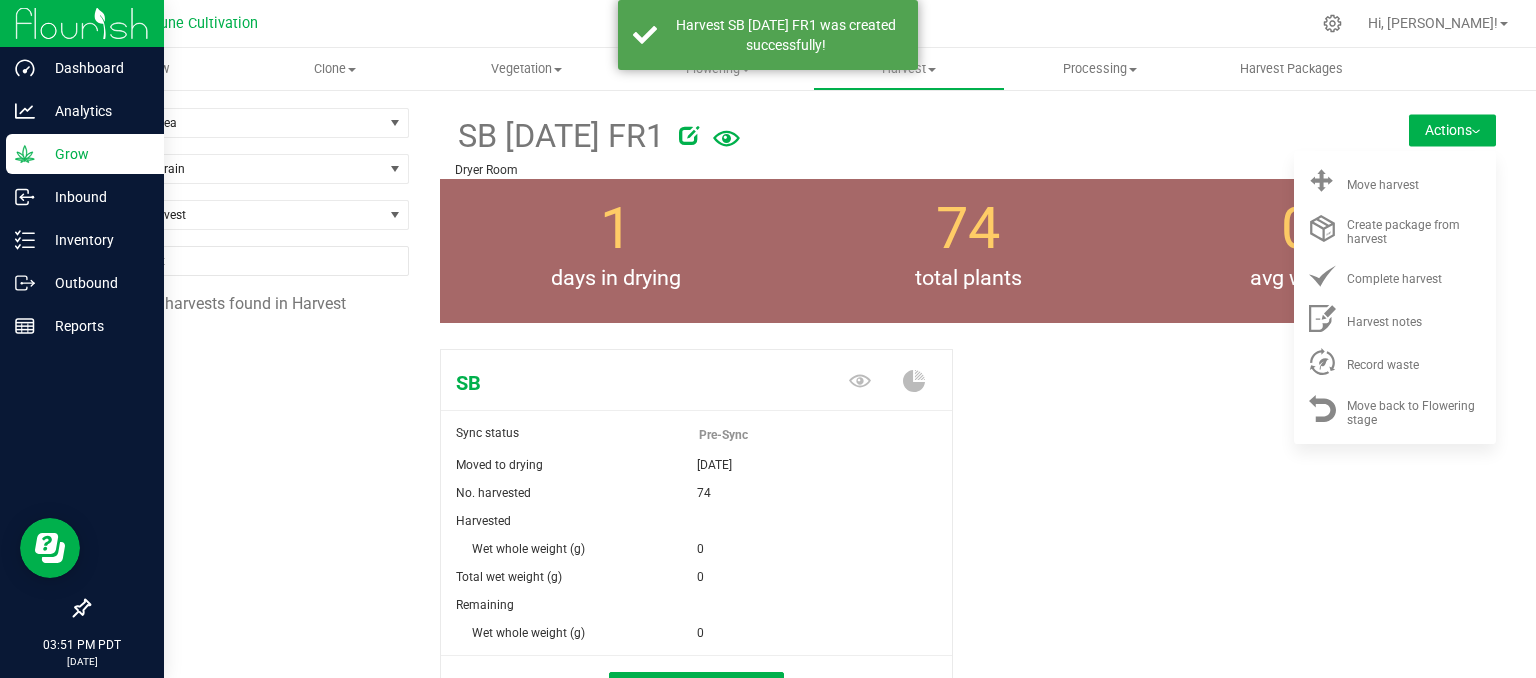click at bounding box center [999, 132] 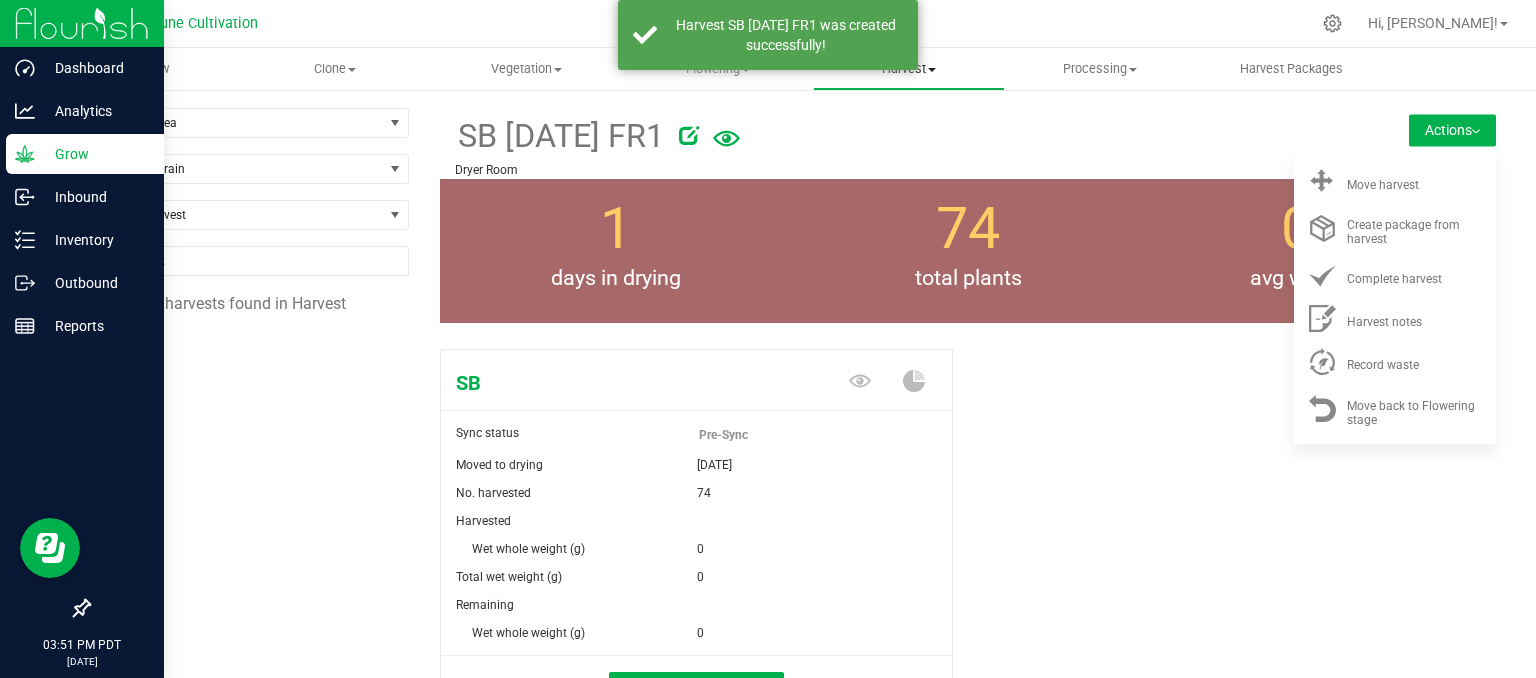 click on "Harvest
Harvests
Harvested plants" at bounding box center (908, 69) 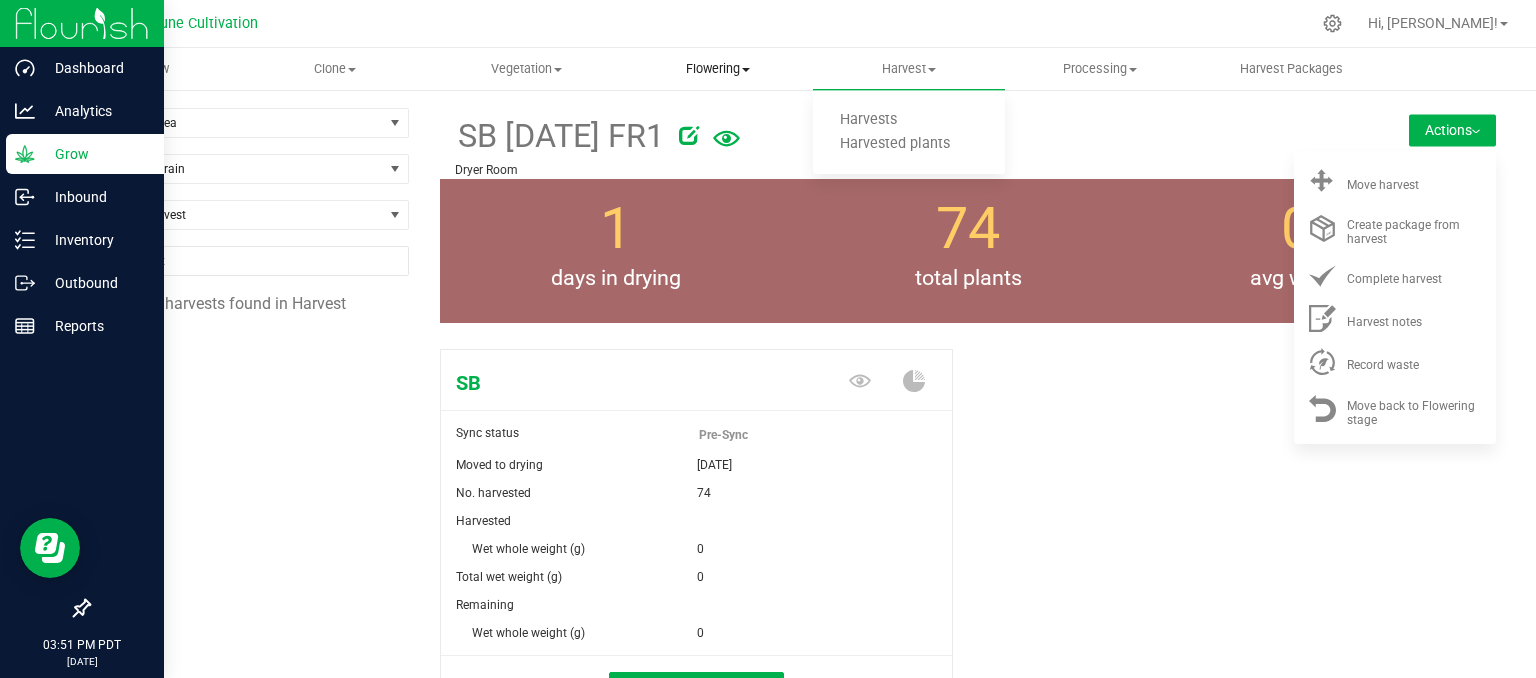 click on "Flowering
Create harvest
Flowering groups
Flowering plants
Apply to plants" at bounding box center [717, 69] 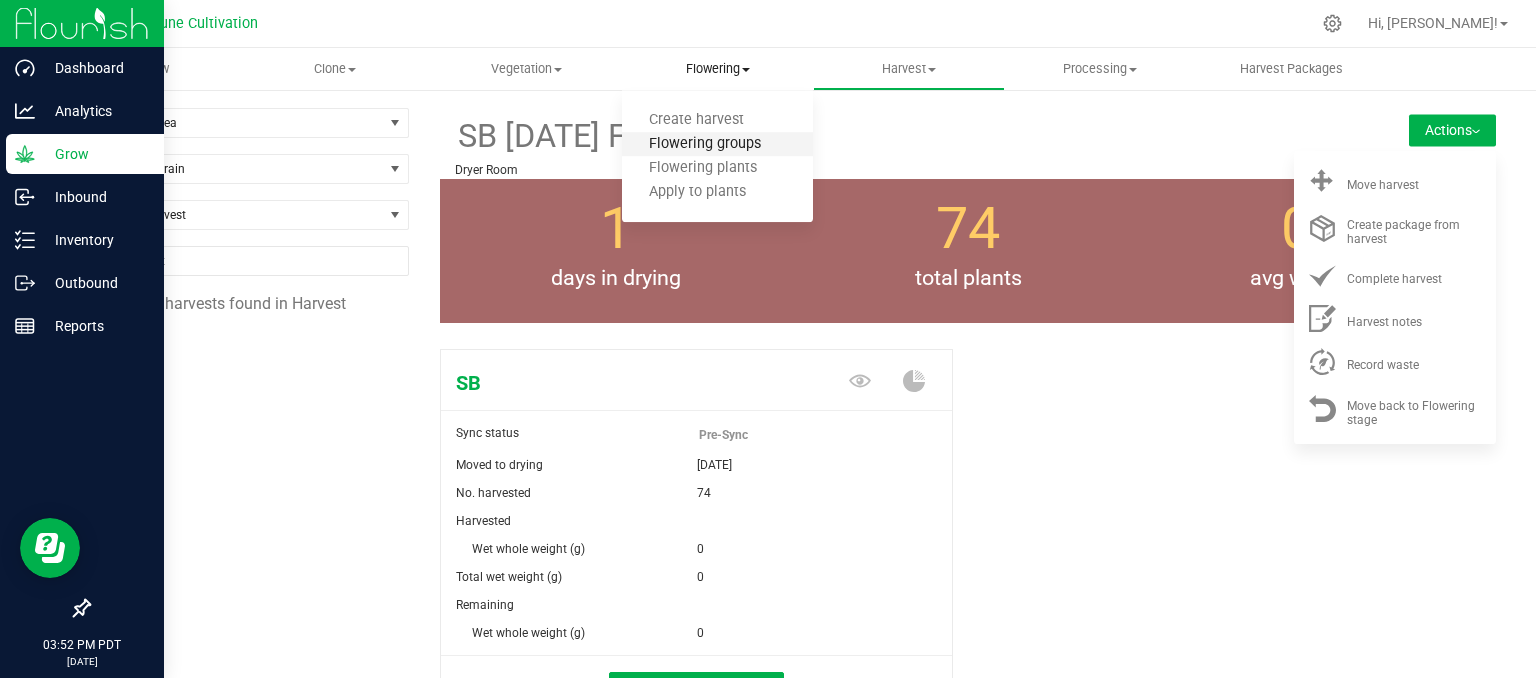 click on "Flowering groups" at bounding box center (705, 144) 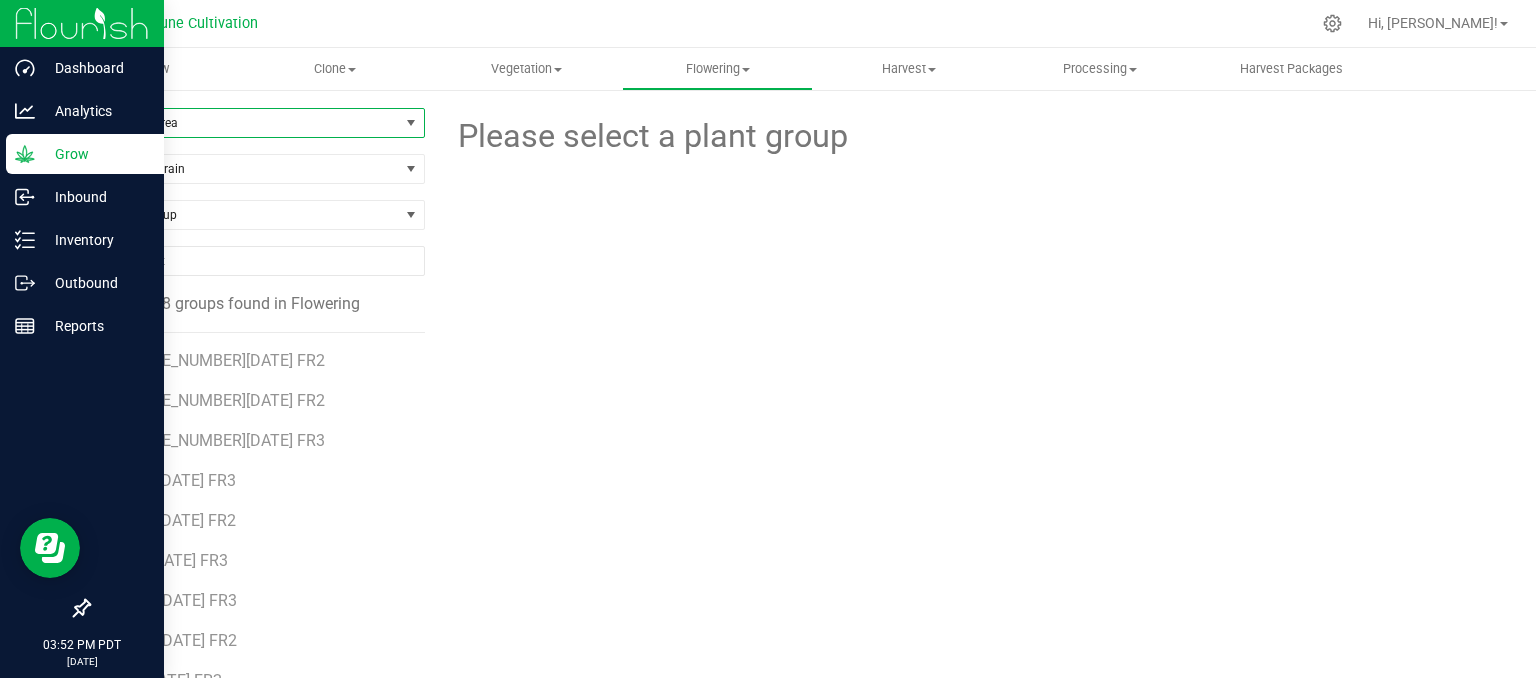 click on "Filter by Area" at bounding box center (244, 123) 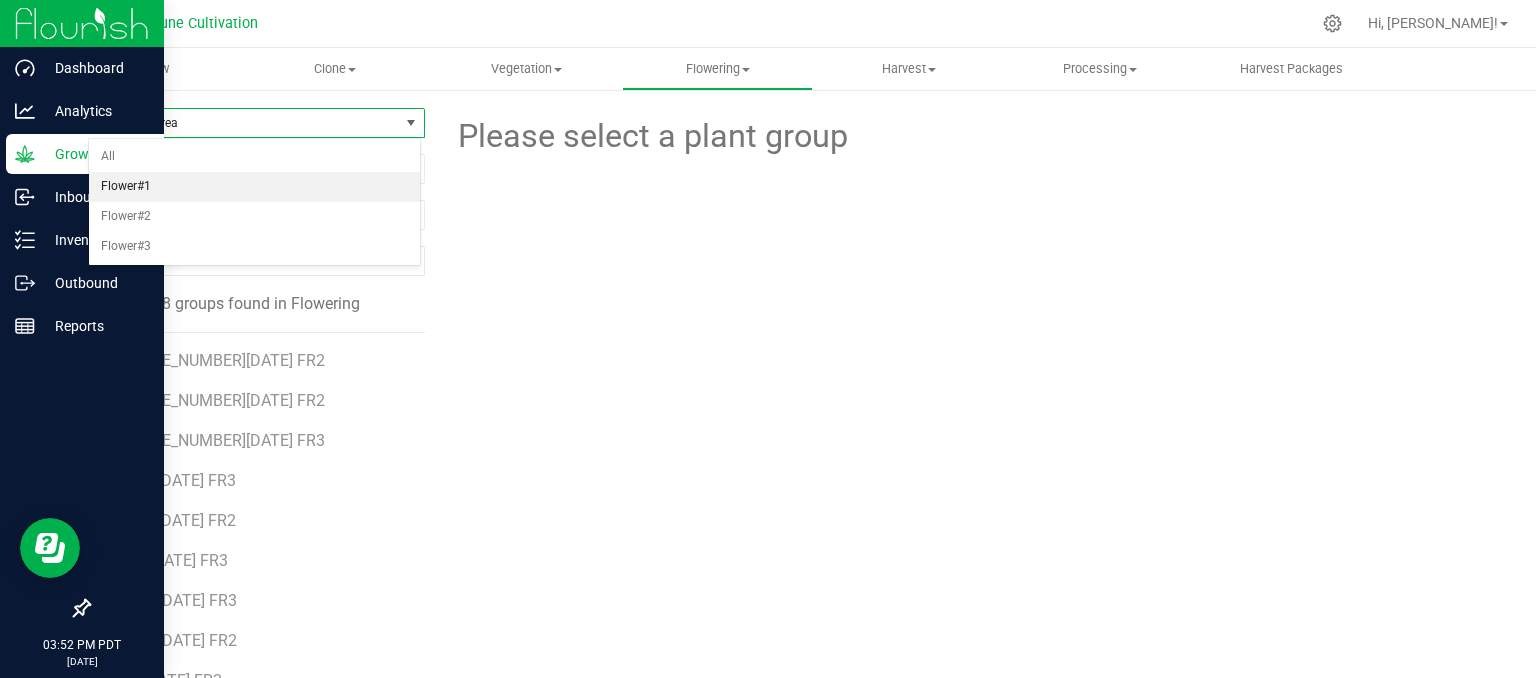 click on "Flower#1" at bounding box center [254, 187] 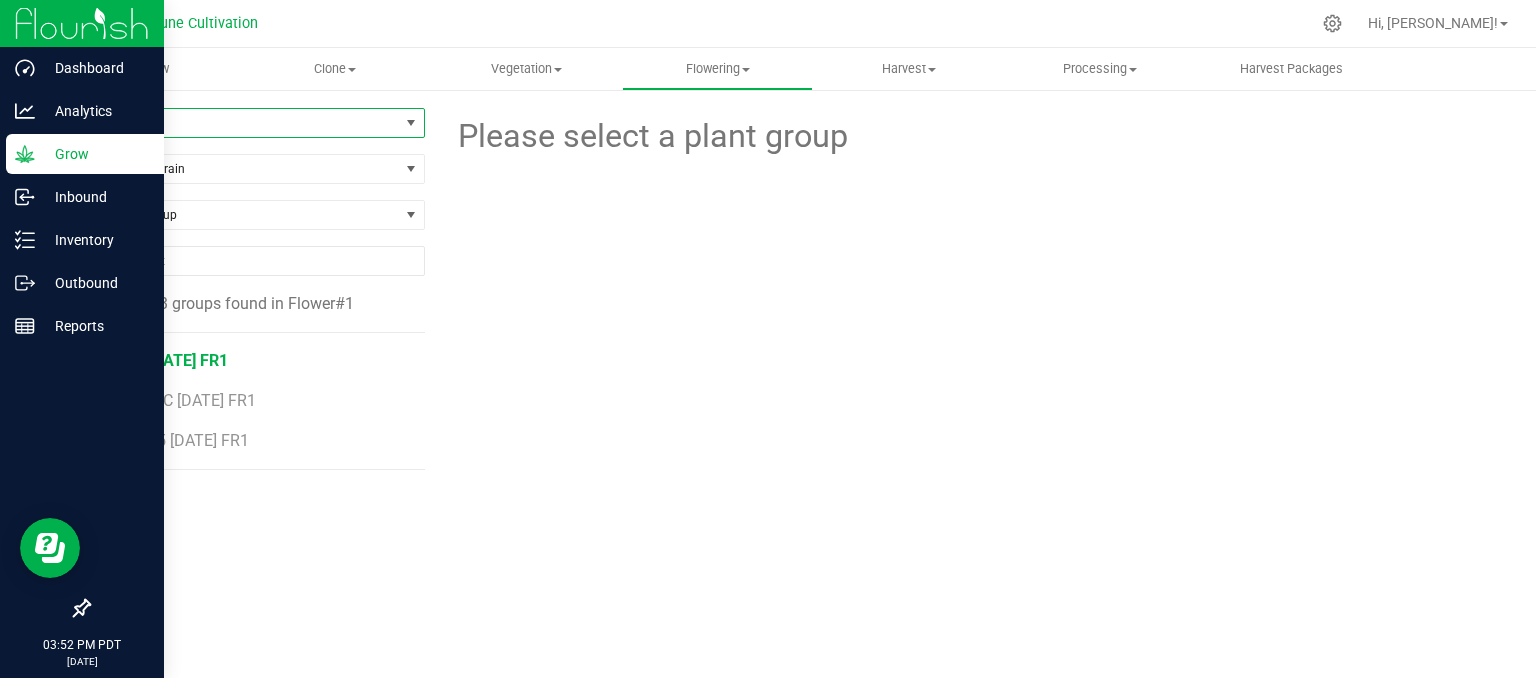 click on "SCP [DATE] FR1" at bounding box center (171, 360) 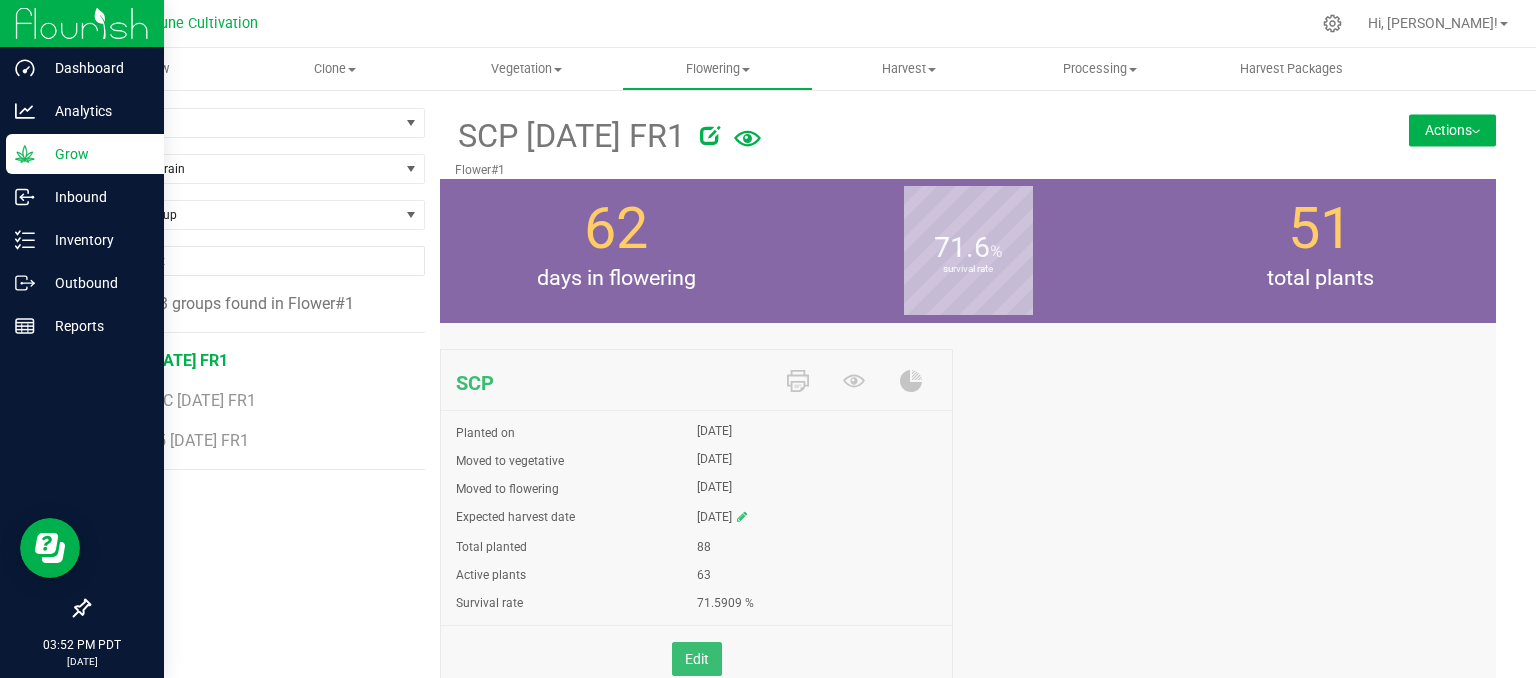 click on "Actions" at bounding box center [1452, 130] 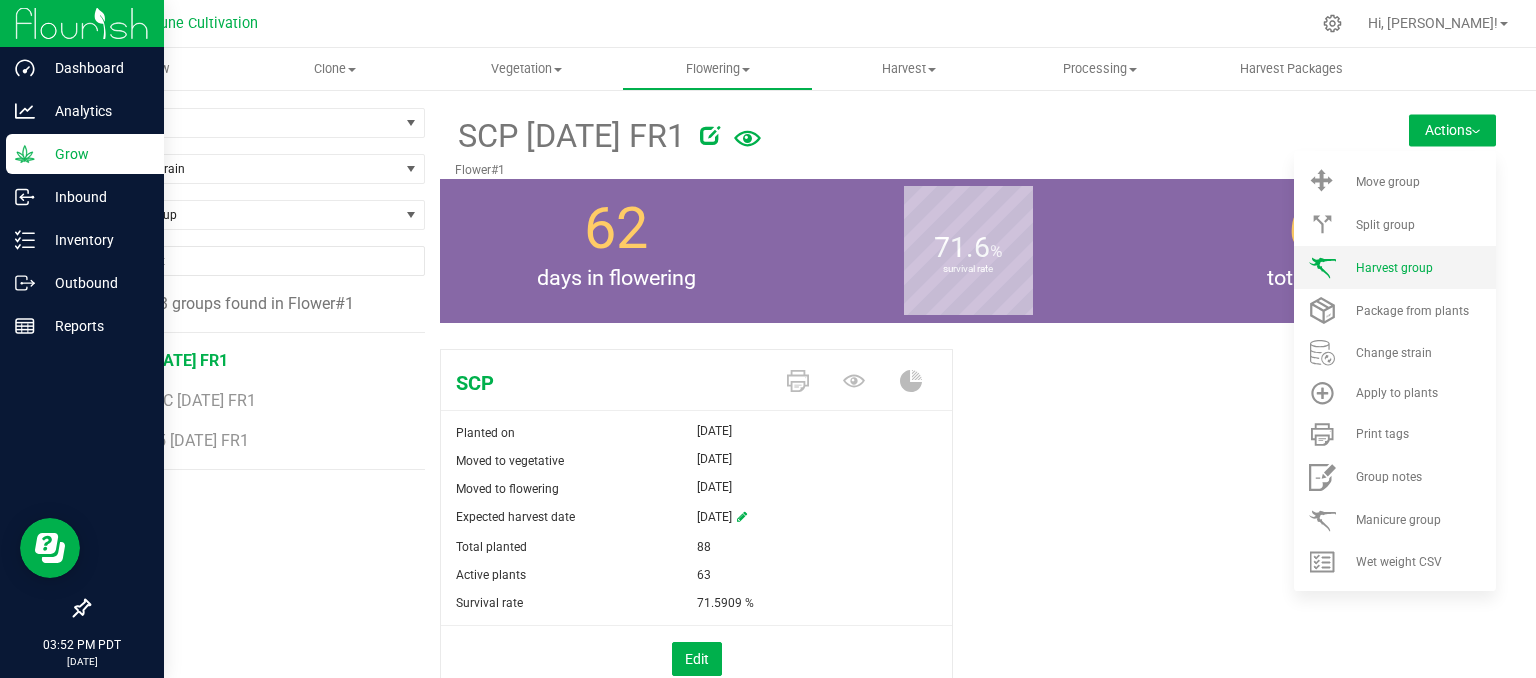 click on "Harvest group" at bounding box center [1395, 267] 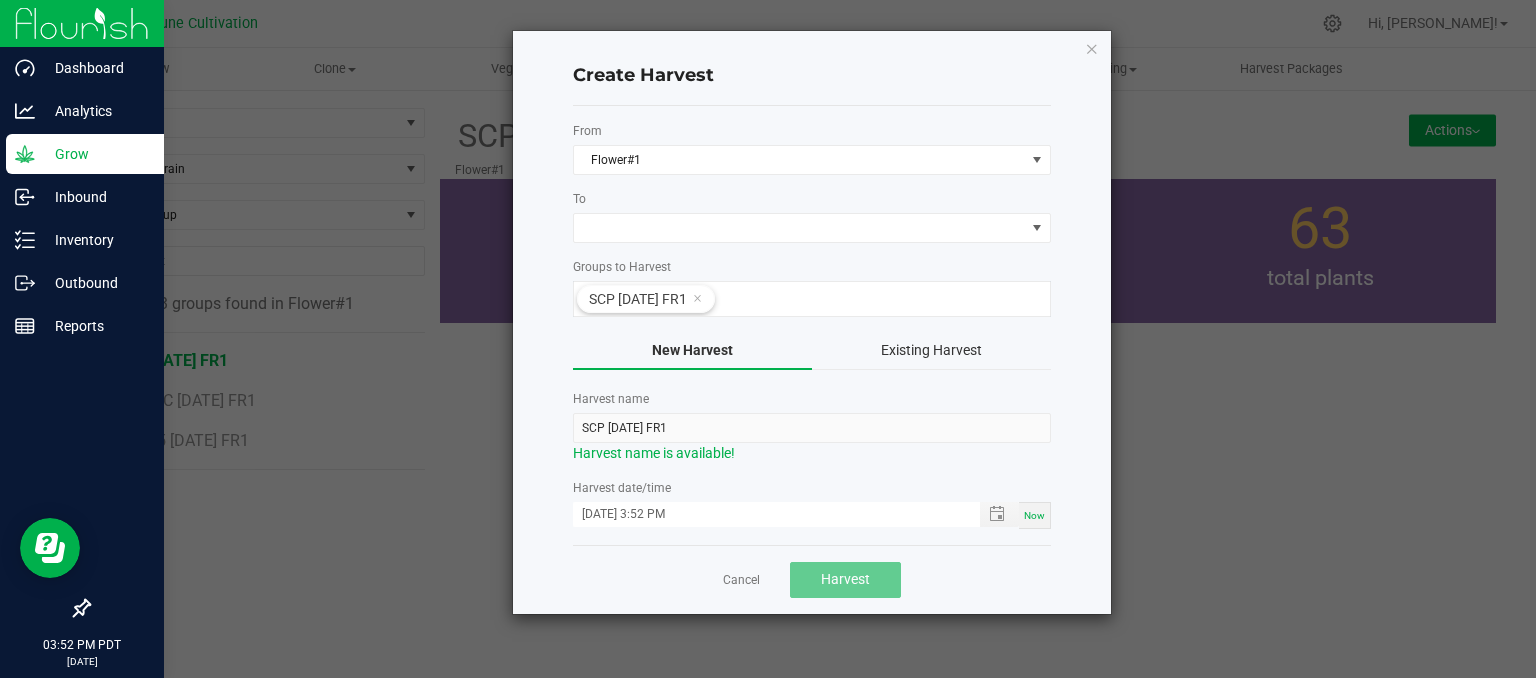 click on "From  Flower#1  To   Groups to Harvest  SCP [DATE] FR1  New Harvest   Existing Harvest   Harvest name  SCP [DATE] FR1  Harvest name is available!   Harvest date/time  [DATE] 3:52 PM Now" 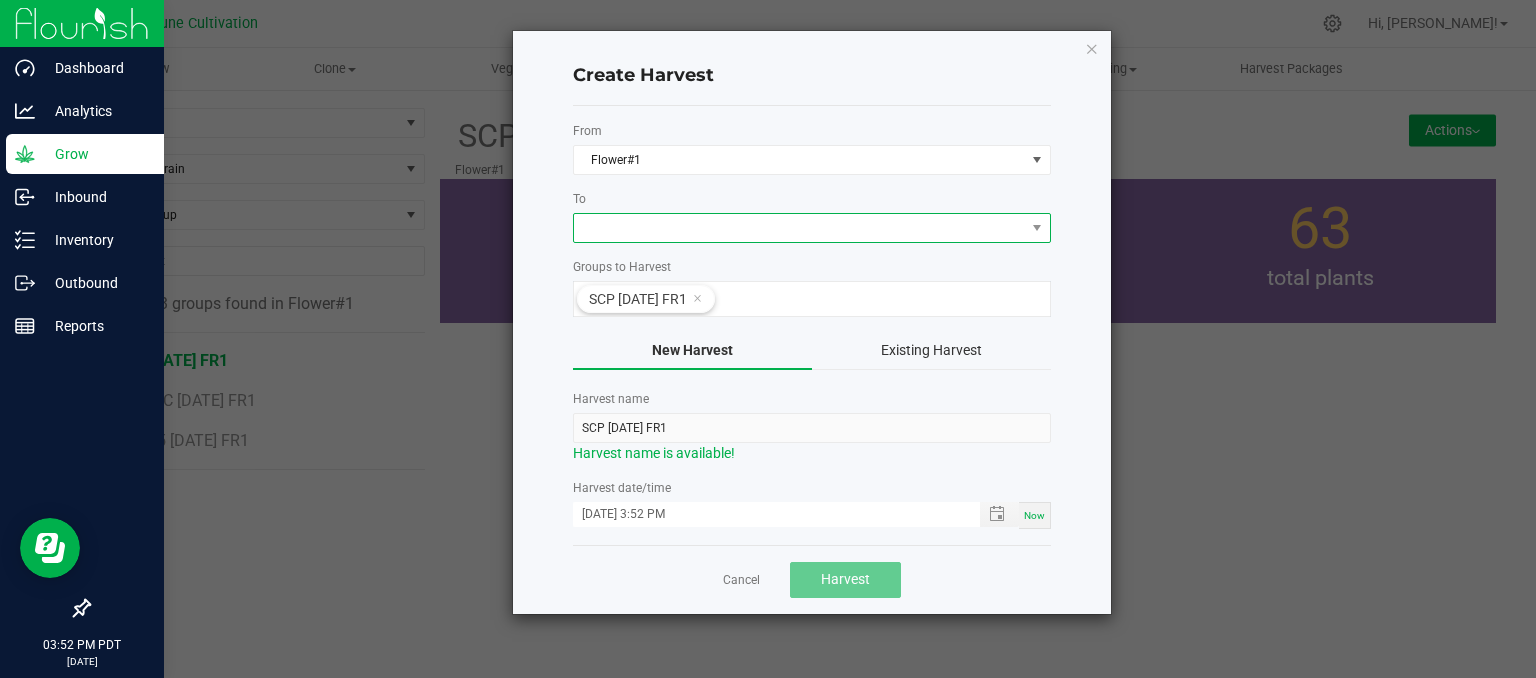 click at bounding box center (799, 228) 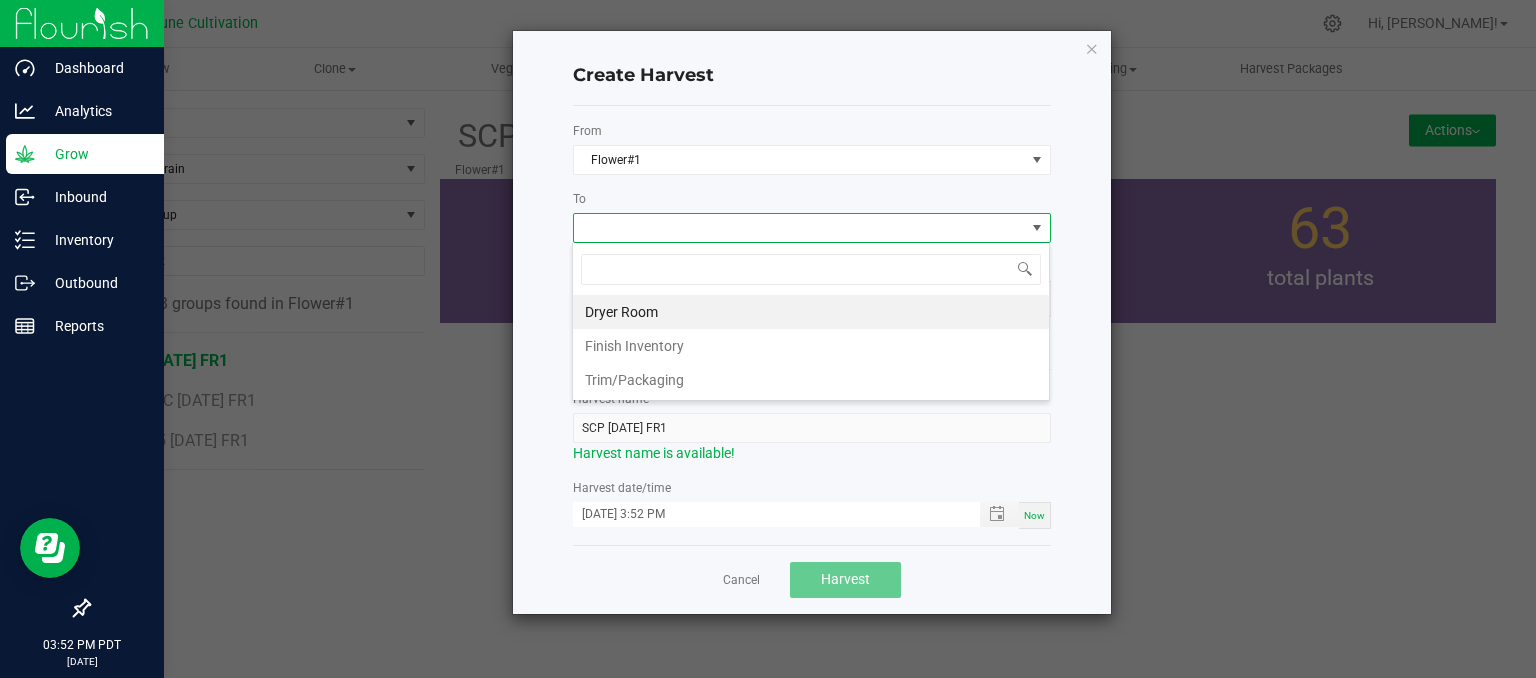 scroll, scrollTop: 99970, scrollLeft: 99521, axis: both 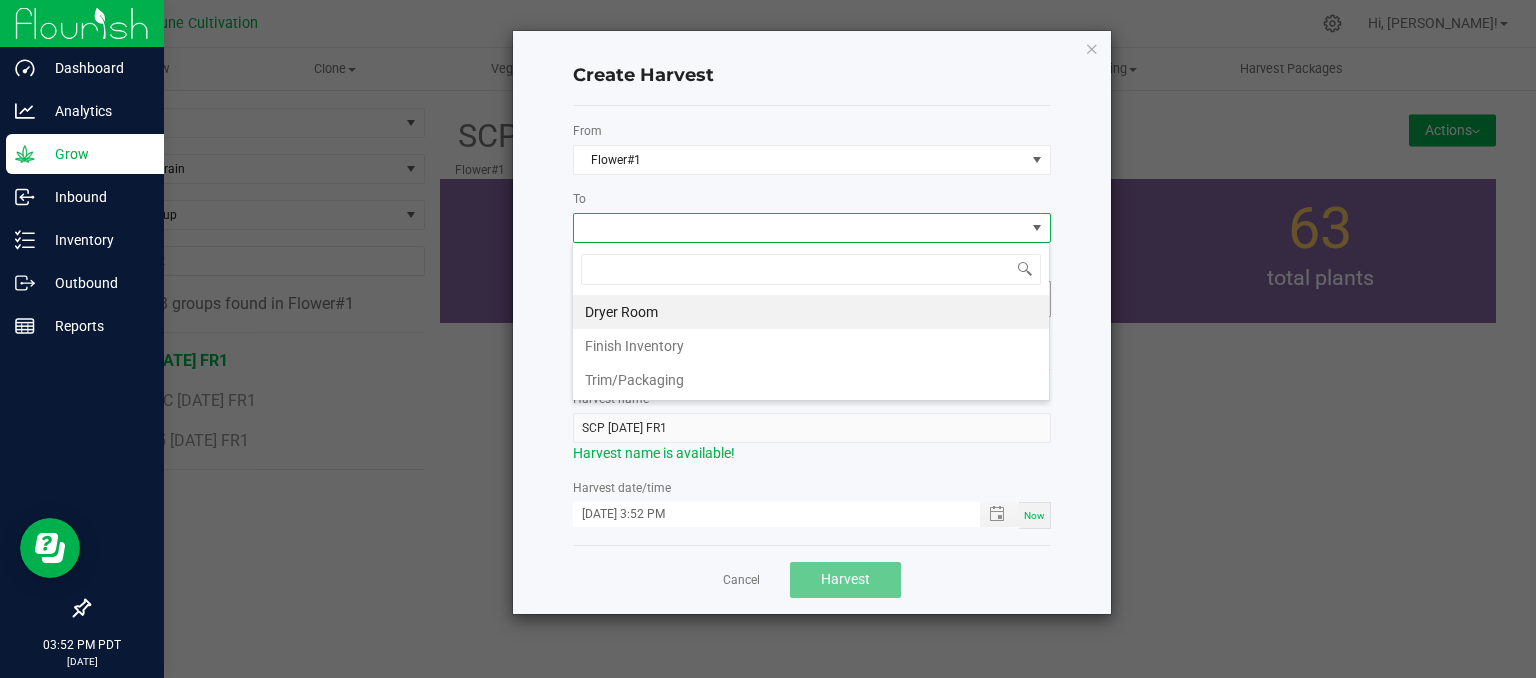 click on "Dryer Room" at bounding box center [811, 312] 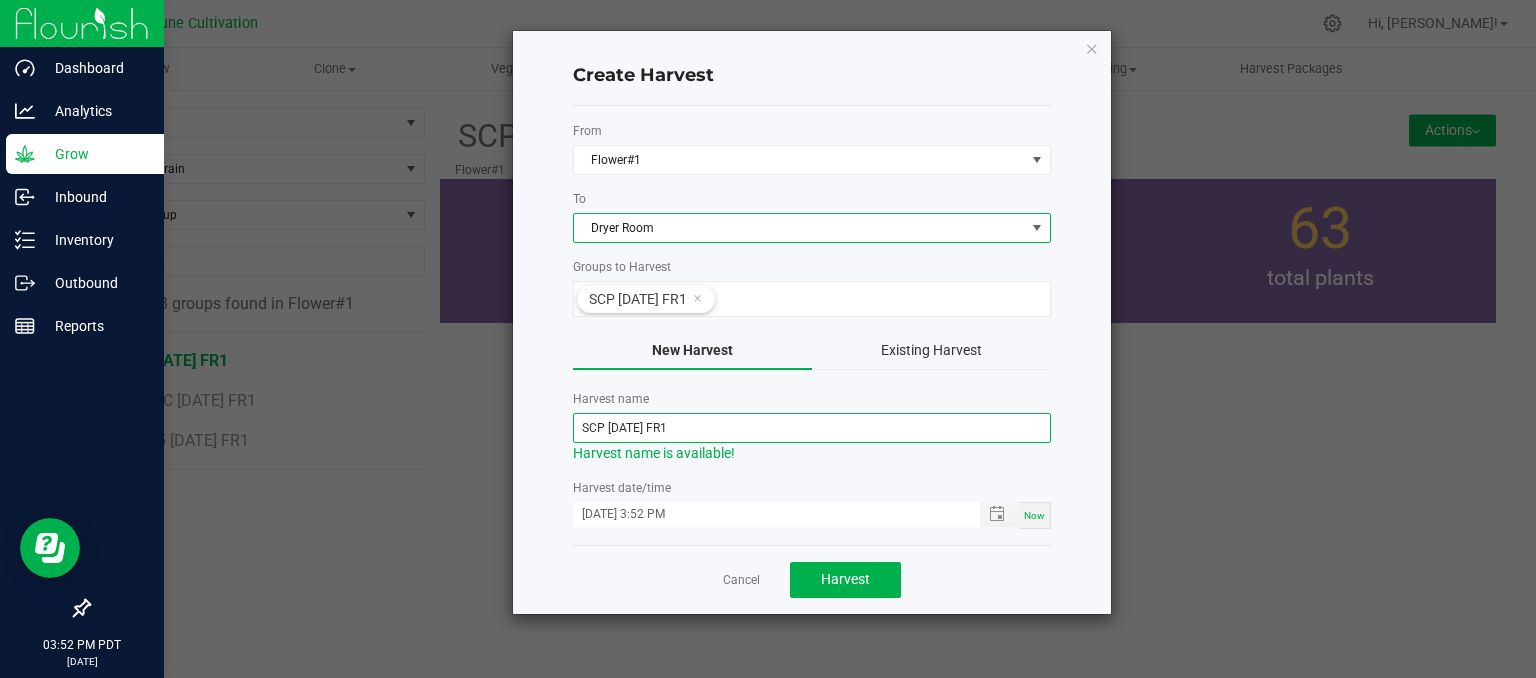 click on "SCP [DATE] FR1" at bounding box center [812, 428] 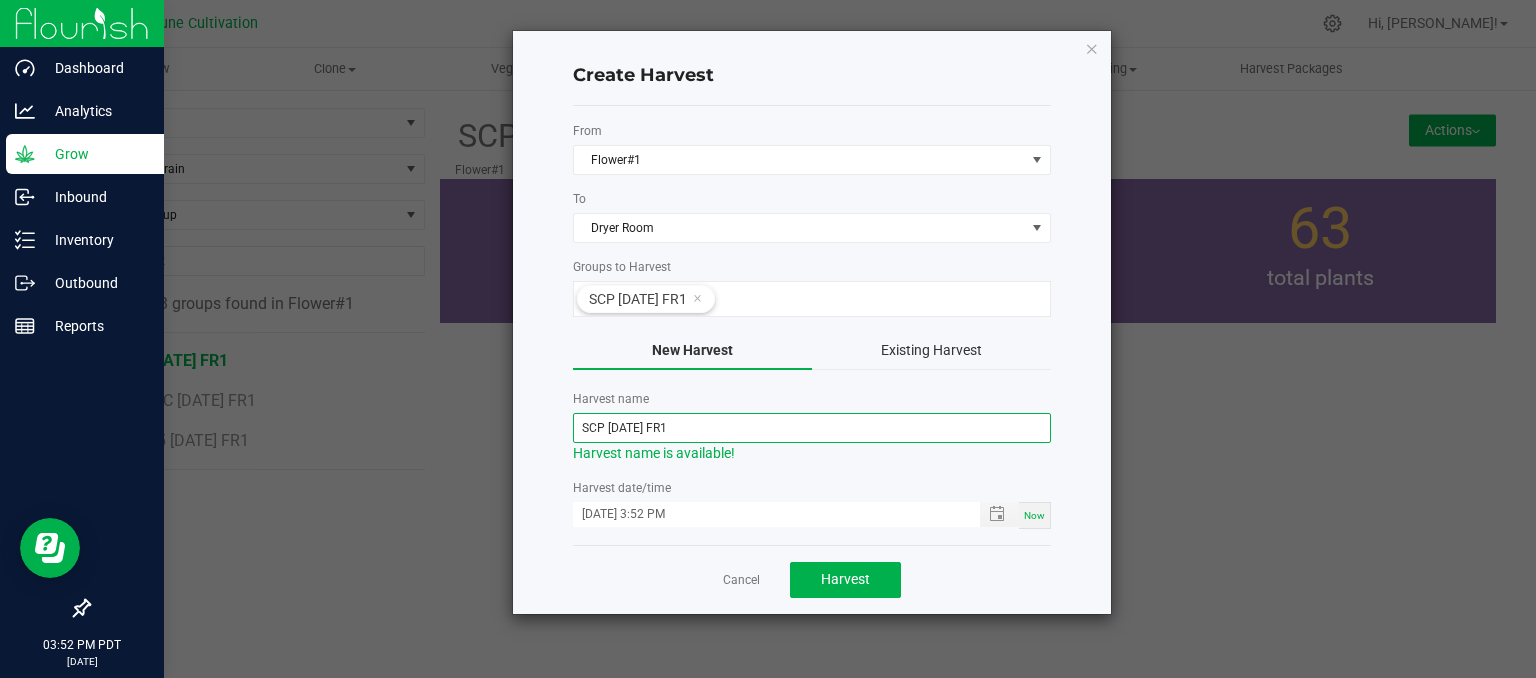 click on "SCP [DATE] FR1" at bounding box center [812, 428] 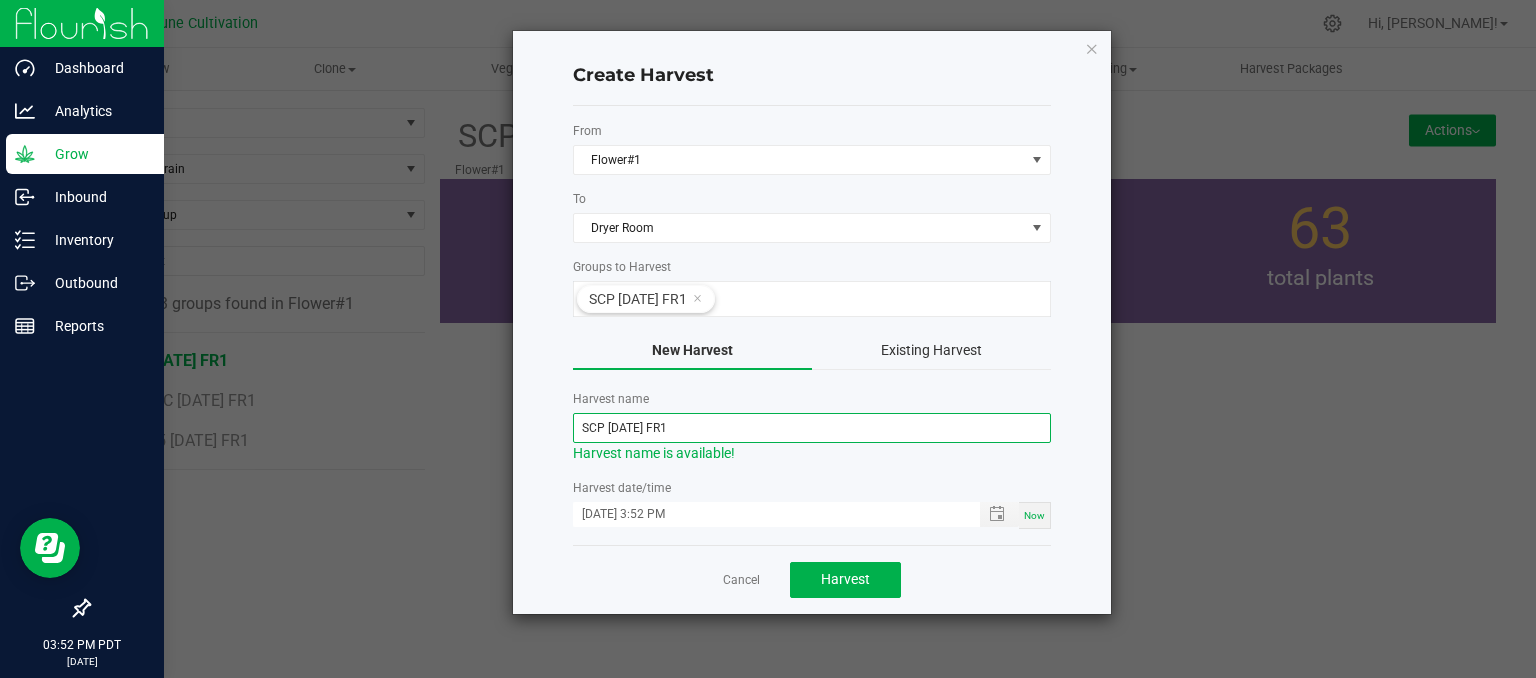 click on "SCP [DATE] FR1" at bounding box center [812, 428] 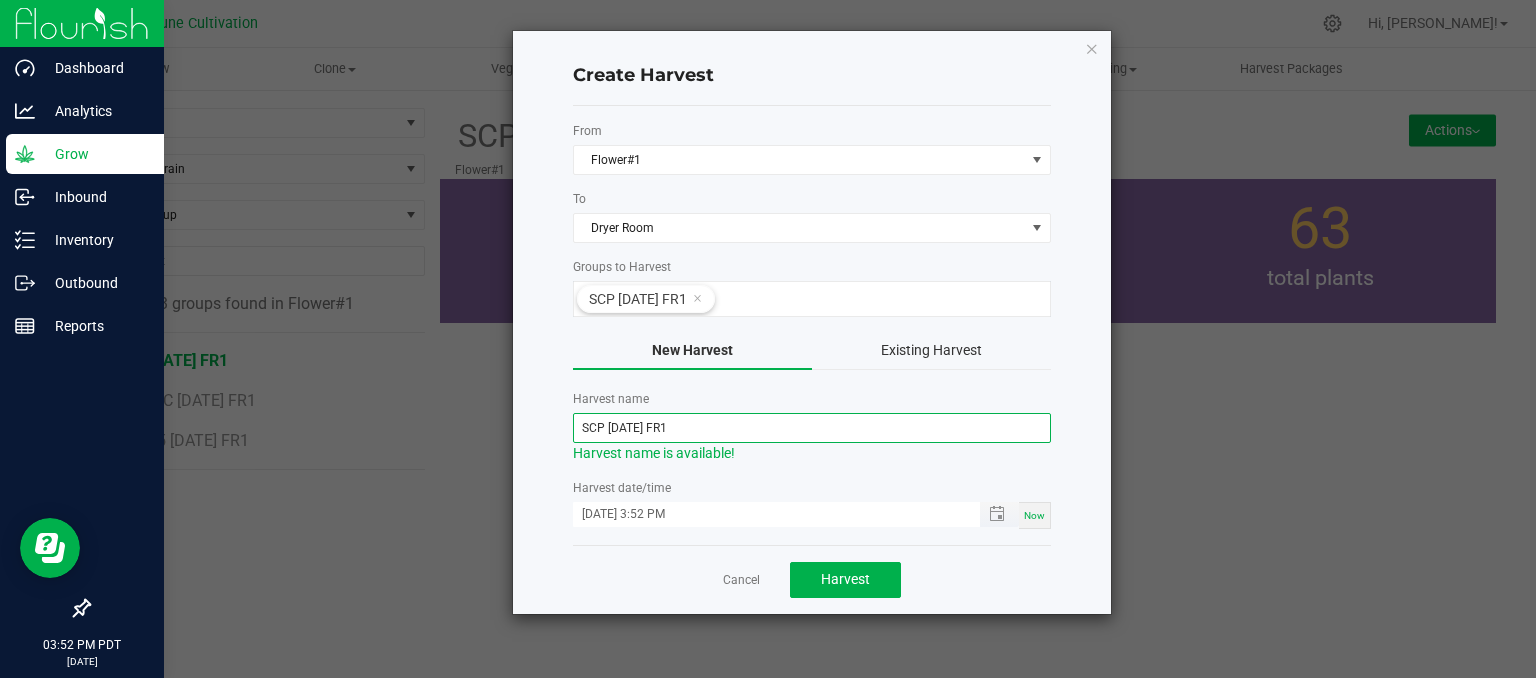 type on "SCP [DATE] FR1" 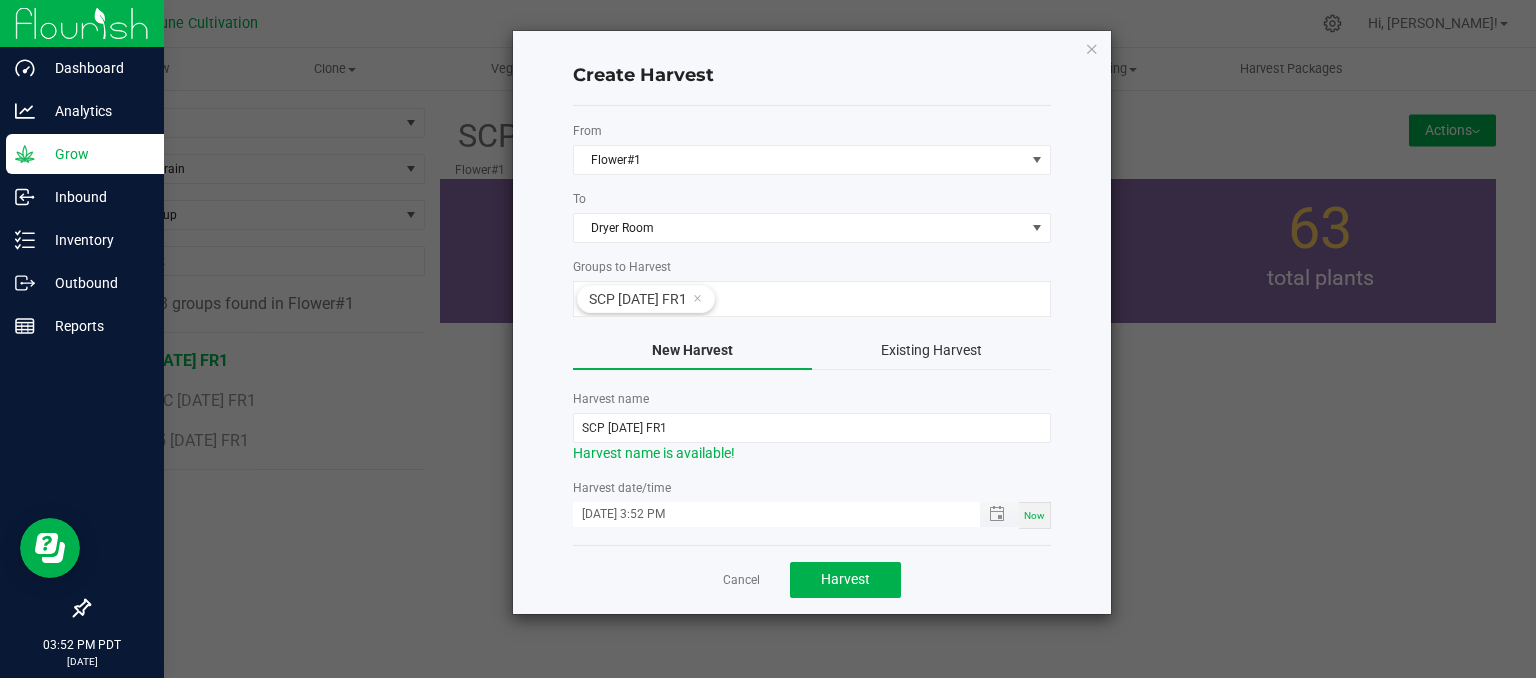 click on "[DATE] 3:52 PM" at bounding box center [766, 514] 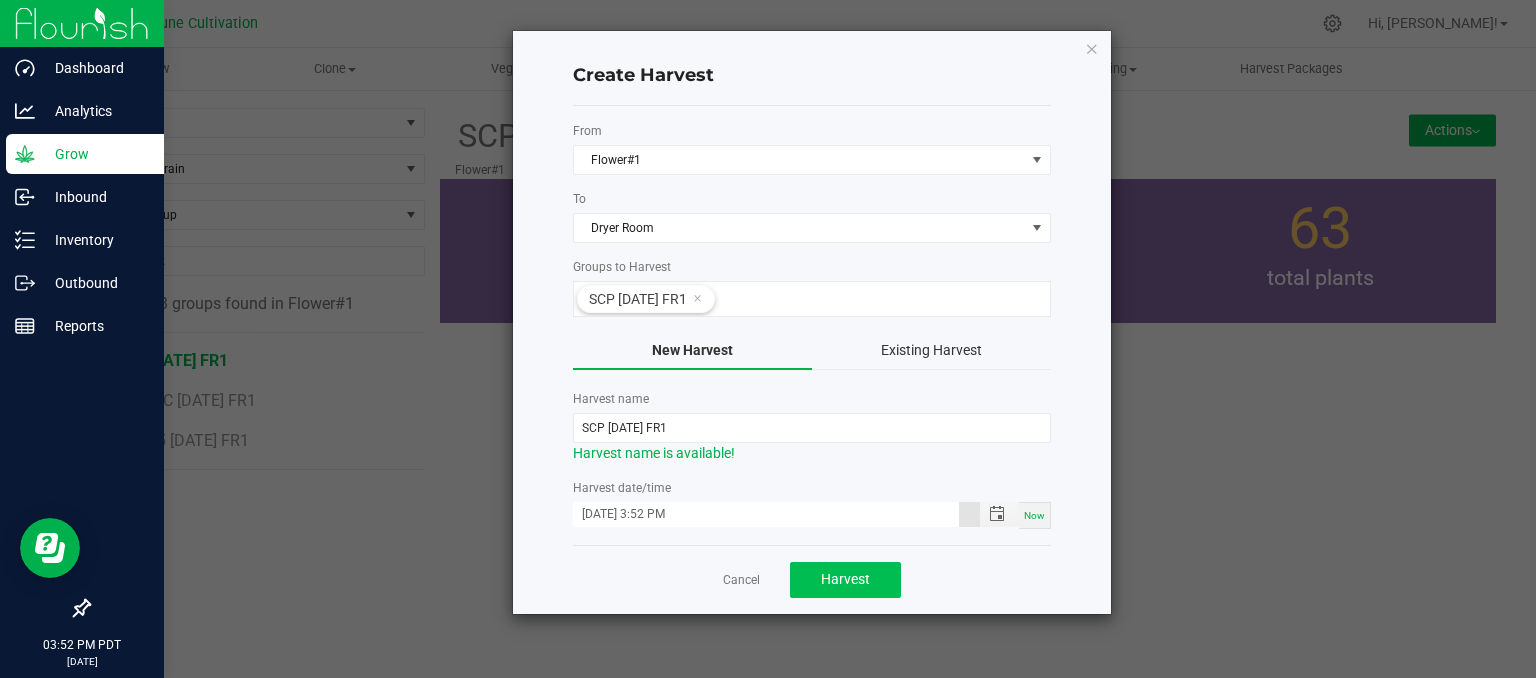 type on "[DATE] 3:52 PM" 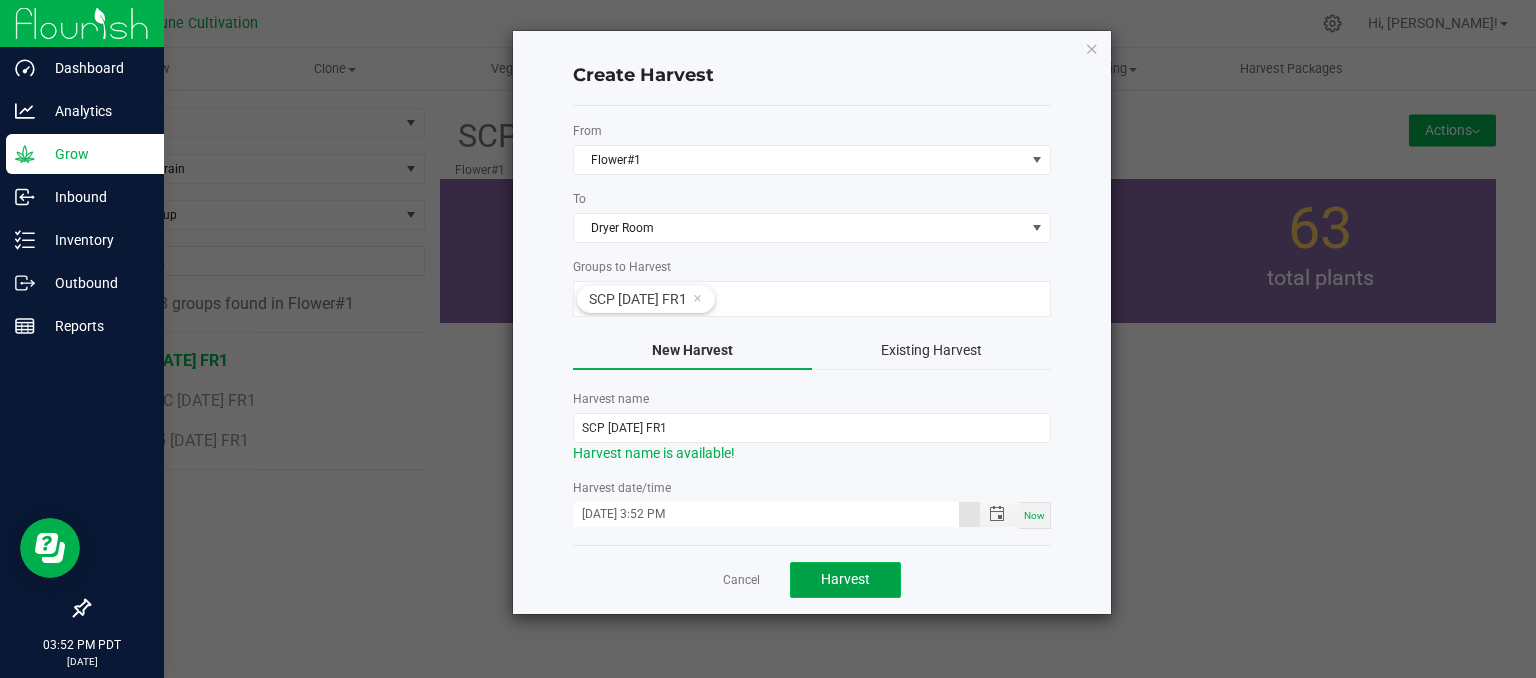 click on "Harvest" 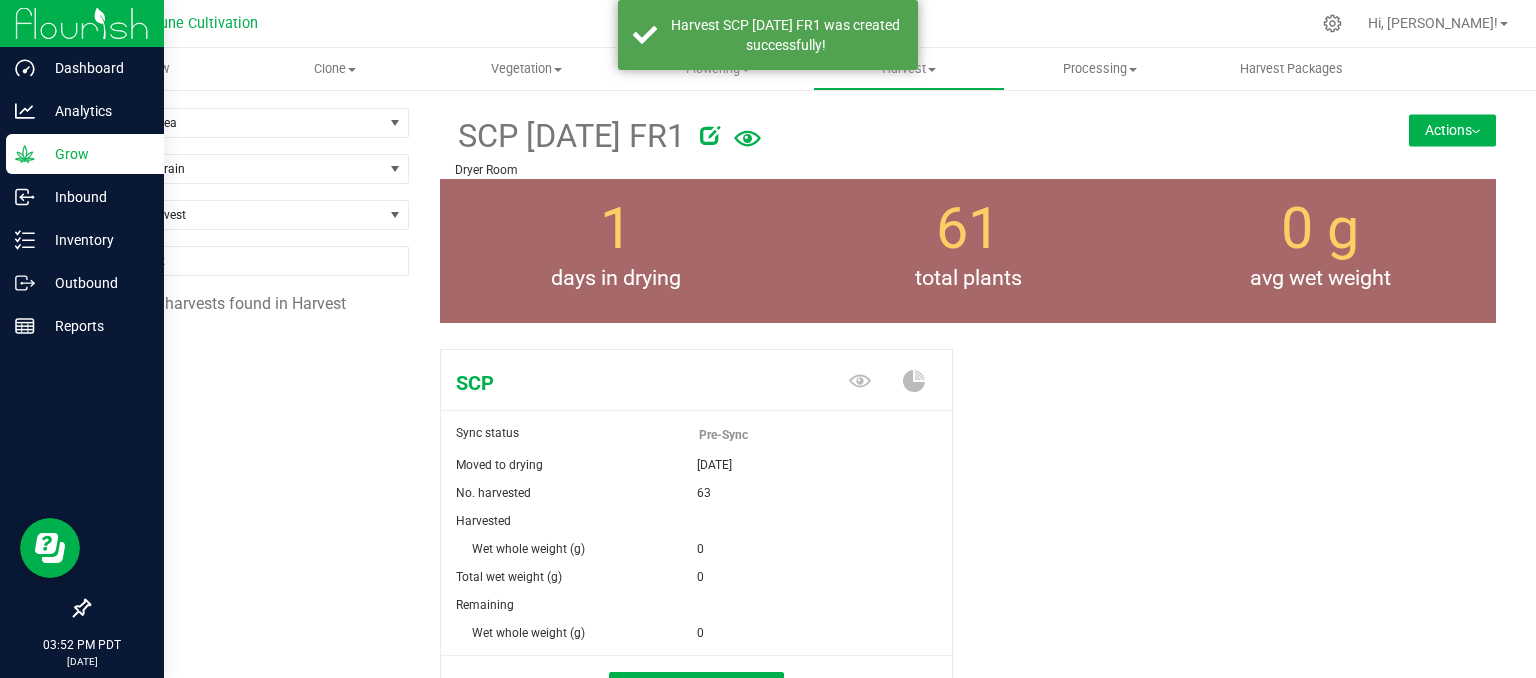 click on "Actions" at bounding box center [1452, 130] 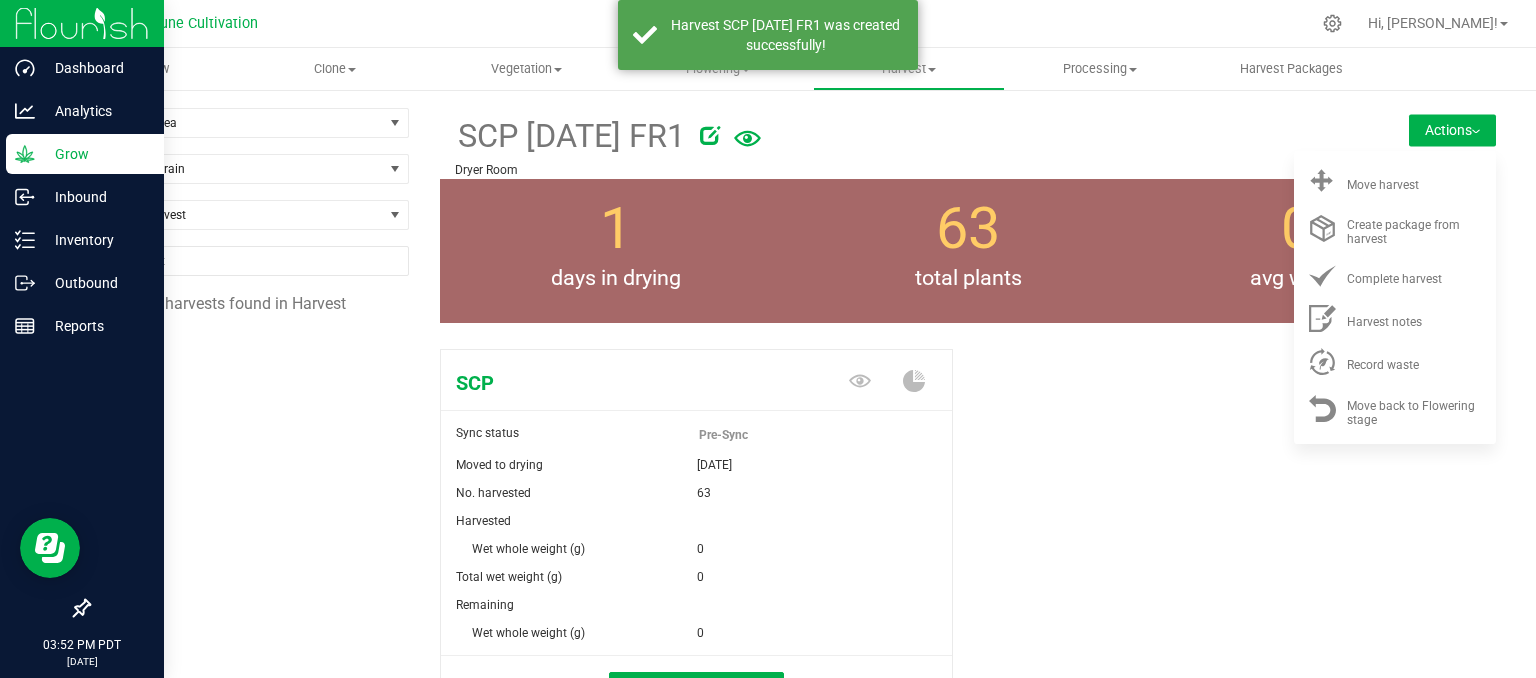 click at bounding box center [1010, 132] 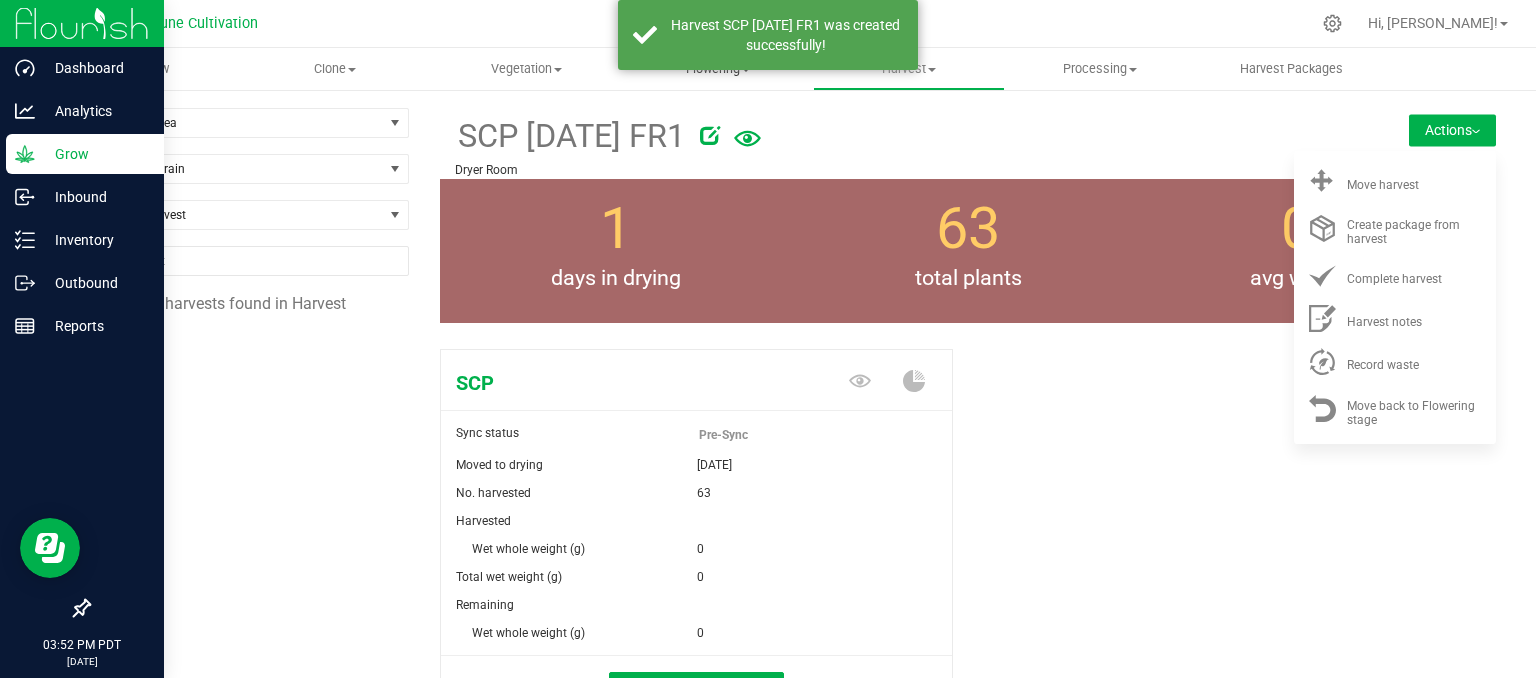 click on "Flowering
Create harvest
Flowering groups
Flowering plants
Apply to plants" at bounding box center (717, 69) 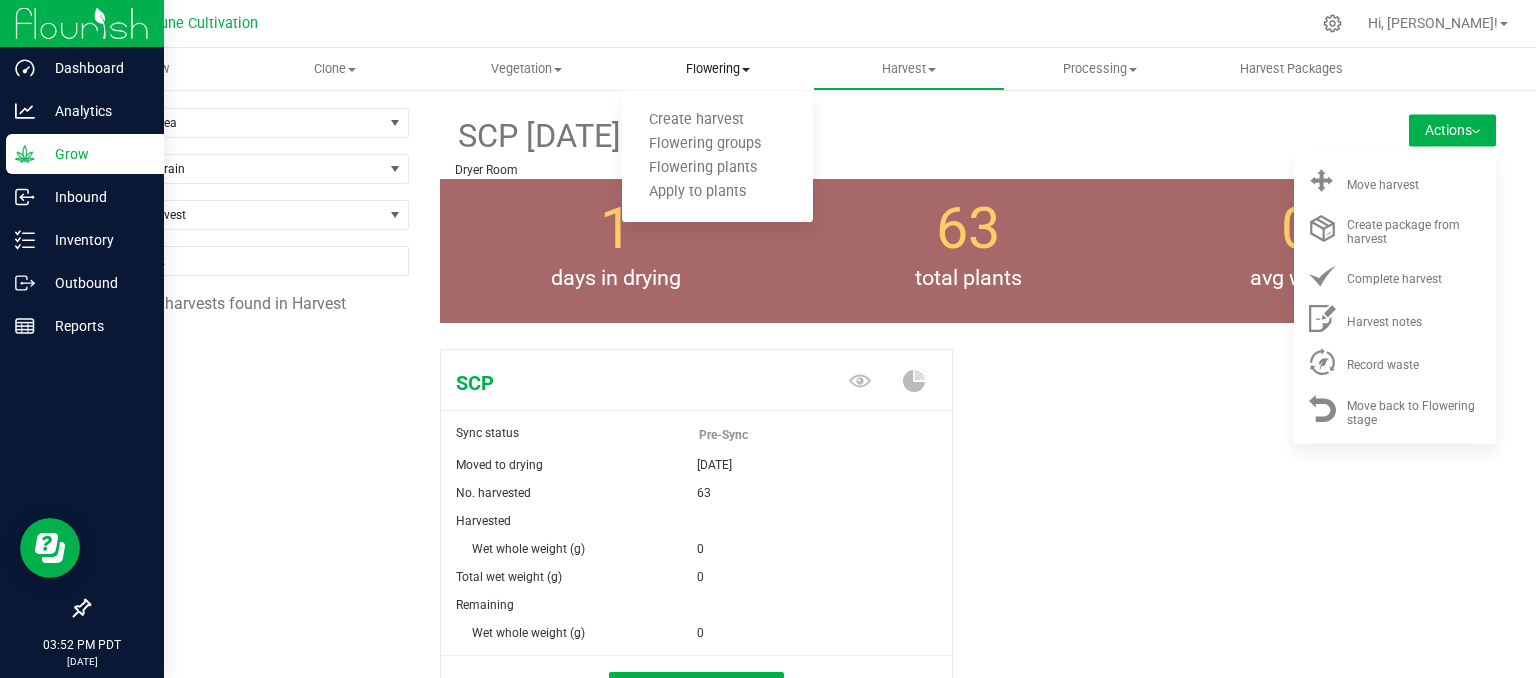 click on "Flowering" at bounding box center (717, 69) 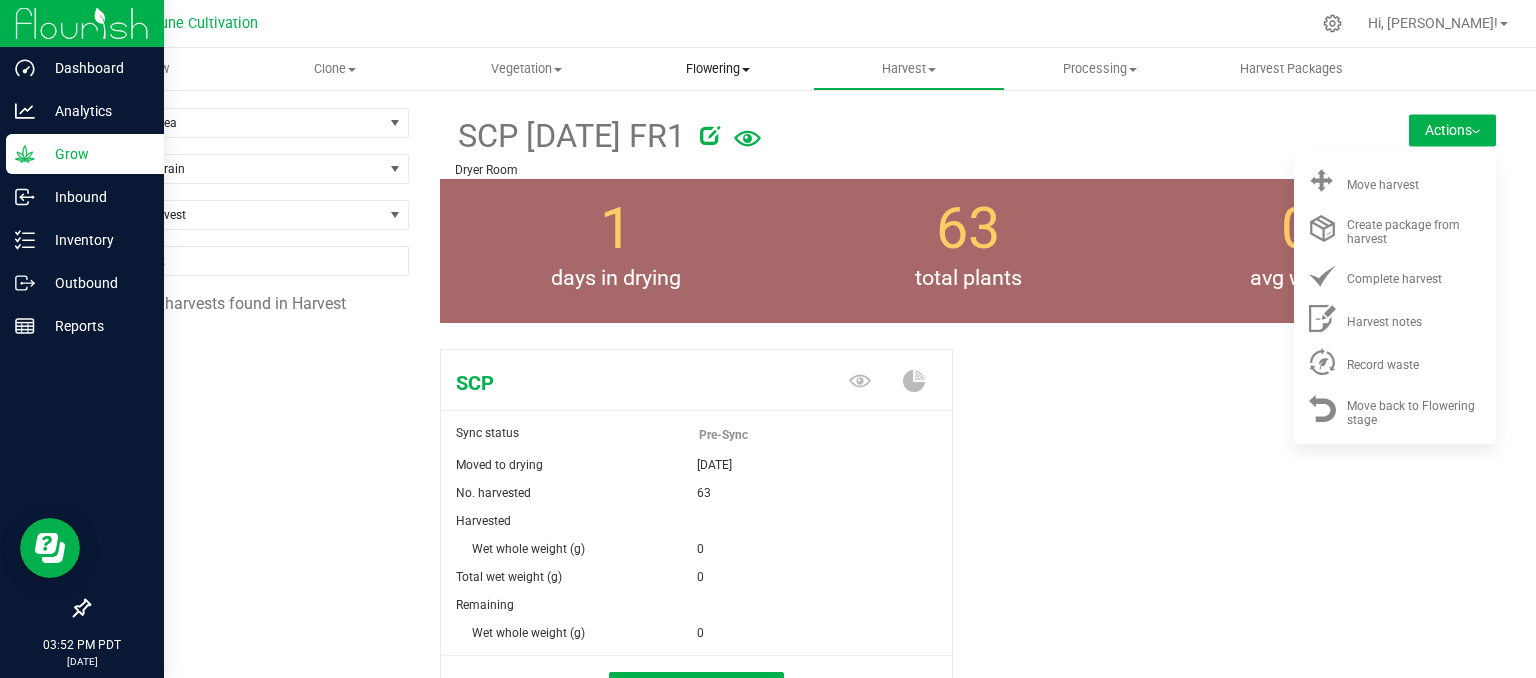 click on "Flowering" at bounding box center (717, 69) 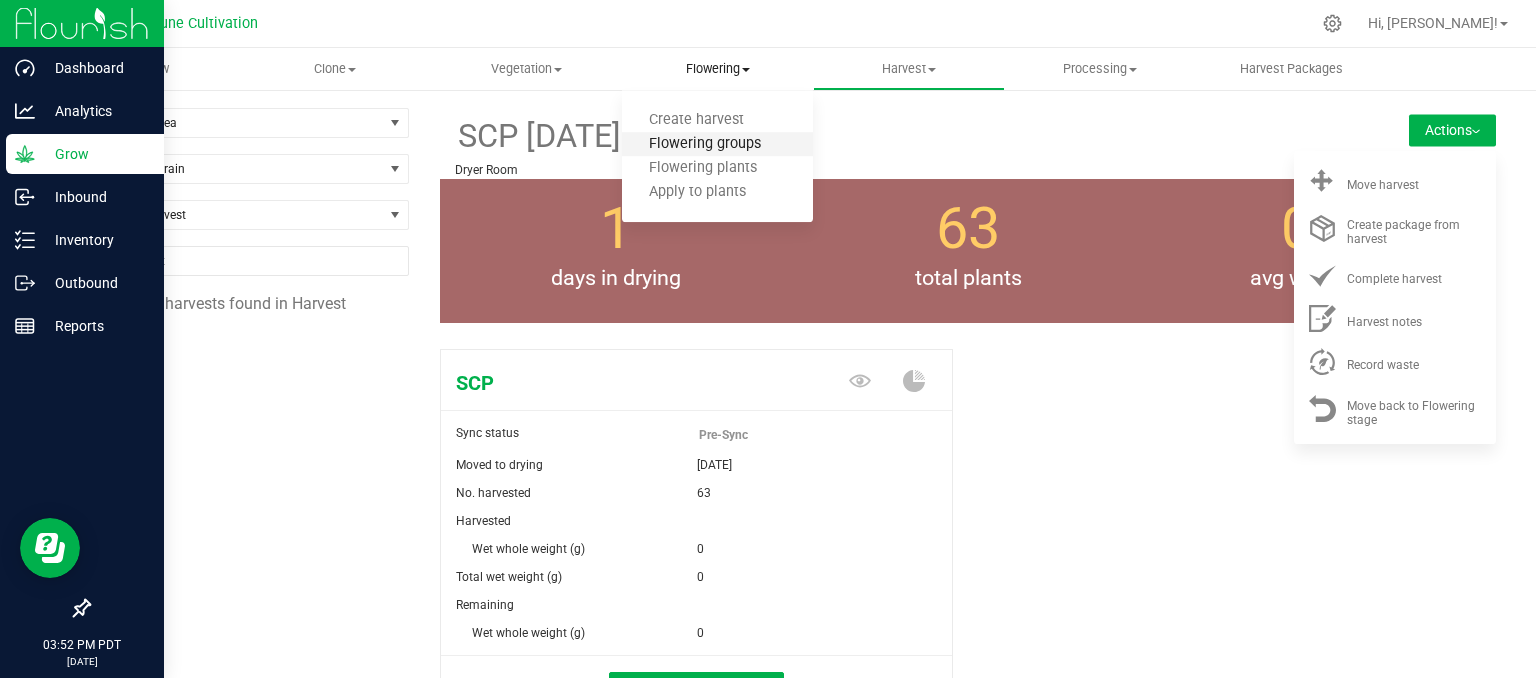 click on "Flowering groups" at bounding box center (705, 144) 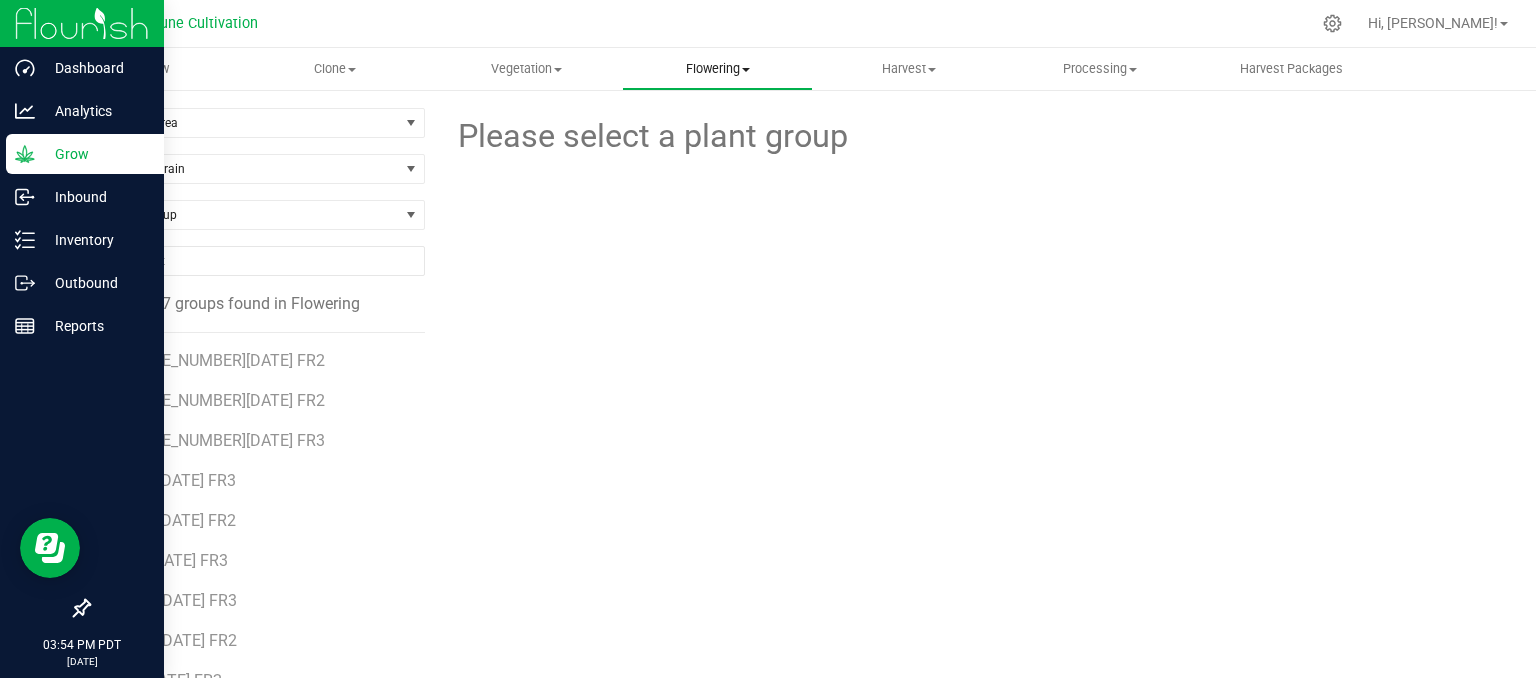 click on "Flowering
Create harvest
Flowering groups
Flowering plants
Apply to plants" at bounding box center (717, 69) 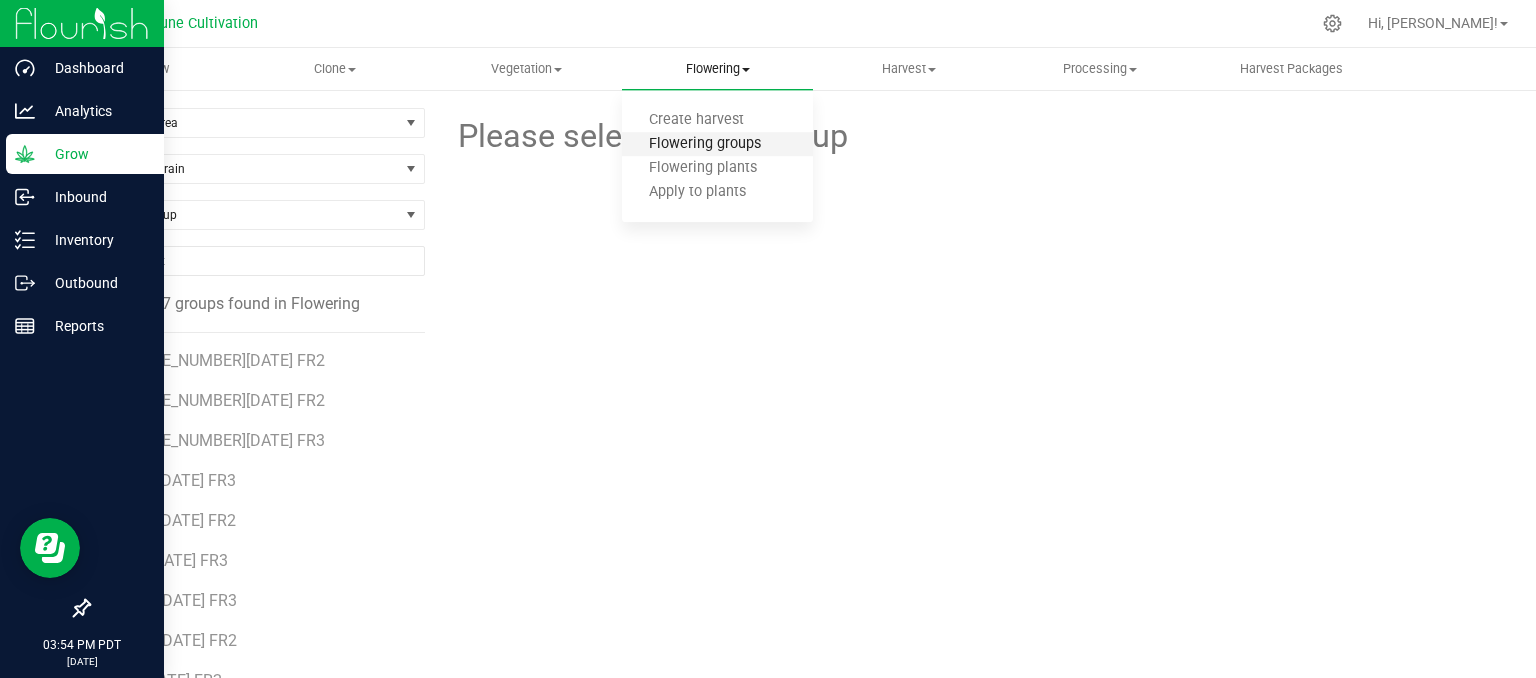 click on "Flowering groups" at bounding box center [705, 144] 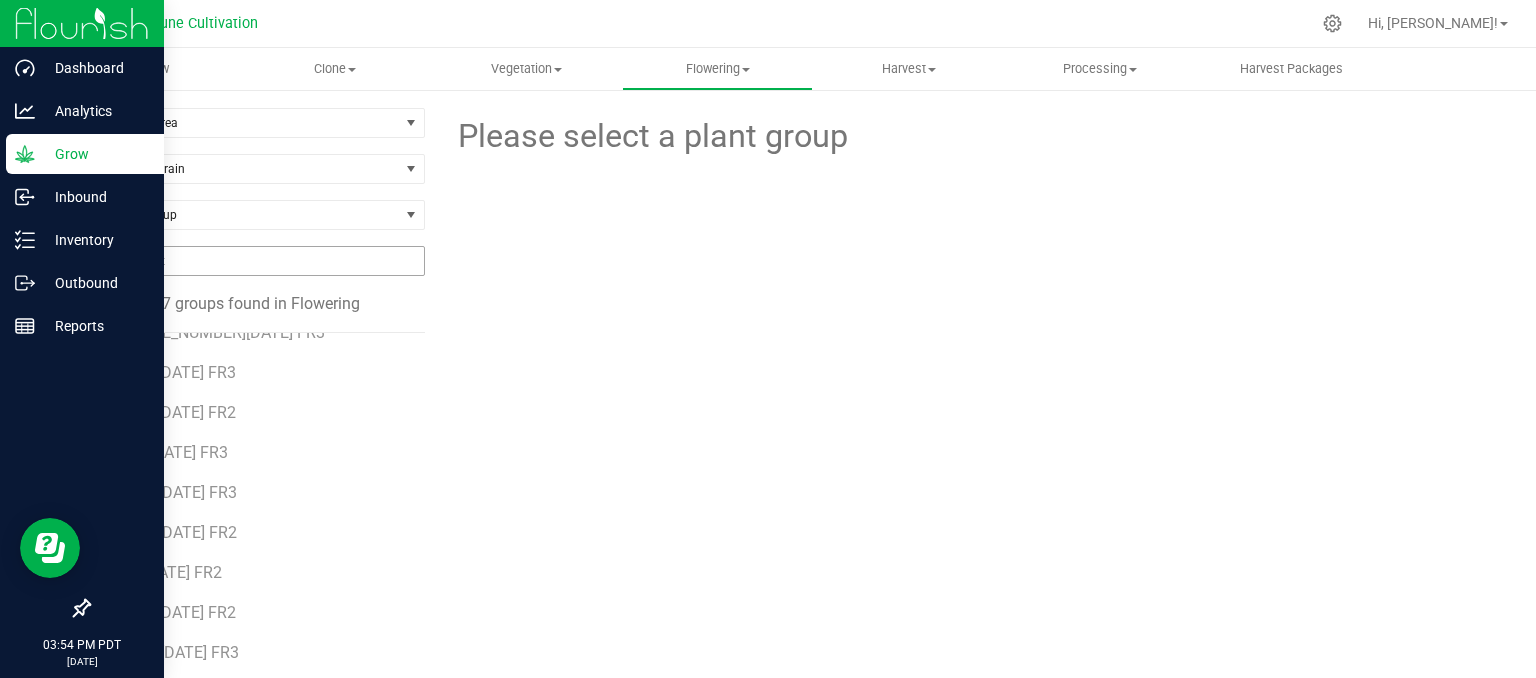 scroll, scrollTop: 0, scrollLeft: 0, axis: both 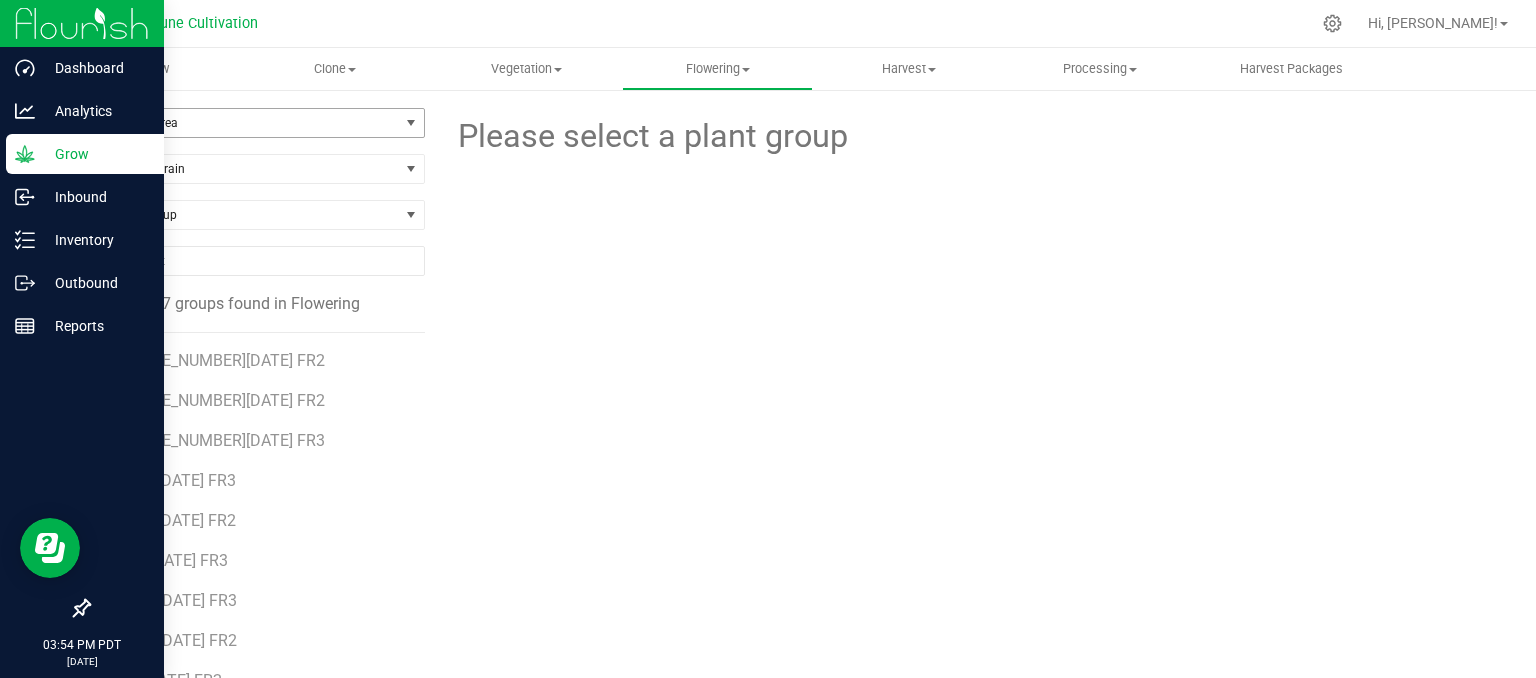 click on "Filter by Area" at bounding box center (244, 123) 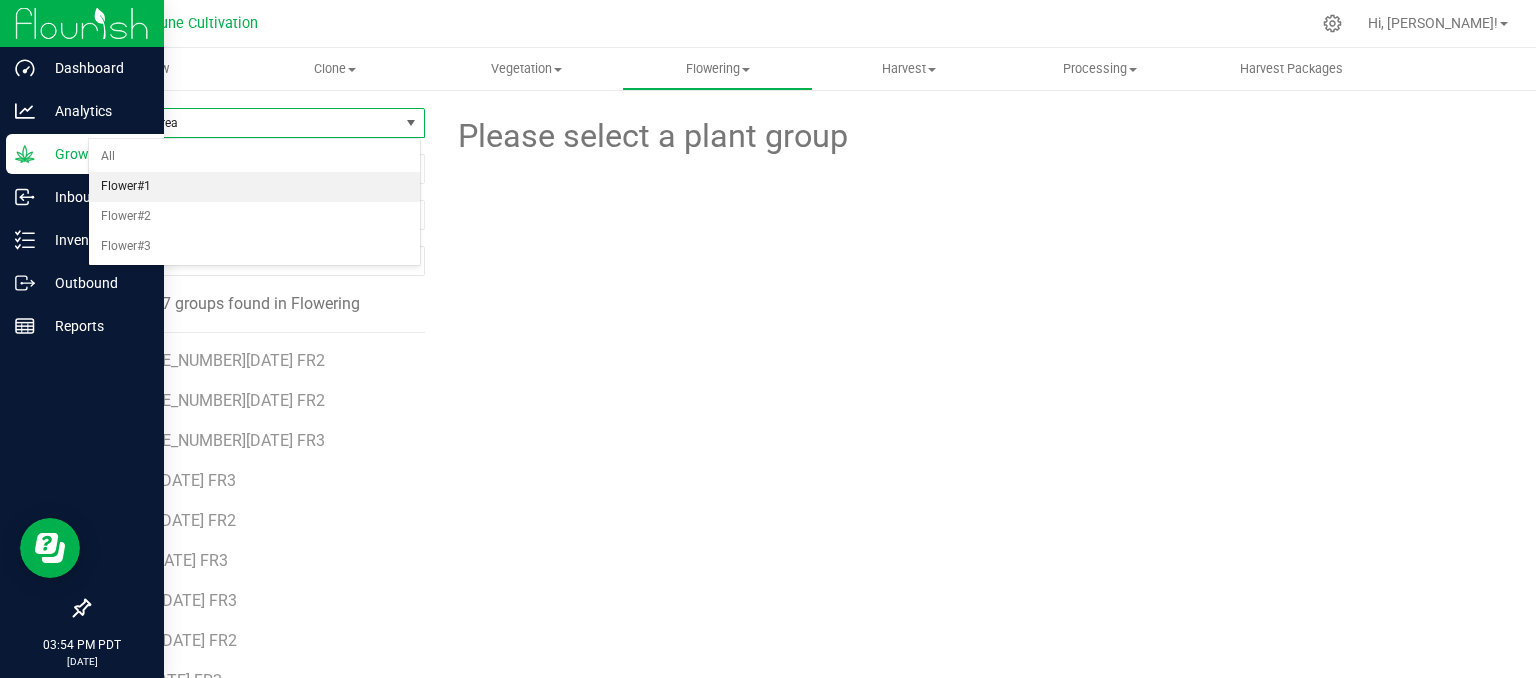 click on "Flower#1" at bounding box center (254, 187) 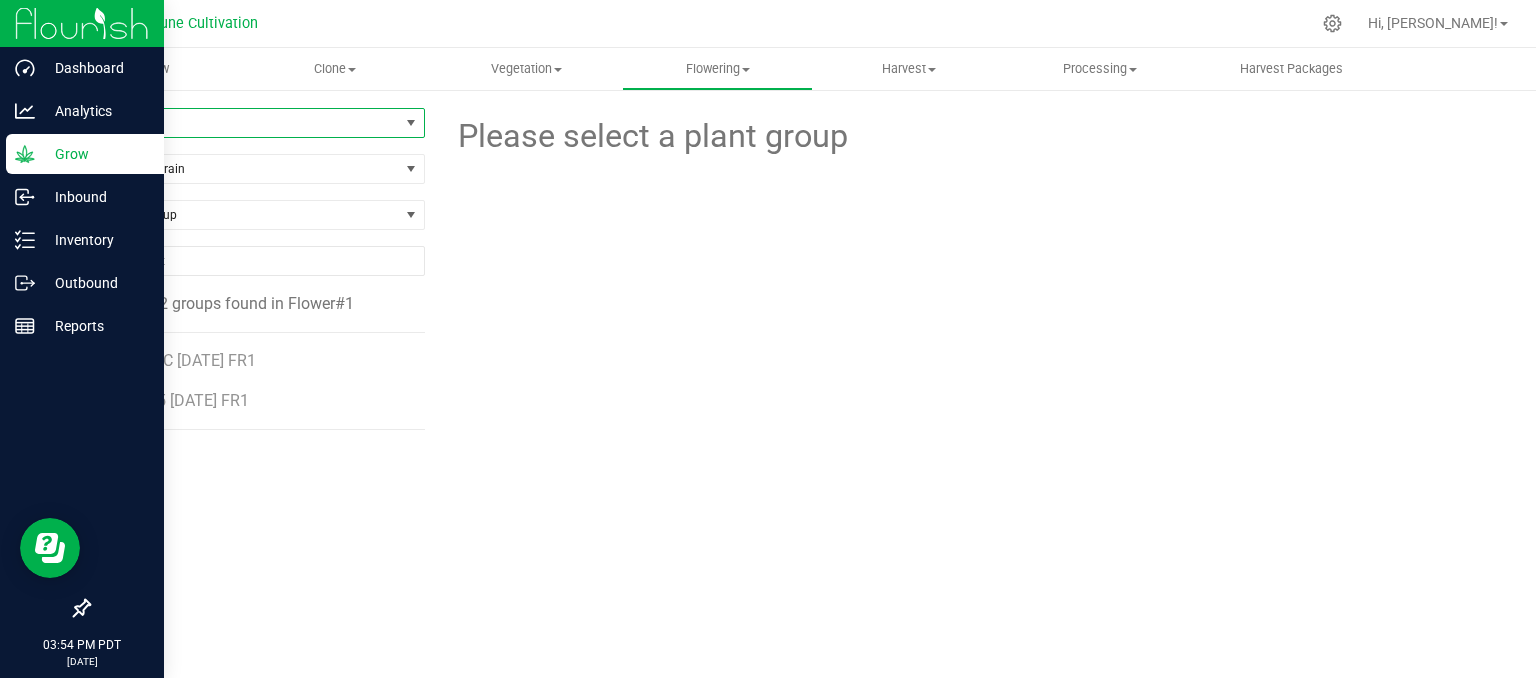 click on "WYU25 [DATE] FR1" at bounding box center [263, 401] 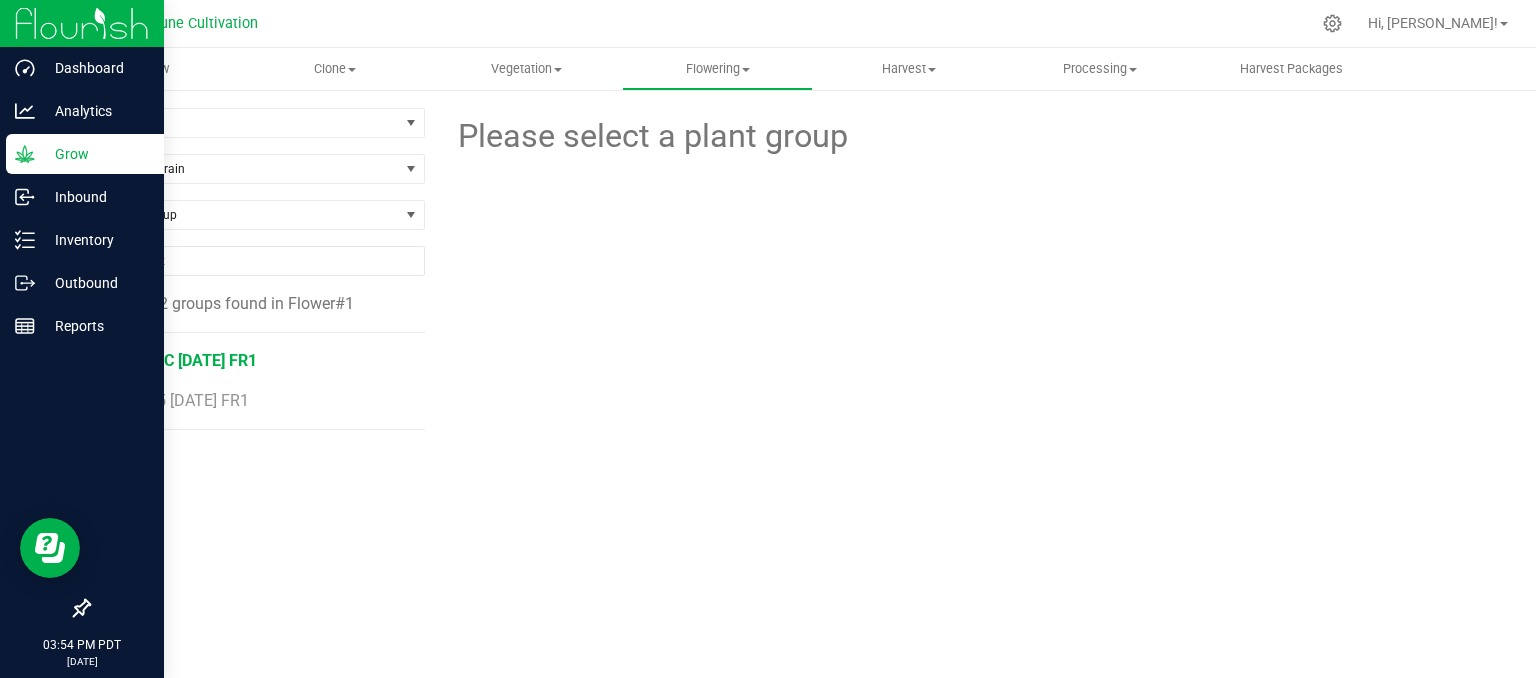 click on "SS MAC [DATE] FR1" at bounding box center [186, 360] 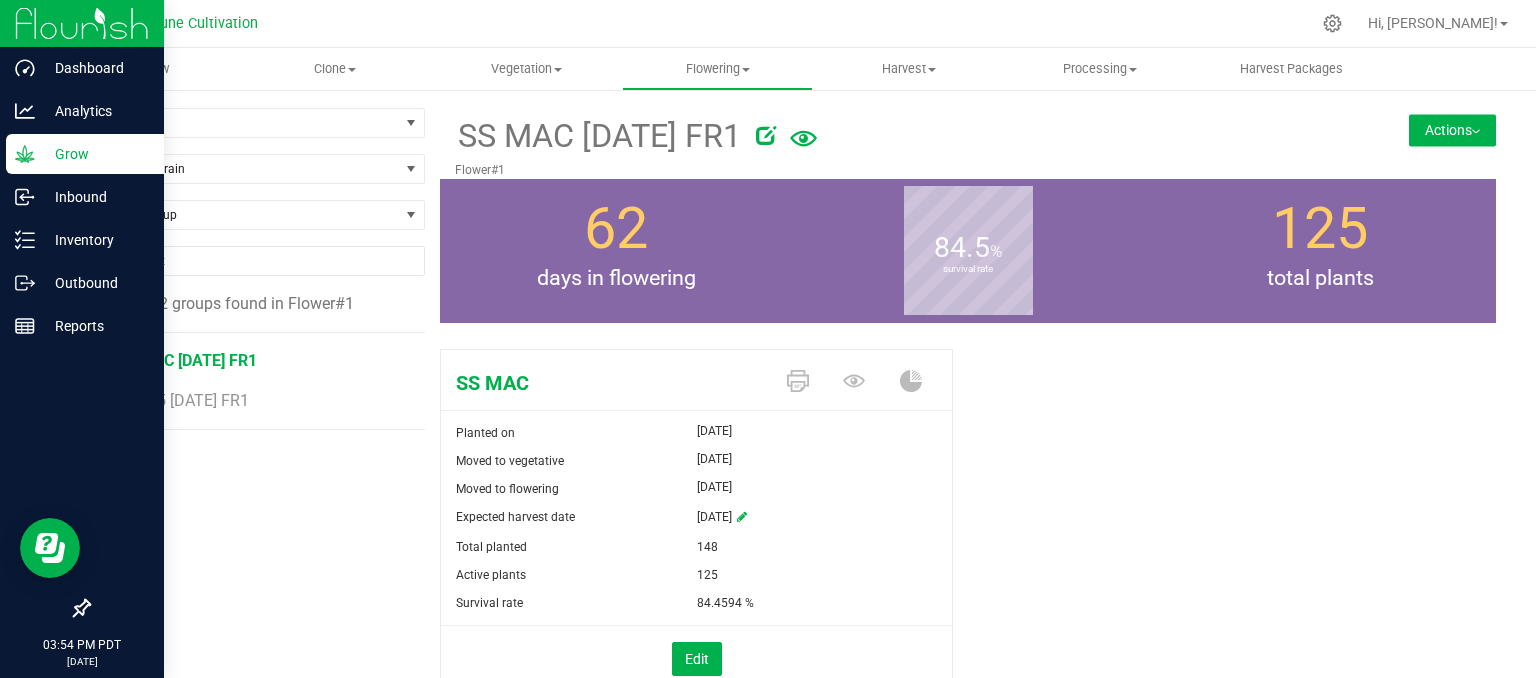 click on "Actions" at bounding box center [1452, 130] 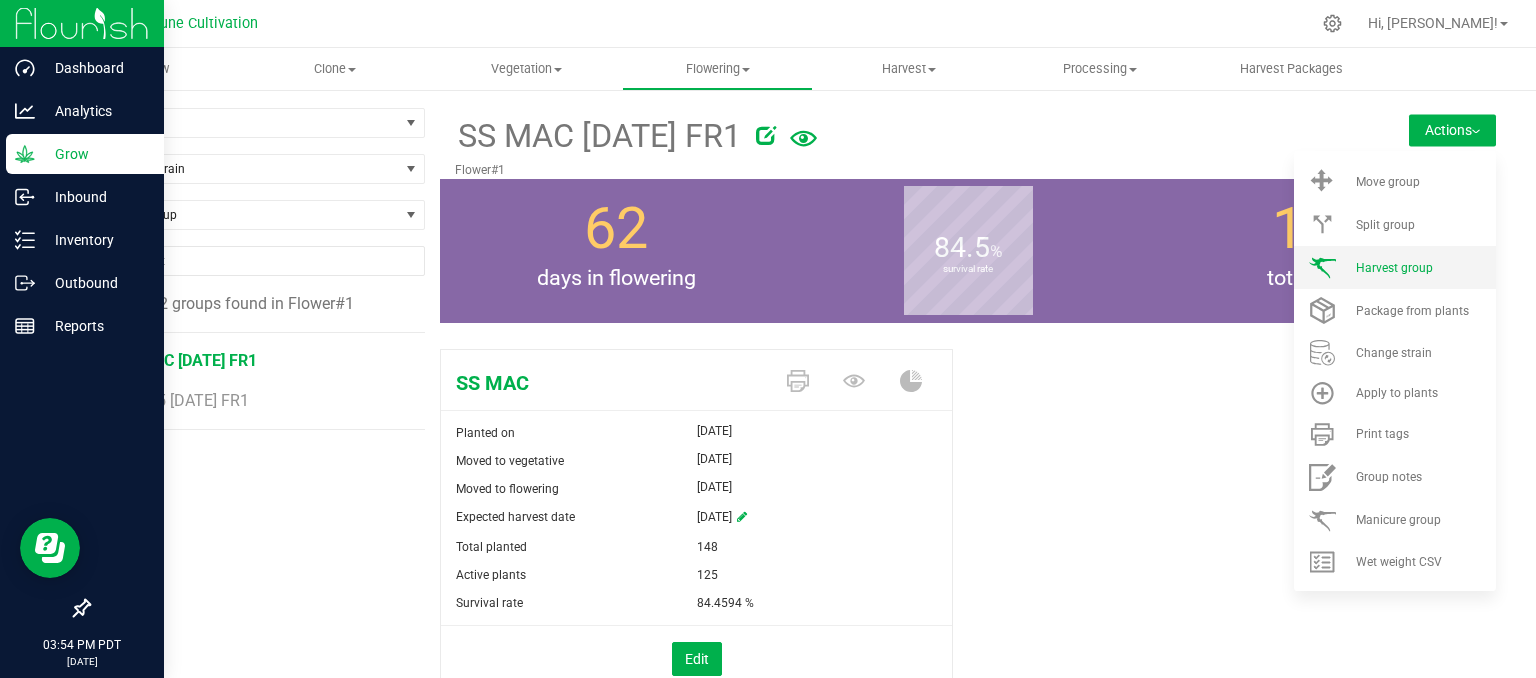 click on "Harvest group" at bounding box center [1394, 268] 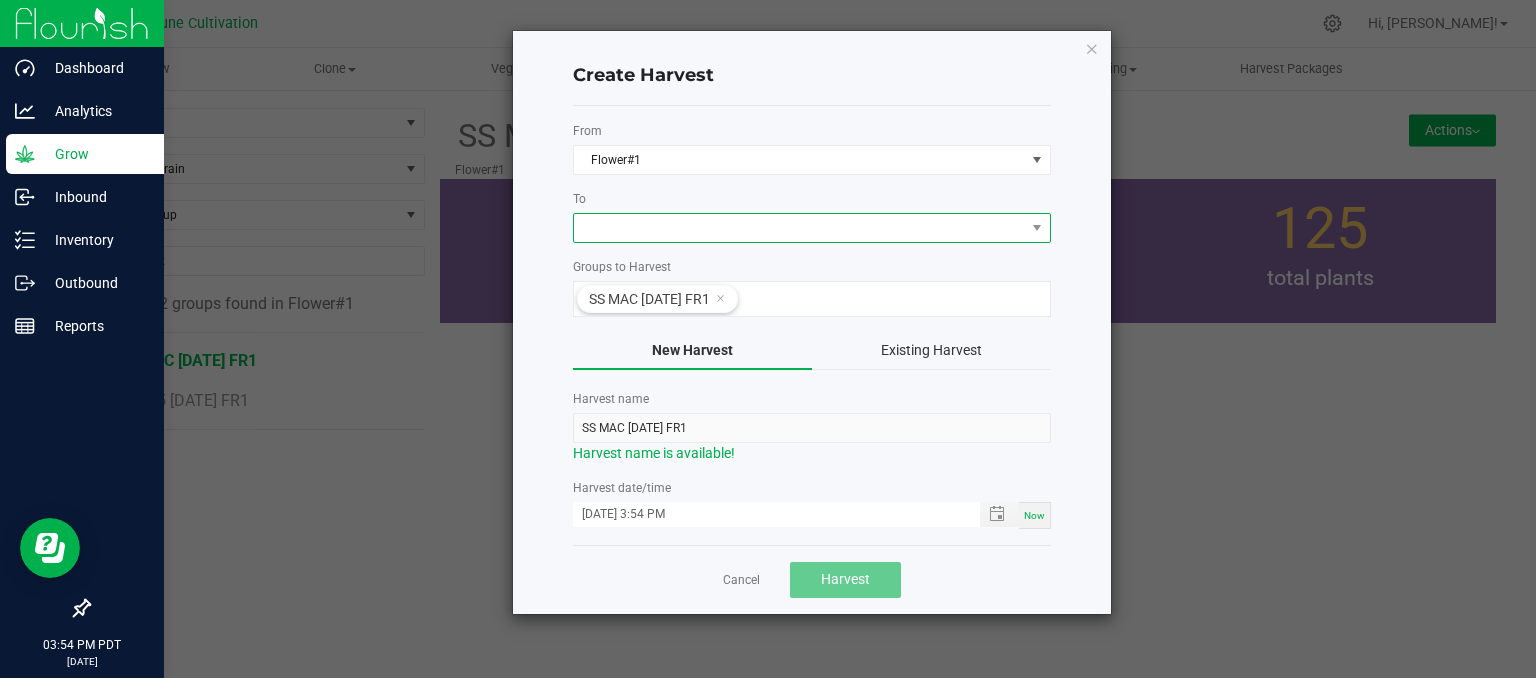 click at bounding box center (799, 228) 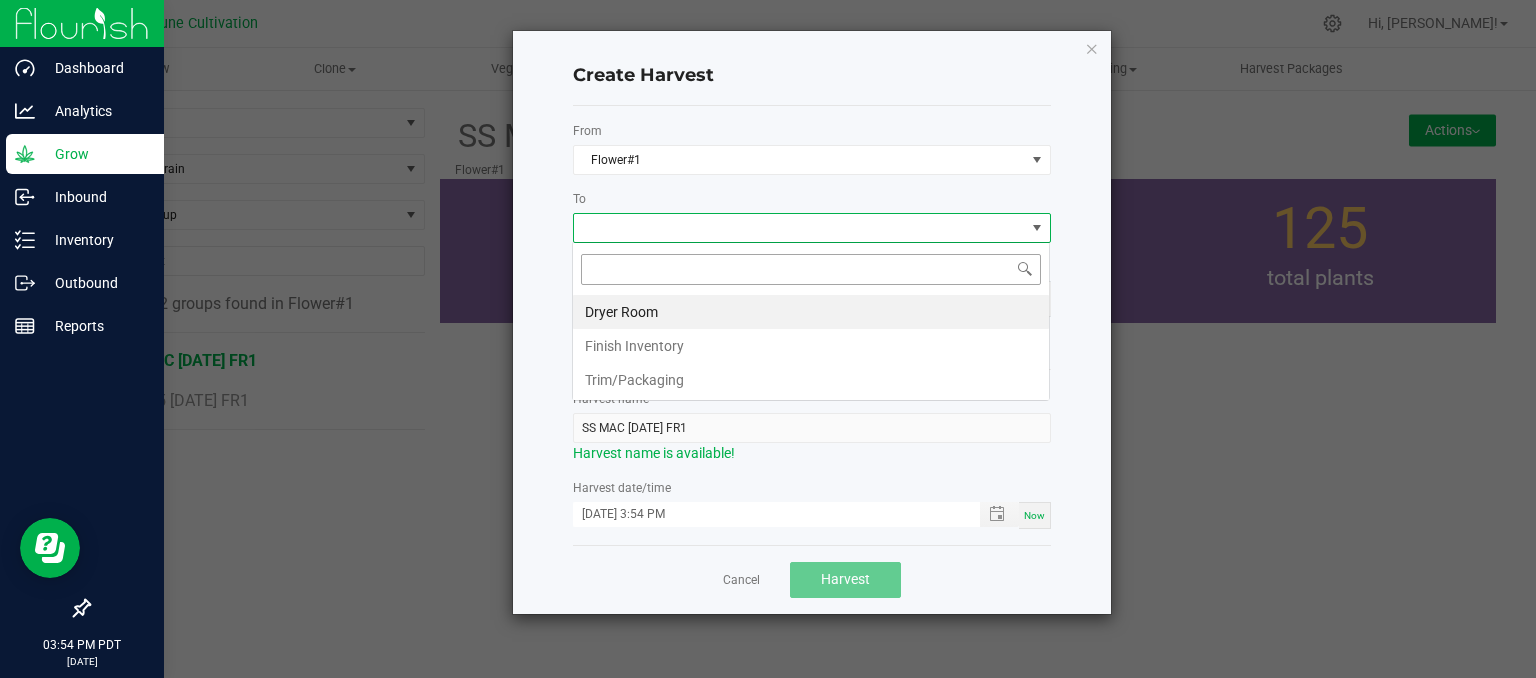 scroll, scrollTop: 99970, scrollLeft: 99521, axis: both 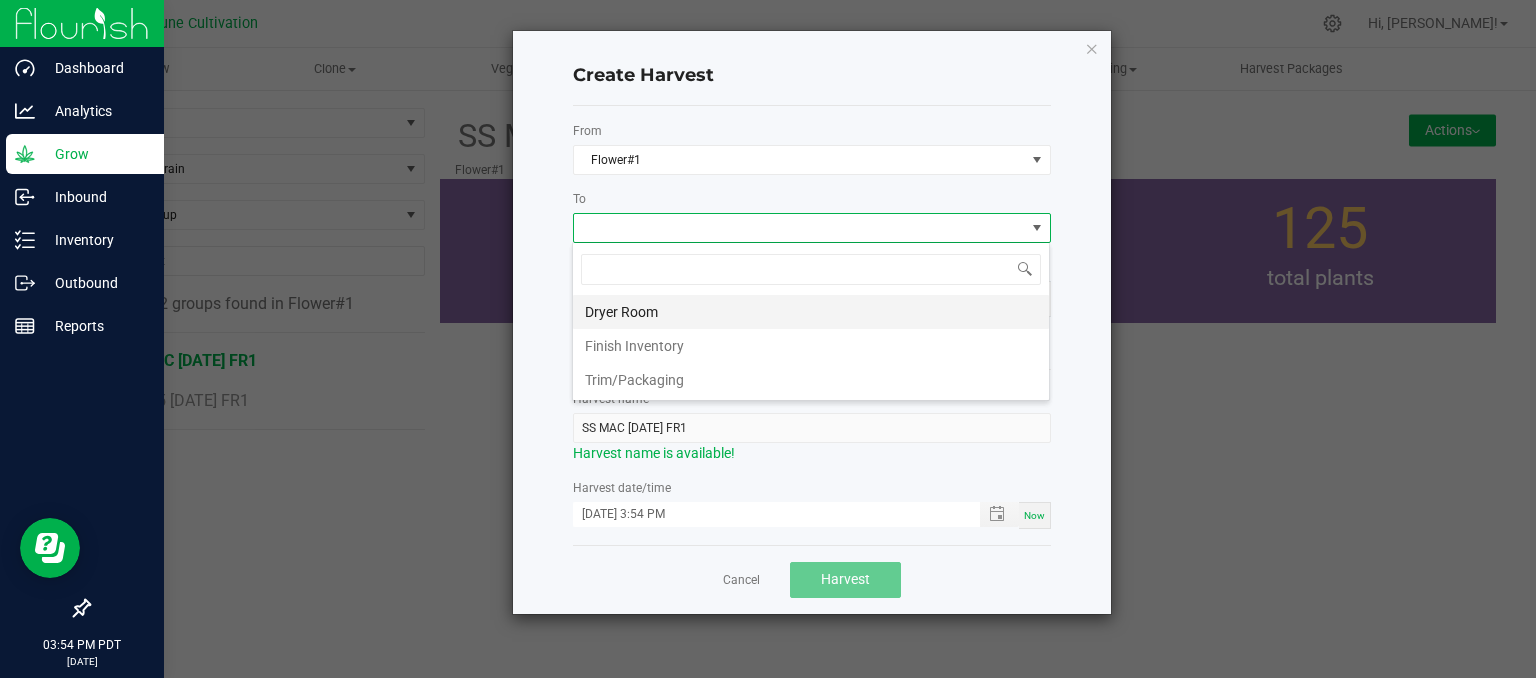 click on "Dryer Room" at bounding box center (811, 312) 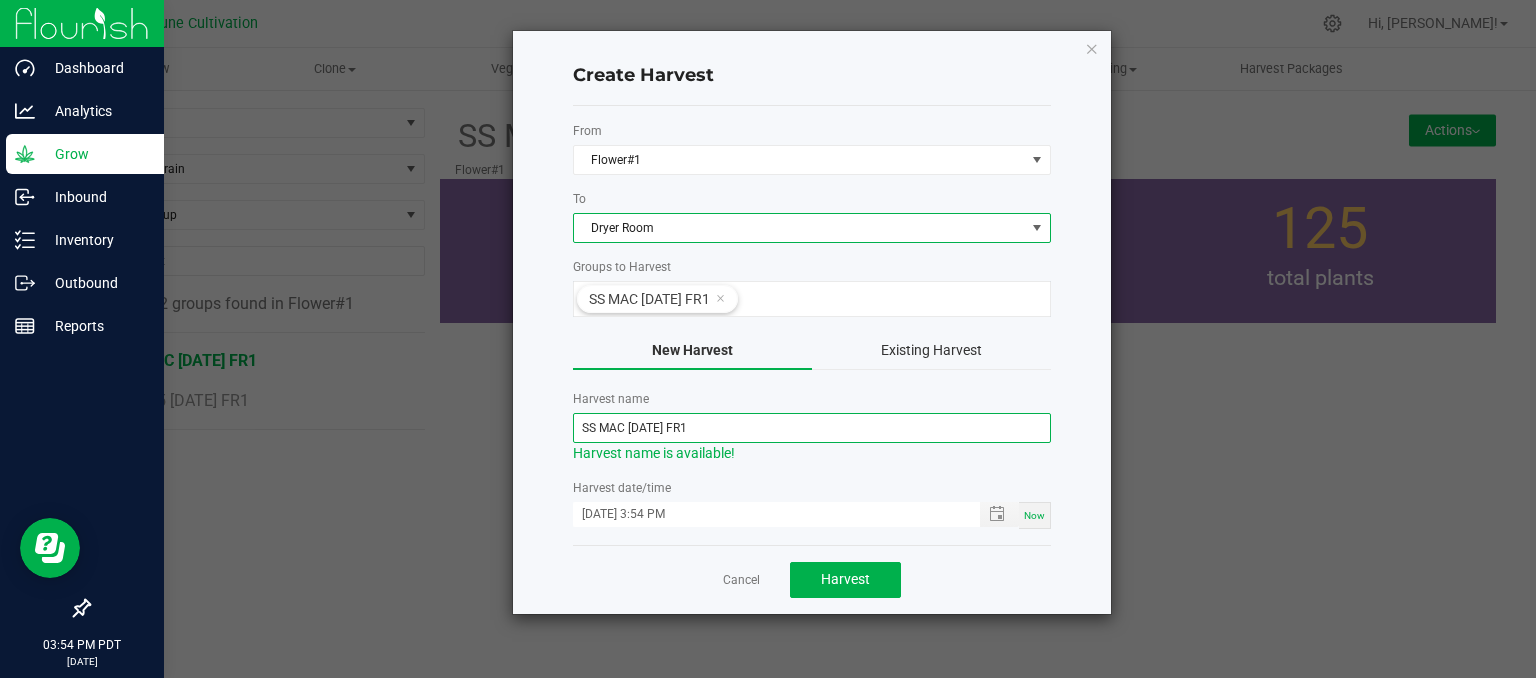 click on "SS MAC [DATE] FR1" at bounding box center [812, 428] 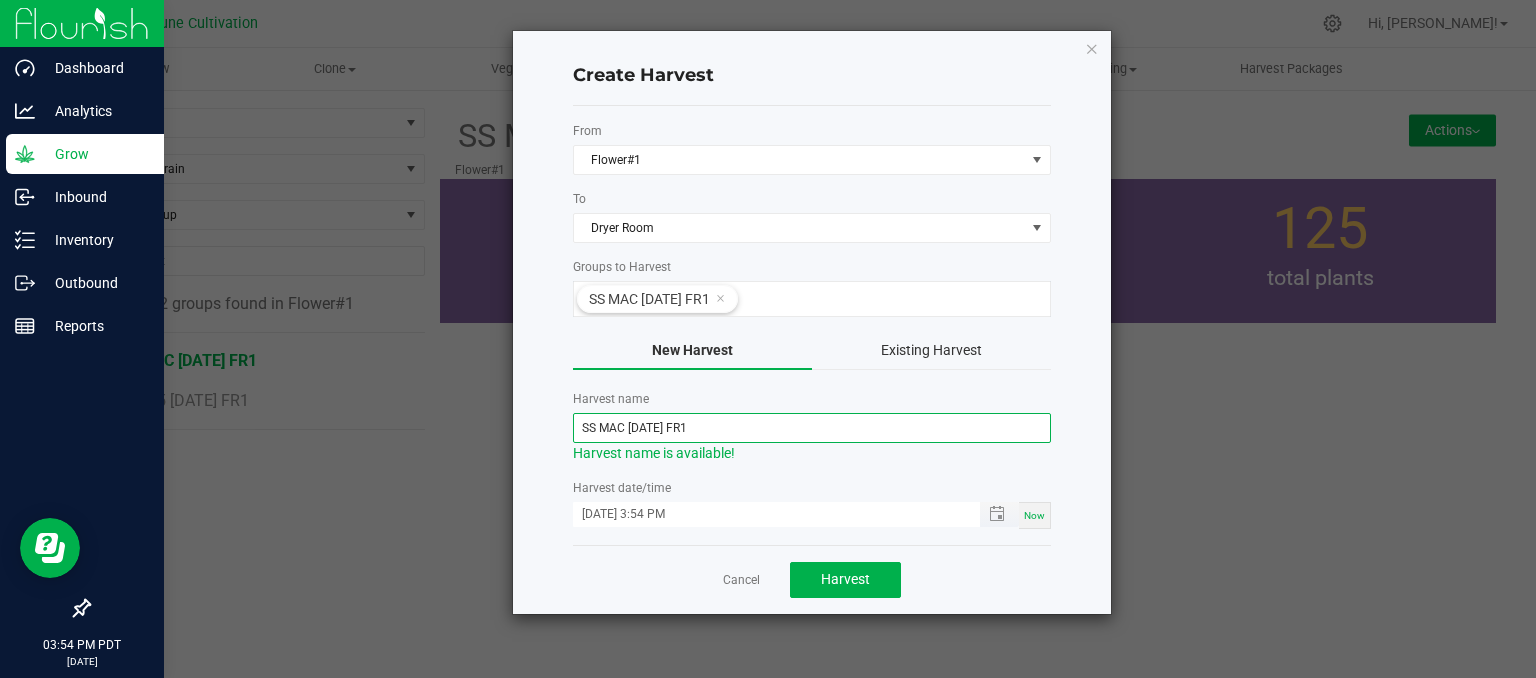 type on "SS MAC [DATE] FR1" 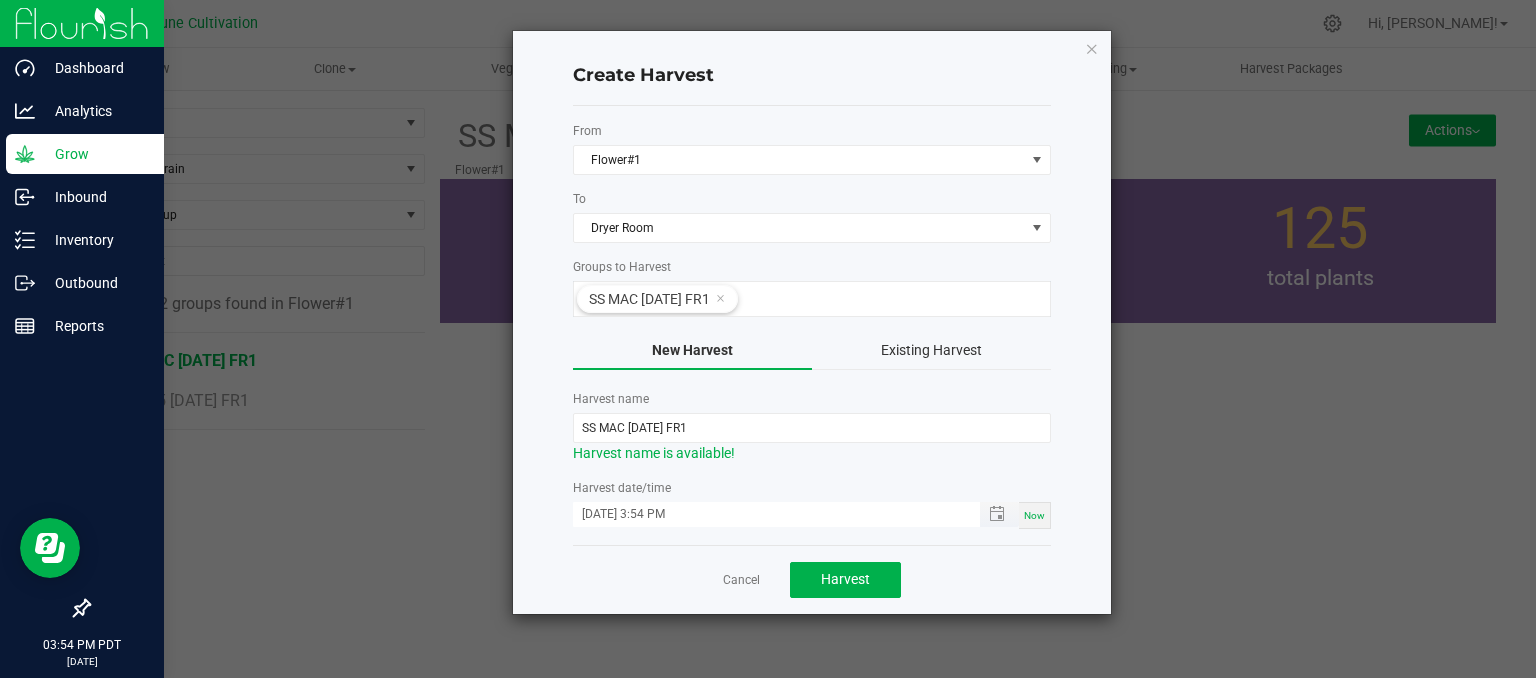 click on "[DATE] 3:54 PM" at bounding box center [766, 514] 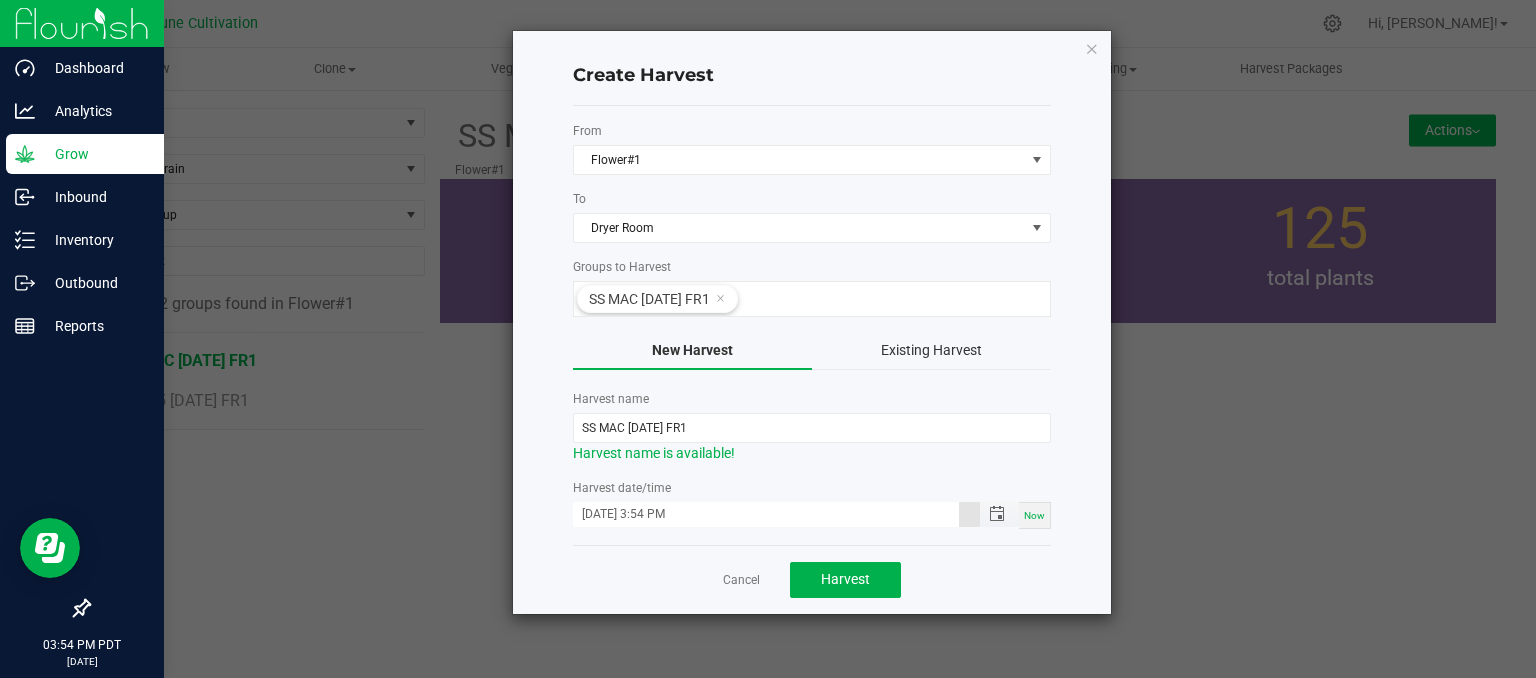 click on "[DATE] 3:54 PM" at bounding box center (766, 514) 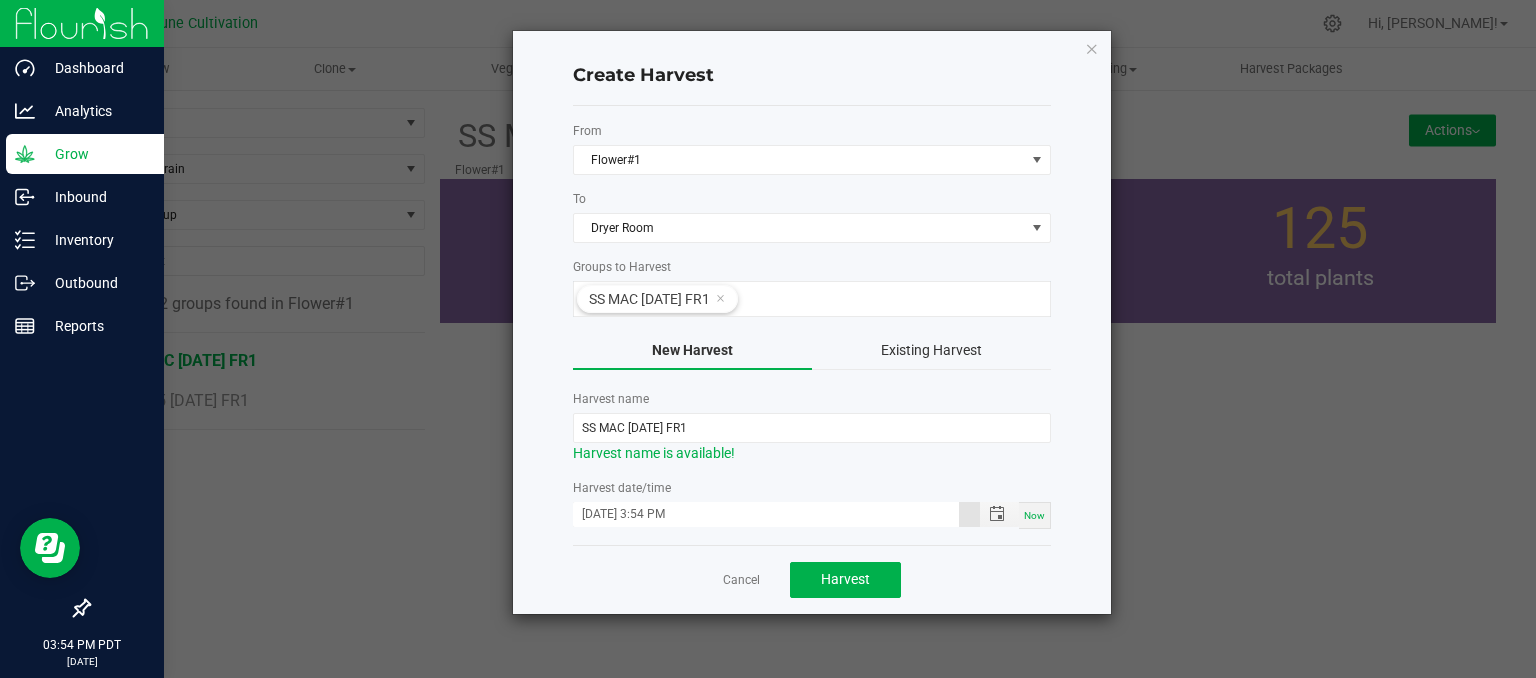type on "[DATE] 3:54 PM" 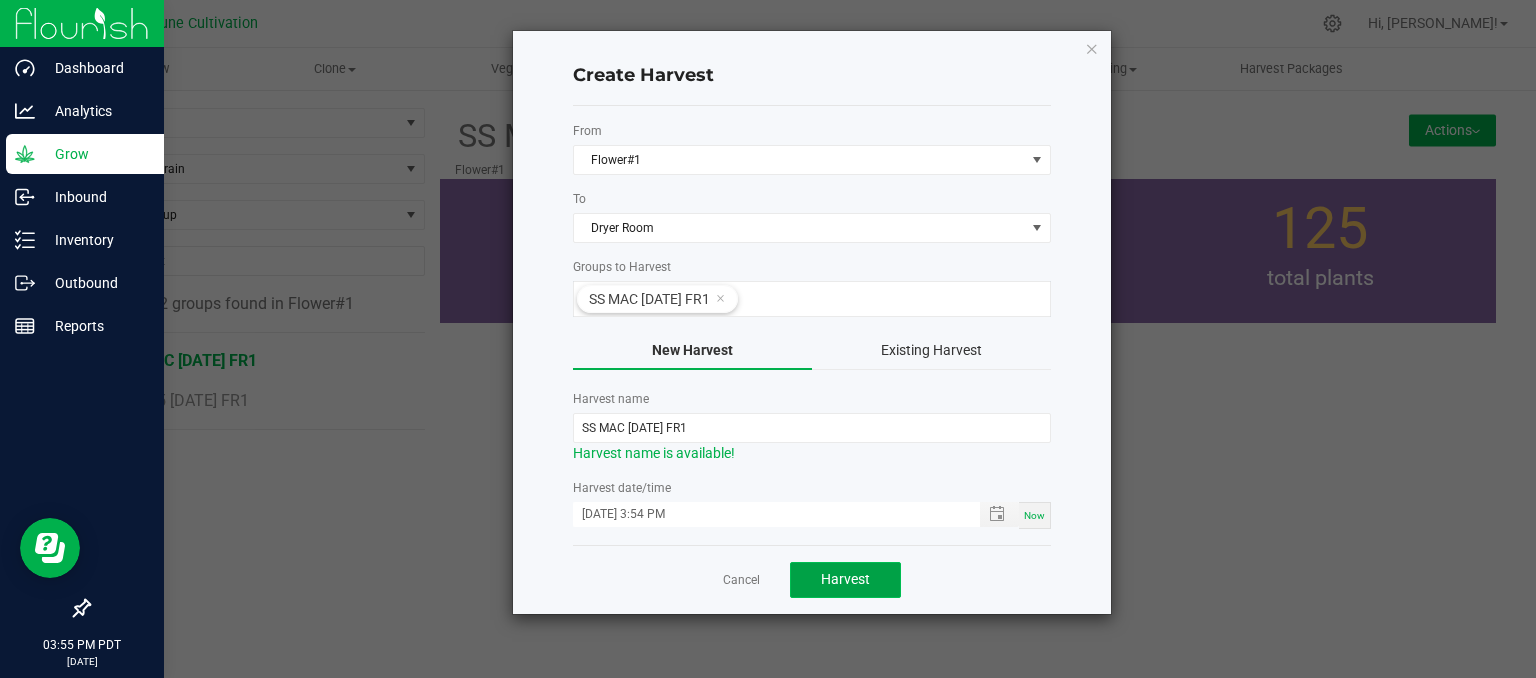 drag, startPoint x: 856, startPoint y: 570, endPoint x: 862, endPoint y: 561, distance: 10.816654 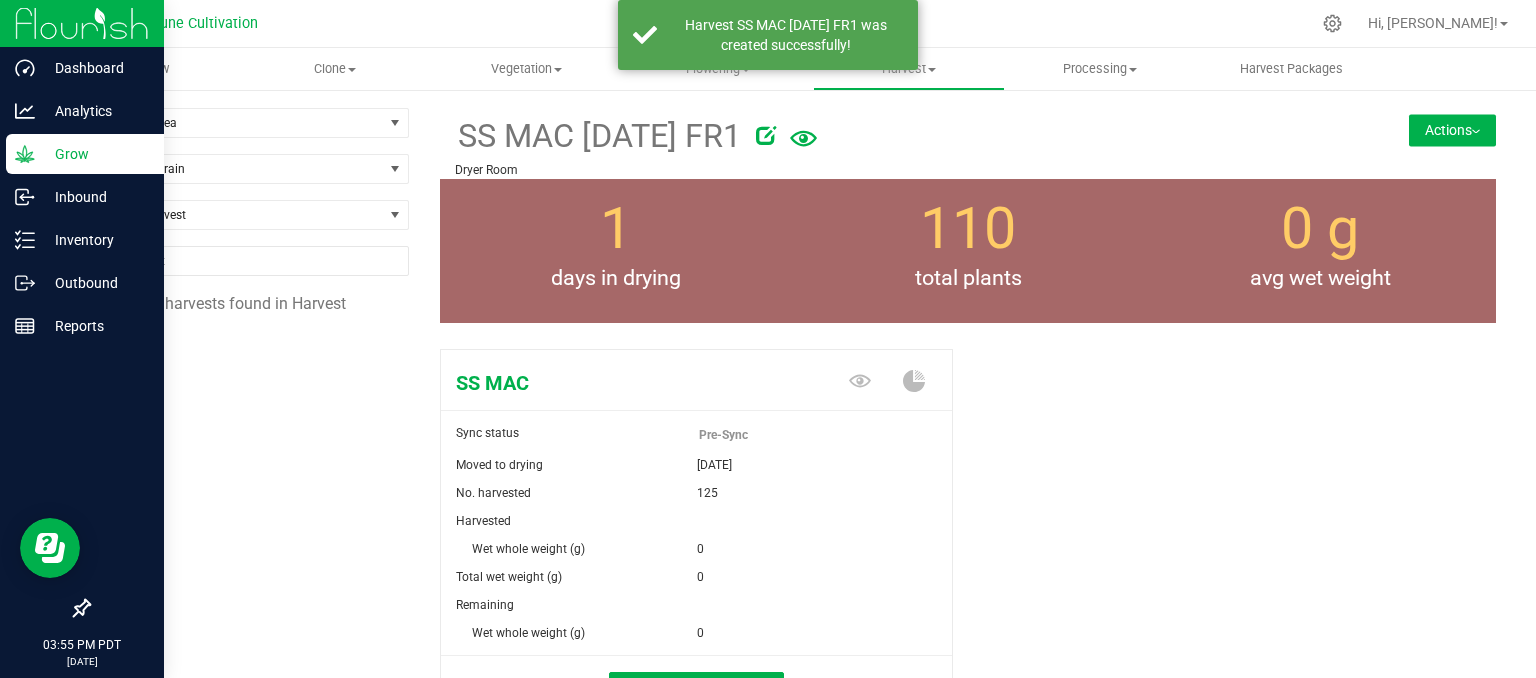 click on "Actions" at bounding box center (1452, 130) 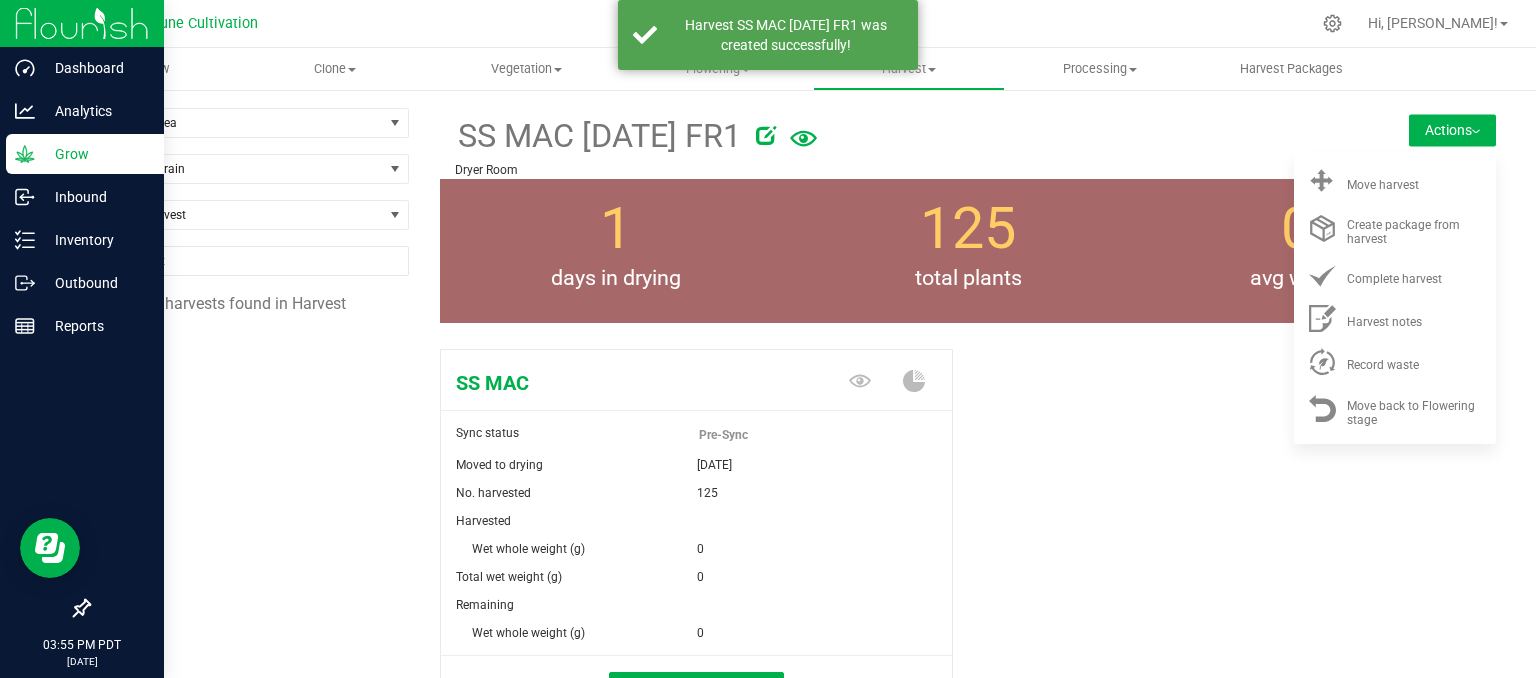 click at bounding box center [1038, 132] 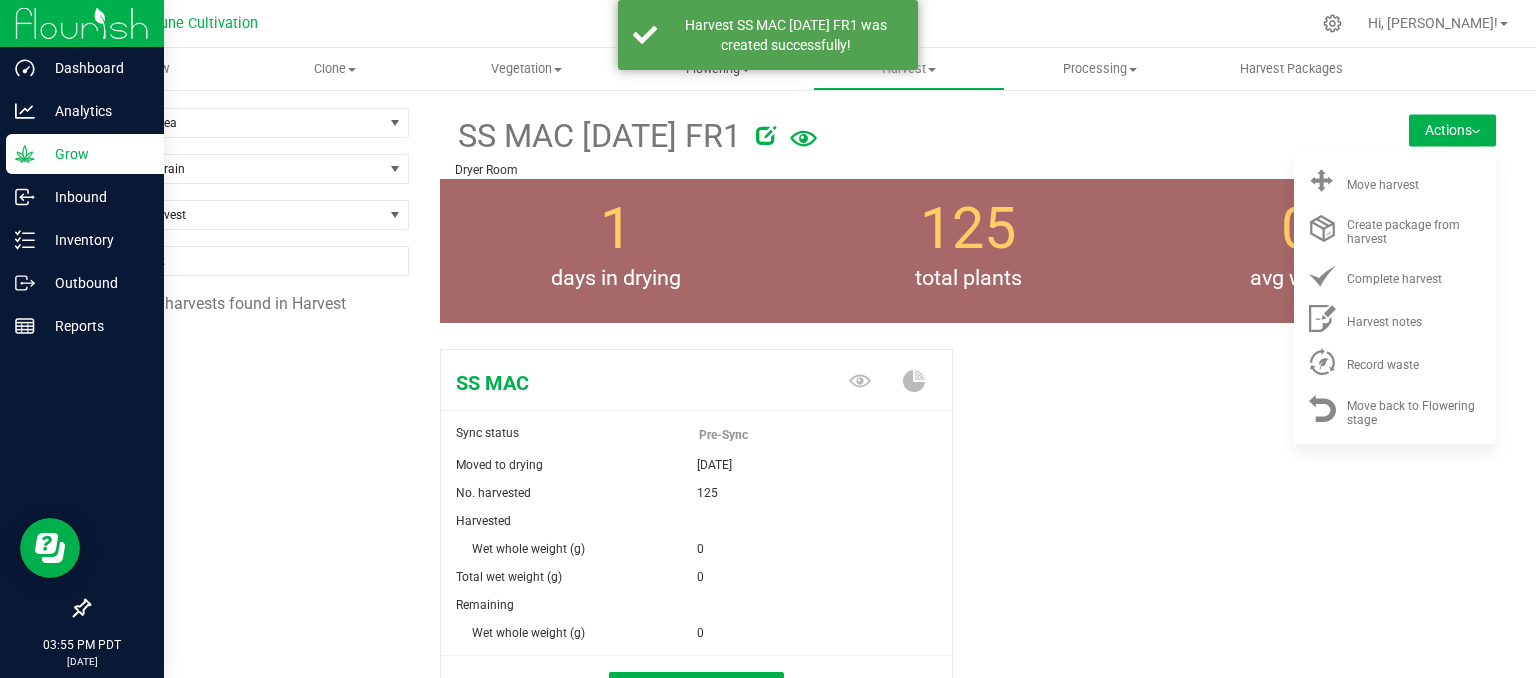 click on "Flowering
Create harvest
Flowering groups
Flowering plants
Apply to plants" at bounding box center [717, 69] 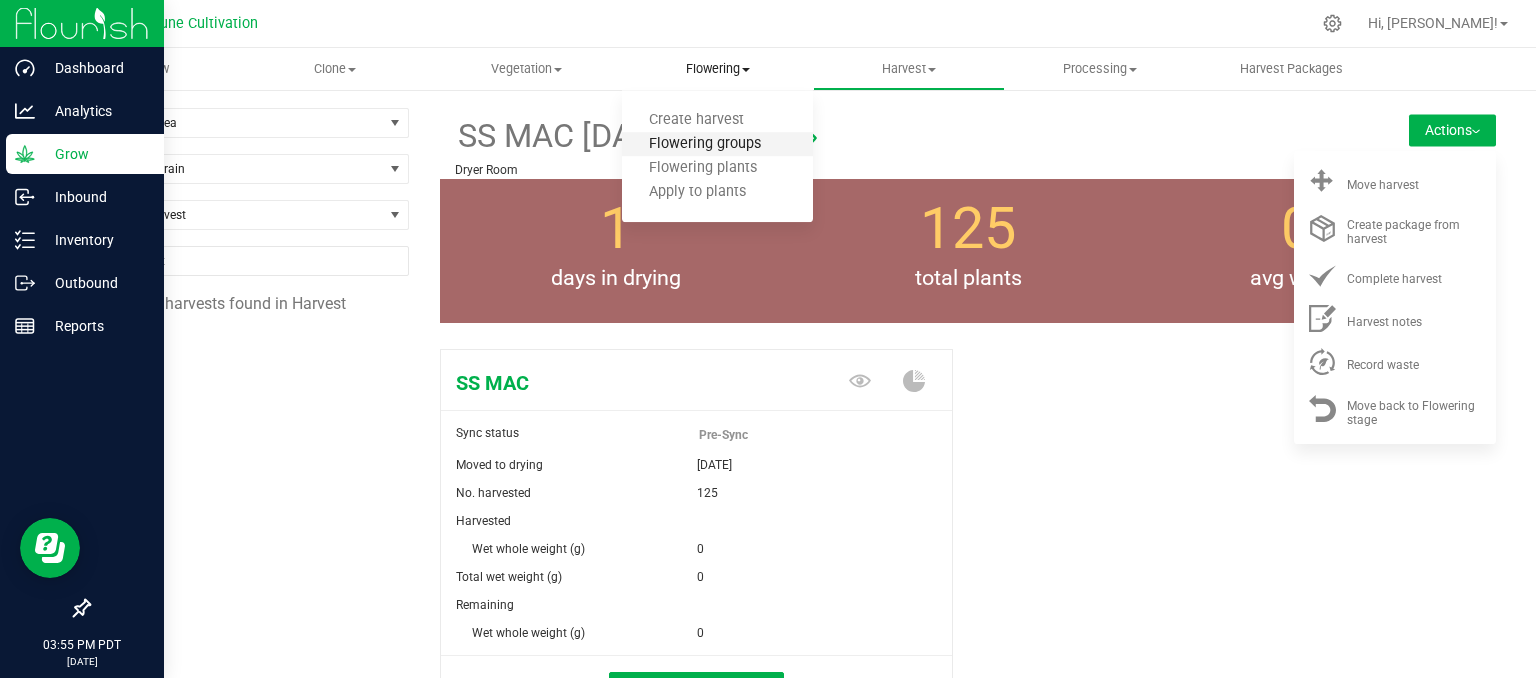 click on "Flowering groups" at bounding box center [705, 144] 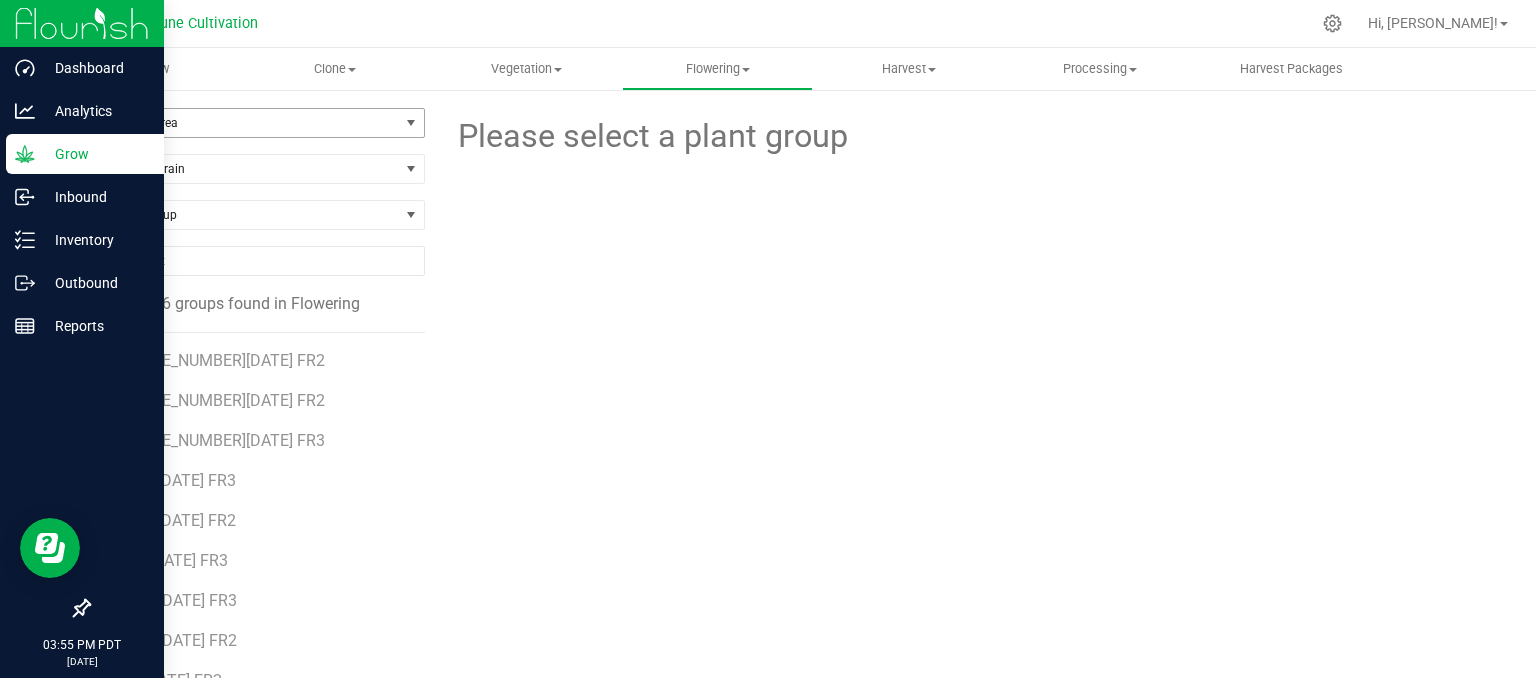 click on "Filter by Area" at bounding box center (244, 123) 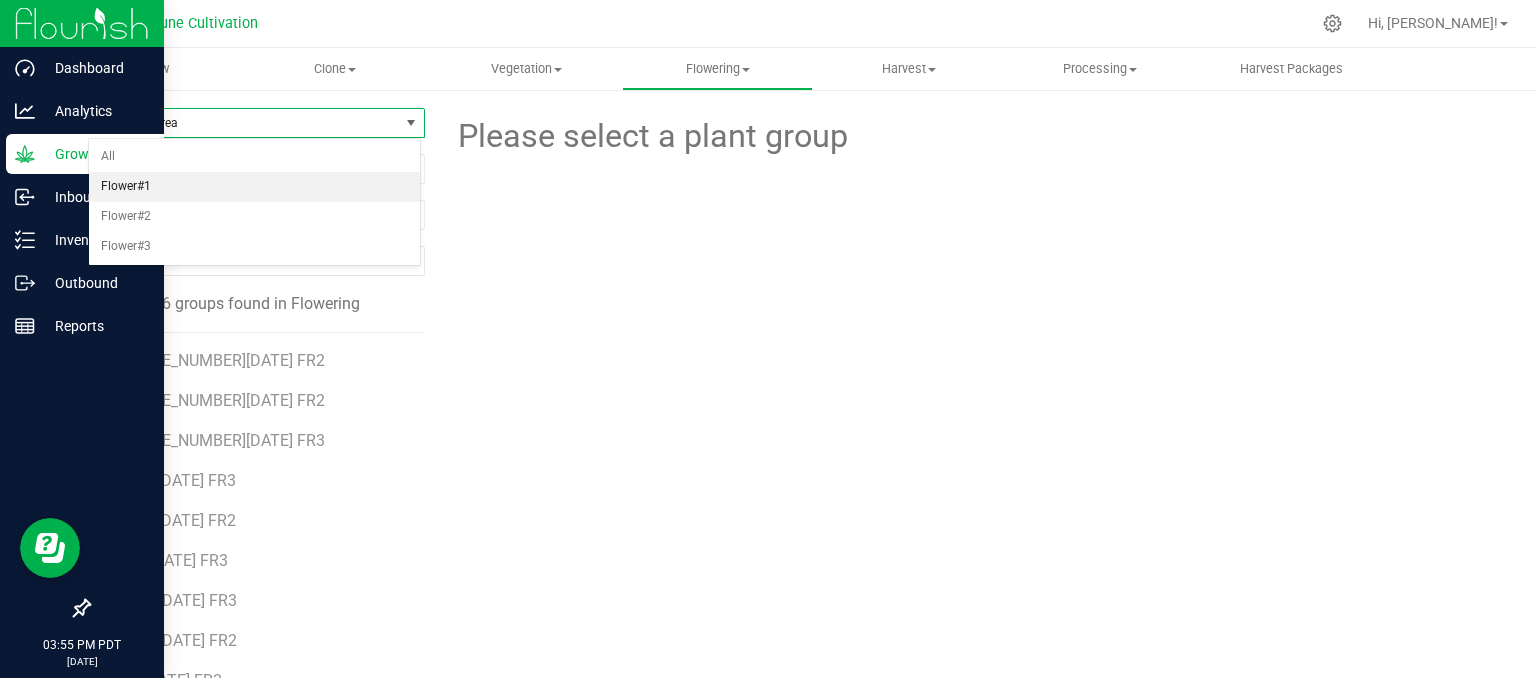 click on "Flower#1" at bounding box center [254, 187] 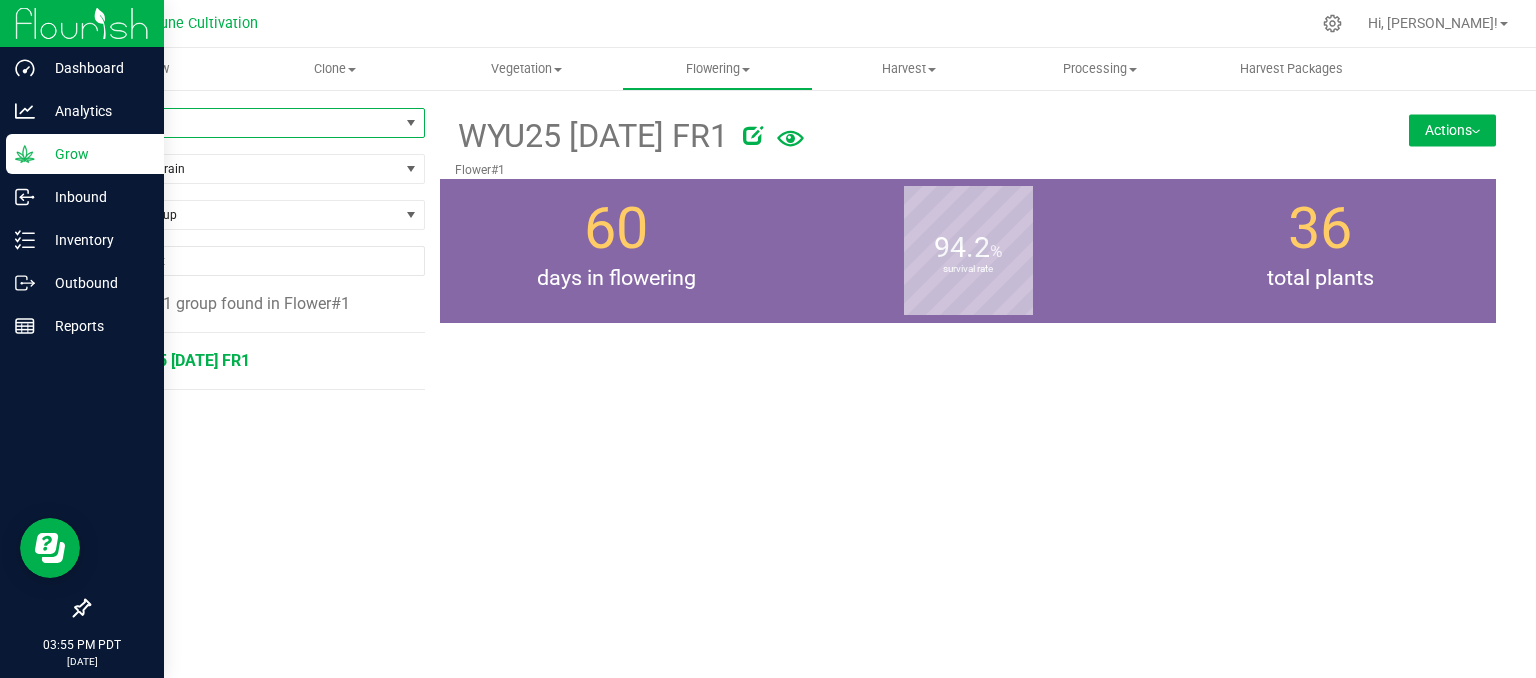 click on "WYU25 [DATE] FR1" at bounding box center (182, 360) 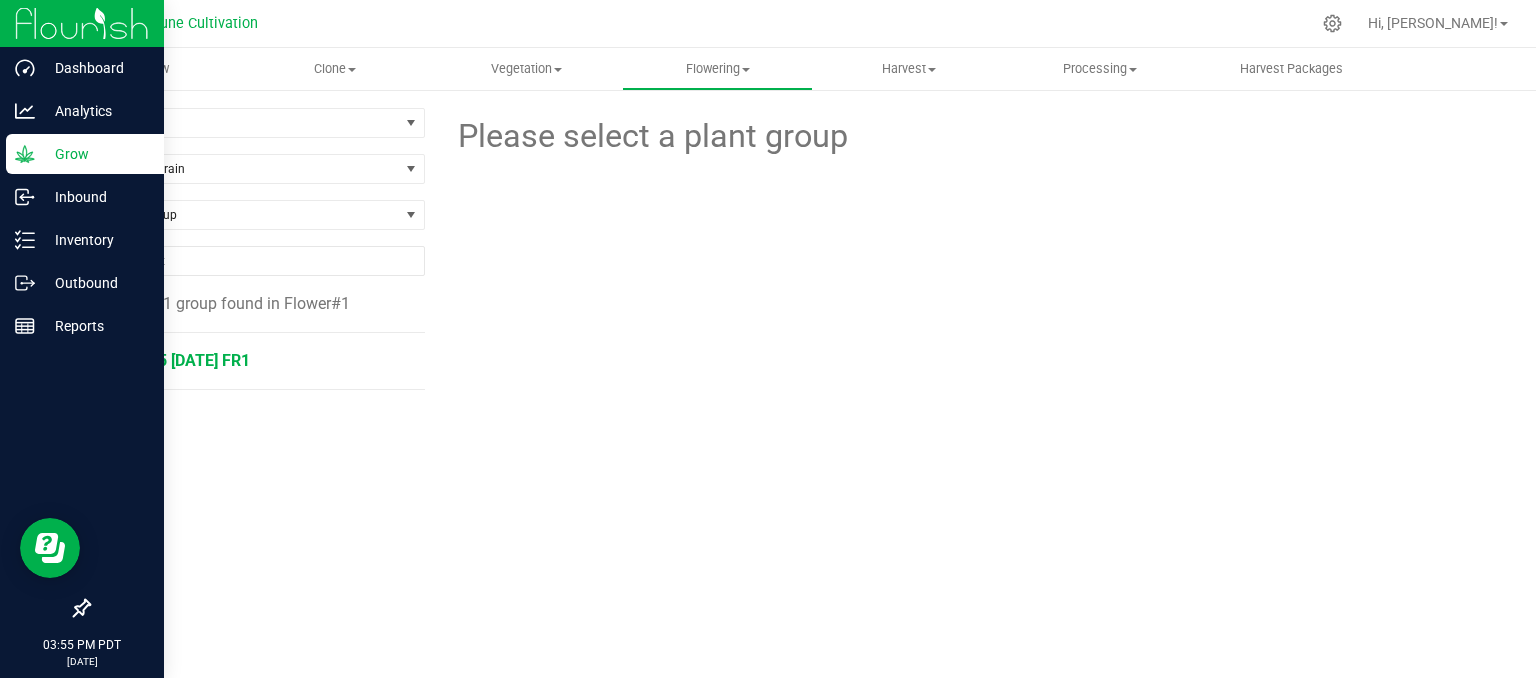 click on "WYU25 [DATE] FR1" at bounding box center [263, 361] 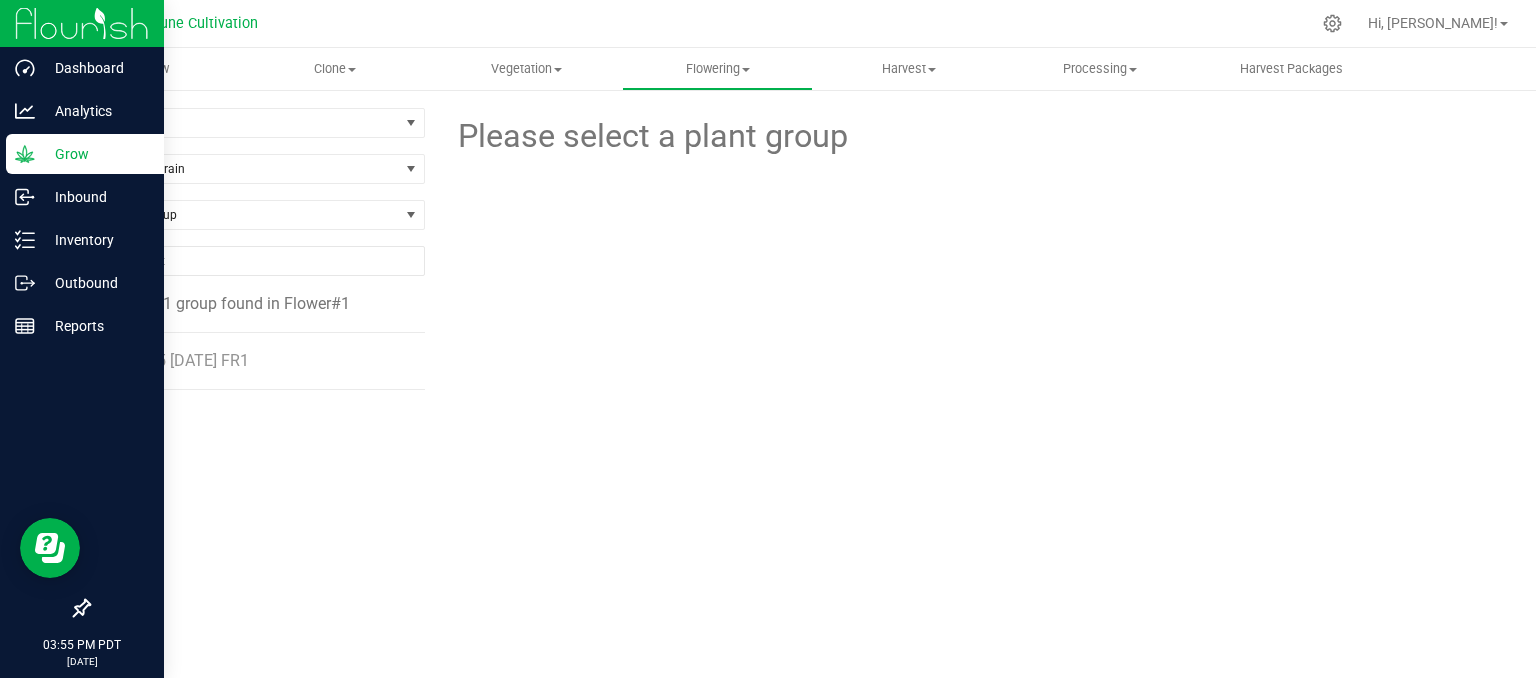 click on "WYU25 [DATE] FR1" at bounding box center [263, 361] 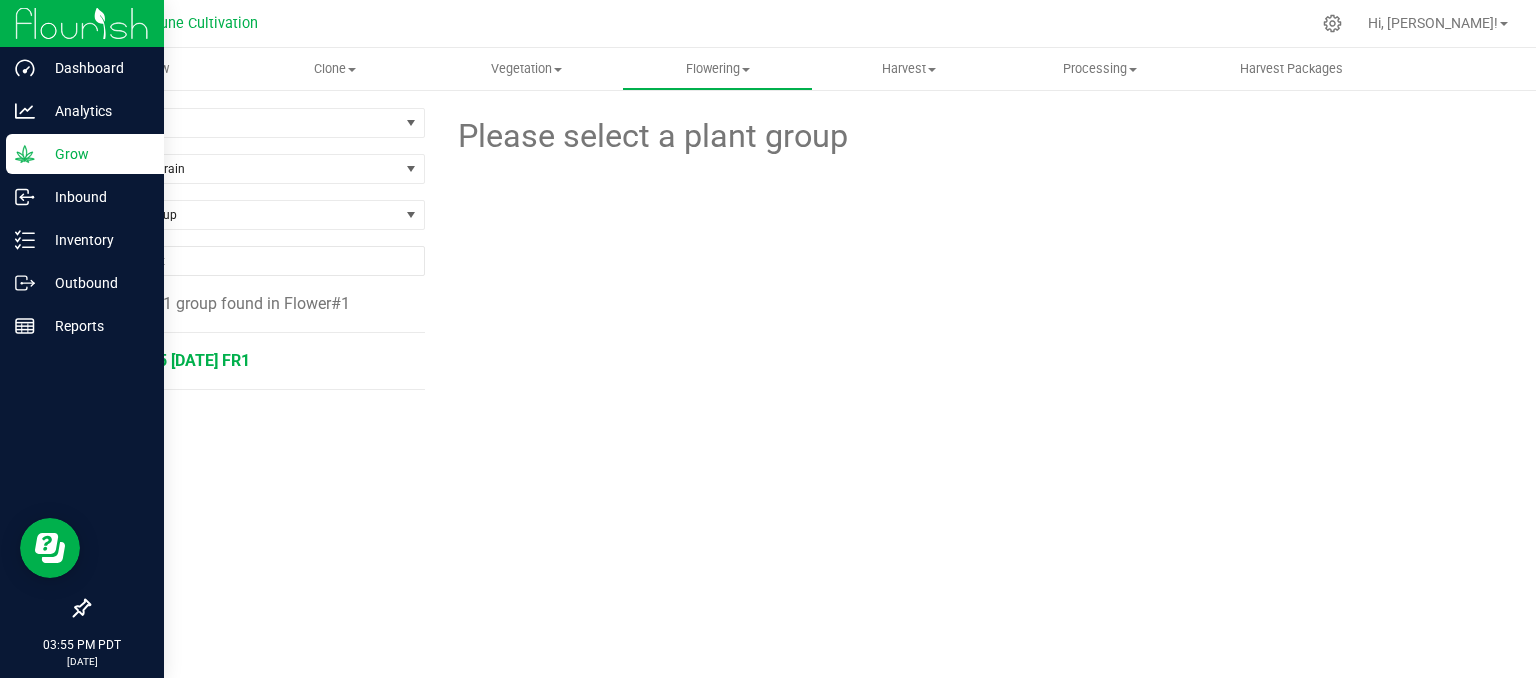click on "WYU25 [DATE] FR1" at bounding box center (182, 360) 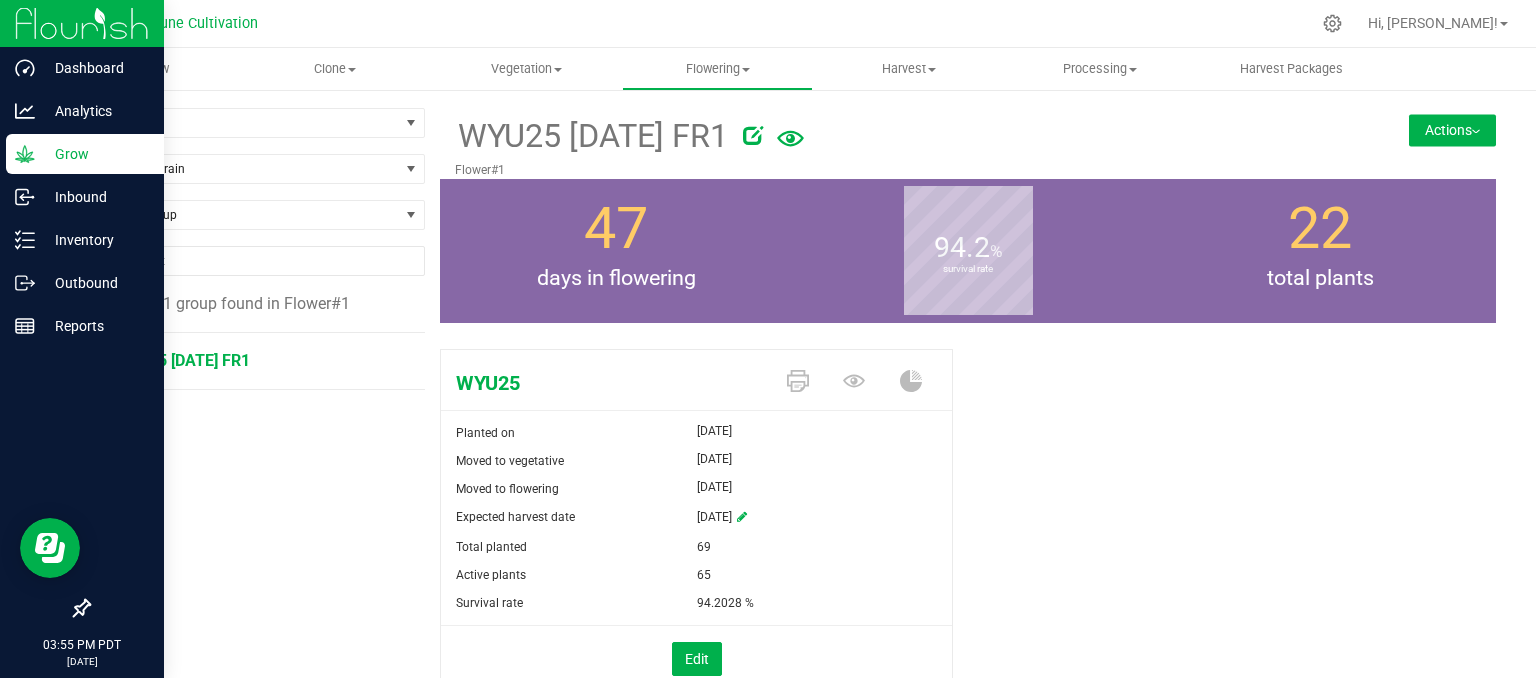 click on "Actions" at bounding box center (1452, 130) 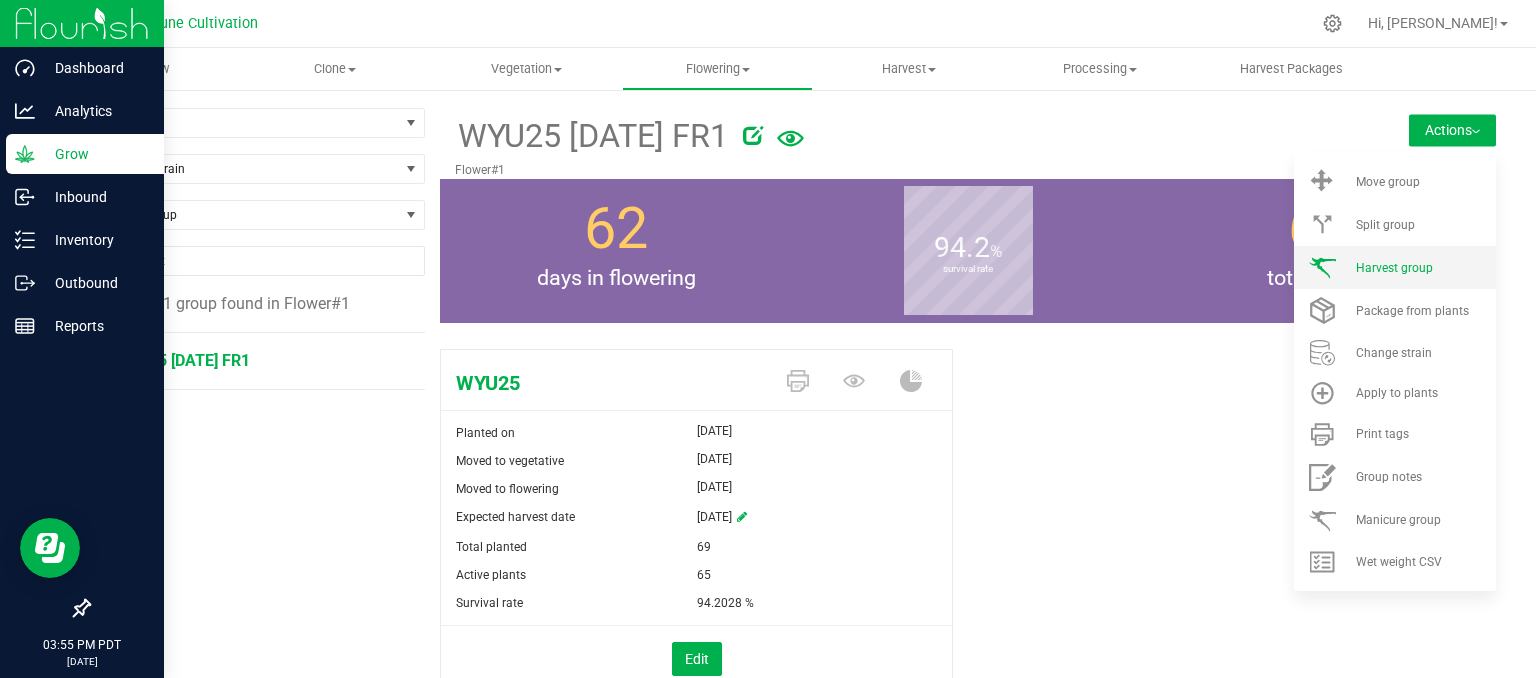 click on "Harvest group" at bounding box center (1394, 268) 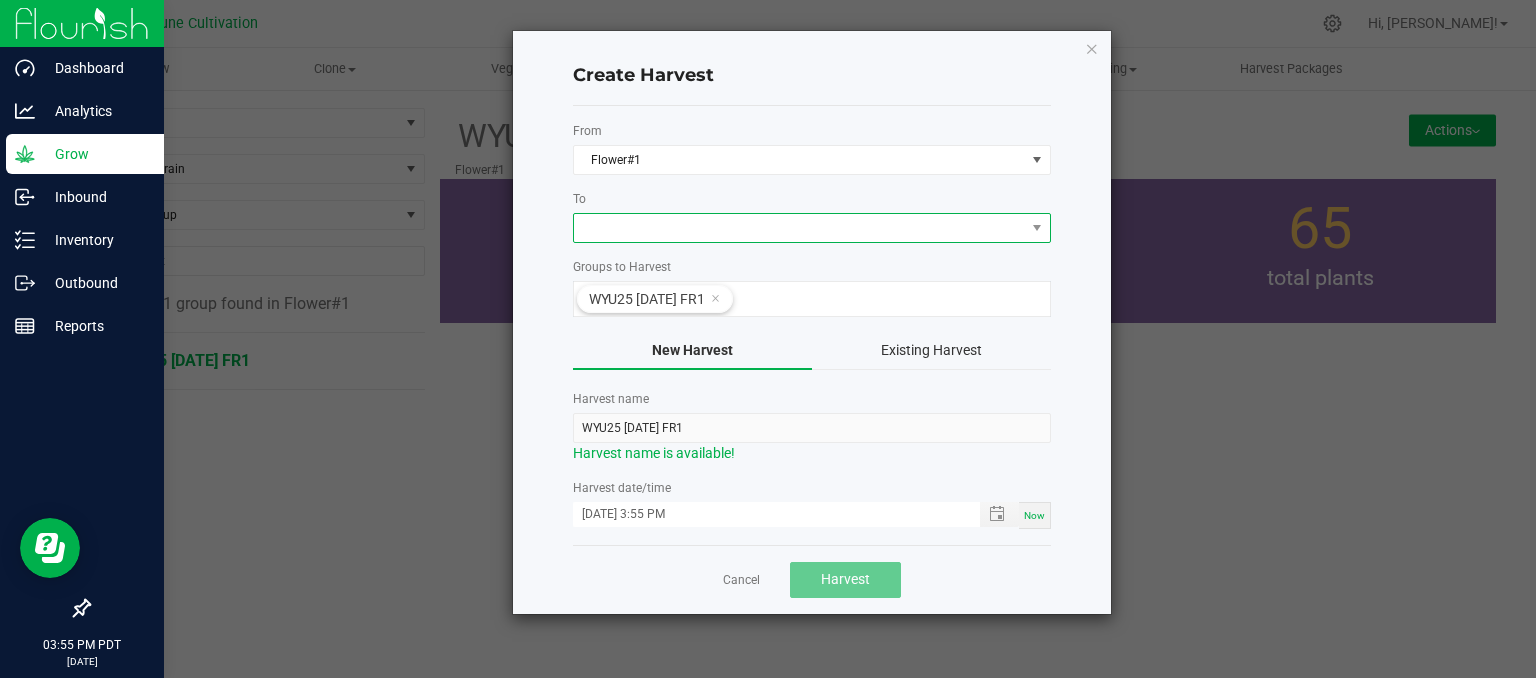 click at bounding box center [799, 228] 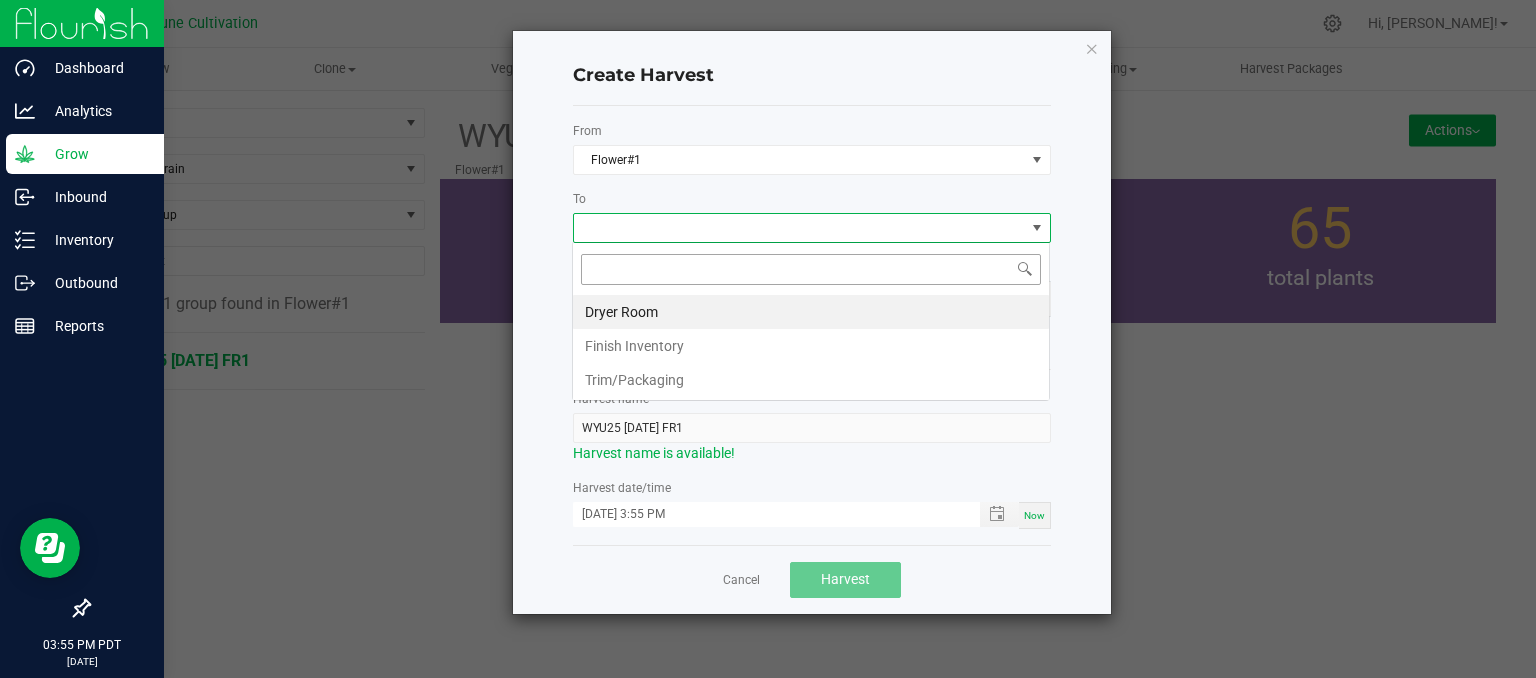 scroll, scrollTop: 99970, scrollLeft: 99521, axis: both 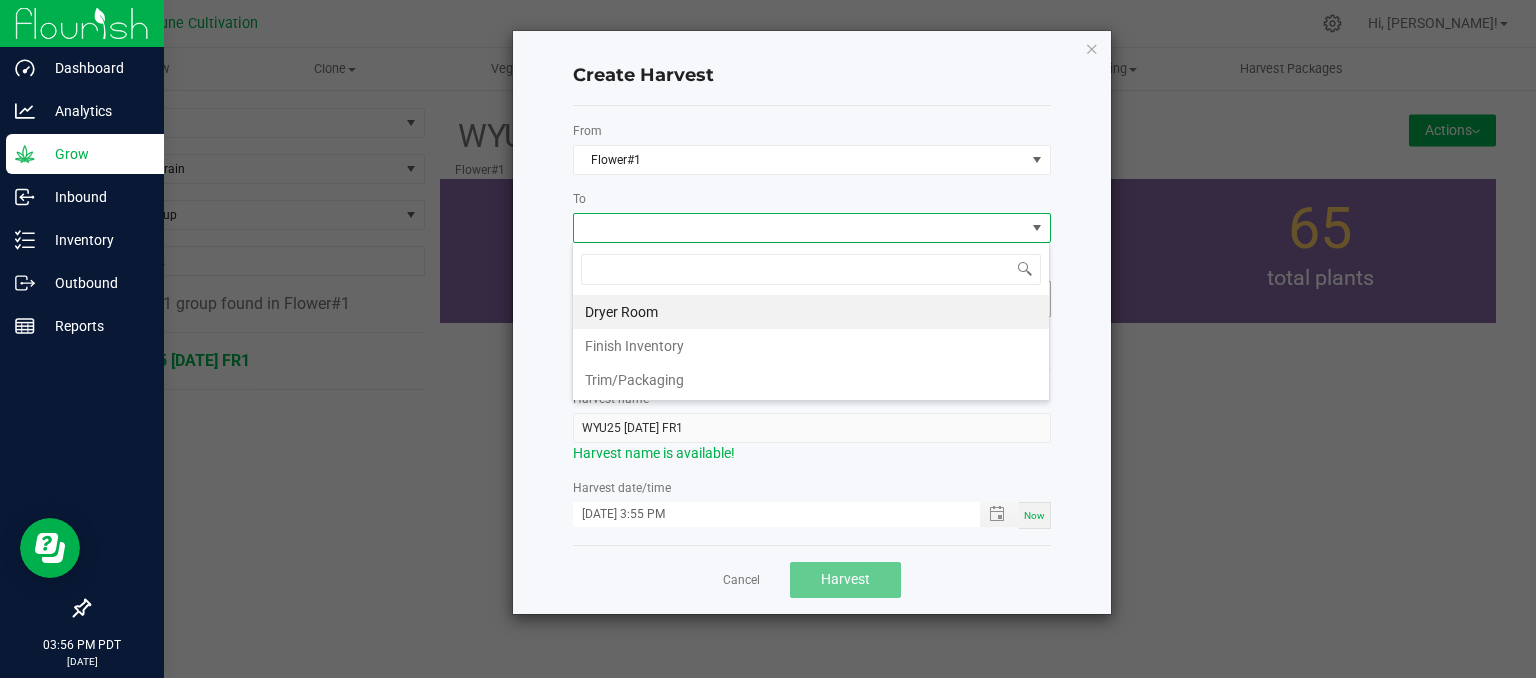 click on "Dryer Room" at bounding box center [811, 312] 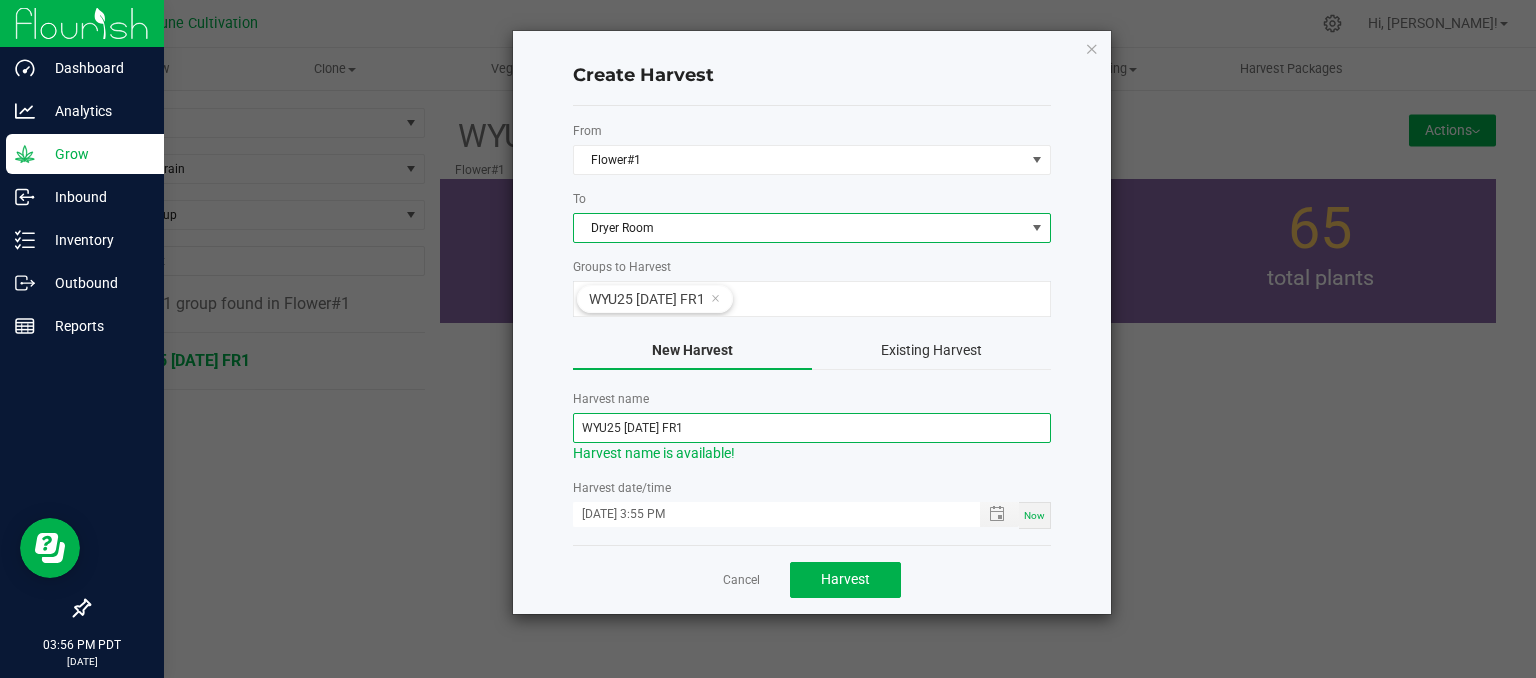 click on "WYU25 [DATE] FR1" at bounding box center (812, 428) 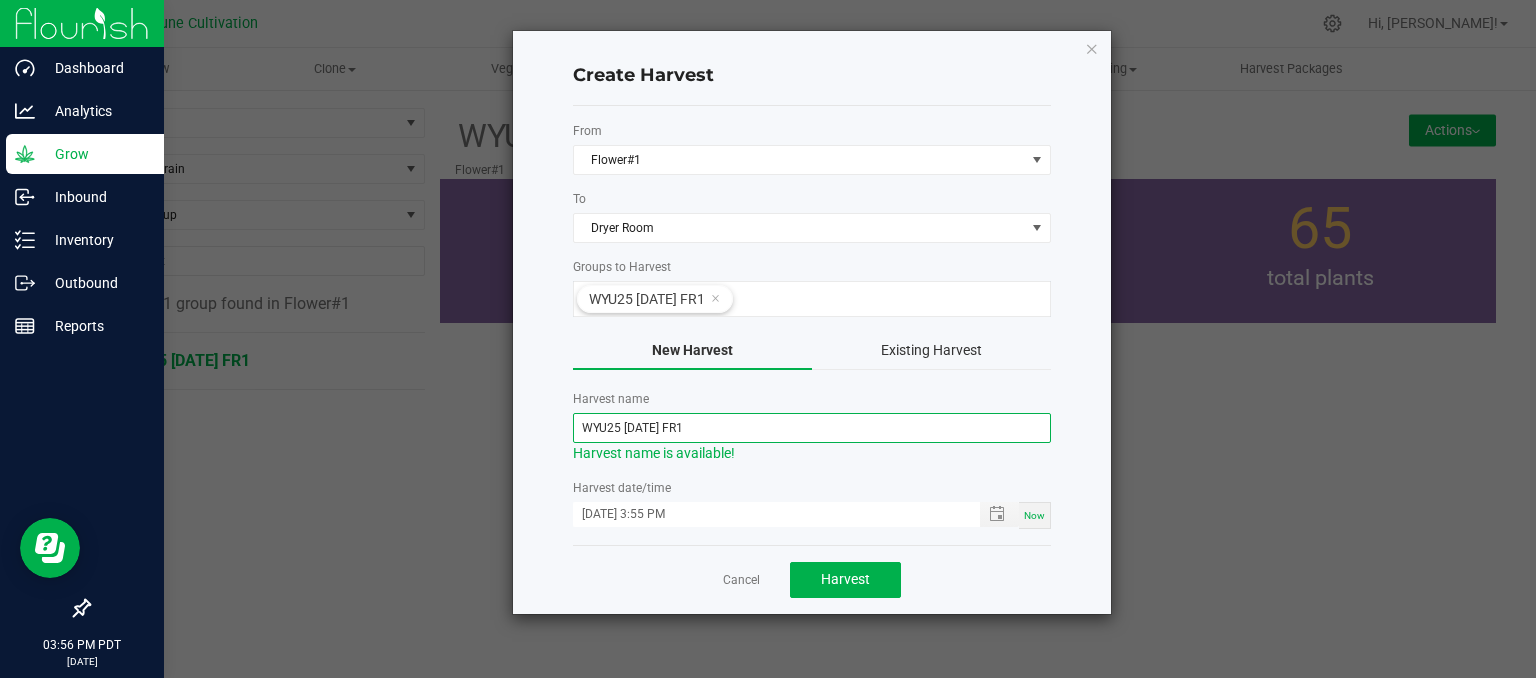 click on "WYU25 [DATE] FR1" at bounding box center (812, 428) 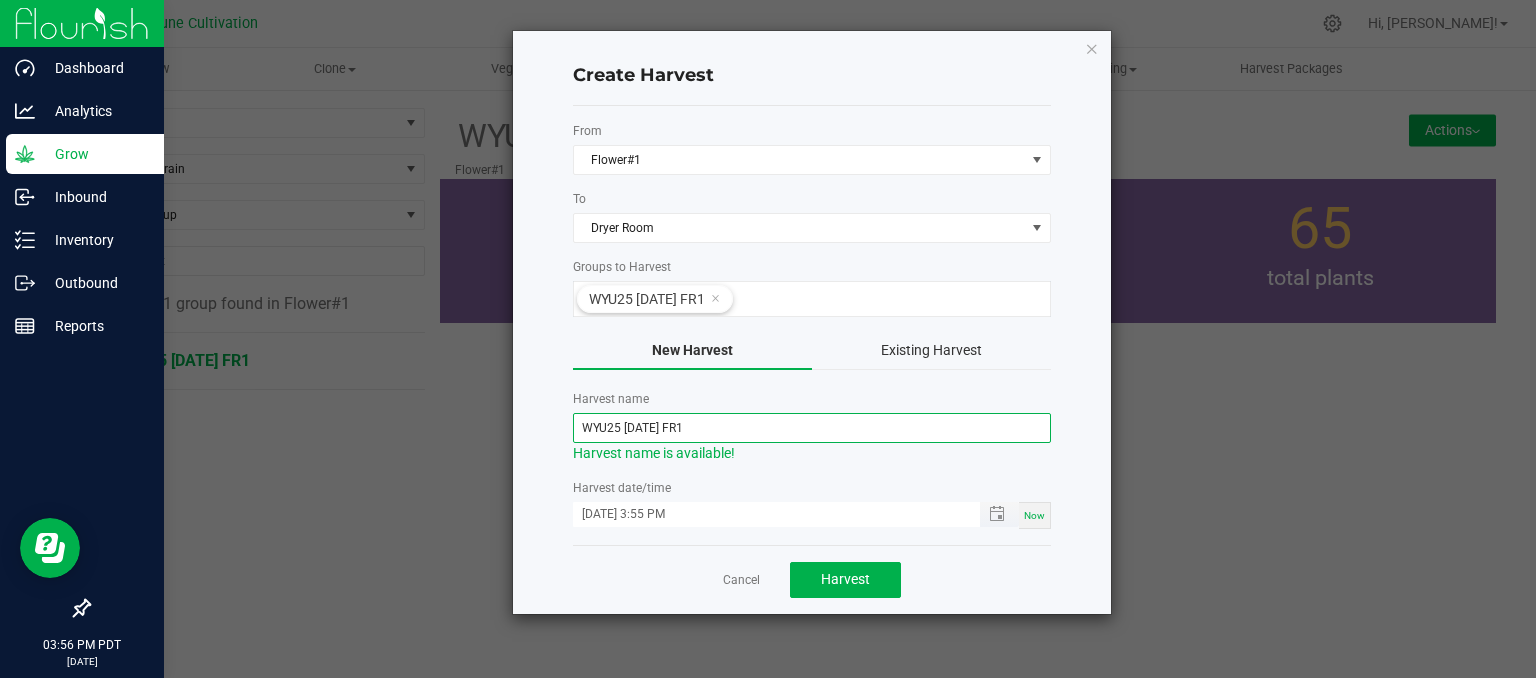 type on "WYU25 [DATE] FR1" 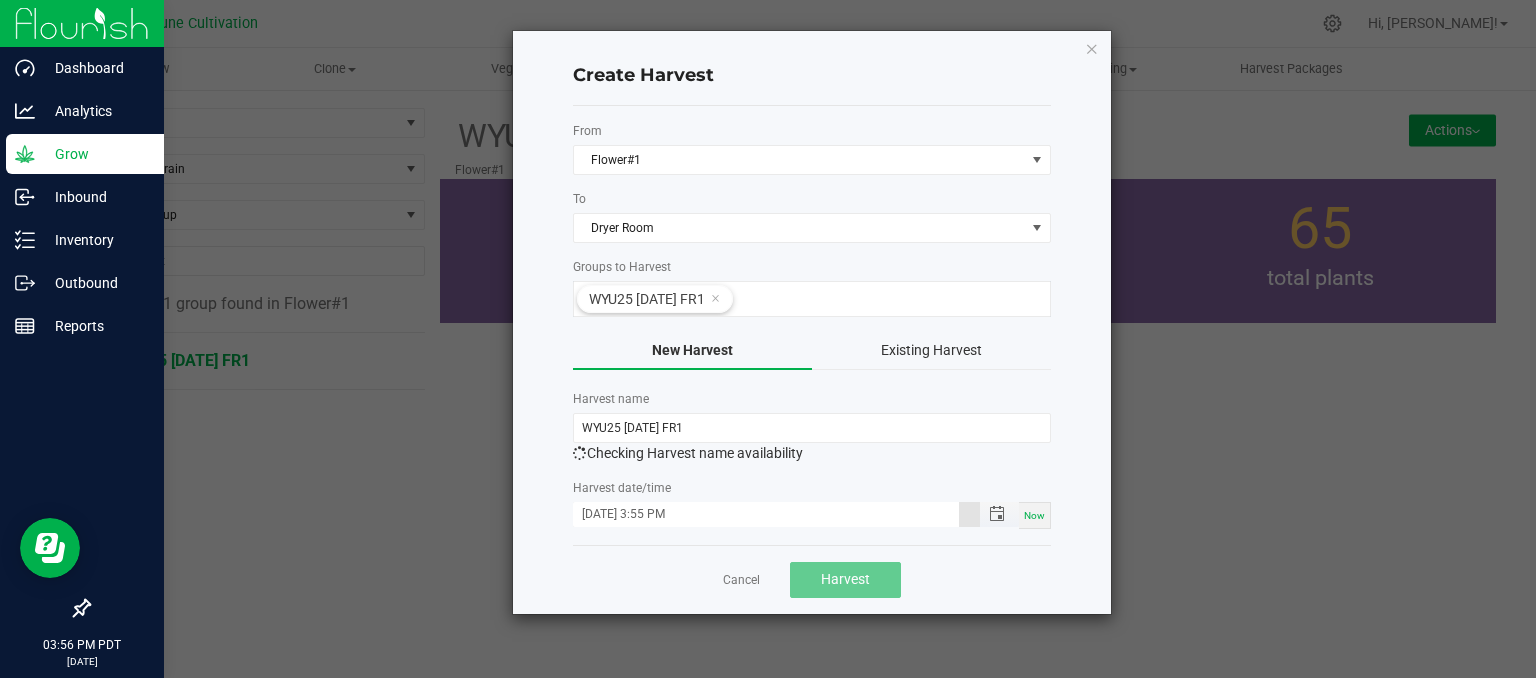 click on "[DATE] 3:55 PM" at bounding box center (766, 514) 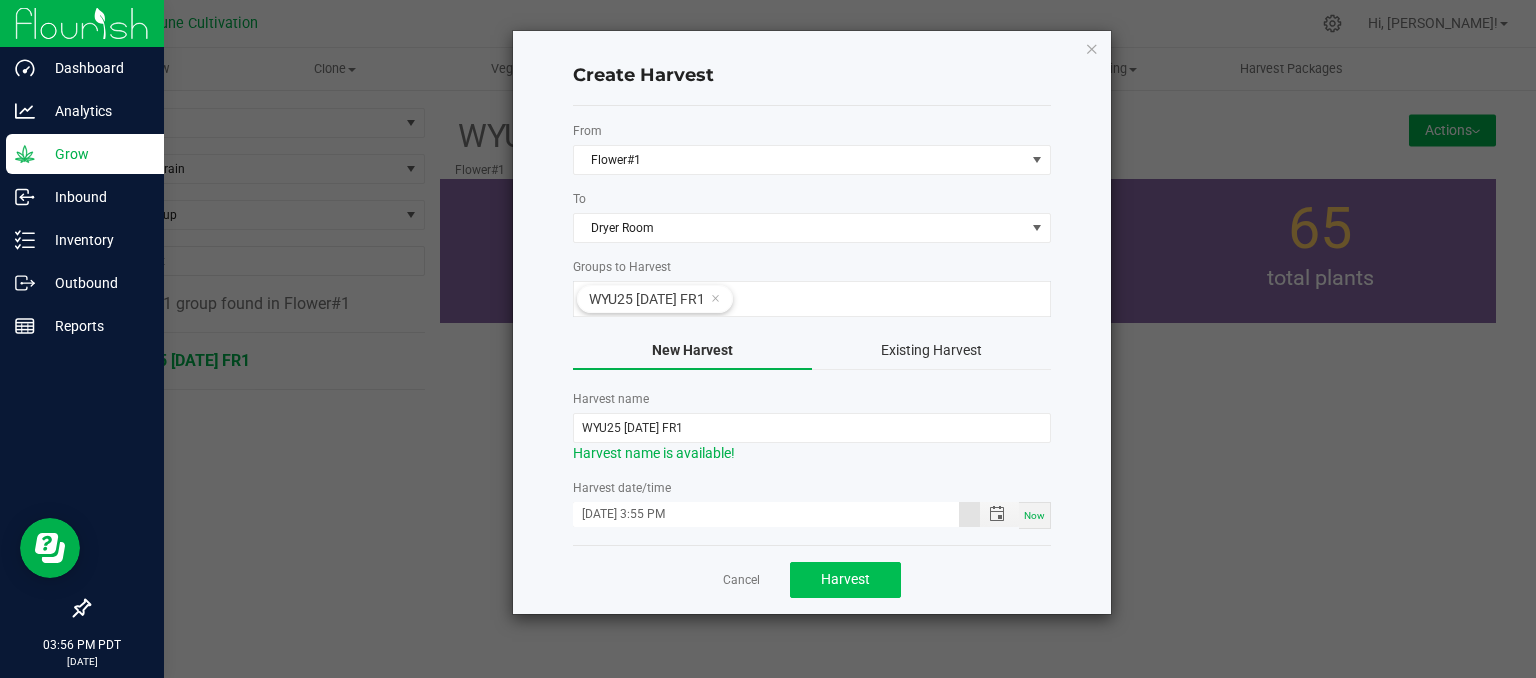 type on "[DATE] 3:55 PM" 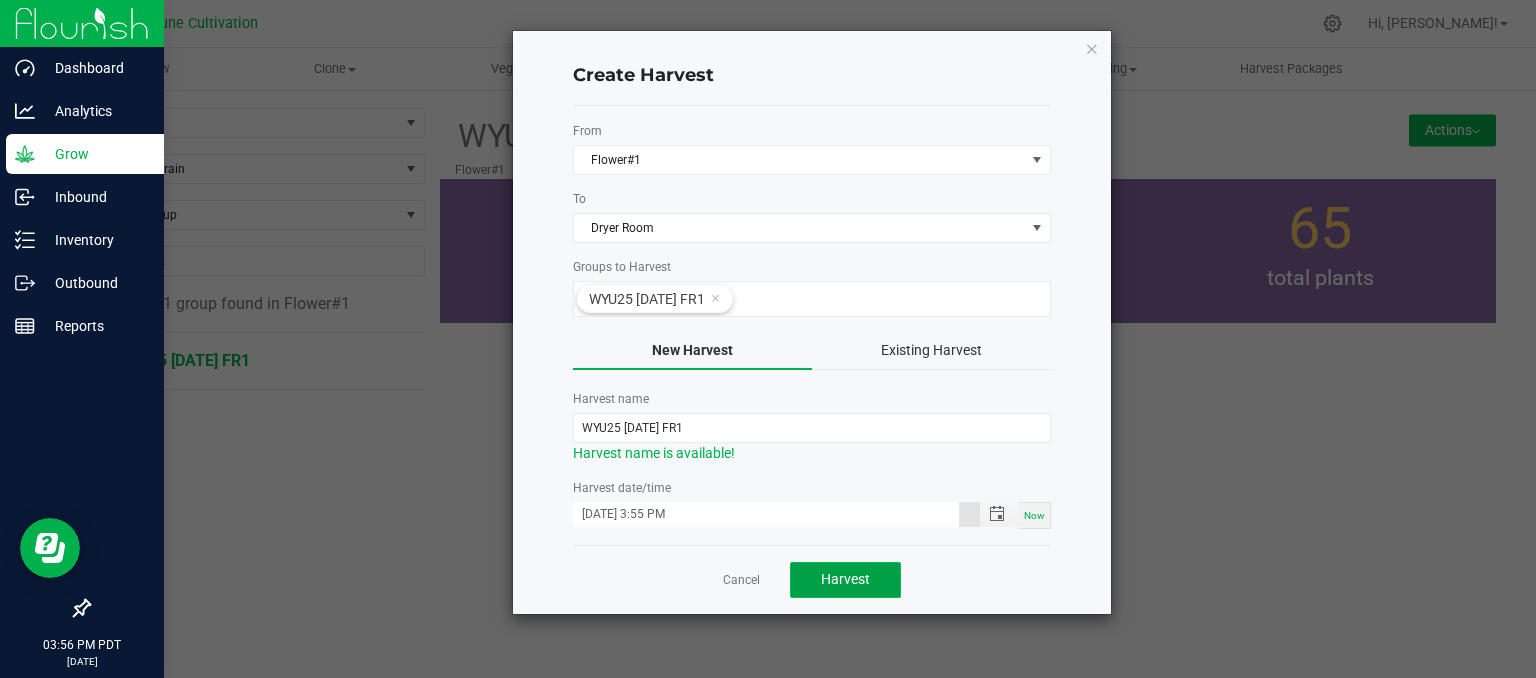 click on "Harvest" 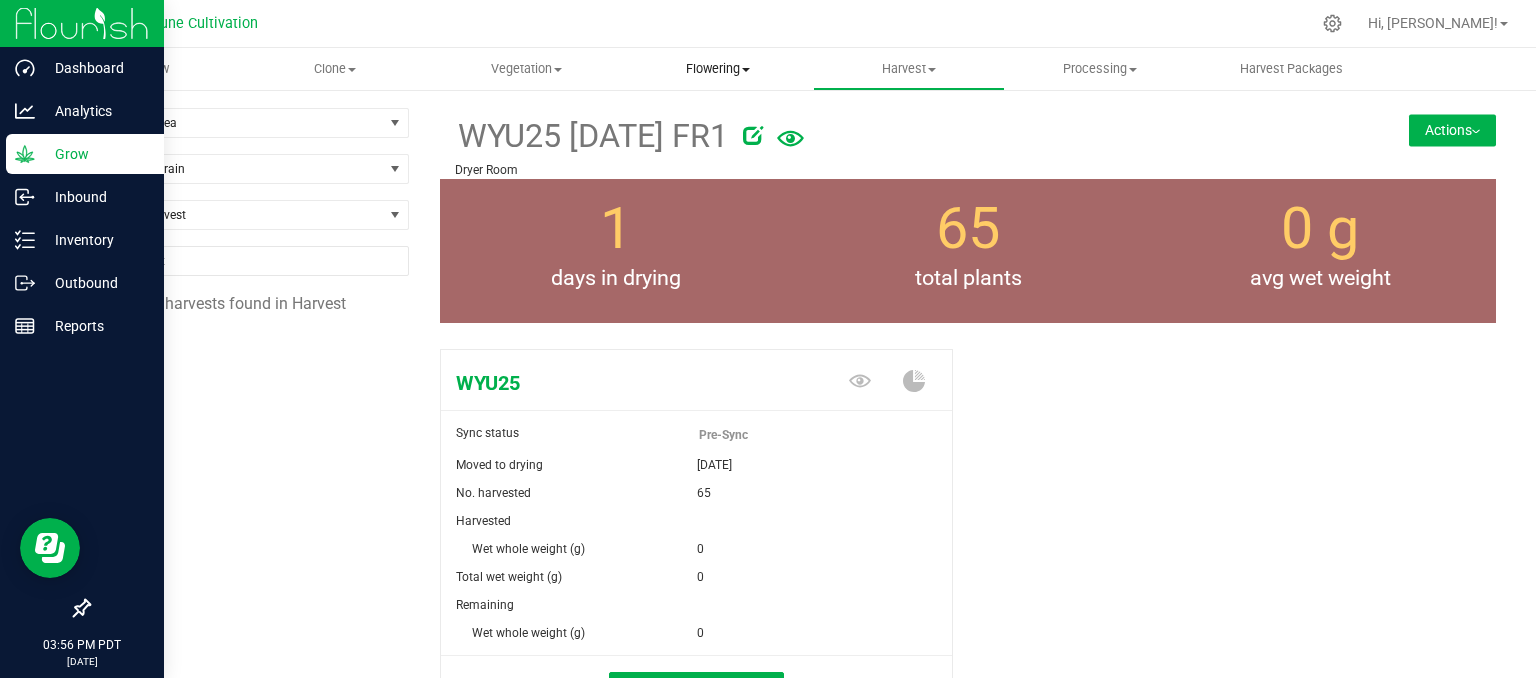 click on "Flowering" at bounding box center [717, 69] 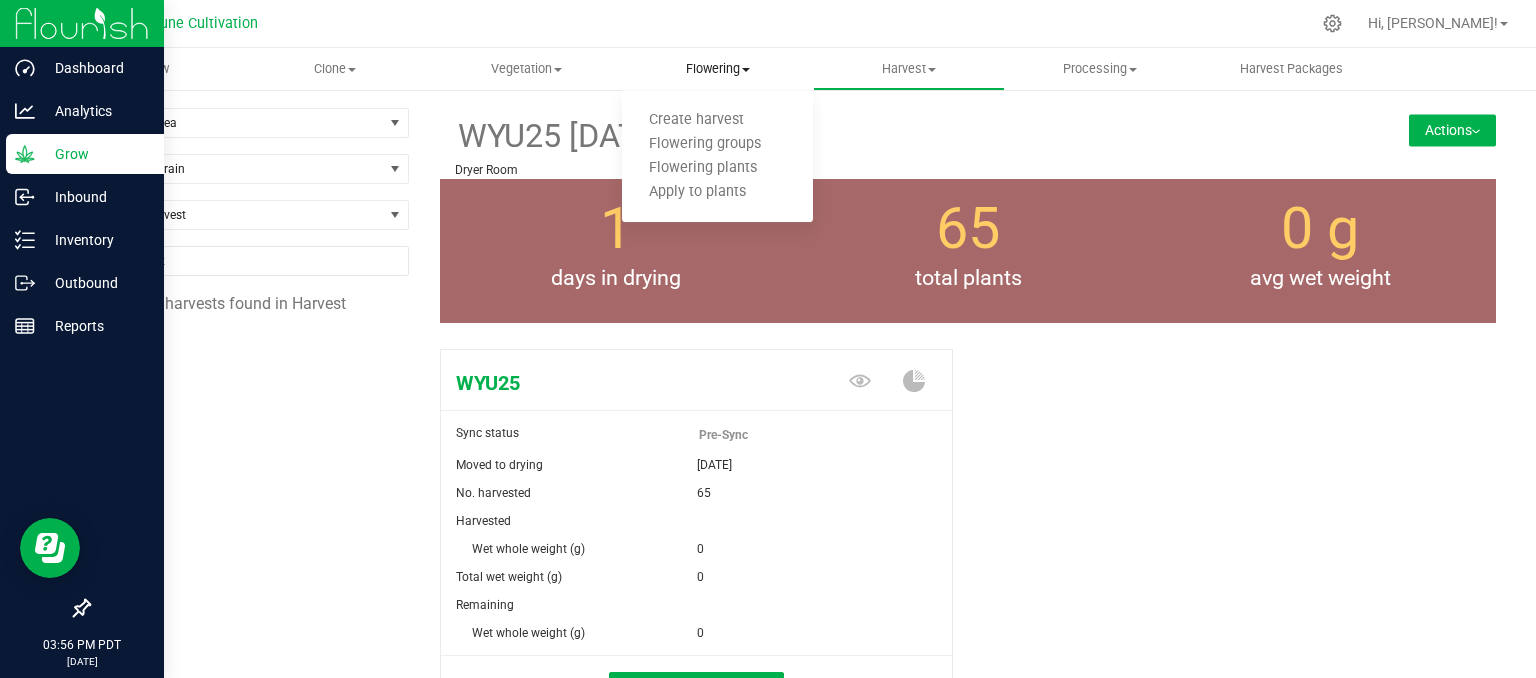 click on "Flowering" at bounding box center [717, 69] 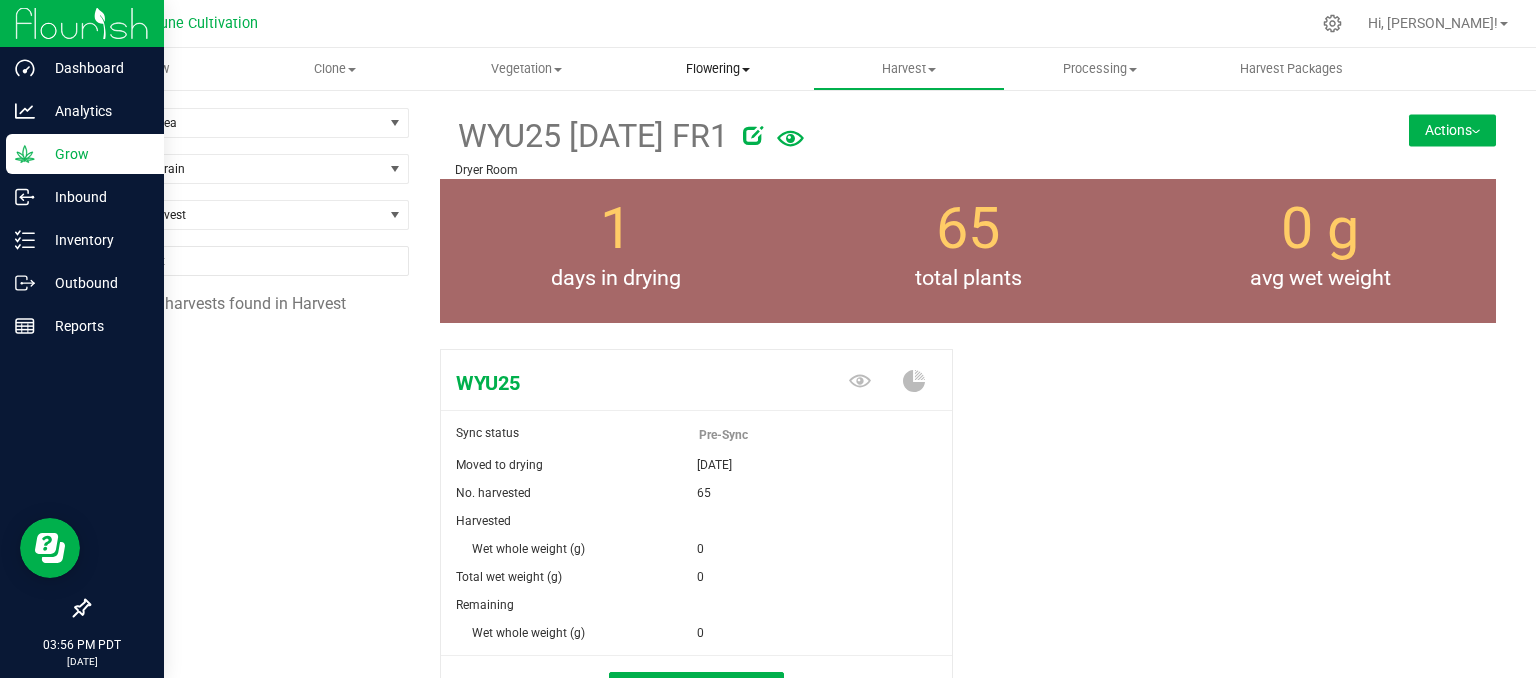 click on "Flowering" at bounding box center (717, 69) 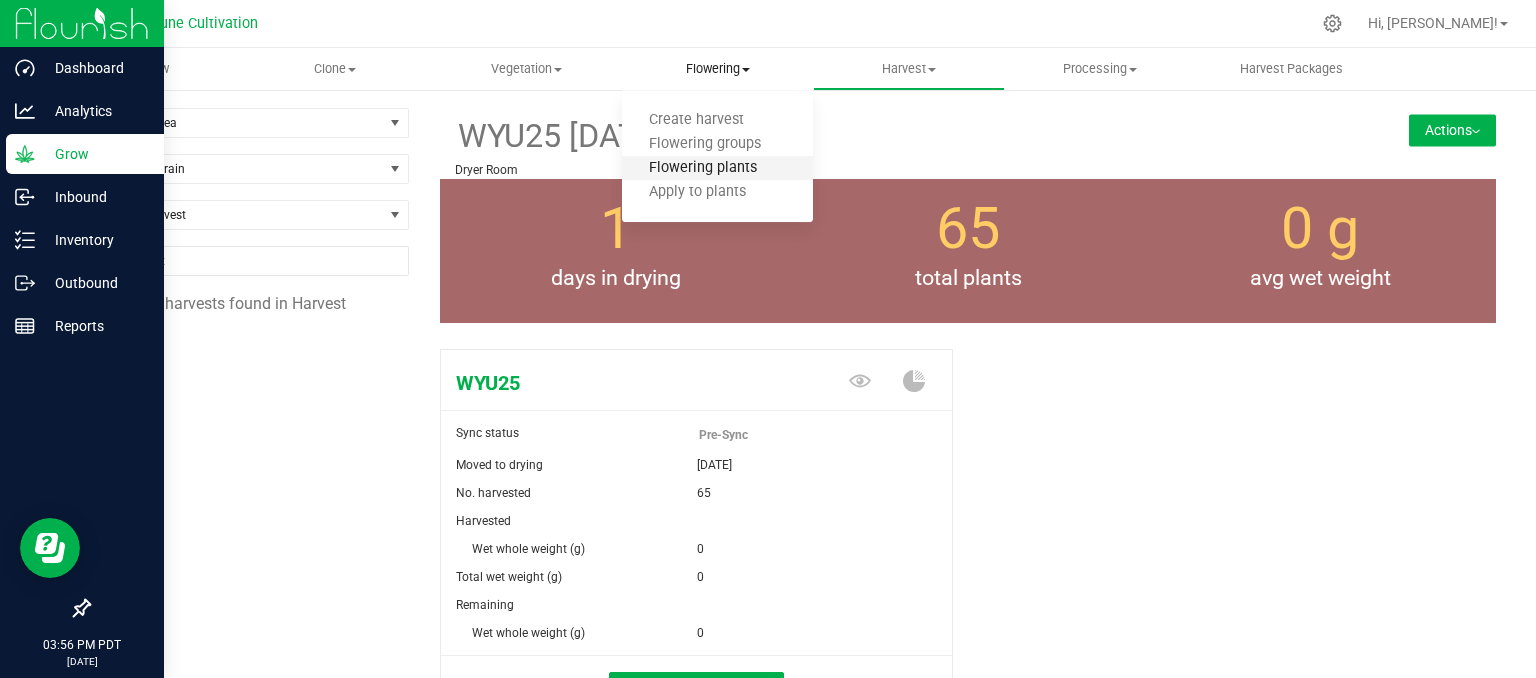 click on "Flowering plants" at bounding box center [703, 168] 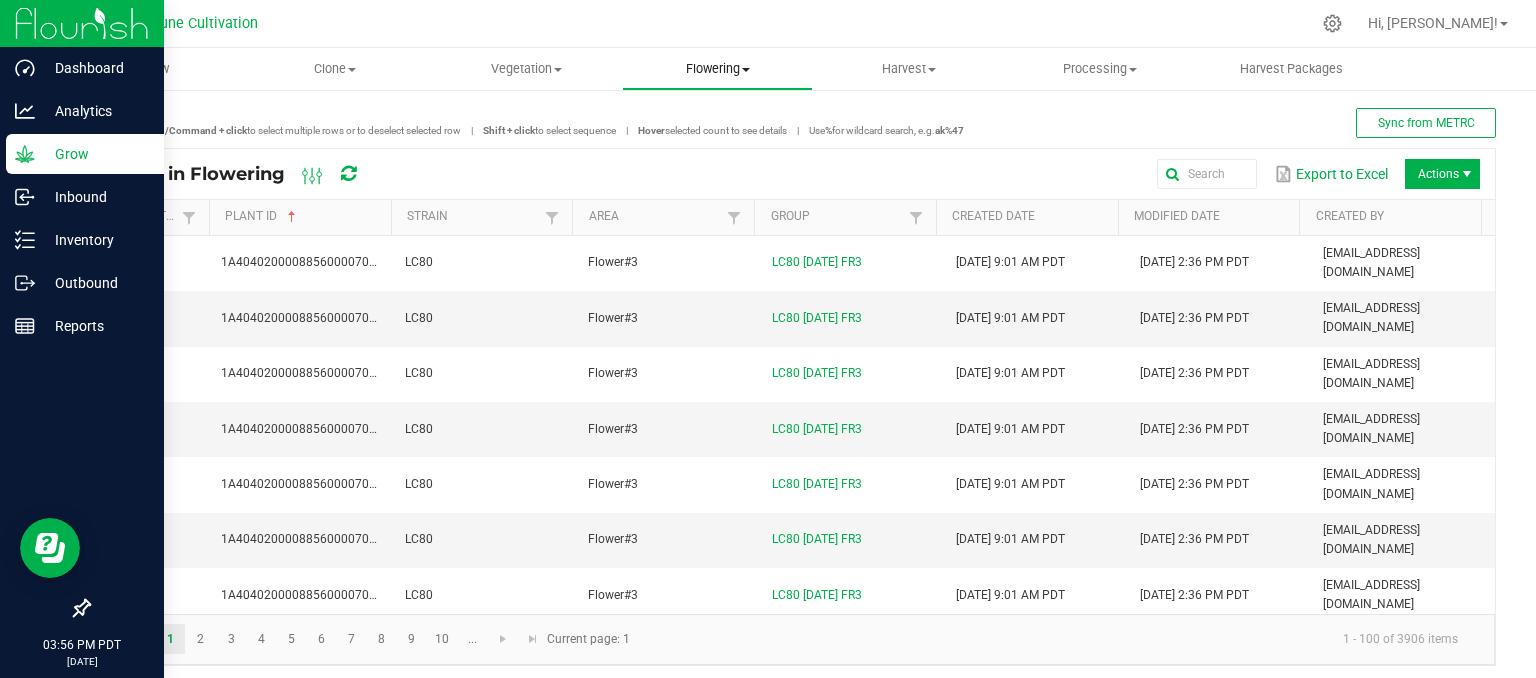 click on "Flowering" at bounding box center [717, 69] 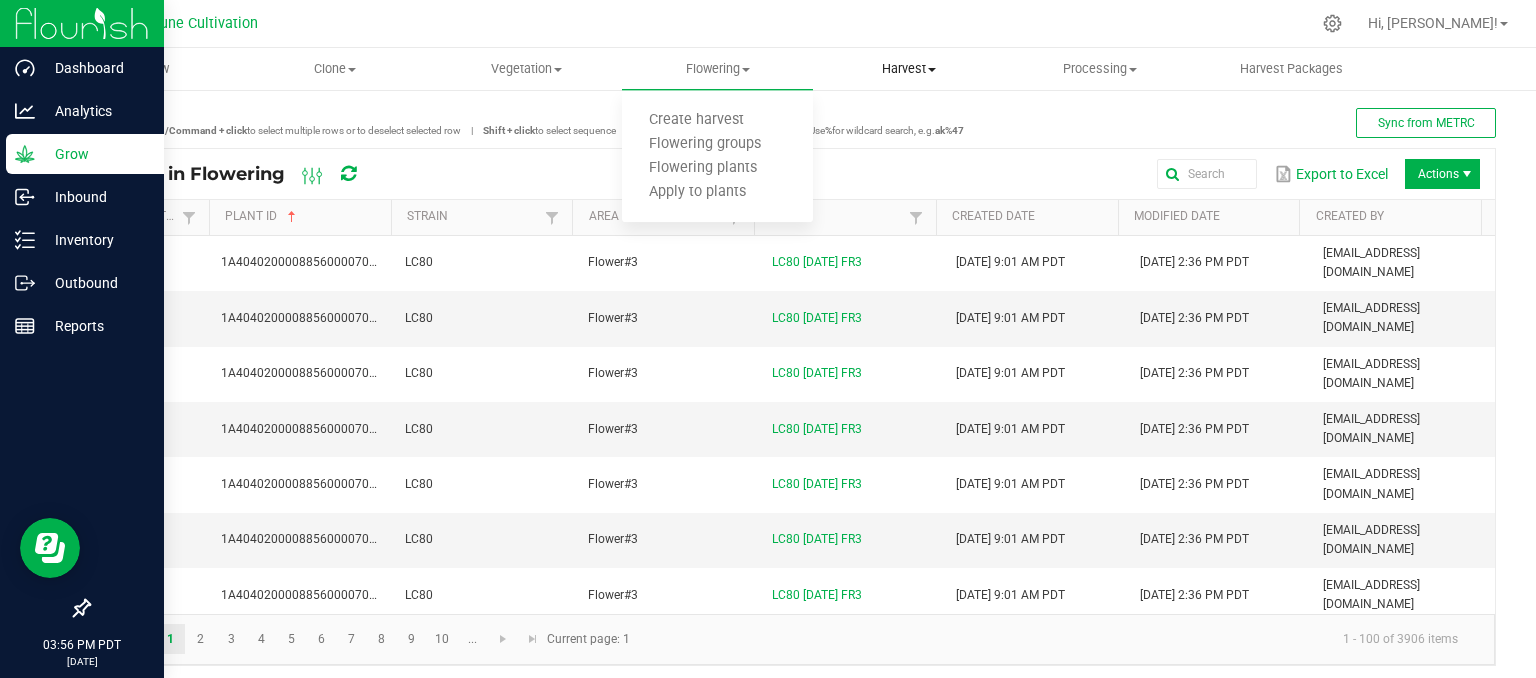click on "Harvest" at bounding box center [908, 69] 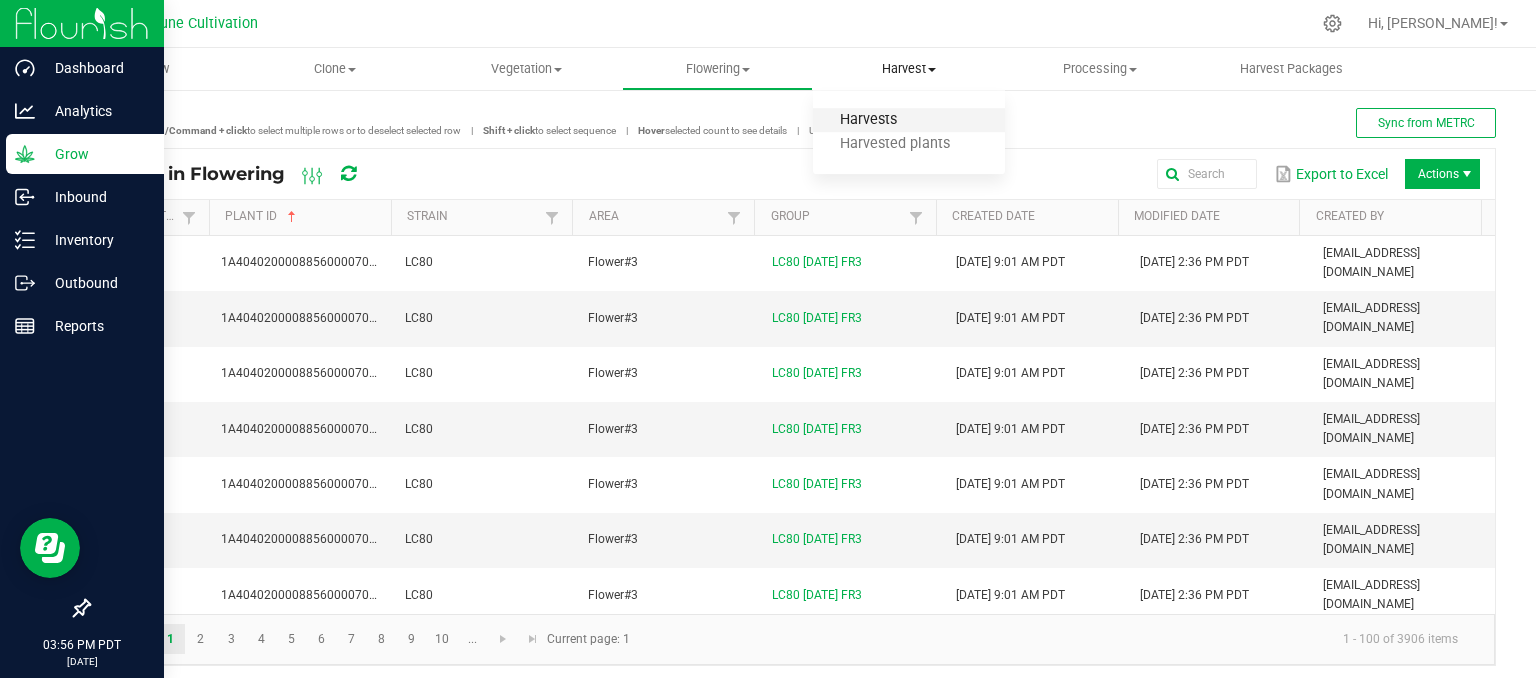 click on "Harvests" at bounding box center (868, 120) 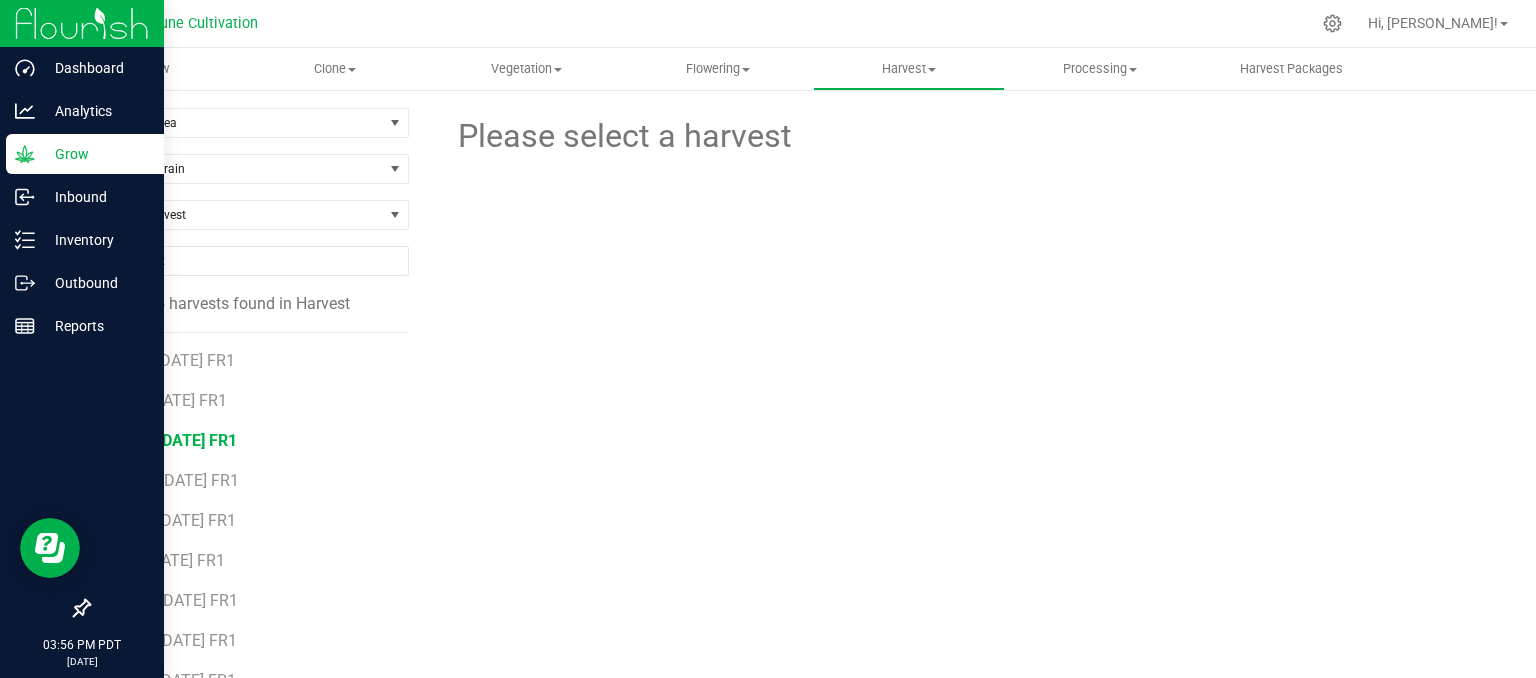 click on "BKVA [DATE] FR1" at bounding box center (175, 440) 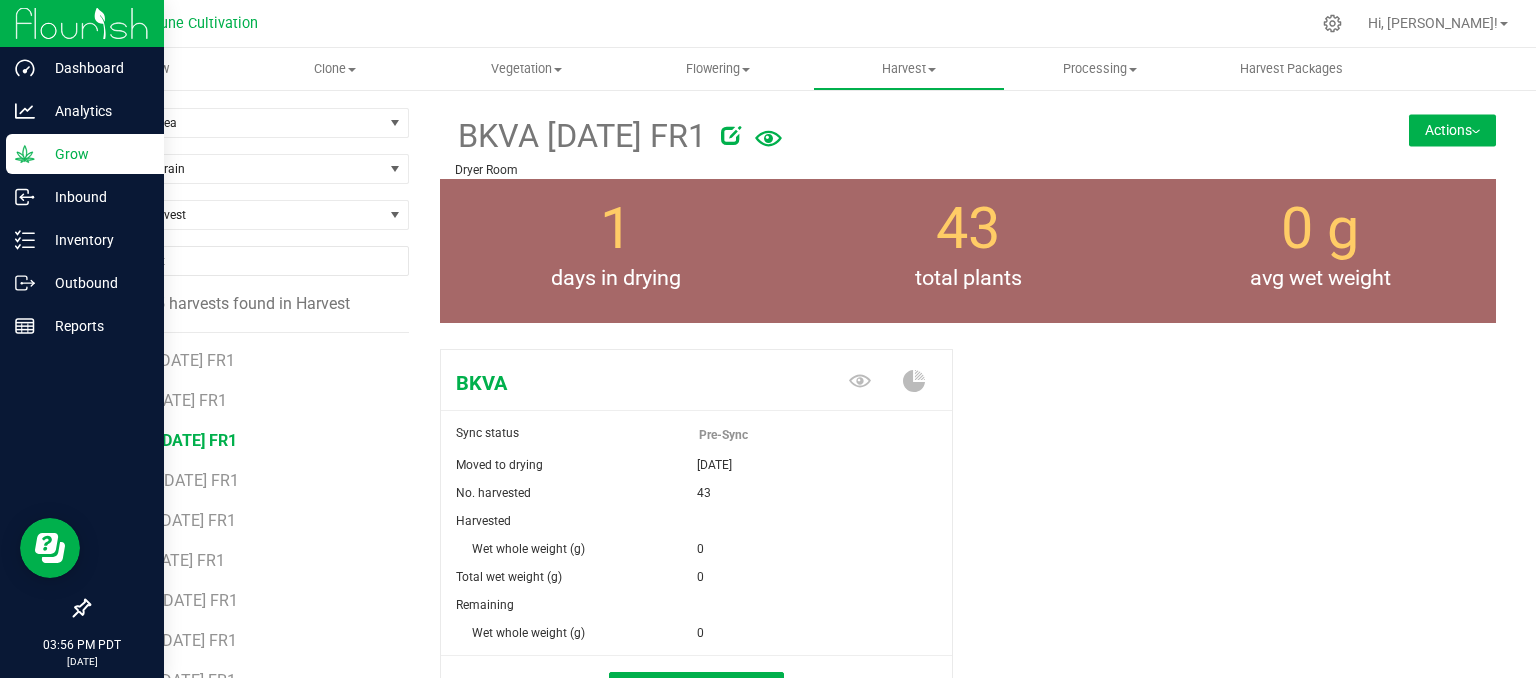 drag, startPoint x: 1412, startPoint y: 127, endPoint x: 1456, endPoint y: 145, distance: 47.539455 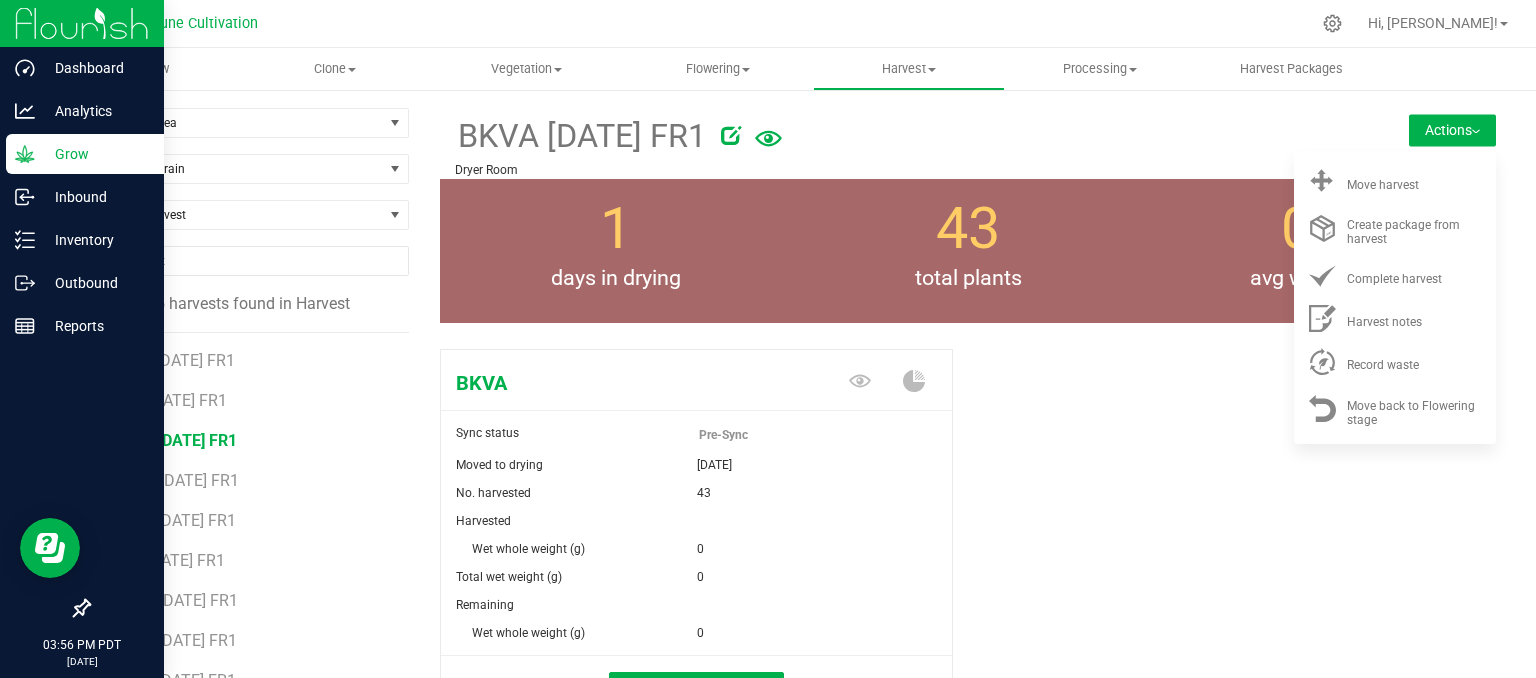 click on "BKVA
Sync status
Pre-Sync
Moved to drying
[DATE]
No. harvested
43
Harvested" at bounding box center (968, 554) 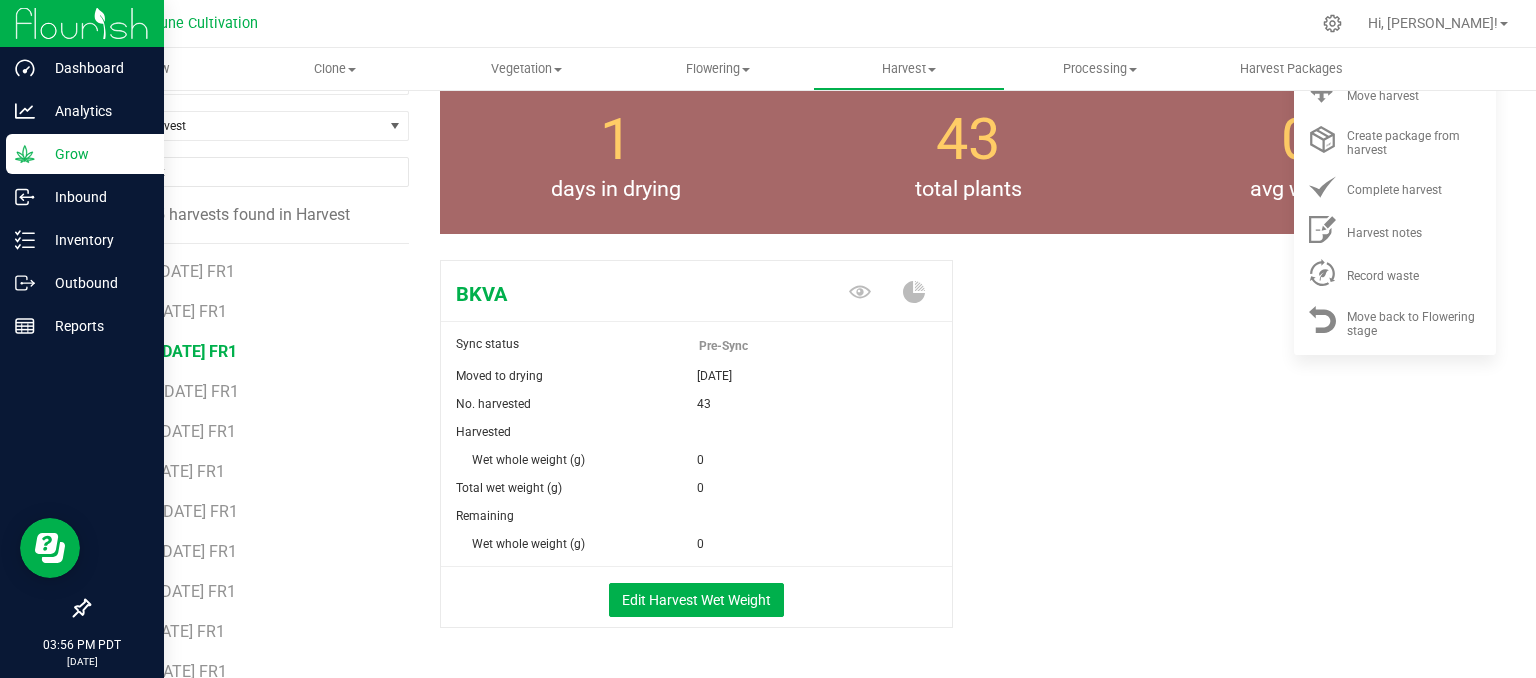 scroll, scrollTop: 235, scrollLeft: 0, axis: vertical 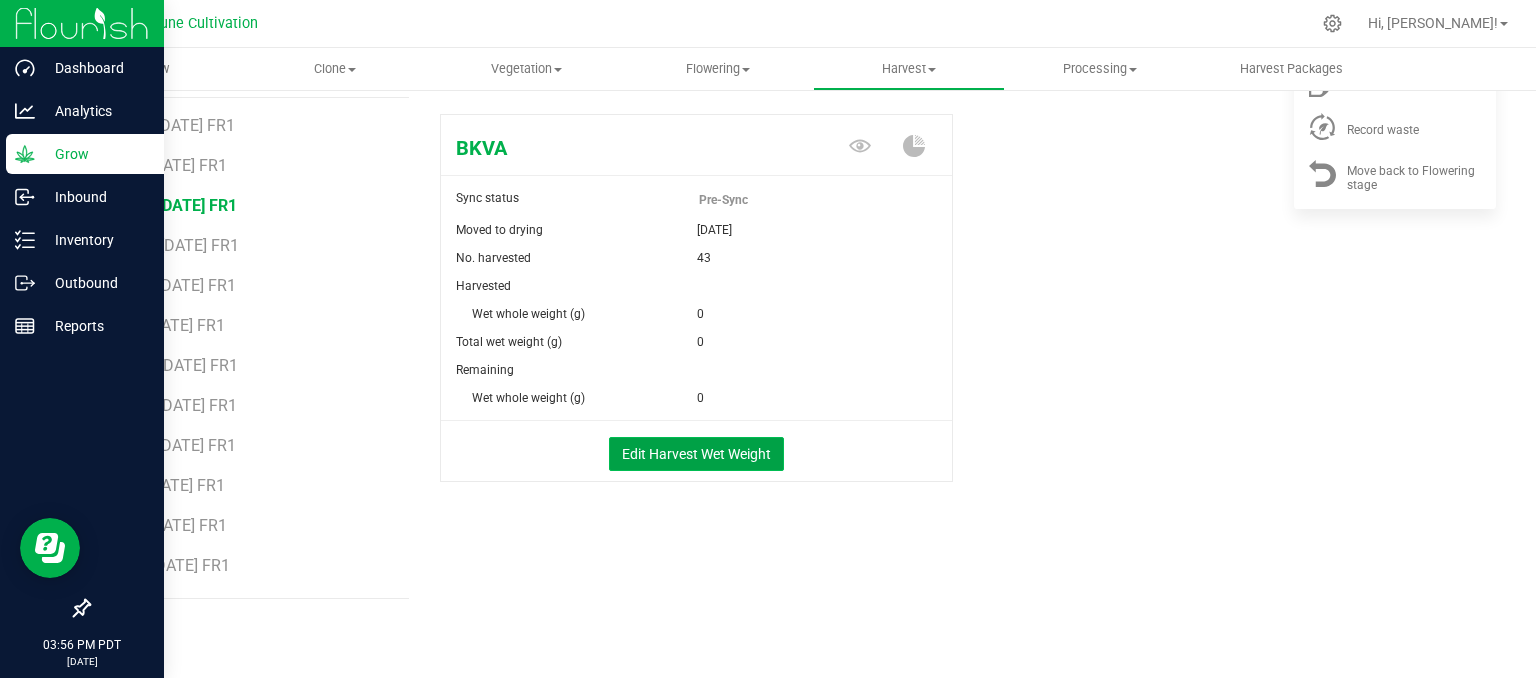 click on "Edit Harvest Wet Weight" at bounding box center (696, 454) 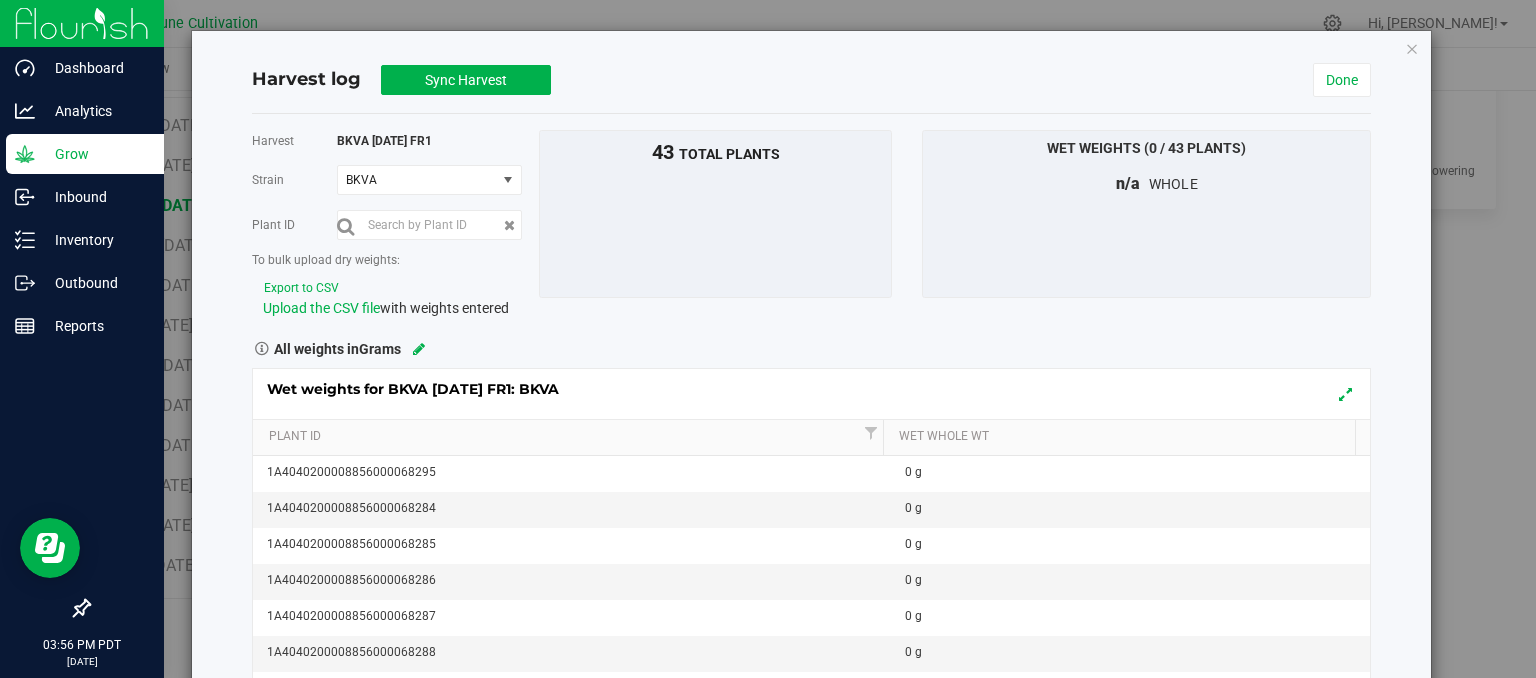 click on "Export to CSV" at bounding box center [301, 288] 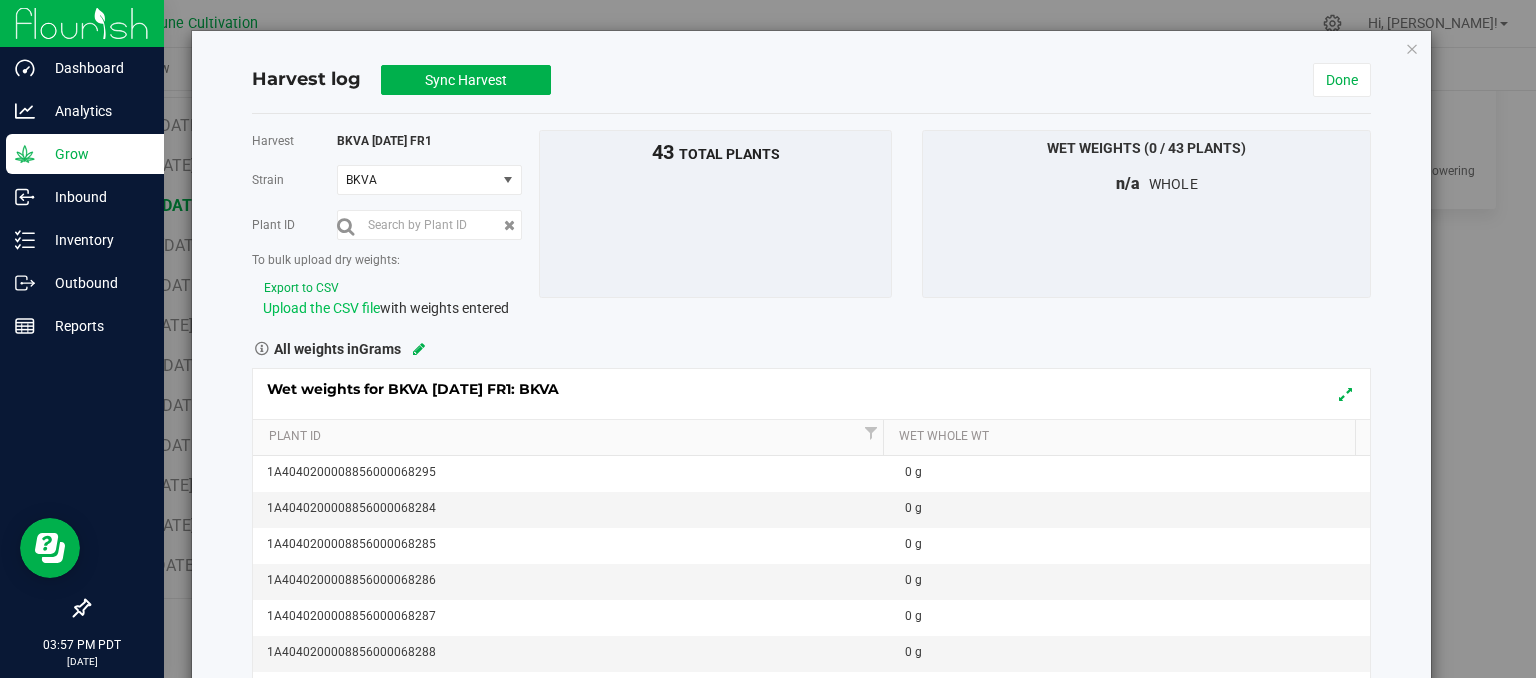 click on "Upload the CSV file" at bounding box center (321, 308) 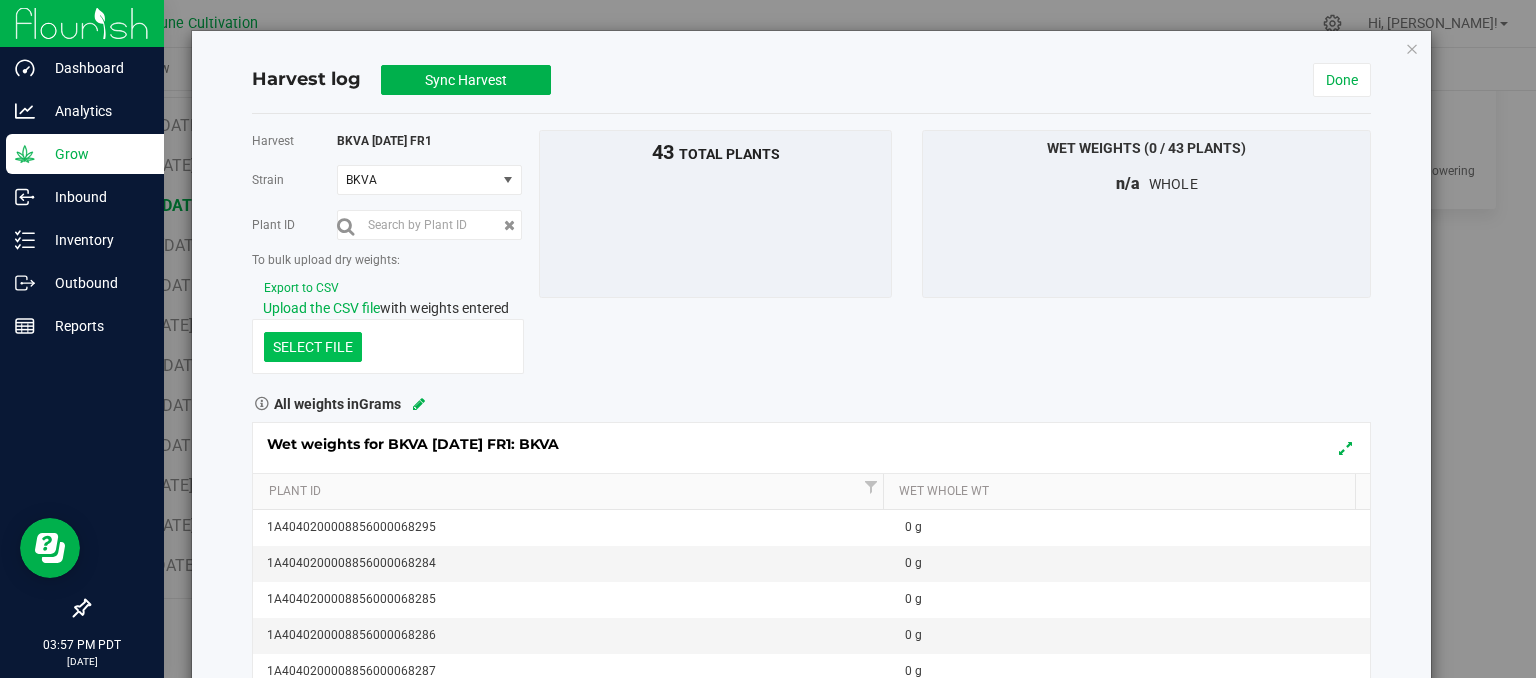 click at bounding box center [-1084, 243] 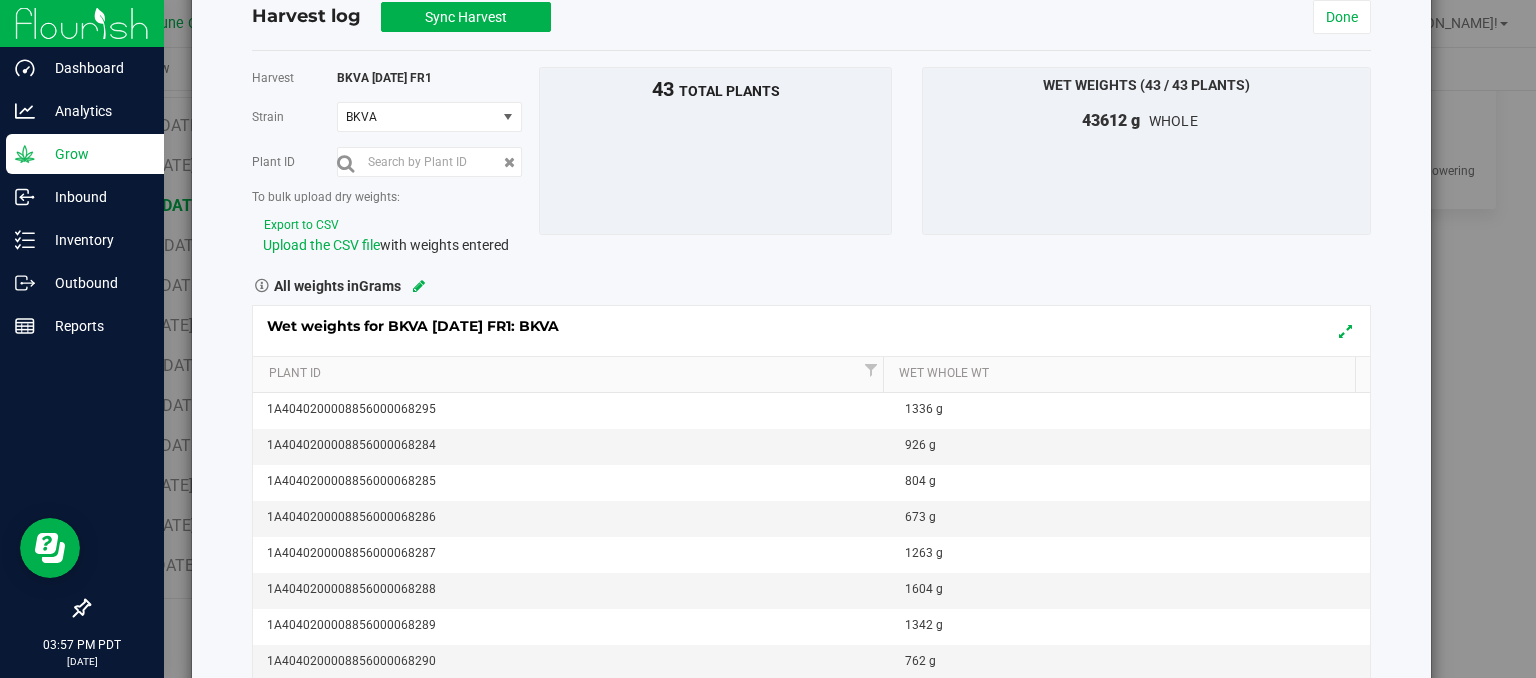scroll, scrollTop: 0, scrollLeft: 0, axis: both 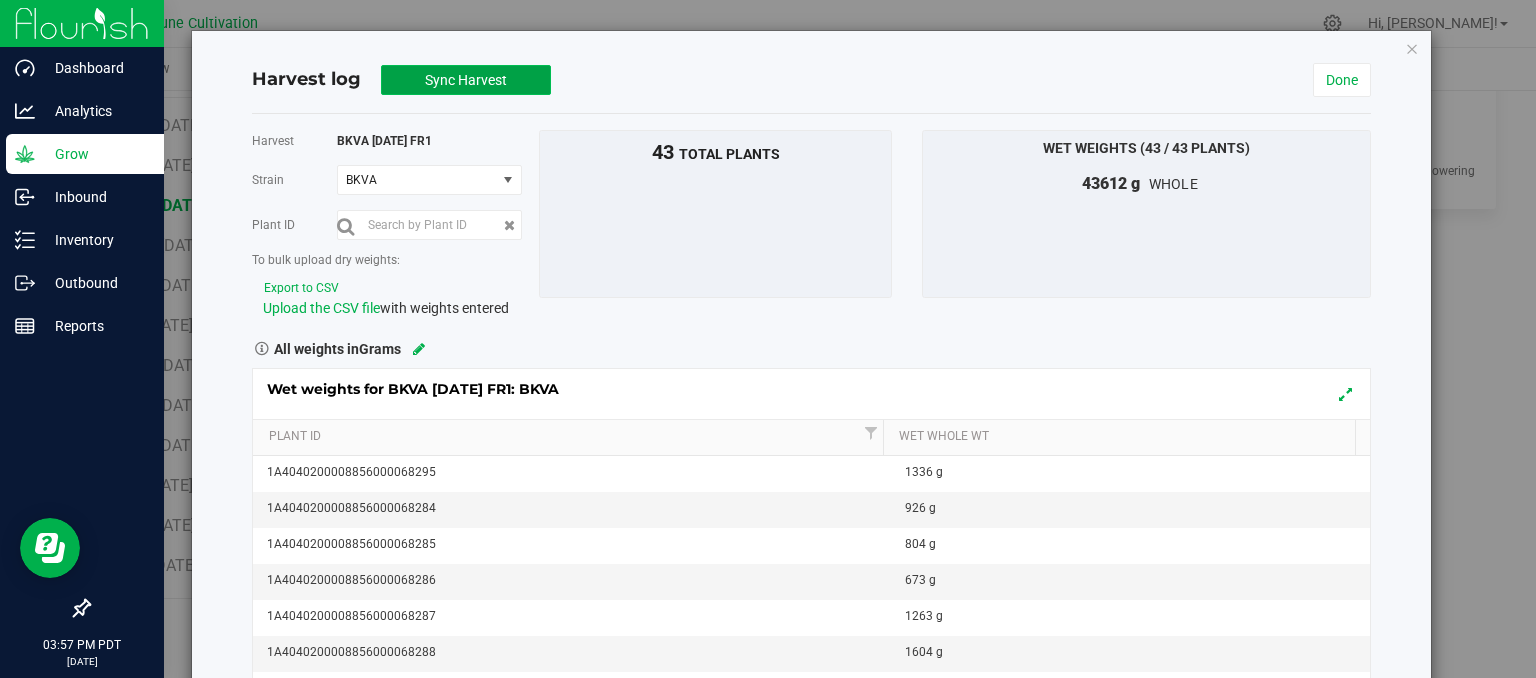 click on "Sync Harvest" at bounding box center (466, 80) 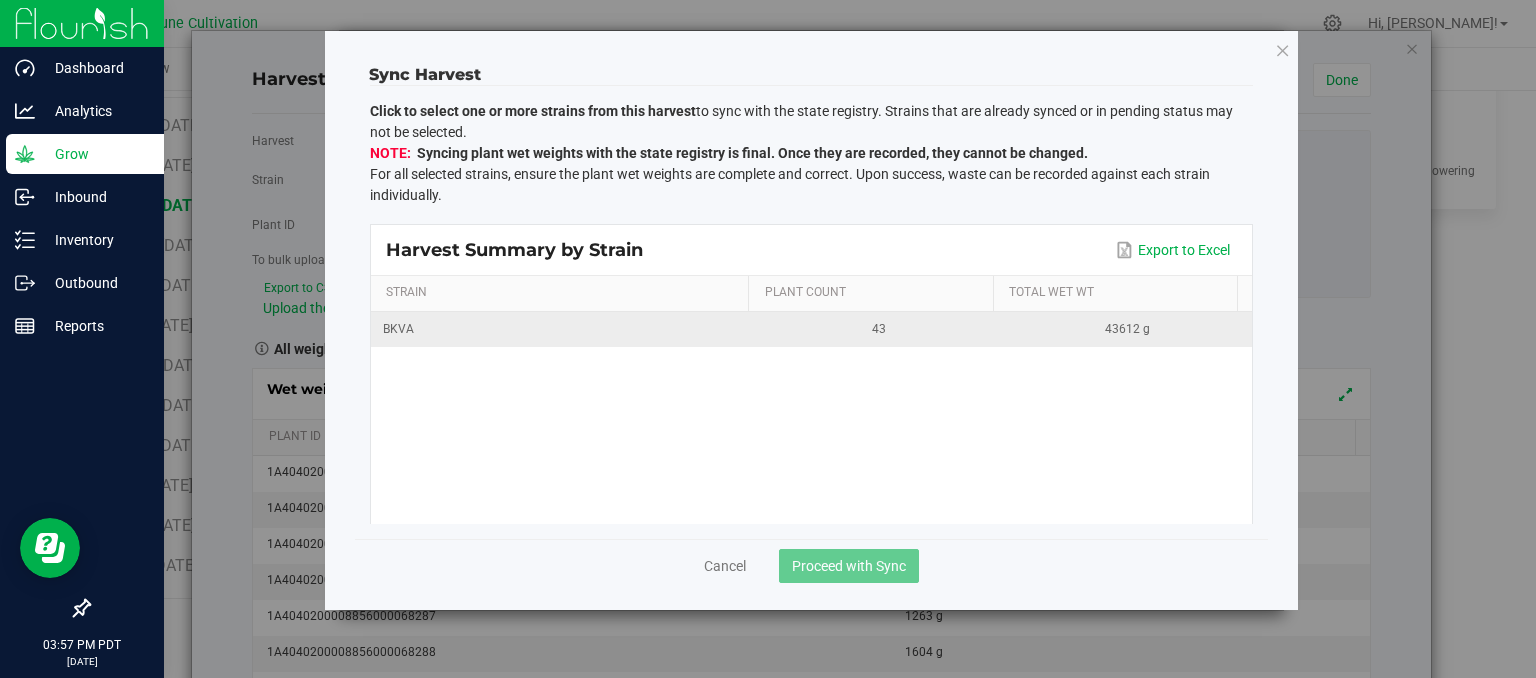 click on "BKVA" at bounding box center (563, 329) 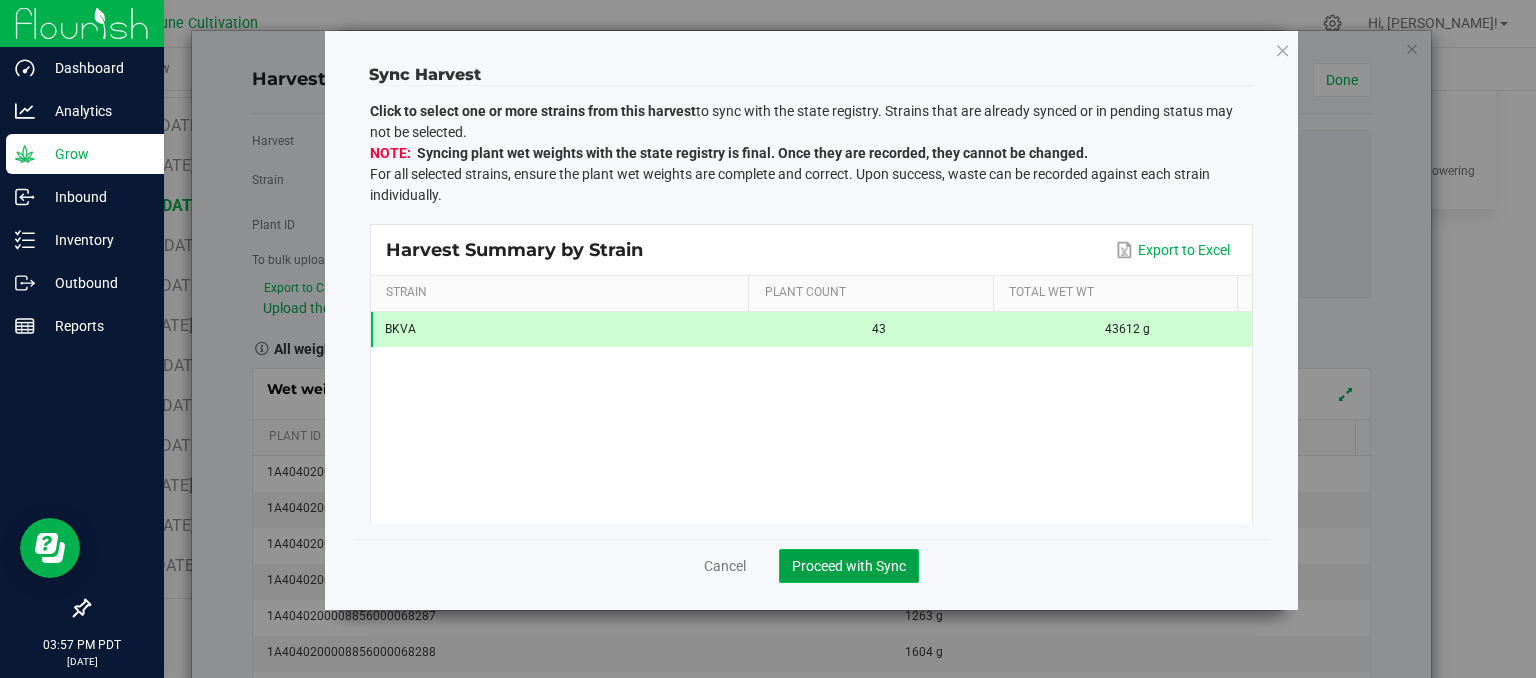 click on "Proceed with Sync" 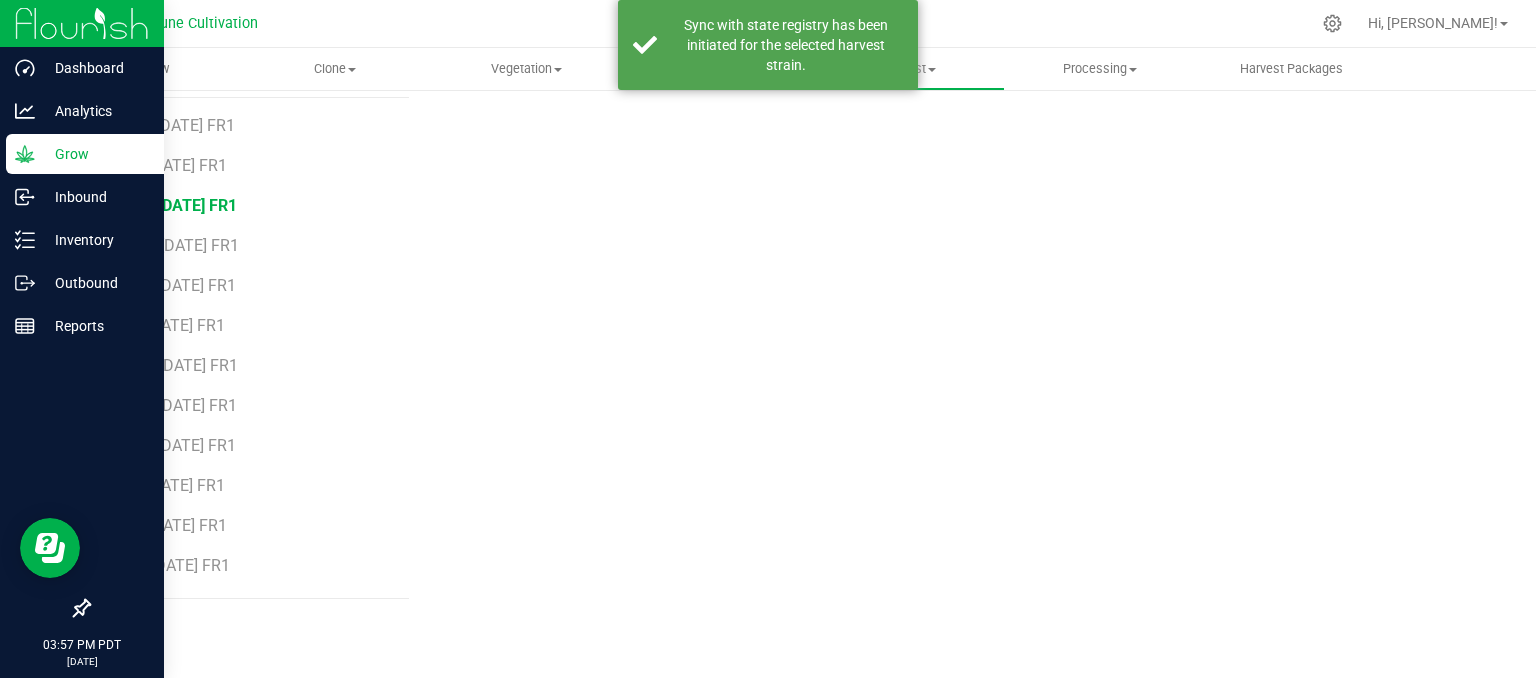 scroll, scrollTop: 235, scrollLeft: 0, axis: vertical 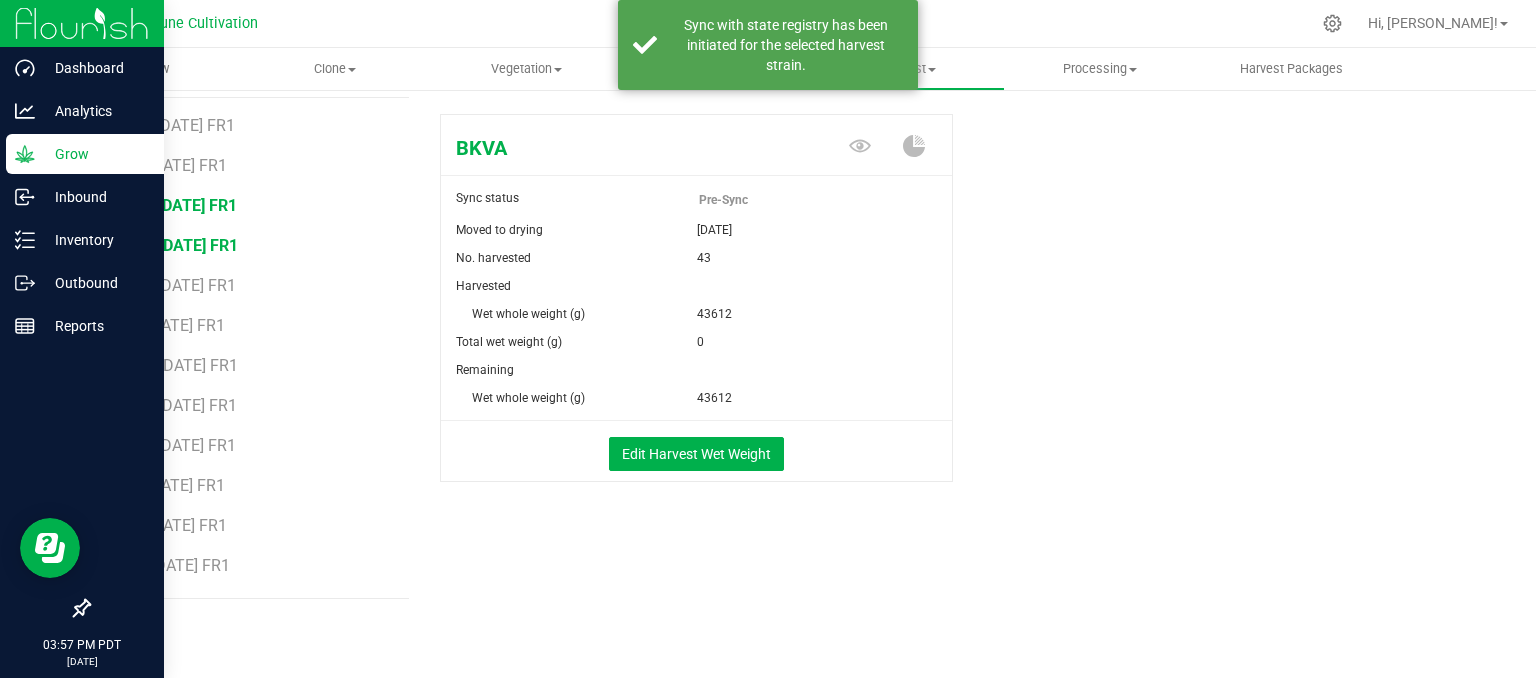 click on "DDUV [DATE] FR1" at bounding box center (176, 245) 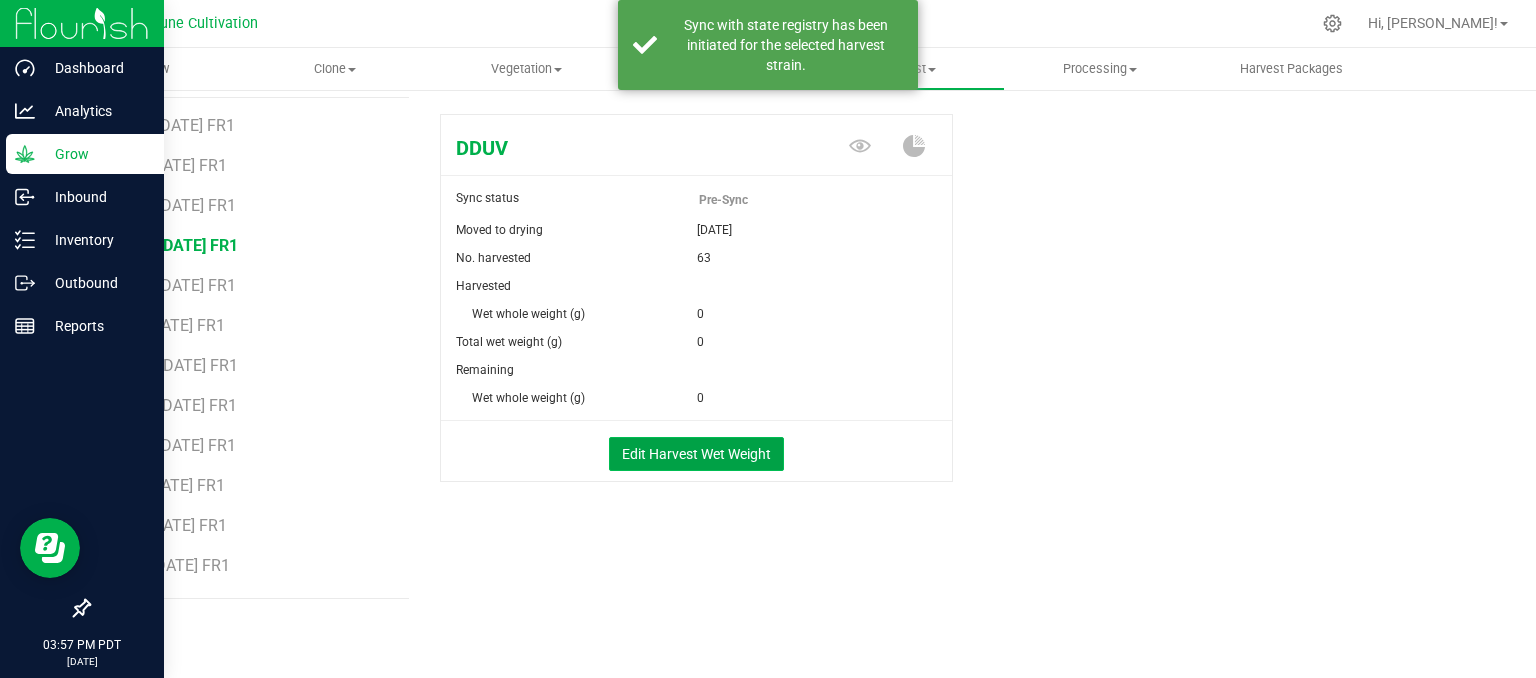 click on "Edit Harvest Wet Weight" at bounding box center [696, 454] 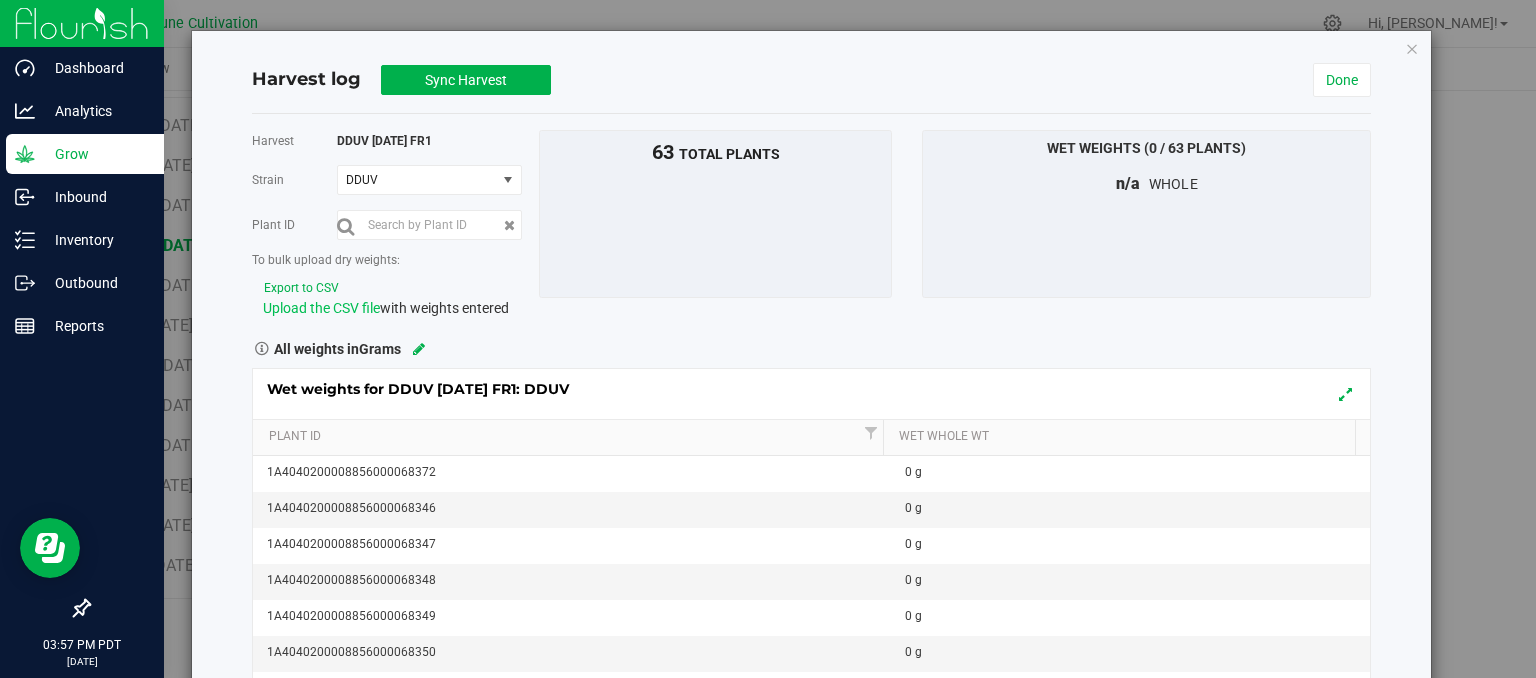 click on "Upload the CSV file" at bounding box center [321, 308] 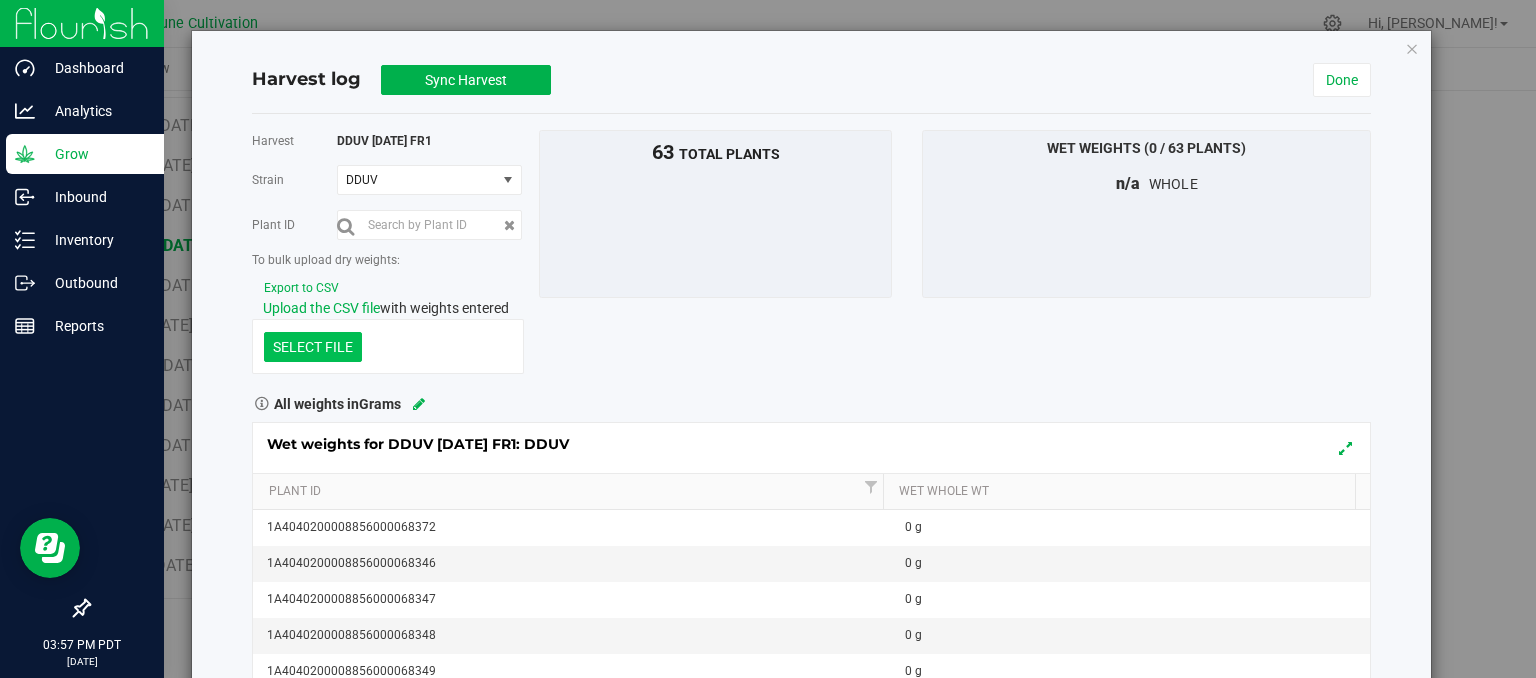 click at bounding box center (-1084, 243) 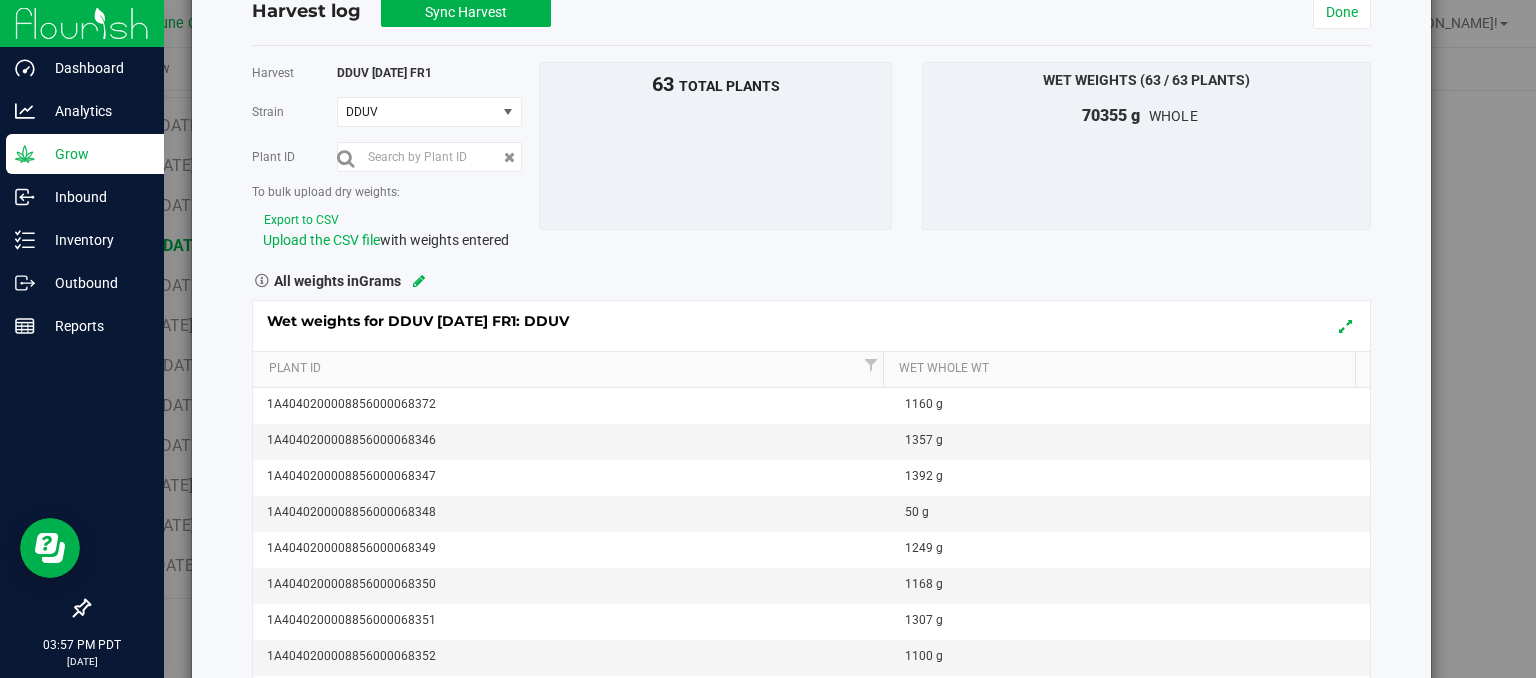 scroll, scrollTop: 0, scrollLeft: 0, axis: both 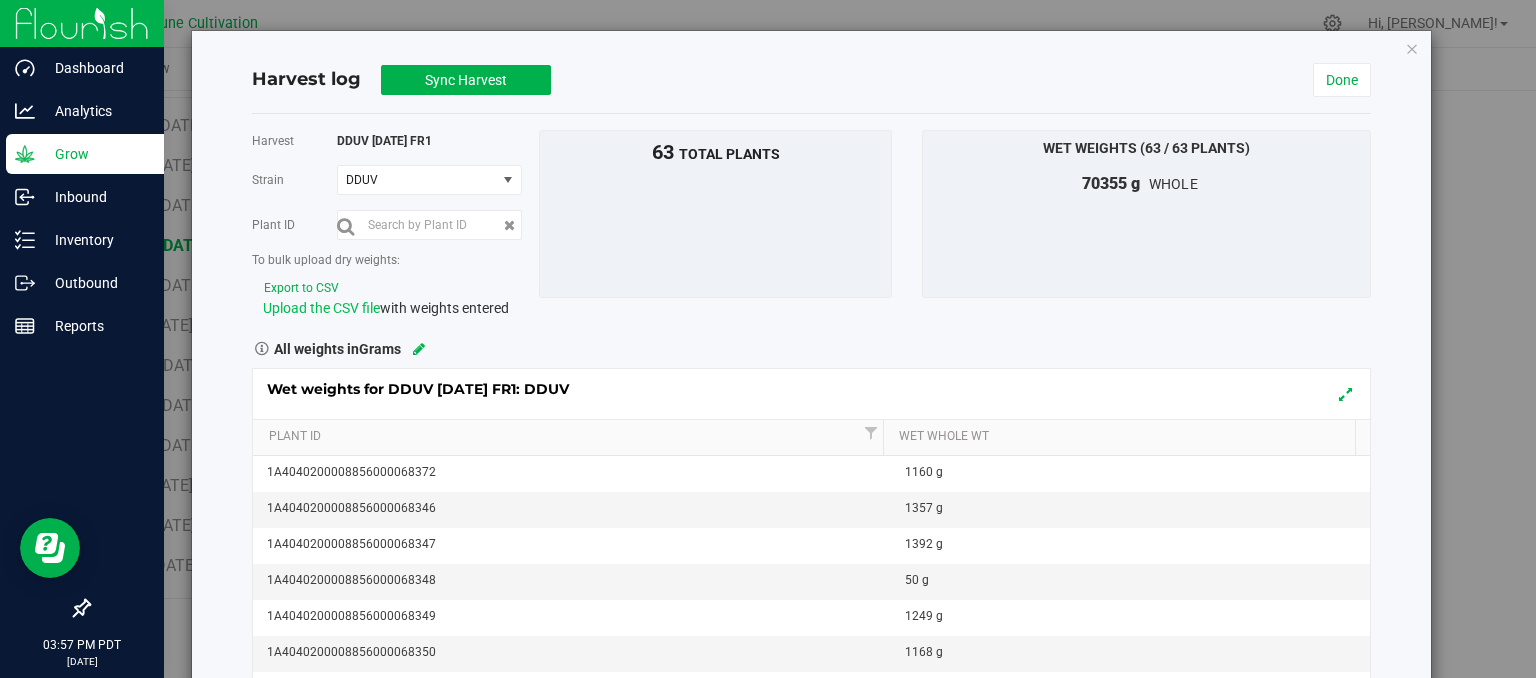 click on "Upload the CSV file" at bounding box center [321, 308] 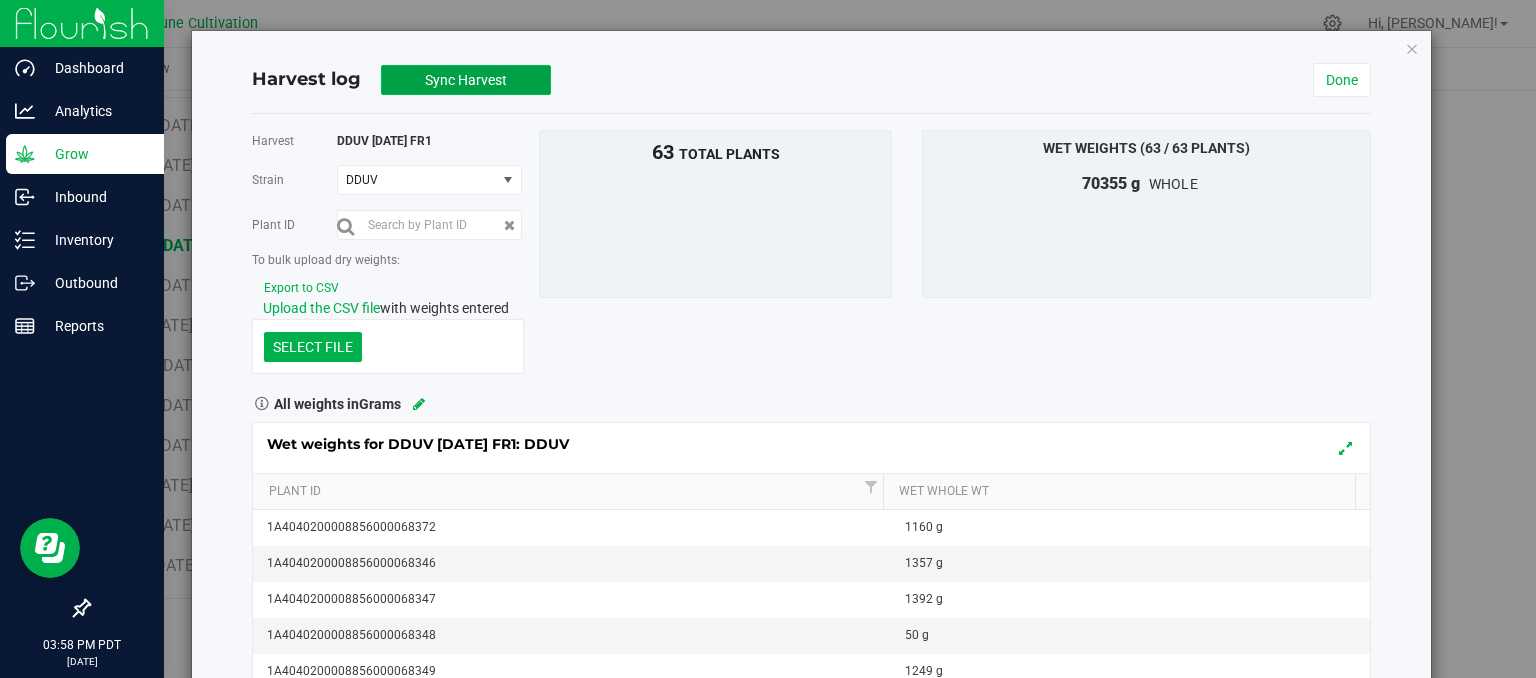 click on "Sync Harvest" at bounding box center [466, 80] 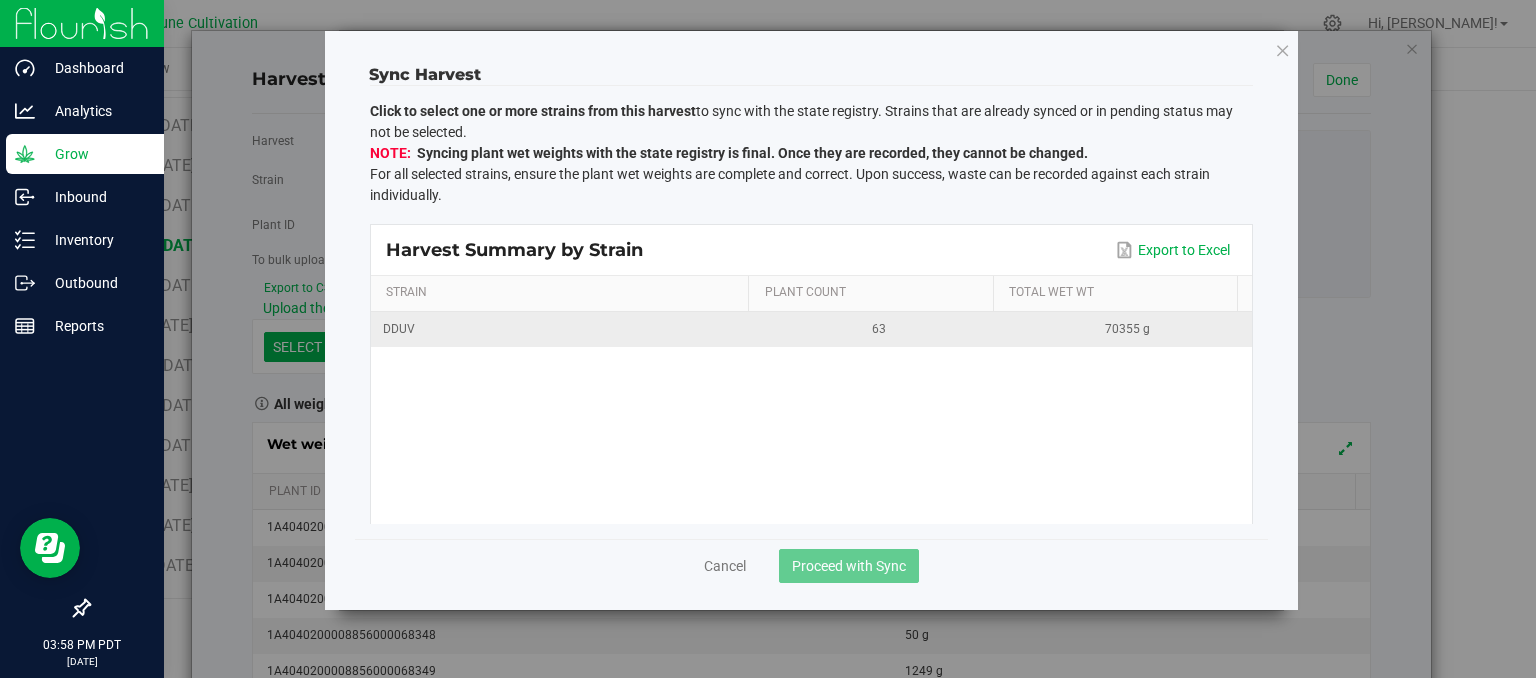 click on "DDUV" at bounding box center [563, 329] 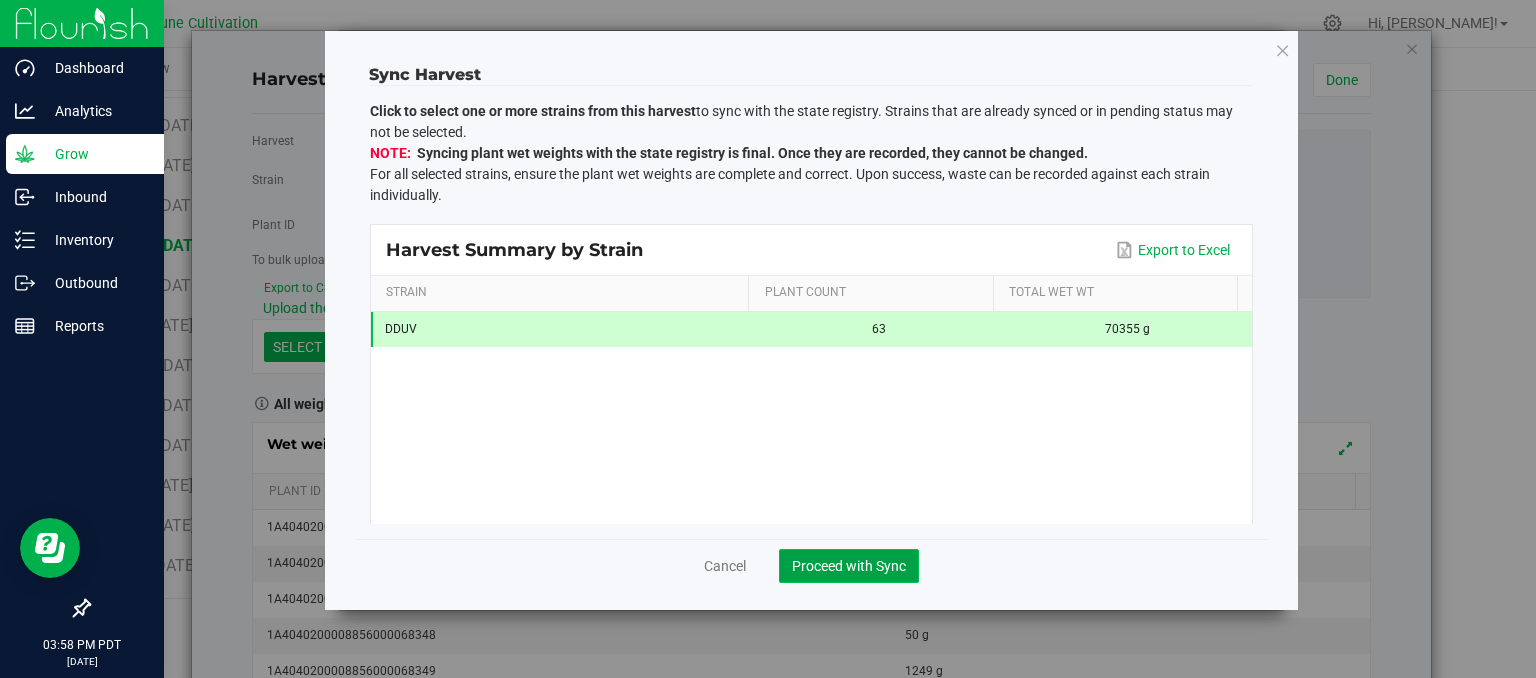 click on "Proceed with Sync" 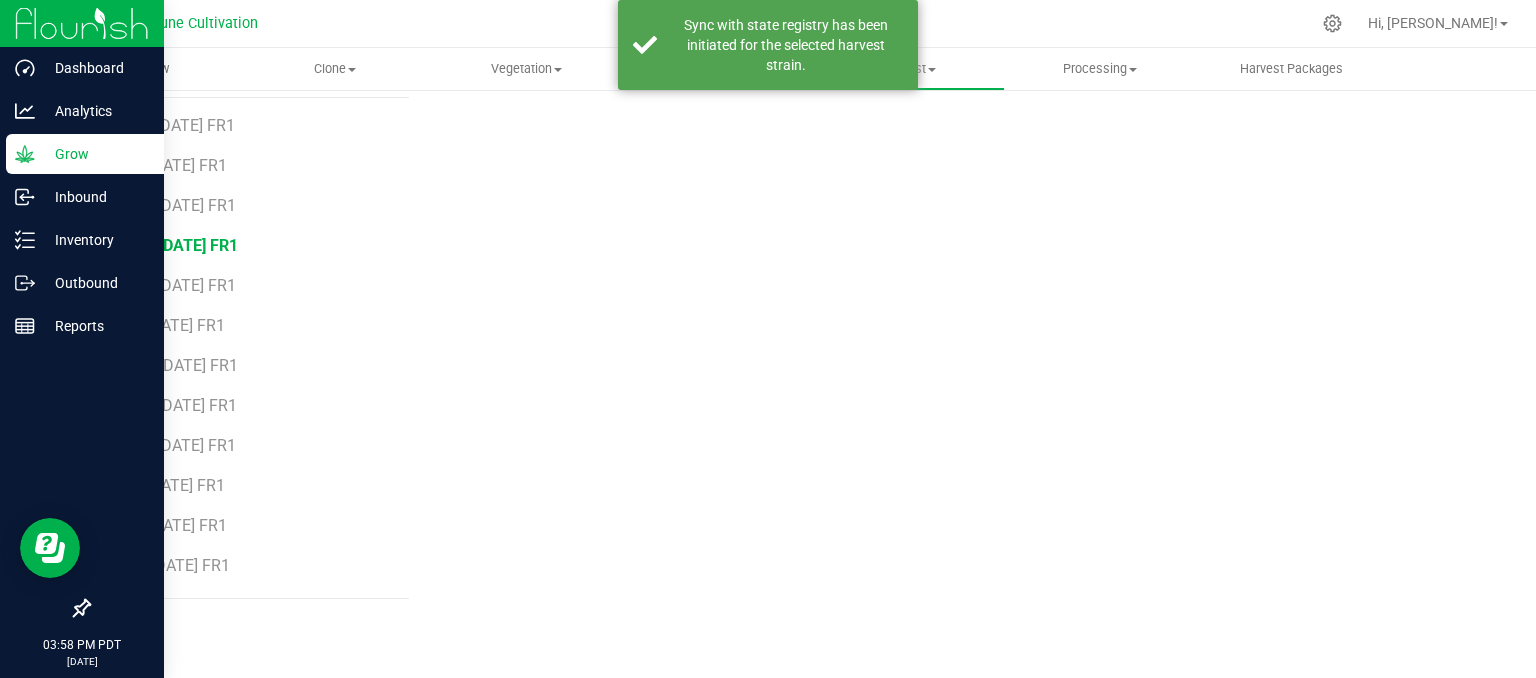 scroll, scrollTop: 235, scrollLeft: 0, axis: vertical 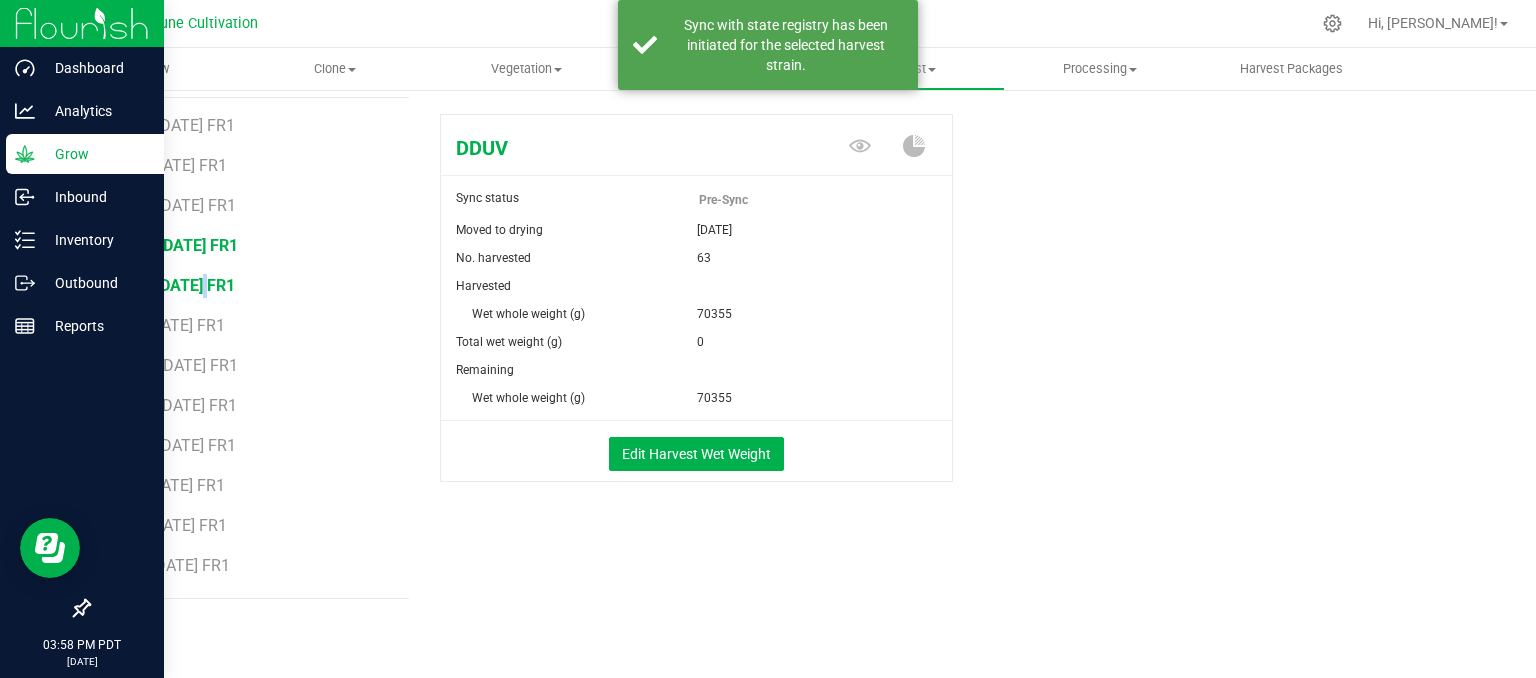 click on "DK17 [DATE] FR1" at bounding box center (174, 285) 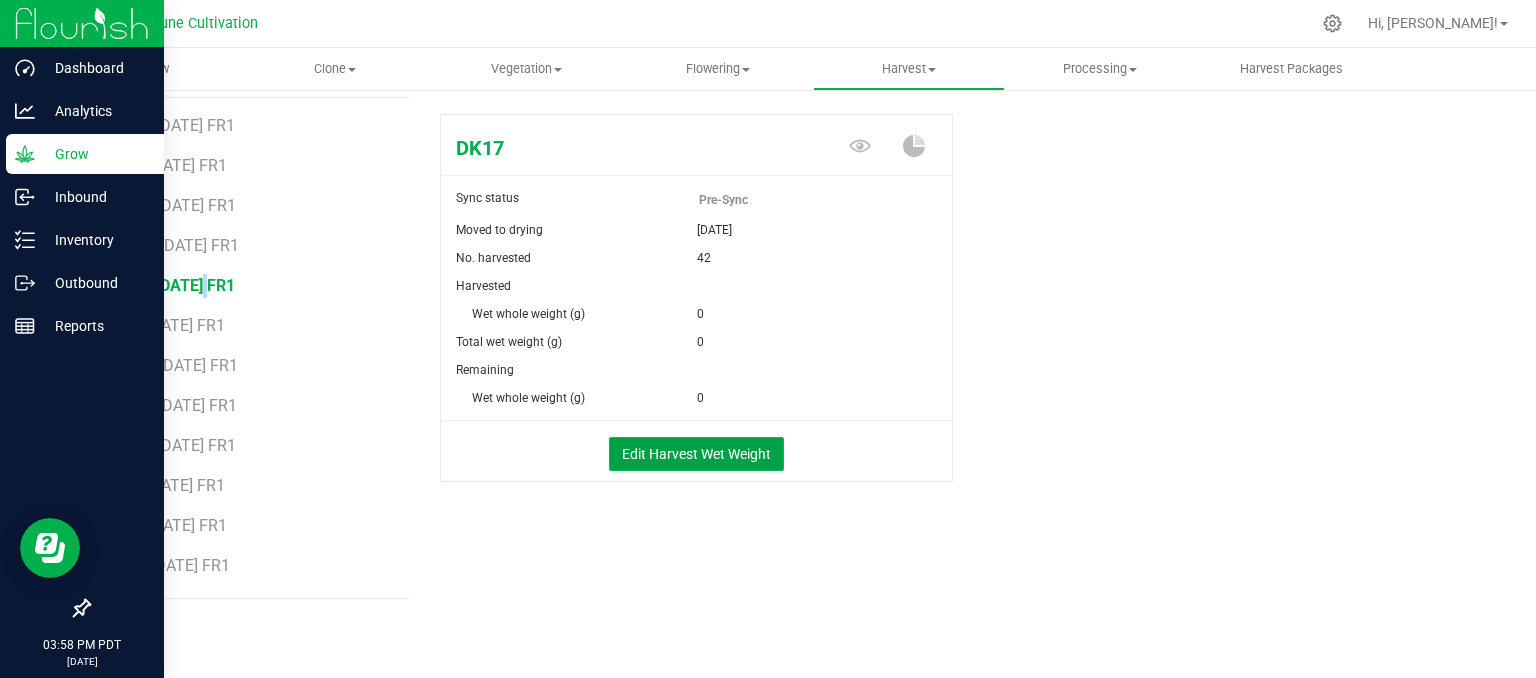 click on "Edit Harvest Wet Weight" at bounding box center (696, 454) 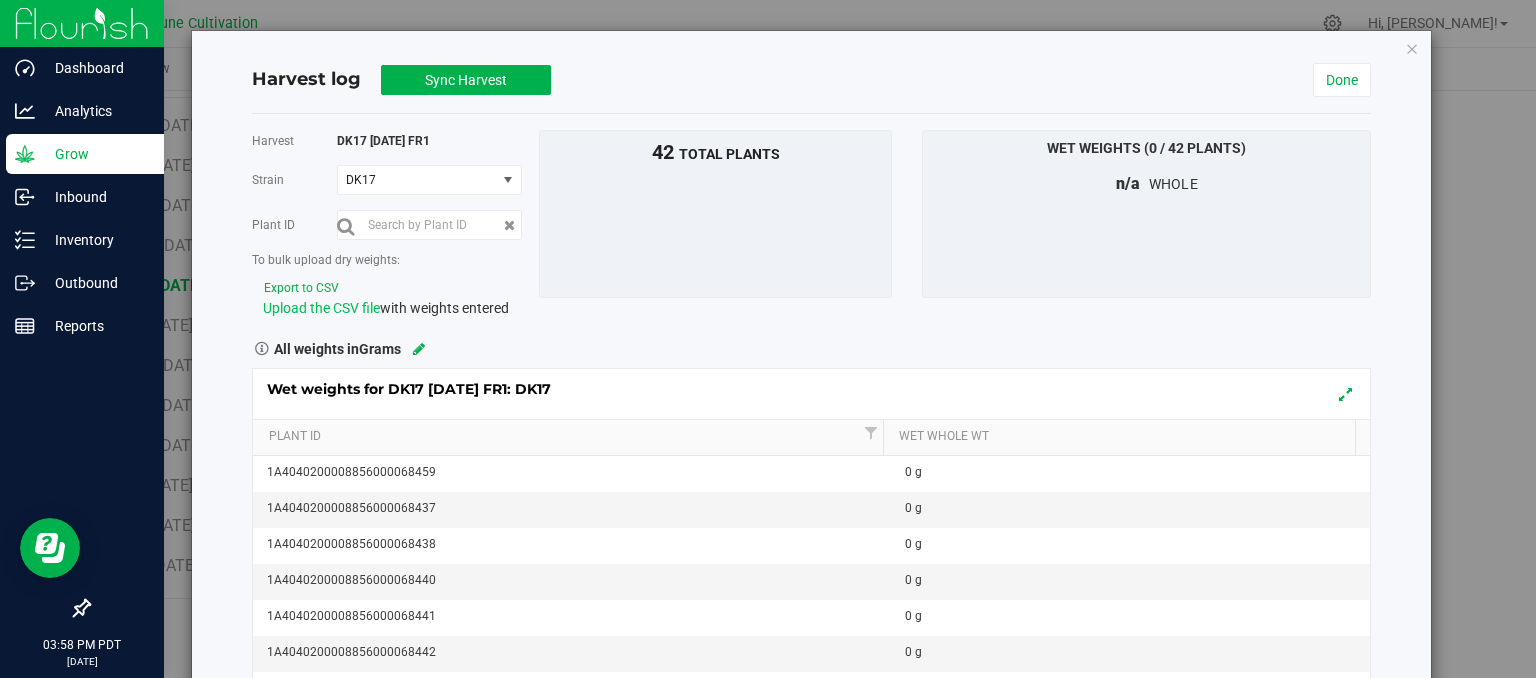 click on "Upload the CSV file" at bounding box center (321, 308) 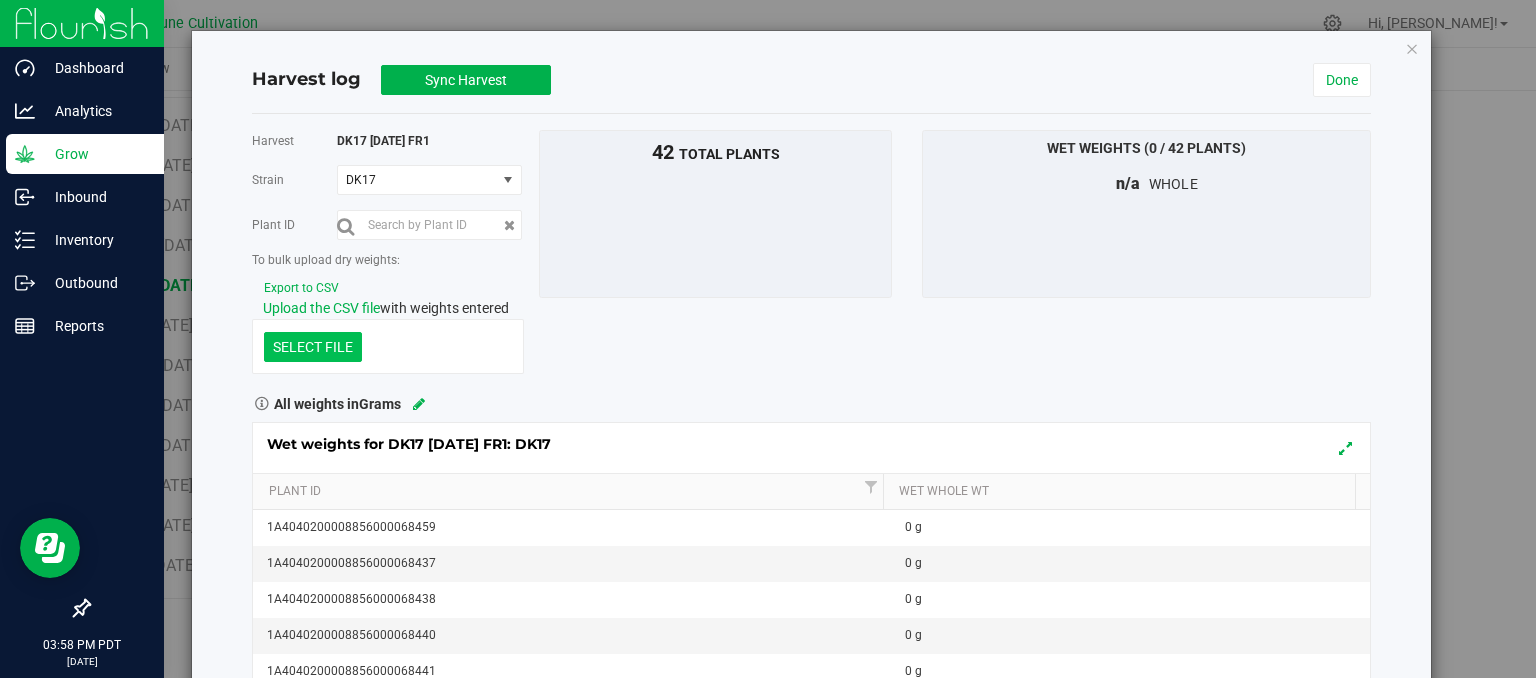 click at bounding box center (-1084, 243) 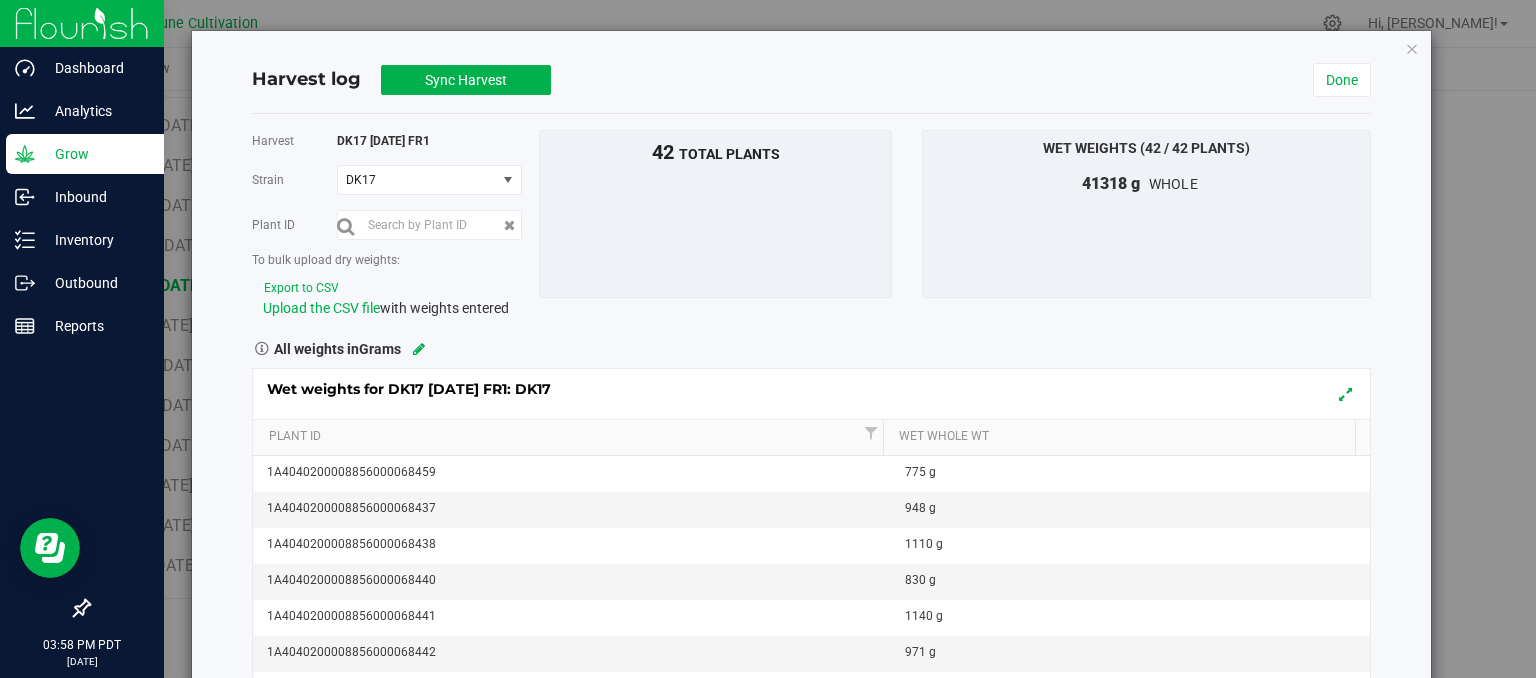 click on "Harvest log
Sync Harvest
Done" at bounding box center [811, 80] 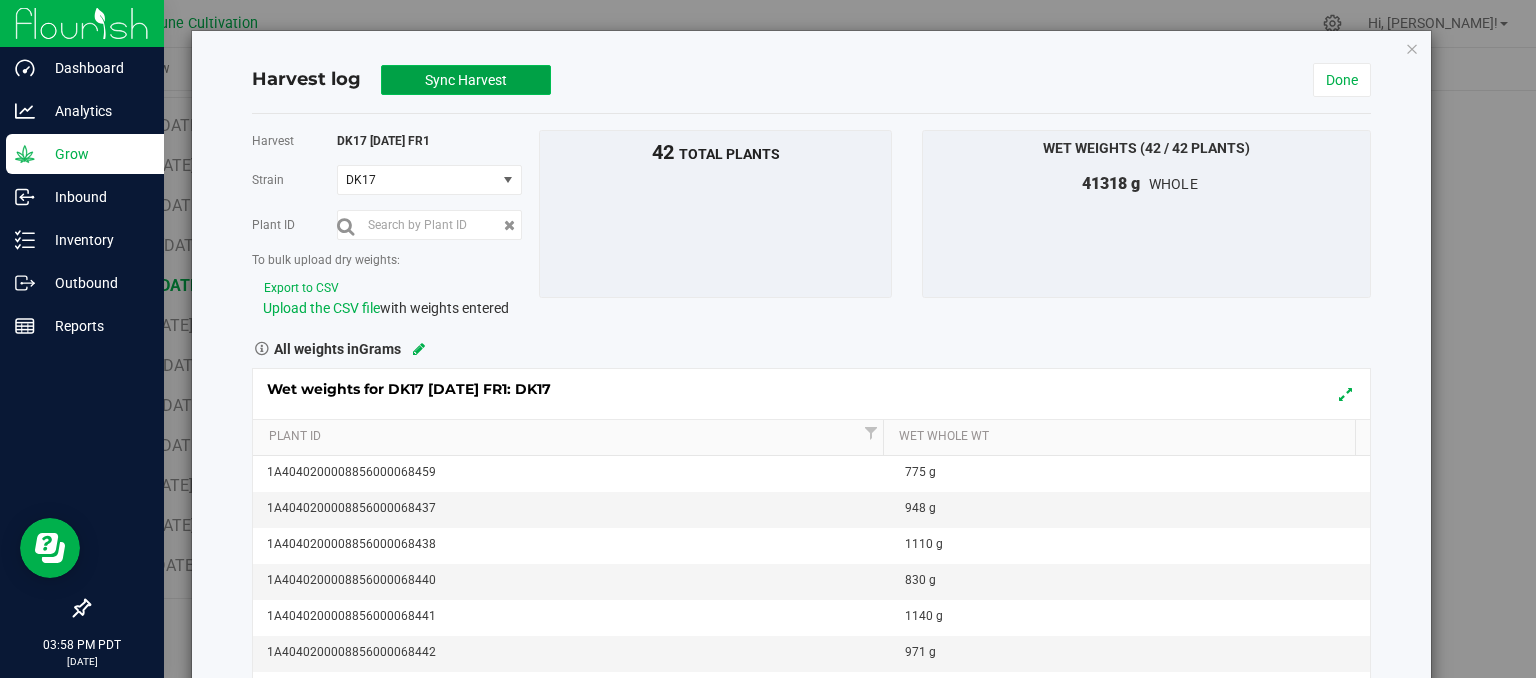click on "Sync Harvest" at bounding box center (466, 80) 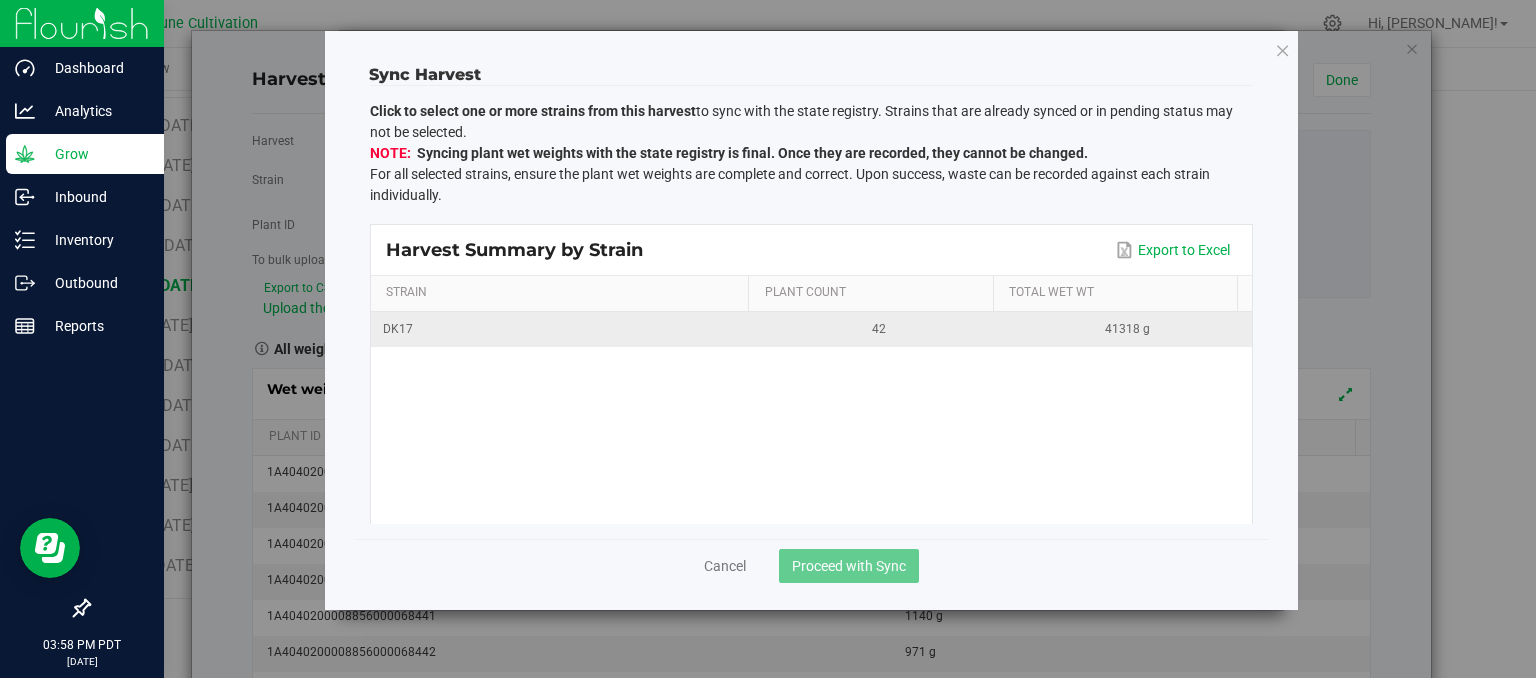 drag, startPoint x: 477, startPoint y: 336, endPoint x: 465, endPoint y: 328, distance: 14.422205 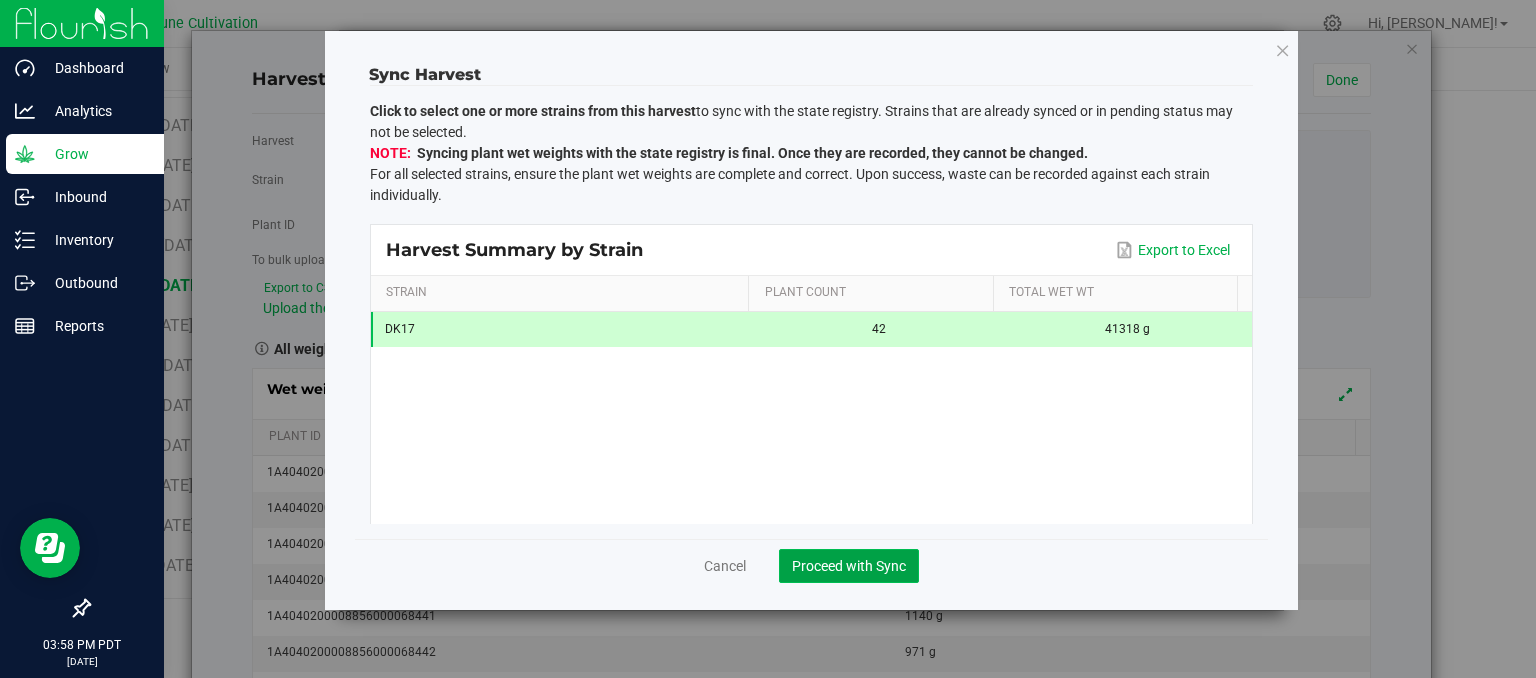click on "Proceed with Sync" 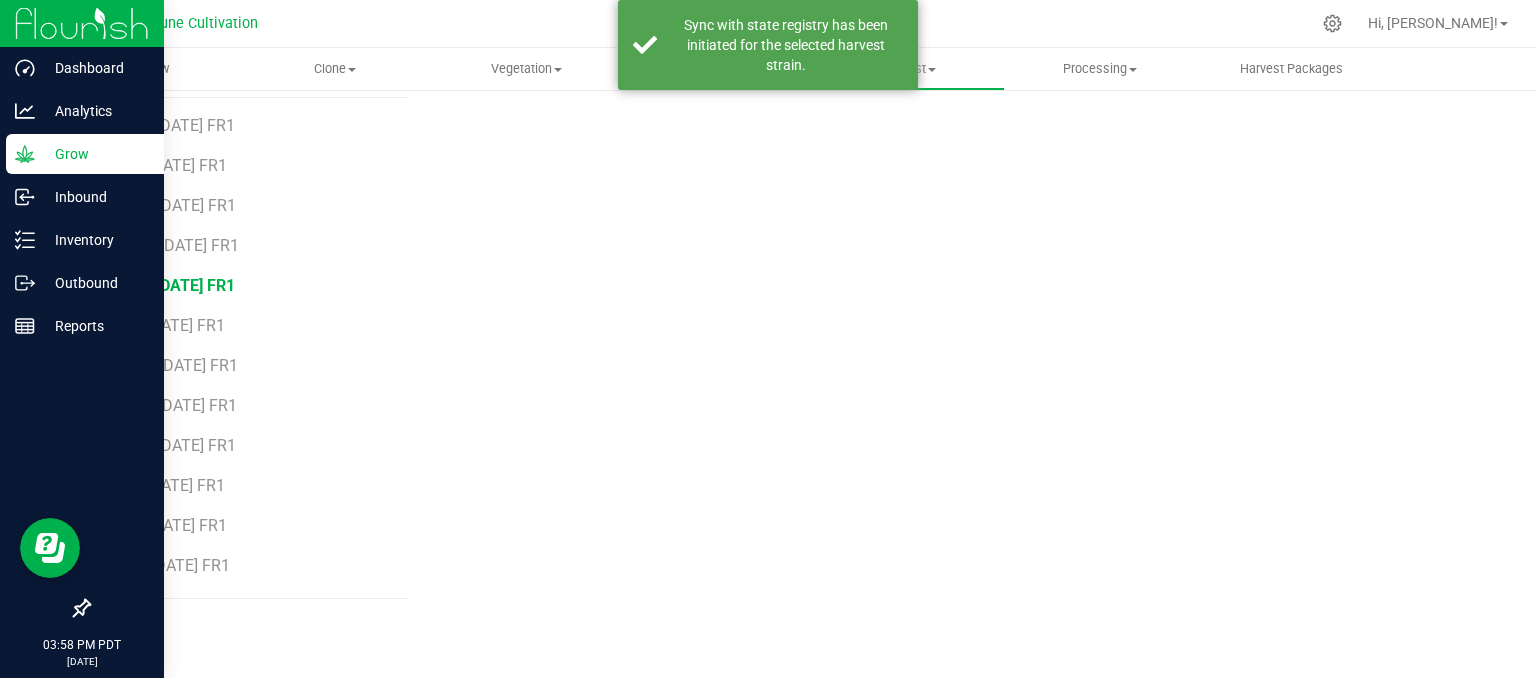 scroll, scrollTop: 235, scrollLeft: 0, axis: vertical 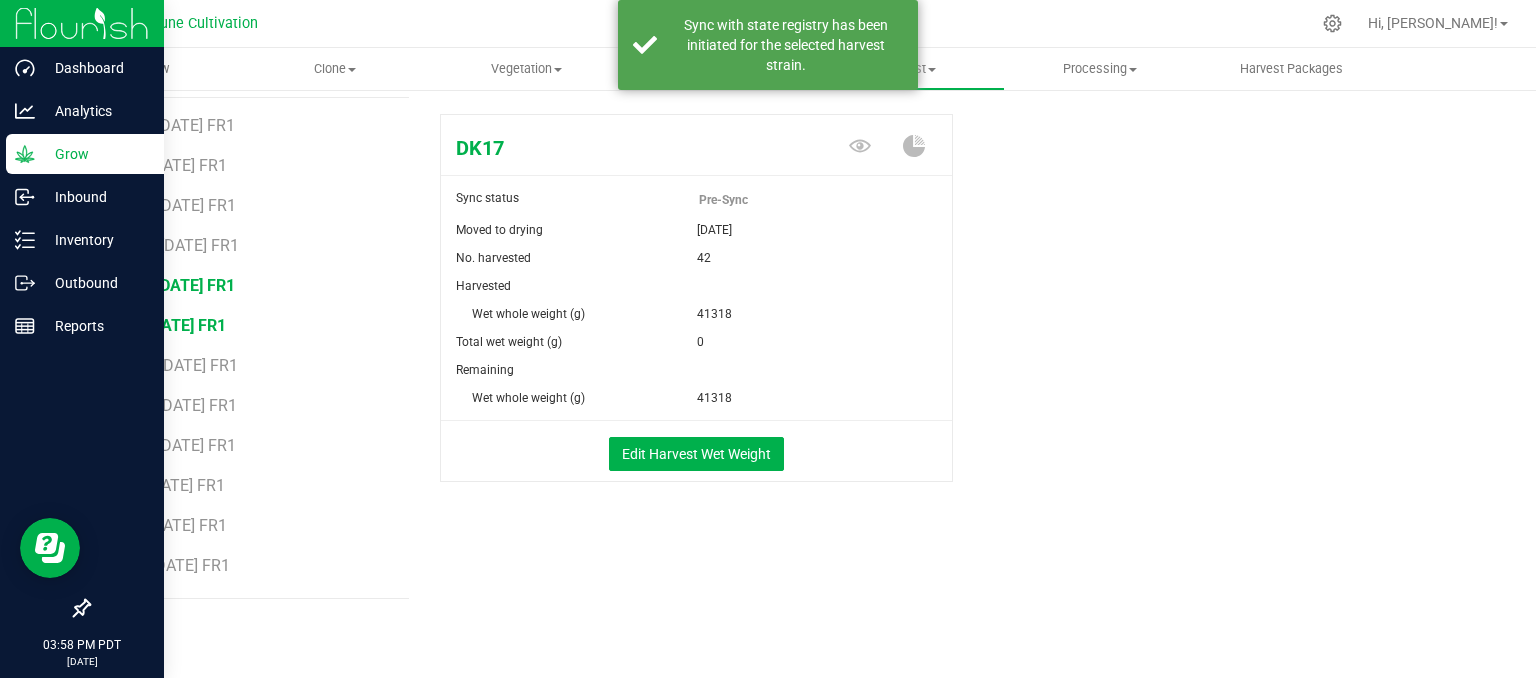 click on "ELG [DATE] FR1" at bounding box center (170, 325) 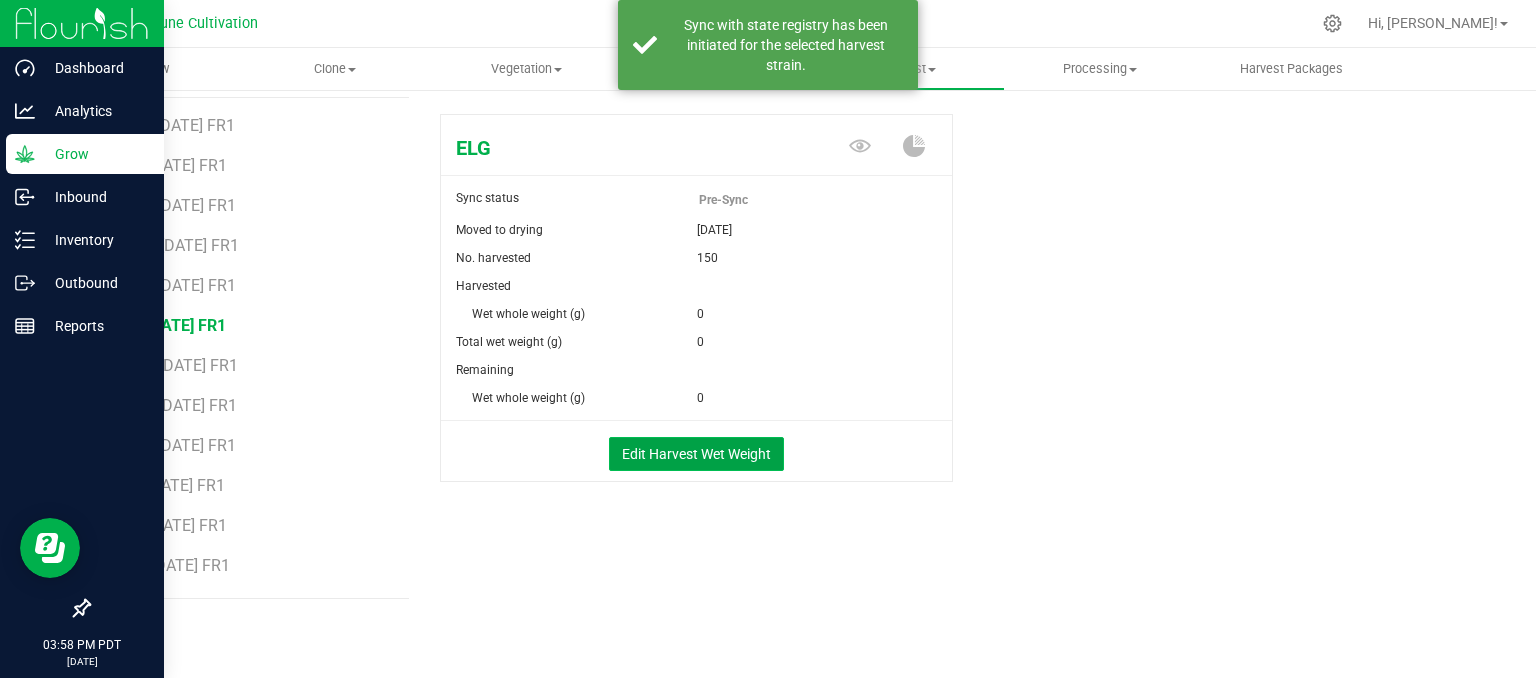 click on "Edit Harvest Wet Weight" at bounding box center [696, 454] 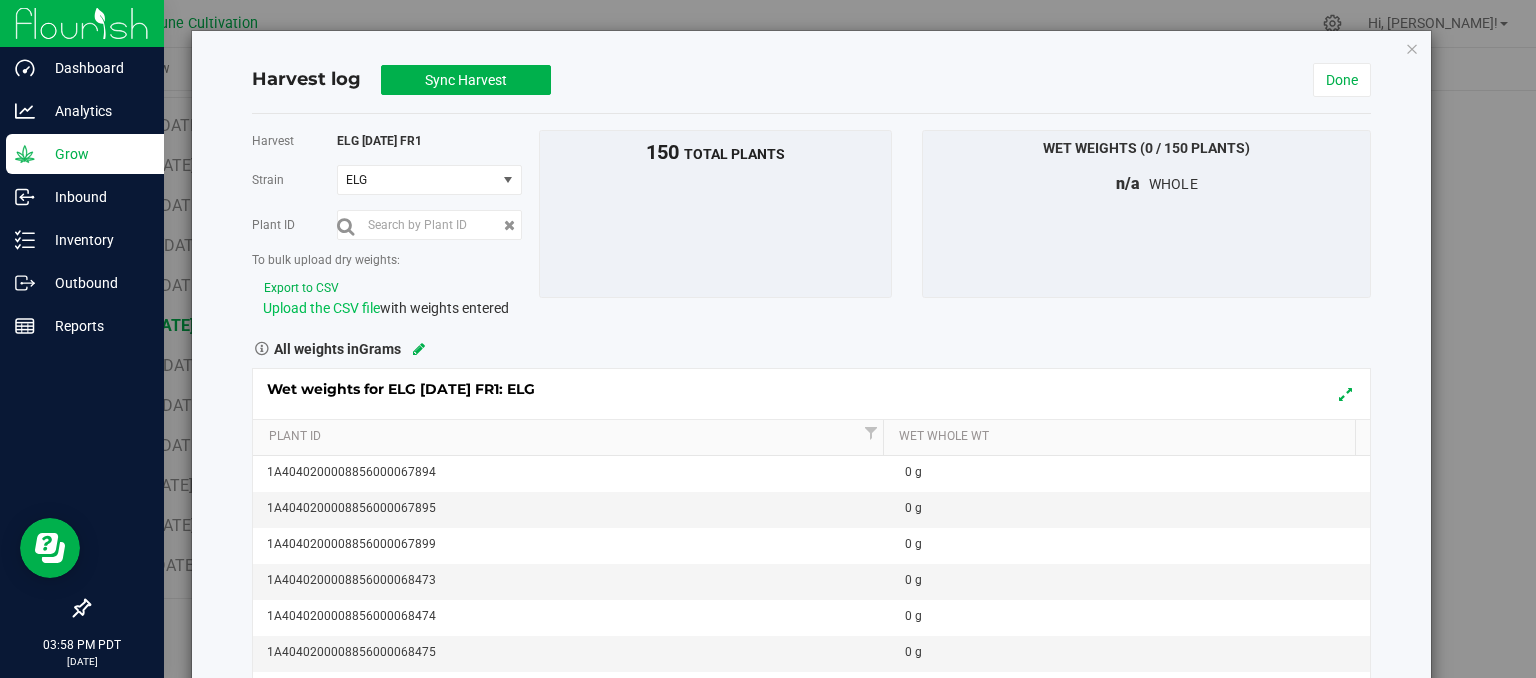click on "Upload the CSV file" at bounding box center (321, 308) 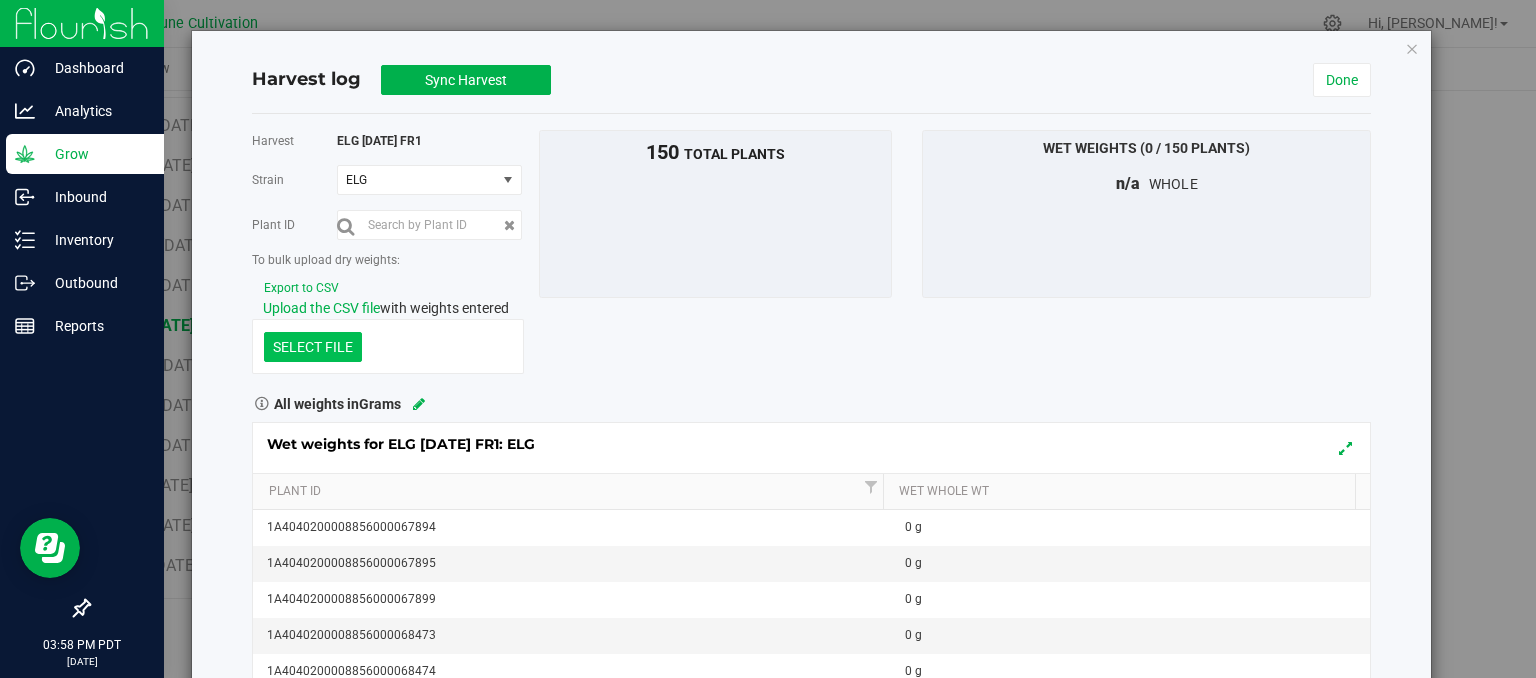 click at bounding box center (-1084, 243) 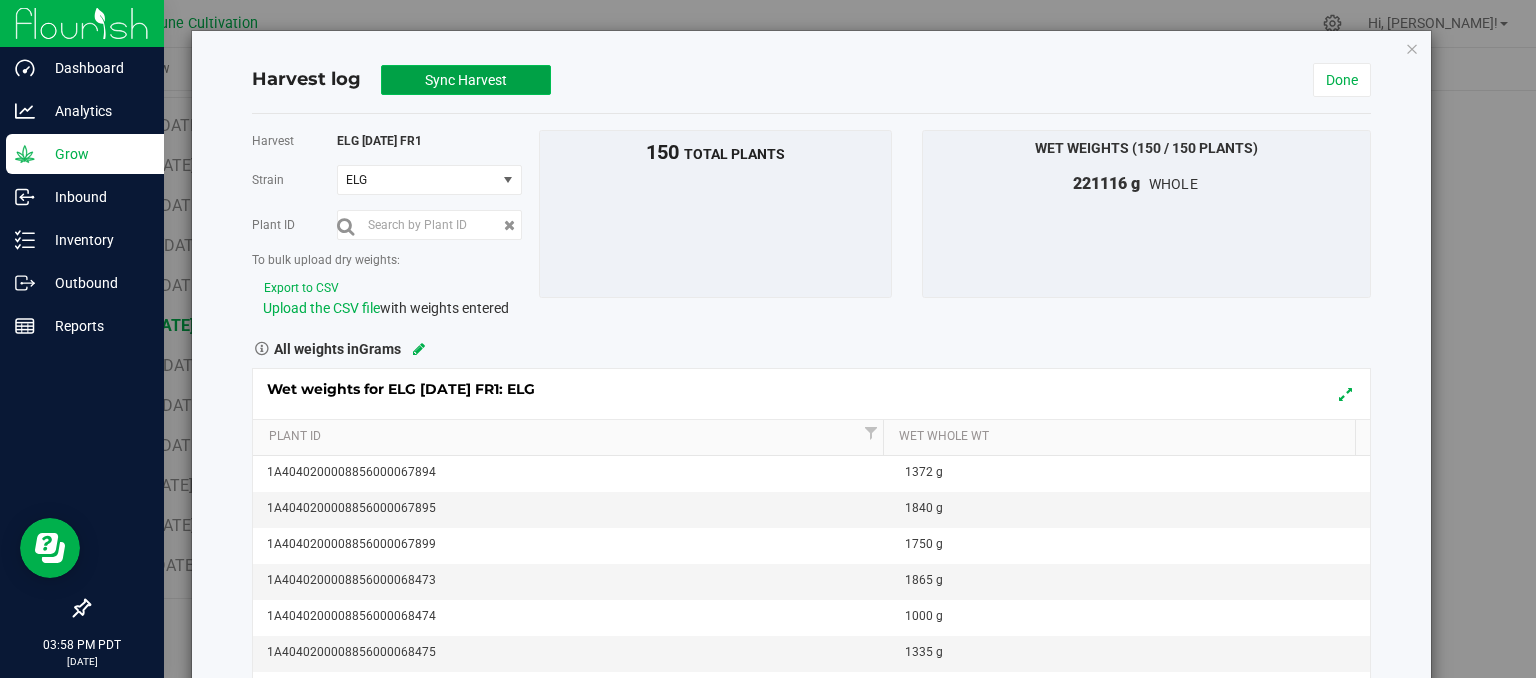 click on "Sync Harvest" at bounding box center [466, 80] 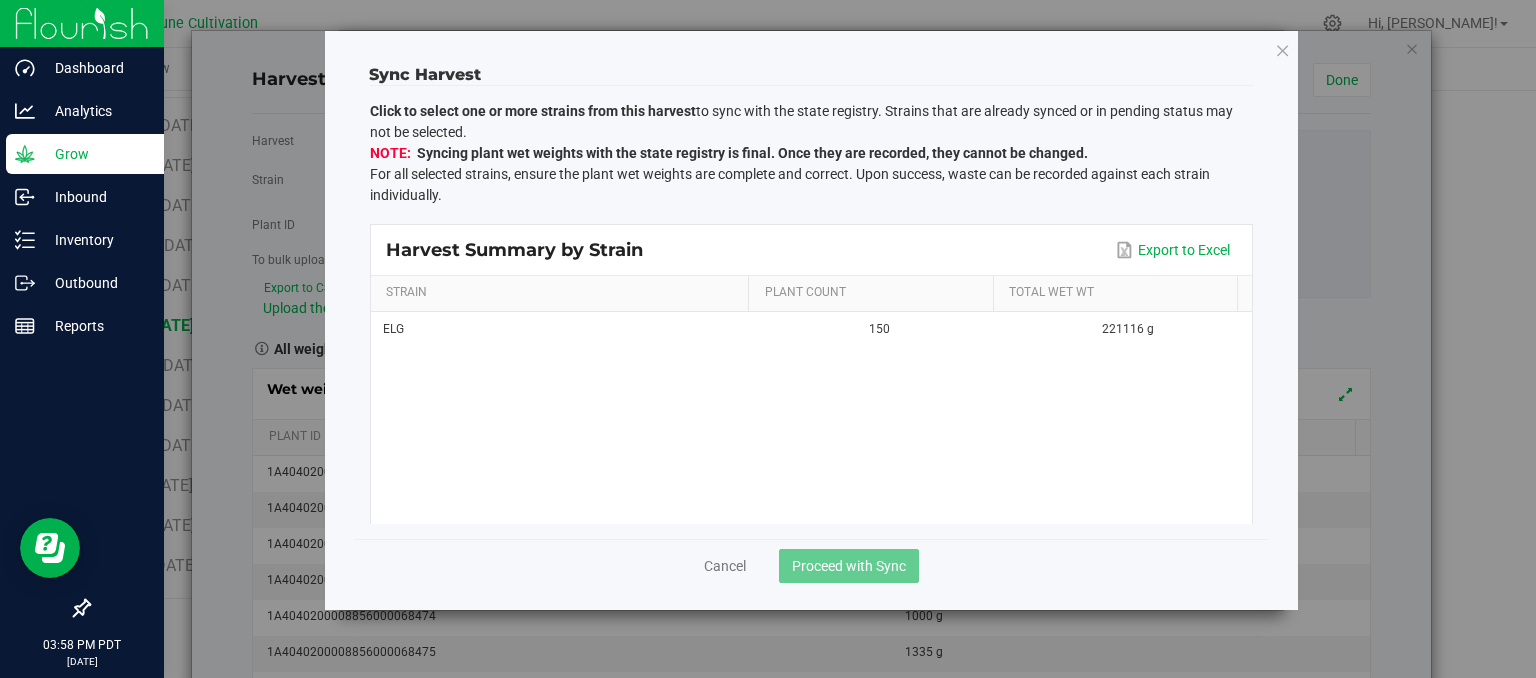 click on "Strain" at bounding box center [559, 294] 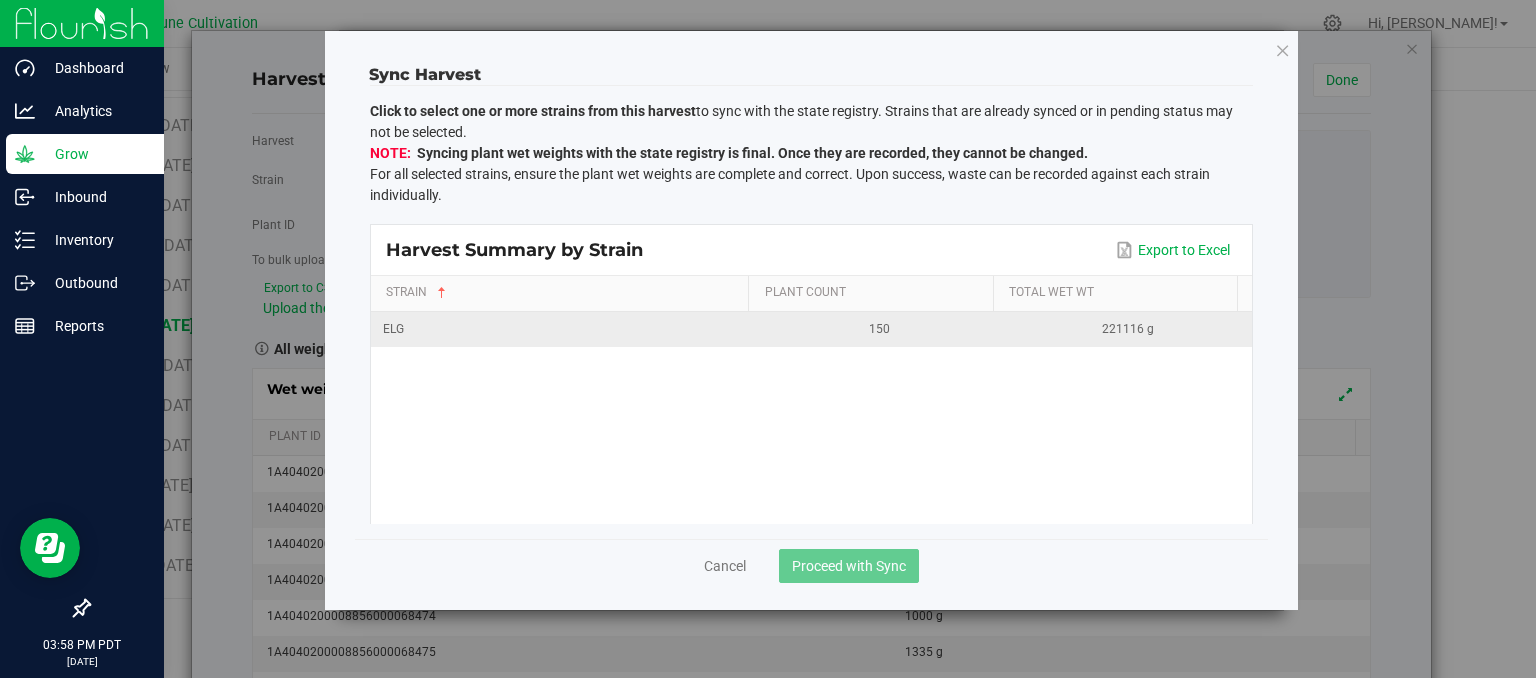 click on "ELG" at bounding box center [563, 329] 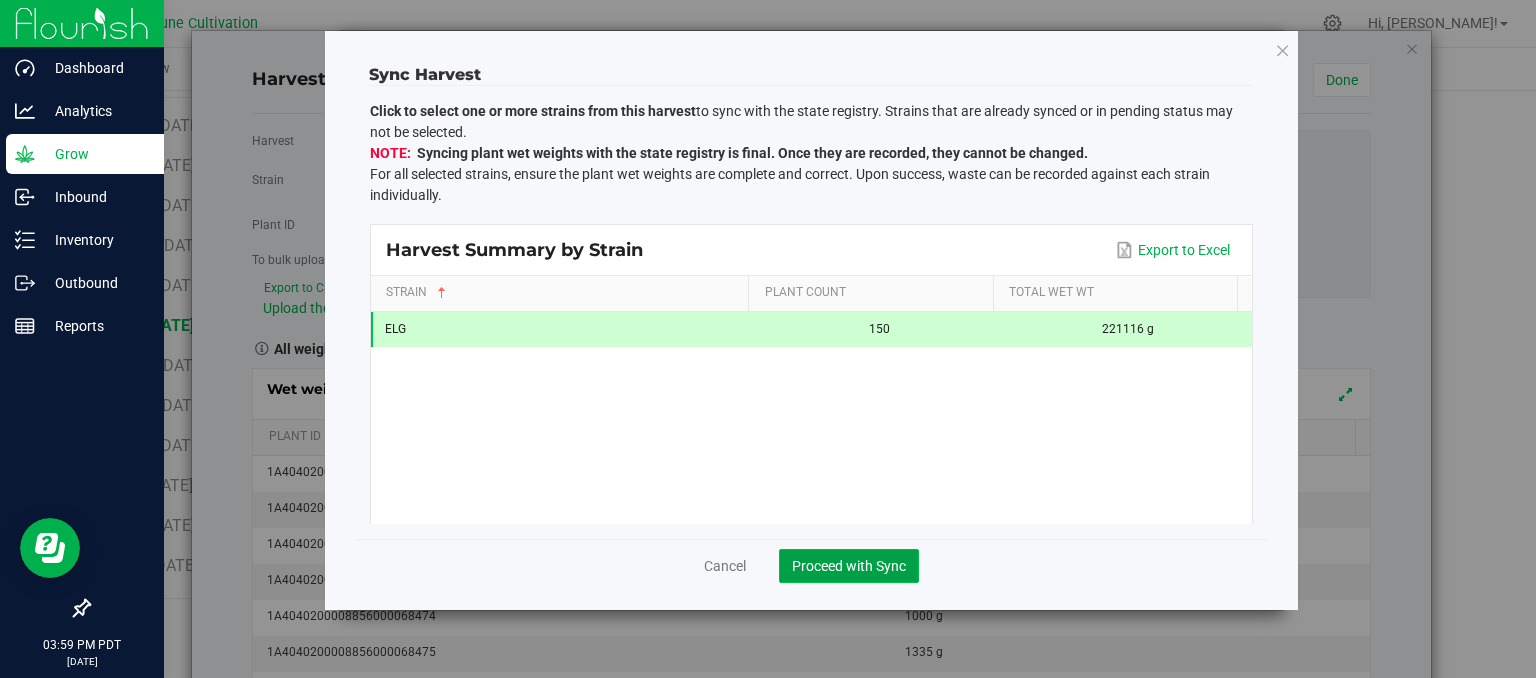 click on "Proceed with Sync" 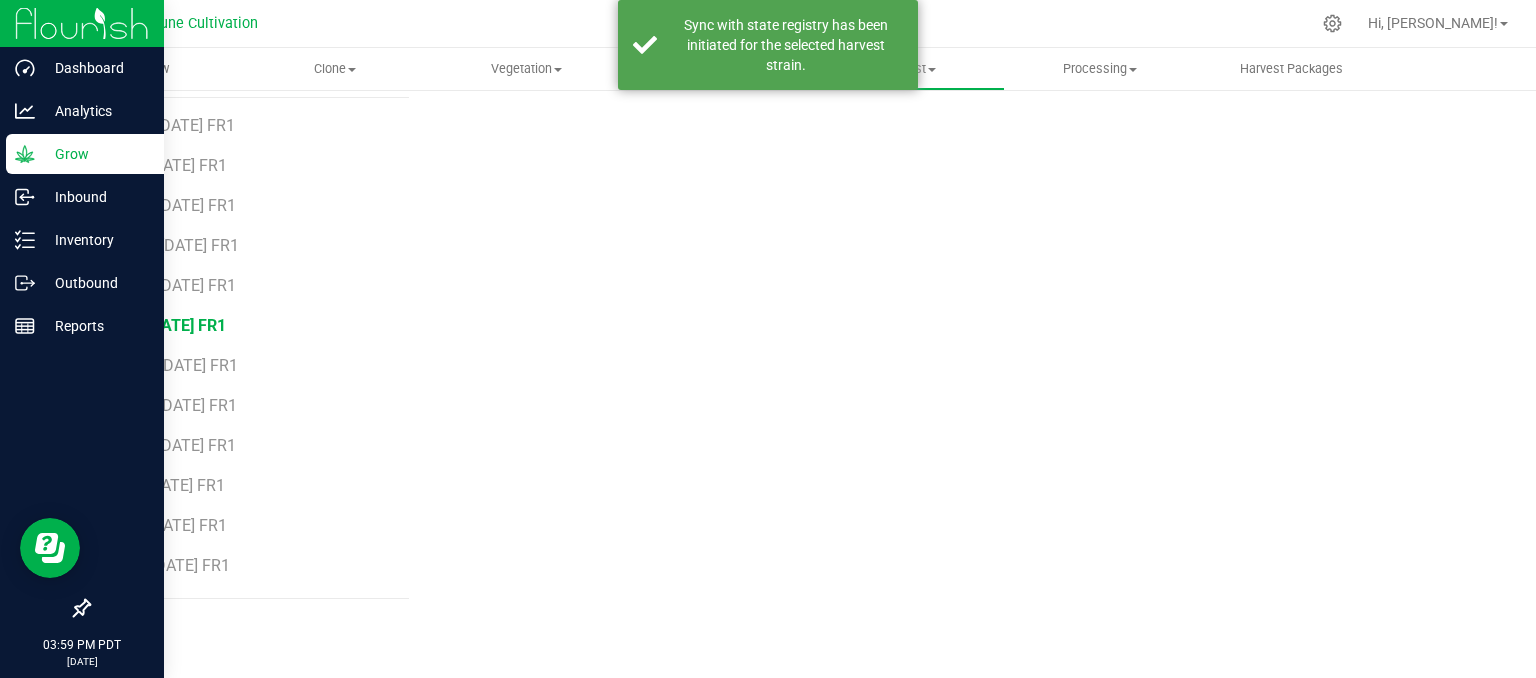 scroll, scrollTop: 235, scrollLeft: 0, axis: vertical 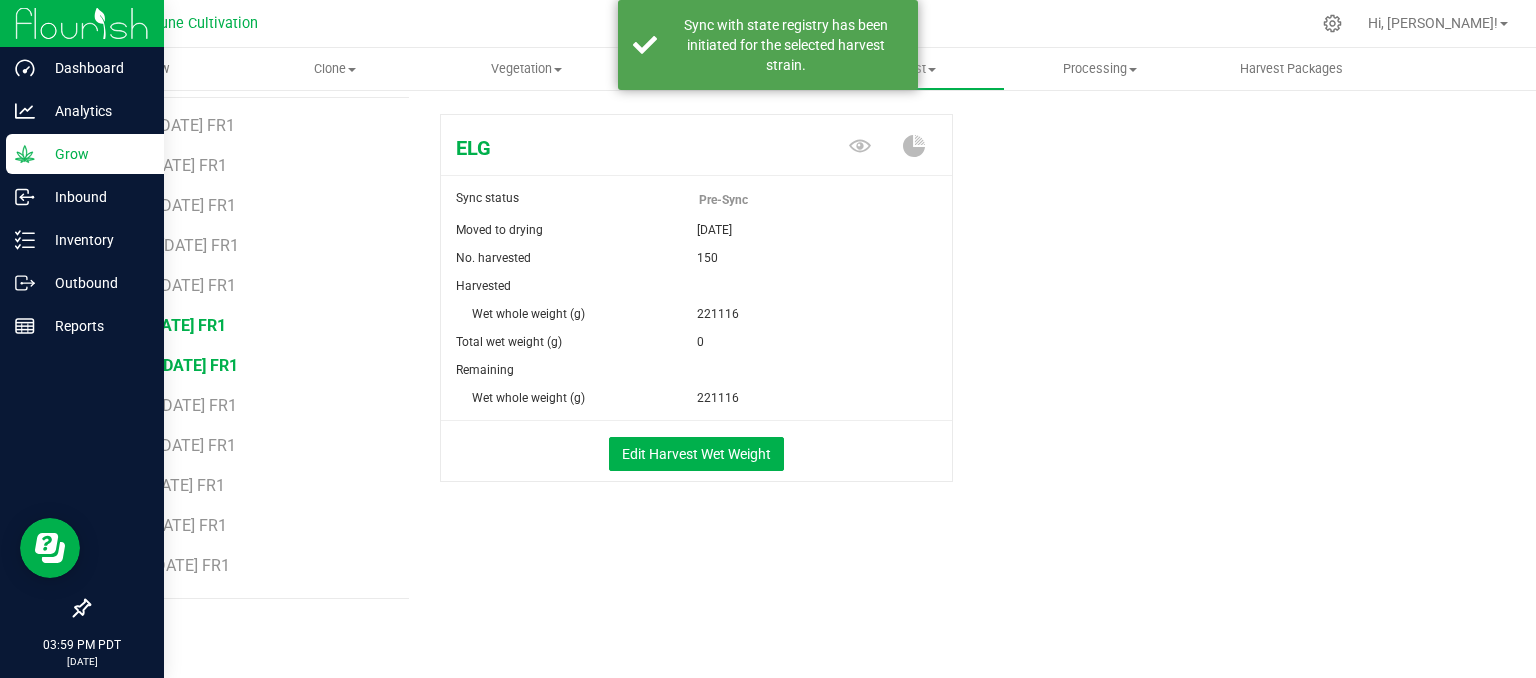 click on "FW30 [DATE] FR1" at bounding box center (176, 365) 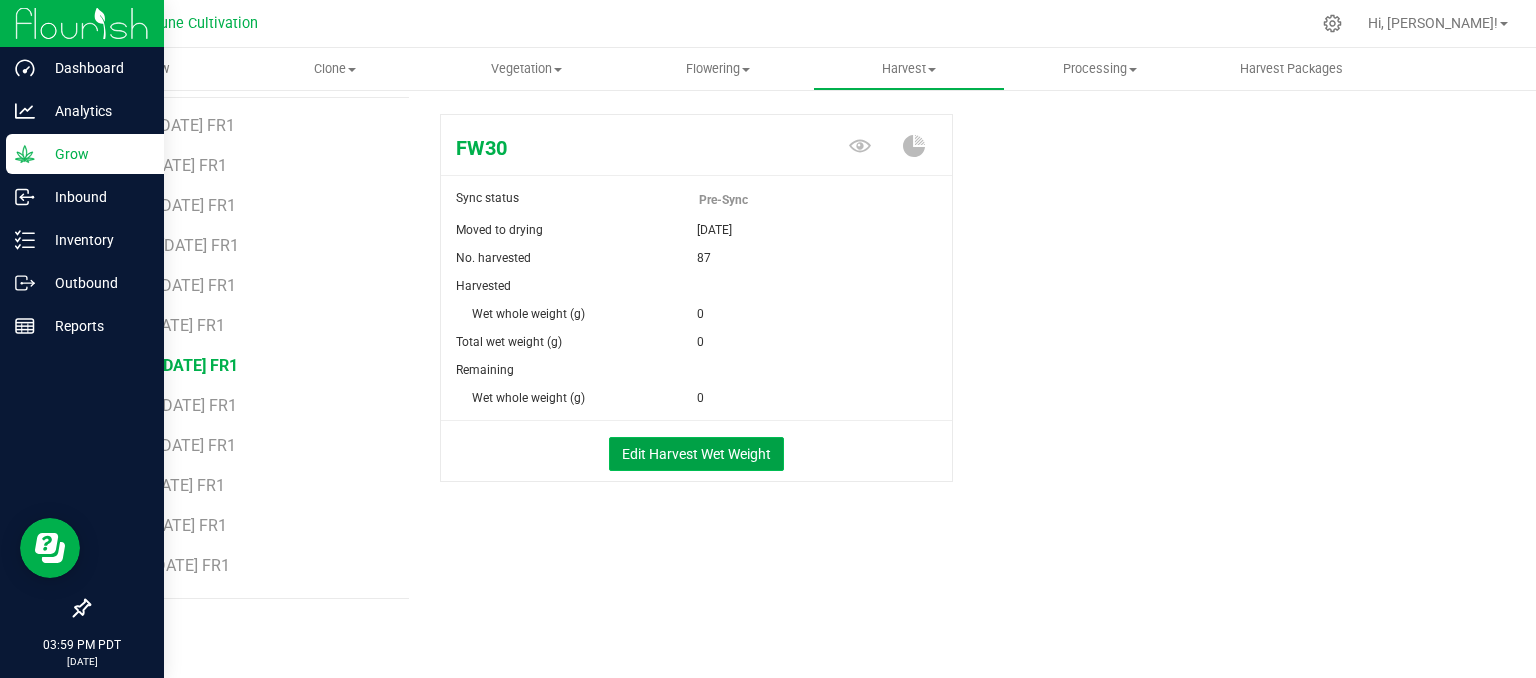 click on "Edit Harvest Wet Weight" at bounding box center (696, 454) 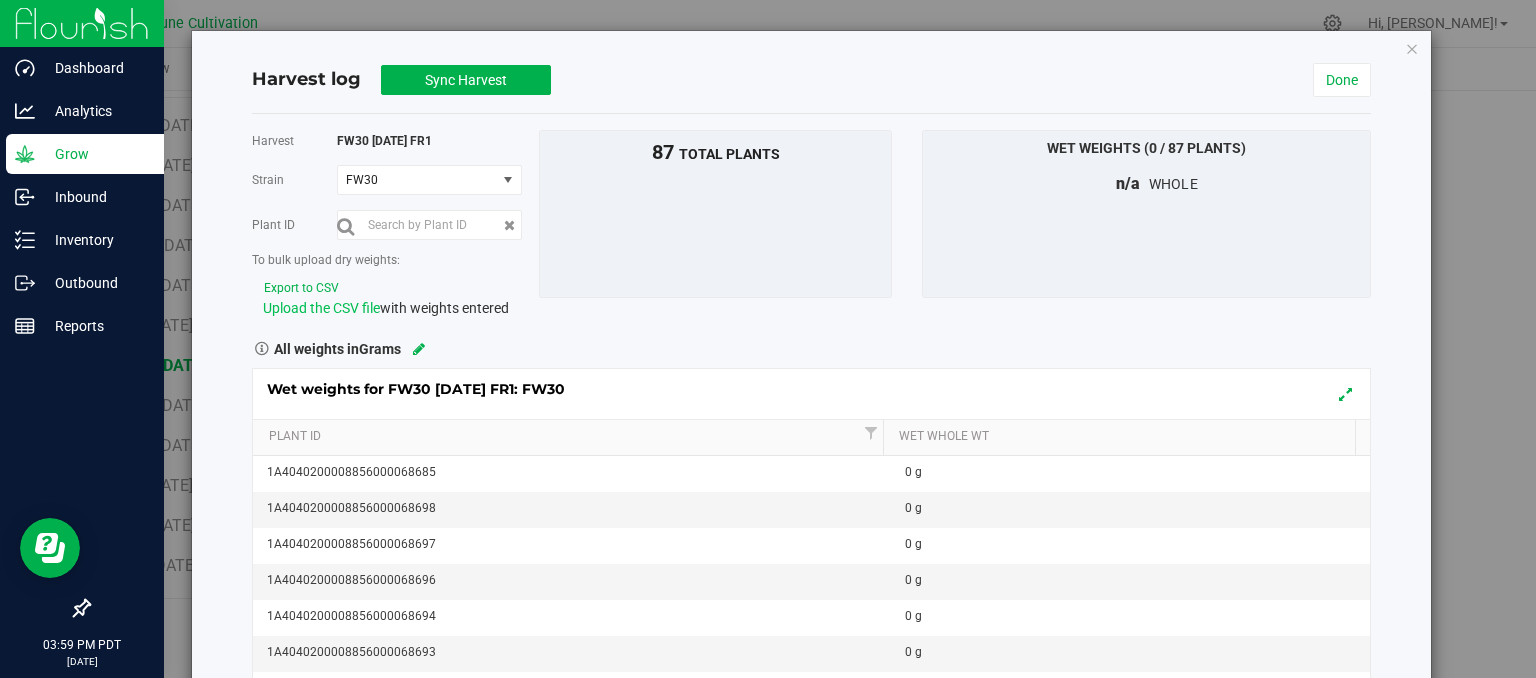click on "Upload the CSV file" at bounding box center [321, 308] 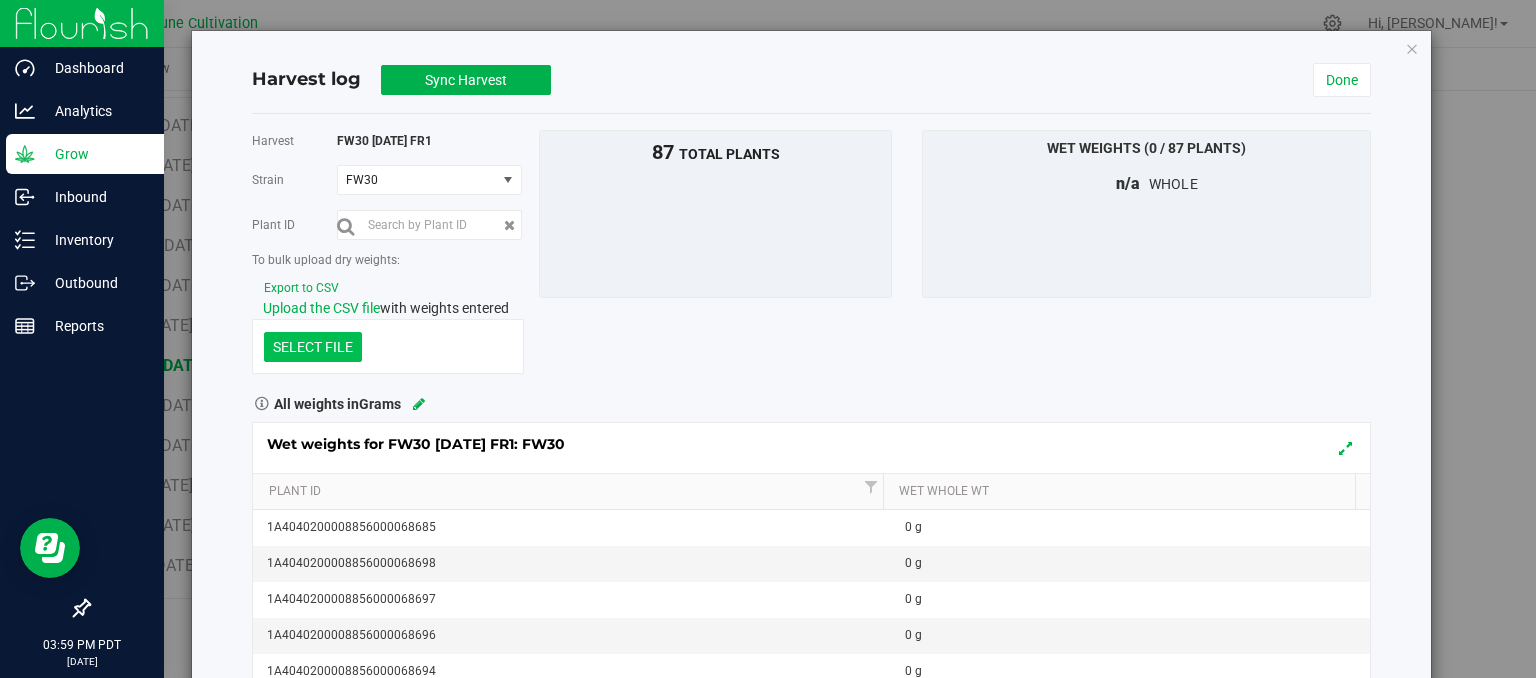 click at bounding box center (-1084, 243) 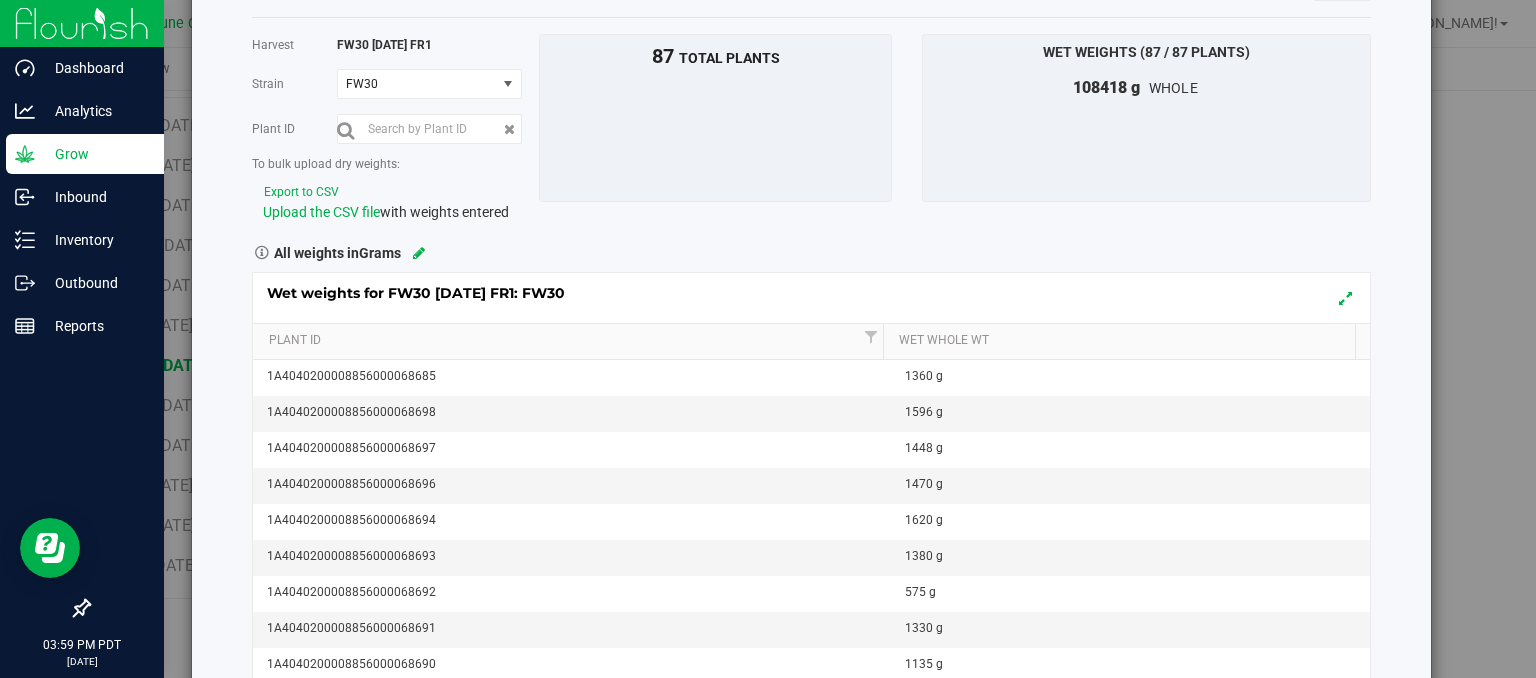 scroll, scrollTop: 63, scrollLeft: 0, axis: vertical 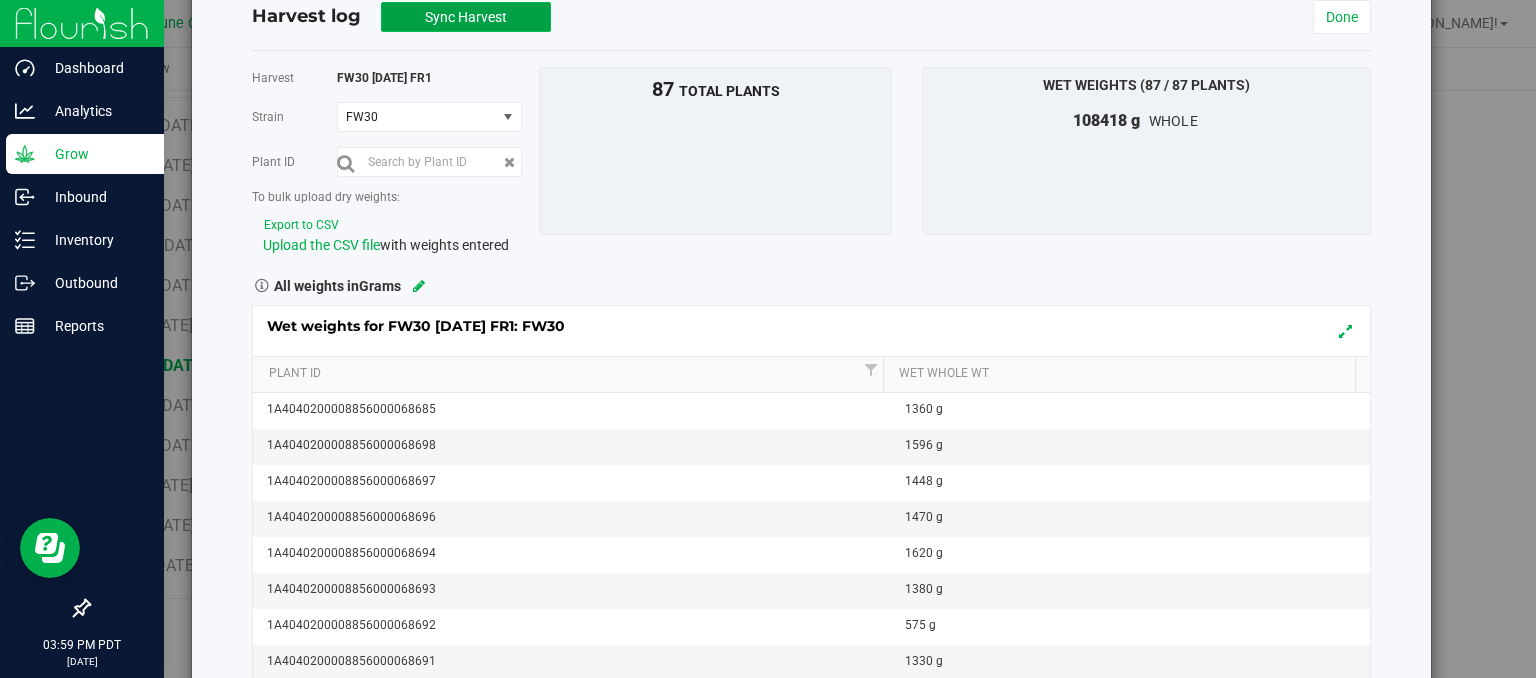 click on "Sync Harvest" at bounding box center (466, 17) 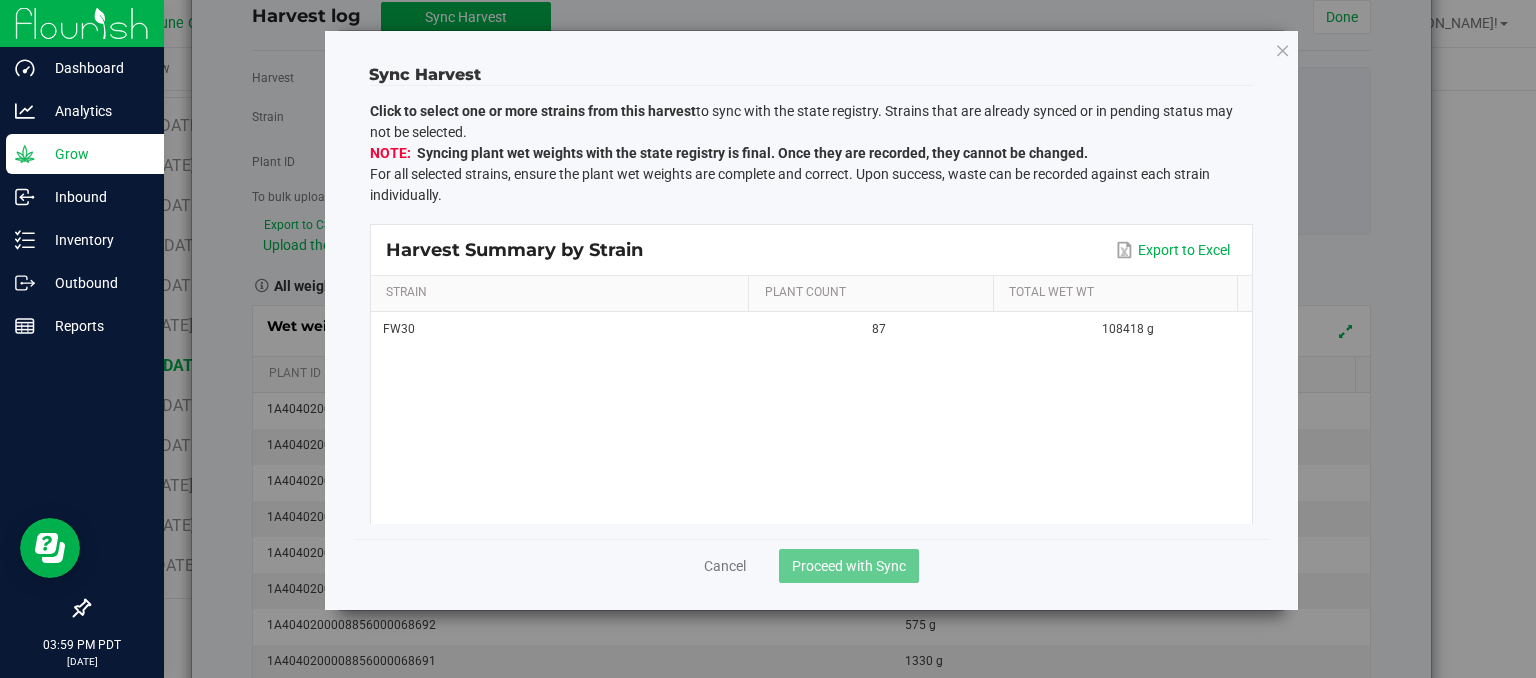 click on "FW30 87 108418 g" at bounding box center (811, 418) 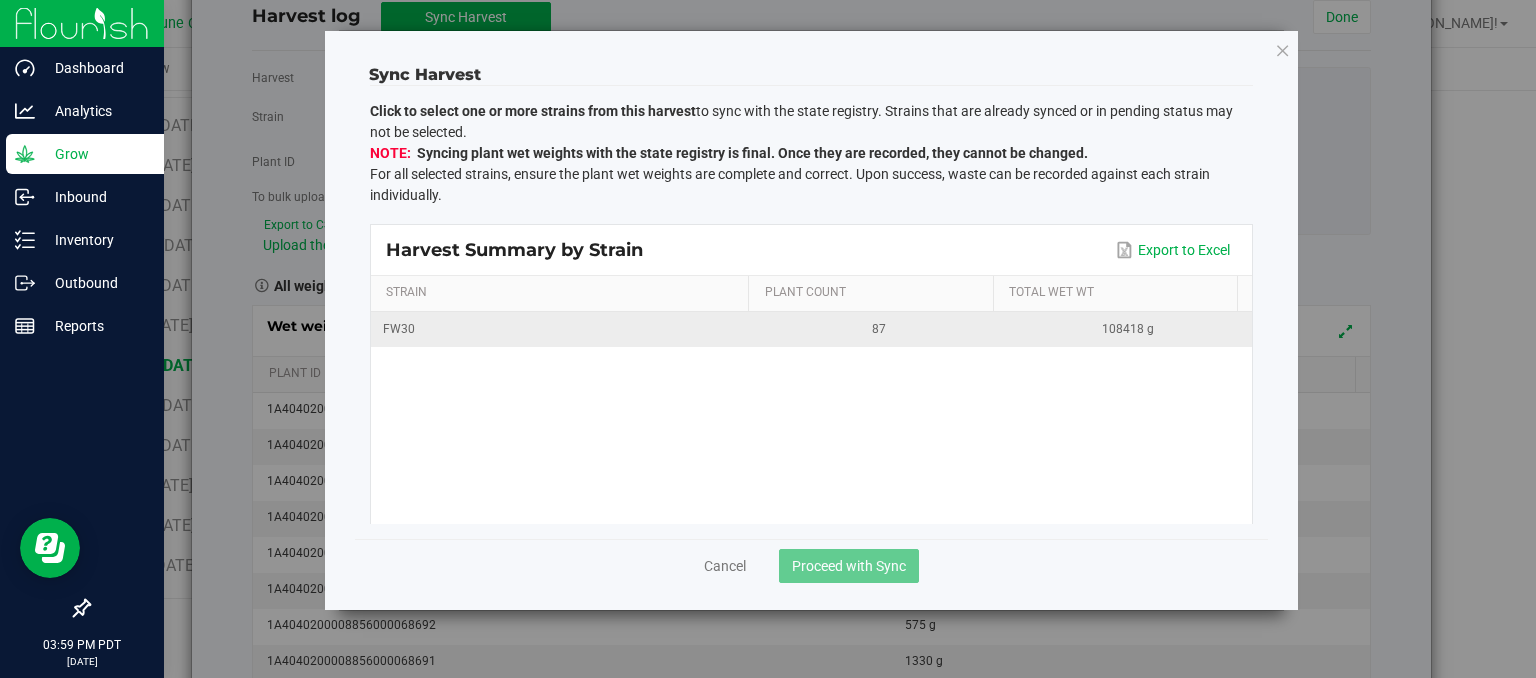 click on "FW30" at bounding box center (563, 329) 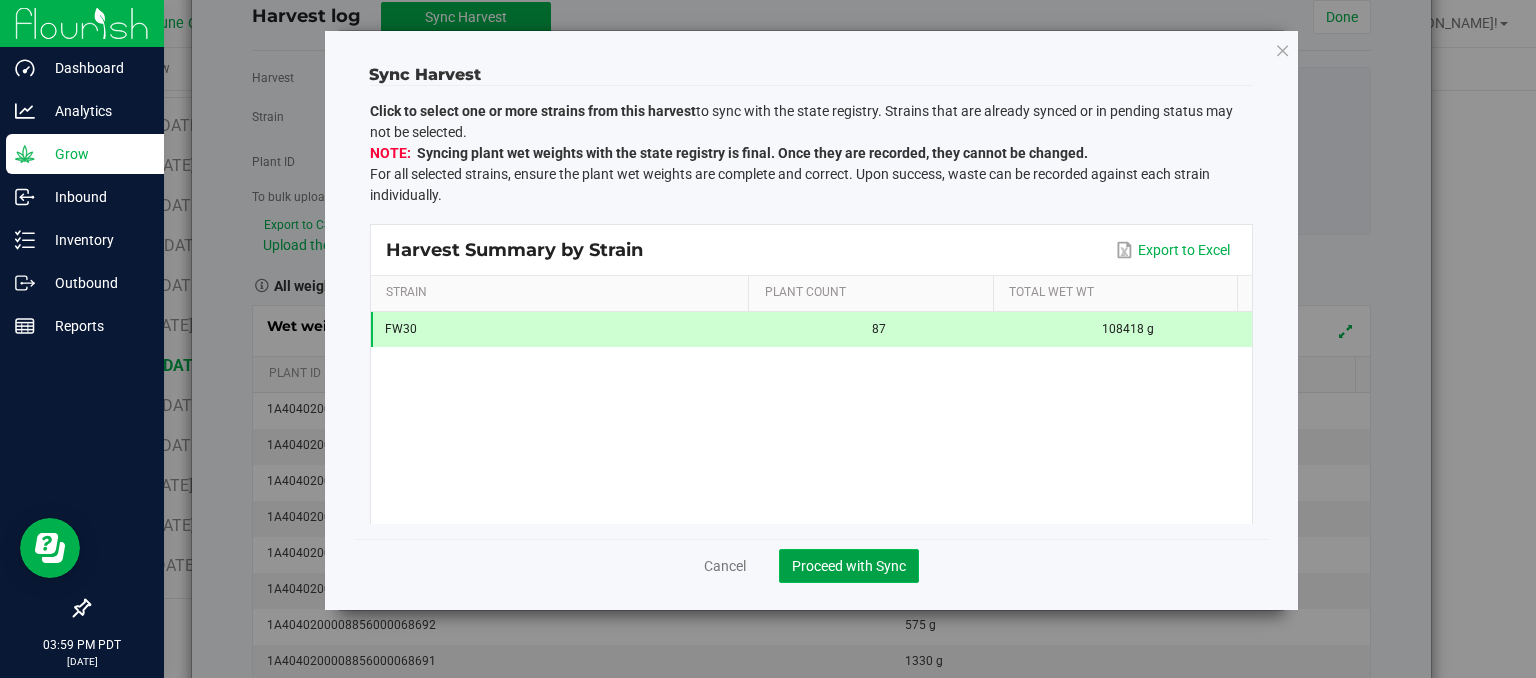 click on "Proceed with Sync" 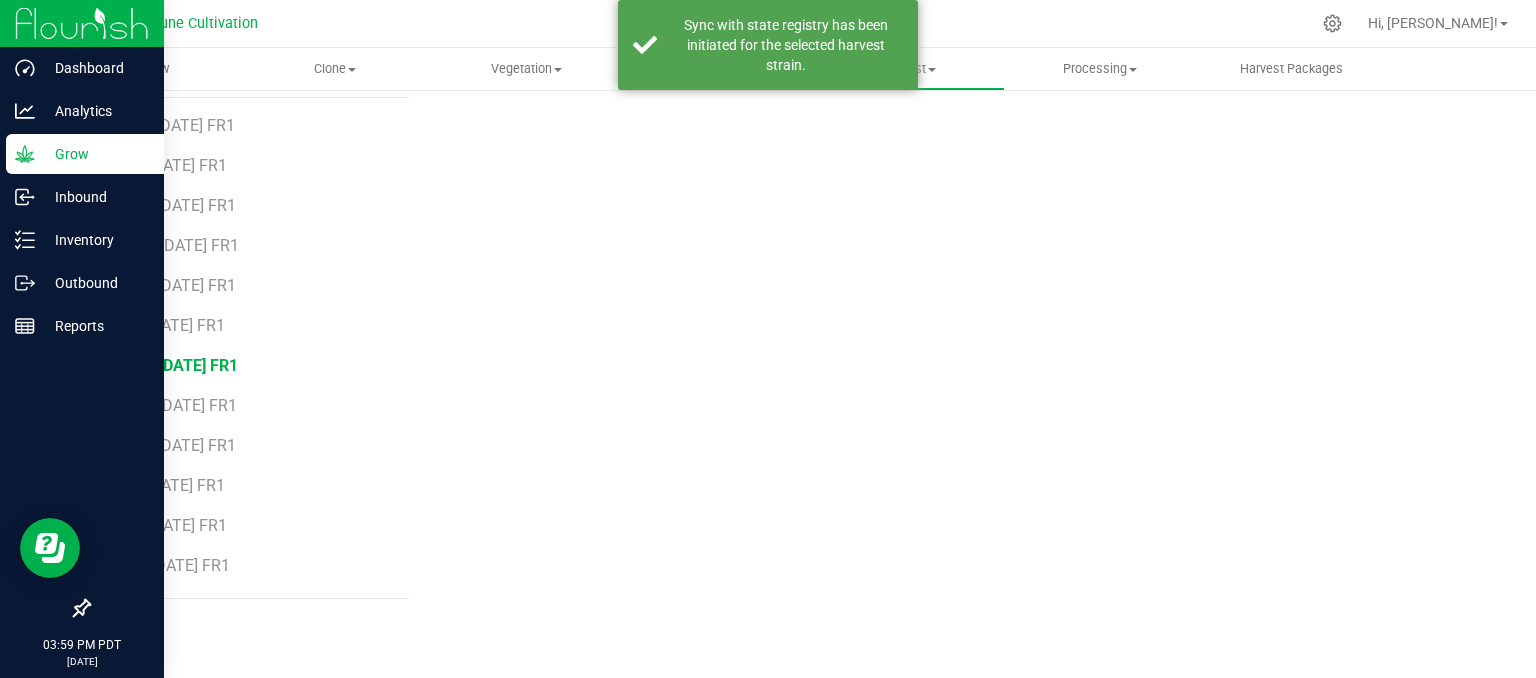 scroll, scrollTop: 235, scrollLeft: 0, axis: vertical 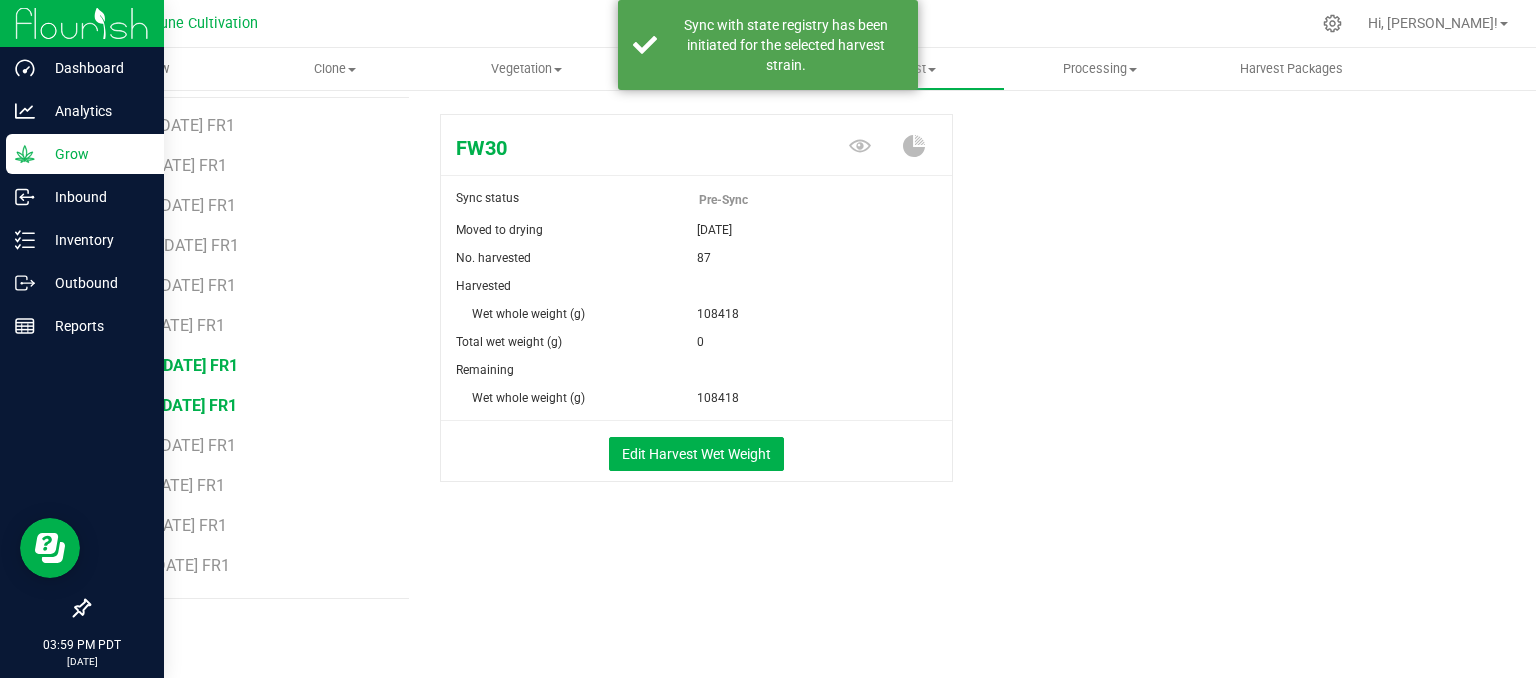 click on "GO27 [DATE] FR1" at bounding box center (175, 405) 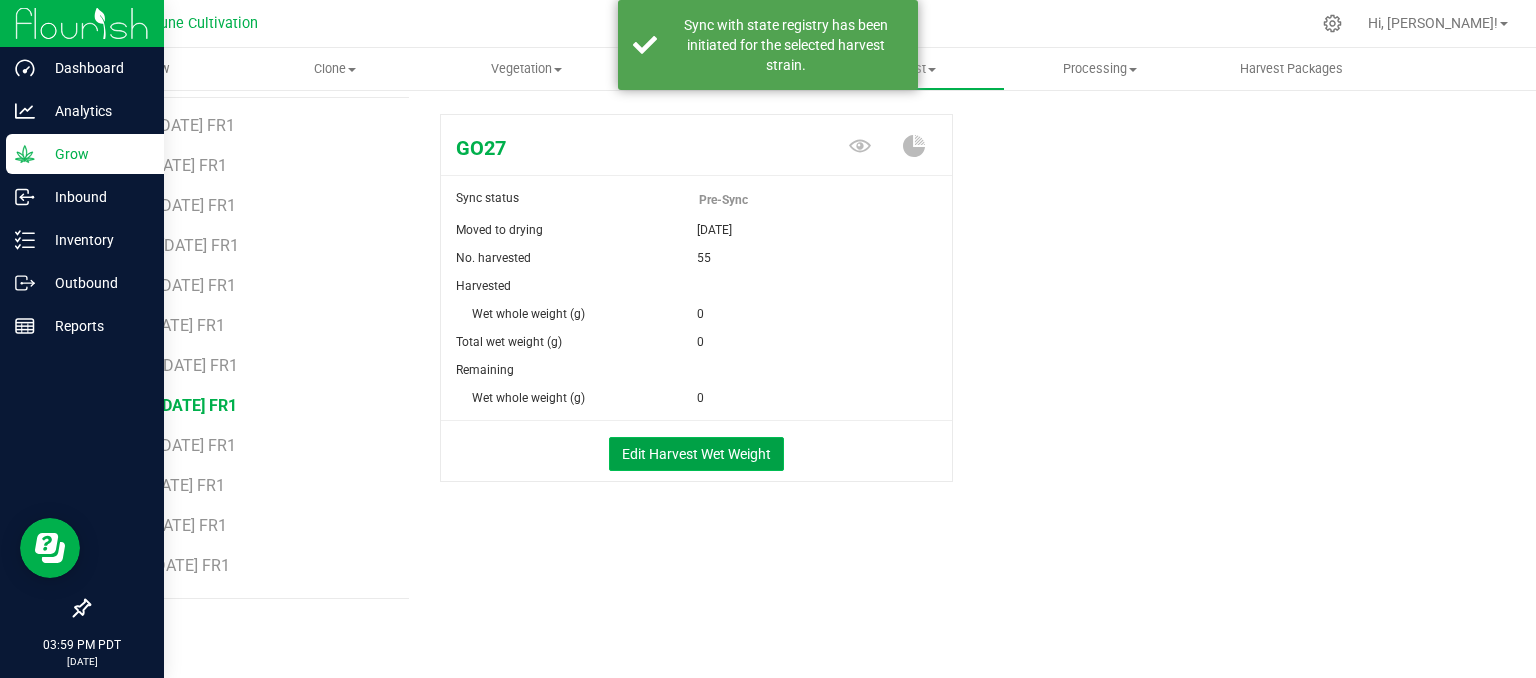 click on "Edit Harvest Wet Weight" at bounding box center (696, 454) 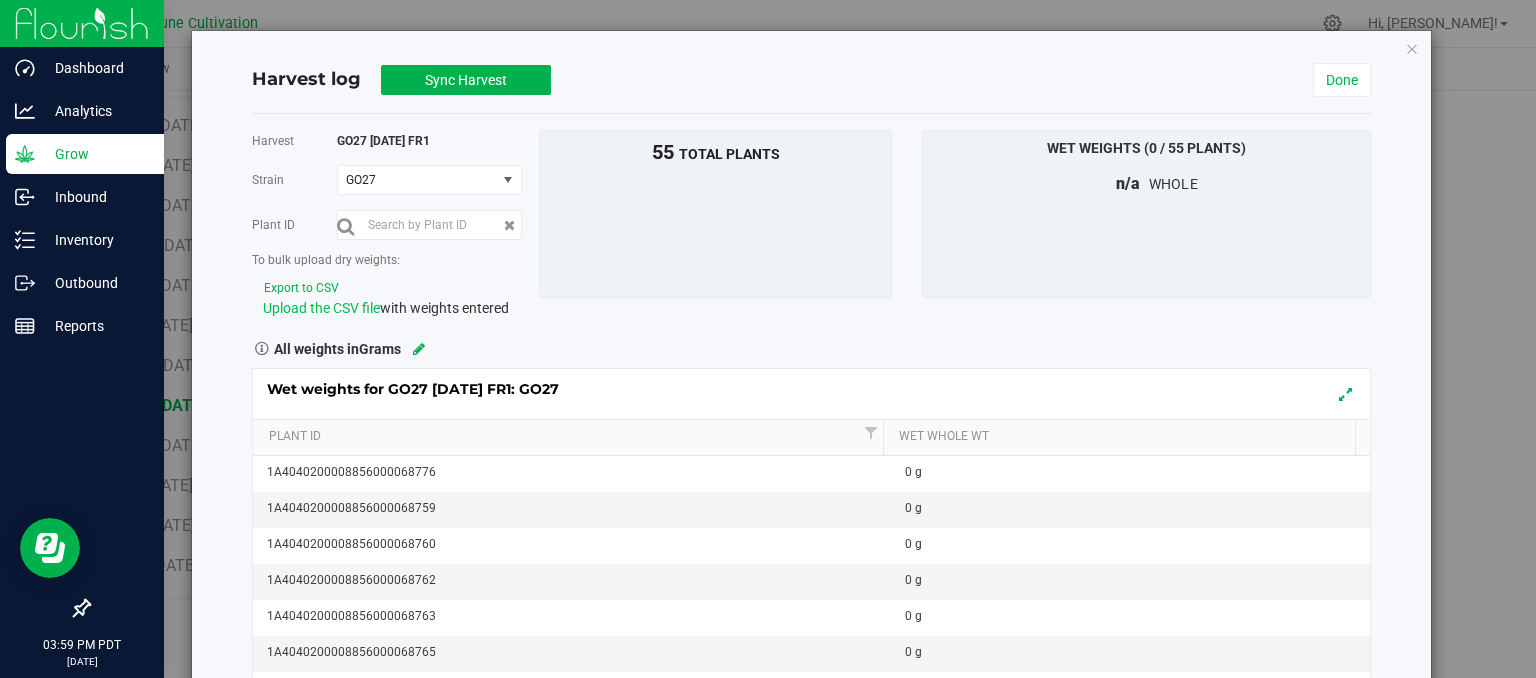 click on "Upload the CSV file" at bounding box center [321, 308] 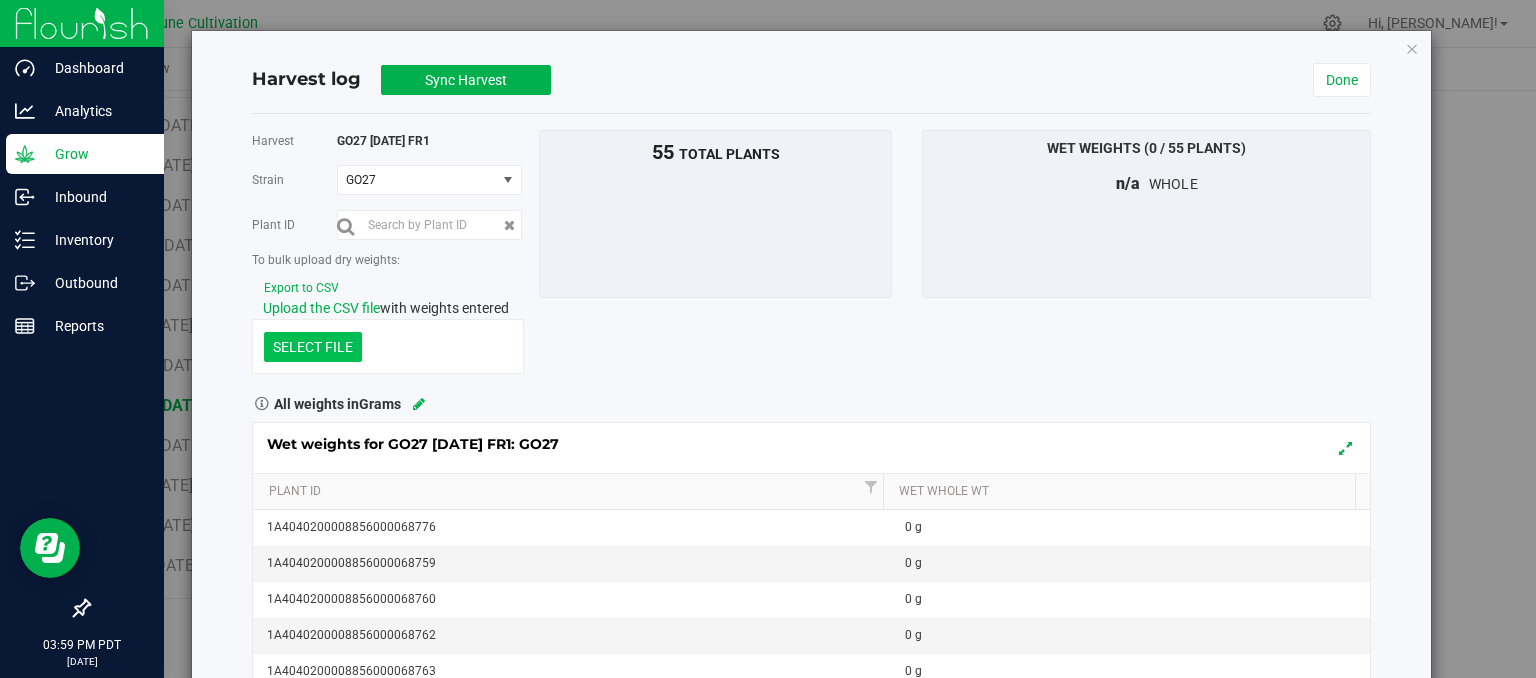 click at bounding box center (-1084, 243) 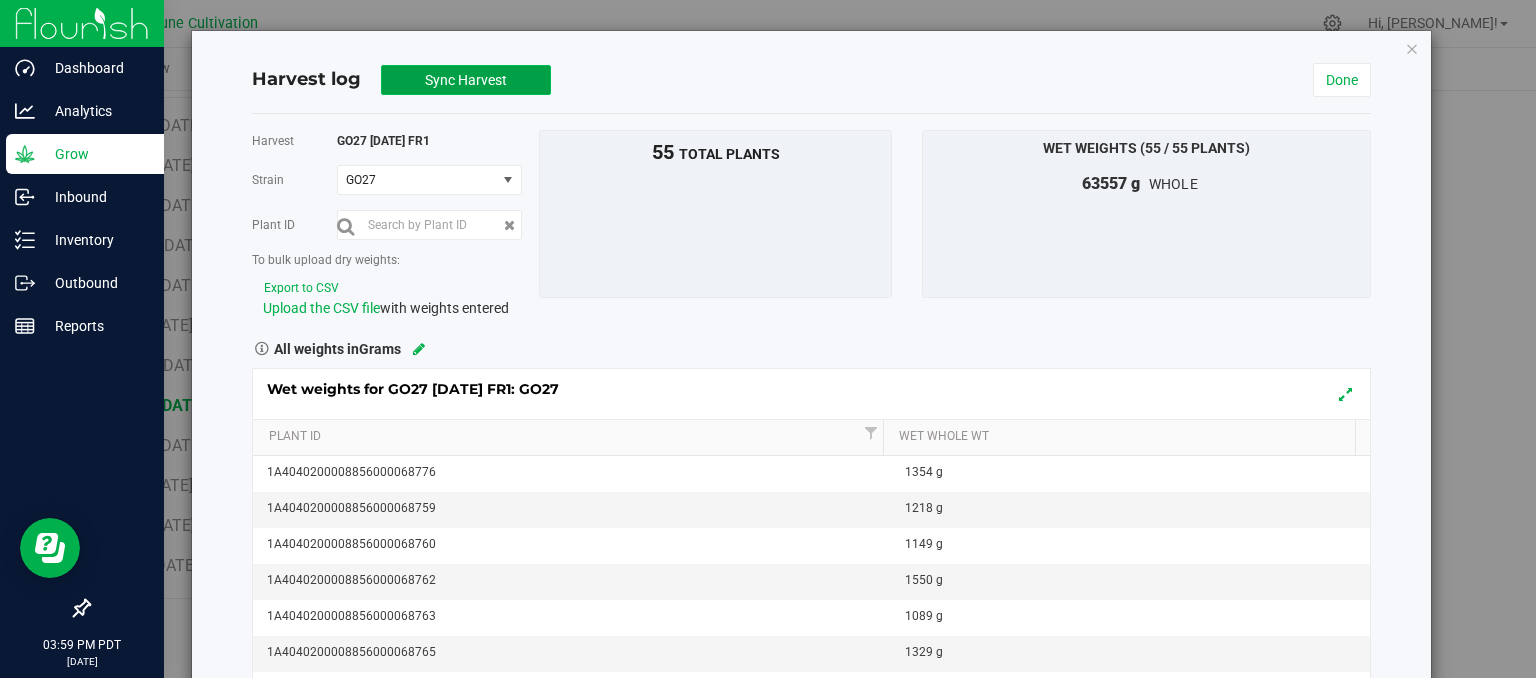 click on "Sync Harvest" at bounding box center [466, 80] 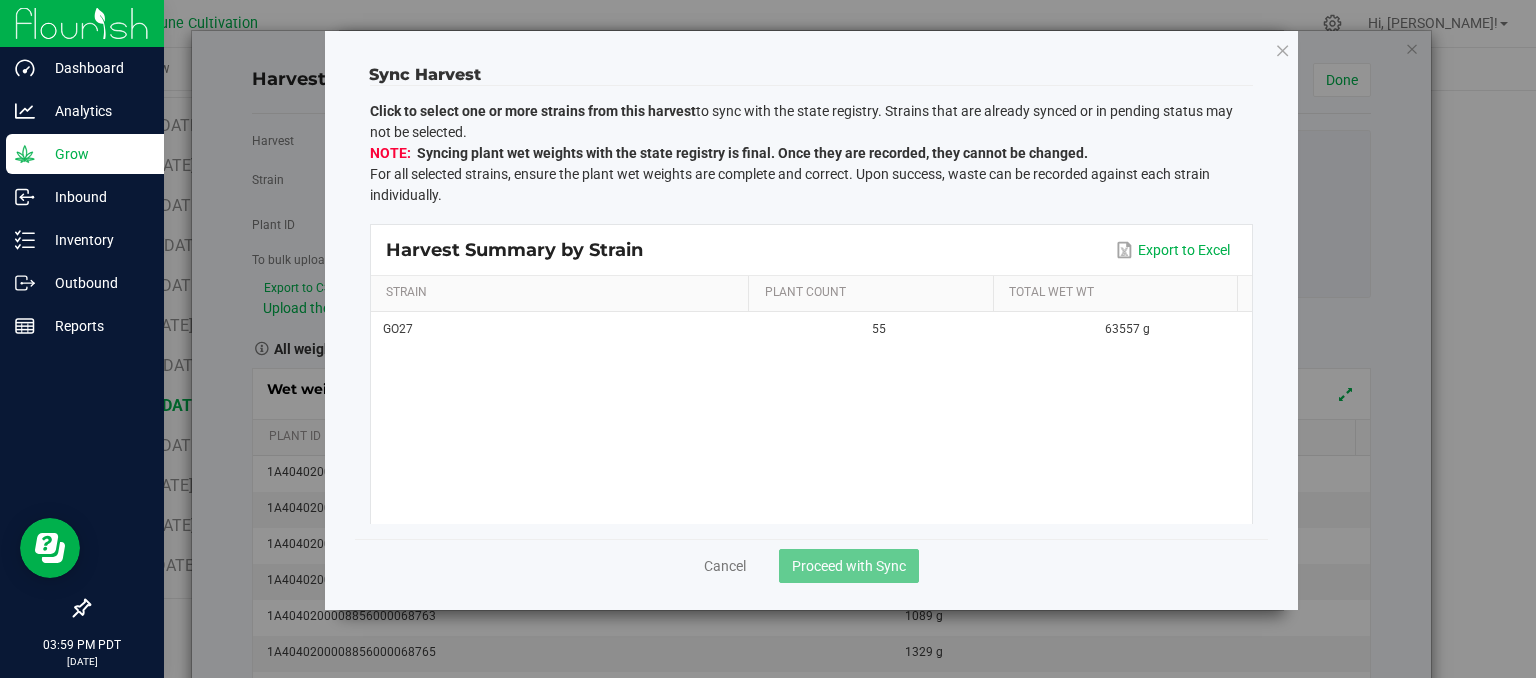click on "Strain" at bounding box center (559, 294) 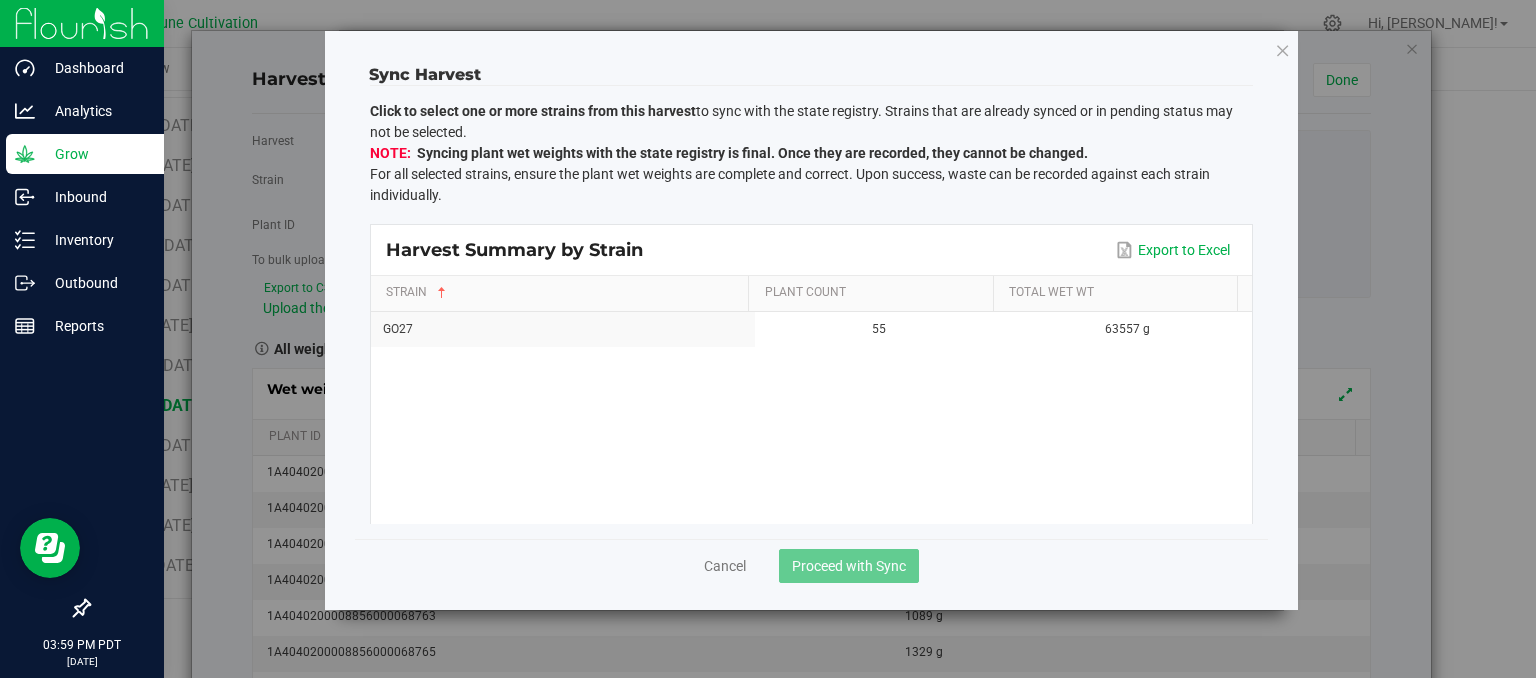 click on "Strain" at bounding box center (559, 294) 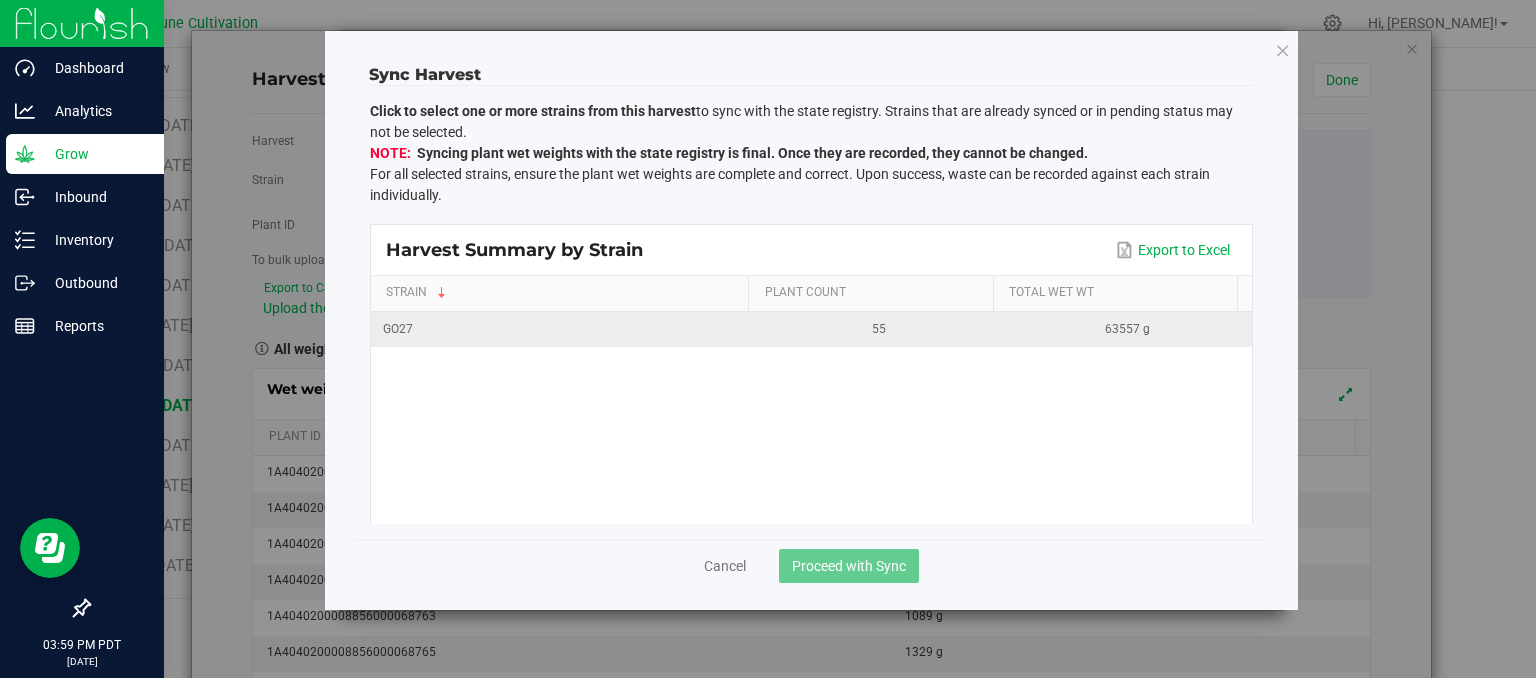 click on "GO27" at bounding box center (563, 329) 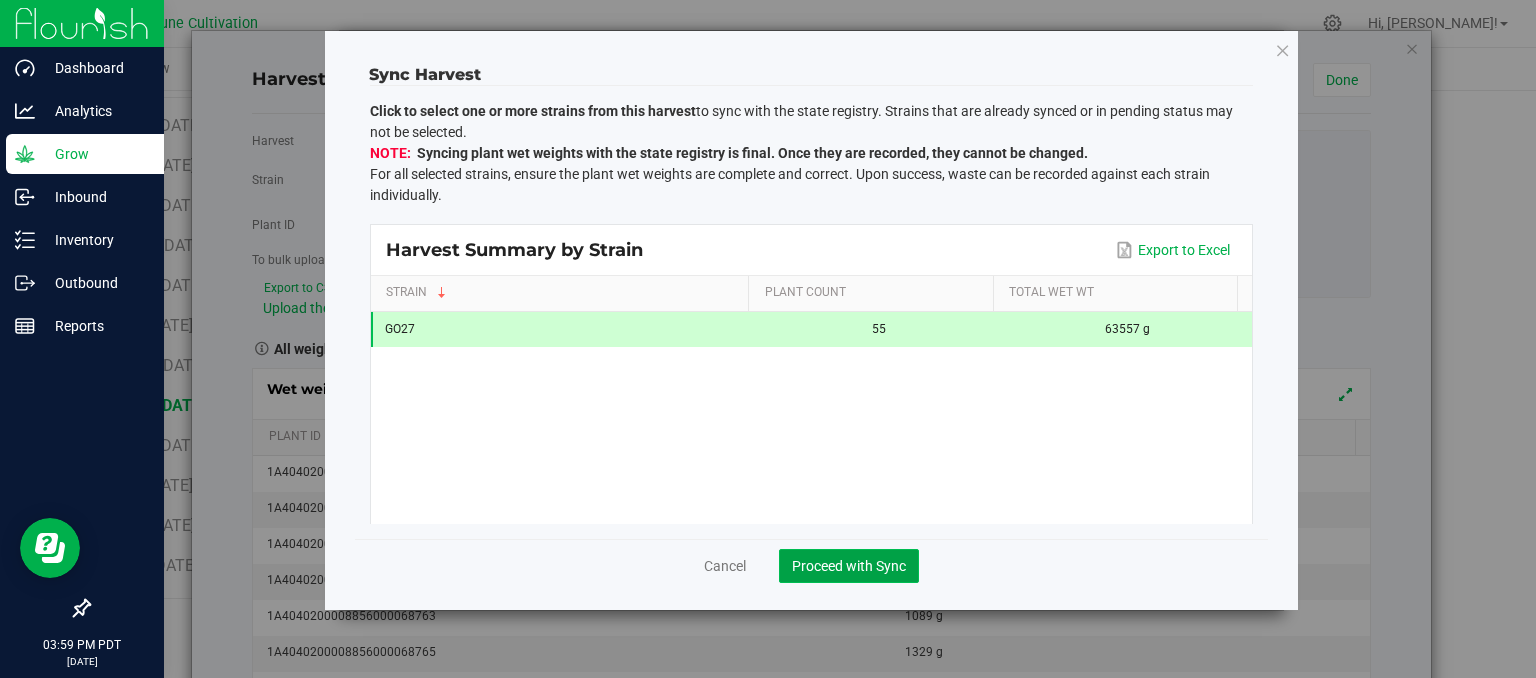 click on "Proceed with Sync" 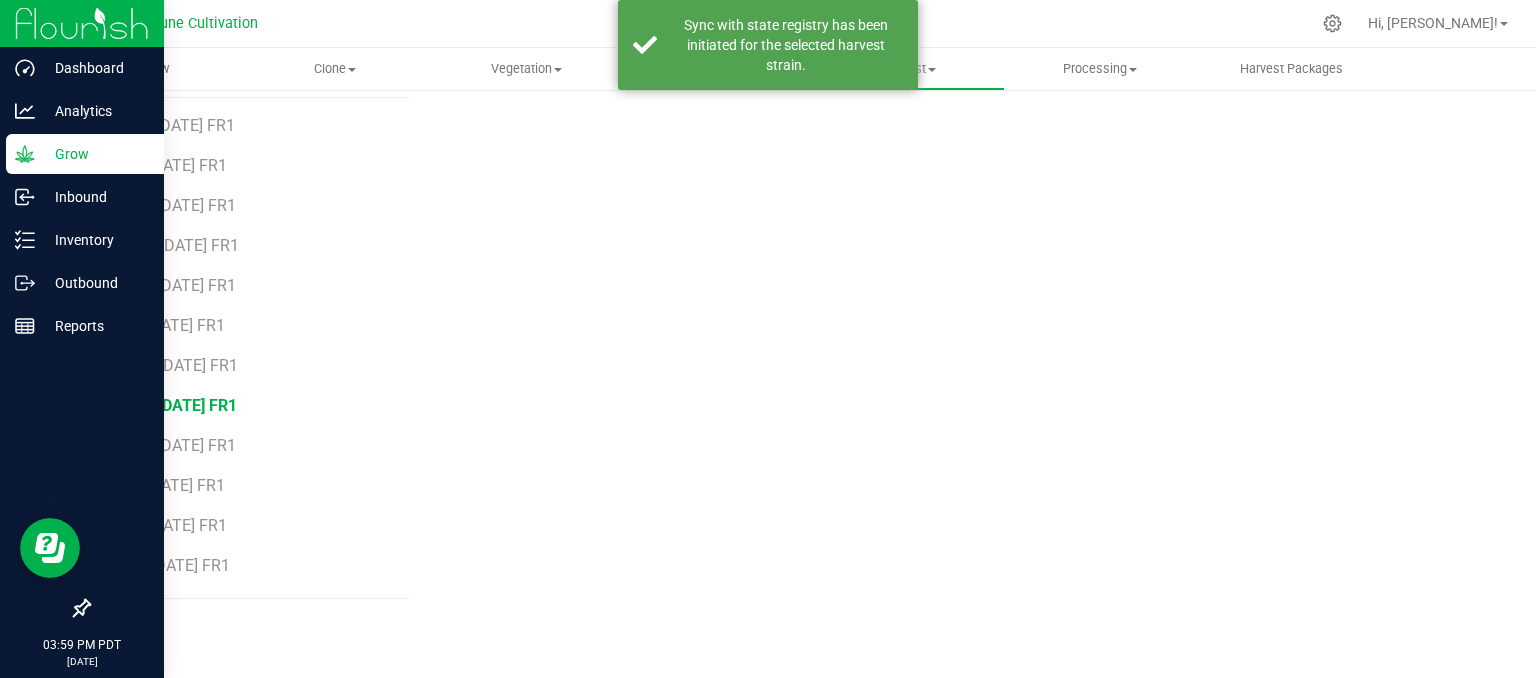 scroll, scrollTop: 235, scrollLeft: 0, axis: vertical 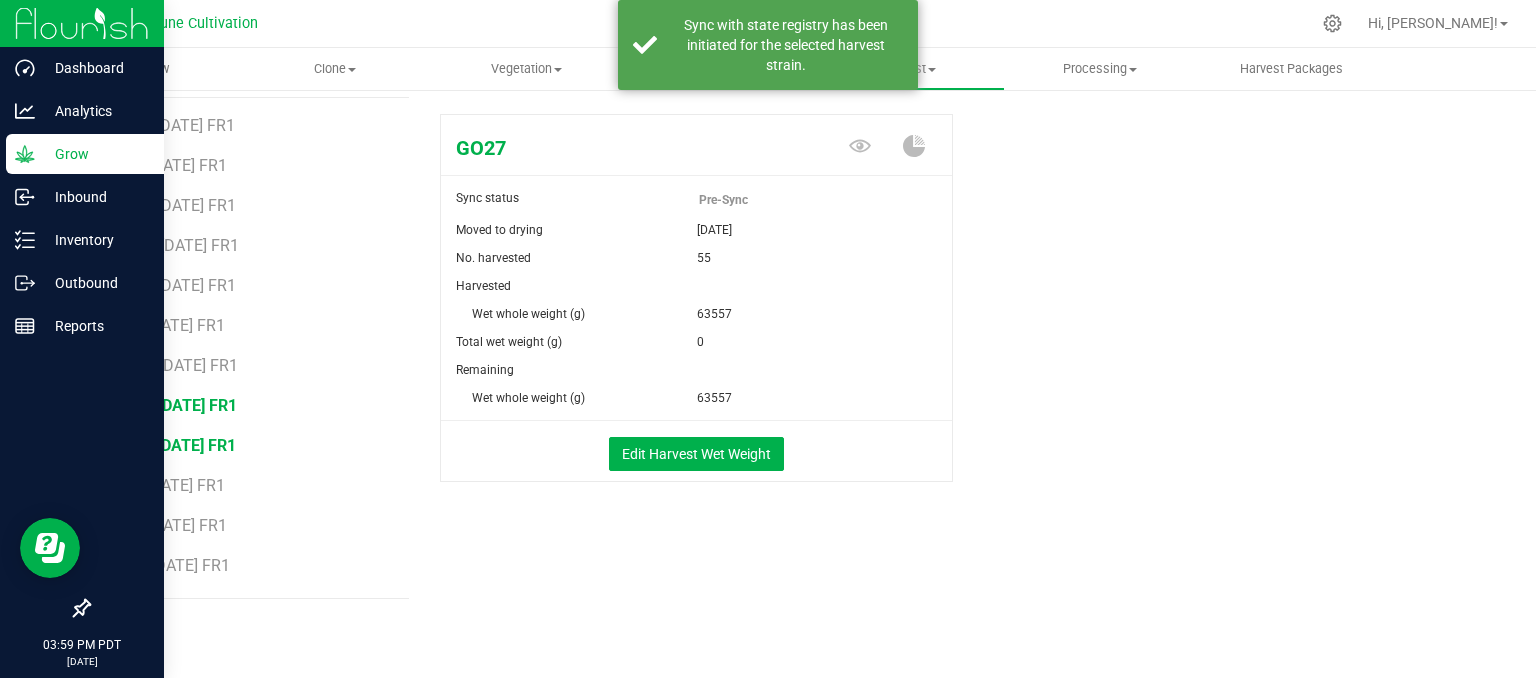click on "HP70 [DATE] FR1" at bounding box center [175, 445] 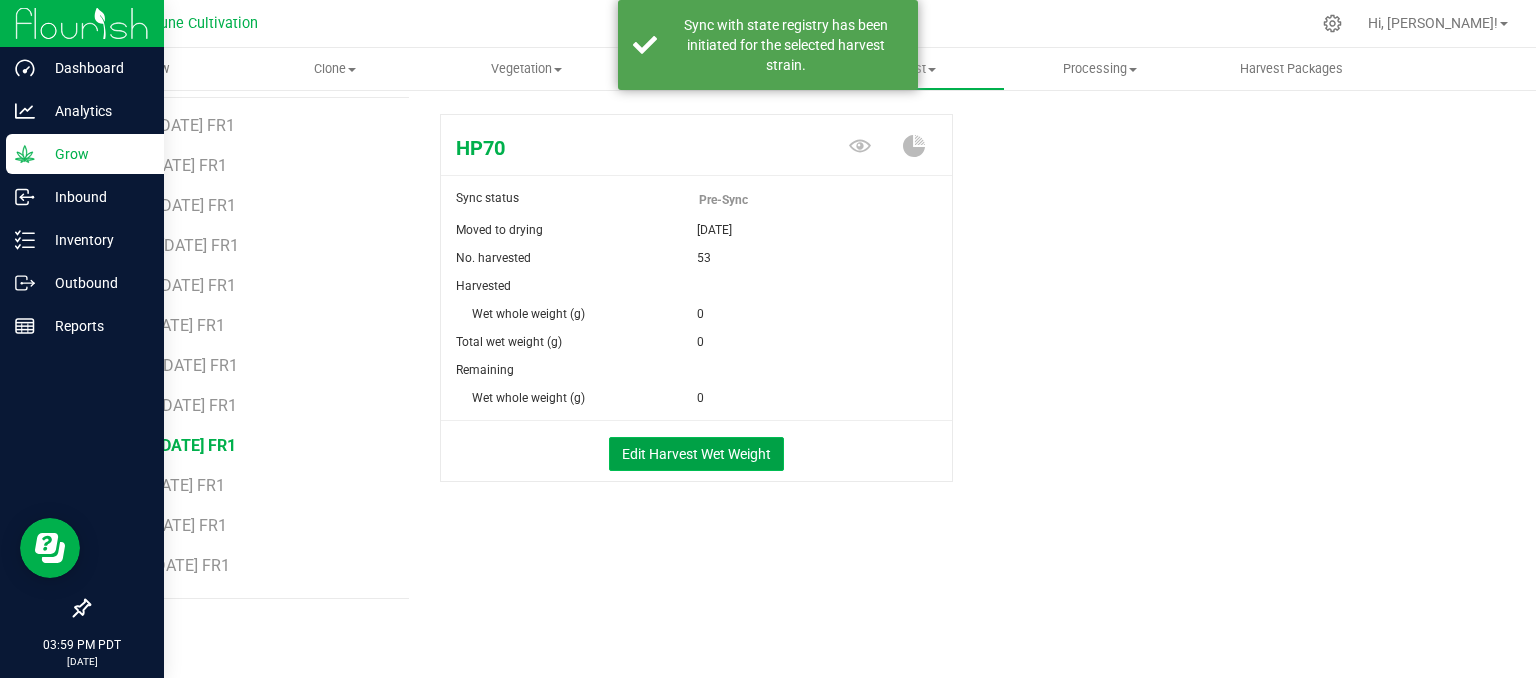 click on "Edit Harvest Wet Weight" at bounding box center [696, 454] 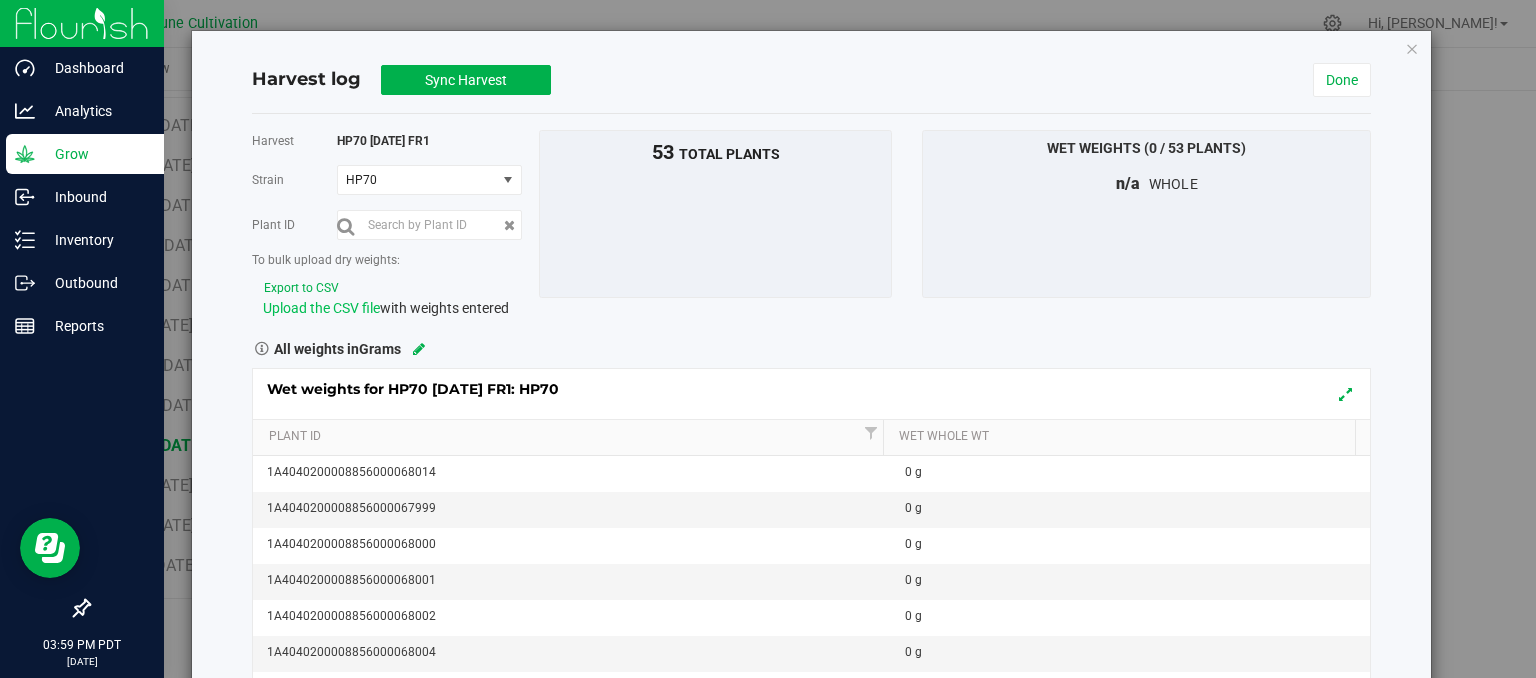 click on "Upload the CSV file" at bounding box center (321, 308) 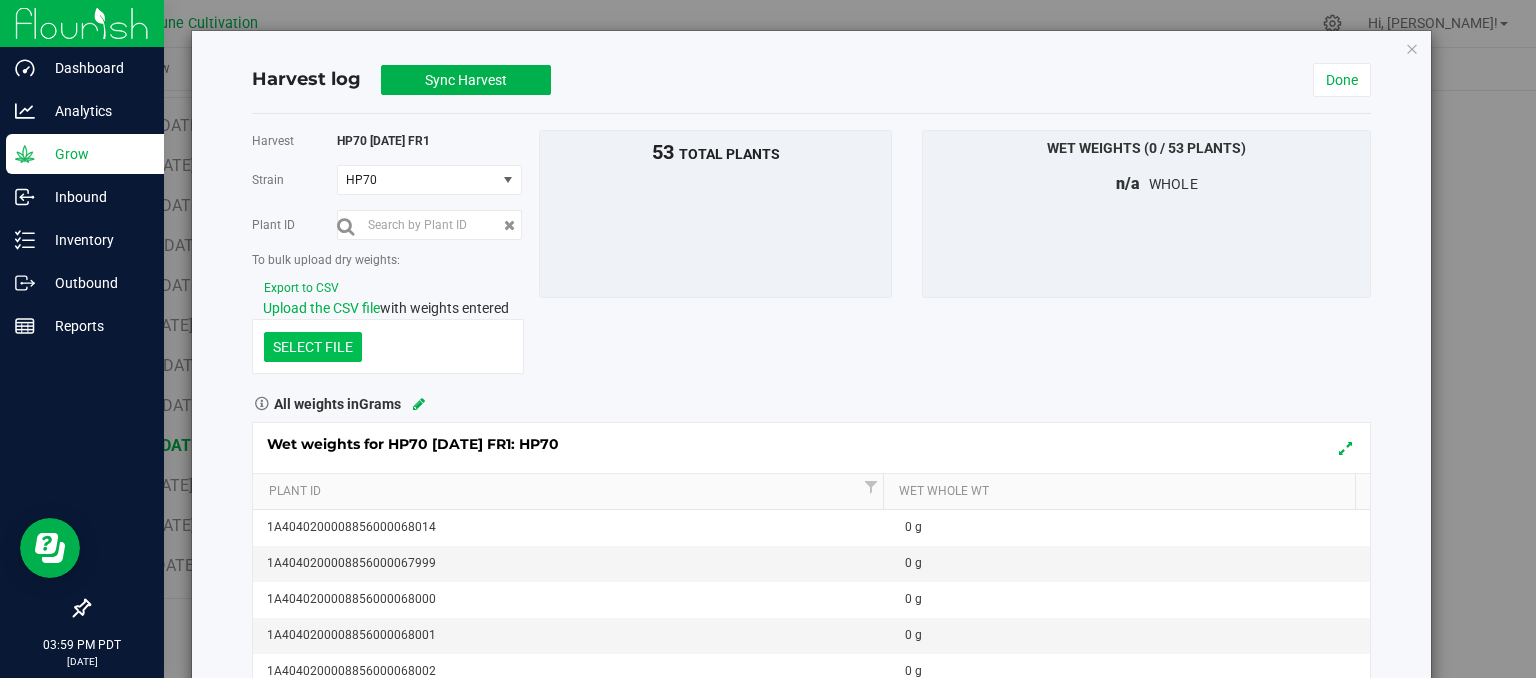click at bounding box center [-1084, 243] 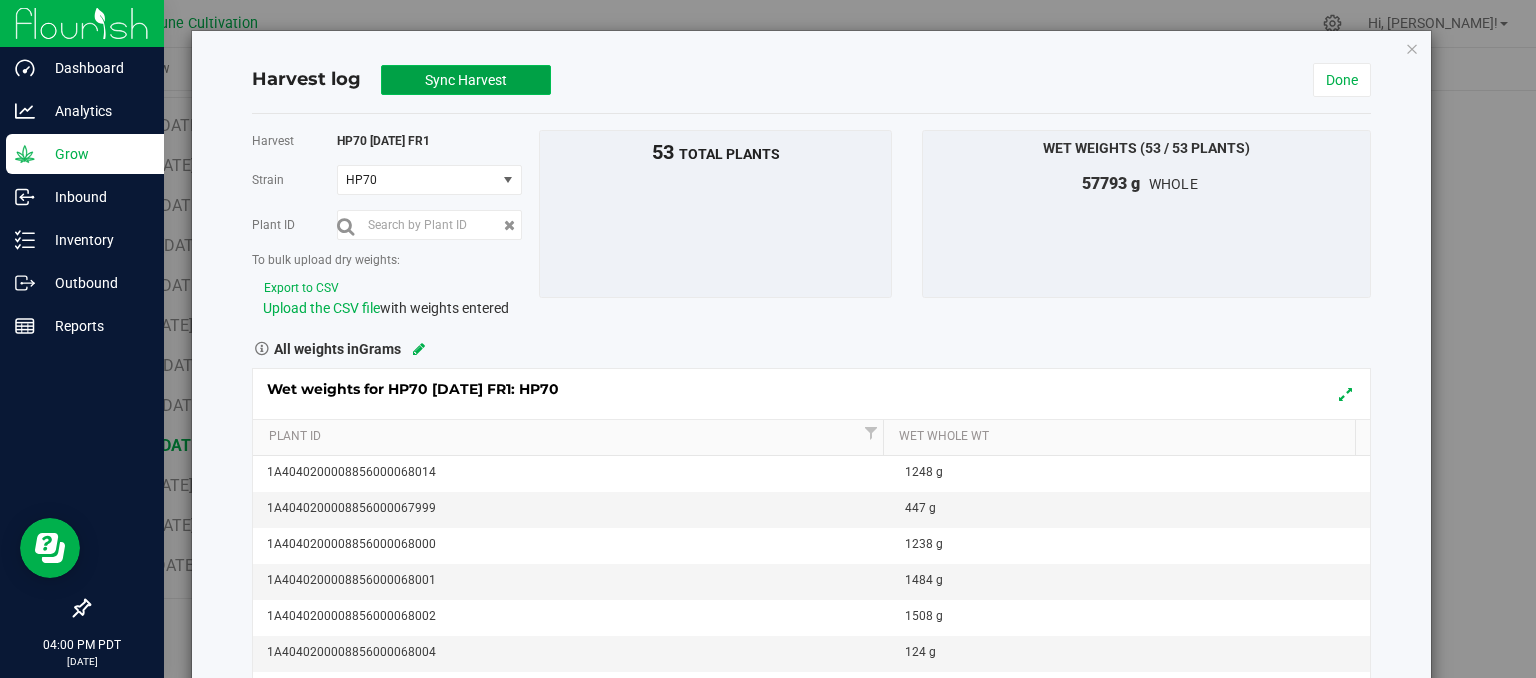click on "Sync Harvest" at bounding box center (466, 80) 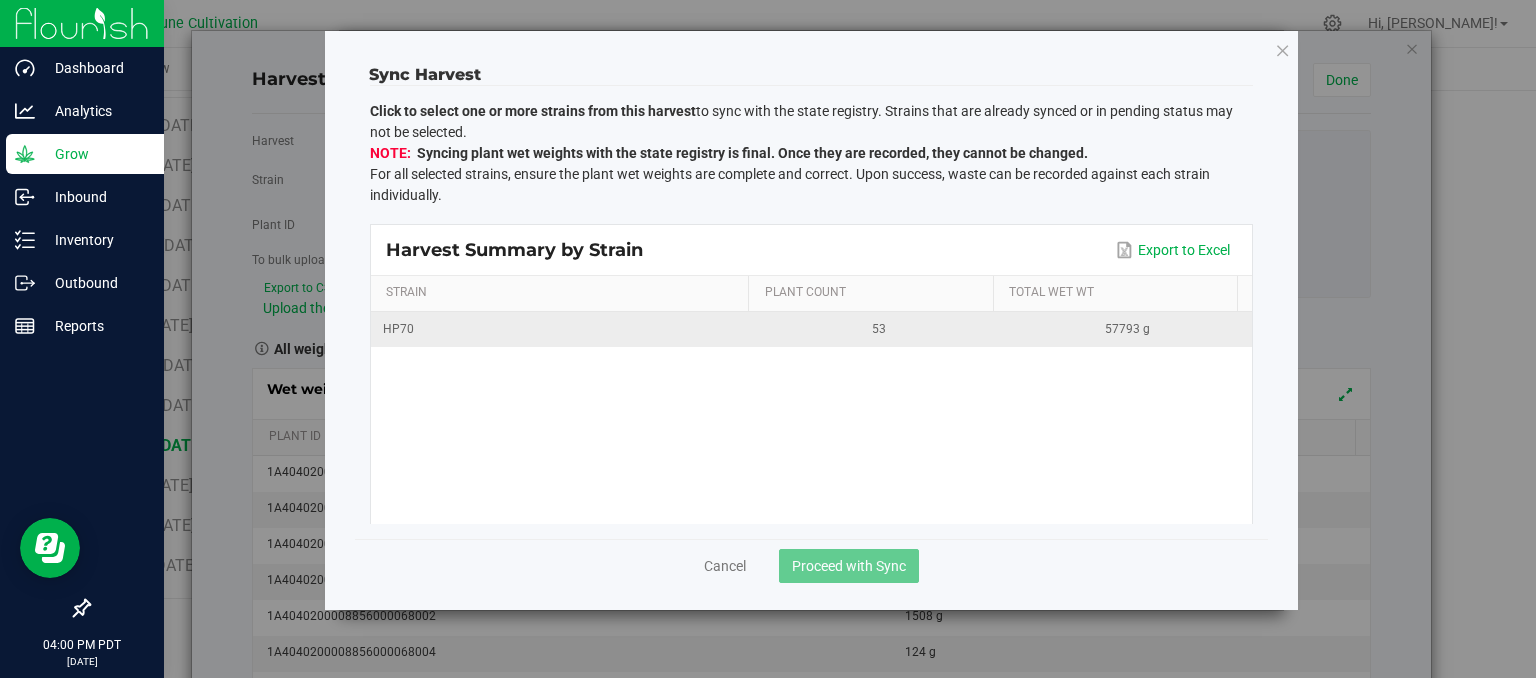 click on "HP70" at bounding box center [563, 329] 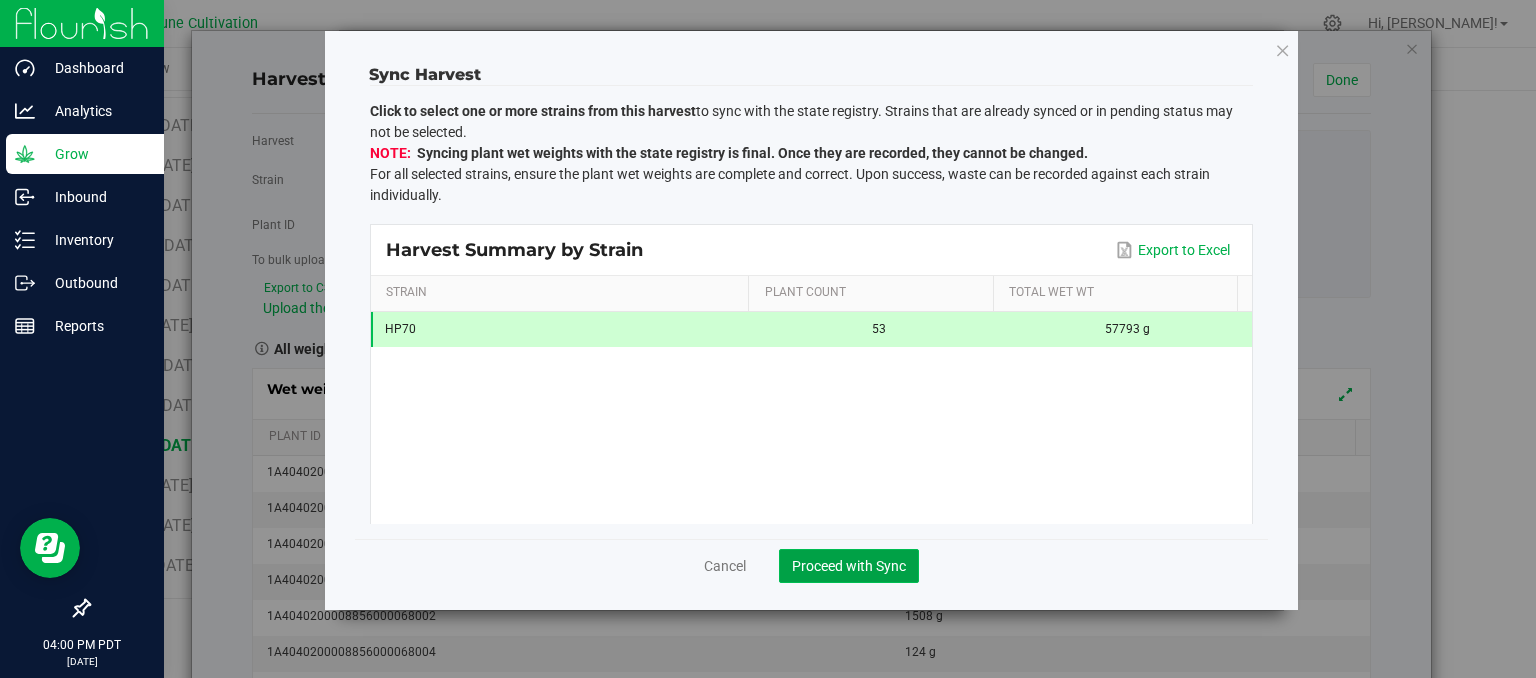 click on "Proceed with Sync" 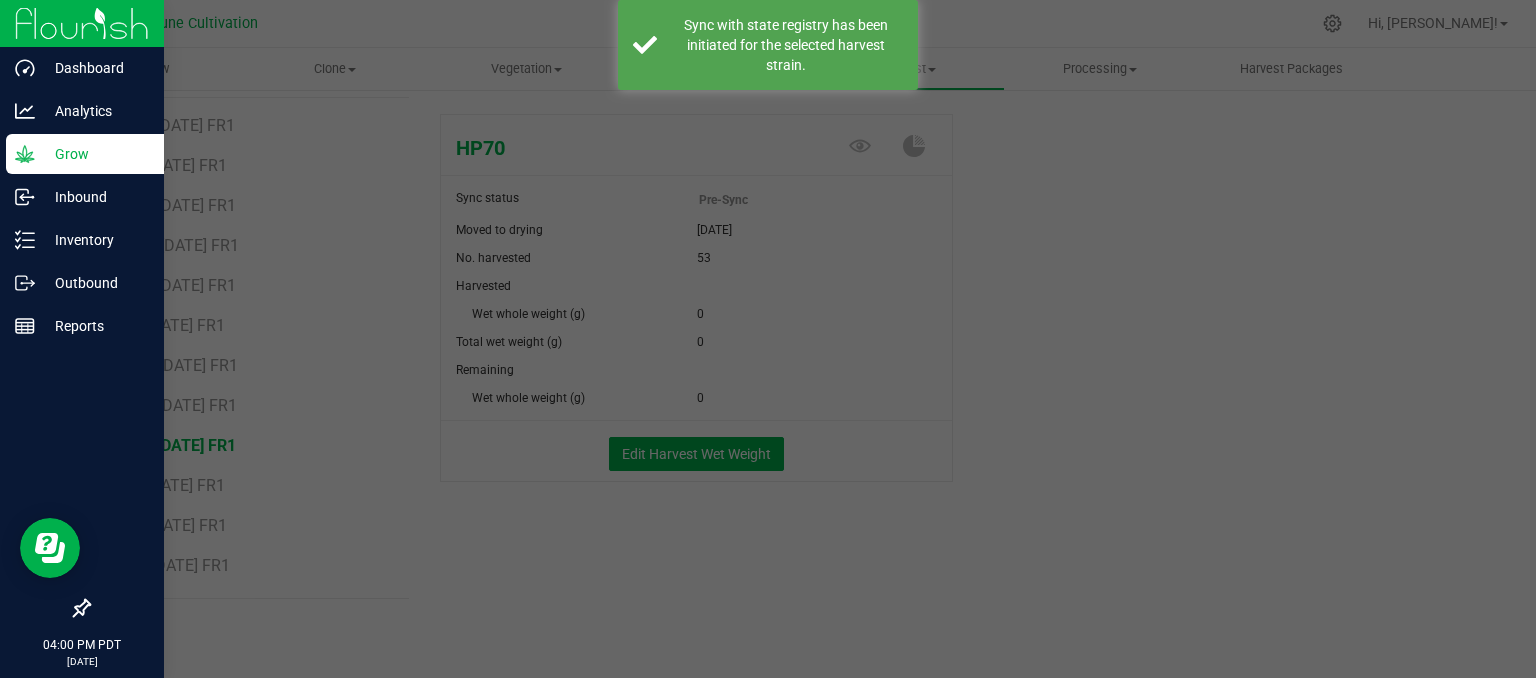 scroll, scrollTop: 235, scrollLeft: 0, axis: vertical 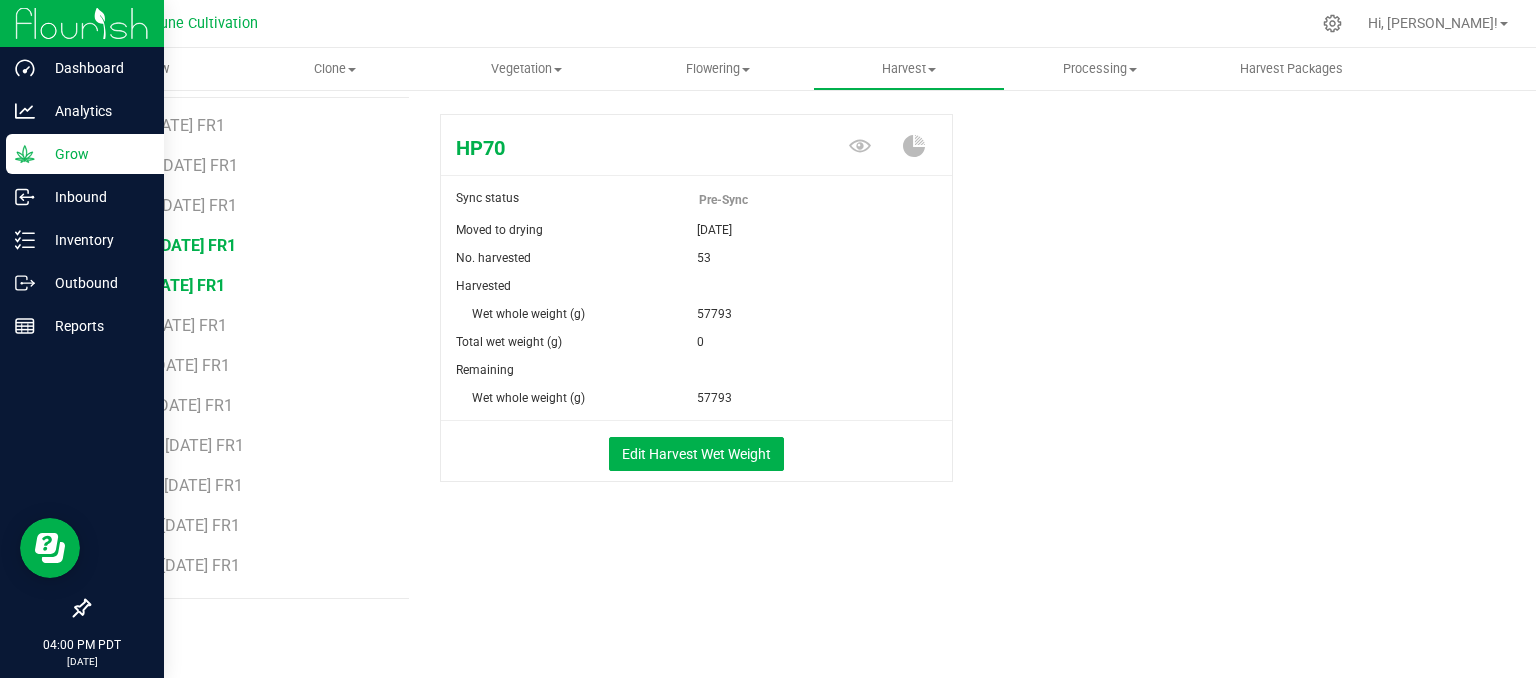 click on "JC3 [DATE] FR1" at bounding box center [254, 278] 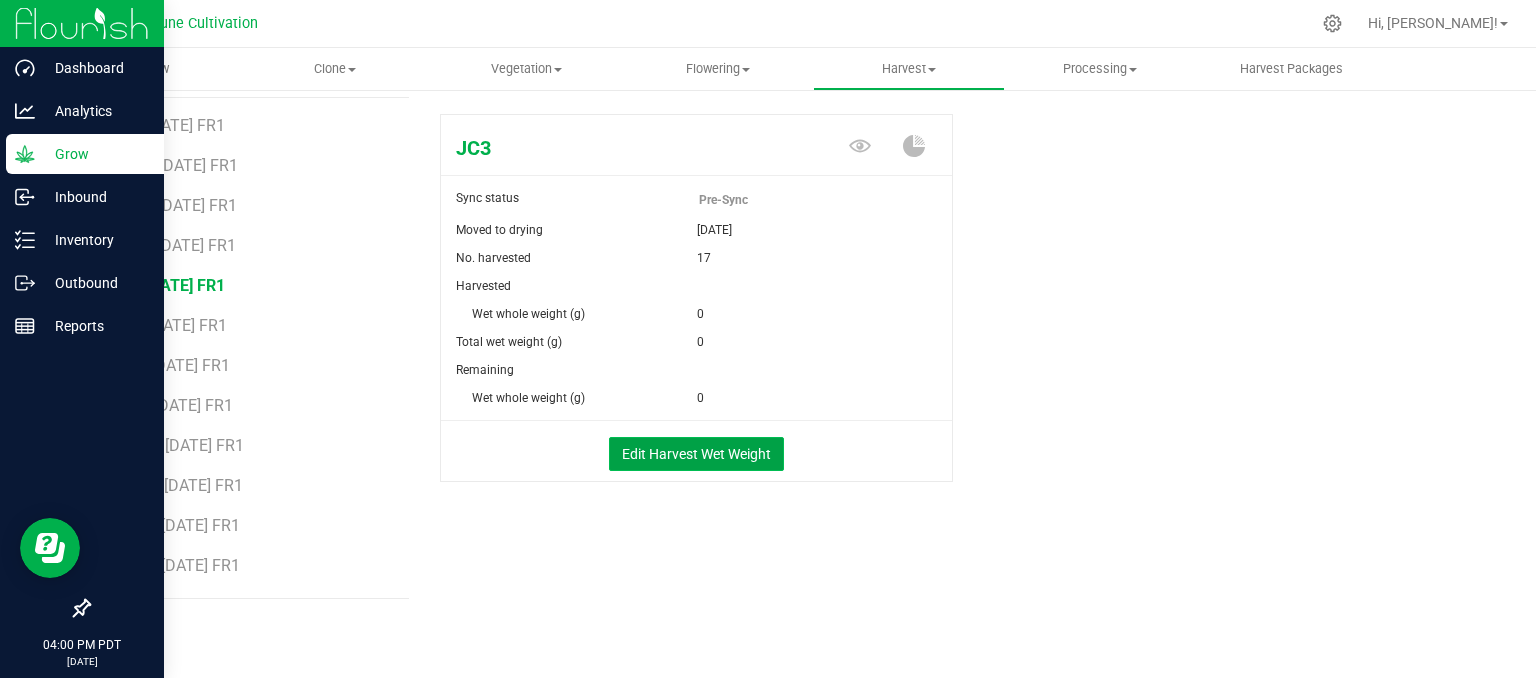 click on "Edit Harvest Wet Weight" at bounding box center [696, 454] 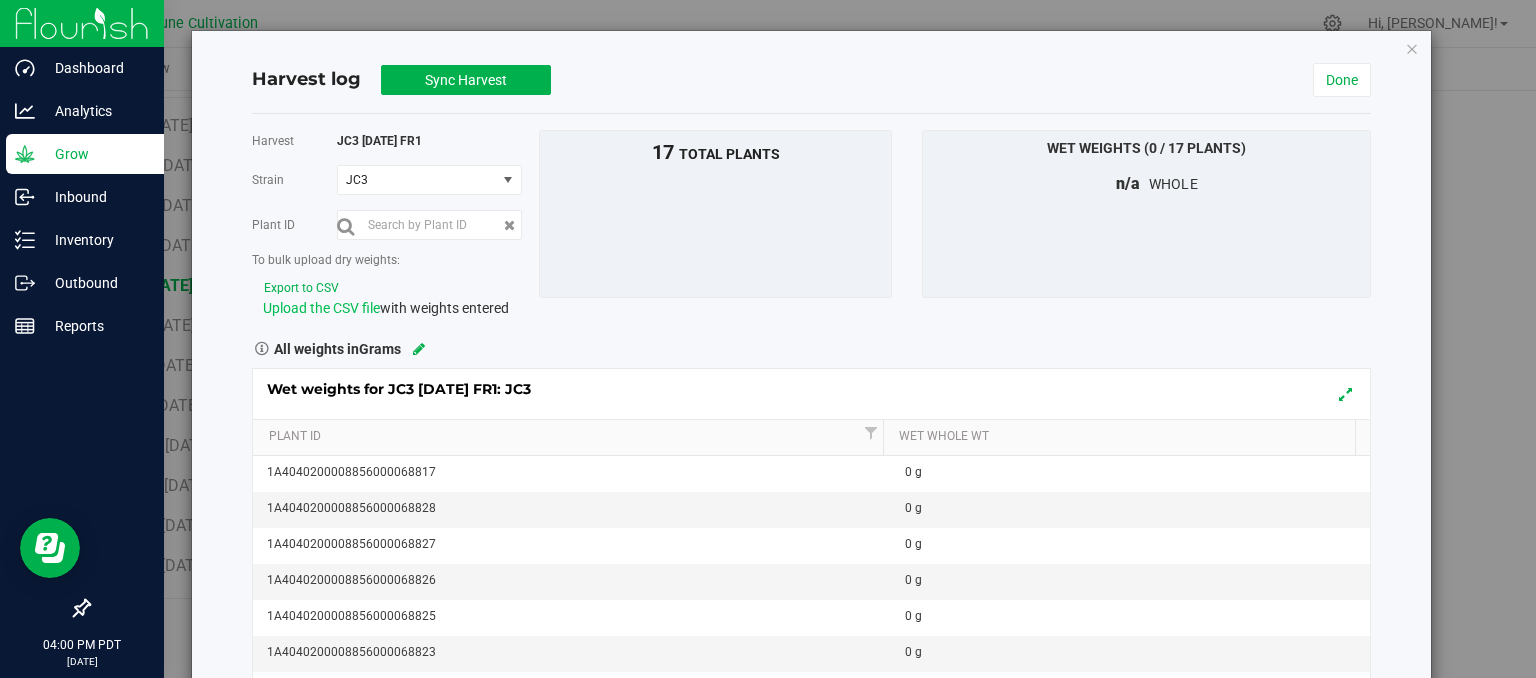 click on "Upload the CSV file" at bounding box center [321, 308] 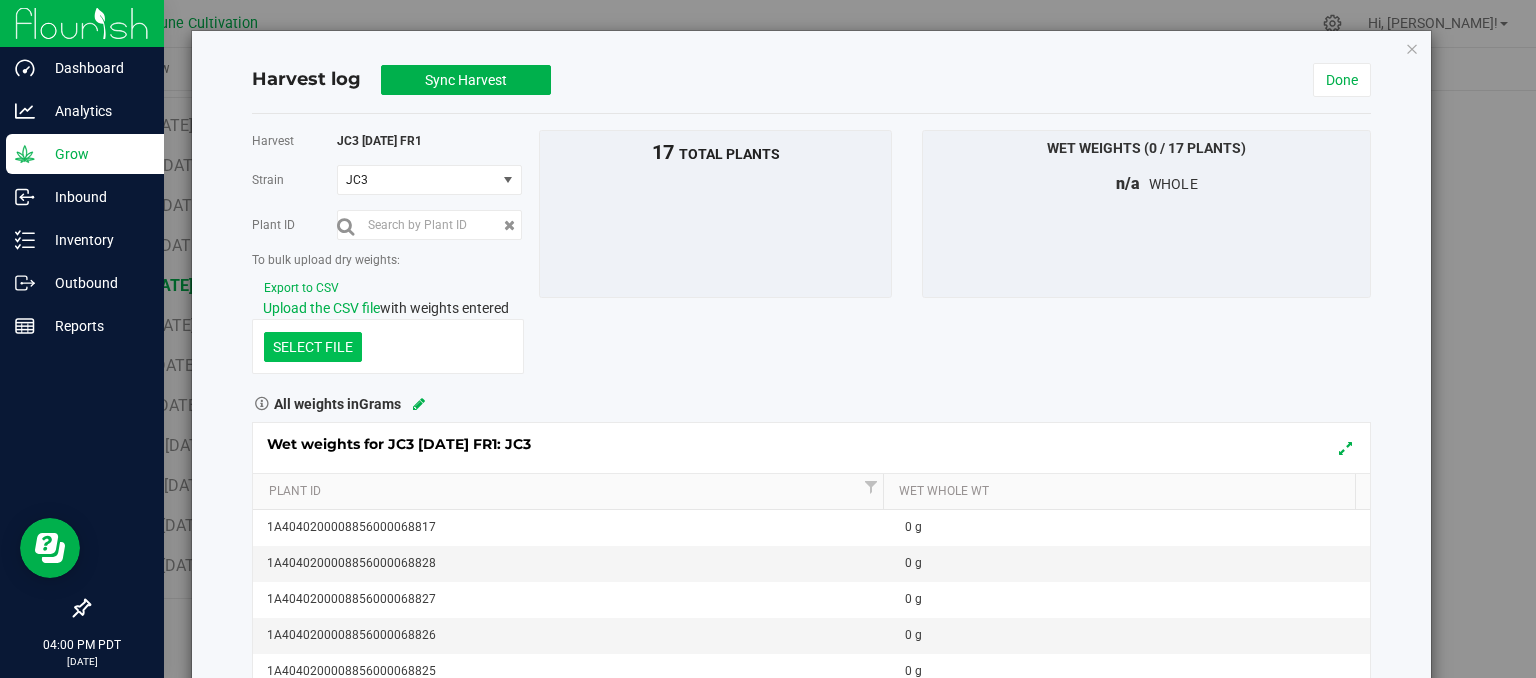 click at bounding box center [-1084, 243] 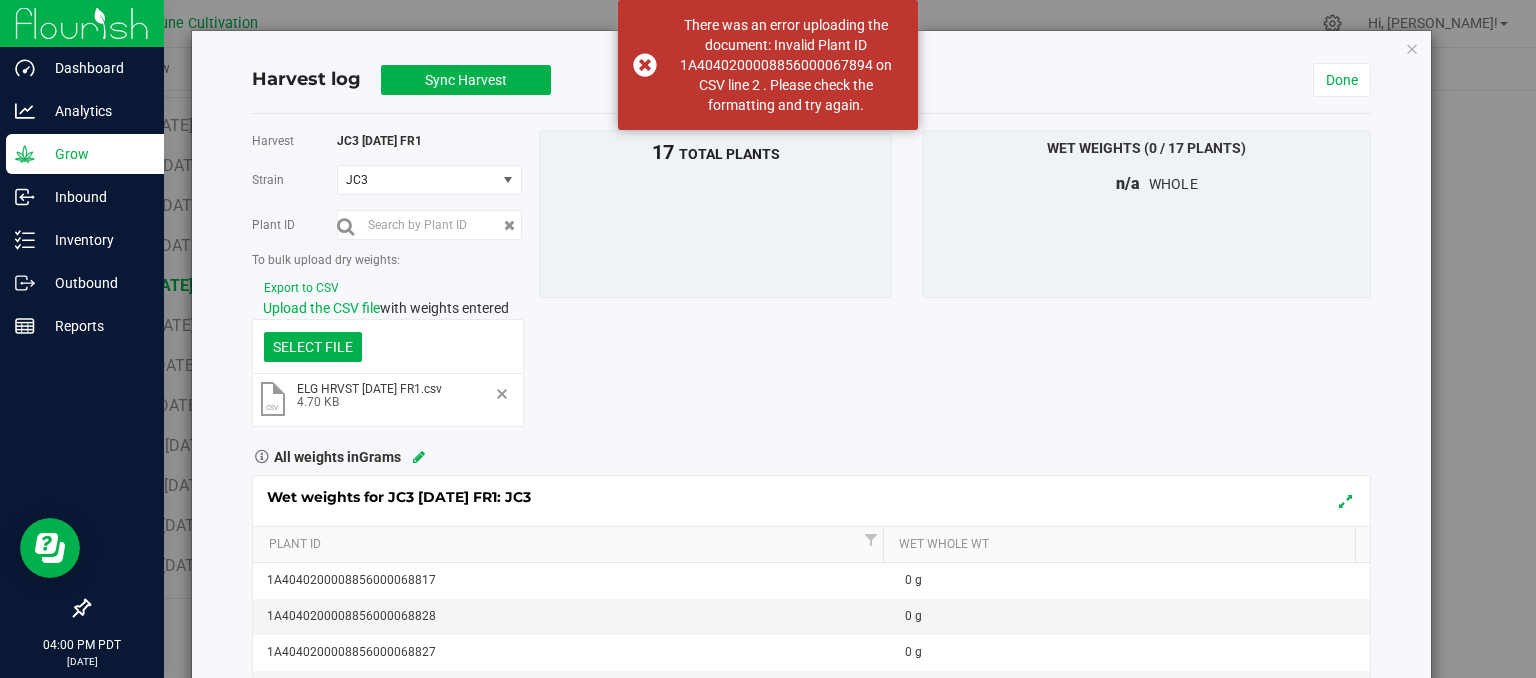 click at bounding box center (502, 394) 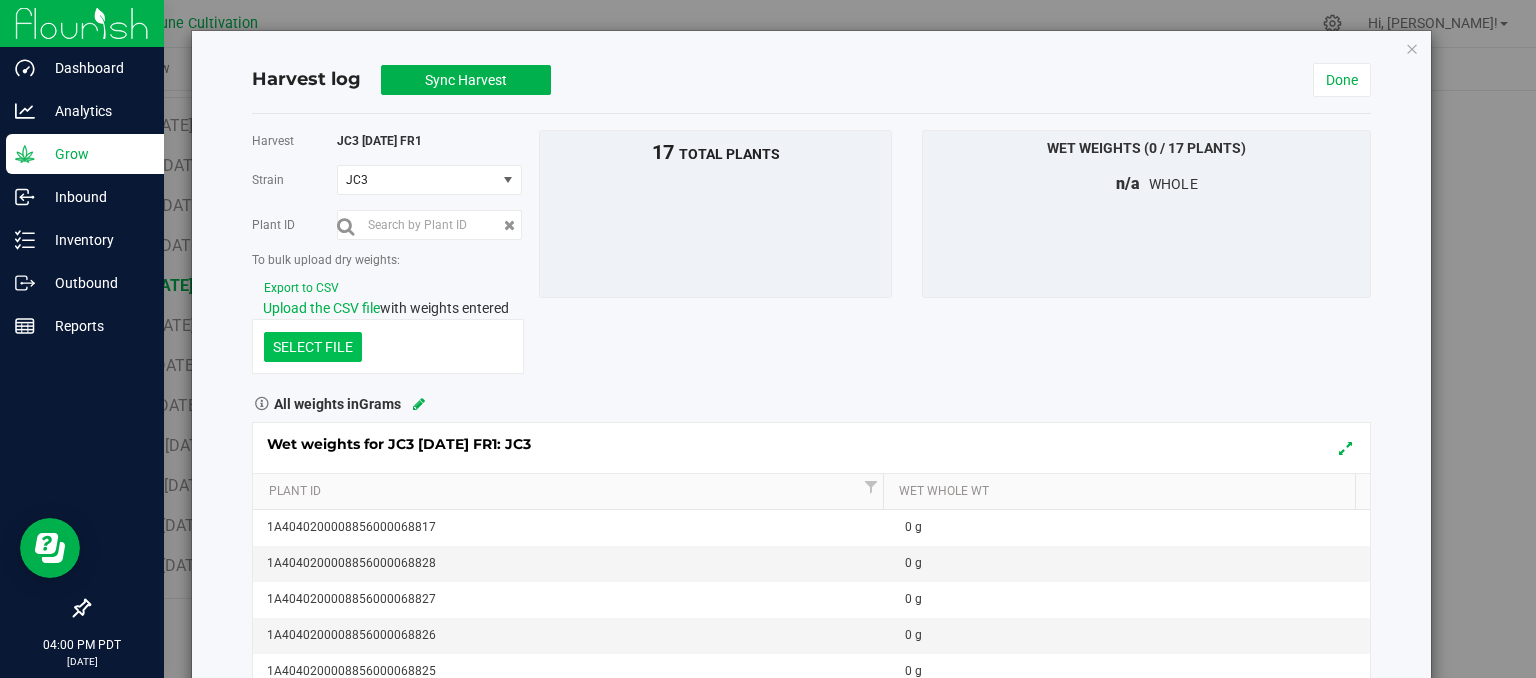 click at bounding box center [-1084, 243] 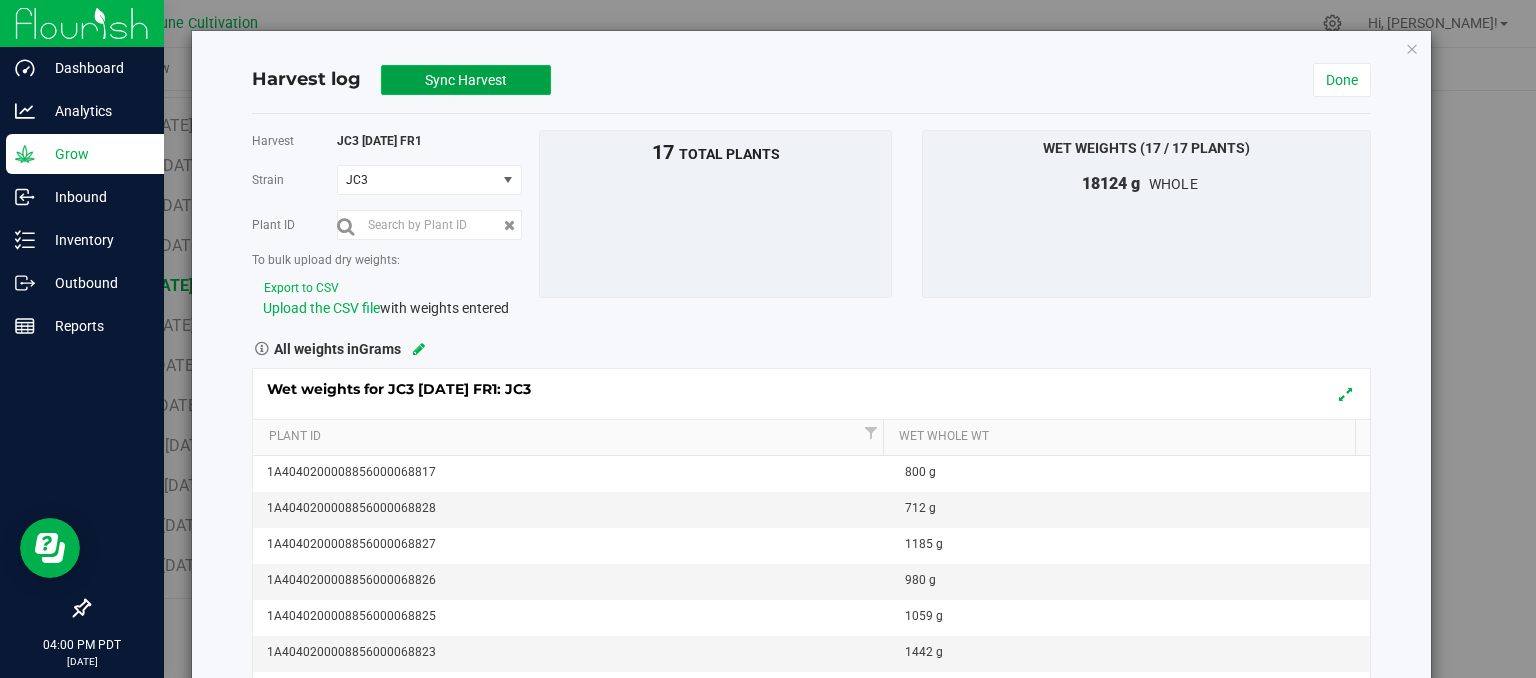 click on "Sync Harvest" at bounding box center (466, 80) 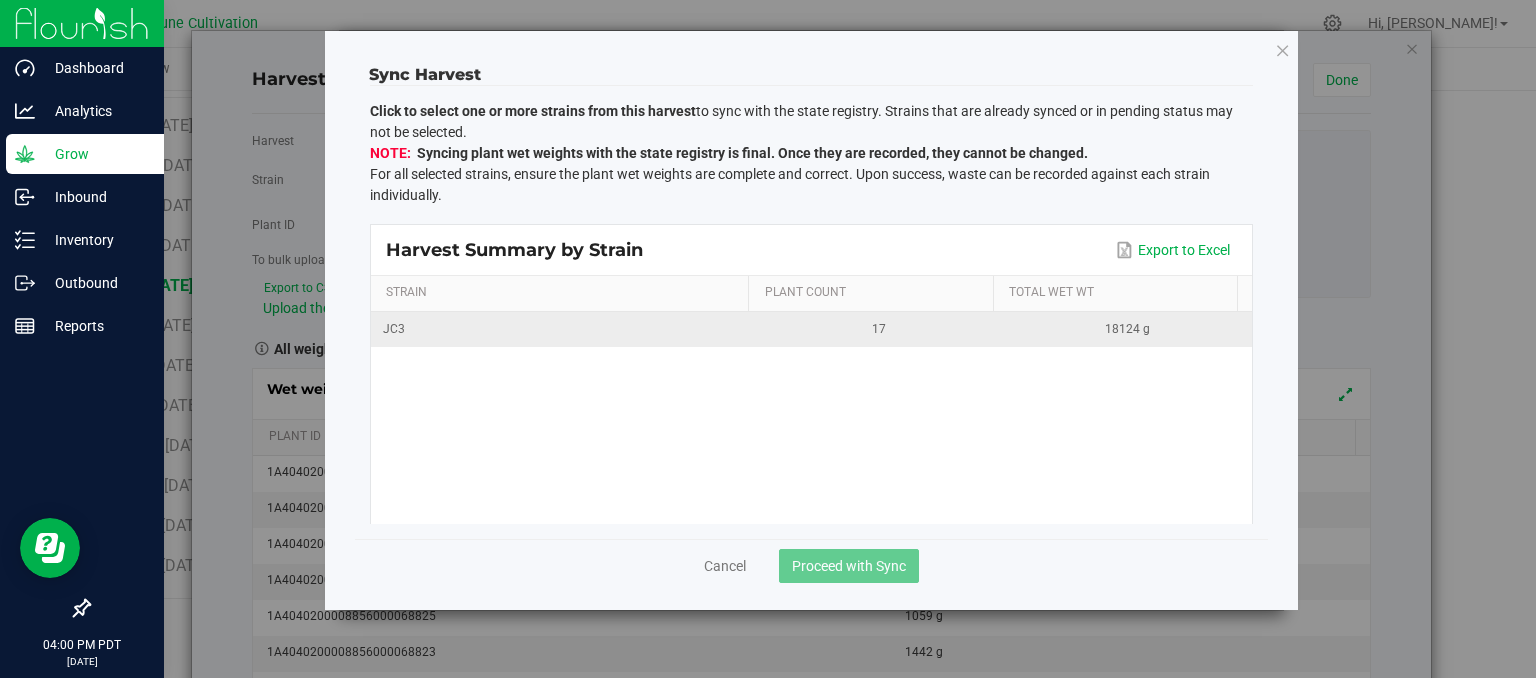 click on "JC3" at bounding box center [563, 329] 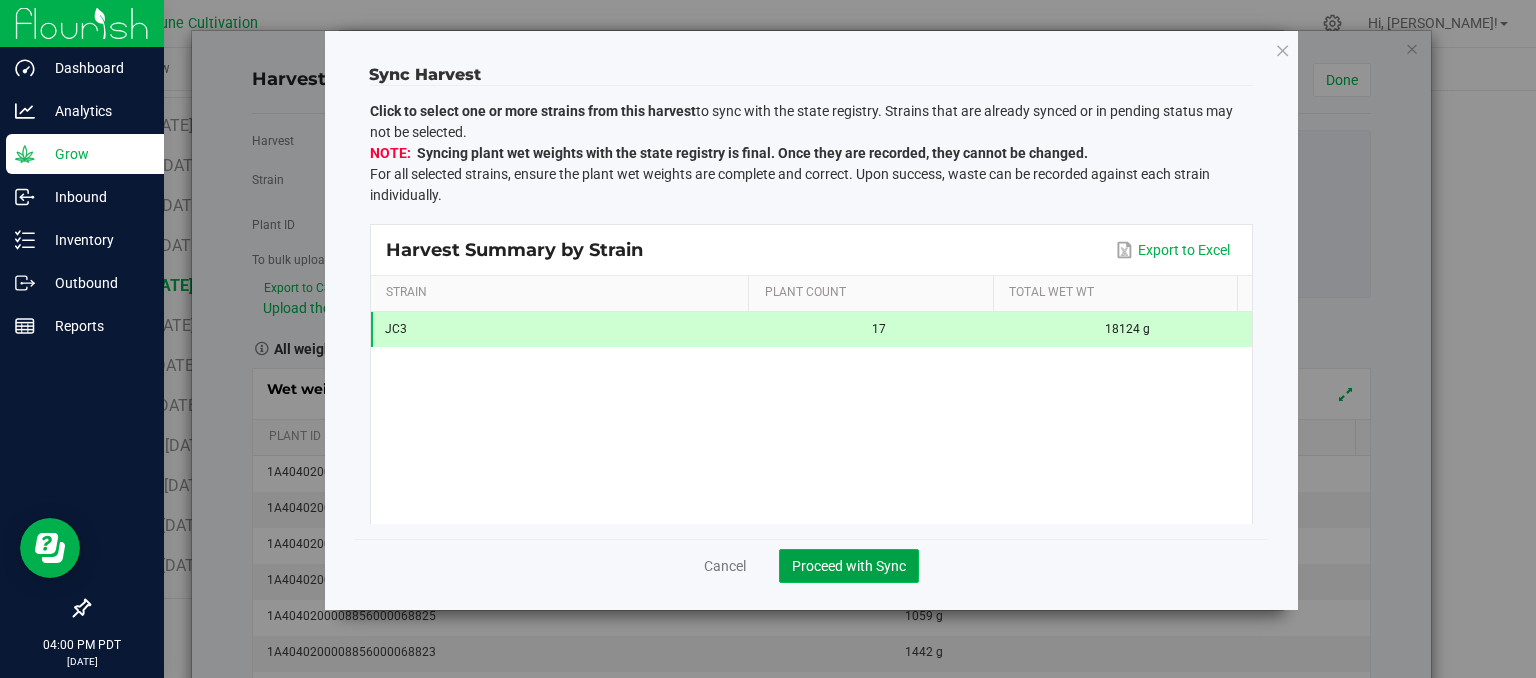 click on "Proceed with Sync" 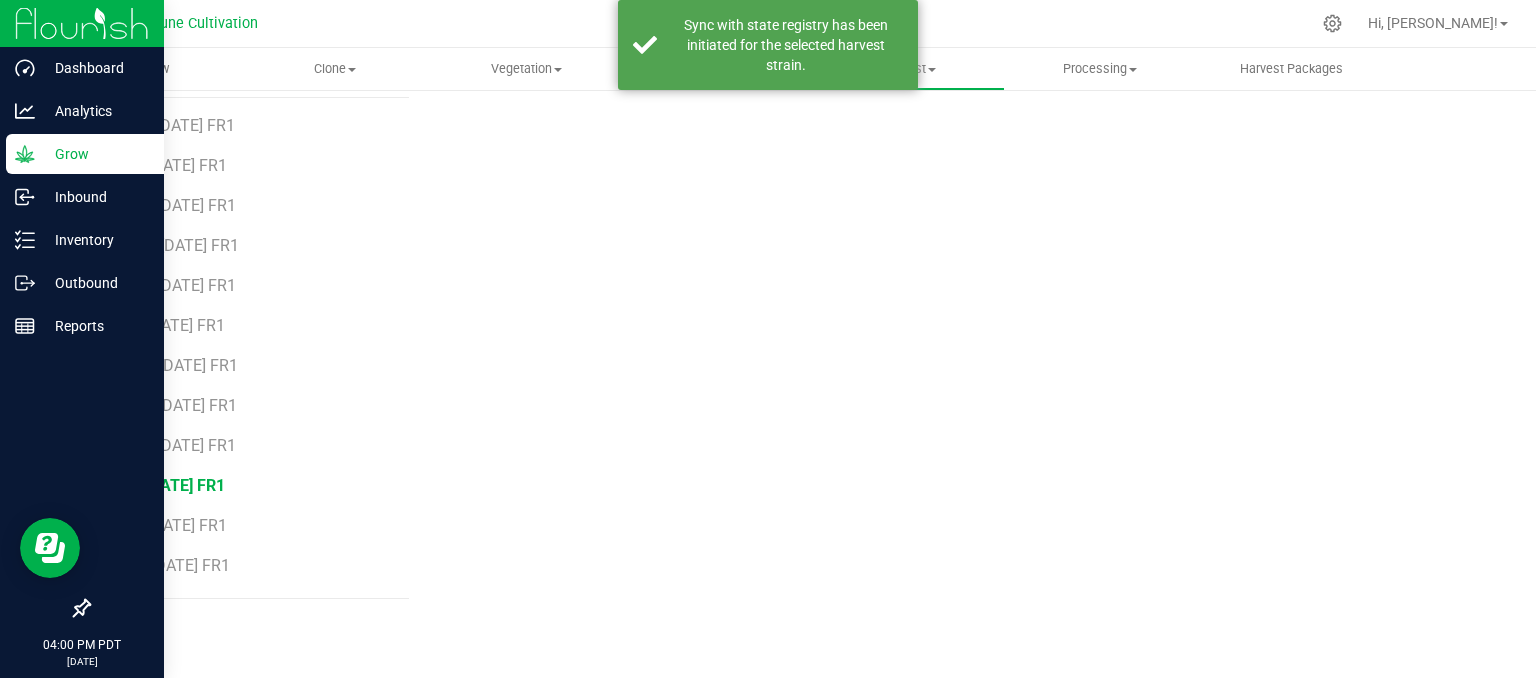 scroll, scrollTop: 235, scrollLeft: 0, axis: vertical 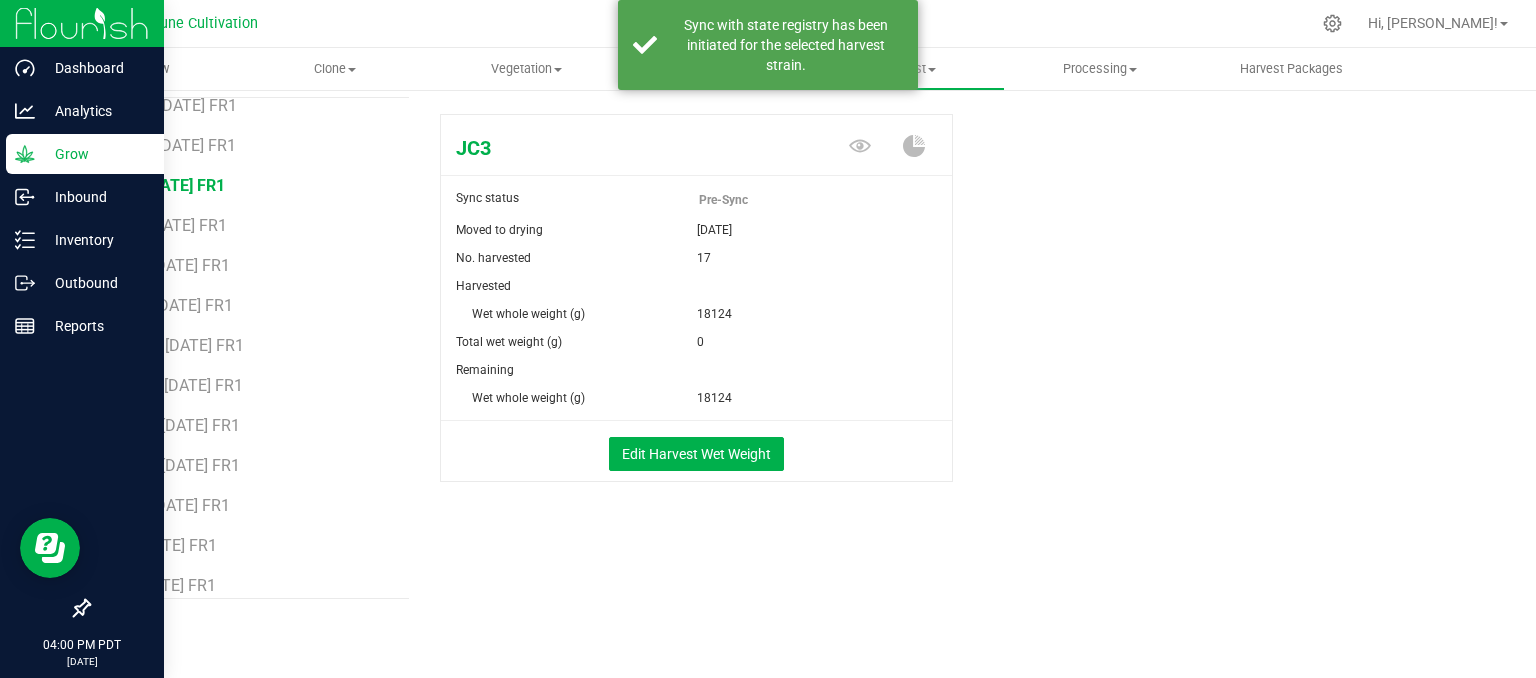 click on "JCO [DATE] FR1" at bounding box center [254, 218] 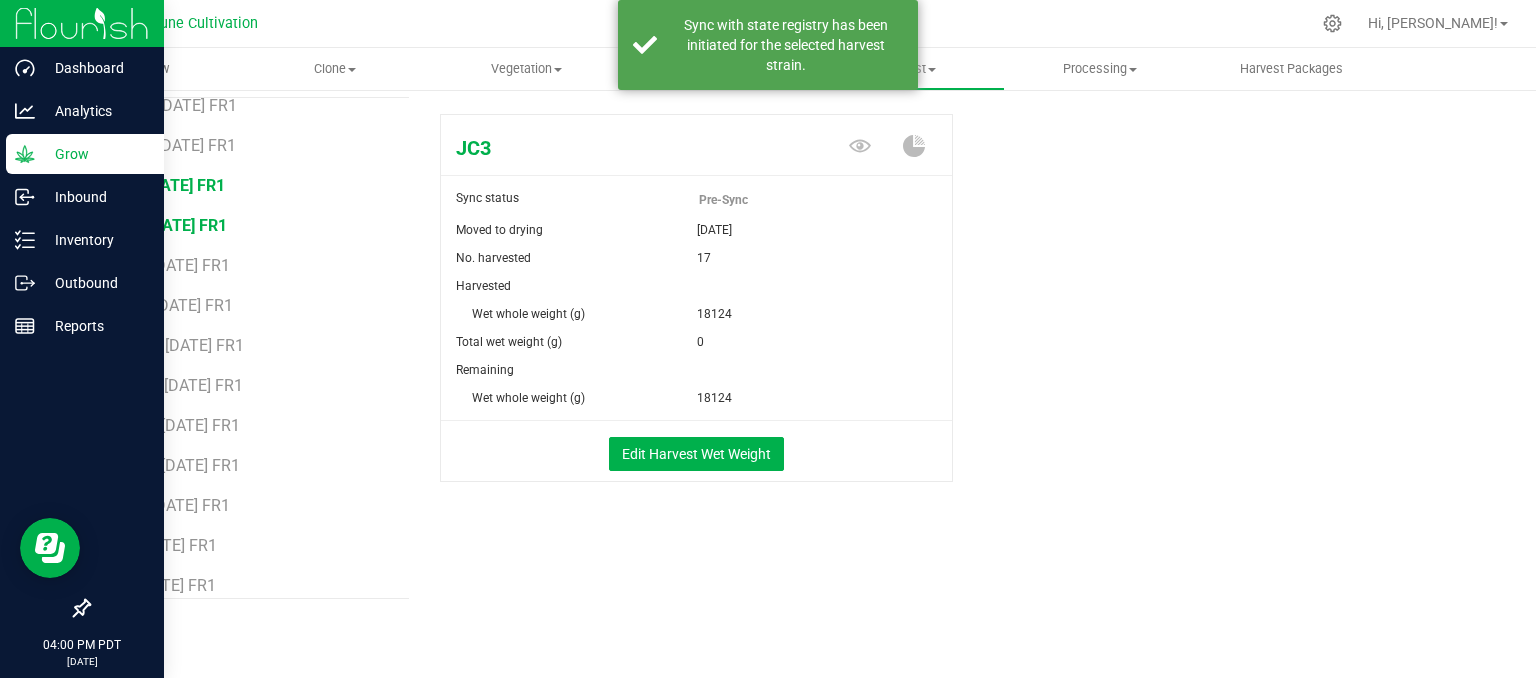 click on "JCO [DATE] FR1" at bounding box center [170, 225] 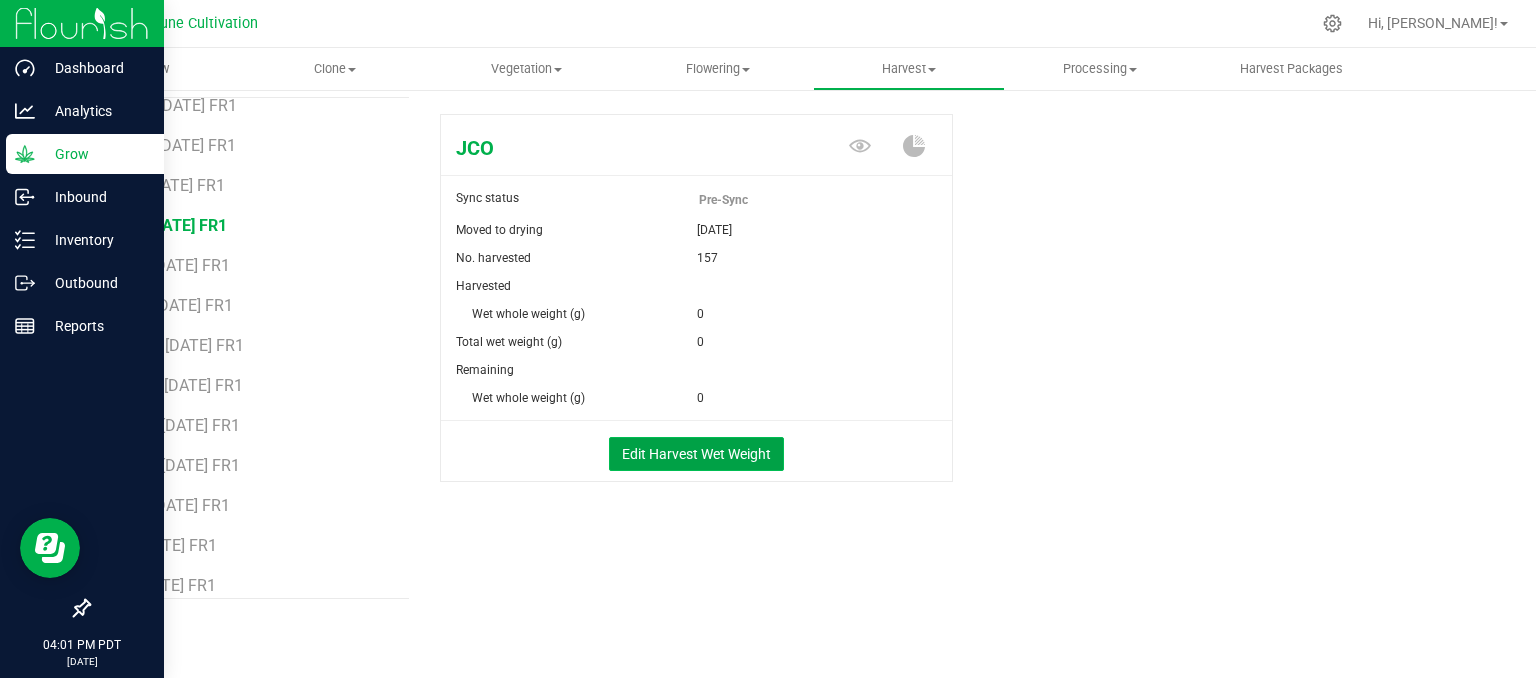 click on "Edit Harvest Wet Weight" at bounding box center (696, 454) 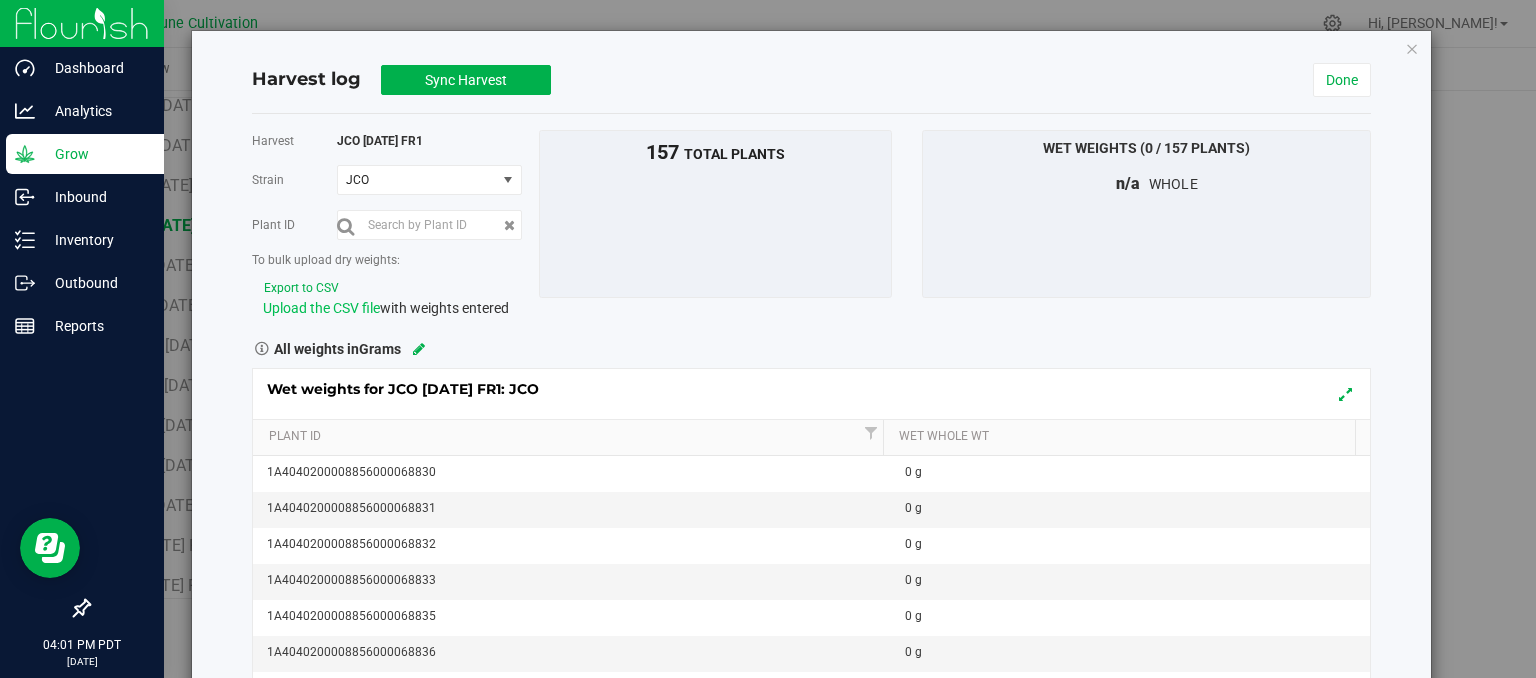 click on "Upload the CSV file" at bounding box center [321, 308] 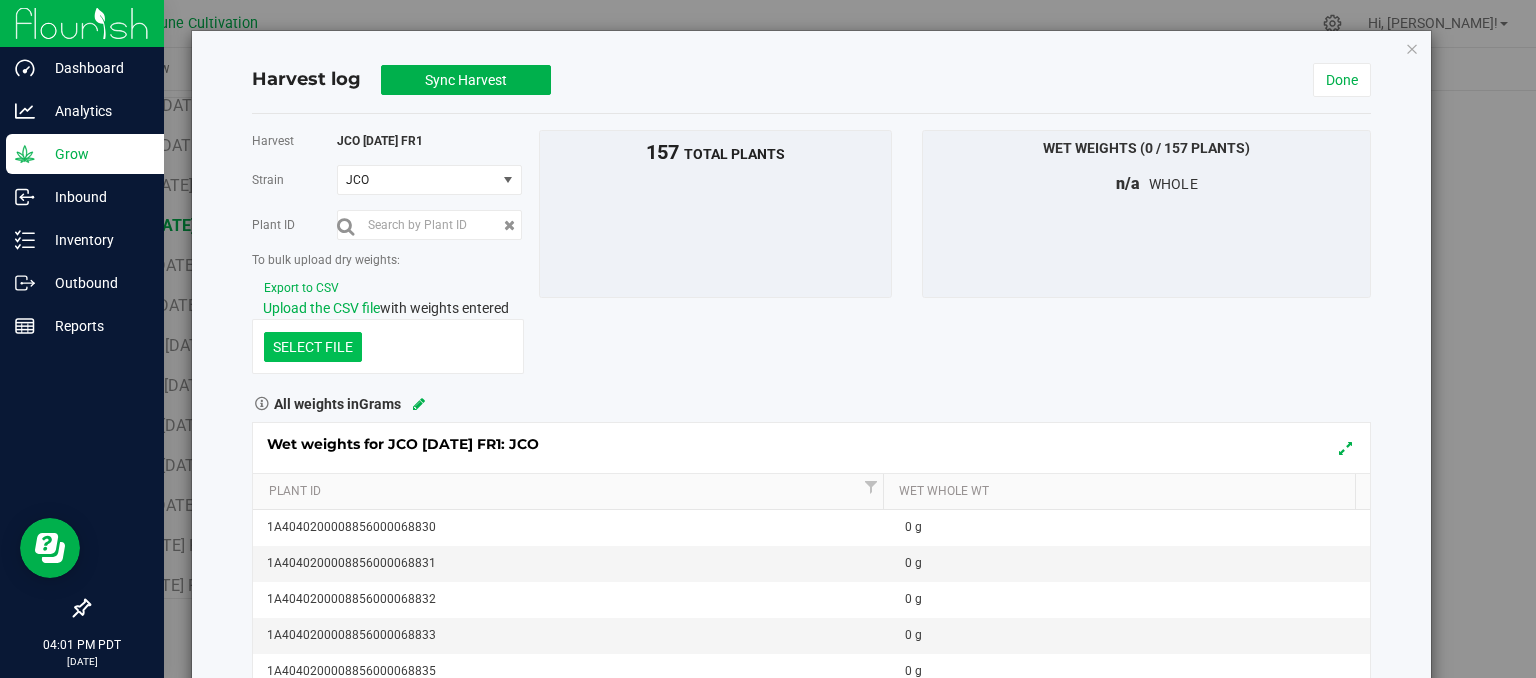 click at bounding box center [-1084, 243] 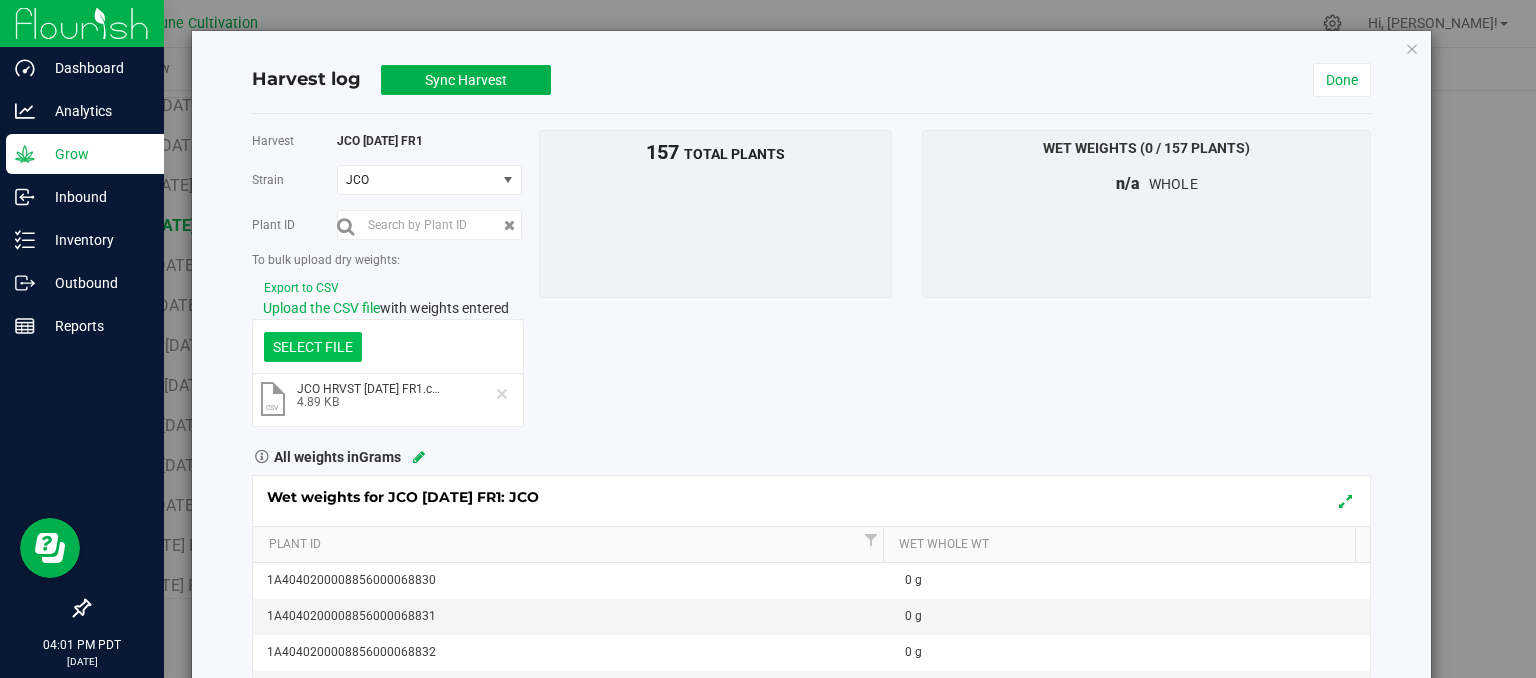 click at bounding box center (-1084, 243) 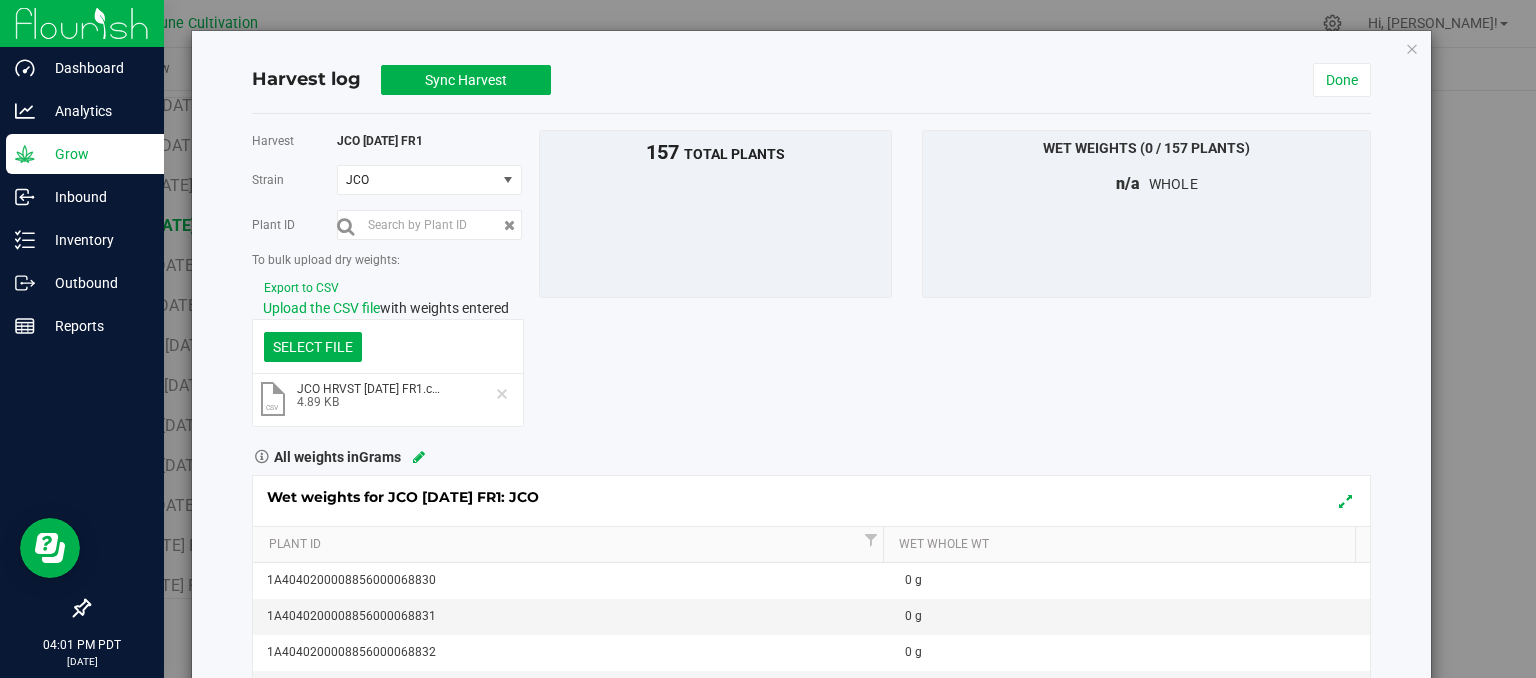 click on "JCO HRVST [DATE] FR1.csv" at bounding box center (370, 389) 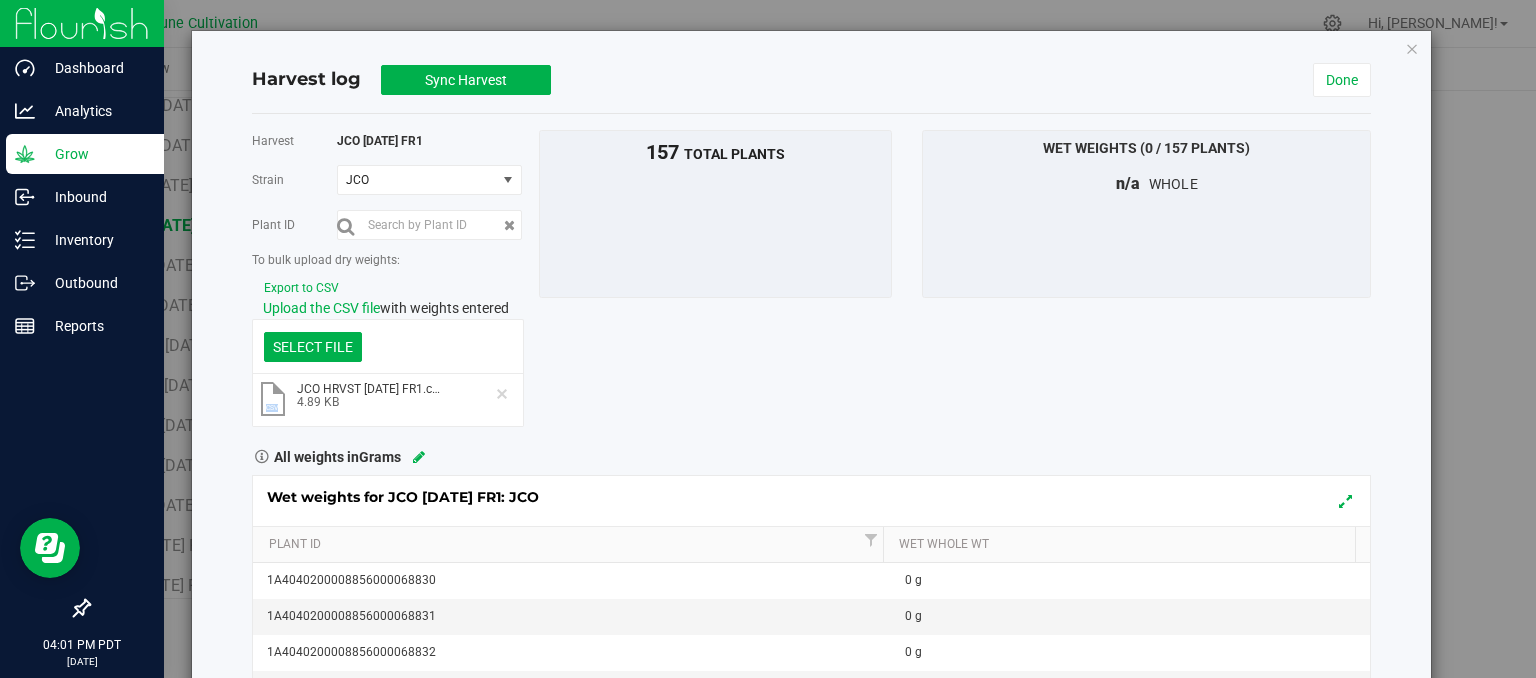 click on "csv" at bounding box center [273, 399] 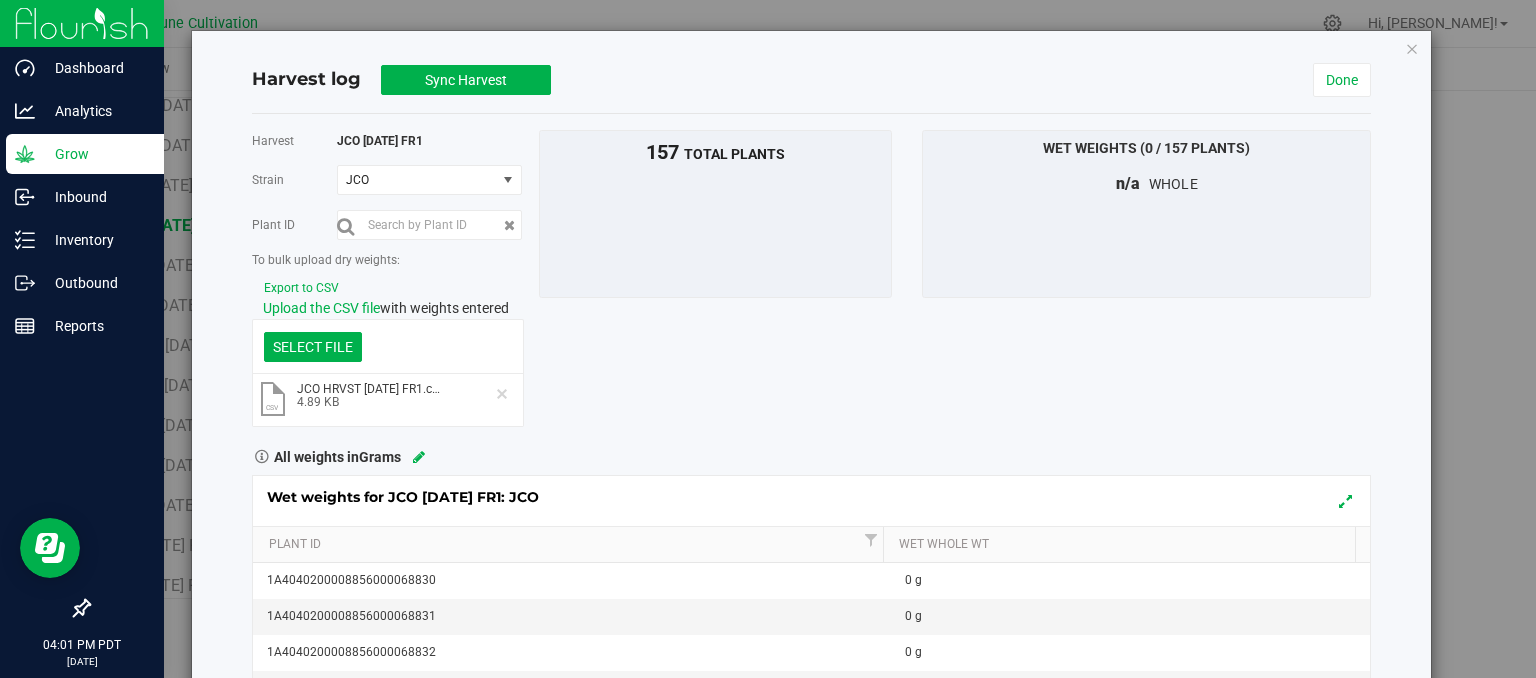 drag, startPoint x: 308, startPoint y: 400, endPoint x: 369, endPoint y: 405, distance: 61.204575 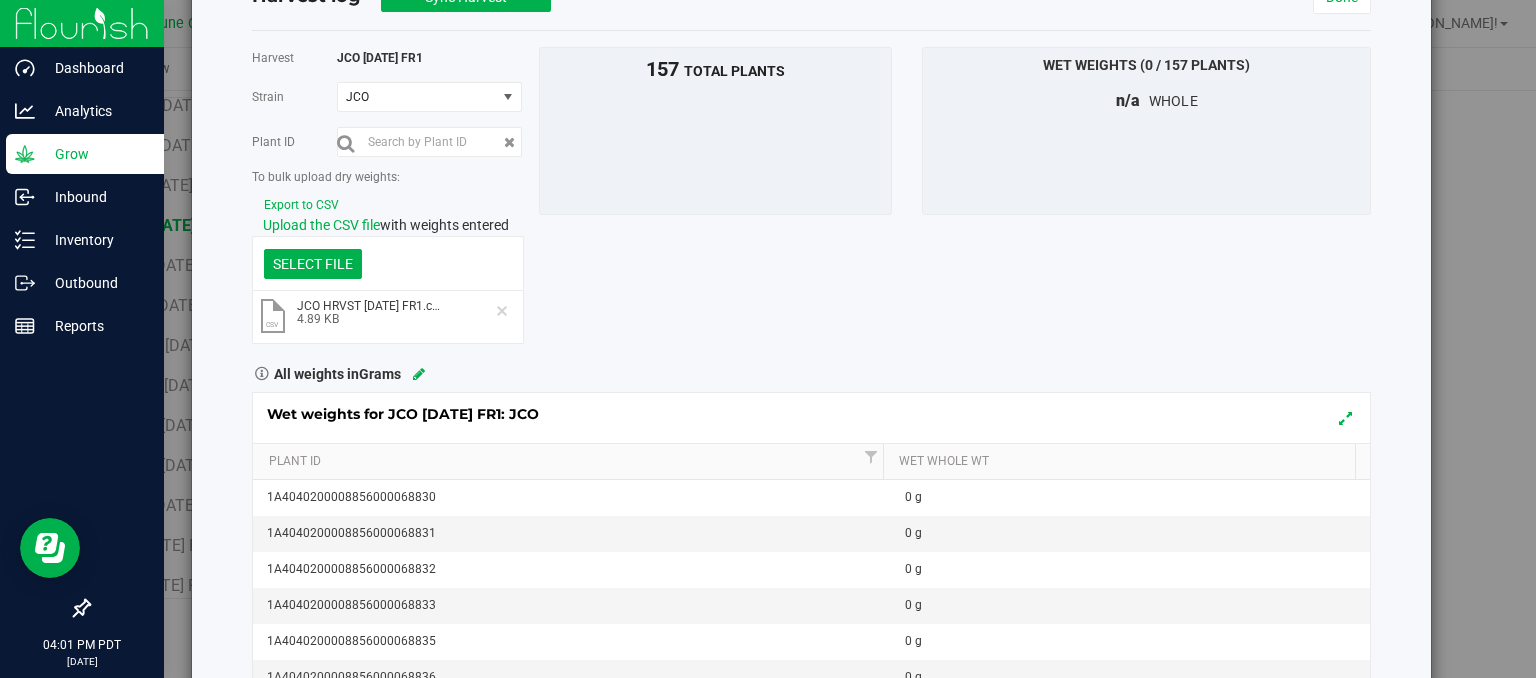 scroll, scrollTop: 0, scrollLeft: 0, axis: both 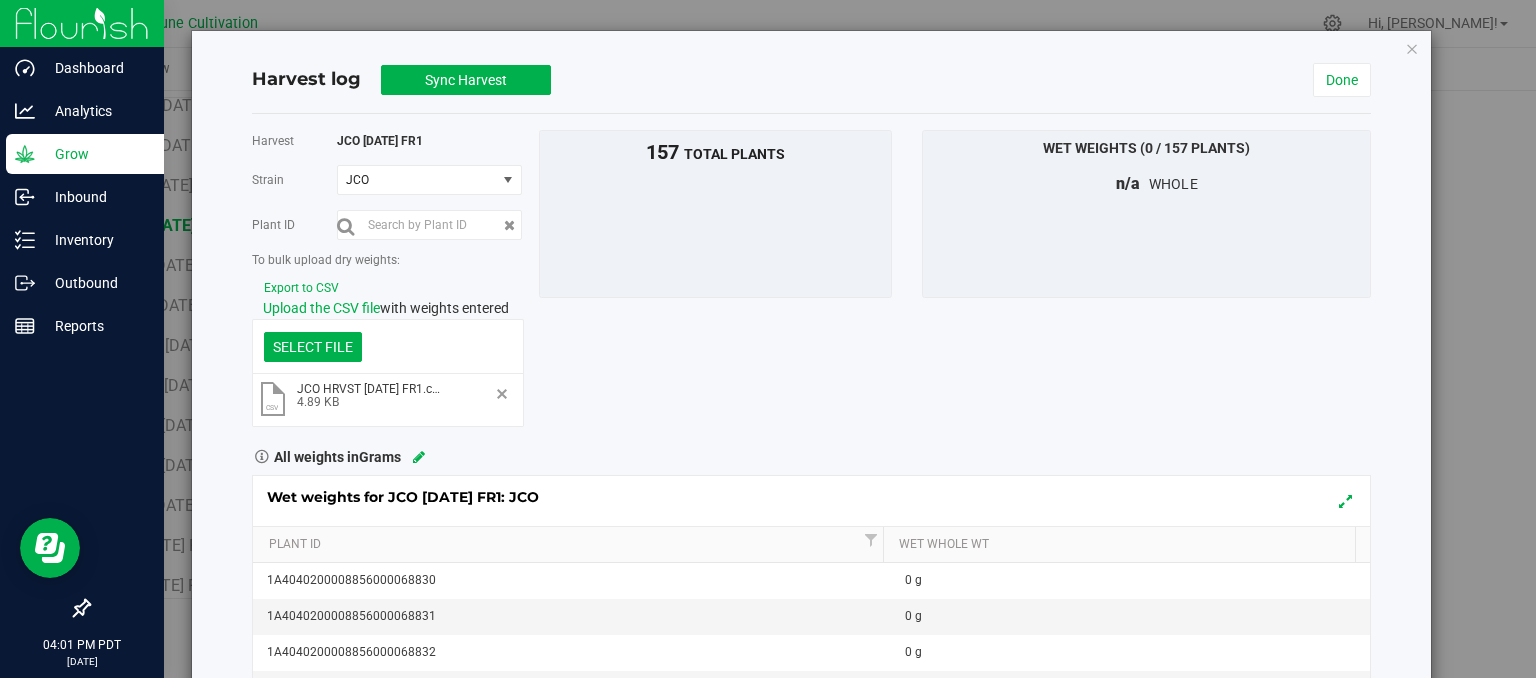 click at bounding box center (502, 394) 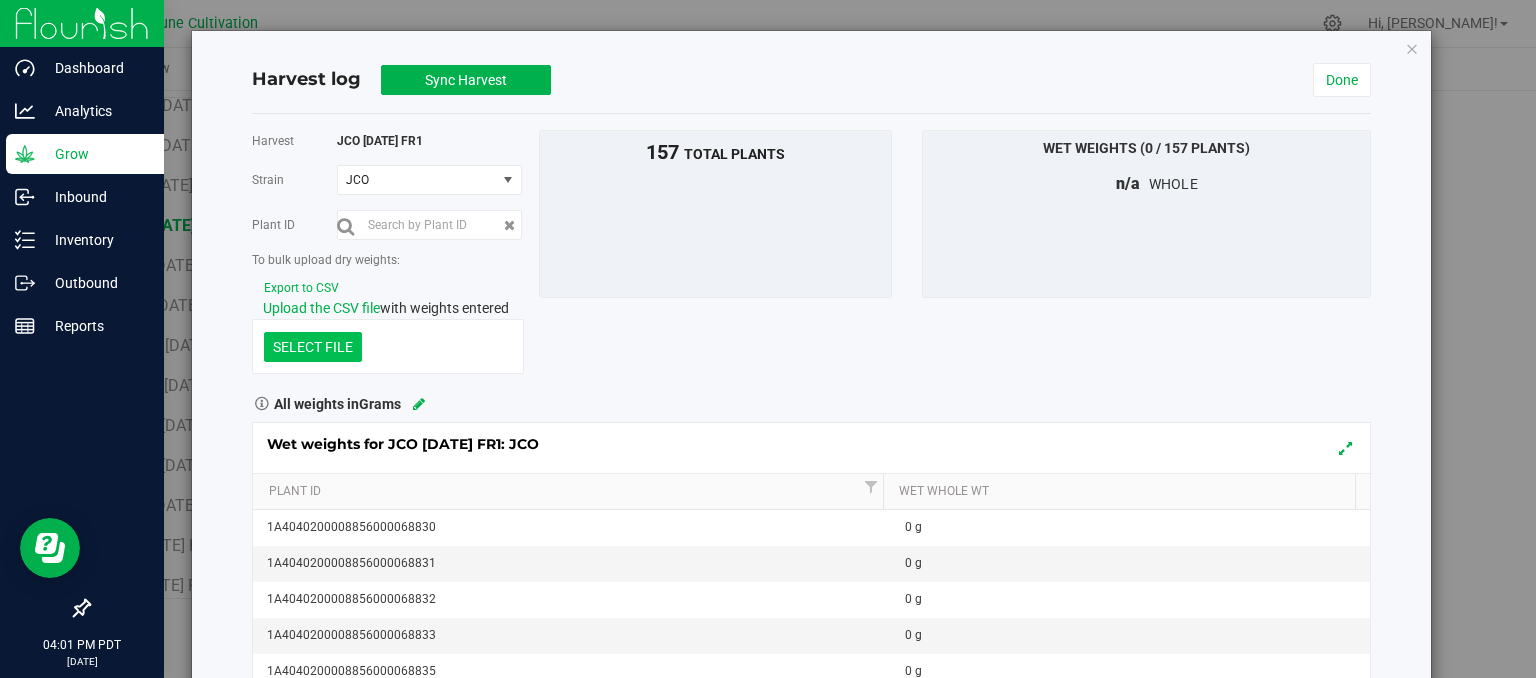click at bounding box center [-1084, 243] 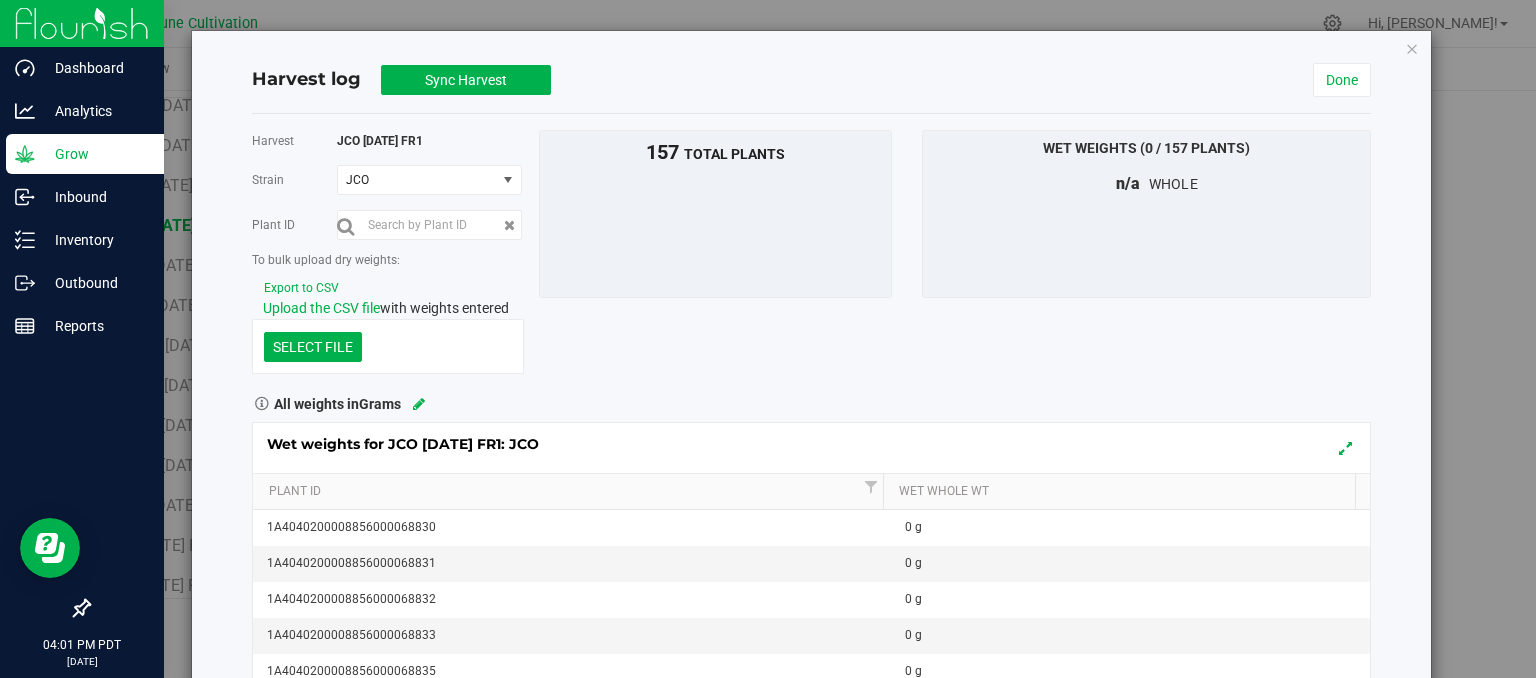 click on "Harvest log
Sync Harvest
Done
Harvest
JCO [DATE] FR1
[GEOGRAPHIC_DATA]
JCO Select strain JCO
Plant ID" at bounding box center [811, 449] 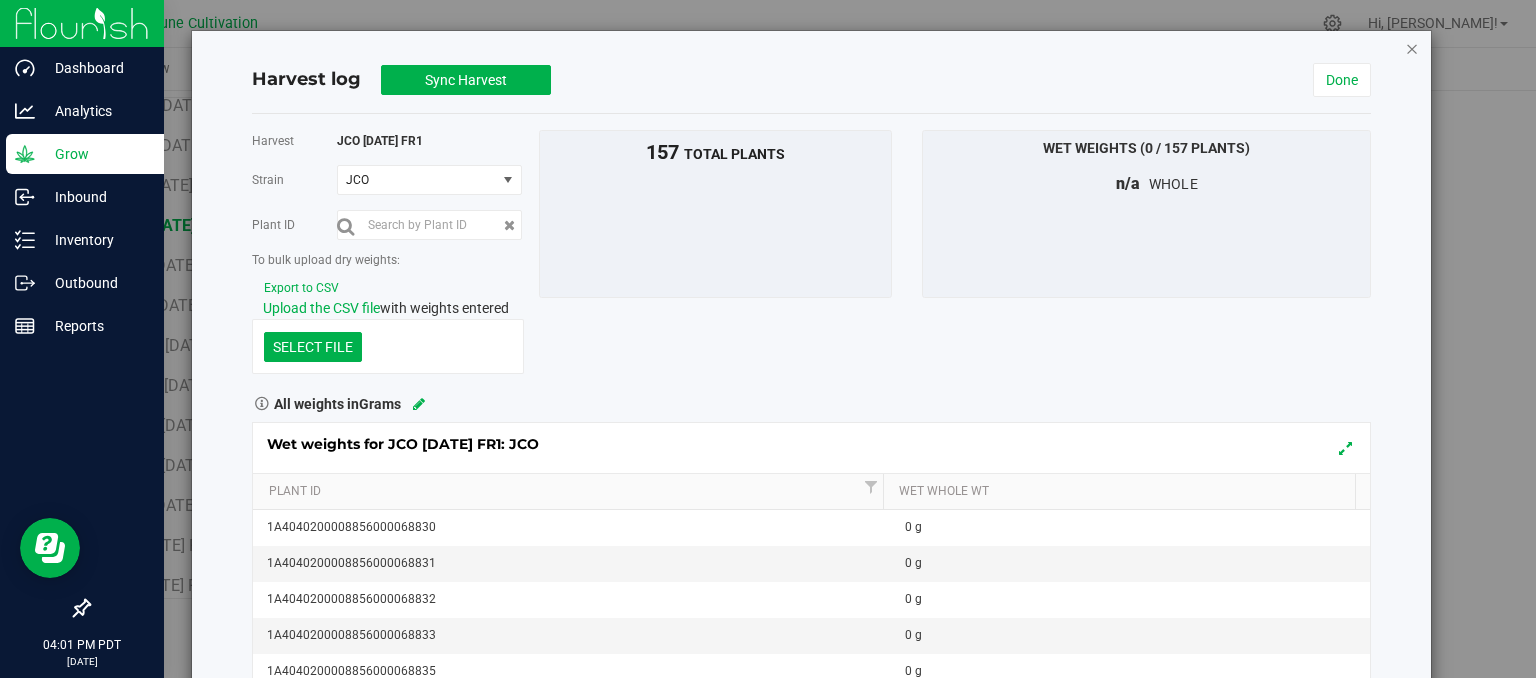click at bounding box center [1412, 48] 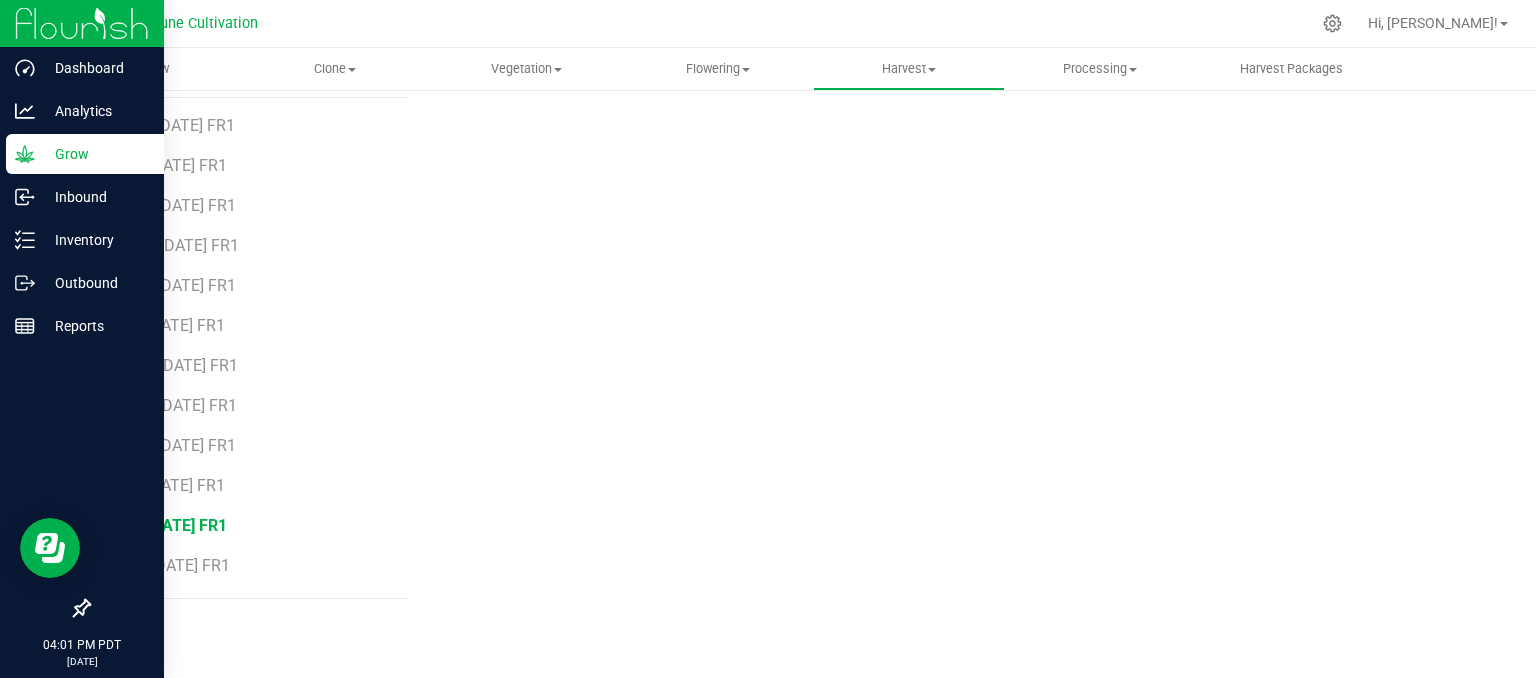 scroll, scrollTop: 235, scrollLeft: 0, axis: vertical 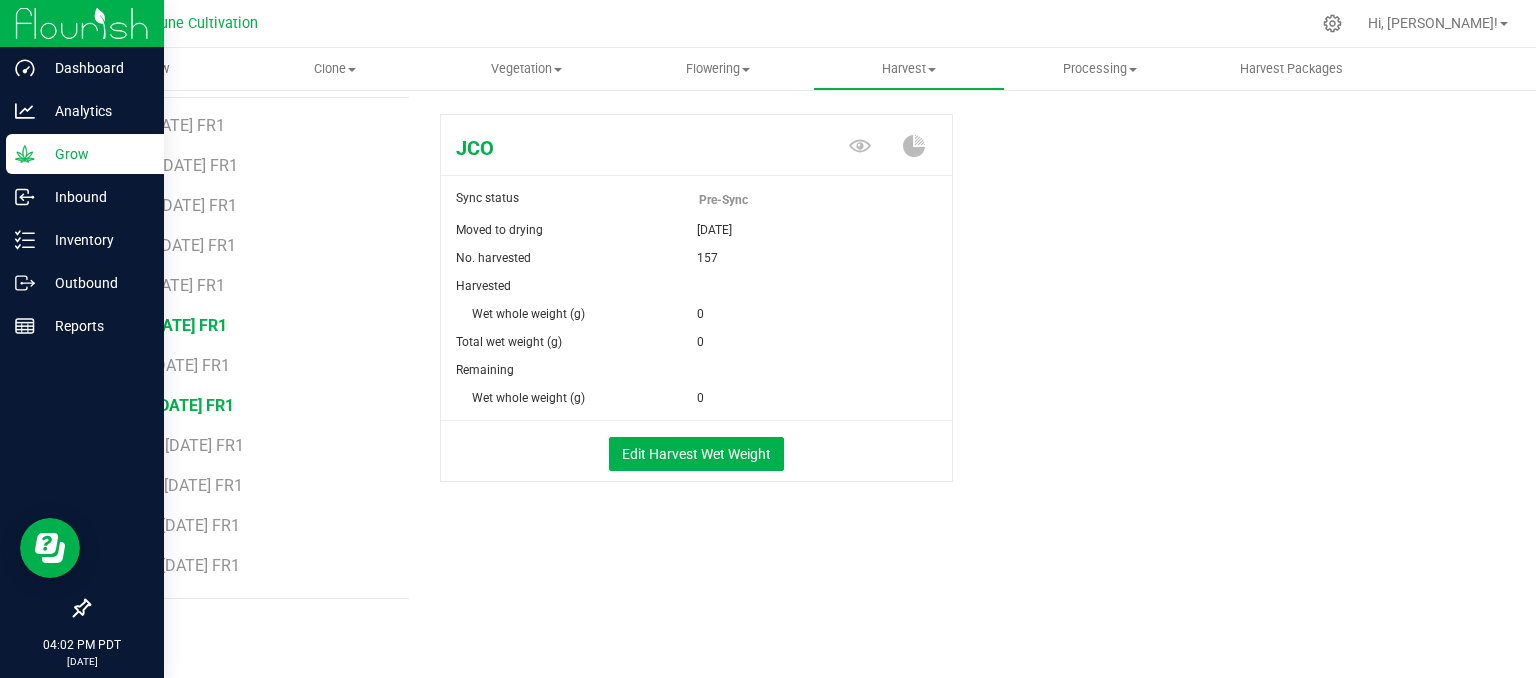 click on "LC80 [DATE] FR1" at bounding box center [174, 405] 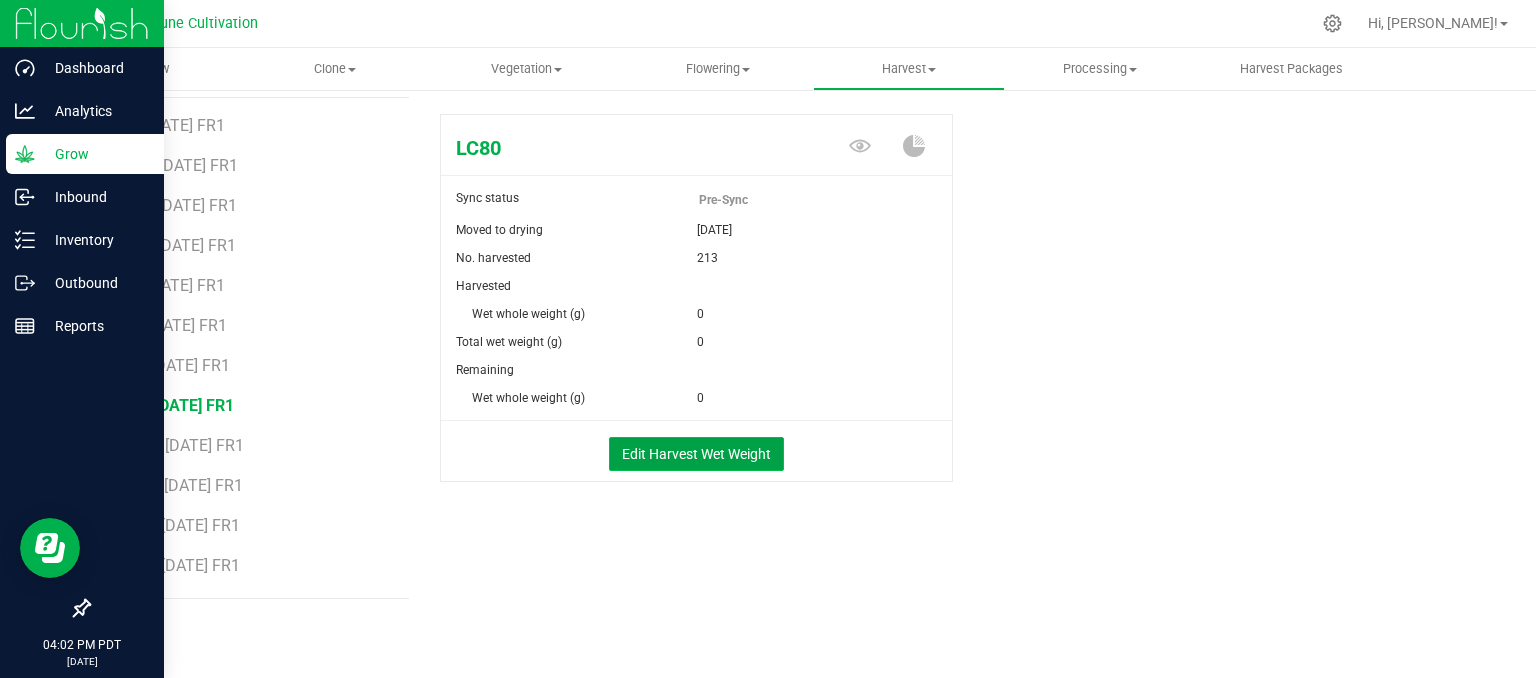 click on "Edit Harvest Wet Weight" at bounding box center [696, 454] 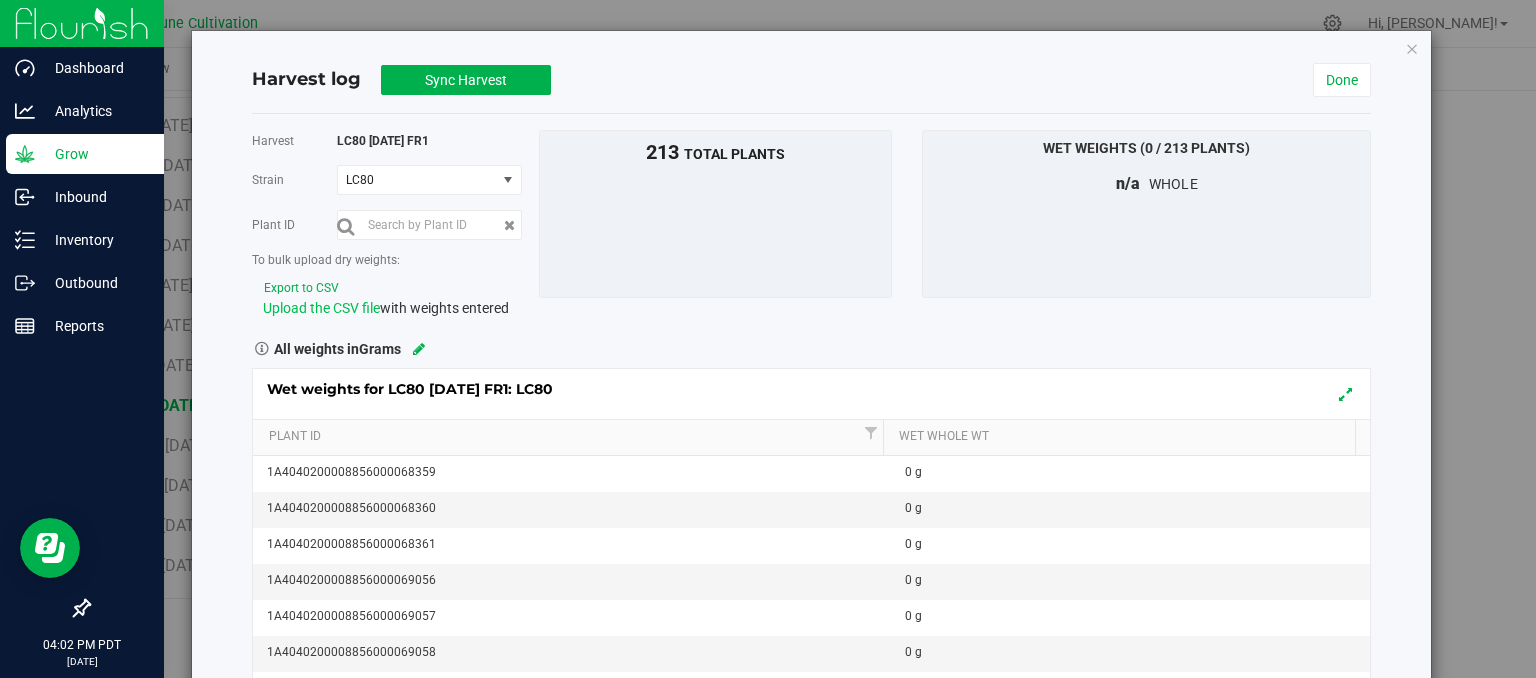 click on "Upload the CSV file" at bounding box center [321, 308] 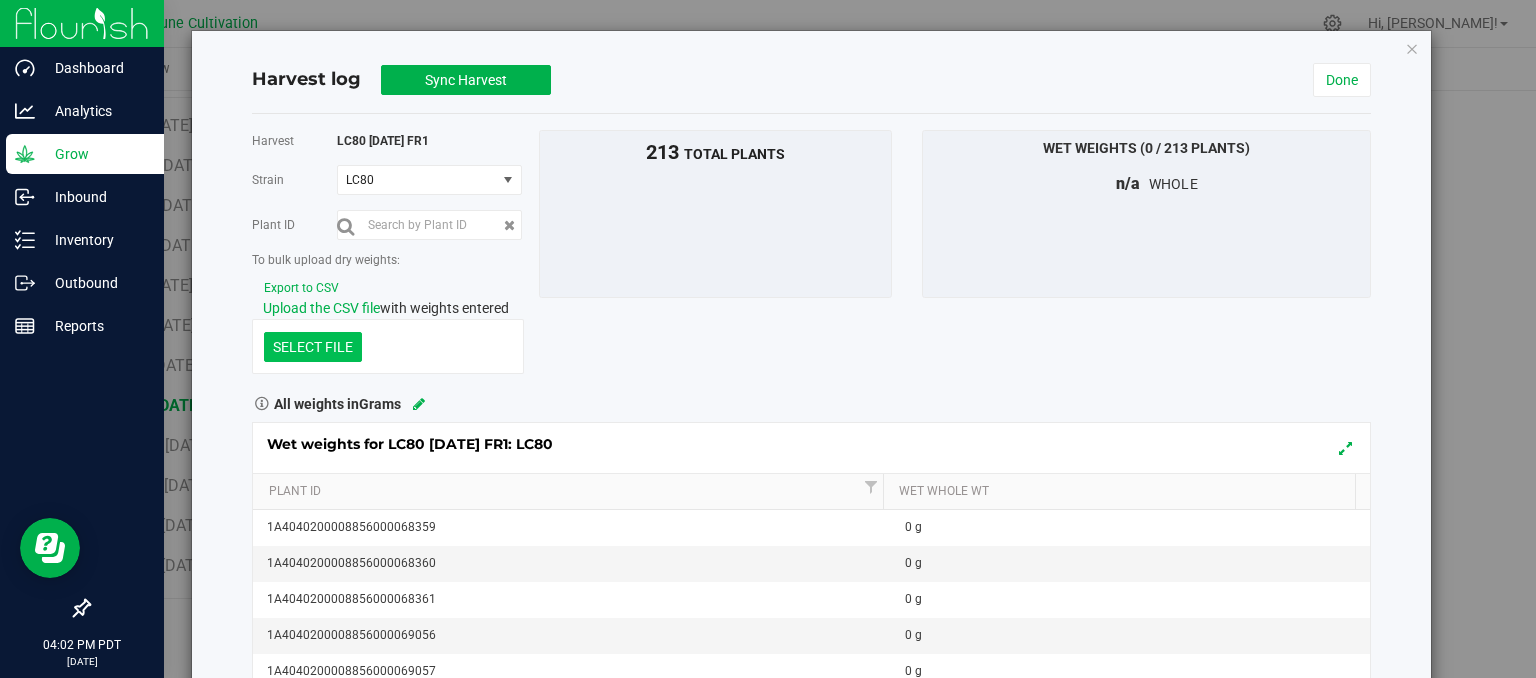 click at bounding box center (-1084, 243) 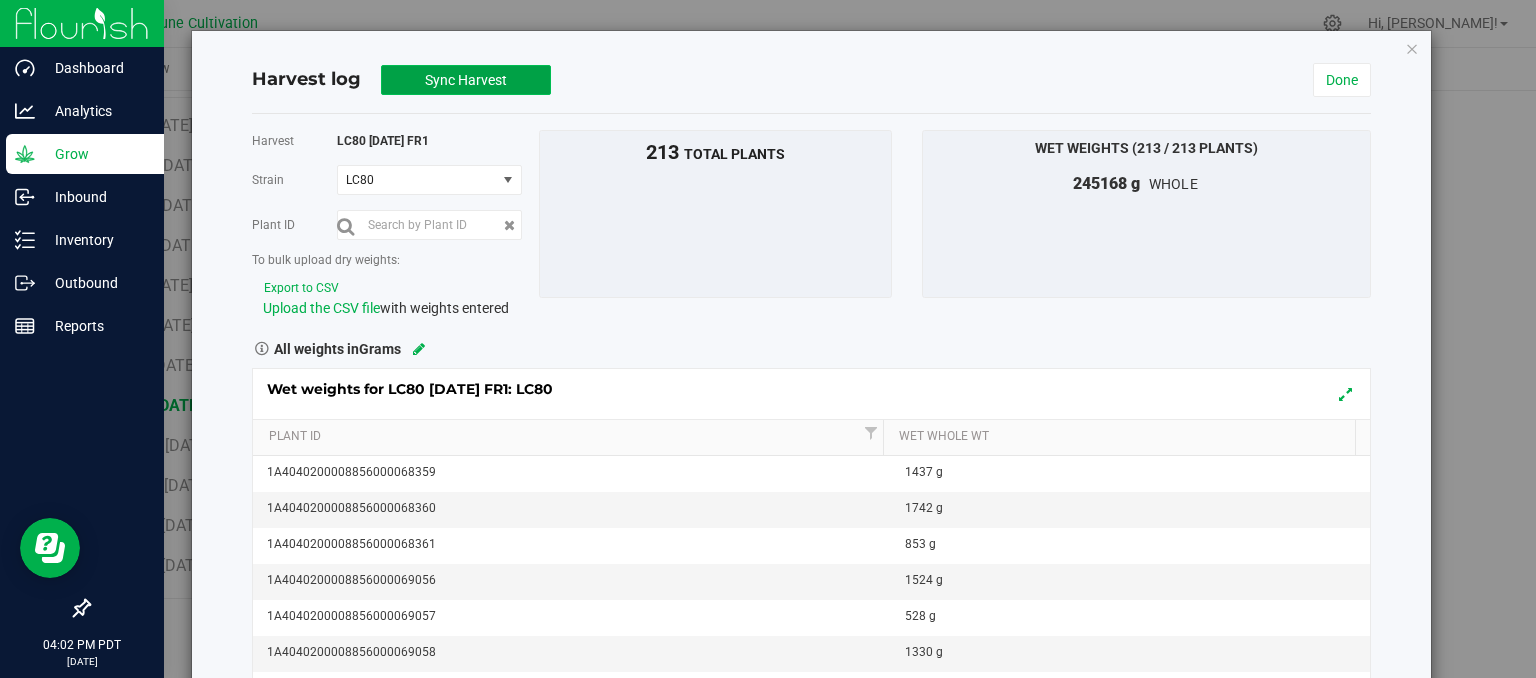 click on "Sync Harvest" at bounding box center [466, 80] 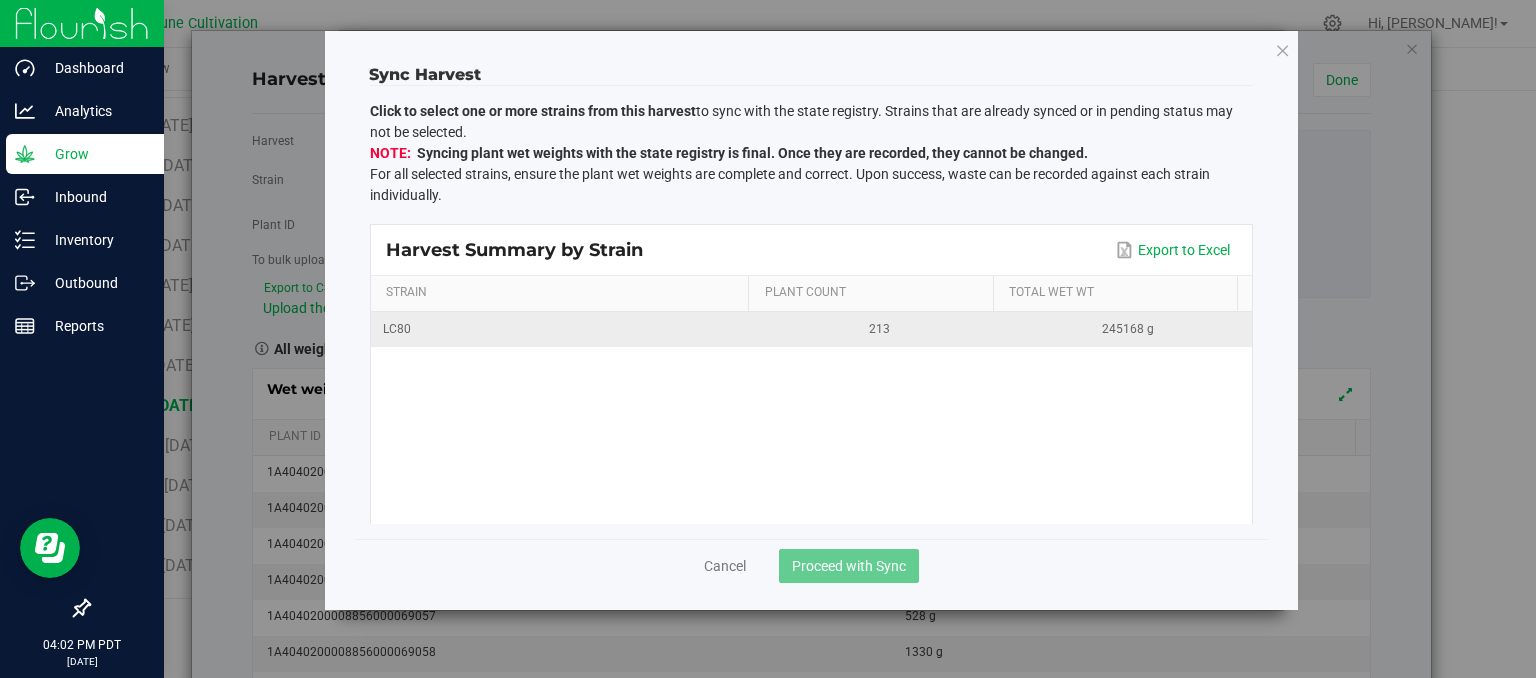 drag, startPoint x: 541, startPoint y: 325, endPoint x: 562, endPoint y: 336, distance: 23.70654 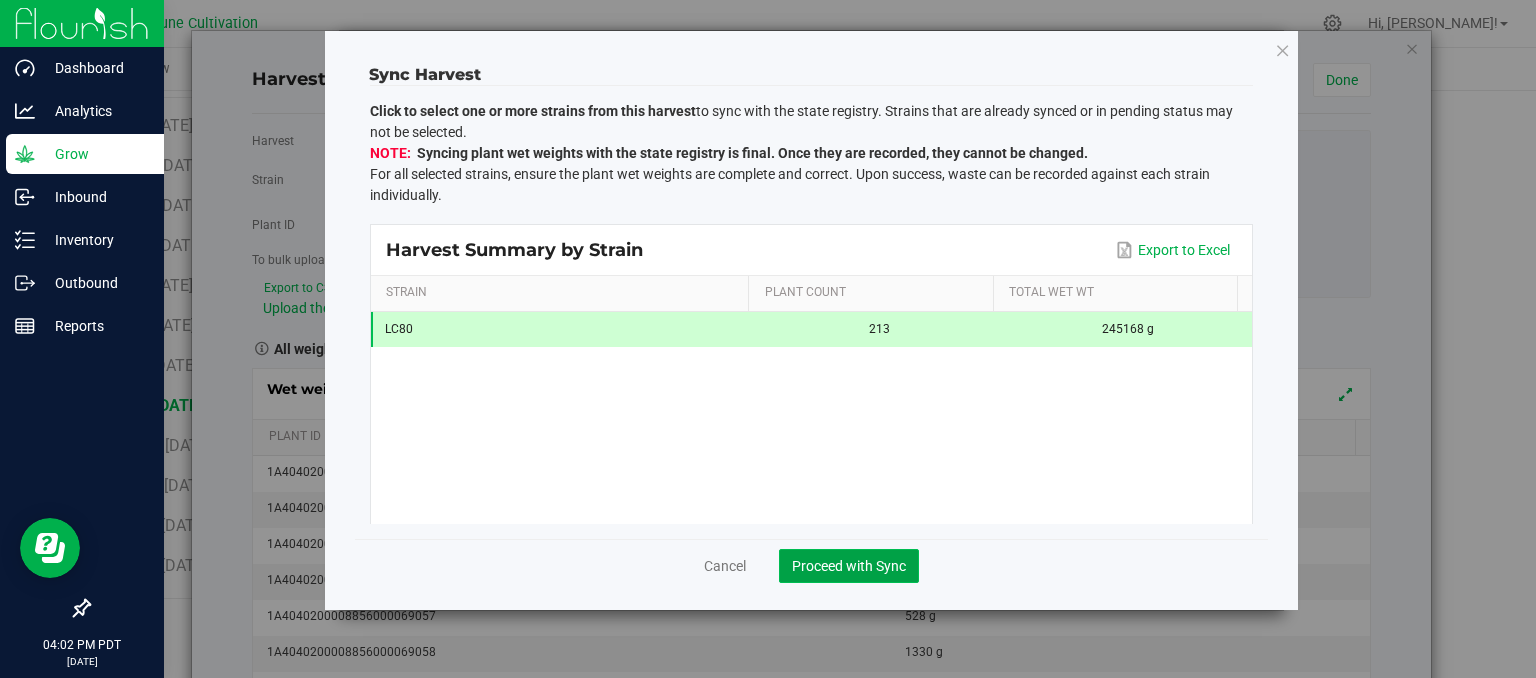 click on "Proceed with Sync" 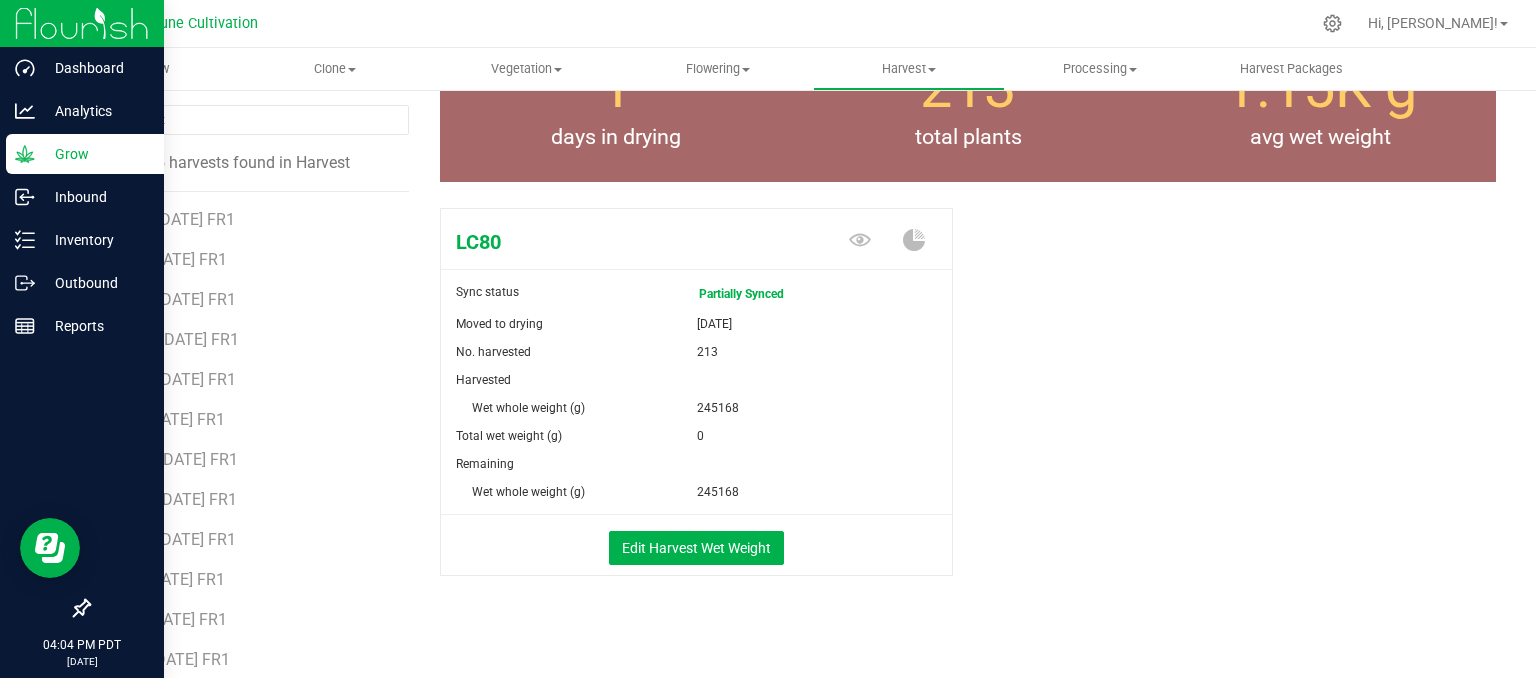 scroll, scrollTop: 35, scrollLeft: 0, axis: vertical 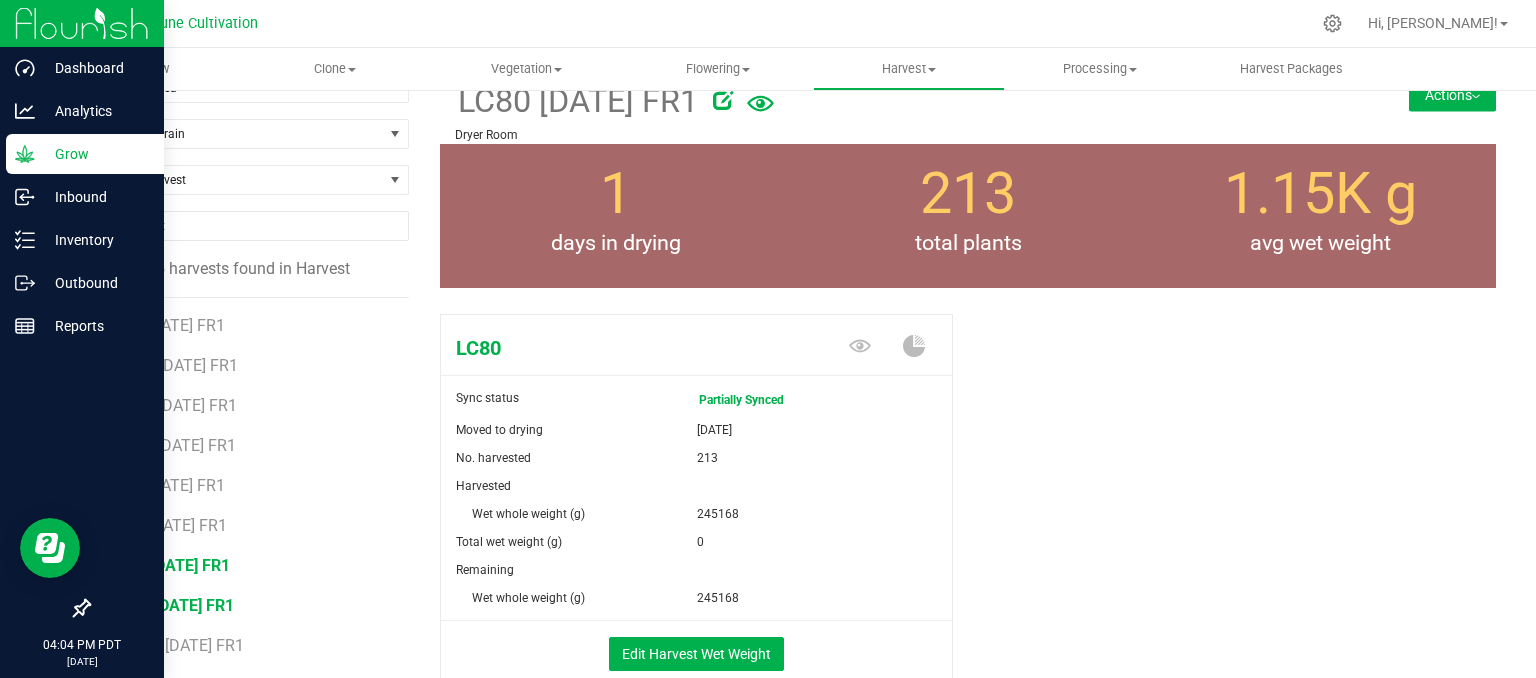click on "KW4 [DATE] FR1" at bounding box center (172, 565) 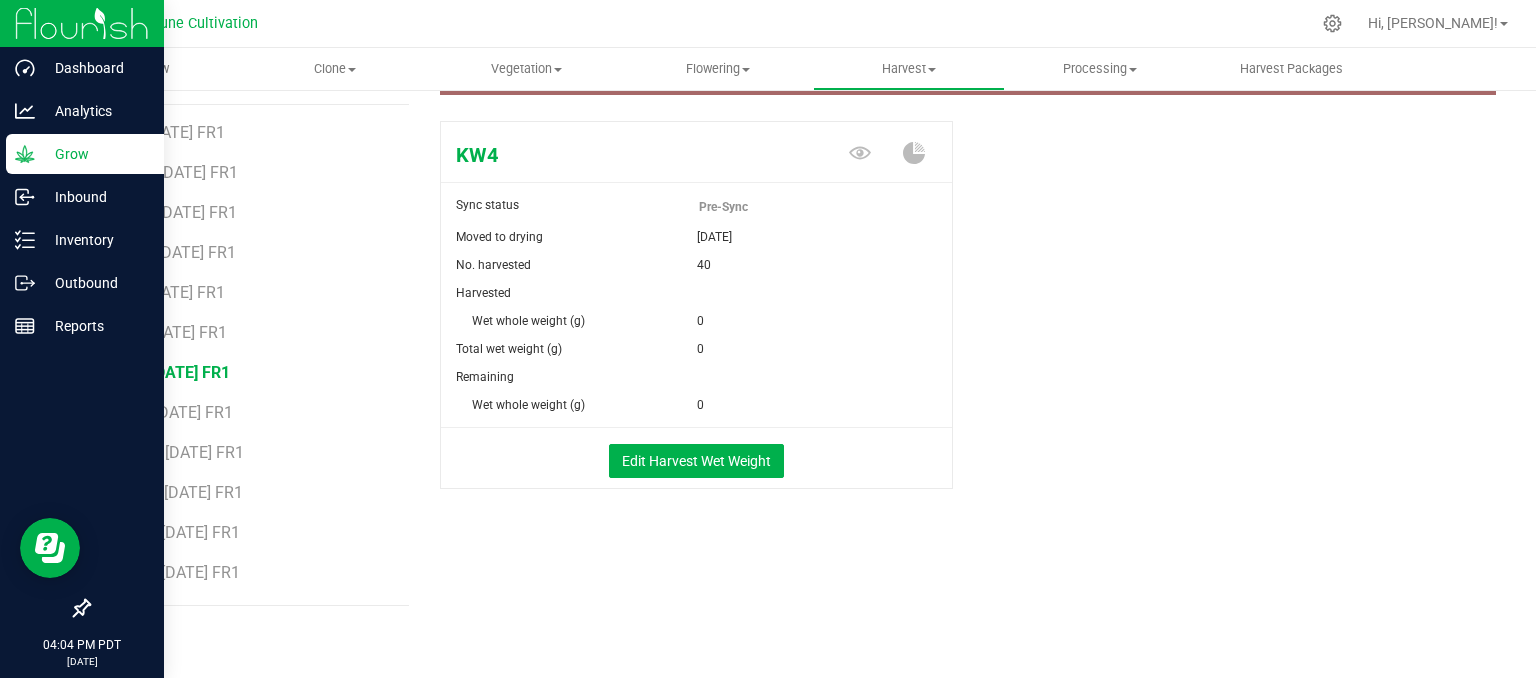 scroll, scrollTop: 235, scrollLeft: 0, axis: vertical 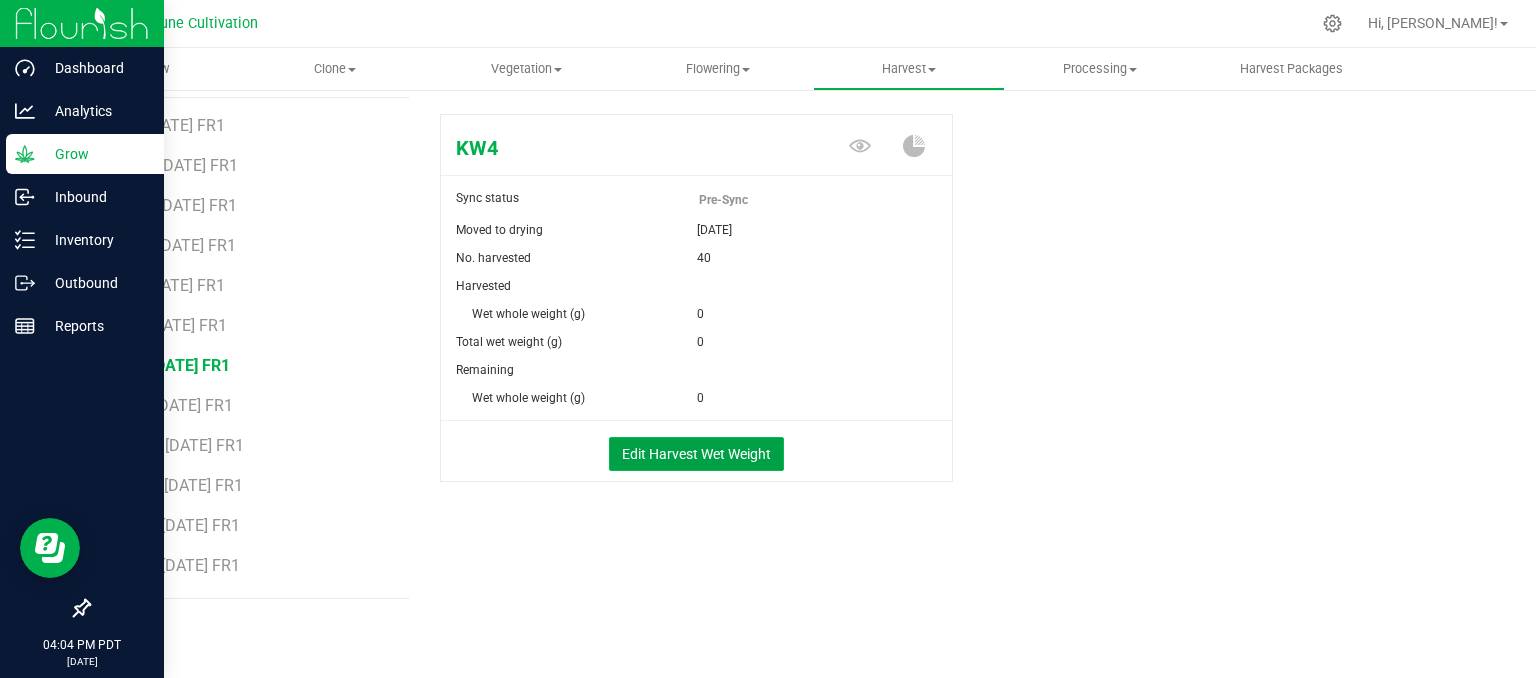 click on "Edit Harvest Wet Weight" at bounding box center [696, 454] 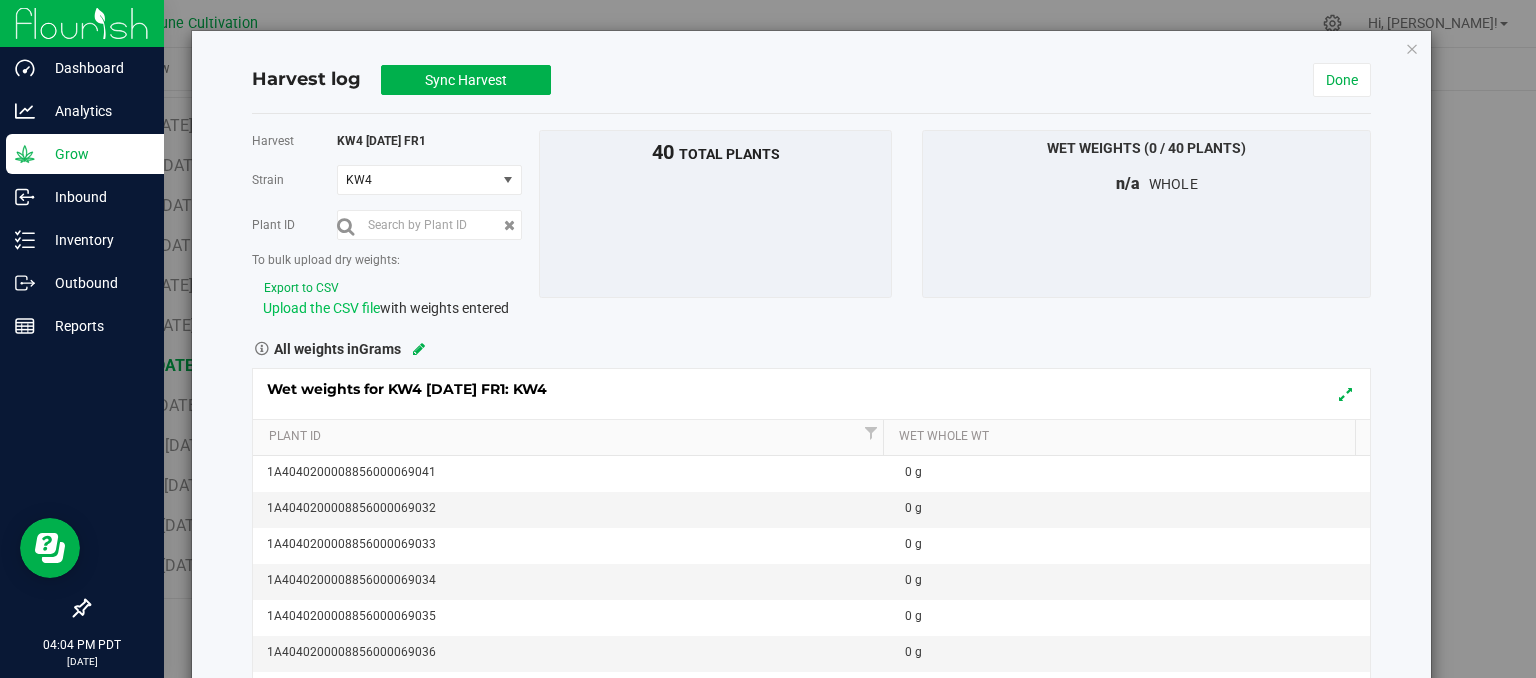 click on "Upload the CSV file" at bounding box center (321, 308) 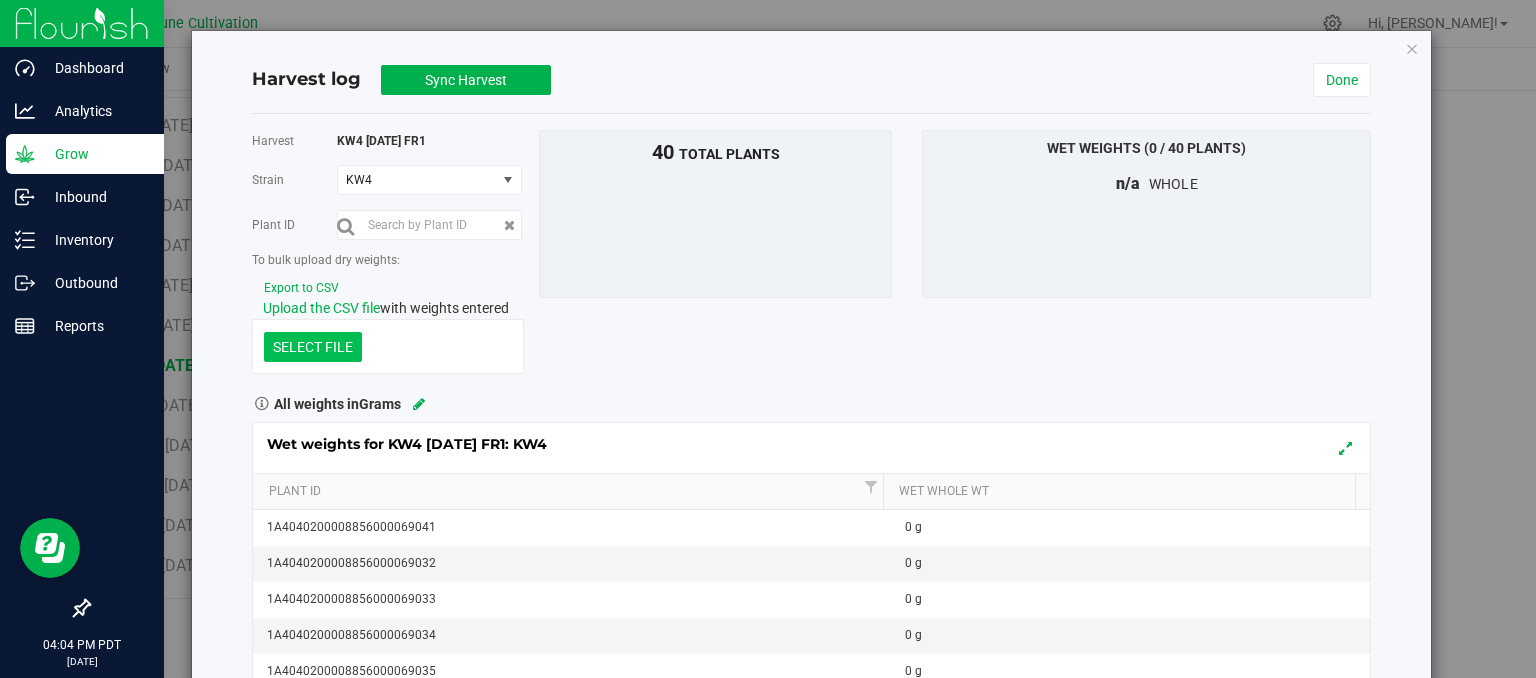 click at bounding box center [-1084, 243] 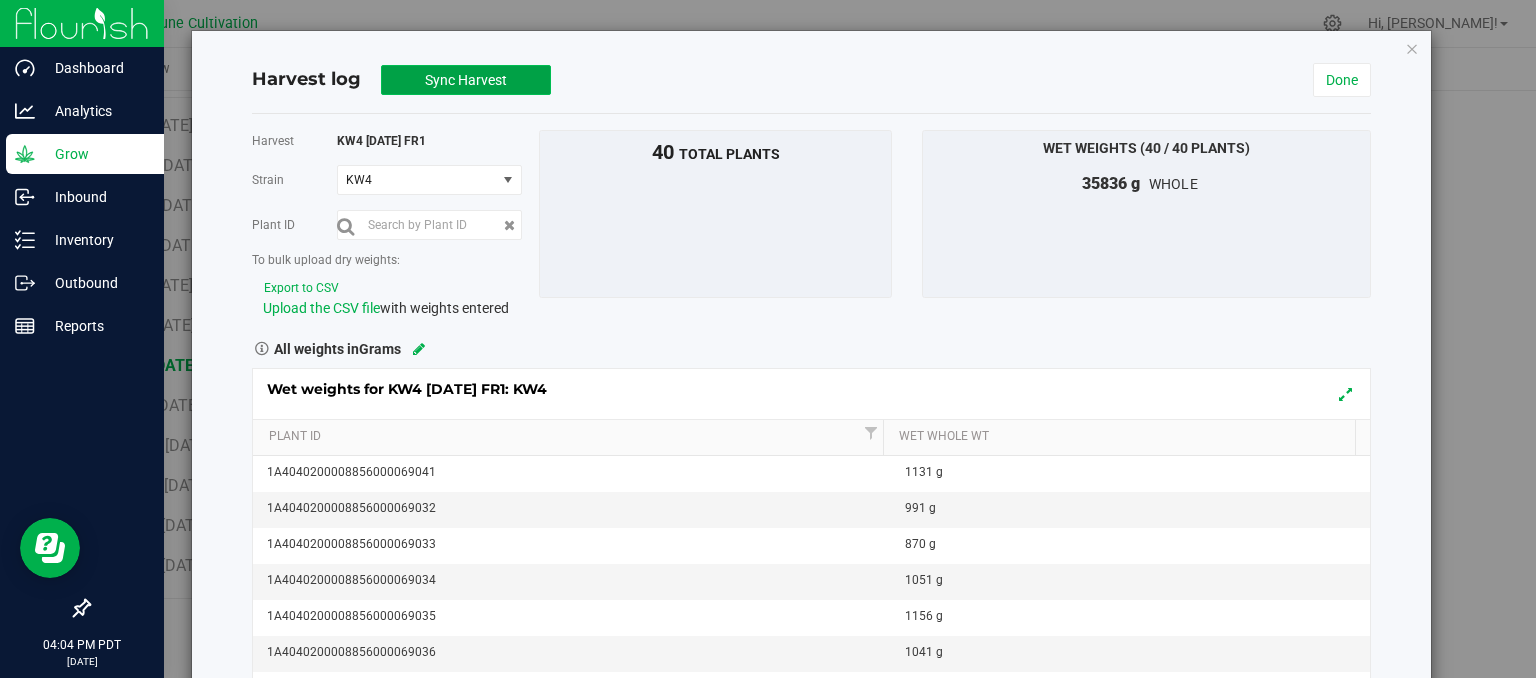 click on "Sync Harvest" at bounding box center [466, 80] 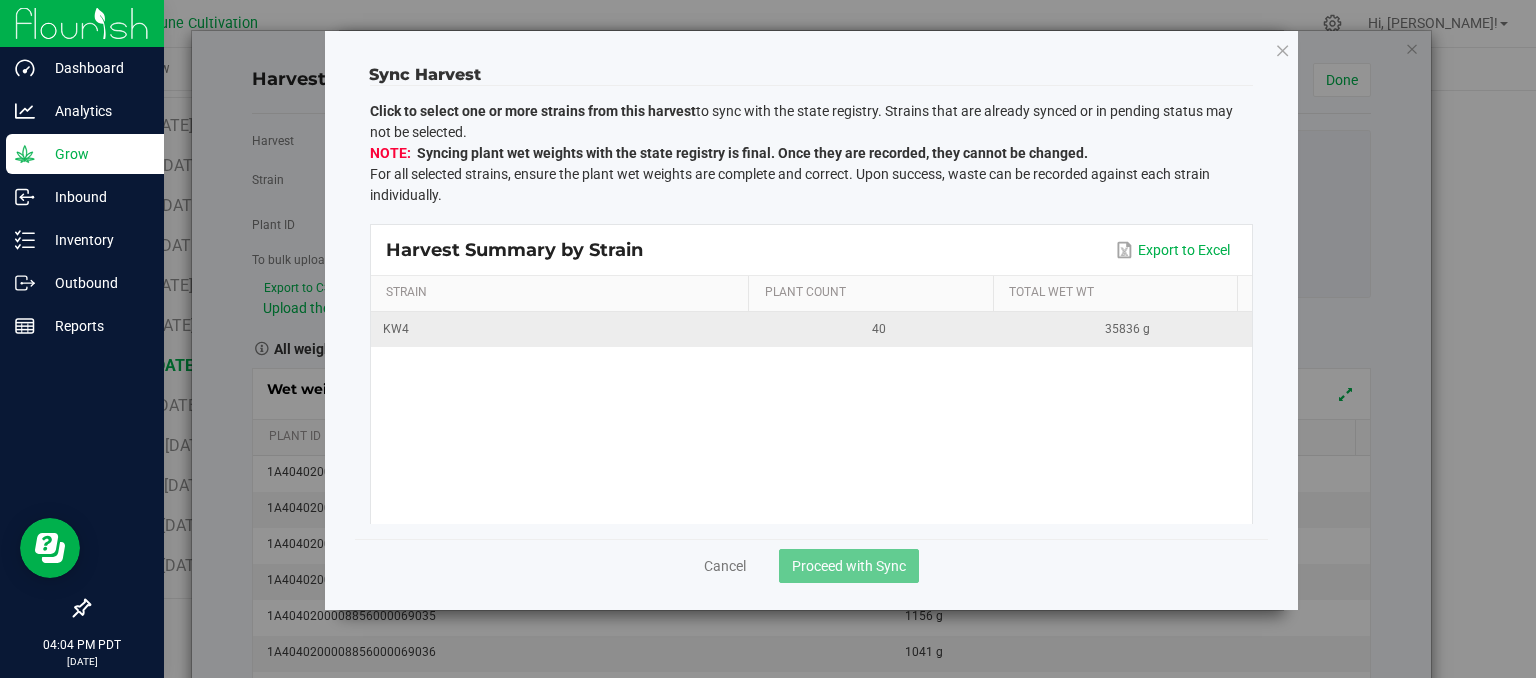 click on "KW4" at bounding box center (563, 329) 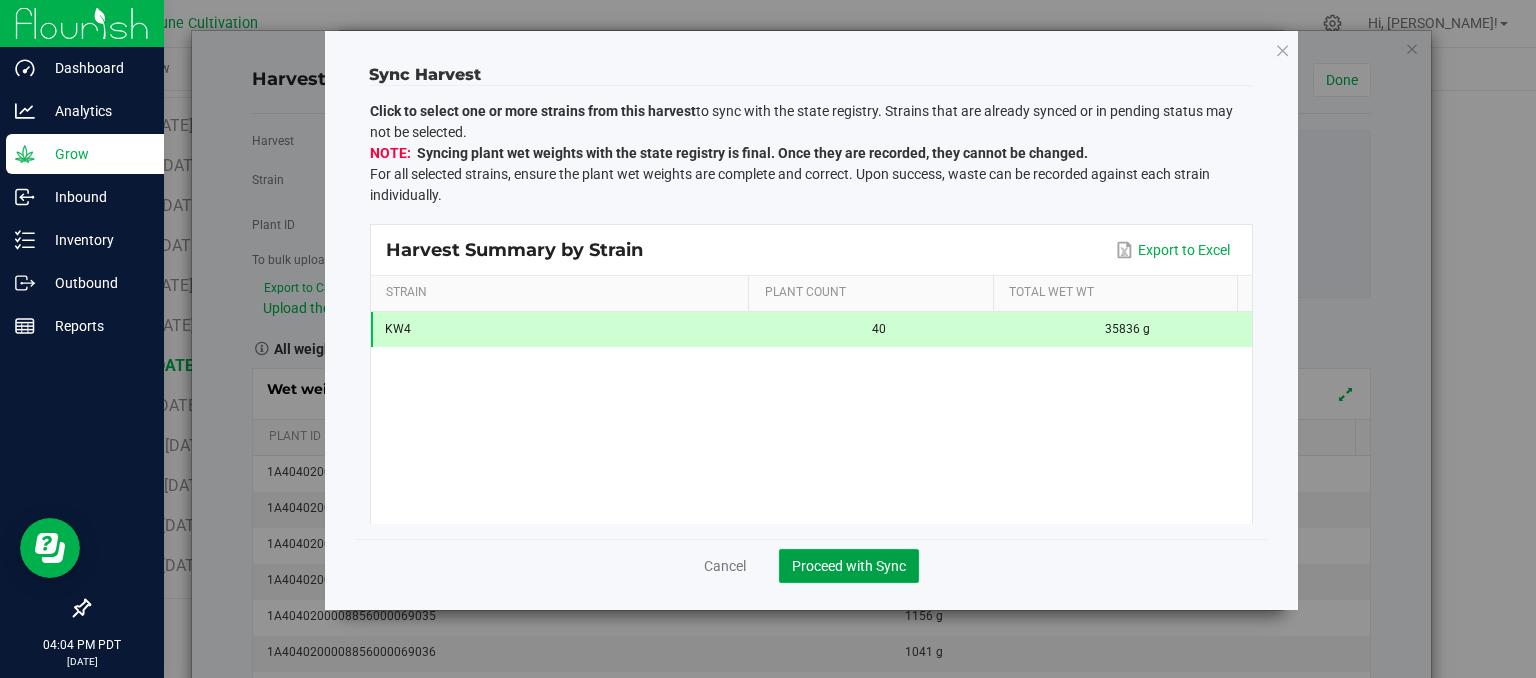 click on "Proceed with Sync" 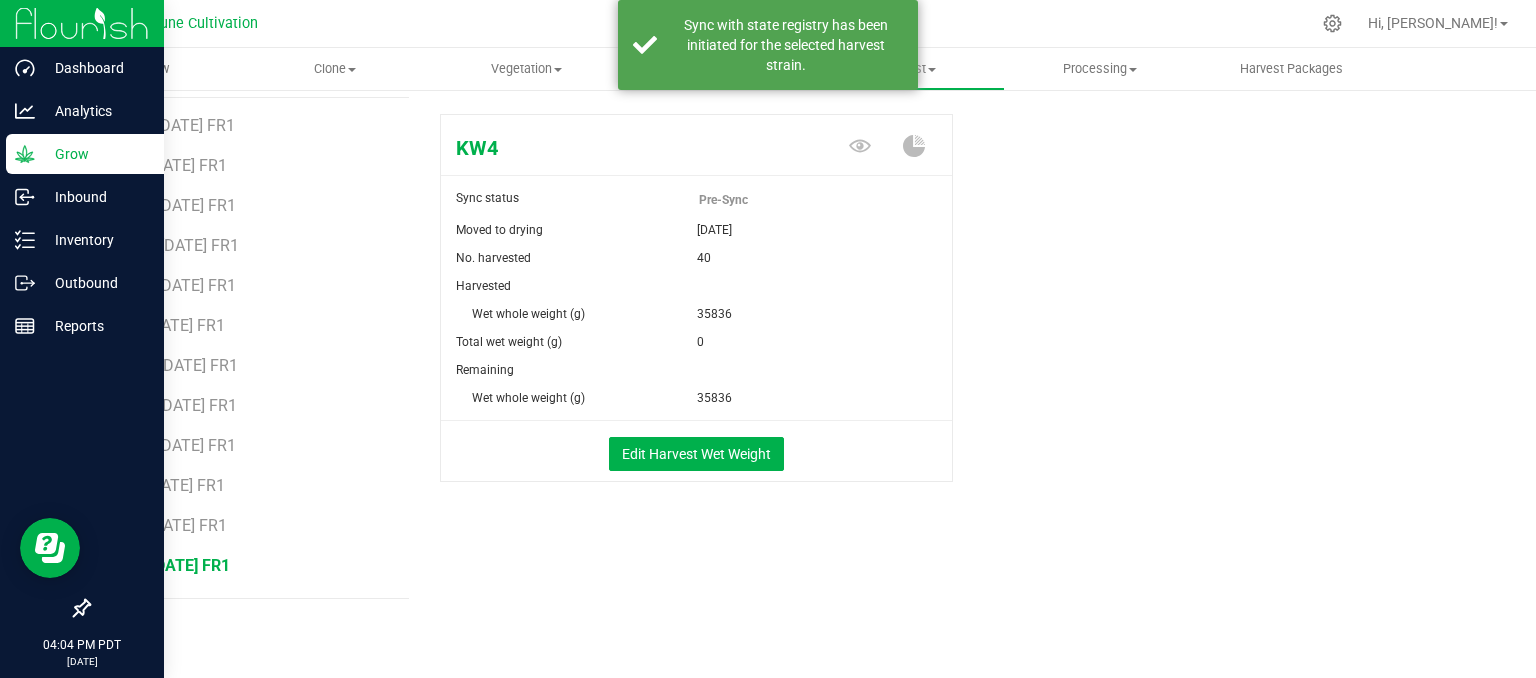 scroll, scrollTop: 235, scrollLeft: 0, axis: vertical 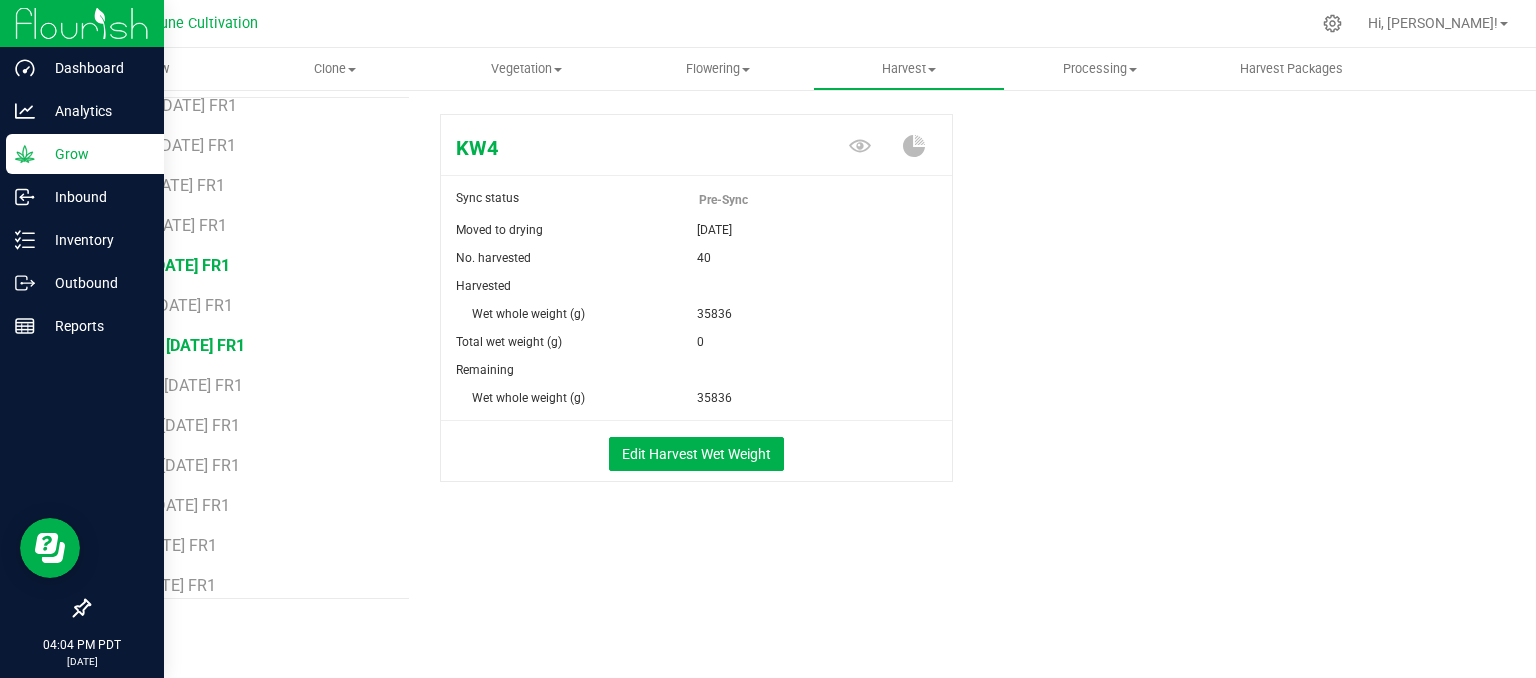 click on "LCG13 [DATE] FR1" at bounding box center [179, 345] 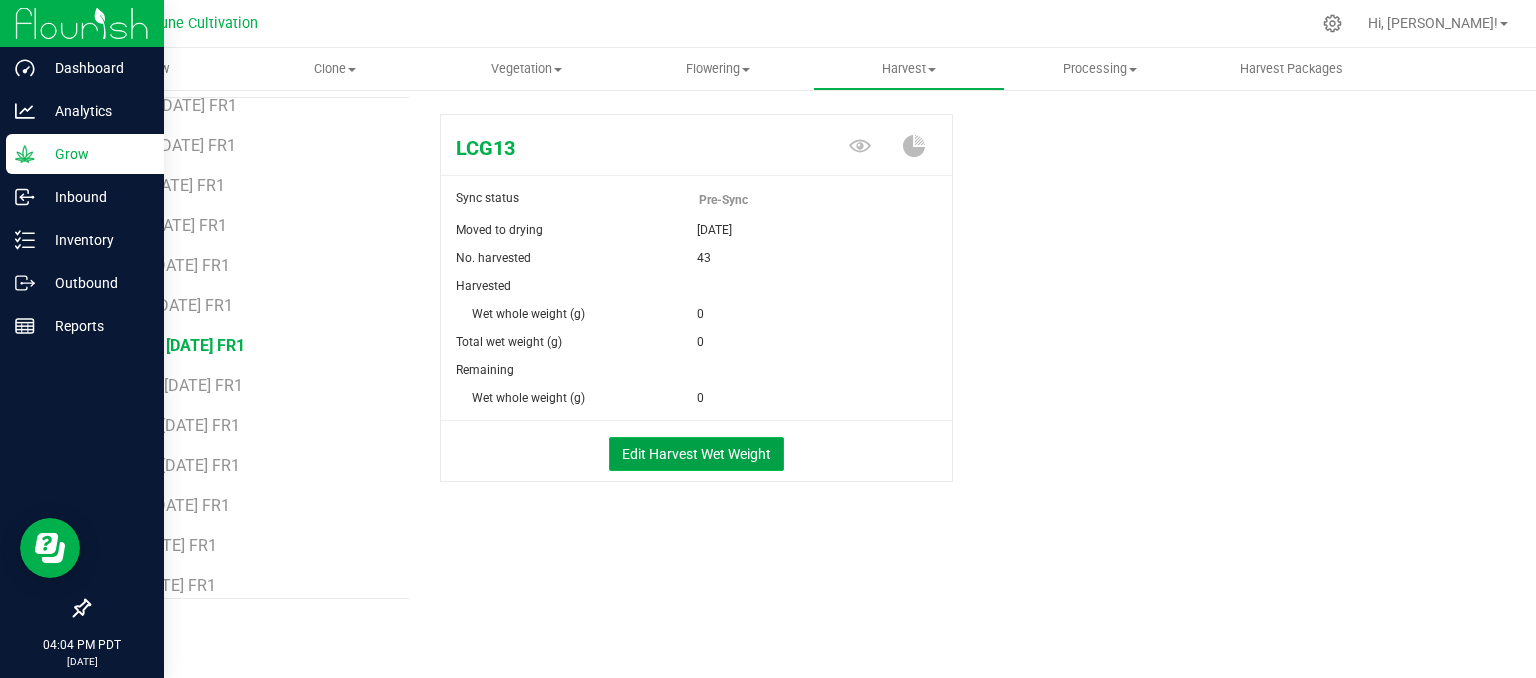 click on "Edit Harvest Wet Weight" at bounding box center (696, 454) 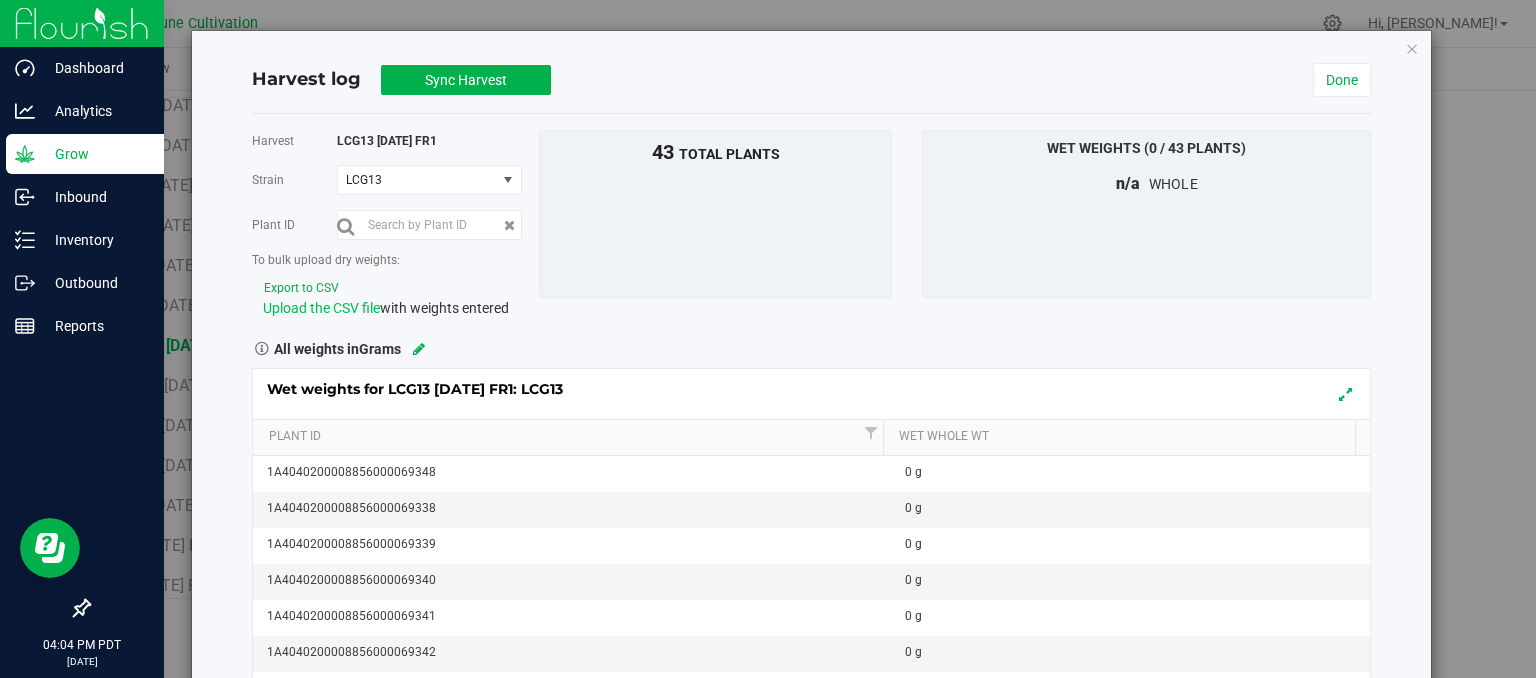 click on "Upload the CSV file" at bounding box center [321, 308] 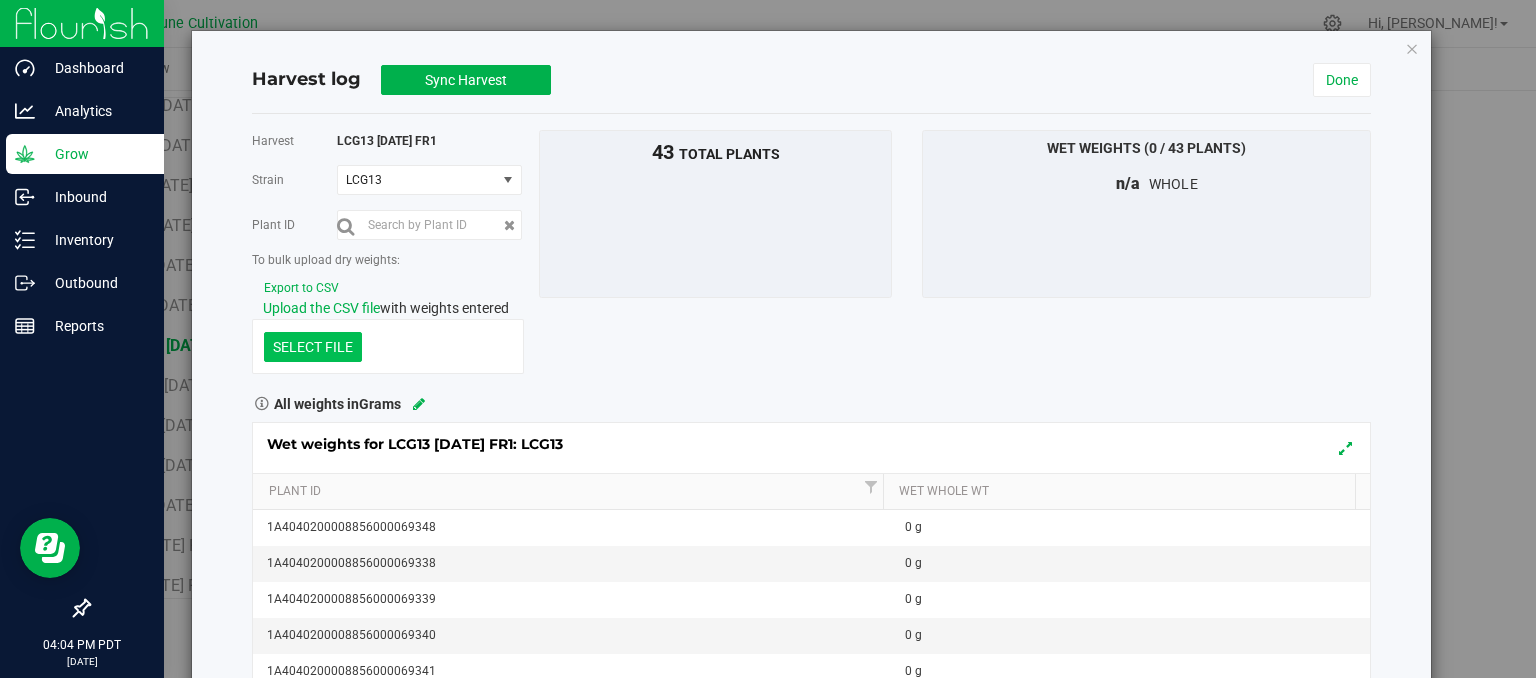 click at bounding box center [-1084, 243] 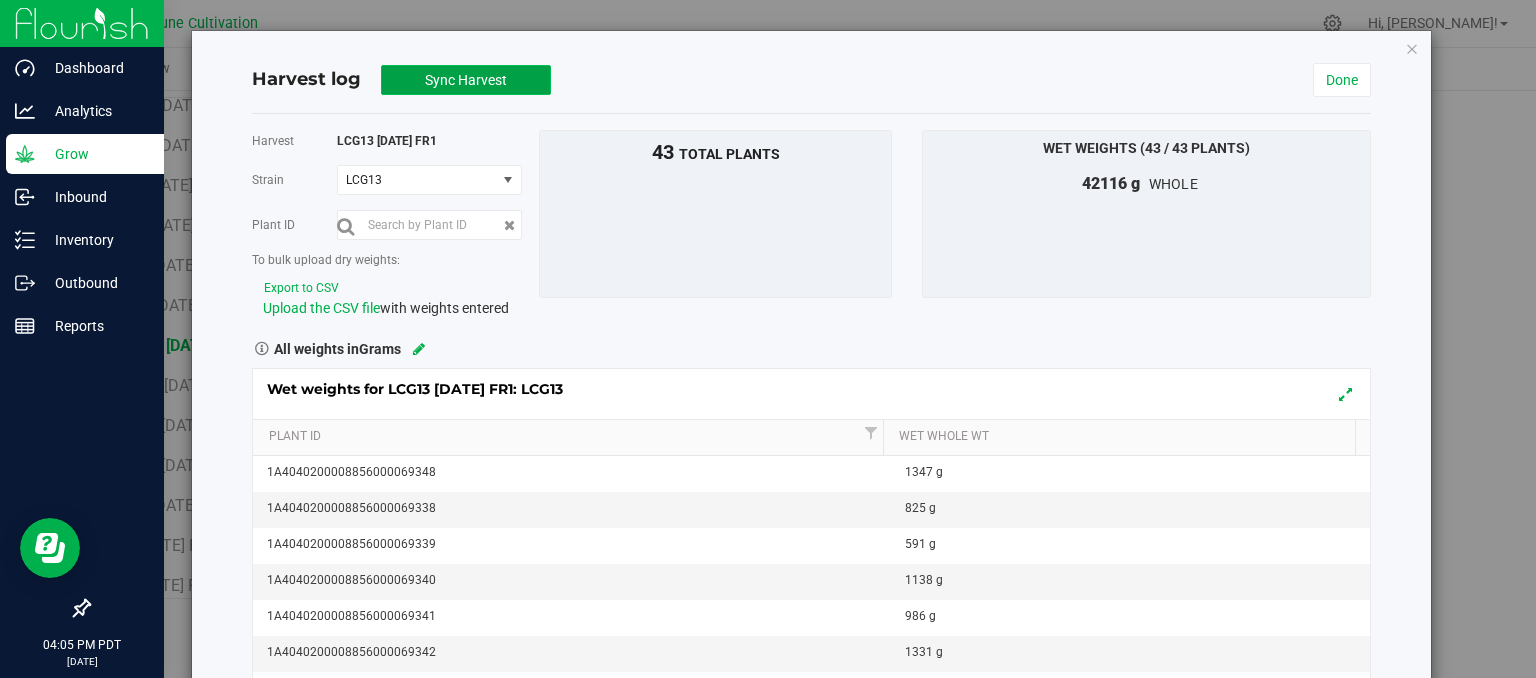 click on "Sync Harvest" at bounding box center [466, 80] 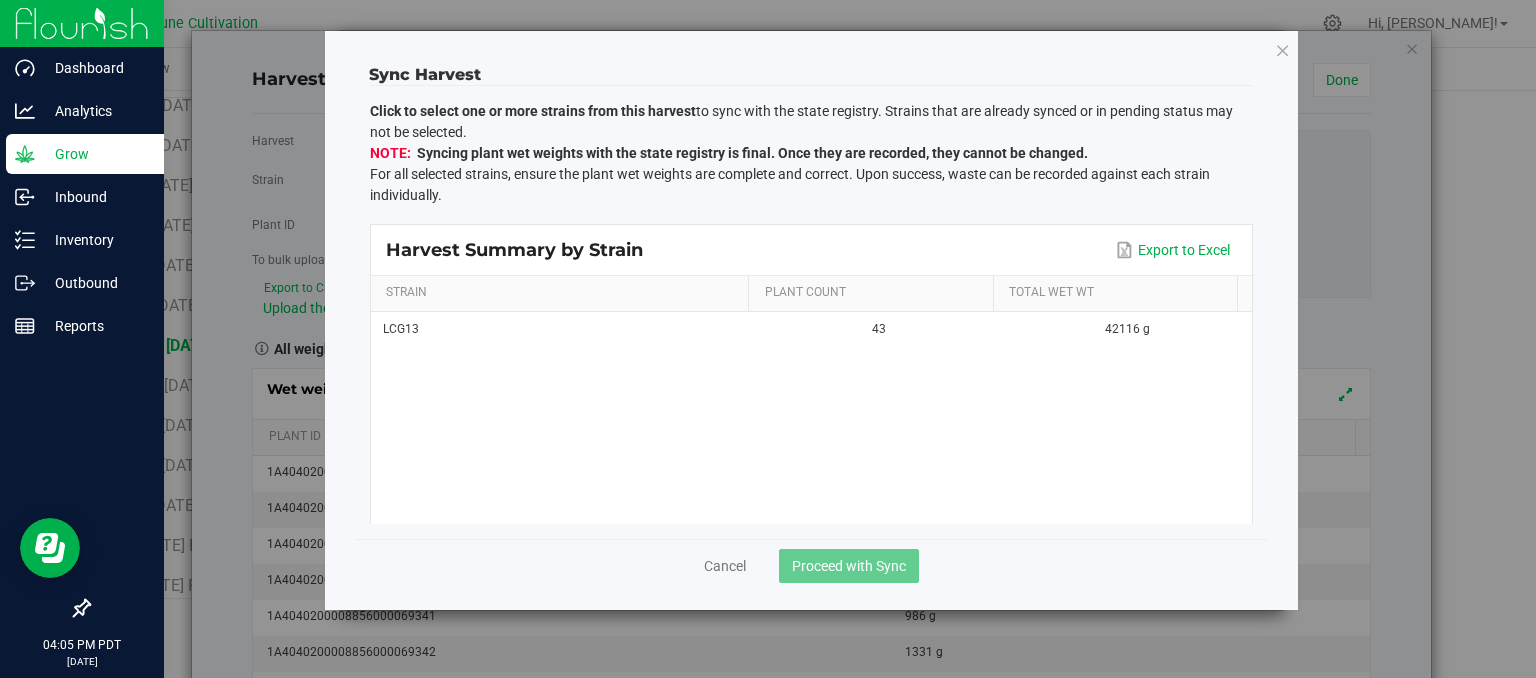 click on "LCG13 43 42116 g" at bounding box center (811, 418) 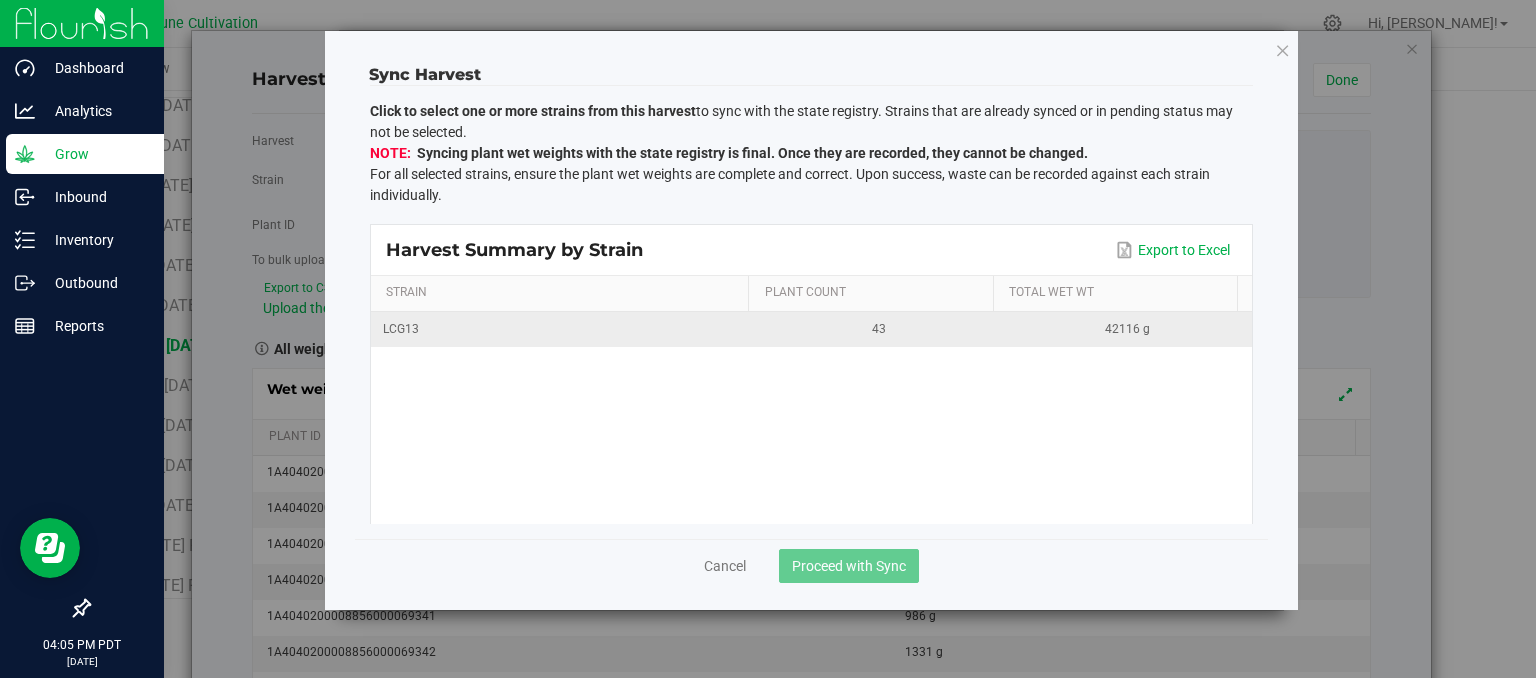 click on "LCG13" at bounding box center [563, 329] 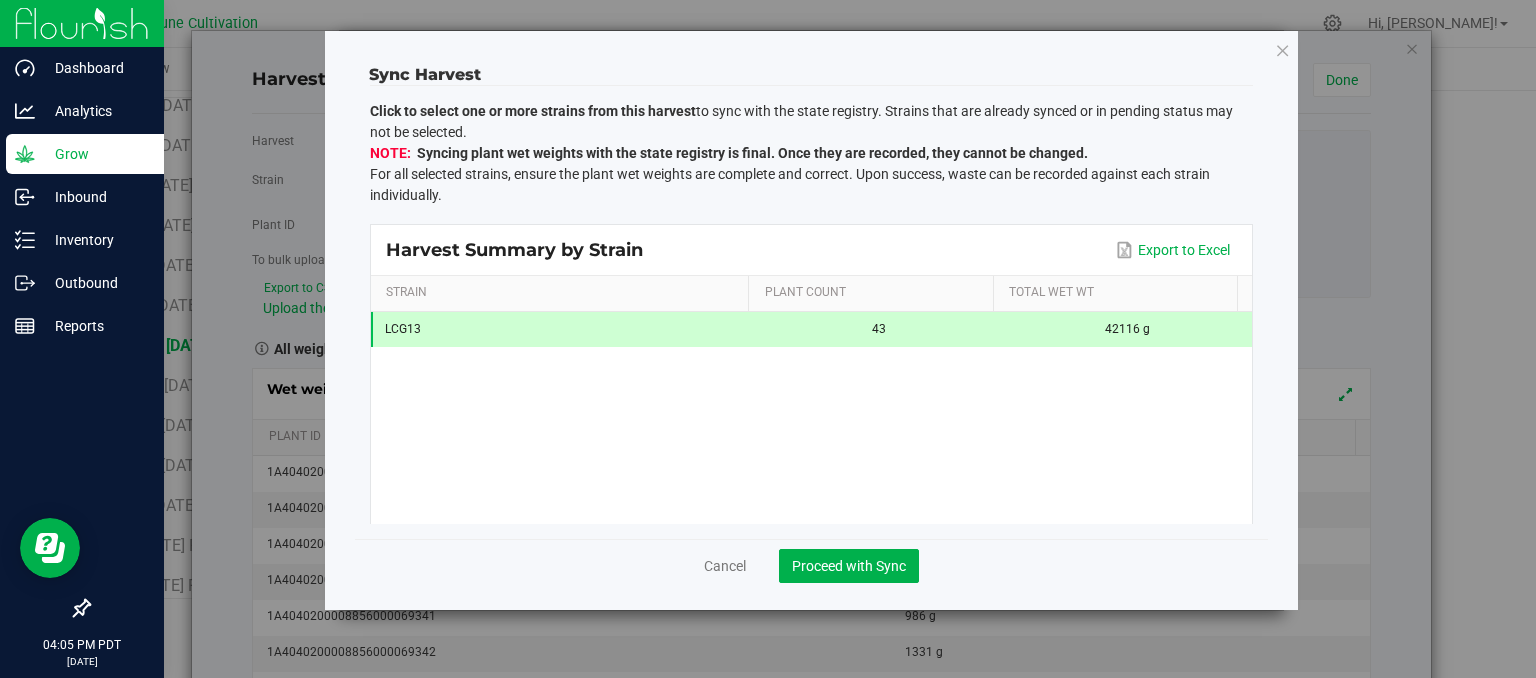 click on "Cancel
Proceed with Sync" at bounding box center (811, 575) 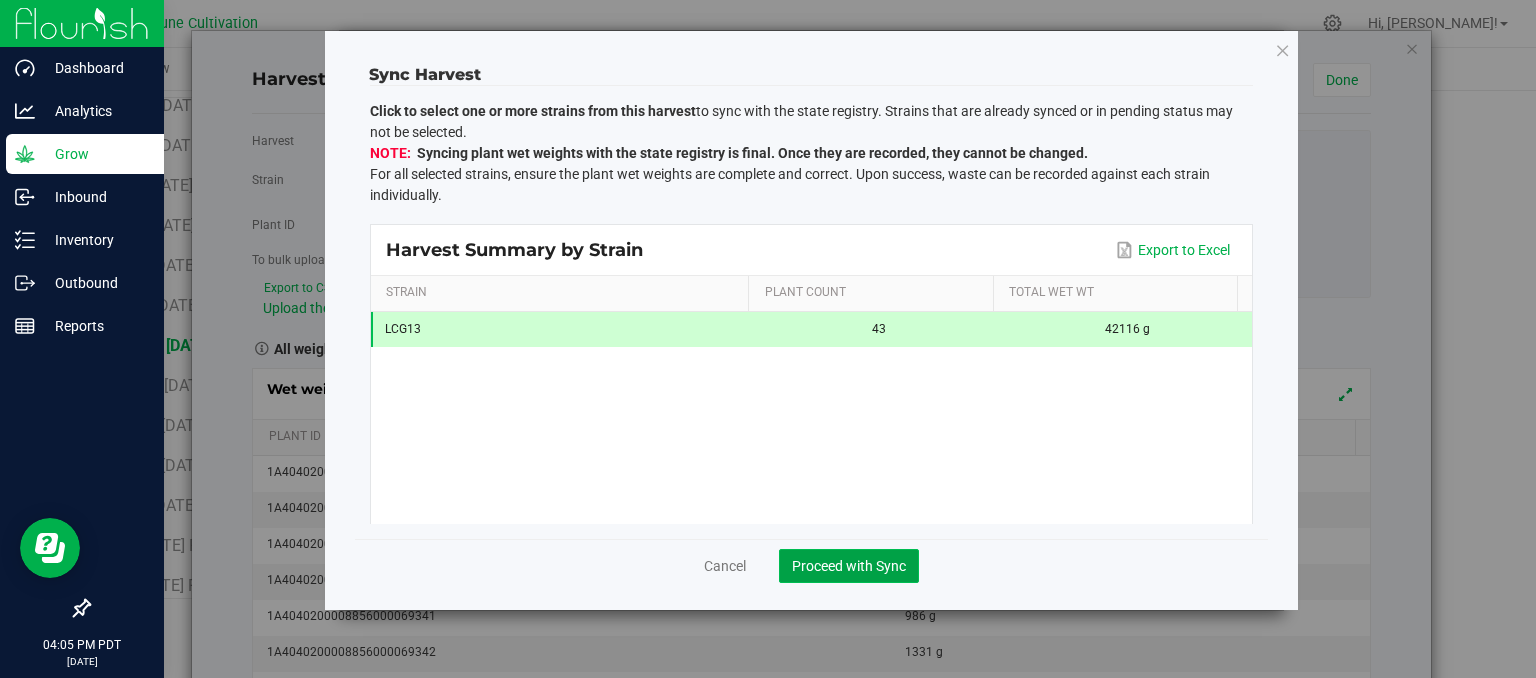 click on "Proceed with Sync" 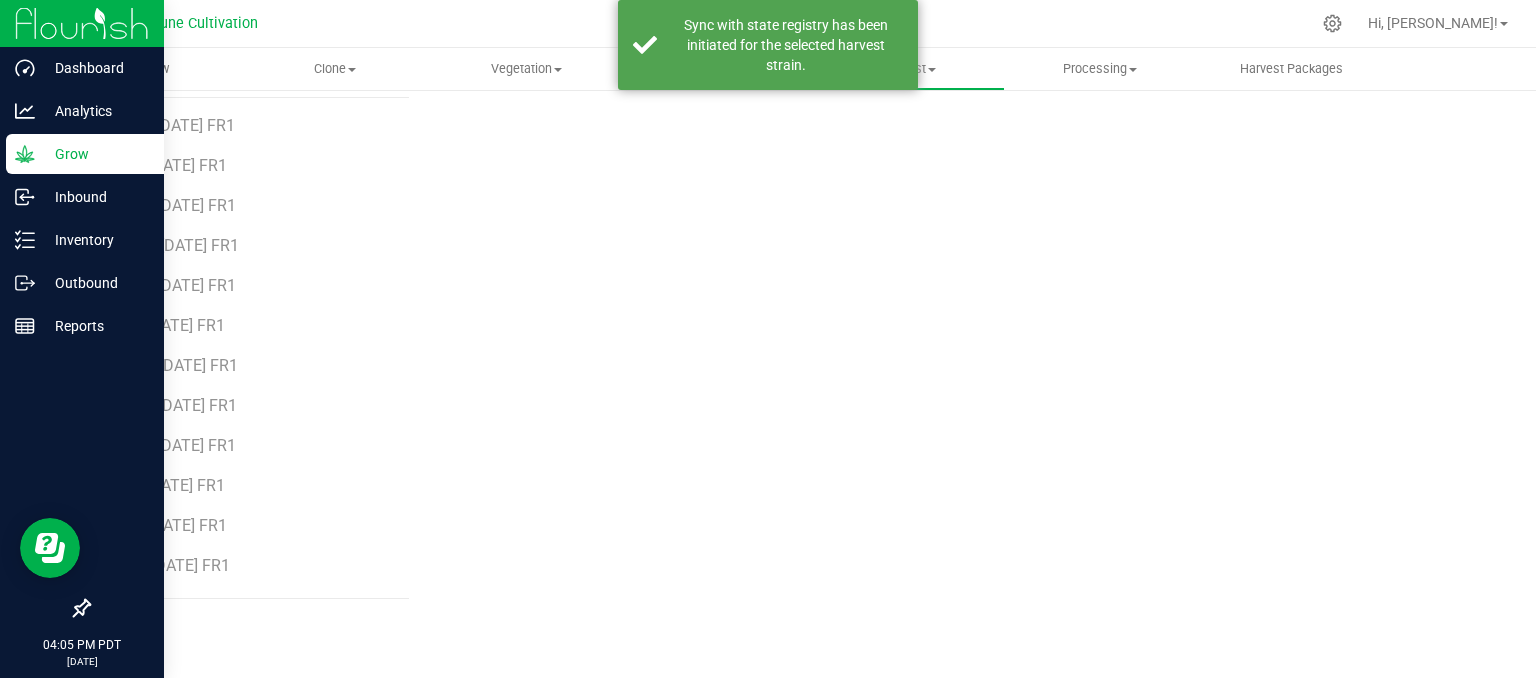 scroll, scrollTop: 235, scrollLeft: 0, axis: vertical 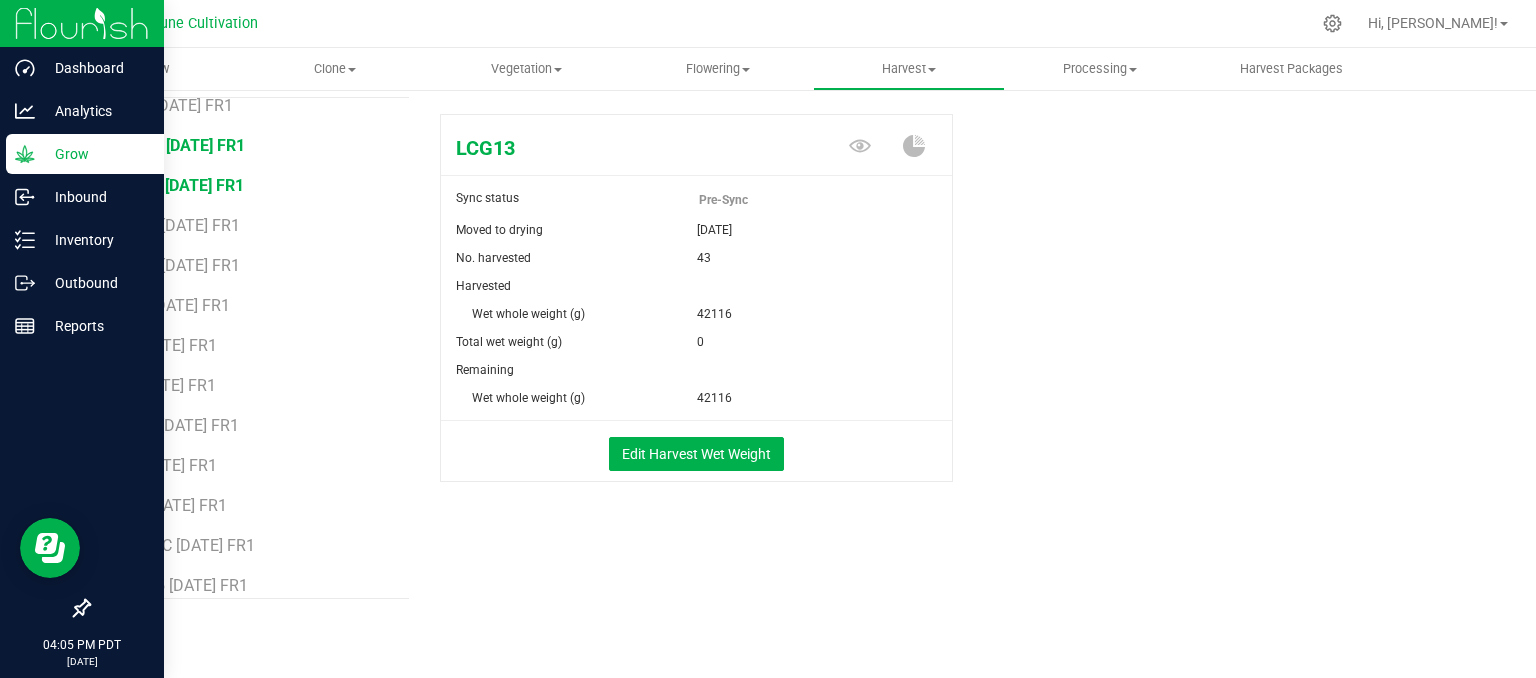 click on "LCT12 [DATE] FR1" at bounding box center [179, 185] 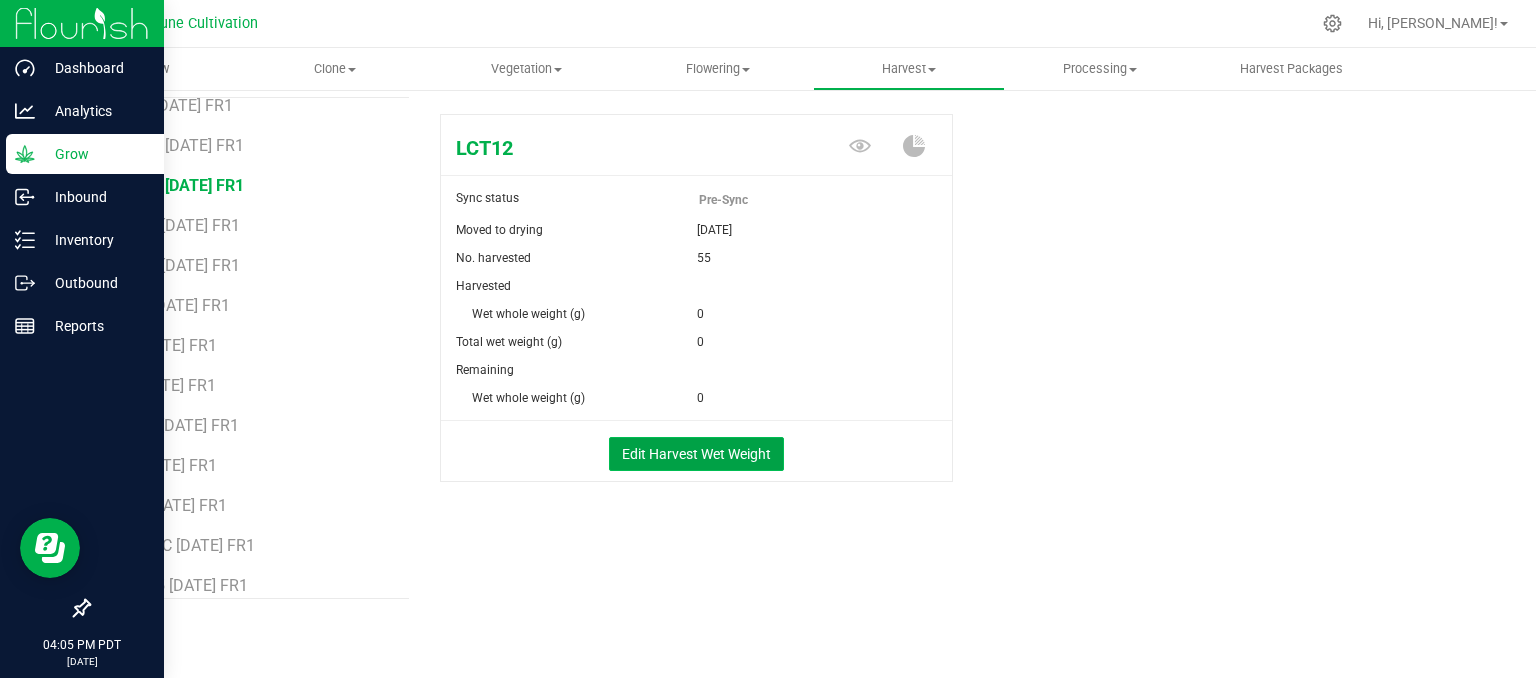 click on "Edit Harvest Wet Weight" at bounding box center (696, 454) 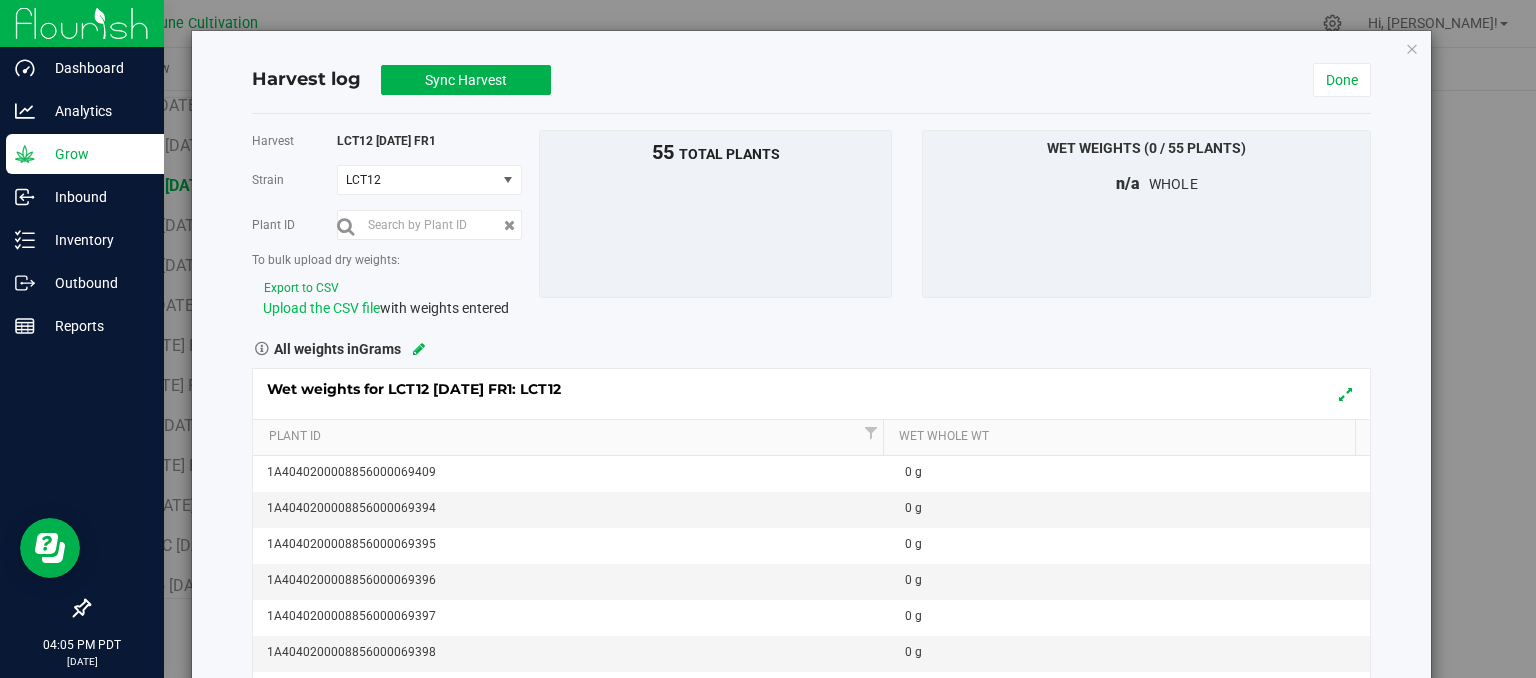 click on "Upload the CSV file" at bounding box center [321, 308] 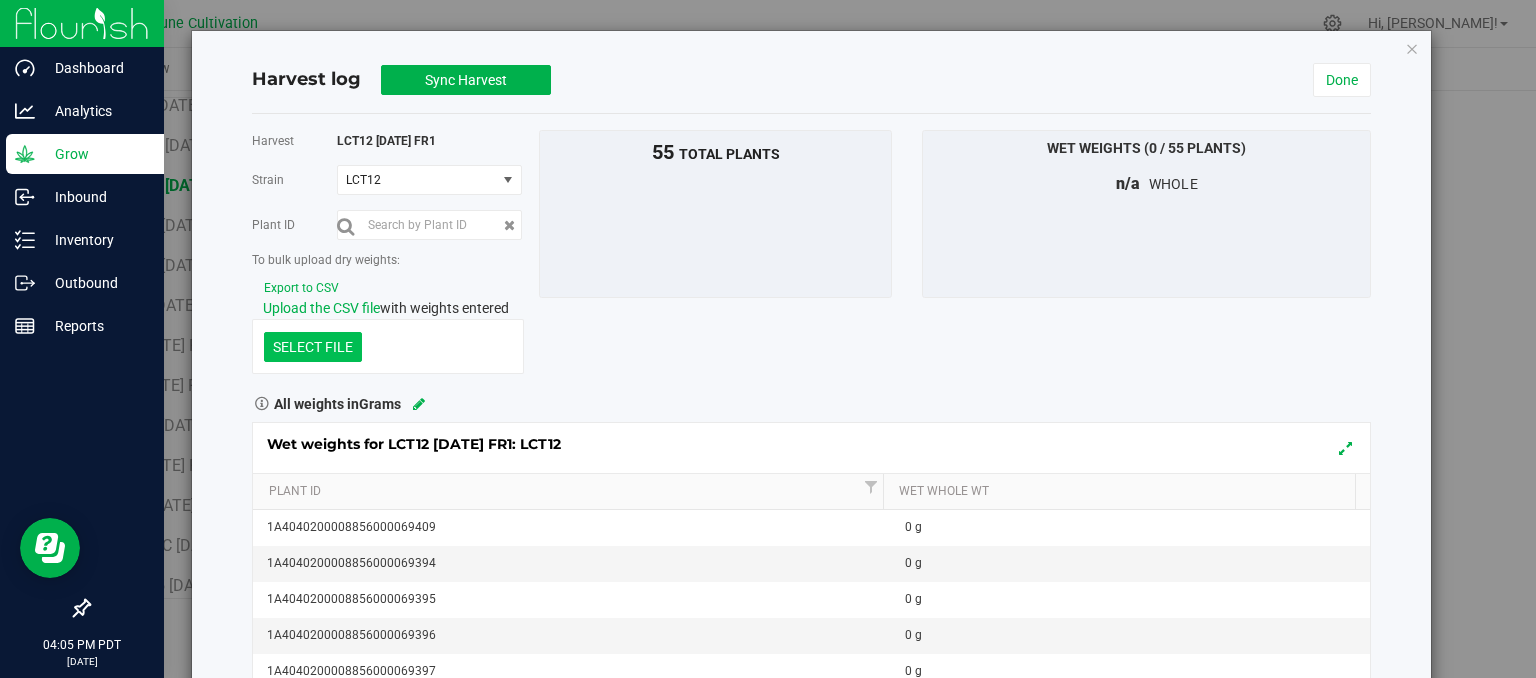click at bounding box center (-1084, 243) 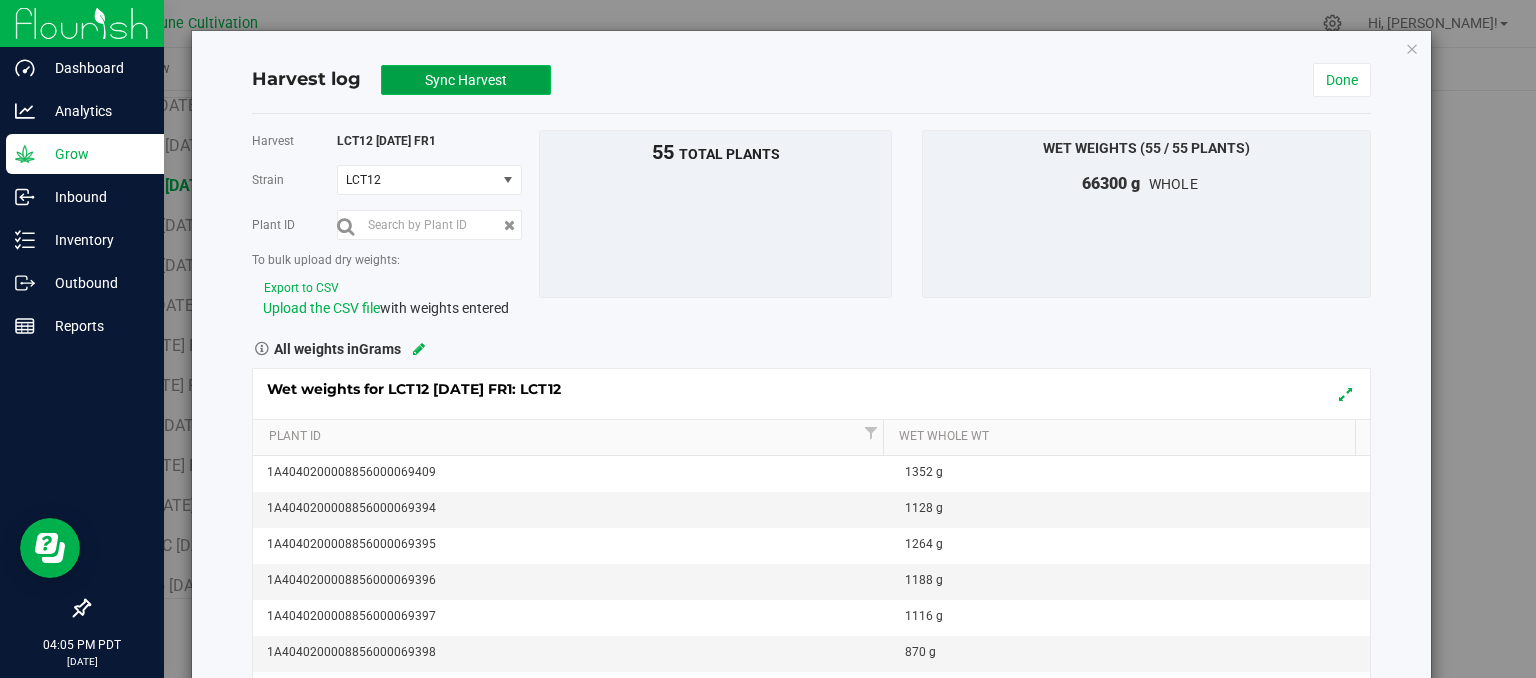 click on "Sync Harvest" at bounding box center (466, 80) 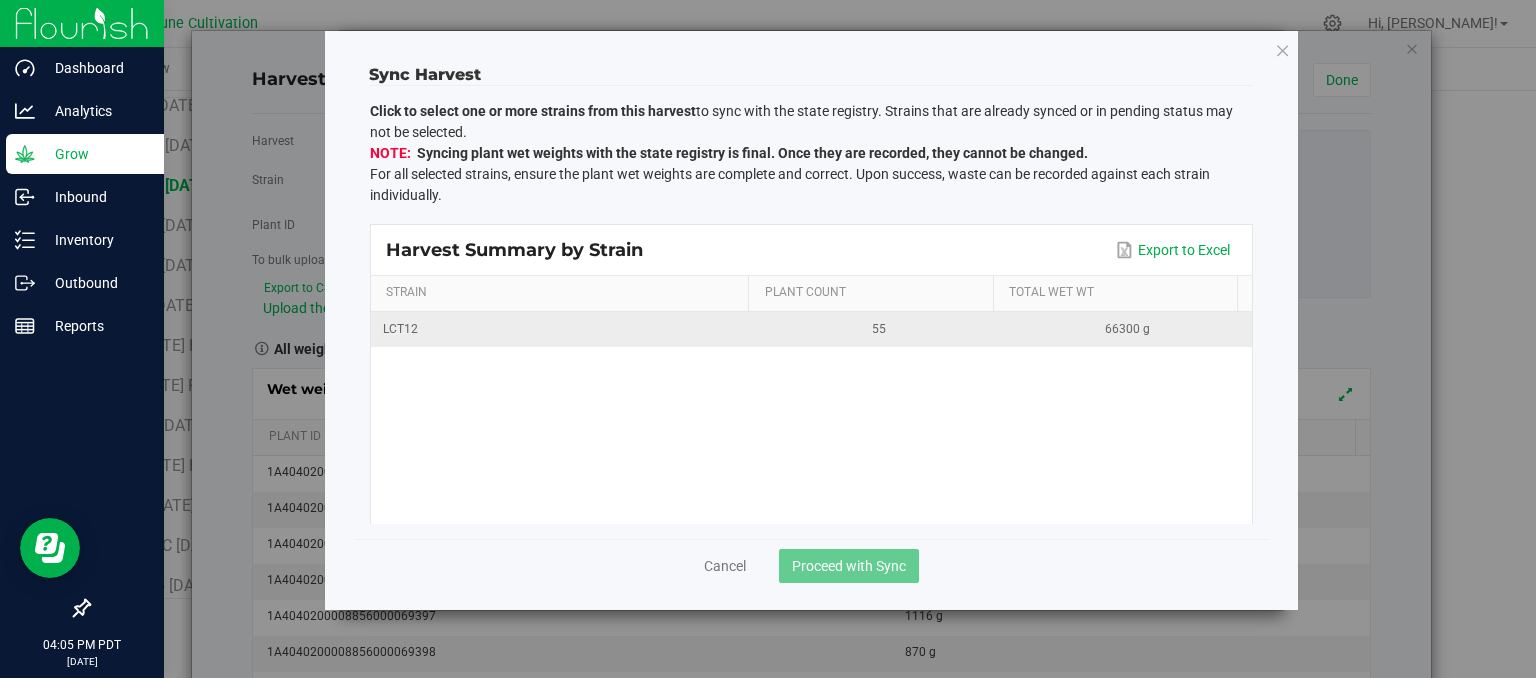 click on "LCT12" at bounding box center (563, 329) 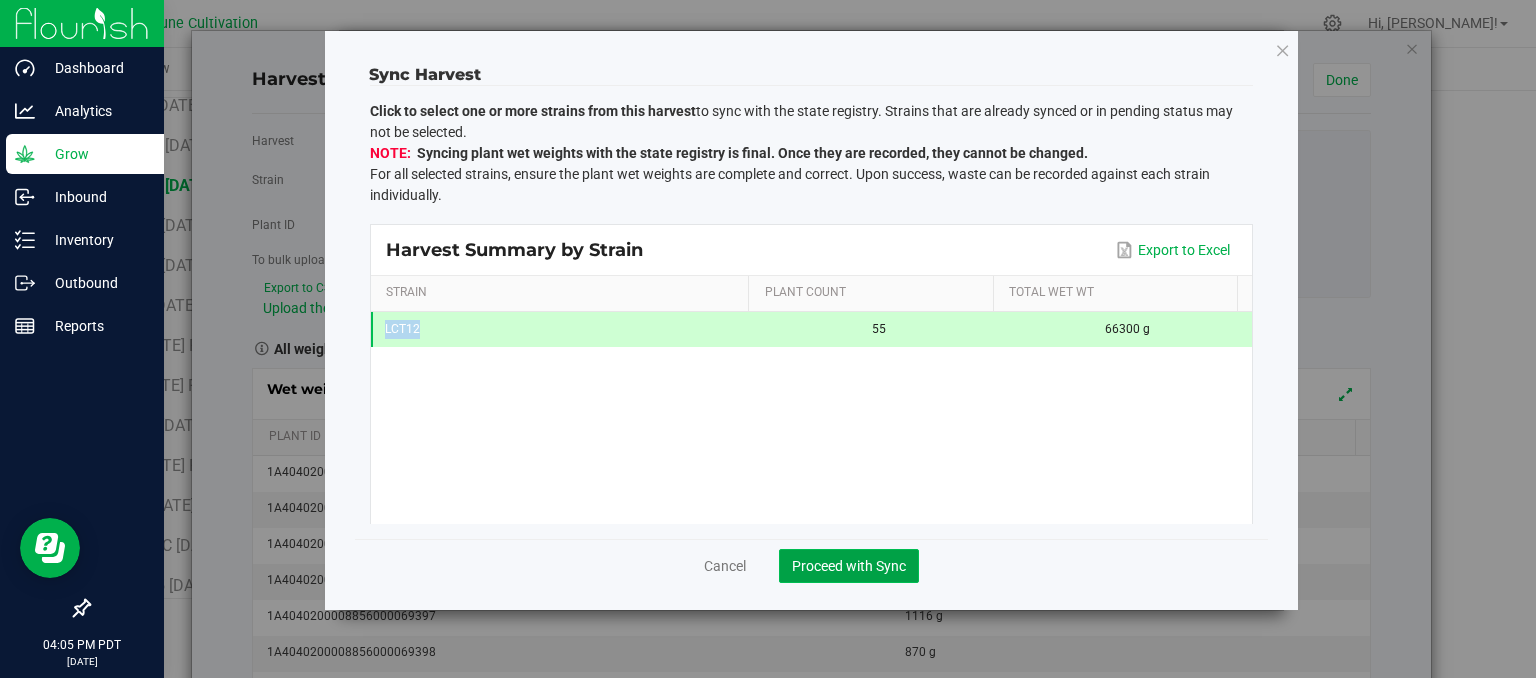 click on "Proceed with Sync" 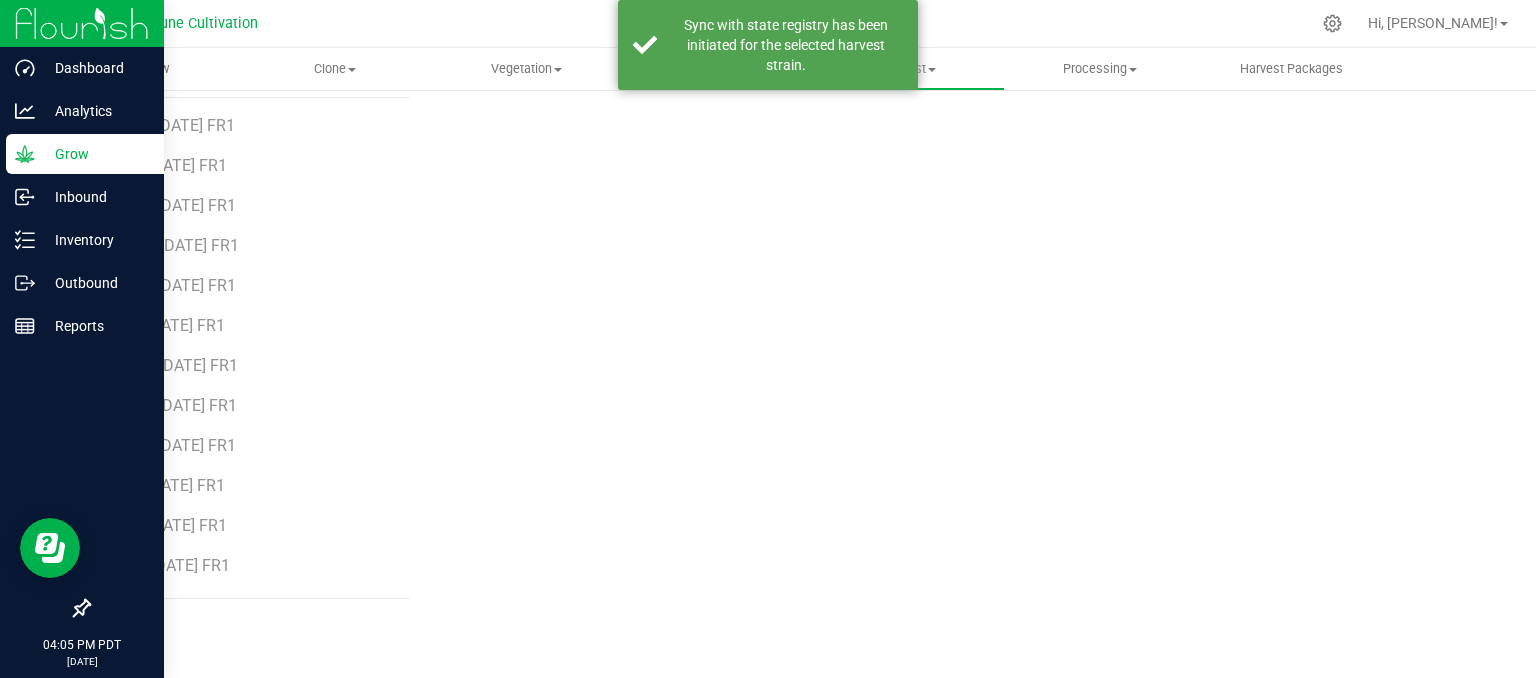 scroll, scrollTop: 235, scrollLeft: 0, axis: vertical 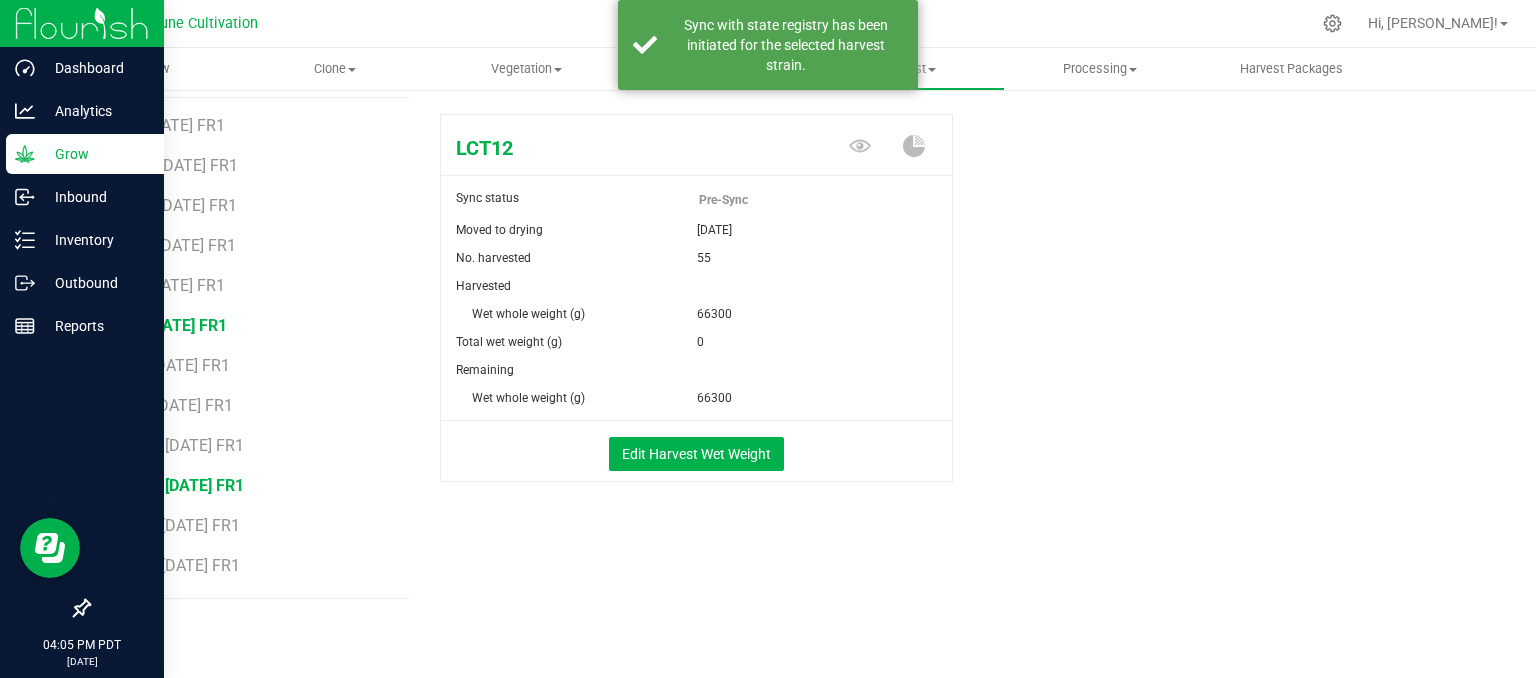 click on "JCO [DATE] FR1" at bounding box center (170, 325) 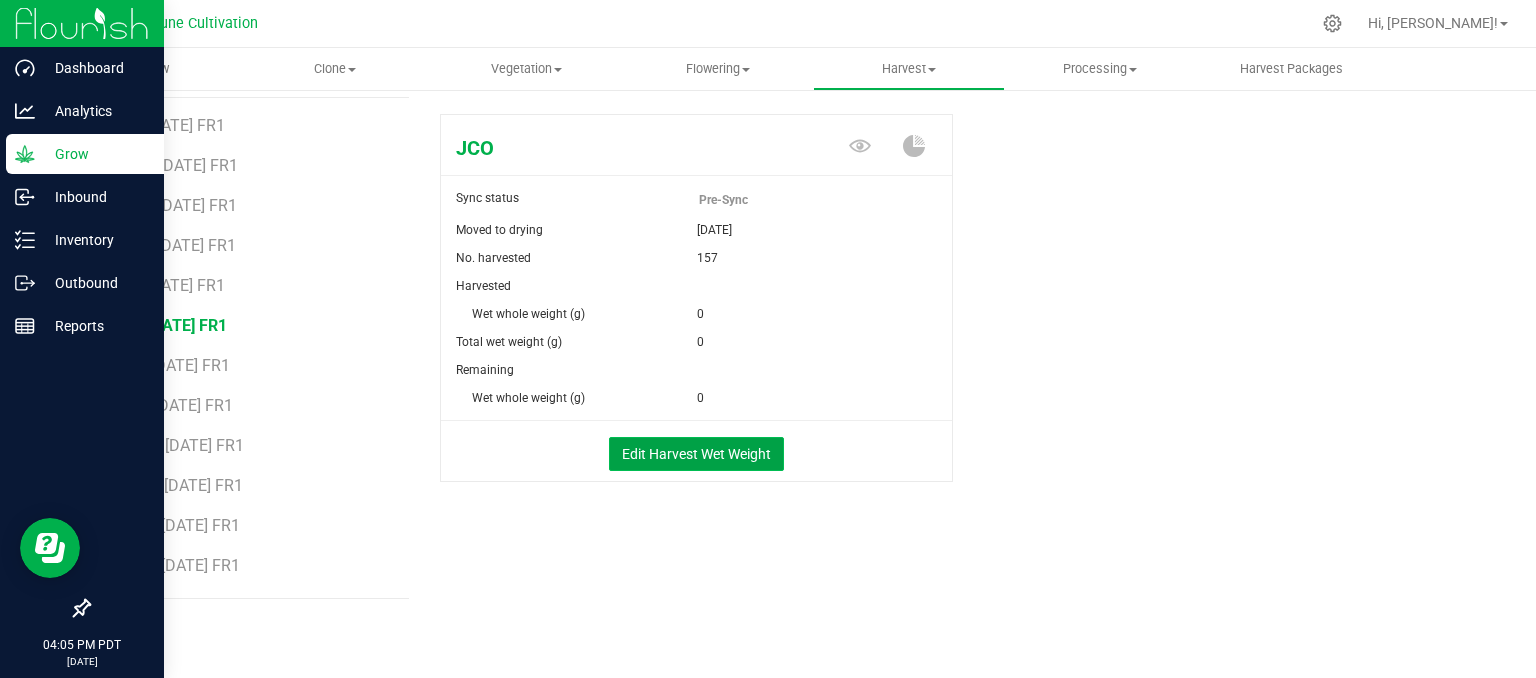 click on "Edit Harvest Wet Weight" at bounding box center [696, 454] 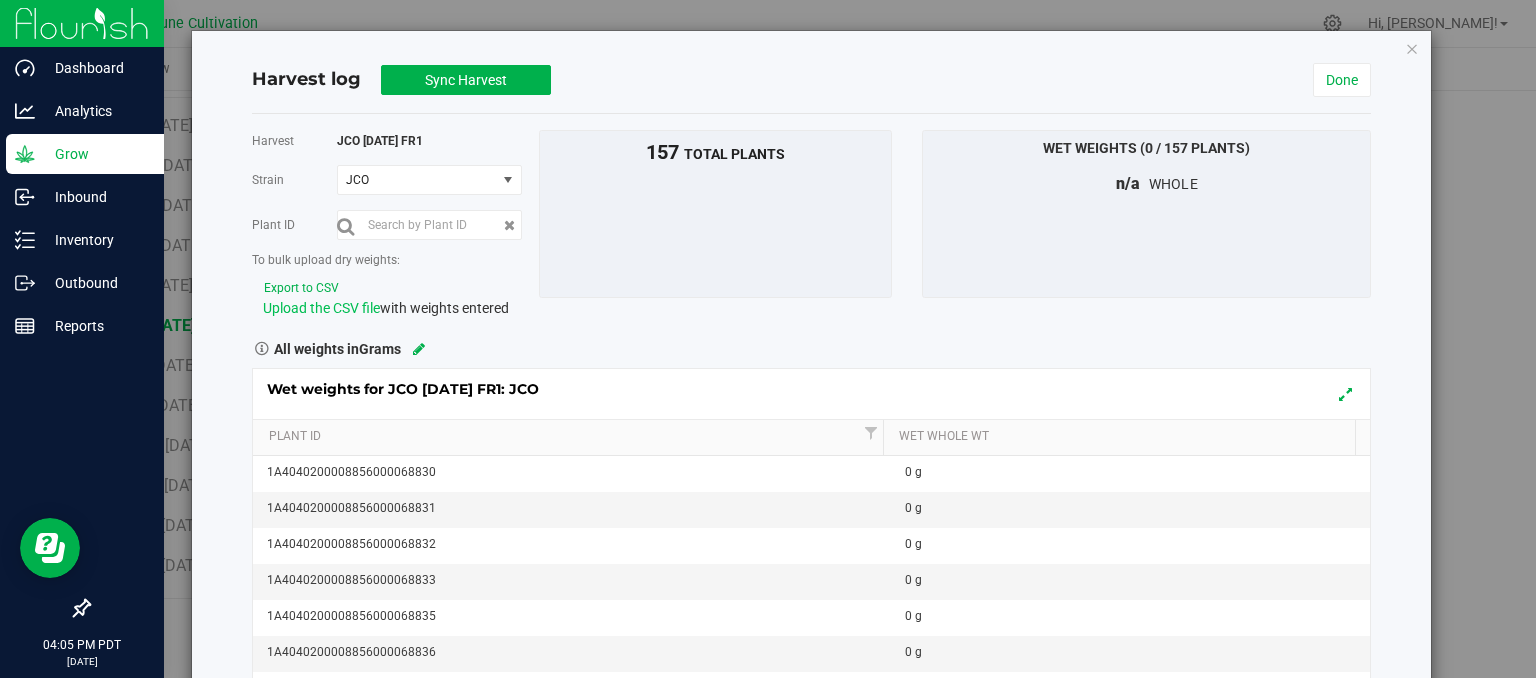 click on "Upload the CSV file" at bounding box center (321, 308) 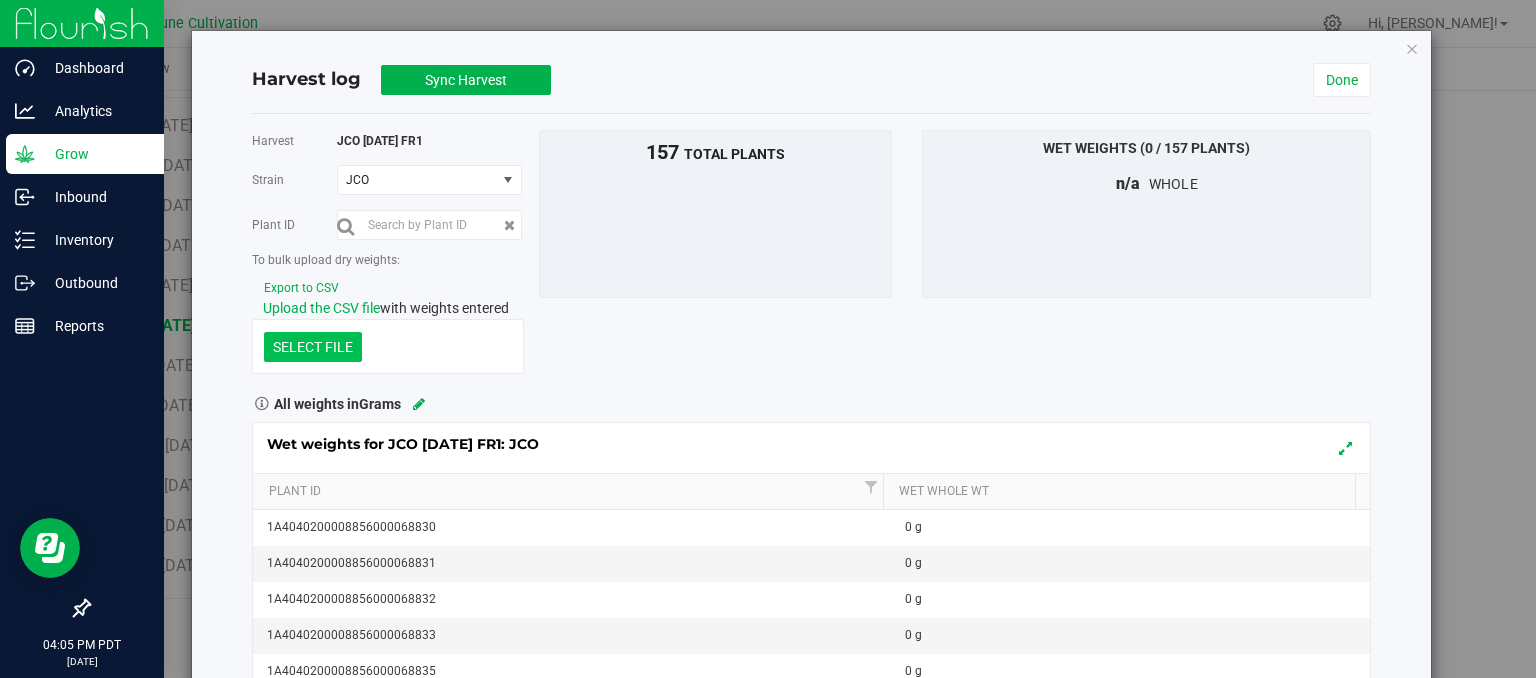 click at bounding box center (-1084, 243) 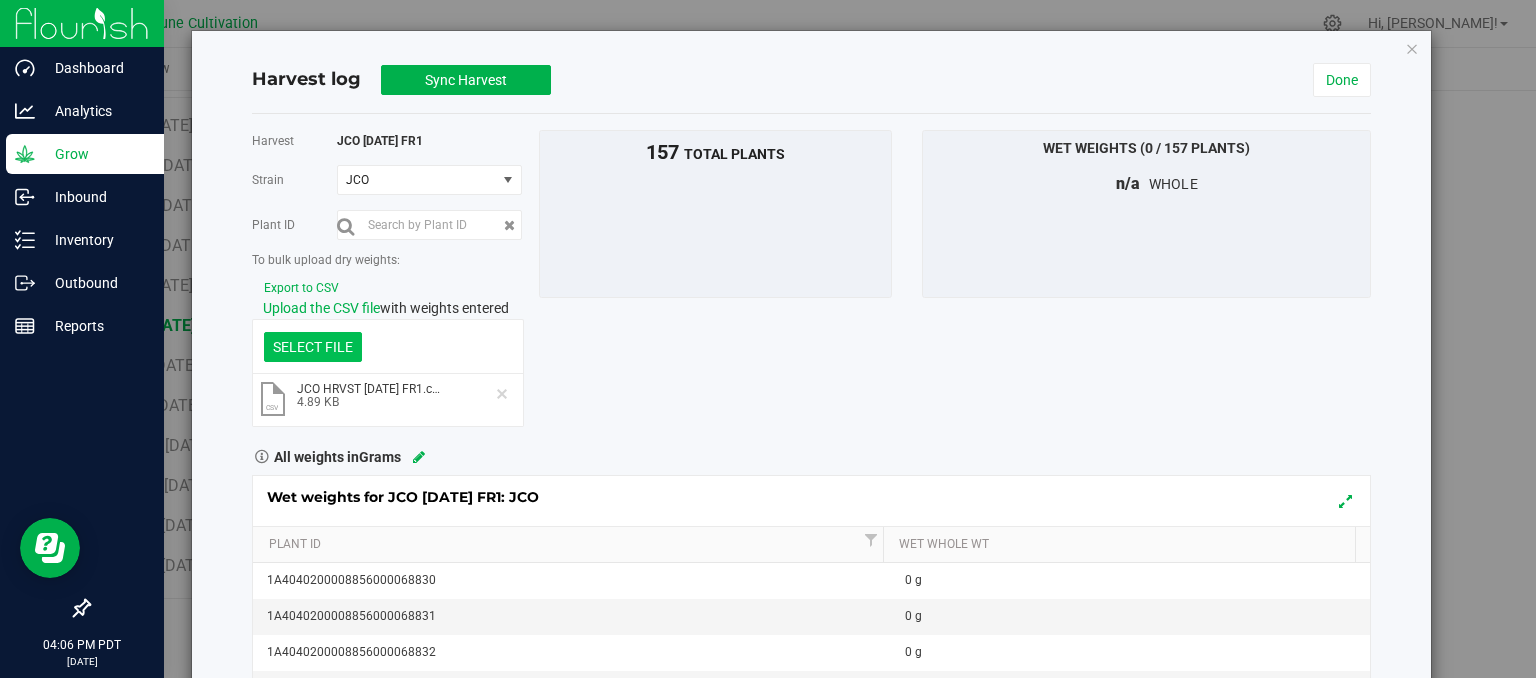 click at bounding box center (-1084, 243) 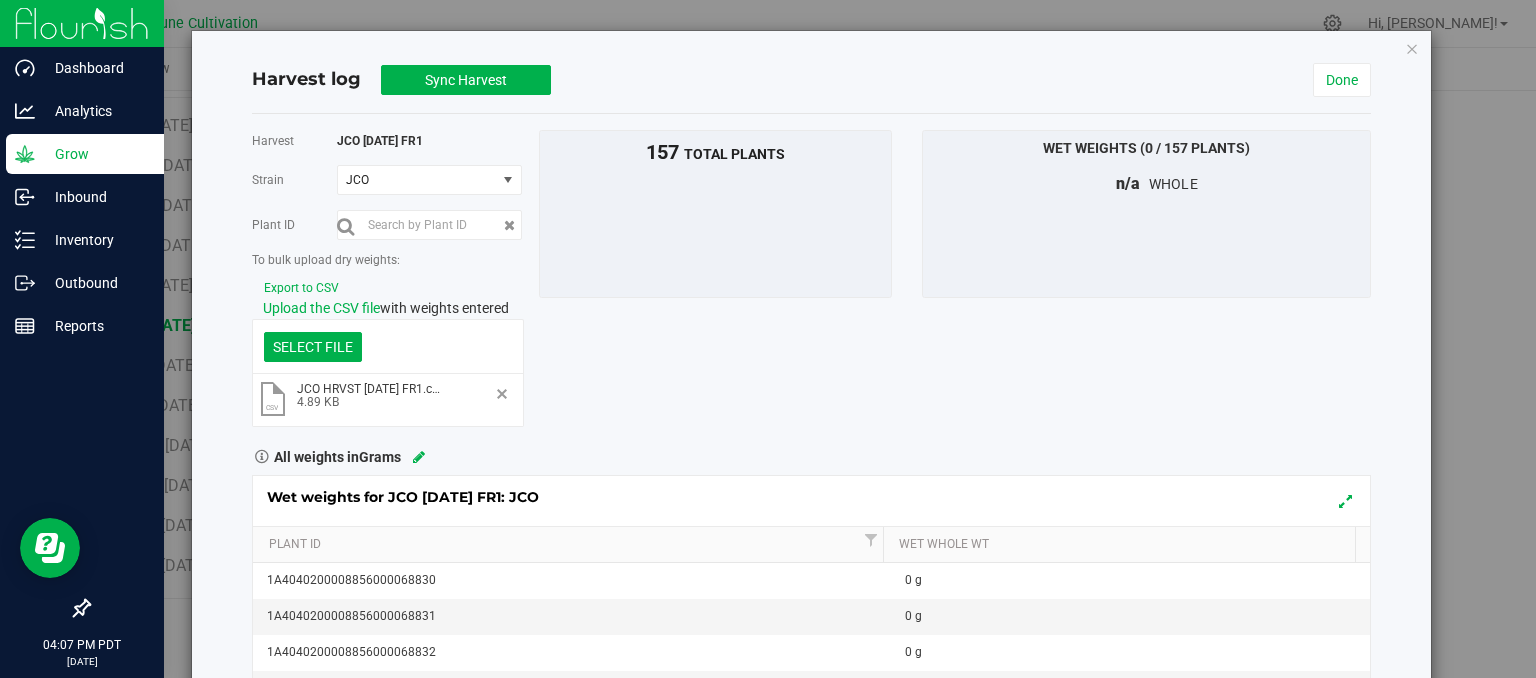 click at bounding box center [502, 394] 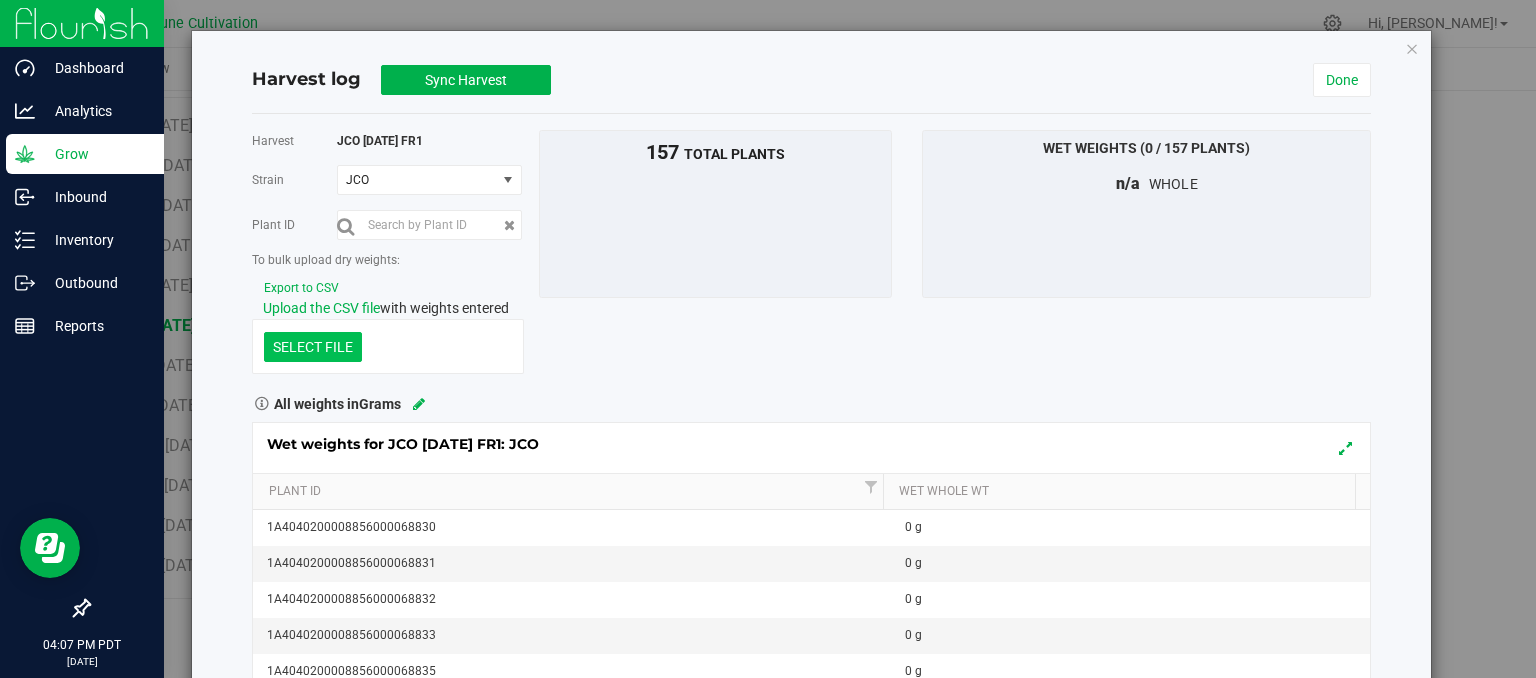 click at bounding box center (-1084, 243) 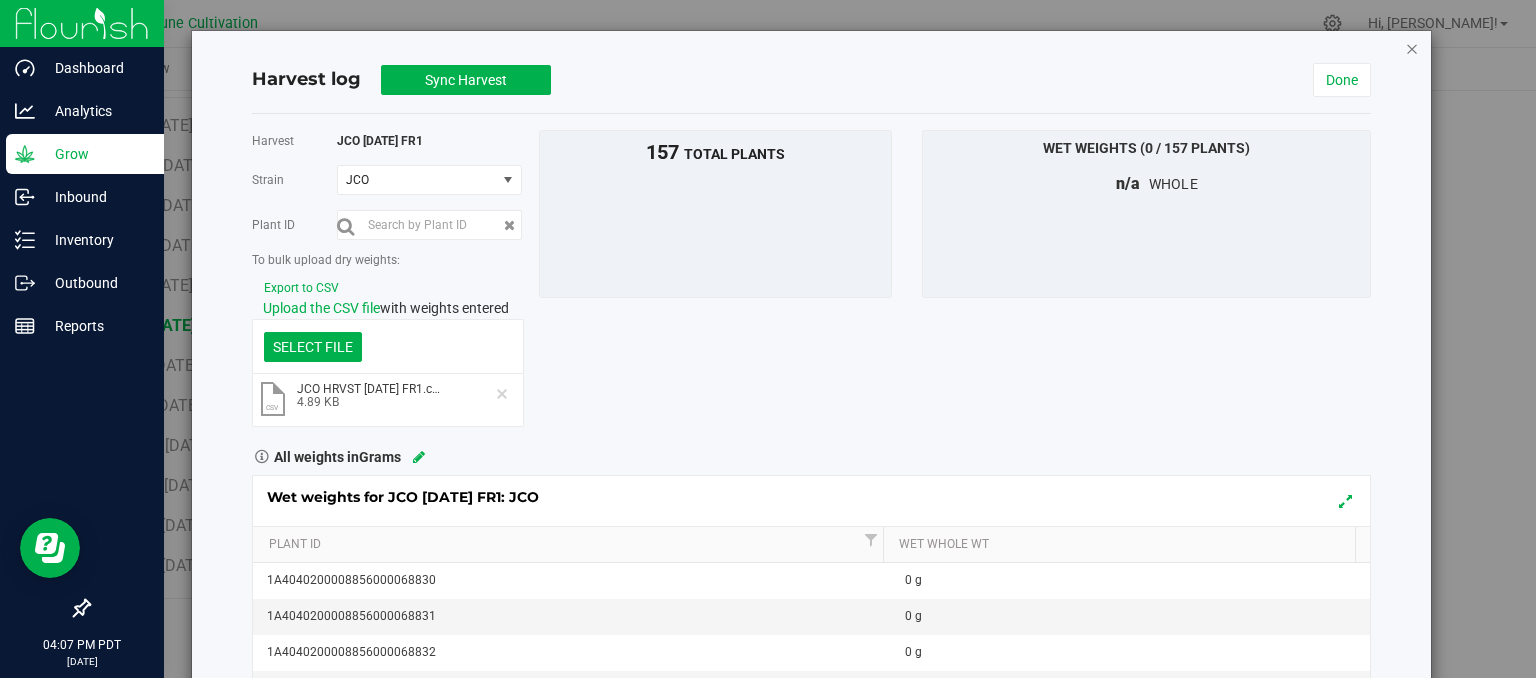 click at bounding box center [1412, 48] 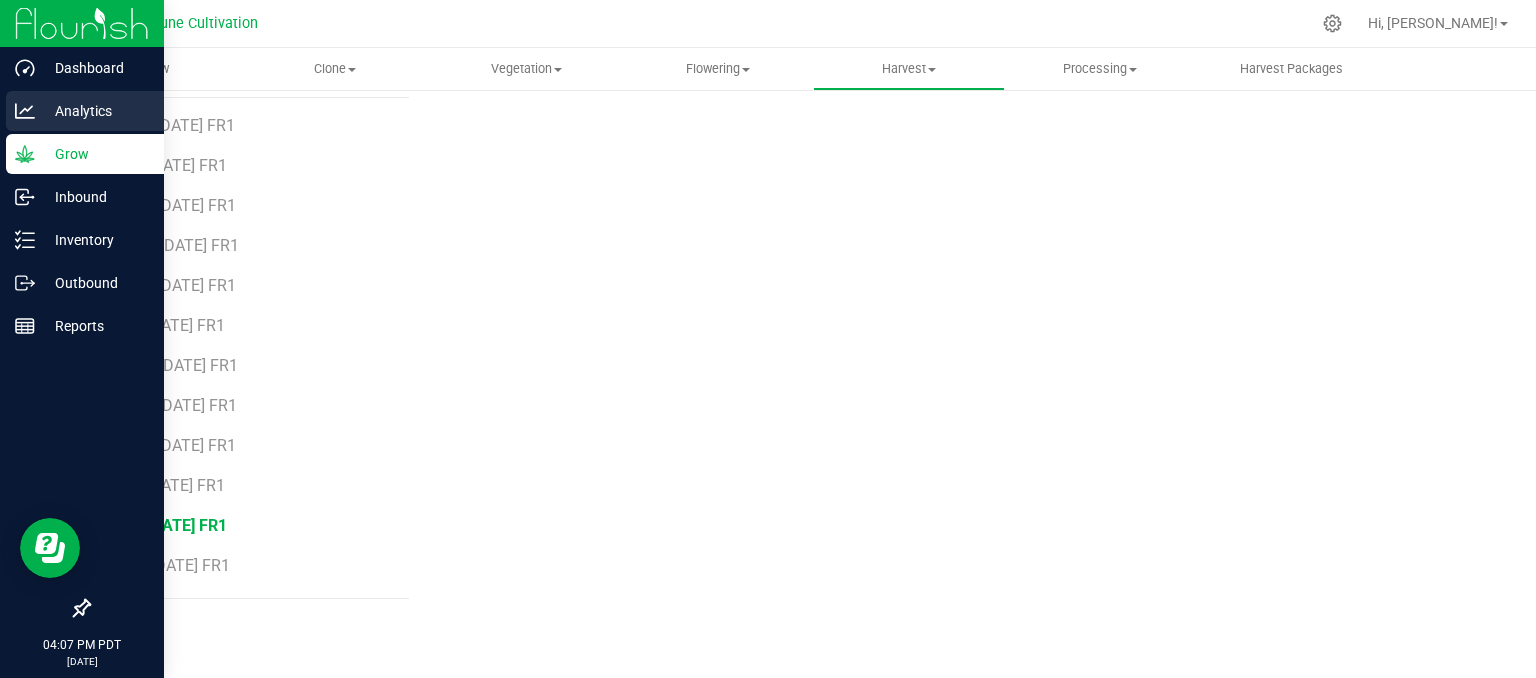 scroll, scrollTop: 235, scrollLeft: 0, axis: vertical 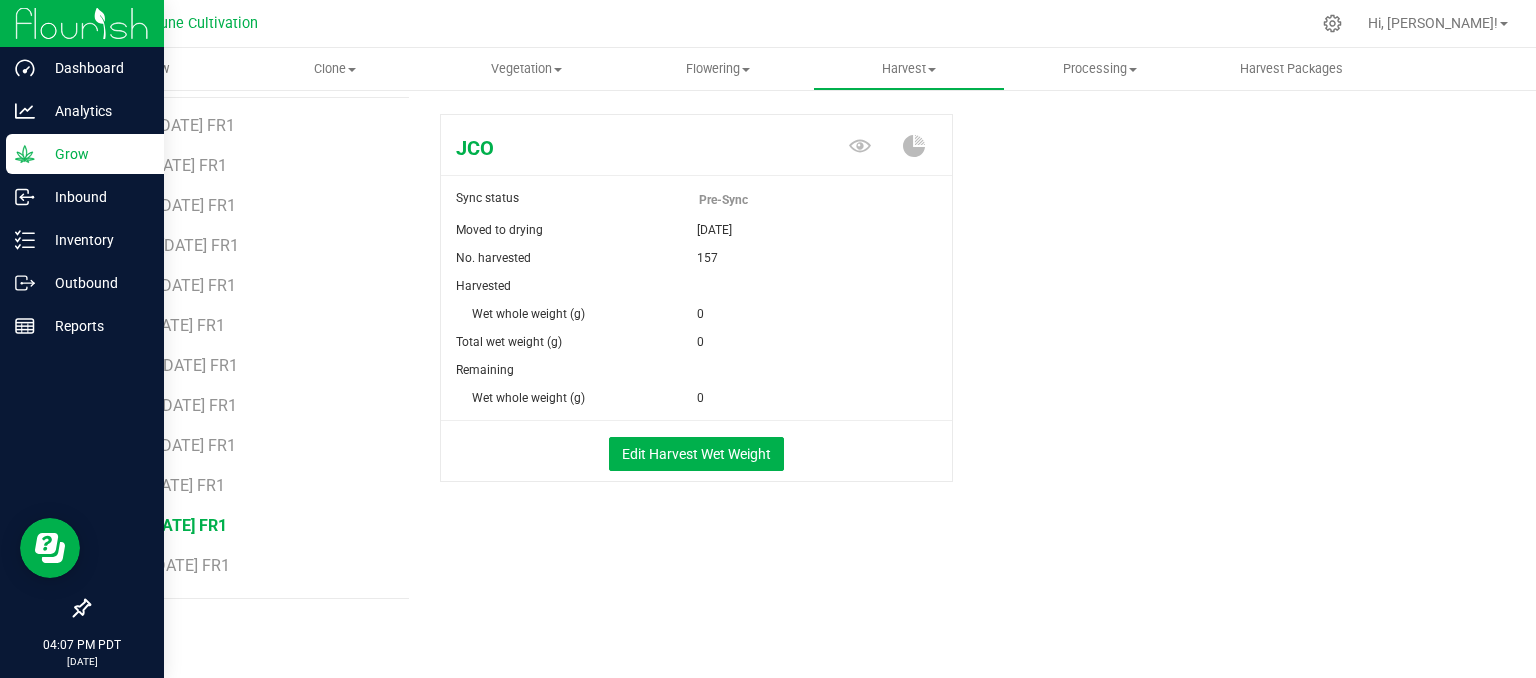 click on "Grow" at bounding box center (95, 154) 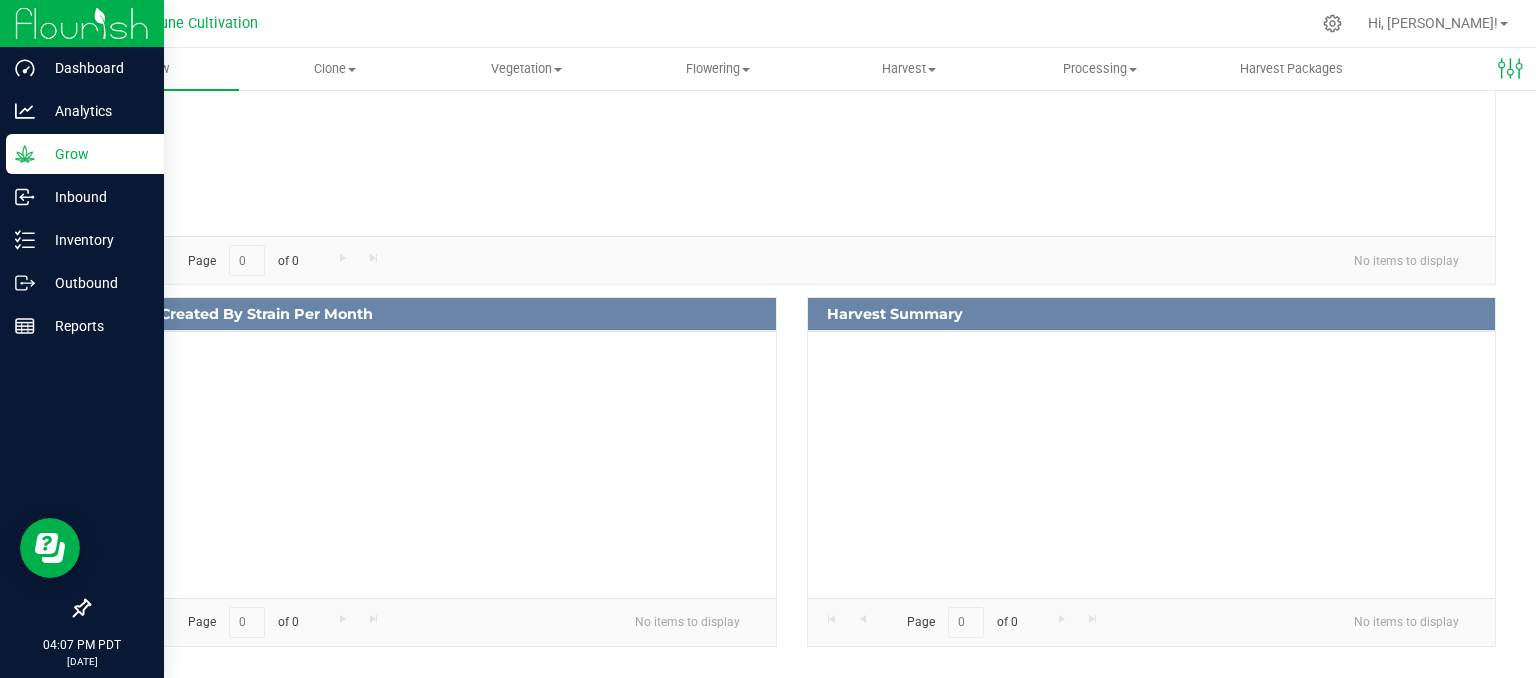scroll, scrollTop: 0, scrollLeft: 0, axis: both 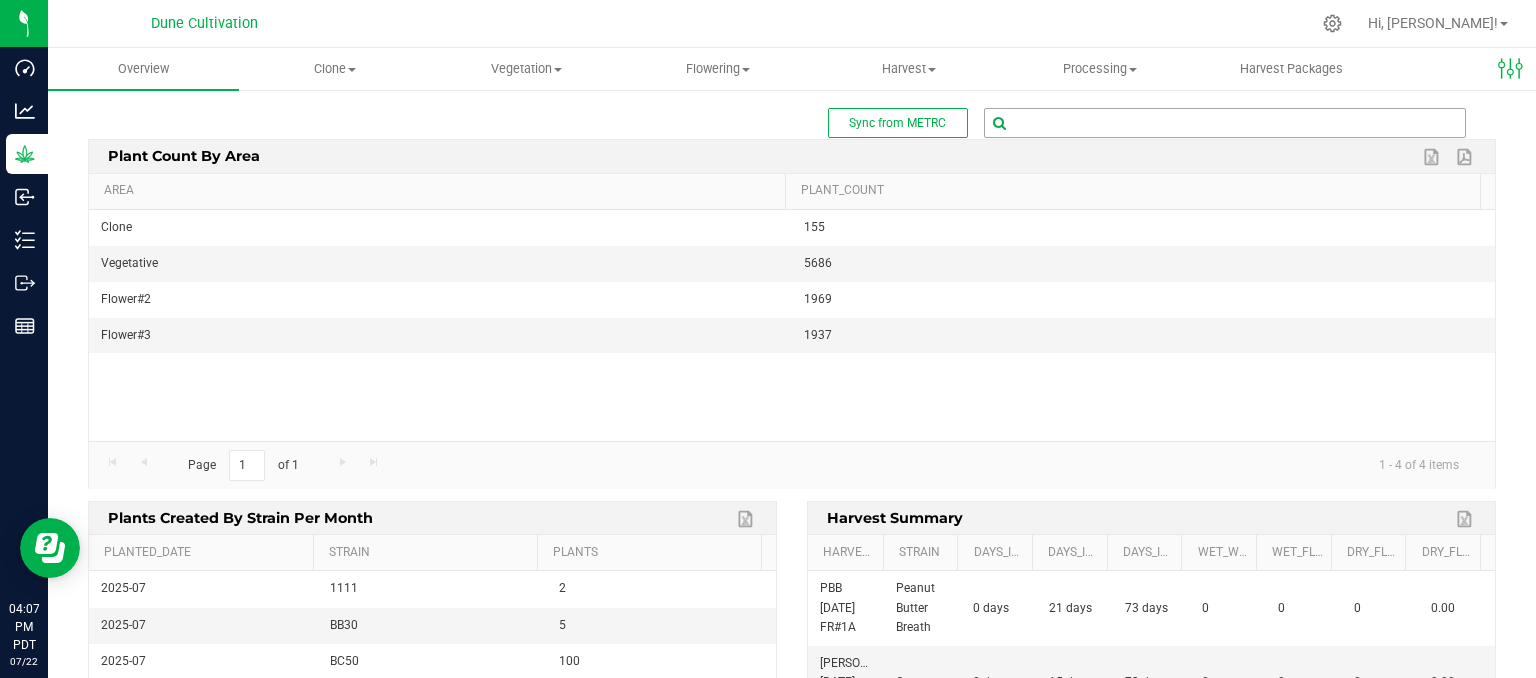 click at bounding box center (1225, 123) 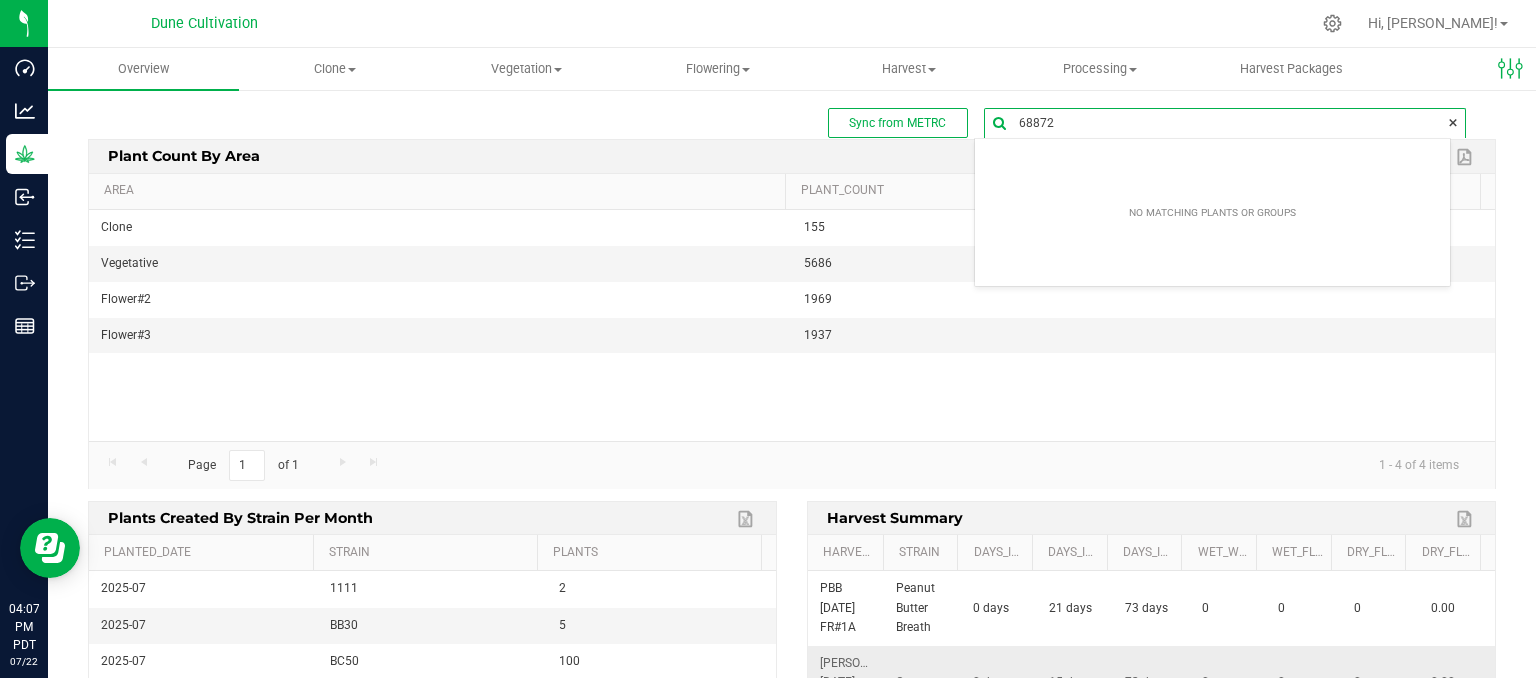 type on "68872" 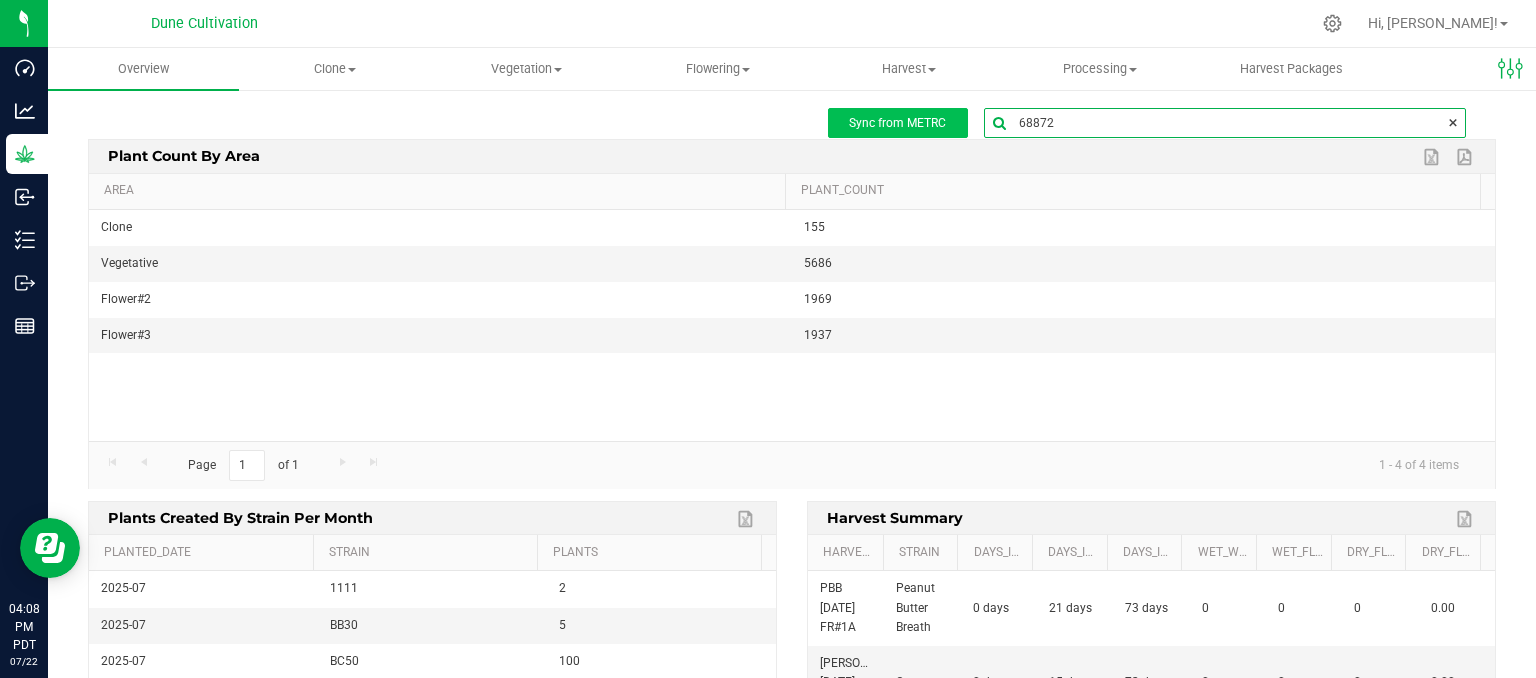 drag, startPoint x: 1032, startPoint y: 122, endPoint x: 897, endPoint y: 133, distance: 135.4474 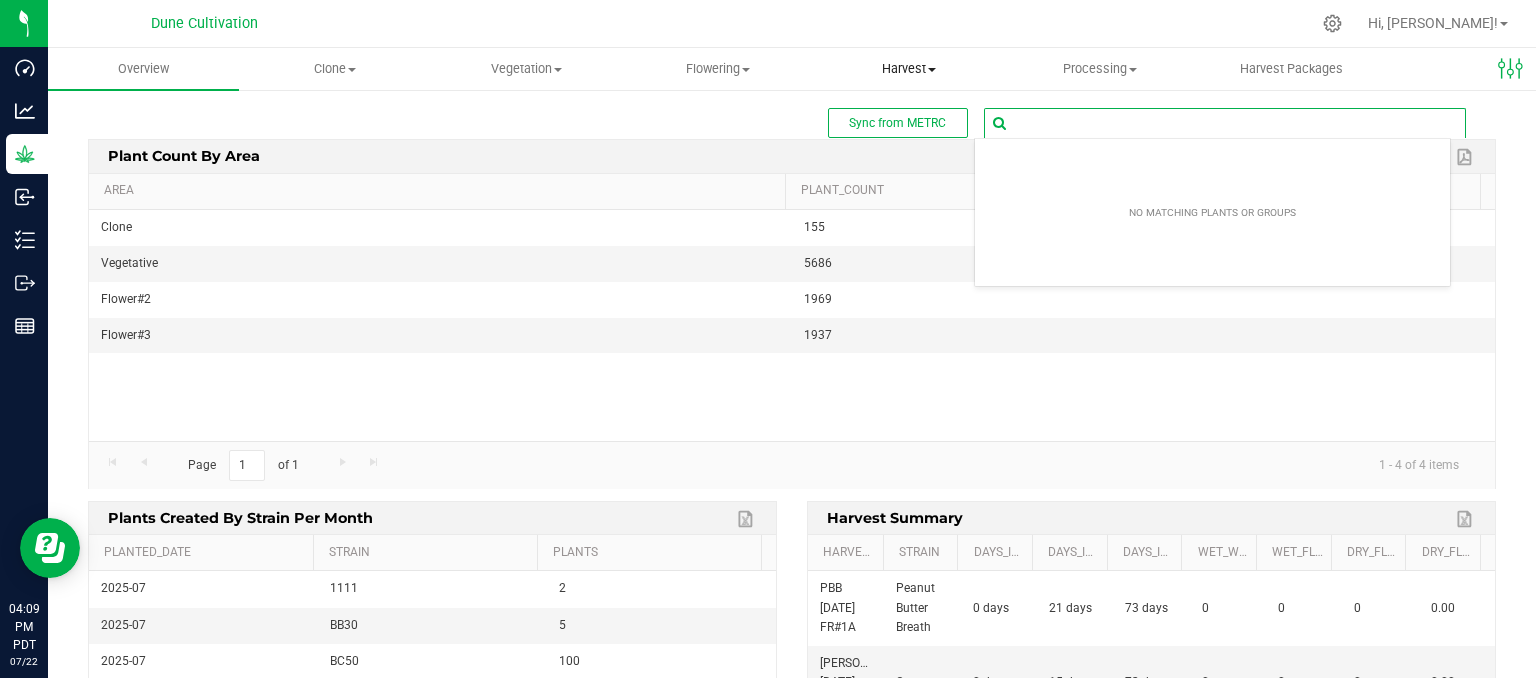 type 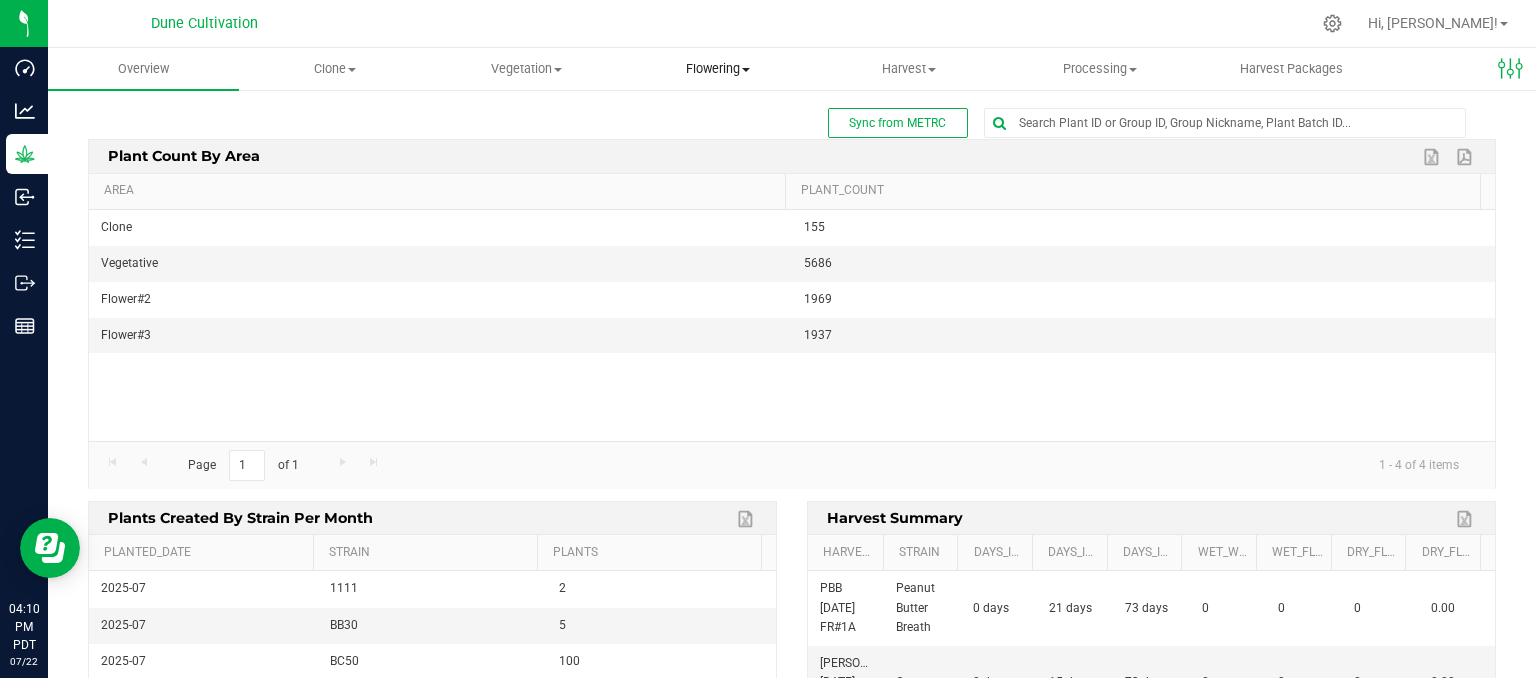 click on "Flowering" at bounding box center (717, 69) 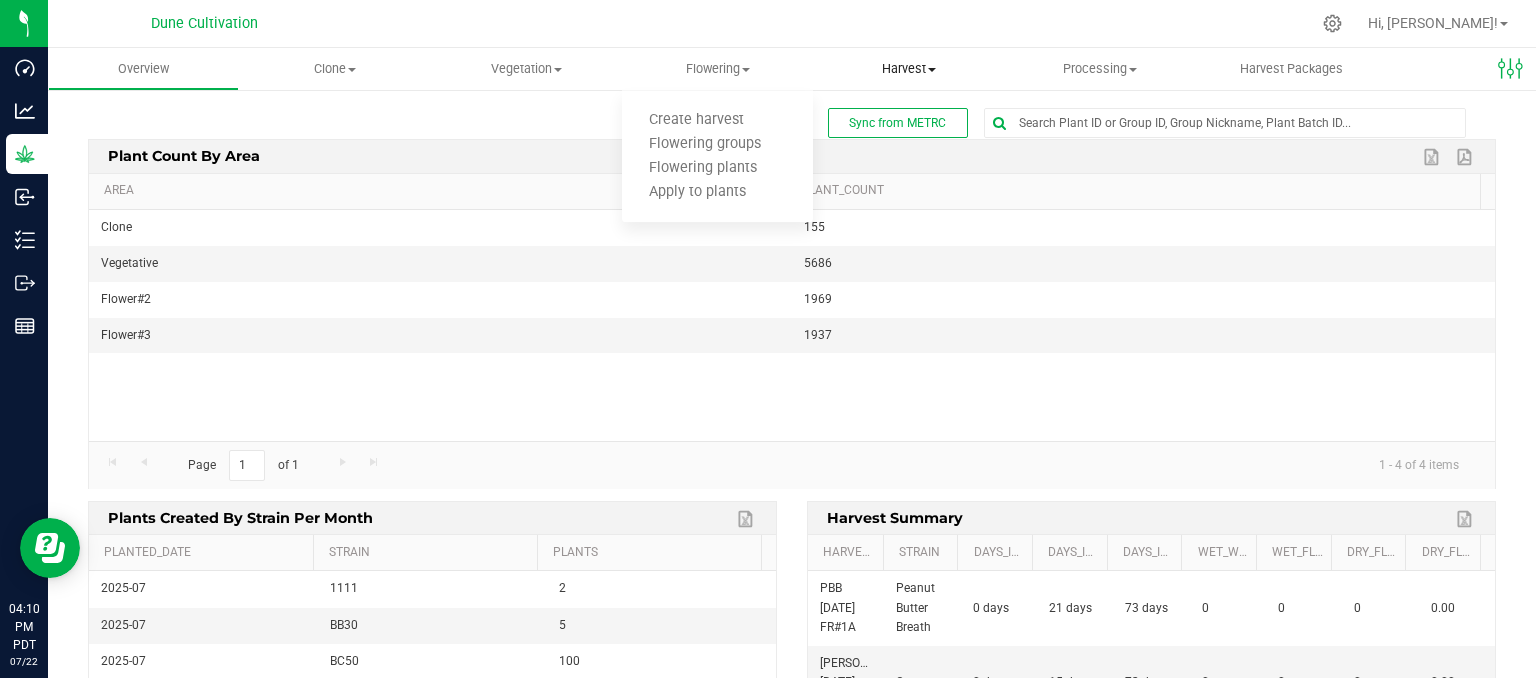 click on "Harvest" at bounding box center (908, 69) 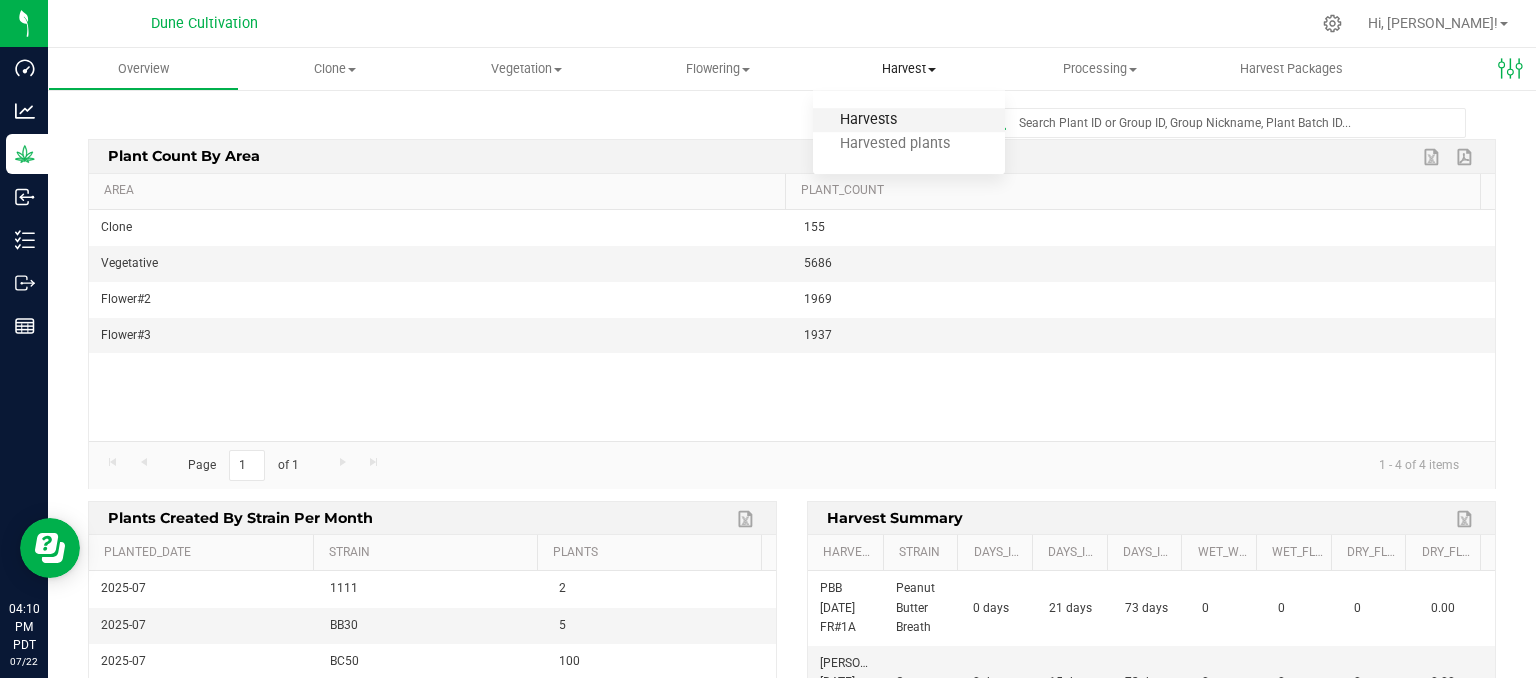 click on "Harvests" at bounding box center (868, 120) 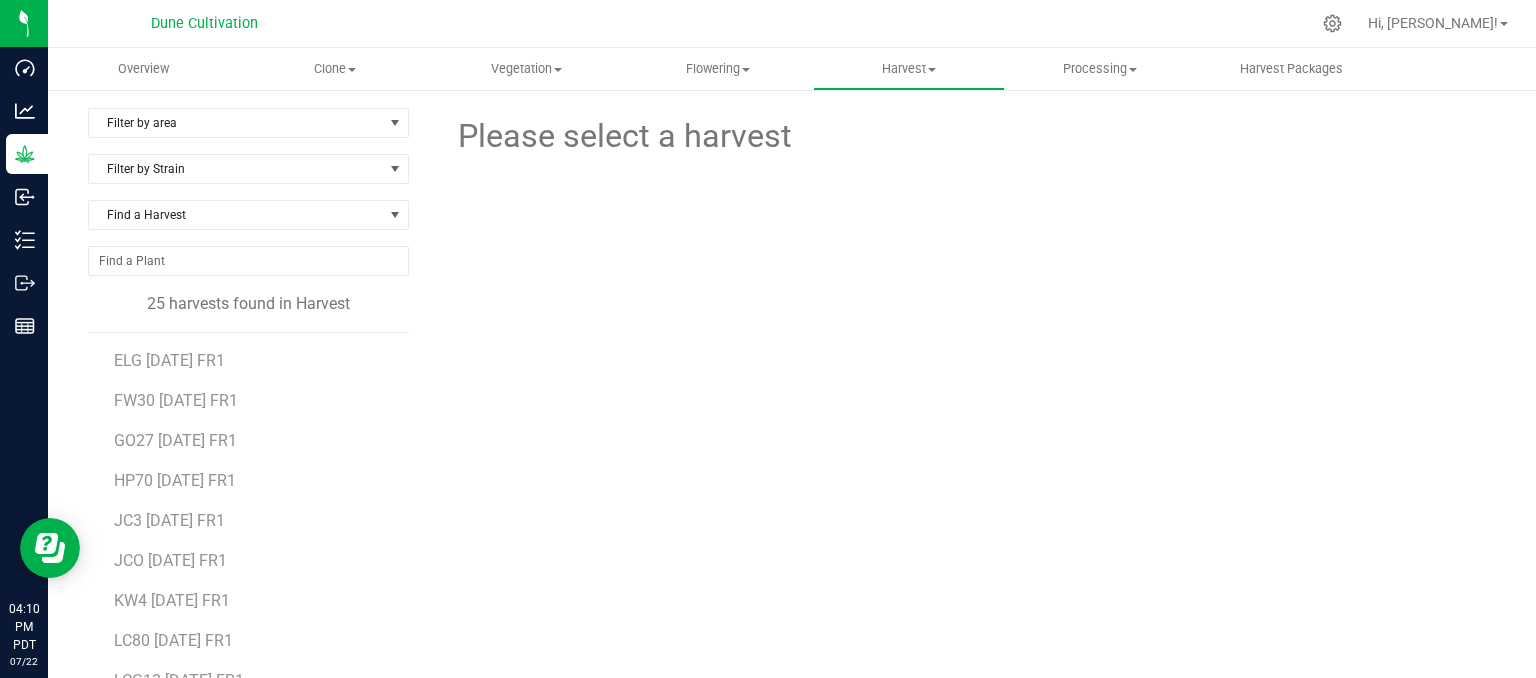 scroll, scrollTop: 400, scrollLeft: 0, axis: vertical 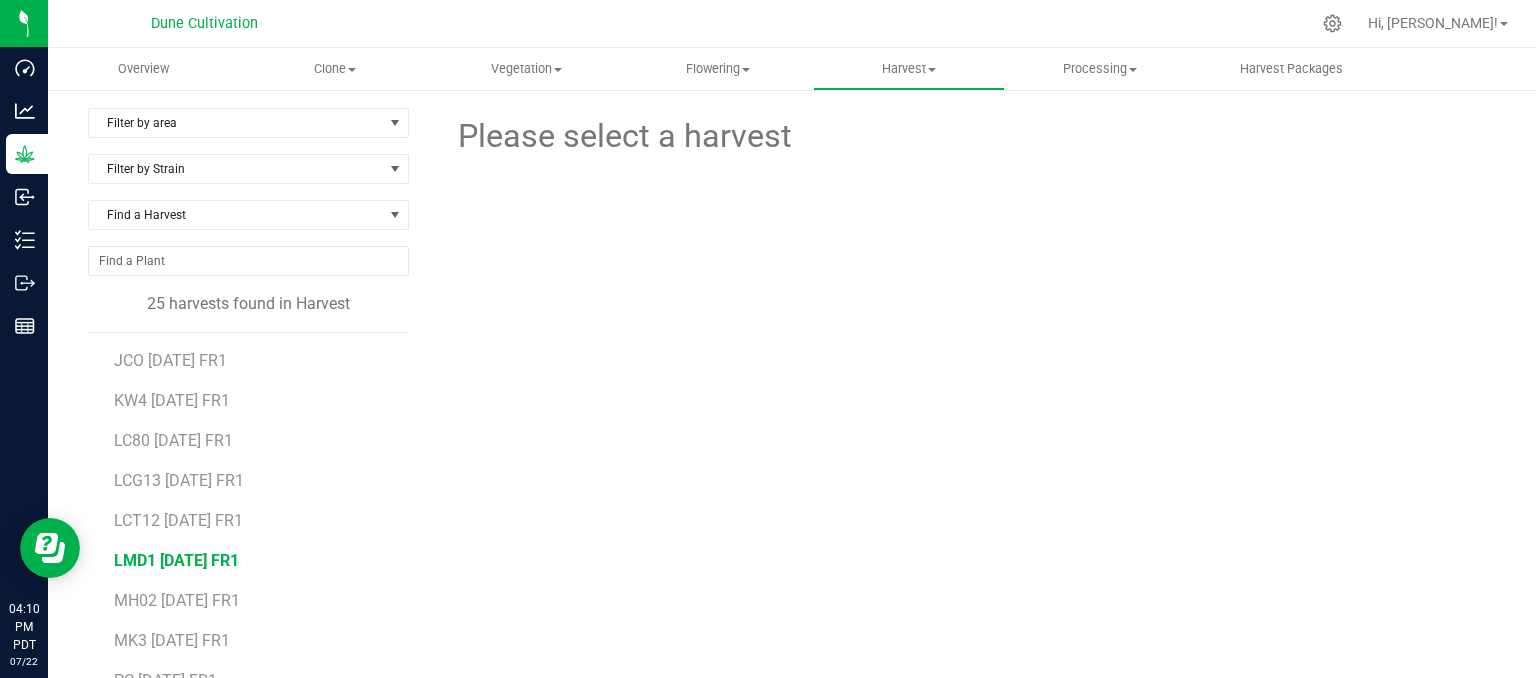 click on "LMD1 [DATE] FR1" at bounding box center (176, 560) 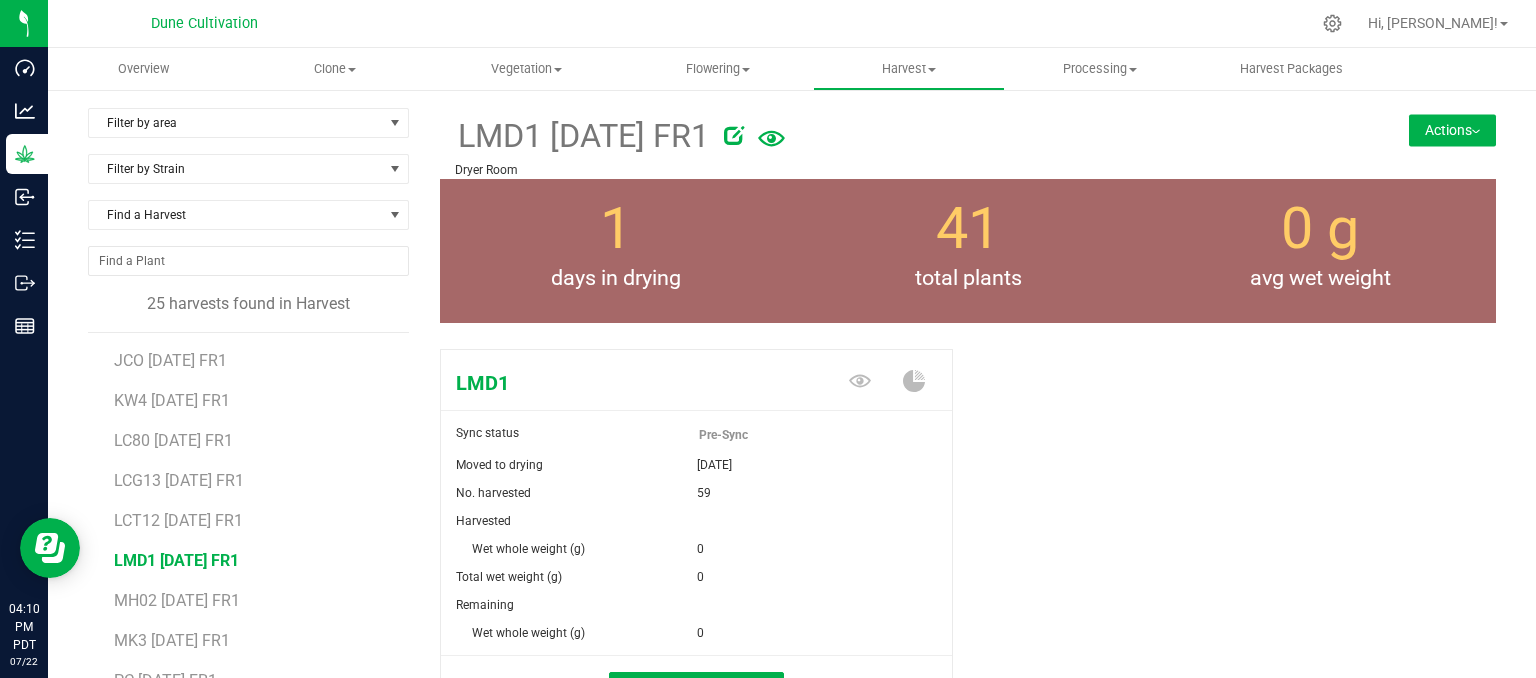click on "Actions" at bounding box center (1452, 130) 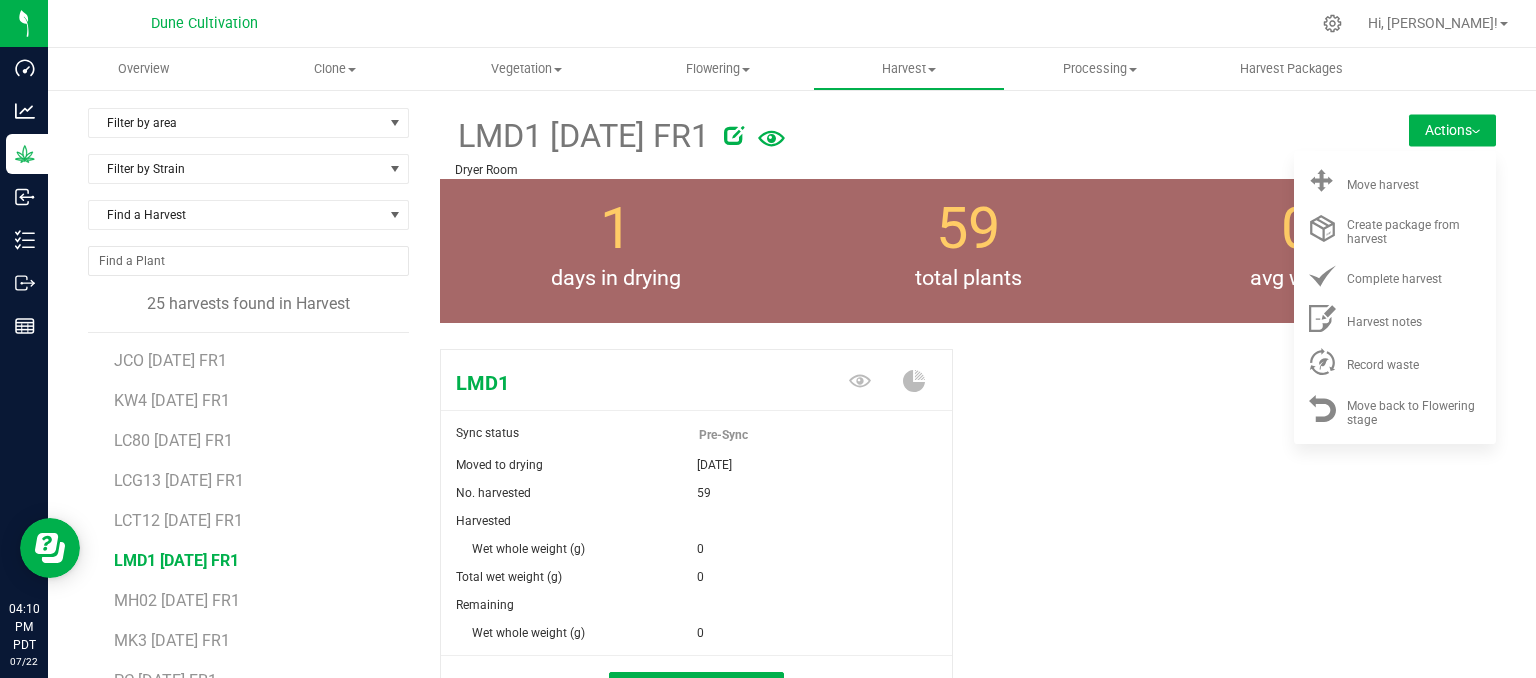 click at bounding box center [1022, 132] 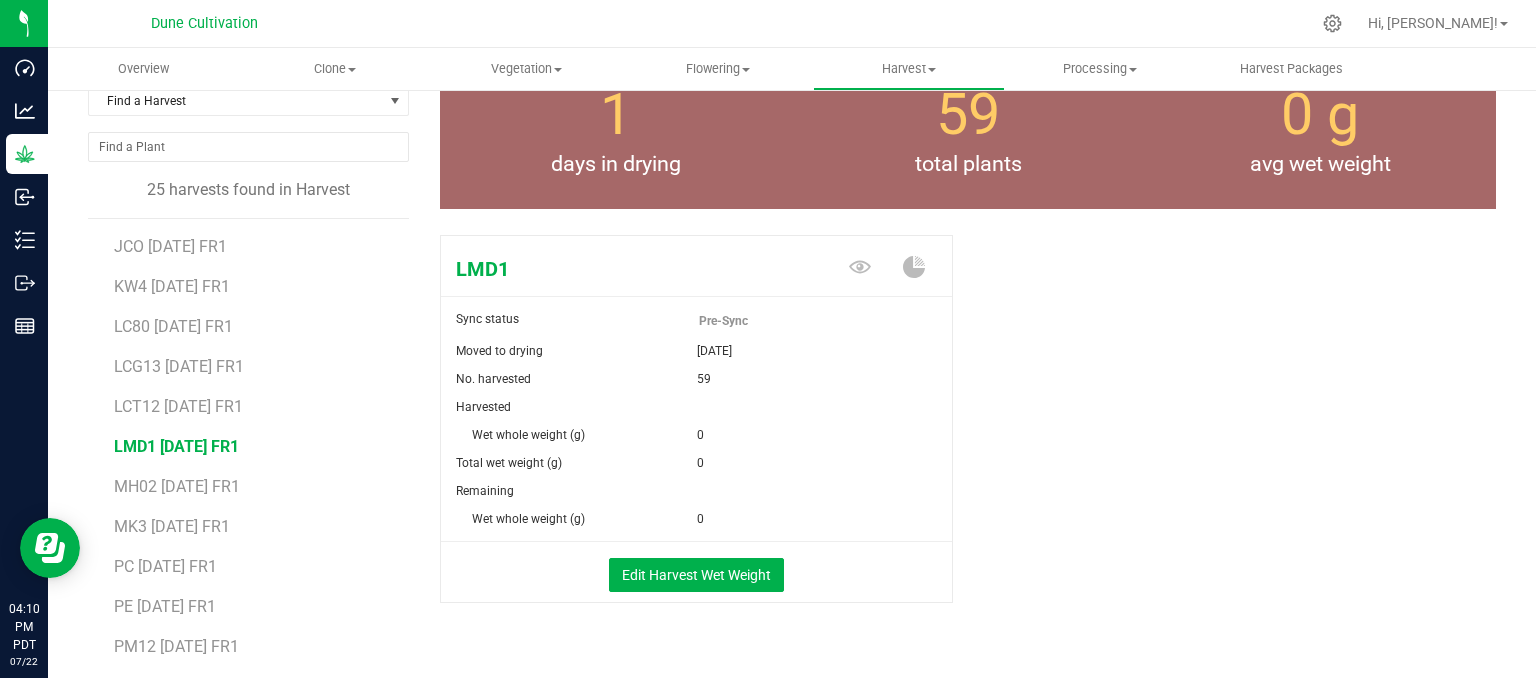 scroll, scrollTop: 200, scrollLeft: 0, axis: vertical 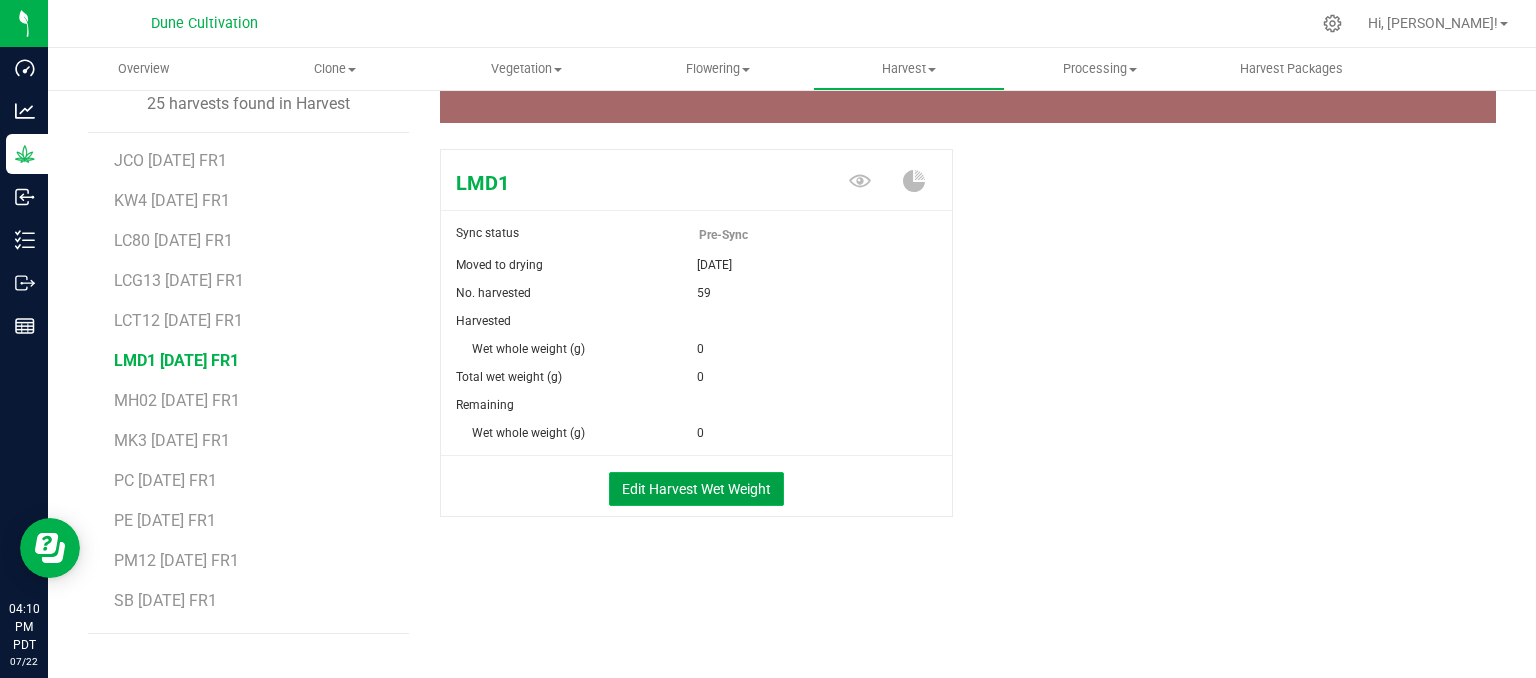click on "Edit Harvest Wet Weight" at bounding box center (696, 489) 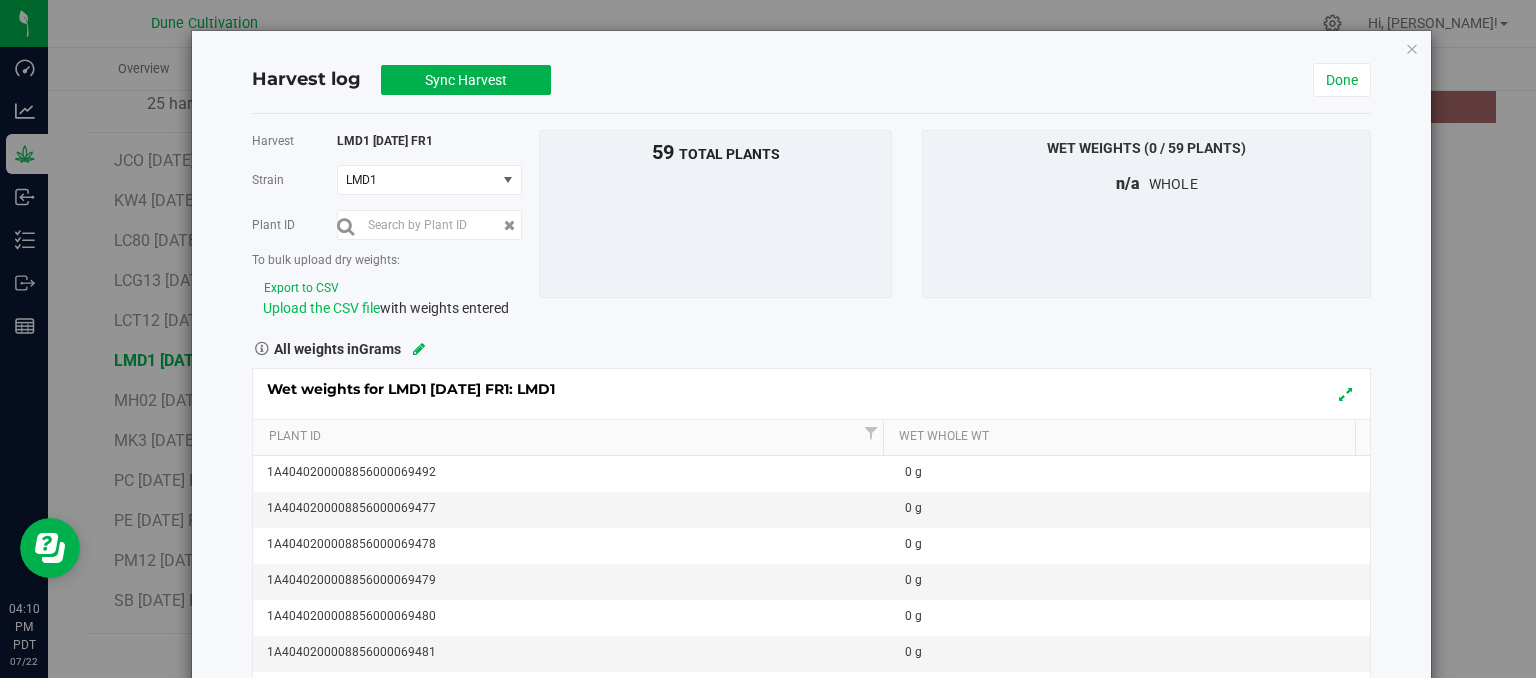 click on "Upload the CSV file" at bounding box center (321, 308) 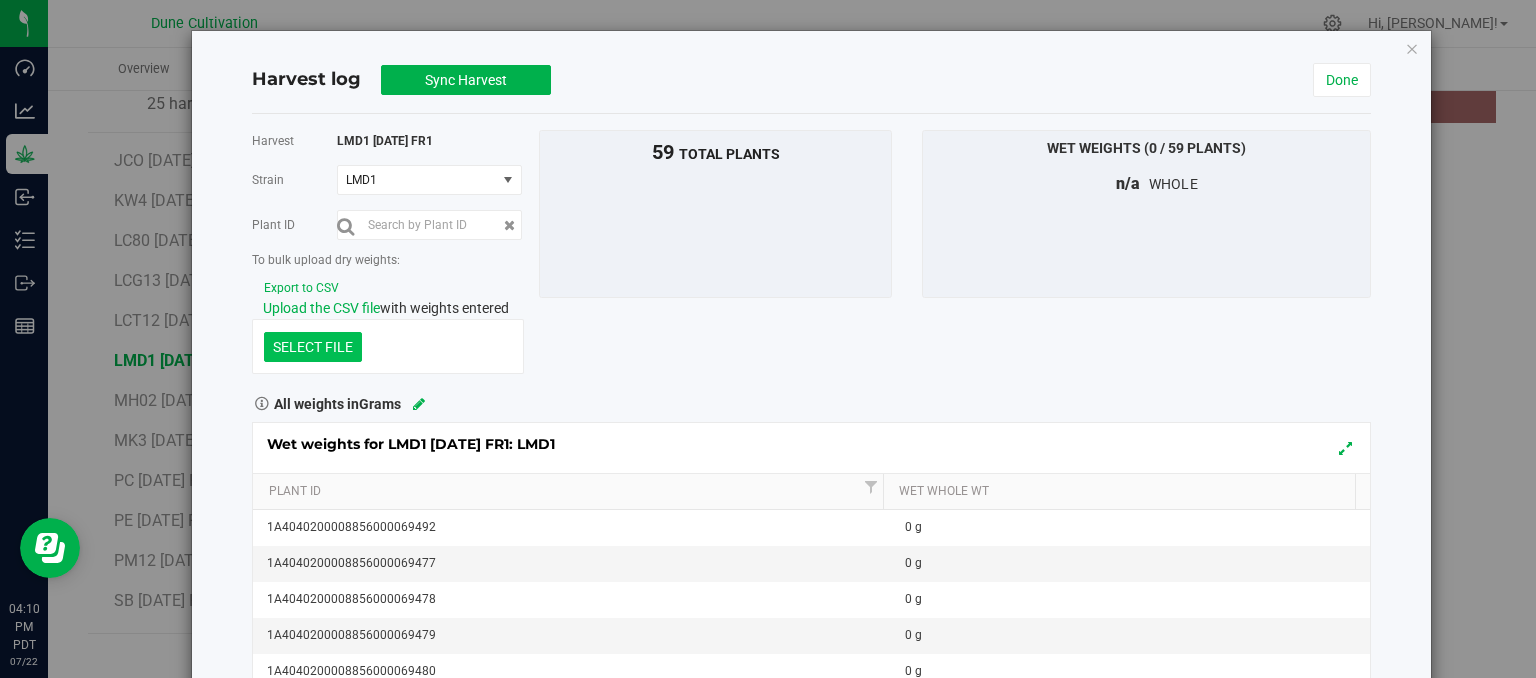 click at bounding box center (-1084, 243) 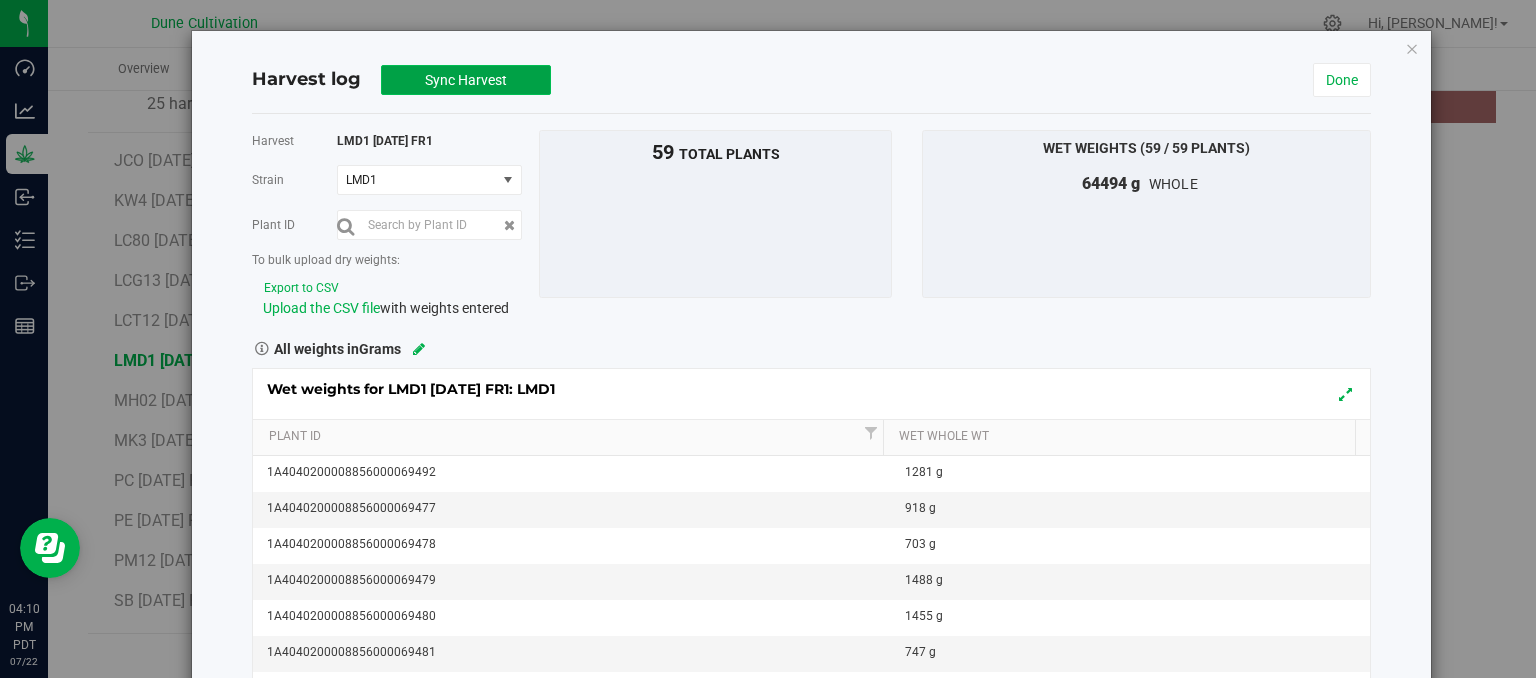 click on "Sync Harvest" at bounding box center [466, 80] 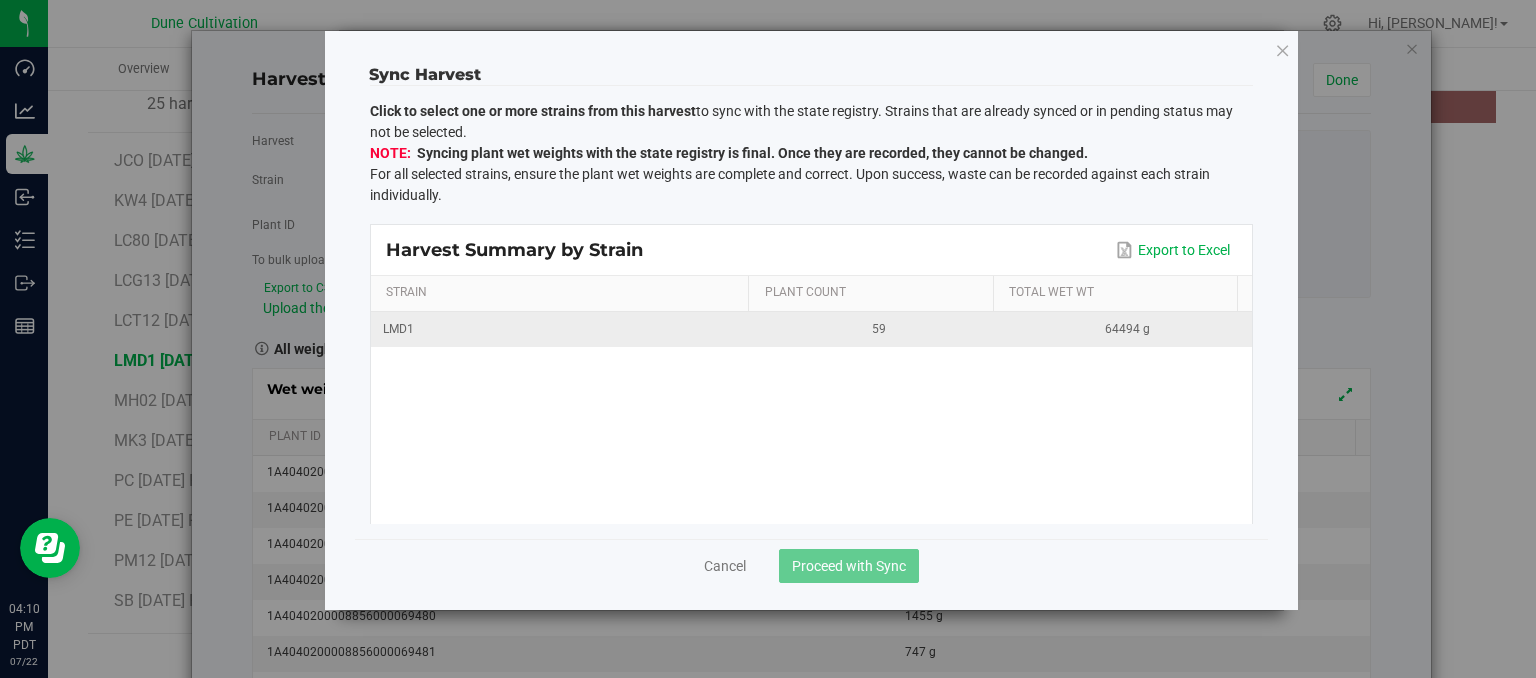 click on "LMD1" at bounding box center (563, 329) 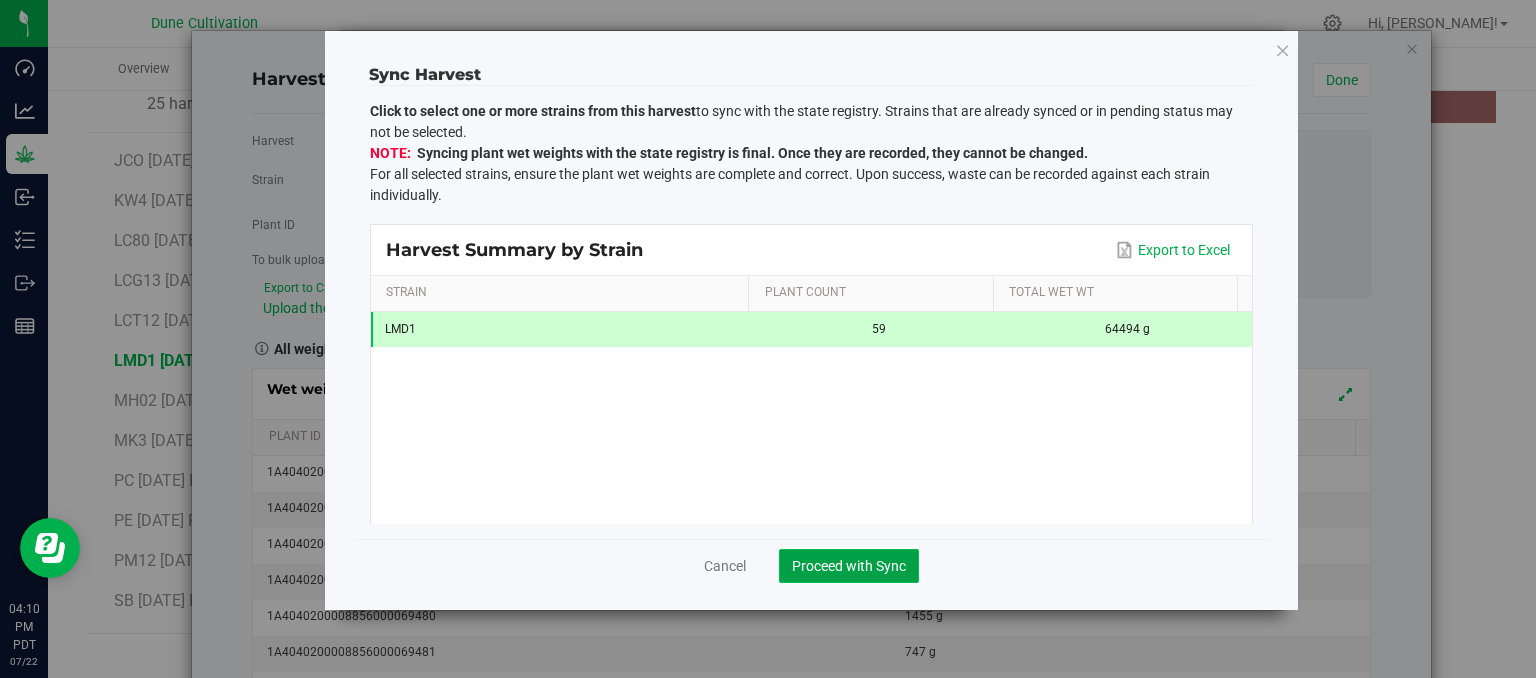 click on "Proceed with Sync" 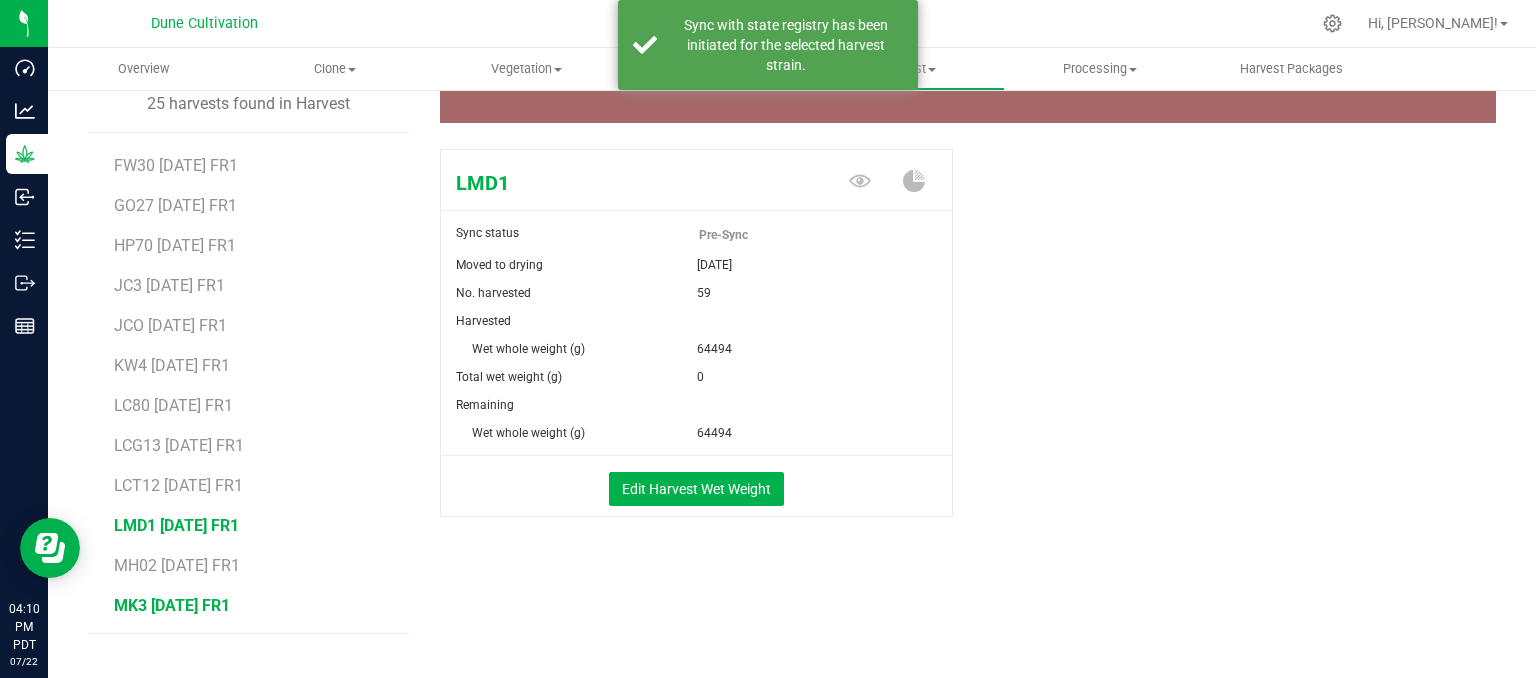 scroll, scrollTop: 400, scrollLeft: 0, axis: vertical 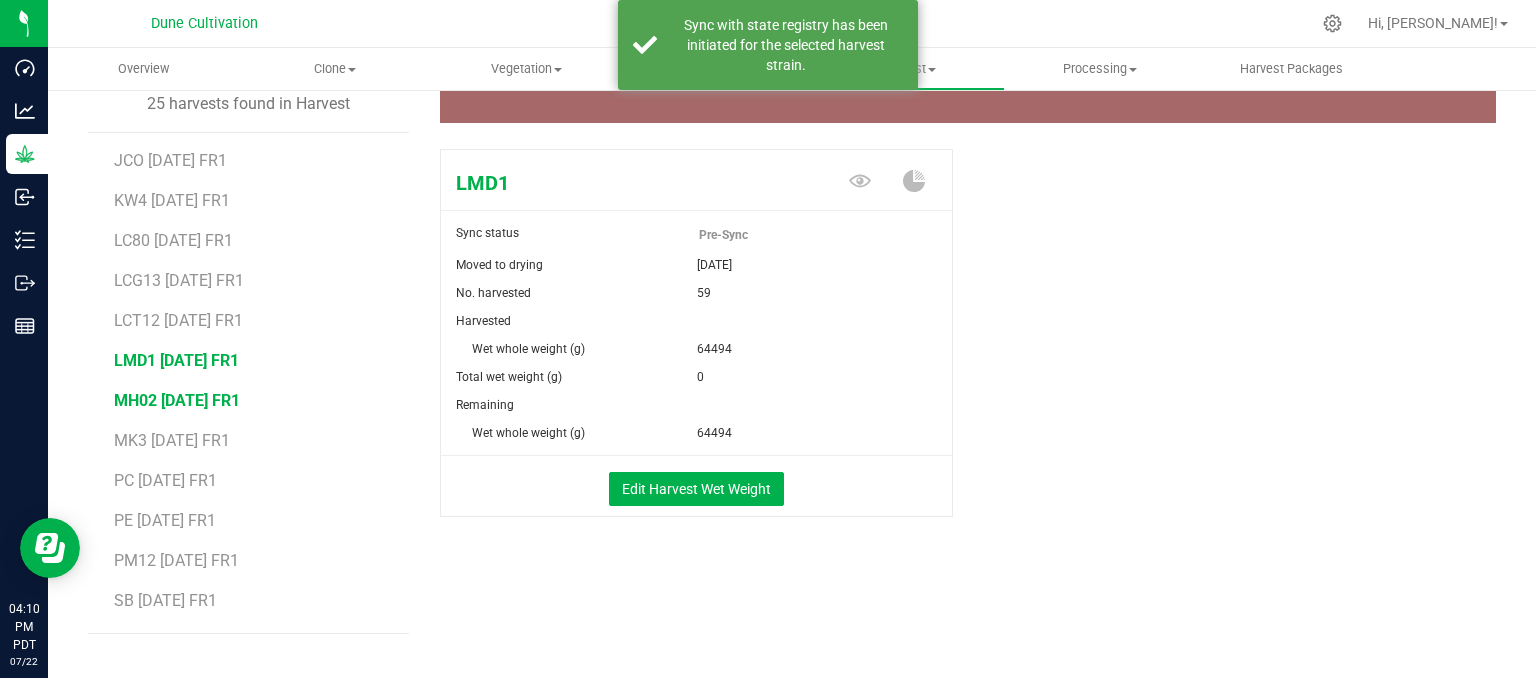 click on "MH02 [DATE] FR1" at bounding box center (177, 400) 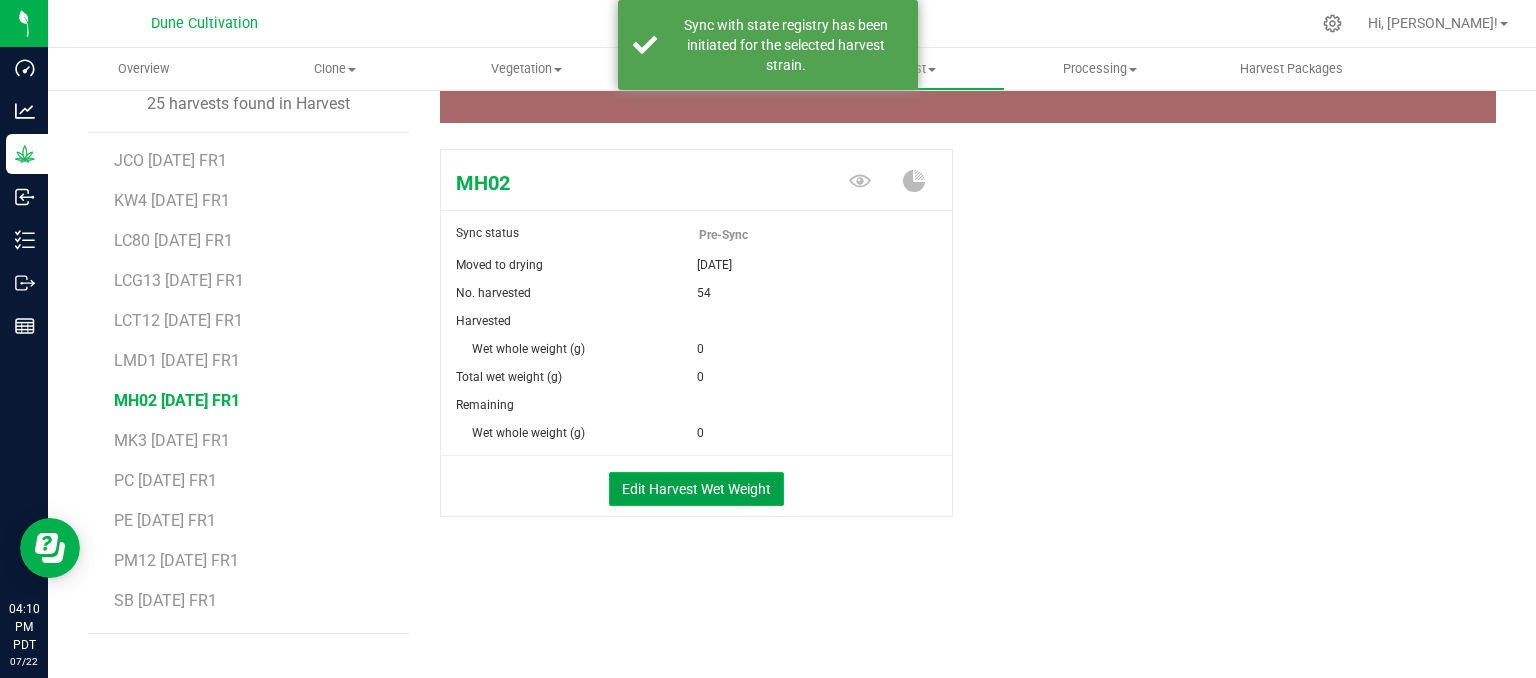 click on "Edit Harvest Wet Weight" at bounding box center (696, 489) 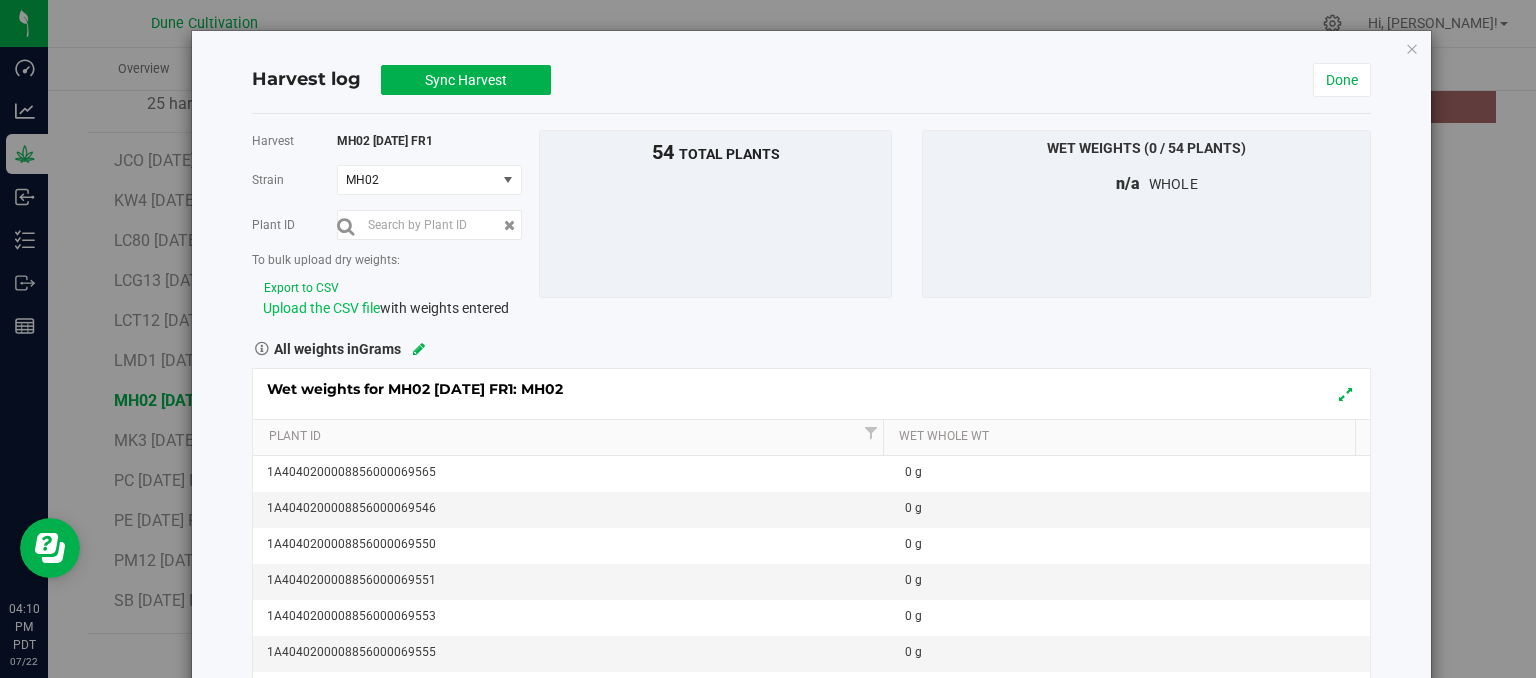 click on "Upload the CSV file" at bounding box center (321, 308) 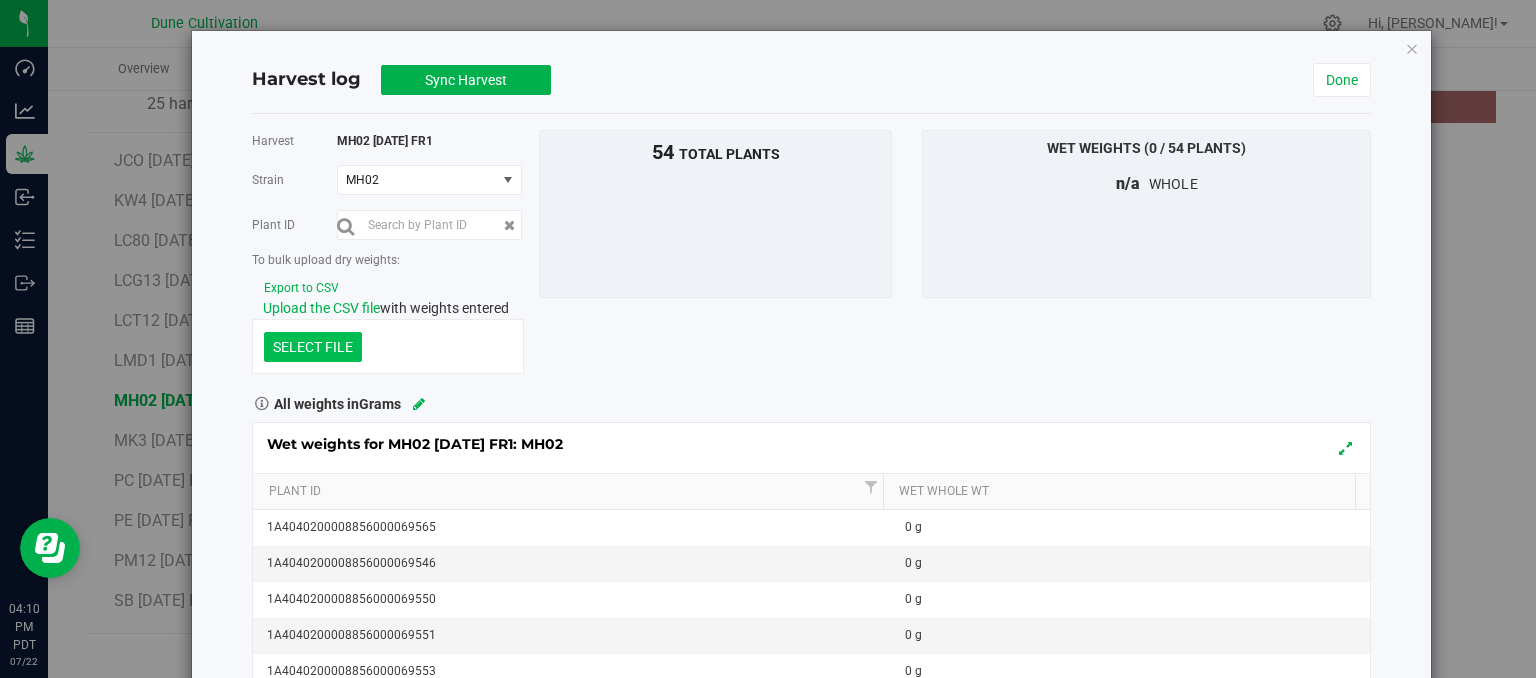 click at bounding box center [-1084, 243] 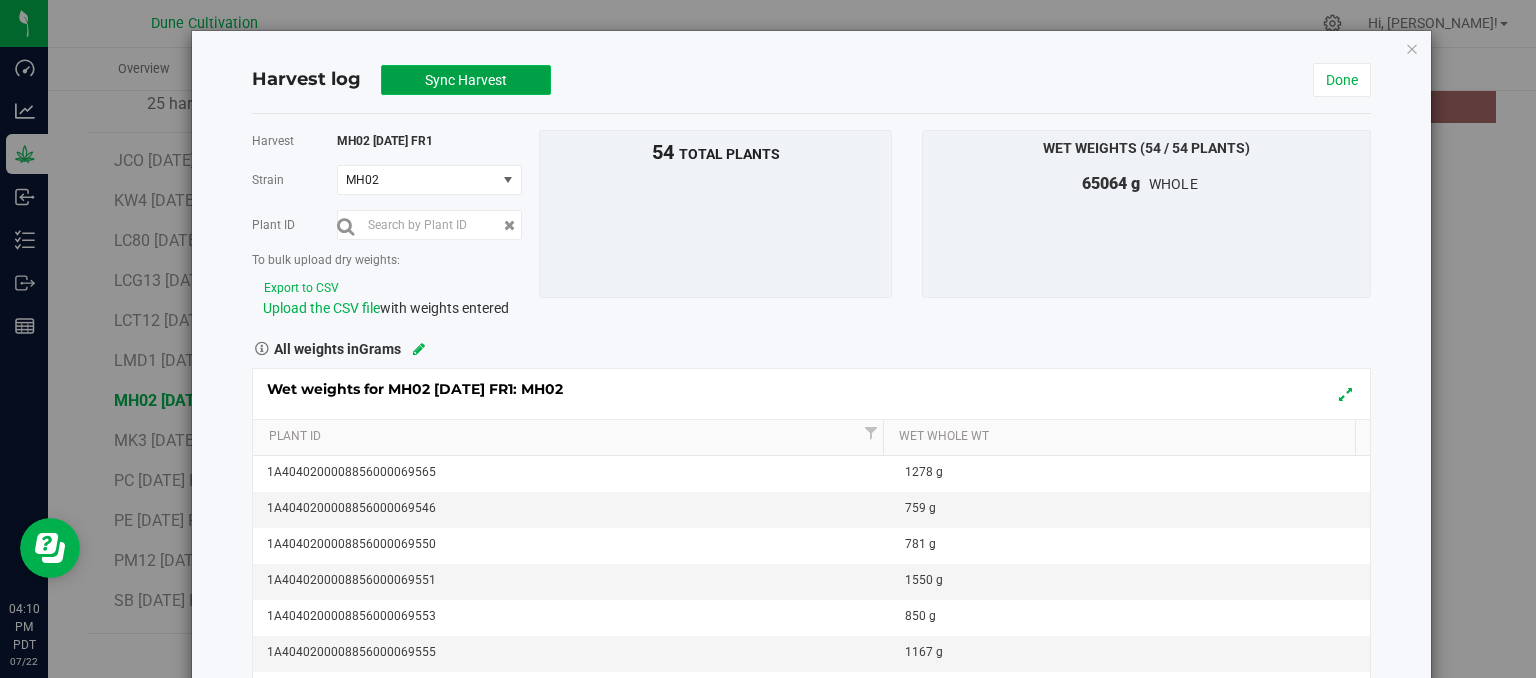 click on "Sync Harvest" at bounding box center [466, 80] 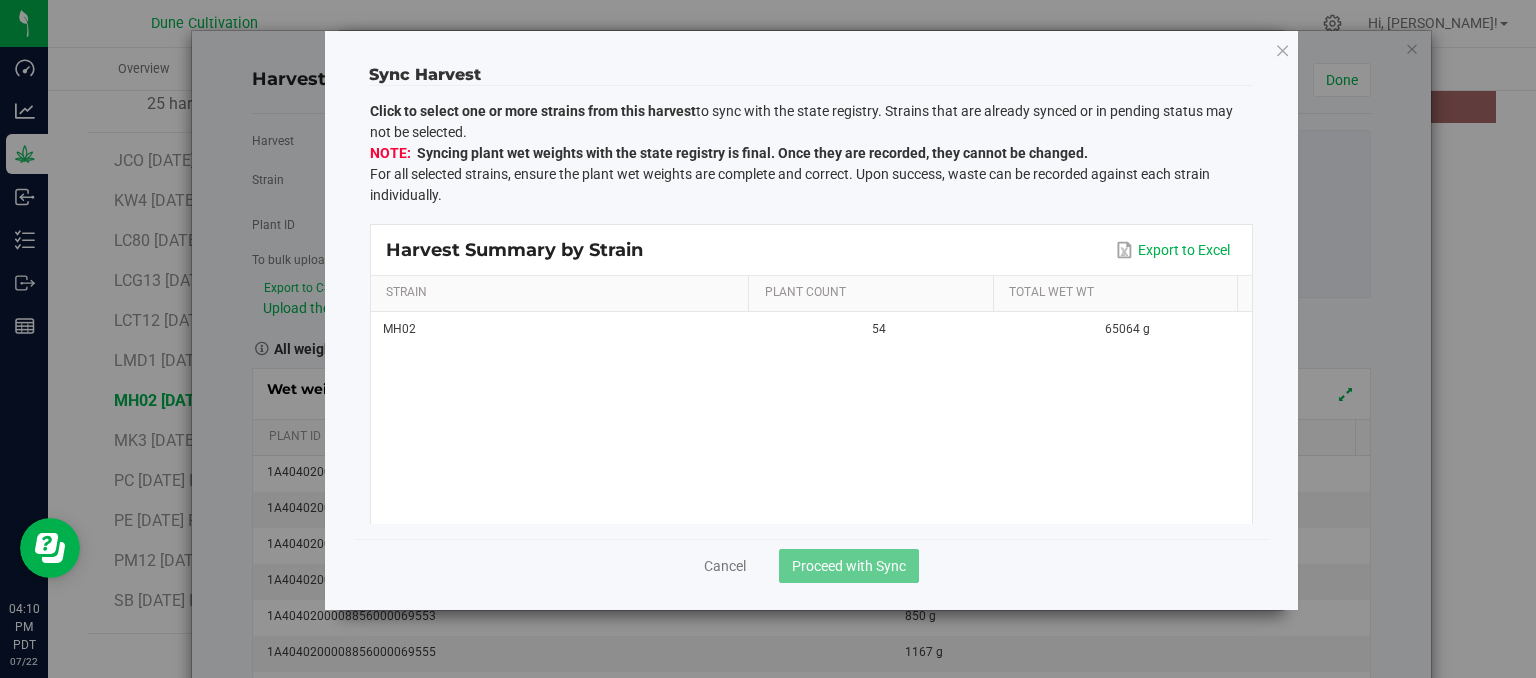 click on "Strain" at bounding box center [559, 294] 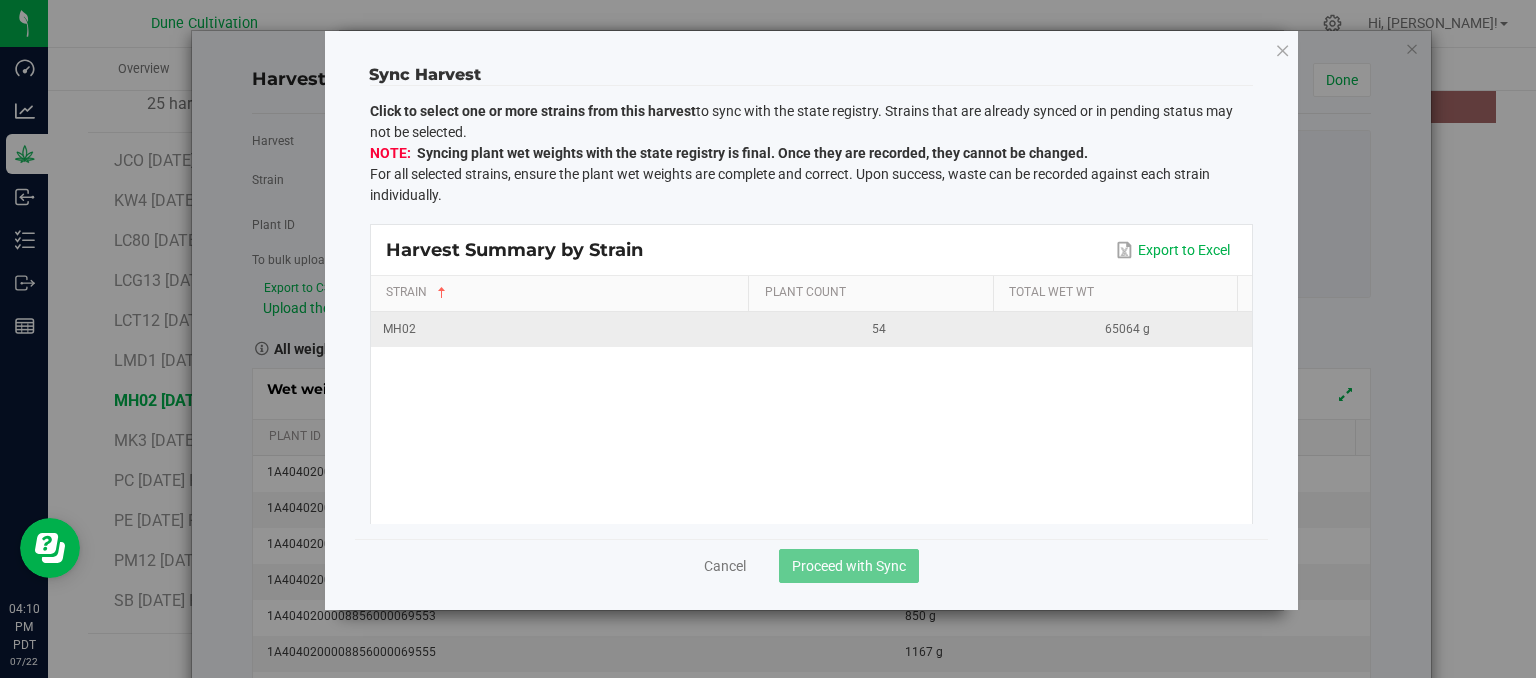 click on "MH02" at bounding box center [563, 329] 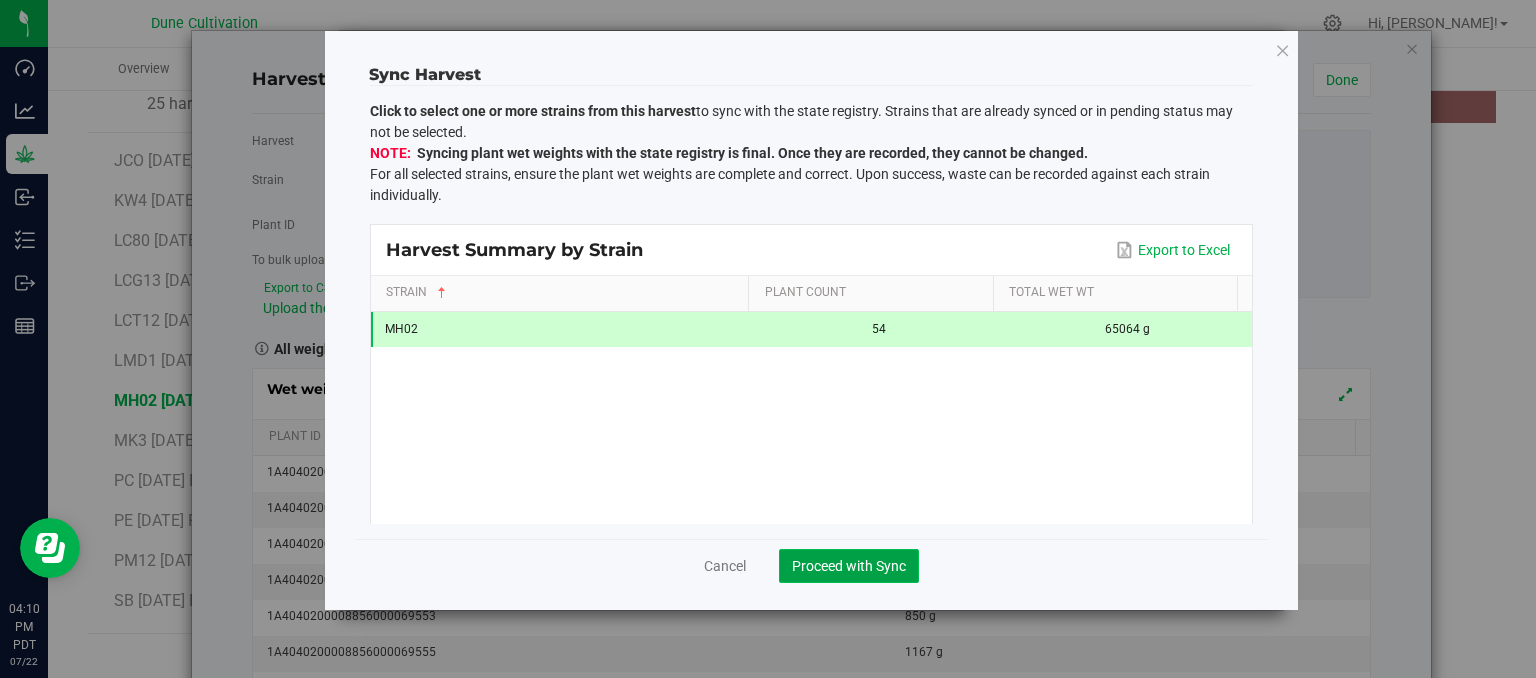 click on "Proceed with Sync" 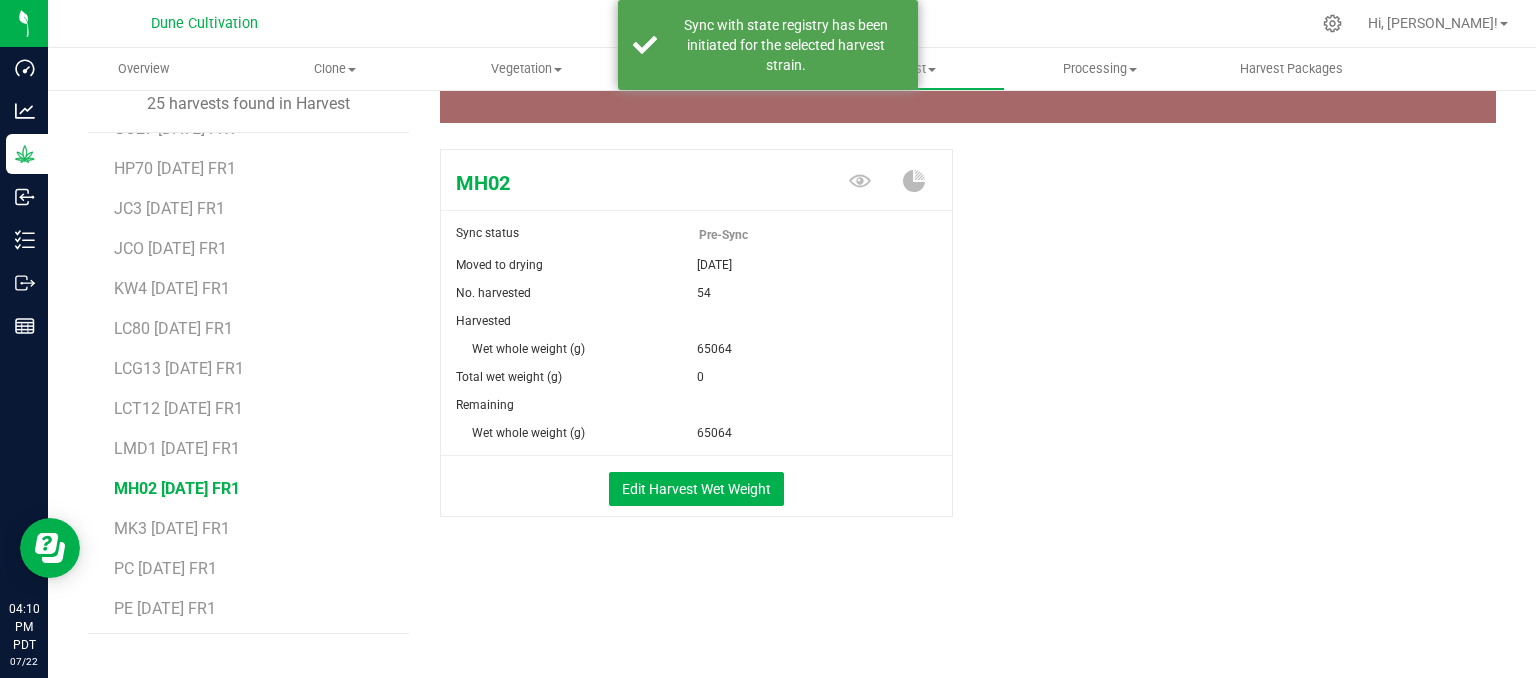 scroll, scrollTop: 400, scrollLeft: 0, axis: vertical 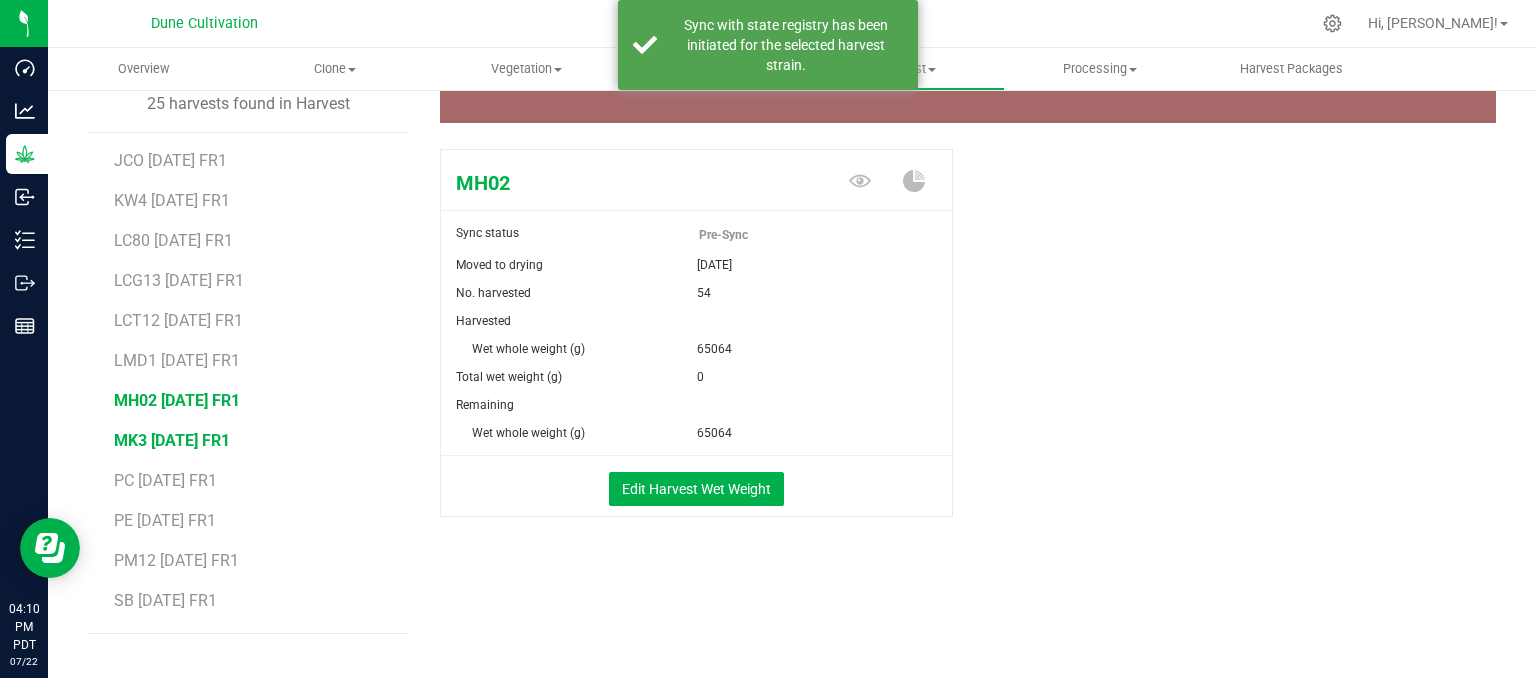 click on "MK3 [DATE] FR1" at bounding box center [172, 440] 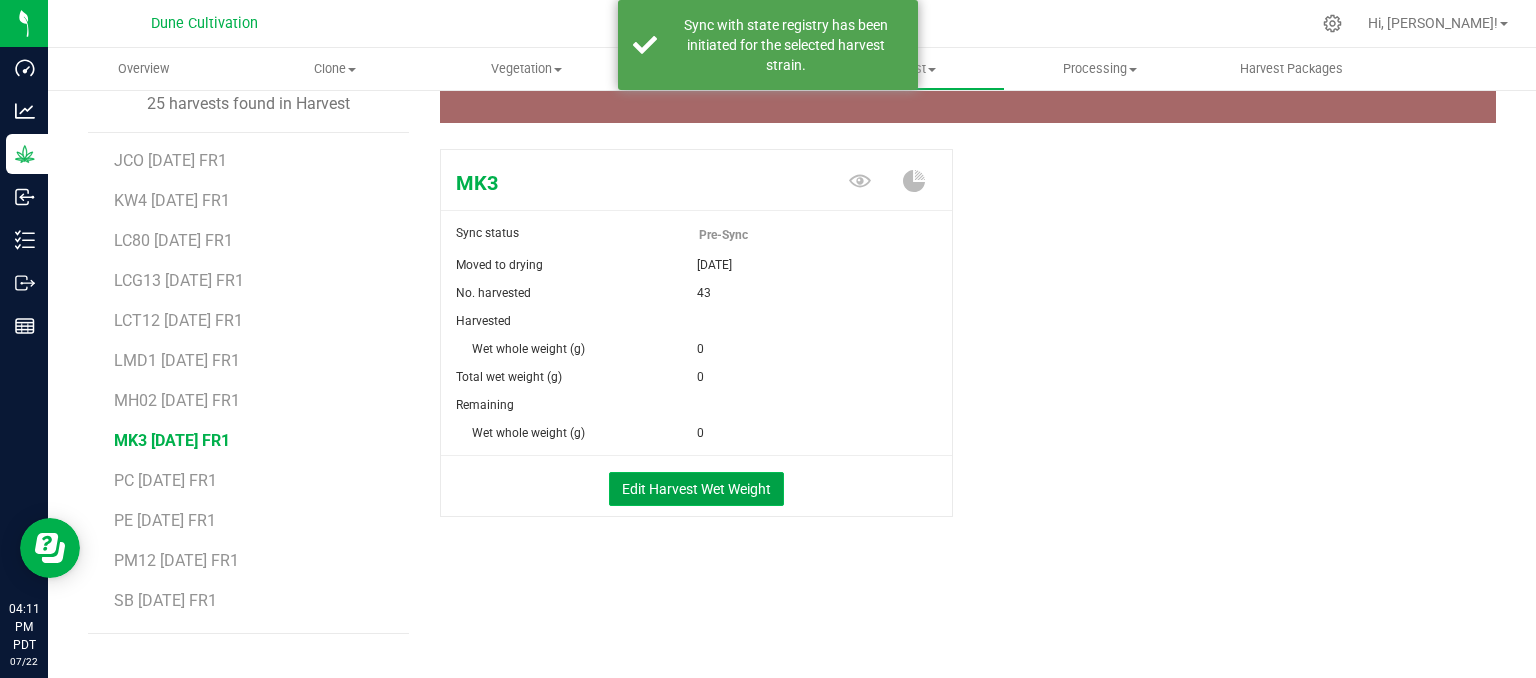 click on "Edit Harvest Wet Weight" at bounding box center (696, 489) 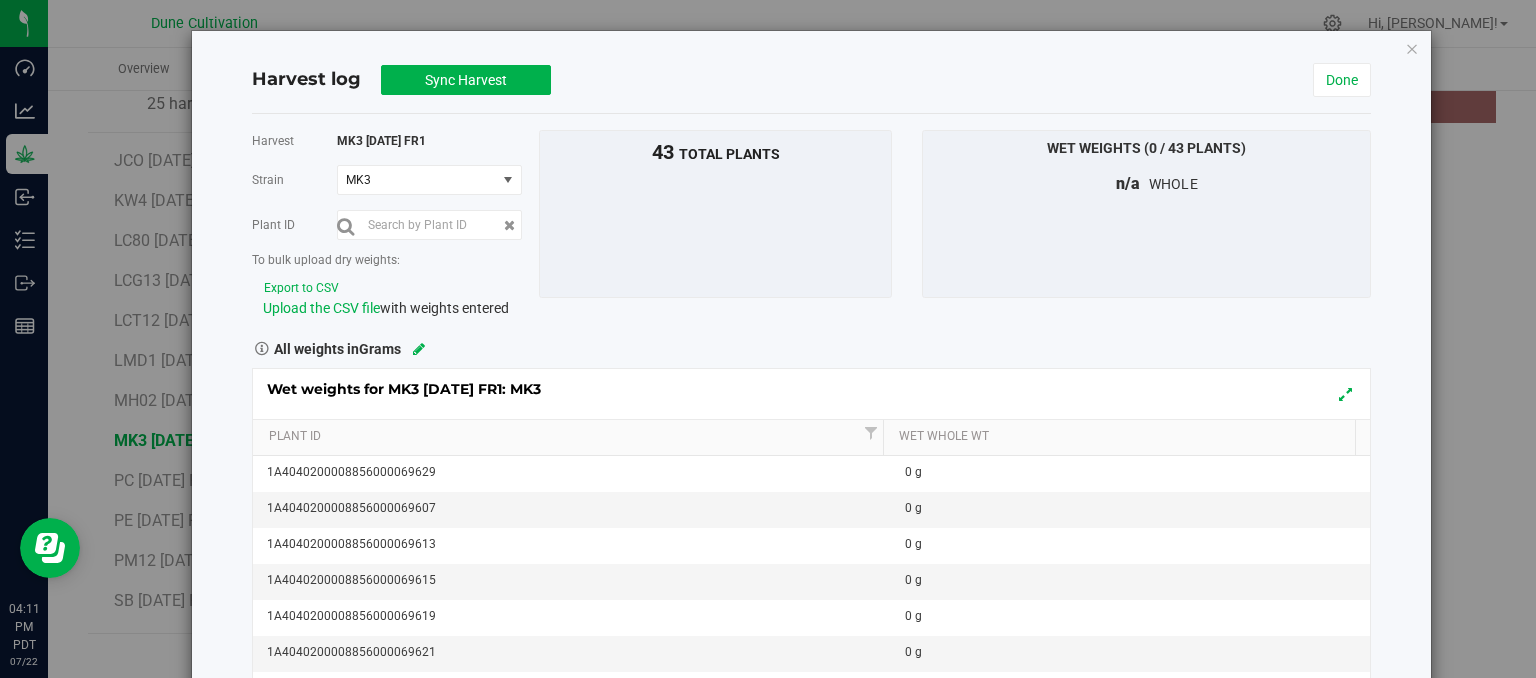 click on "Upload the CSV file" at bounding box center (321, 308) 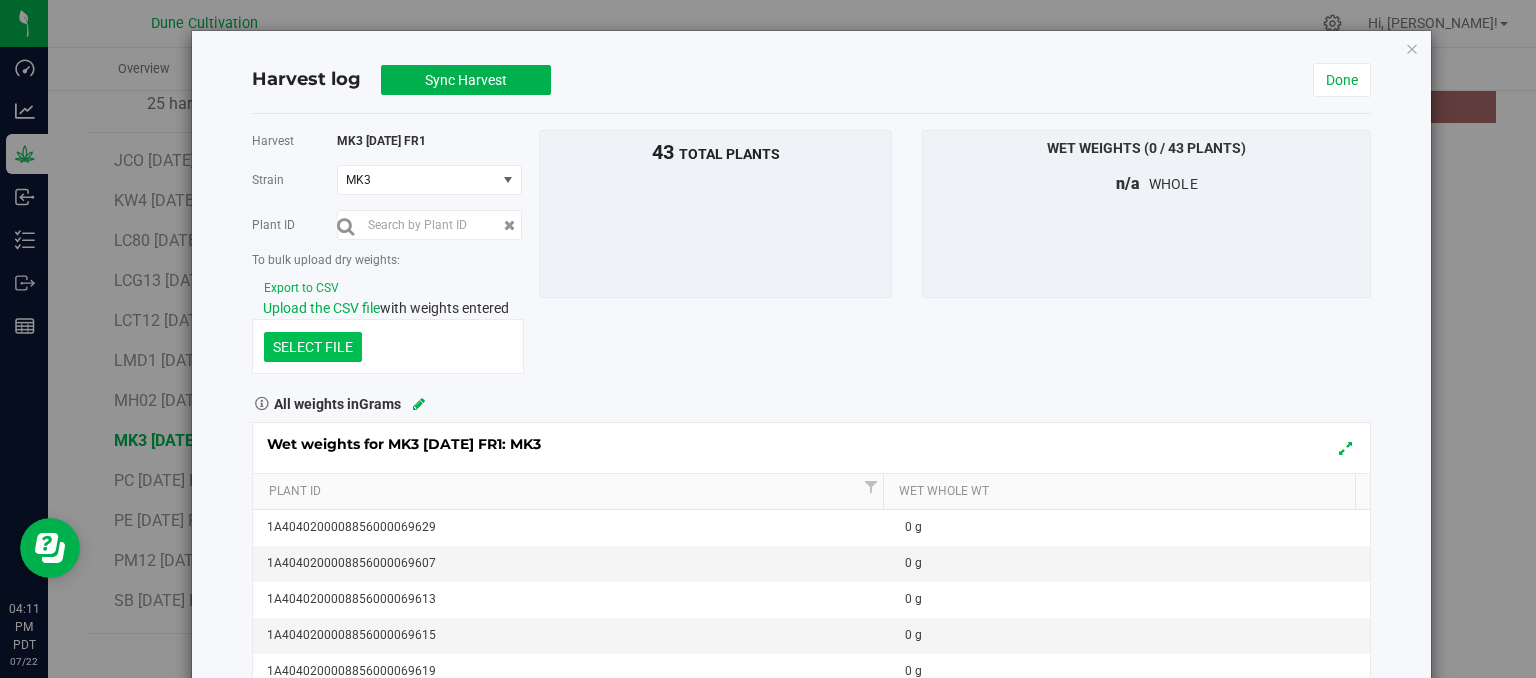 click at bounding box center (-1084, 243) 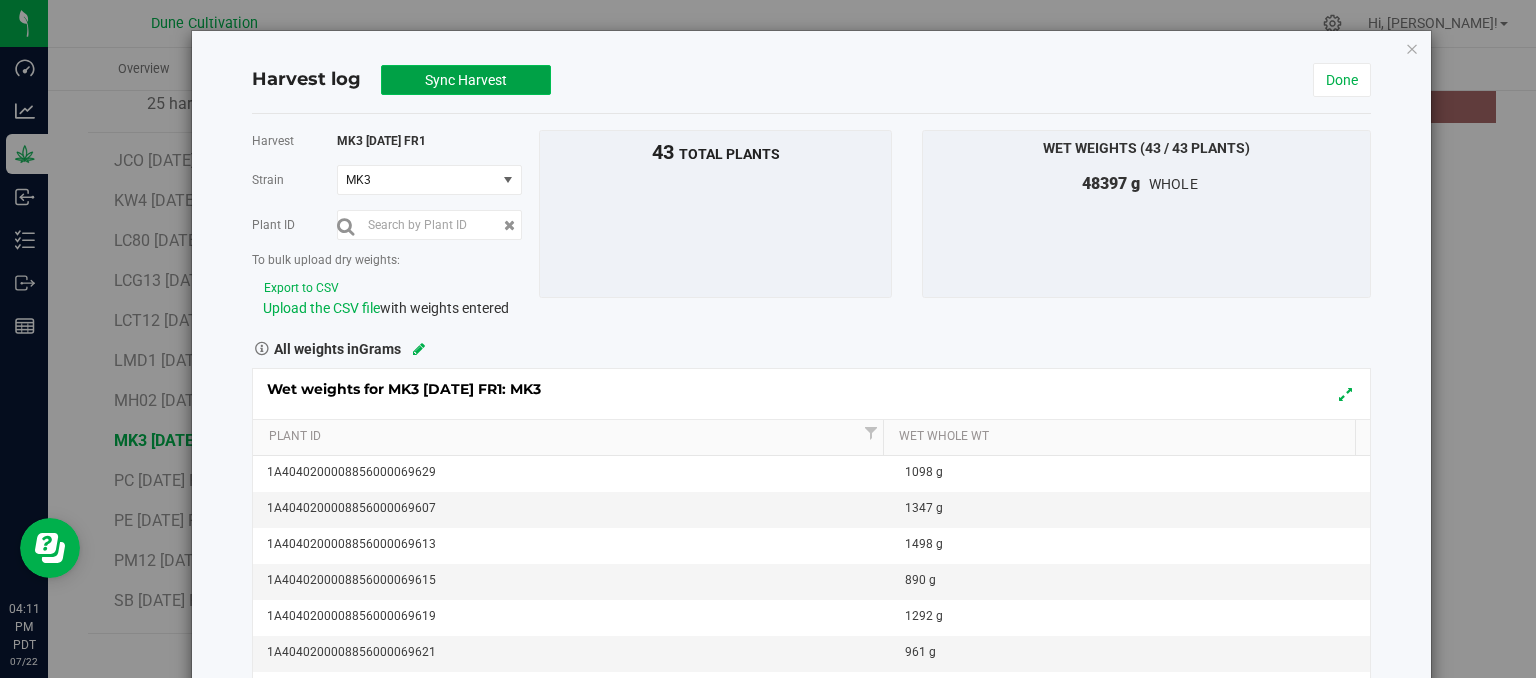 click on "Sync Harvest" at bounding box center [466, 80] 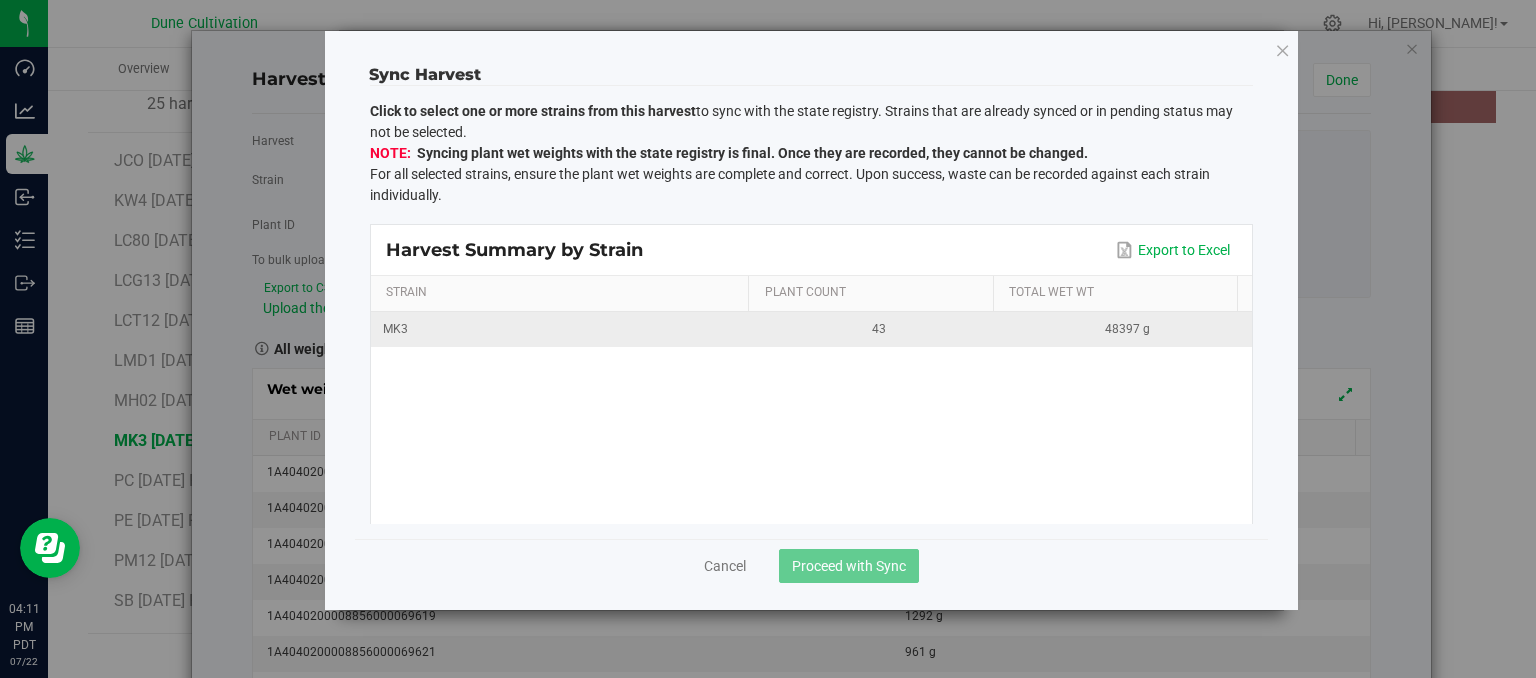click on "MK3" at bounding box center [563, 329] 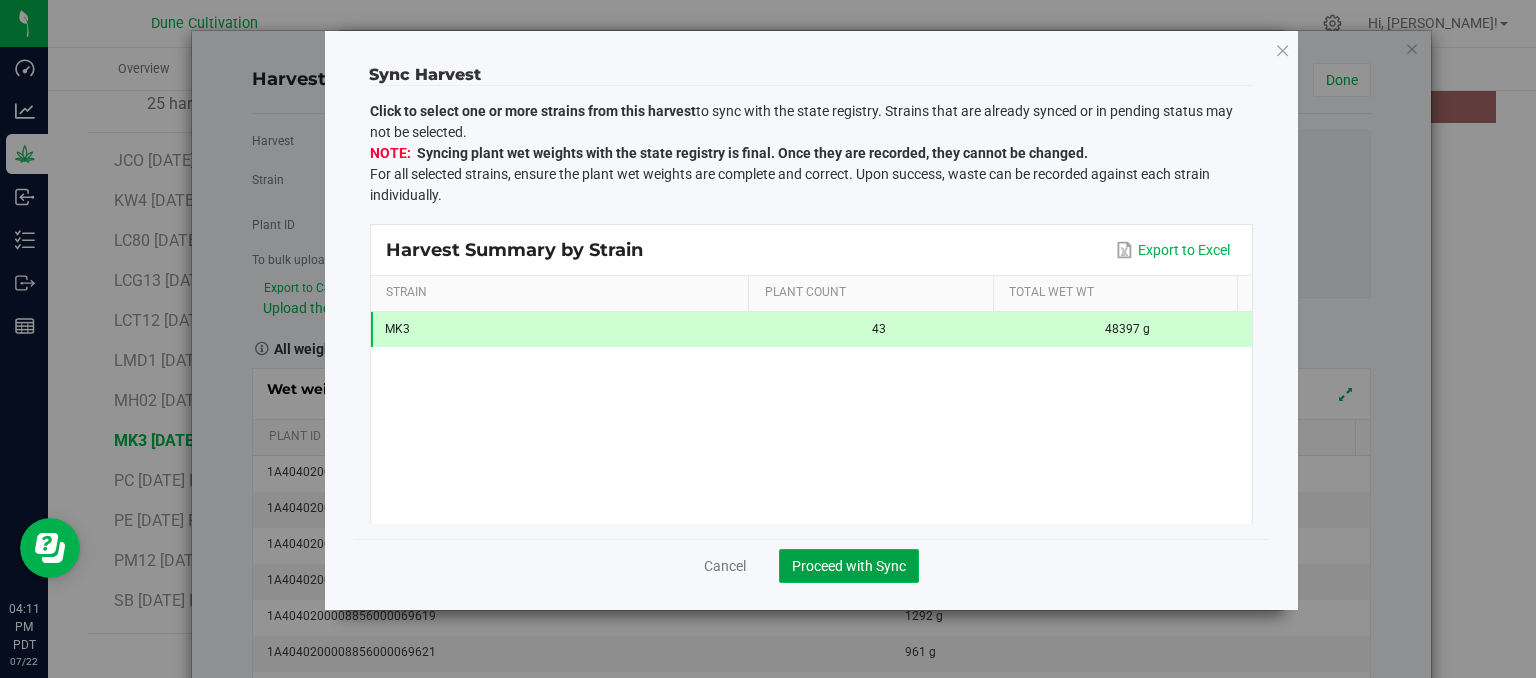 click on "Proceed with Sync" 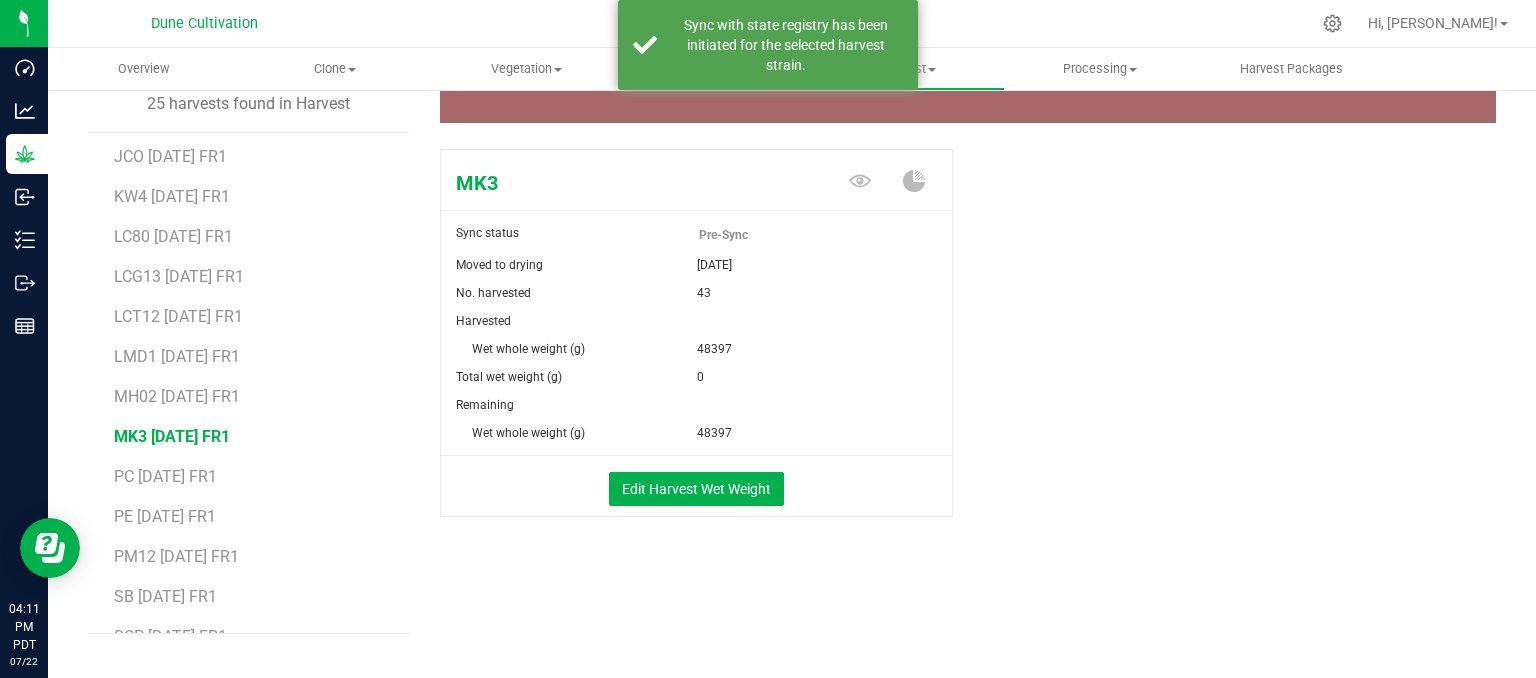 scroll, scrollTop: 516, scrollLeft: 0, axis: vertical 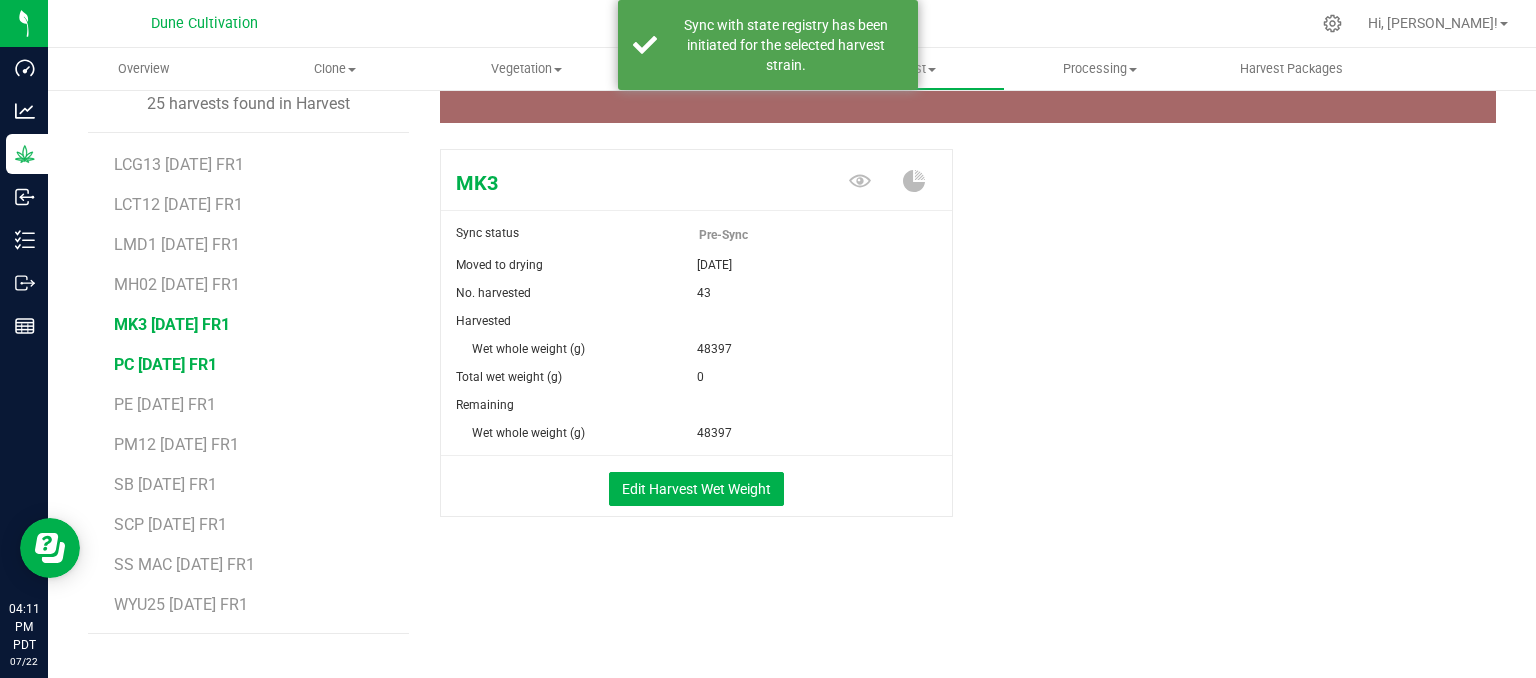 click on "PC [DATE] FR1" at bounding box center [165, 364] 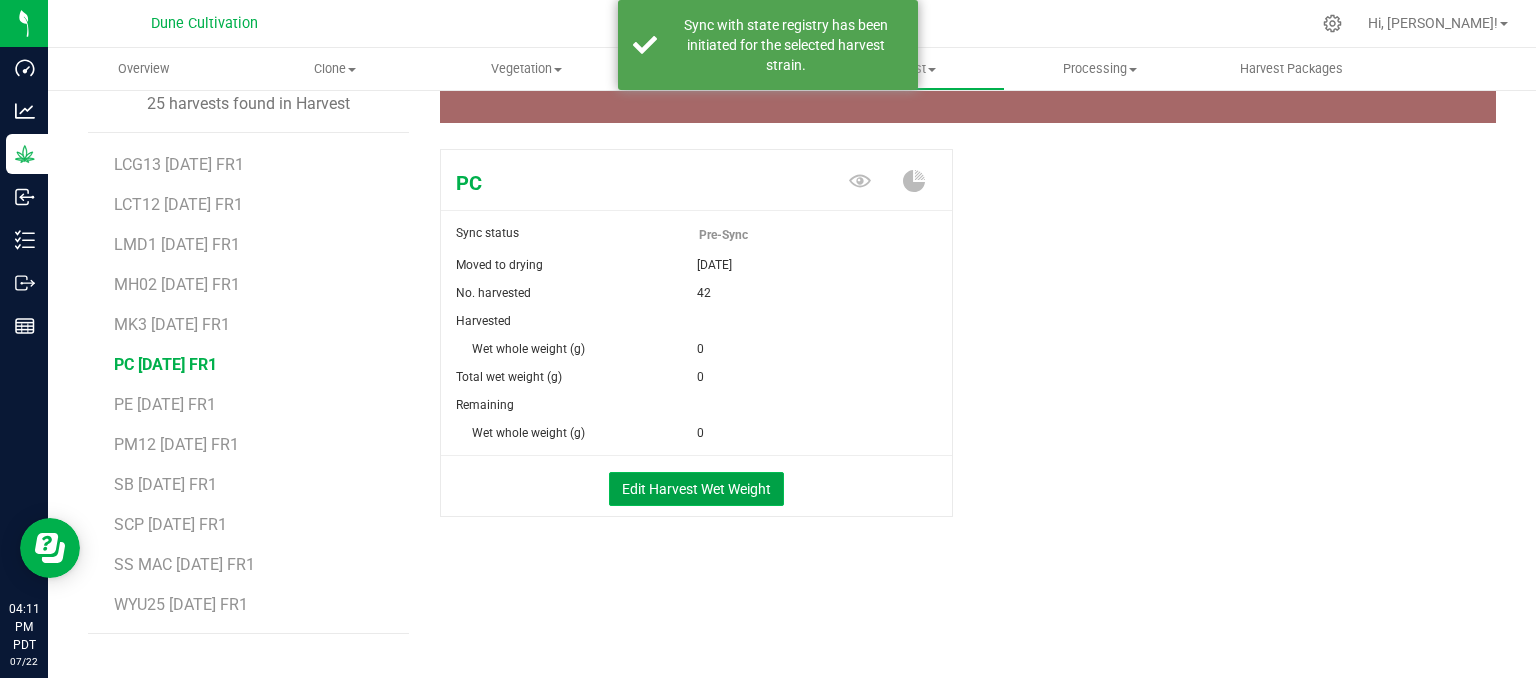 click on "Edit Harvest Wet Weight" at bounding box center [696, 489] 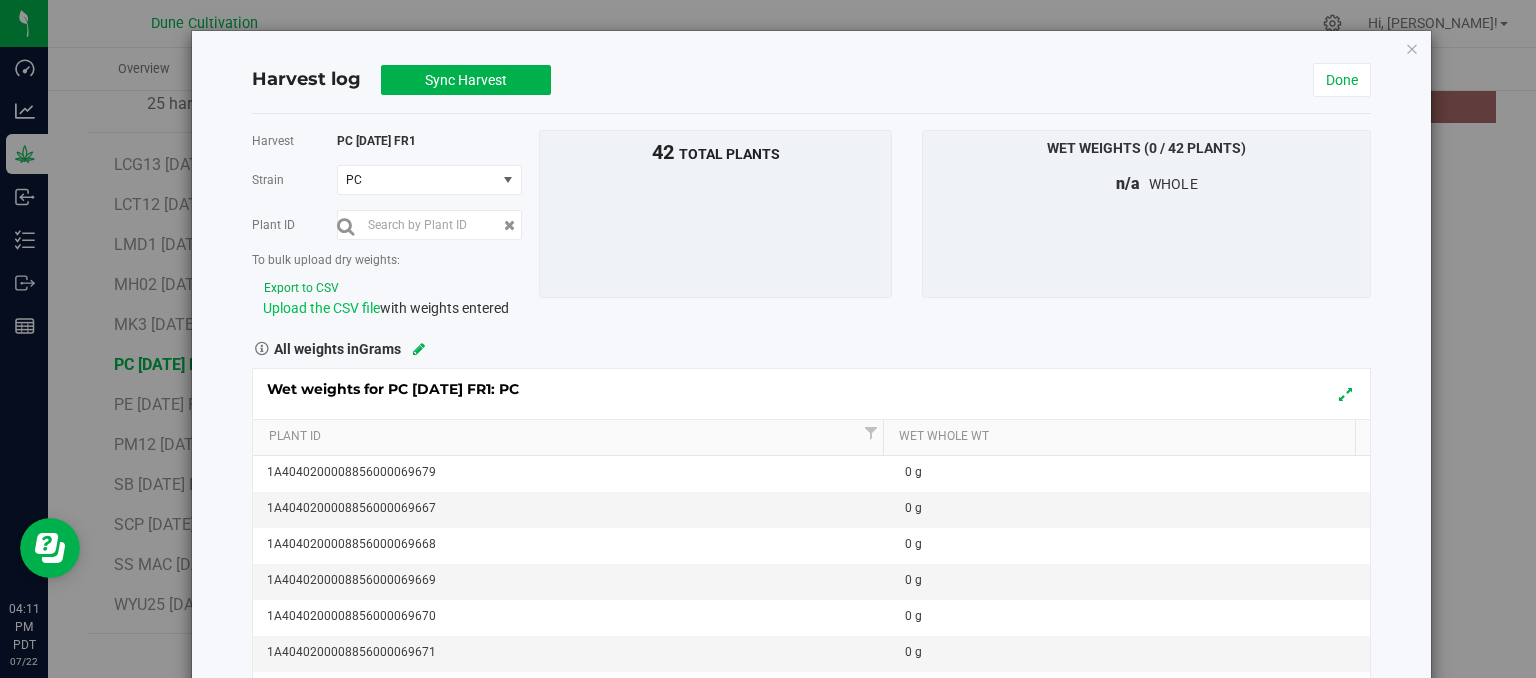 click on "Upload the CSV file" at bounding box center (321, 308) 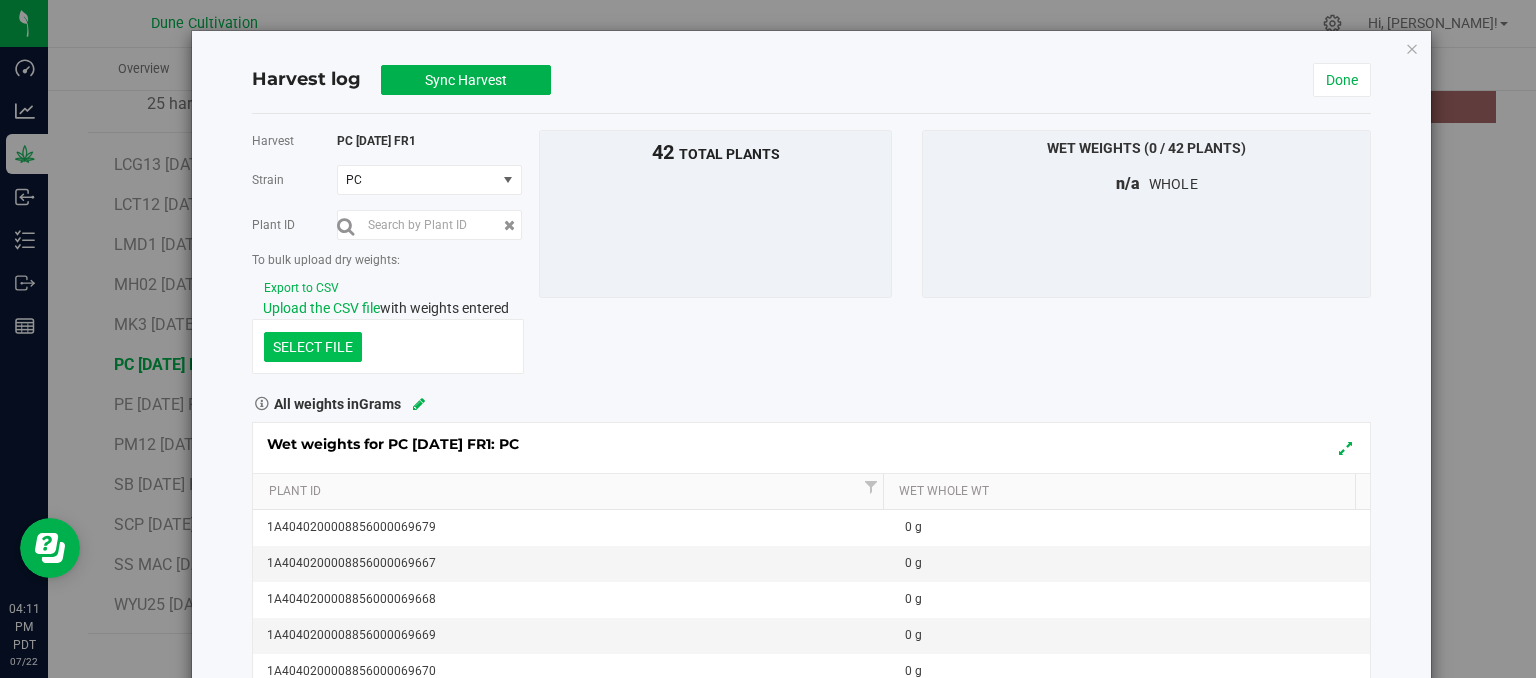 click at bounding box center [-1084, 243] 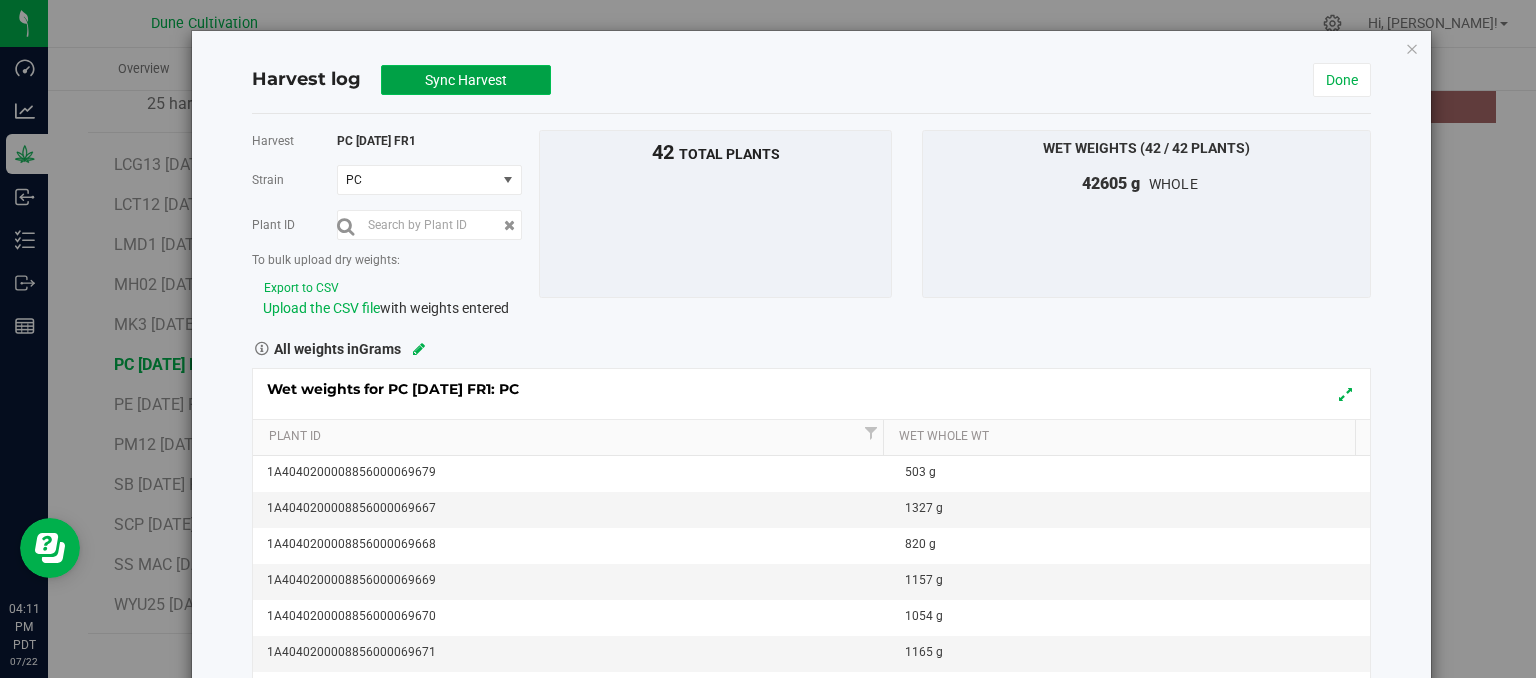 click on "Sync Harvest" at bounding box center [466, 80] 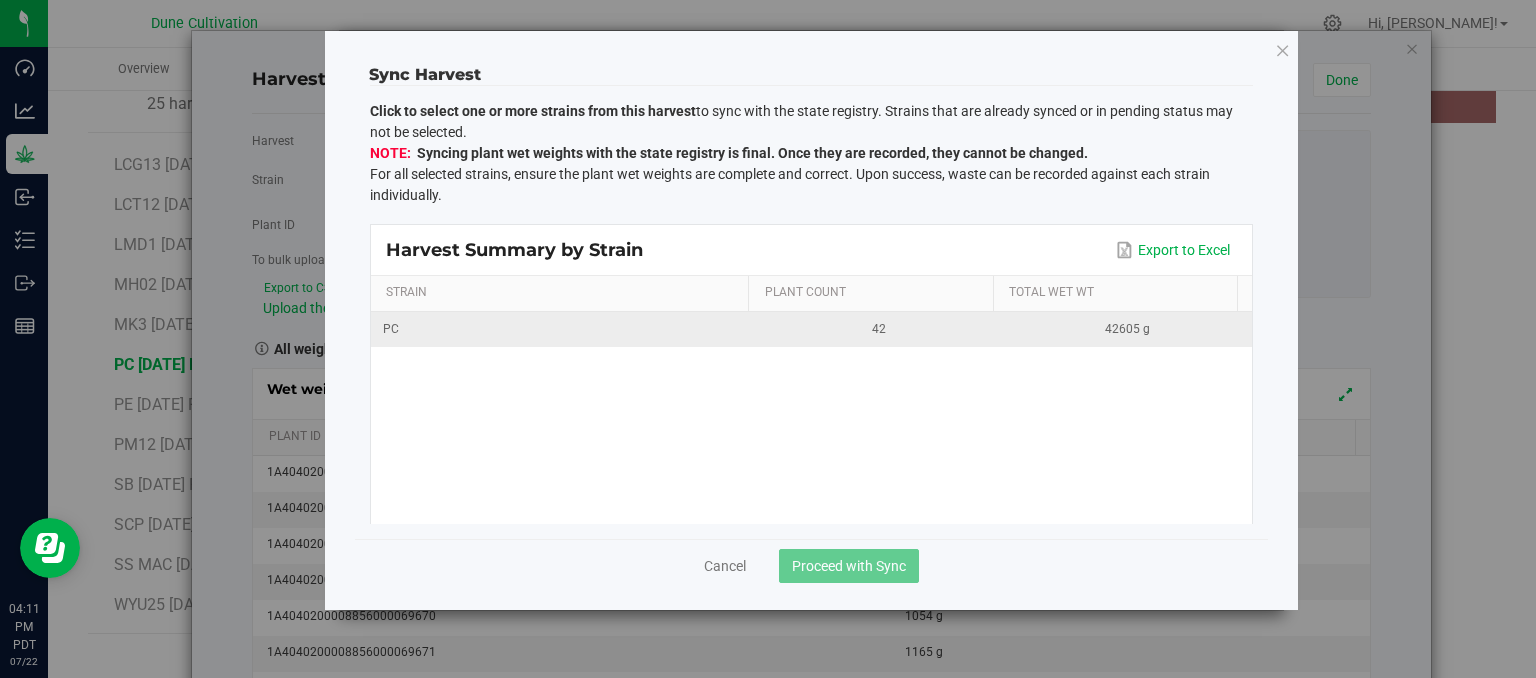 click on "PC" at bounding box center (563, 329) 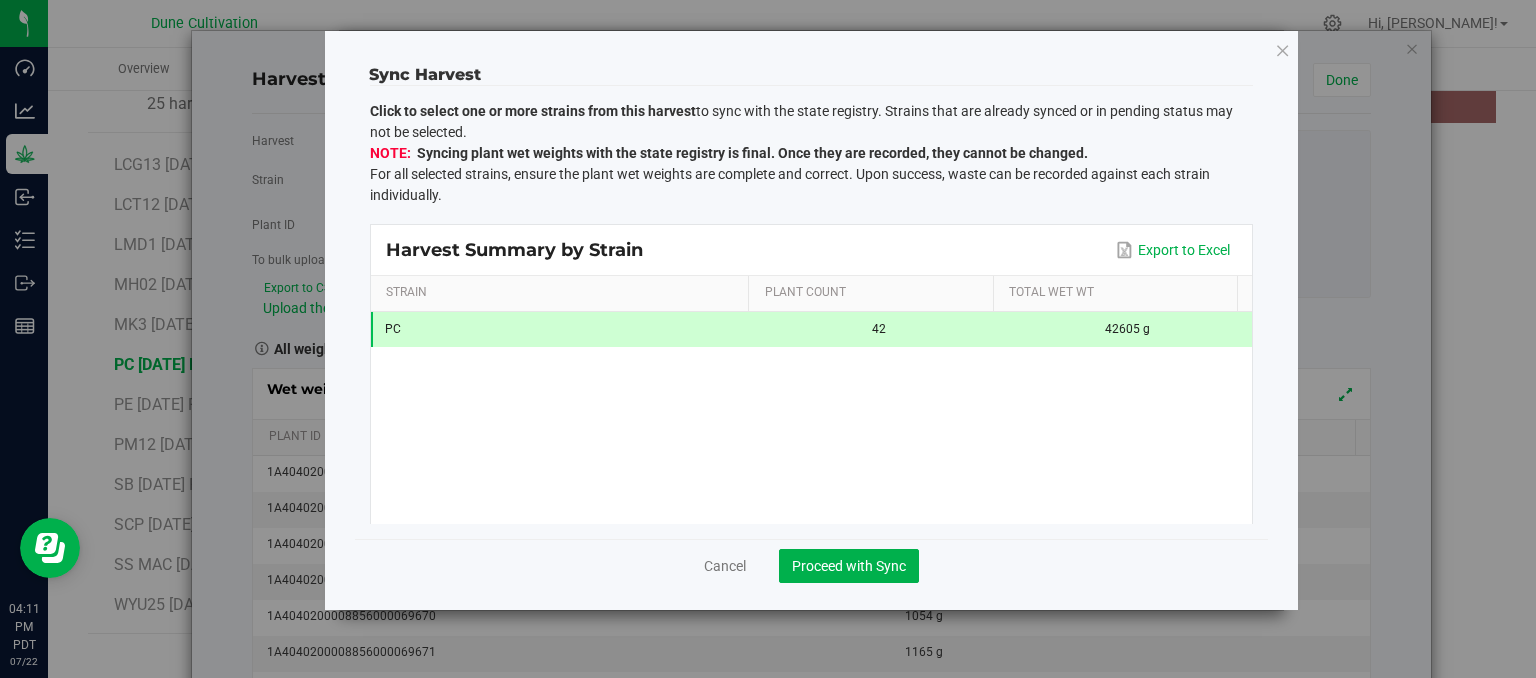 click on "Cancel
Proceed with Sync" at bounding box center (811, 575) 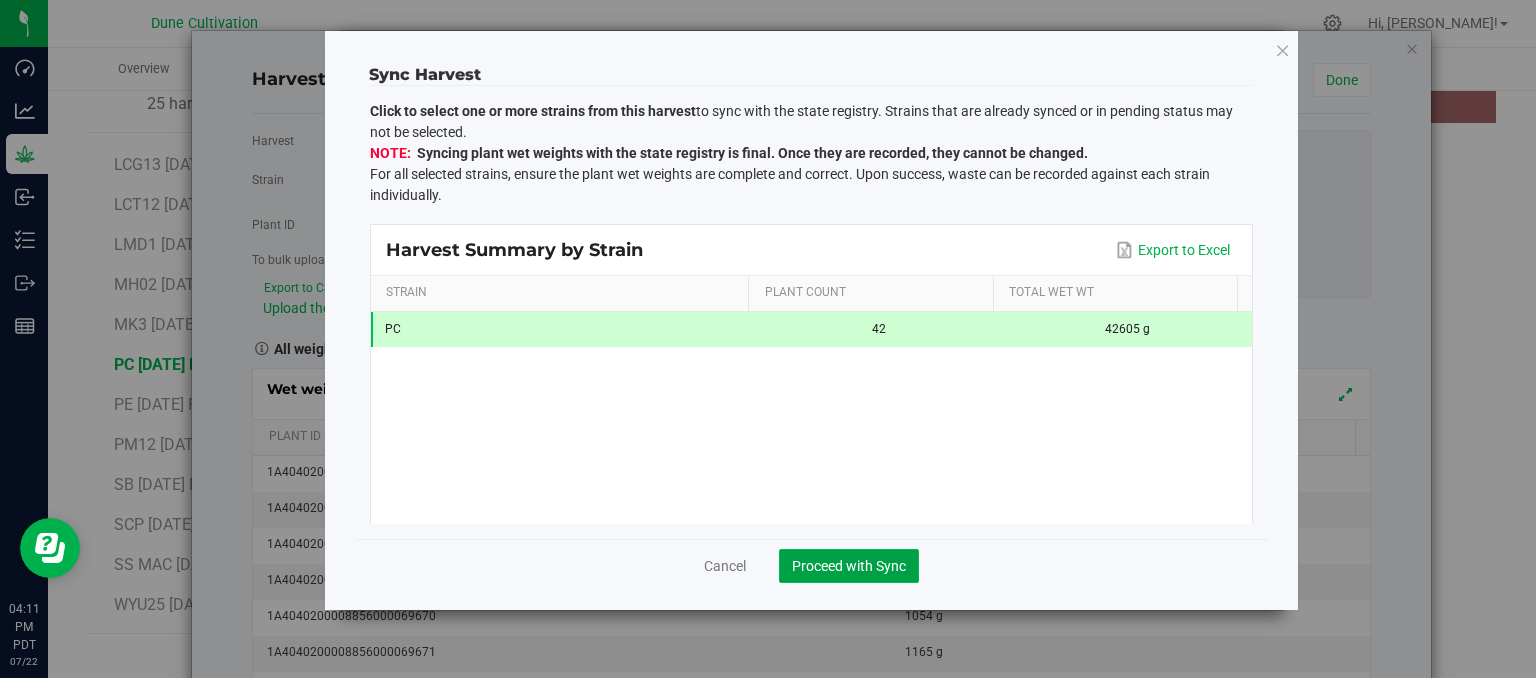 click on "Proceed with Sync" 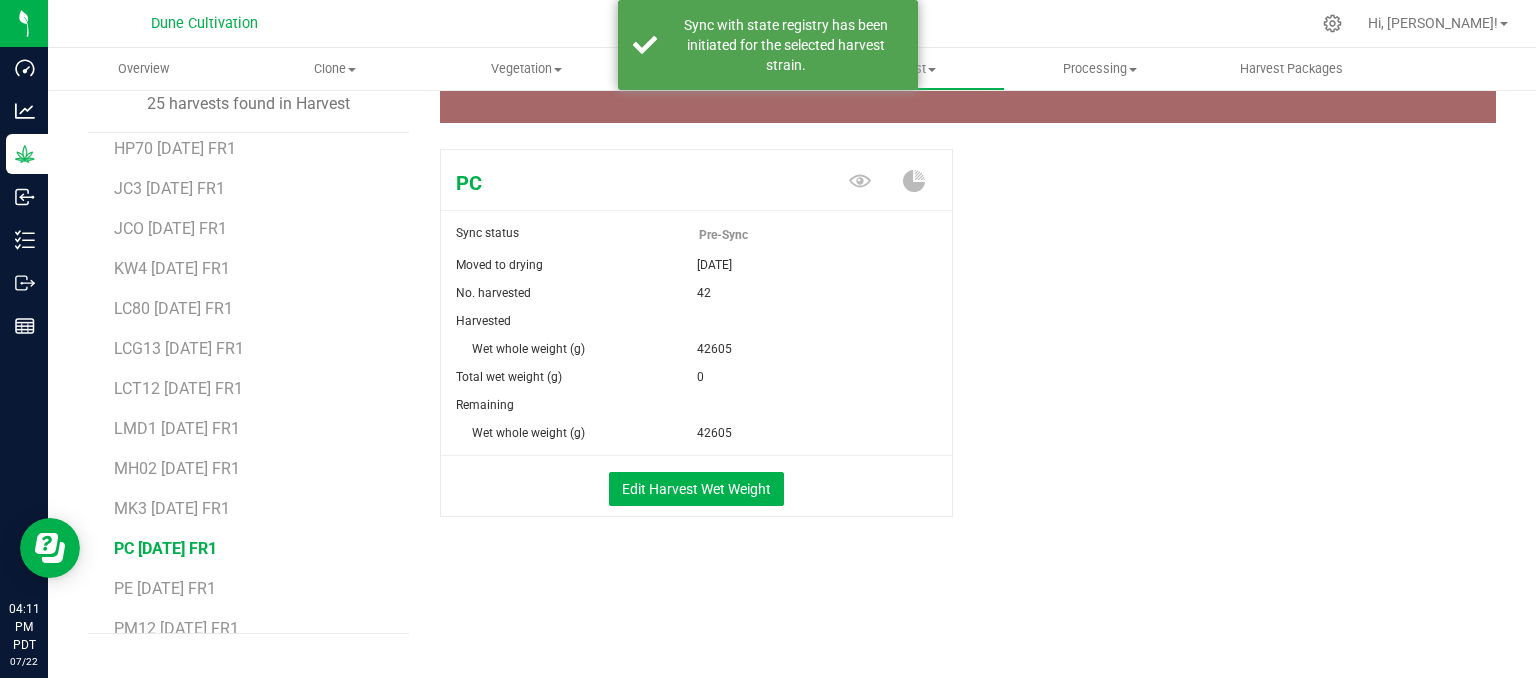 scroll, scrollTop: 500, scrollLeft: 0, axis: vertical 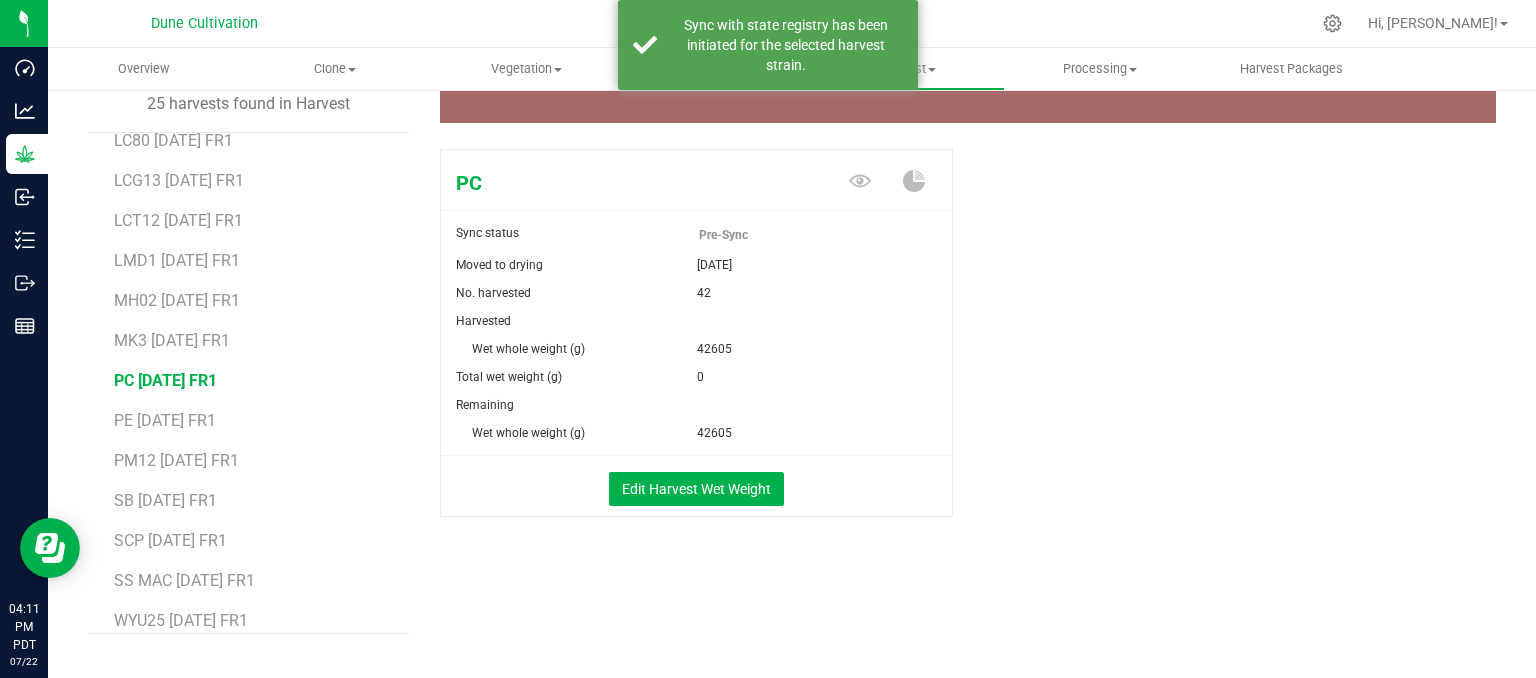 click on "PE [DATE] FR1" at bounding box center (254, 413) 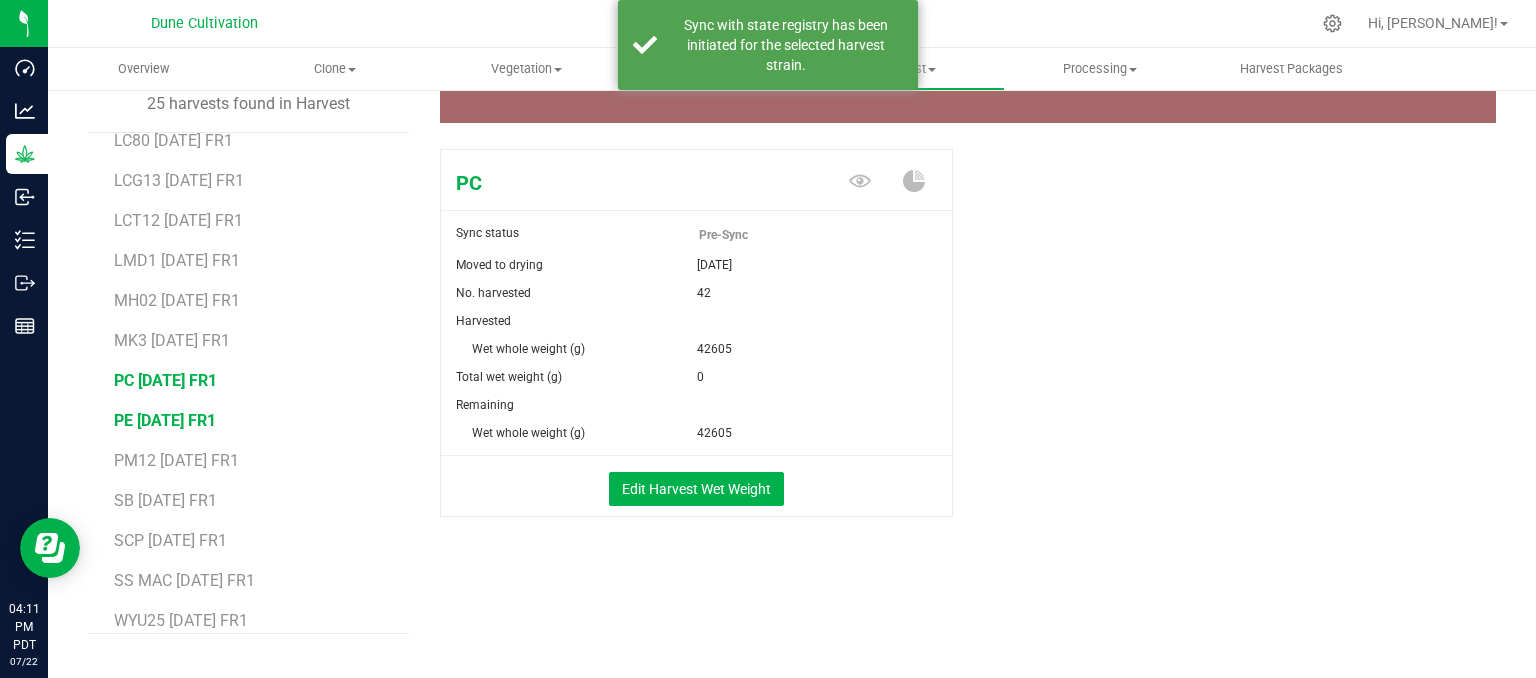 click on "PE [DATE] FR1" at bounding box center [165, 420] 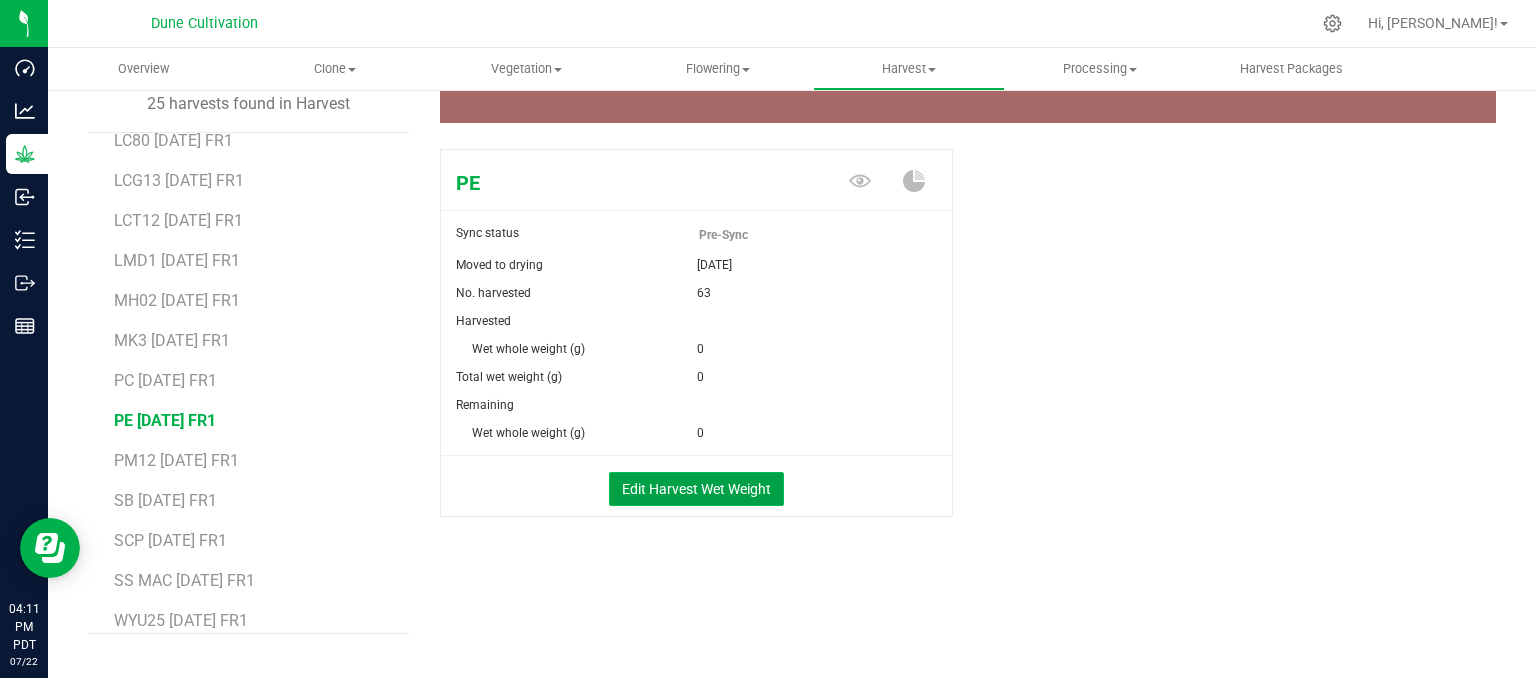 click on "Edit Harvest Wet Weight" at bounding box center (696, 489) 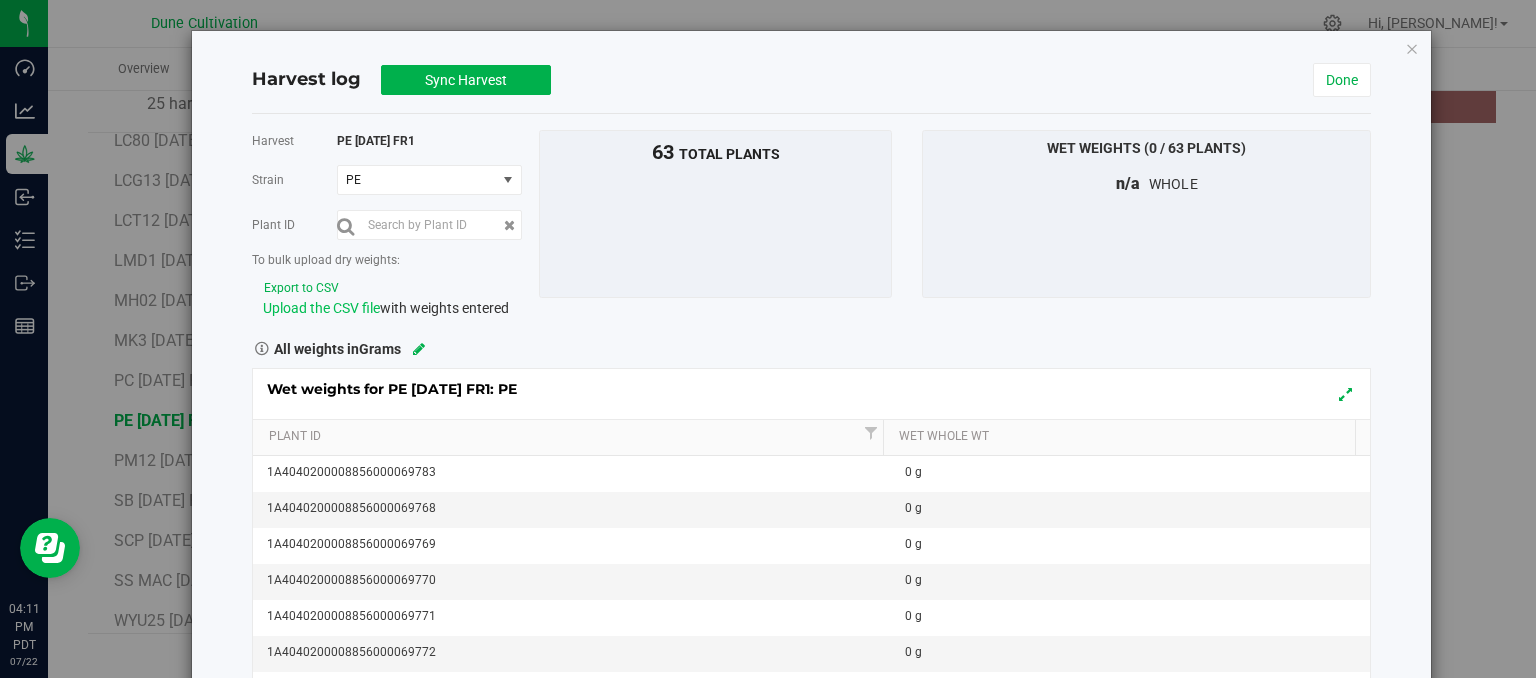 click on "Upload the CSV file" at bounding box center (321, 308) 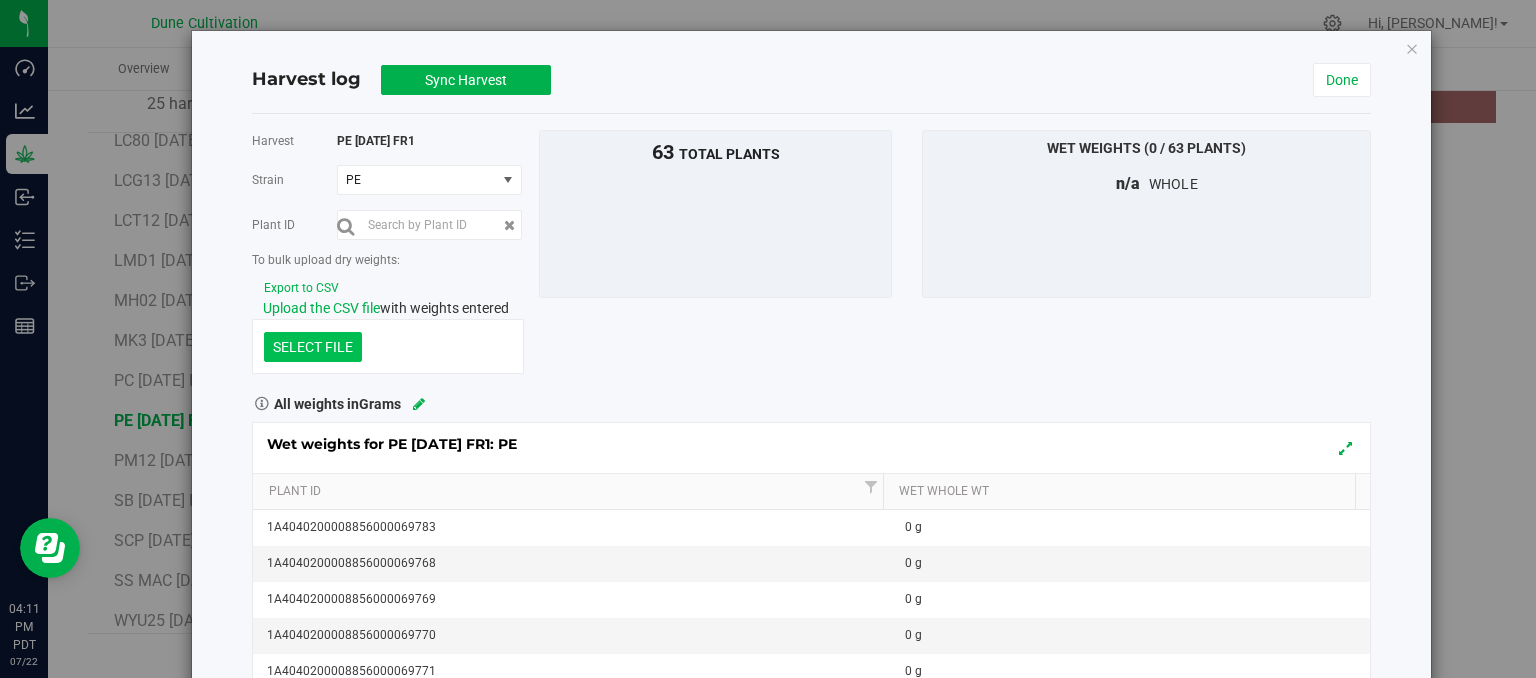 click at bounding box center [-1084, 243] 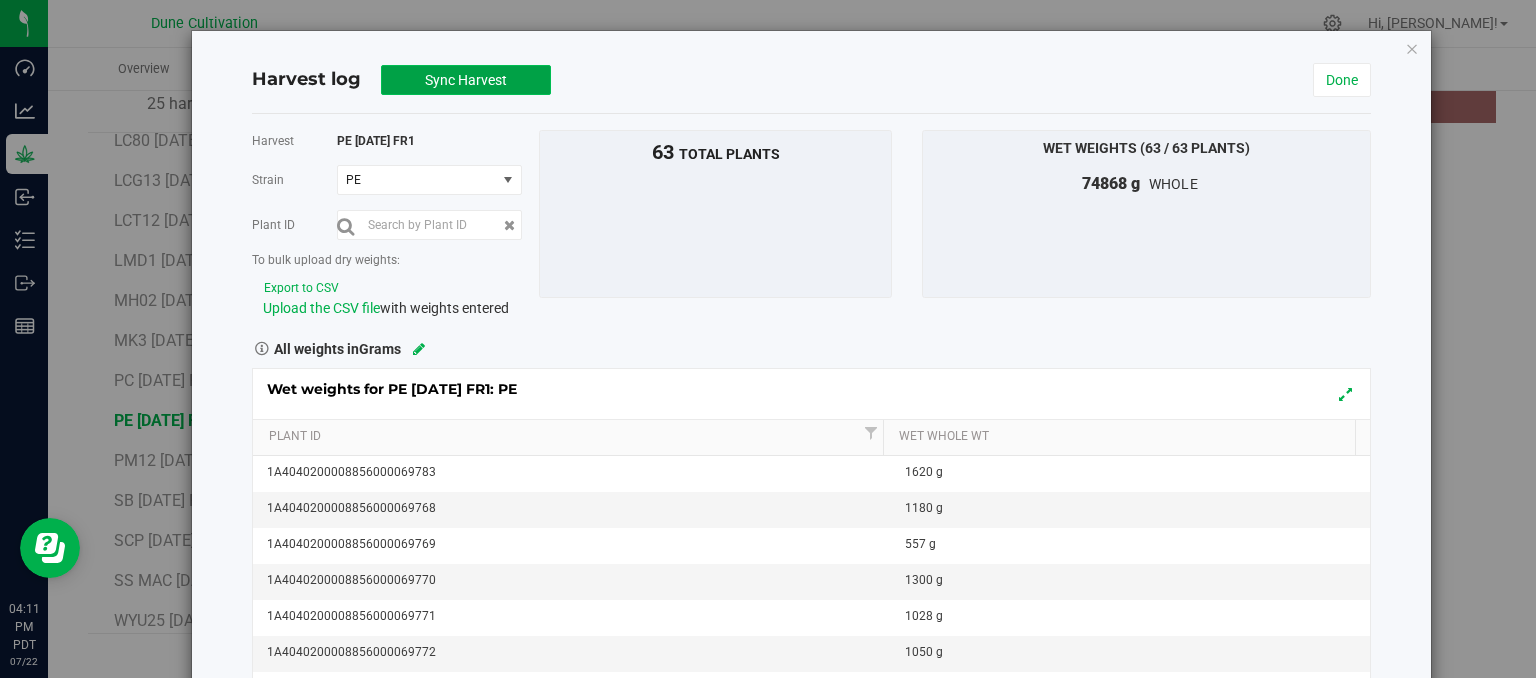click on "Sync Harvest" at bounding box center (466, 80) 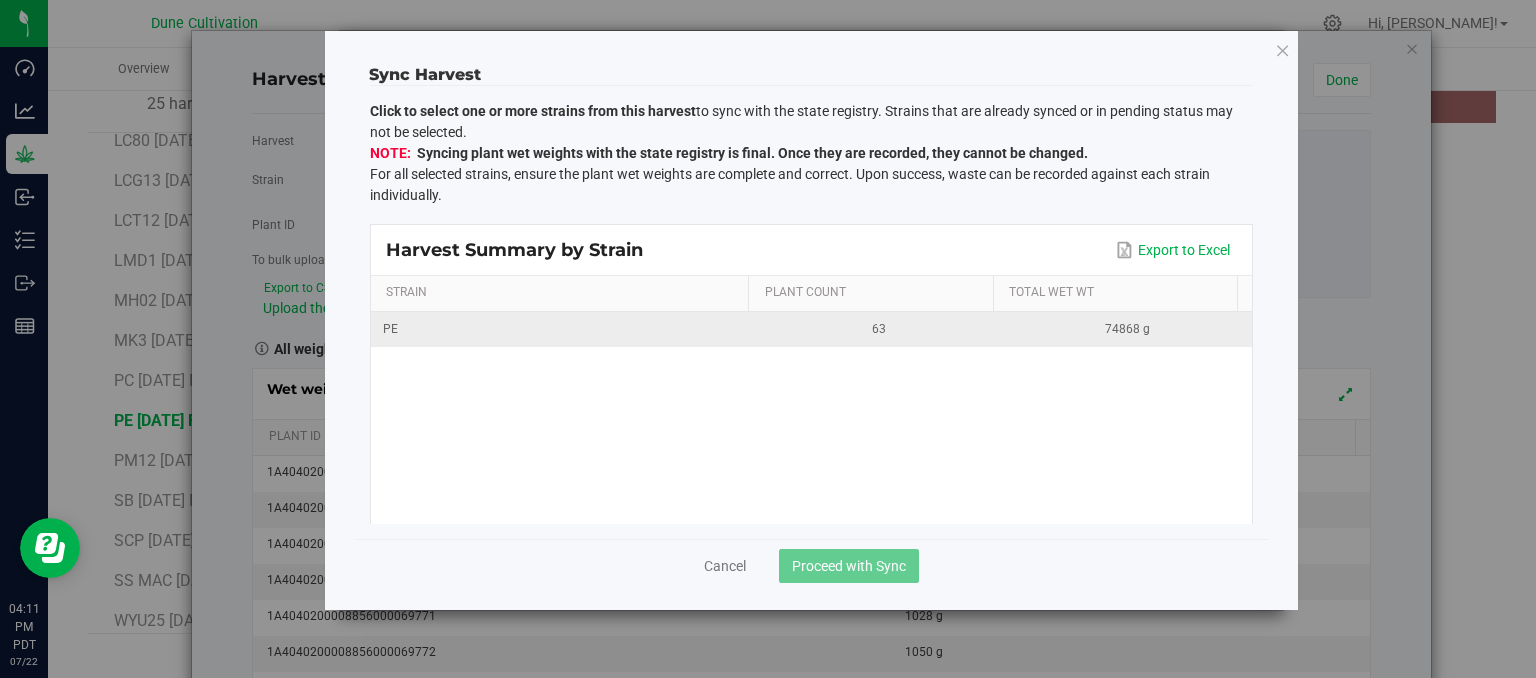 click on "PE" at bounding box center (563, 329) 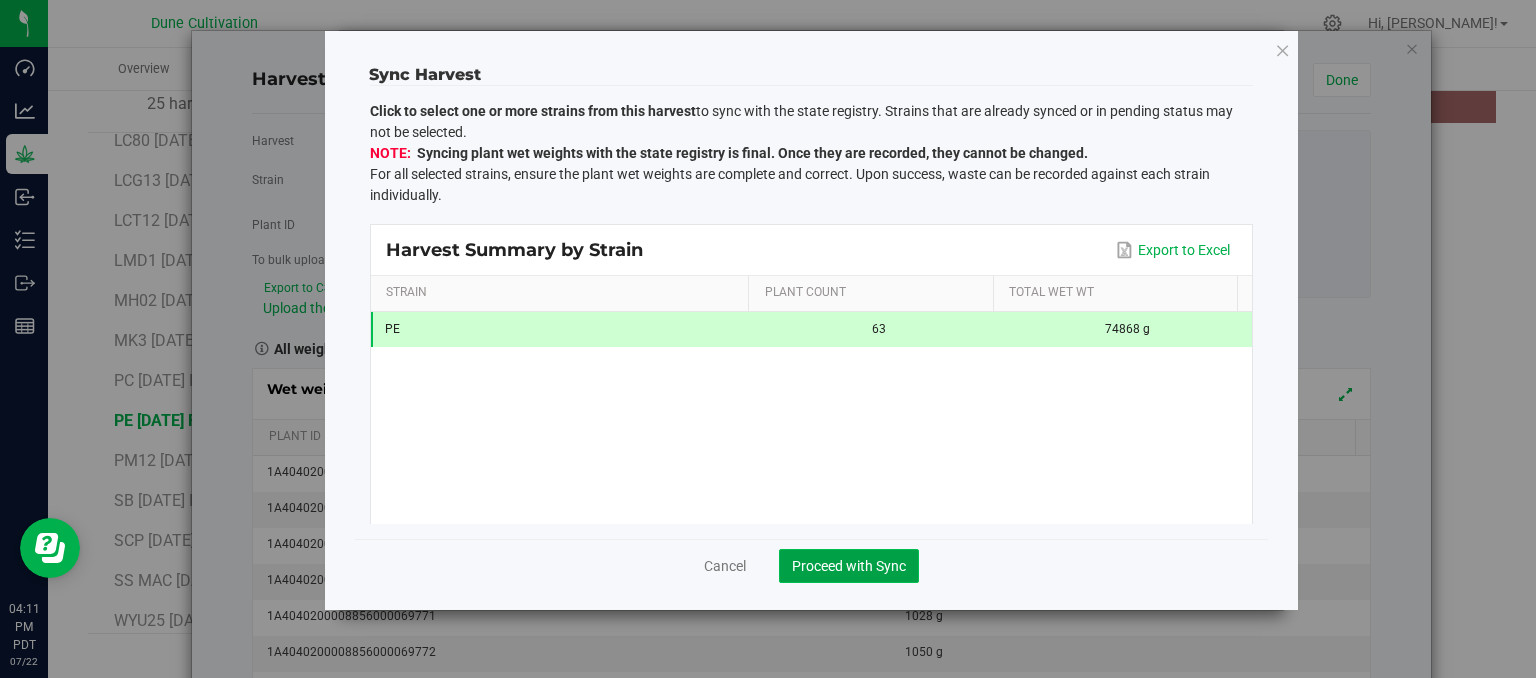 click on "Proceed with Sync" 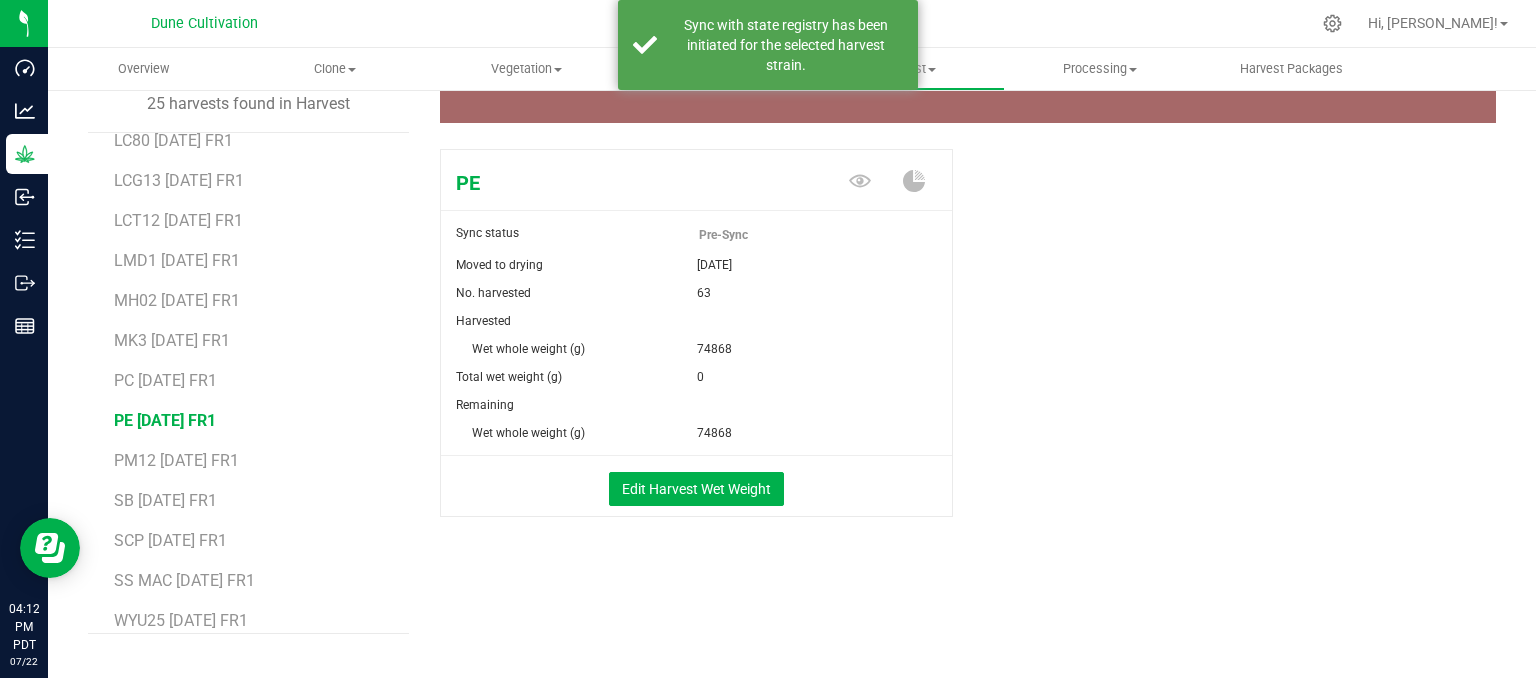 scroll, scrollTop: 516, scrollLeft: 0, axis: vertical 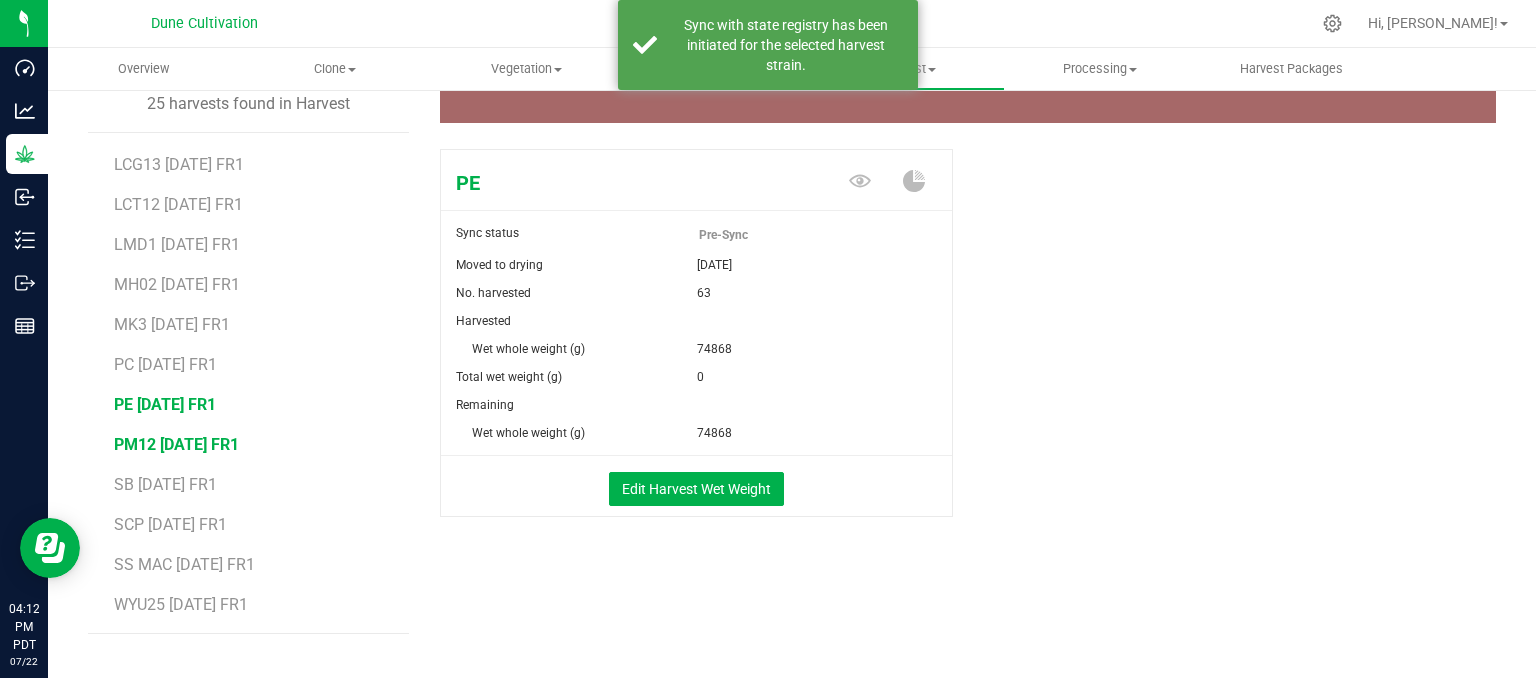 click on "PM12 [DATE] FR1" at bounding box center (176, 444) 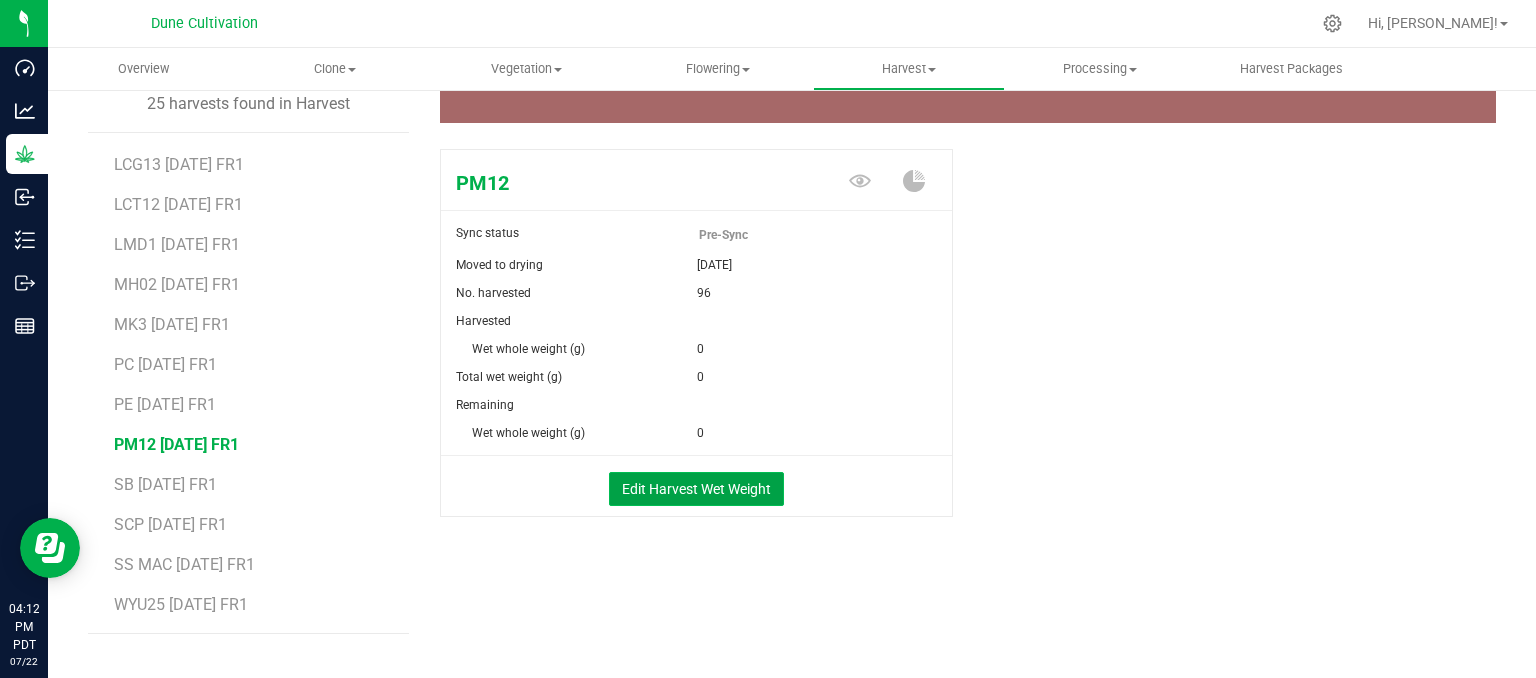 click on "Edit Harvest Wet Weight" at bounding box center [696, 489] 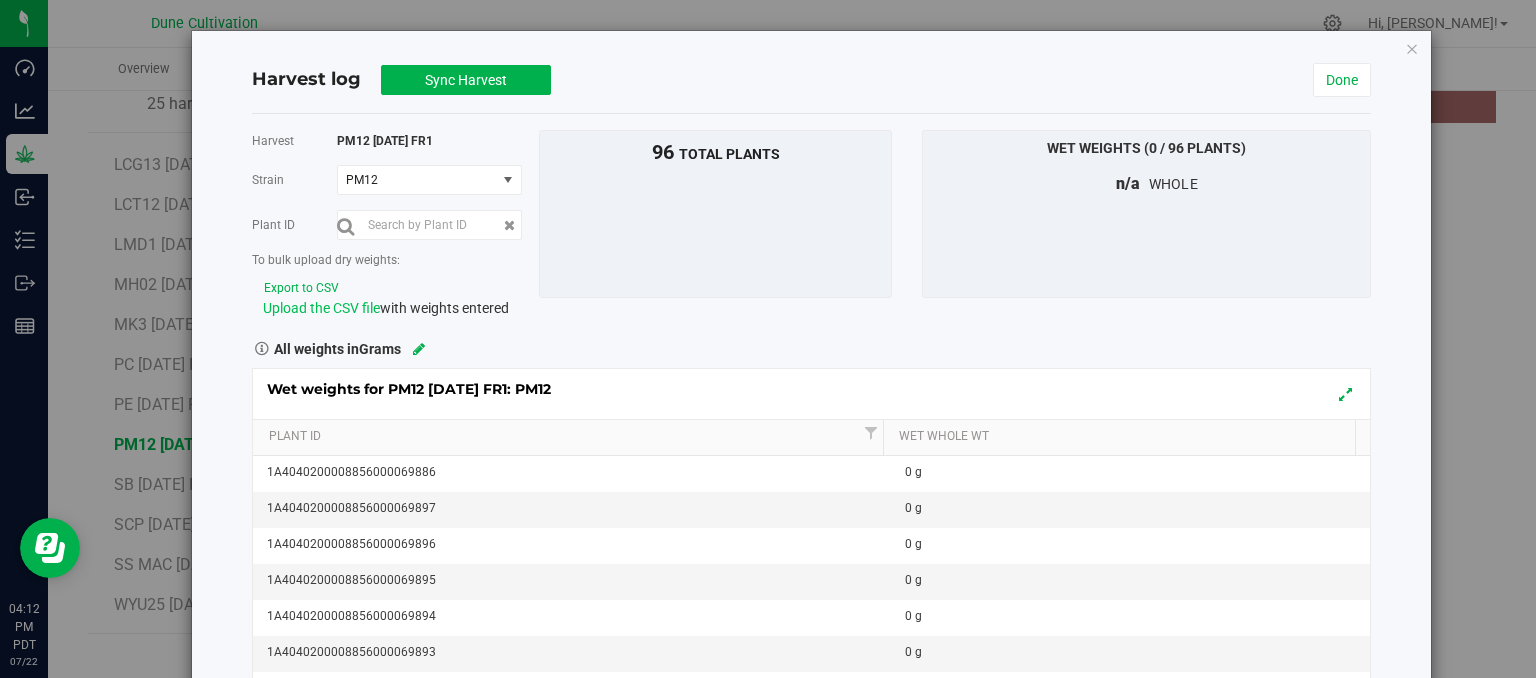click on "Upload the CSV file" at bounding box center (321, 308) 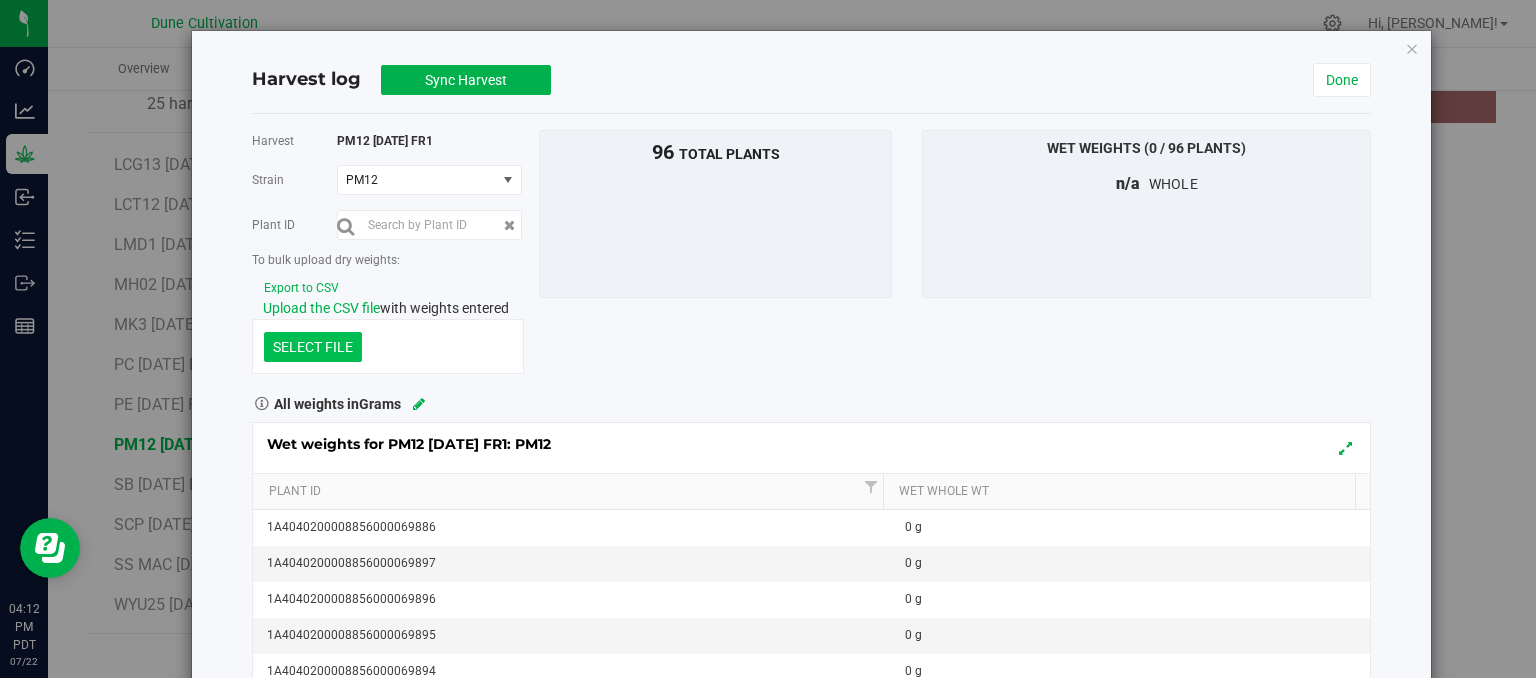 click at bounding box center [-1084, 243] 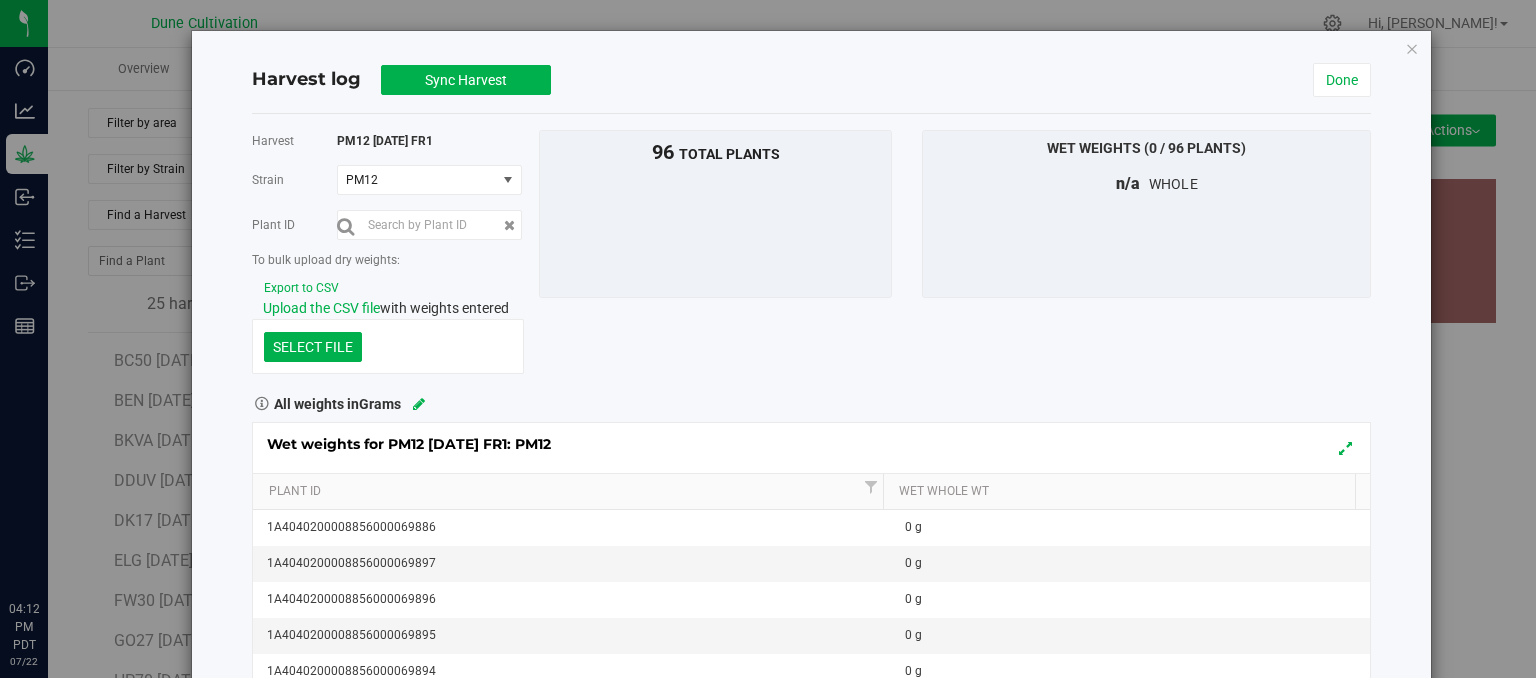 scroll, scrollTop: 0, scrollLeft: 0, axis: both 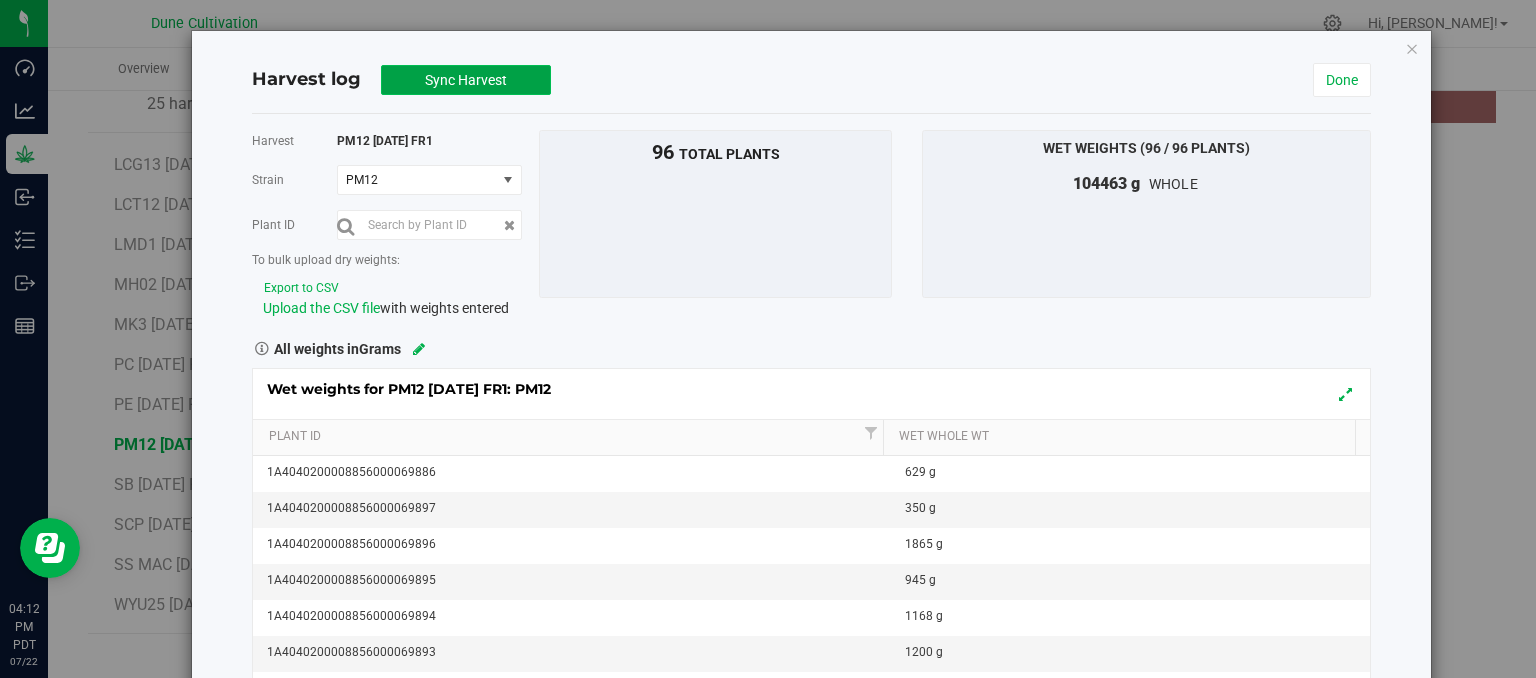 click on "Sync Harvest" at bounding box center (466, 80) 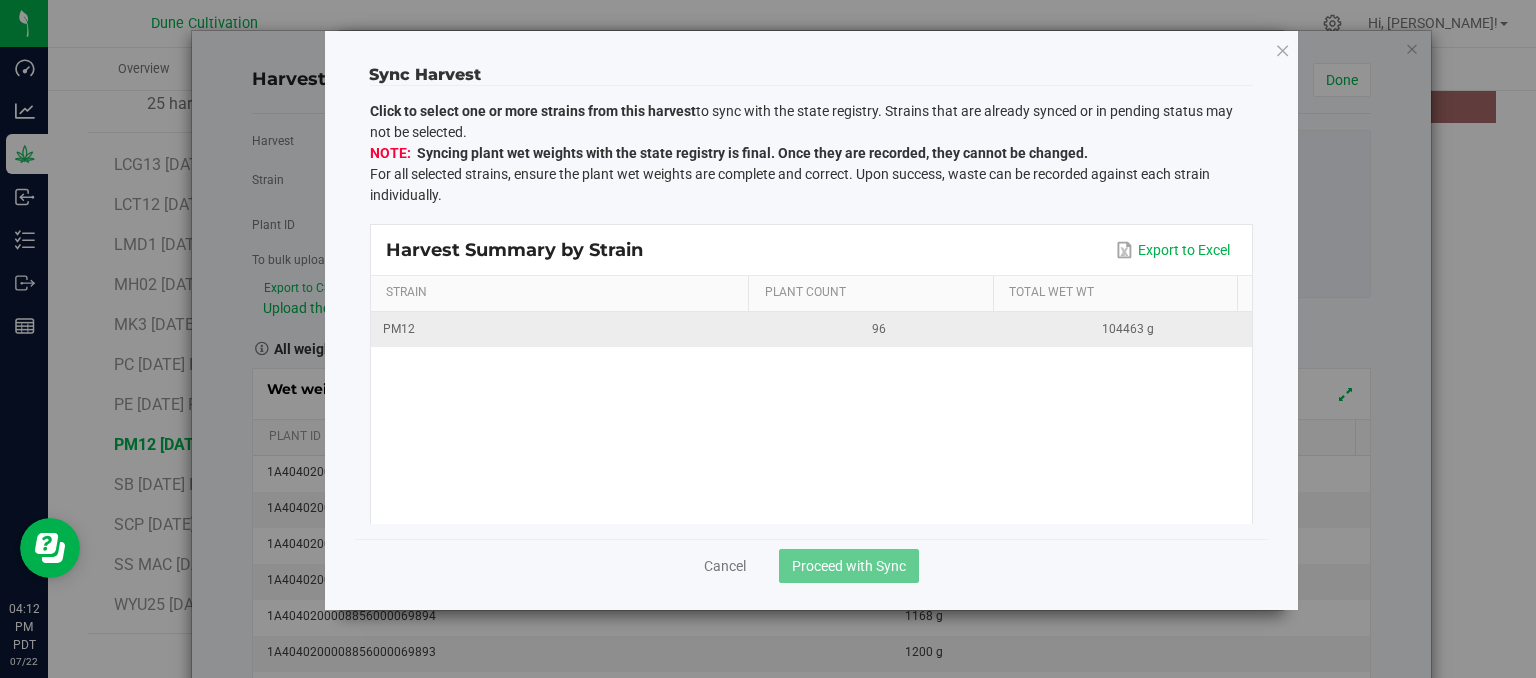 click on "PM12" at bounding box center (563, 329) 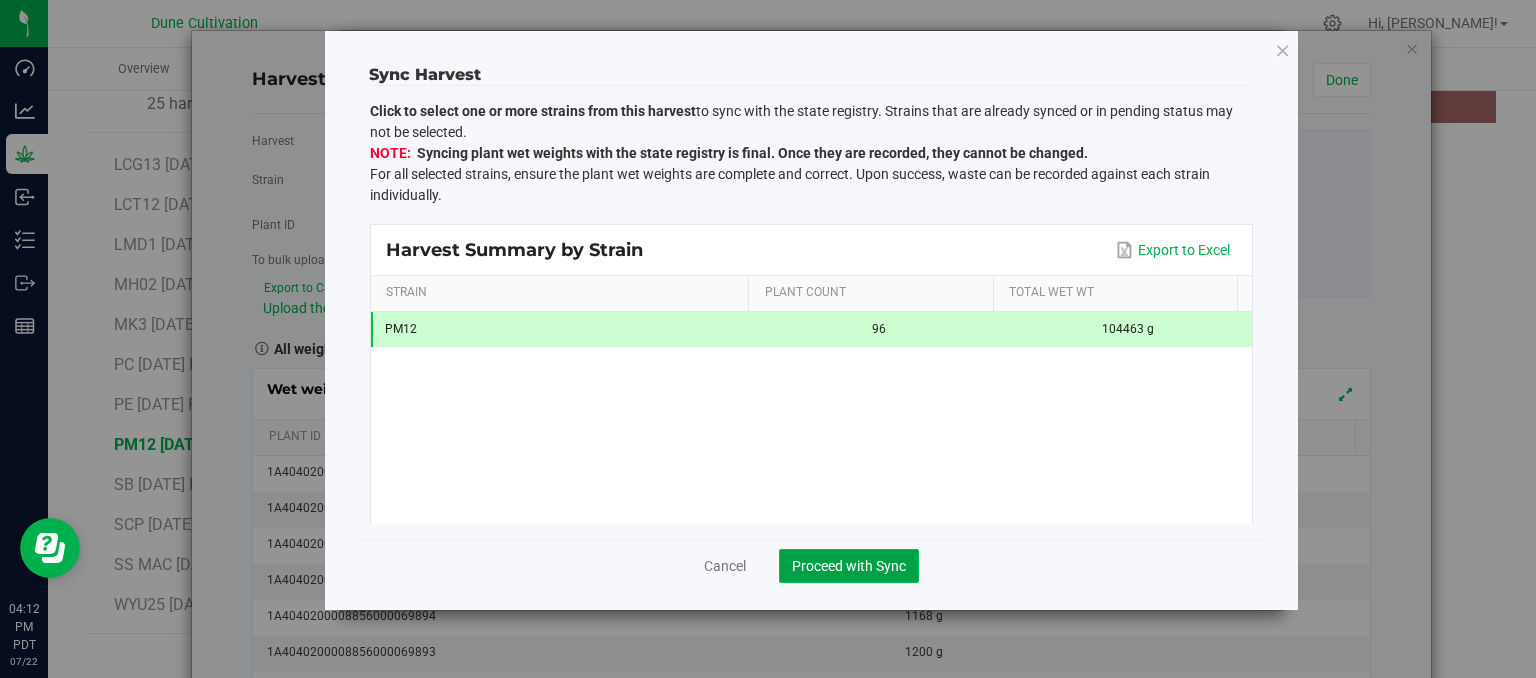 click on "Proceed with Sync" 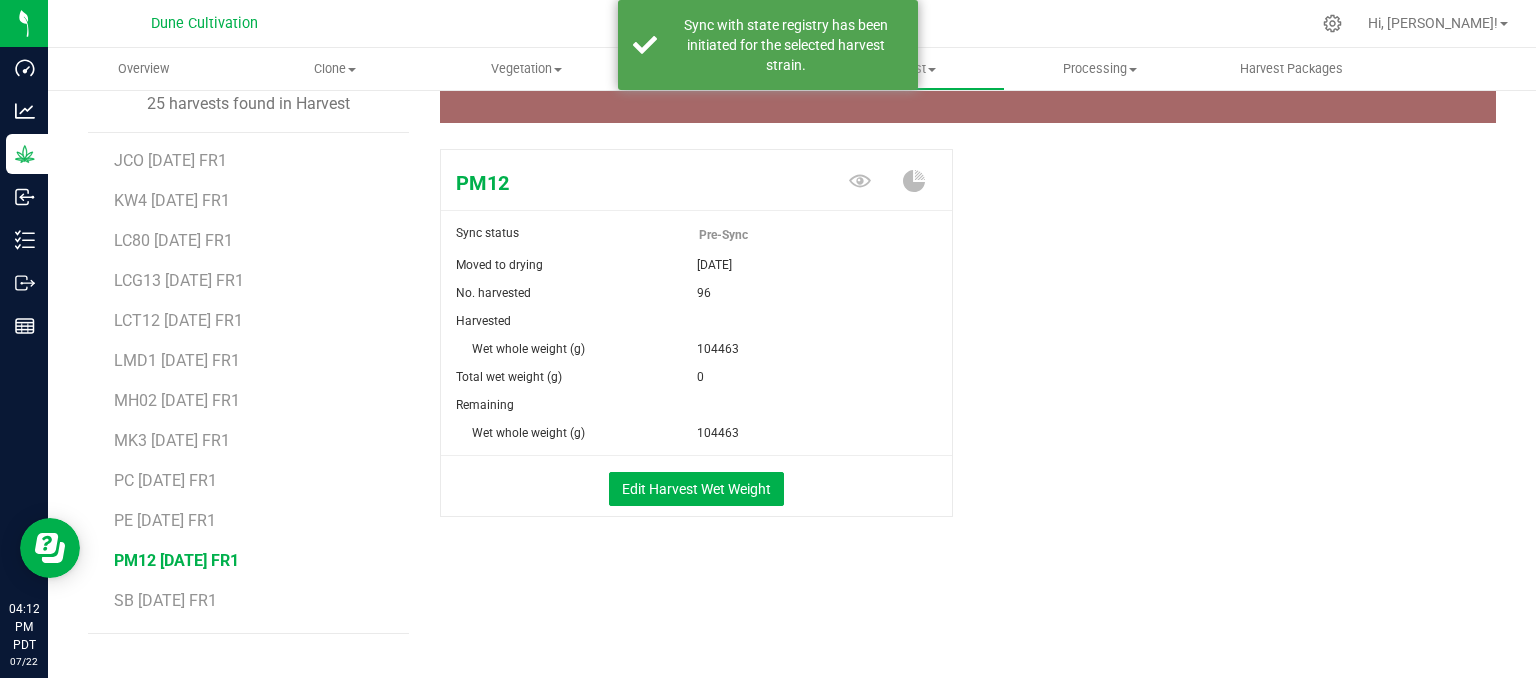 scroll, scrollTop: 516, scrollLeft: 0, axis: vertical 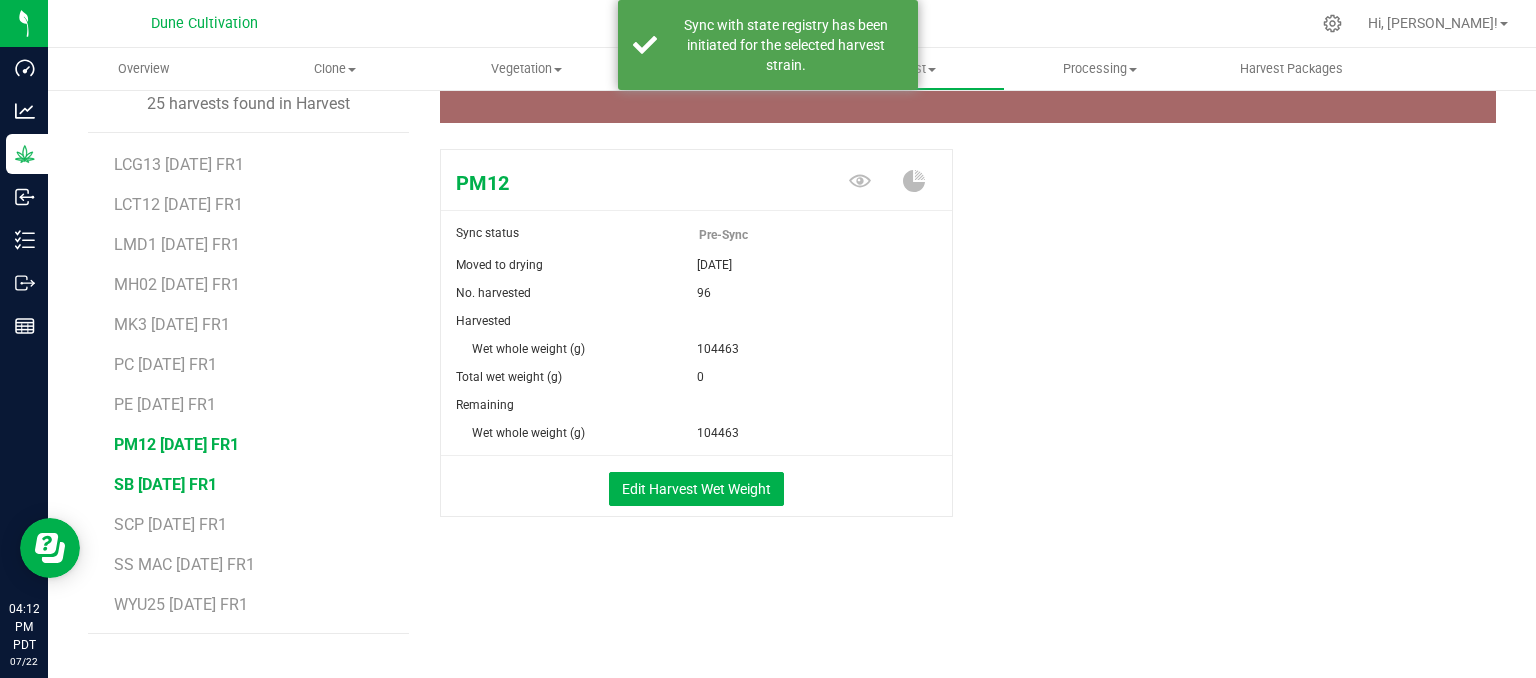 click on "SB [DATE] FR1" at bounding box center (165, 484) 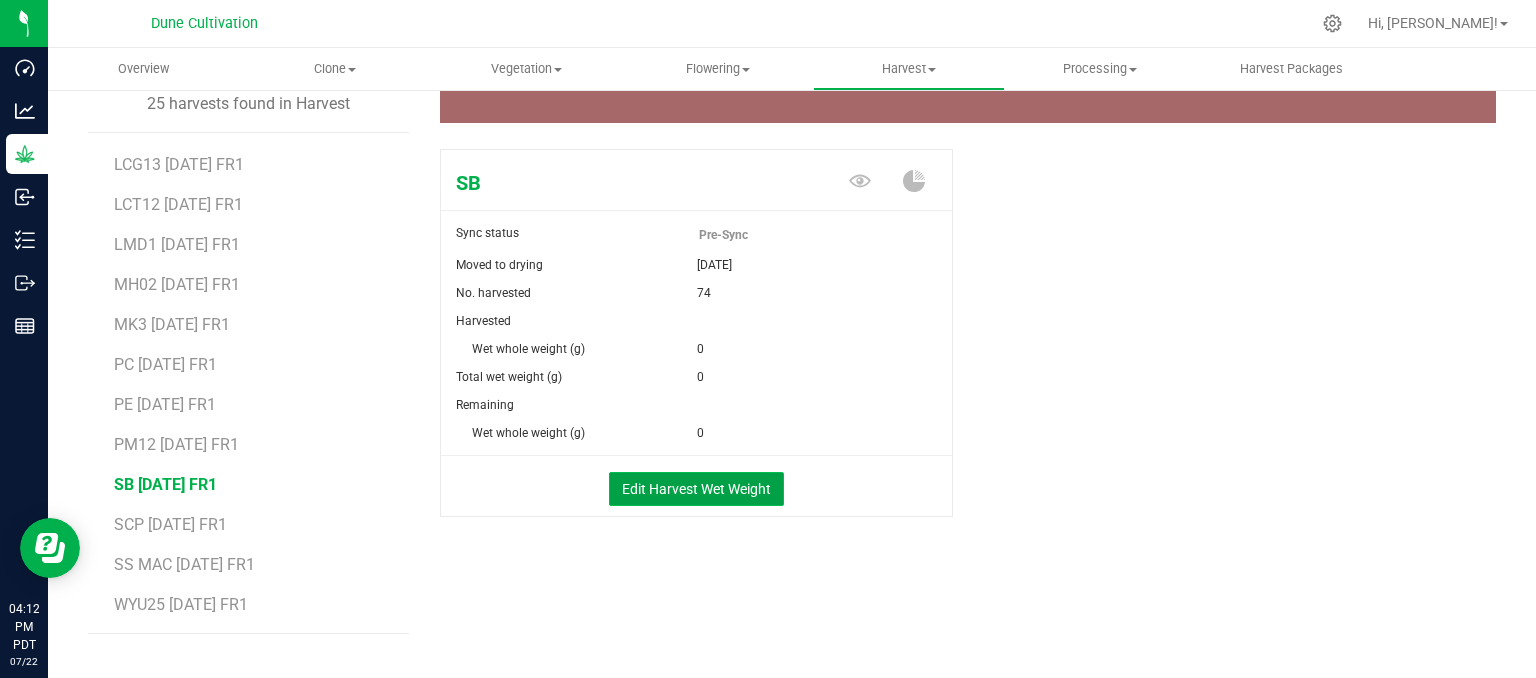 click on "Edit Harvest Wet Weight" at bounding box center [696, 489] 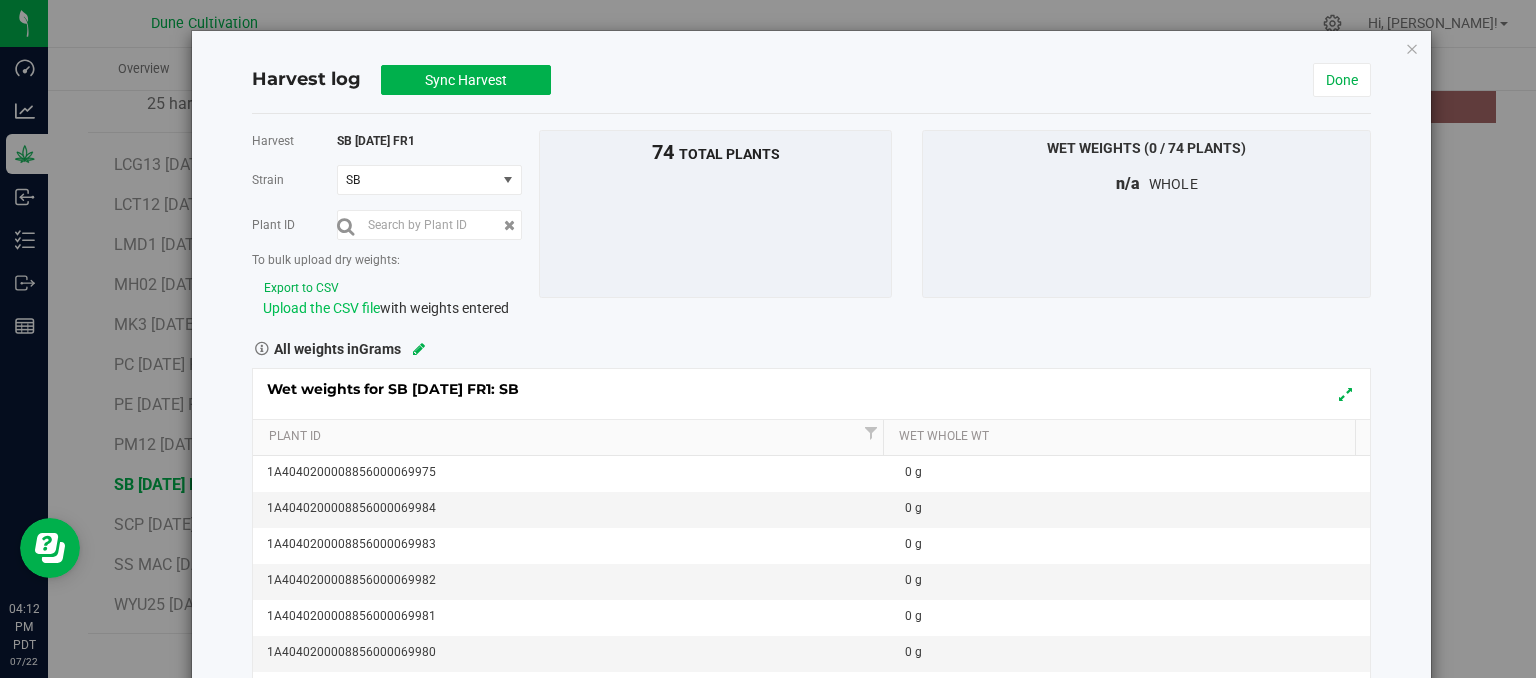 click on "Upload the CSV file" at bounding box center [321, 308] 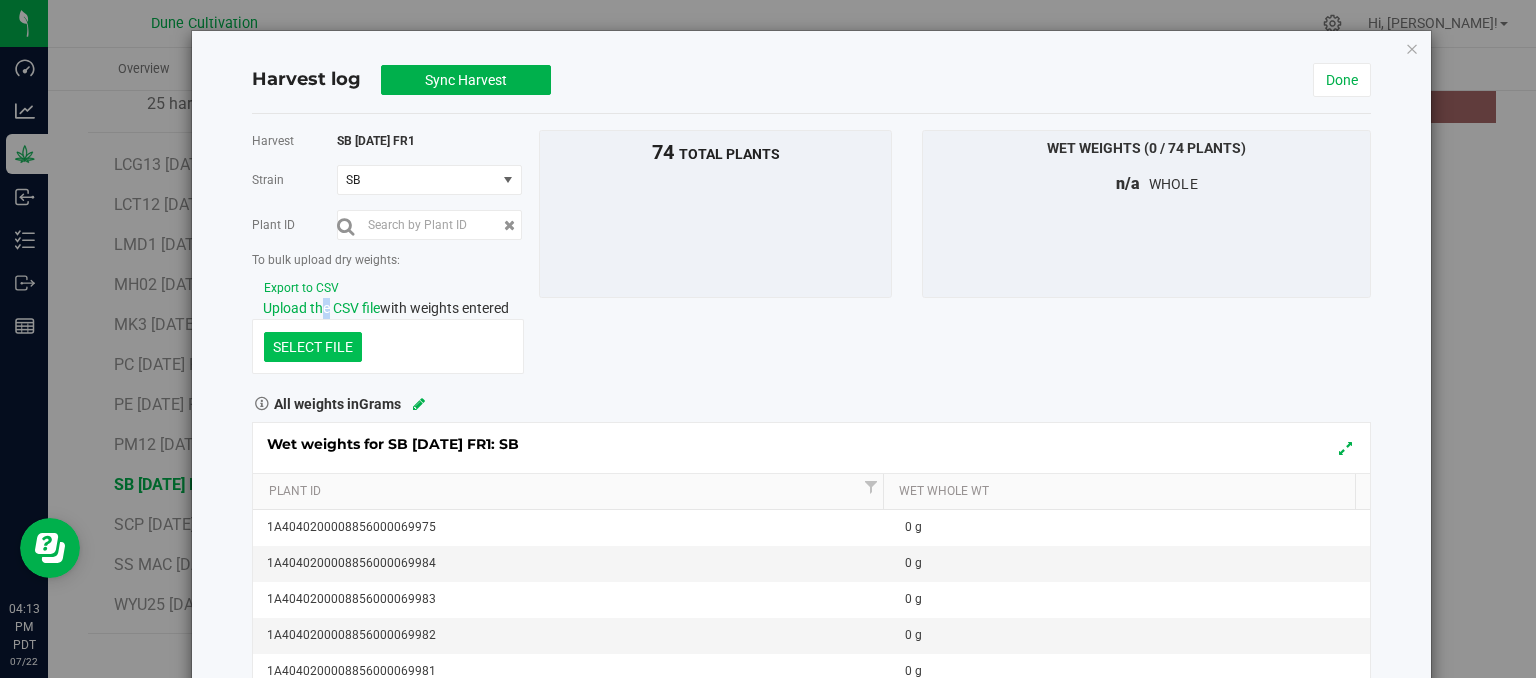 click at bounding box center (-1084, 243) 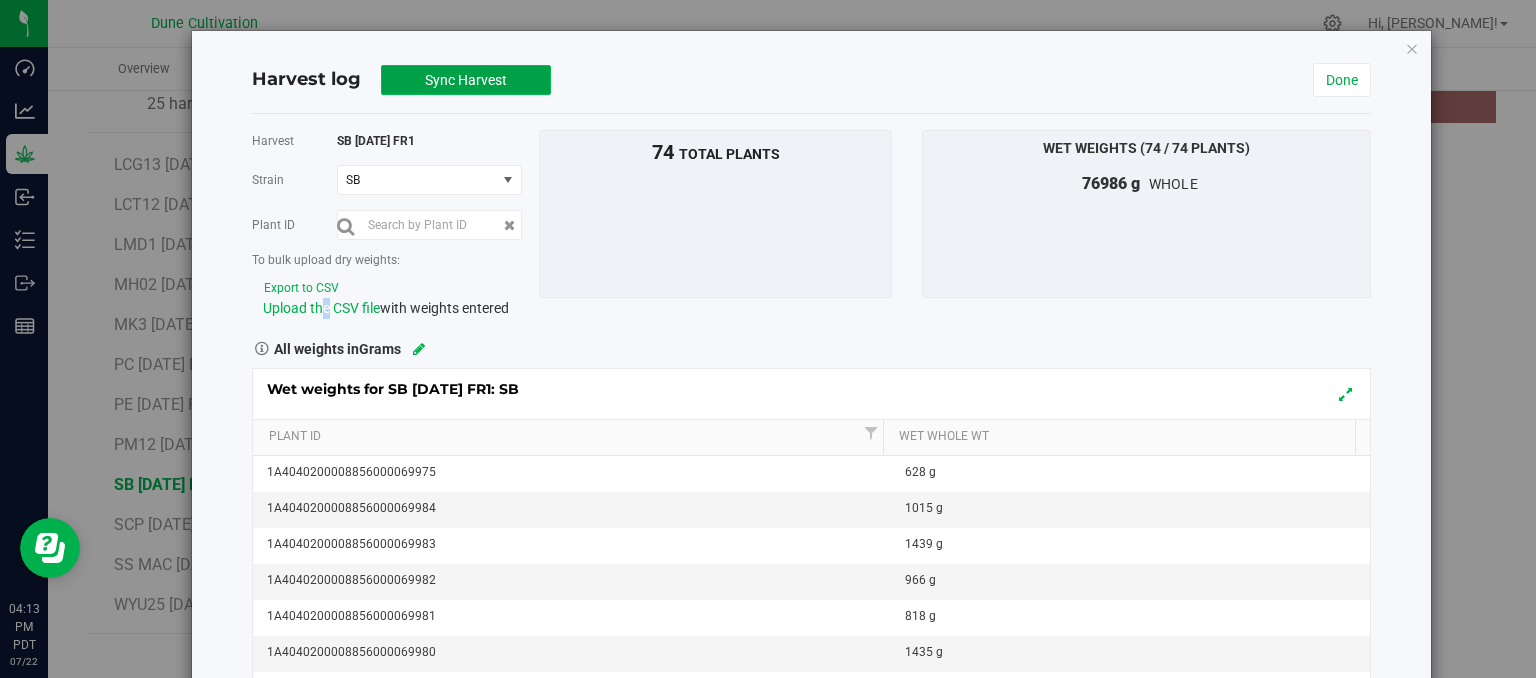 click on "Sync Harvest" at bounding box center [466, 80] 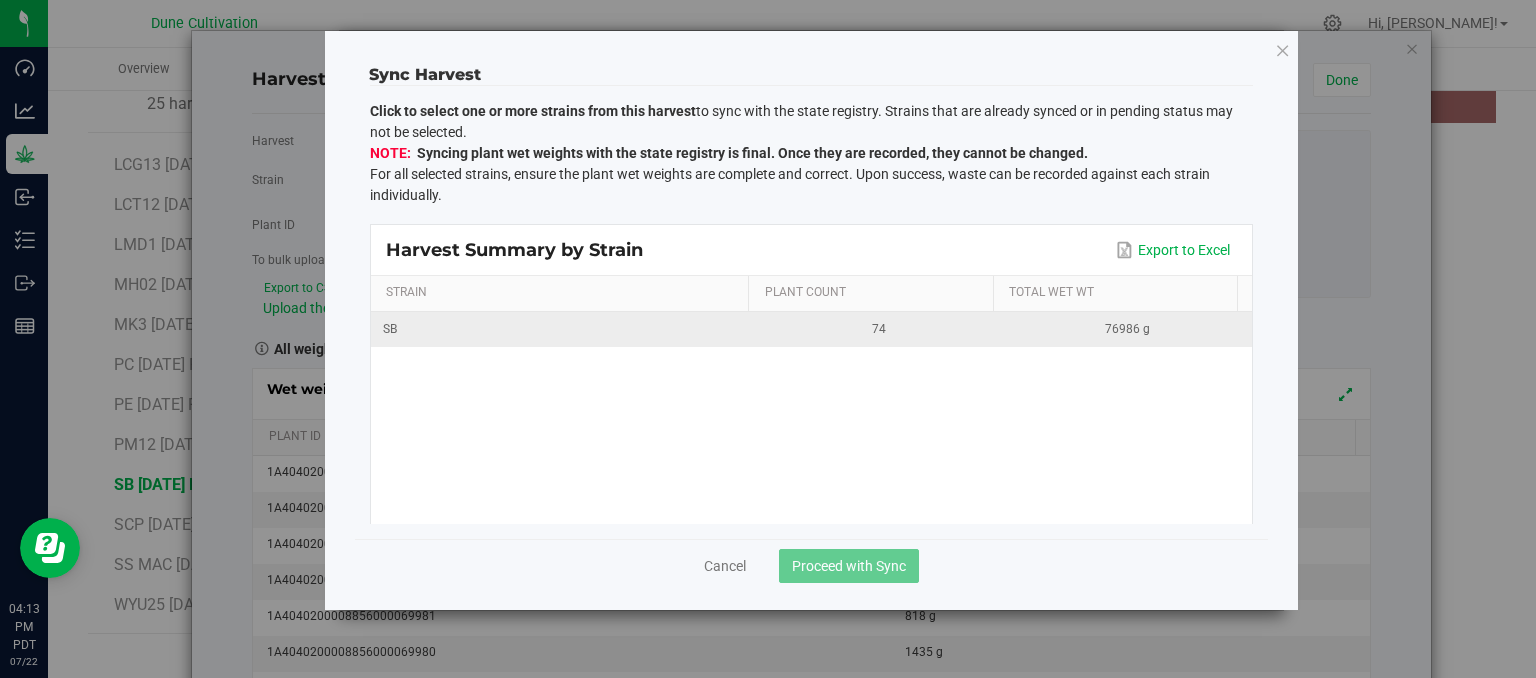click on "SB" at bounding box center (563, 329) 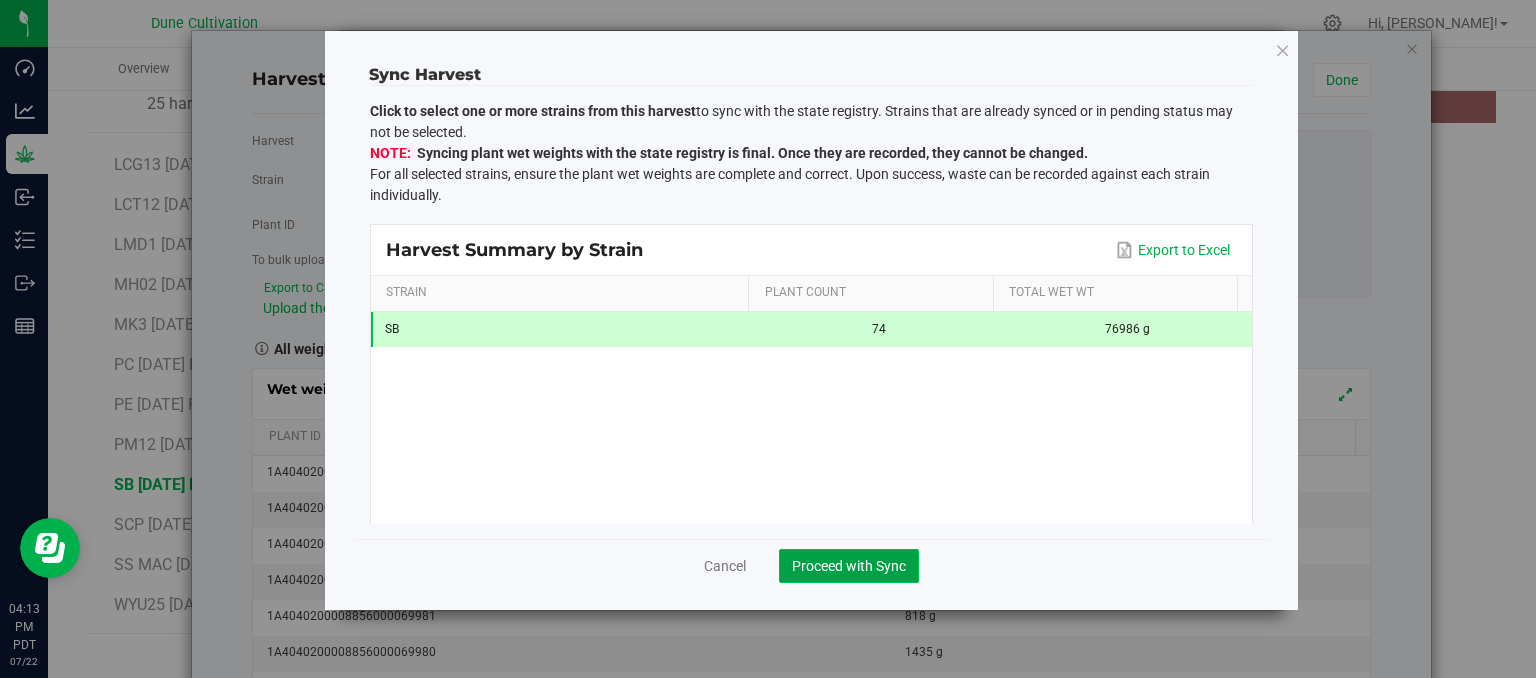click on "Proceed with Sync" 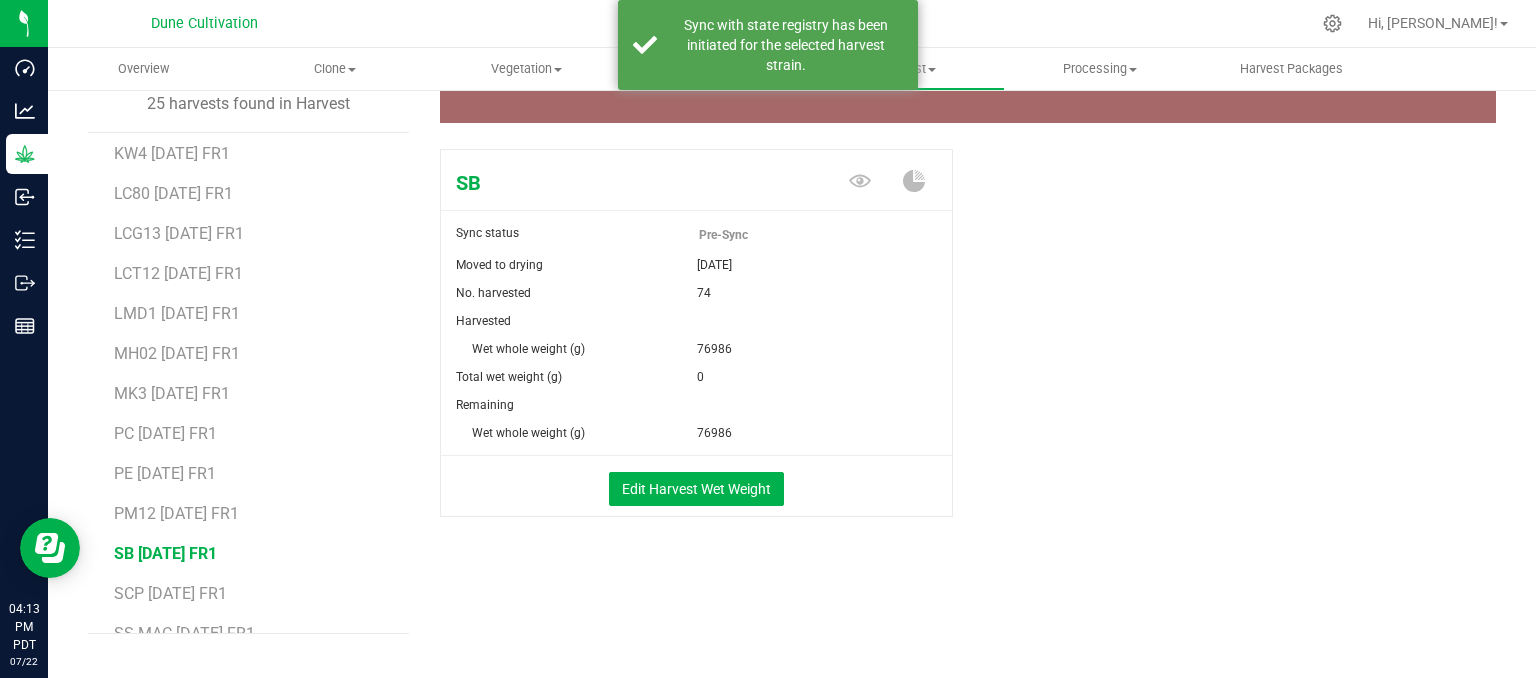 scroll, scrollTop: 516, scrollLeft: 0, axis: vertical 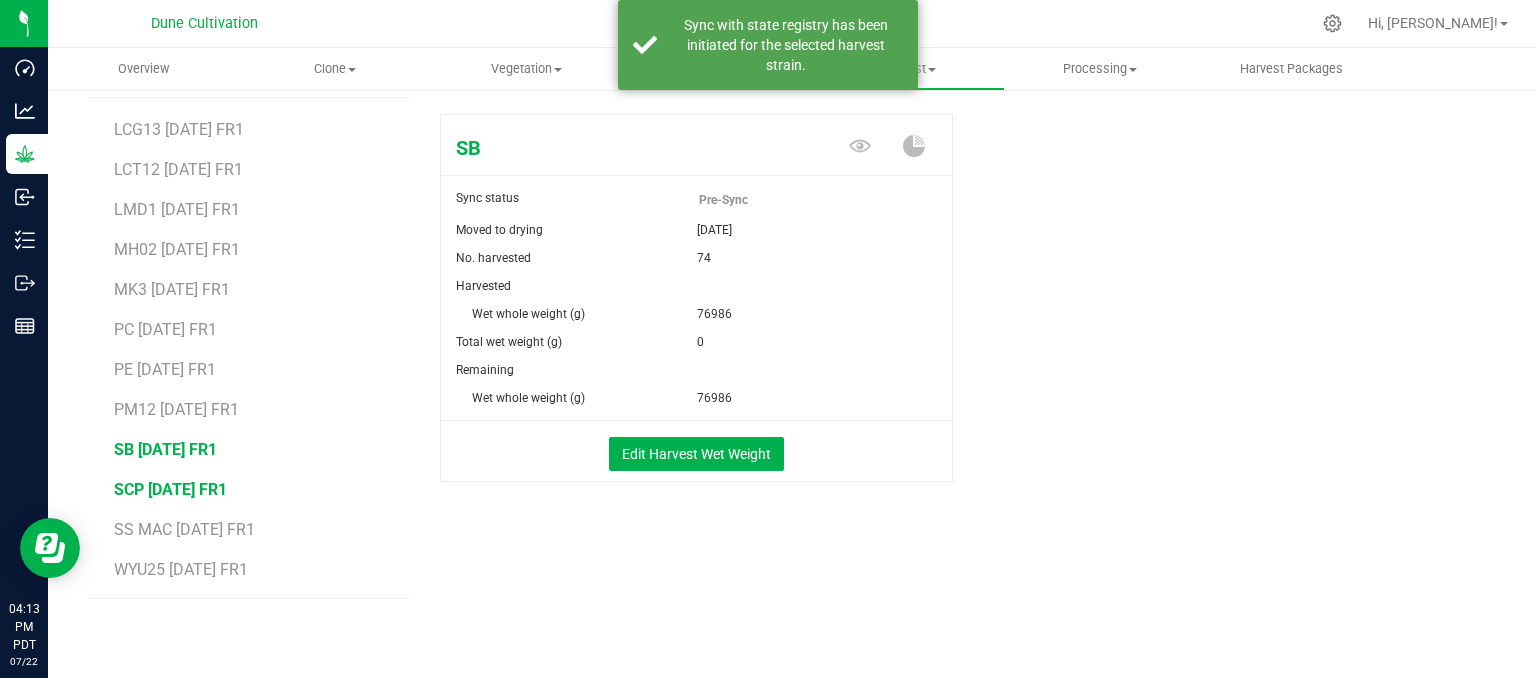 click on "SCP [DATE] FR1" at bounding box center (170, 489) 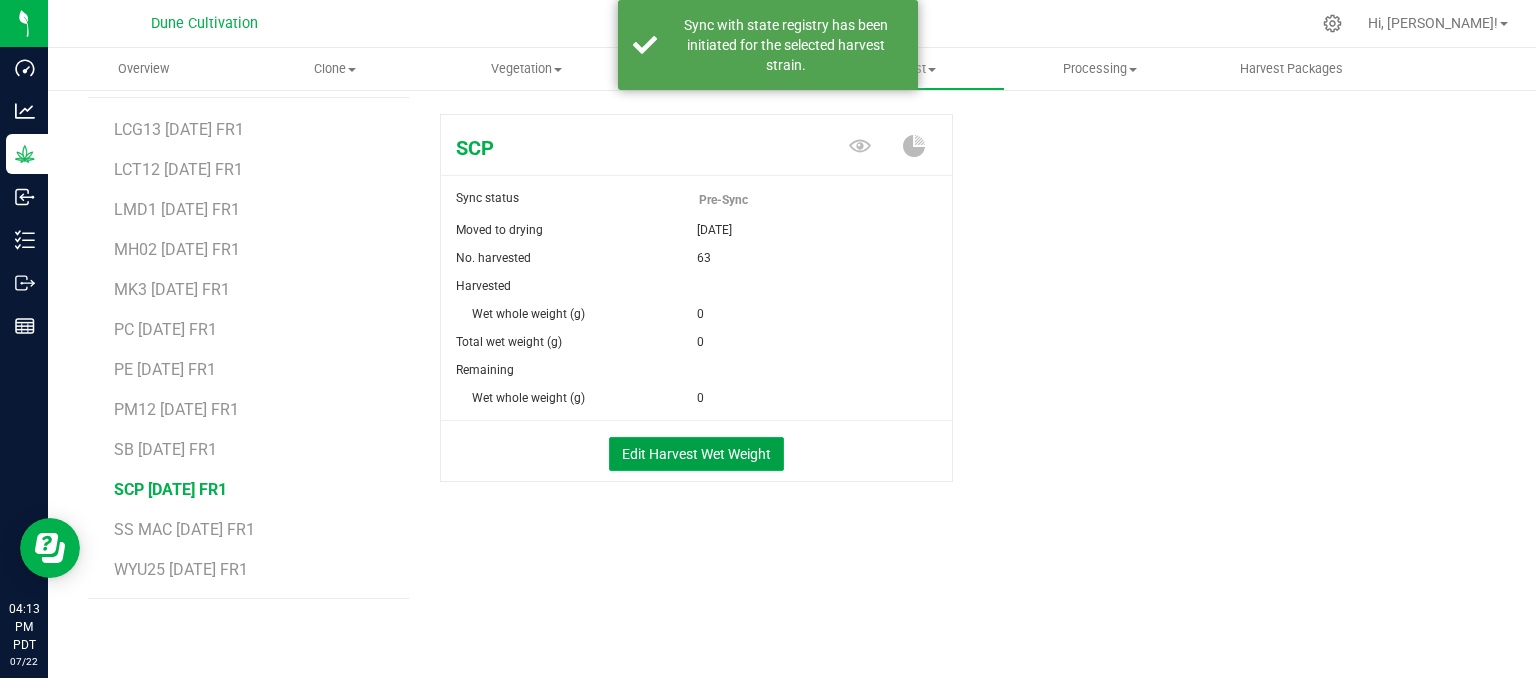 click on "Edit Harvest Wet Weight" at bounding box center (696, 454) 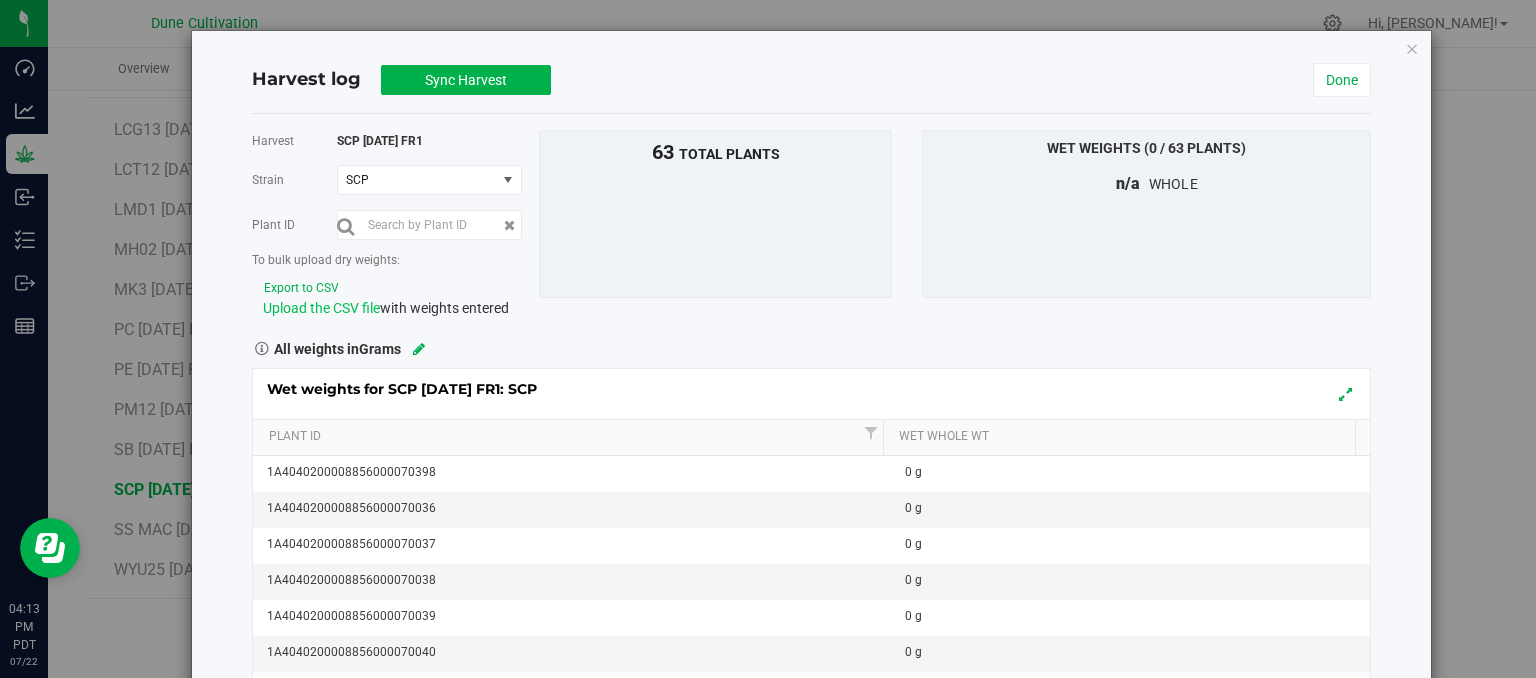 click on "Upload the CSV file" at bounding box center [321, 308] 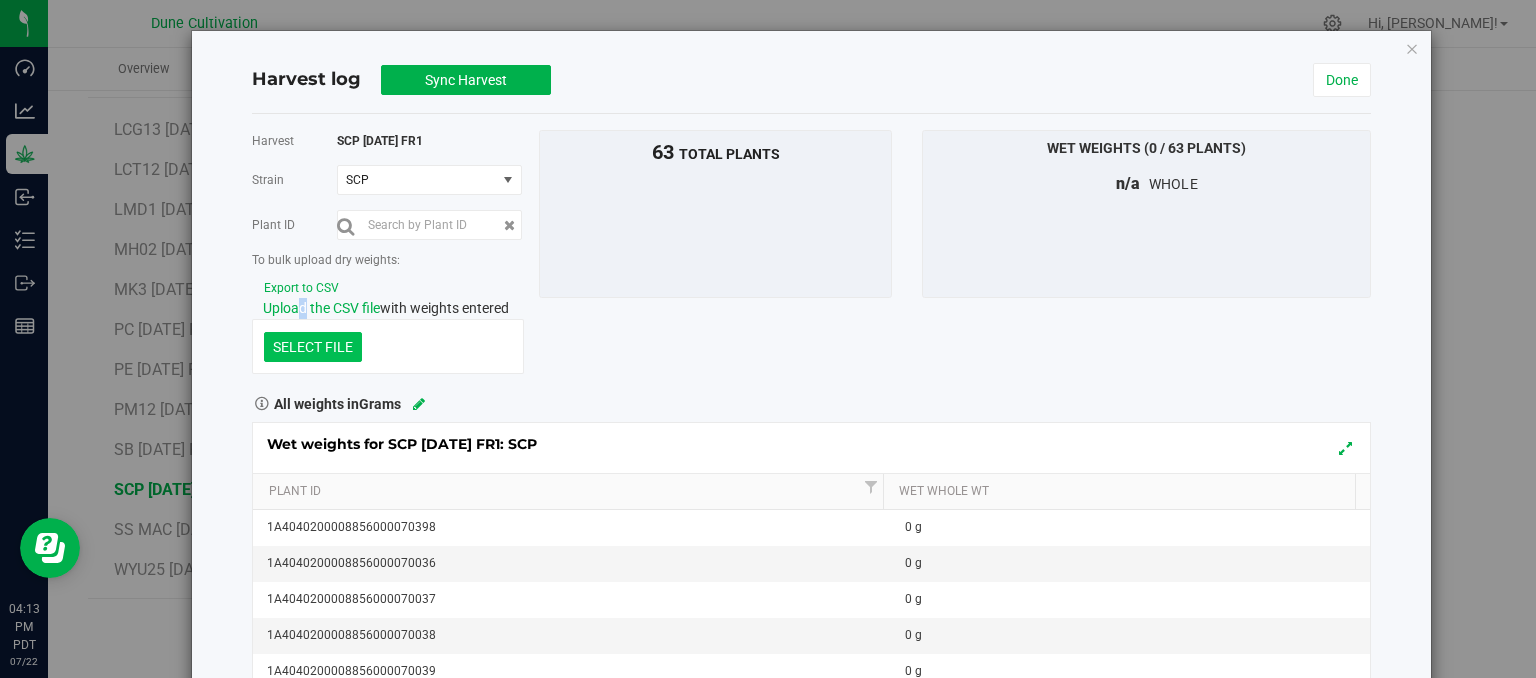click at bounding box center (-1084, 243) 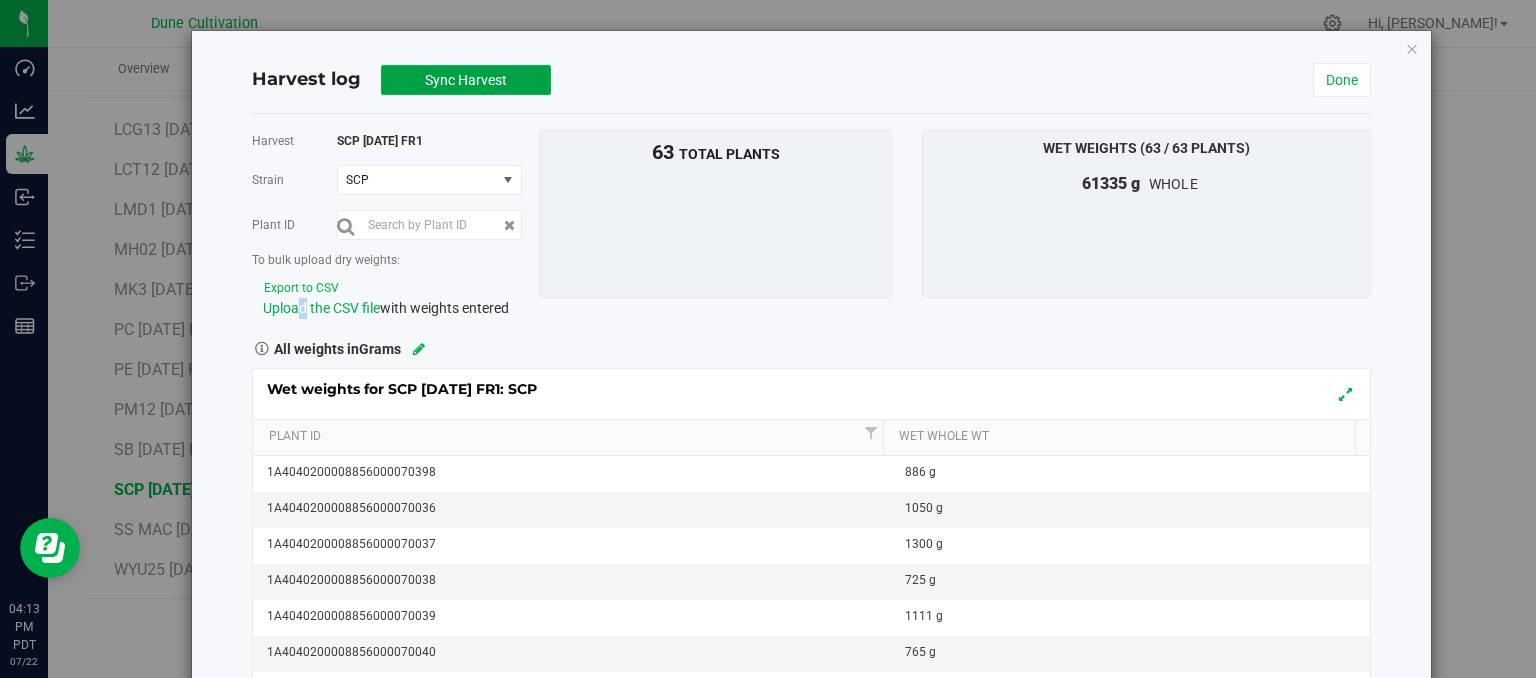 click on "Sync Harvest" at bounding box center [466, 80] 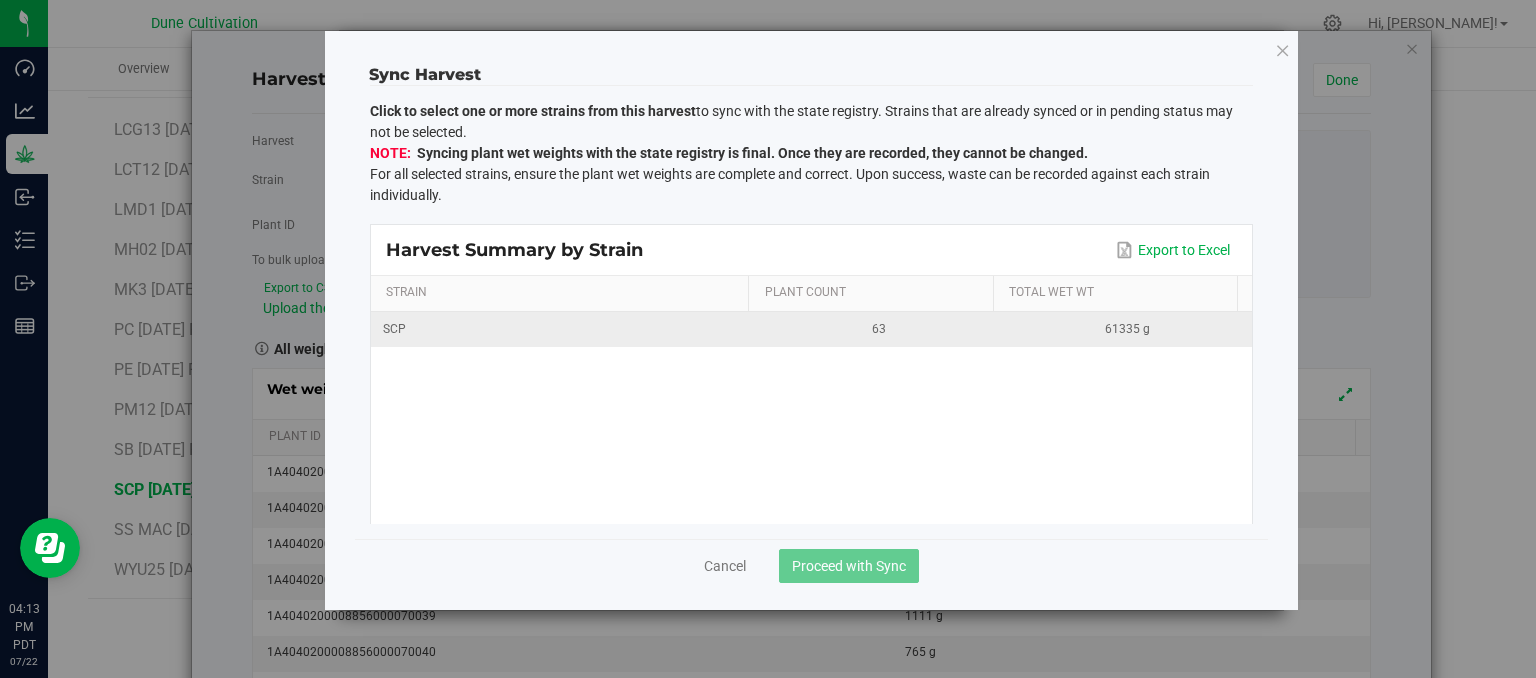 click on "SCP" at bounding box center [563, 329] 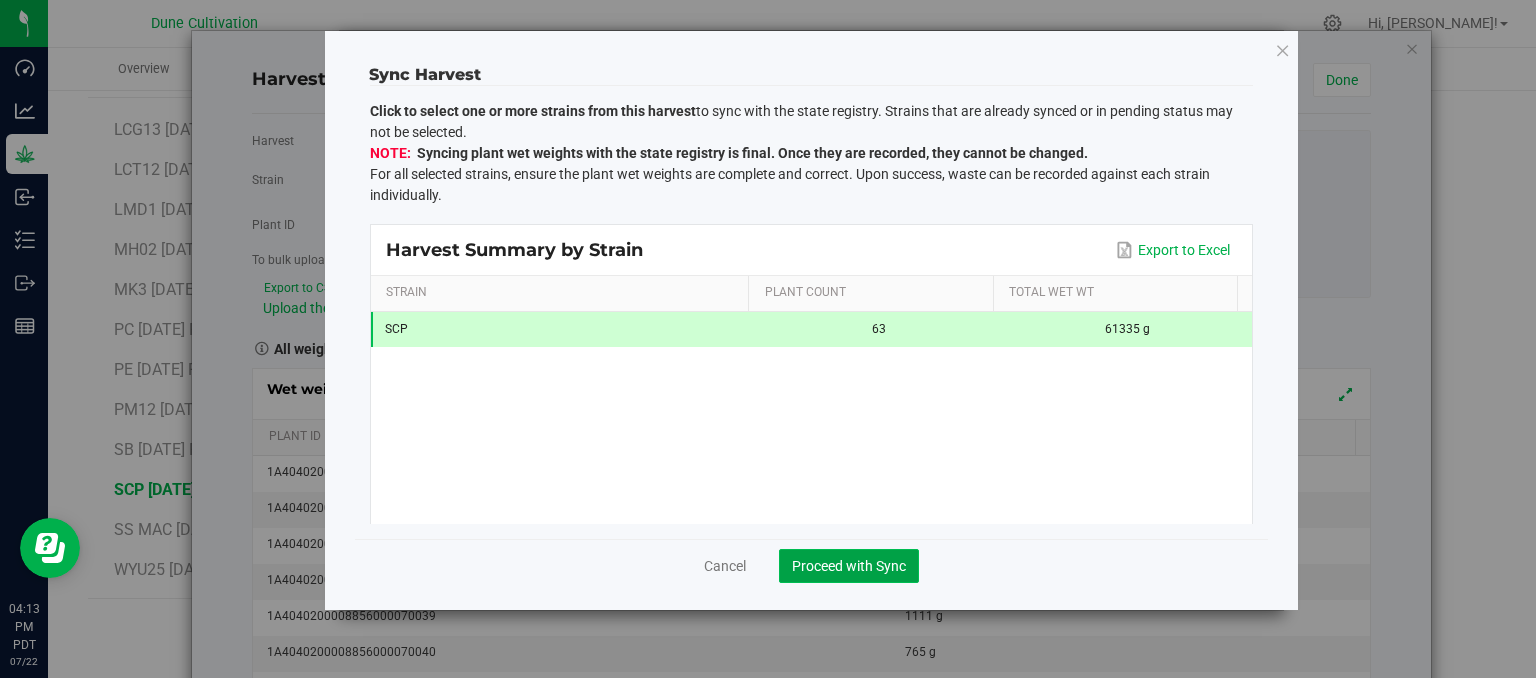 click on "Proceed with Sync" 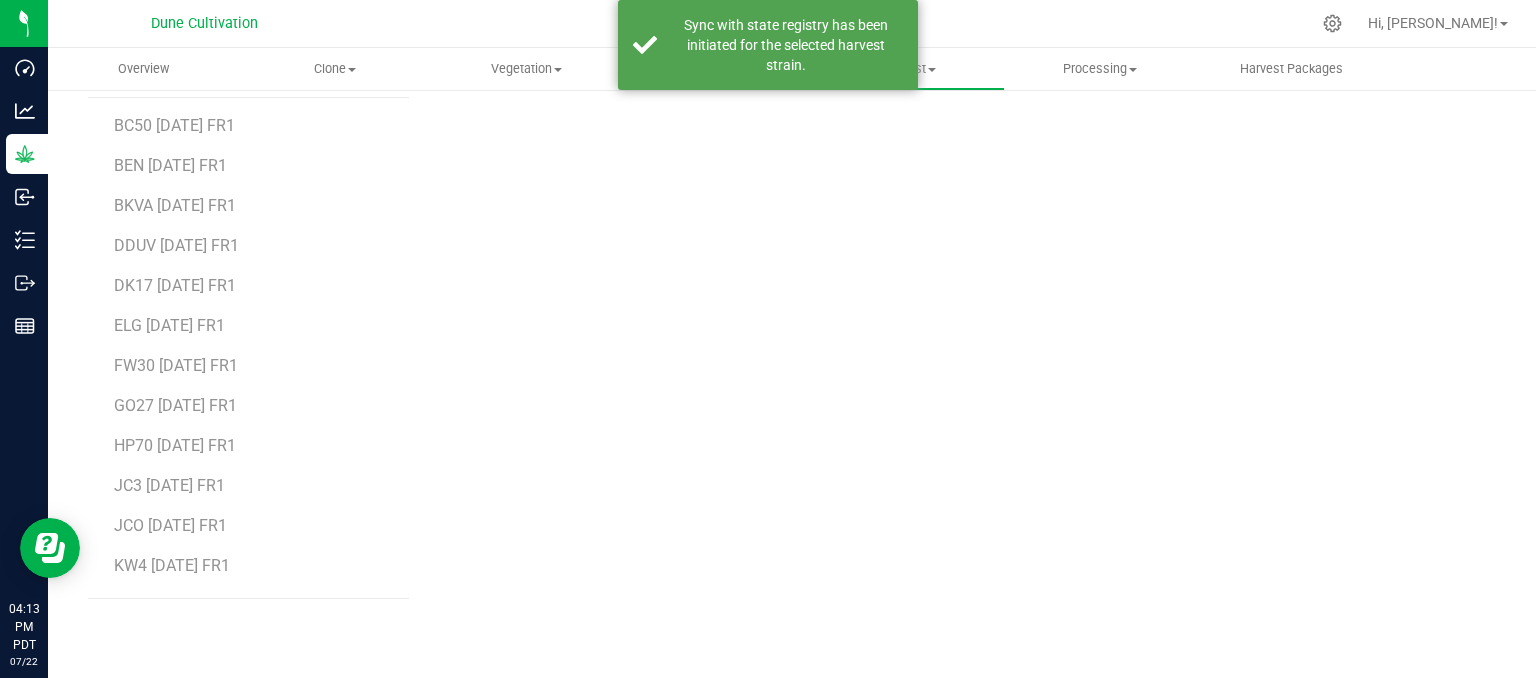 scroll, scrollTop: 235, scrollLeft: 0, axis: vertical 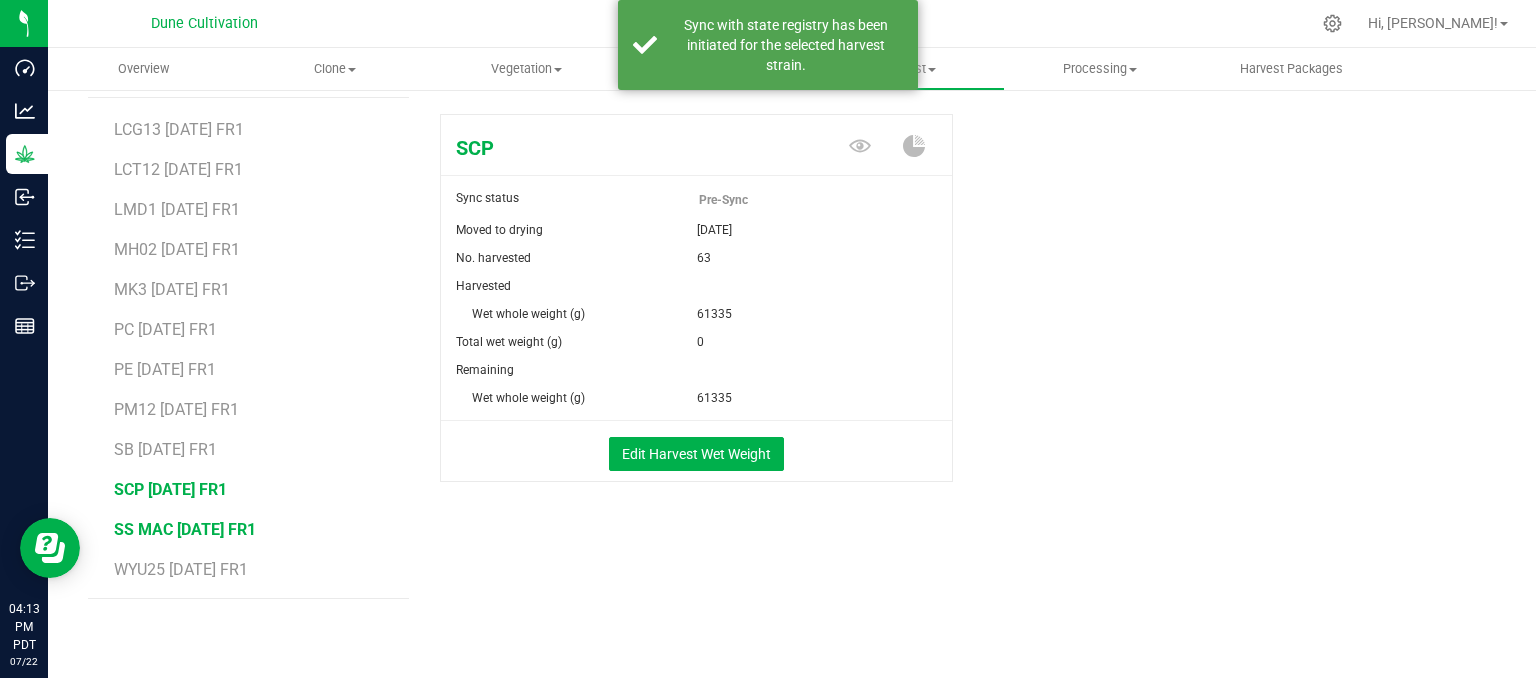 click on "SS MAC [DATE] FR1" at bounding box center (185, 529) 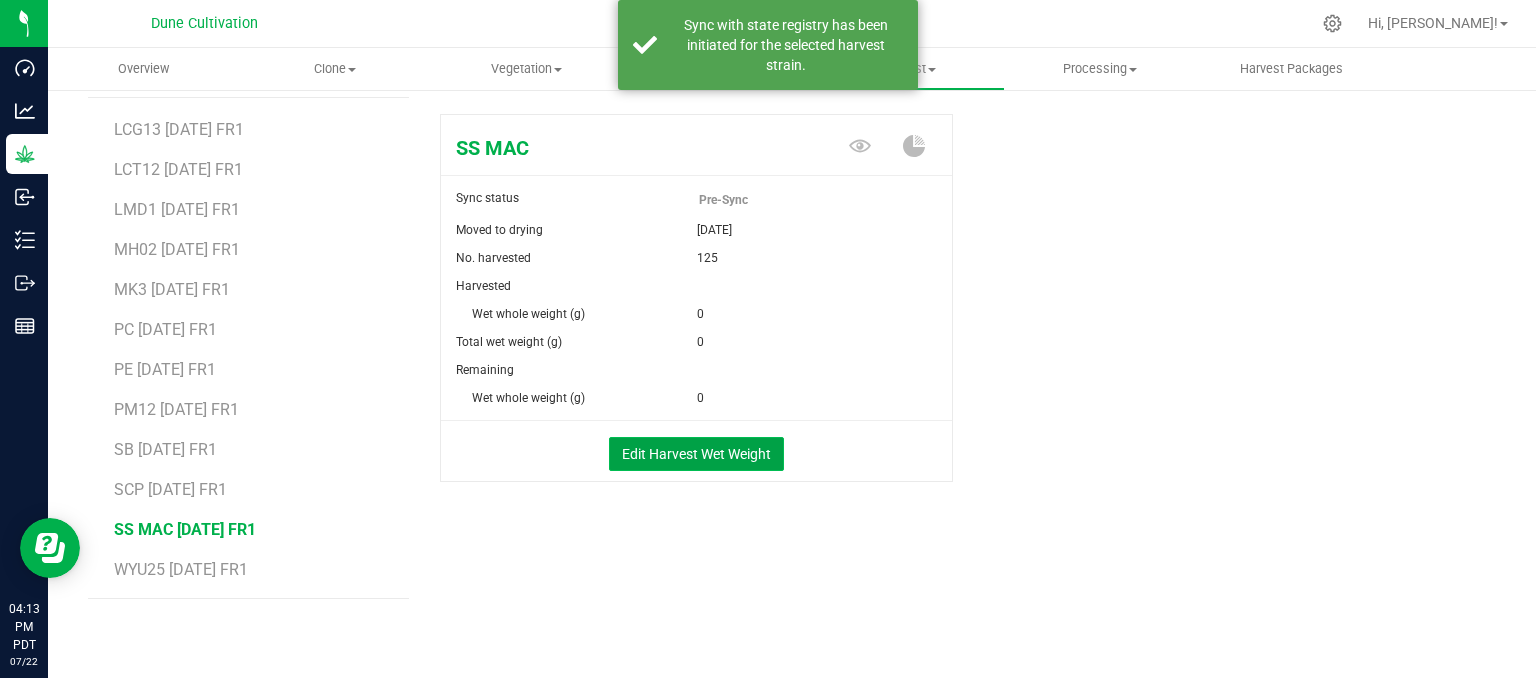 click on "Edit Harvest Wet Weight" at bounding box center [696, 454] 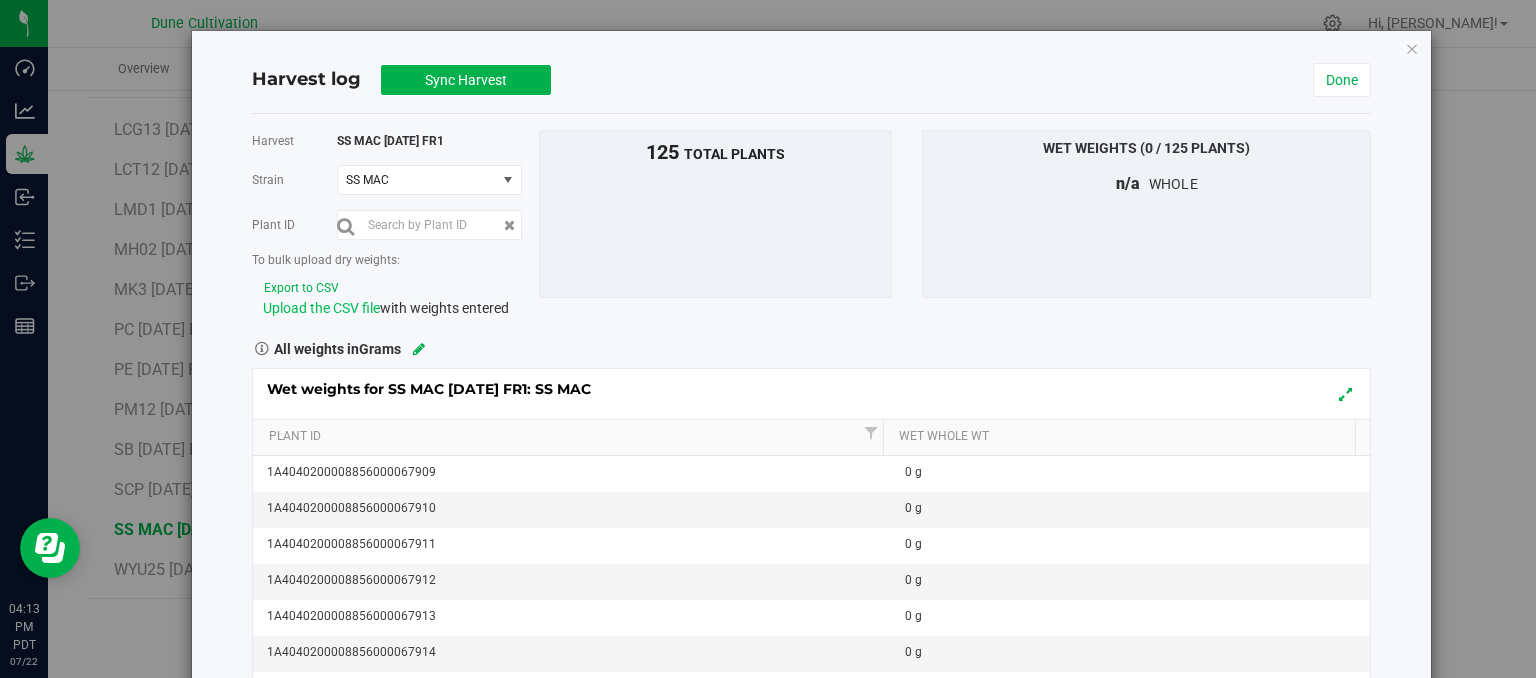 click on "Upload the CSV file" at bounding box center [321, 308] 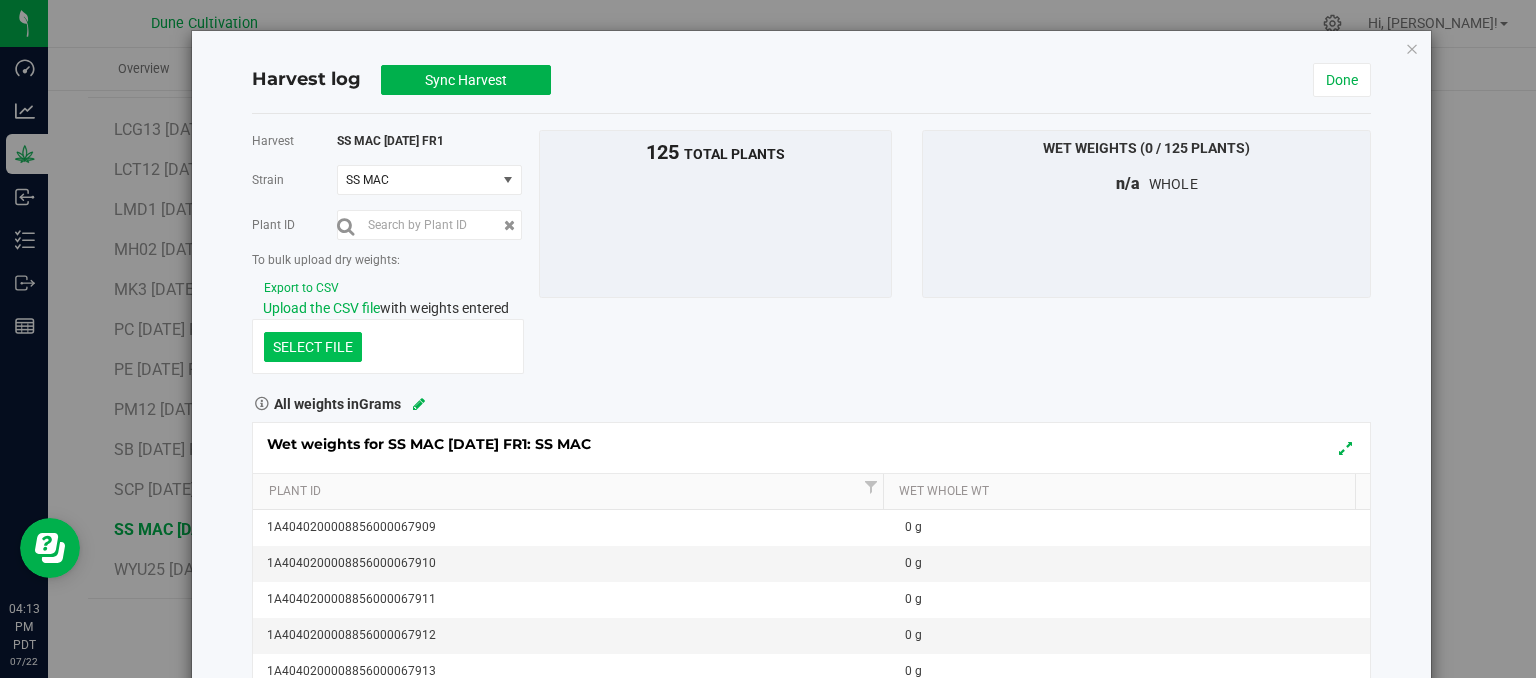 click at bounding box center [-1084, 243] 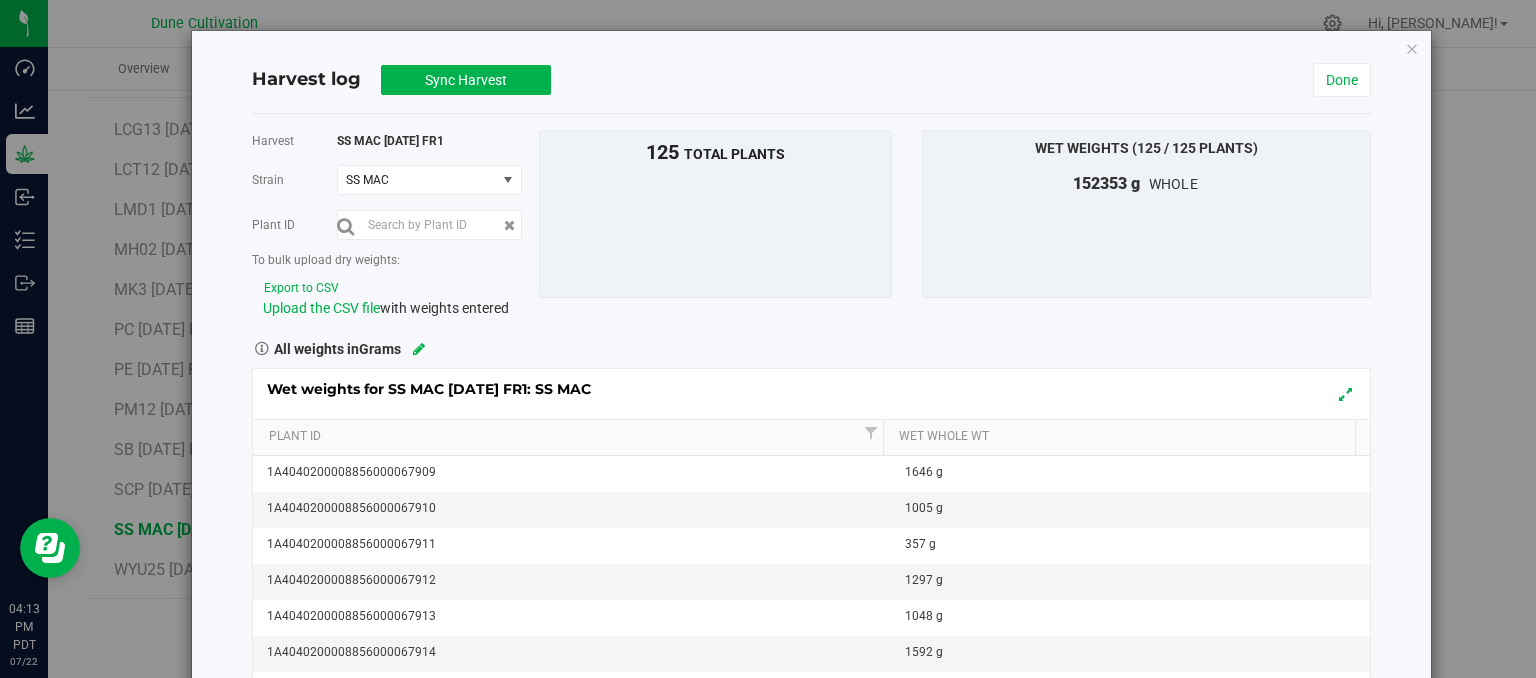 click on "Harvest log
Sync Harvest
Done
Harvest
SS MAC 07.21.25 FR1
Strain
SS MAC Select strain SS MAC
Plant ID" at bounding box center (775, 421) 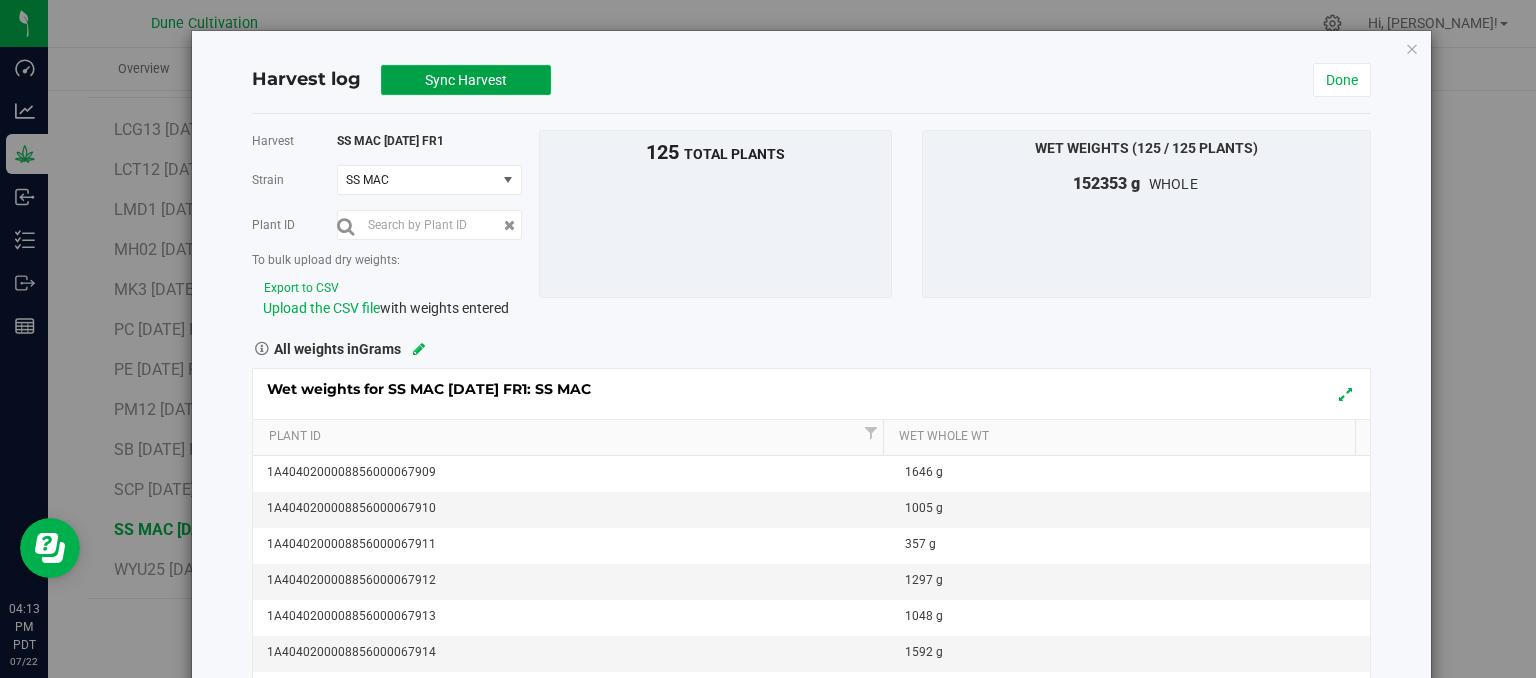 click on "Sync Harvest" at bounding box center (466, 80) 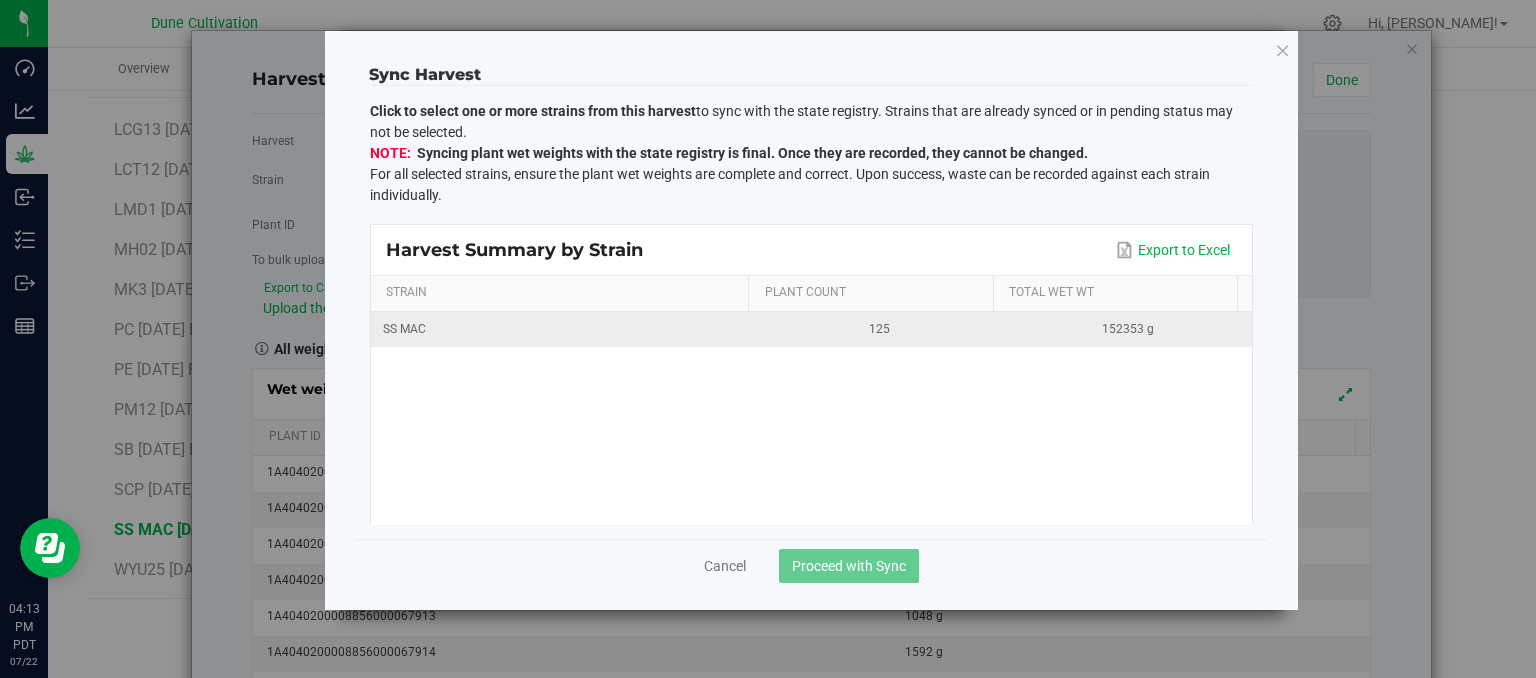 click on "SS MAC" at bounding box center [563, 329] 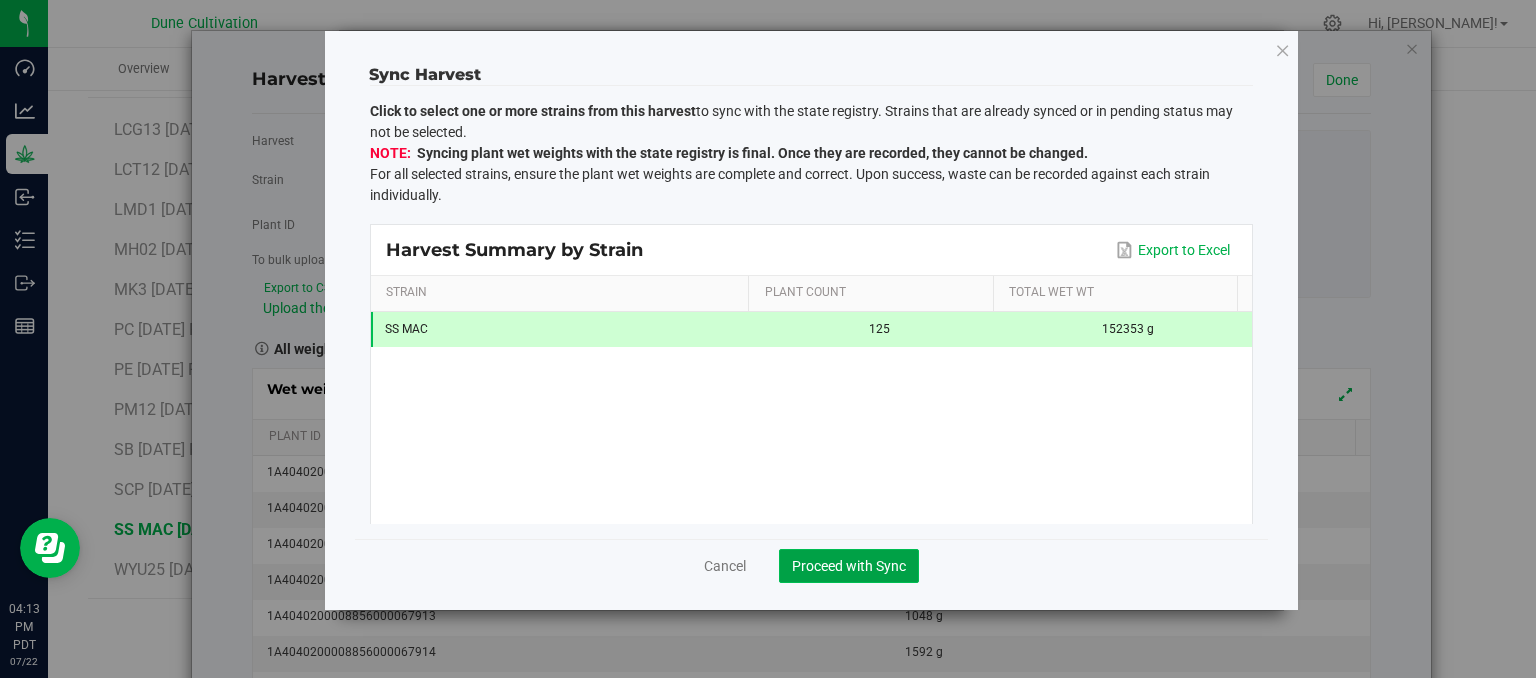 click on "Proceed with Sync" 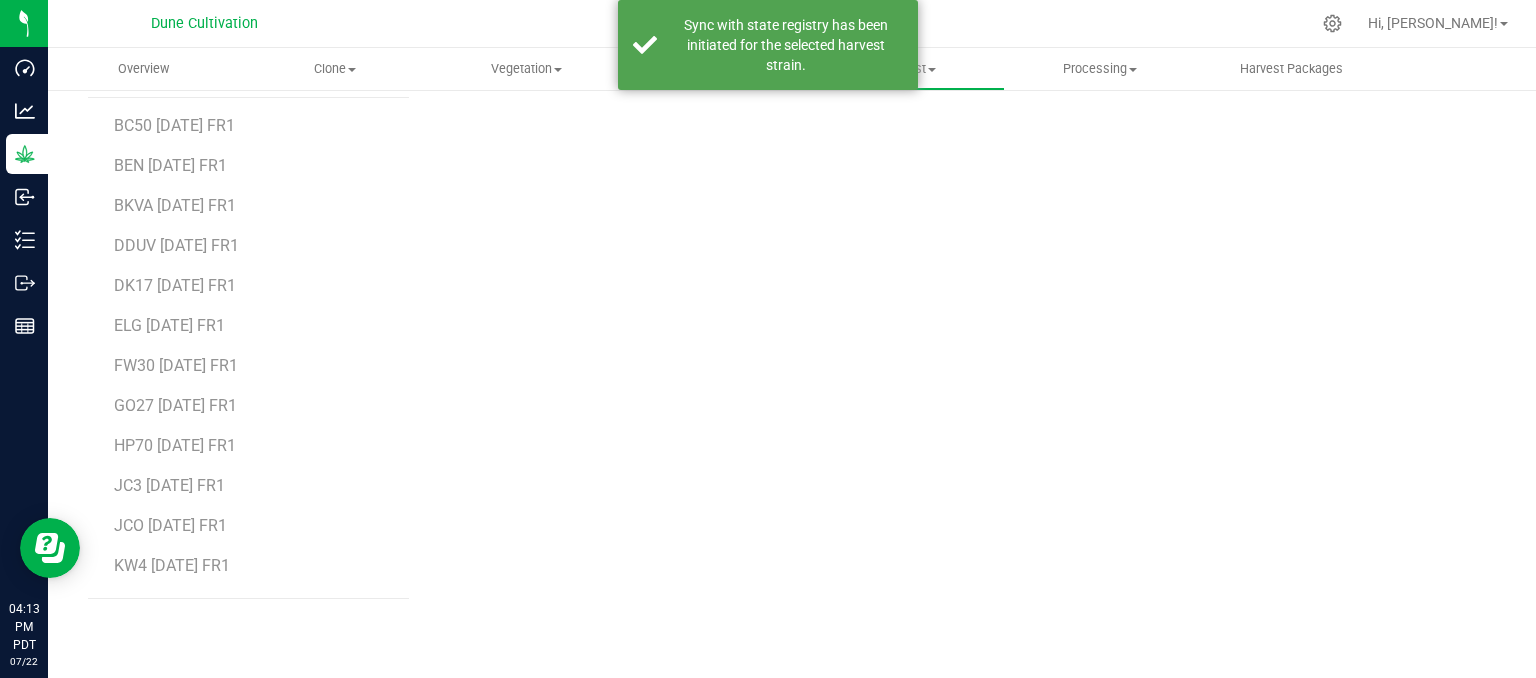 scroll, scrollTop: 235, scrollLeft: 0, axis: vertical 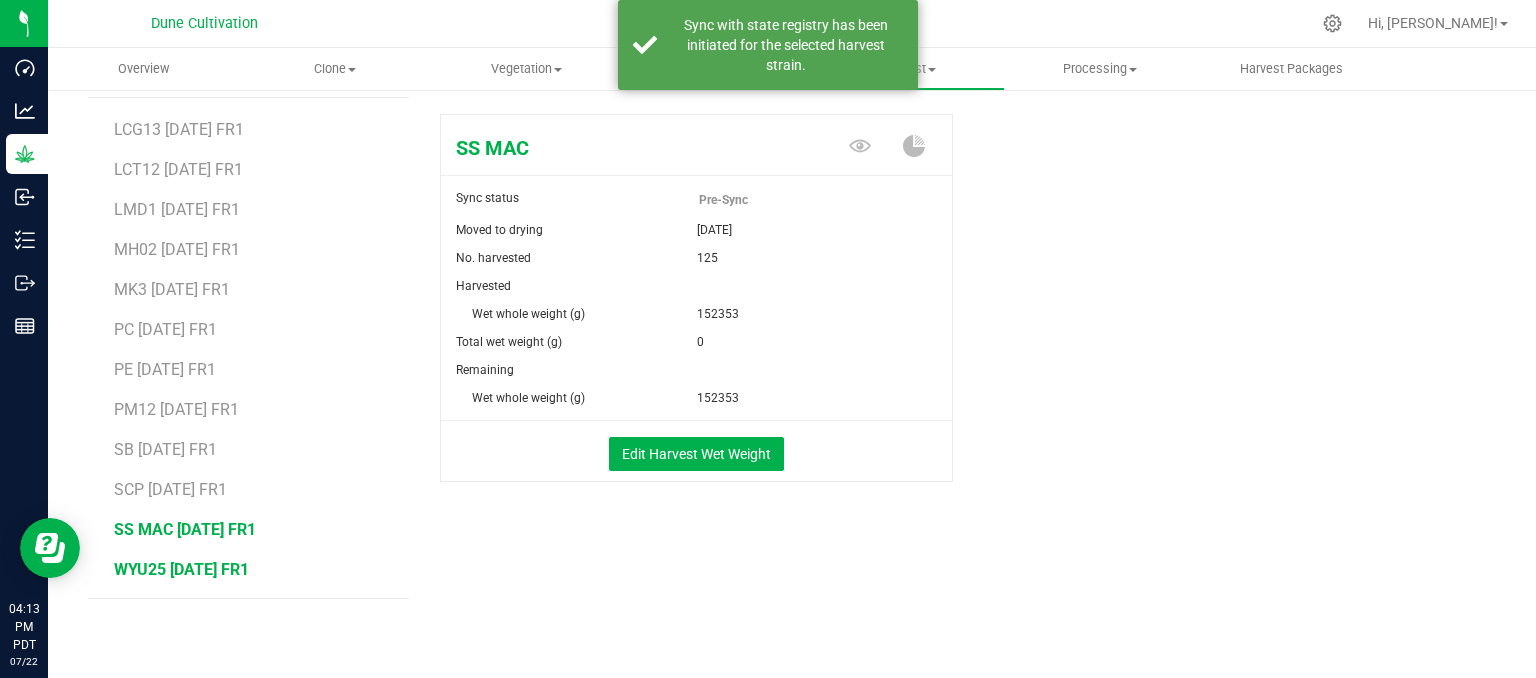 click on "WYU25 [DATE] FR1" at bounding box center (181, 569) 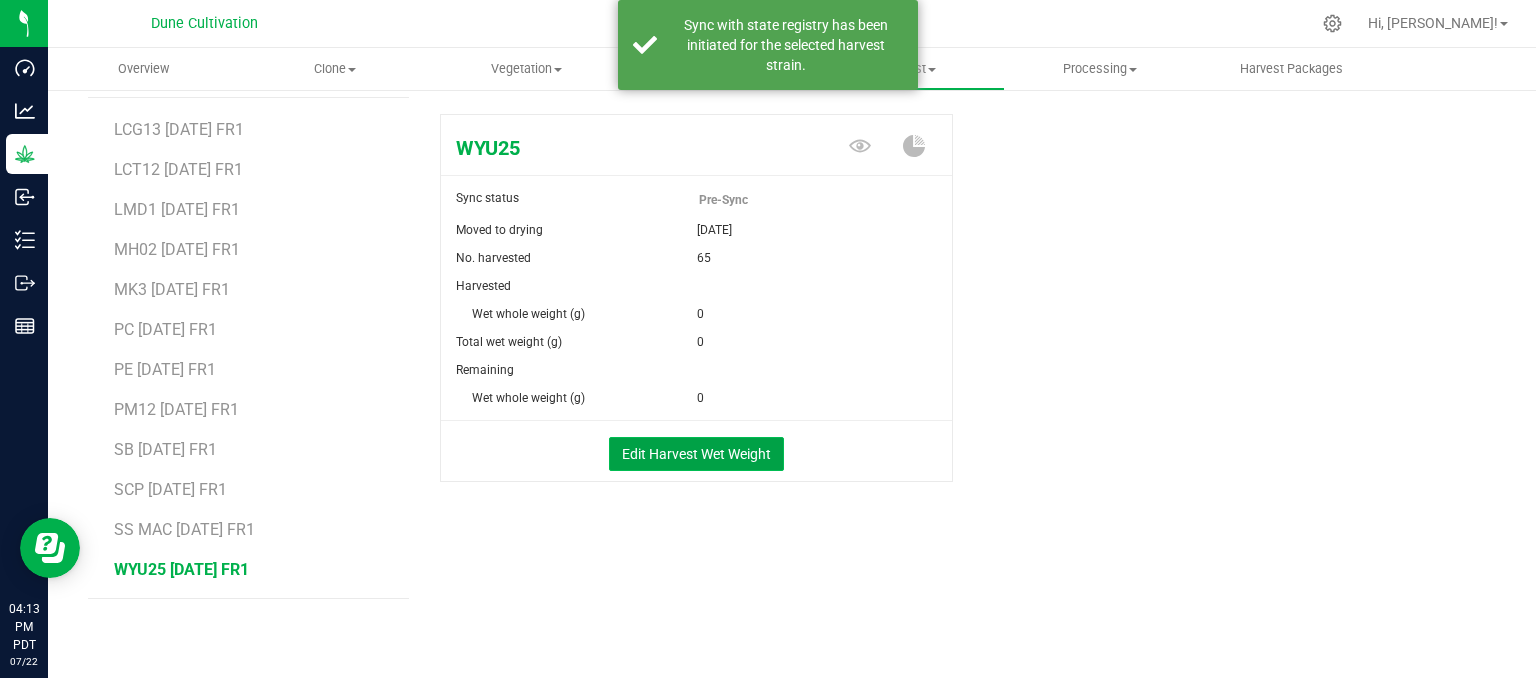 click on "Edit Harvest Wet Weight" at bounding box center [696, 454] 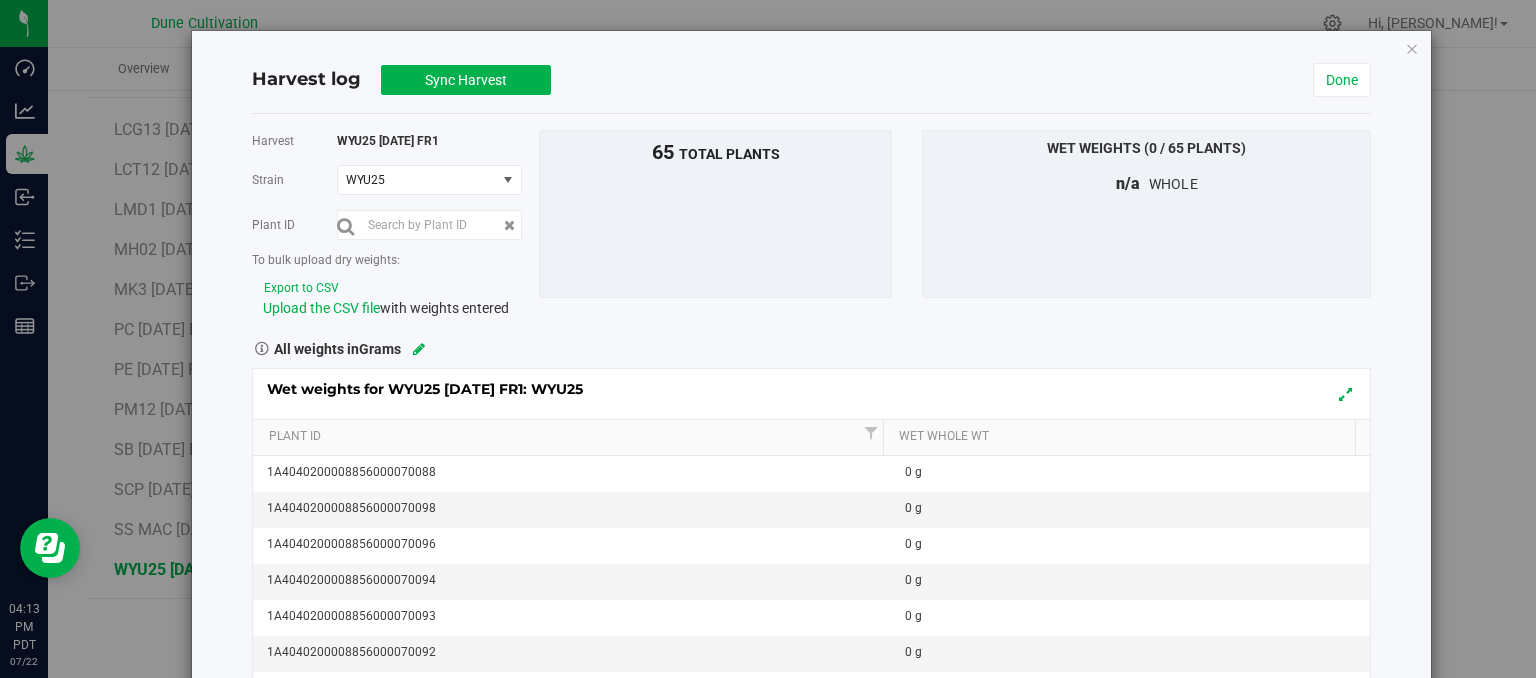 click on "Upload the CSV file  with weights entered" at bounding box center (393, 308) 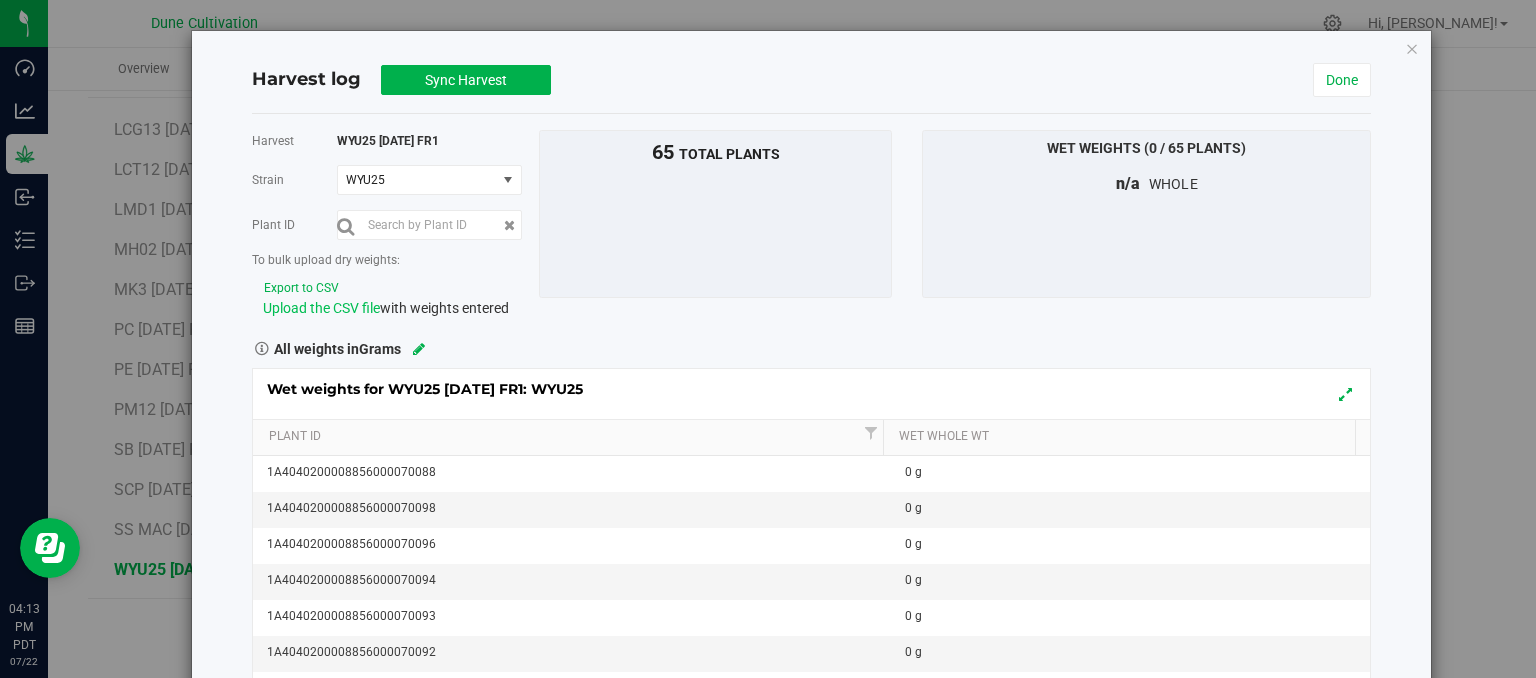 click on "Upload the CSV file" at bounding box center (321, 308) 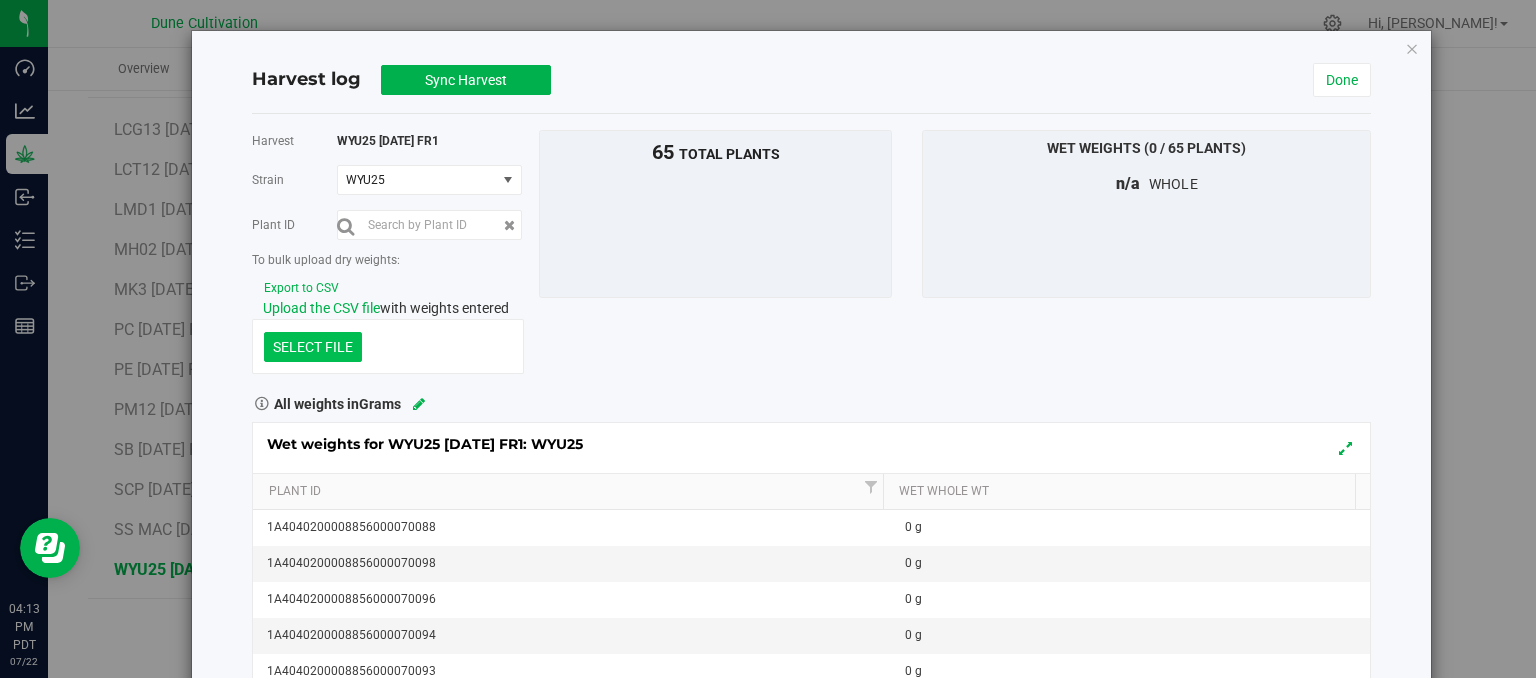 click at bounding box center (-1084, 243) 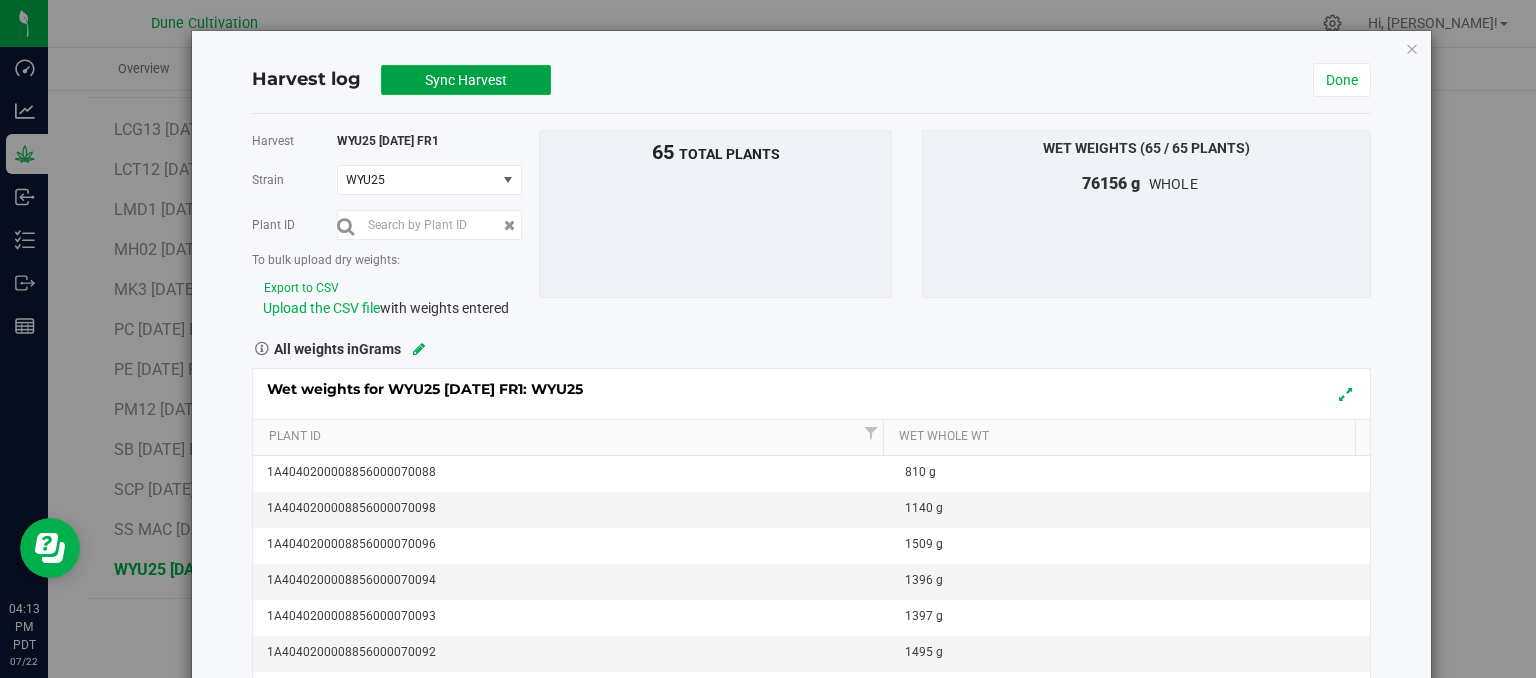 click on "Sync Harvest" at bounding box center (466, 80) 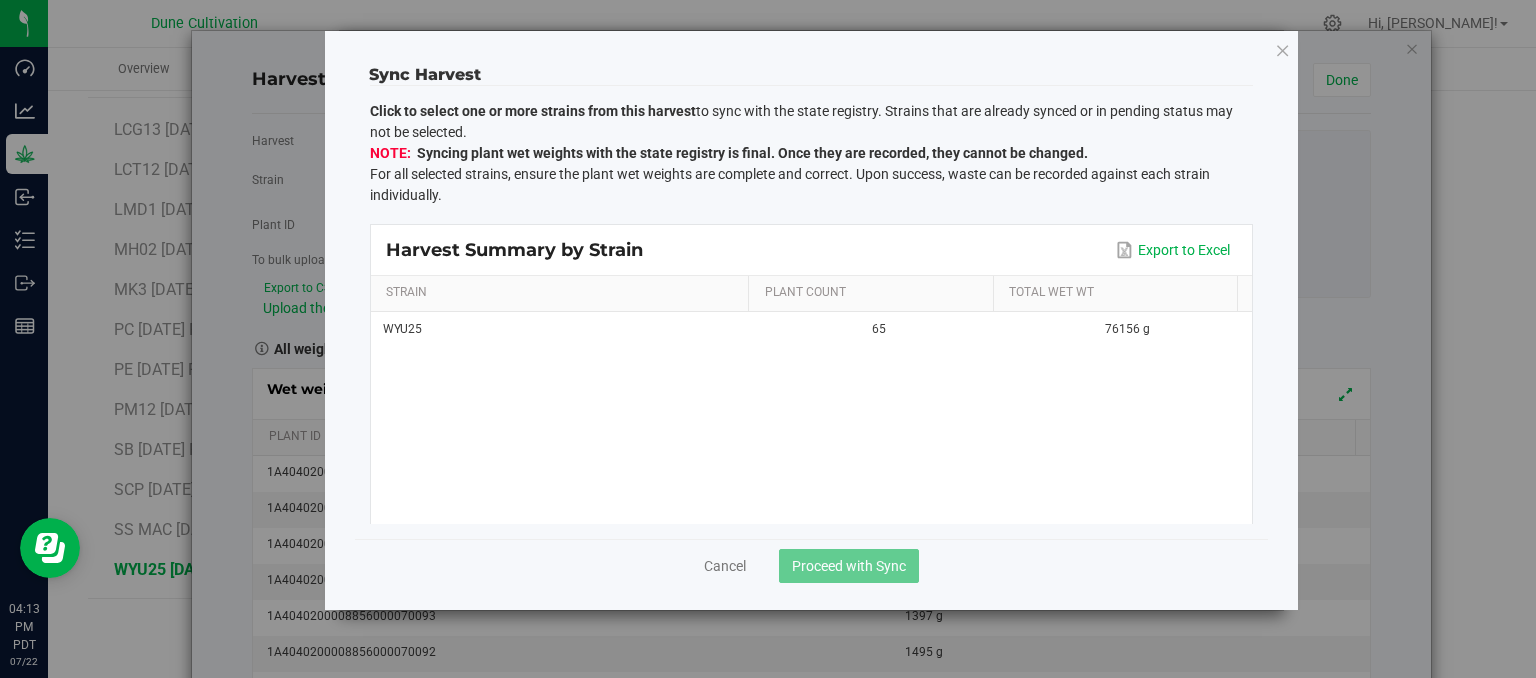 drag, startPoint x: 565, startPoint y: 337, endPoint x: 582, endPoint y: 363, distance: 31.06445 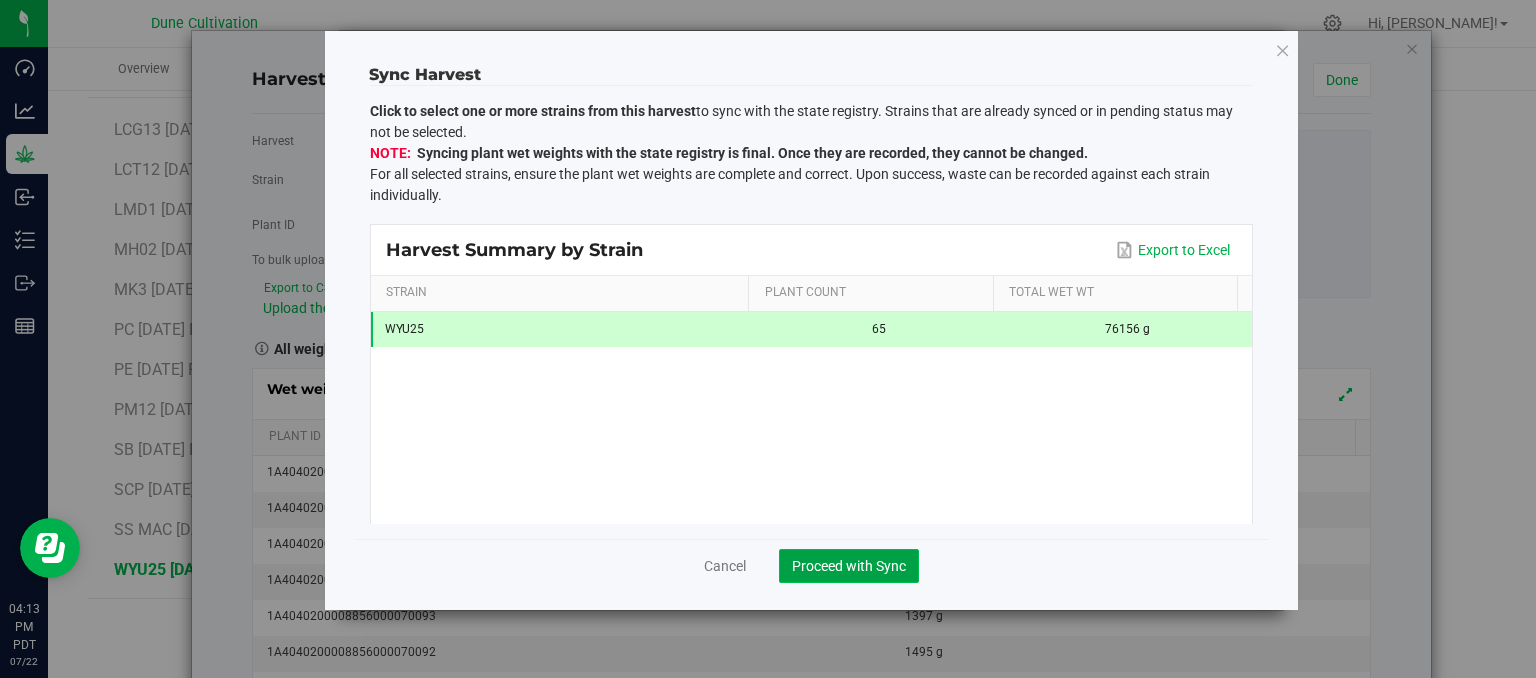 click on "Proceed with Sync" 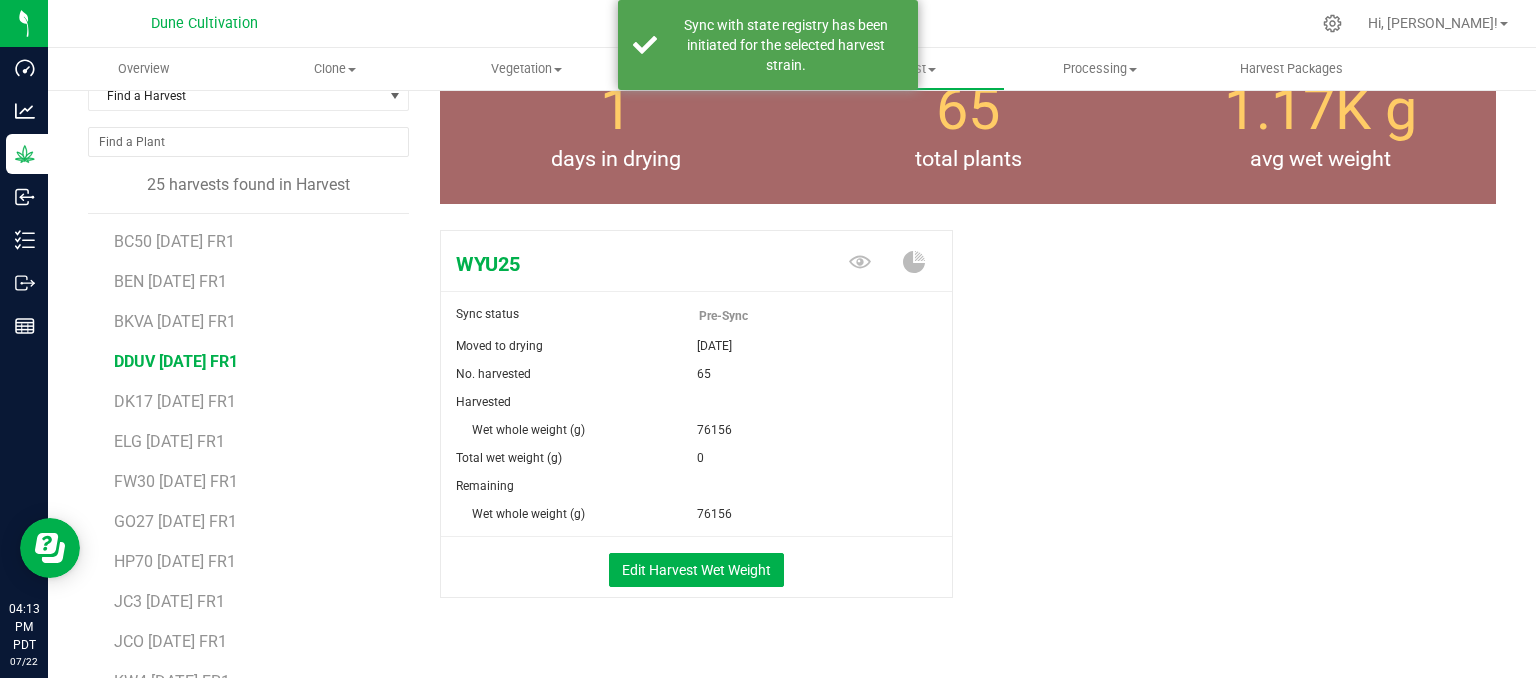 scroll, scrollTop: 0, scrollLeft: 0, axis: both 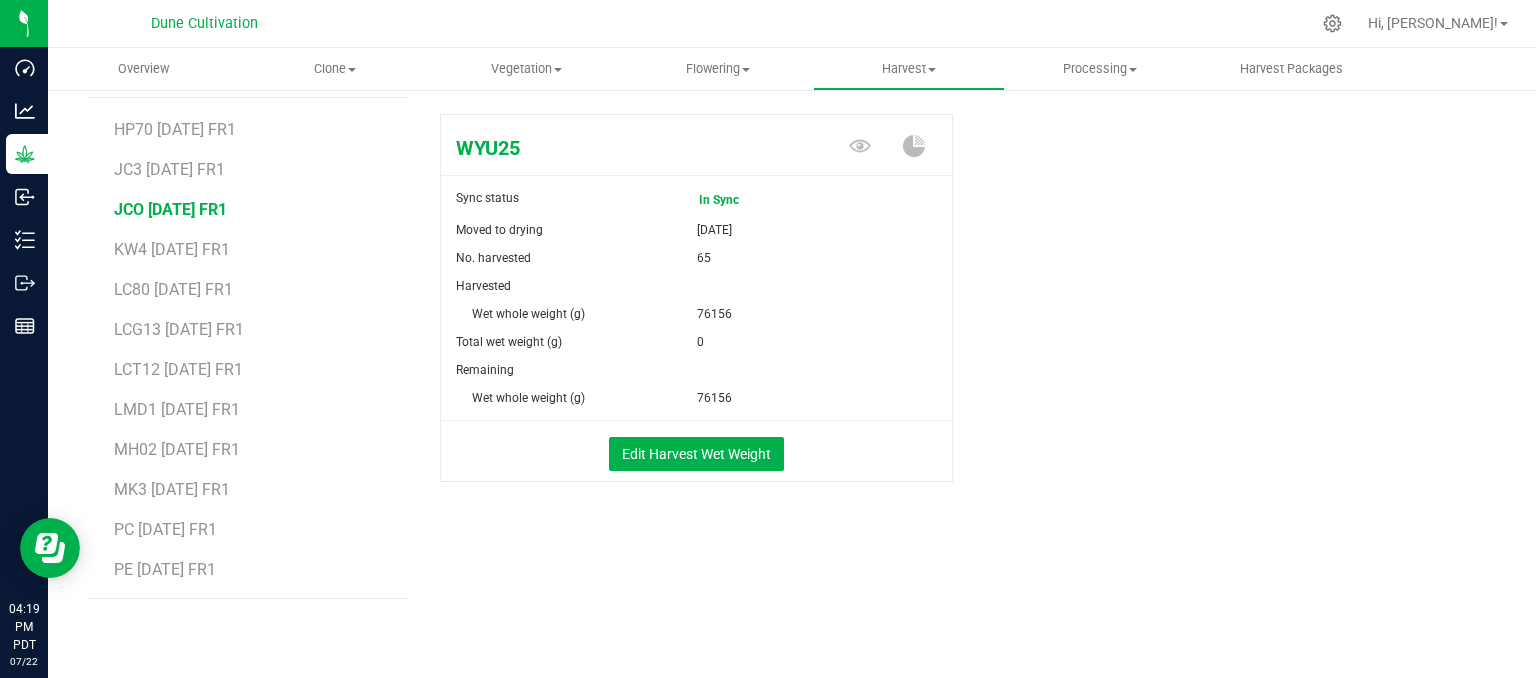 click on "JCO [DATE] FR1" at bounding box center (170, 209) 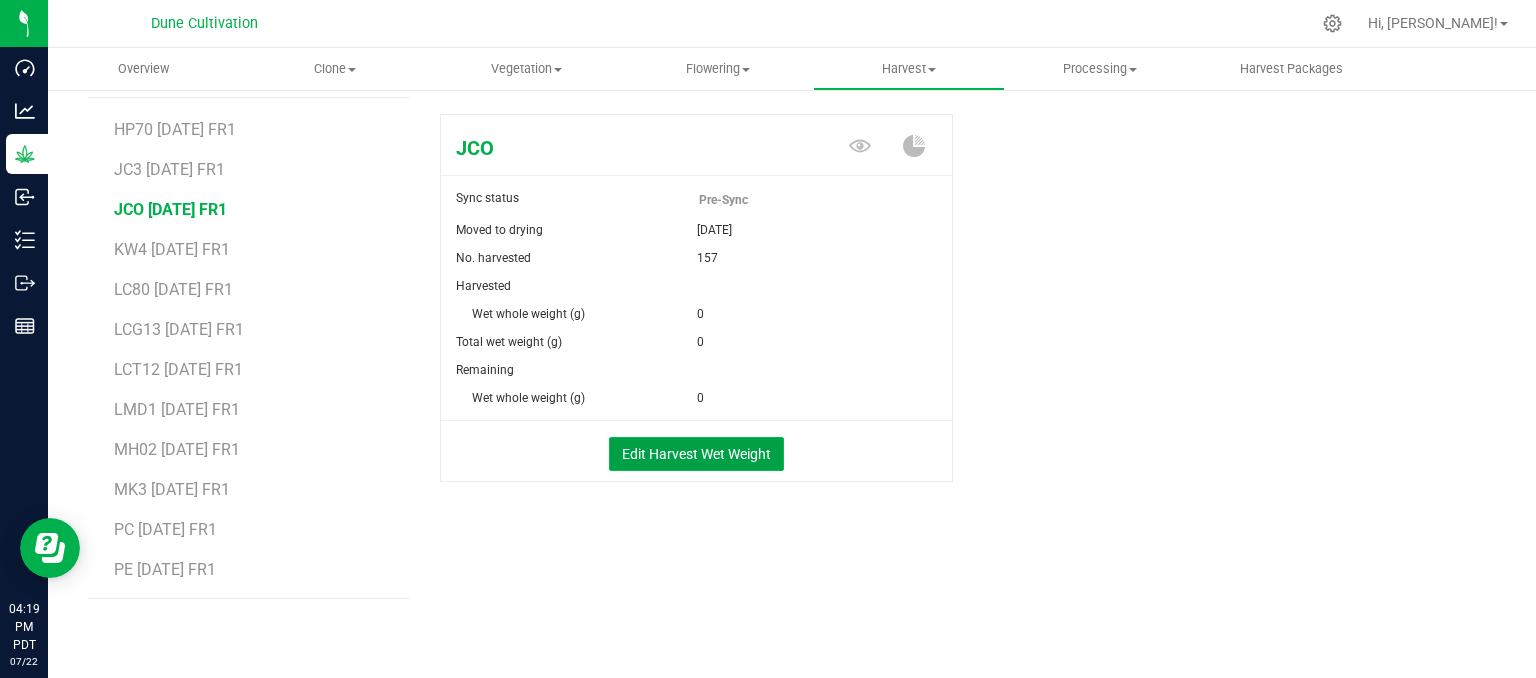 click on "Edit Harvest Wet Weight" at bounding box center (696, 454) 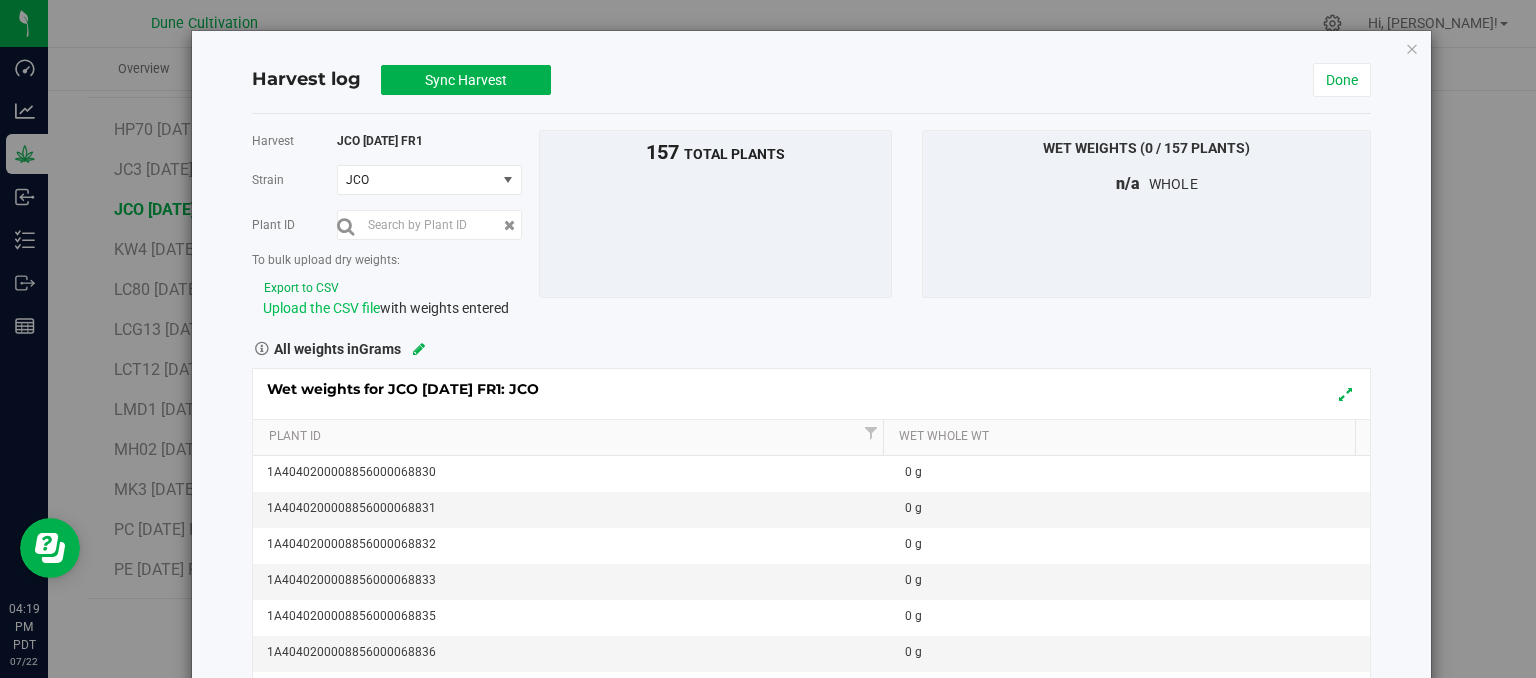 click on "Upload the CSV file" at bounding box center [321, 308] 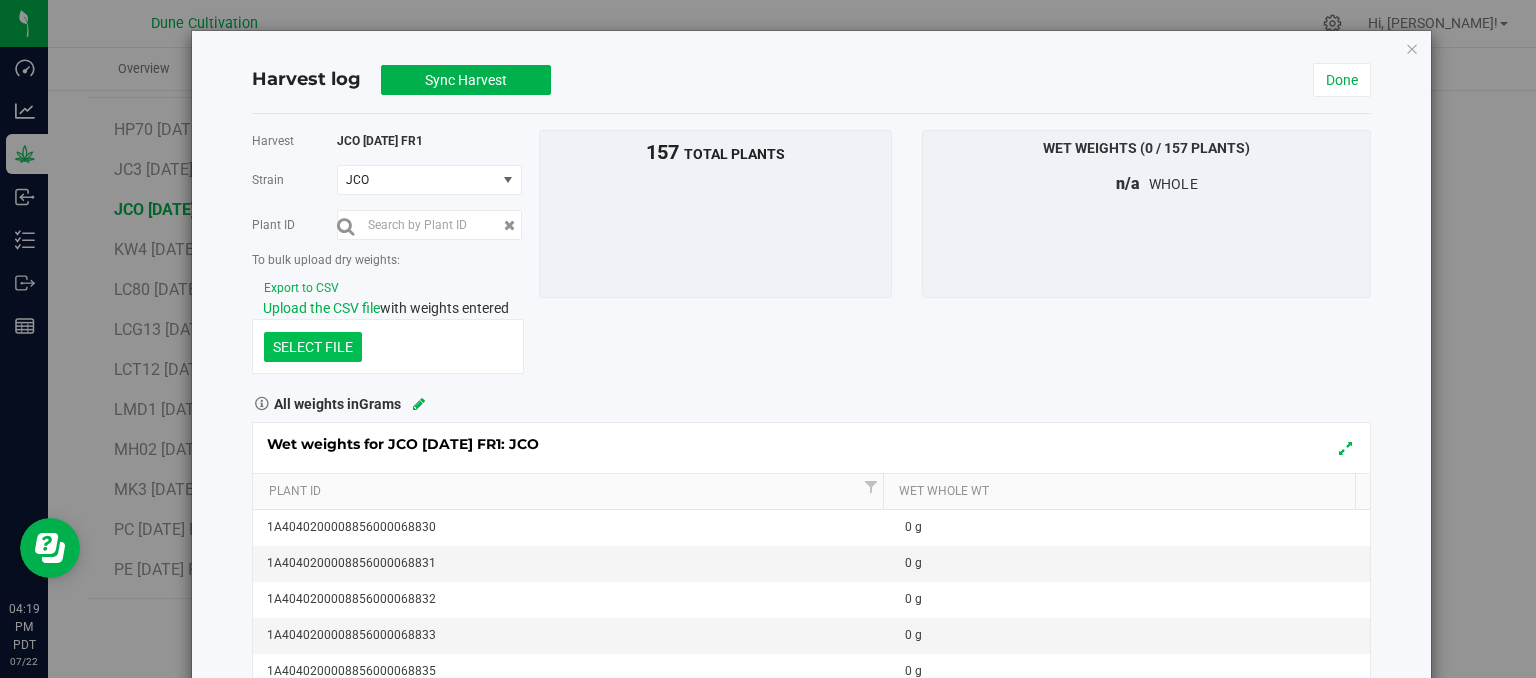 click at bounding box center [-1084, 243] 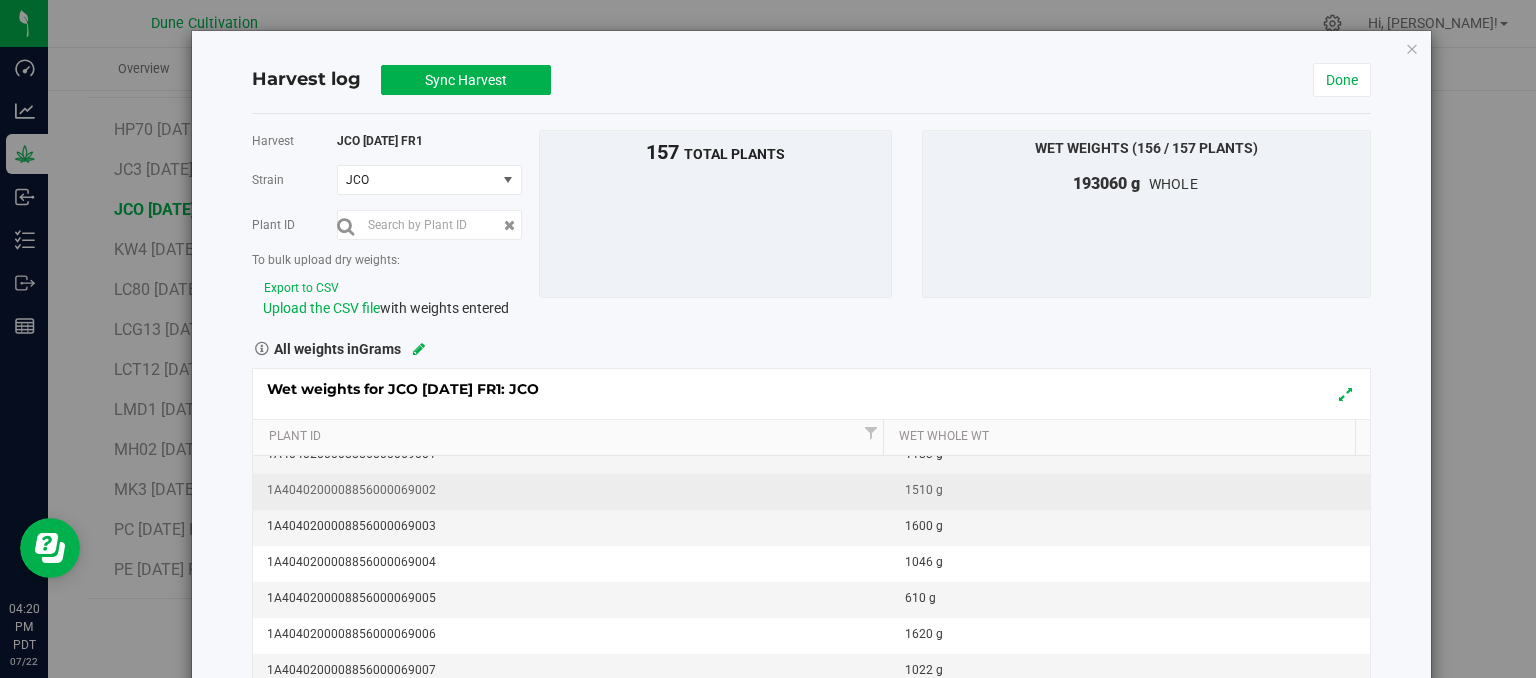 scroll, scrollTop: 5312, scrollLeft: 0, axis: vertical 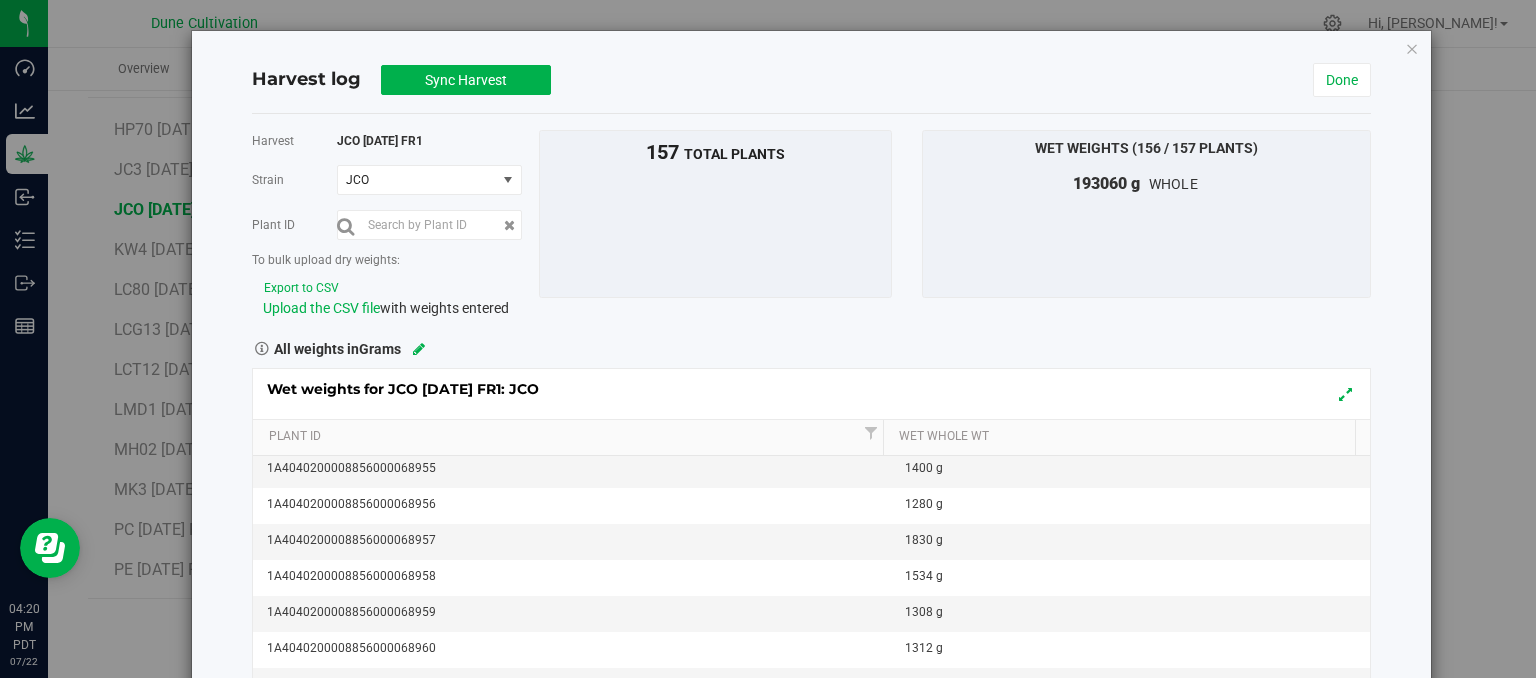 click on "Harvest log
Sync Harvest
Done
Harvest
JCO [DATE] FR1
[GEOGRAPHIC_DATA]
JCO Select strain JCO
Plant ID" at bounding box center (811, 421) 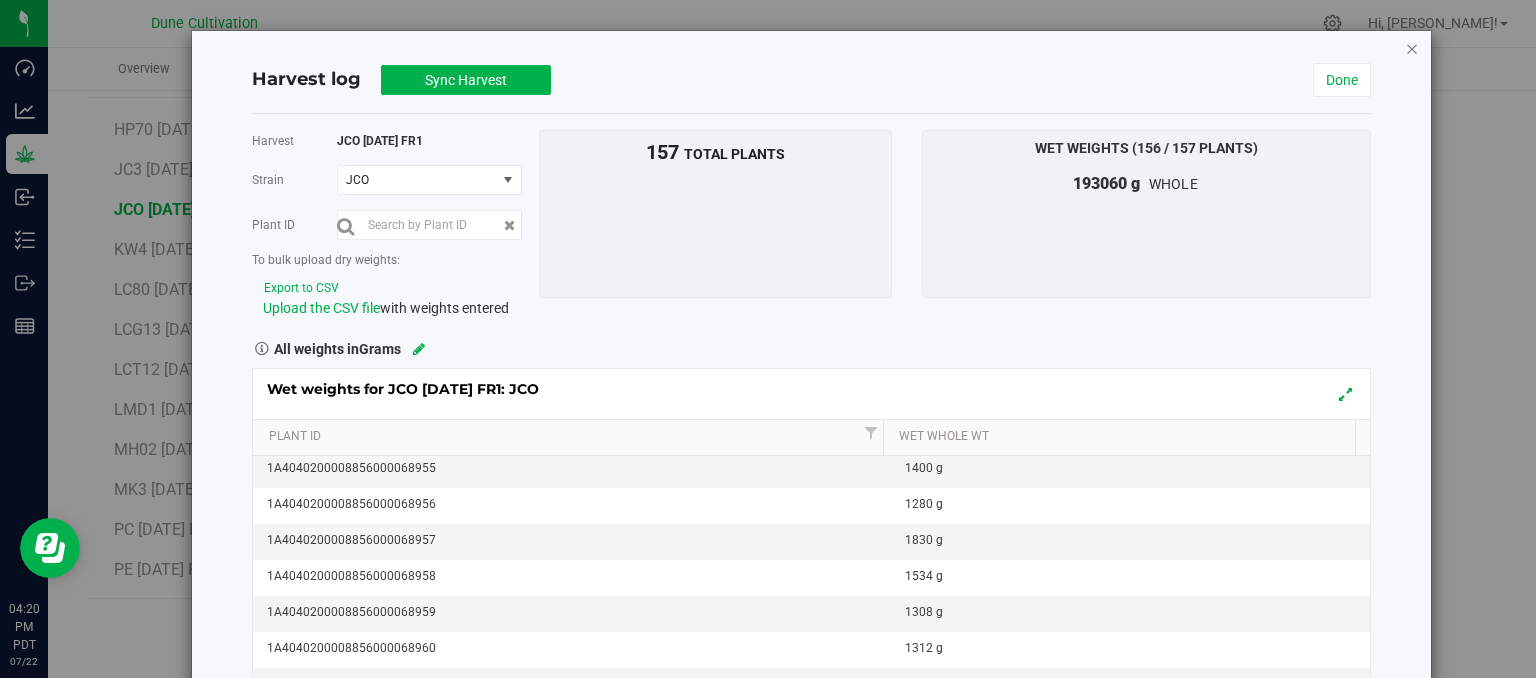 click at bounding box center [1412, 48] 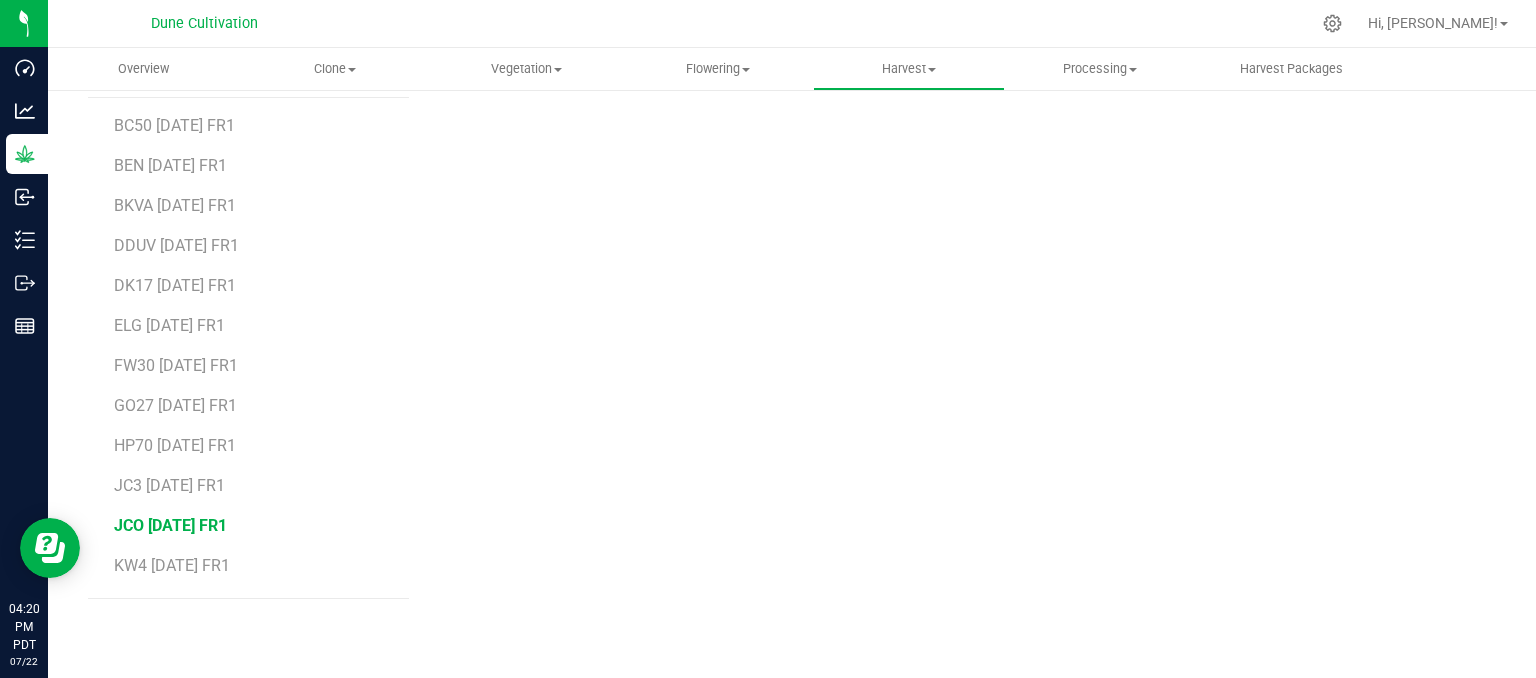 scroll, scrollTop: 235, scrollLeft: 0, axis: vertical 